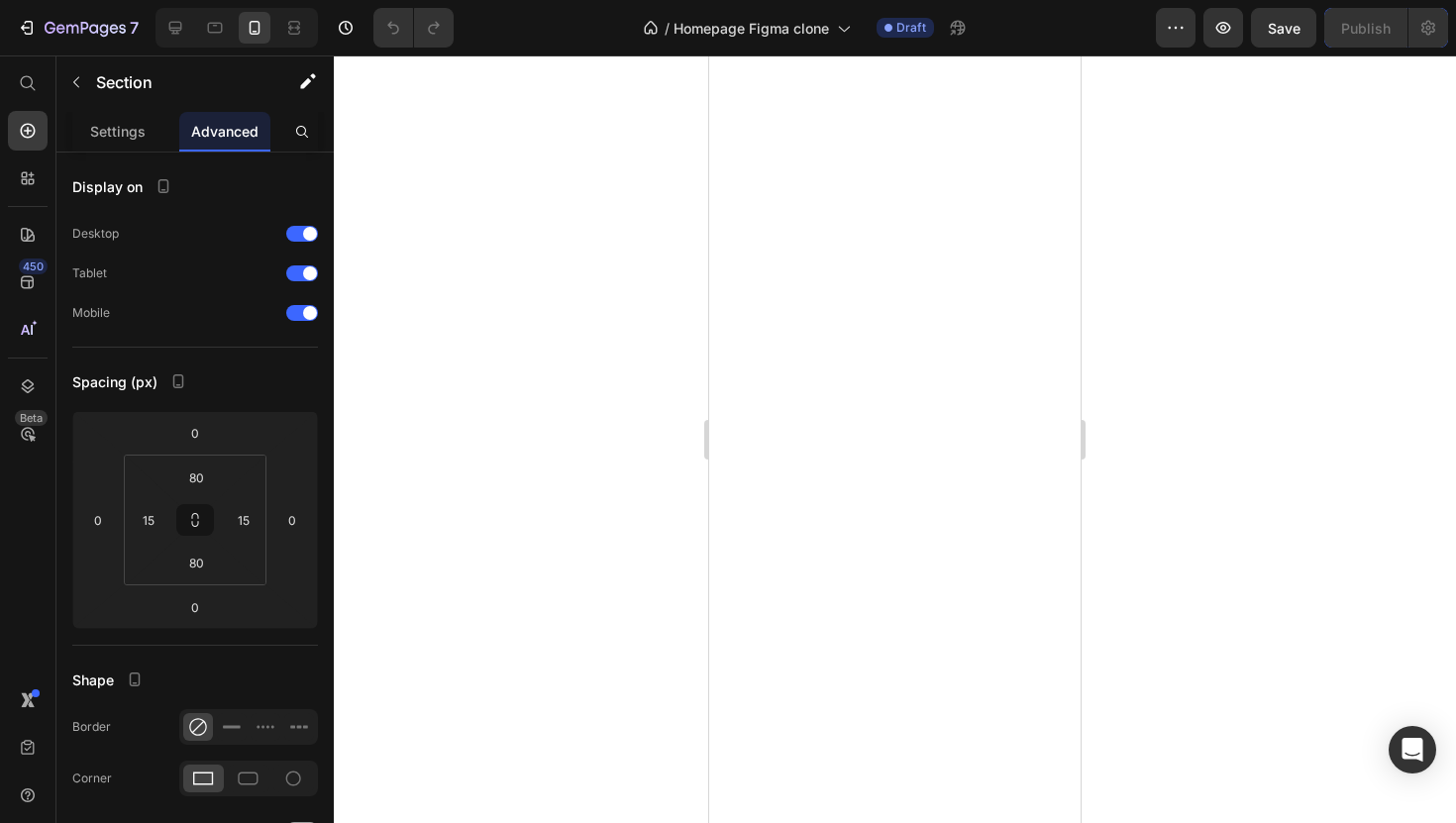 scroll, scrollTop: 0, scrollLeft: 0, axis: both 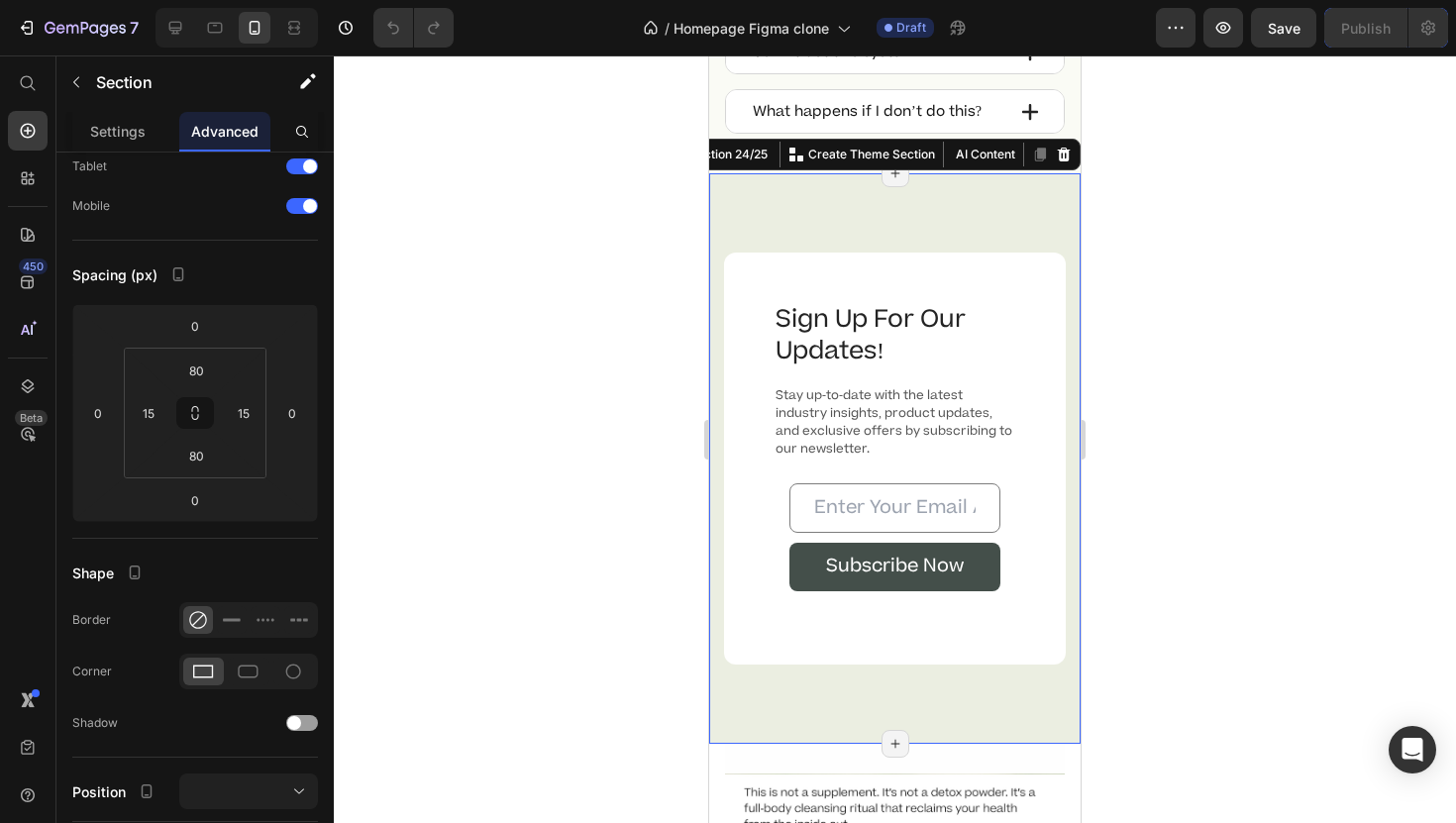 type 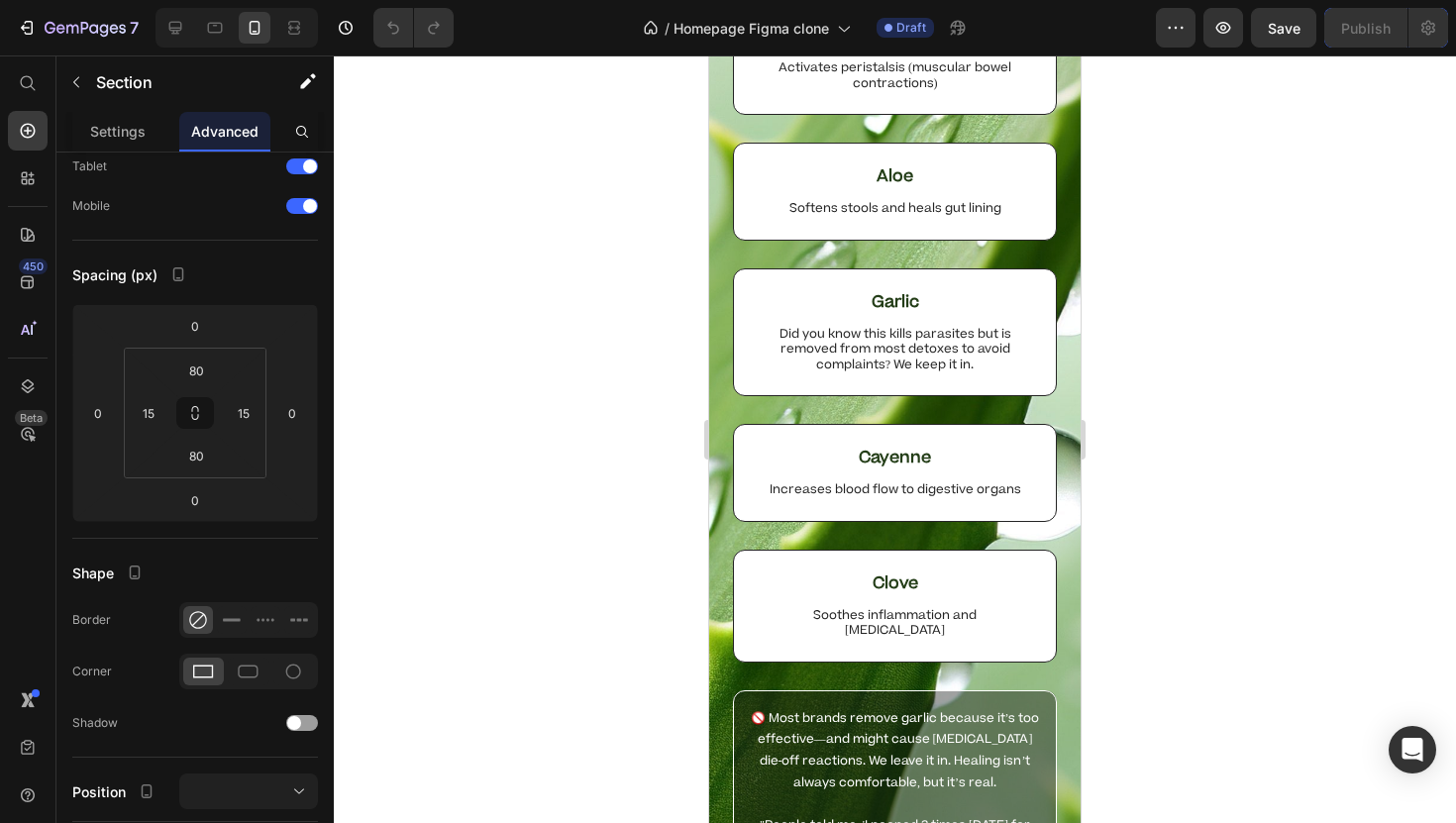 scroll, scrollTop: 4211, scrollLeft: 0, axis: vertical 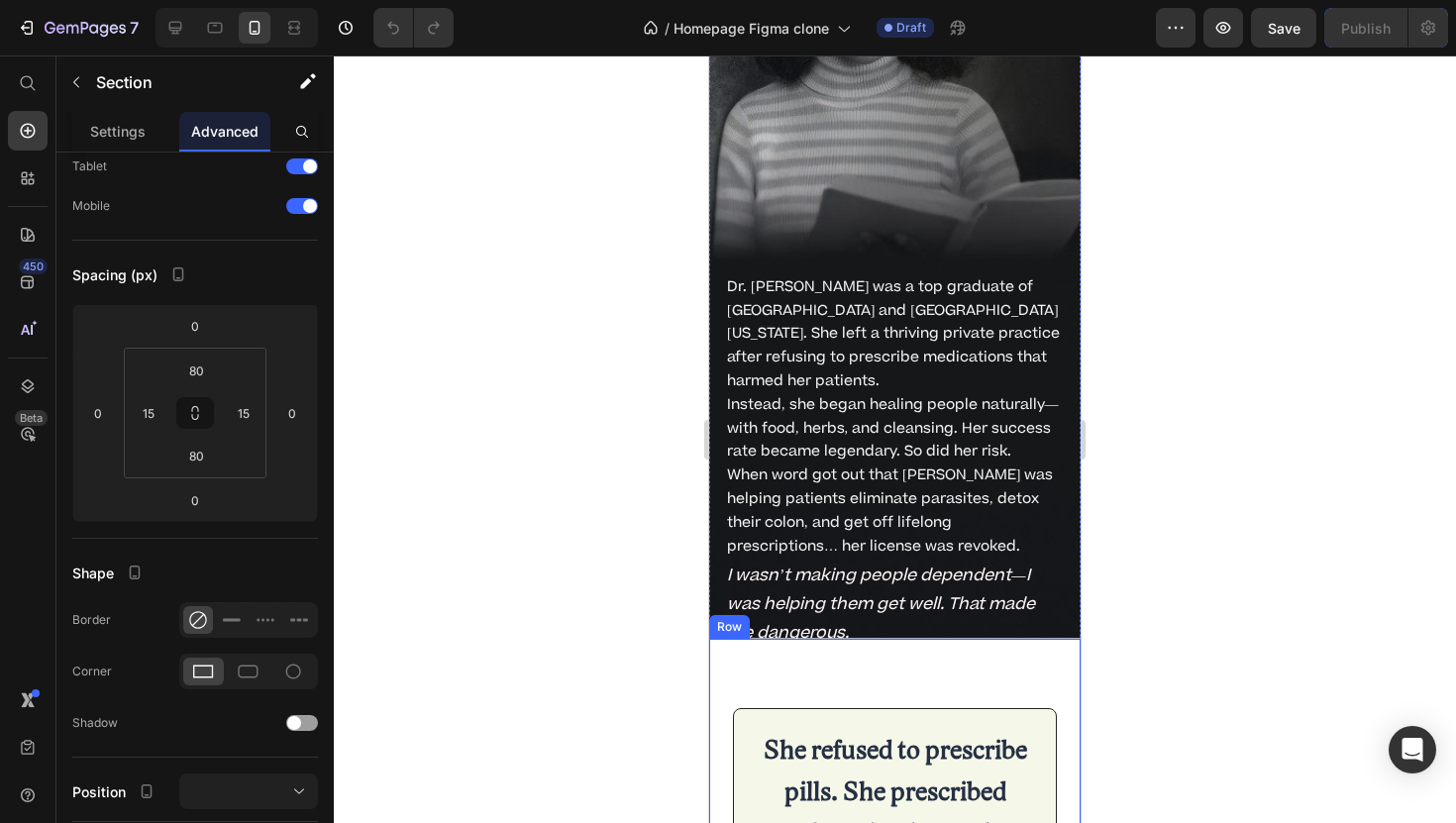 click on "Row" at bounding box center (729, 627) 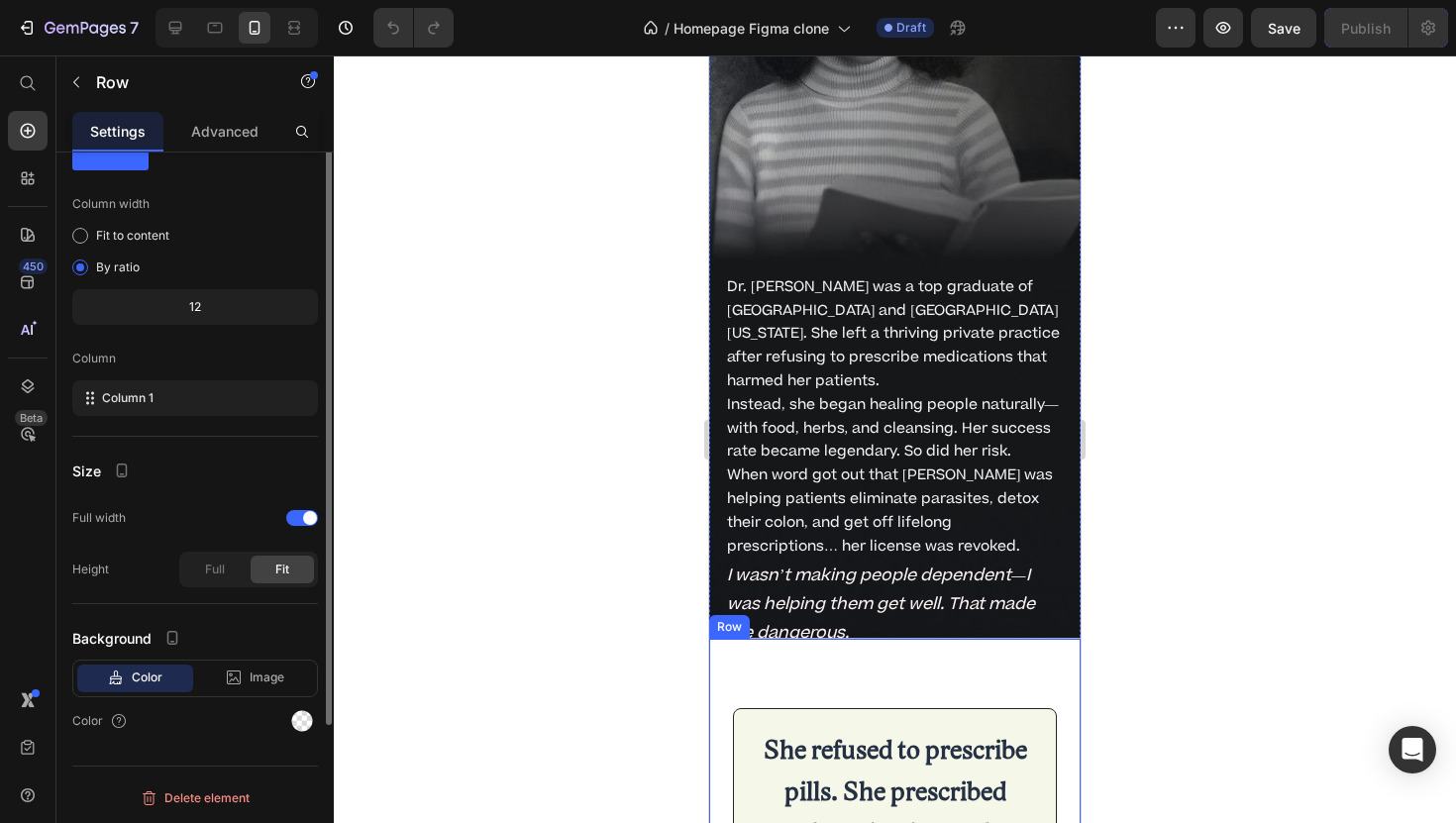 scroll, scrollTop: 0, scrollLeft: 0, axis: both 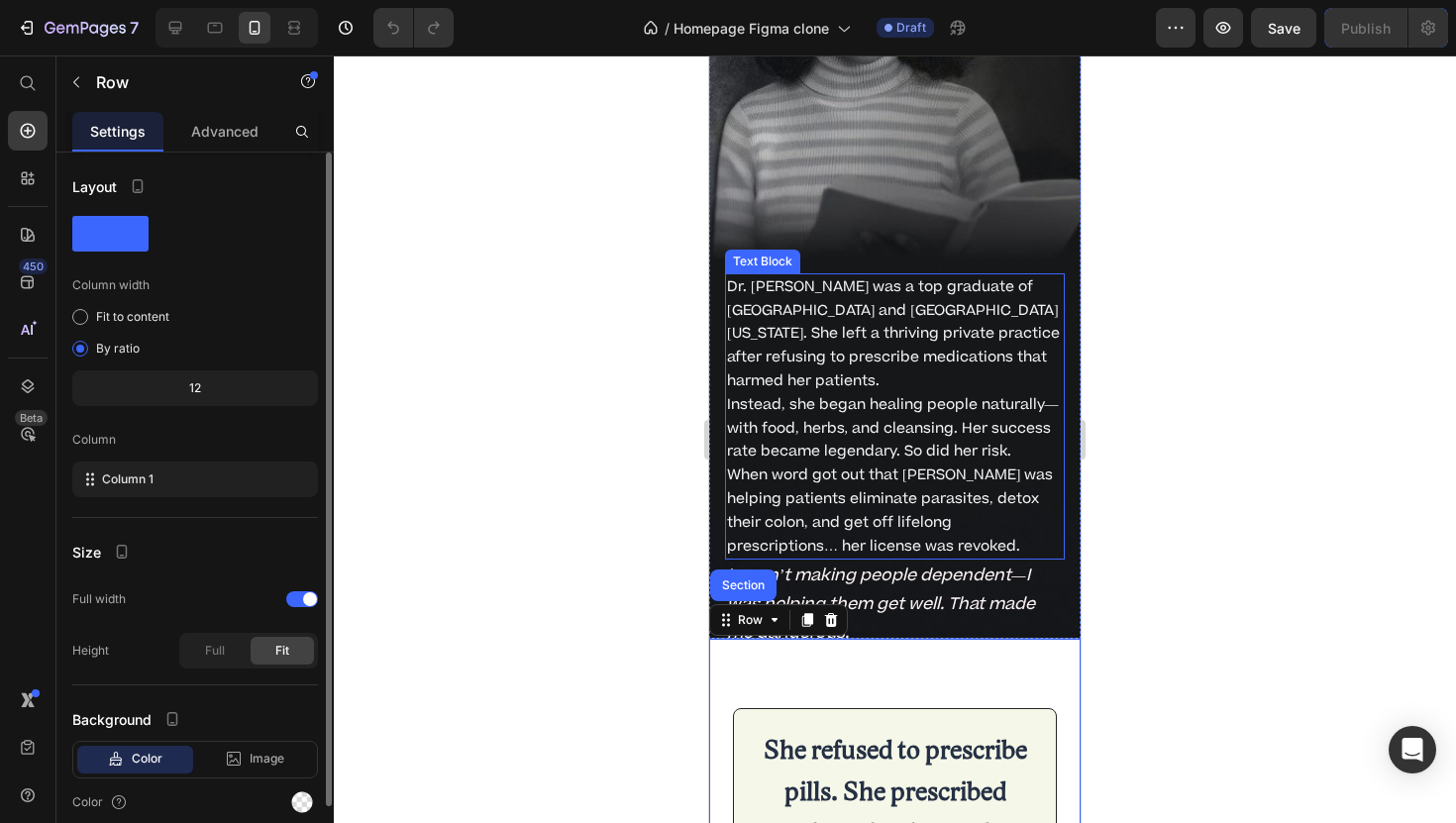 click on "Dr. [PERSON_NAME] was a top graduate of [GEOGRAPHIC_DATA] and [GEOGRAPHIC_DATA][US_STATE]. She left a thriving private practice after refusing to prescribe medications that harmed her patients. Instead, she began healing people naturally—with food, herbs, and cleansing. Her success rate became legendary. So did her risk. When word got out that [PERSON_NAME] was helping patients eliminate parasites, detox their colon, and get off lifelong prescriptions… her license was revoked." at bounding box center (894, 417) 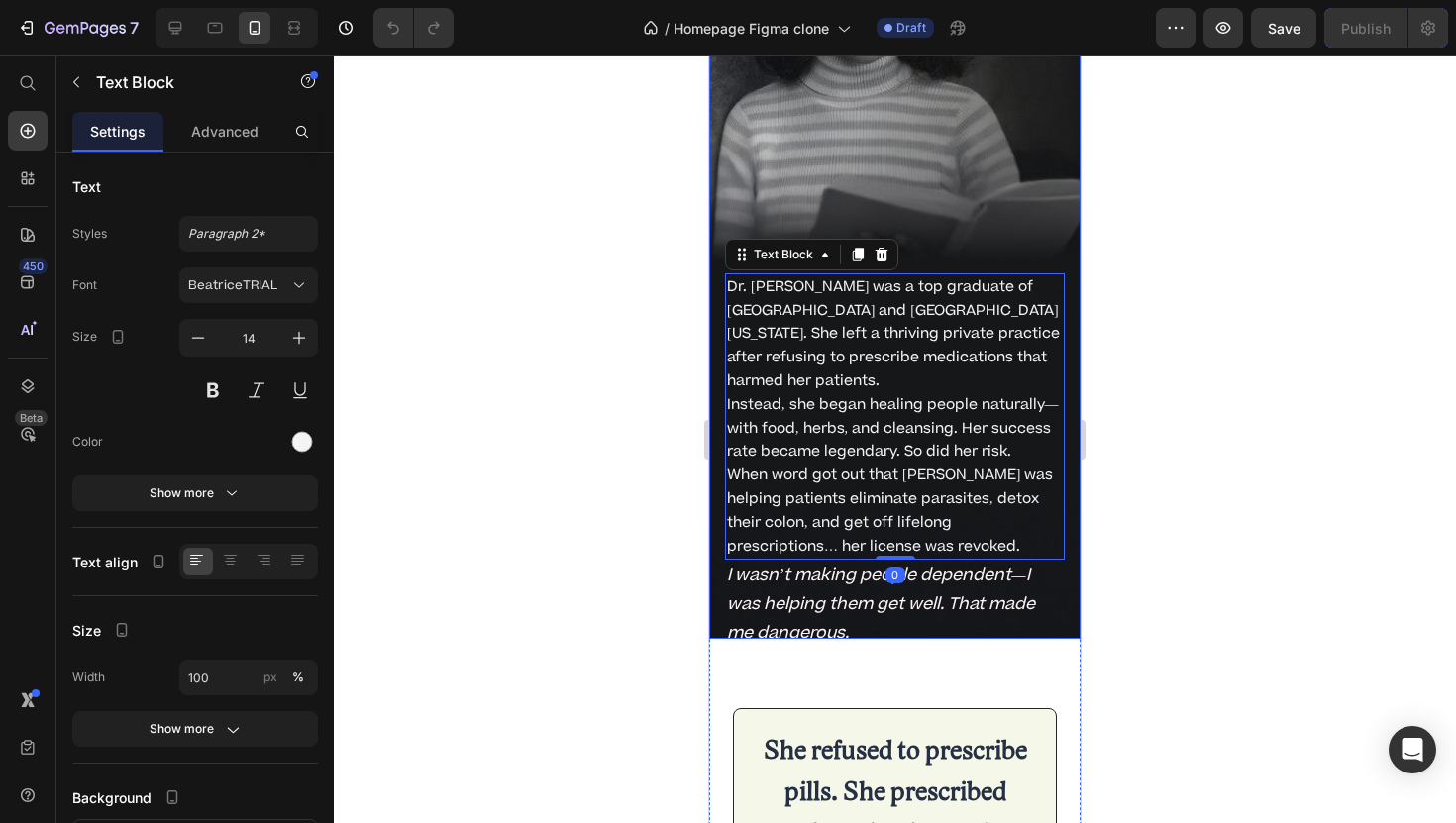 click on "Drop element here Meet the Woman Who Exposed the Root Cause of Modern Disease Heading The Doctor They Couldn't Silence. Text Block Dr. [PERSON_NAME] was a top graduate of [GEOGRAPHIC_DATA] and [GEOGRAPHIC_DATA][US_STATE]. She left a thriving private practice after refusing to prescribe medications that harmed her patients. Instead, she began healing people naturally—with food, herbs, and cleansing. Her success rate became legendary. So did her risk. When word got out that [PERSON_NAME] was helping patients eliminate parasites, detox their colon, and get off lifelong prescriptions… her license was revoked. Text Block   0 I wasn’t making people dependent—I was helping them get well. That made me dangerous. Text Block" at bounding box center (894, 173) 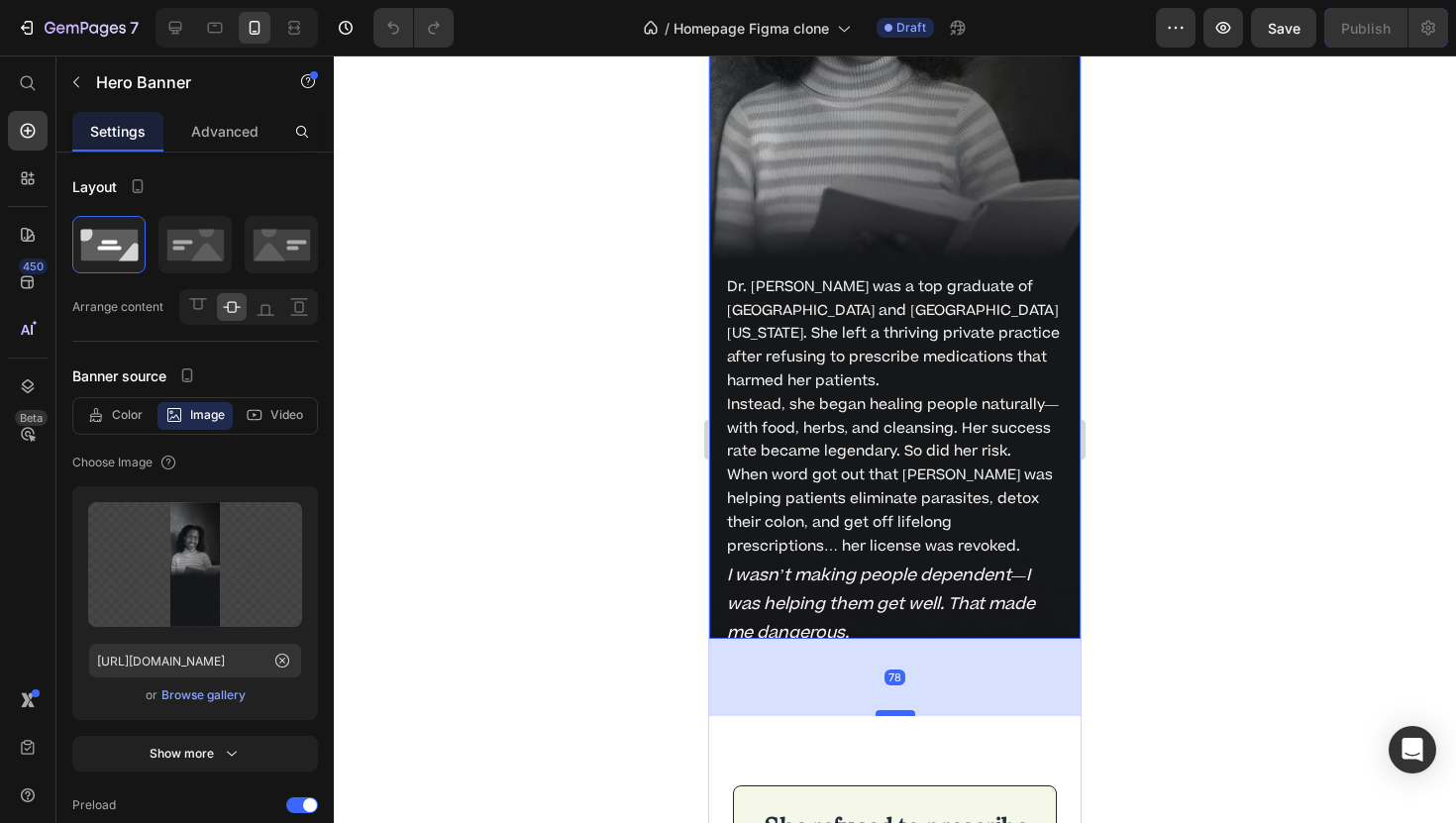 drag, startPoint x: 900, startPoint y: 684, endPoint x: 900, endPoint y: 762, distance: 78 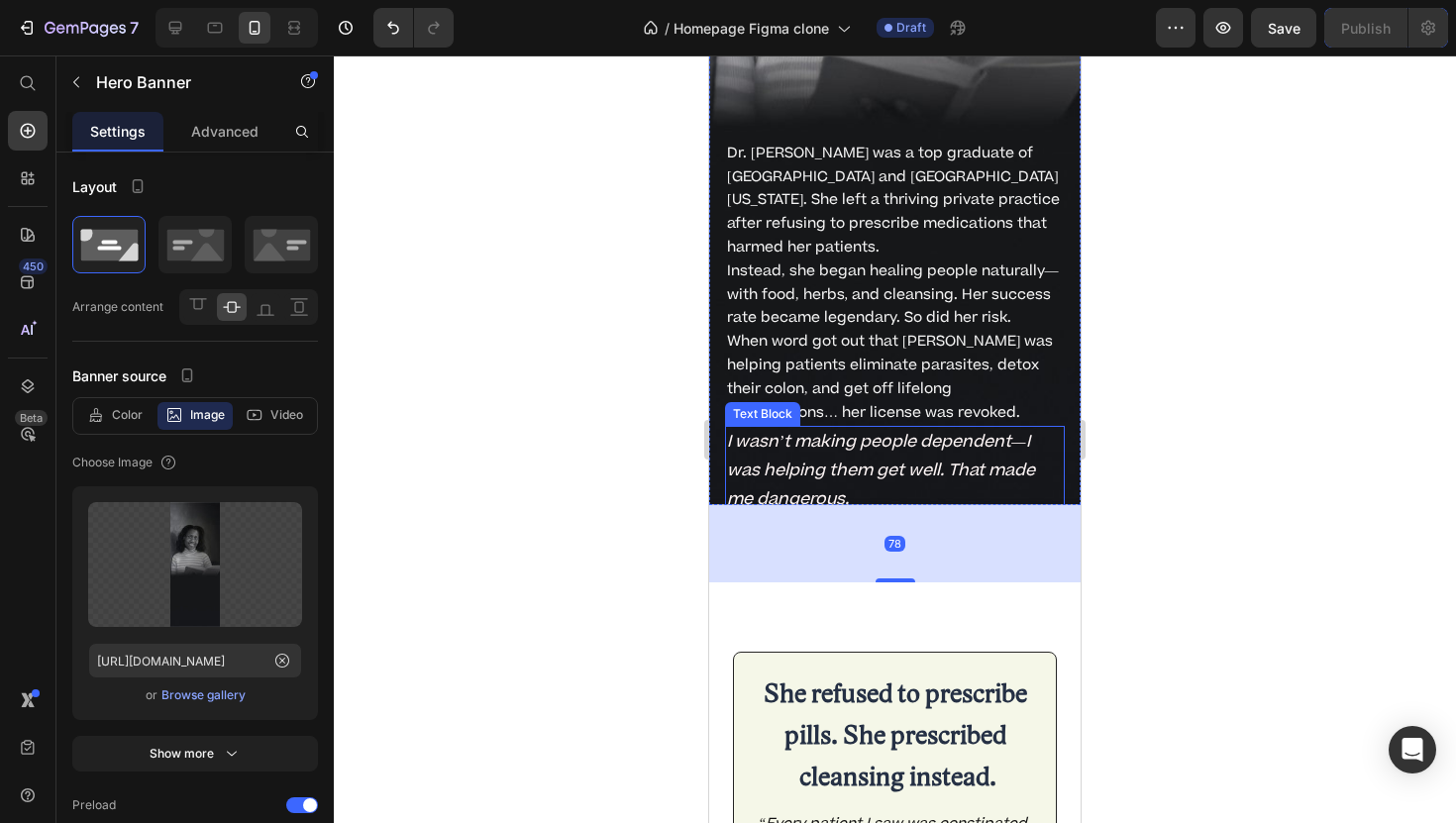 scroll, scrollTop: 8389, scrollLeft: 0, axis: vertical 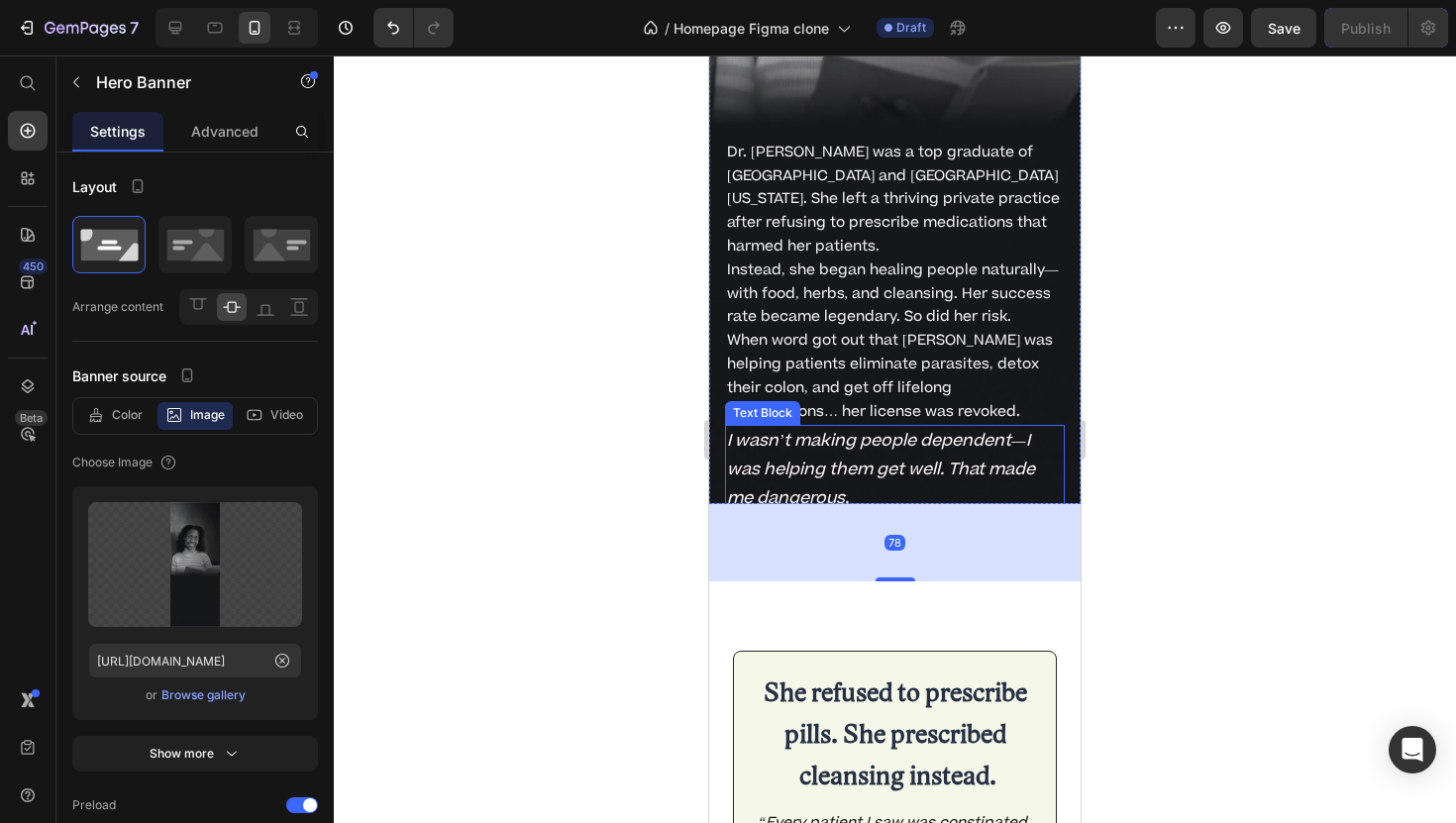click on "I wasn’t making people dependent—I was helping them get well. That made me dangerous." at bounding box center [894, 469] 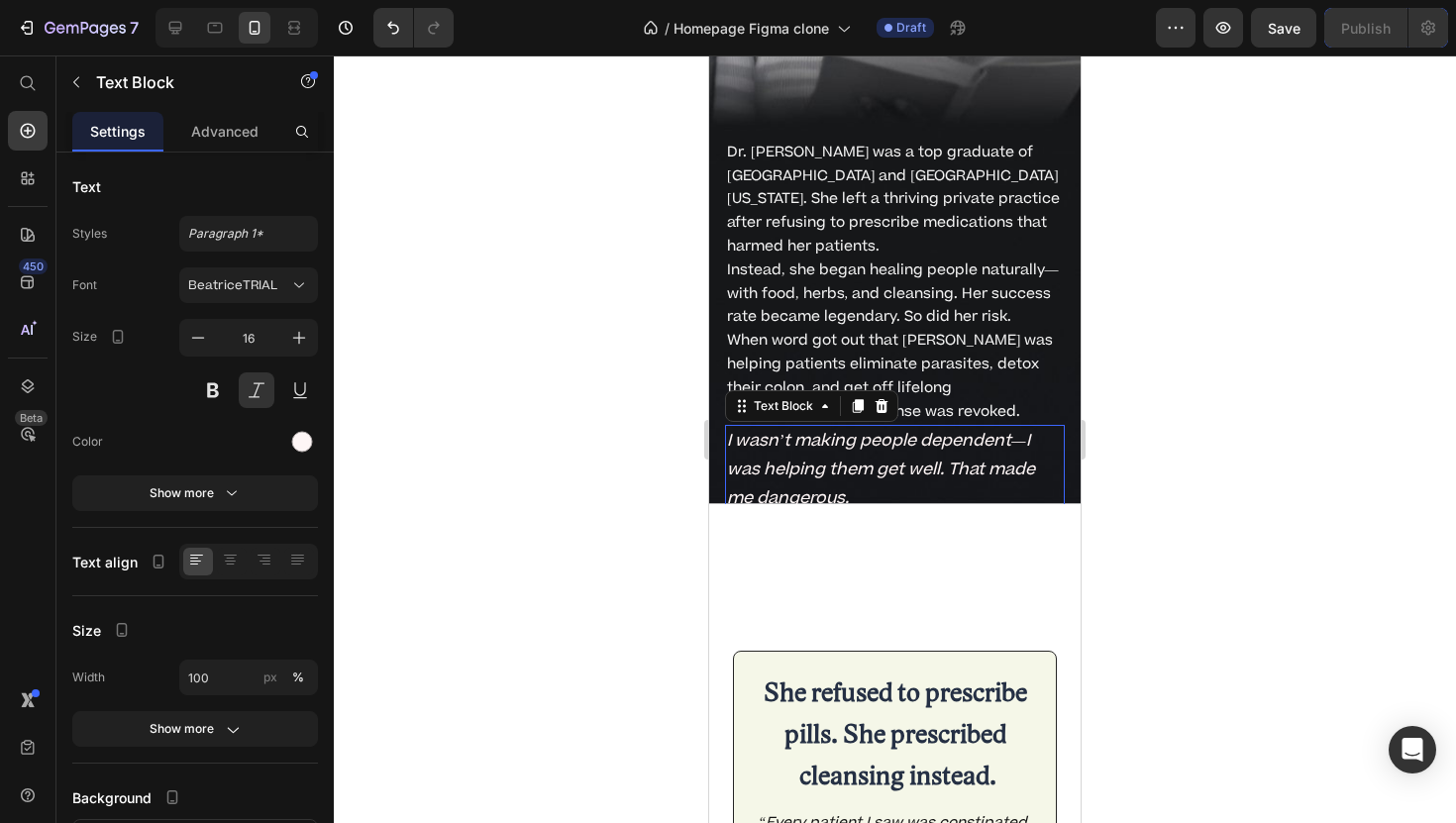click on "I wasn’t making people dependent—I was helping them get well. That made me dangerous." at bounding box center (894, 469) 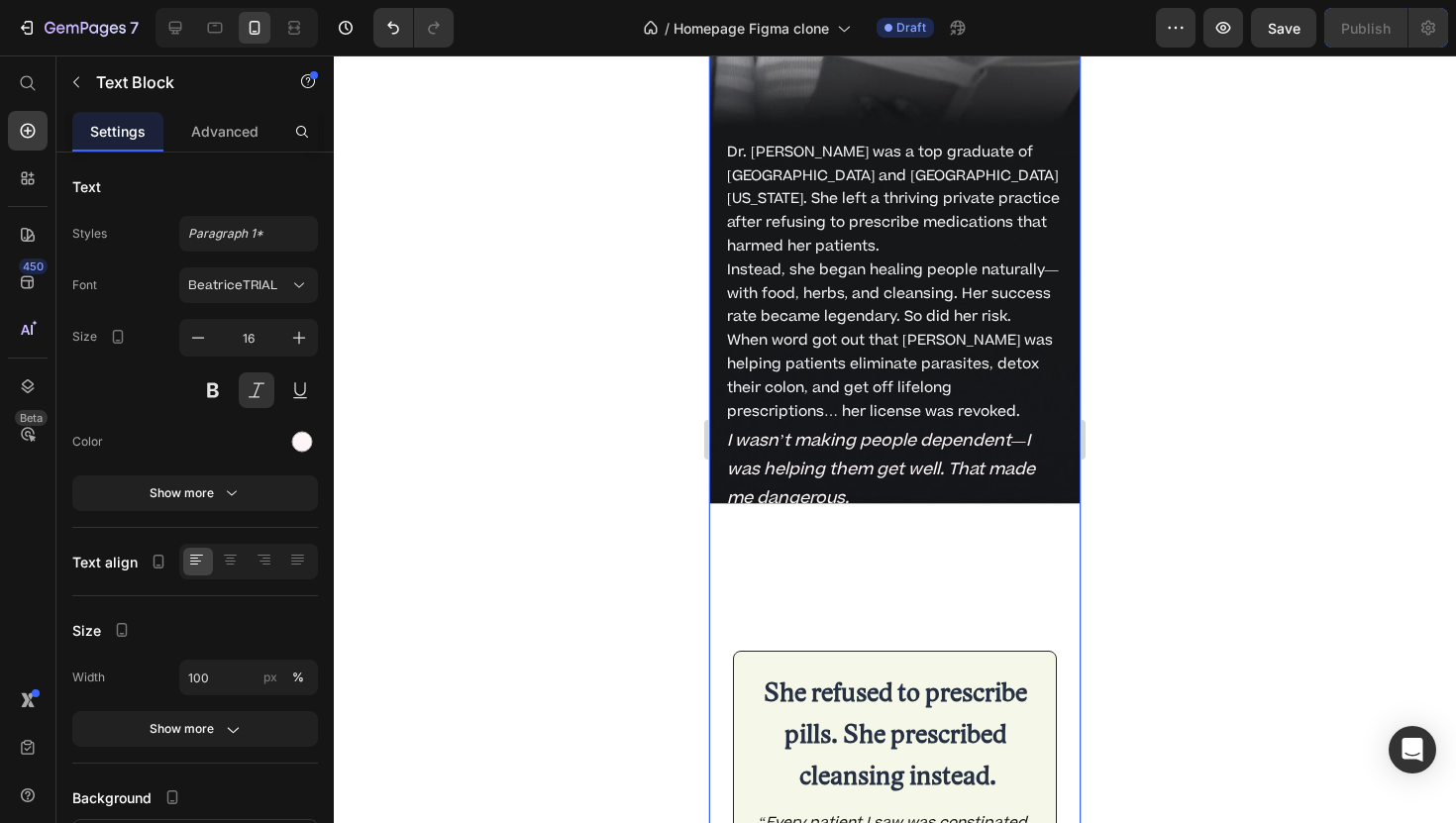 click on "Meet the Woman Who Exposed the Root Cause of Modern Disease Heading The Doctor They Couldn't Silence. Text Block Dr. [PERSON_NAME] was a top graduate of [GEOGRAPHIC_DATA] and [GEOGRAPHIC_DATA][US_STATE]. She left a thriving private practice after refusing to prescribe medications that harmed her patients. Instead, she began healing people naturally—with food, herbs, and cleansing. Her success rate became legendary. So did her risk. When word got out that [PERSON_NAME] was helping patients eliminate parasites, detox their colon, and get off lifelong prescriptions… her license was revoked. Text Block I wasn’t making people dependent—I was helping them get well. That made me dangerous. Text Block Hero Banner
Drop element here Meet the Woman Who Exposed the Root Cause of Modern Disease Heading The Doctor They Couldn't Silence. Text Block Instead, she began healing people naturally—with food, herbs, and cleansing. Her success rate became legendary. So did her risk." at bounding box center (894, 349) 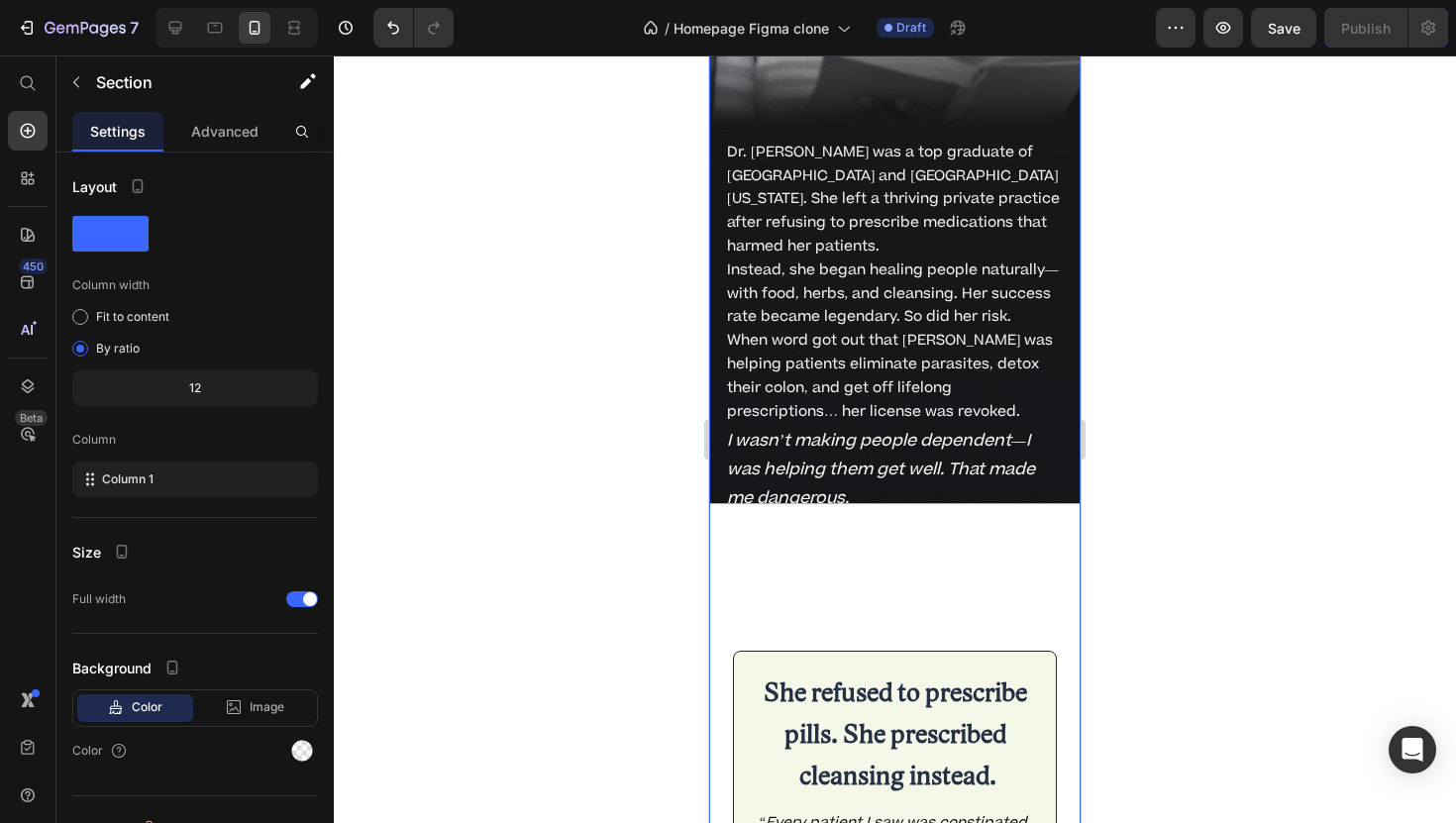 click on "Meet the Woman Who Exposed the Root Cause of Modern Disease Heading The Doctor They Couldn't Silence. Text Block Dr. [PERSON_NAME] was a top graduate of [GEOGRAPHIC_DATA] and [GEOGRAPHIC_DATA][US_STATE]. She left a thriving private practice after refusing to prescribe medications that harmed her patients. Instead, she began healing people naturally—with food, herbs, and cleansing. Her success rate became legendary. So did her risk. When word got out that [PERSON_NAME] was helping patients eliminate parasites, detox their colon, and get off lifelong prescriptions… her license was revoked. Text Block I wasn’t making people dependent—I was helping them get well. That made me dangerous. Text Block Hero Banner
Drop element here Meet the Woman Who Exposed the Root Cause of Modern Disease Heading The Doctor They Couldn't Silence. Text Block Instead, she began healing people naturally—with food, herbs, and cleansing. Her success rate became legendary. So did her risk." at bounding box center [894, 349] 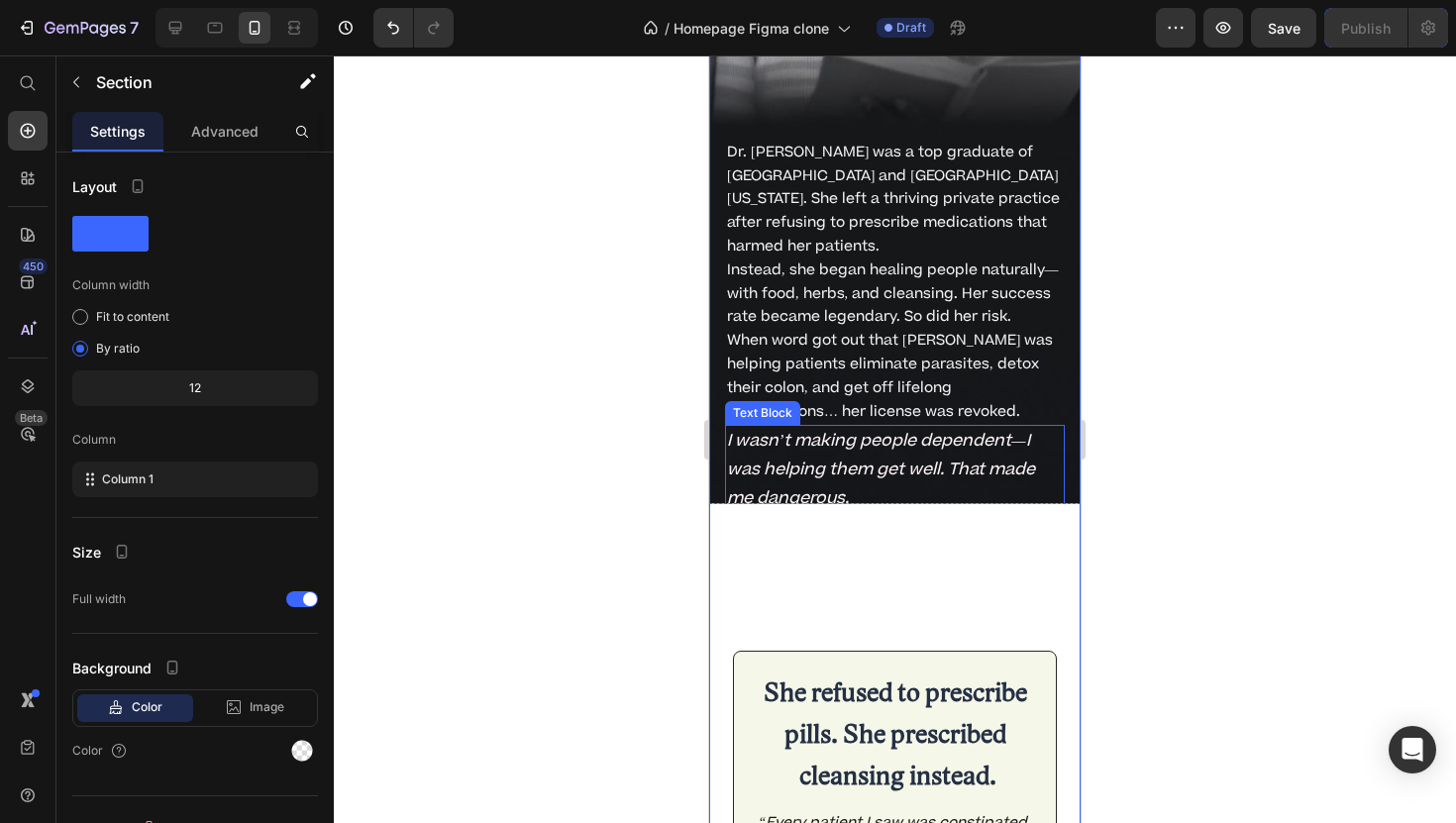 click on "I wasn’t making people dependent—I was helping them get well. That made me dangerous." at bounding box center (894, 469) 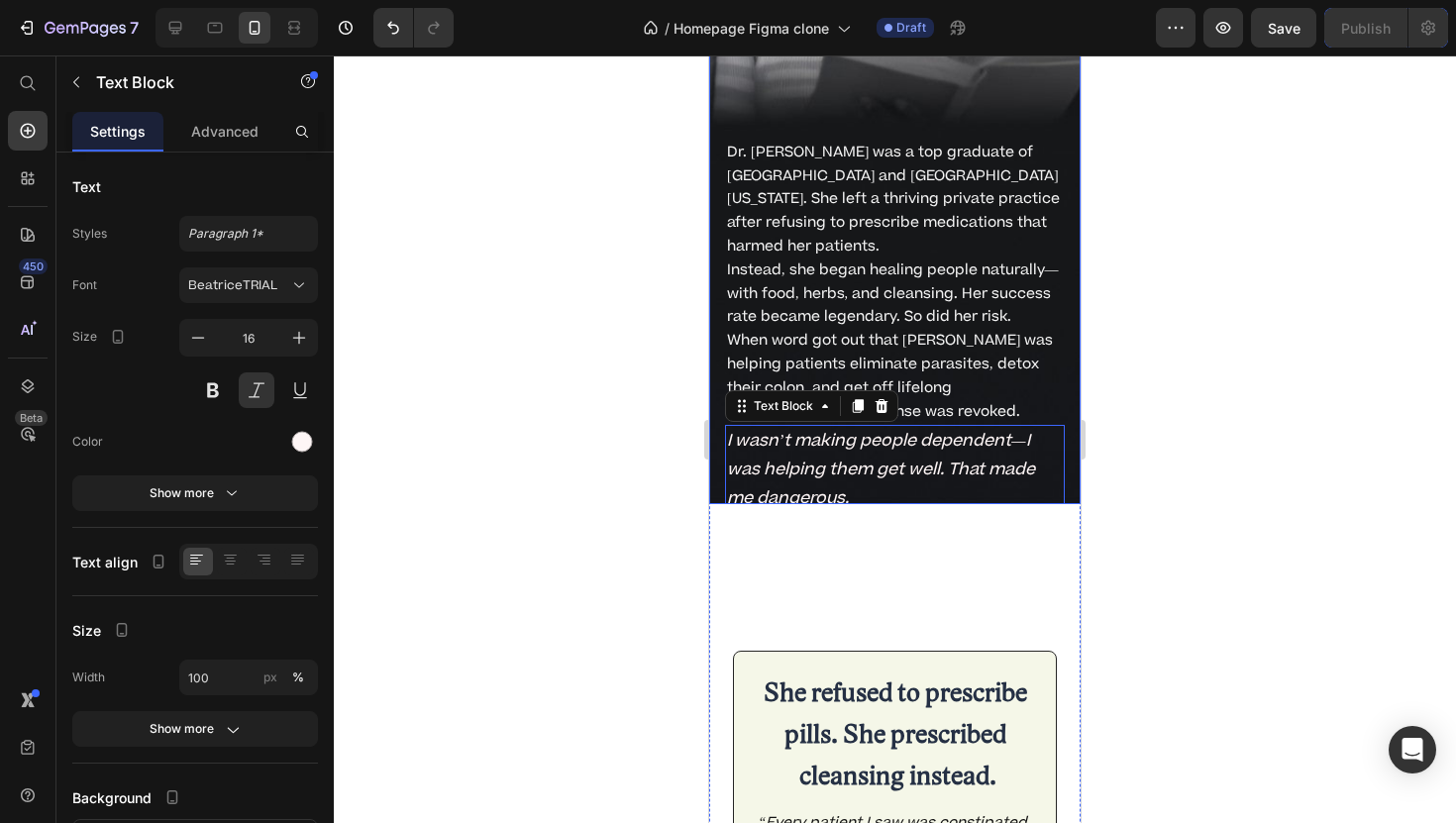 click on "Drop element here Meet the Woman Who Exposed the Root Cause of Modern Disease Heading The Doctor They Couldn't Silence. Text Block Dr. [PERSON_NAME] was a top graduate of [GEOGRAPHIC_DATA] and [GEOGRAPHIC_DATA][US_STATE]. She left a thriving private practice after refusing to prescribe medications that harmed her patients. Instead, she began healing people naturally—with food, herbs, and cleansing. Her success rate became legendary. So did her risk. When word got out that [PERSON_NAME] was helping patients eliminate parasites, detox their colon, and get off lifelong prescriptions… her license was revoked. Text Block I wasn’t making people dependent—I was helping them get well. That made me dangerous. Text Block   10" at bounding box center [894, 39] 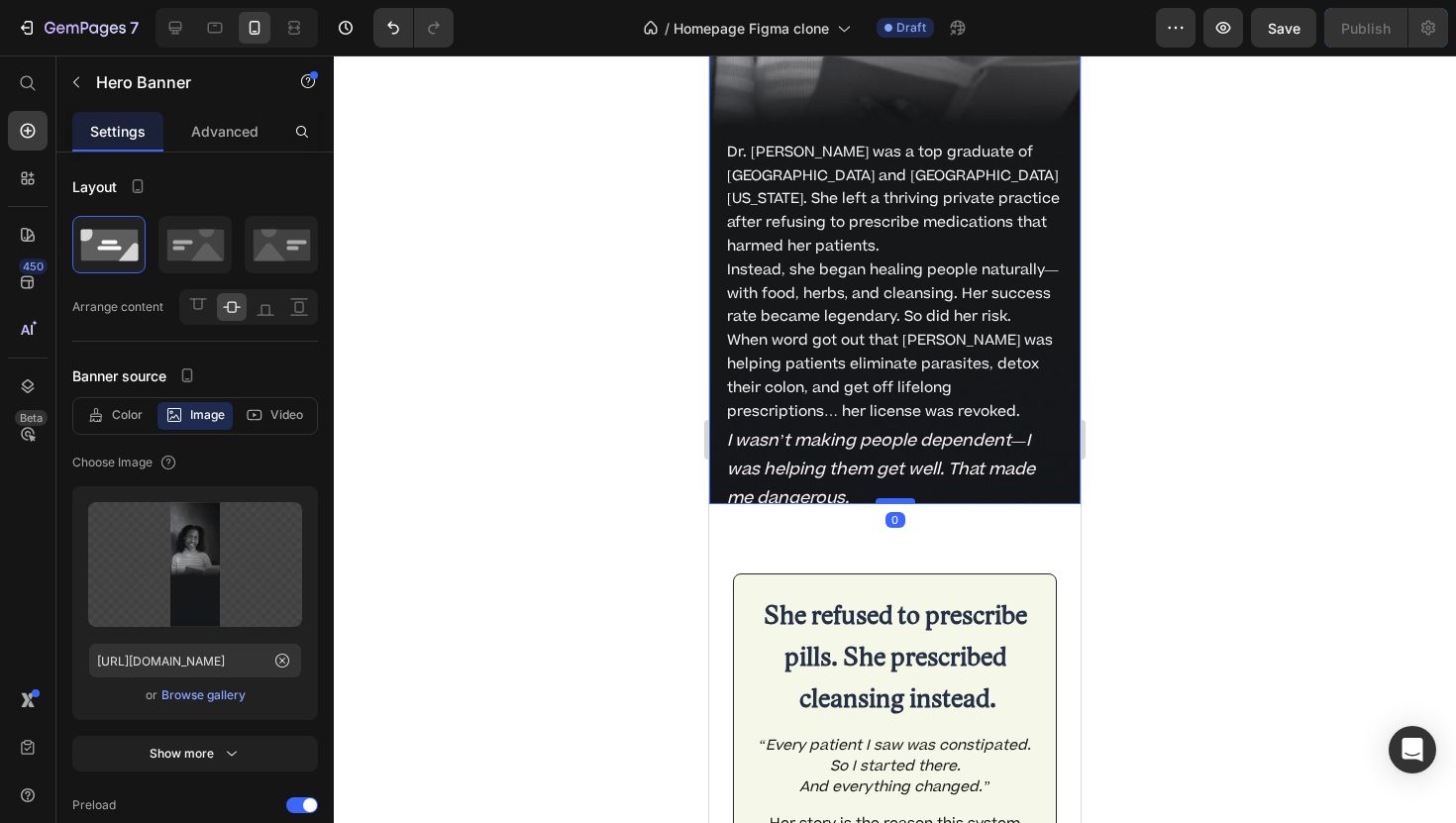 drag, startPoint x: 885, startPoint y: 628, endPoint x: 877, endPoint y: 551, distance: 77.41447 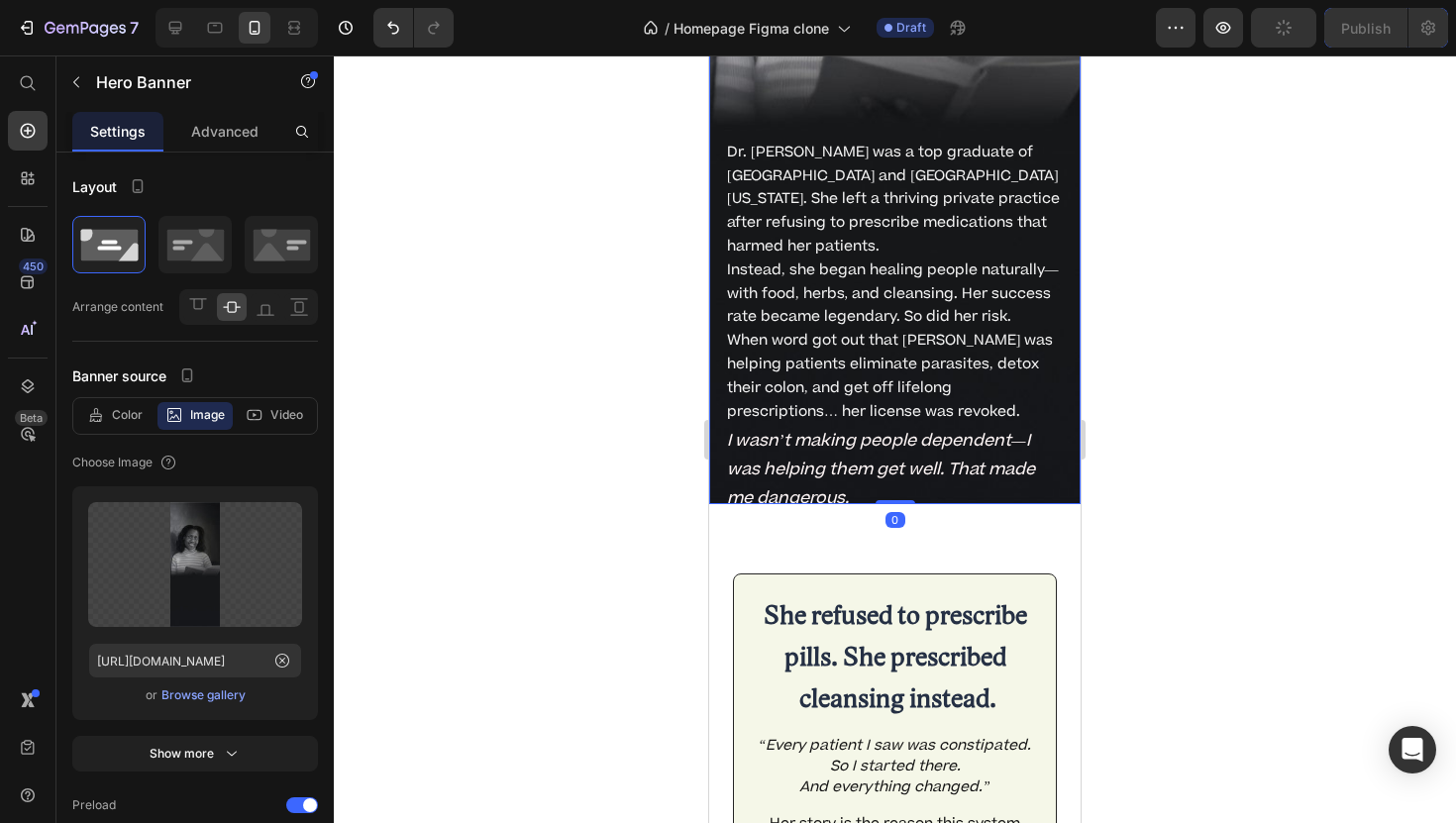 click on "Drop element here Meet the Woman Who Exposed the Root Cause of Modern Disease Heading The Doctor They Couldn't Silence. Text Block Dr. [PERSON_NAME] was a top graduate of [GEOGRAPHIC_DATA] and [GEOGRAPHIC_DATA][US_STATE]. She left a thriving private practice after refusing to prescribe medications that harmed her patients. Instead, she began healing people naturally—with food, herbs, and cleansing. Her success rate became legendary. So did her risk. When word got out that [PERSON_NAME] was helping patients eliminate parasites, detox their colon, and get off lifelong prescriptions… her license was revoked. Text Block I wasn’t making people dependent—I was helping them get well. That made me dangerous. Text Block" at bounding box center (894, 39) 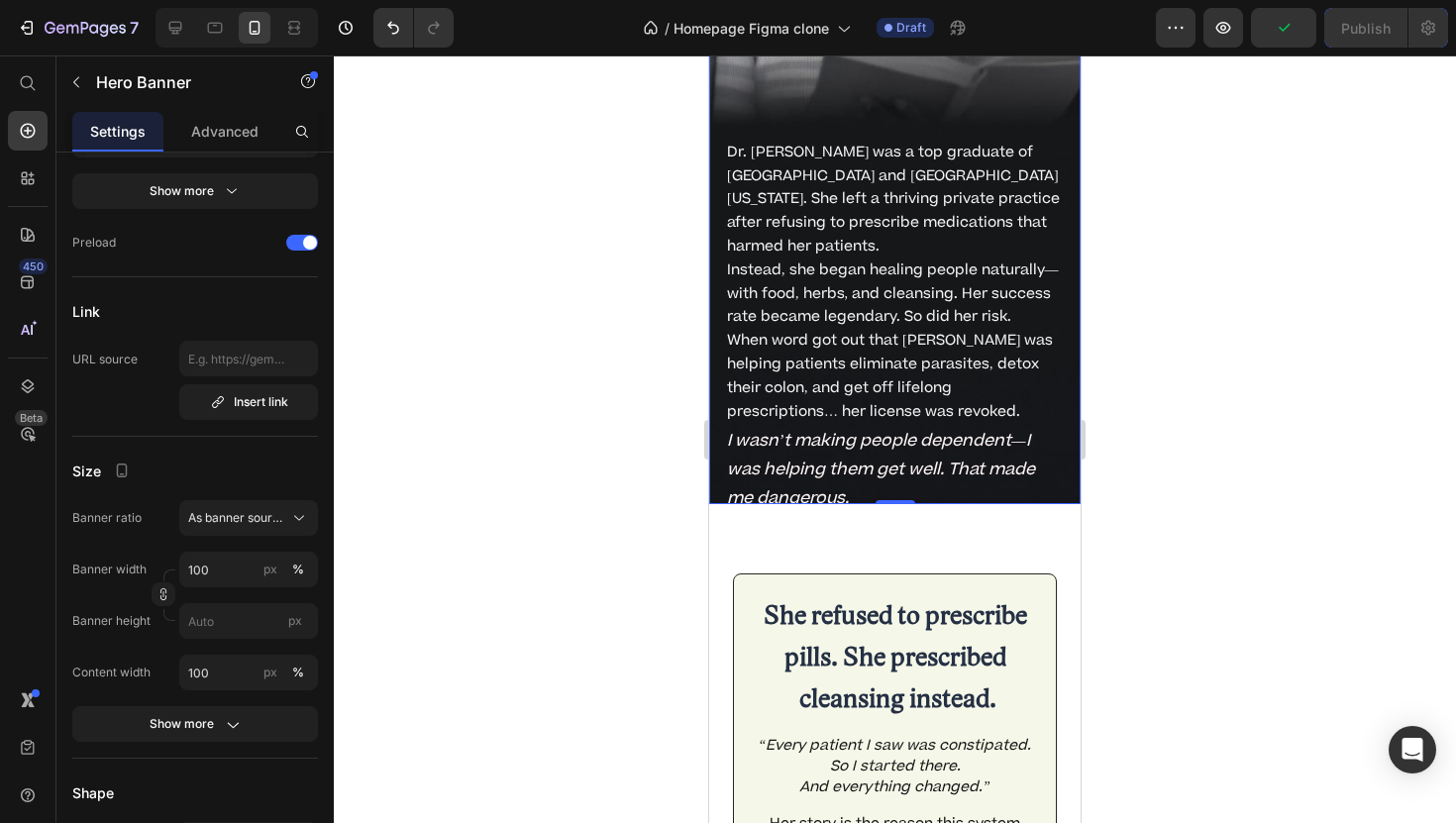 scroll, scrollTop: 0, scrollLeft: 0, axis: both 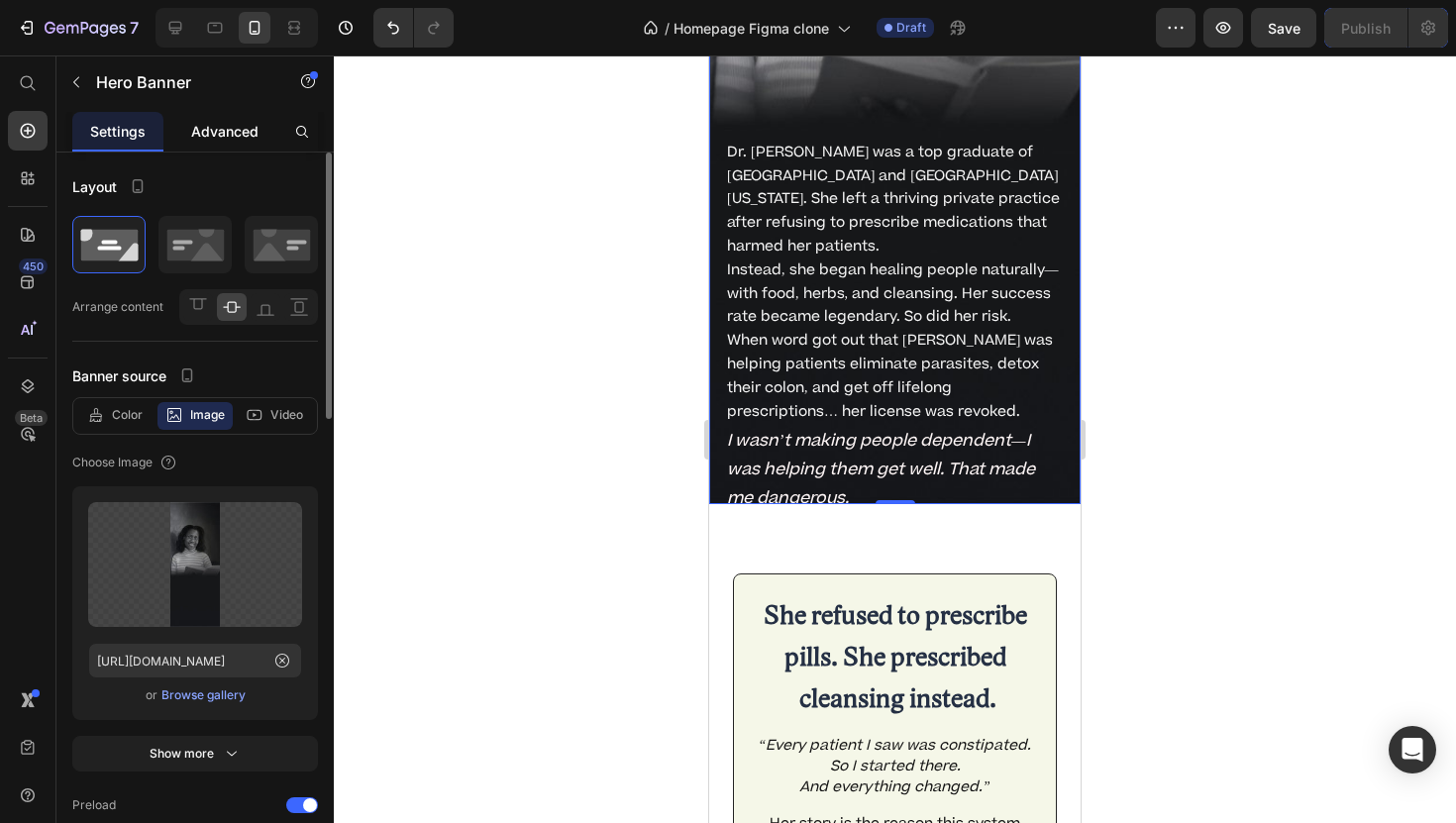 click on "Advanced" at bounding box center (225, 131) 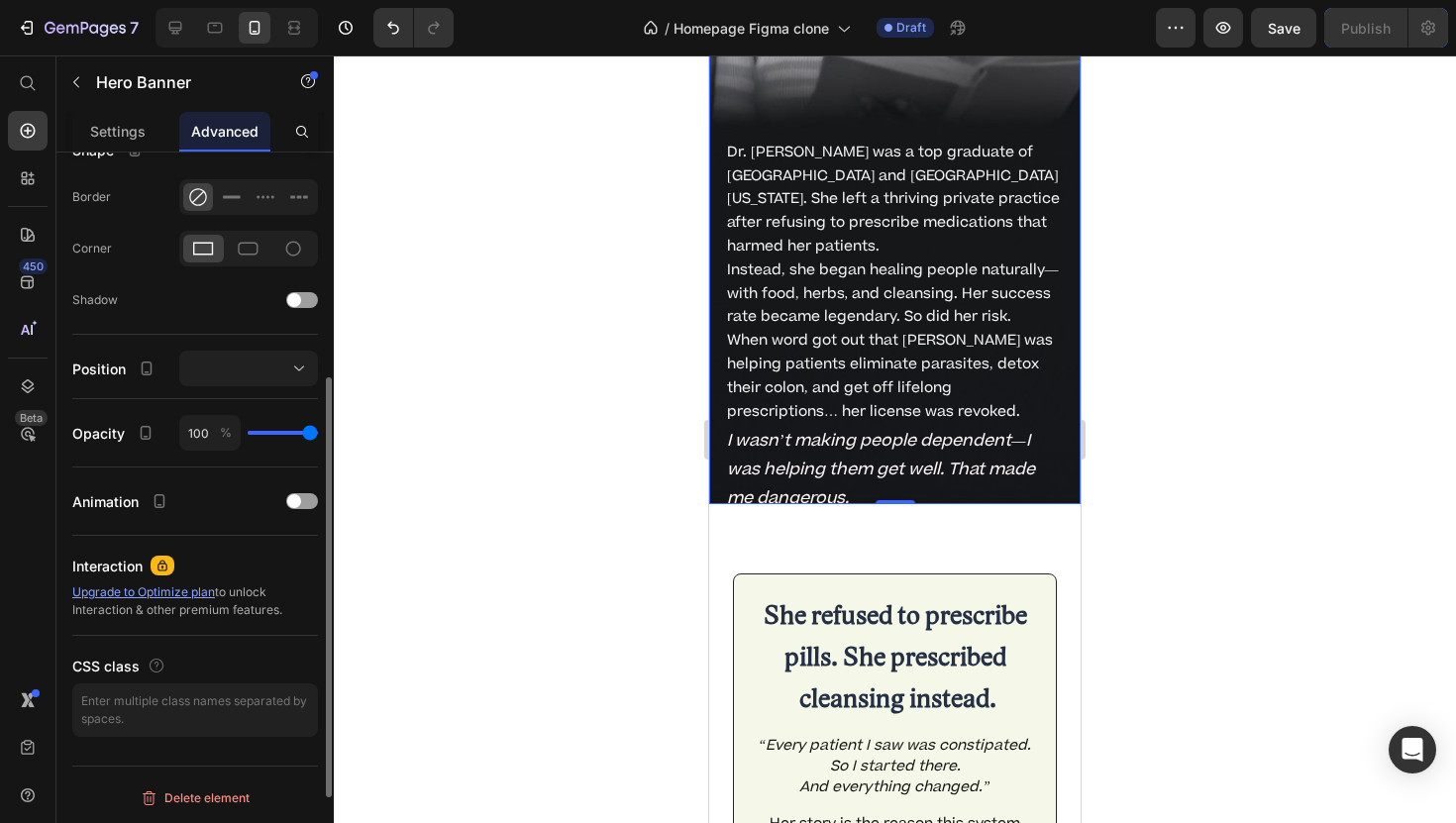 scroll, scrollTop: 0, scrollLeft: 0, axis: both 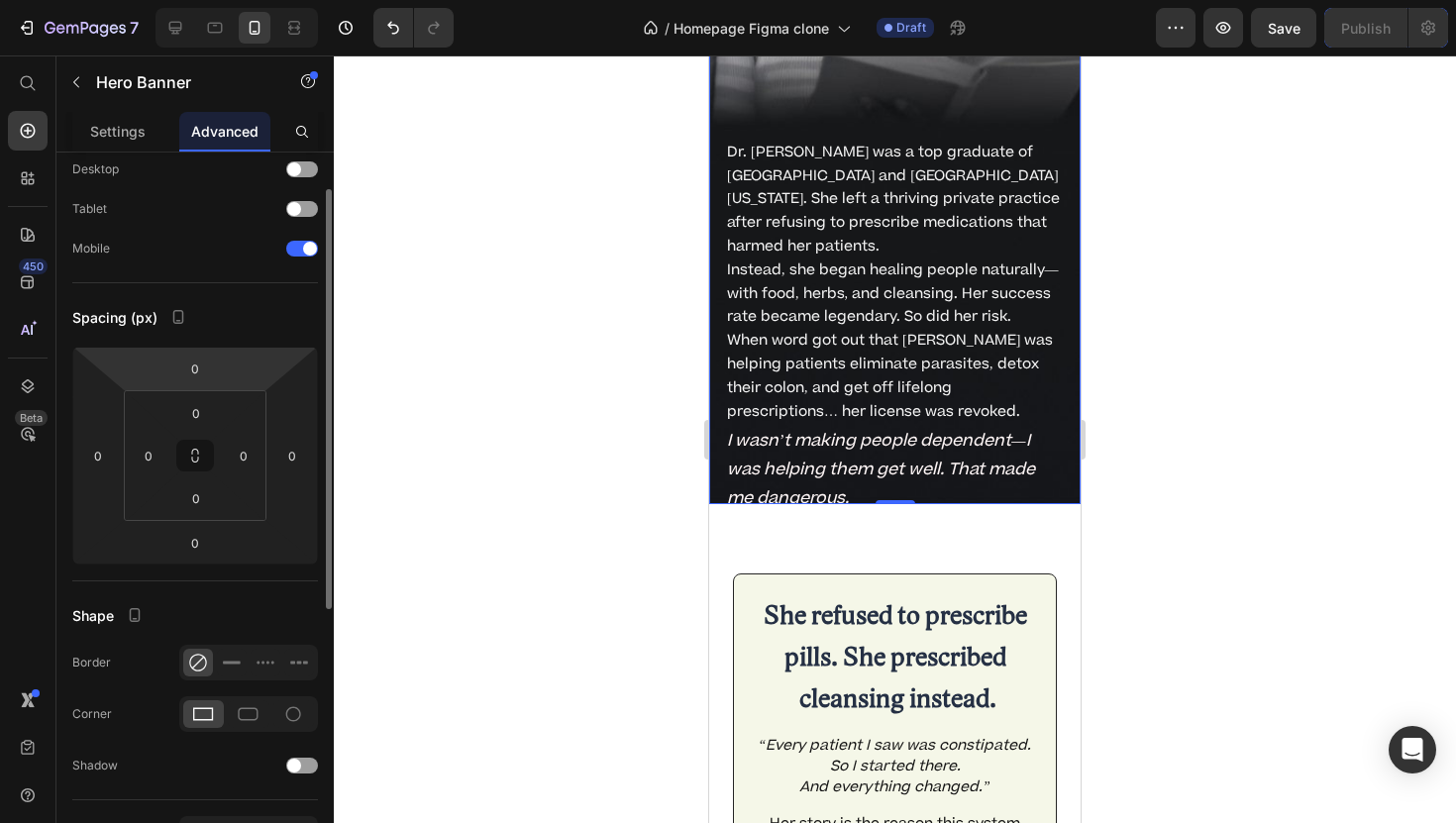 type 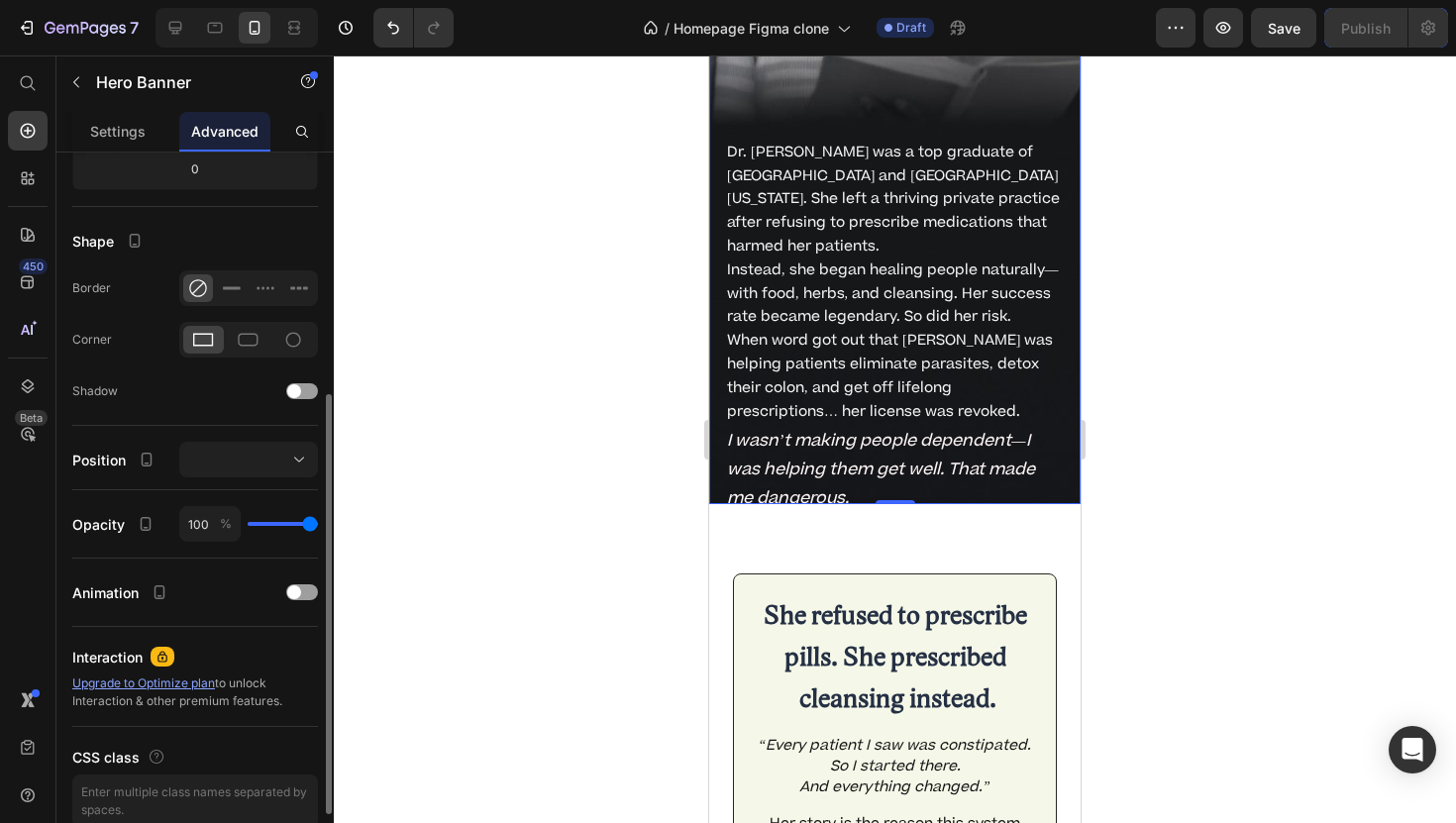 scroll, scrollTop: 530, scrollLeft: 0, axis: vertical 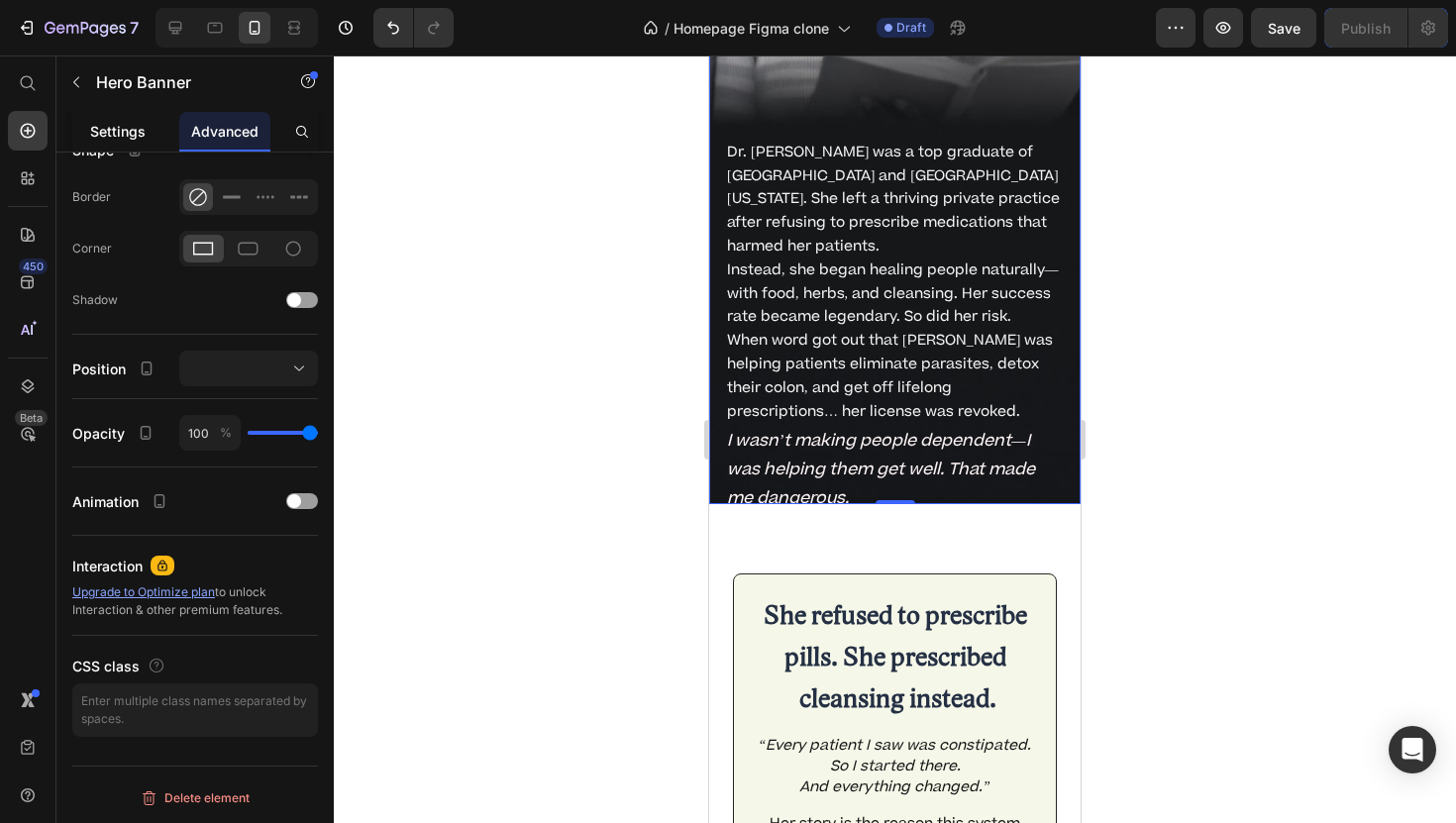 click on "Settings" at bounding box center [118, 131] 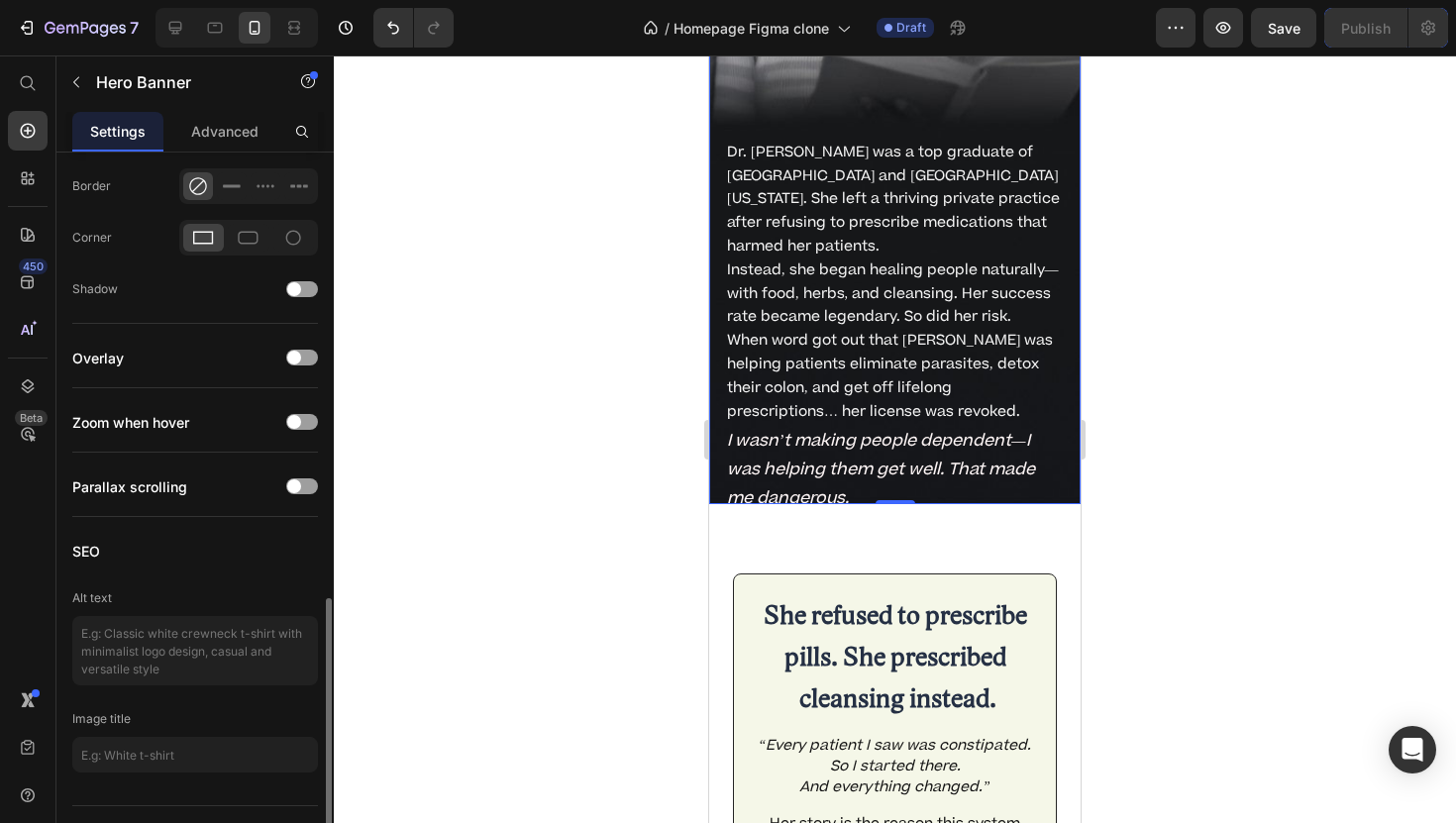 scroll, scrollTop: 1256, scrollLeft: 0, axis: vertical 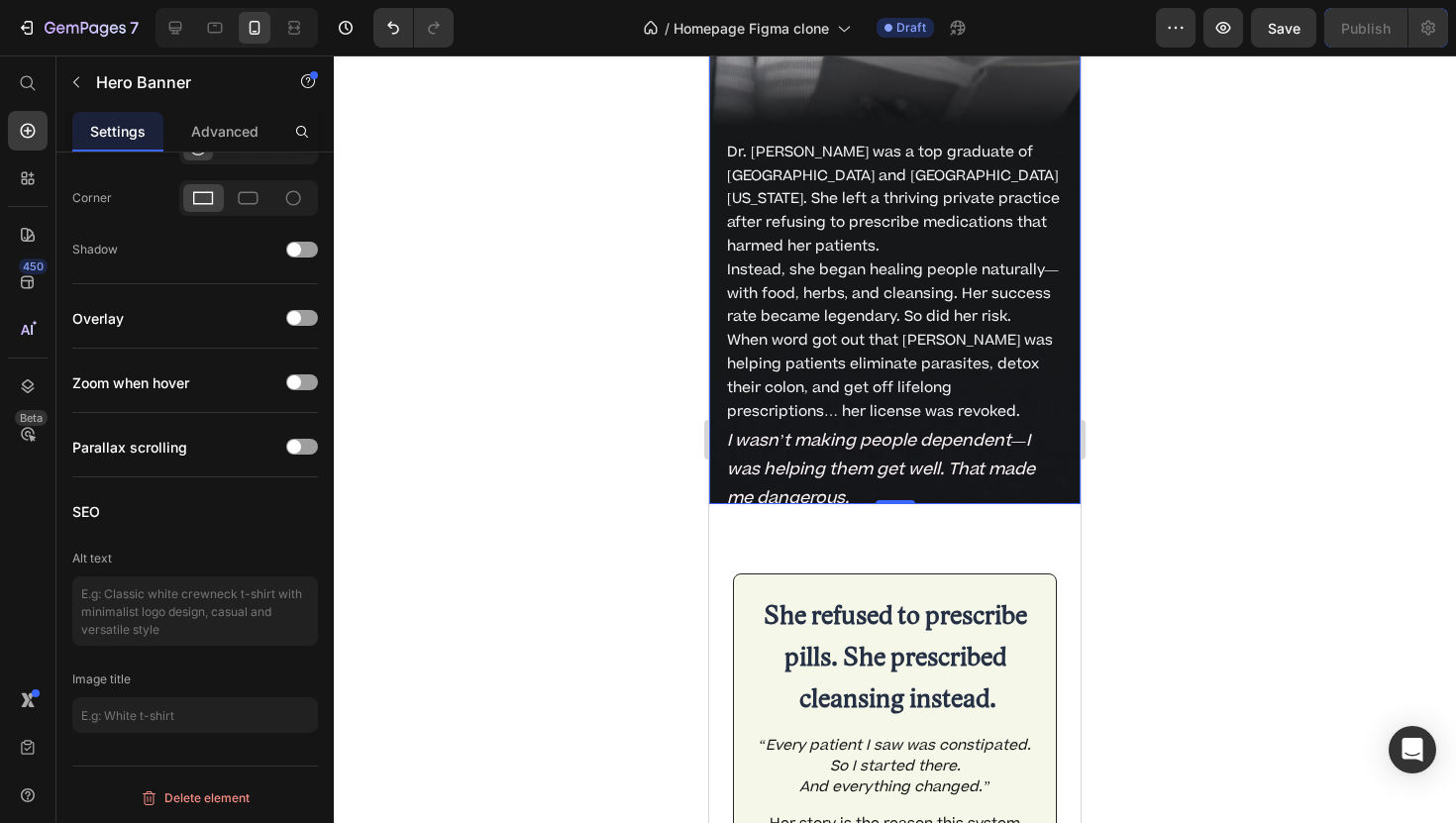 click on "Drop element here Meet the Woman Who Exposed the Root Cause of Modern Disease Heading The Doctor They Couldn't Silence. Text Block Dr. [PERSON_NAME] was a top graduate of [GEOGRAPHIC_DATA] and [GEOGRAPHIC_DATA][US_STATE]. She left a thriving private practice after refusing to prescribe medications that harmed her patients. Instead, she began healing people naturally—with food, herbs, and cleansing. Her success rate became legendary. So did her risk. When word got out that [PERSON_NAME] was helping patients eliminate parasites, detox their colon, and get off lifelong prescriptions… her license was revoked. Text Block I wasn’t making people dependent—I was helping them get well. That made me dangerous. Text Block" at bounding box center [894, 39] 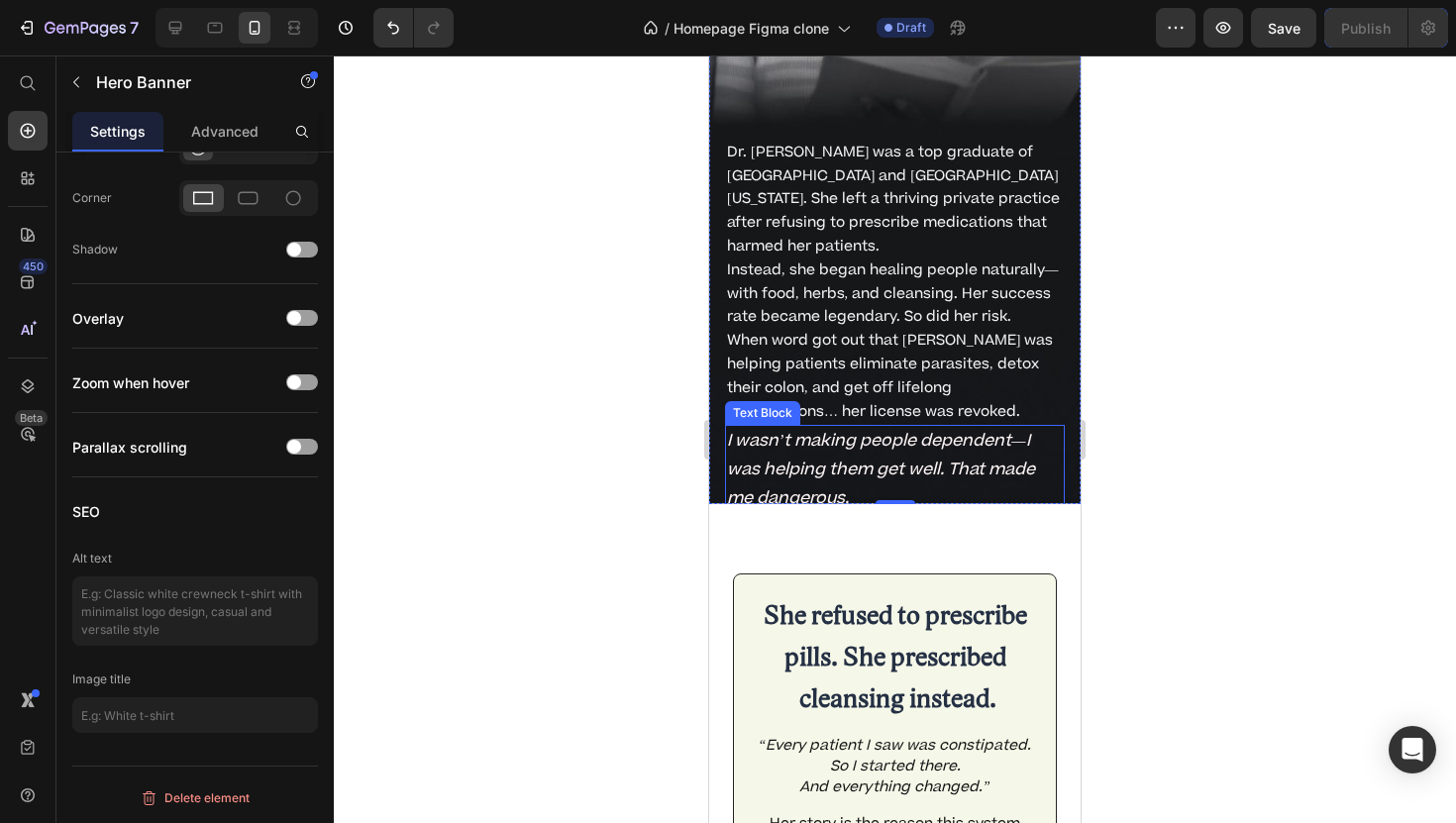 click on "I wasn’t making people dependent—I was helping them get well. That made me dangerous." at bounding box center (894, 469) 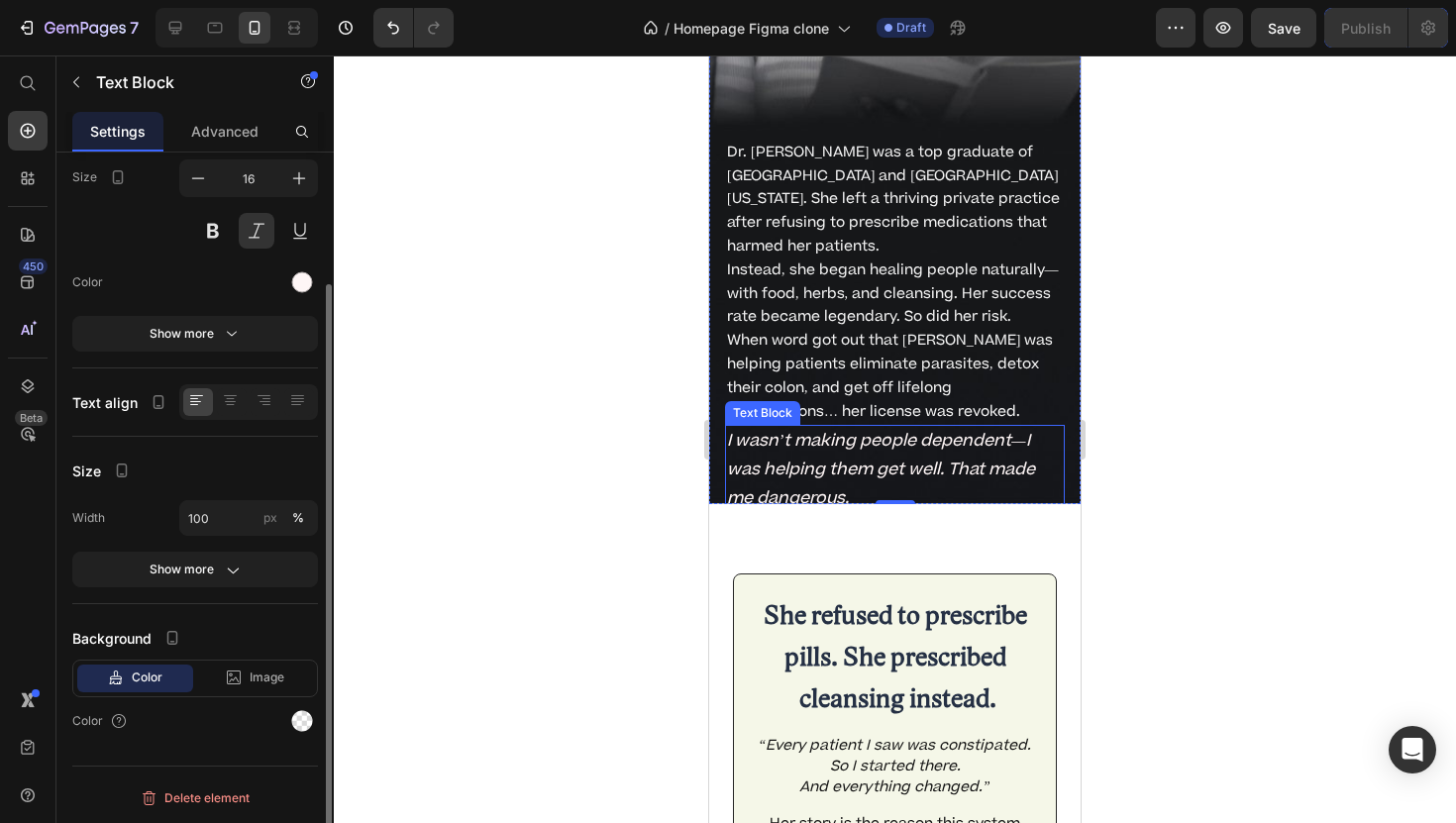 scroll, scrollTop: 0, scrollLeft: 0, axis: both 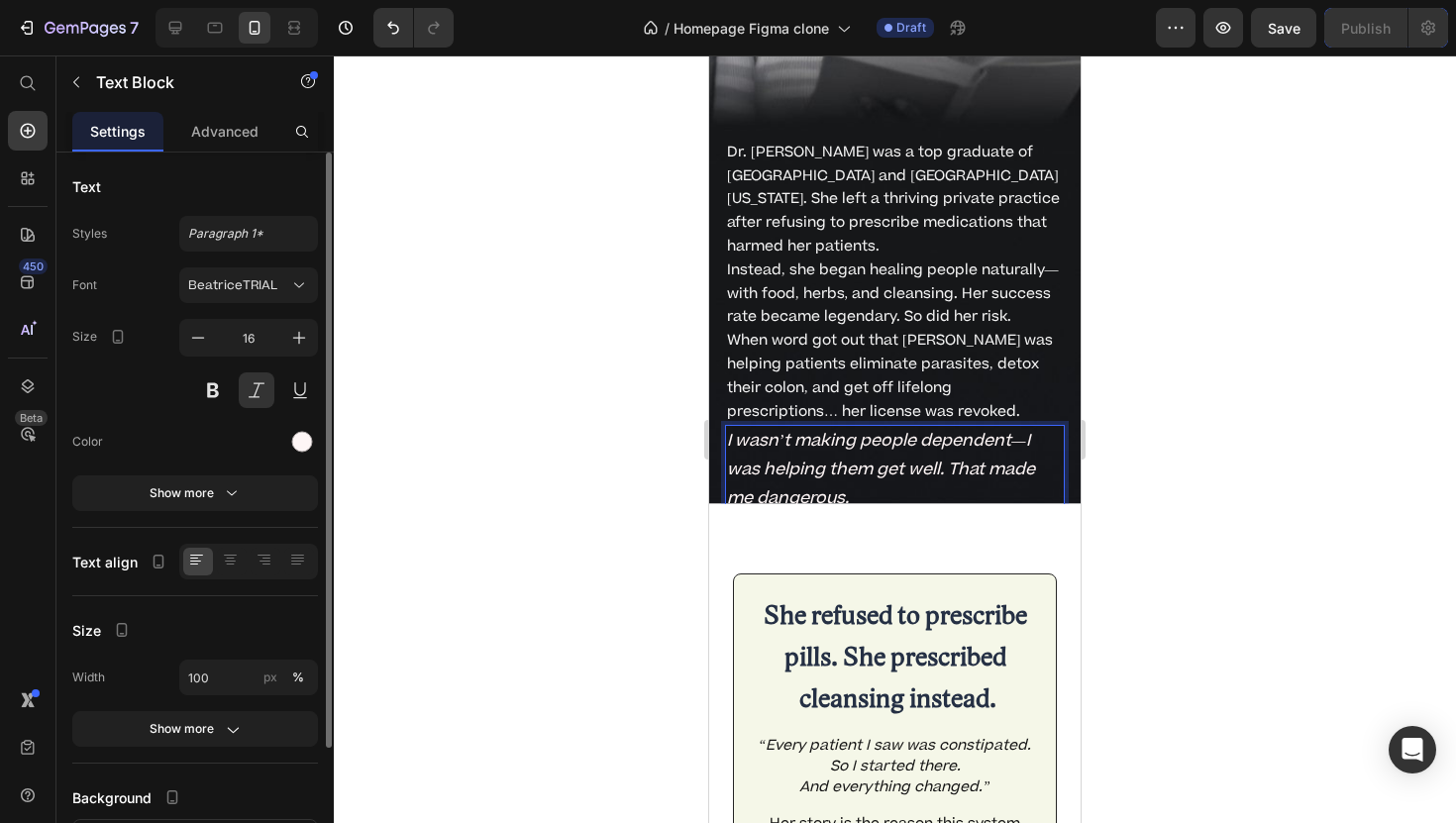 click on "I wasn’t making people dependent—I was helping them get well. That made me dangerous." at bounding box center (894, 469) 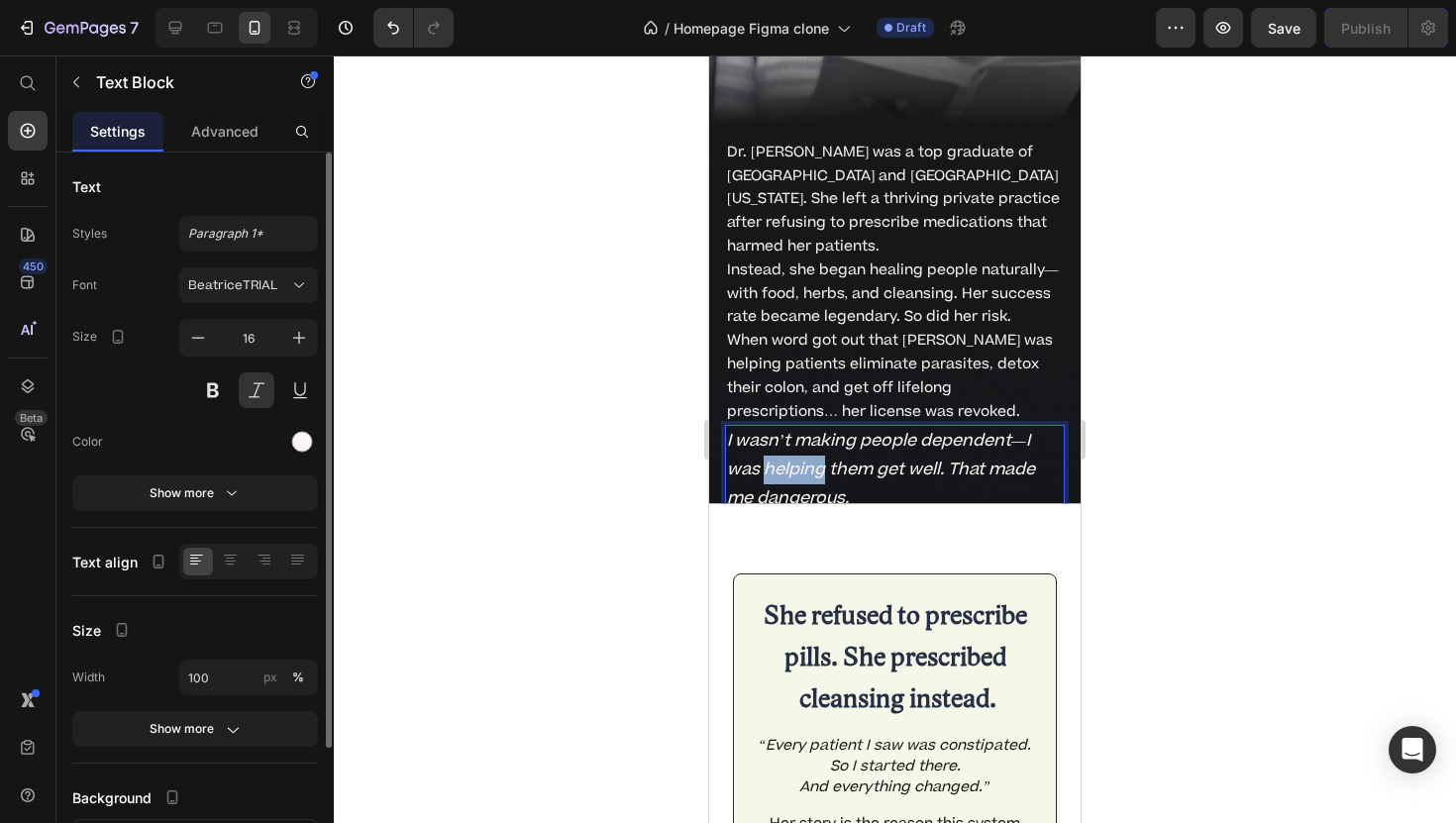 click on "I wasn’t making people dependent—I was helping them get well. That made me dangerous." at bounding box center [894, 469] 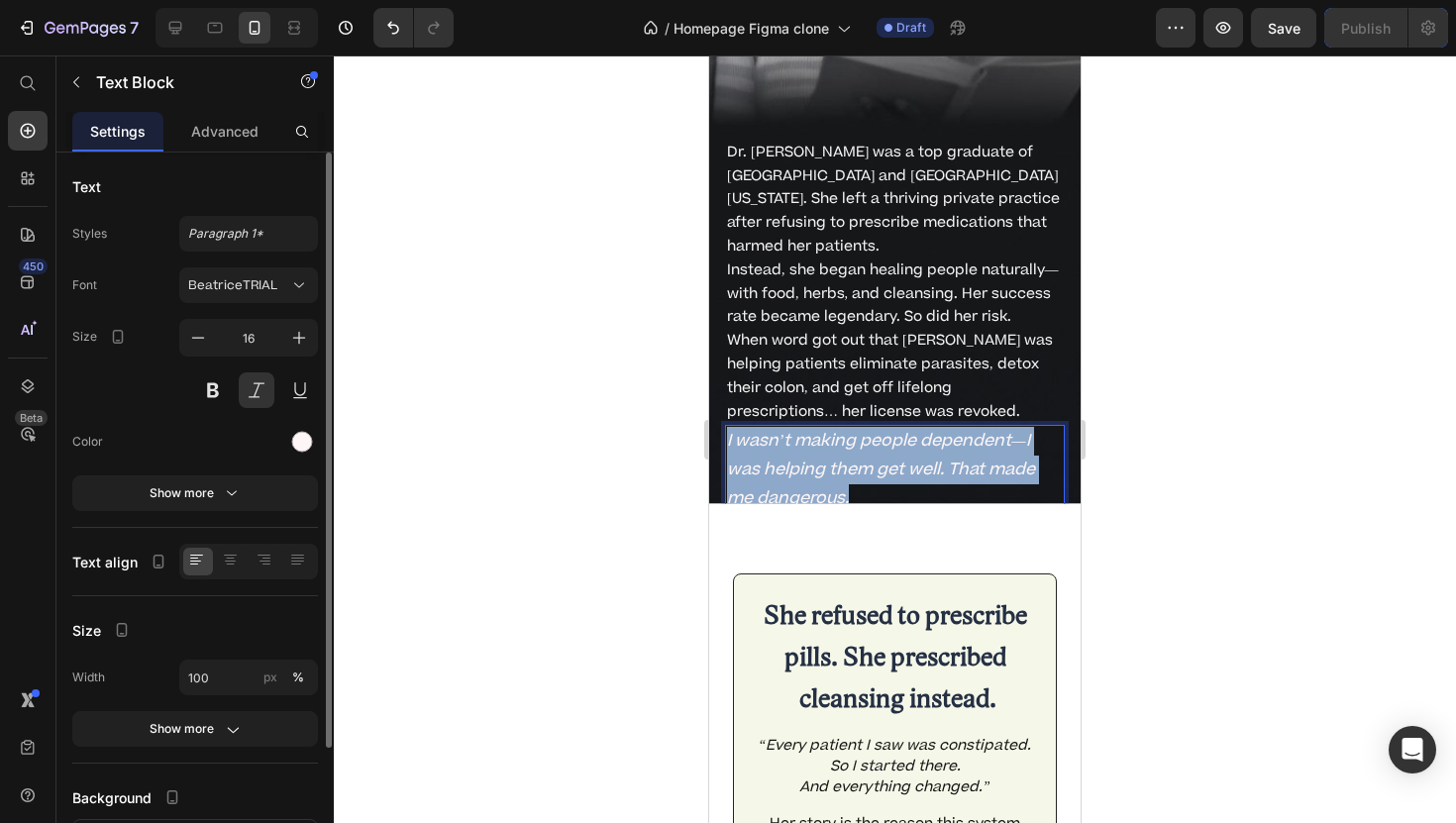 click on "I wasn’t making people dependent—I was helping them get well. That made me dangerous." at bounding box center (894, 469) 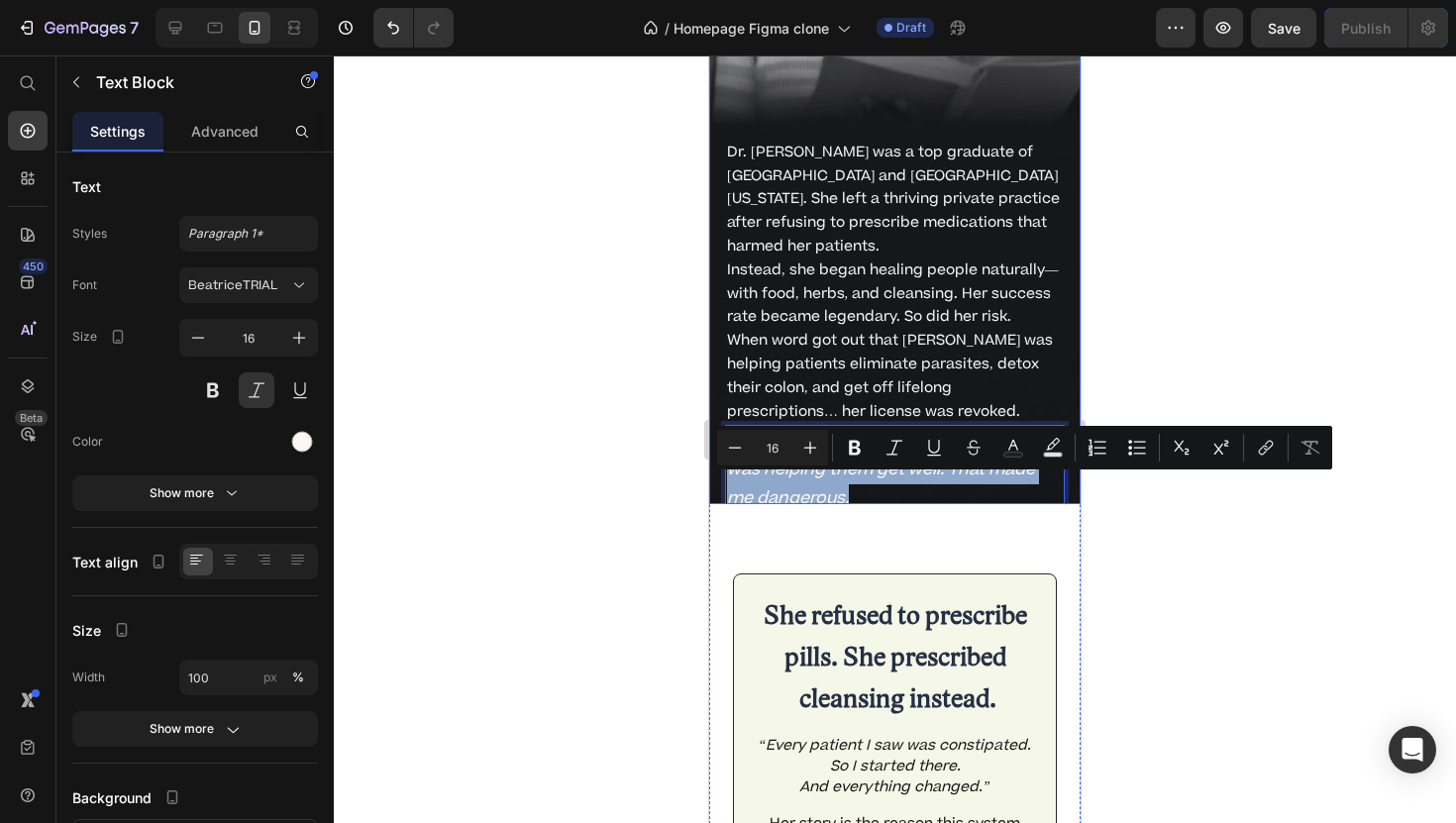 click on "Drop element here Meet the Woman Who Exposed the Root Cause of Modern Disease Heading The Doctor They Couldn't Silence. Text Block Dr. [PERSON_NAME] was a top graduate of [GEOGRAPHIC_DATA] and [GEOGRAPHIC_DATA][US_STATE]. She left a thriving private practice after refusing to prescribe medications that harmed her patients. Instead, she began healing people naturally—with food, herbs, and cleansing. Her success rate became legendary. So did her risk. When word got out that [PERSON_NAME] was helping patients eliminate parasites, detox their colon, and get off lifelong prescriptions… her license was revoked. Text Block I wasn’t making people dependent—I was helping them get well. That made me dangerous. Text Block   10" at bounding box center [894, 39] 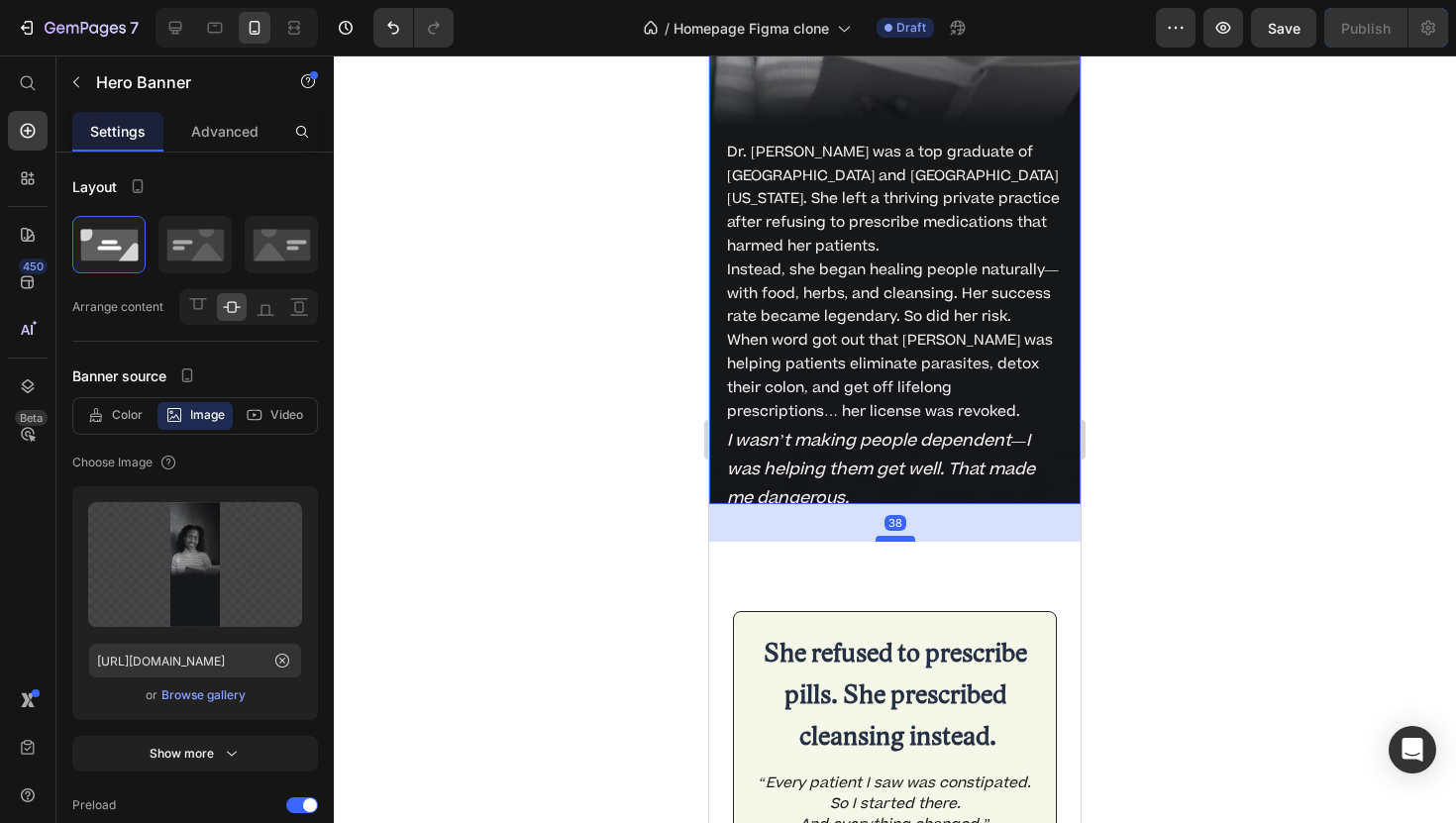 drag, startPoint x: 895, startPoint y: 548, endPoint x: 893, endPoint y: 585, distance: 37.054015 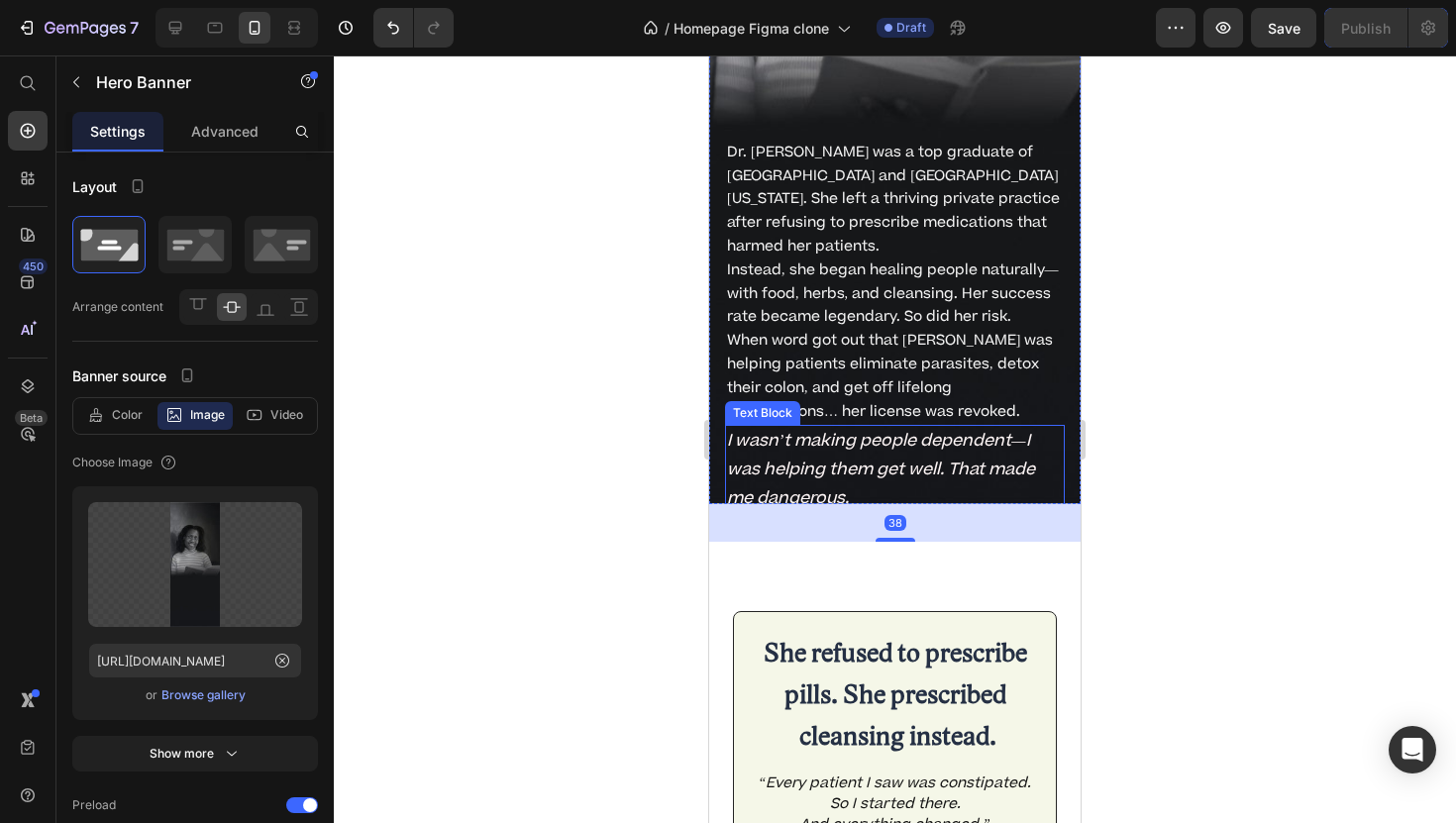 click on "I wasn’t making people dependent—I was helping them get well. That made me dangerous." at bounding box center (894, 469) 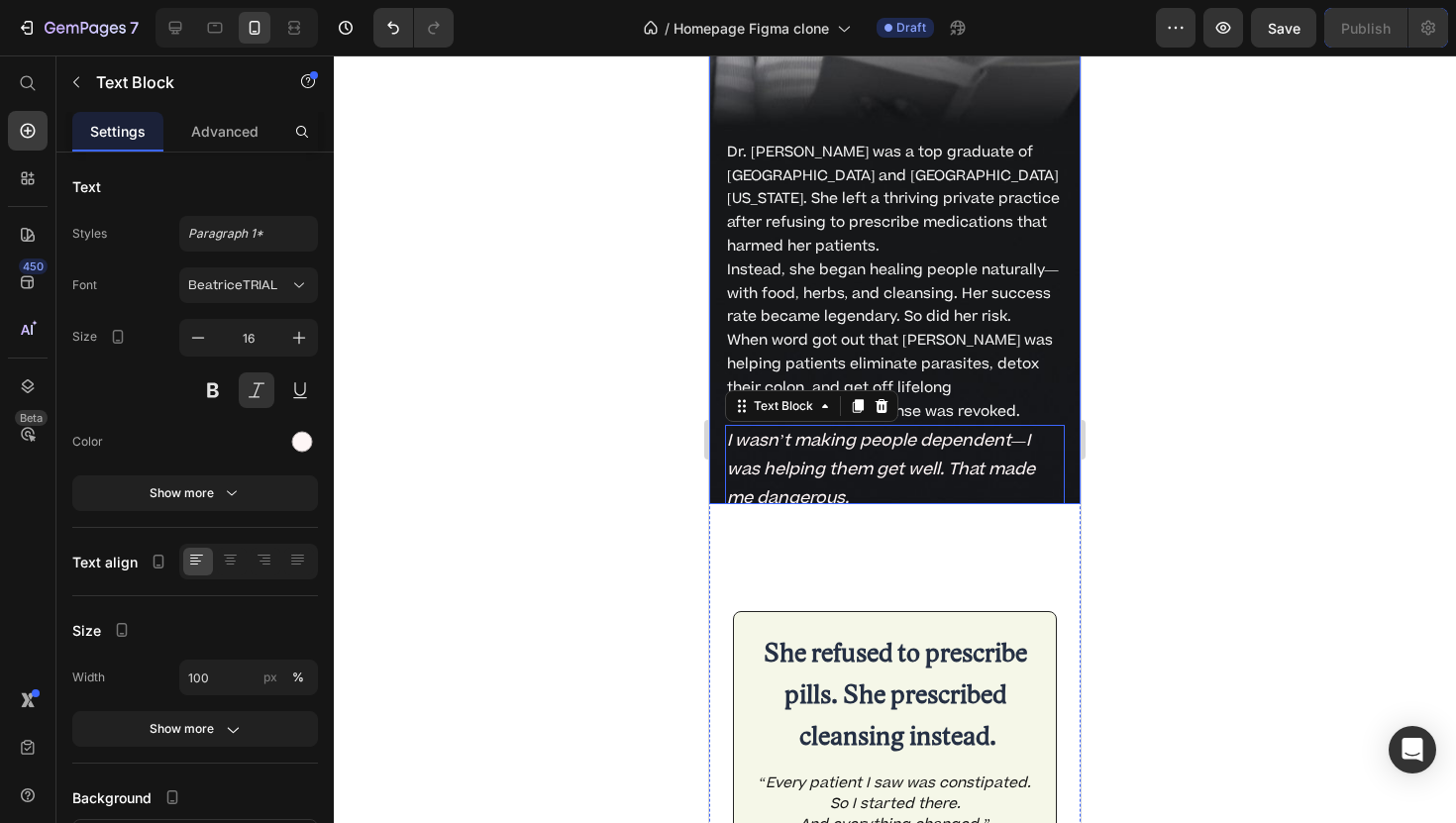 click on "Drop element here Meet the Woman Who Exposed the Root Cause of Modern Disease Heading The Doctor They Couldn't Silence. Text Block Dr. [PERSON_NAME] was a top graduate of [GEOGRAPHIC_DATA] and [GEOGRAPHIC_DATA][US_STATE]. She left a thriving private practice after refusing to prescribe medications that harmed her patients. Instead, she began healing people naturally—with food, herbs, and cleansing. Her success rate became legendary. So did her risk. When word got out that [PERSON_NAME] was helping patients eliminate parasites, detox their colon, and get off lifelong prescriptions… her license was revoked. Text Block I wasn’t making people dependent—I was helping them get well. That made me dangerous. Text Block   10" at bounding box center [894, 39] 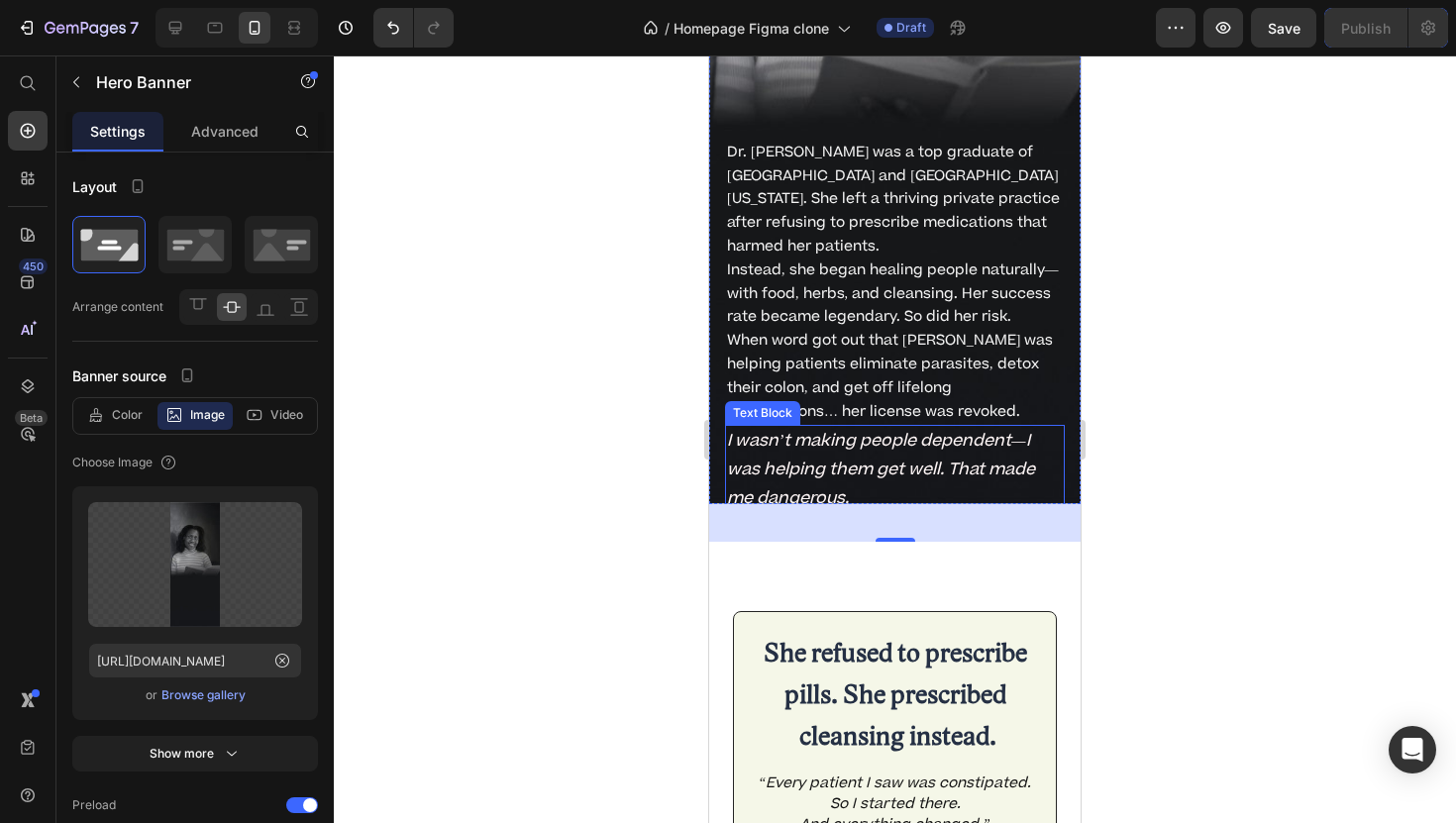 click on "I wasn’t making people dependent—I was helping them get well. That made me dangerous." at bounding box center (894, 469) 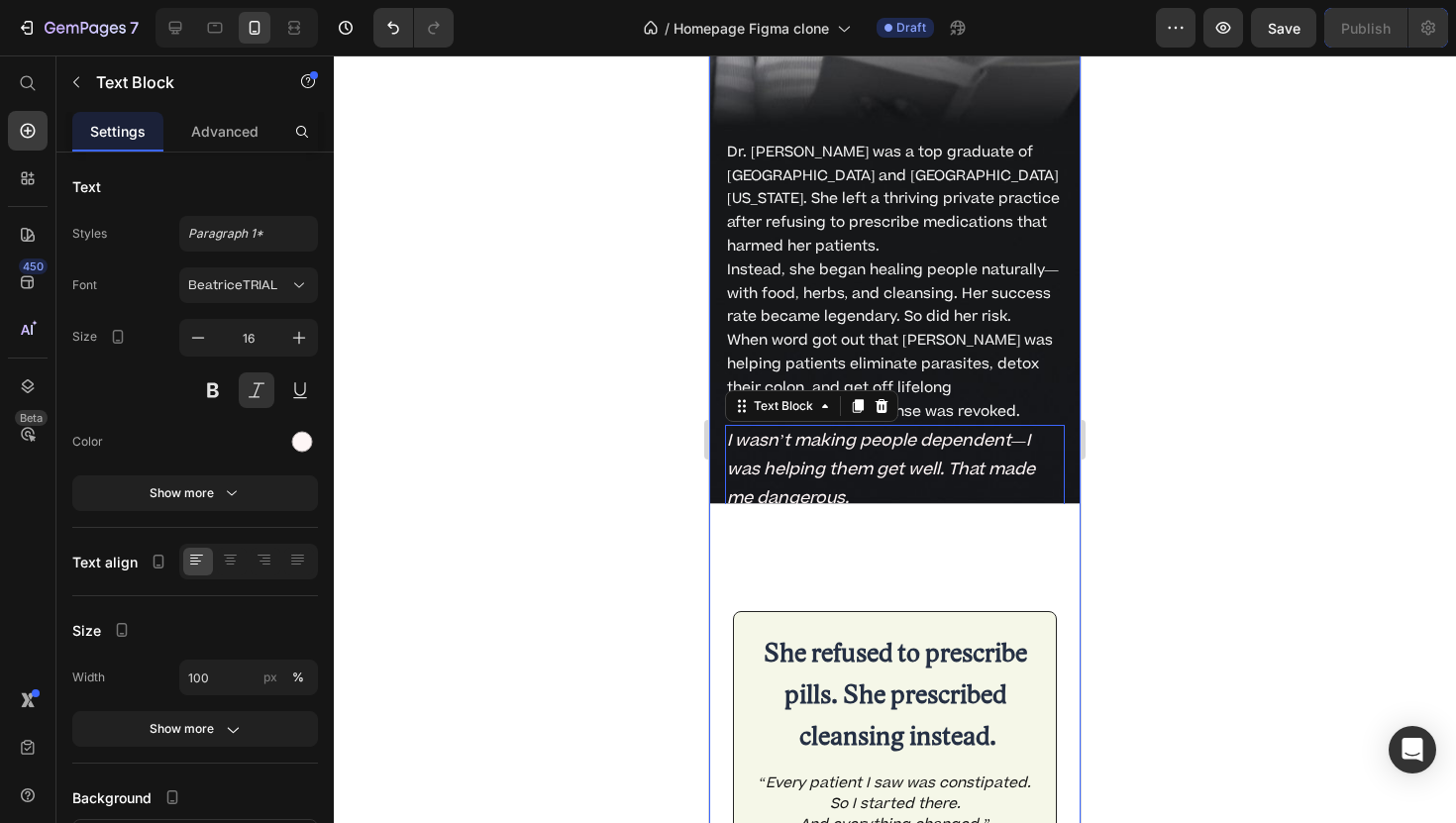 click on "Meet the Woman Who Exposed the Root Cause of Modern Disease Heading The Doctor They Couldn't Silence. Text Block Dr. [PERSON_NAME] was a top graduate of [GEOGRAPHIC_DATA] and [GEOGRAPHIC_DATA][US_STATE]. She left a thriving private practice after refusing to prescribe medications that harmed her patients. Instead, she began healing people naturally—with food, herbs, and cleansing. Her success rate became legendary. So did her risk. When word got out that [PERSON_NAME] was helping patients eliminate parasites, detox their colon, and get off lifelong prescriptions… her license was revoked. Text Block I wasn’t making people dependent—I was helping them get well. That made me dangerous. Text Block Hero Banner
Drop element here Meet the Woman Who Exposed the Root Cause of Modern Disease Heading The Doctor They Couldn't Silence. Text Block Instead, she began healing people naturally—with food, herbs, and cleansing. Her success rate became legendary. So did her risk." at bounding box center (894, 329) 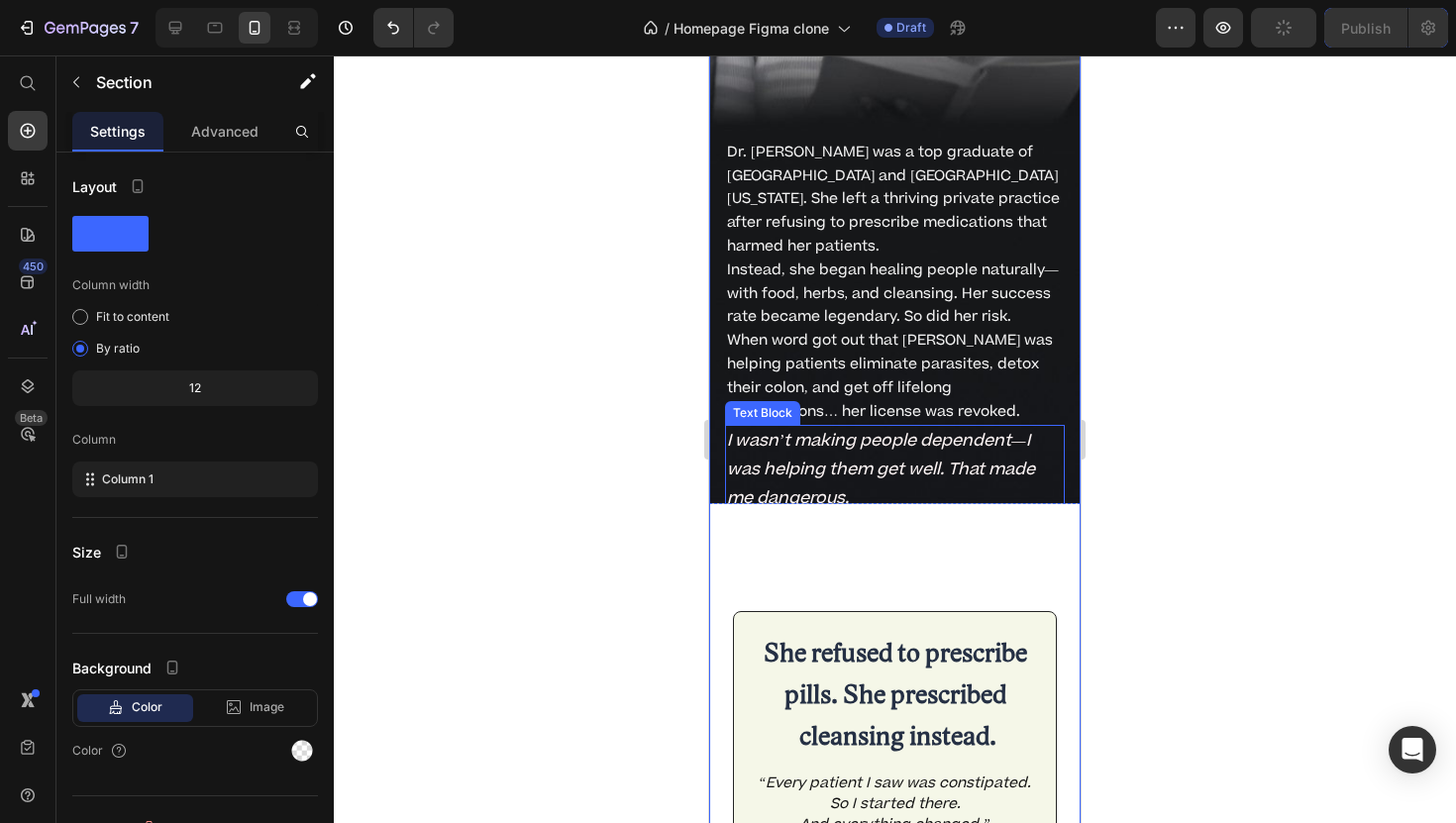 click on "I wasn’t making people dependent—I was helping them get well. That made me dangerous." at bounding box center (894, 469) 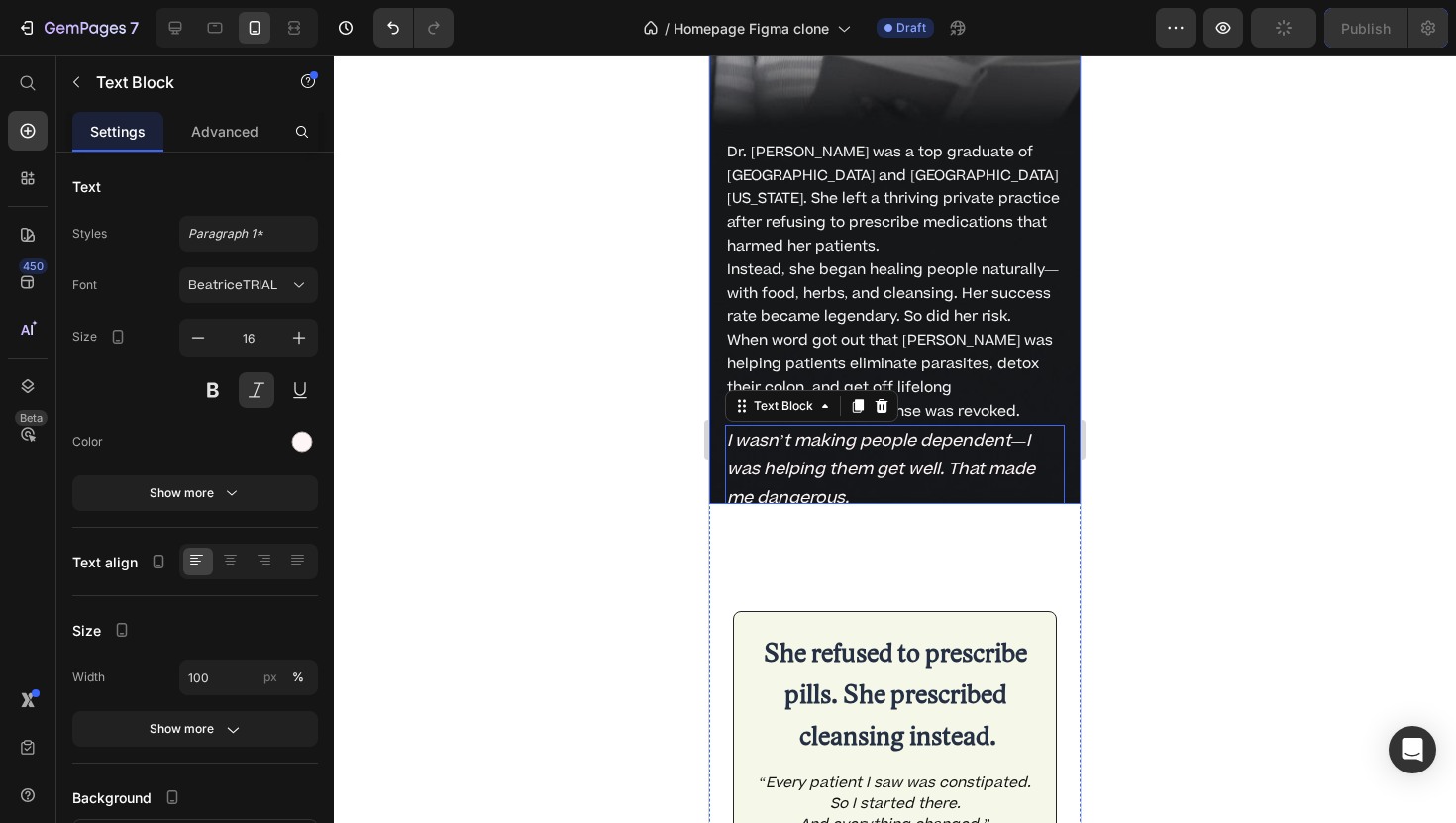 click on "Drop element here Meet the Woman Who Exposed the Root Cause of Modern Disease Heading The Doctor They Couldn't Silence. Text Block Dr. [PERSON_NAME] was a top graduate of [GEOGRAPHIC_DATA] and [GEOGRAPHIC_DATA][US_STATE]. She left a thriving private practice after refusing to prescribe medications that harmed her patients. Instead, she began healing people naturally—with food, herbs, and cleansing. Her success rate became legendary. So did her risk. When word got out that [PERSON_NAME] was helping patients eliminate parasites, detox their colon, and get off lifelong prescriptions… her license was revoked. Text Block I wasn’t making people dependent—I was helping them get well. That made me dangerous. Text Block   10" at bounding box center [894, 39] 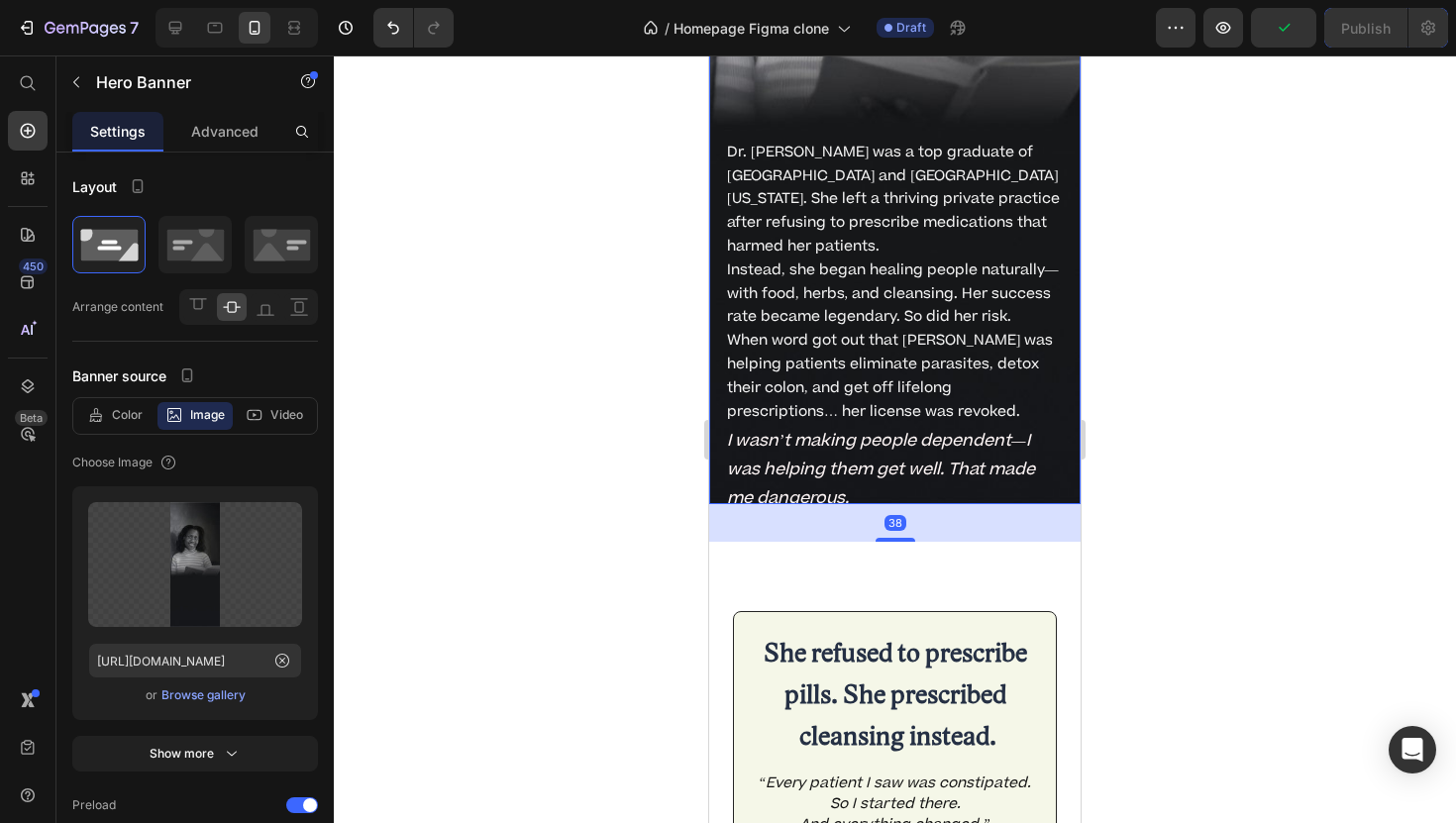 click on "38" at bounding box center [894, 523] 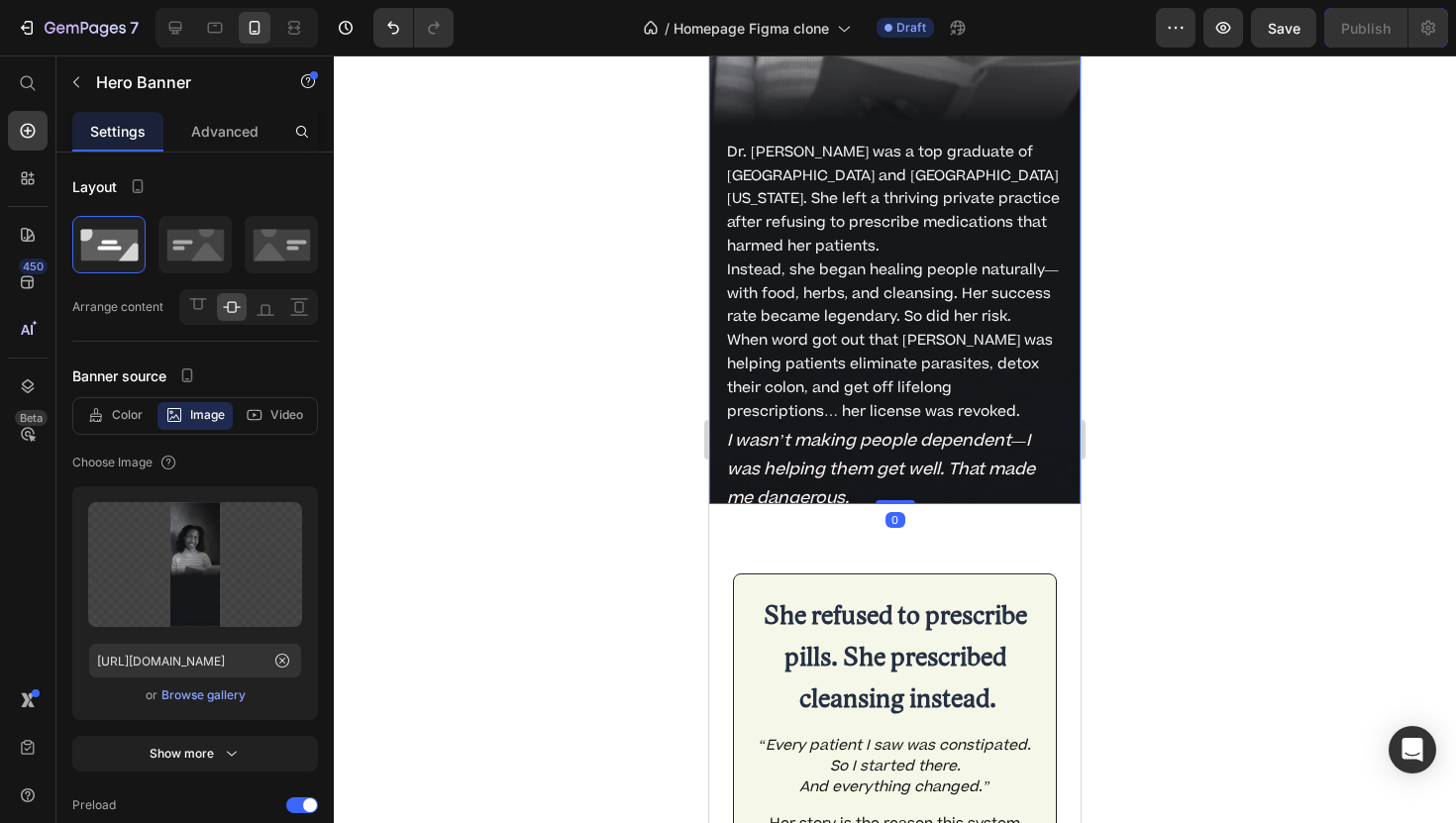 drag, startPoint x: 890, startPoint y: 586, endPoint x: 885, endPoint y: 532, distance: 54.230987 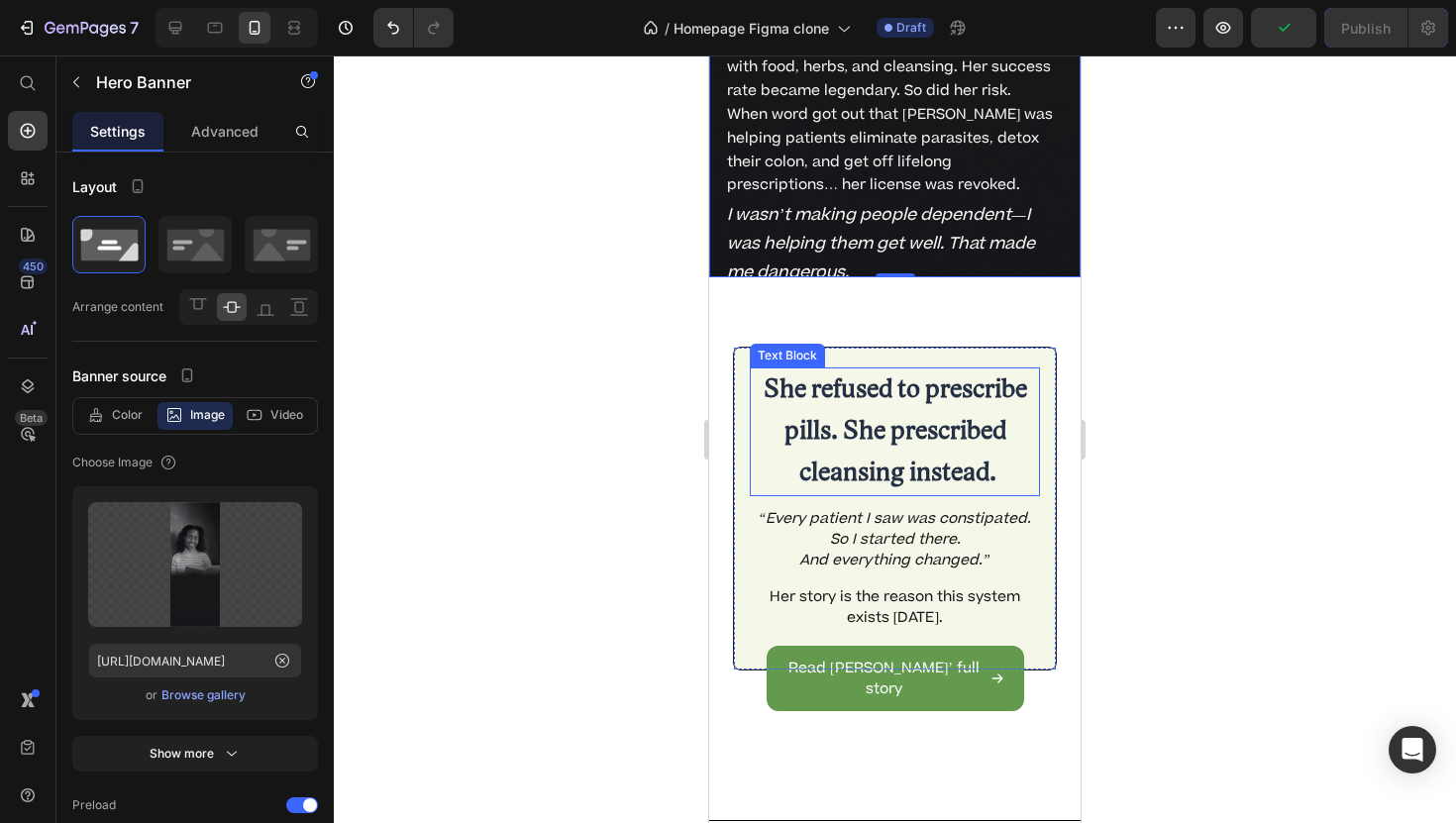 scroll, scrollTop: 8764, scrollLeft: 0, axis: vertical 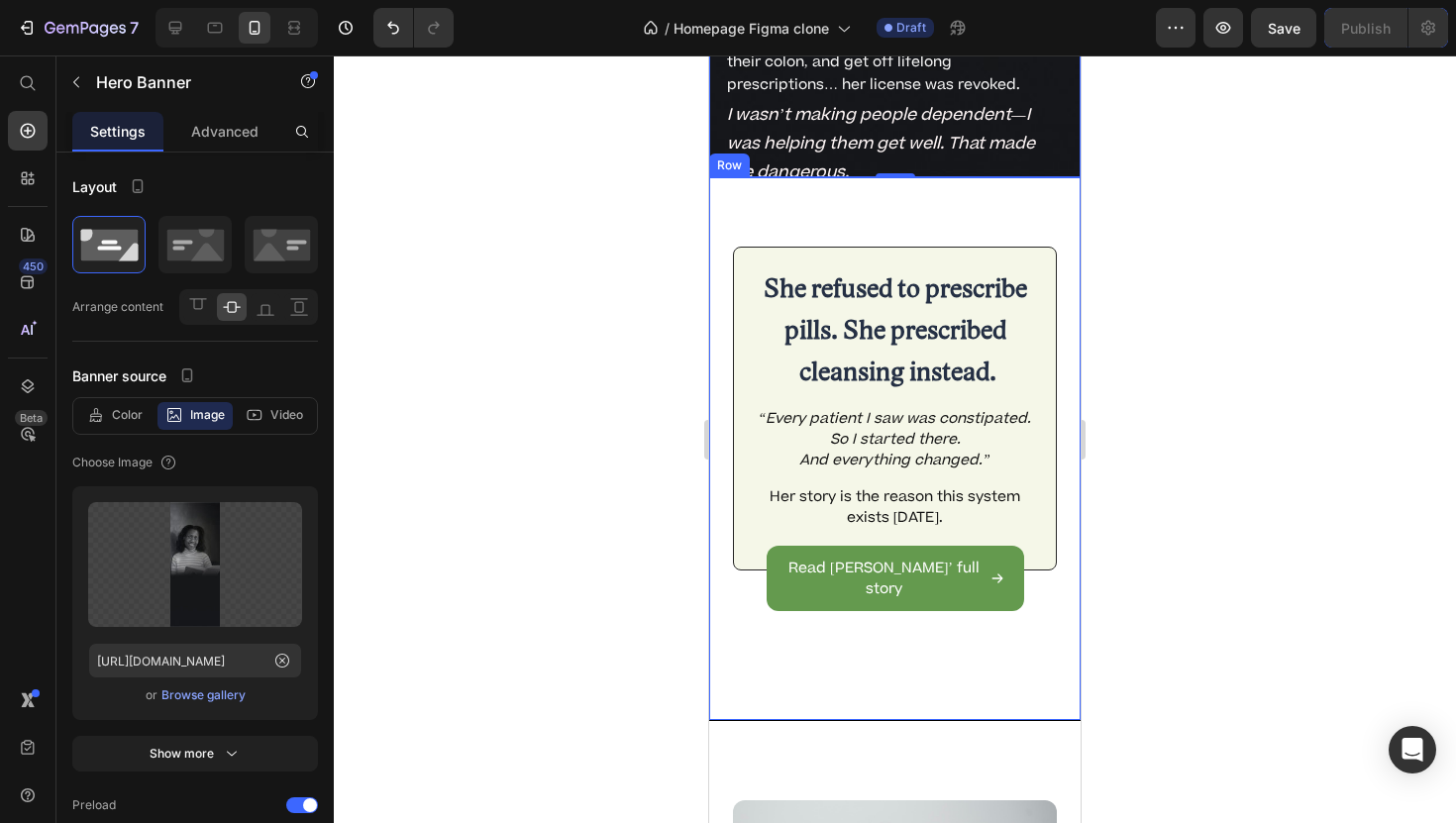 click on "She refused to prescribe pills. She prescribed  cleansing instead. Text Block “Every patient I saw was constipated. So I started there.  And everything changed.” Text Block Her story is the reason this system exists [DATE]. Text Block Row
Read [PERSON_NAME]’ full story Button Row" at bounding box center [894, 449] 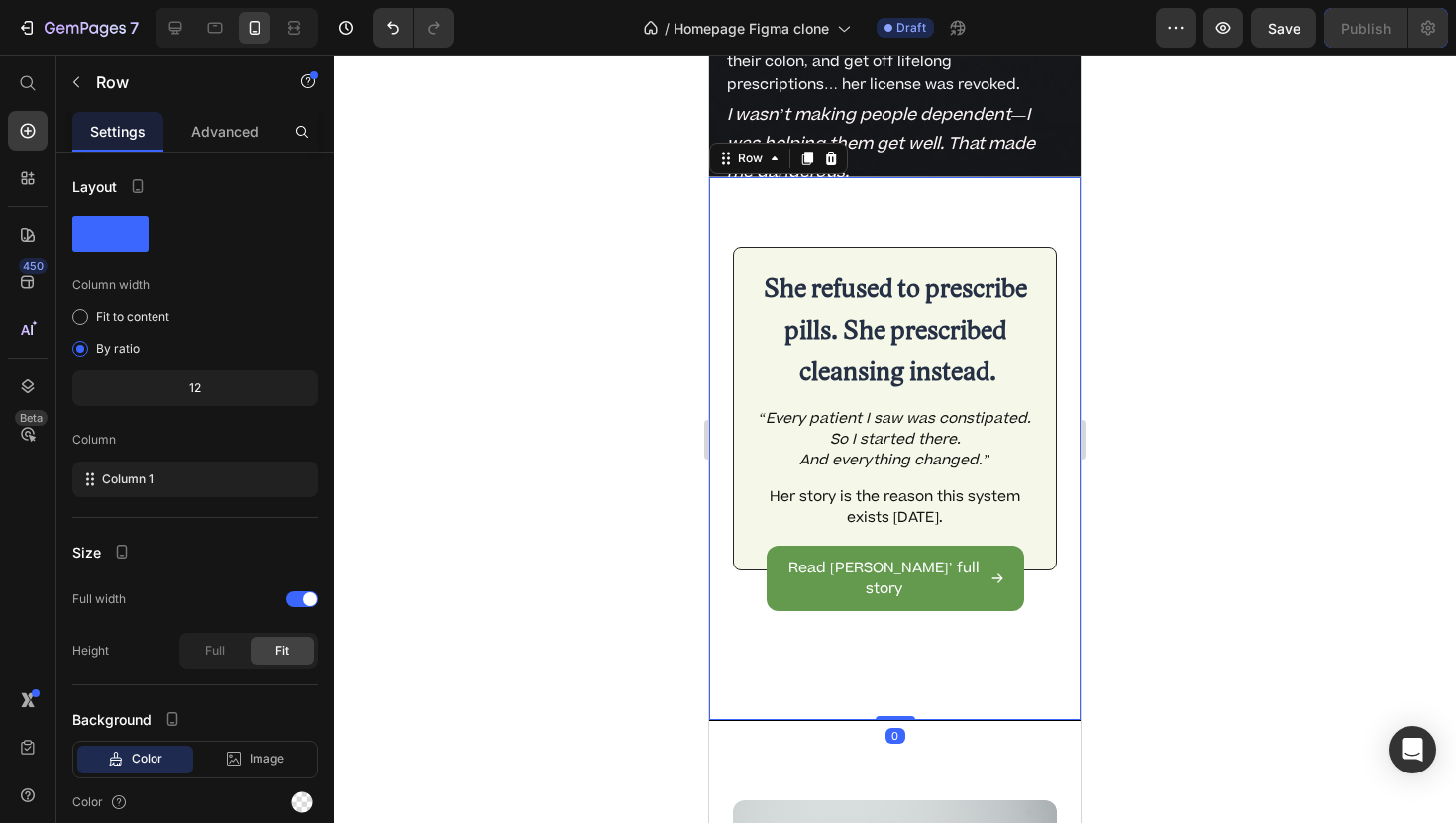 click on "She refused to prescribe pills. She prescribed  cleansing instead. Text Block “Every patient I saw was constipated. So I started there.  And everything changed.” Text Block Her story is the reason this system exists [DATE]. Text Block Row
Read [PERSON_NAME]’ full story Button Row   0" at bounding box center (894, 449) 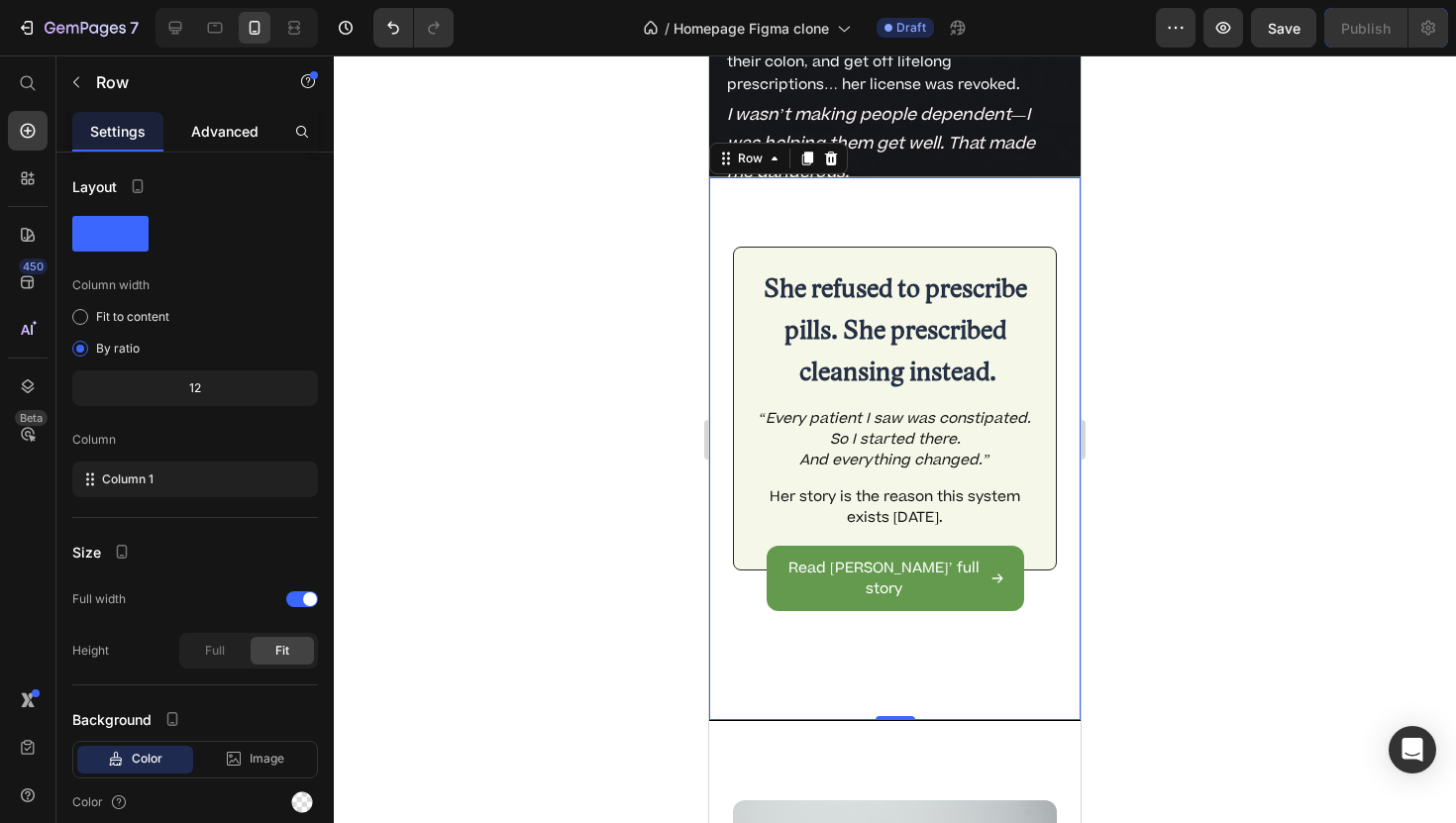 click on "Advanced" 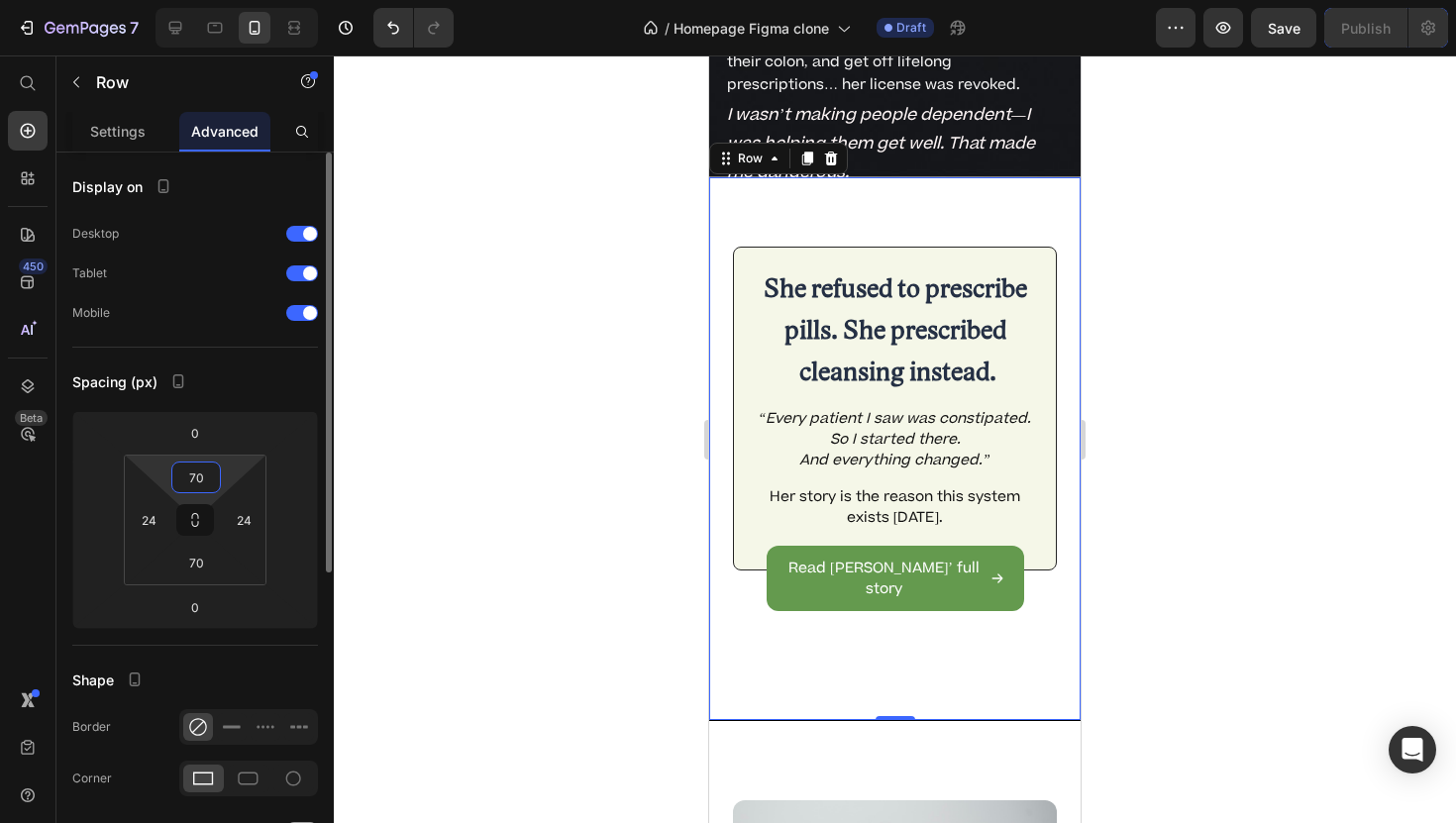 click on "70" at bounding box center (196, 477) 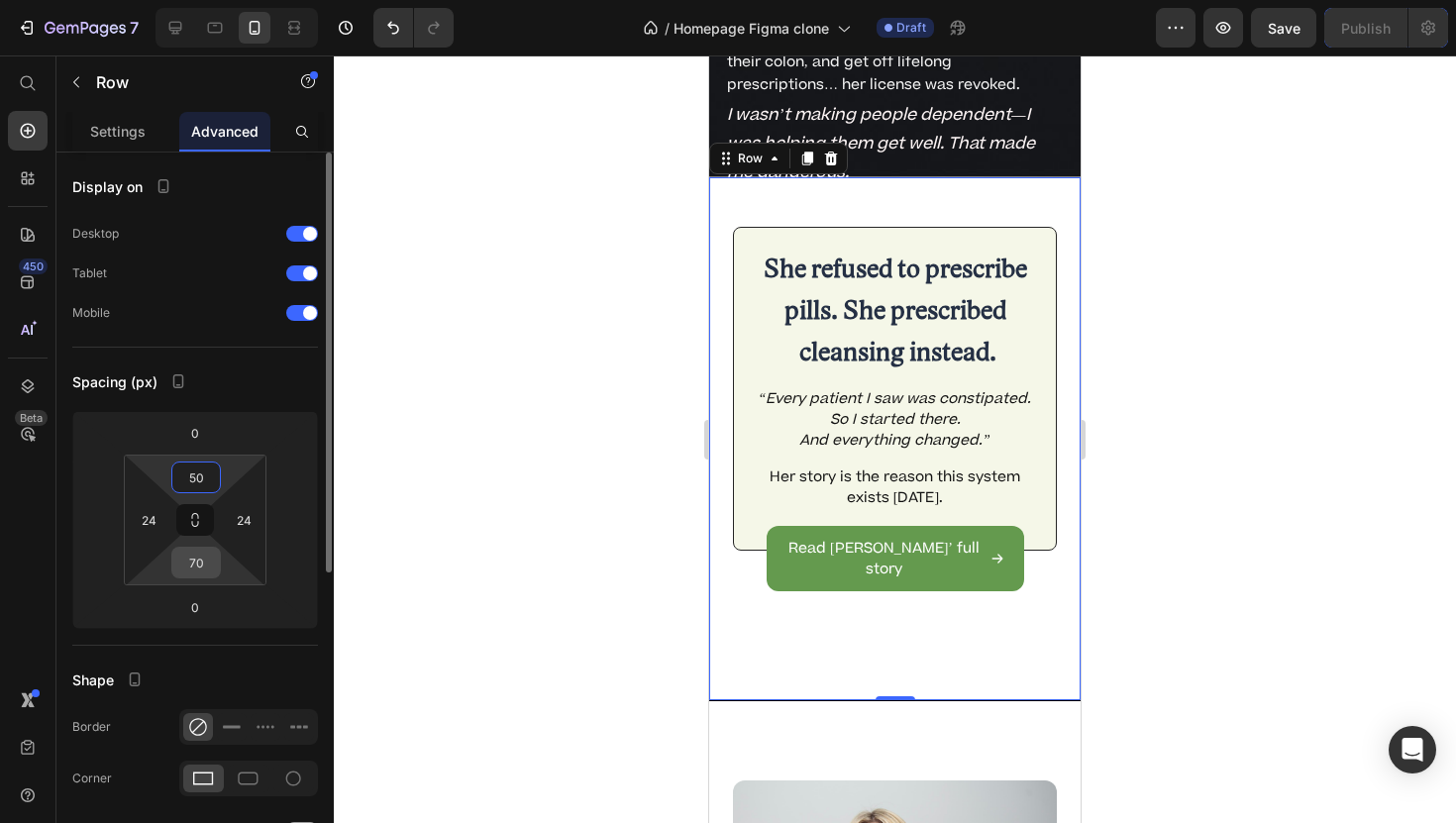 type on "50" 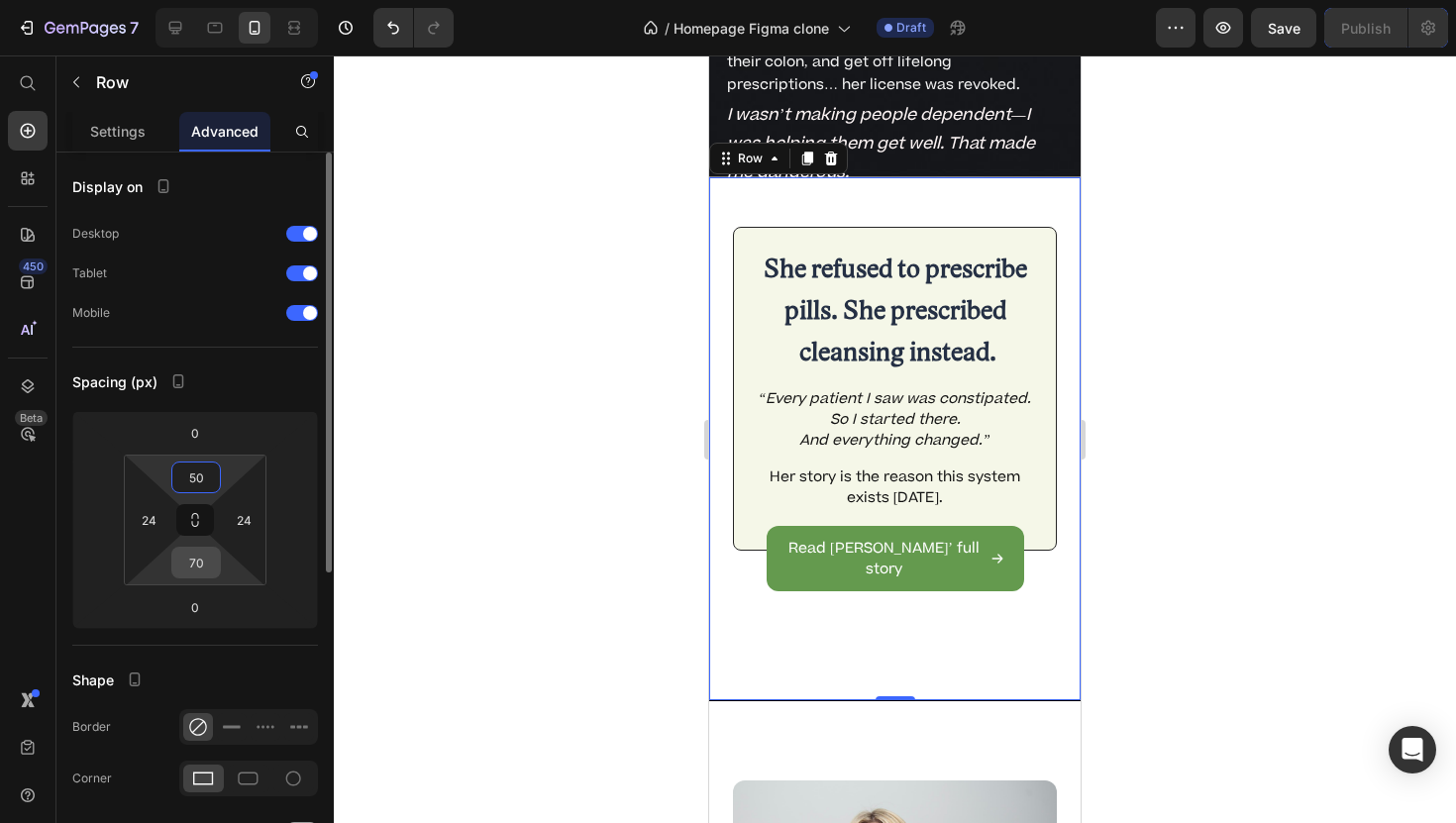 click on "70" at bounding box center [196, 563] 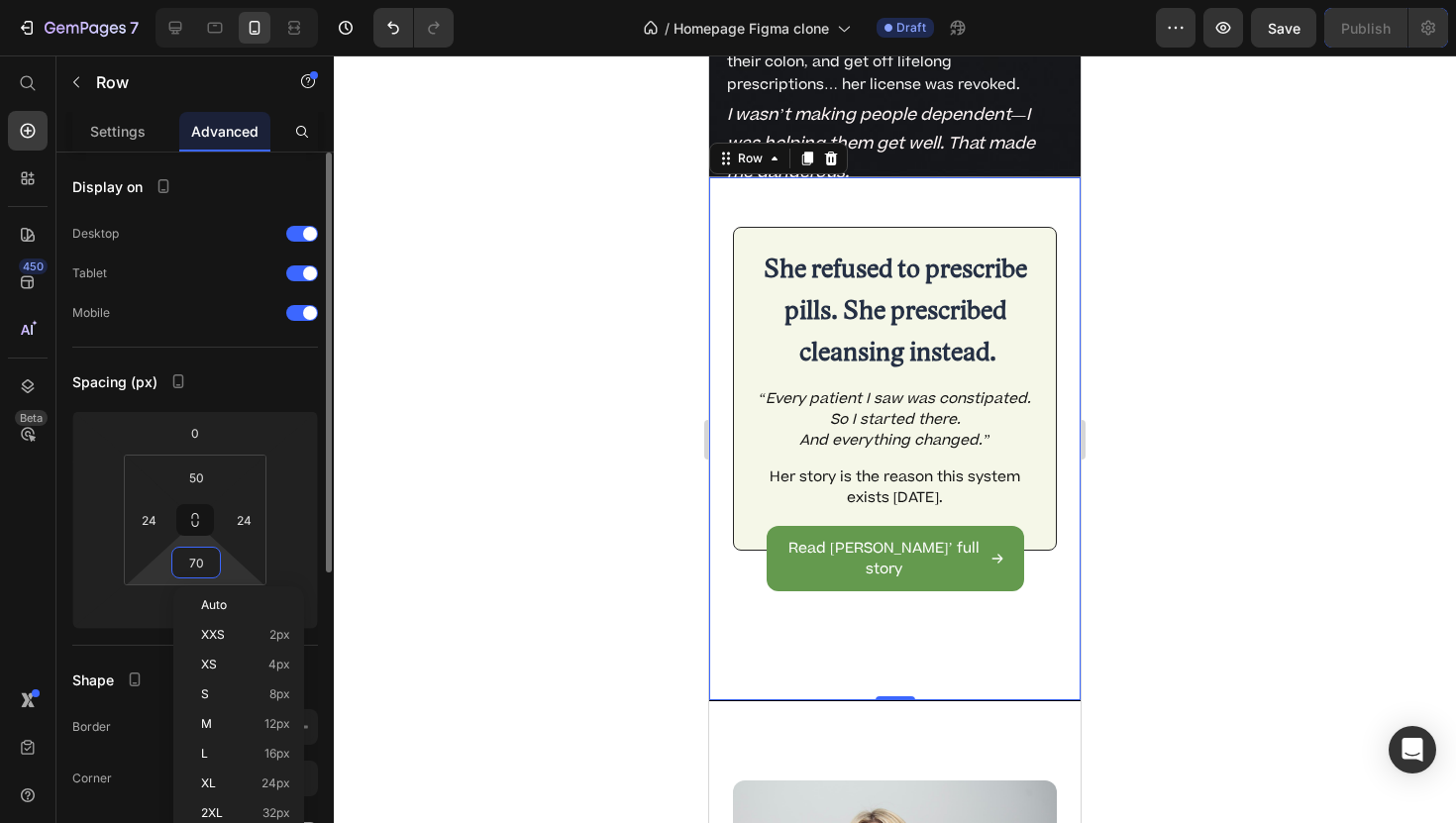 type 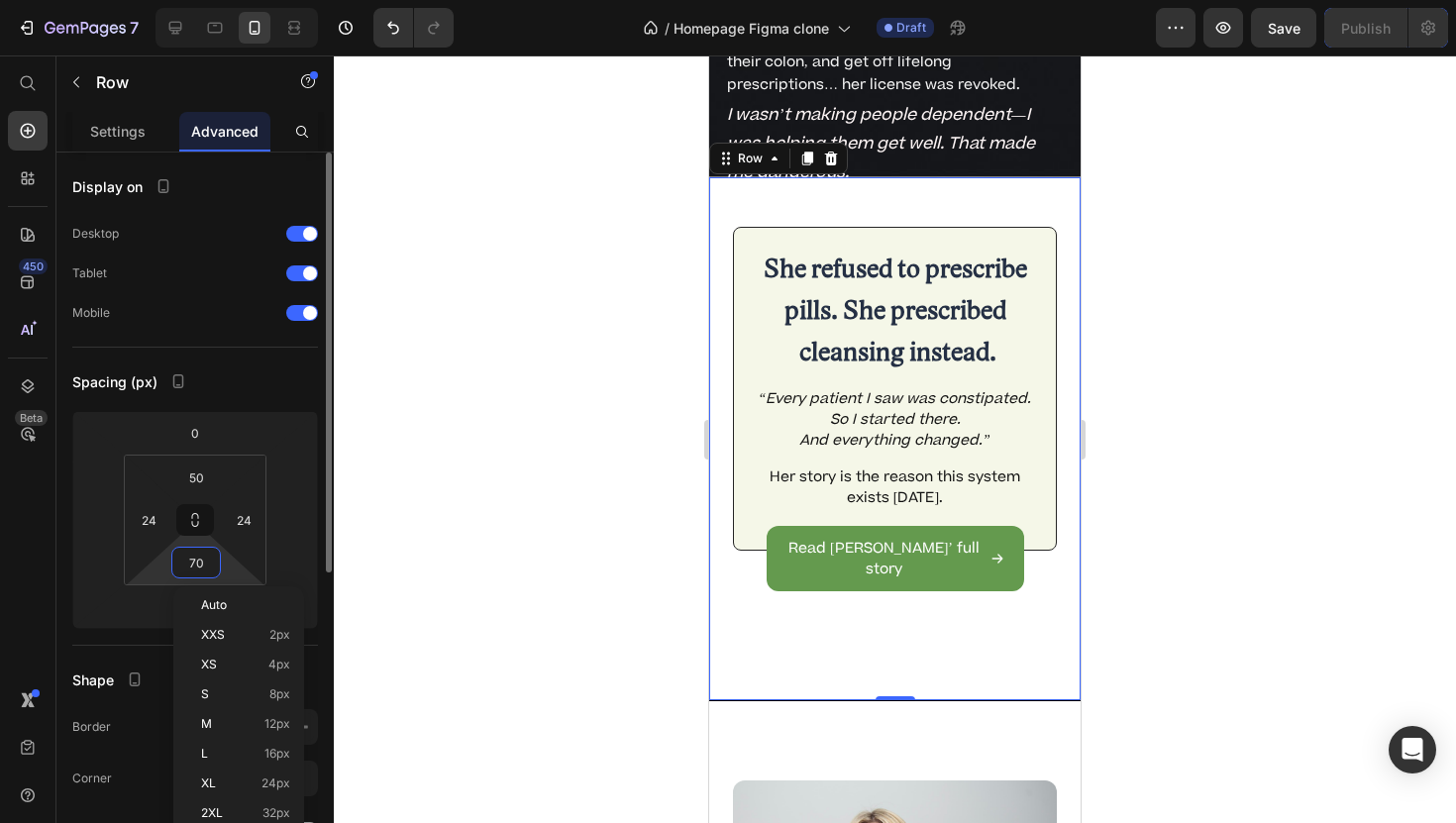 type 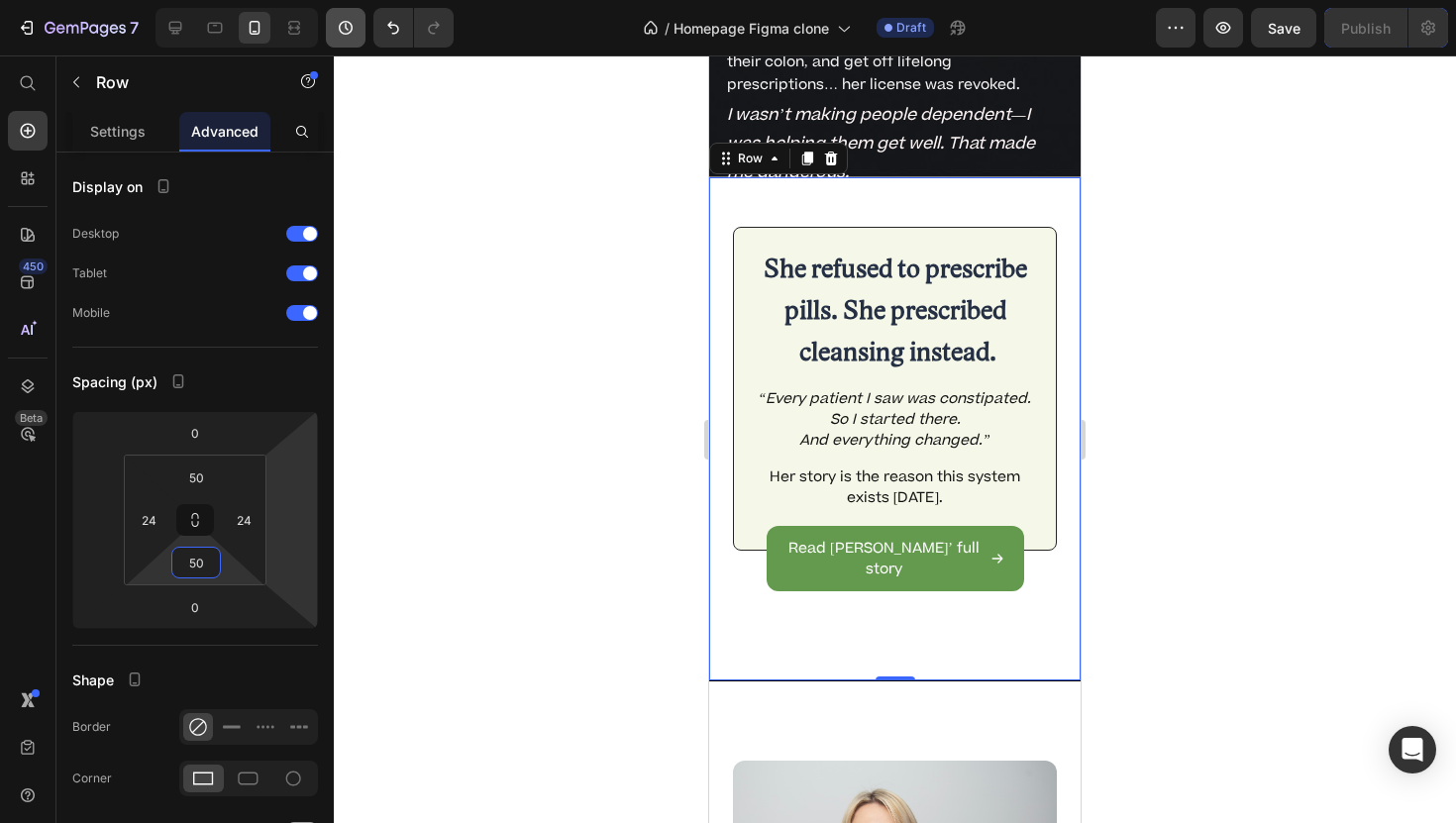 type on "50" 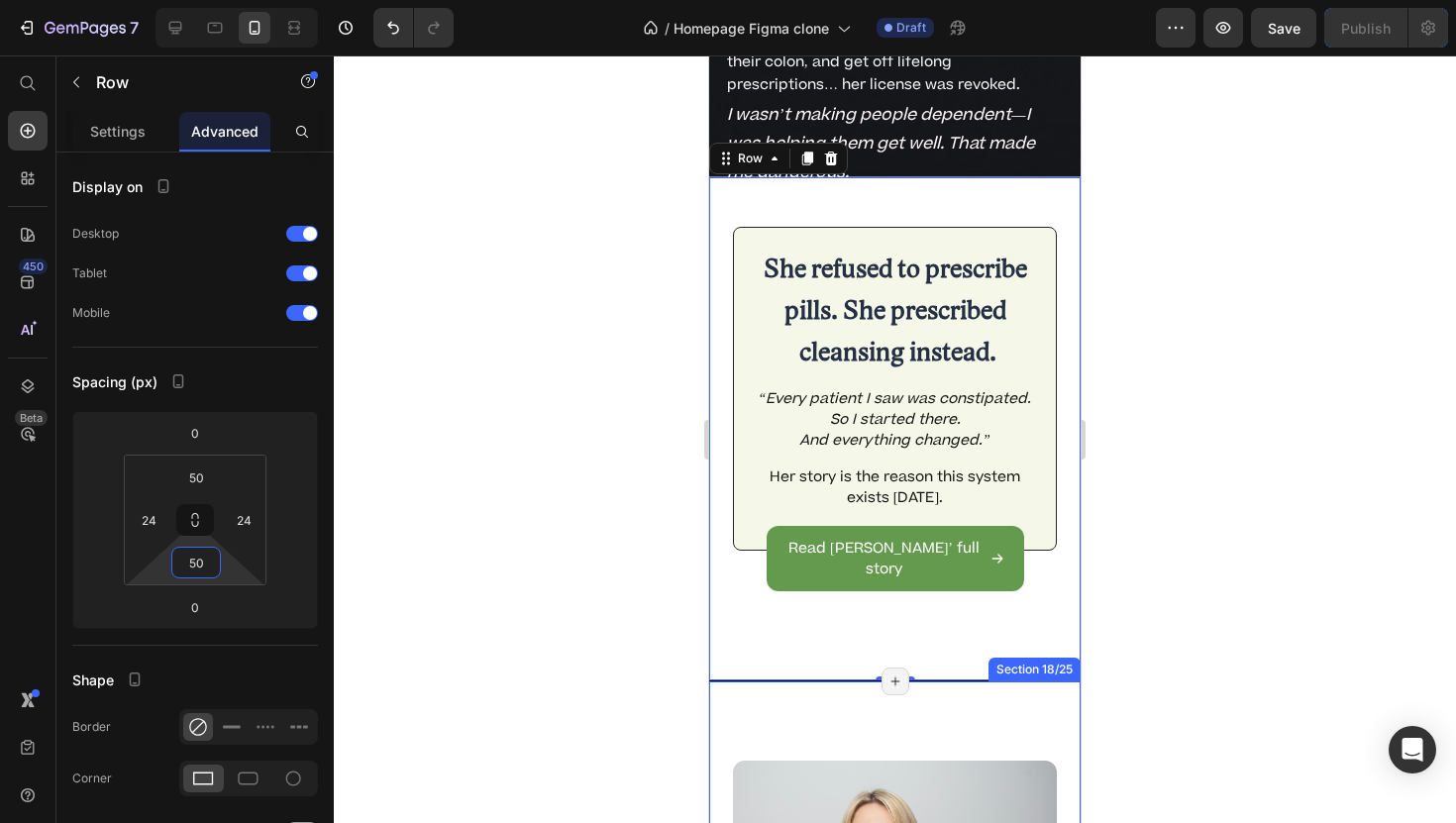 click on "Image Why You’ve Never Heard of This Heading Cleansing has been deliberately hidden for decades.  [PERSON_NAME] spent 30 years helping people off medications without ever being featured on TV or social media. Text Block Why? Because healing doesn’t make anyone rich. Text Block “Why aren’t doctors talking about this? Because most don’t know.” Text Block
Drop element here Row Section 18/25 Page has reached Shopify’s 25 section-limit Page has reached Shopify’s 25 section-limit" at bounding box center [894, 1092] 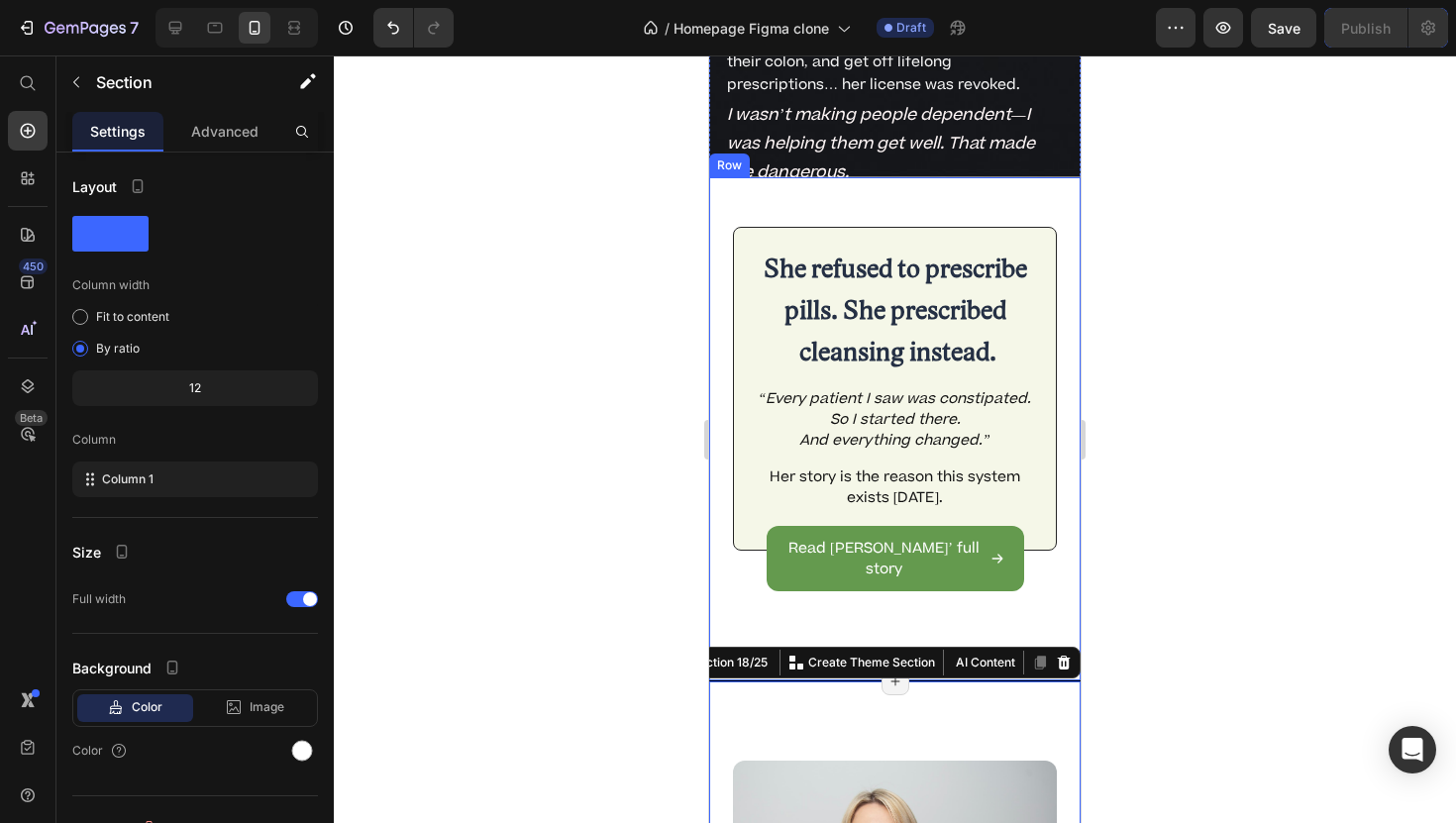 click on "She refused to prescribe pills. She prescribed  cleansing instead. Text Block “Every patient I saw was constipated. So I started there.  And everything changed.” Text Block Her story is the reason this system exists [DATE]. Text Block Row
Read [PERSON_NAME]’ full story Button" at bounding box center [894, 429] 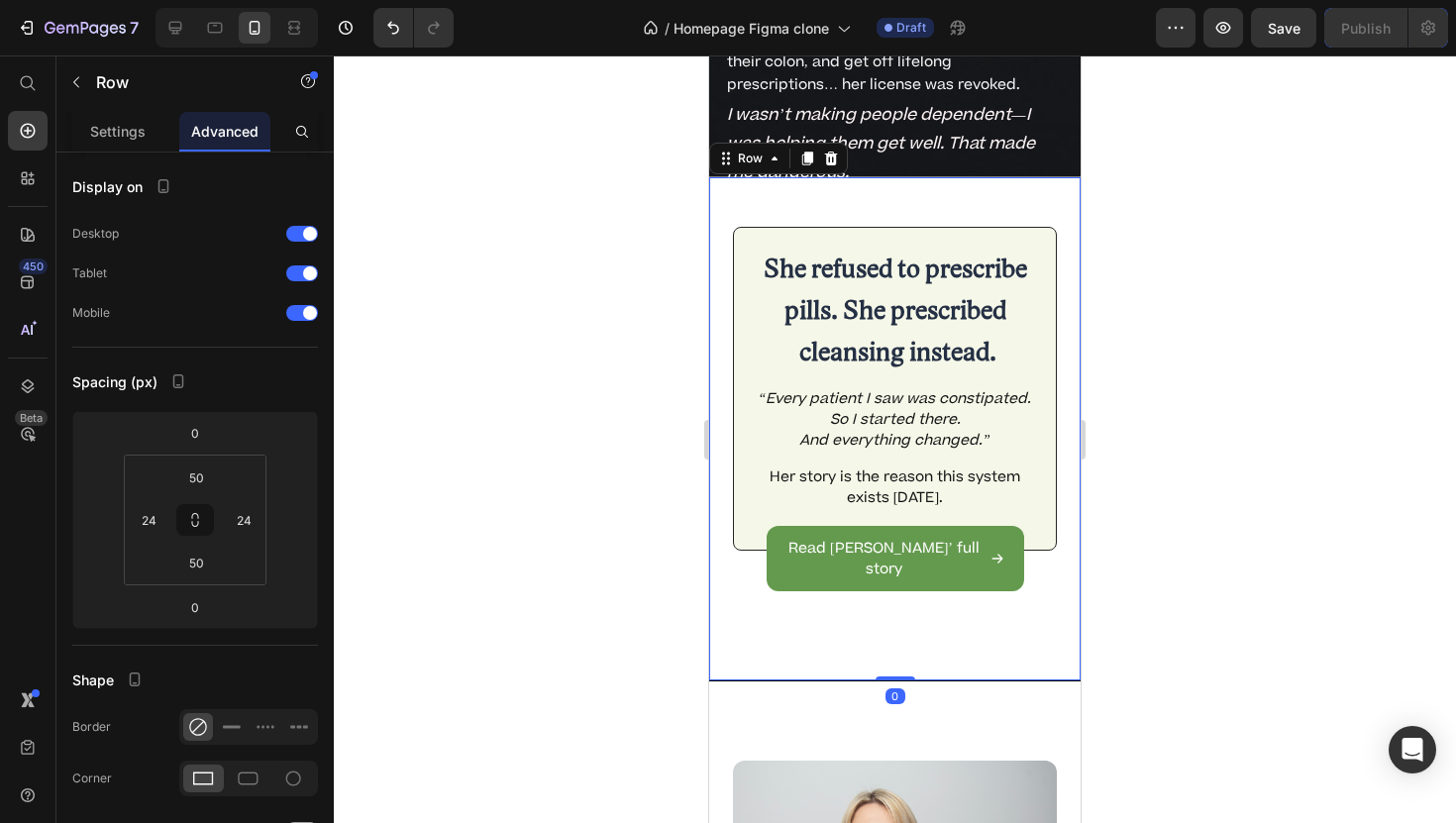 click on "She refused to prescribe pills. She prescribed  cleansing instead. Text Block “Every patient I saw was constipated. So I started there.  And everything changed.” Text Block Her story is the reason this system exists [DATE]. Text Block Row
Read [PERSON_NAME]’ full story Button Row   0" at bounding box center [894, 429] 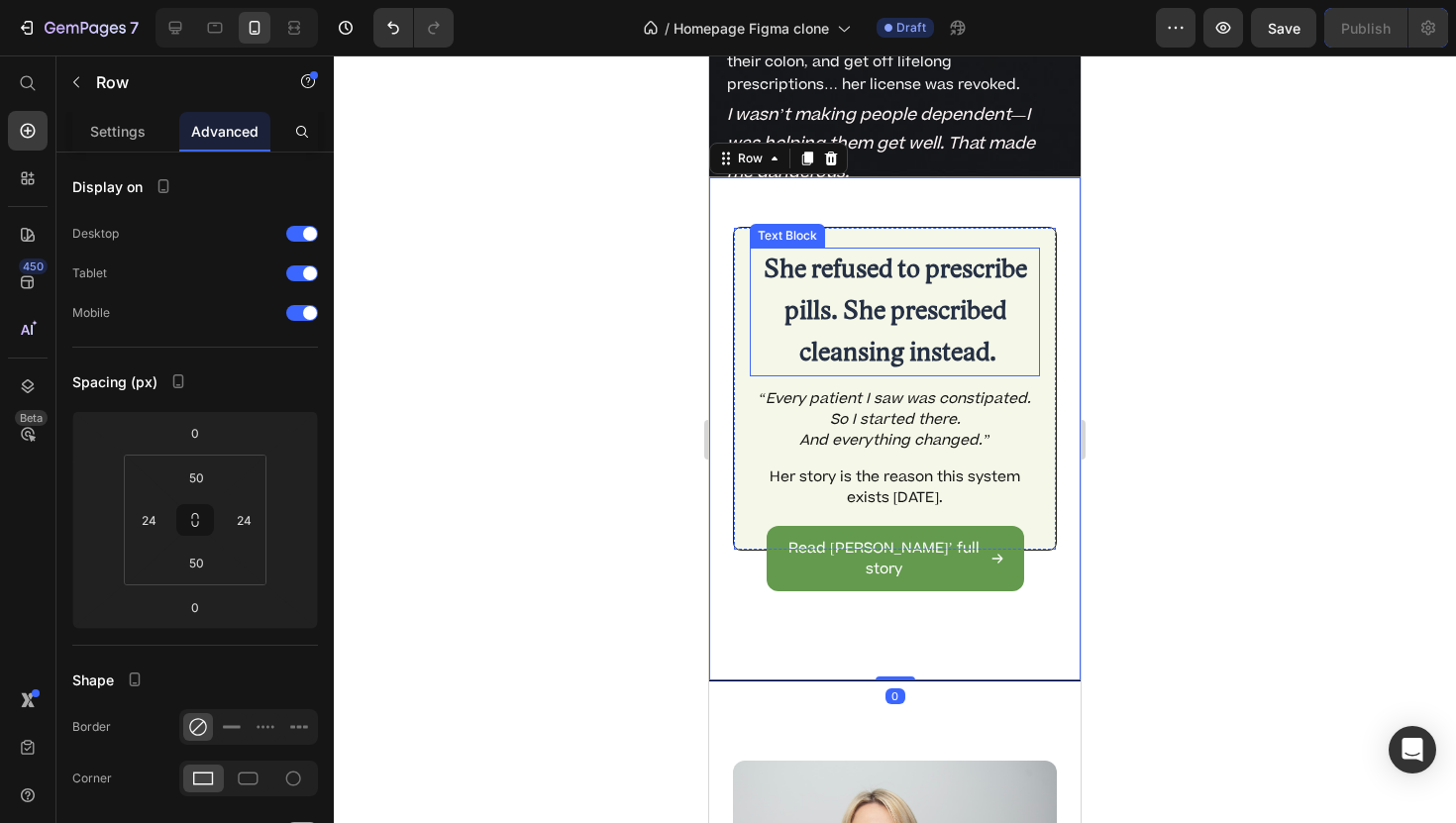 click on "She refused to prescribe pills. She prescribed  cleansing instead." at bounding box center [895, 312] 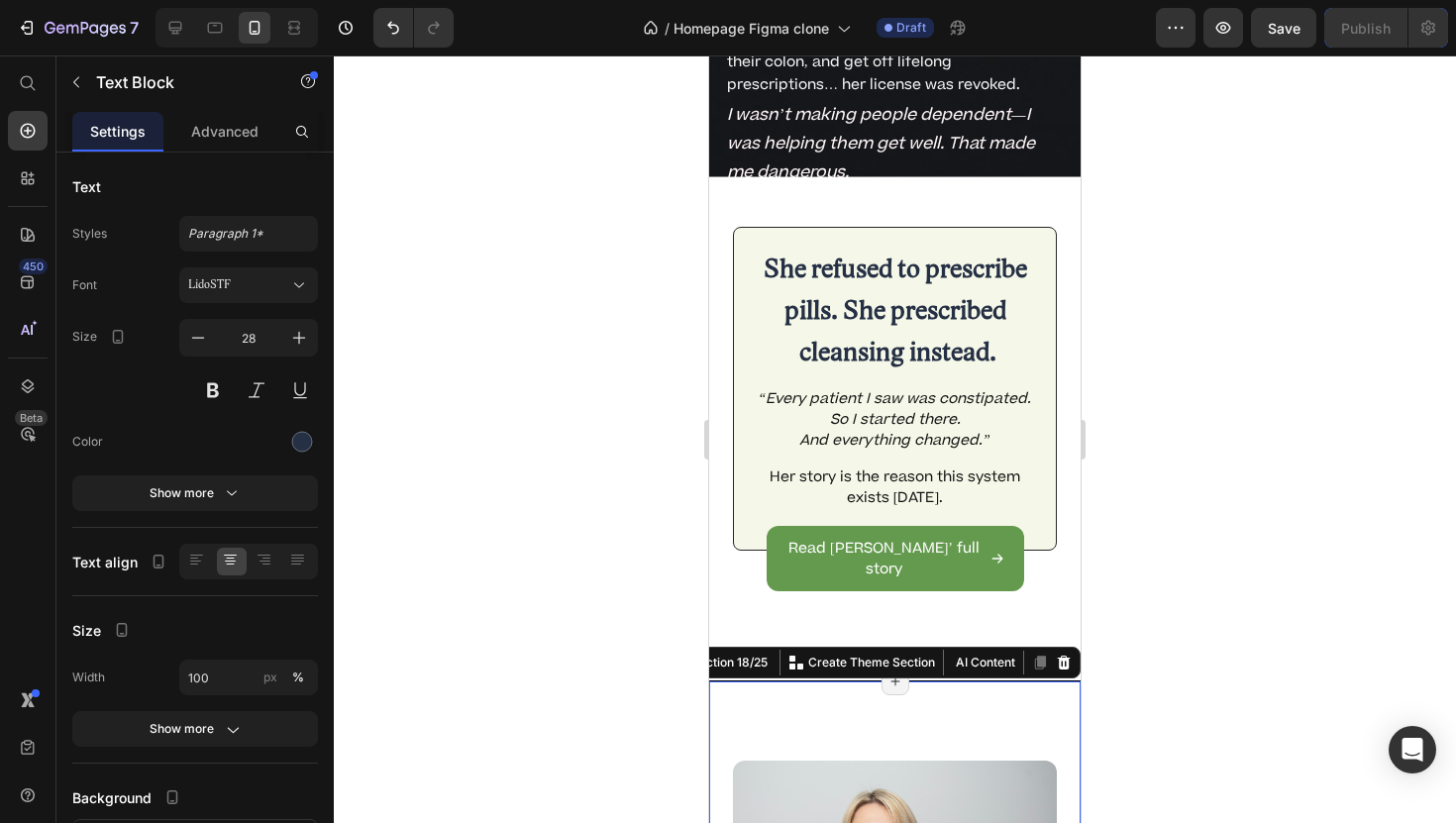 click on "Image Why You’ve Never Heard of This Heading Cleansing has been deliberately hidden for decades.  [PERSON_NAME] spent 30 years helping people off medications without ever being featured on TV or social media. Text Block Why? Because healing doesn’t make anyone rich. Text Block “Why aren’t doctors talking about this? Because most don’t know.” Text Block
Drop element here Row Section 18/25   Create Theme Section AI Content Write with GemAI What would you like to describe here? Tone and Voice Persuasive Product The Only '[PERSON_NAME] Approved' Shower Cleansing System. Show more Generate Page has reached Shopify’s 25 section-limit Page has reached Shopify’s 25 section-limit Page has reached Shopify’s 25 section-limit" at bounding box center [894, 1092] 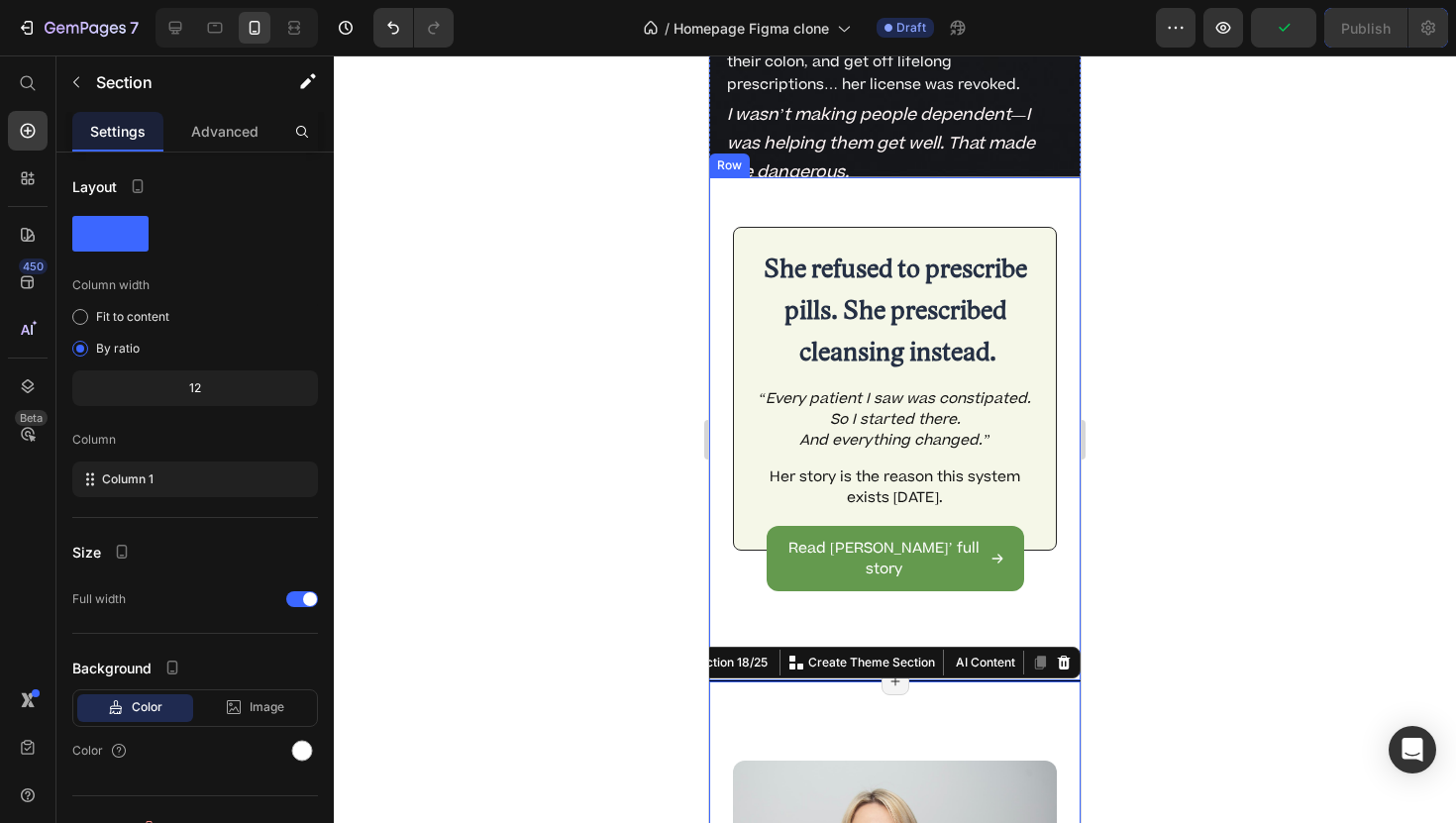 click on "She refused to prescribe pills. She prescribed  cleansing instead. Text Block “Every patient I saw was constipated. So I started there.  And everything changed.” Text Block Her story is the reason this system exists [DATE]. Text Block Row
Read [PERSON_NAME]’ full story Button" at bounding box center [894, 429] 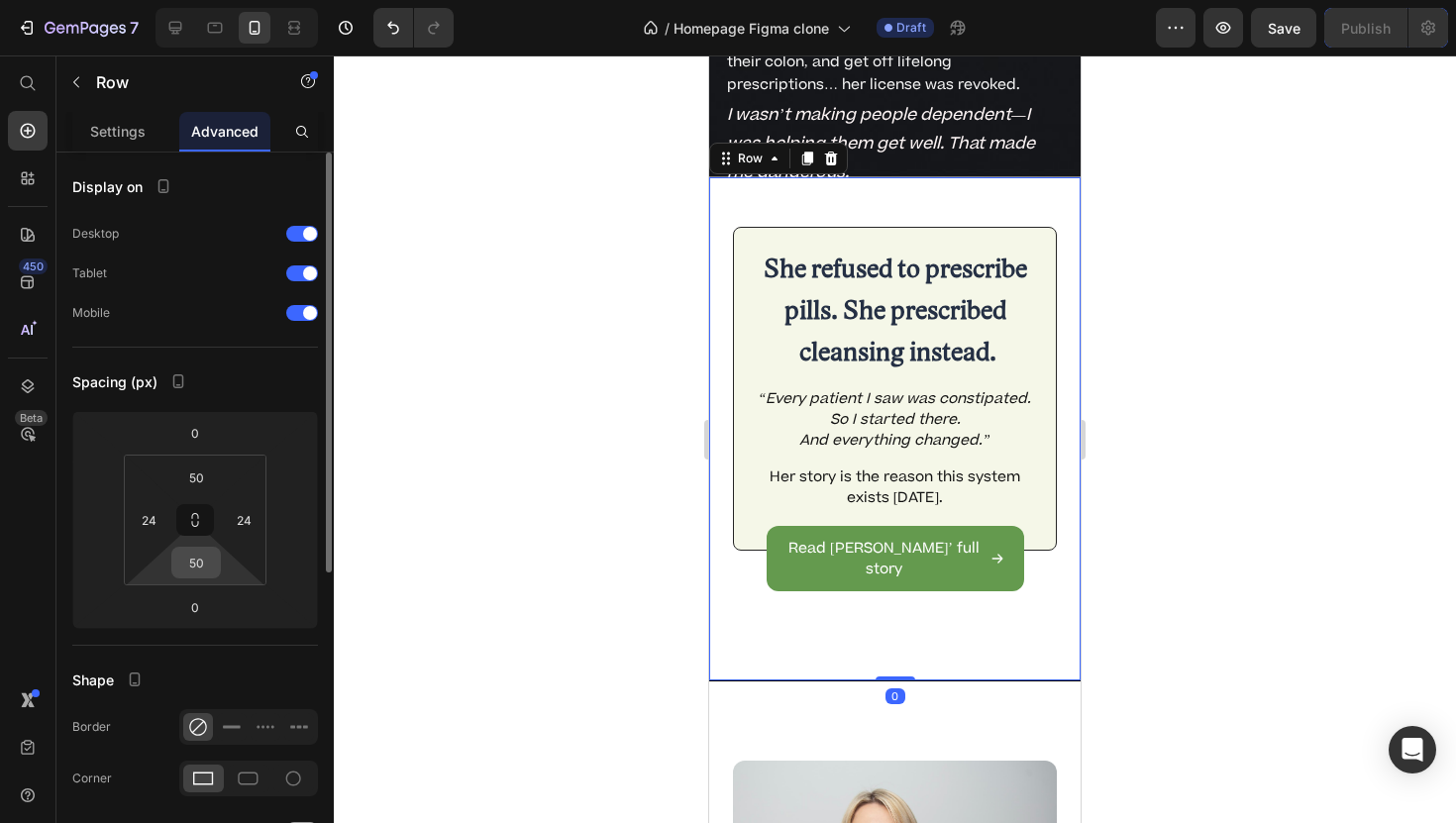 click on "50" at bounding box center (196, 563) 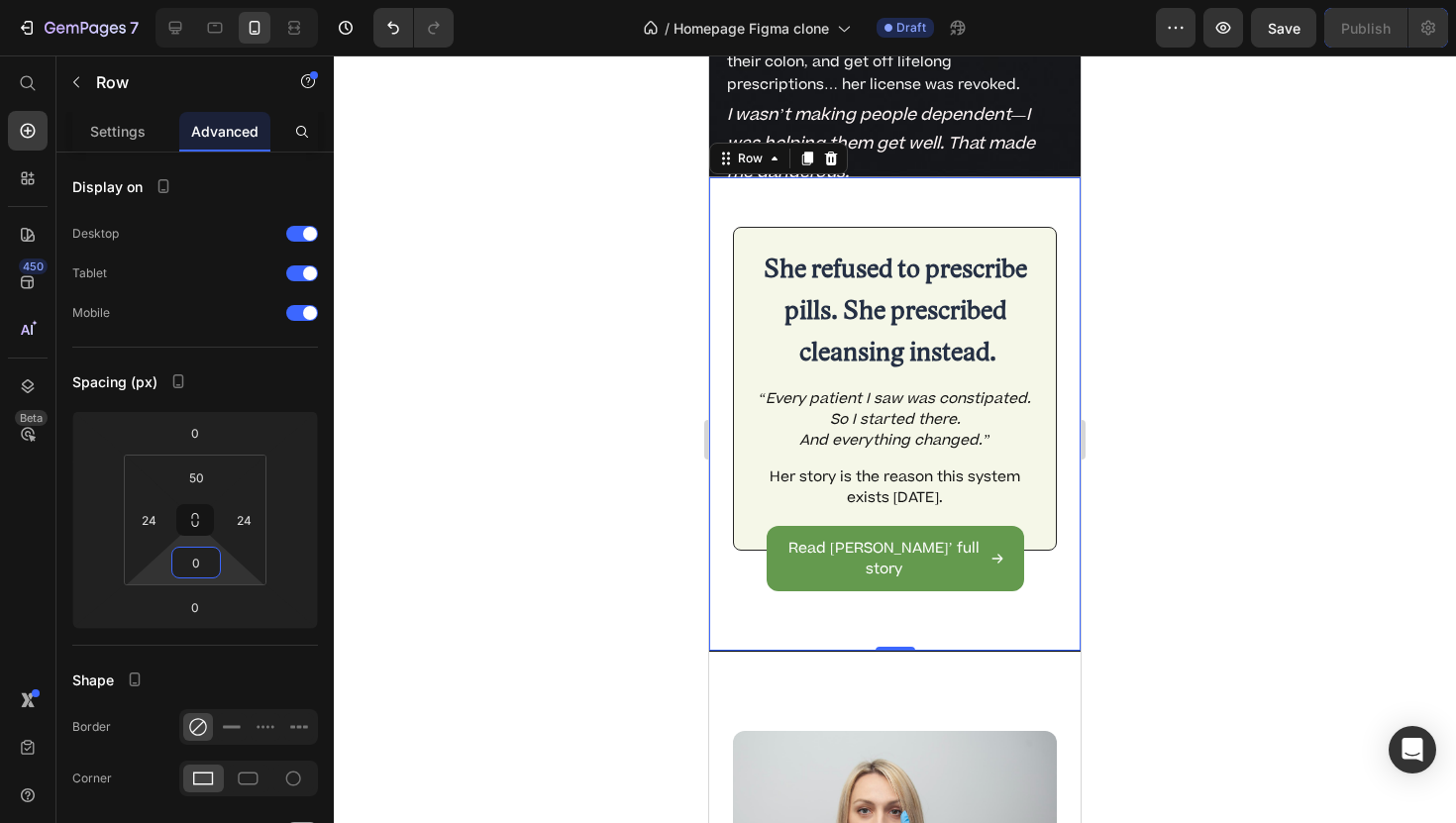 type on "10" 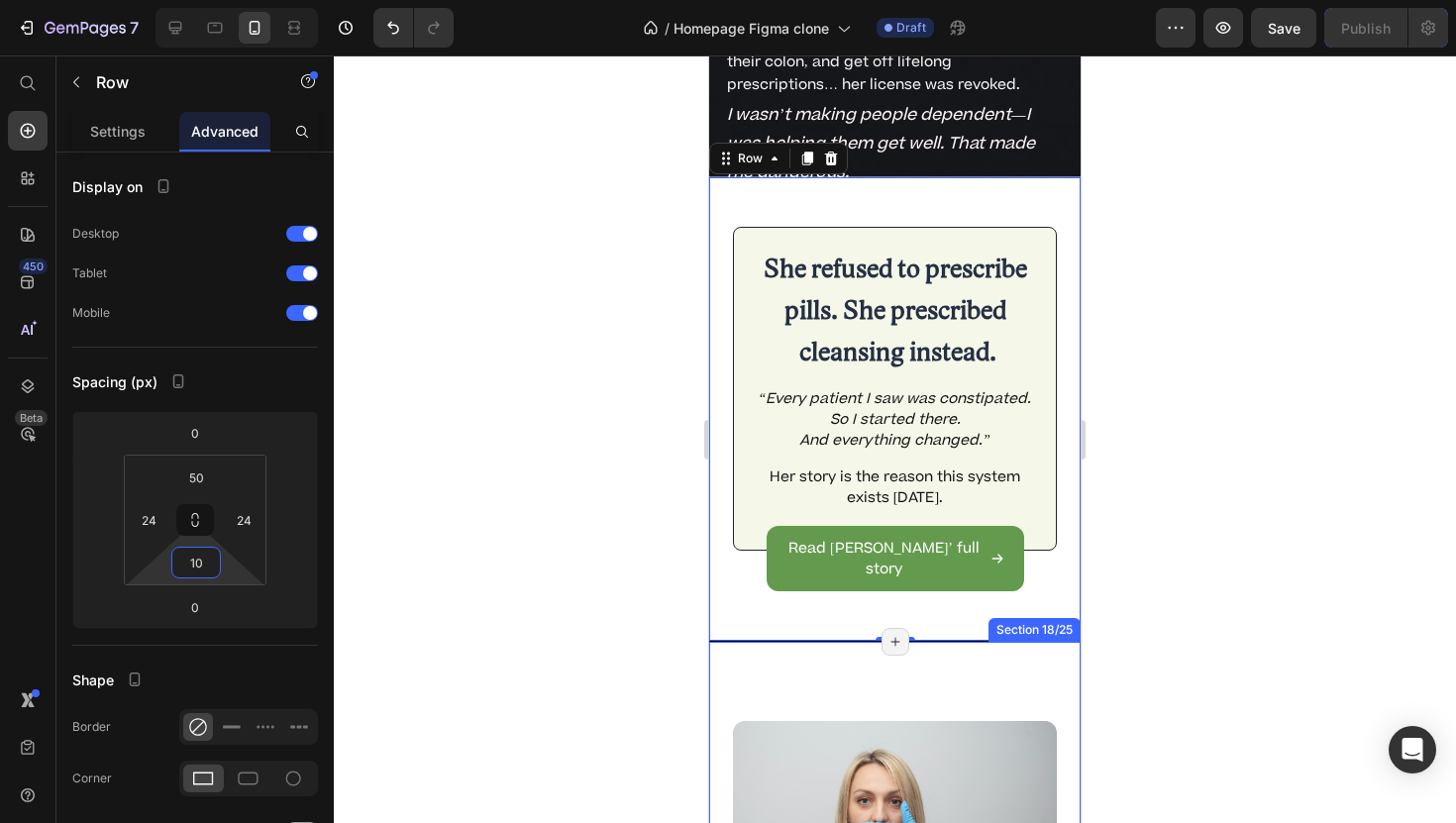 click on "Image Why You’ve Never Heard of This Heading Cleansing has been deliberately hidden for decades.  [PERSON_NAME] spent 30 years helping people off medications without ever being featured on TV or social media. Text Block Why? Because healing doesn’t make anyone rich. Text Block “Why aren’t doctors talking about this? Because most don’t know.” Text Block
Drop element here Row Section 18/25 Page has reached Shopify’s 25 section-limit Page has reached Shopify’s 25 section-limit" at bounding box center [894, 1053] 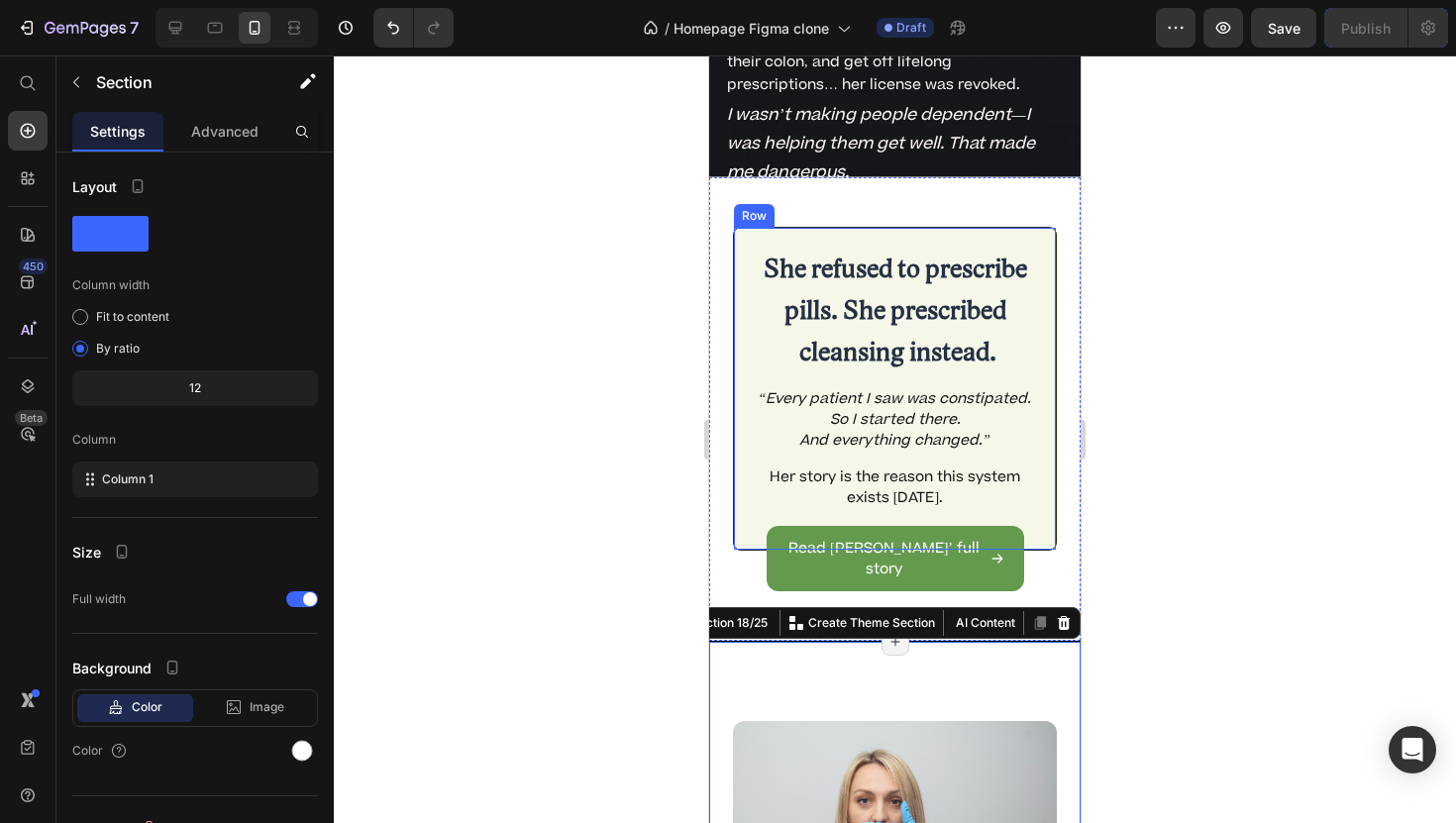 scroll, scrollTop: 9188, scrollLeft: 0, axis: vertical 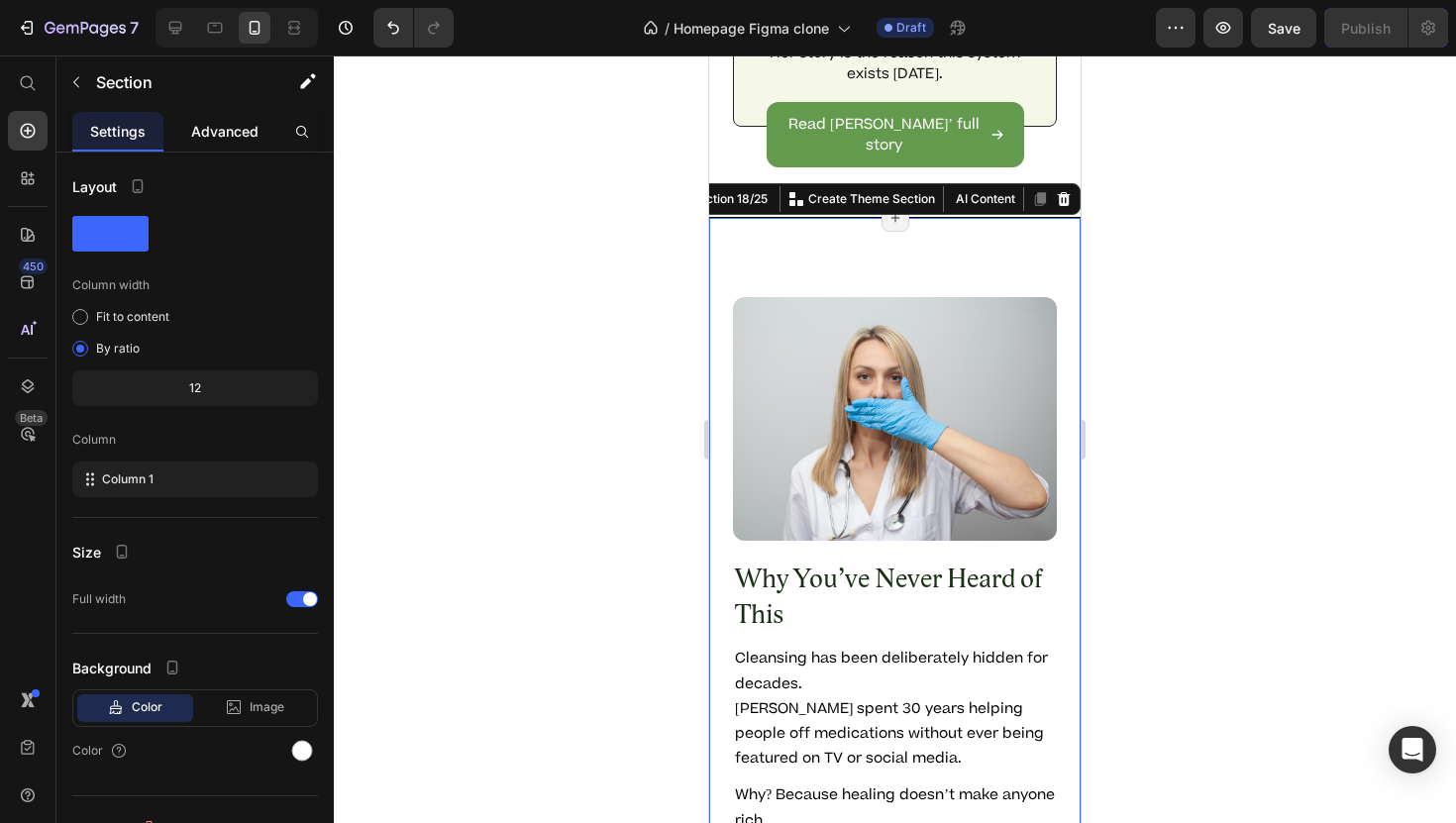 click on "Advanced" at bounding box center [225, 131] 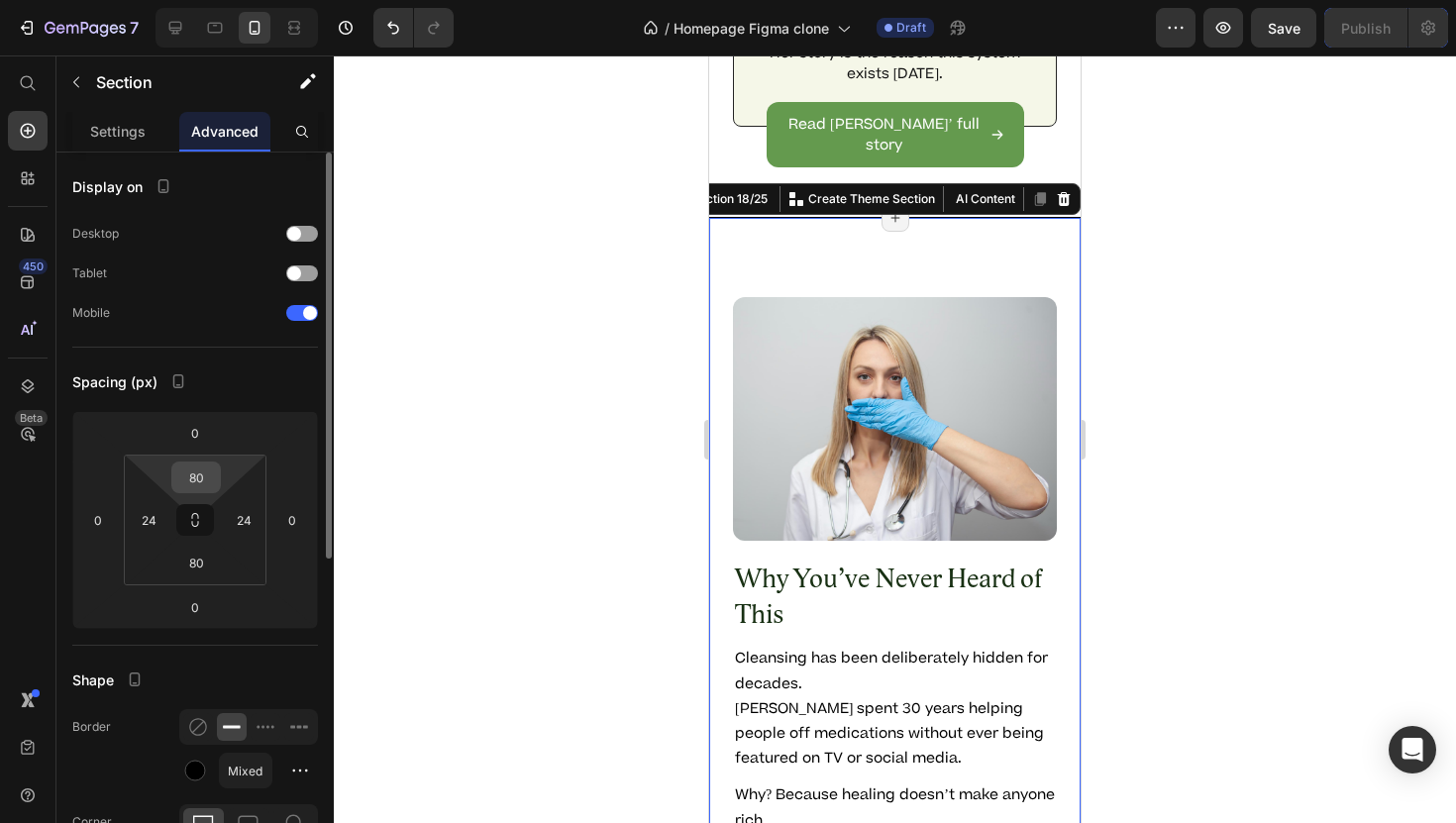 click on "80" at bounding box center [196, 477] 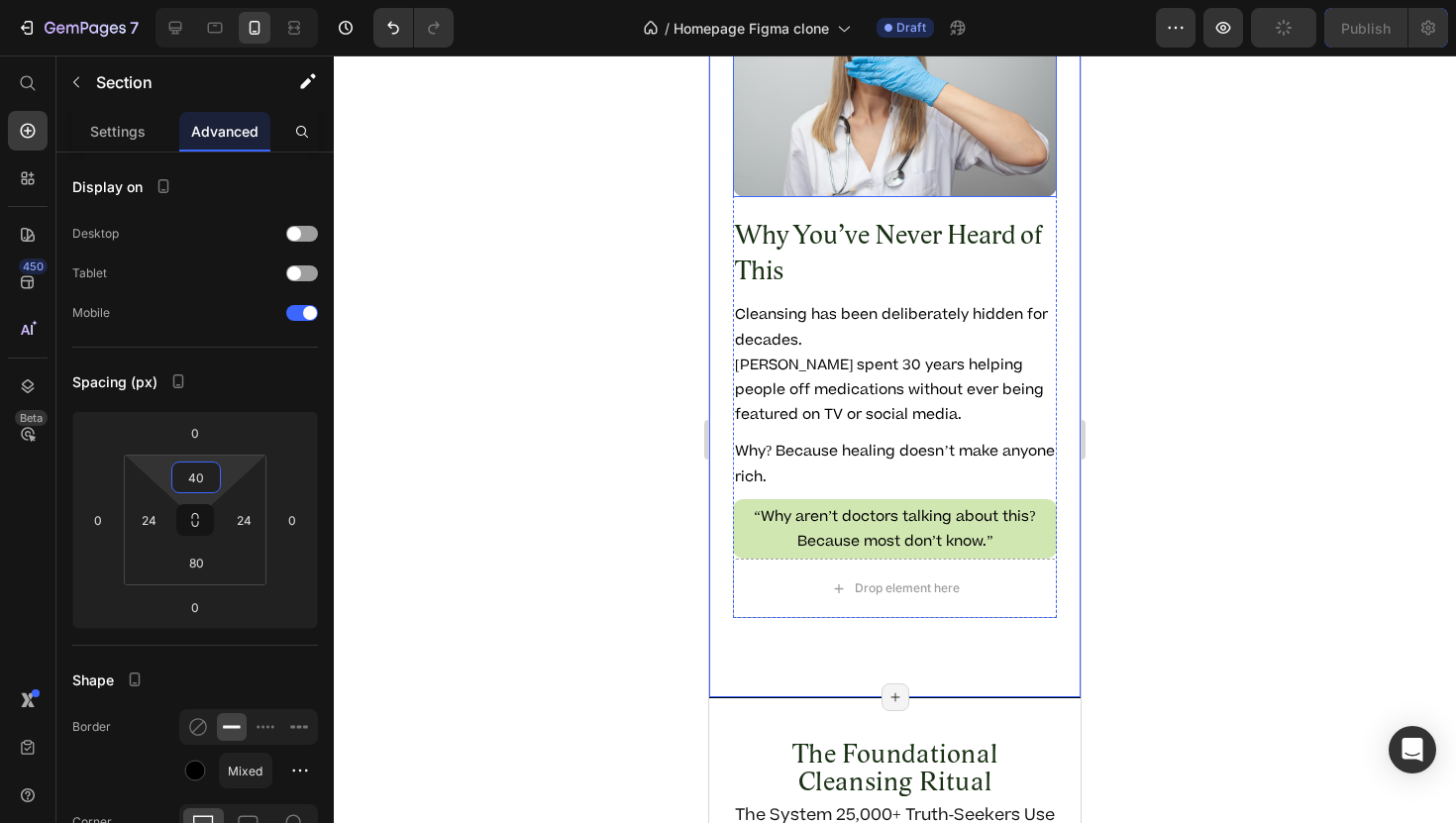 scroll, scrollTop: 9526, scrollLeft: 0, axis: vertical 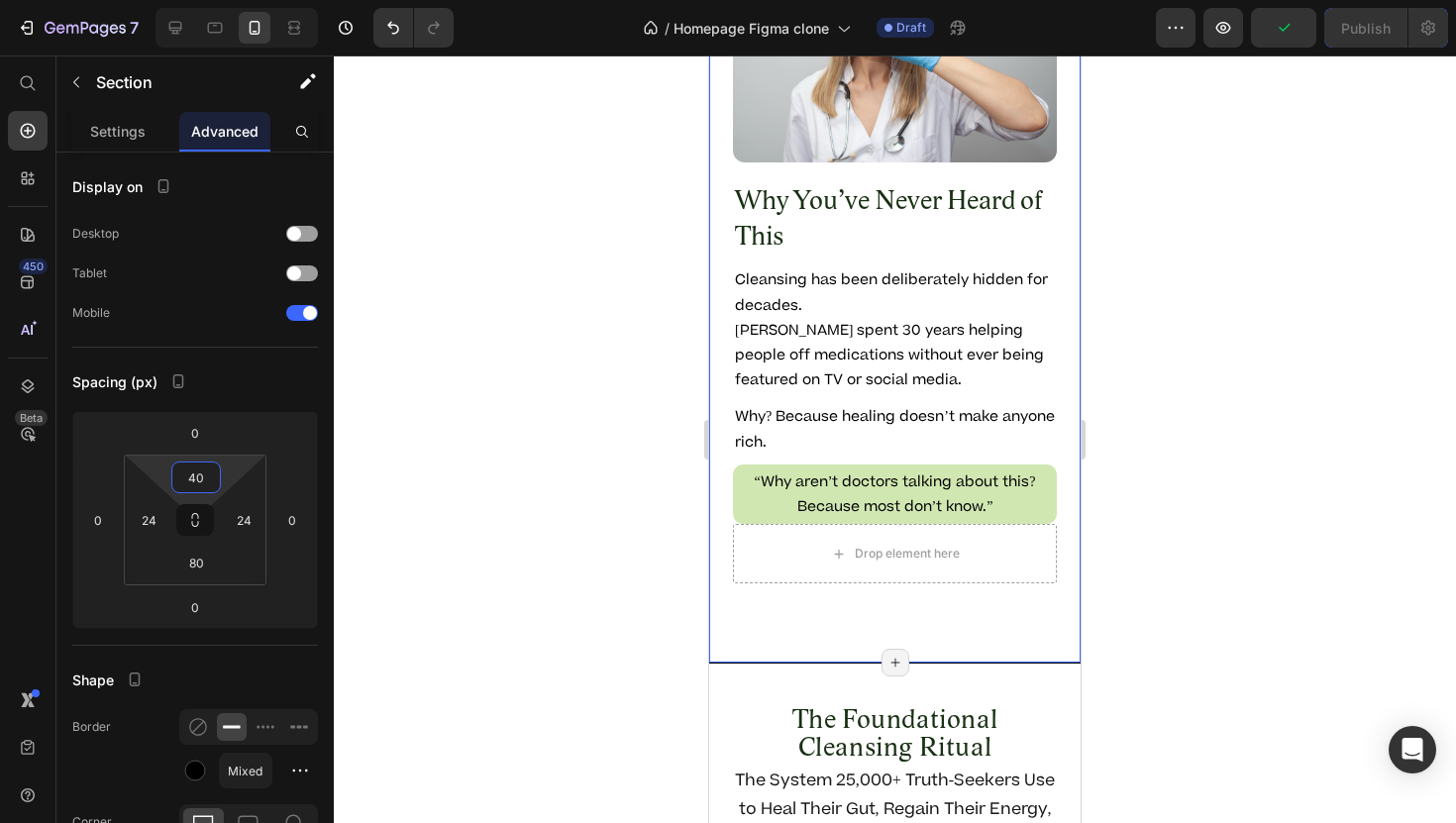 type on "40" 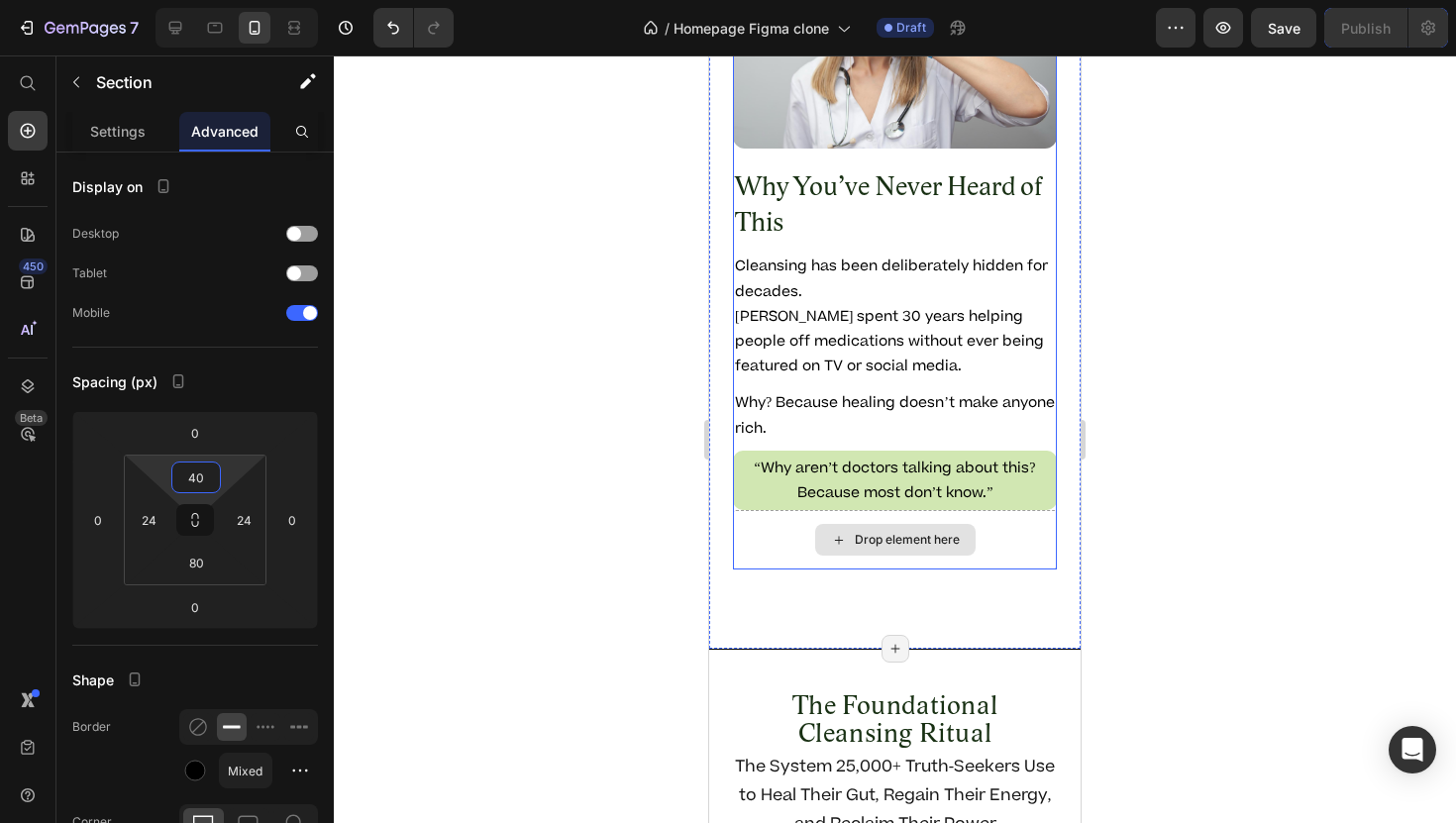 scroll, scrollTop: 9541, scrollLeft: 0, axis: vertical 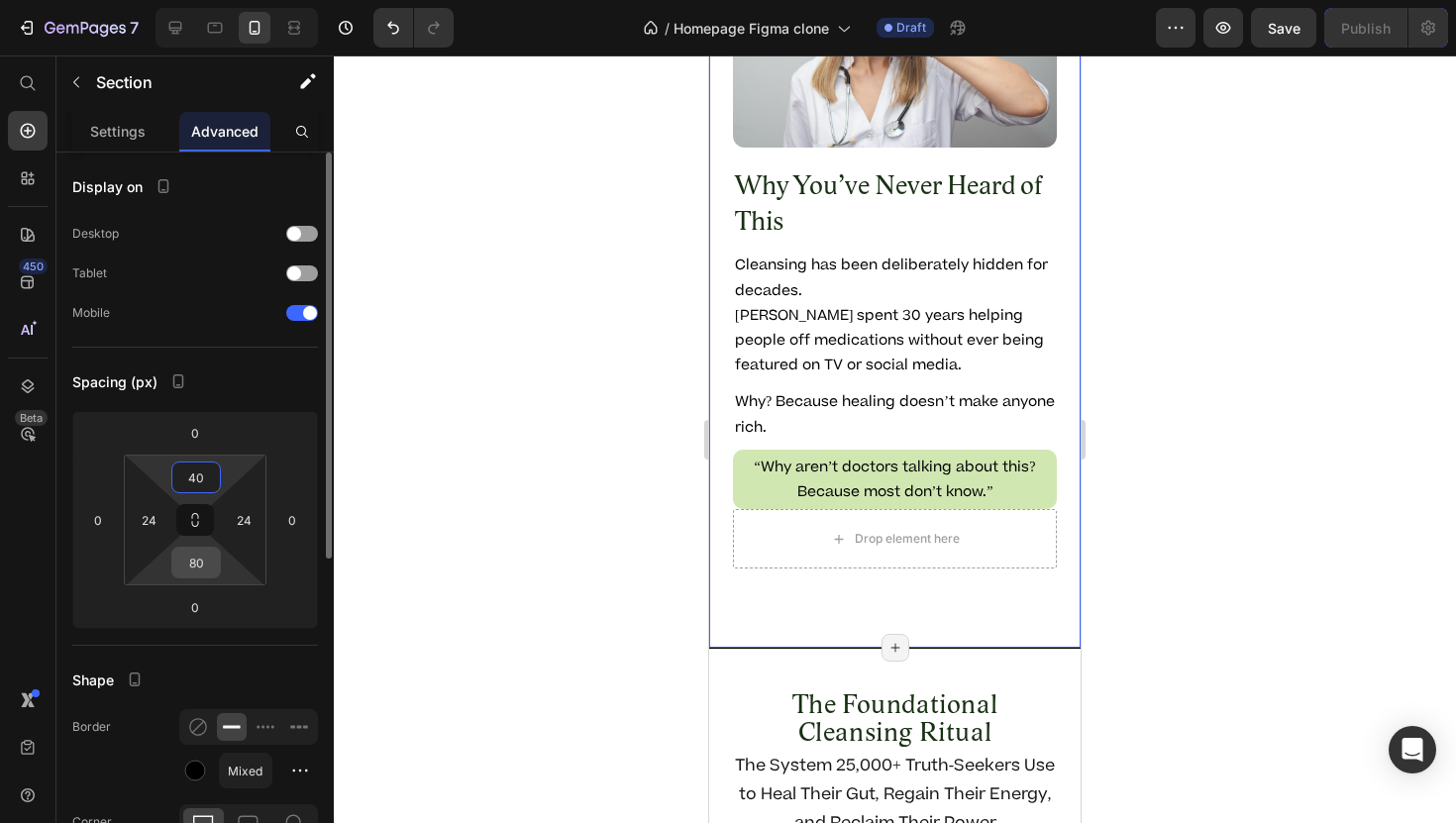 click on "80" at bounding box center (196, 563) 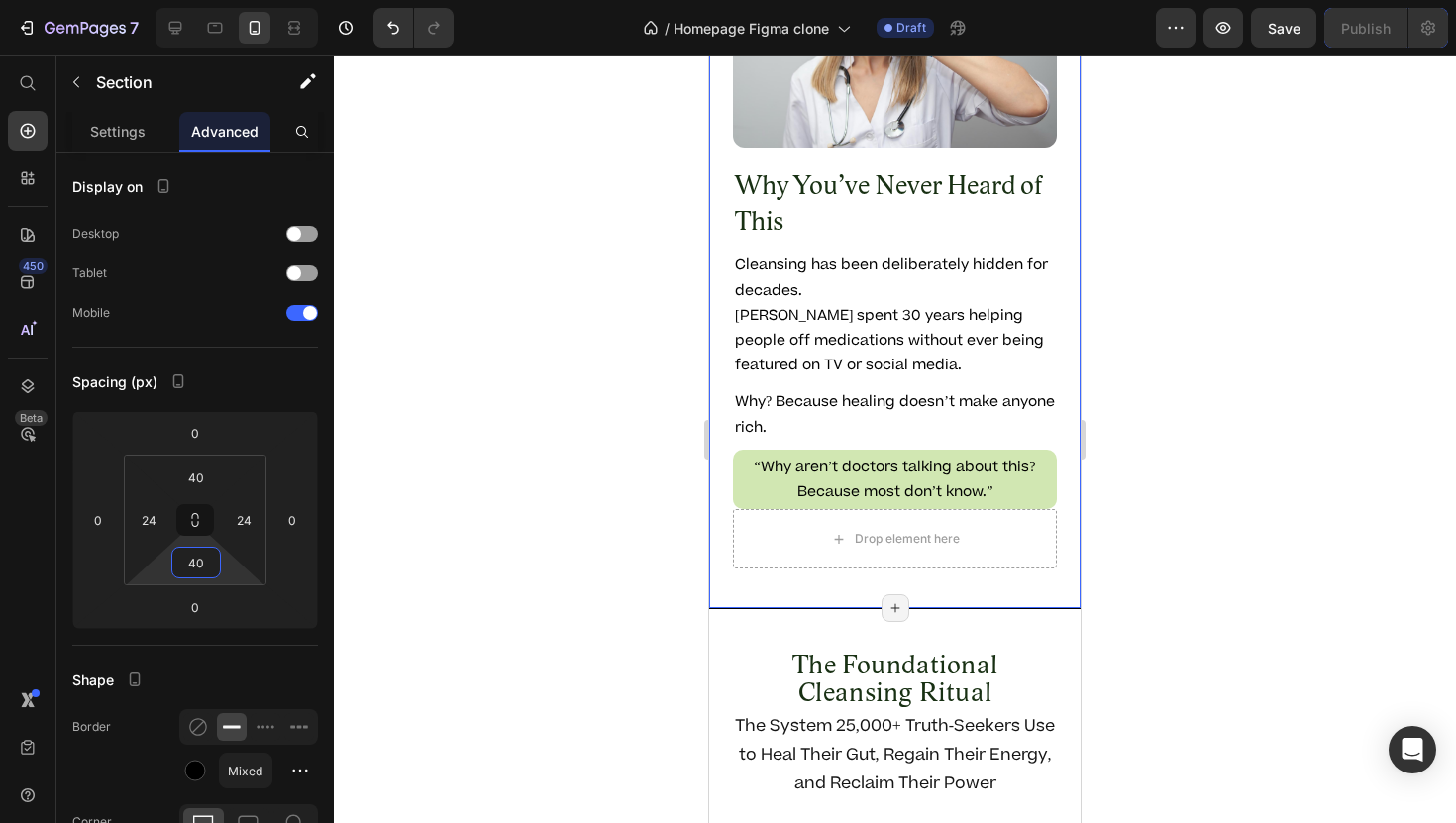 type on "40" 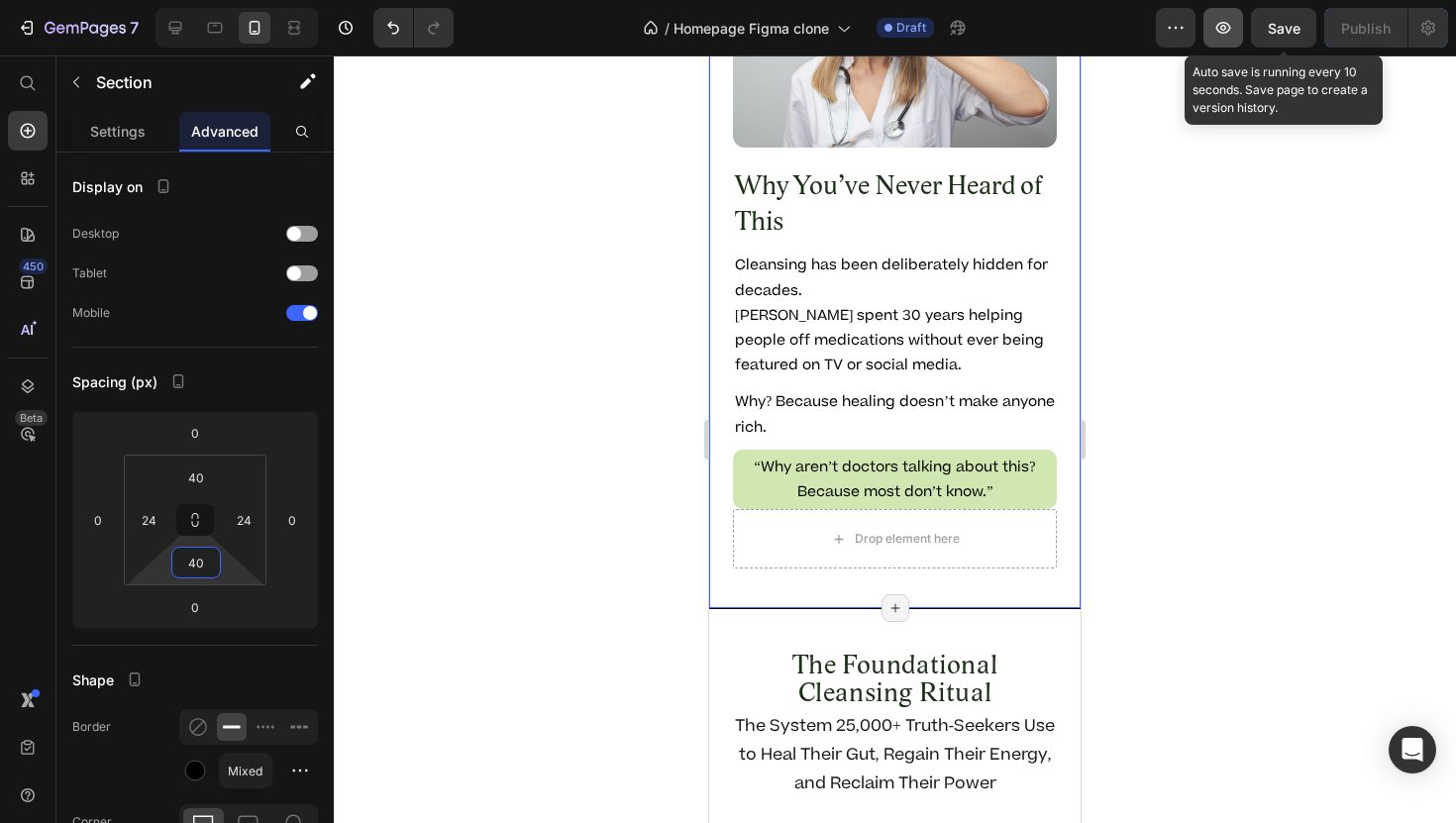 click on "Save" at bounding box center (1284, 28) 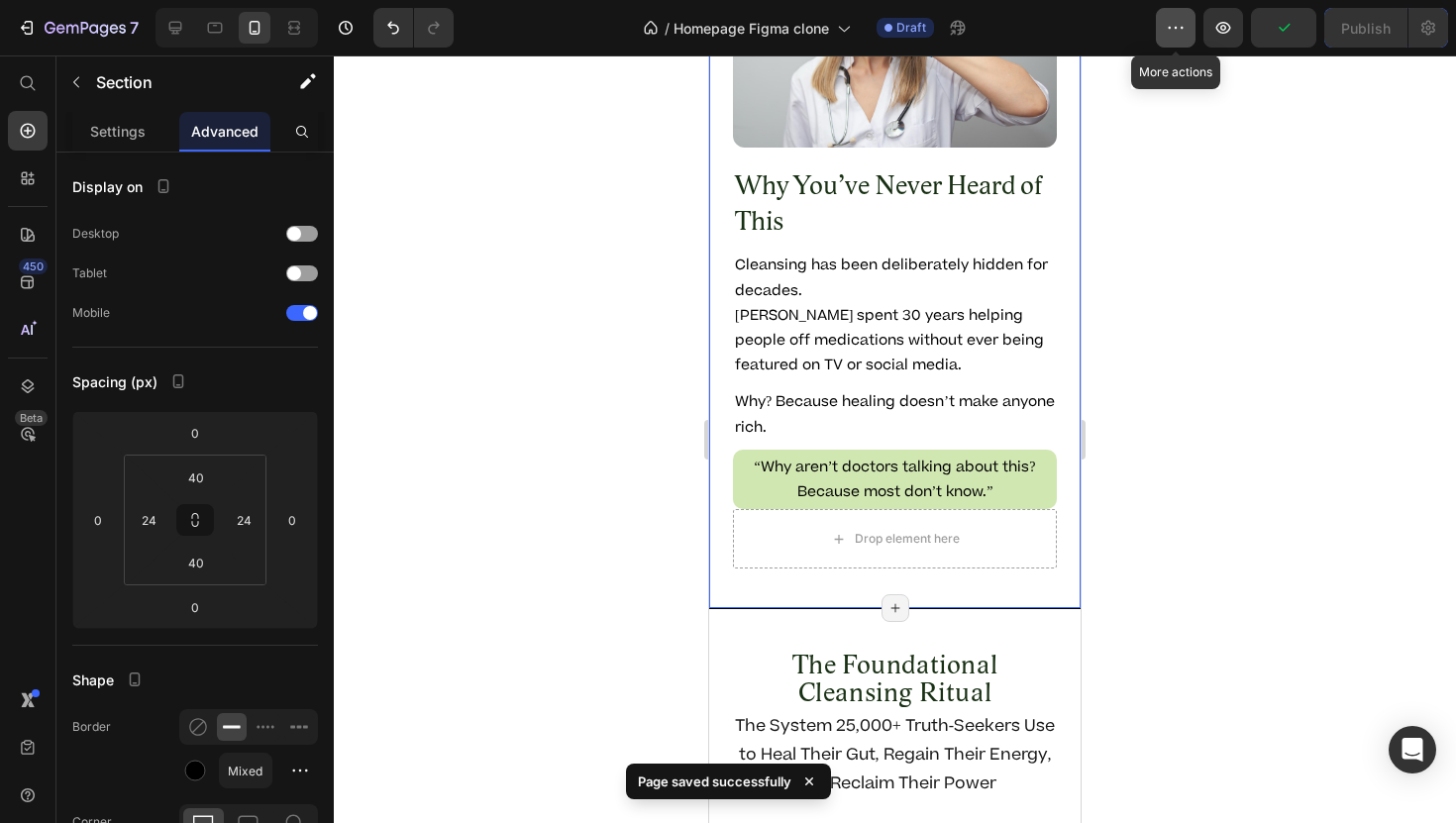 click 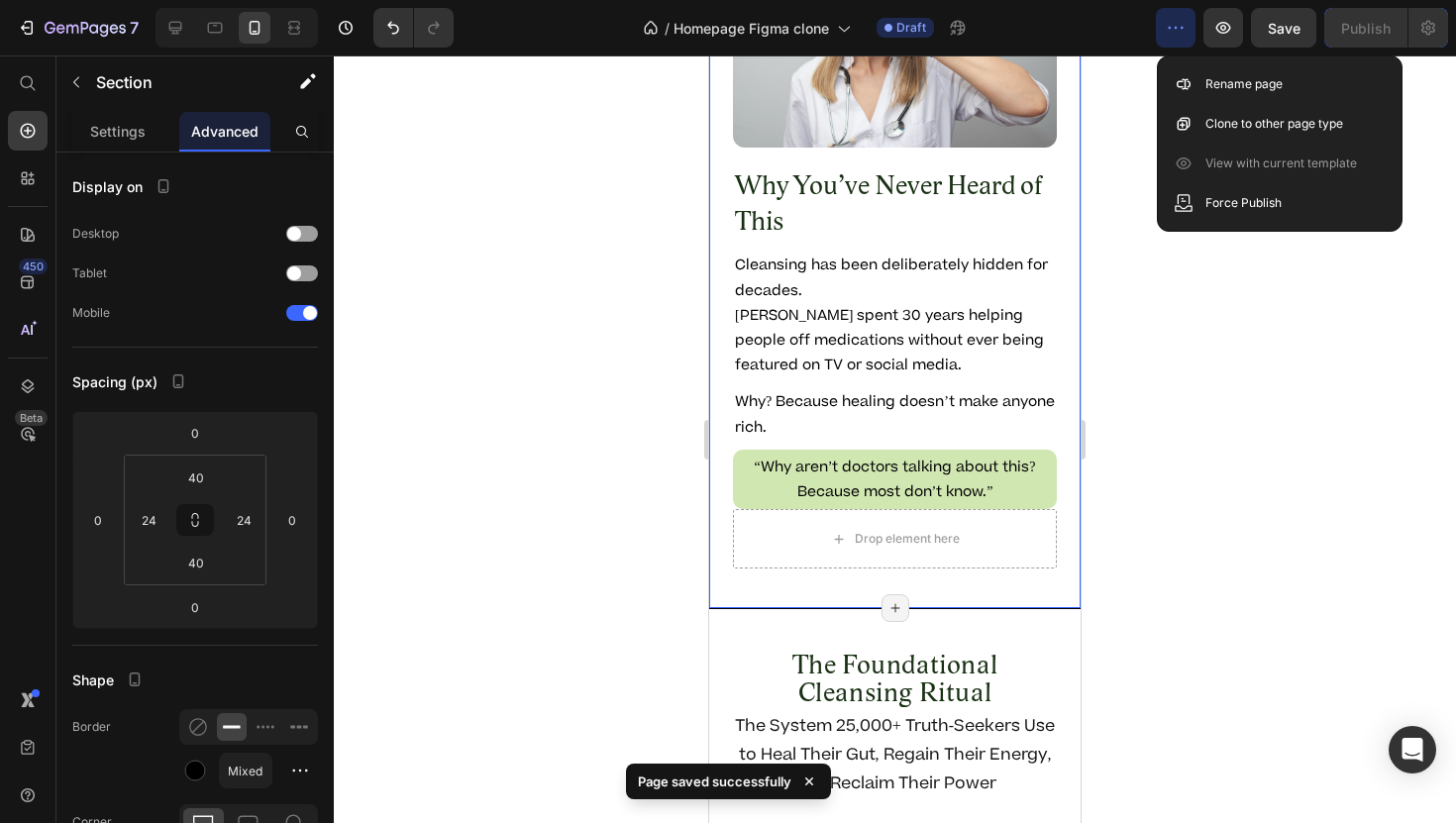 click 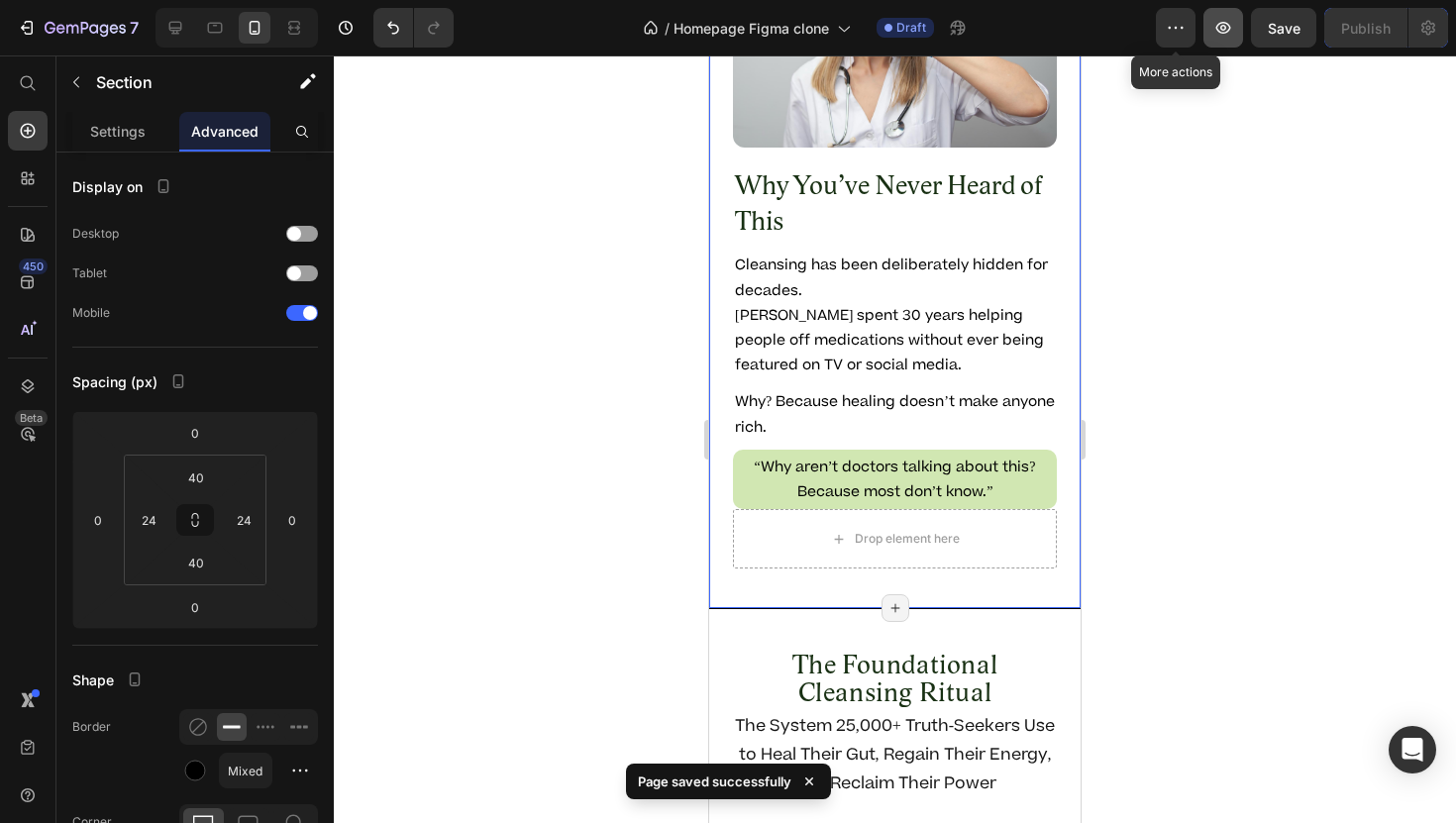 type 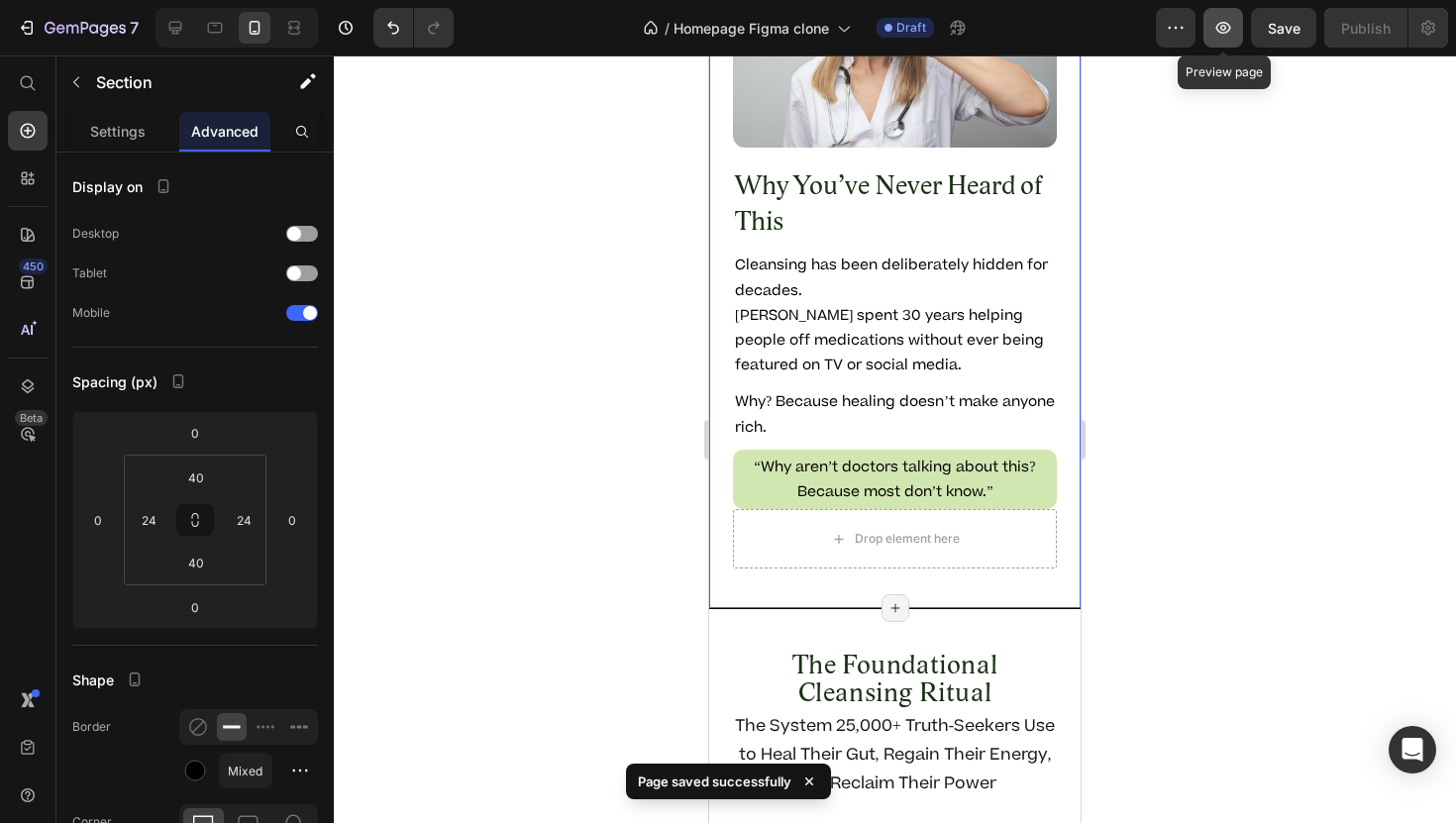 click 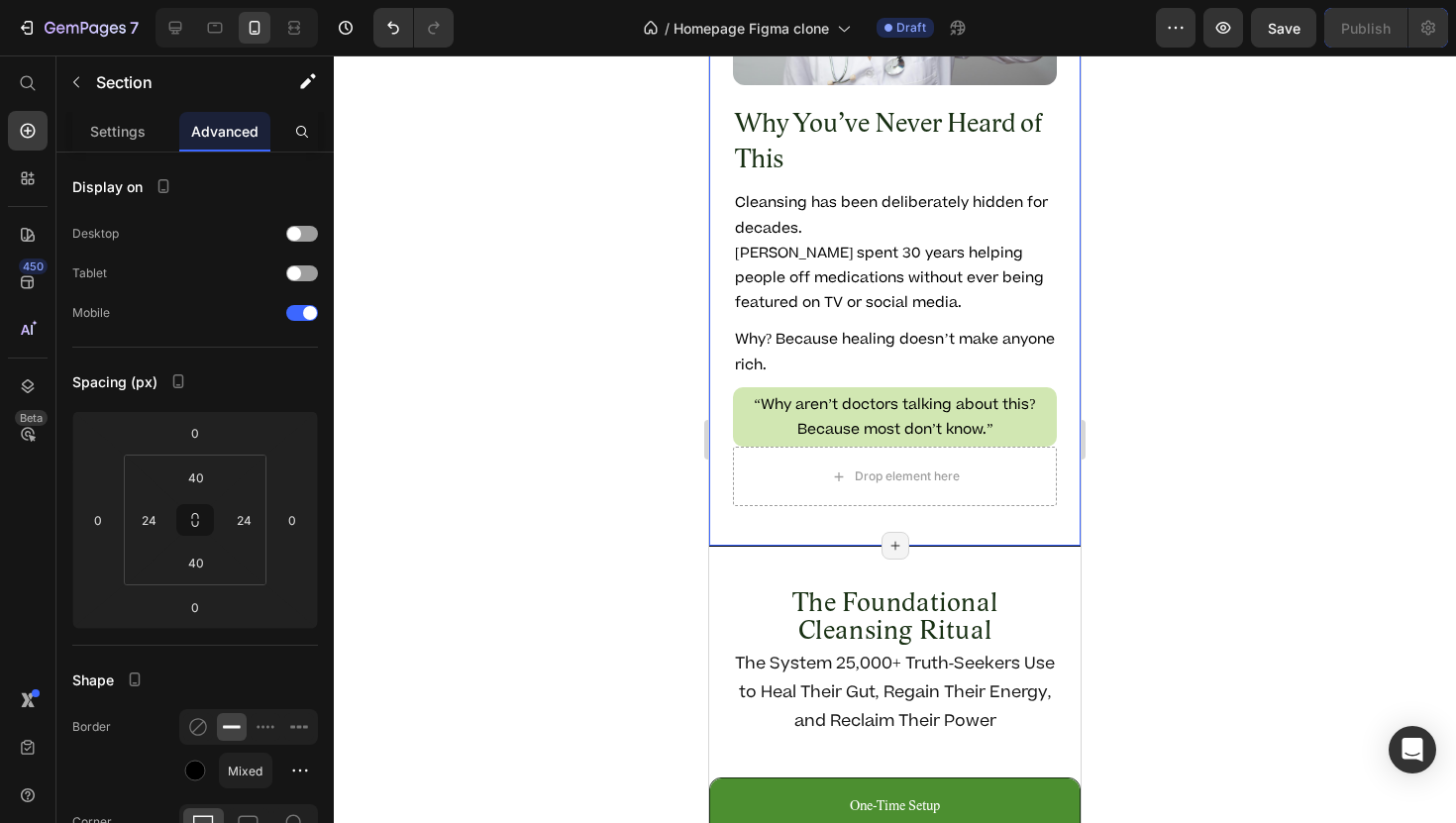 scroll, scrollTop: 9712, scrollLeft: 0, axis: vertical 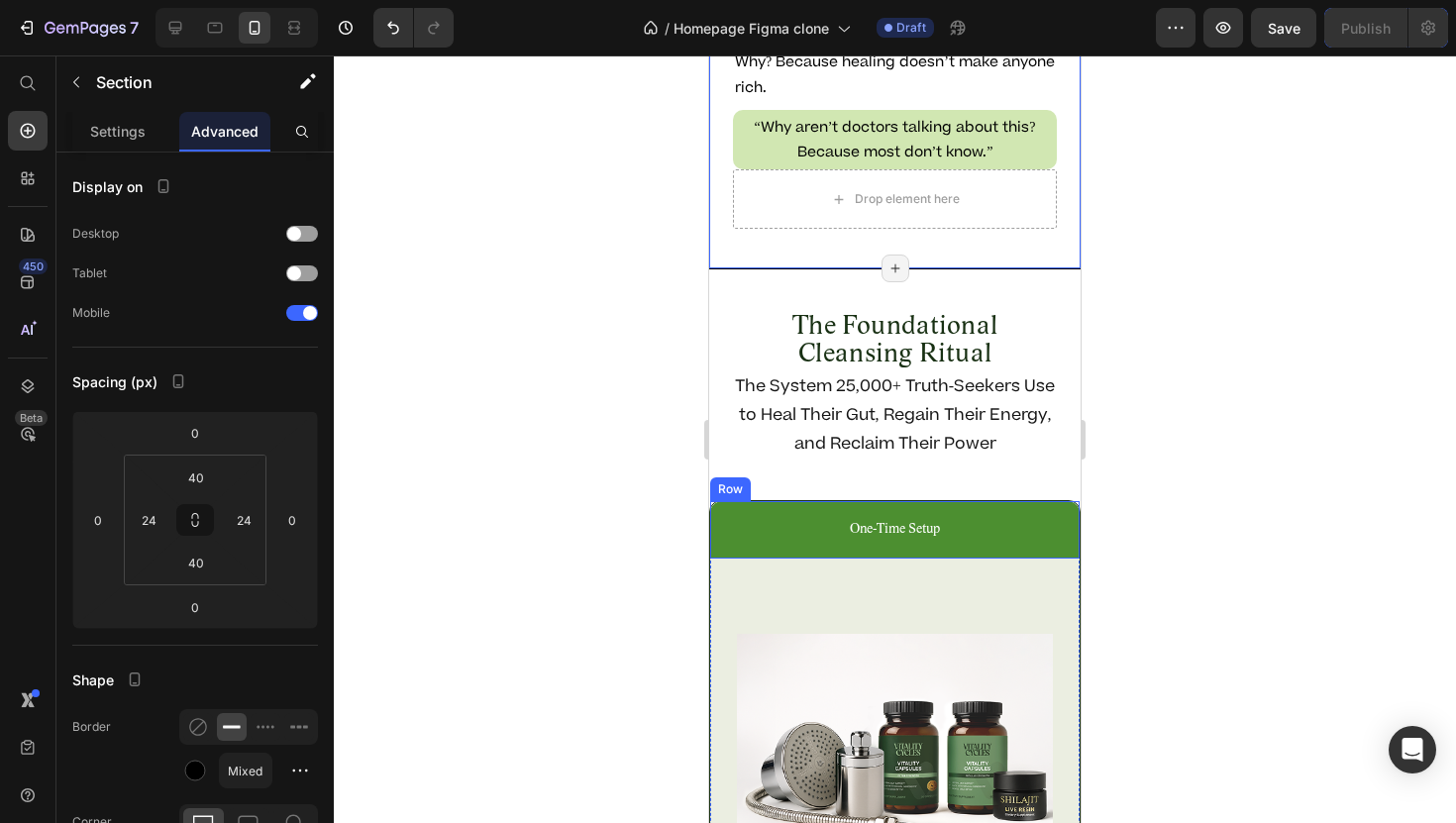 click on "One-Time Setup" at bounding box center [894, 530] 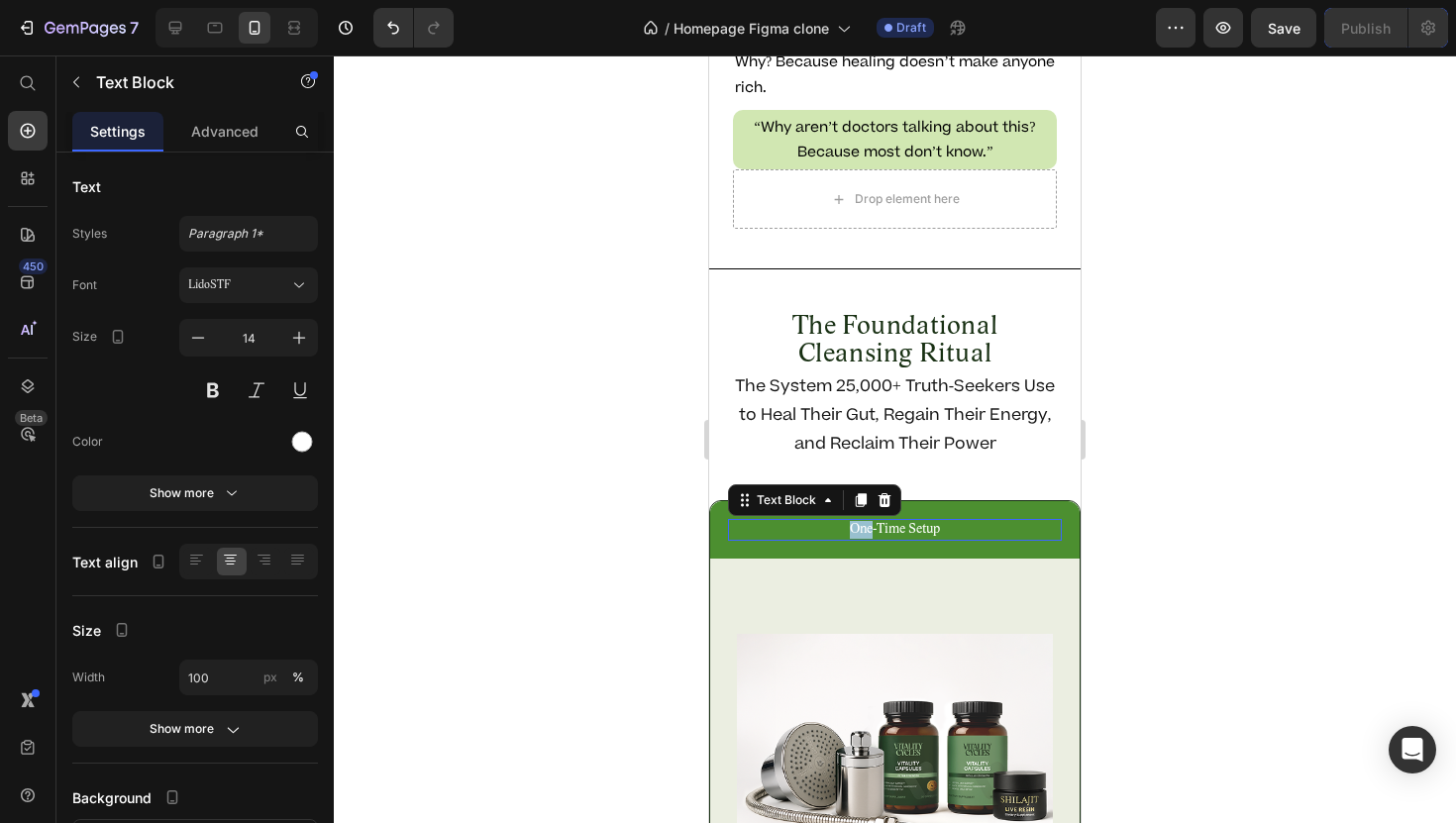 click on "One-Time Setup" at bounding box center (894, 530) 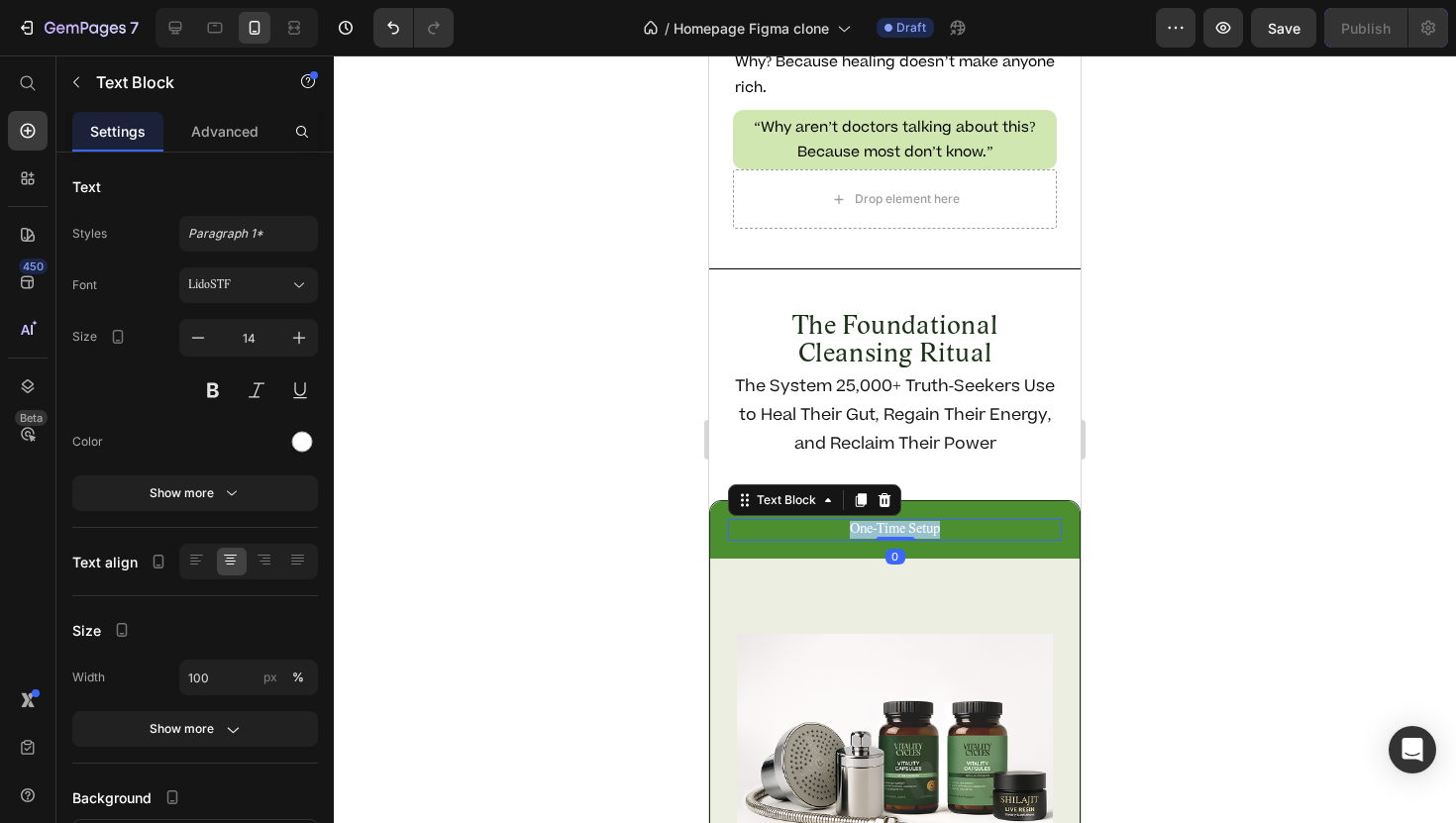 click on "One-Time Setup" at bounding box center [894, 530] 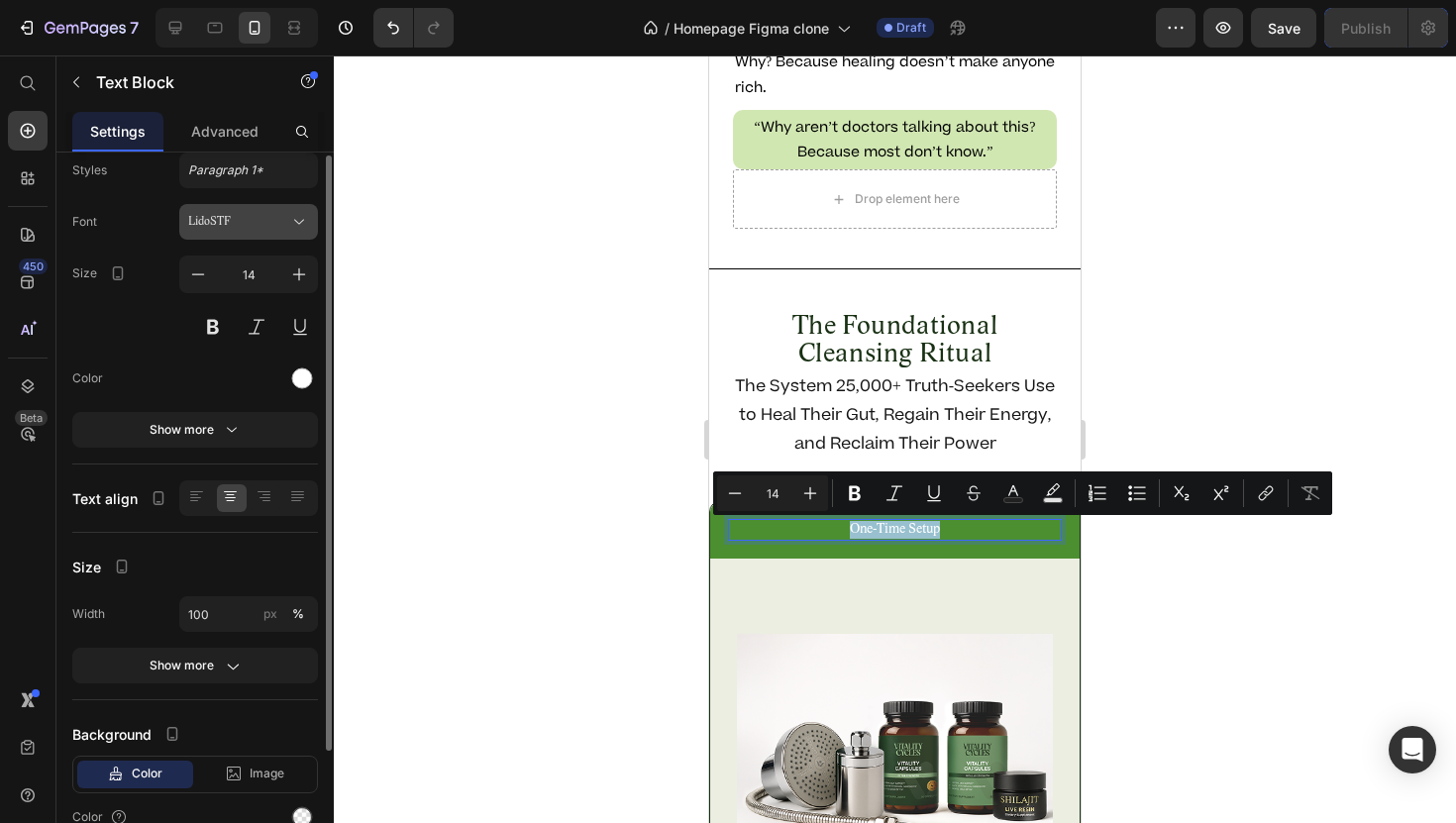 scroll, scrollTop: 36, scrollLeft: 0, axis: vertical 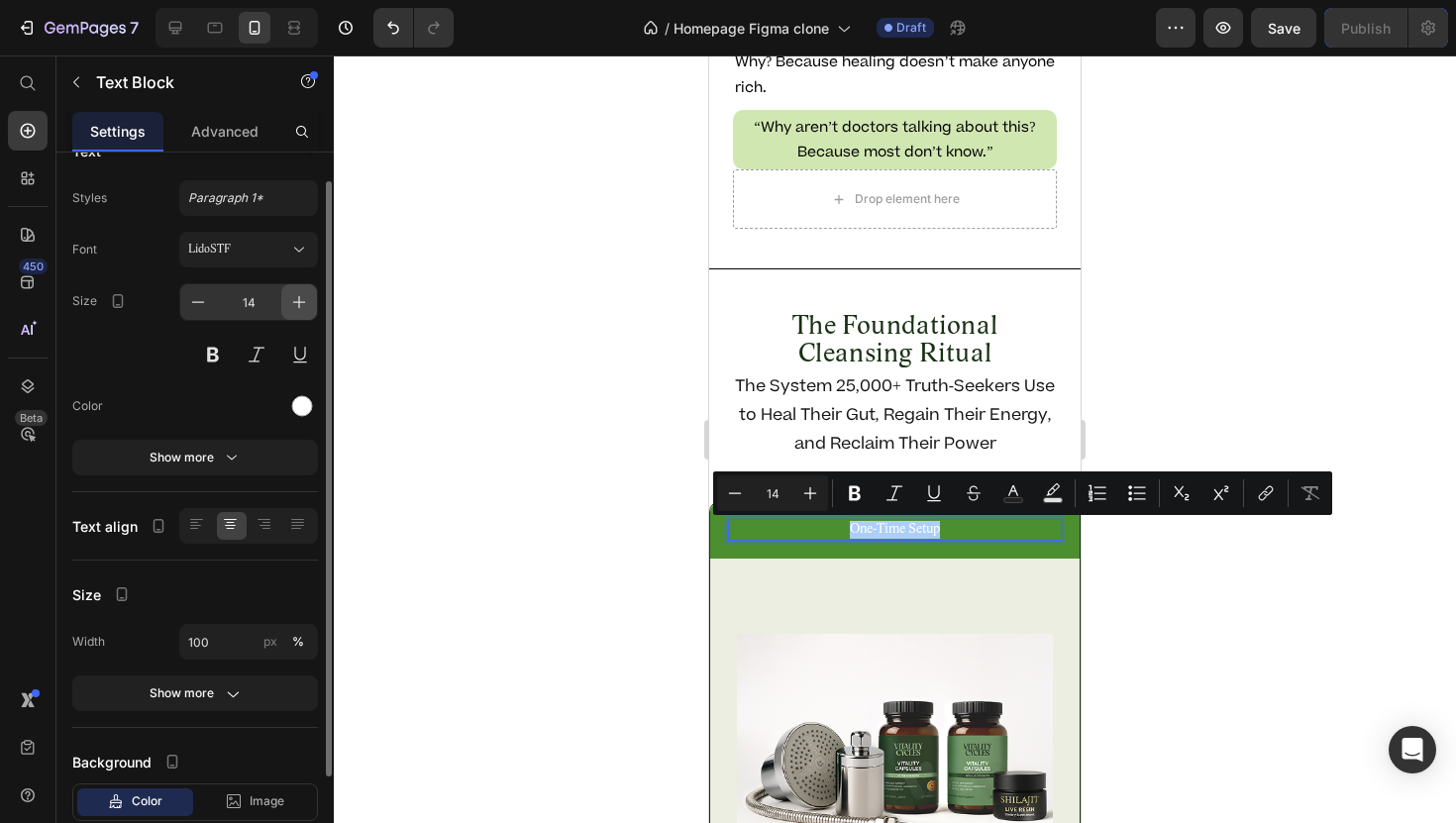 click 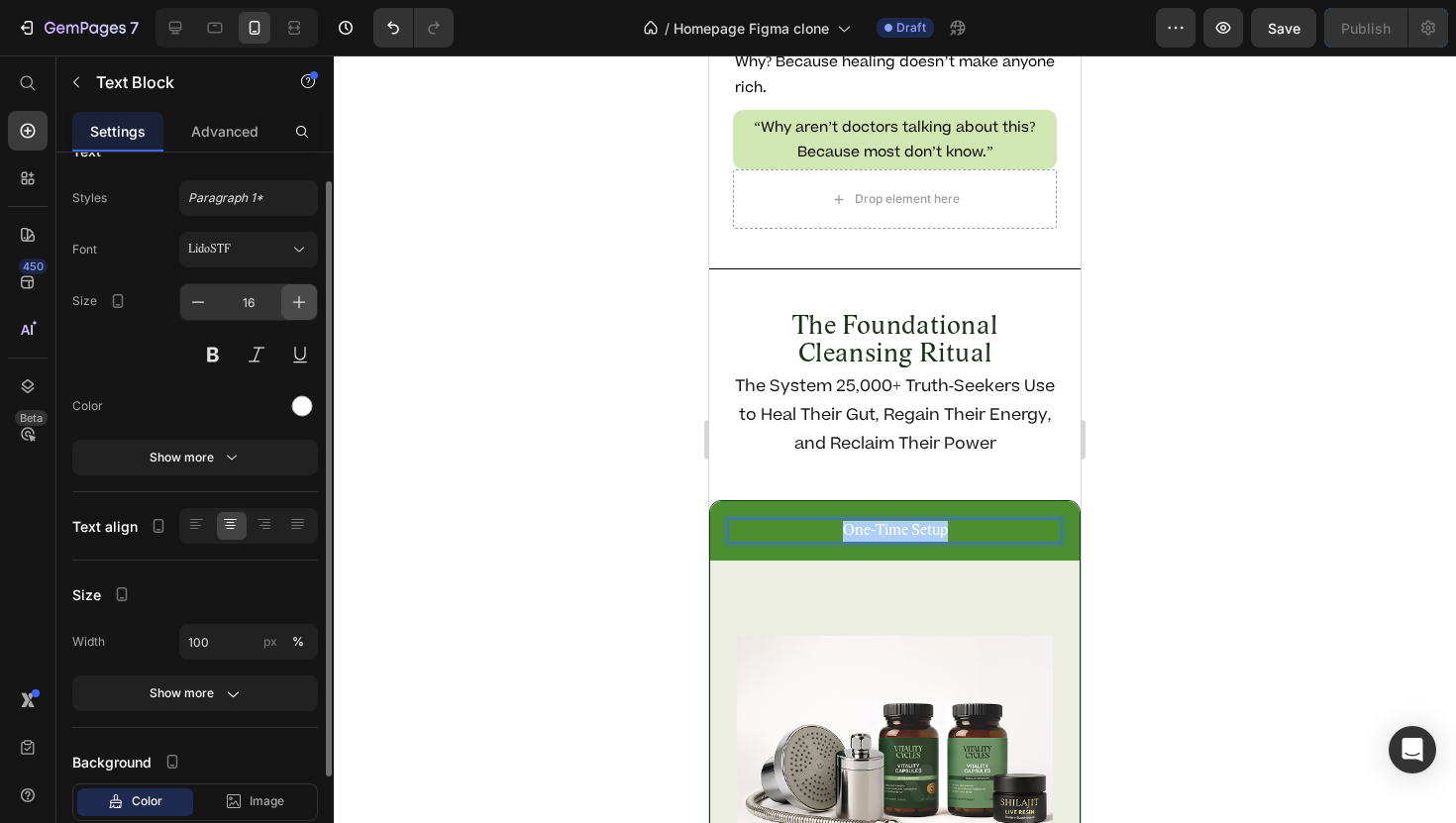 click 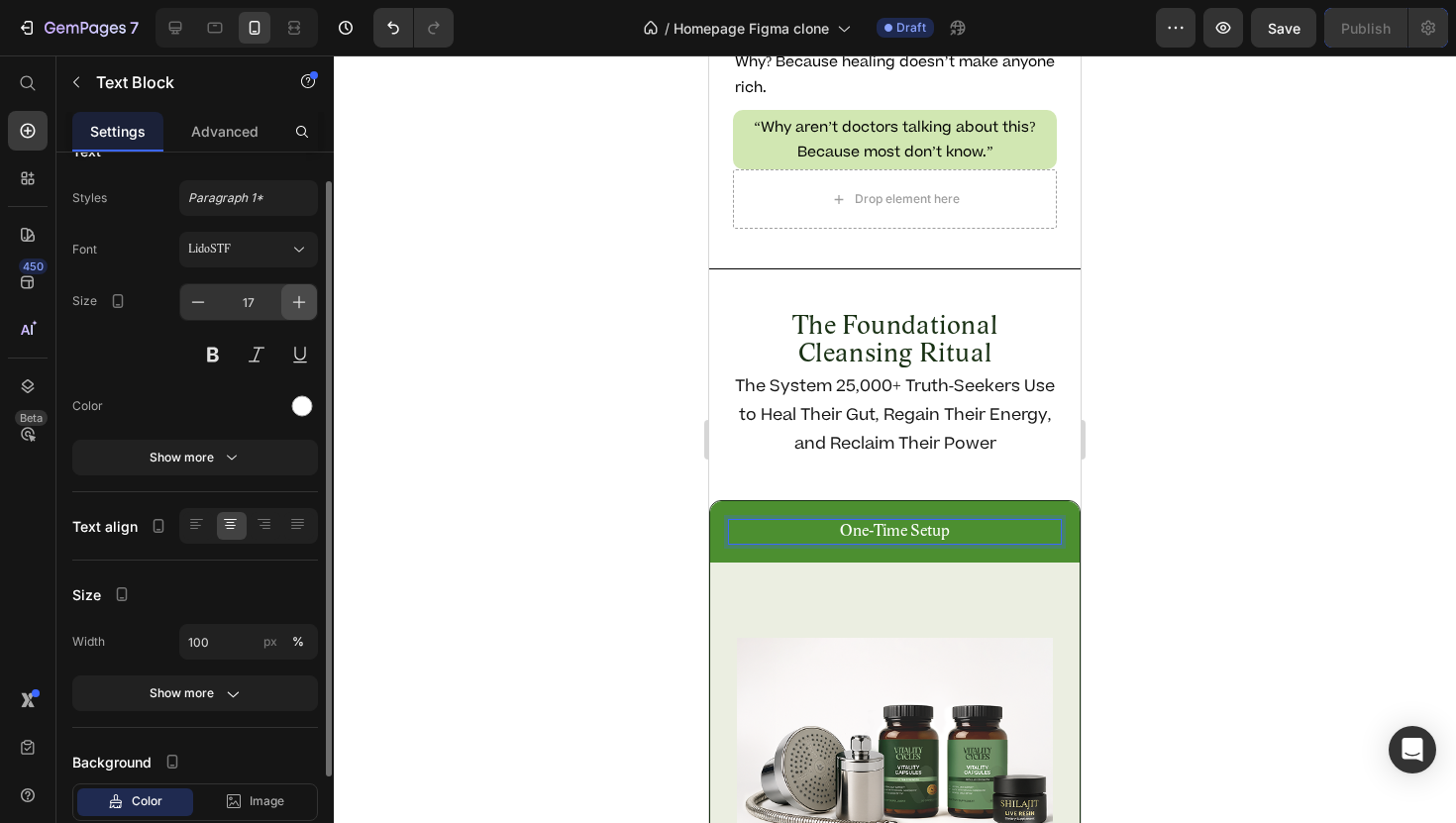 click 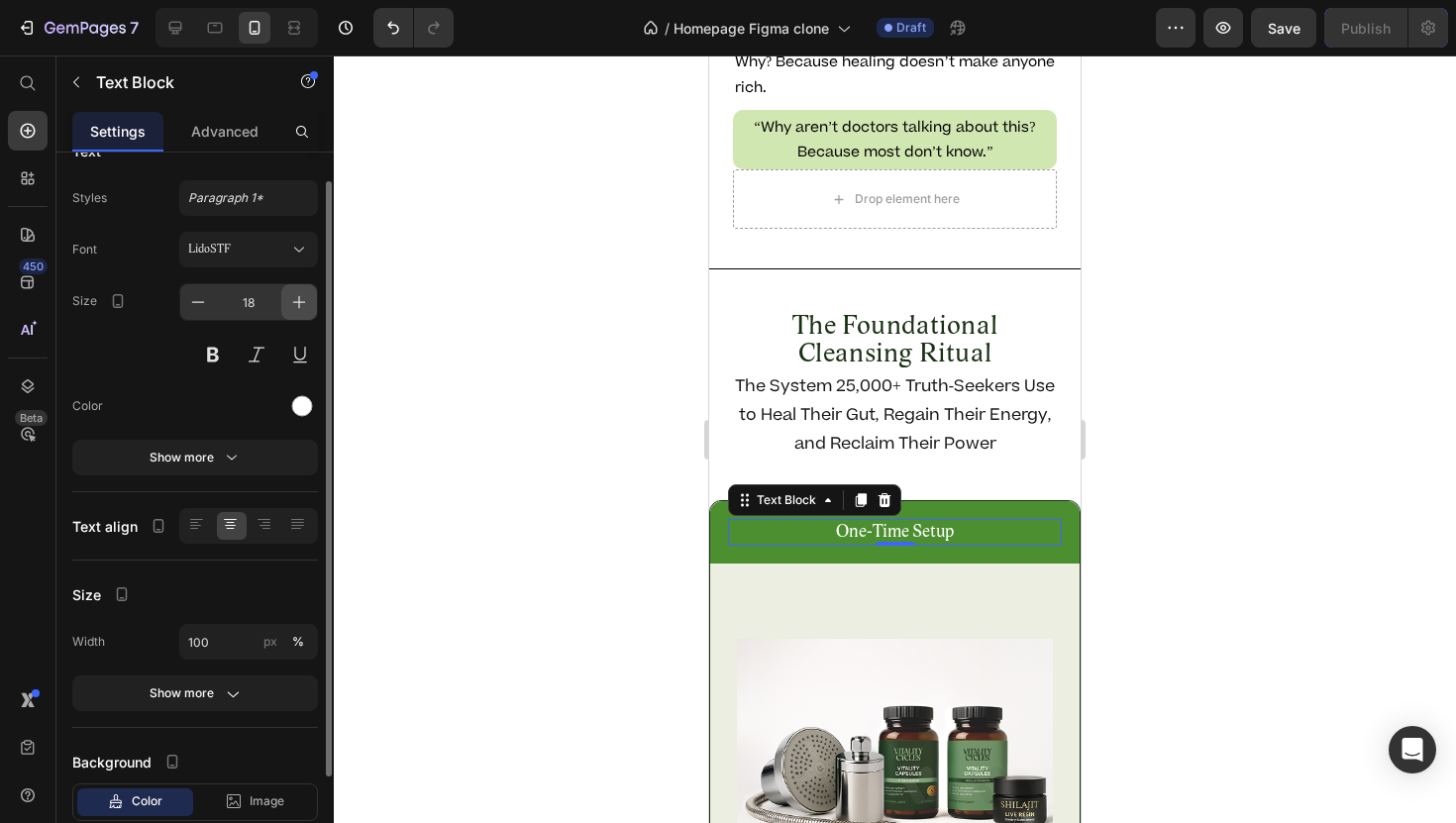 click 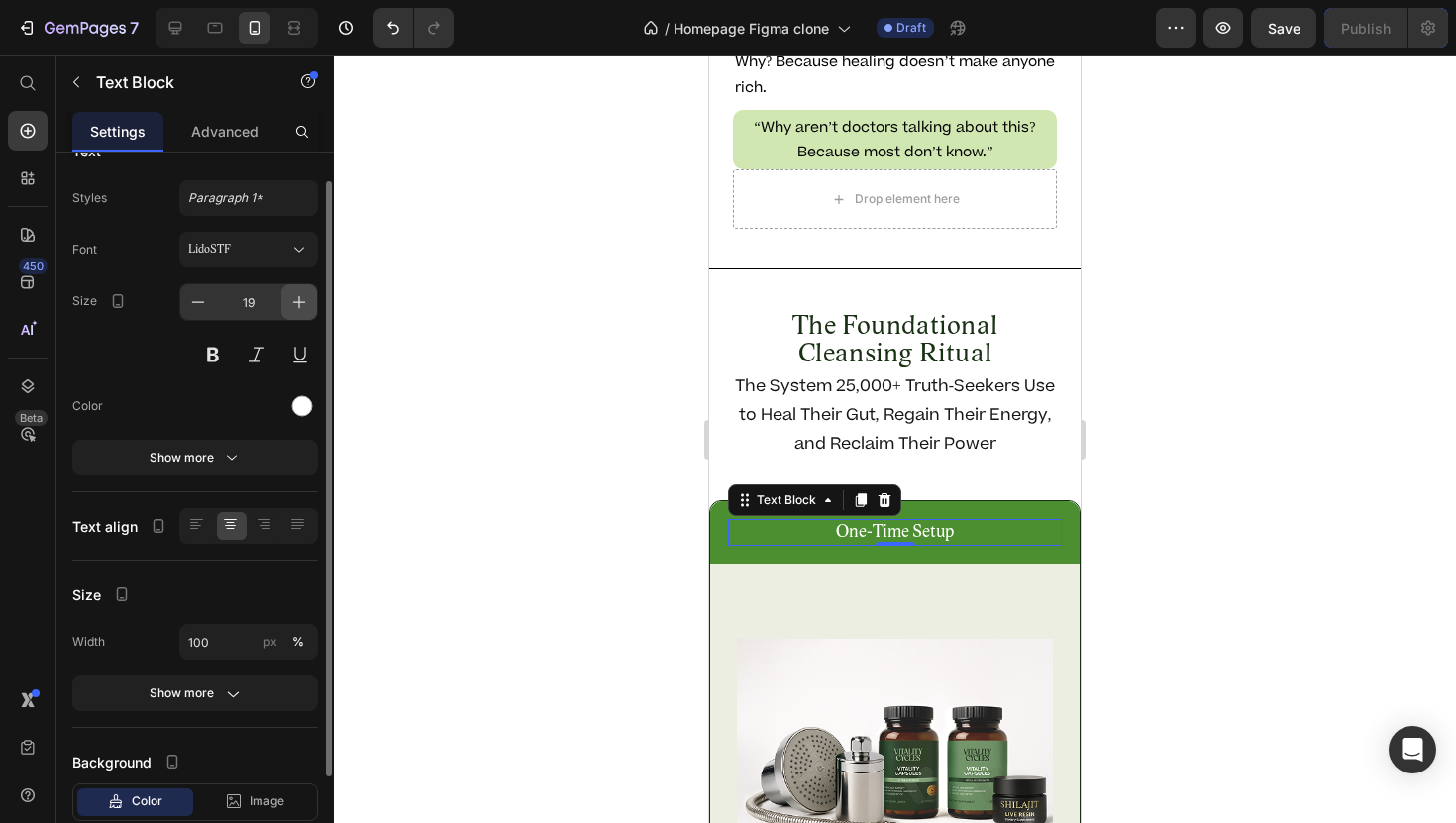 click 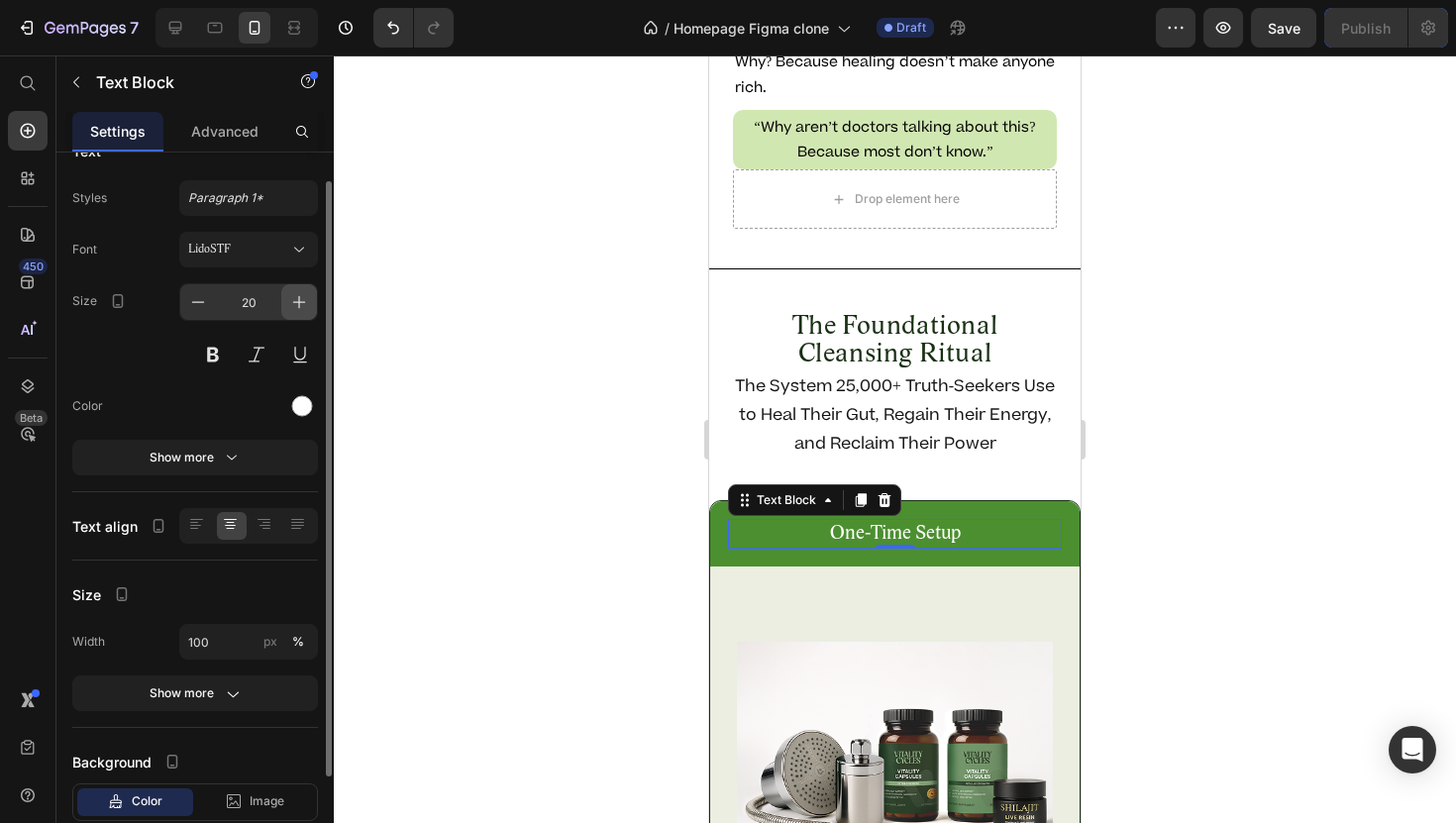 click 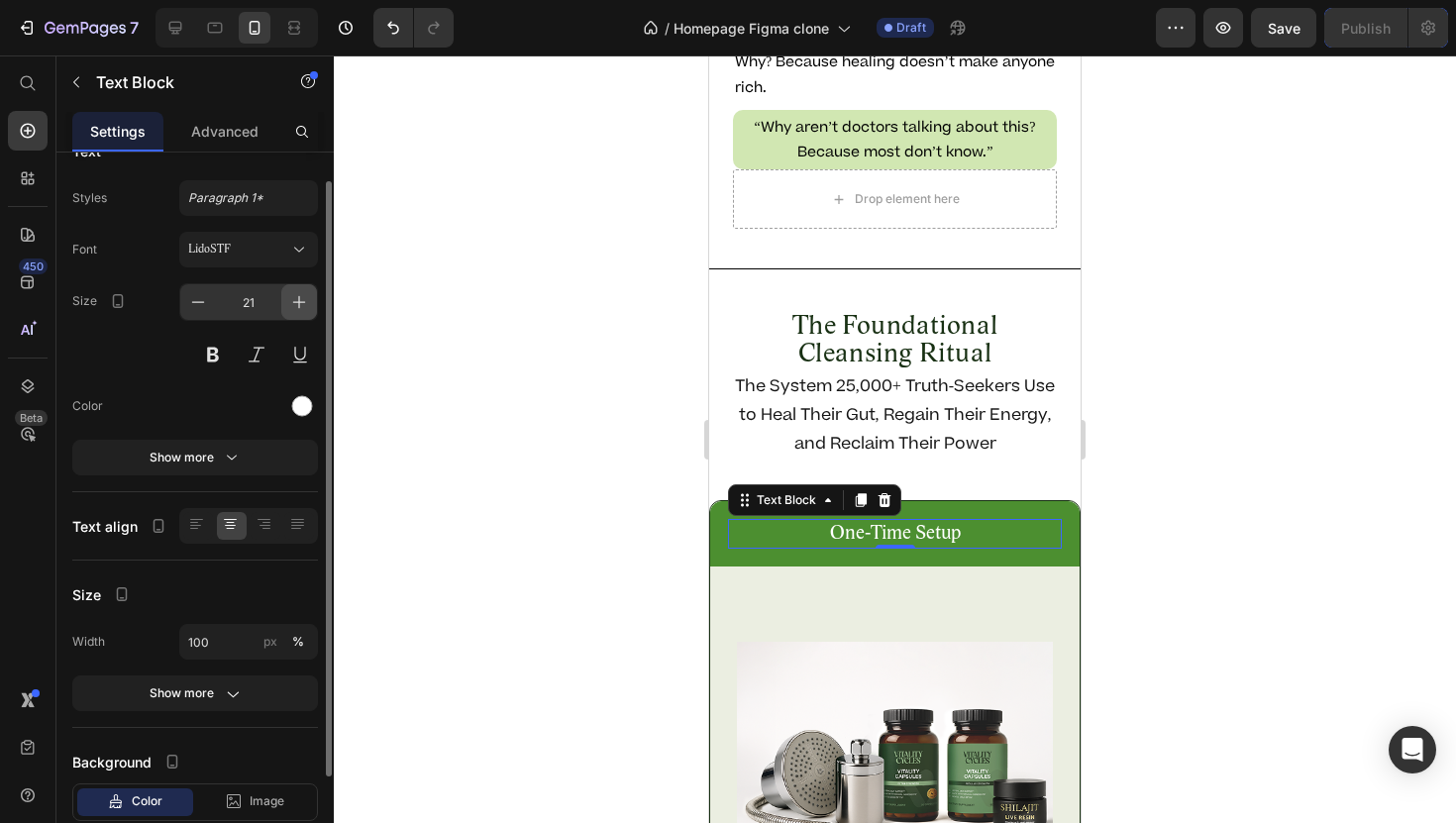 click 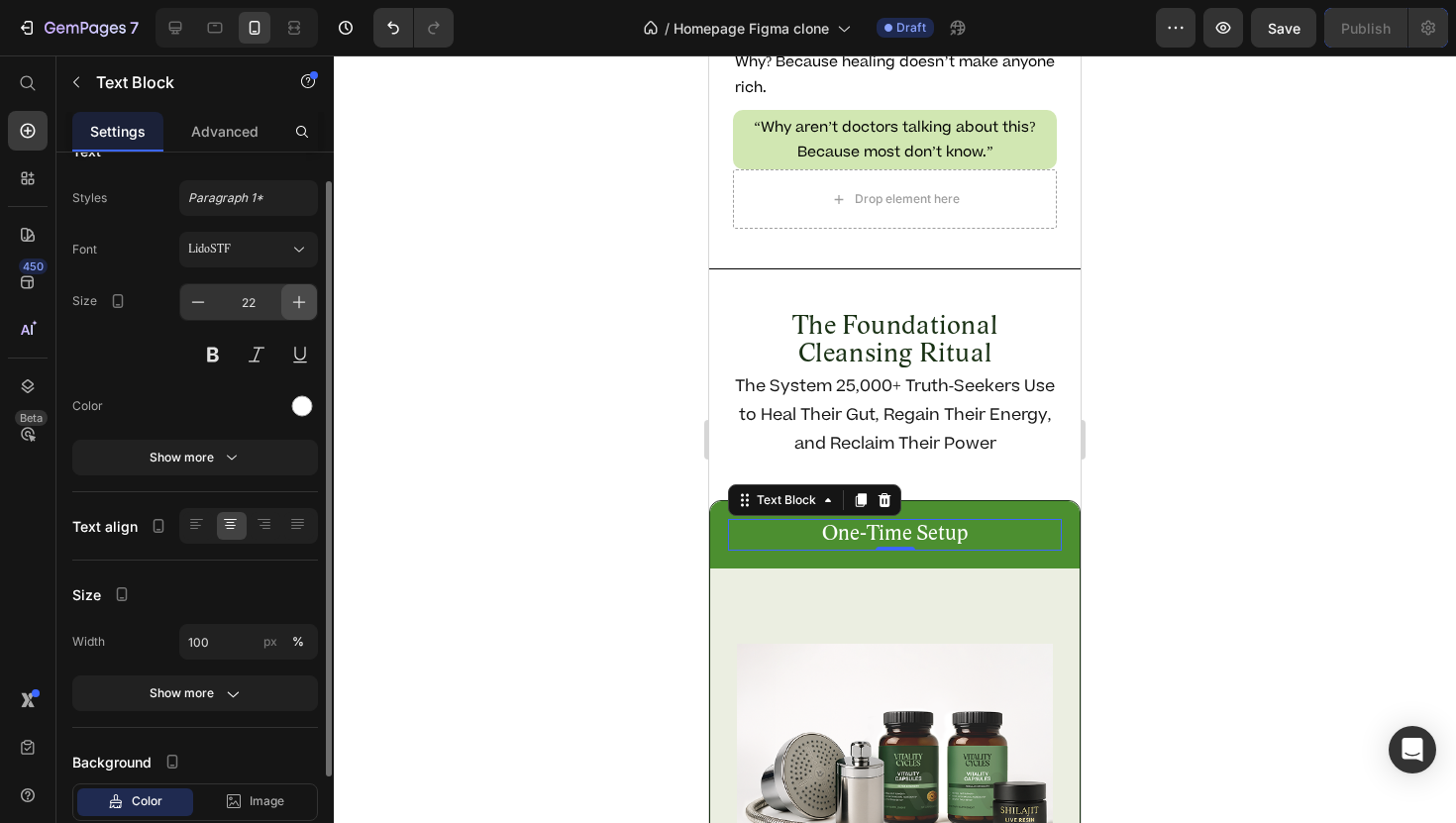 click 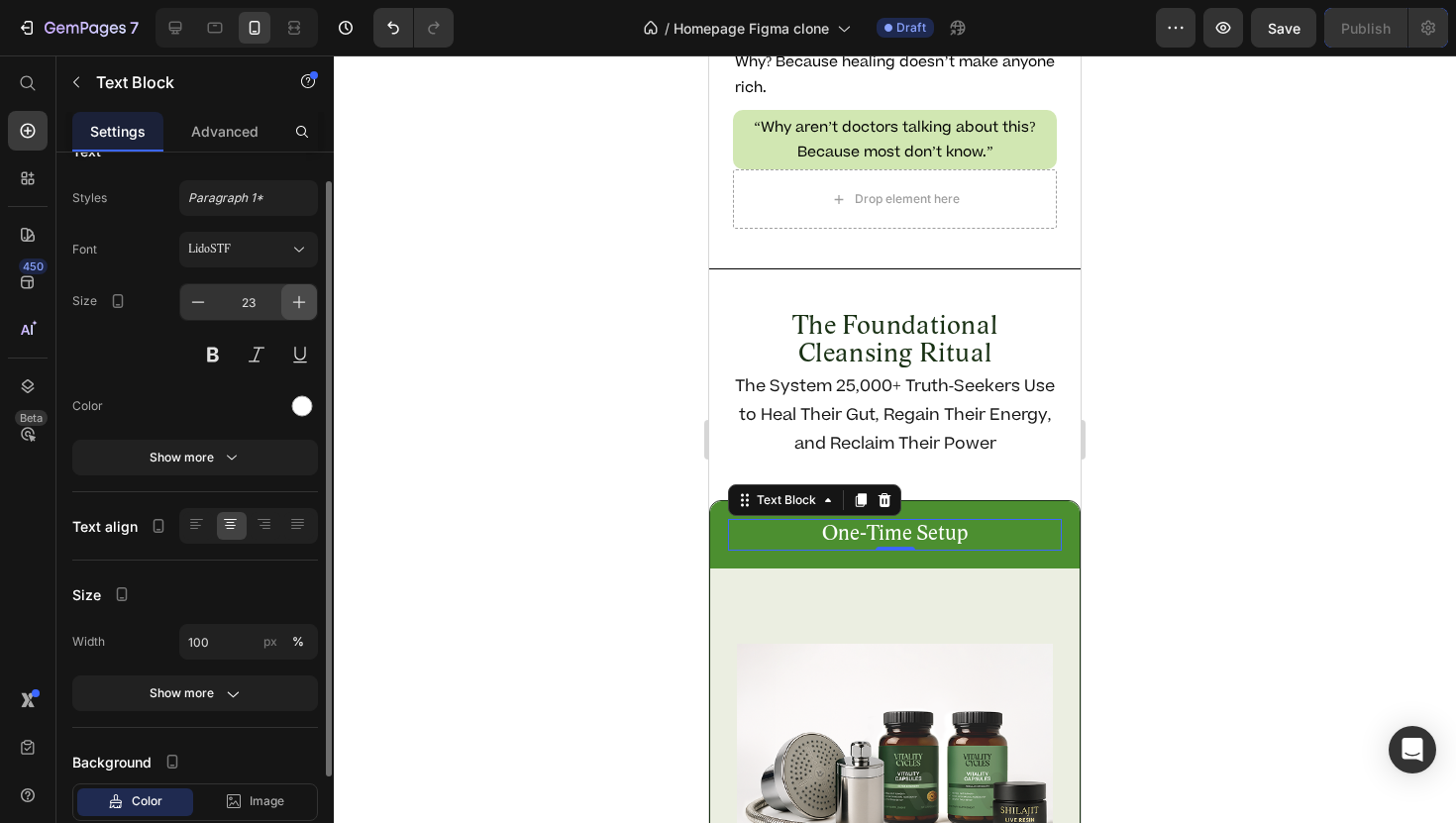 click 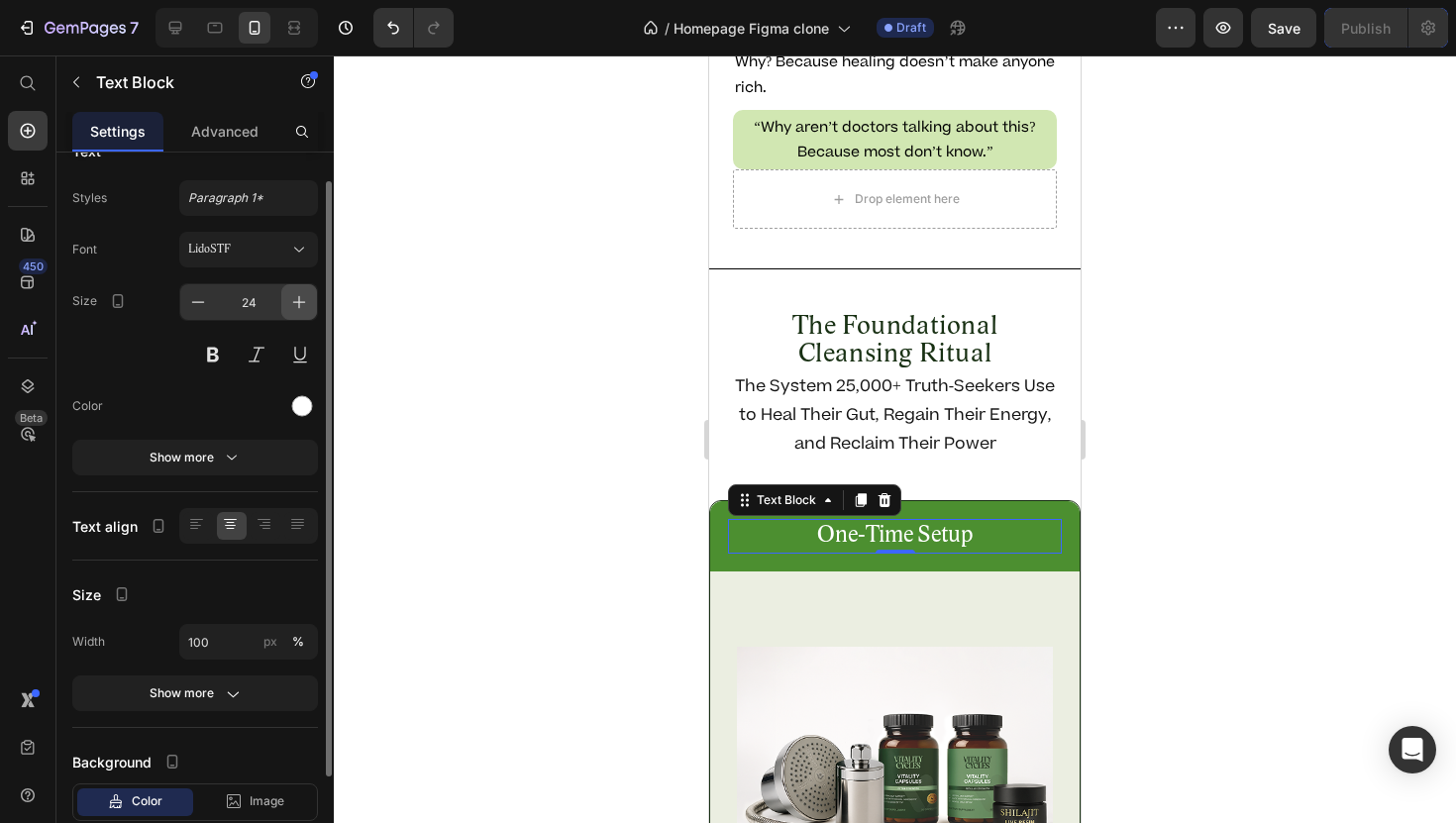 click 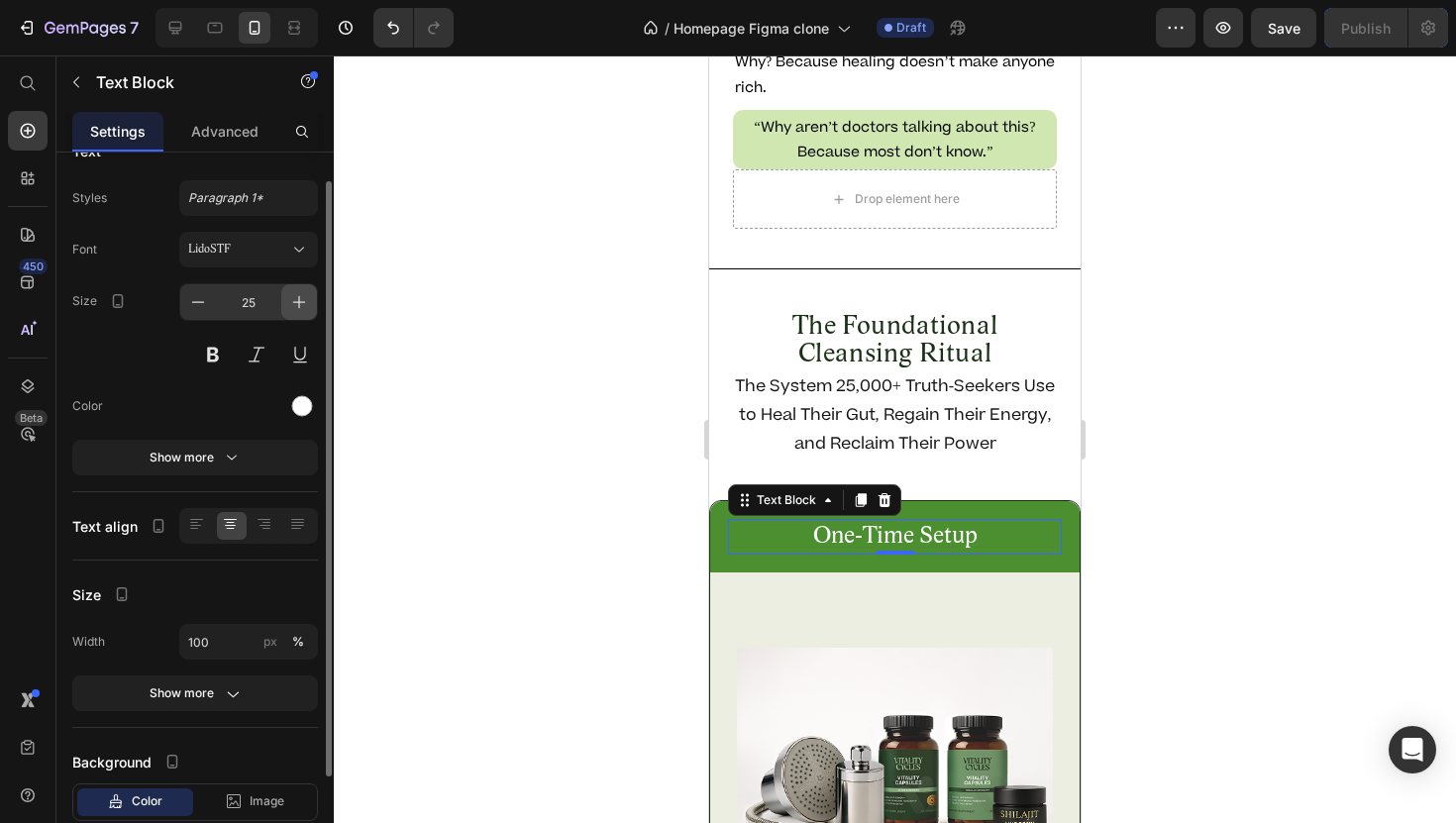 click 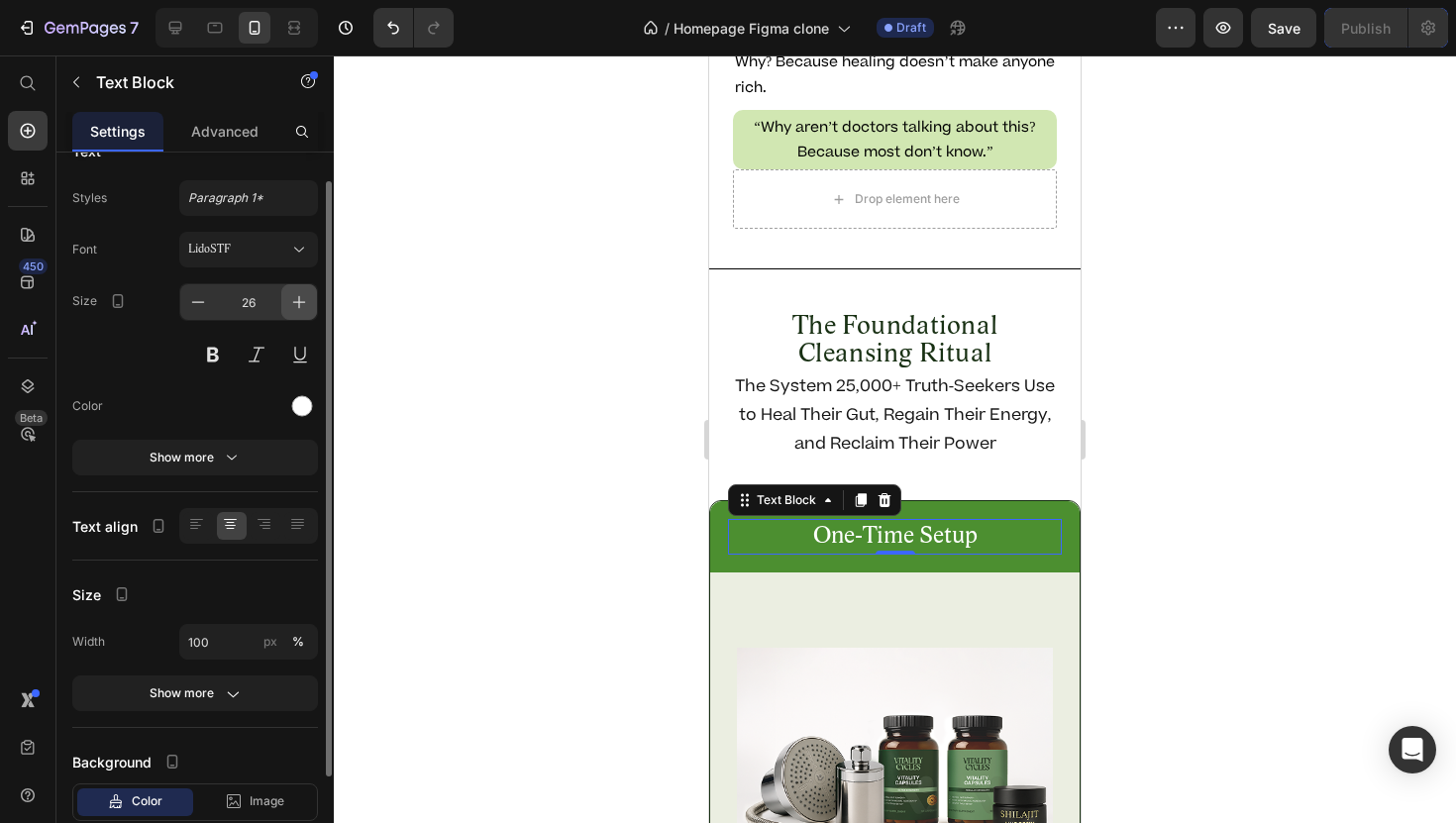 click 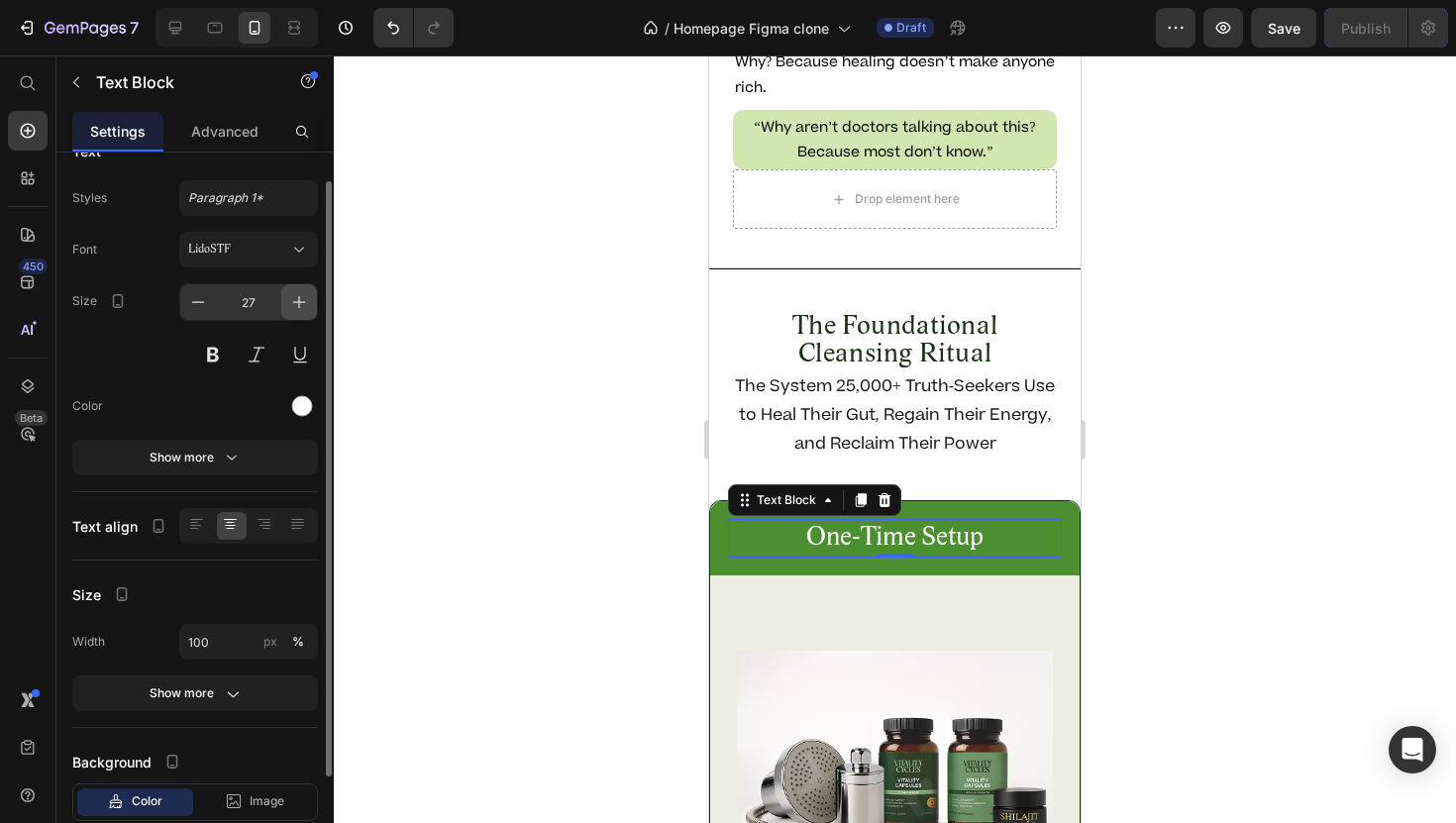 click 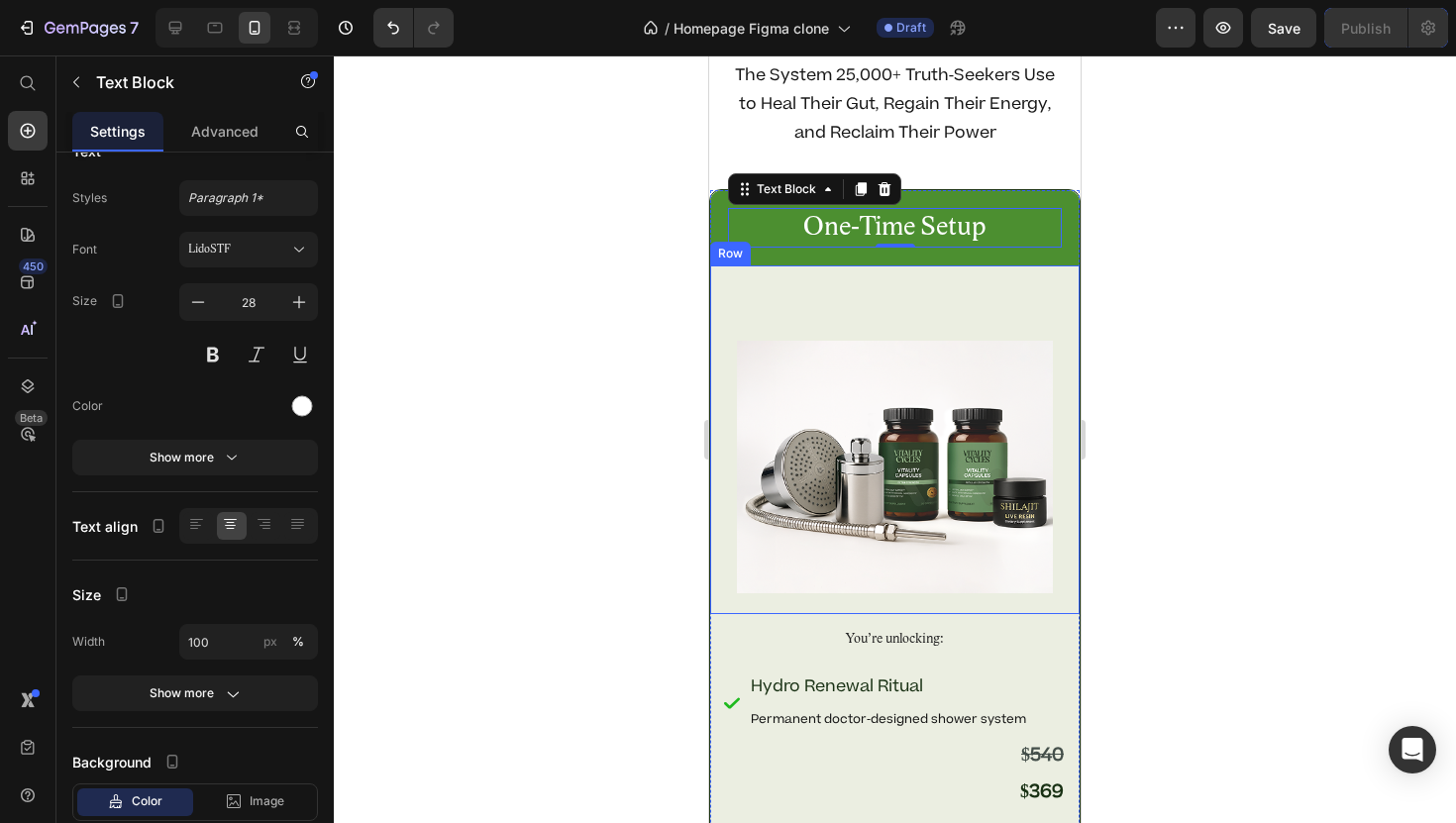 scroll, scrollTop: 10181, scrollLeft: 0, axis: vertical 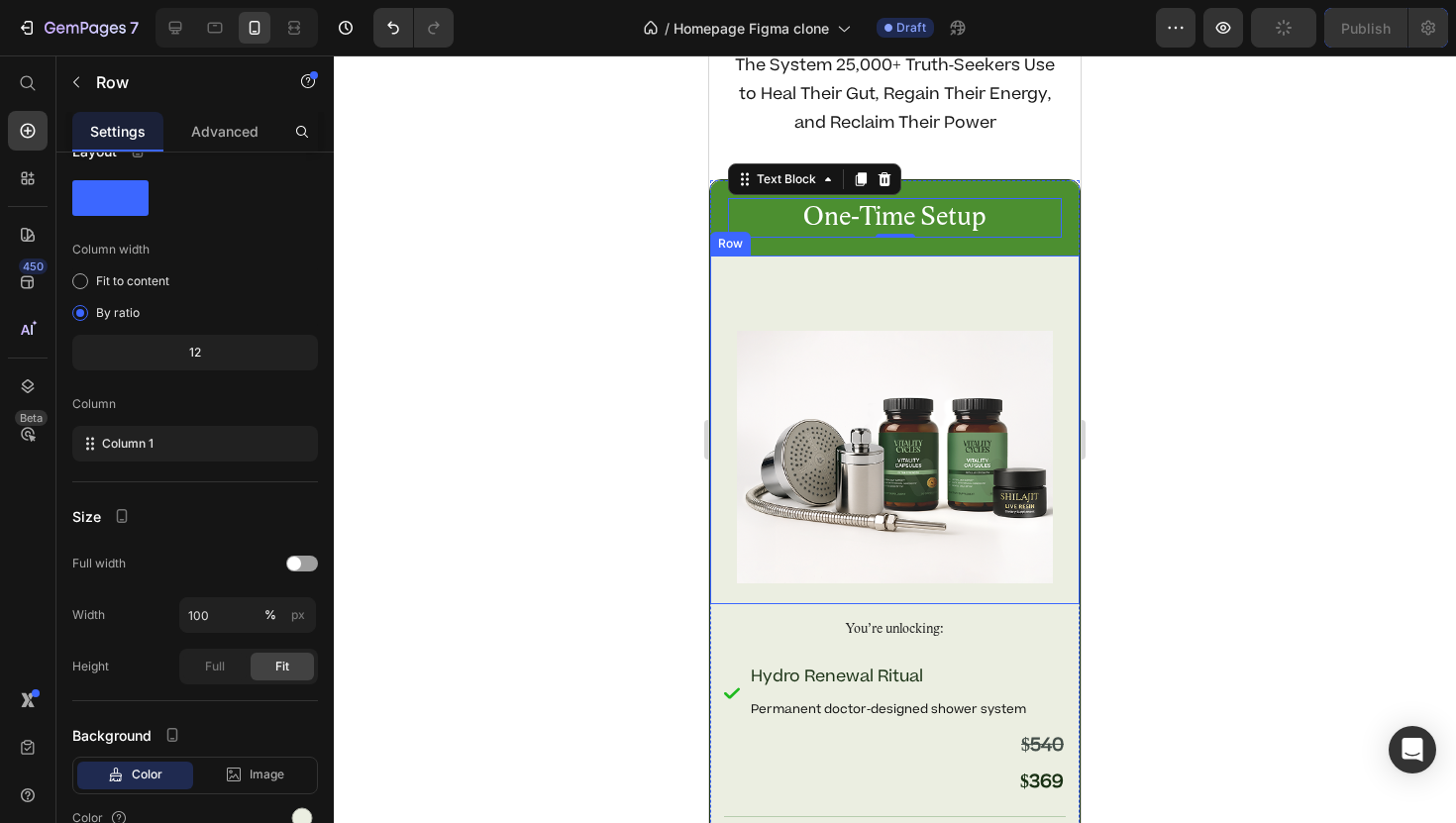 click on "Image Row" at bounding box center [894, 430] 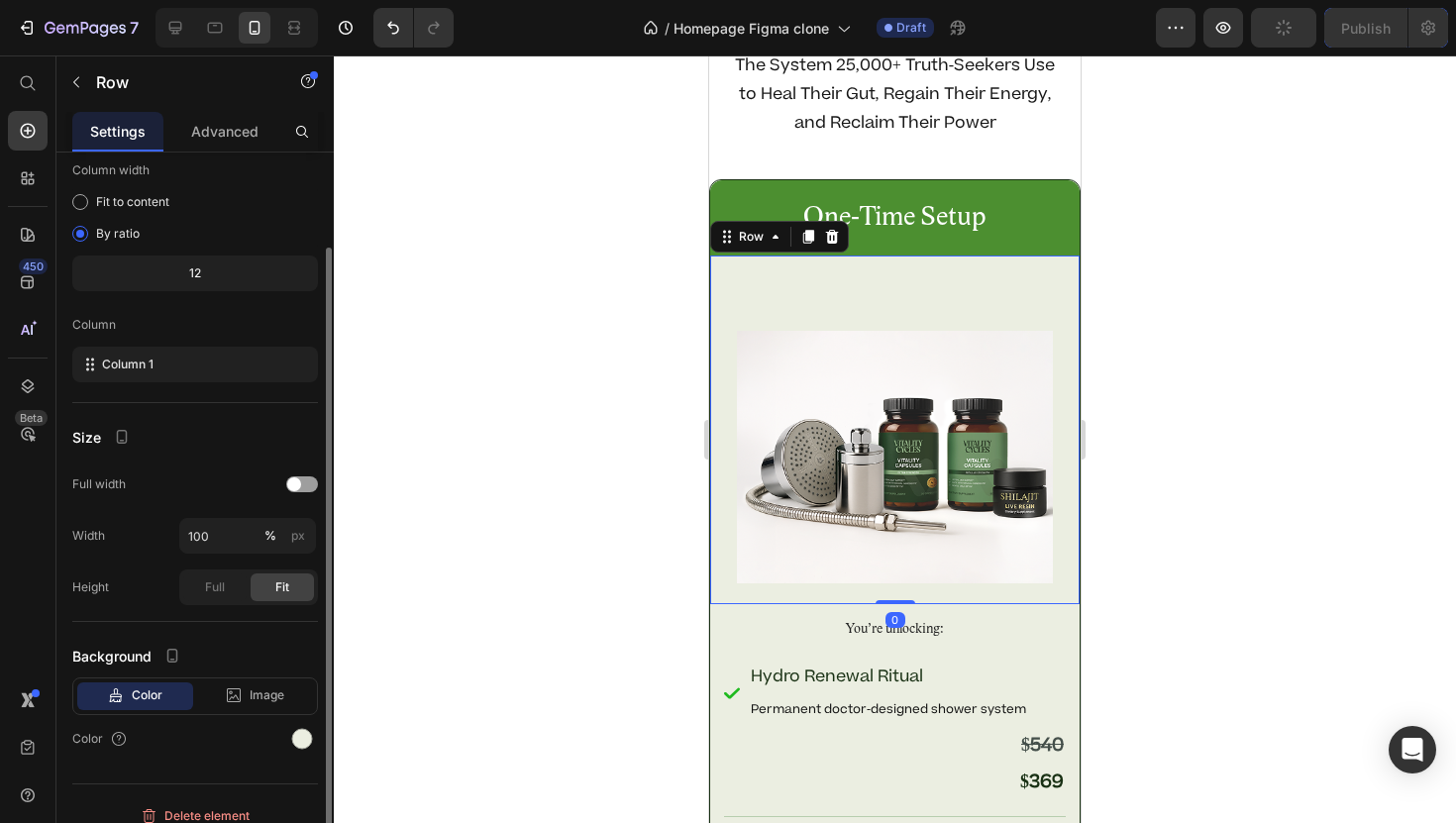 scroll, scrollTop: 0, scrollLeft: 0, axis: both 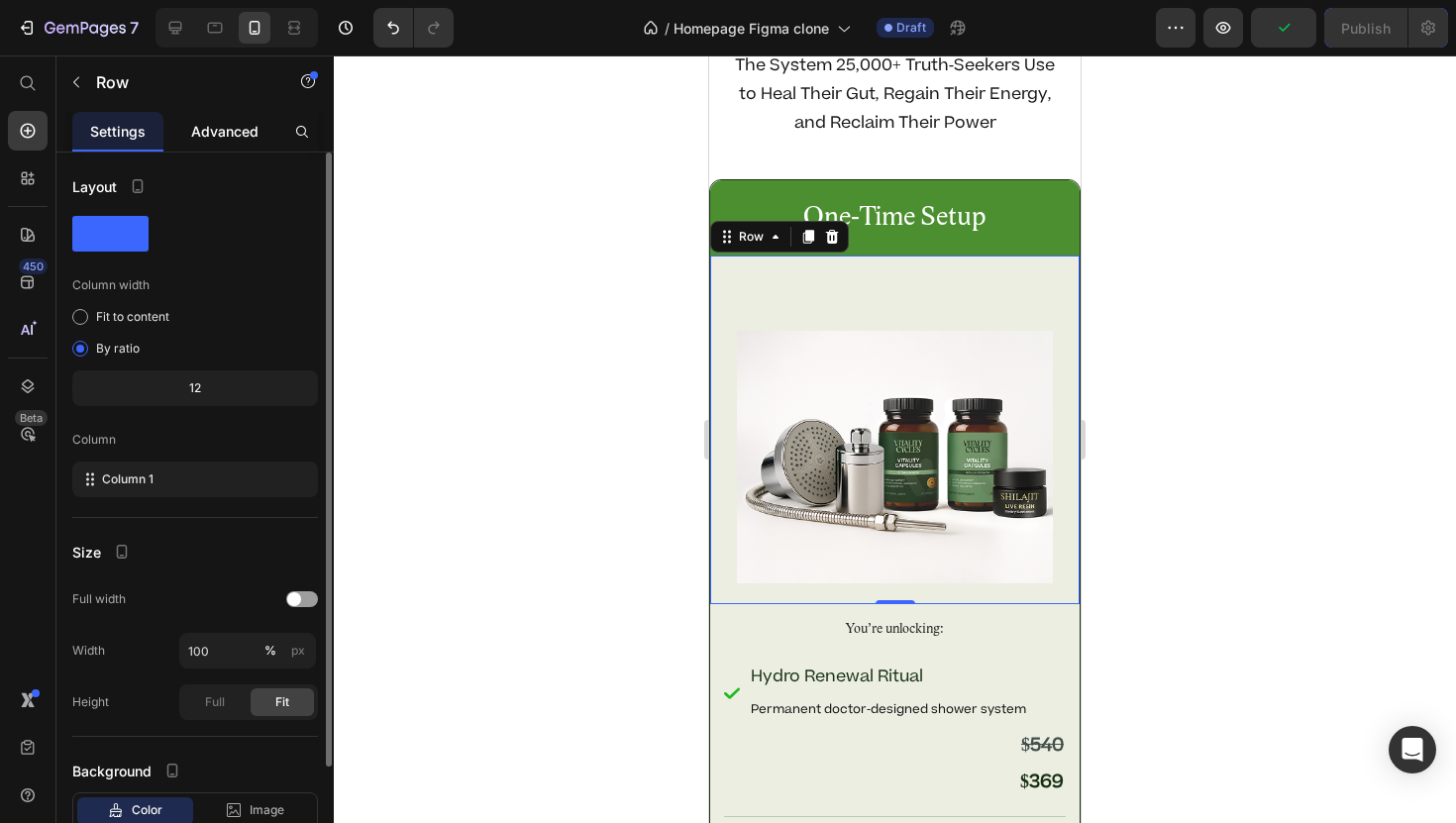click on "Advanced" 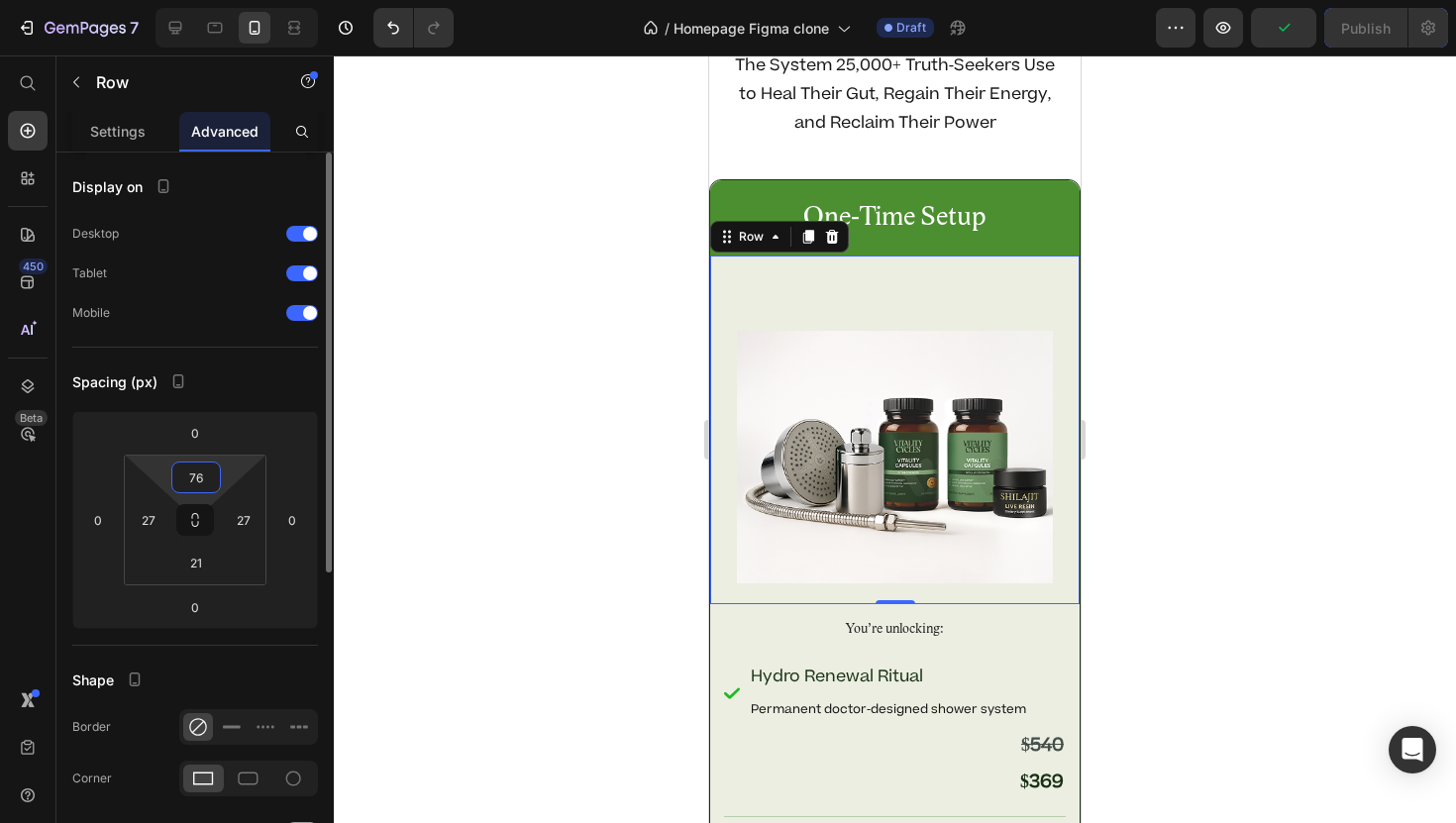 click on "76" at bounding box center [196, 477] 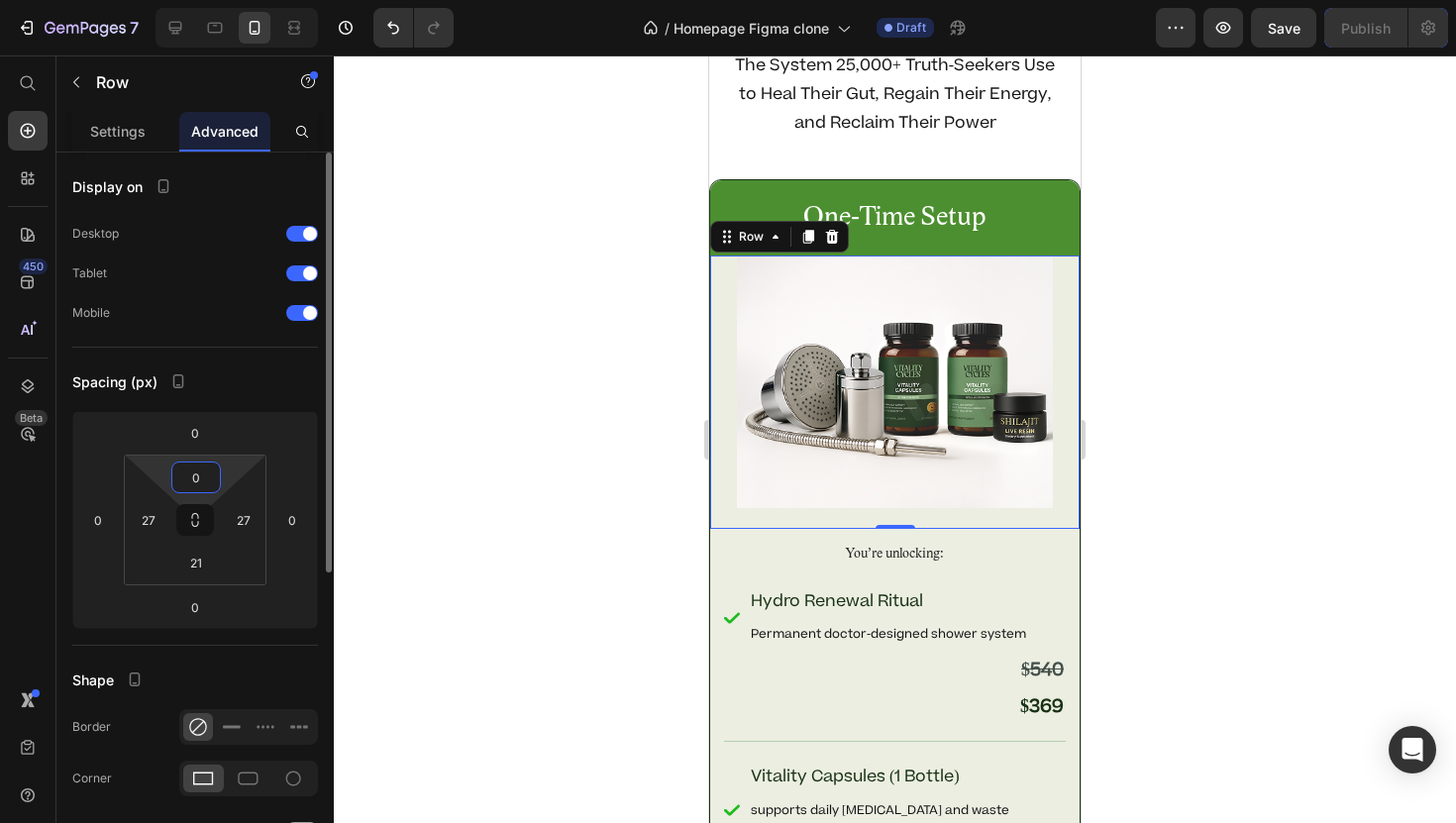 type on "0" 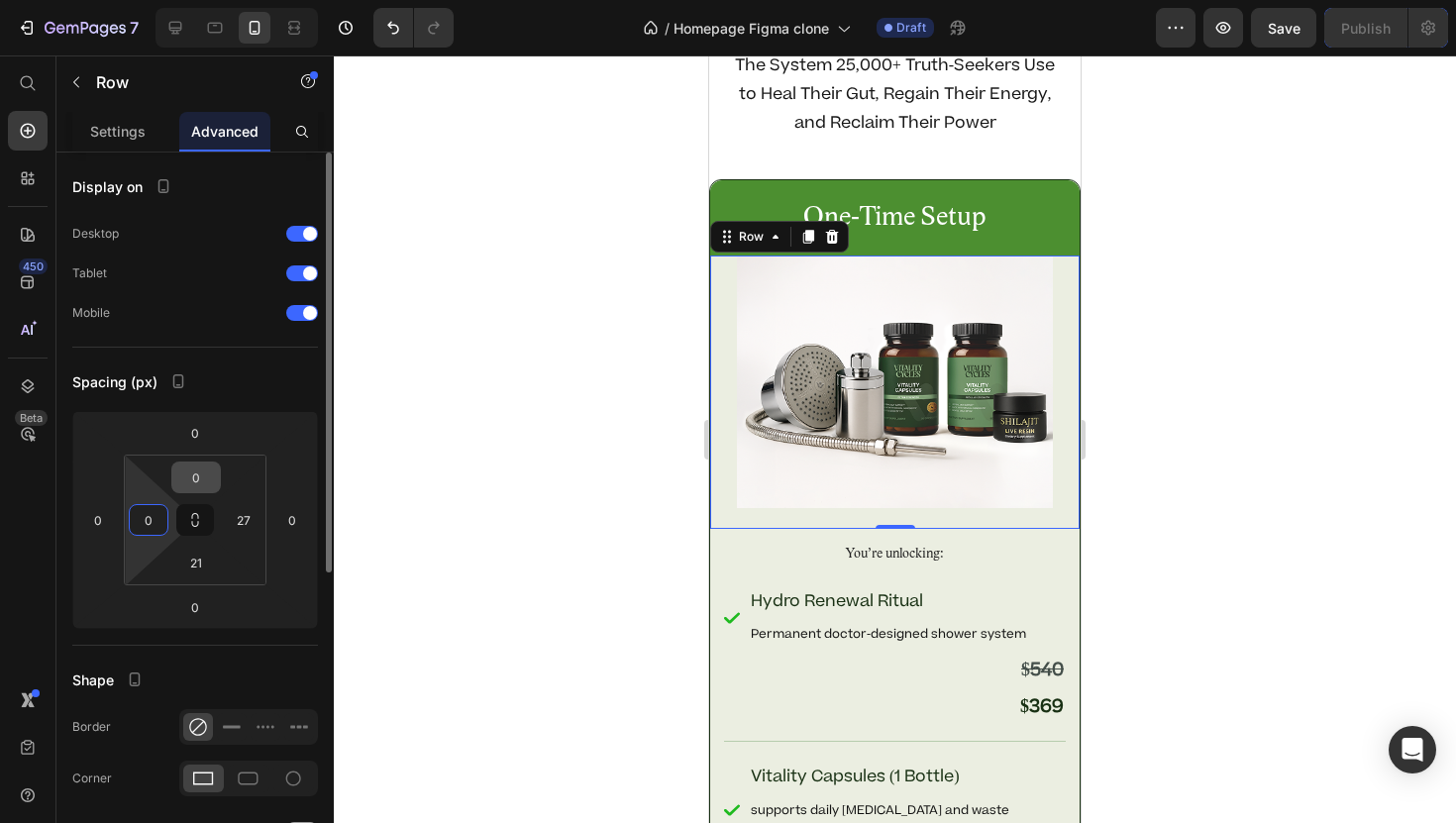 type on "0" 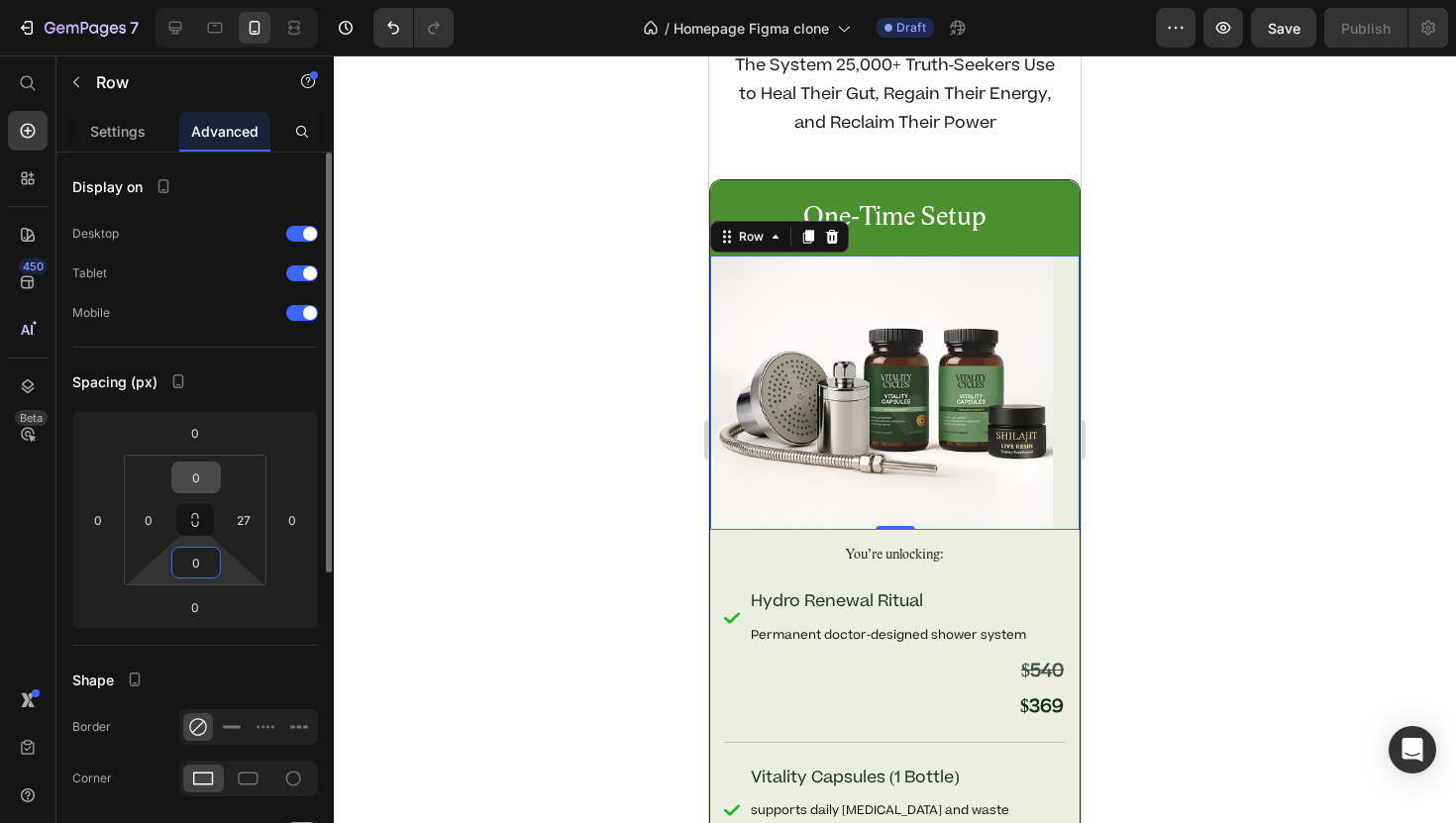 type on "0" 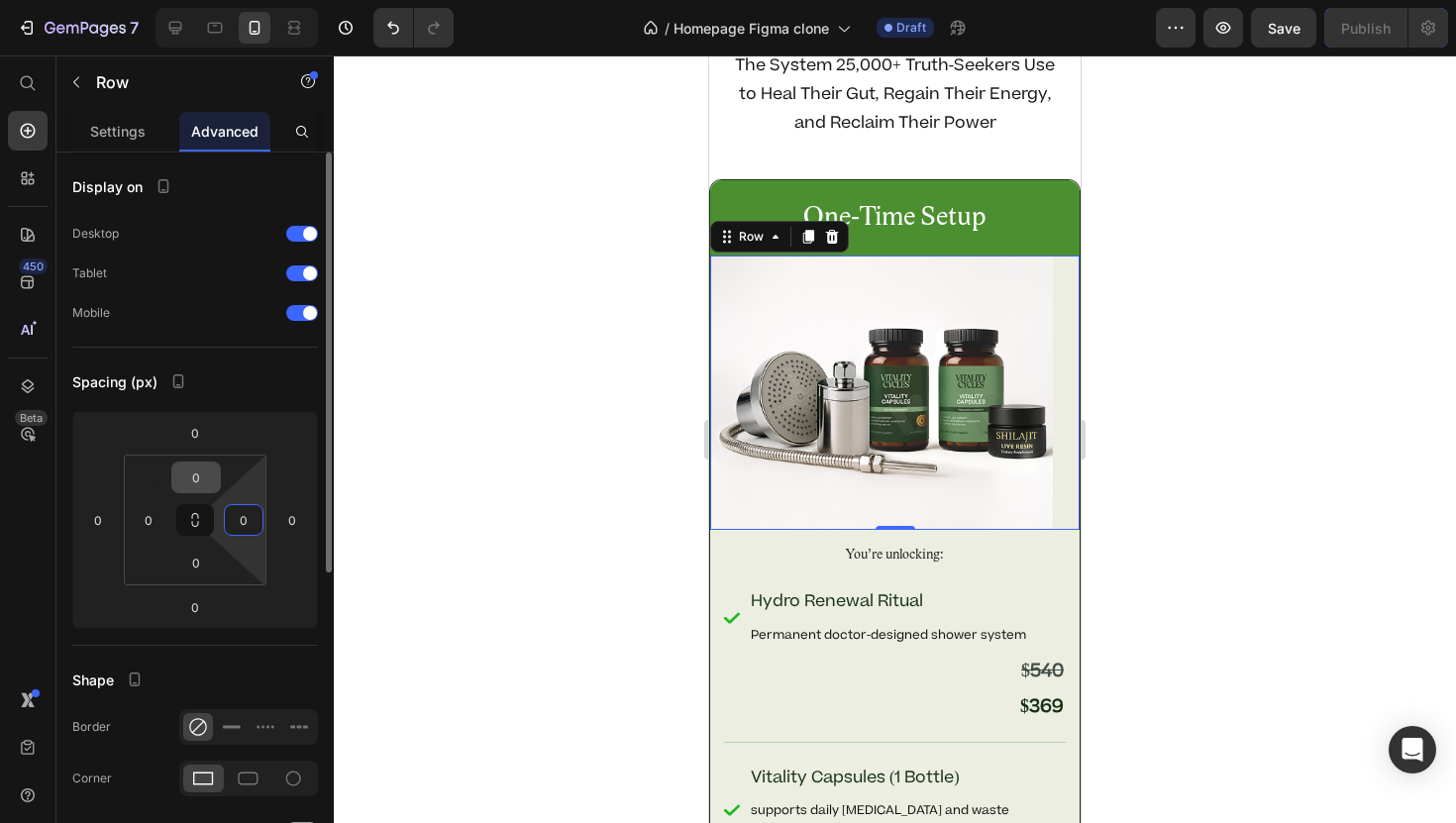 type on "0" 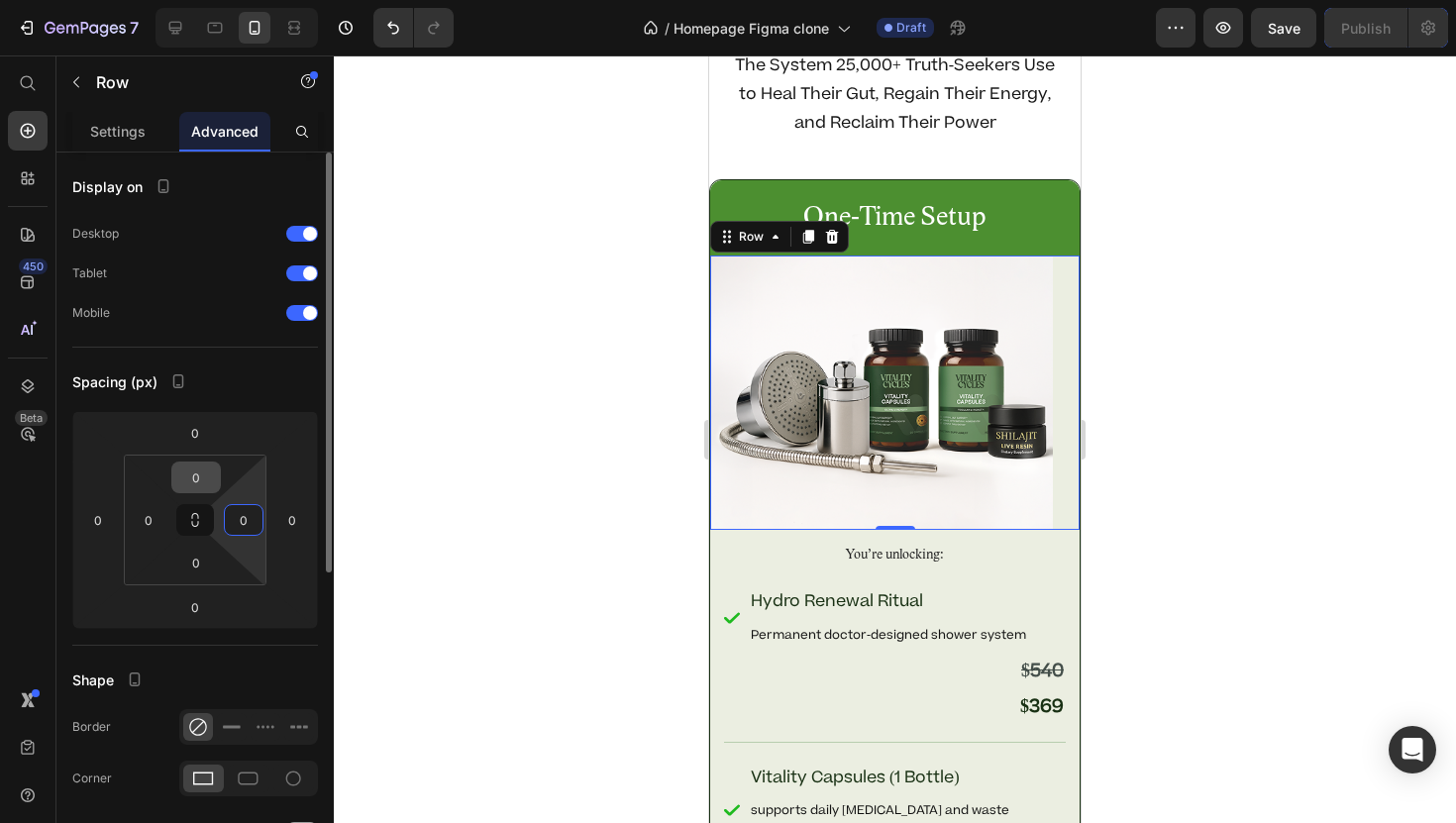 type 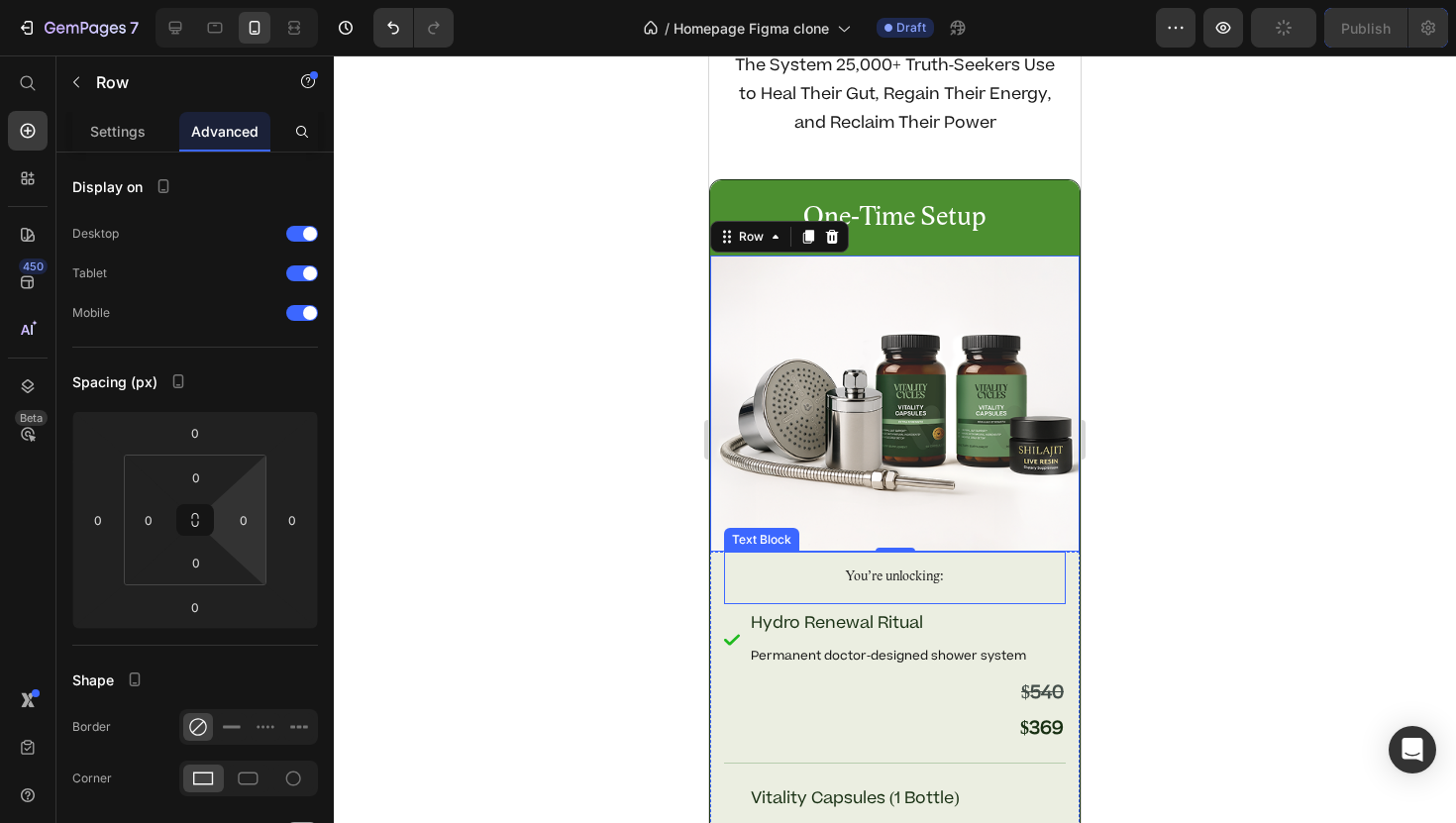 click on "You’re unlocking:" at bounding box center [894, 577] 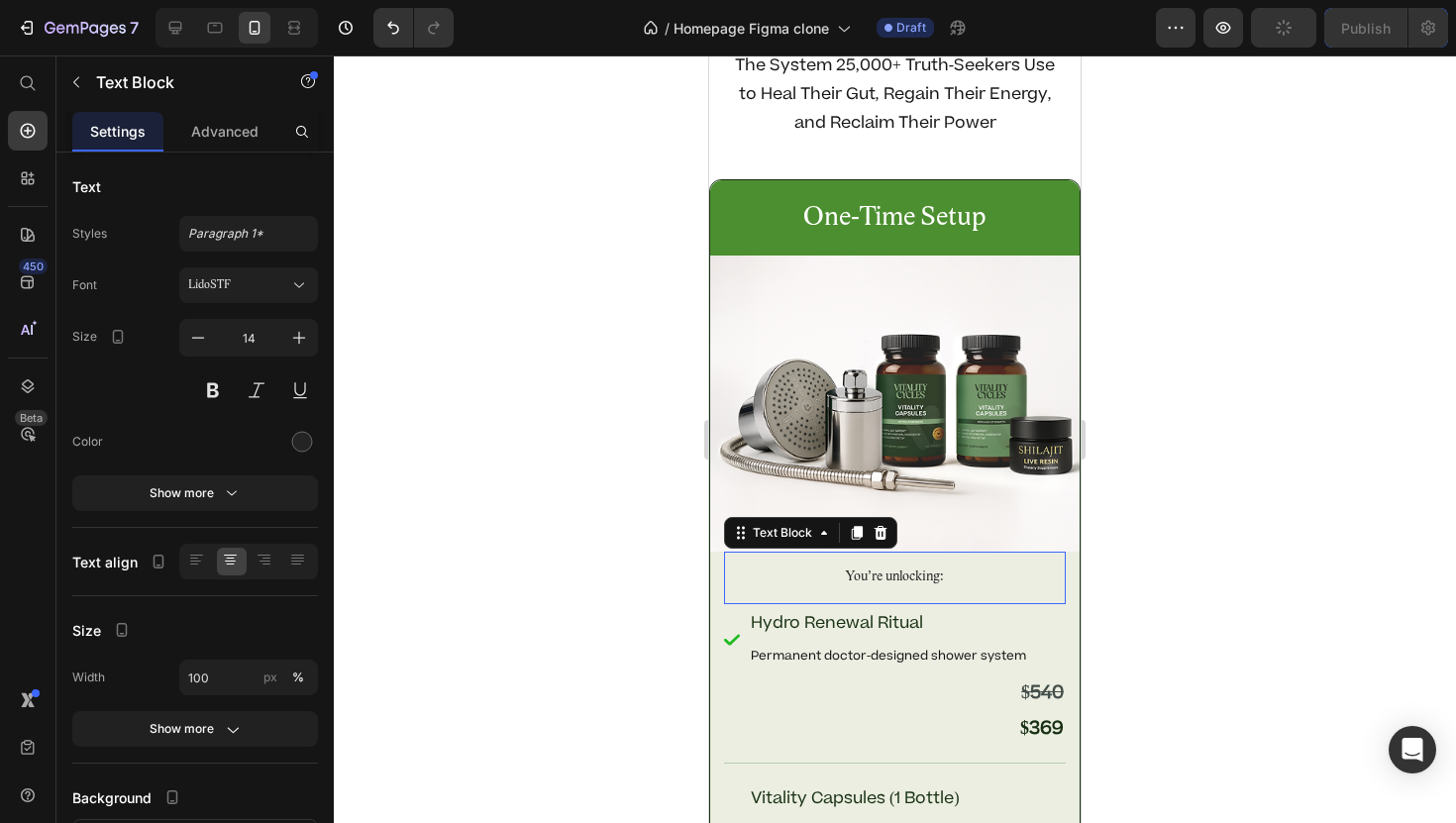 click on "You’re unlocking:" at bounding box center (894, 577) 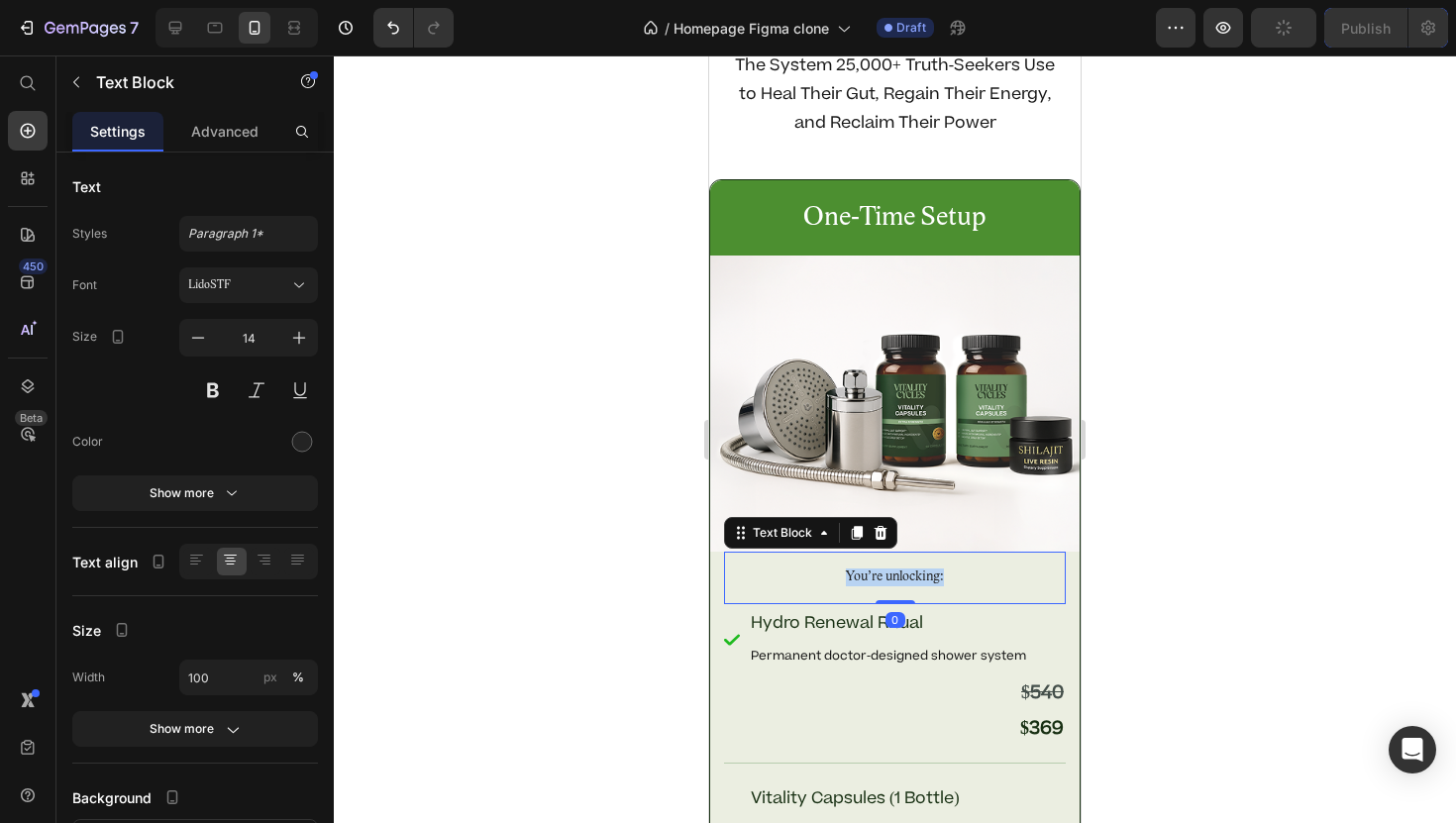 click on "You’re unlocking:" at bounding box center (894, 577) 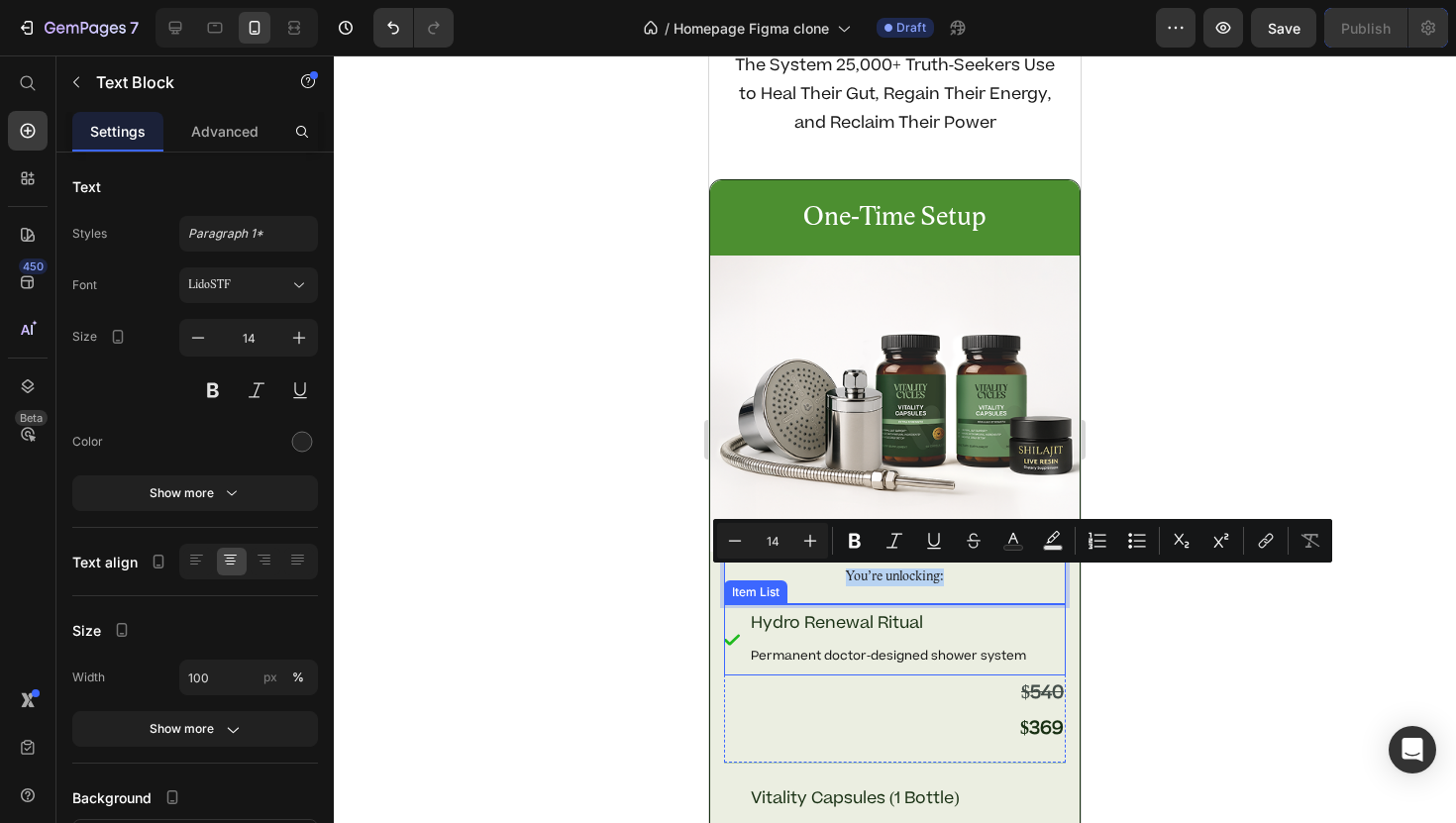 click on "$540" at bounding box center [894, 693] 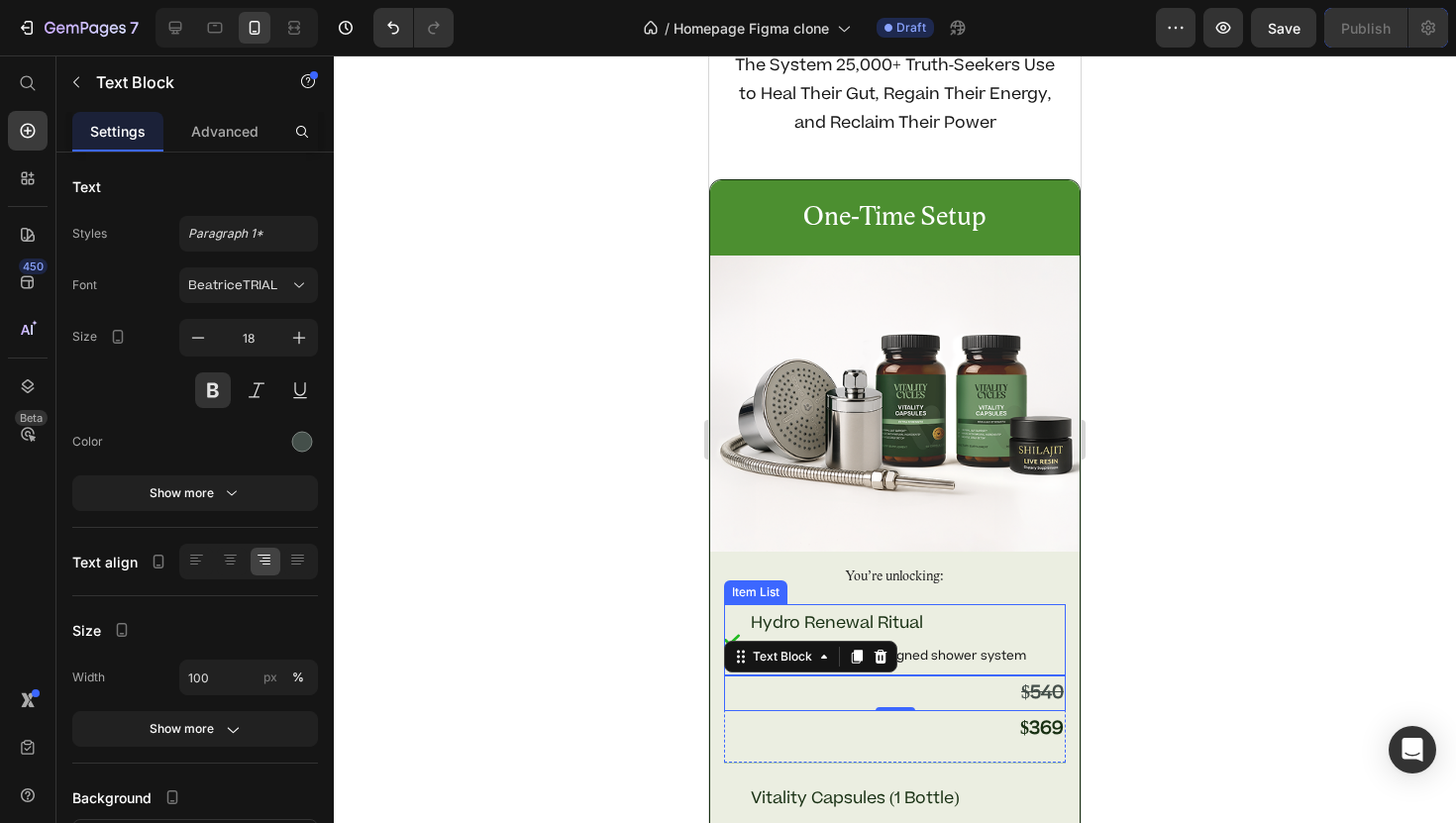 click on "Permanent doctor-designed shower system" at bounding box center [888, 655] 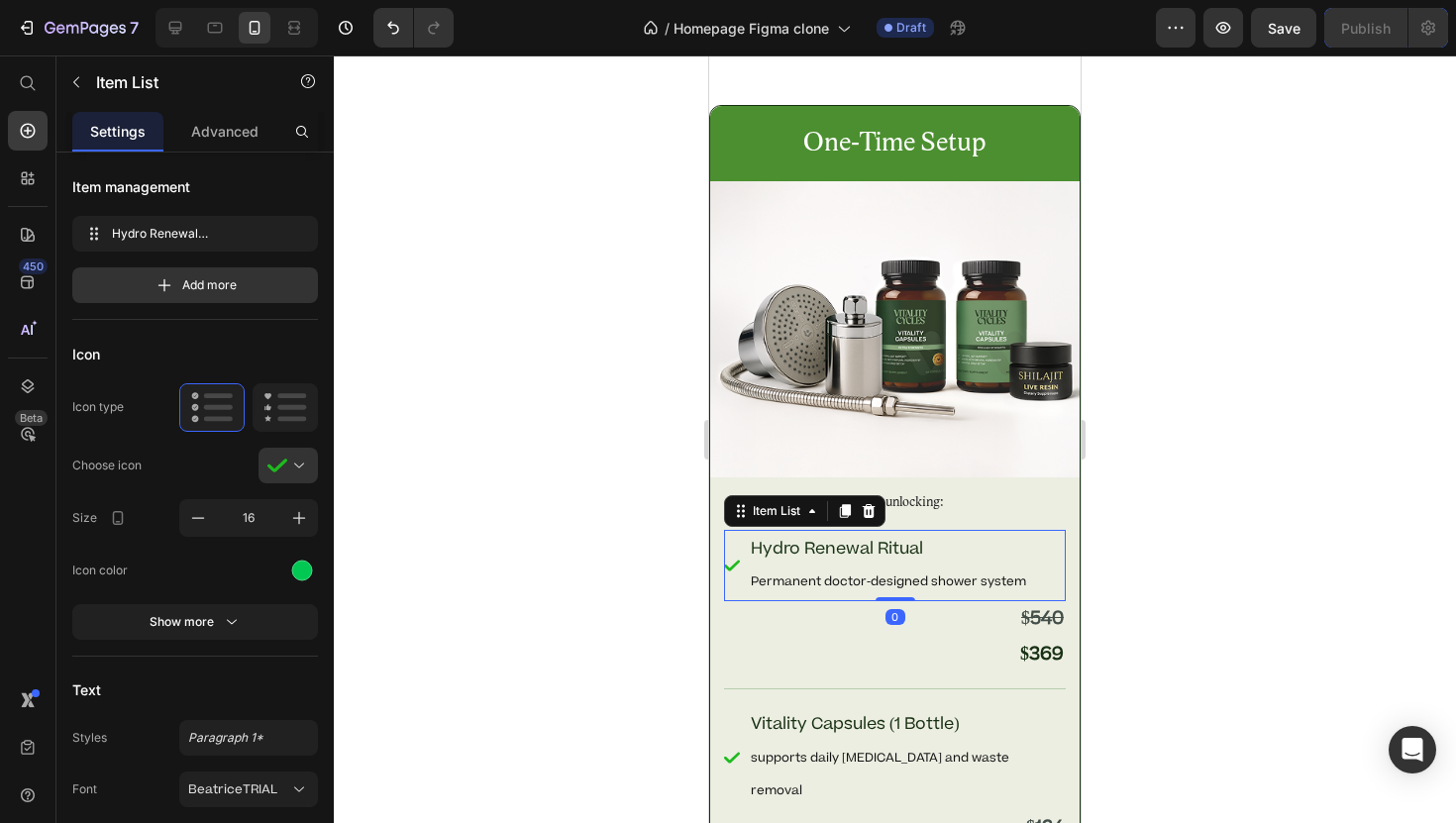 scroll, scrollTop: 10254, scrollLeft: 0, axis: vertical 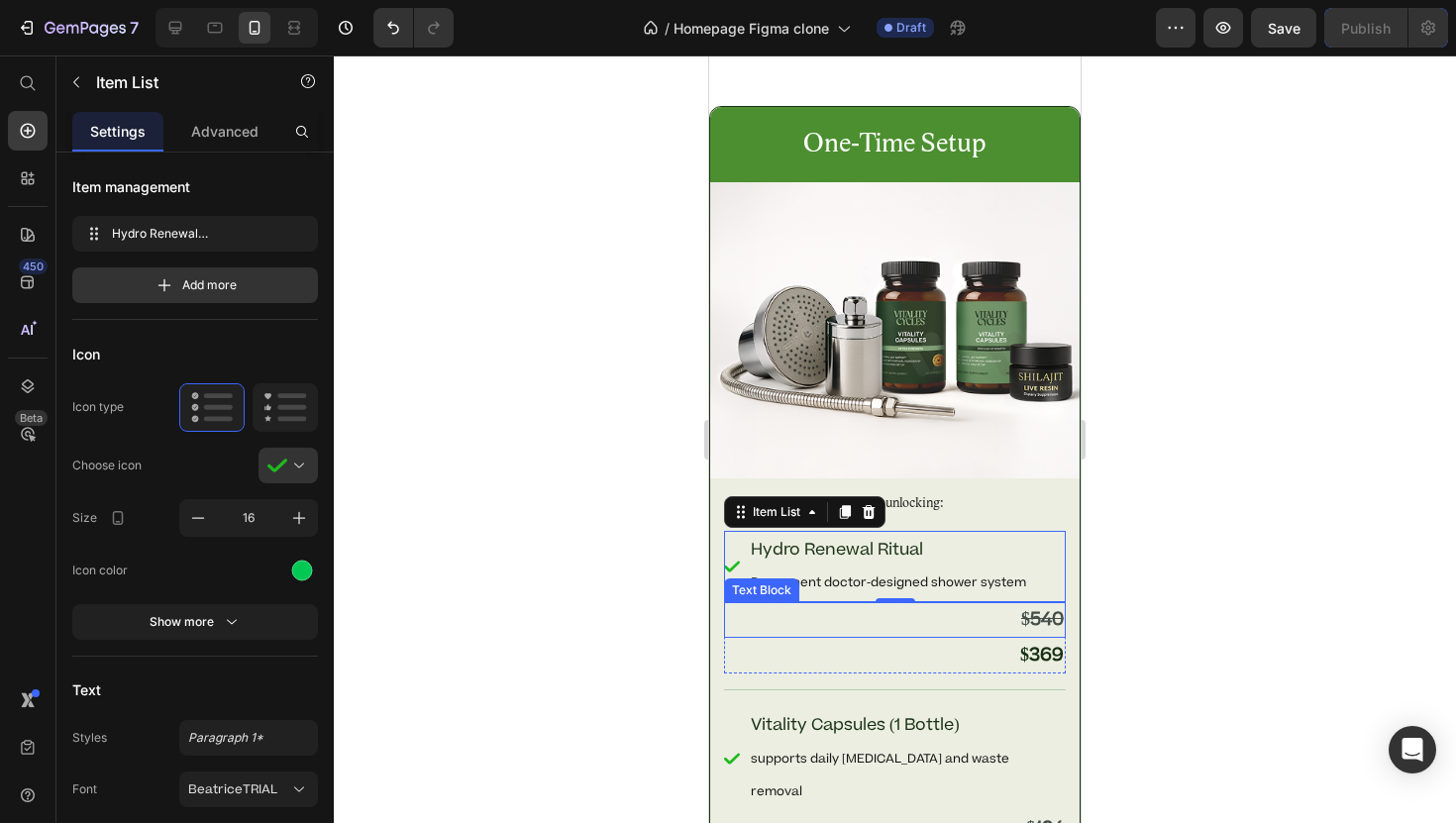 click on "$540" at bounding box center (894, 620) 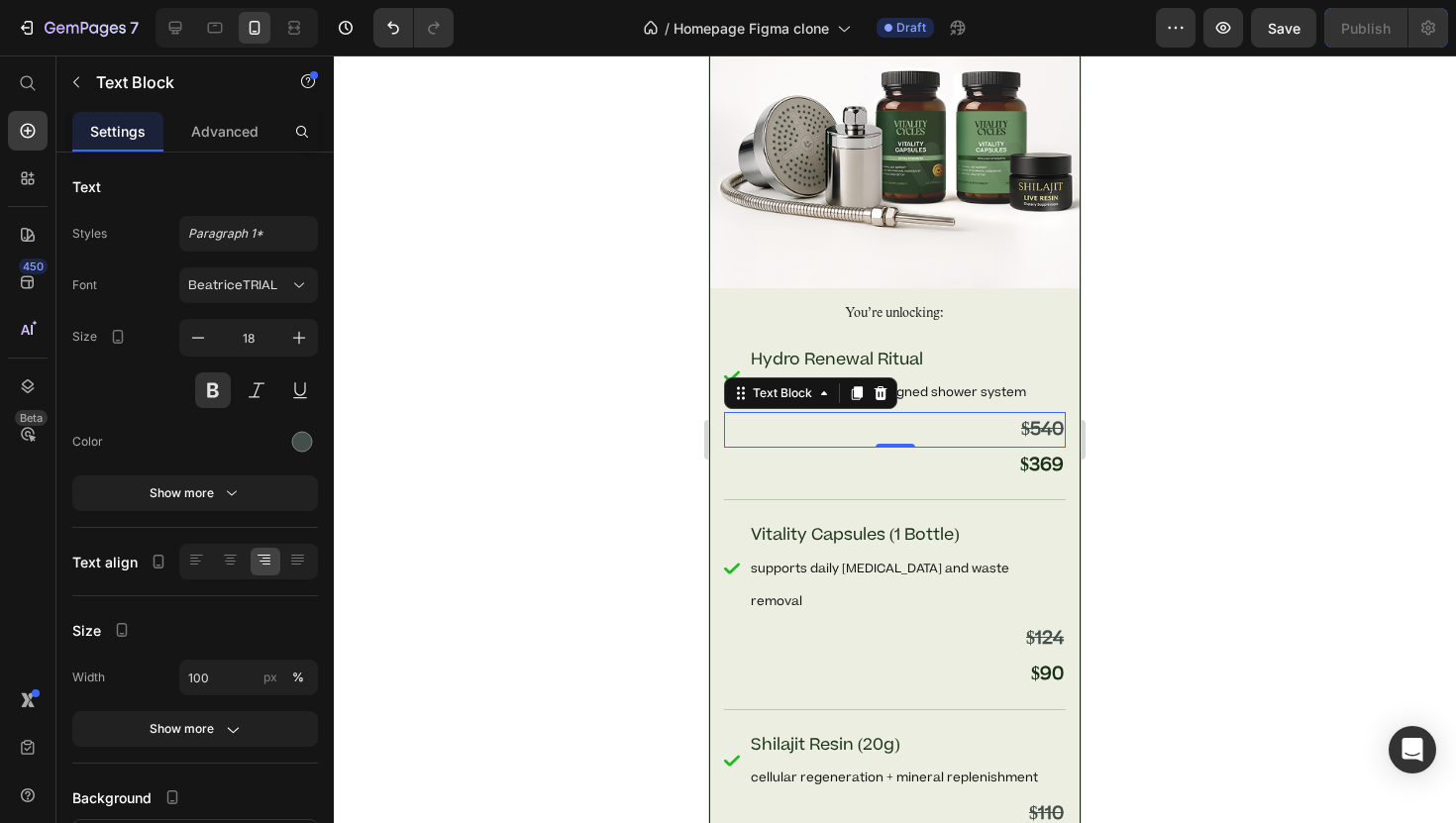 scroll, scrollTop: 10445, scrollLeft: 0, axis: vertical 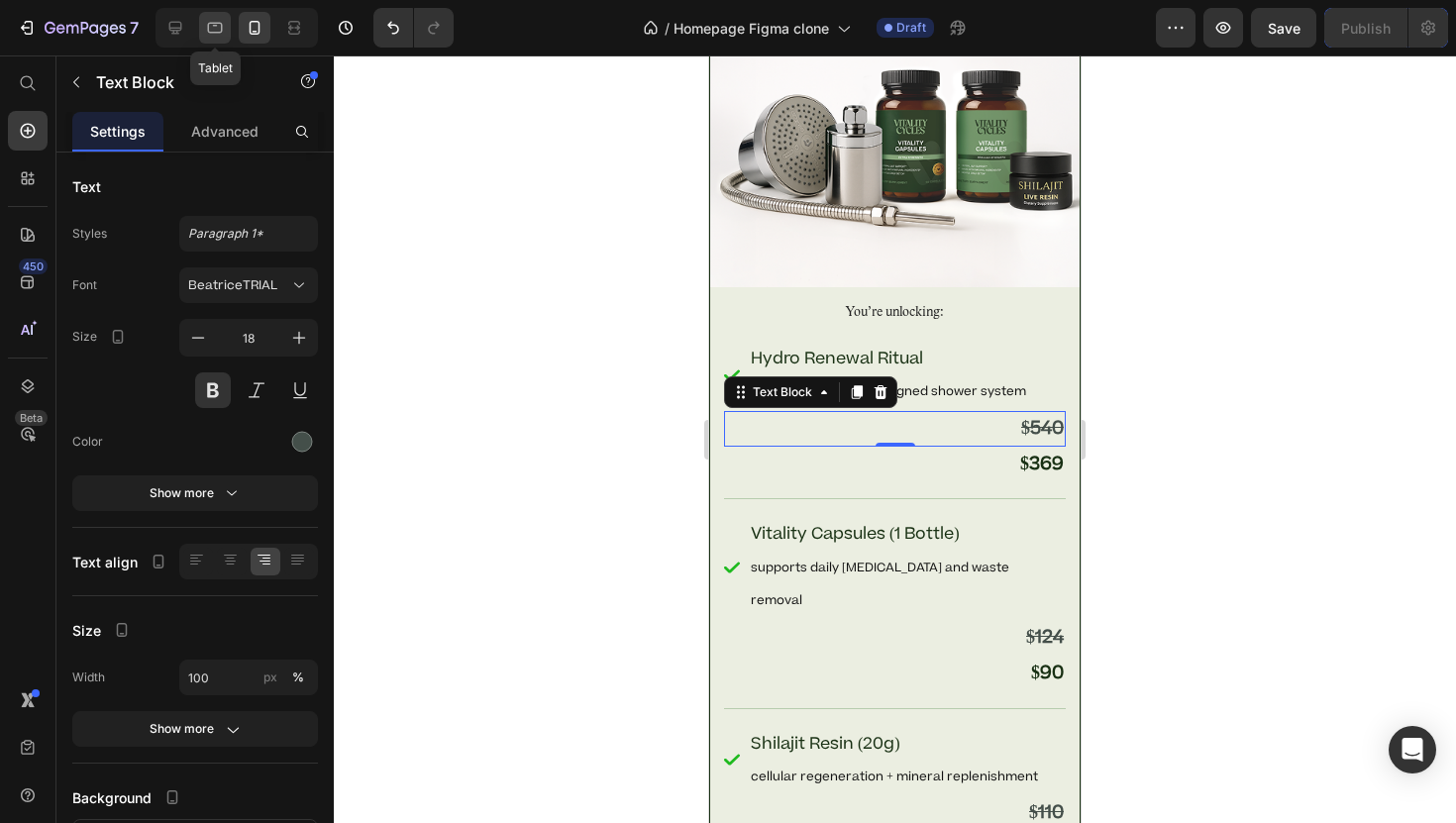click 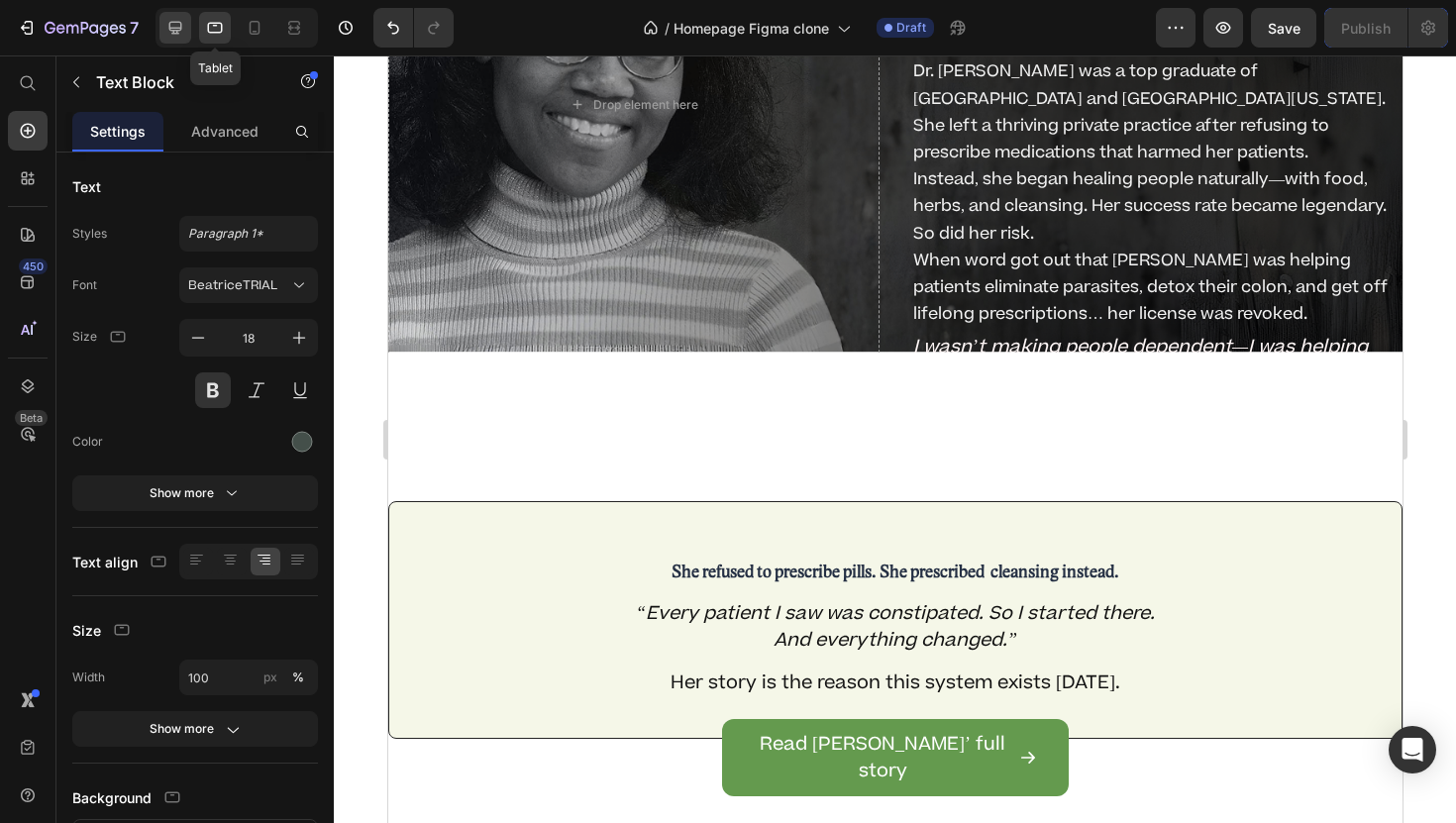 click 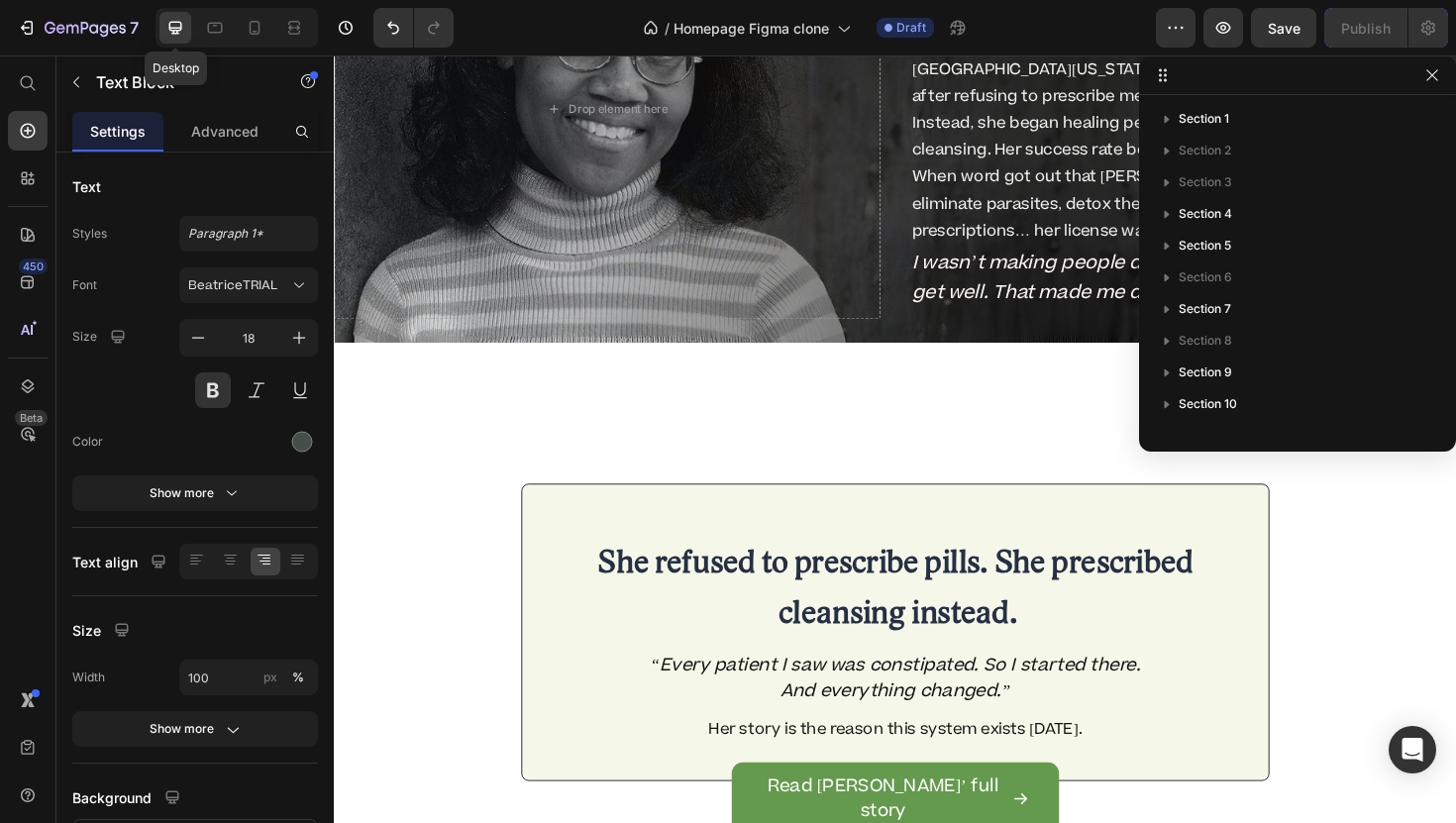 scroll, scrollTop: 1008, scrollLeft: 0, axis: vertical 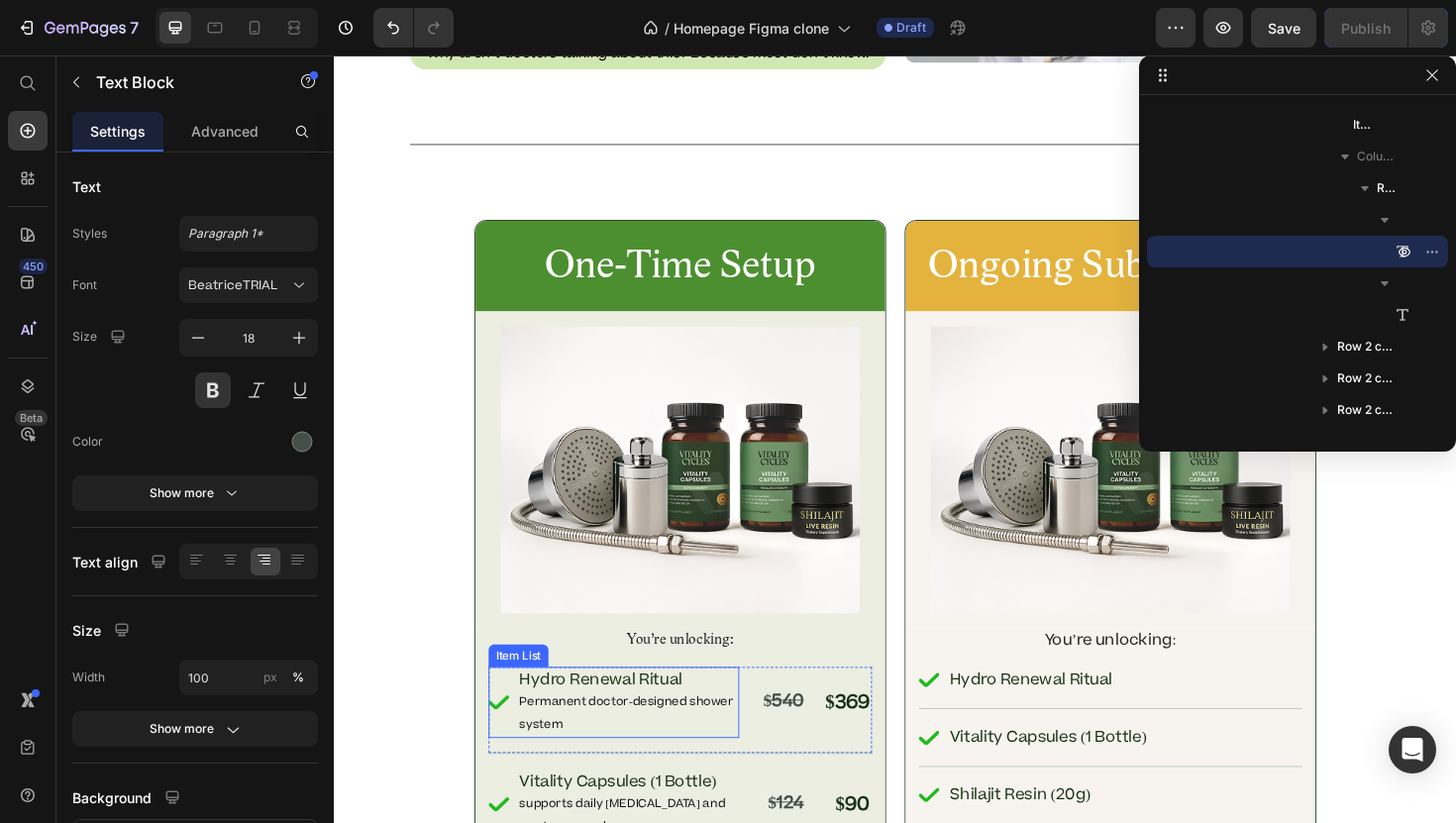 click on "Hydro Renewal Ritual" at bounding box center [645, 717] 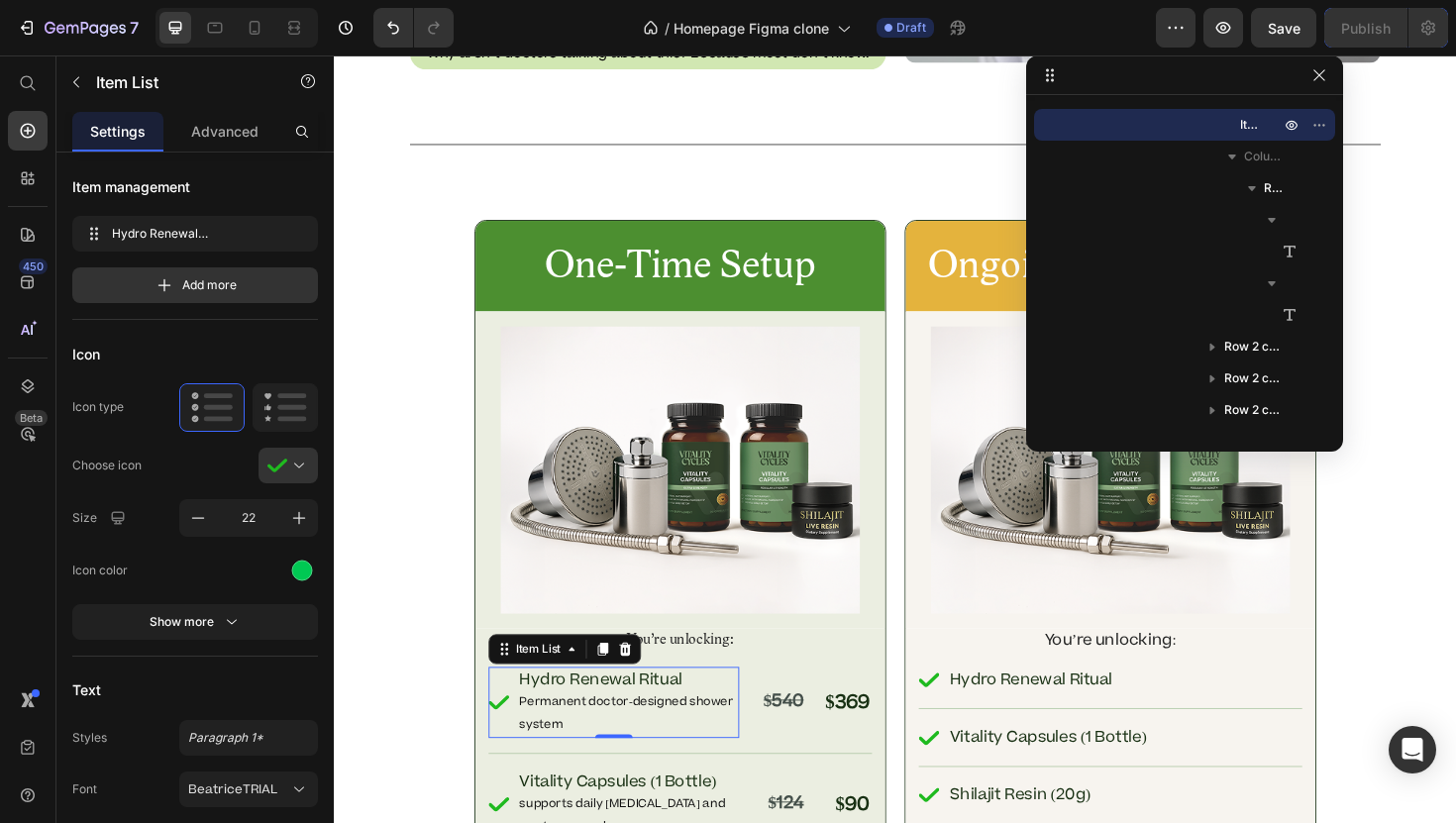 drag, startPoint x: 1227, startPoint y: 79, endPoint x: 1114, endPoint y: 75, distance: 113.07077 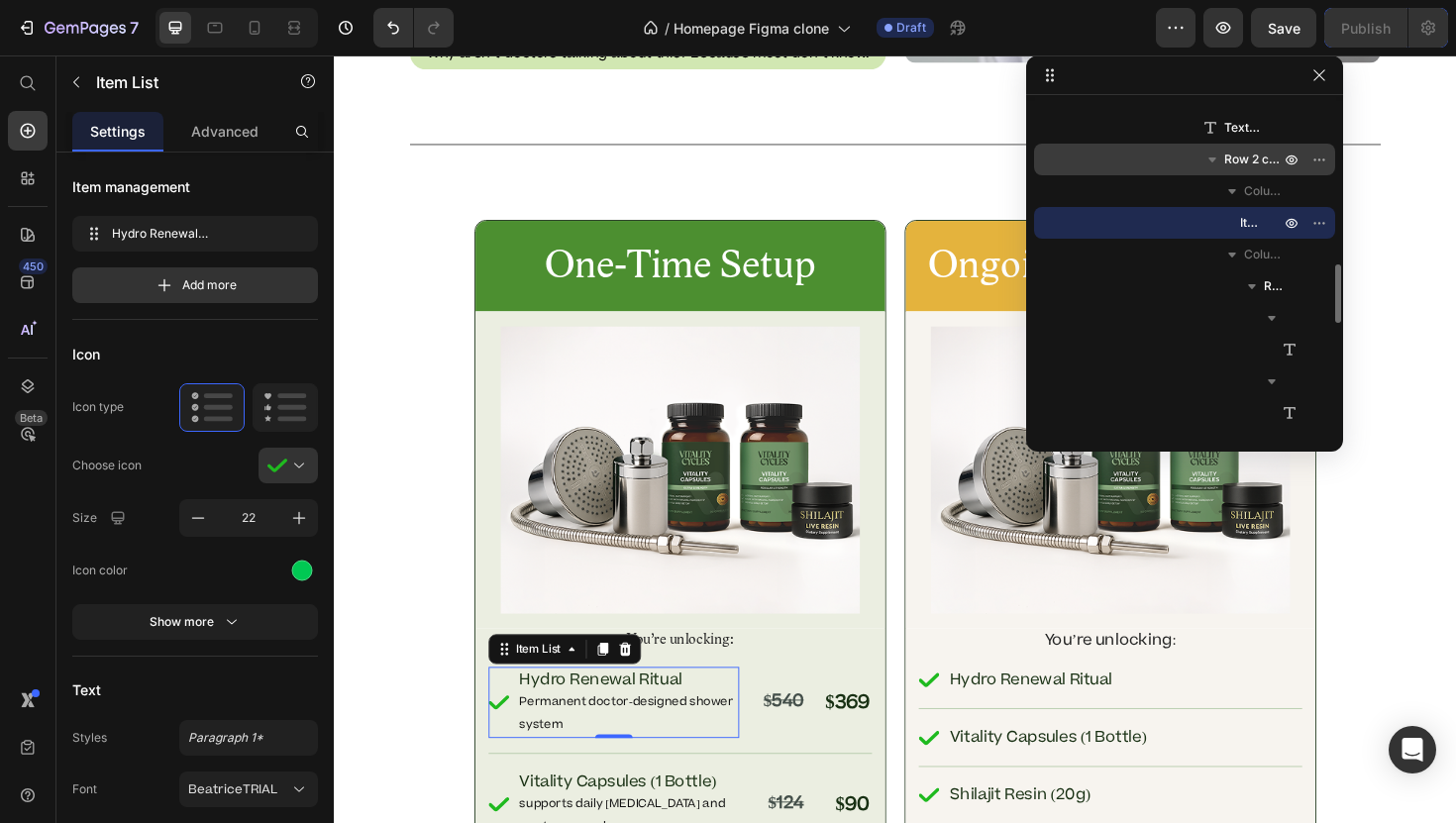scroll, scrollTop: 907, scrollLeft: 0, axis: vertical 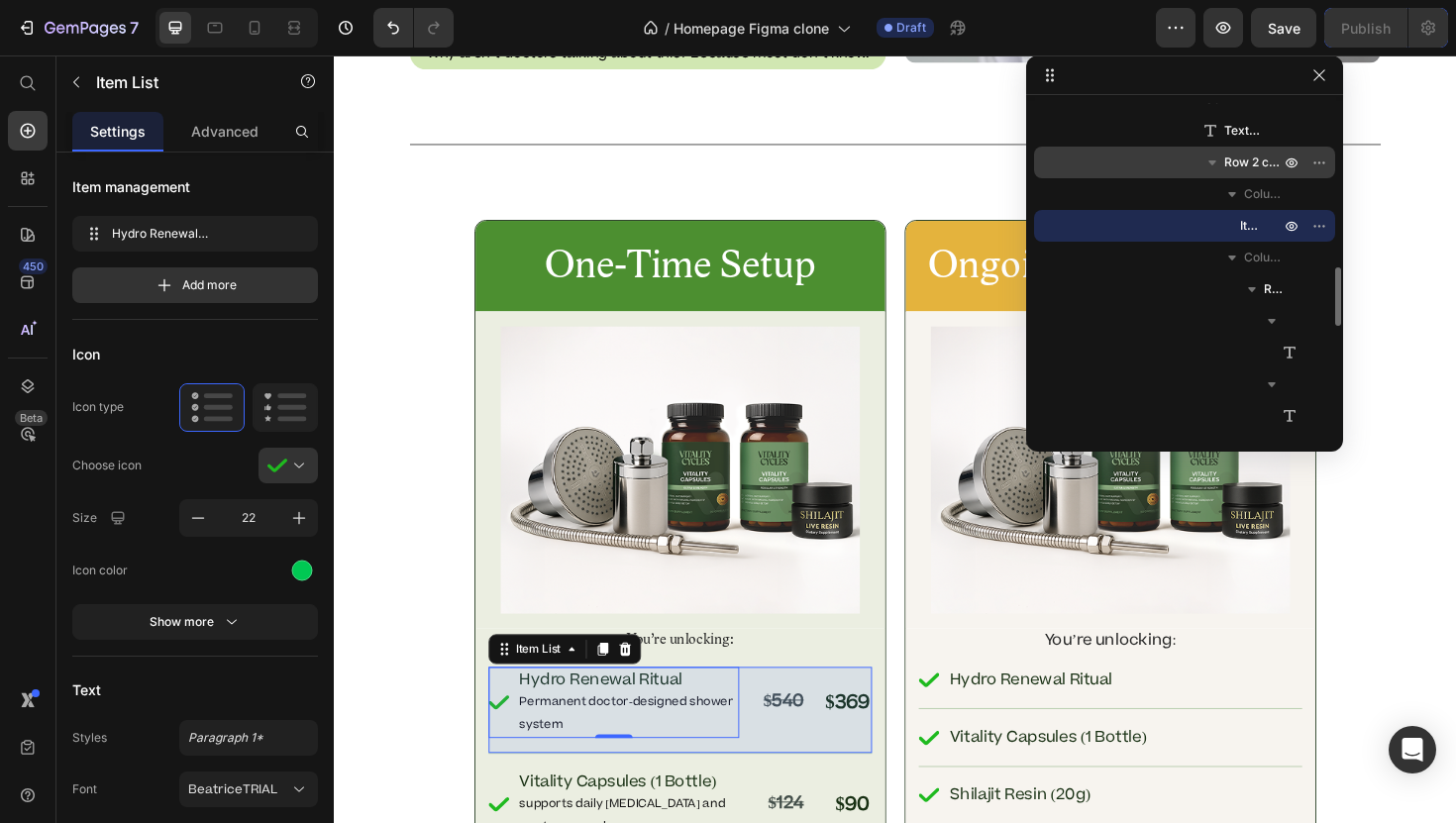 click on "Row 2 cols" at bounding box center [1254, 162] 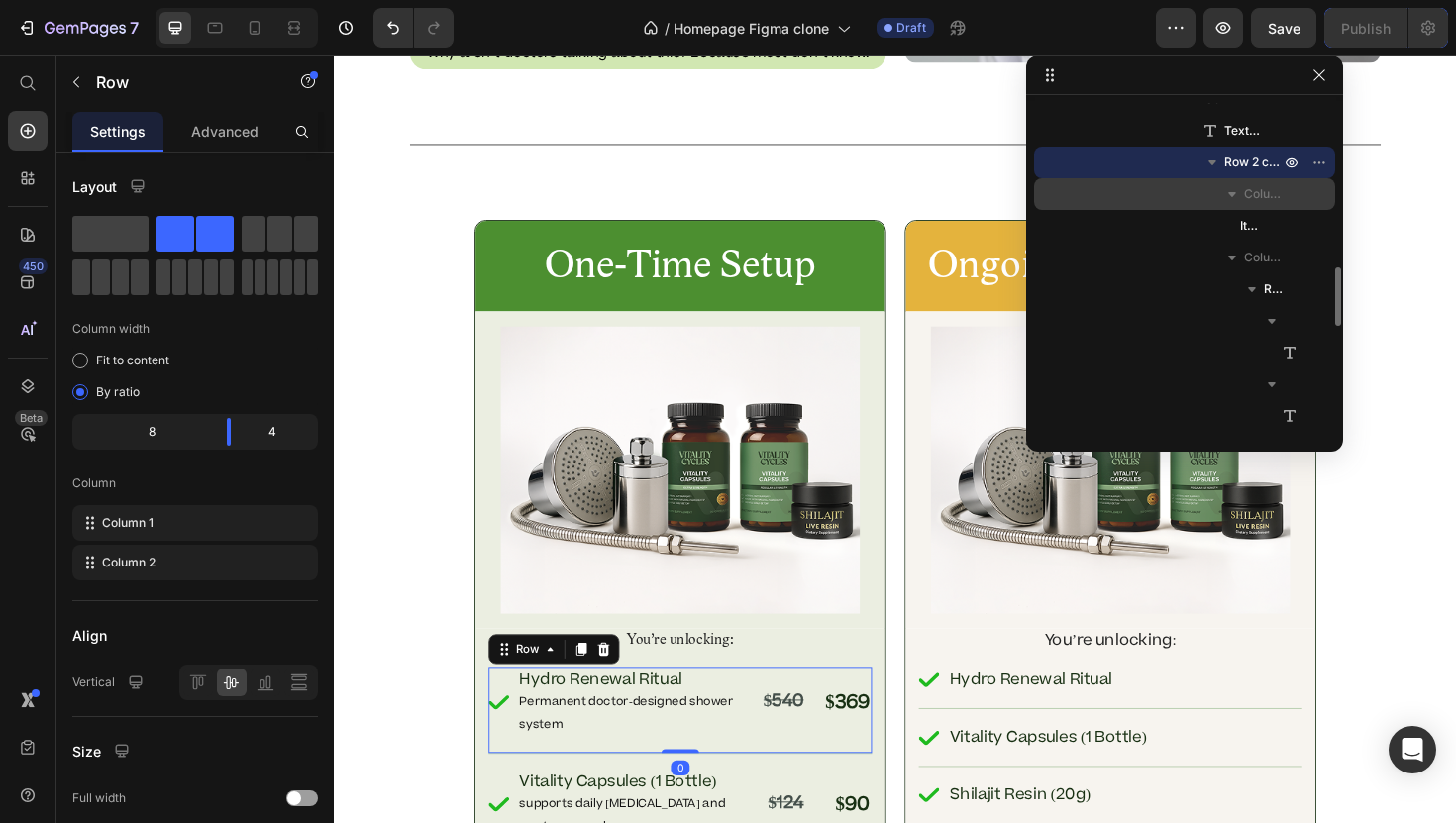 click on "Column 1" at bounding box center (1264, 194) 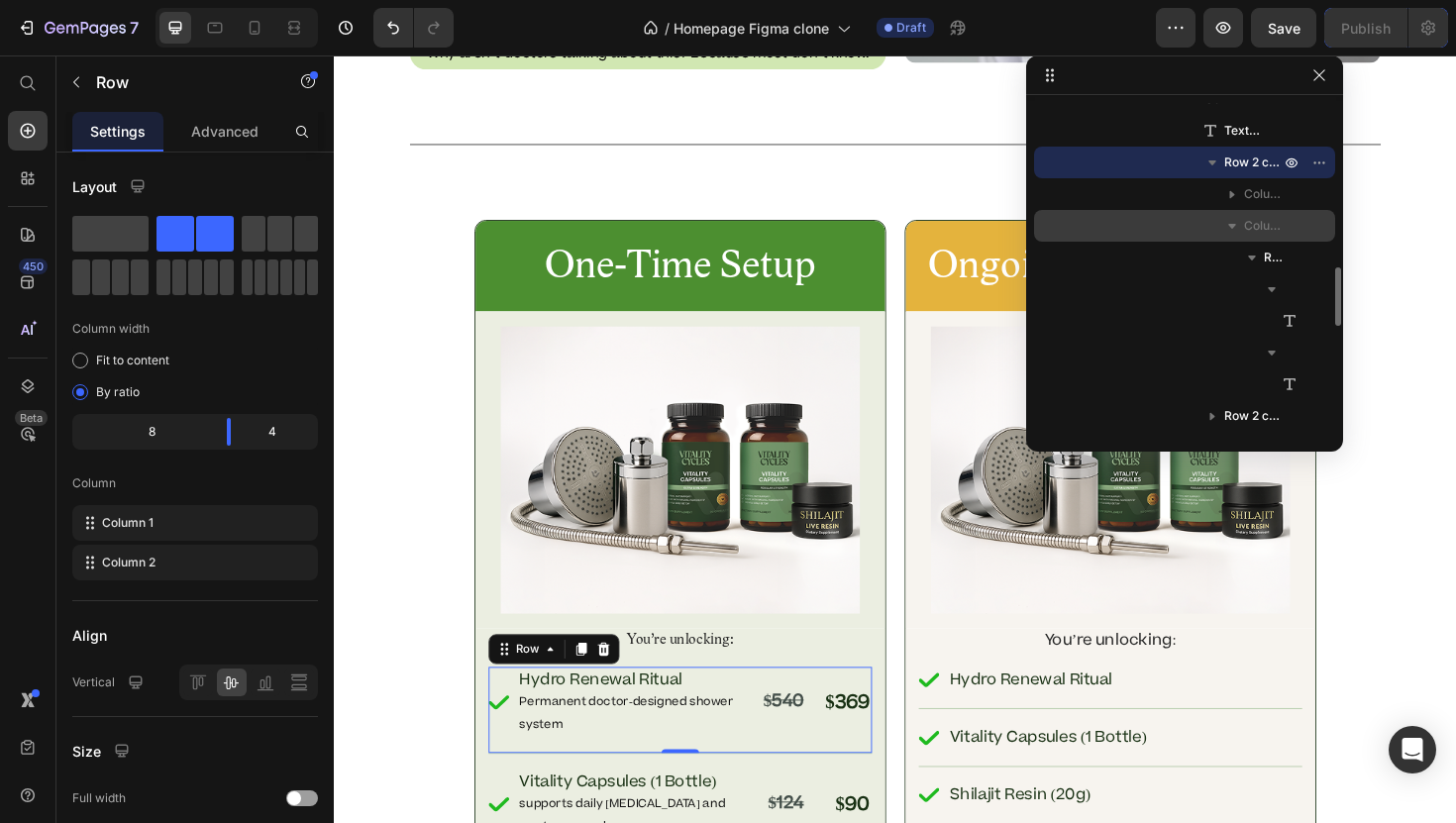 click on "Column 2" at bounding box center (1264, 226) 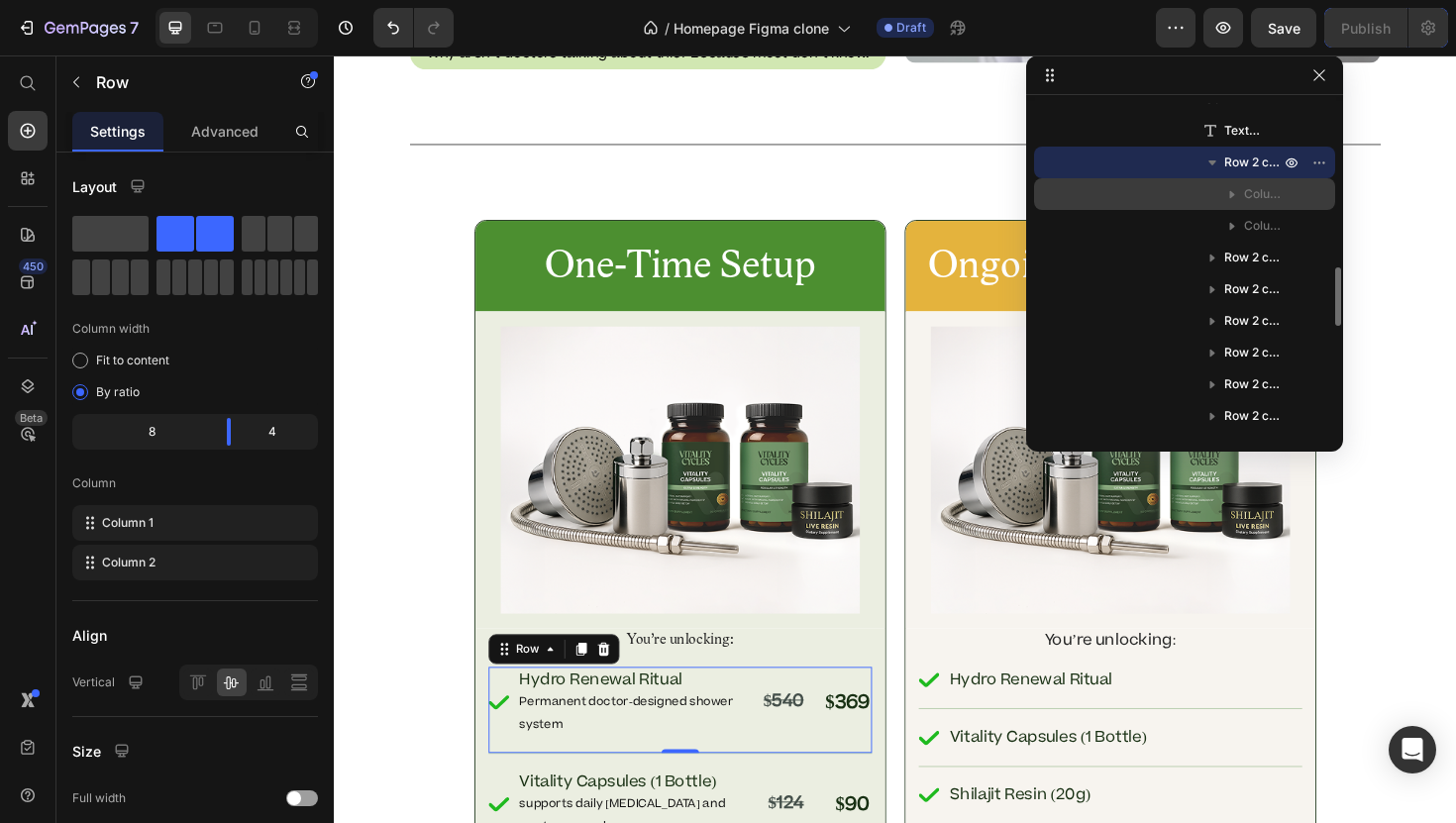 click on "Column 1" at bounding box center (1264, 194) 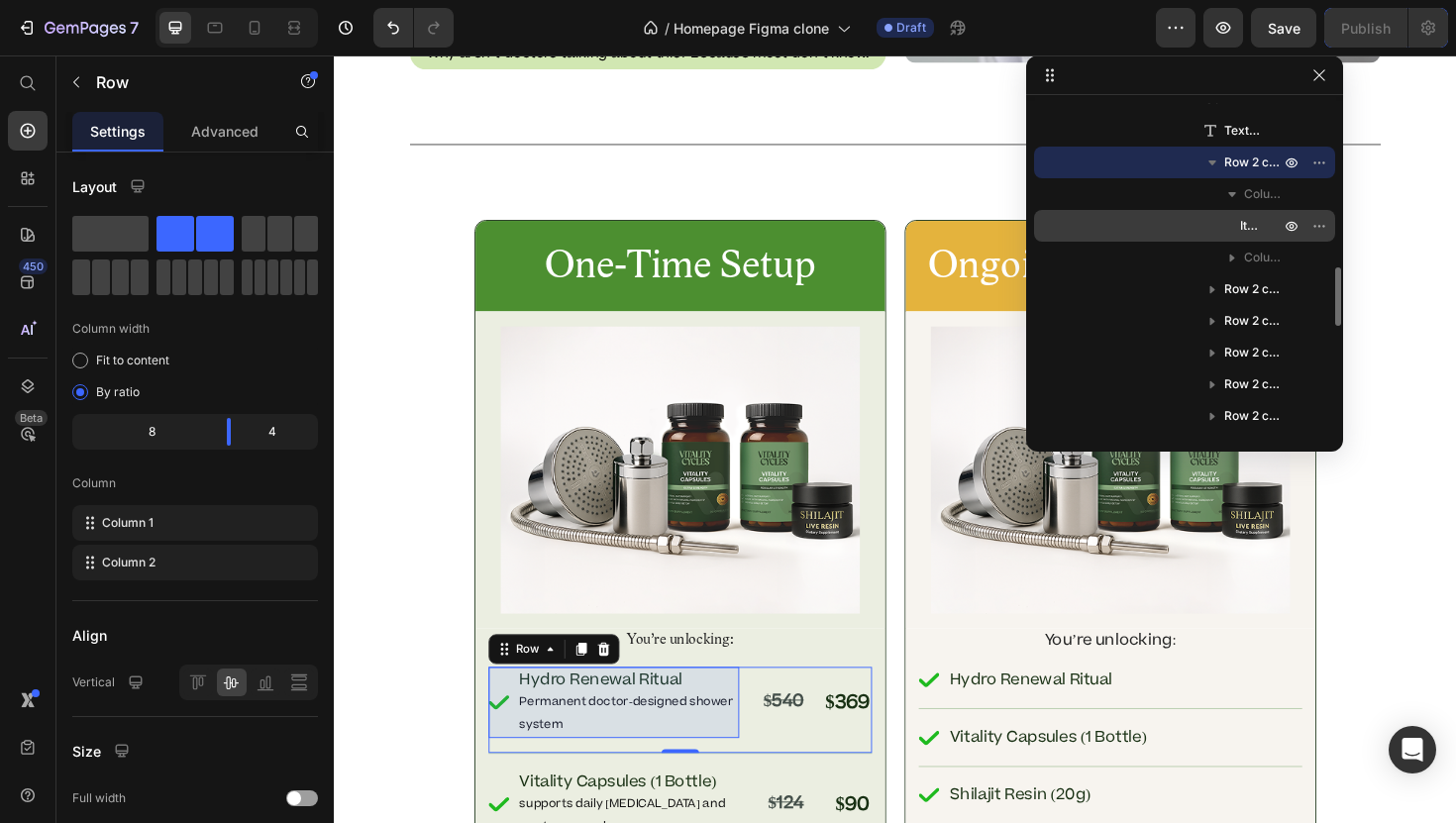 click on "Item List" at bounding box center [1250, 226] 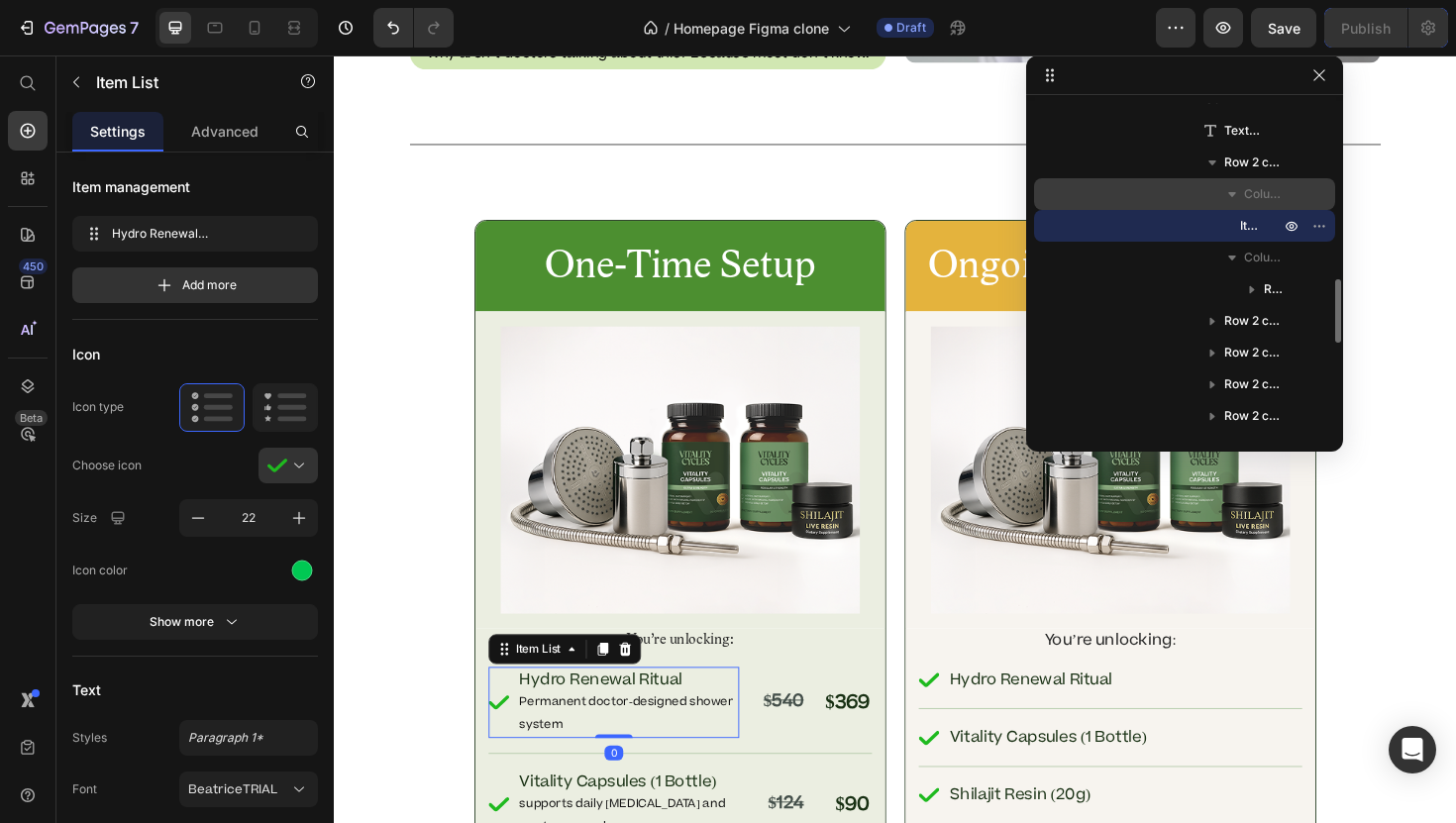 click on "Column 1" at bounding box center [1264, 194] 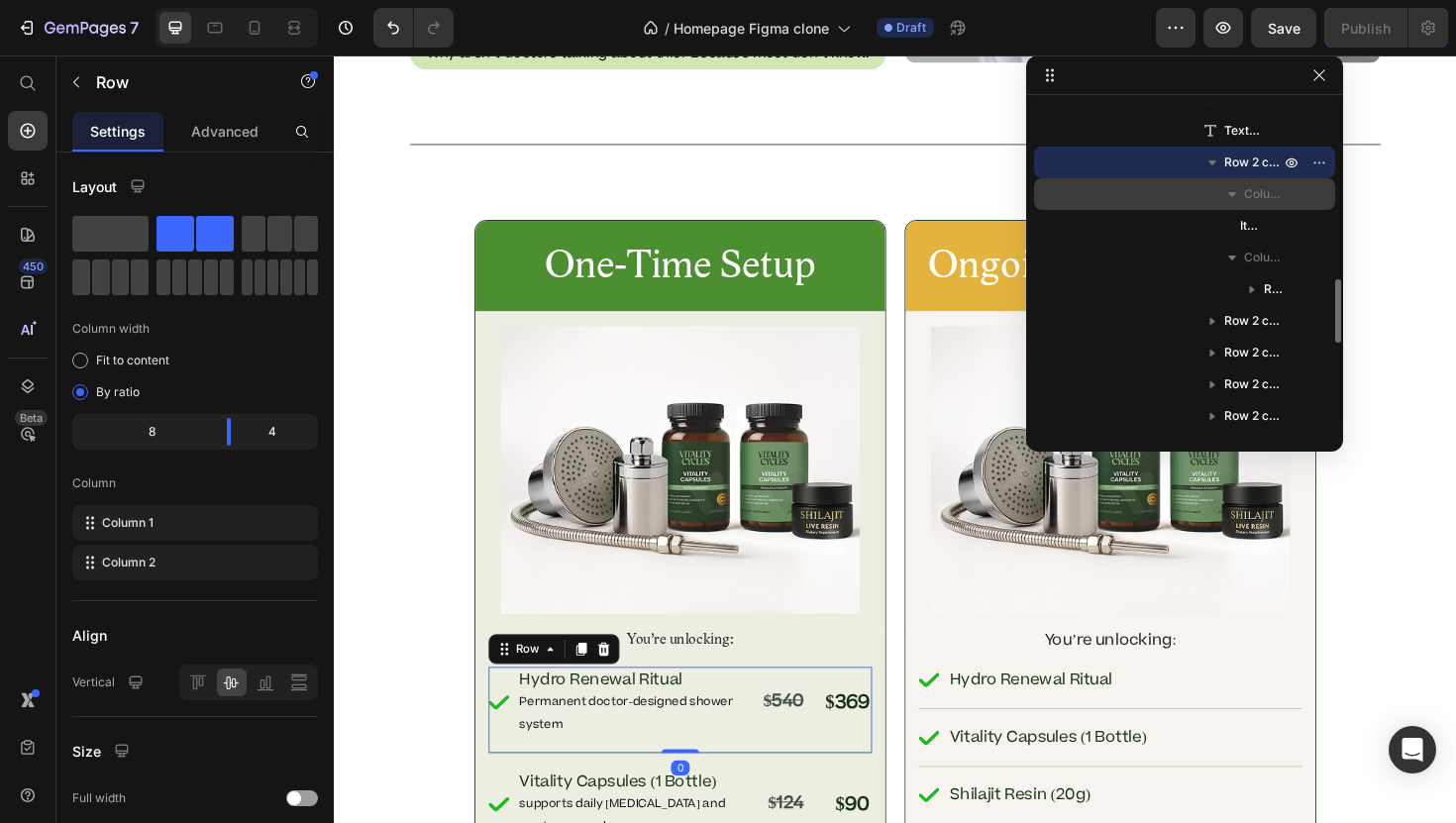 click 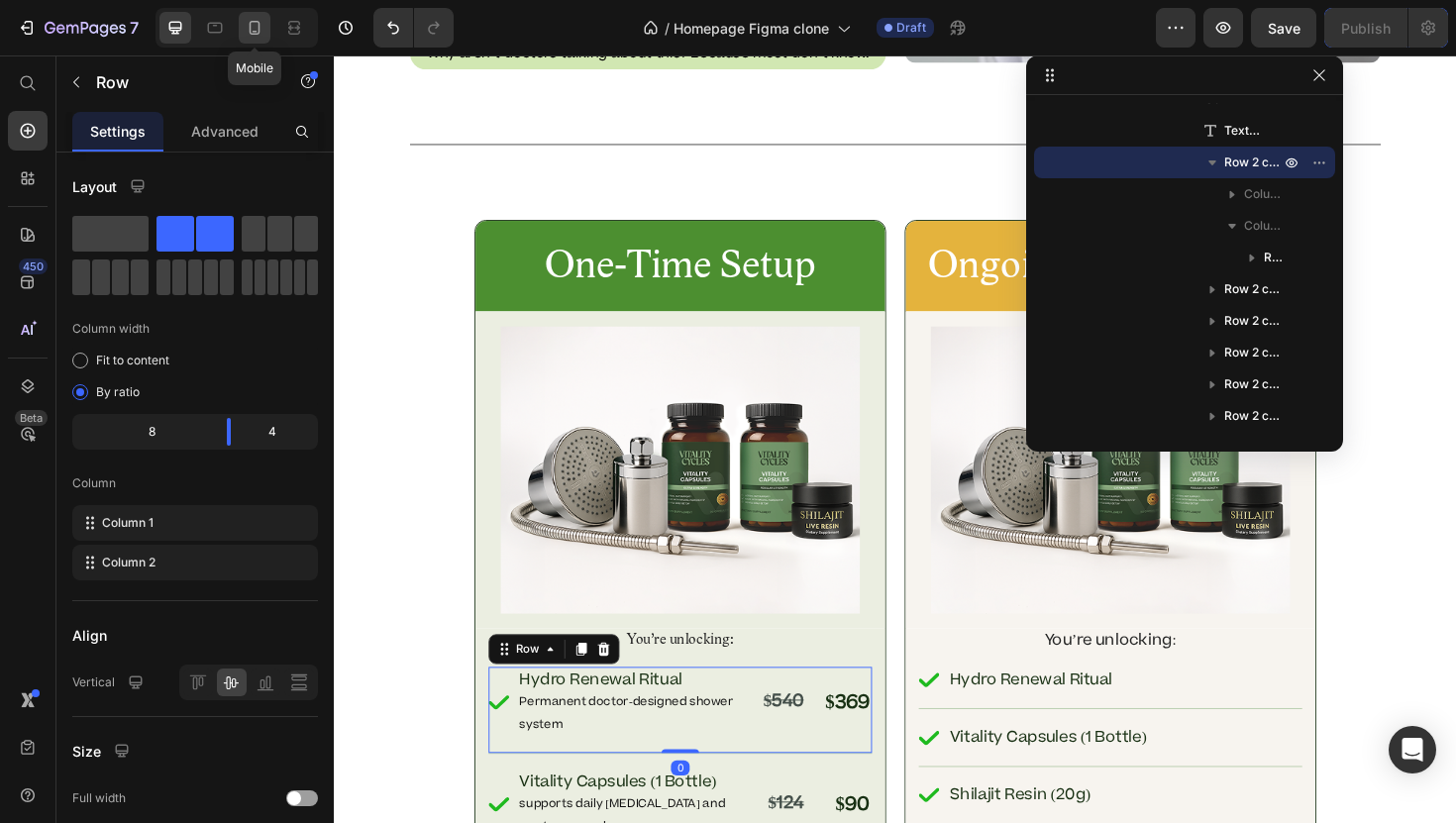 click 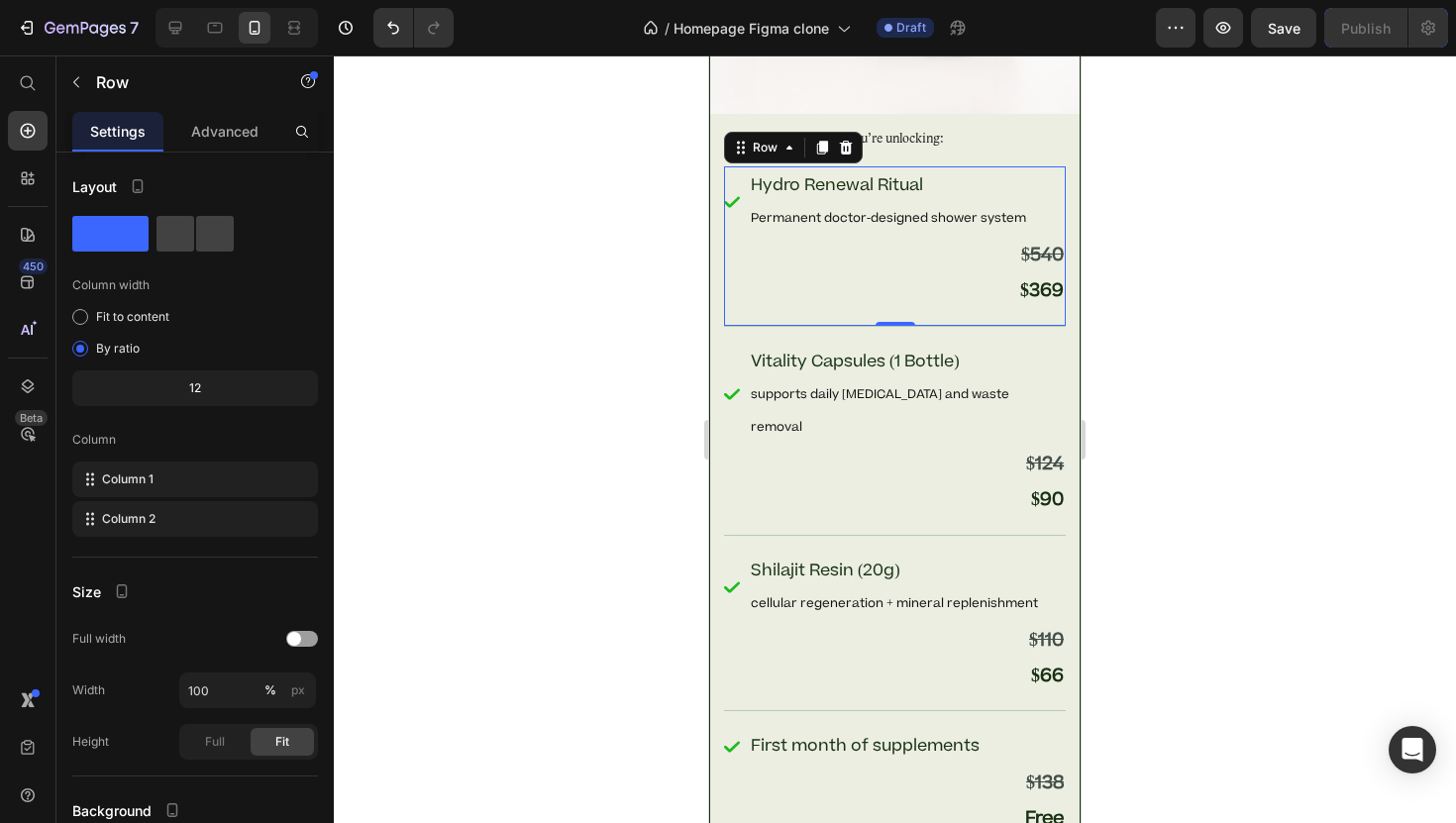 scroll, scrollTop: 10367, scrollLeft: 0, axis: vertical 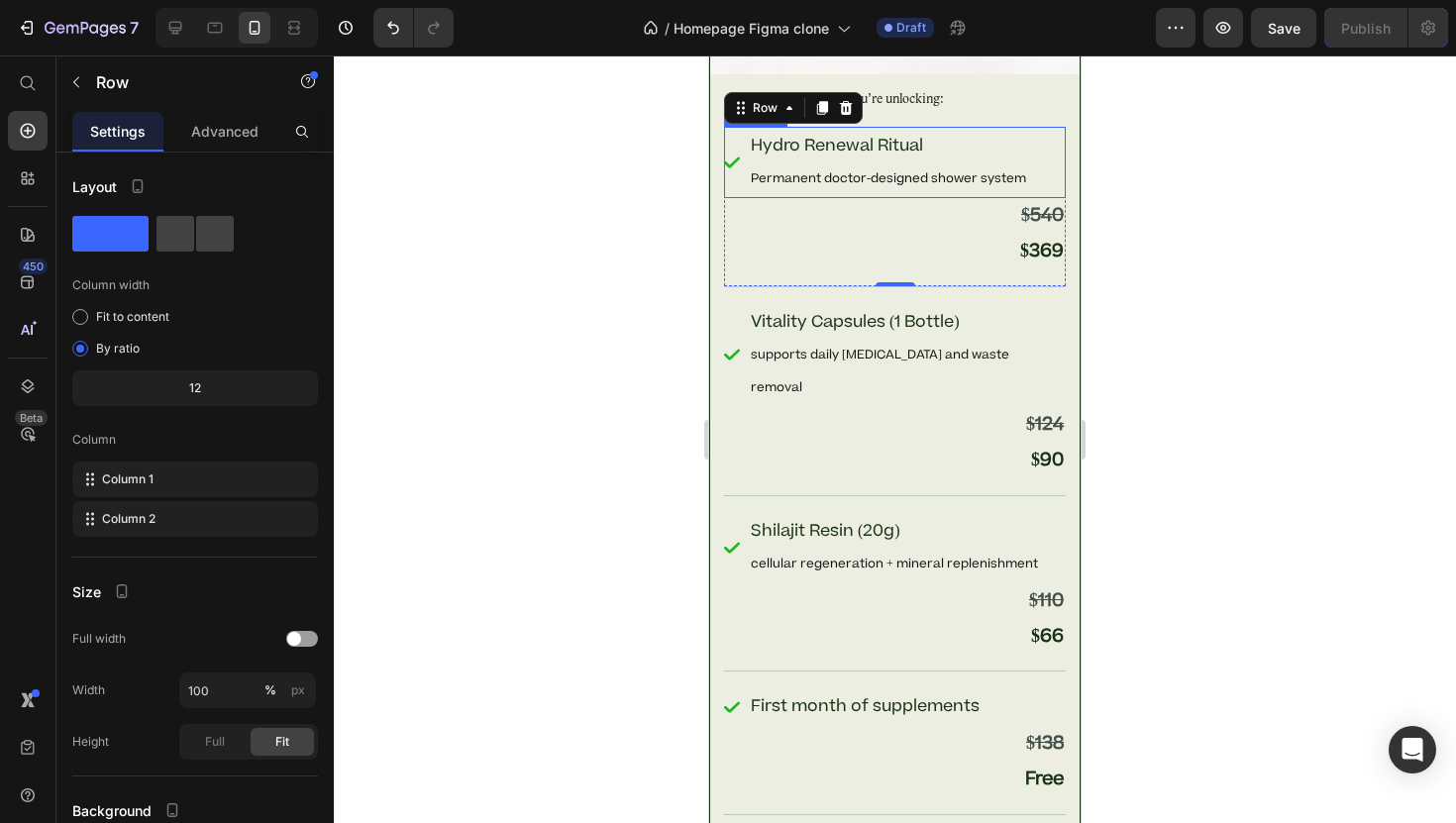 click on "Permanent doctor-designed shower system" at bounding box center (888, 178) 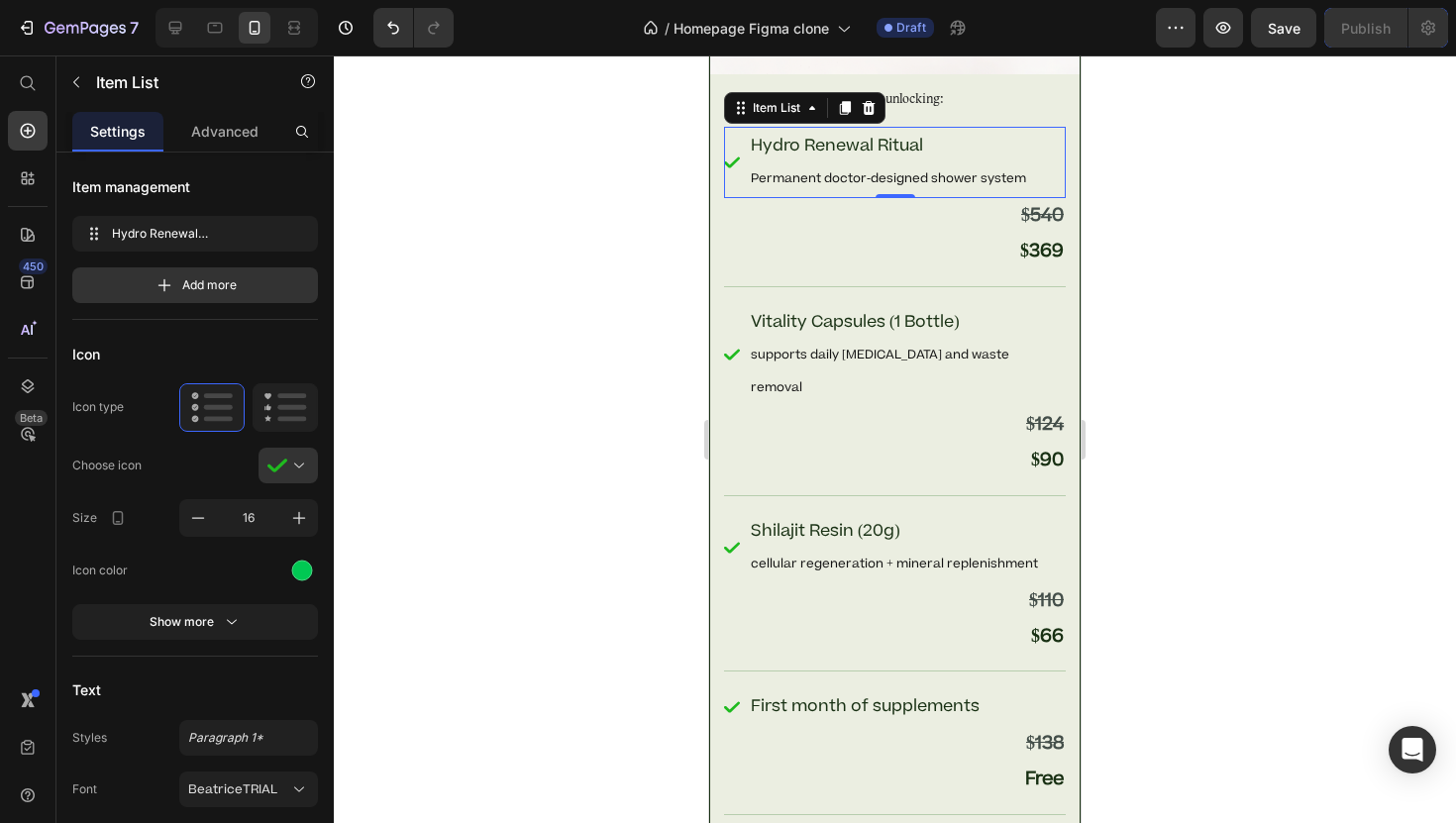 click on "450 Beta" at bounding box center [28, 371] 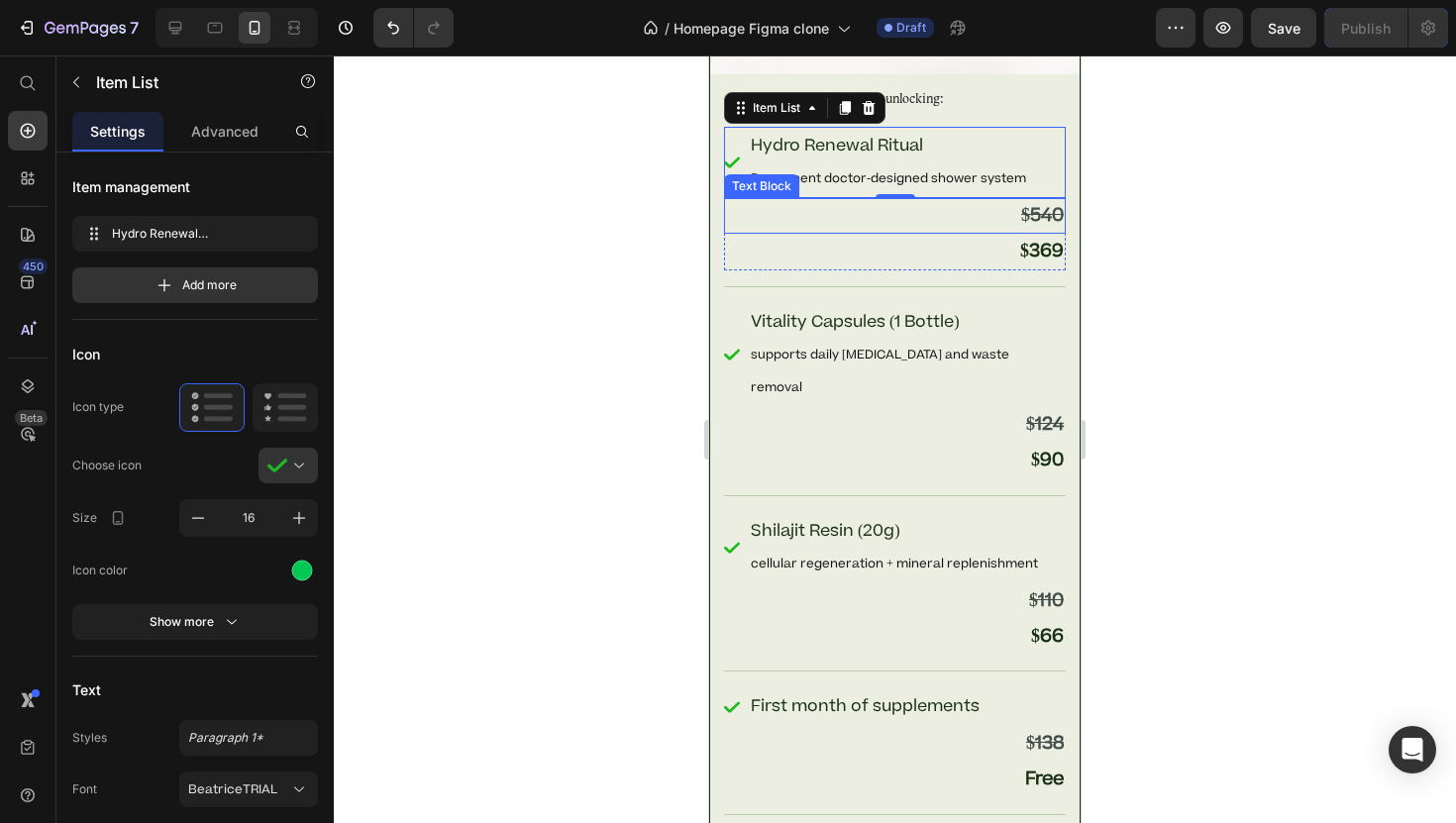 click on "$540" at bounding box center [1042, 215] 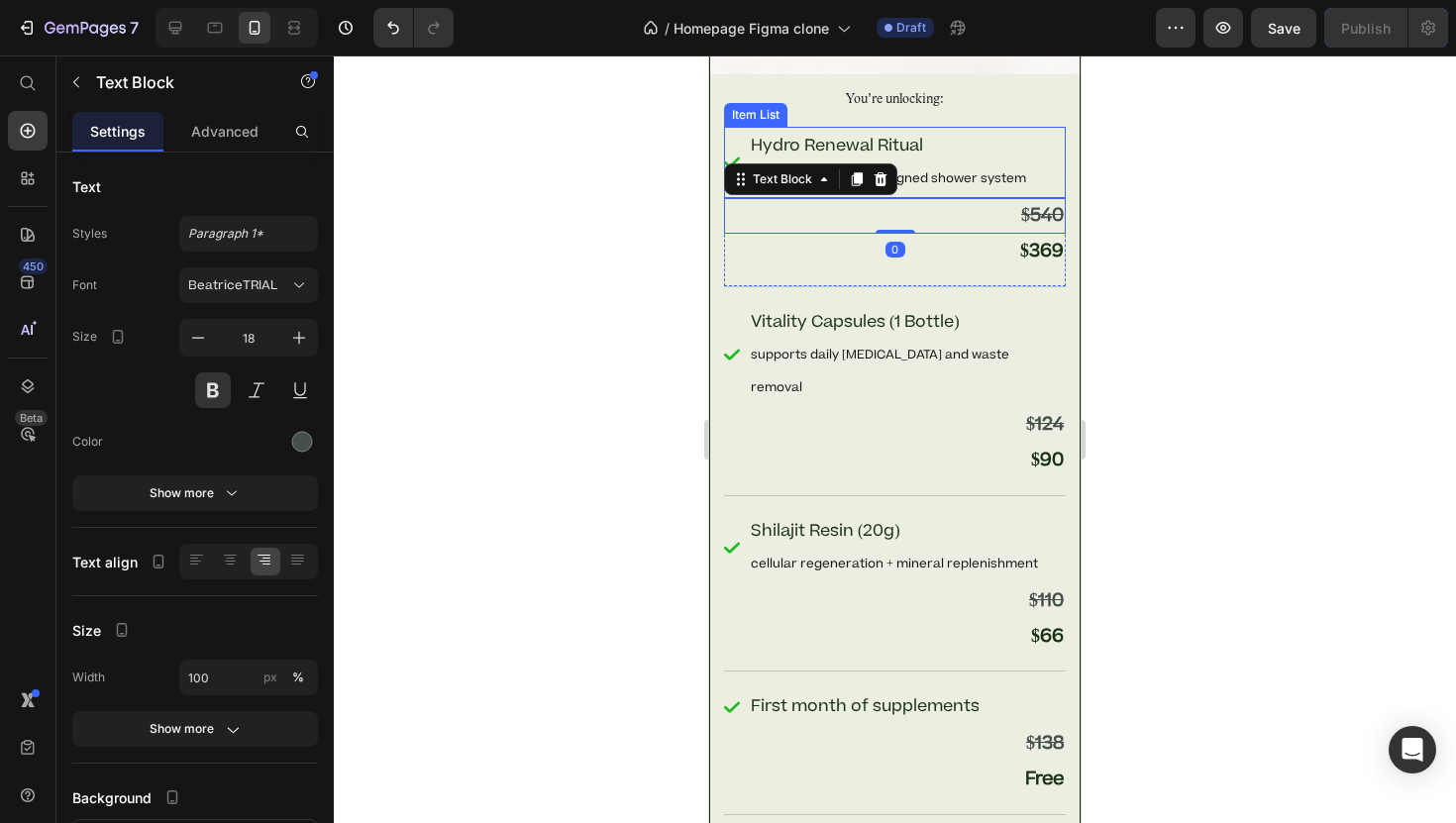 click on "Hydro Renewal Ritual" at bounding box center (837, 146) 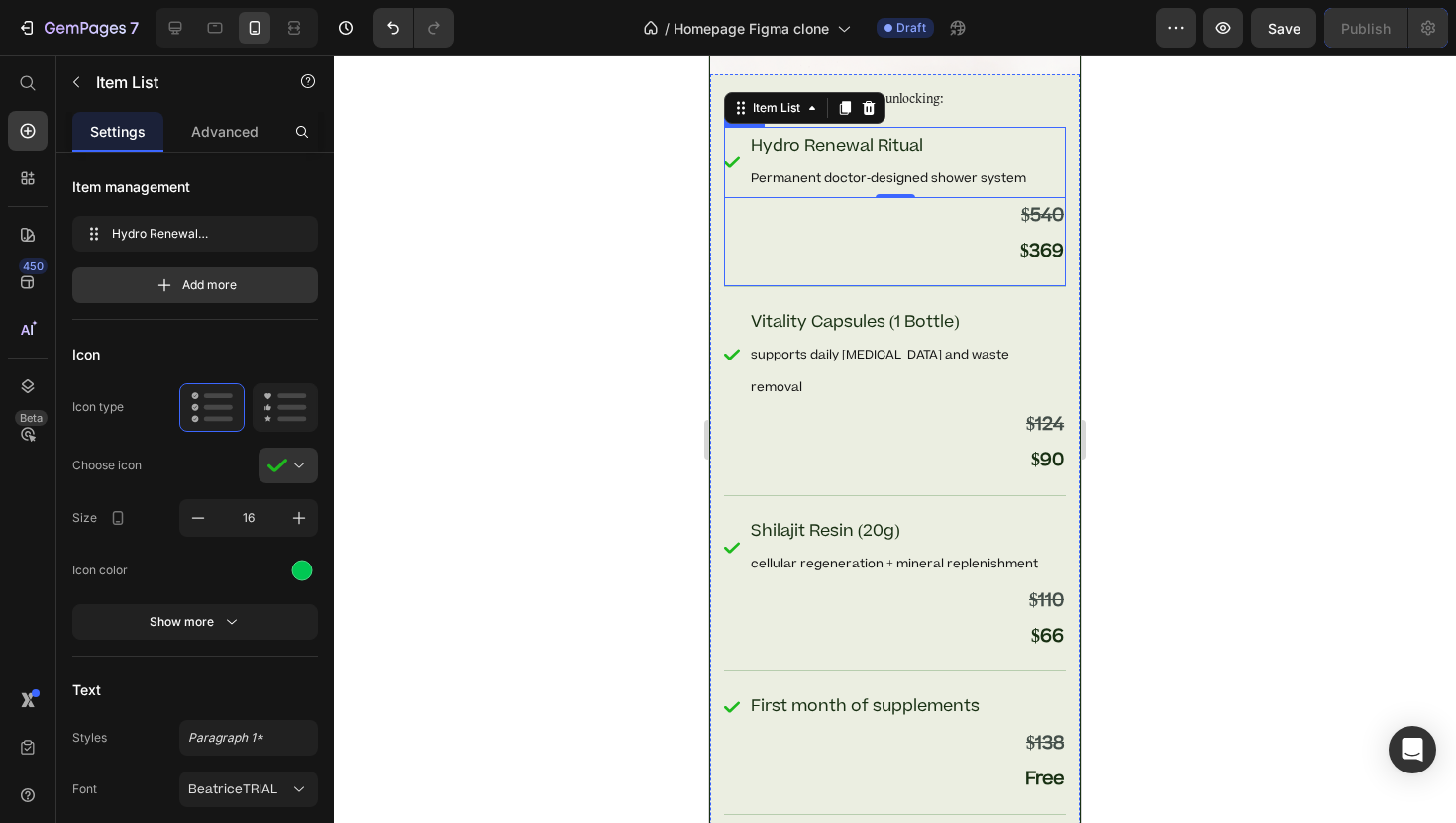 click on "Hydro Renewal Ritual Permanent doctor-designed shower system  Item List   0 $540 Text Block $369 Text Block Row Row" at bounding box center (894, 207) 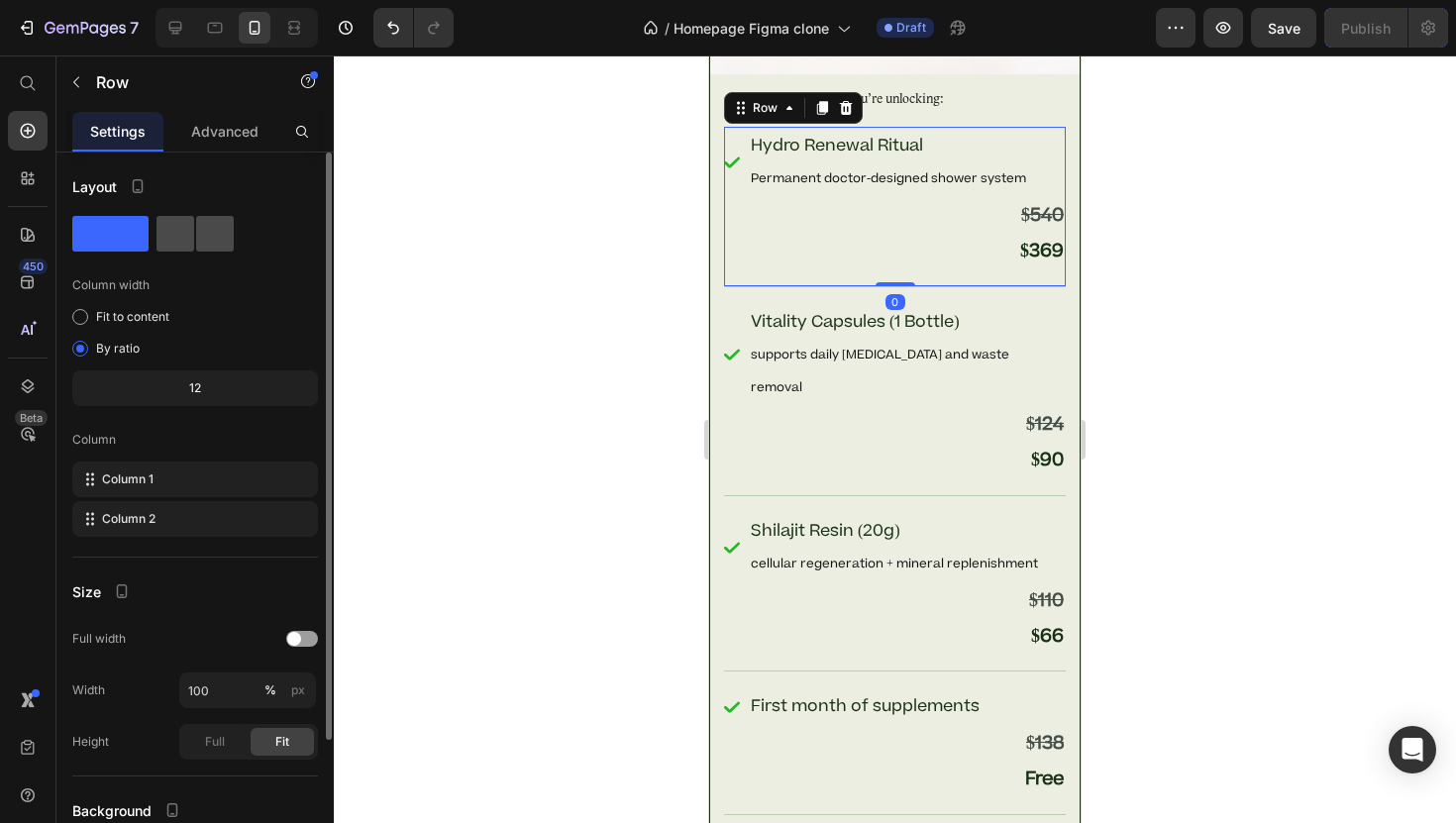 click 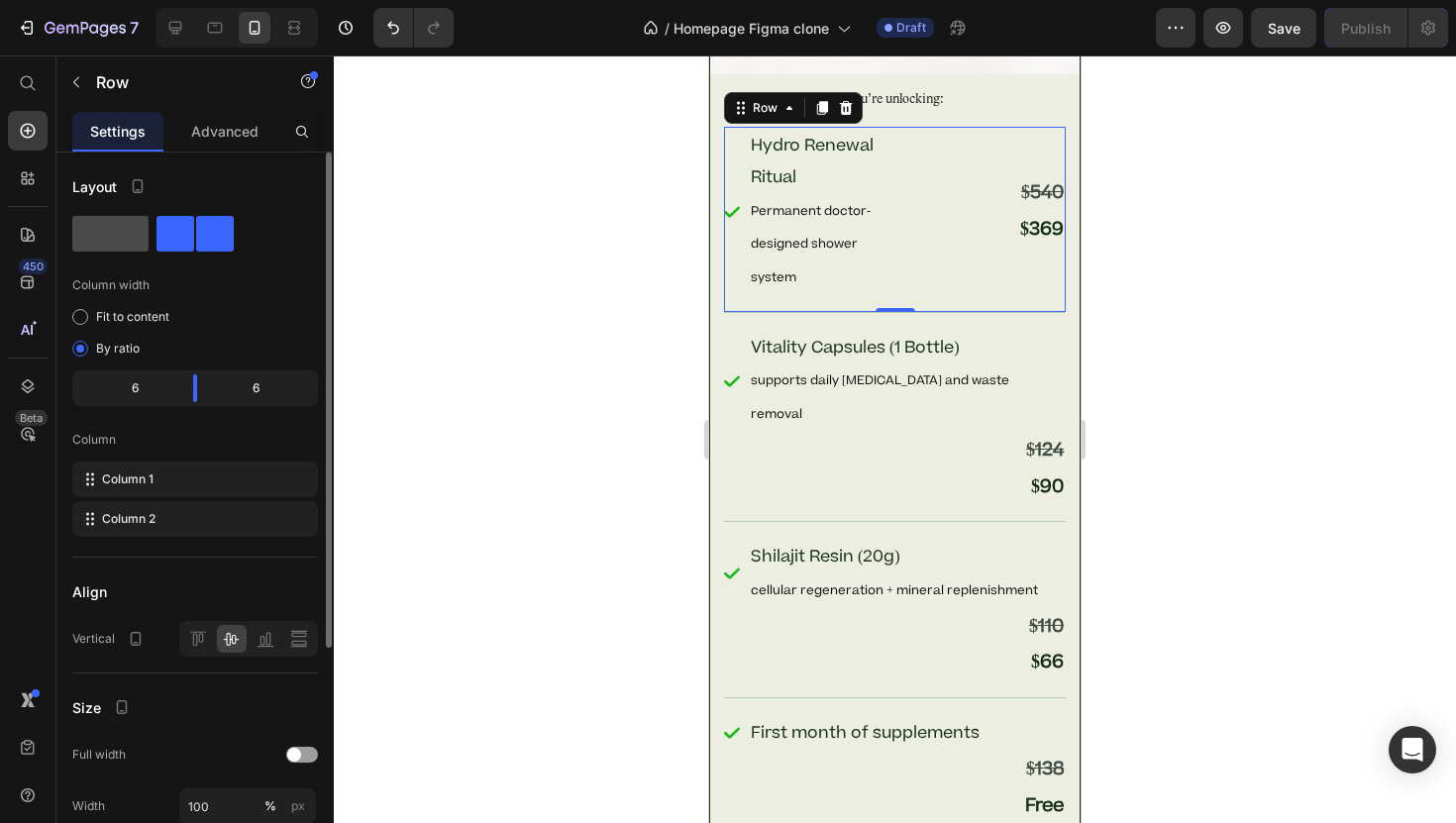 click 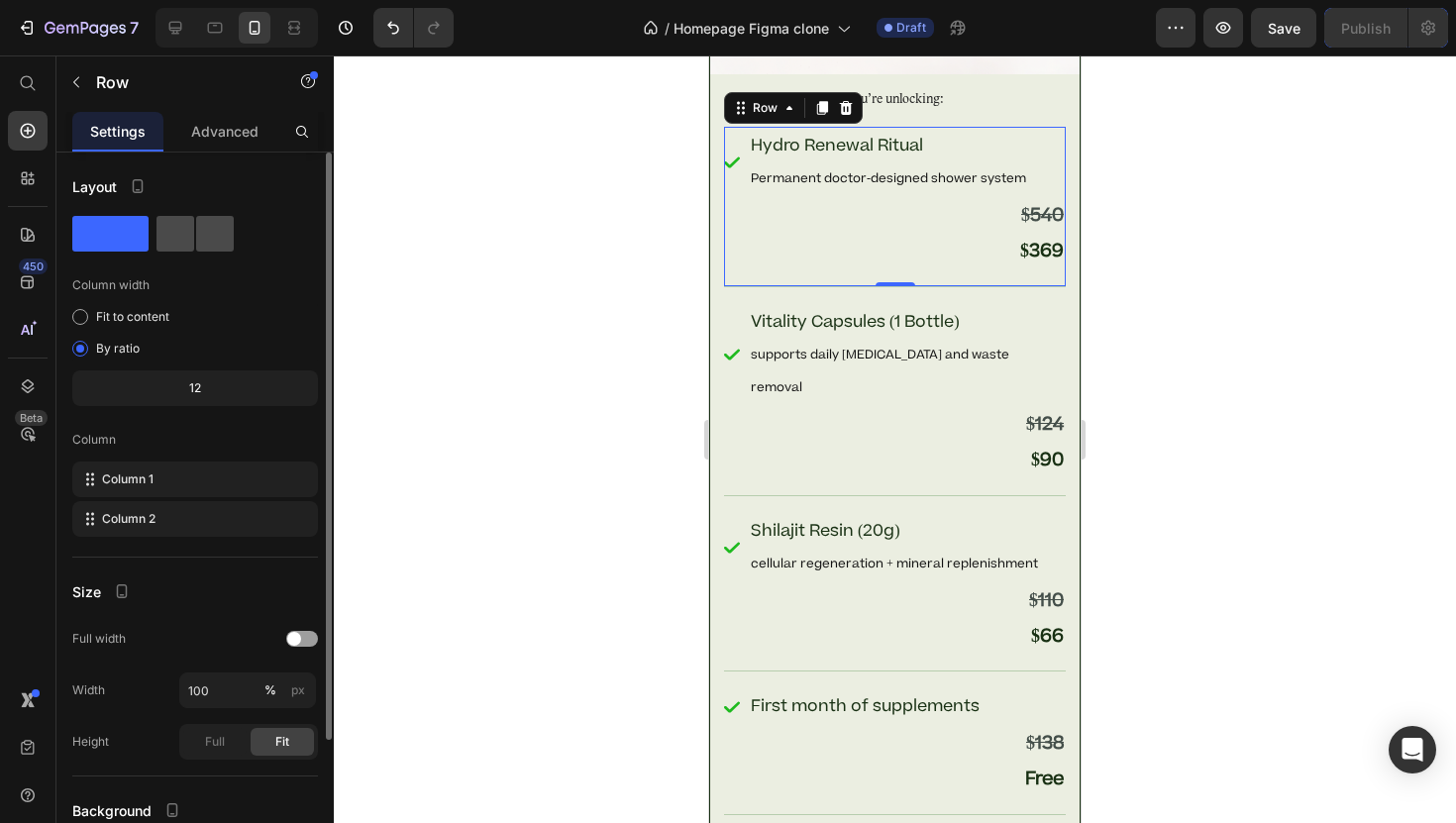 click 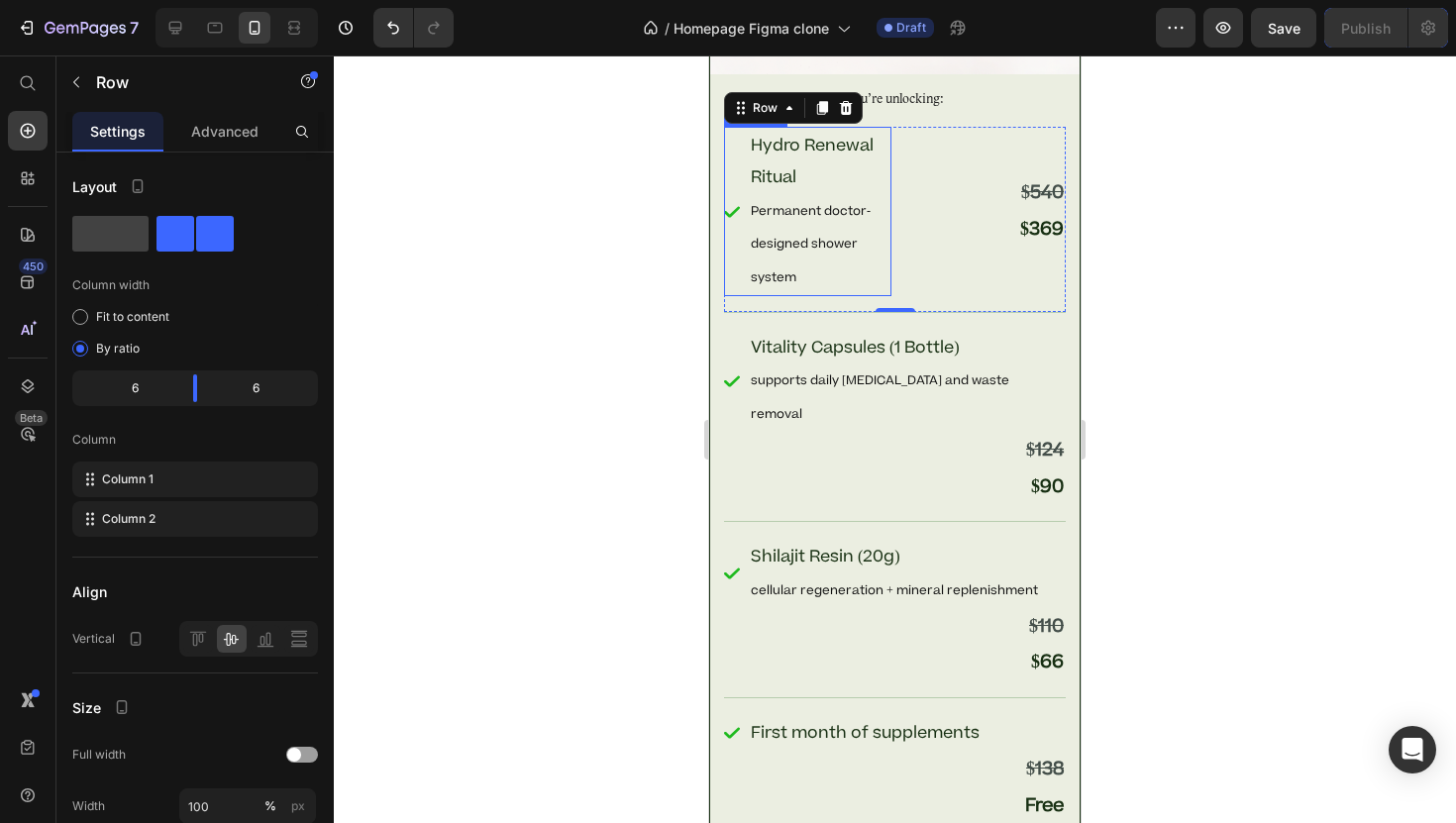 click on "Hydro Renewal Ritual" at bounding box center (819, 161) 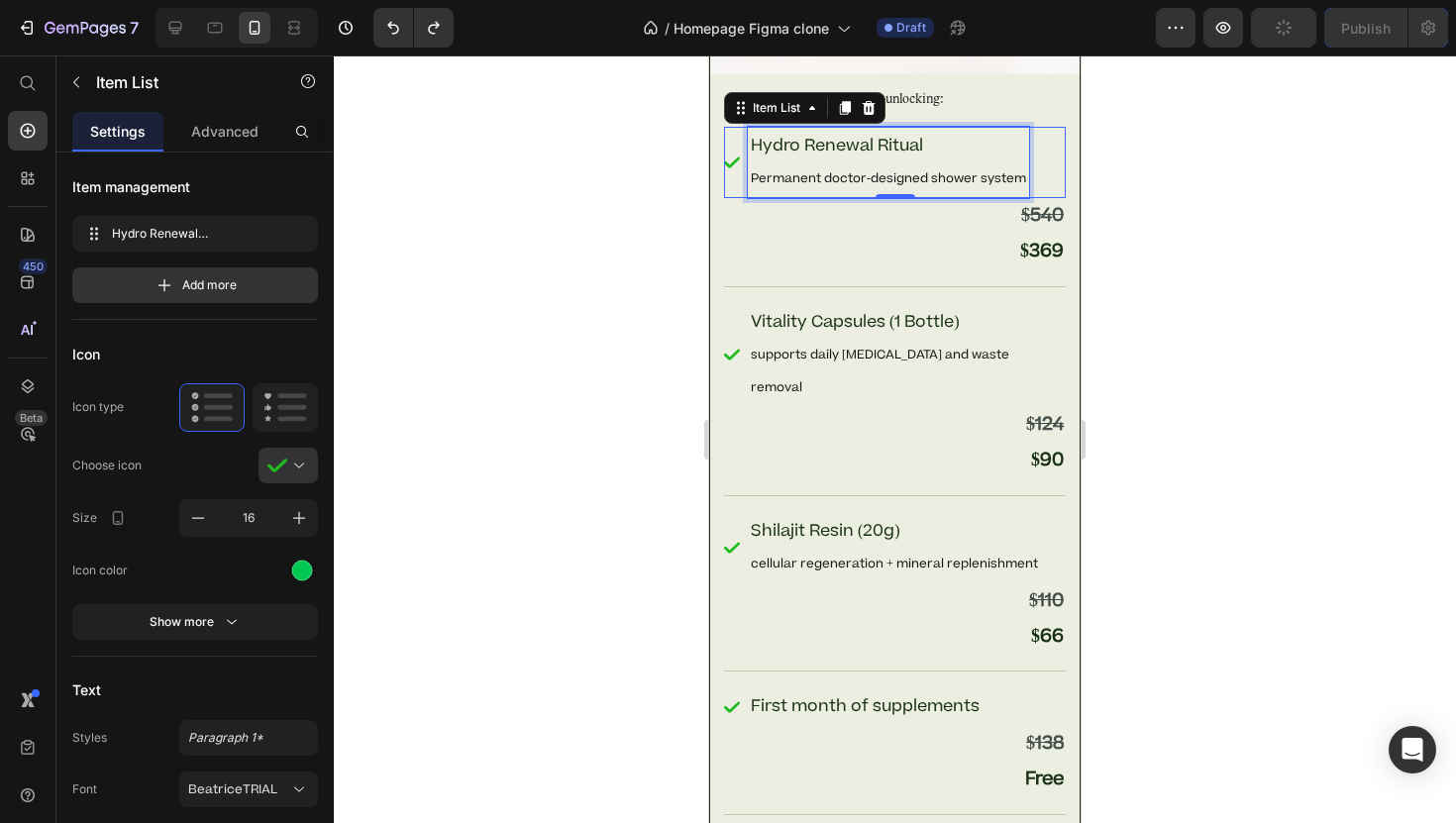 click on "Hydro Renewal Ritual" at bounding box center (837, 146) 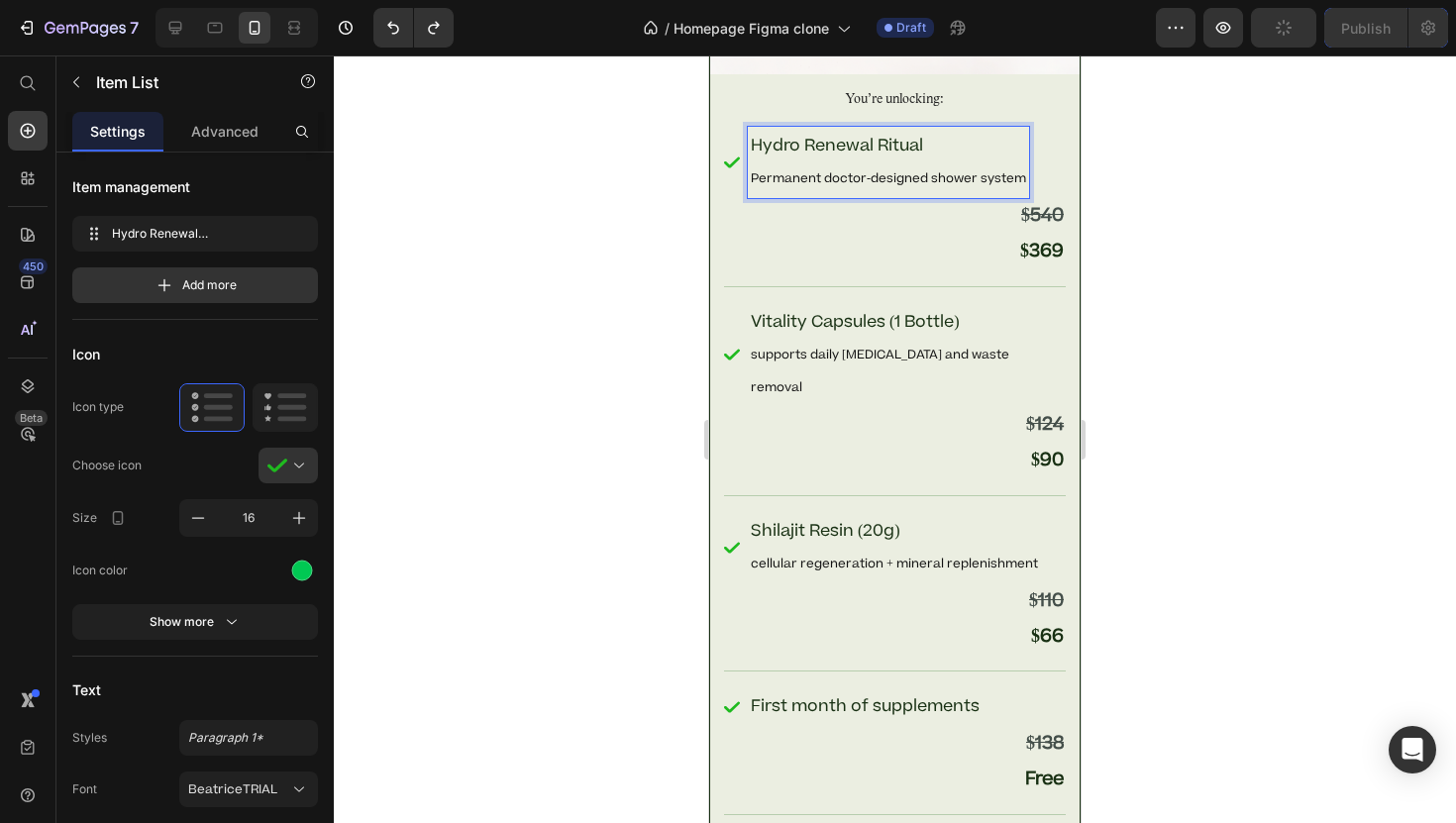 click on "Hydro Renewal Ritual" at bounding box center [837, 146] 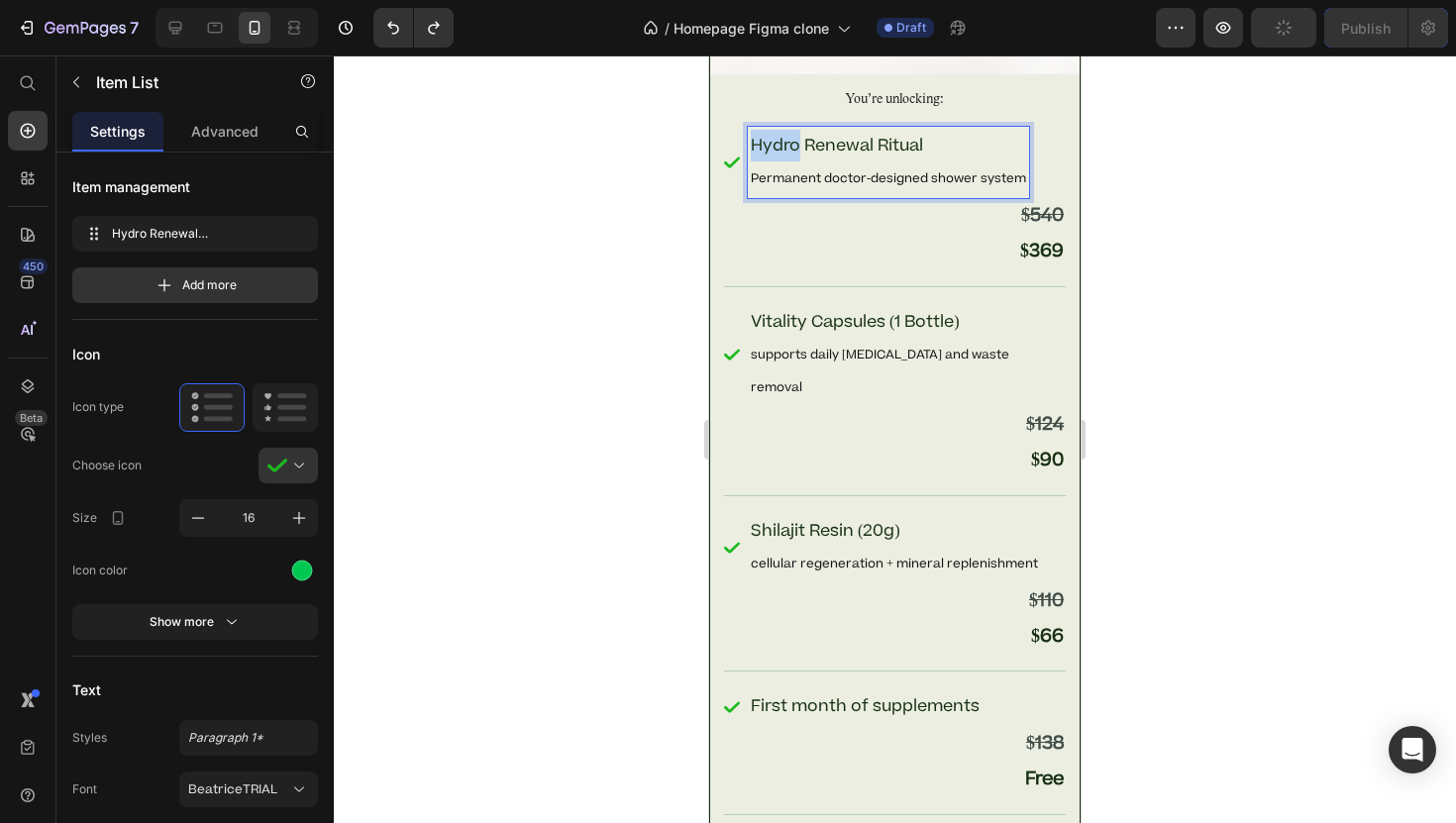 click on "Hydro Renewal Ritual" at bounding box center [837, 146] 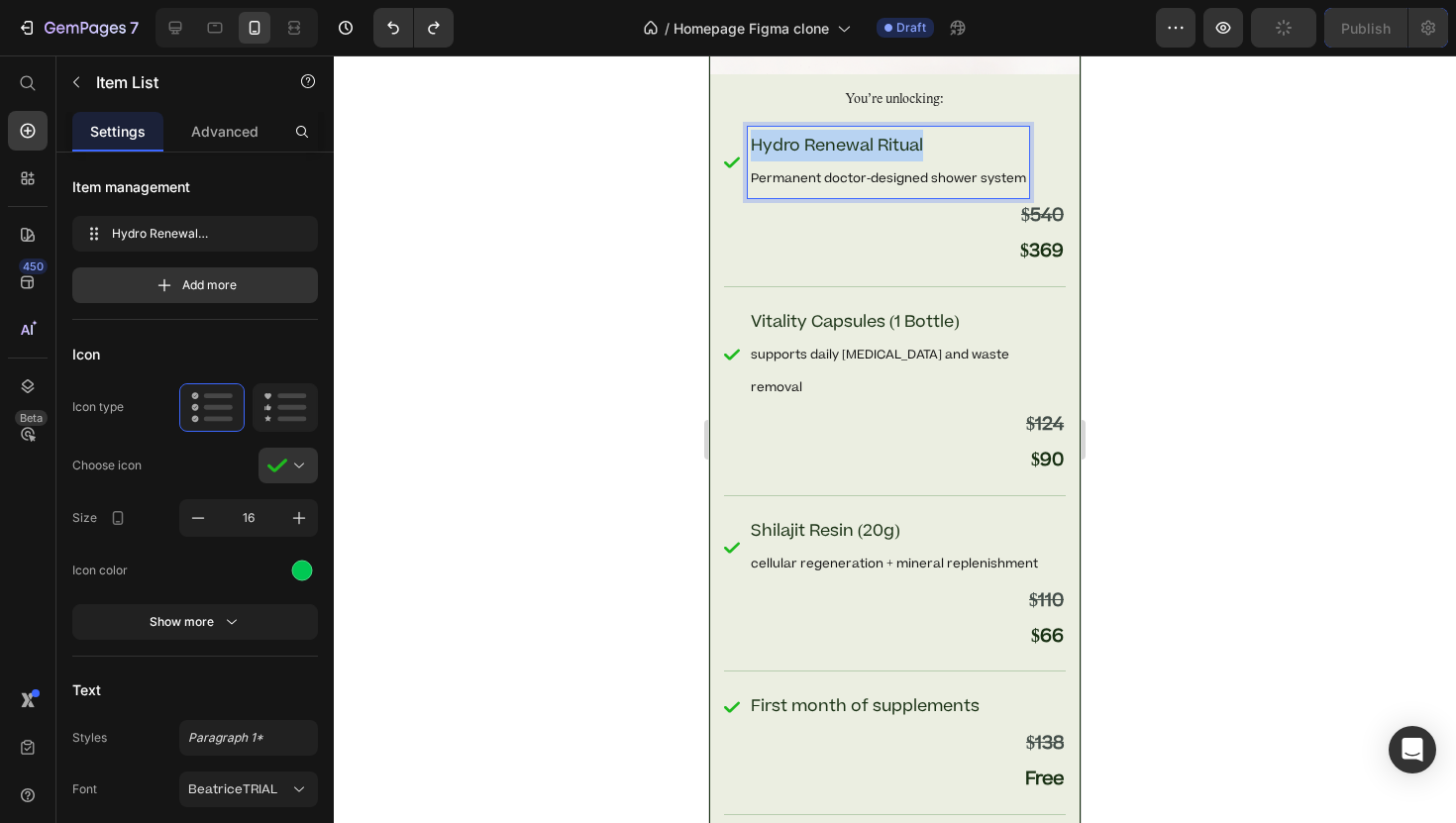 click on "Hydro Renewal Ritual" at bounding box center [837, 146] 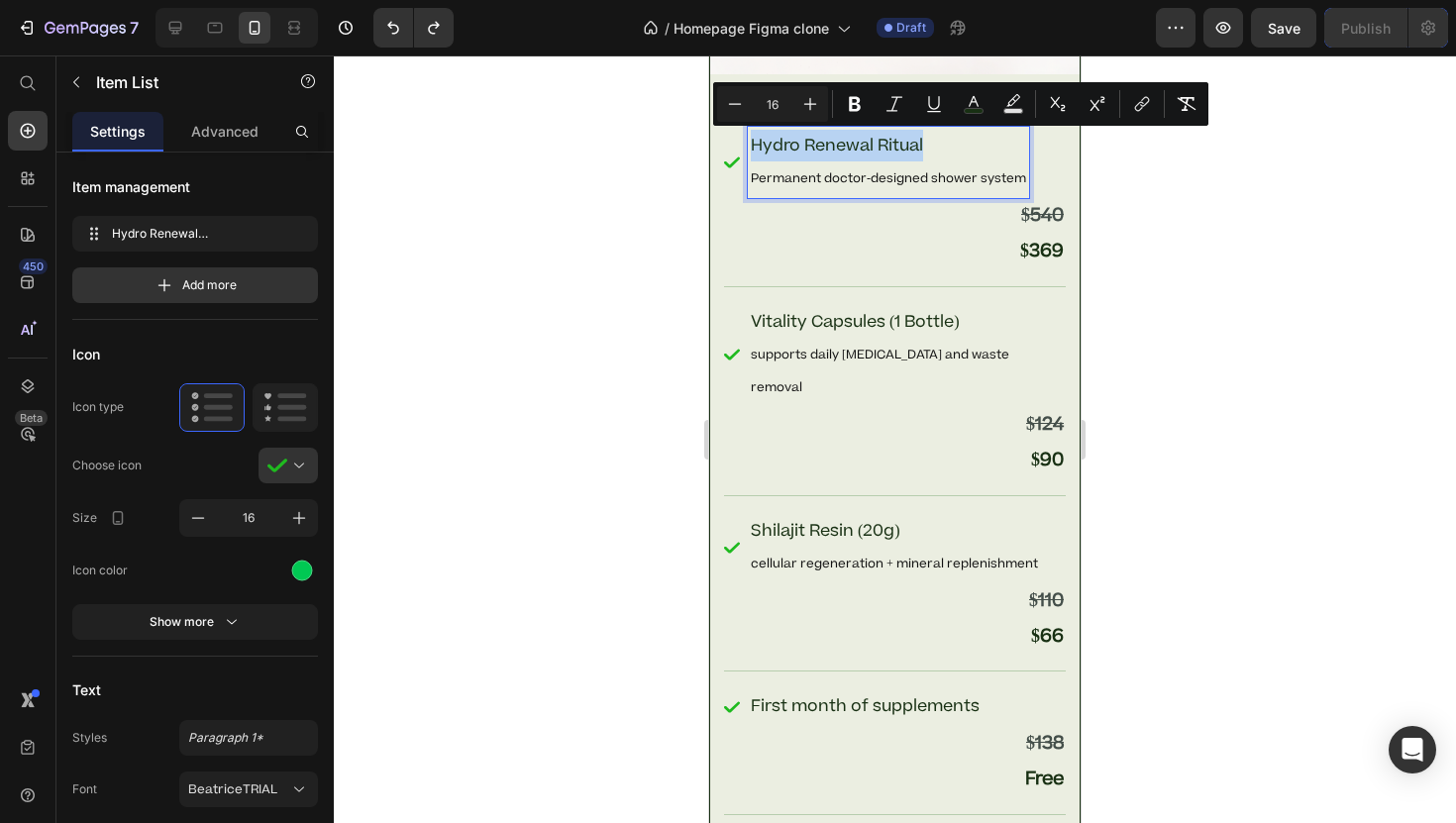 click on "Hydro Renewal Ritual" at bounding box center [888, 146] 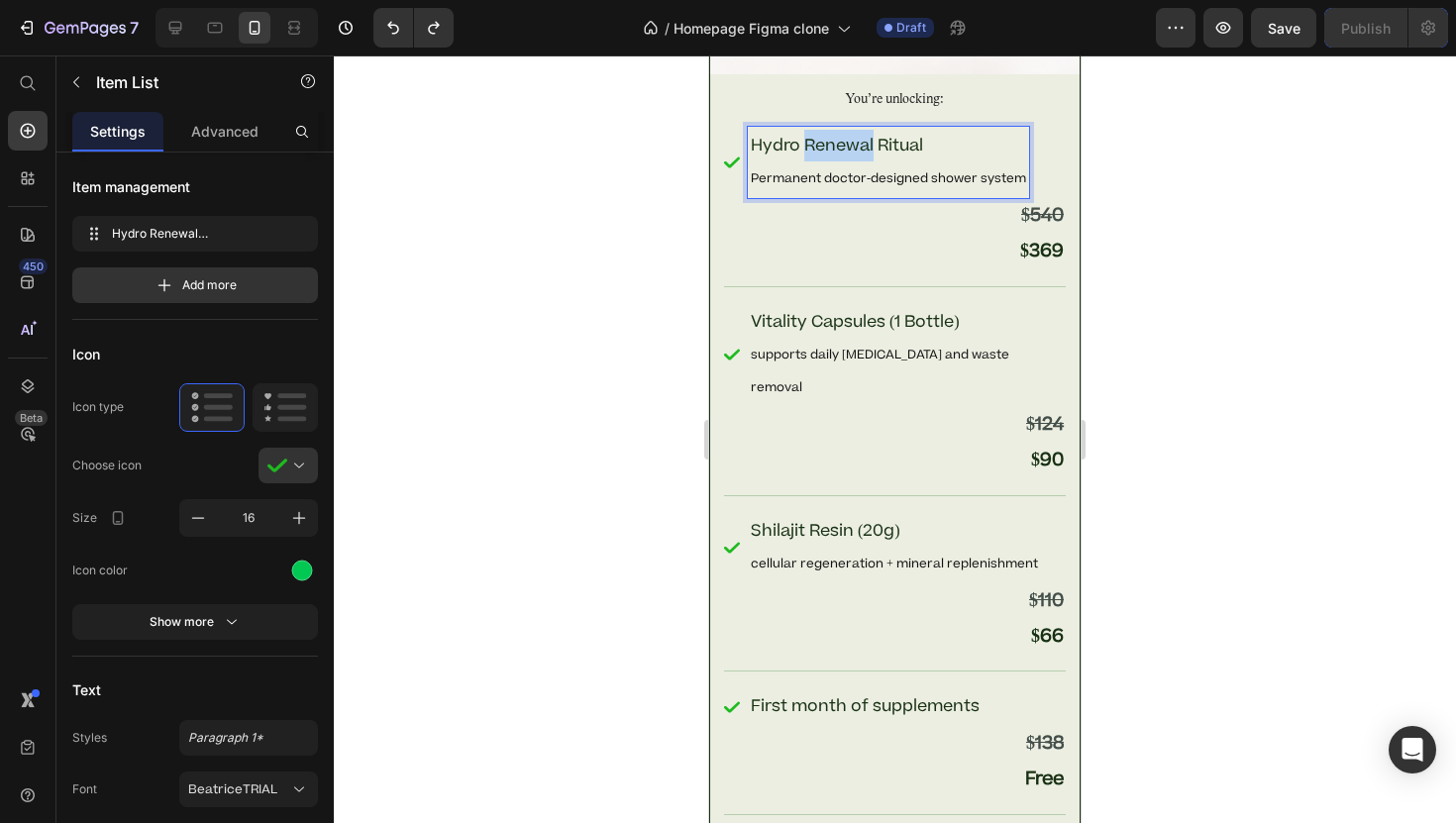 click on "Hydro Renewal Ritual" at bounding box center (888, 146) 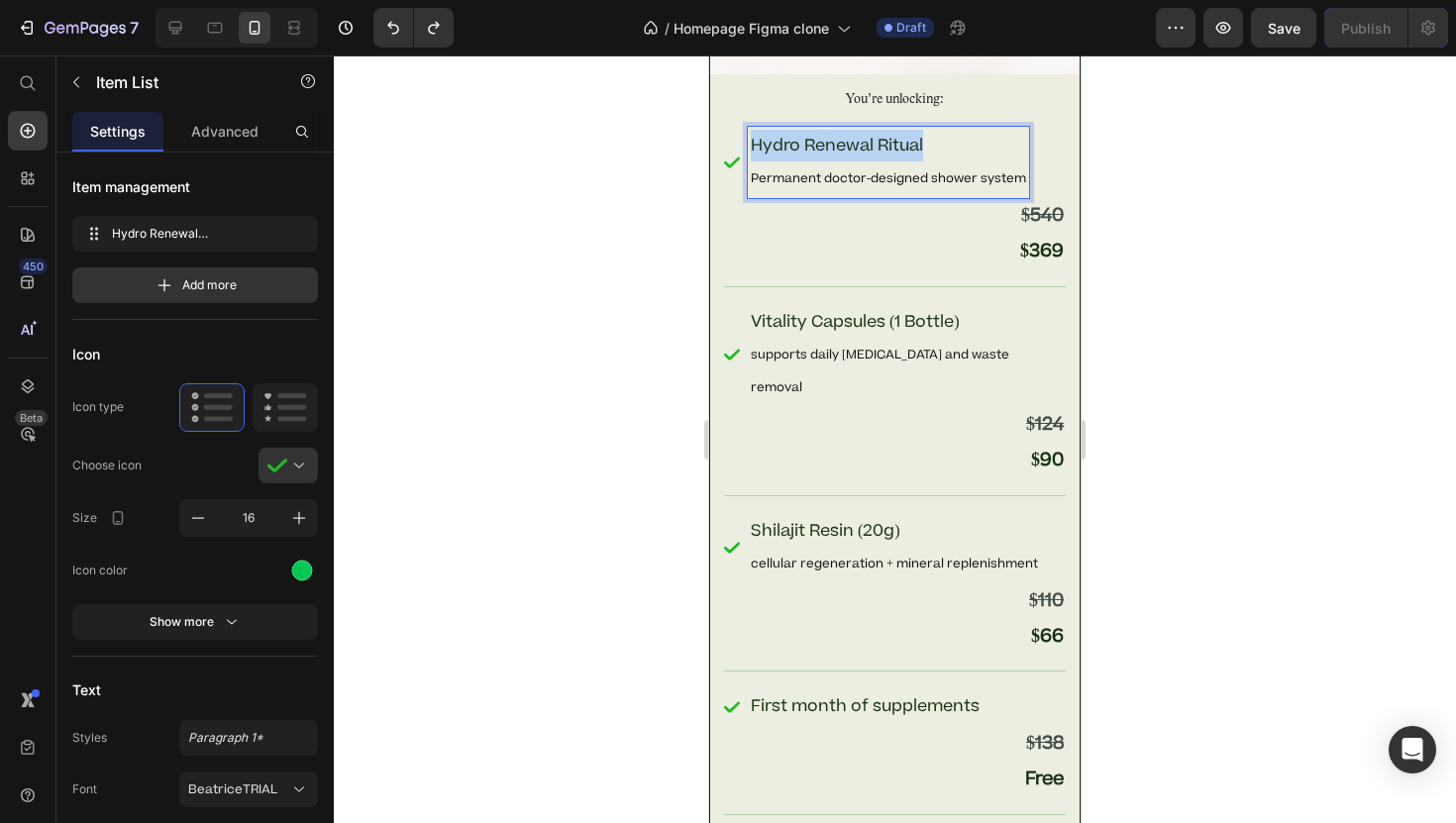 click on "Hydro Renewal Ritual" at bounding box center (888, 146) 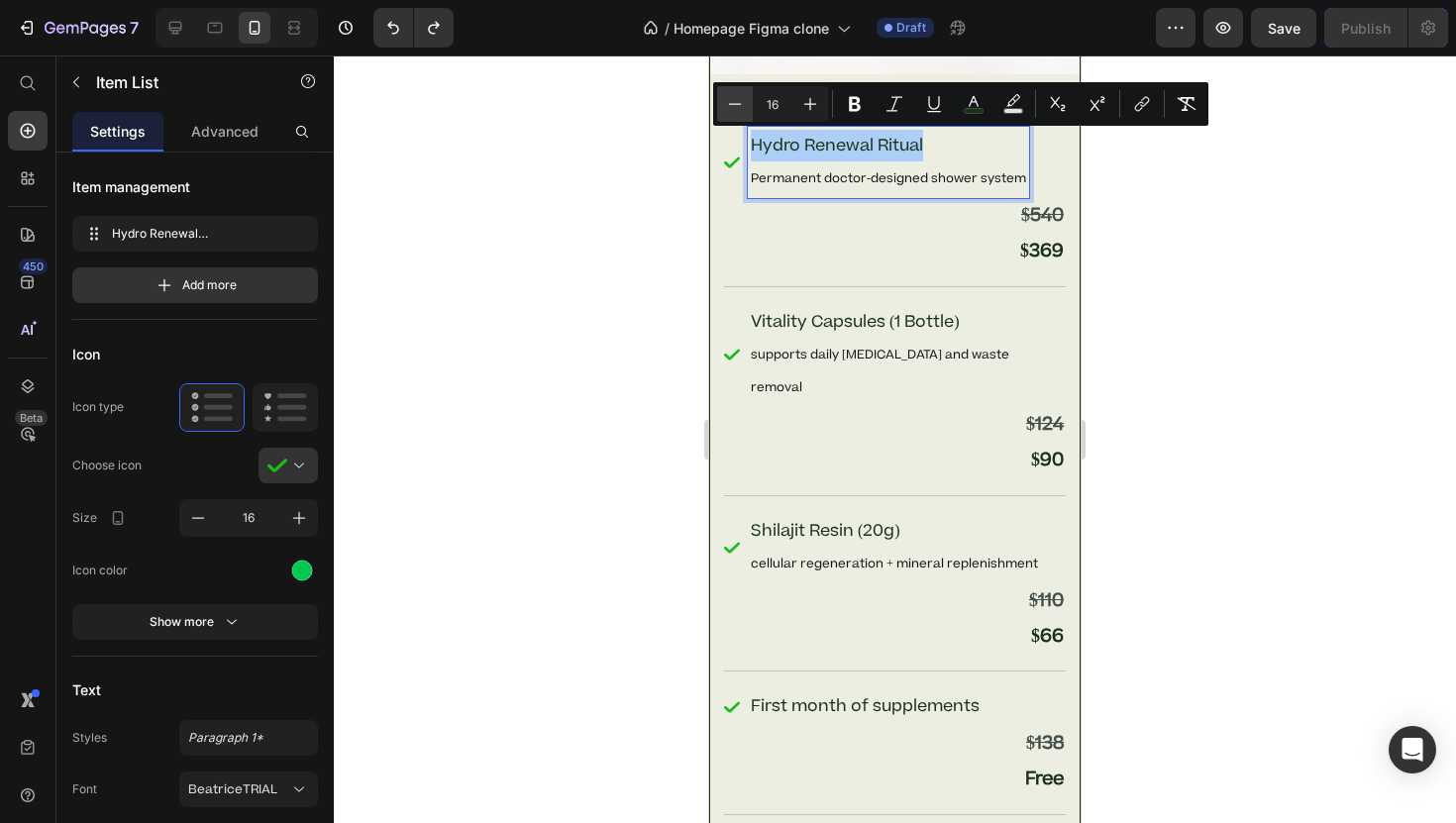 click 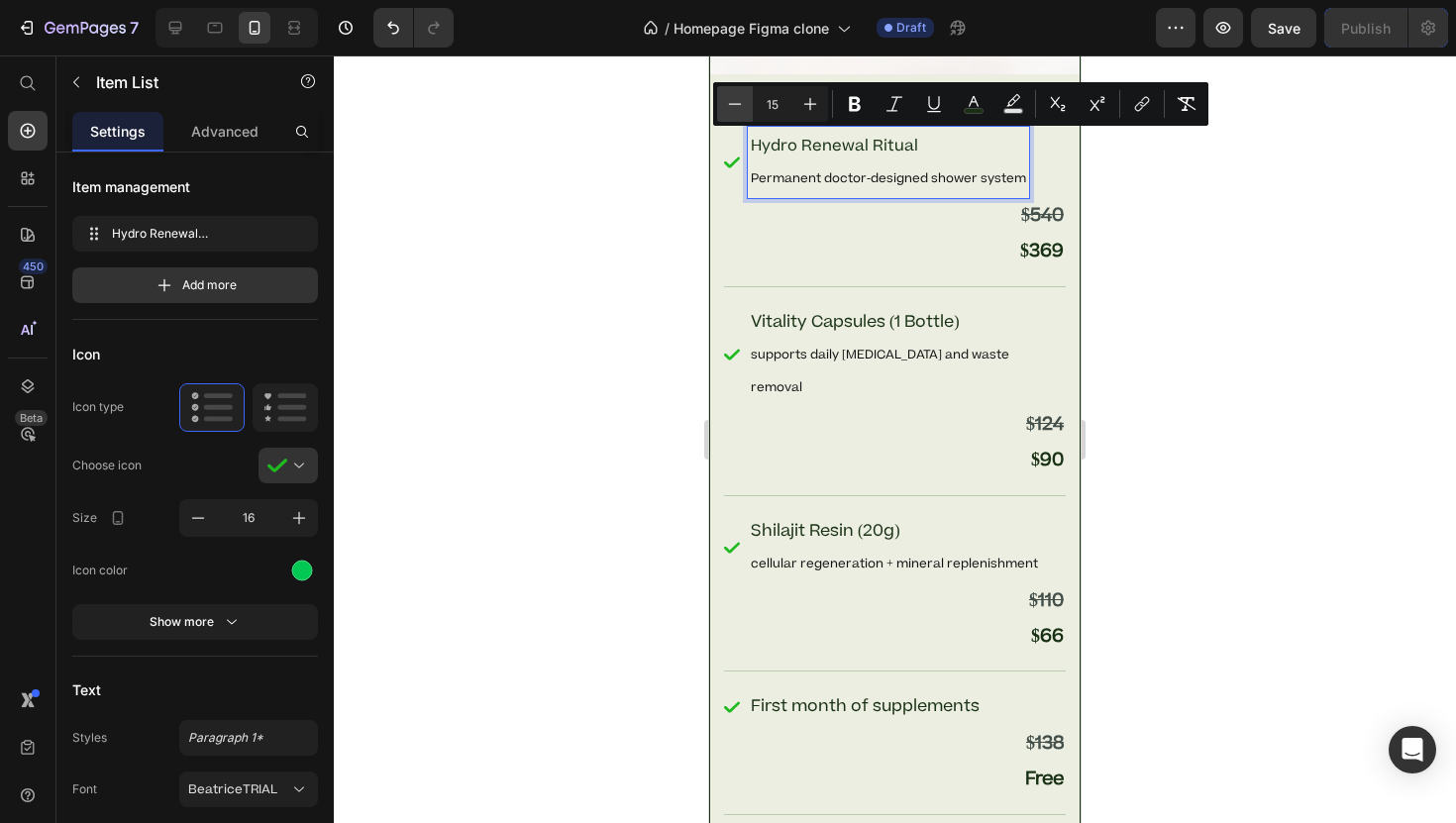 click 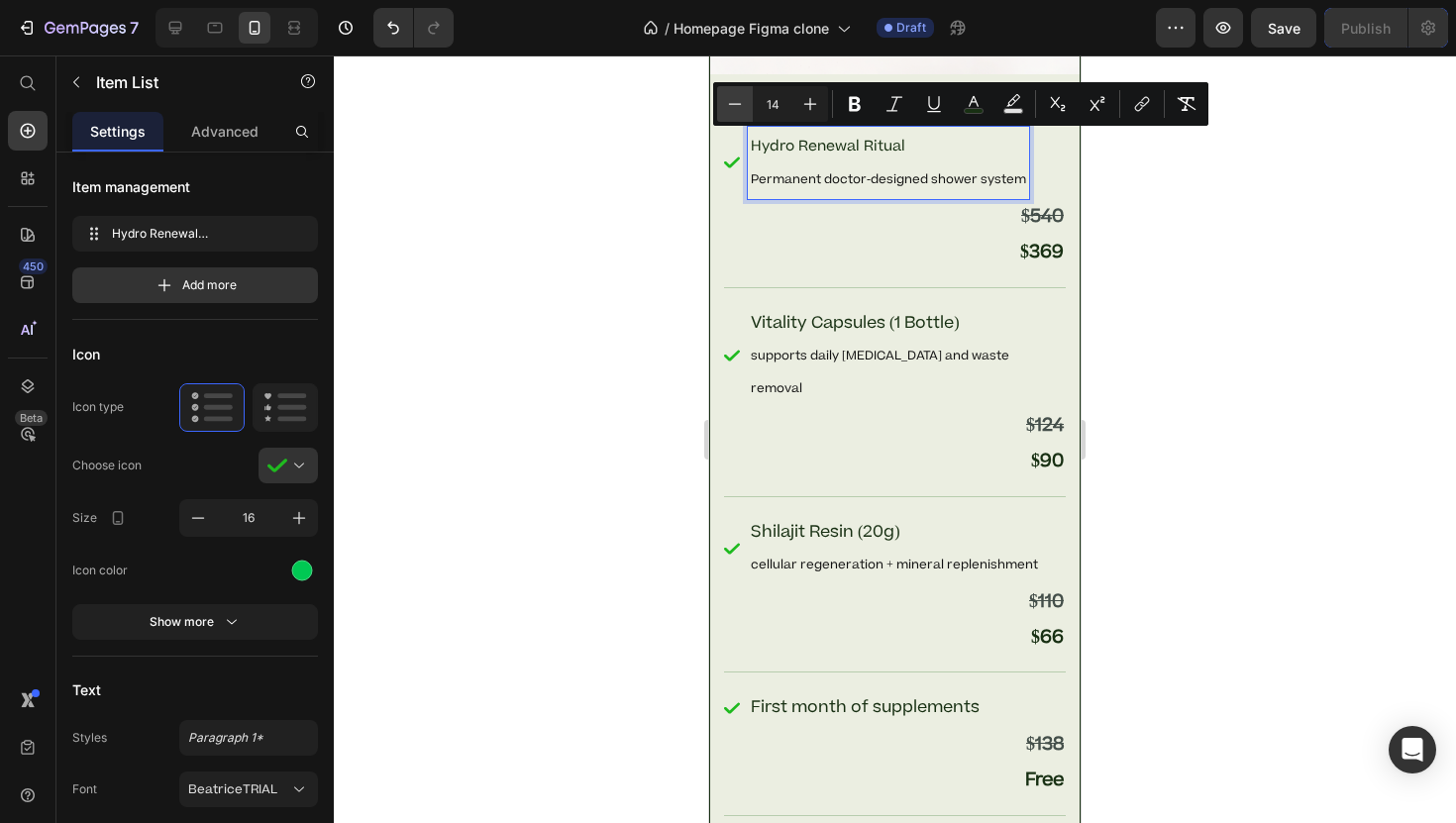 click 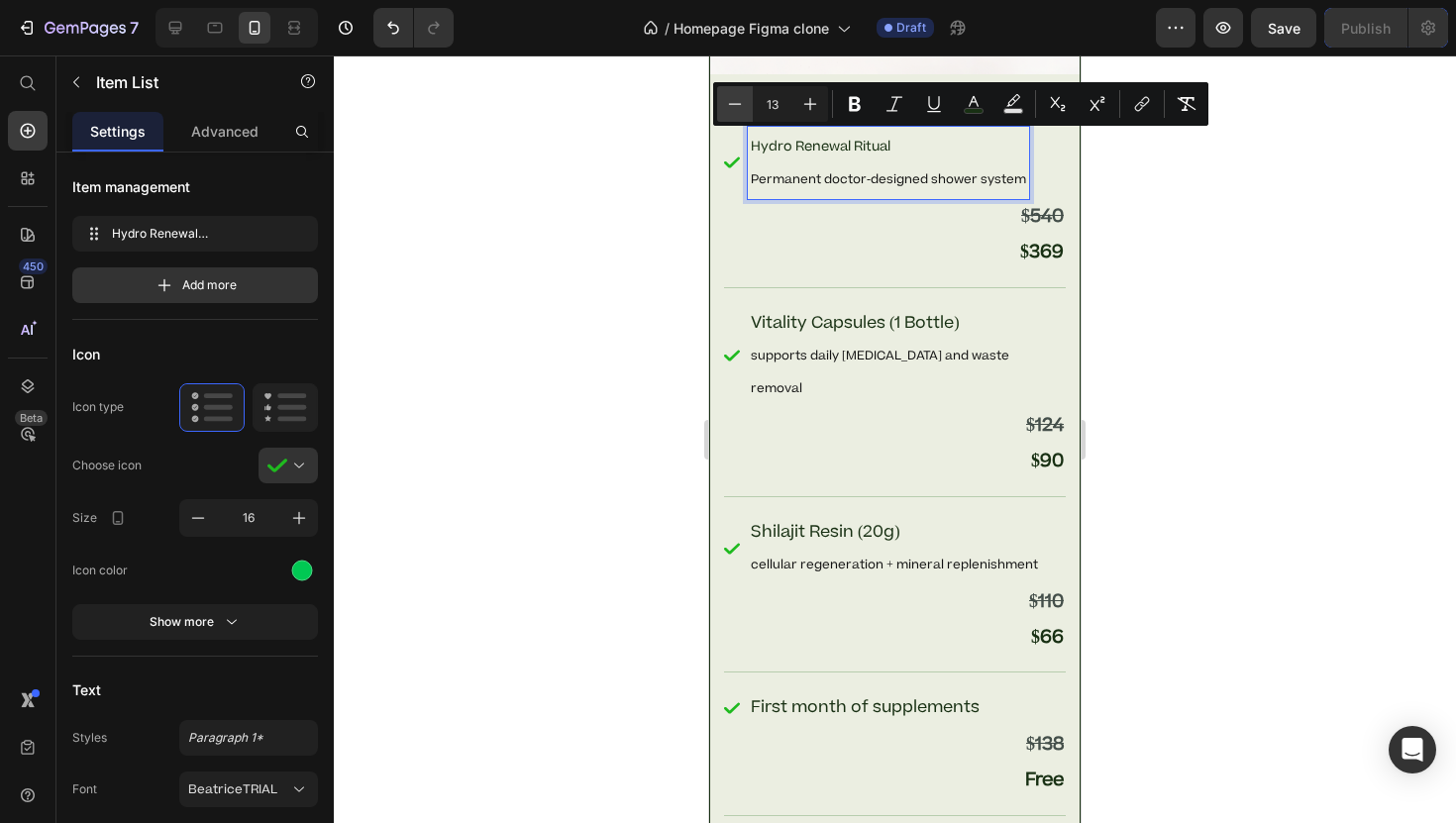click 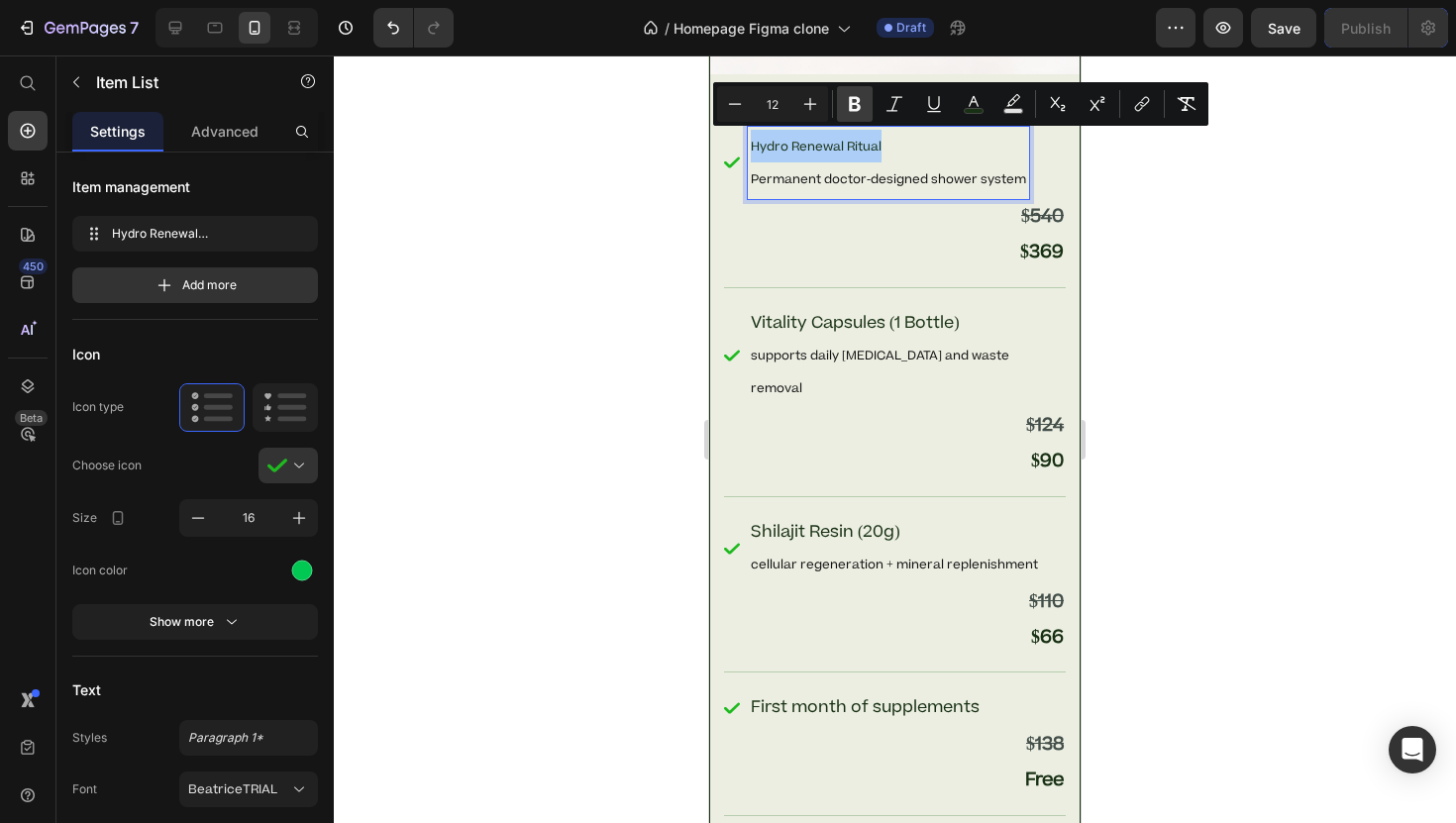 click on "Bold" at bounding box center [855, 104] 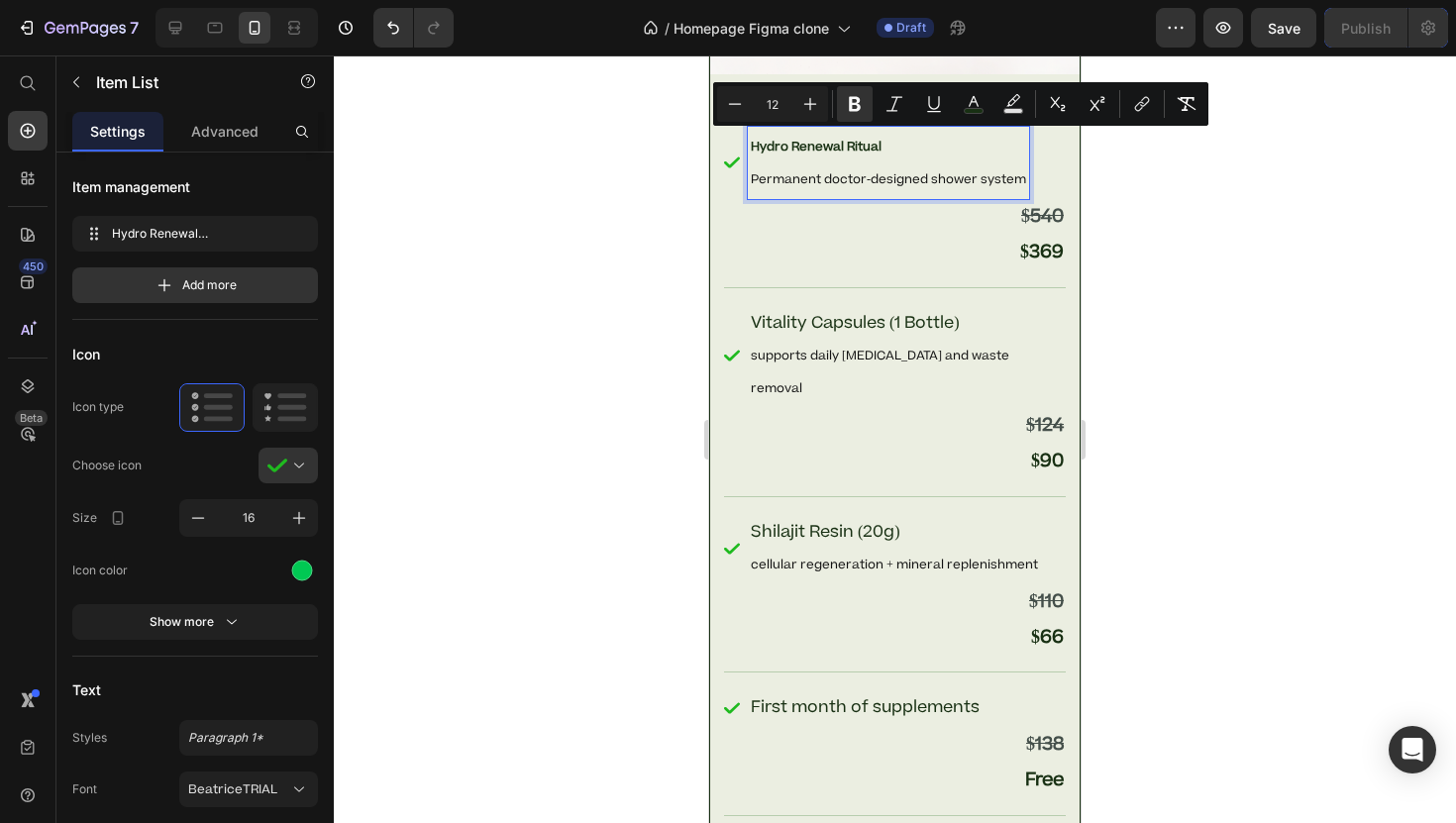 click on "Permanent doctor-designed shower system" at bounding box center (888, 179) 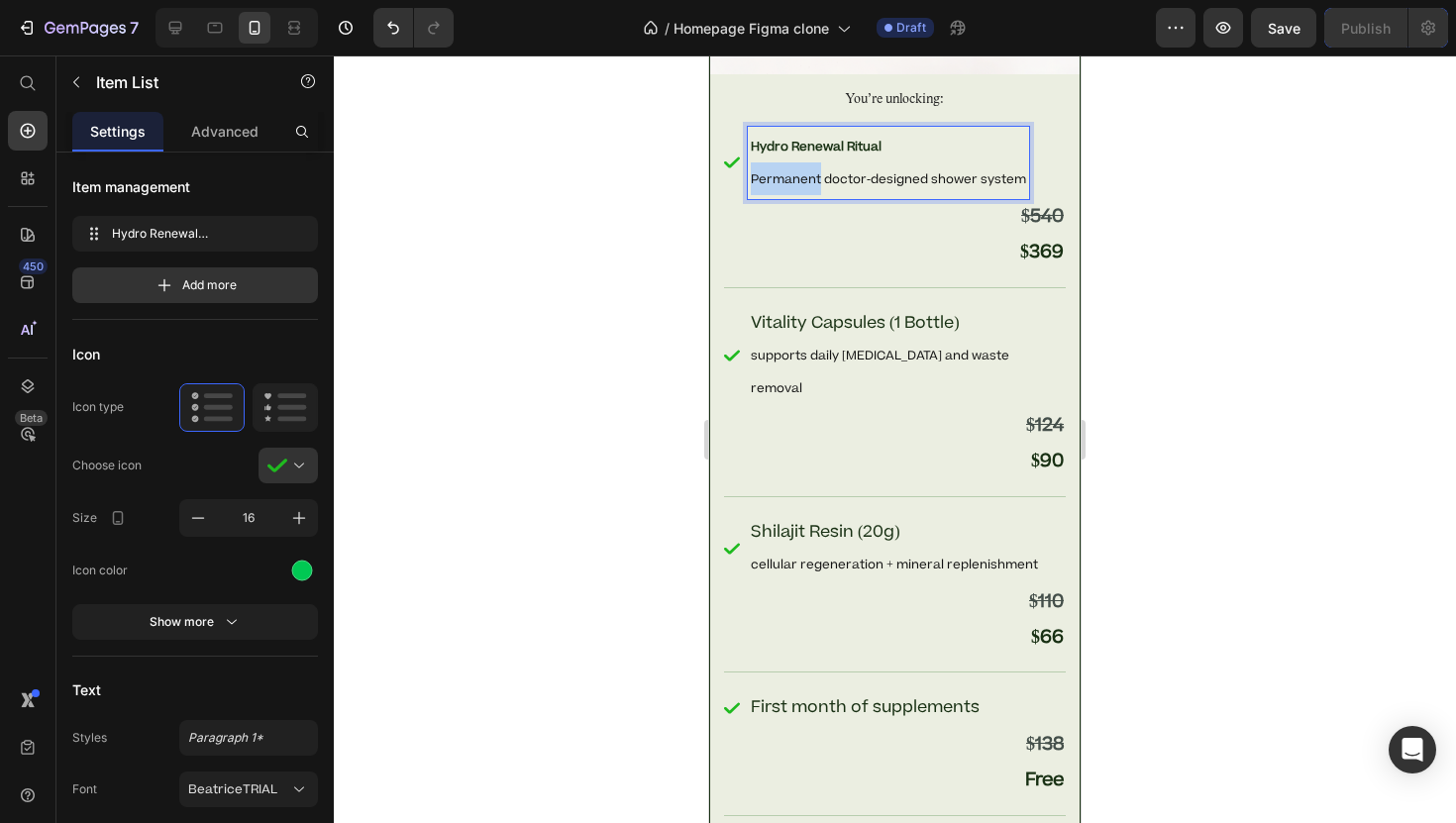 click on "Permanent doctor-designed shower system" at bounding box center [888, 179] 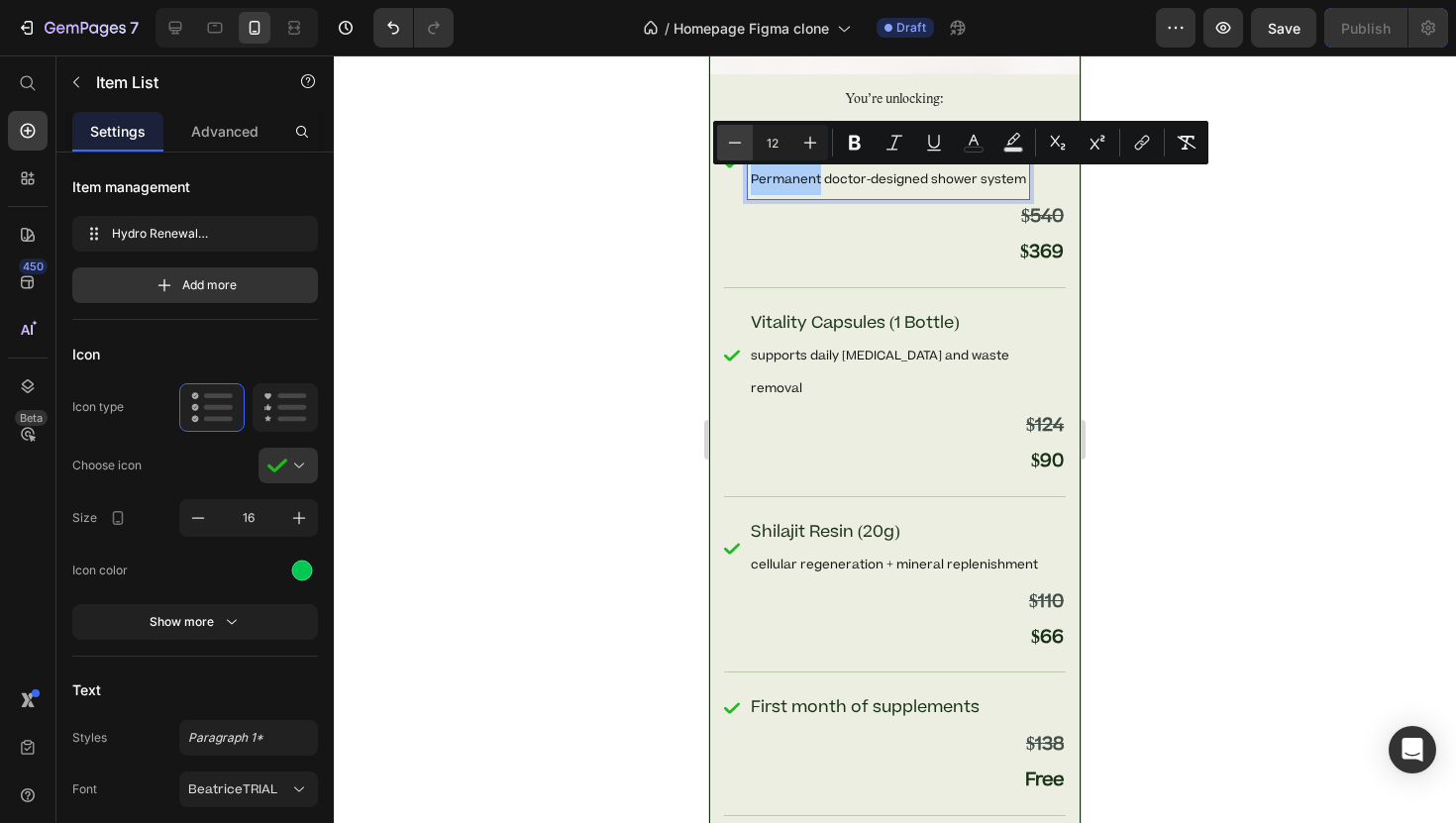 click 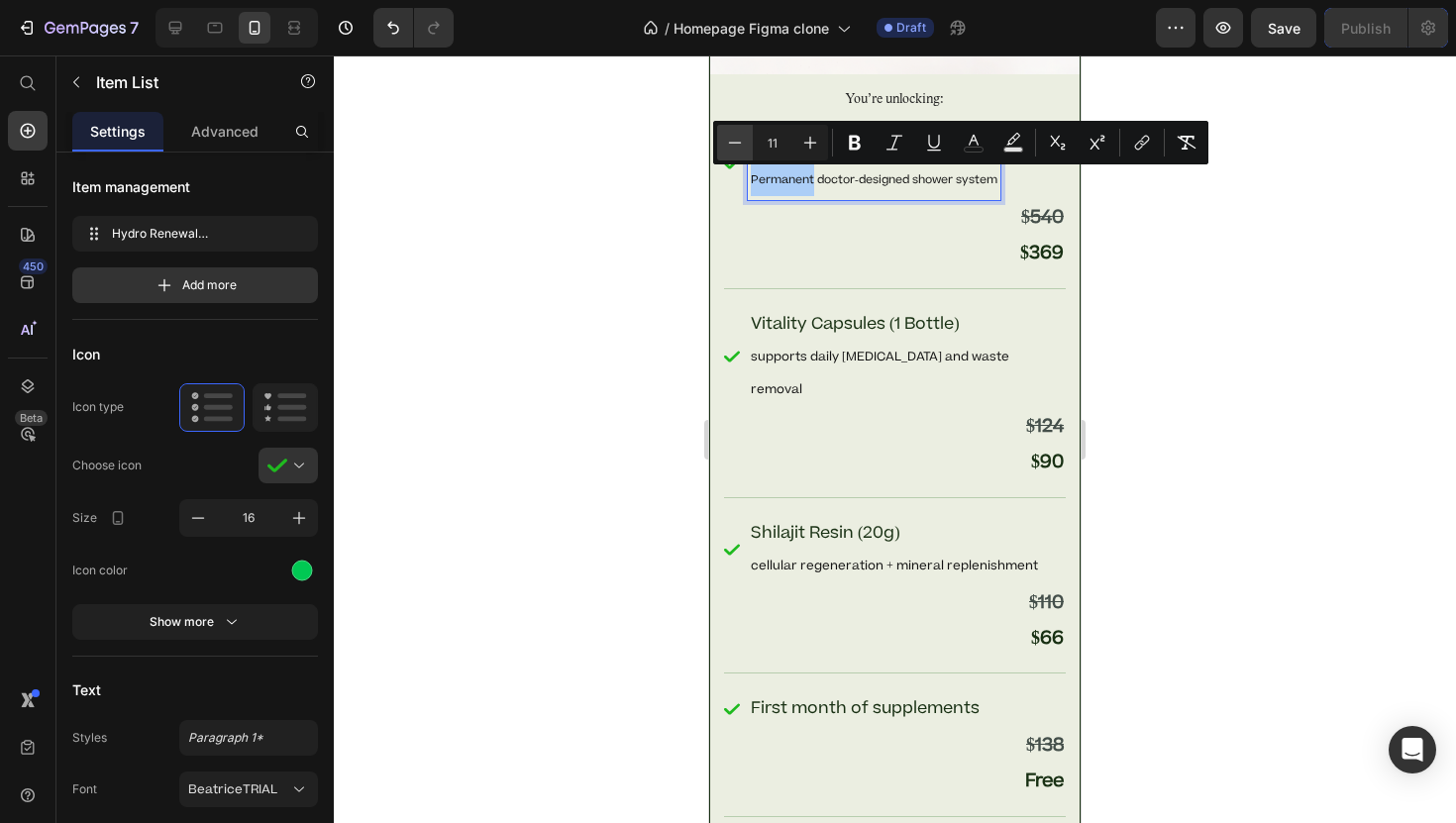 click 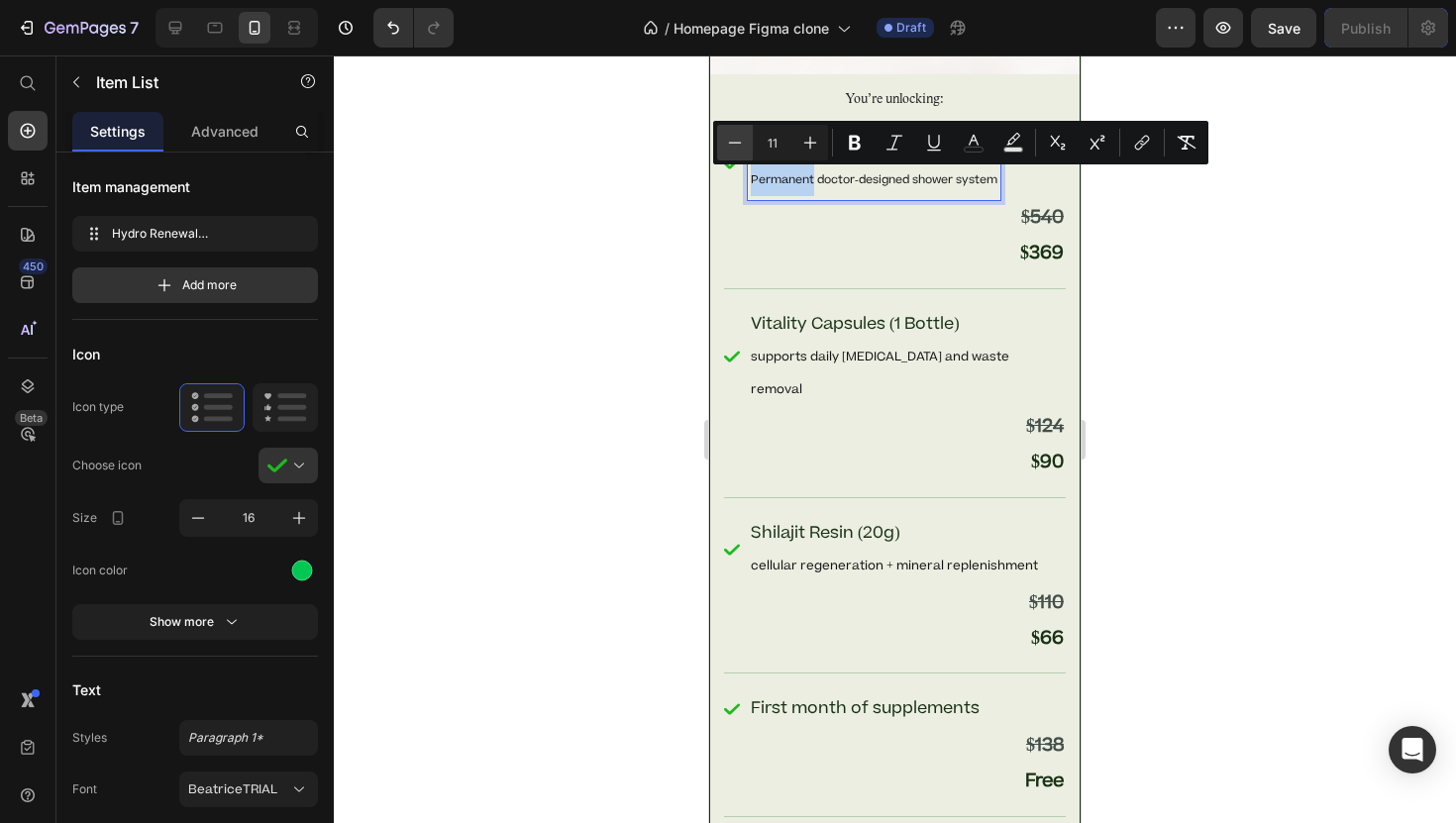 type on "10" 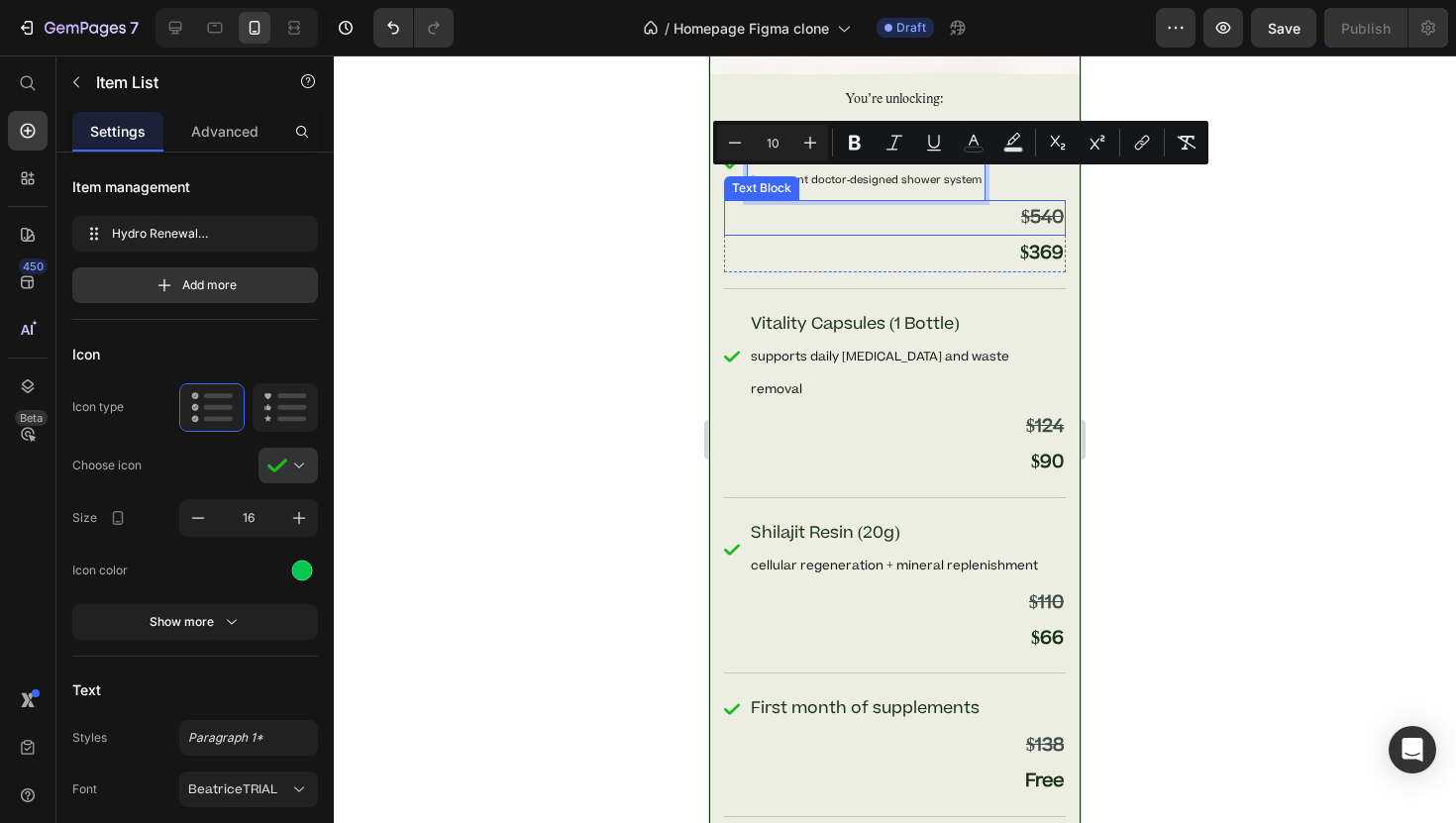 click on "$540" at bounding box center [894, 218] 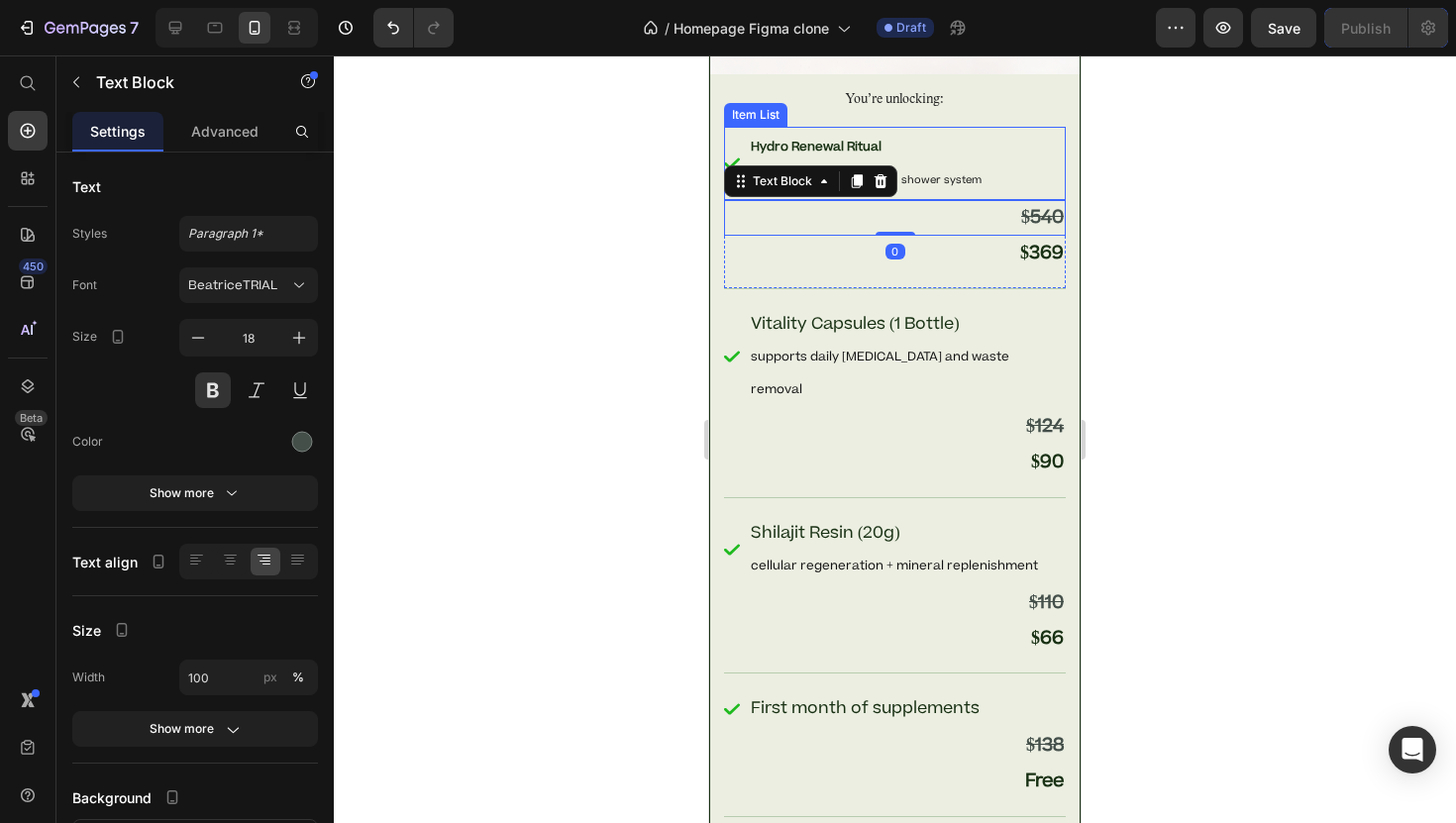 click on "Hydro Renewal Ritual" at bounding box center [816, 147] 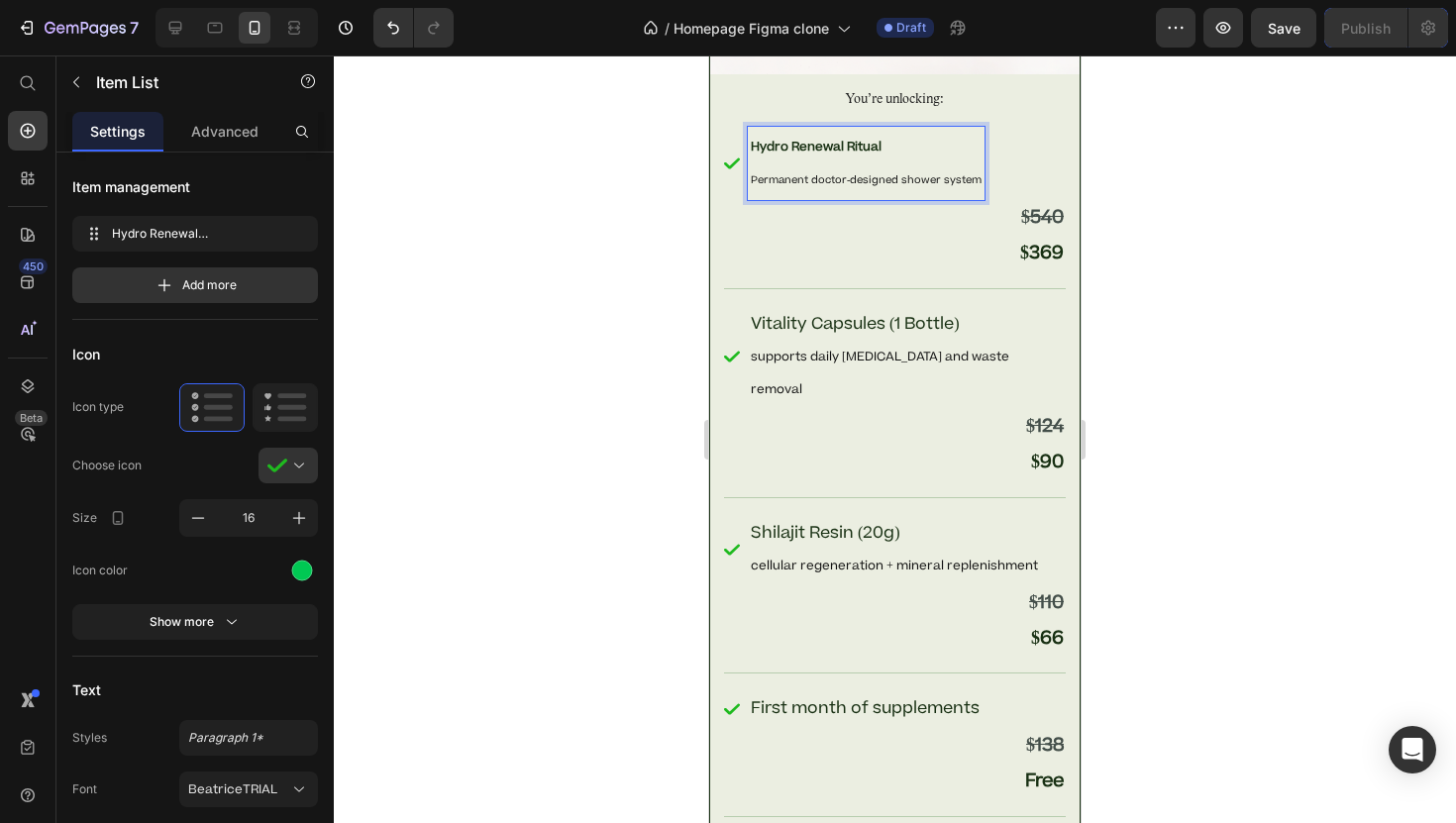 click on "Hydro Renewal Ritual" at bounding box center (816, 147) 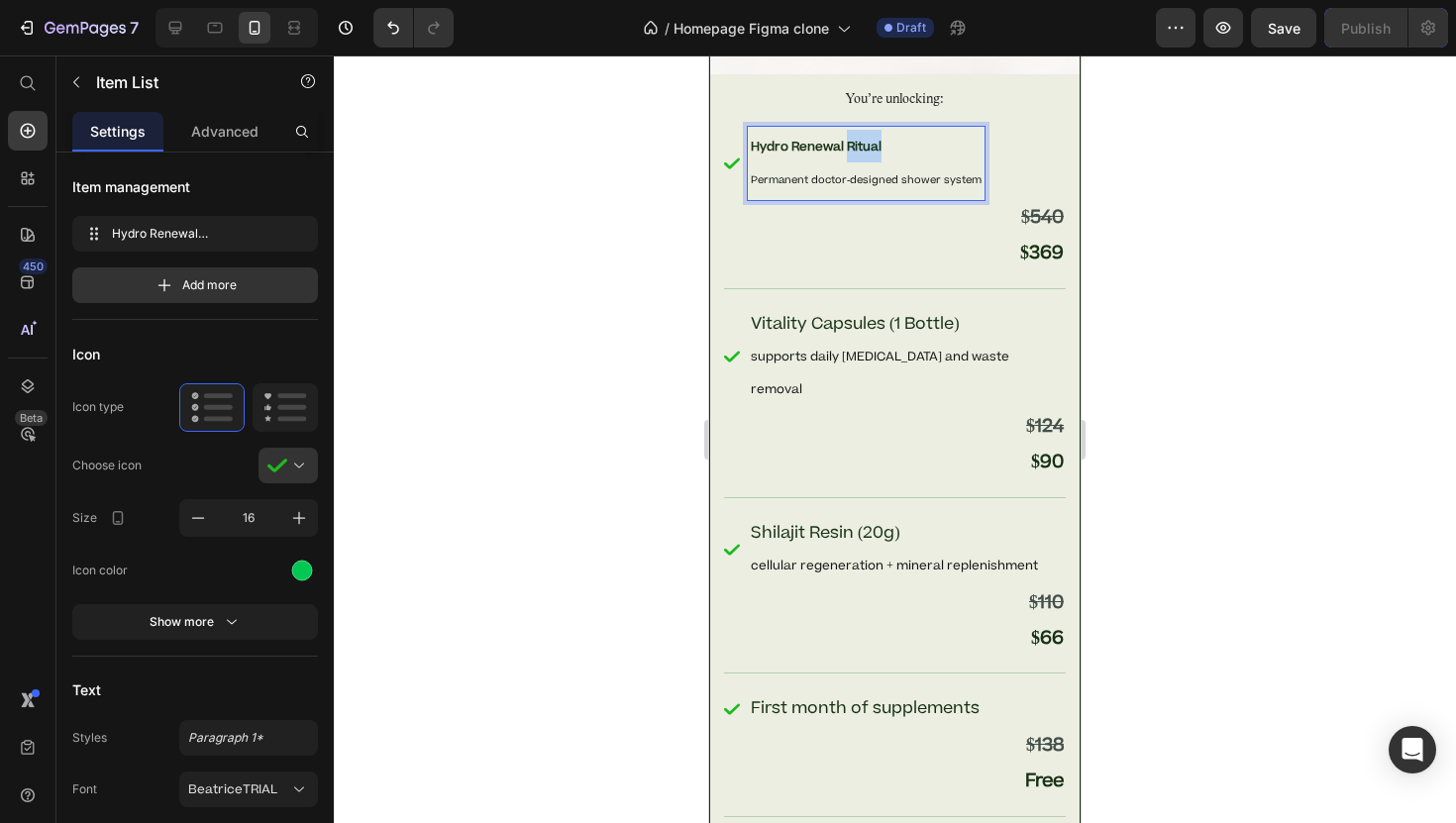 click on "Hydro Renewal Ritual" at bounding box center [816, 147] 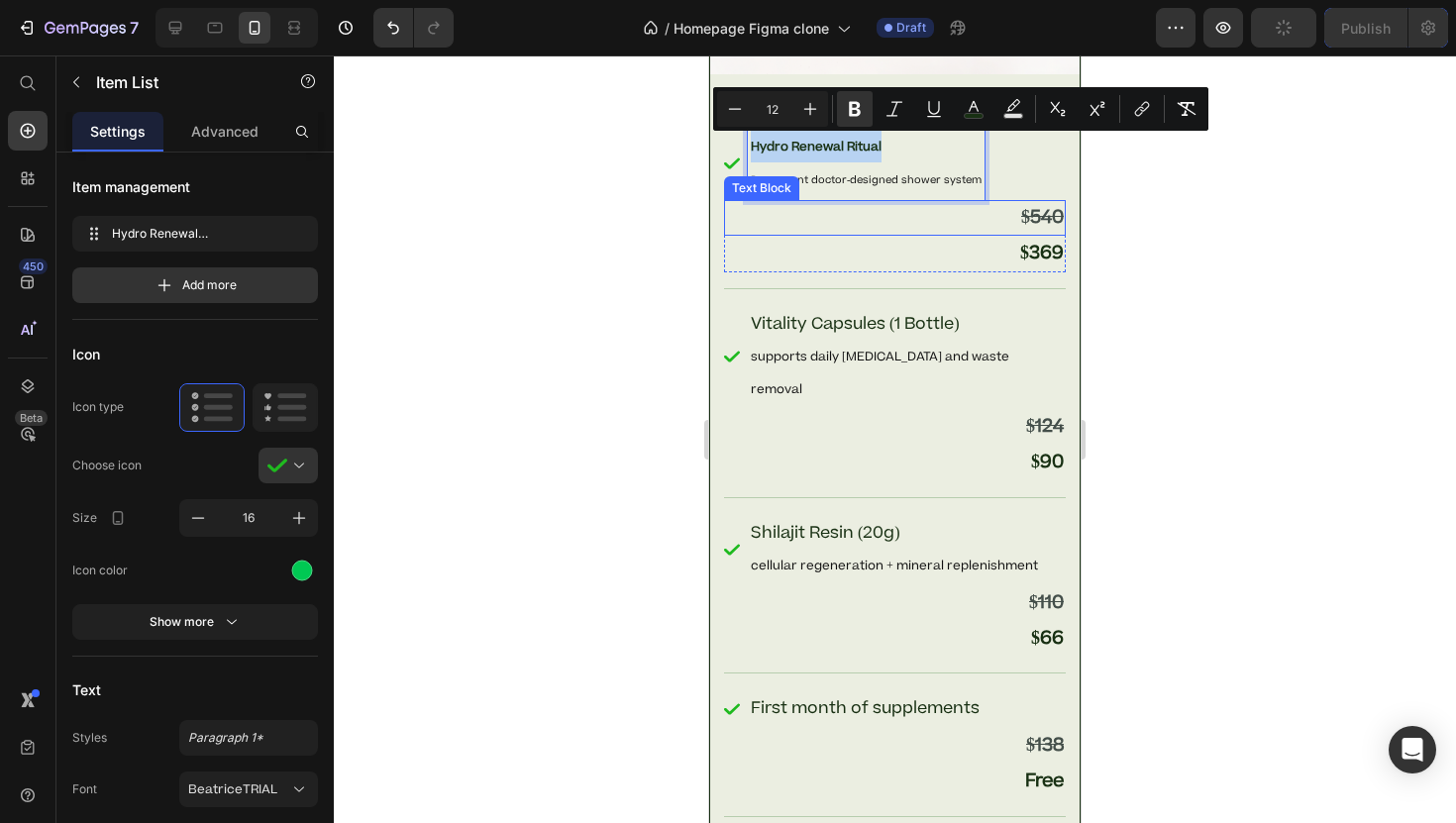 click on "$540" at bounding box center (894, 218) 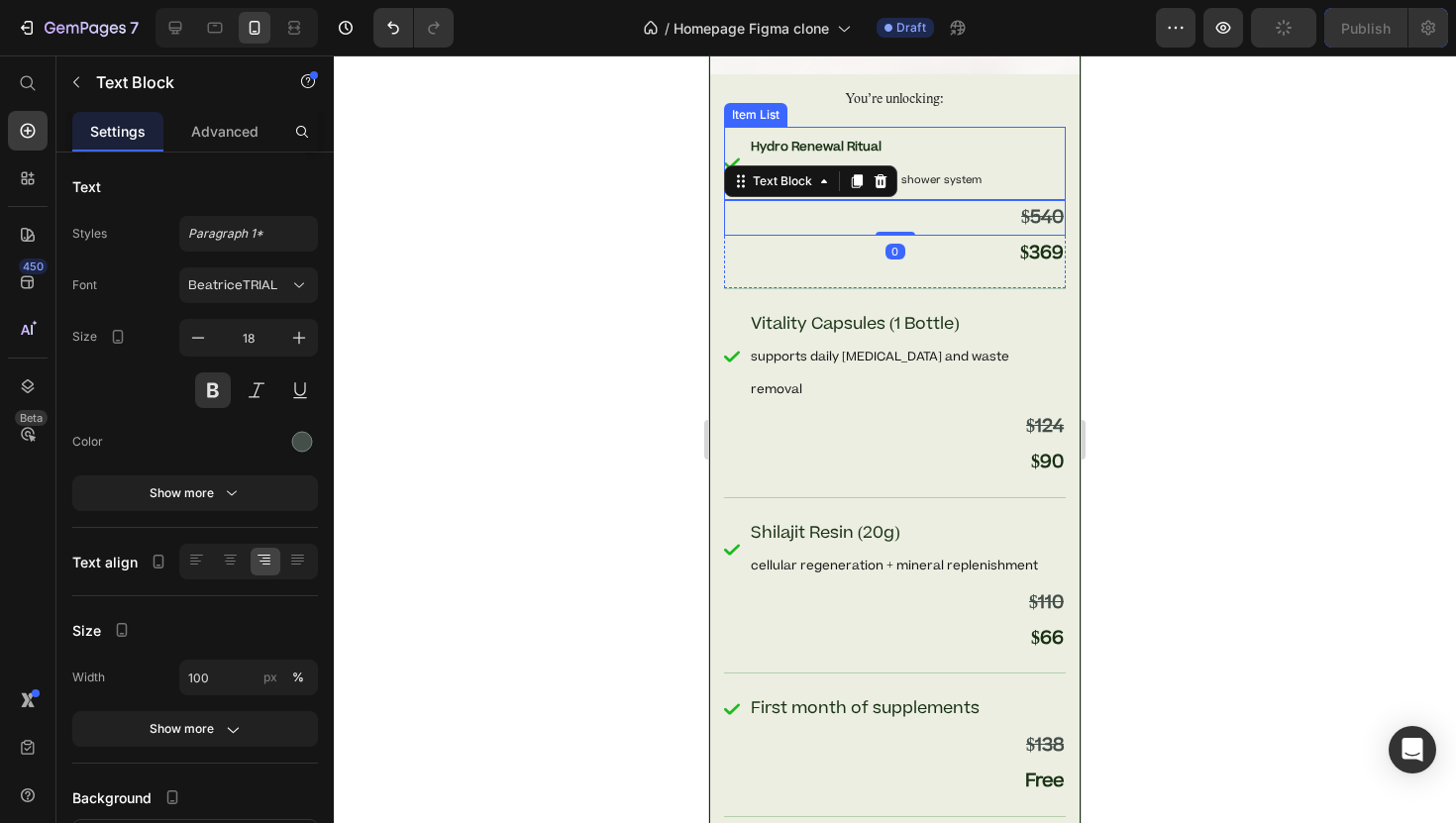 click on "Hydro Renewal Ritual" at bounding box center [816, 147] 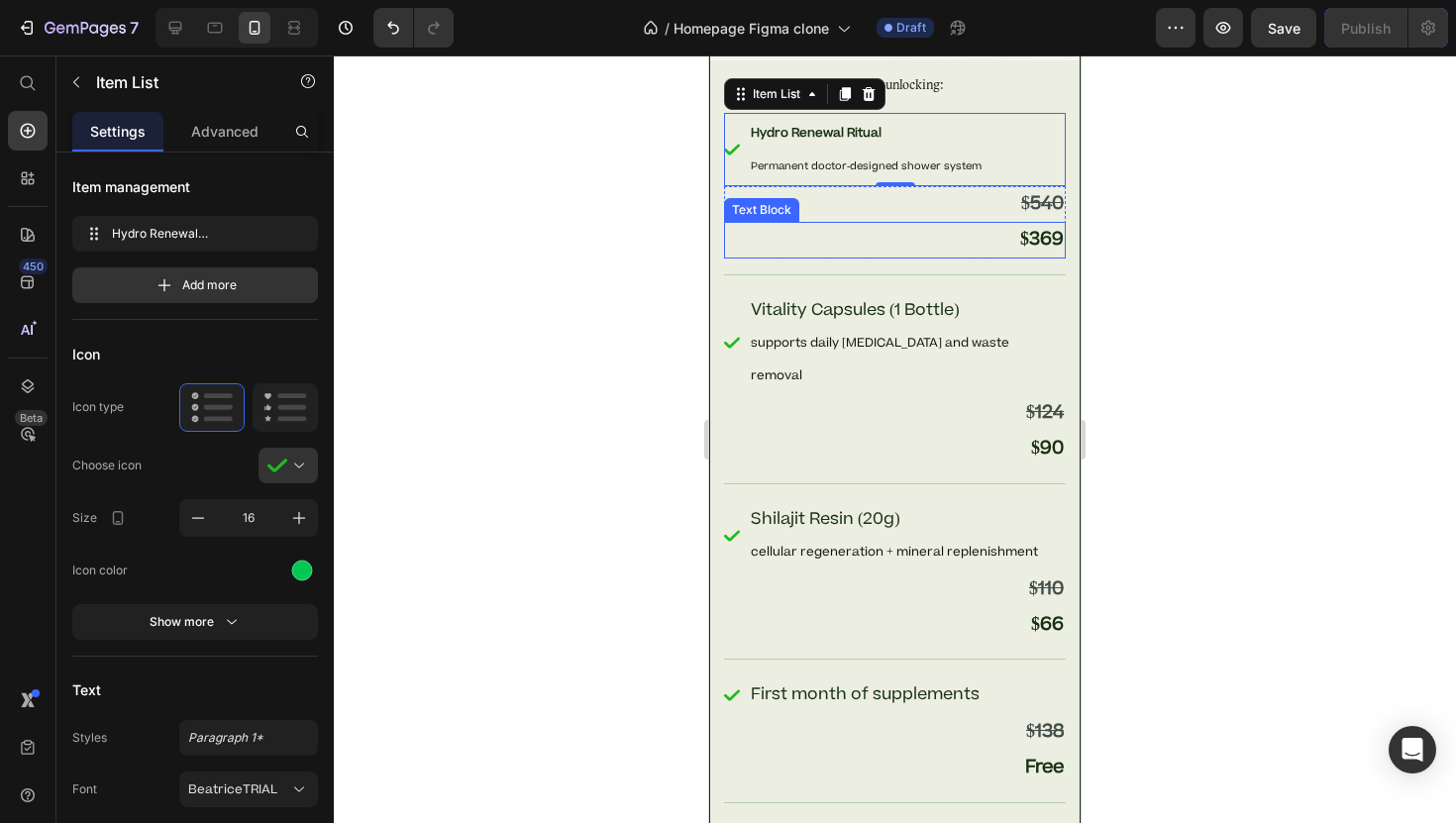 scroll, scrollTop: 10346, scrollLeft: 0, axis: vertical 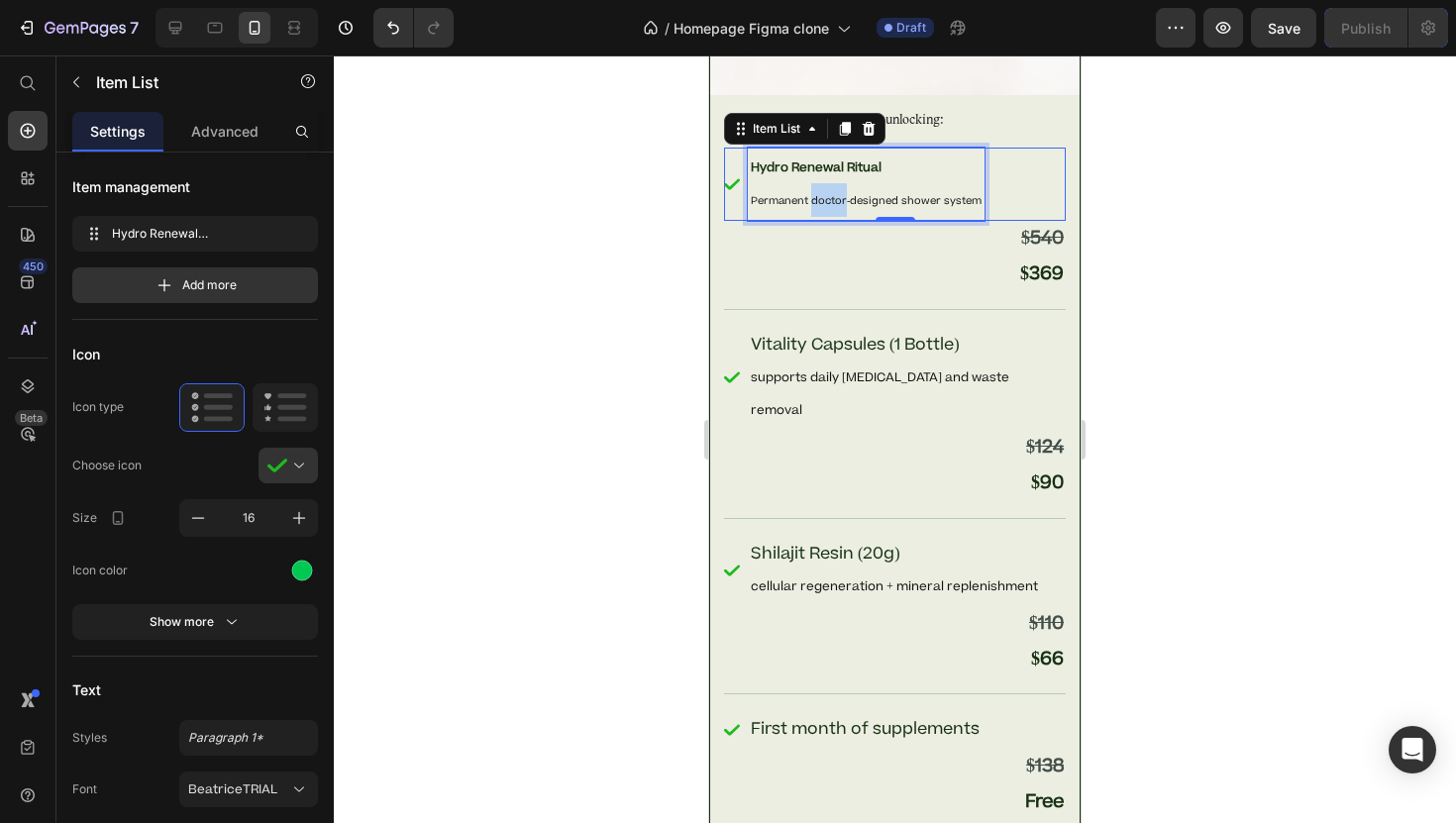 click on "Permanent doctor-designed shower system" at bounding box center [866, 200] 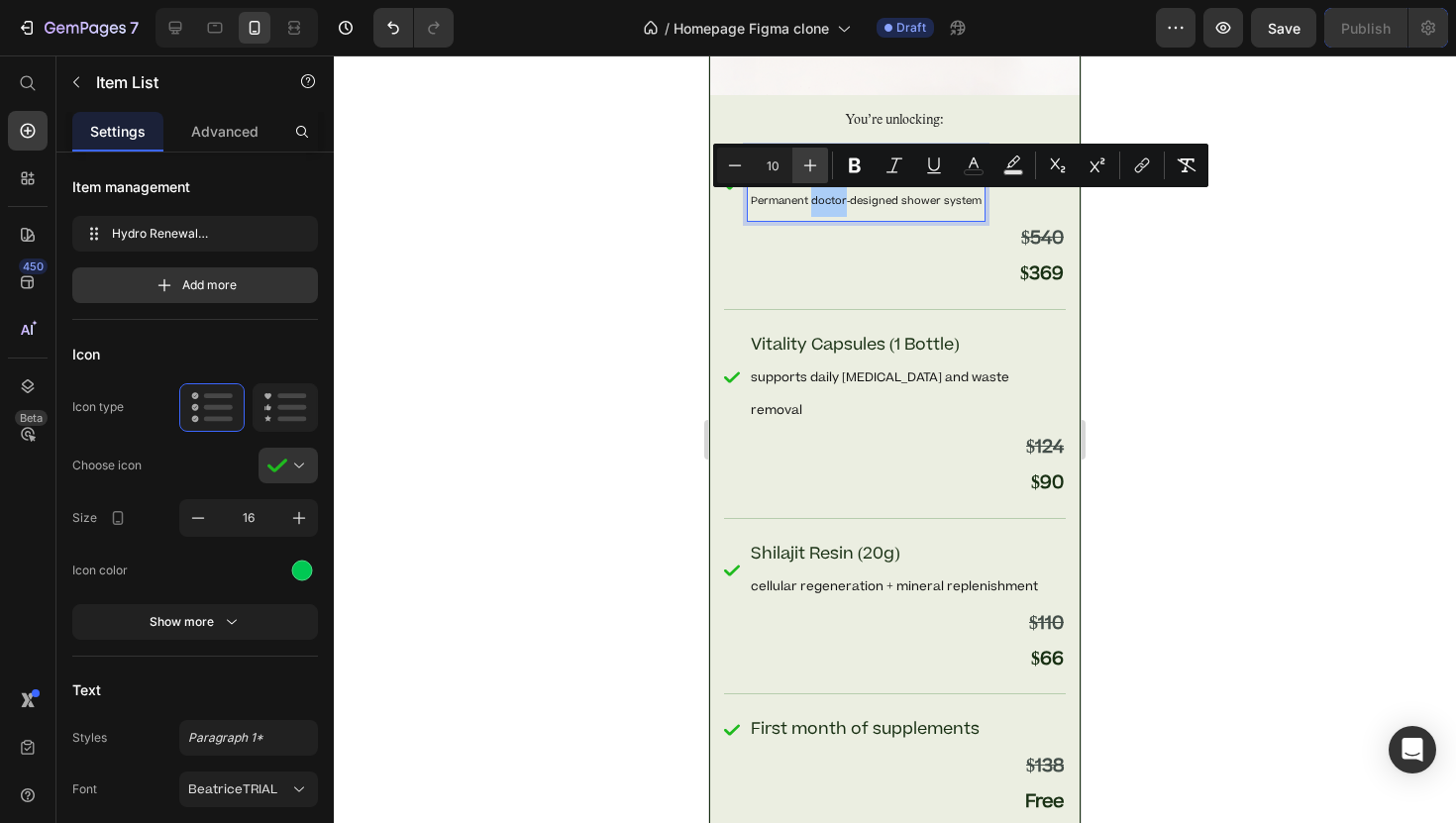 click on "Plus" at bounding box center (810, 165) 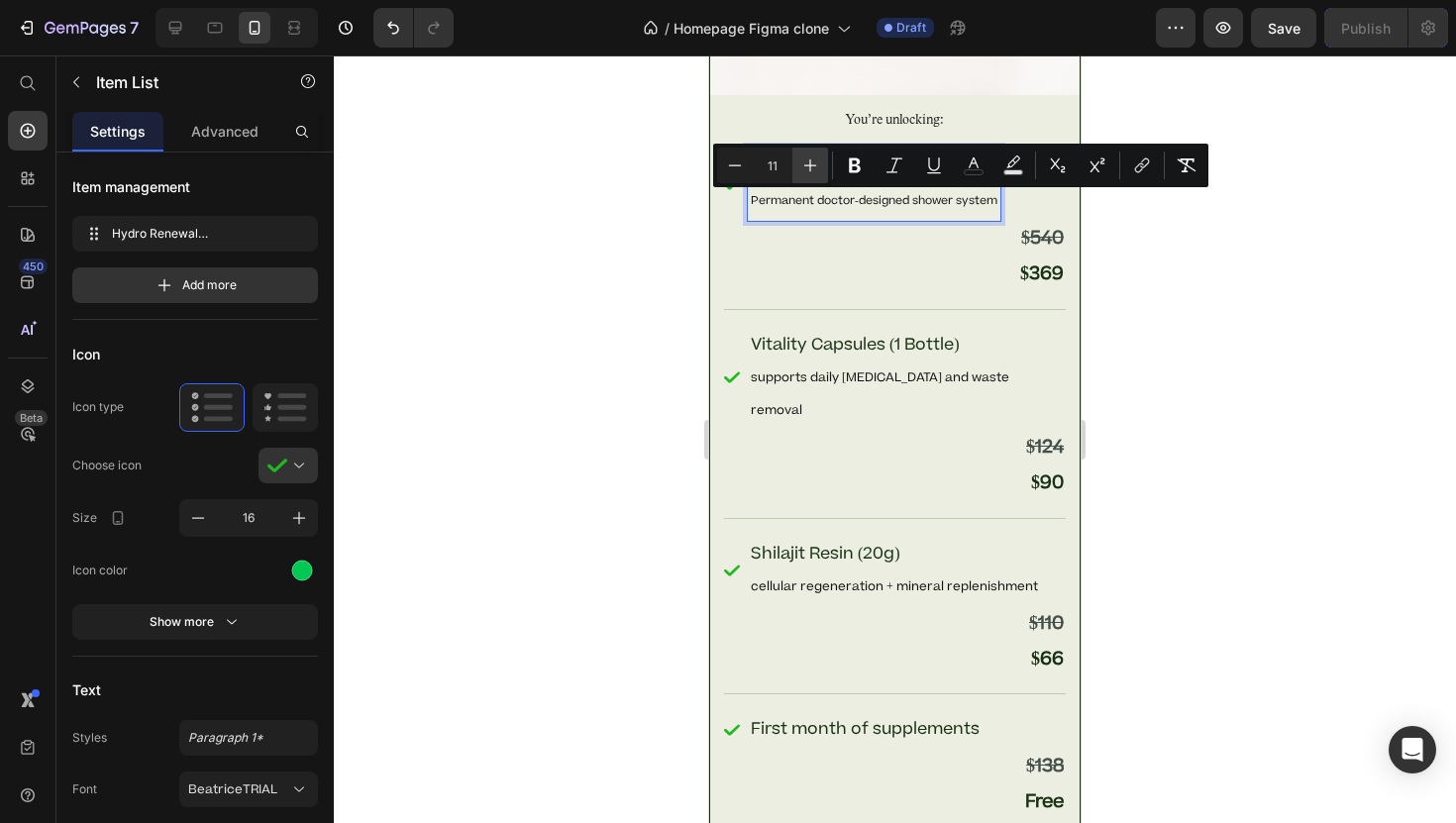 click on "Plus" at bounding box center [810, 165] 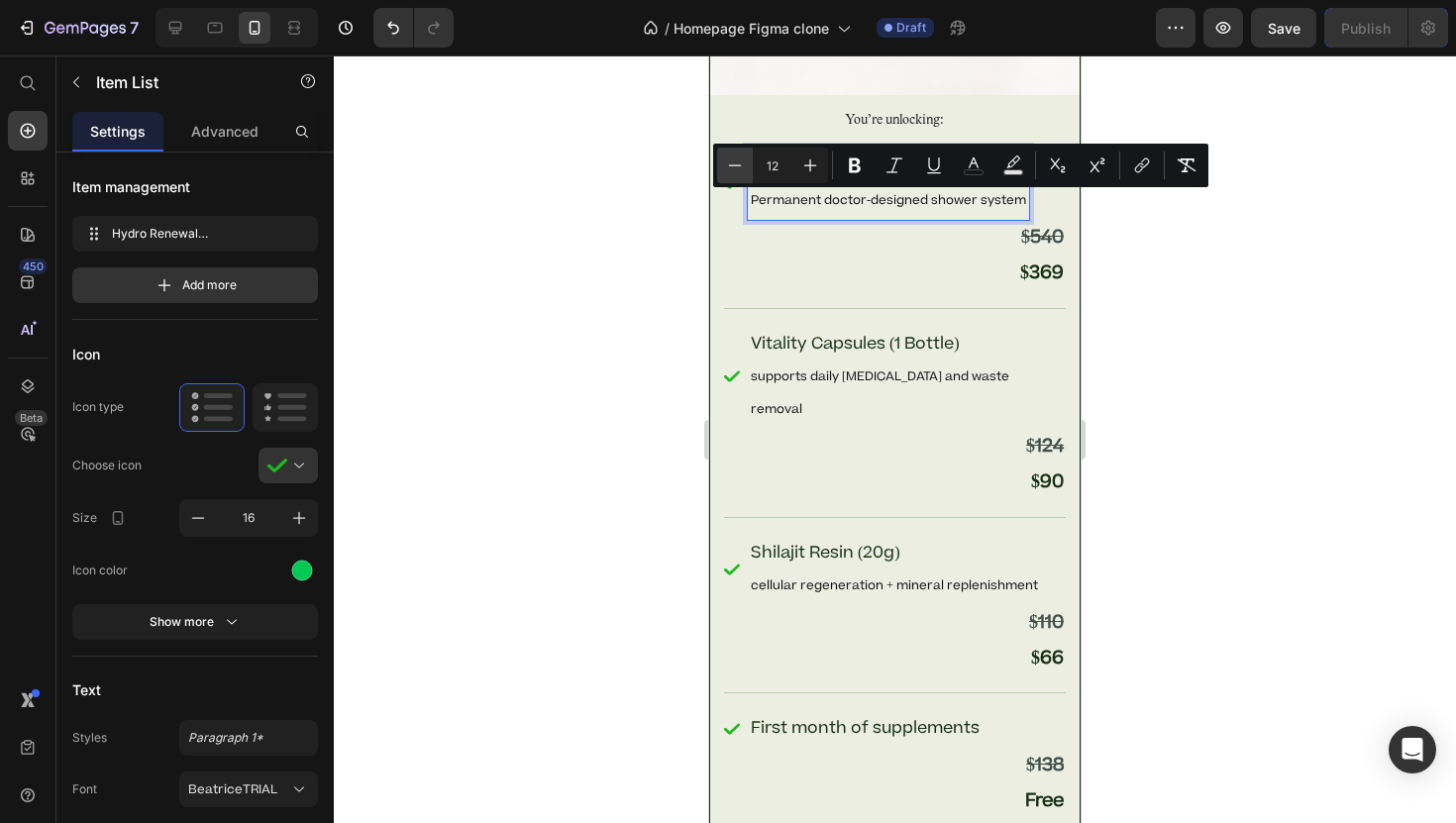 click 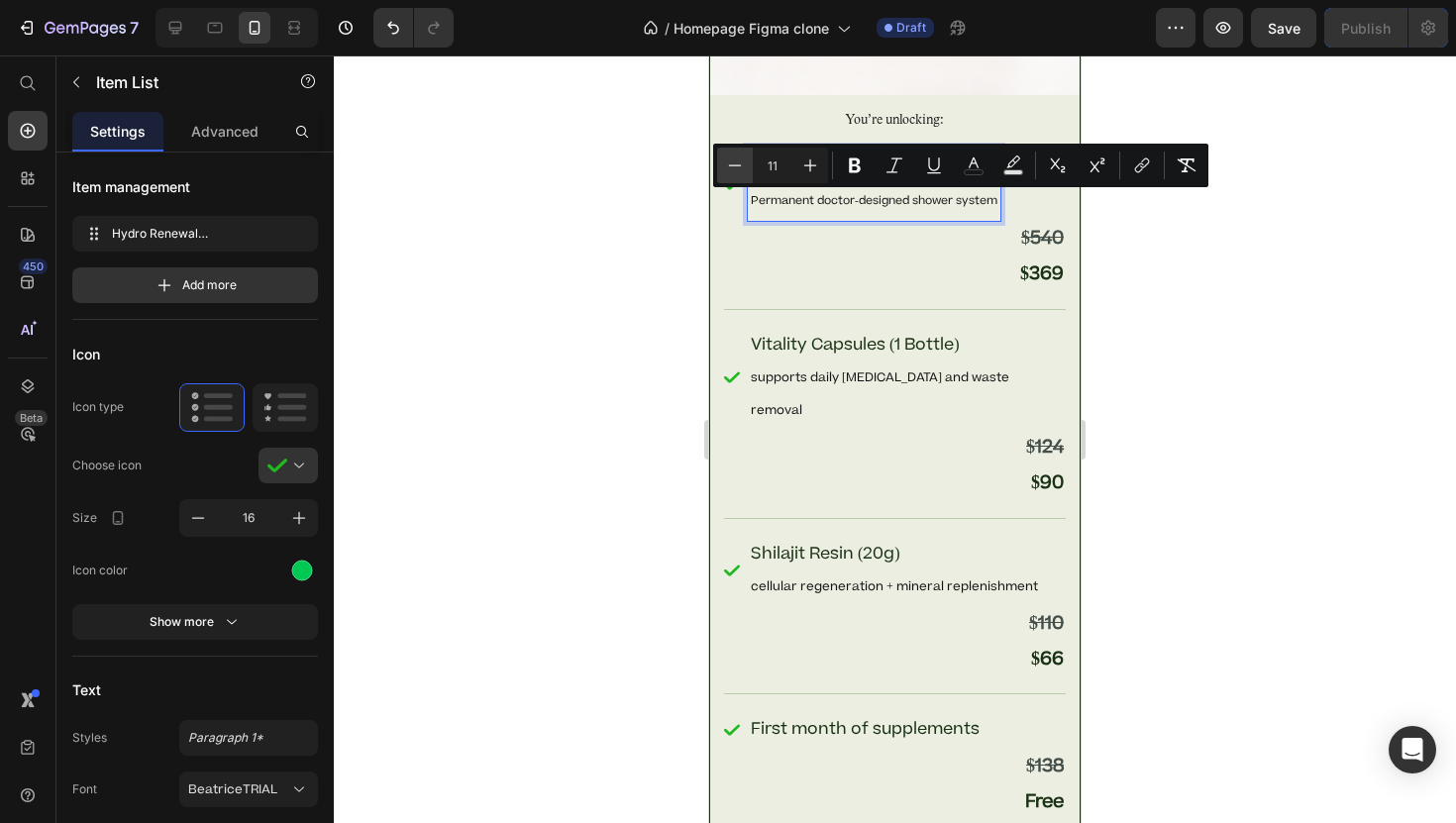 click 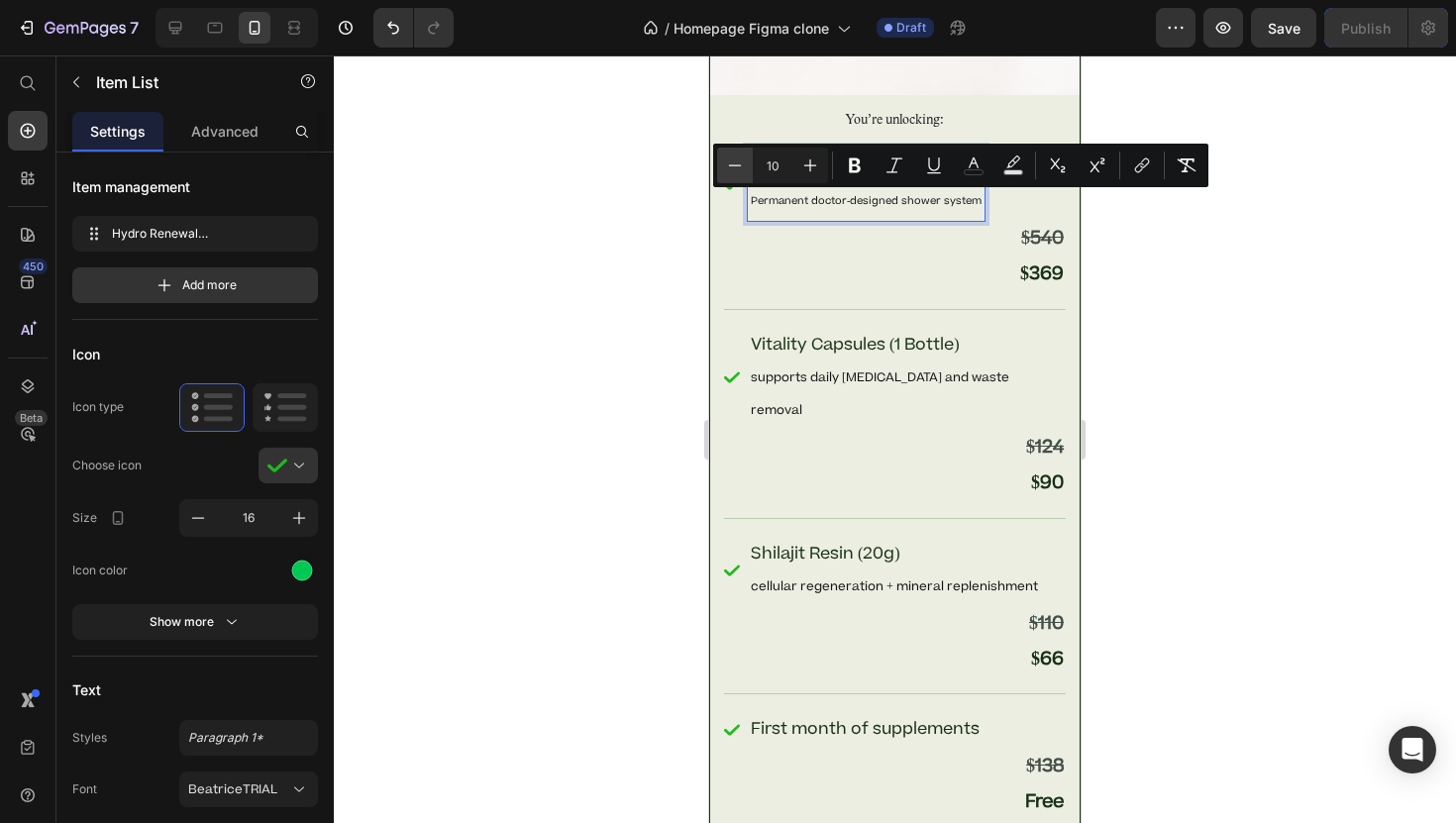 click 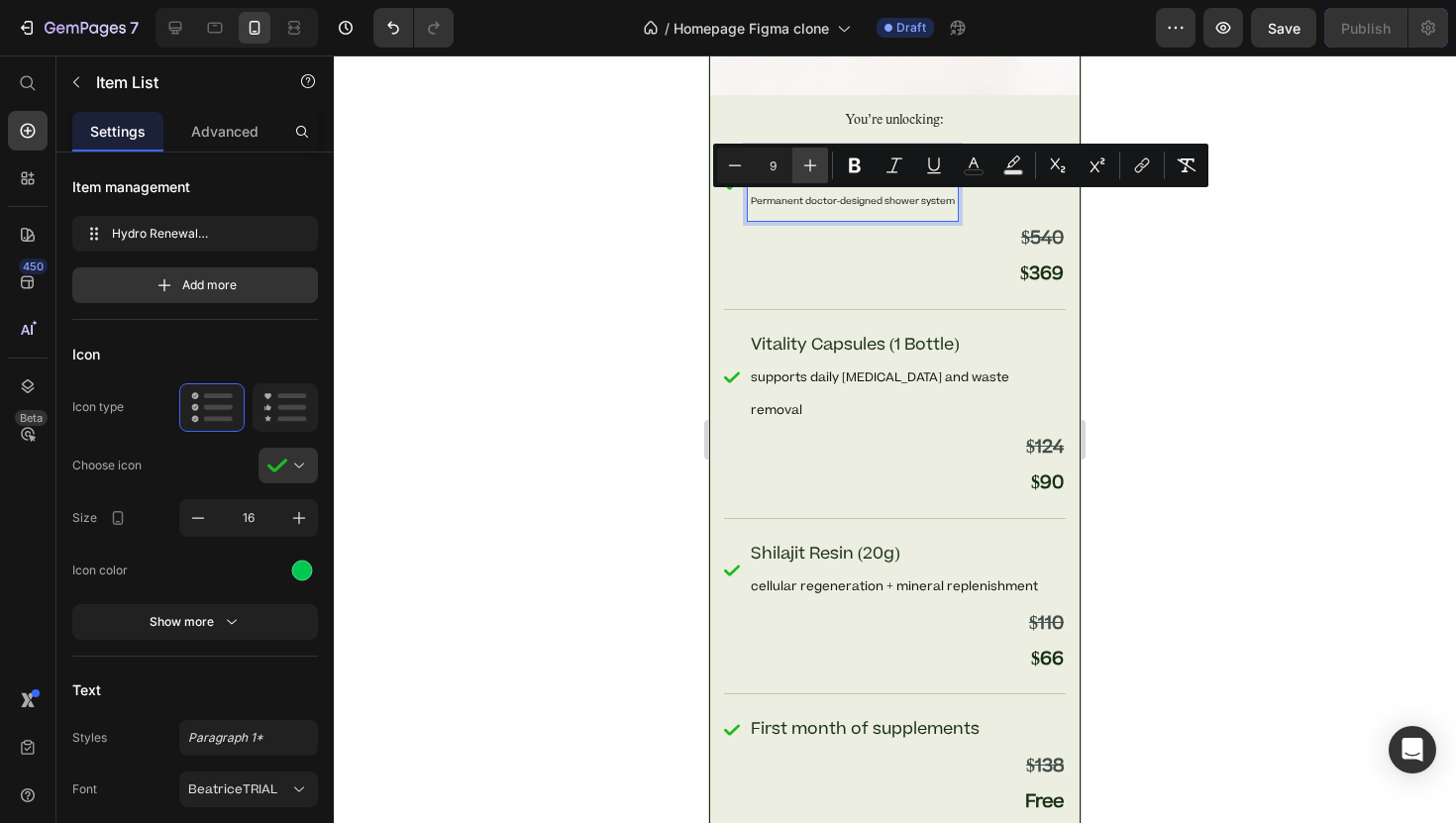 click 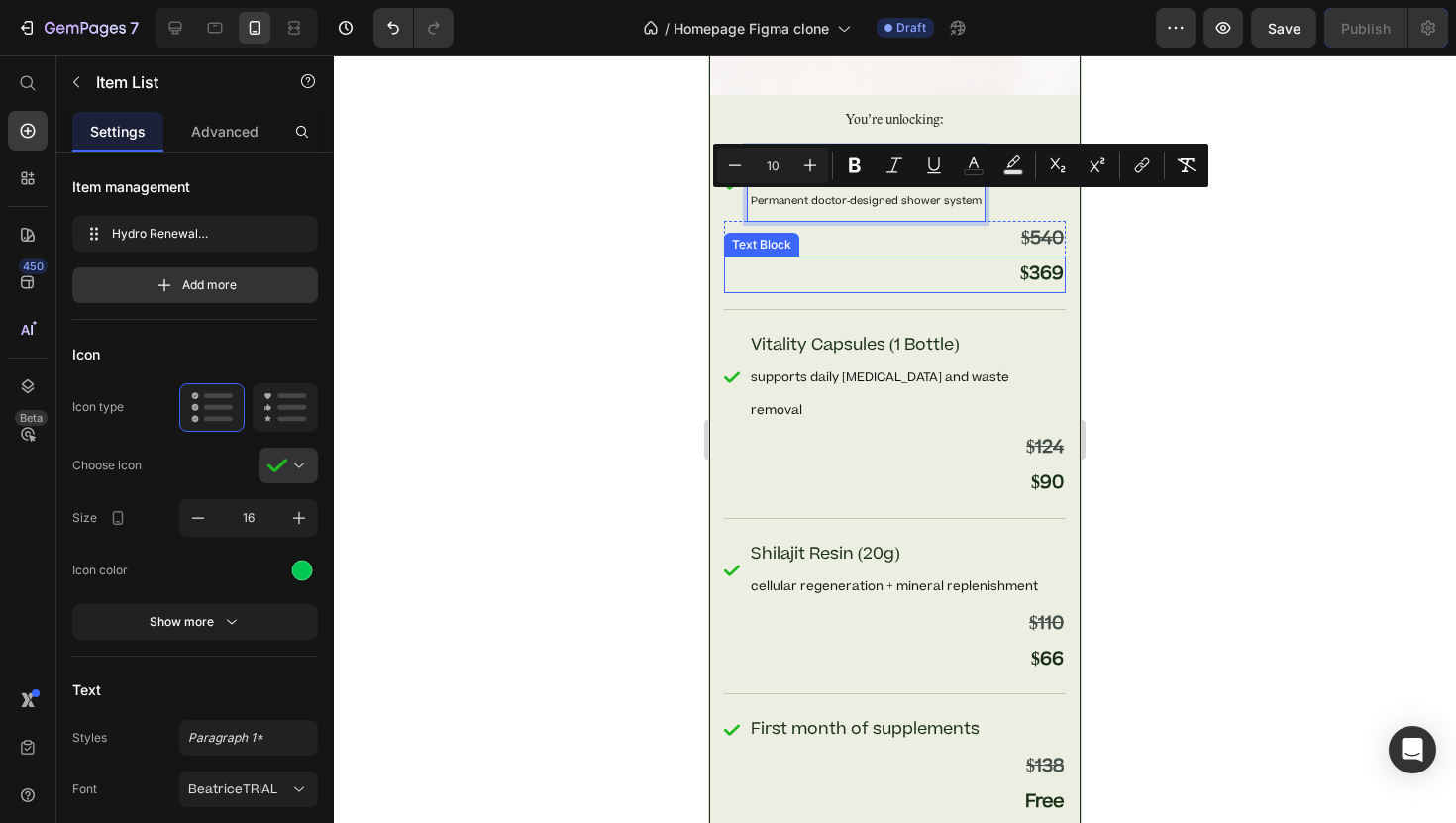 scroll, scrollTop: 10274, scrollLeft: 0, axis: vertical 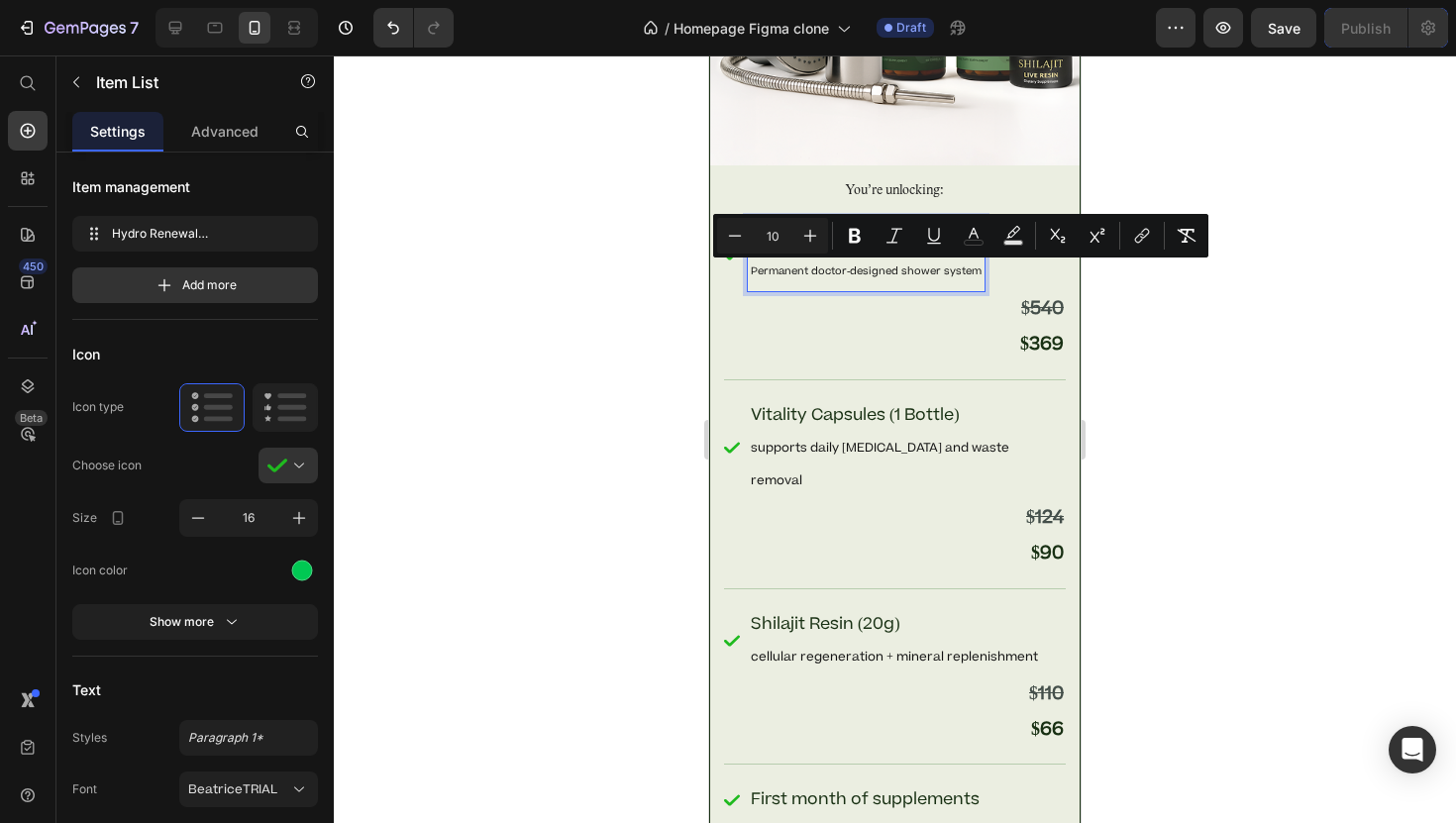 click on "Permanent doctor-designed shower system" at bounding box center (866, 270) 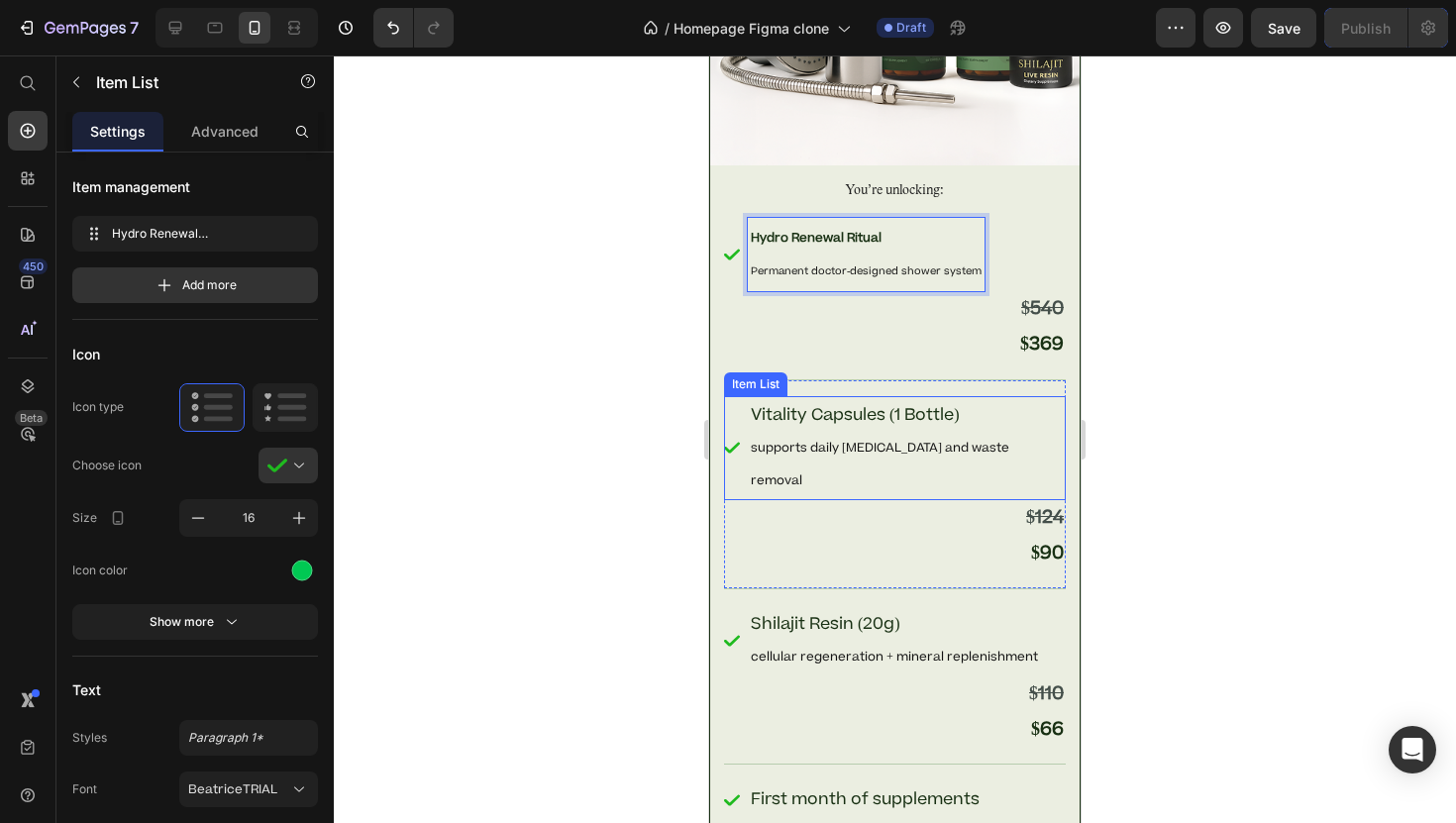 click on "Vitality Capsules (1 Bottle)" at bounding box center [855, 415] 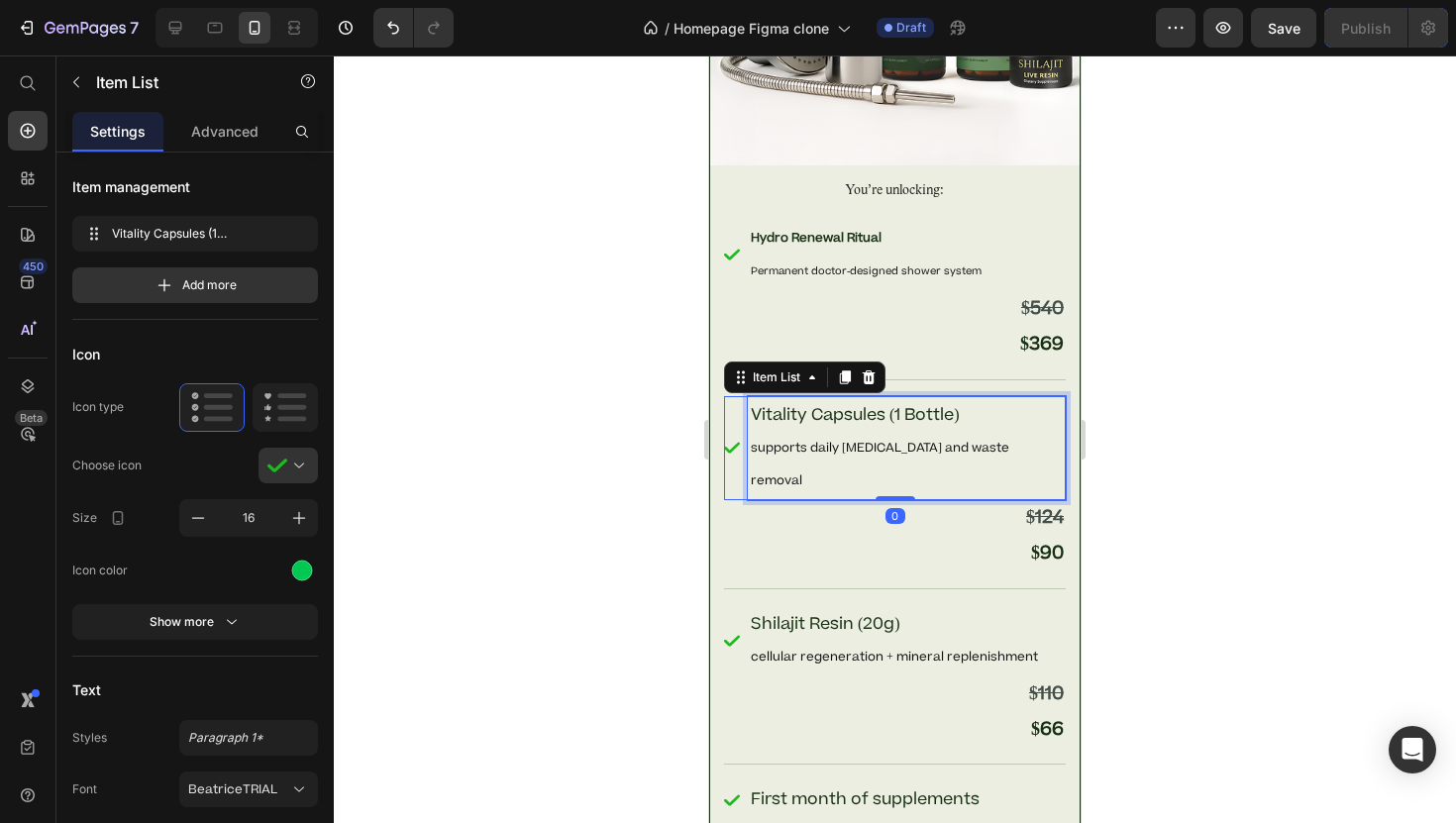 click on "Vitality Capsules (1 Bottle)" at bounding box center [855, 415] 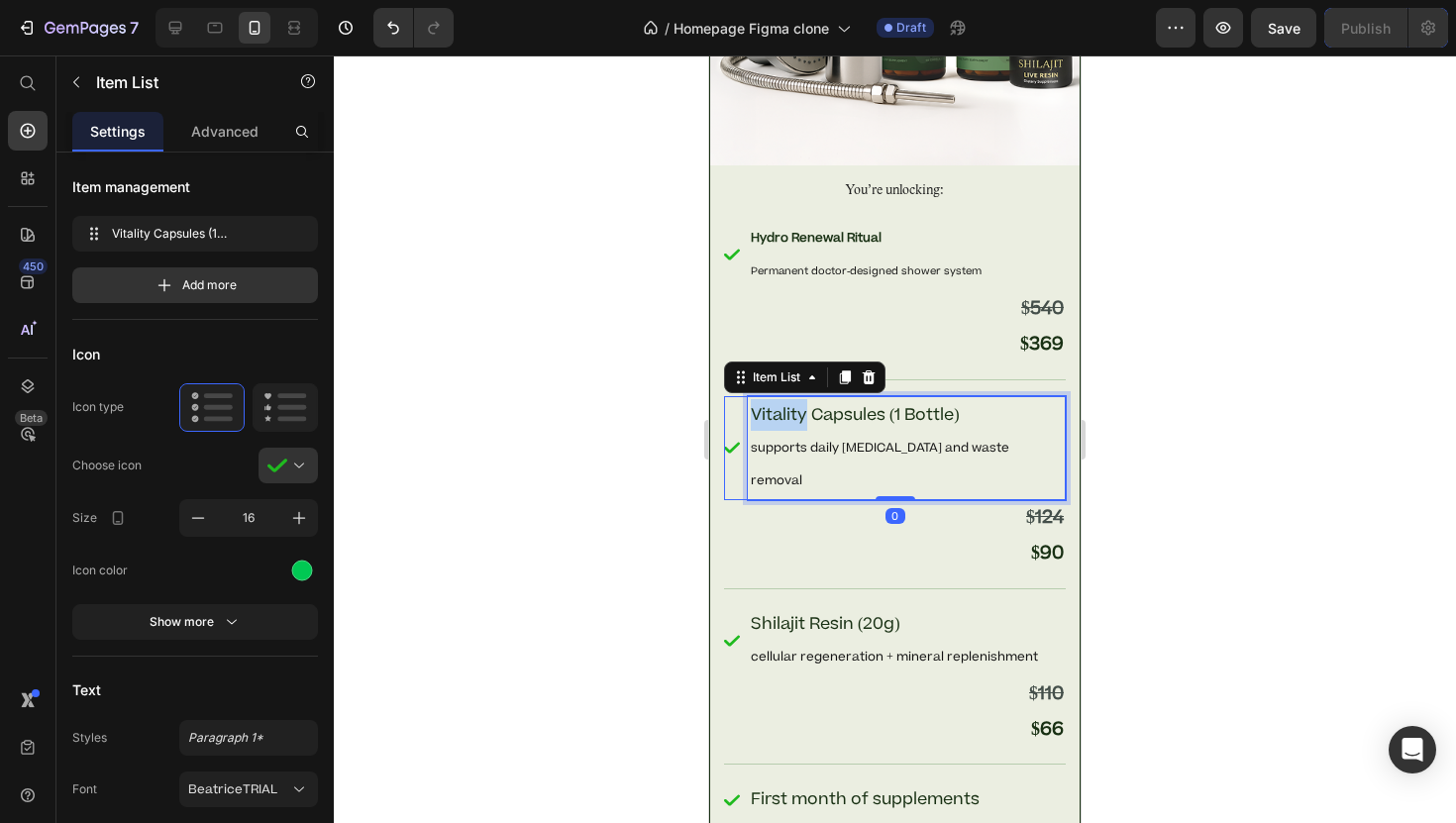 click on "Vitality Capsules (1 Bottle)" at bounding box center [855, 415] 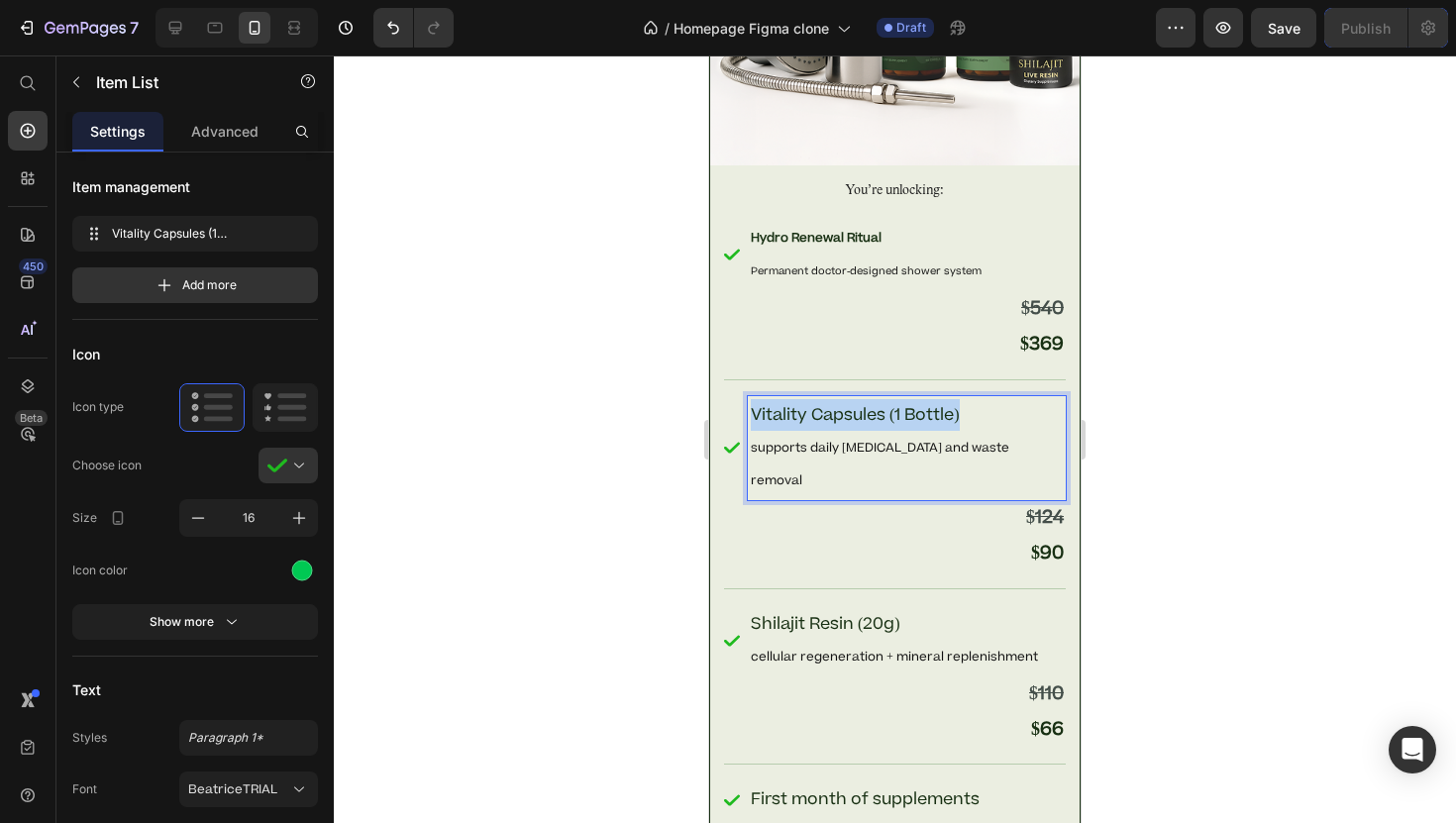click on "Vitality Capsules (1 Bottle)" at bounding box center (855, 415) 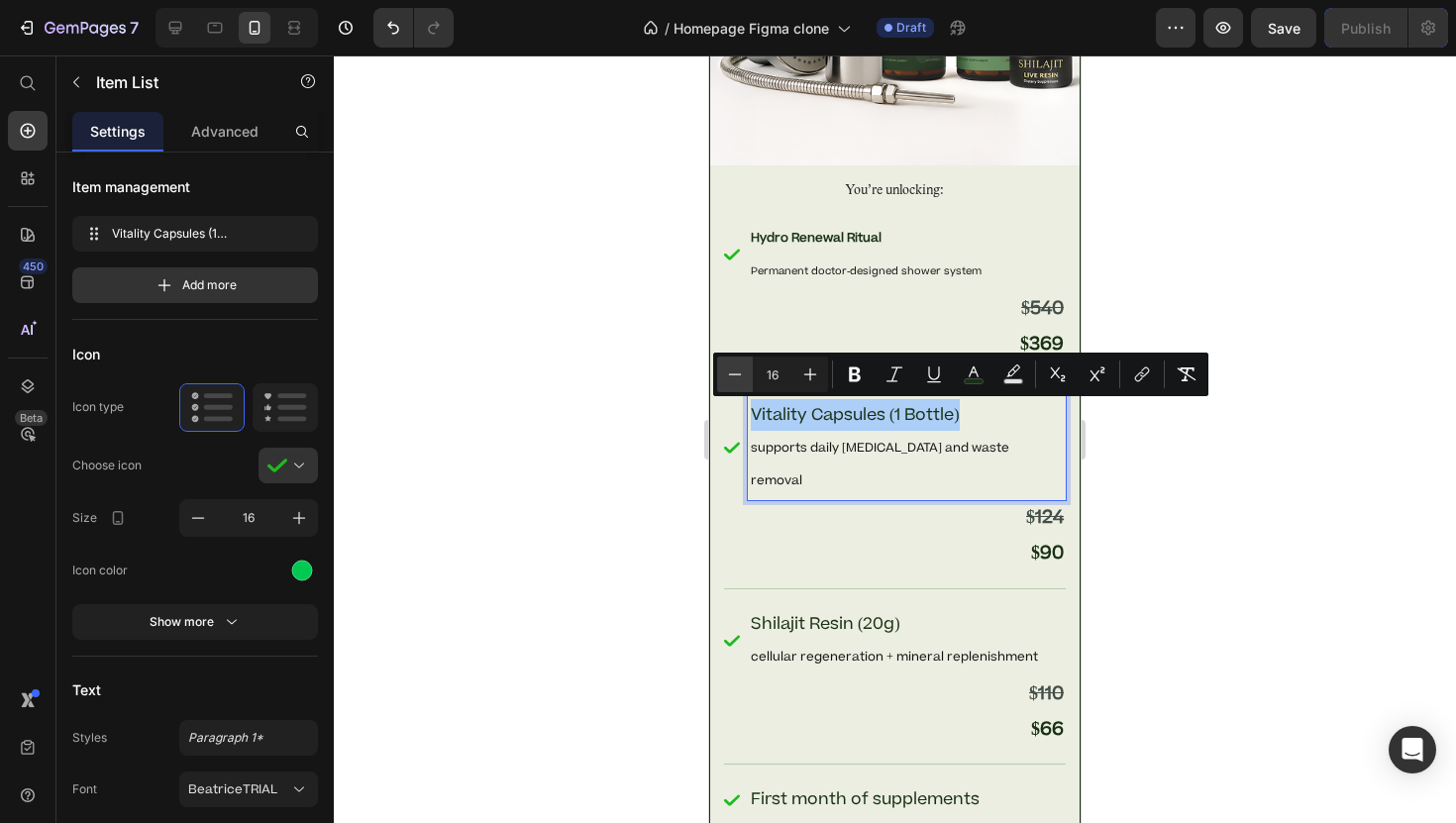 click 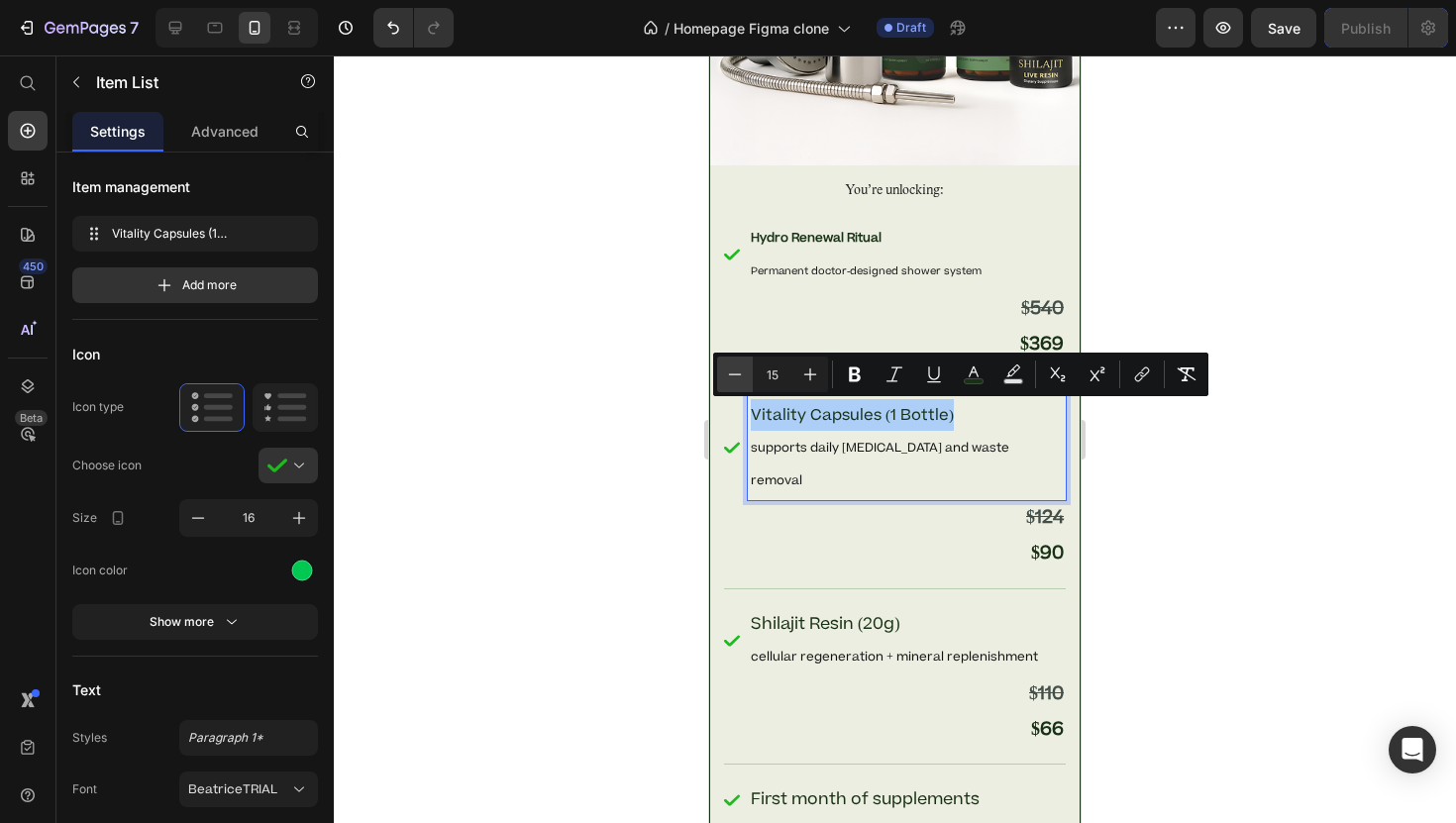 click 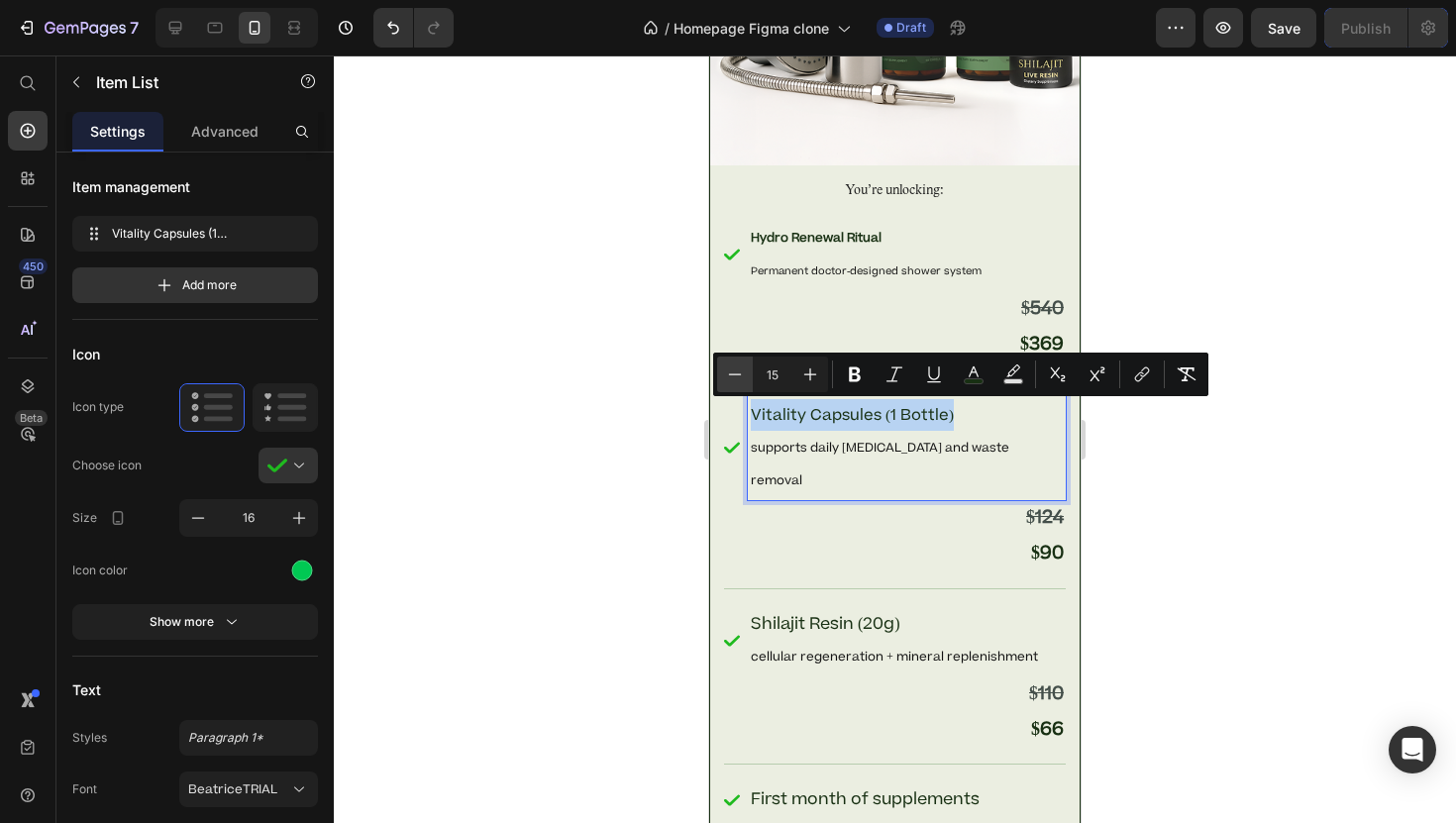 type on "14" 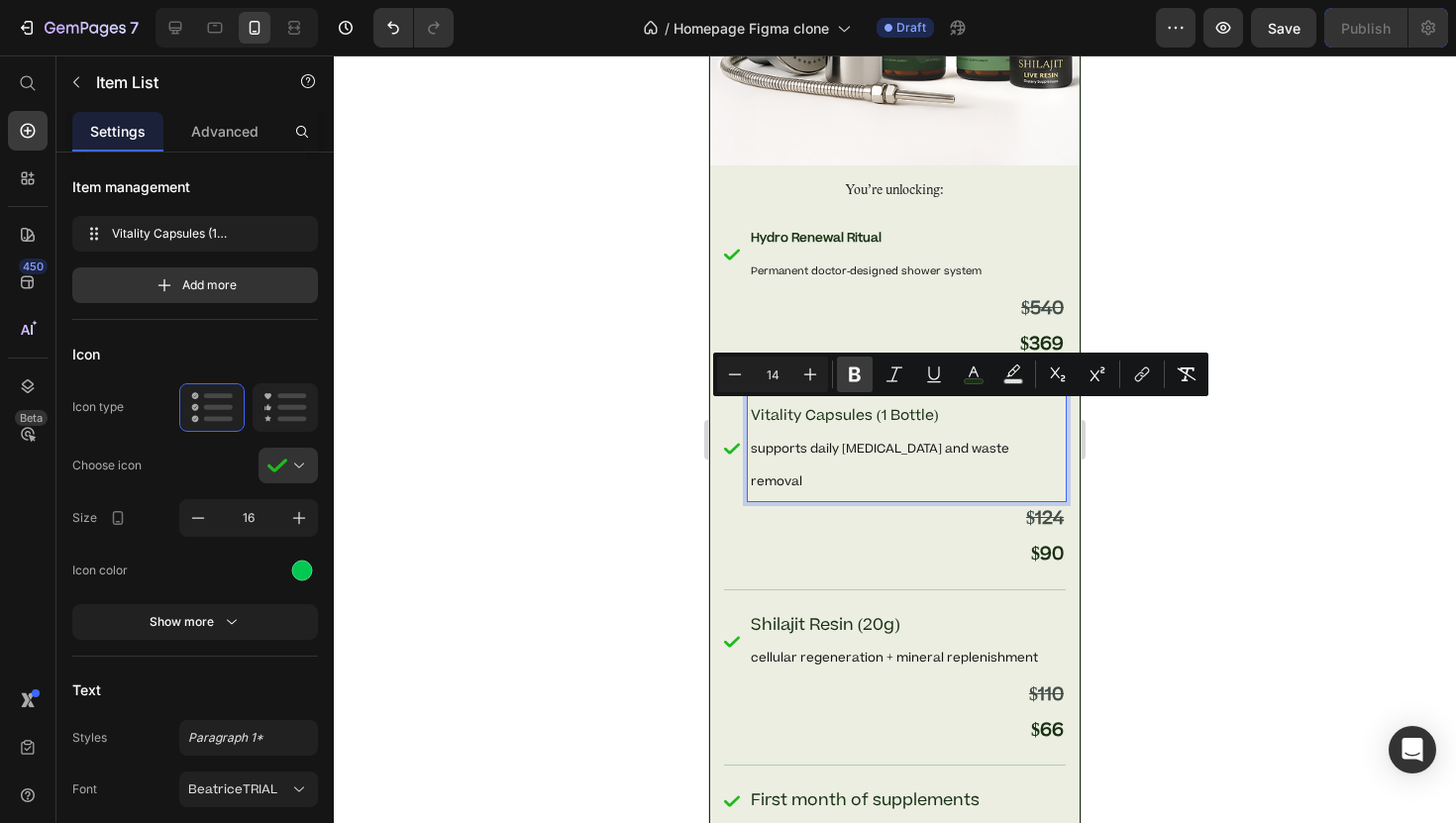 click 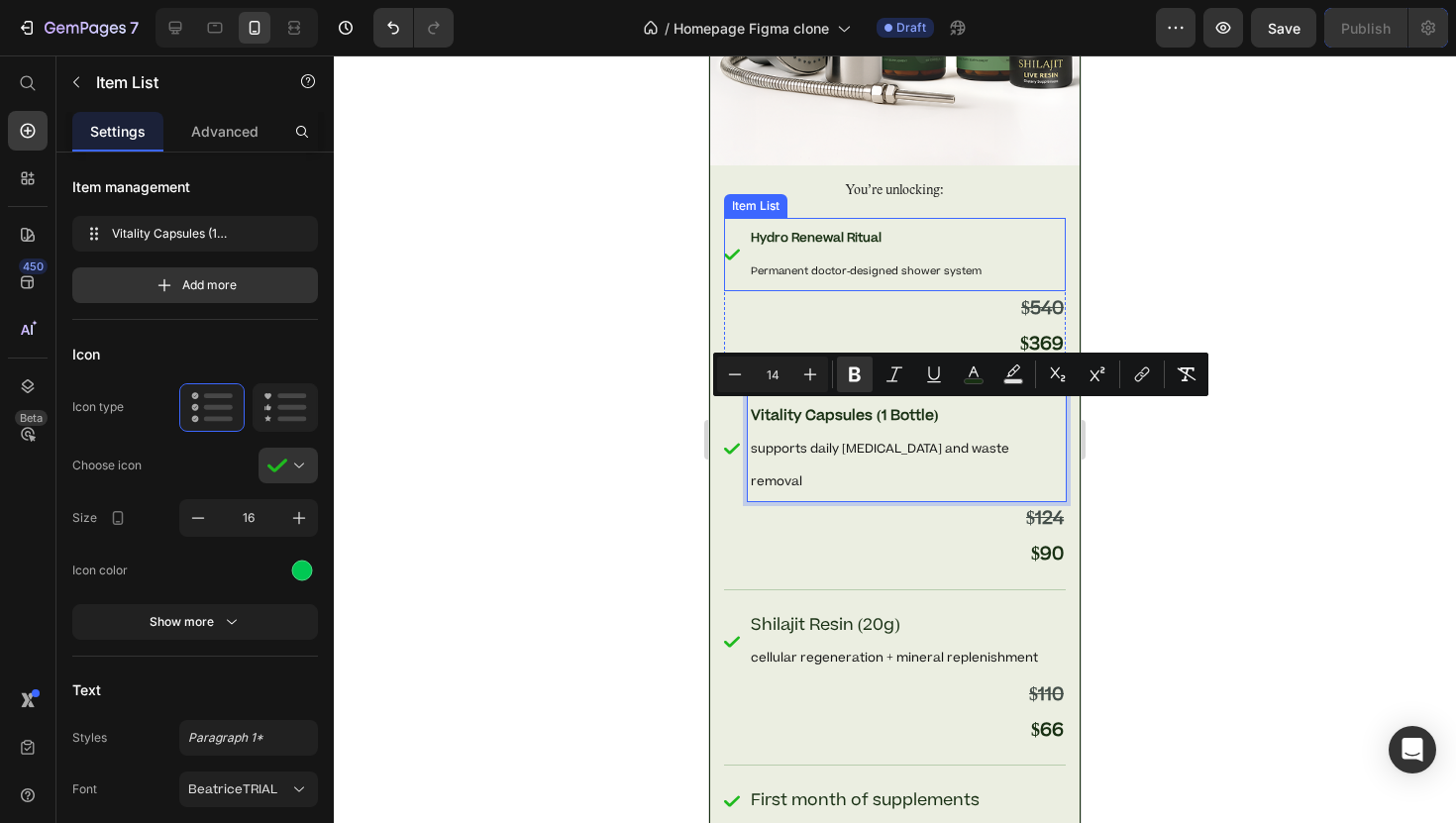 click on "Hydro Renewal Ritual" at bounding box center [816, 238] 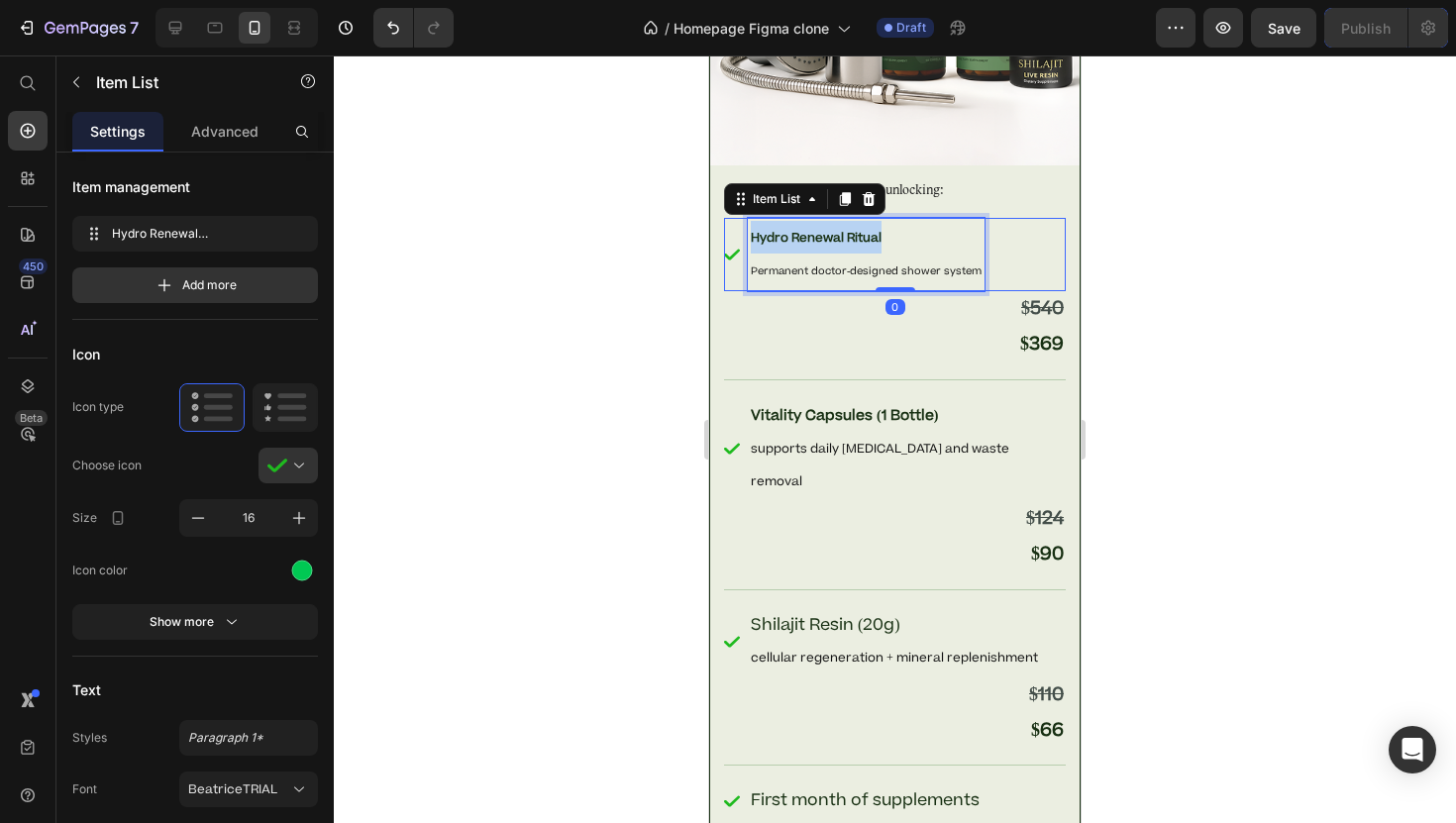 click on "Hydro Renewal Ritual" at bounding box center [816, 238] 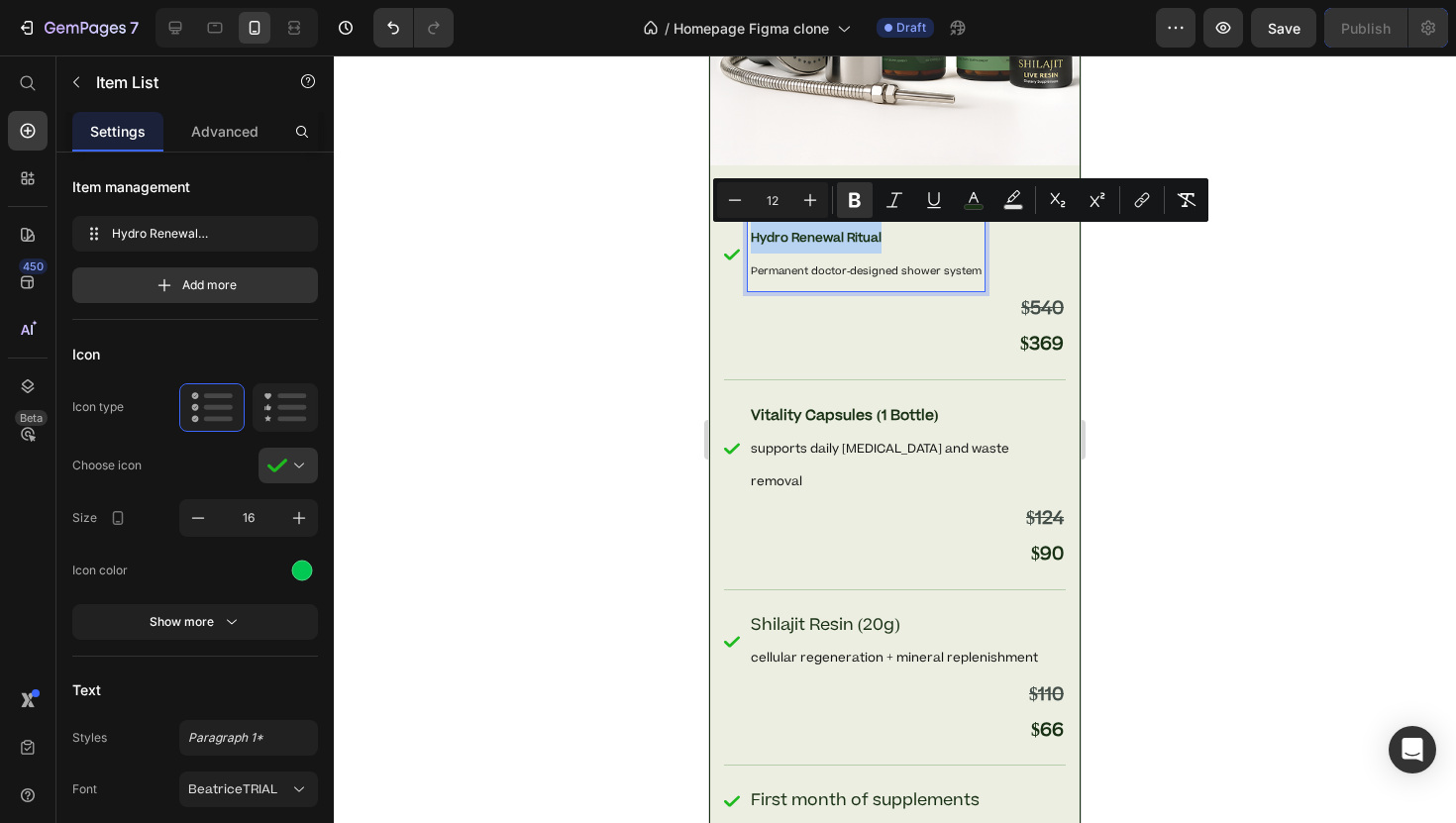 click on "Hydro Renewal Ritual" at bounding box center [816, 238] 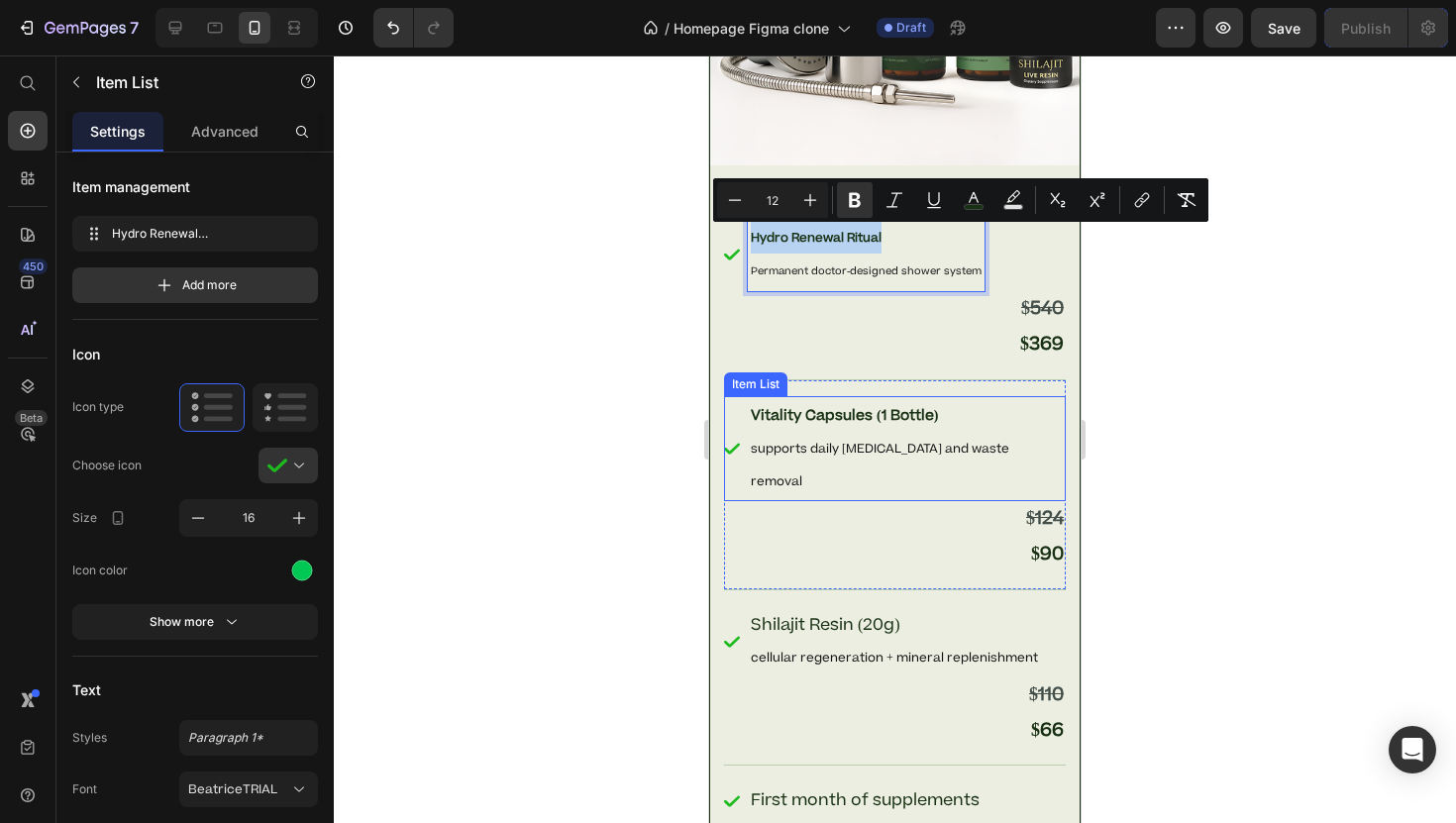 click on "Vitality Capsules (1 Bottle)" at bounding box center (844, 415) 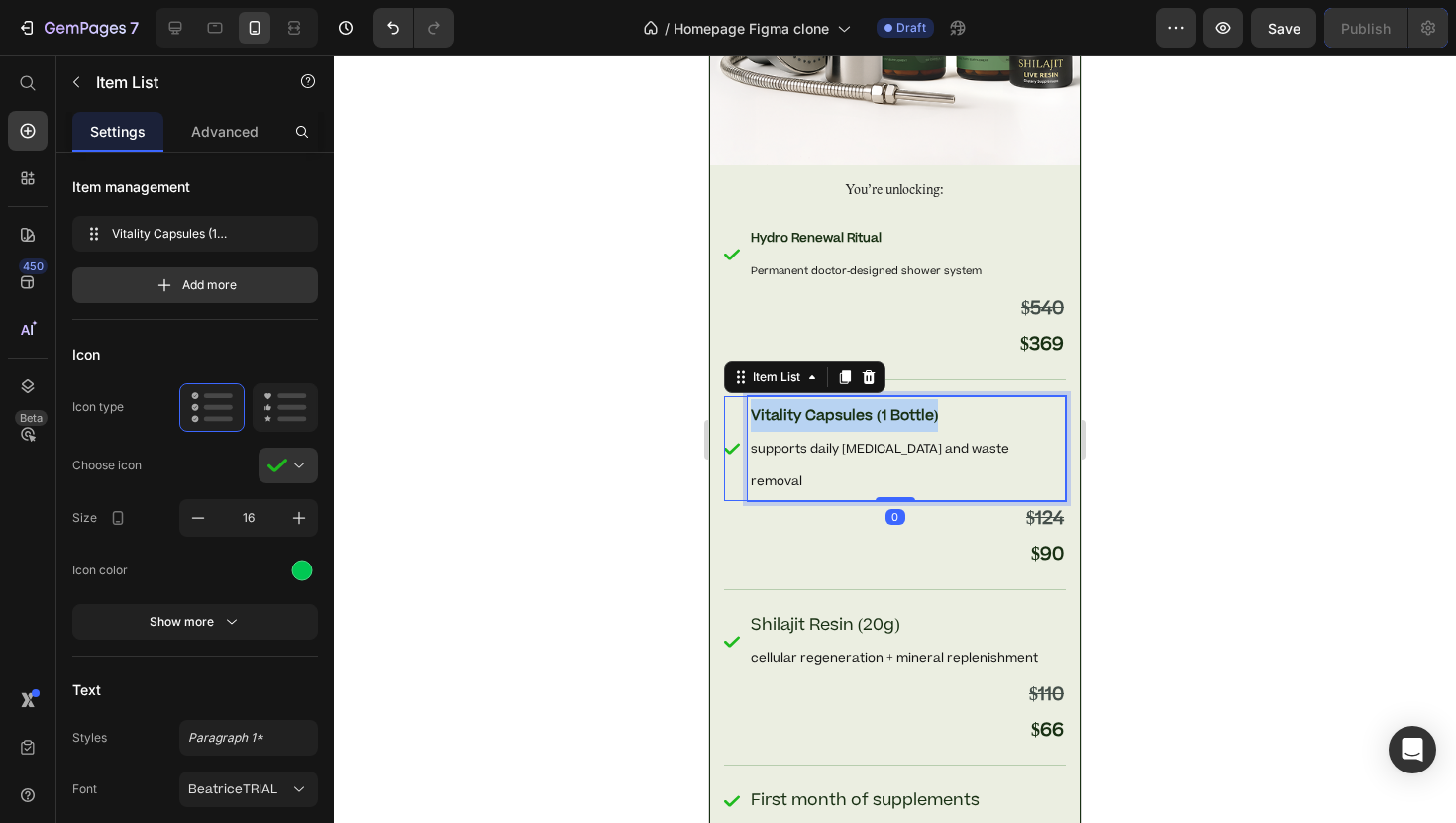 click on "Vitality Capsules (1 Bottle)" at bounding box center [844, 415] 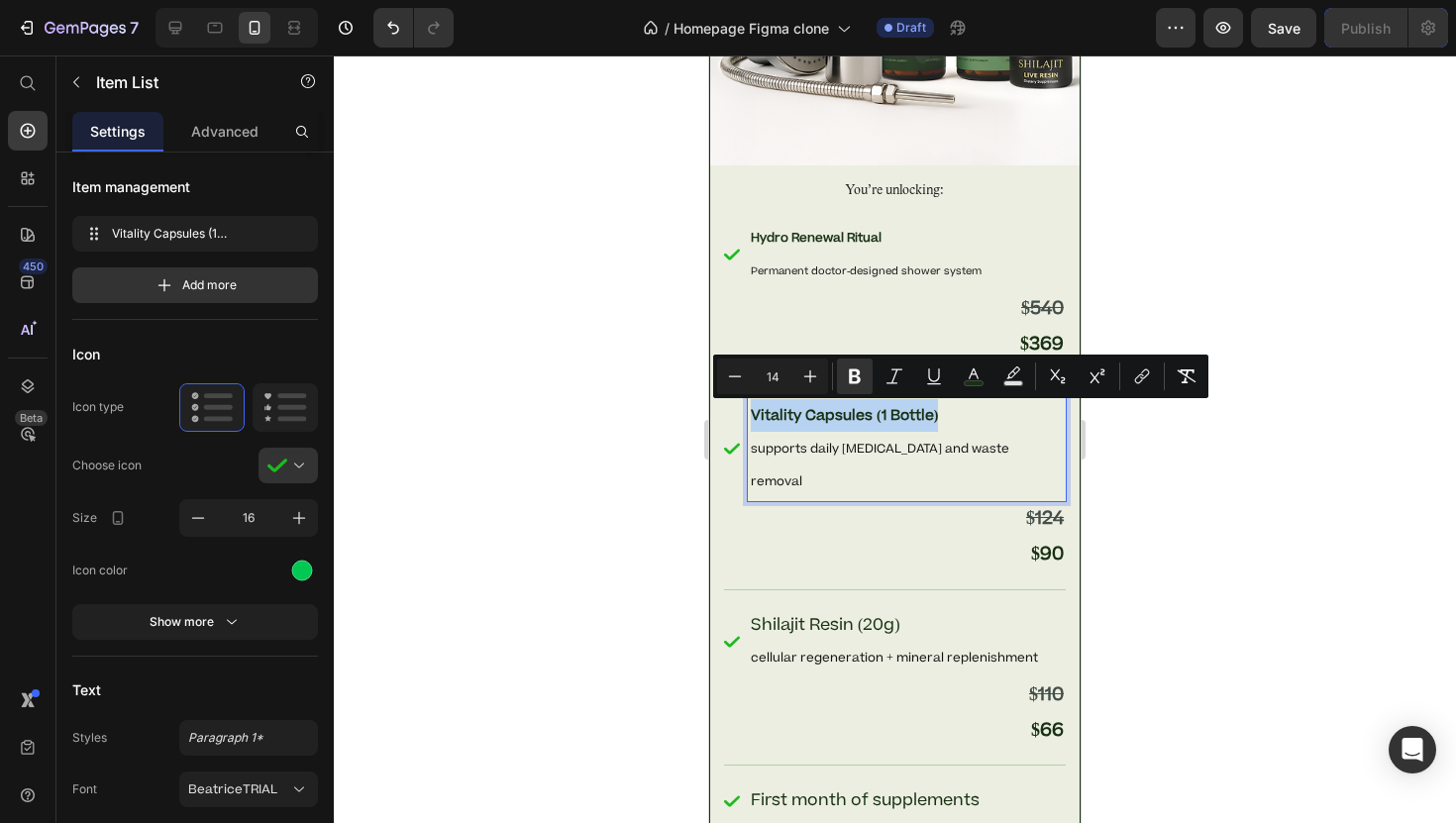 type on "12" 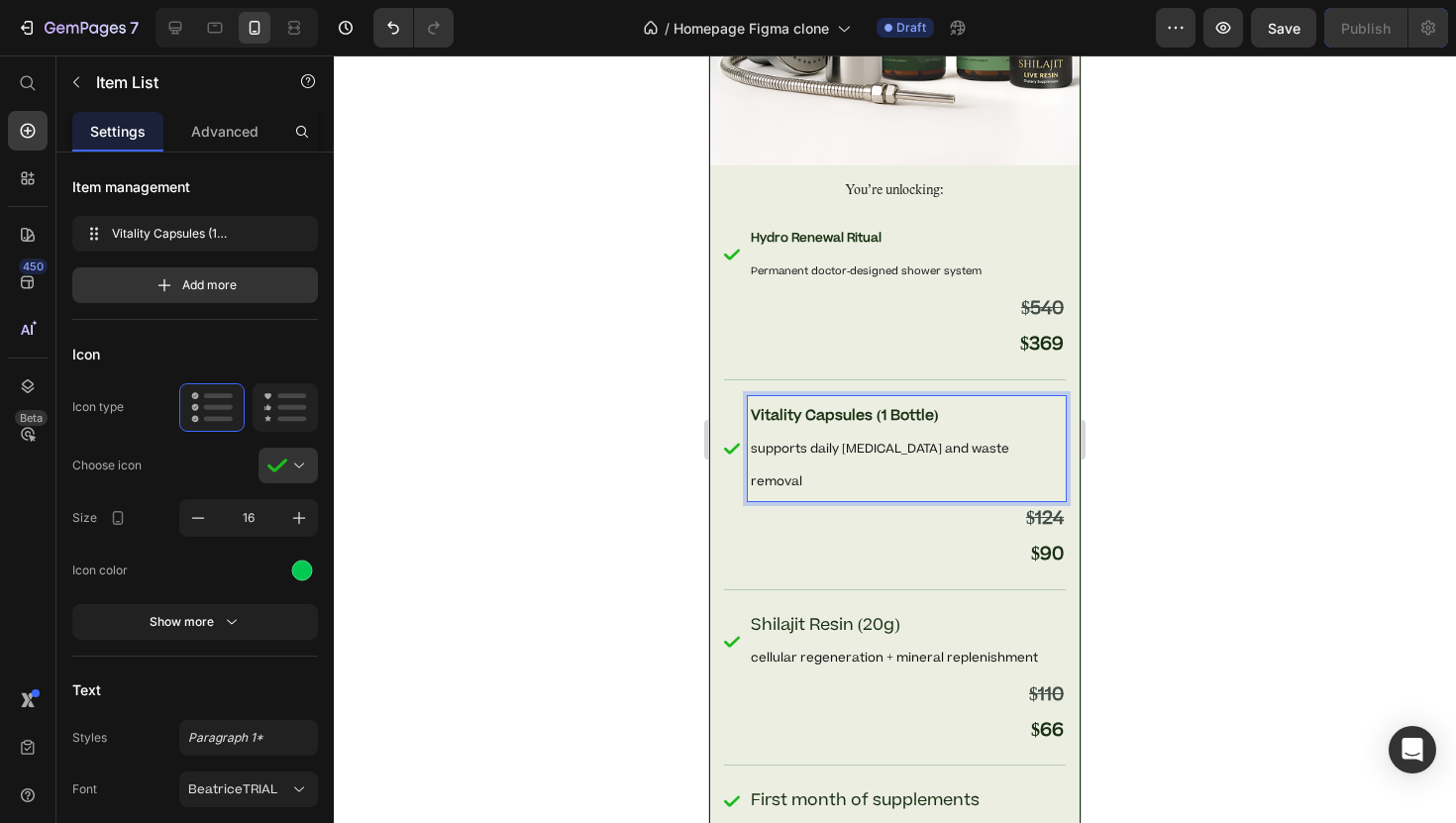click on "supports daily [MEDICAL_DATA] and waste removal" at bounding box center (880, 464) 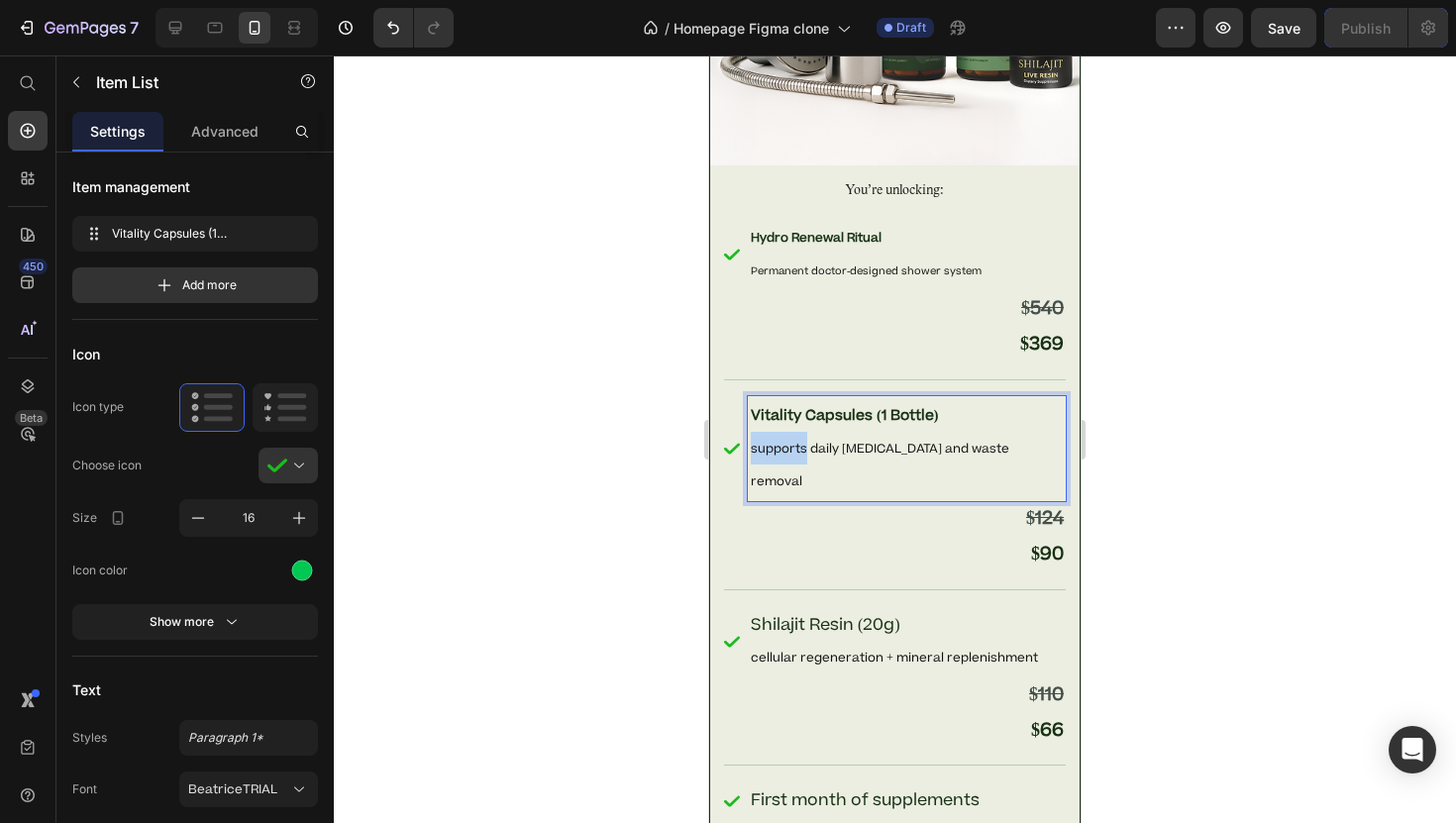 click on "supports daily [MEDICAL_DATA] and waste removal" at bounding box center [880, 464] 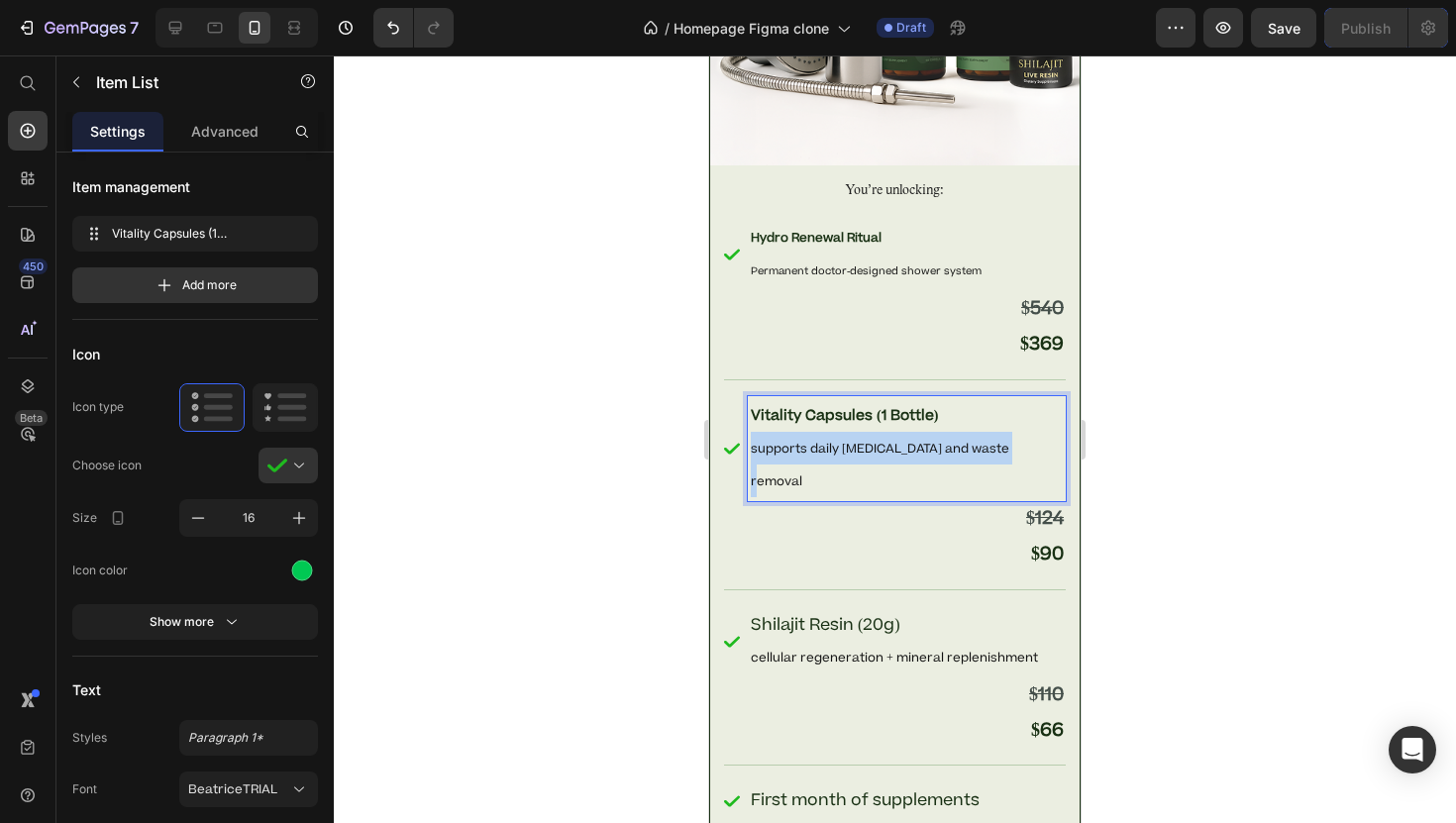 click on "supports daily [MEDICAL_DATA] and waste removal" at bounding box center [880, 464] 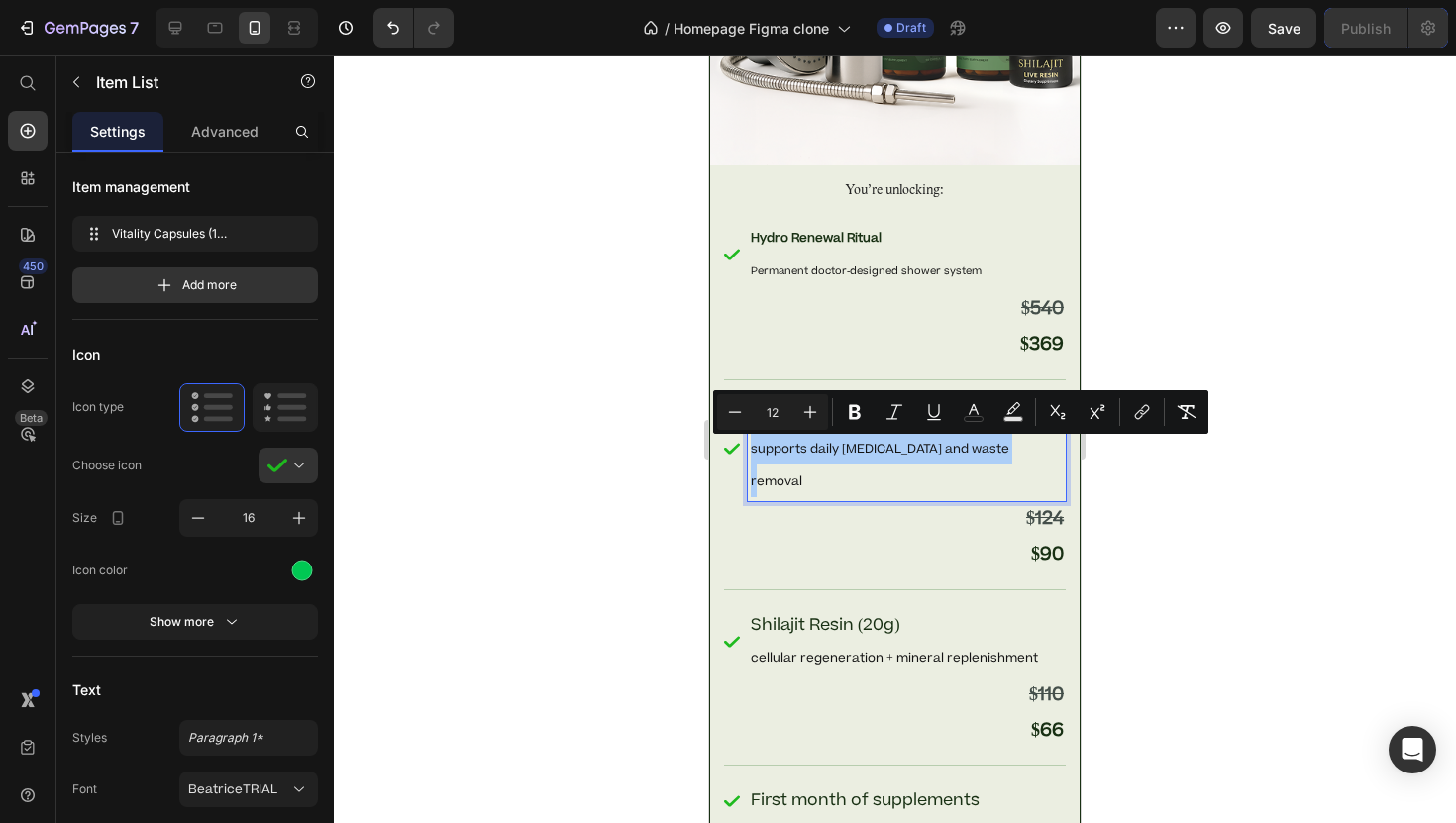 click on "12" at bounding box center (773, 412) 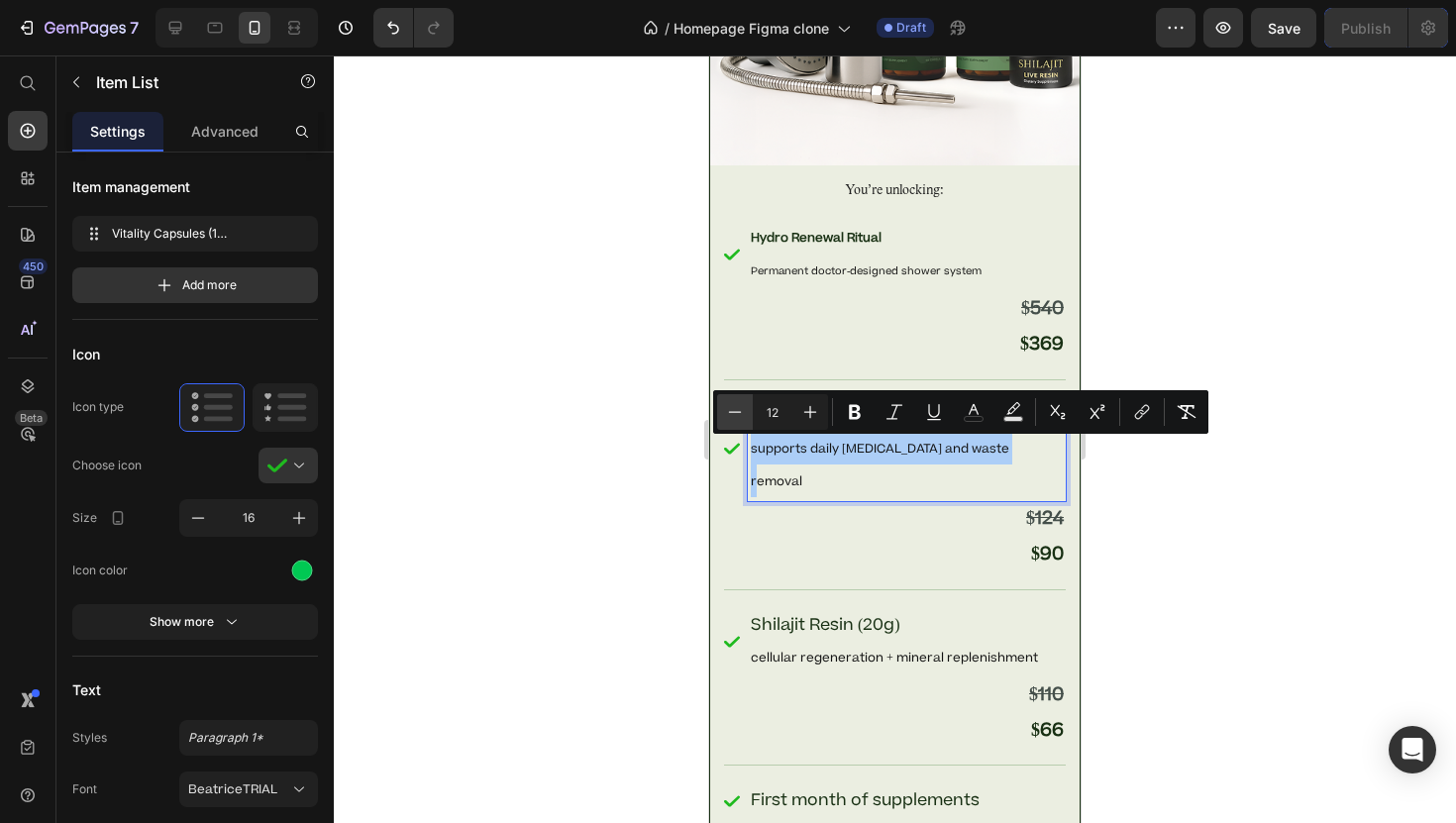 click 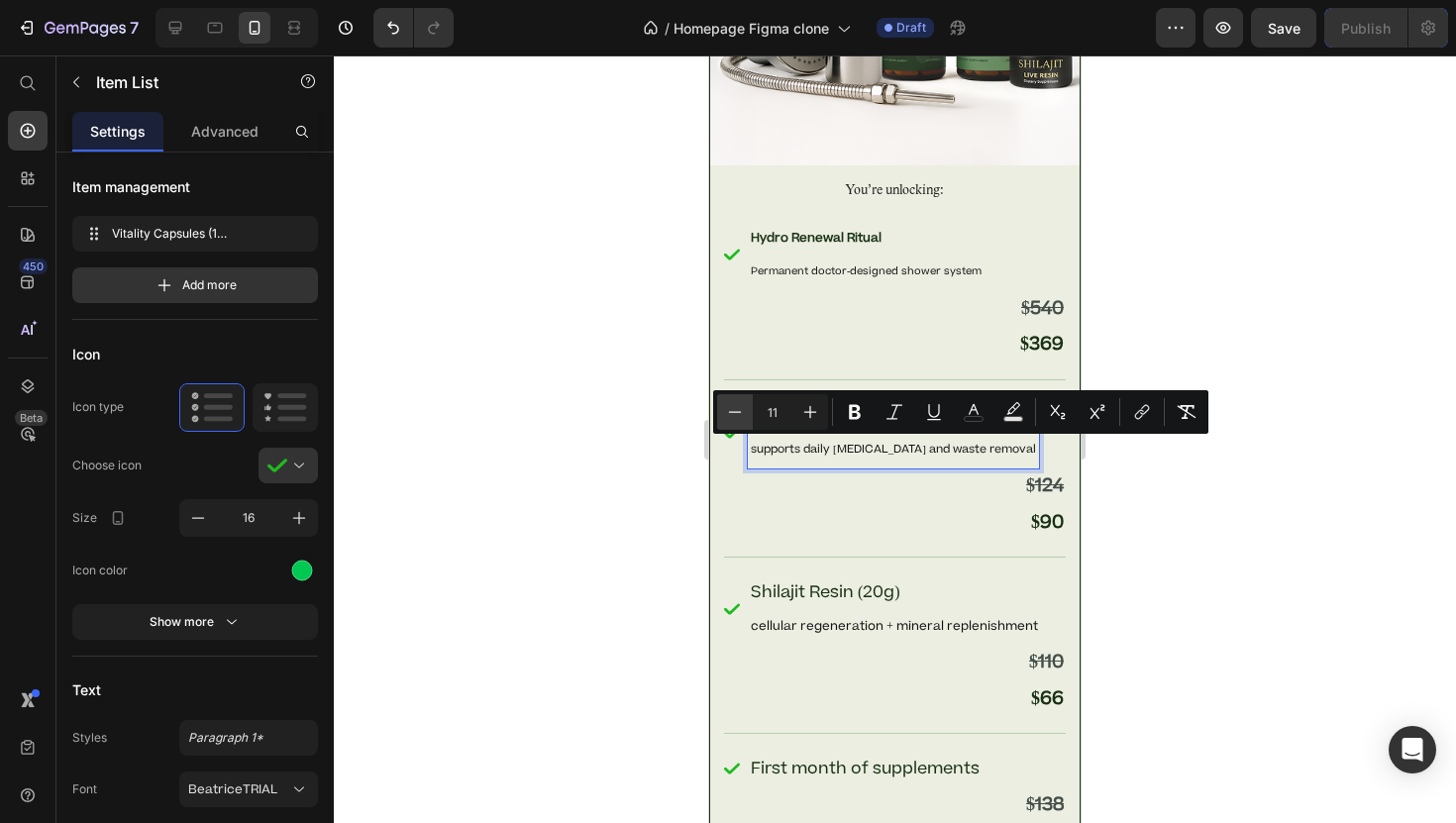 click 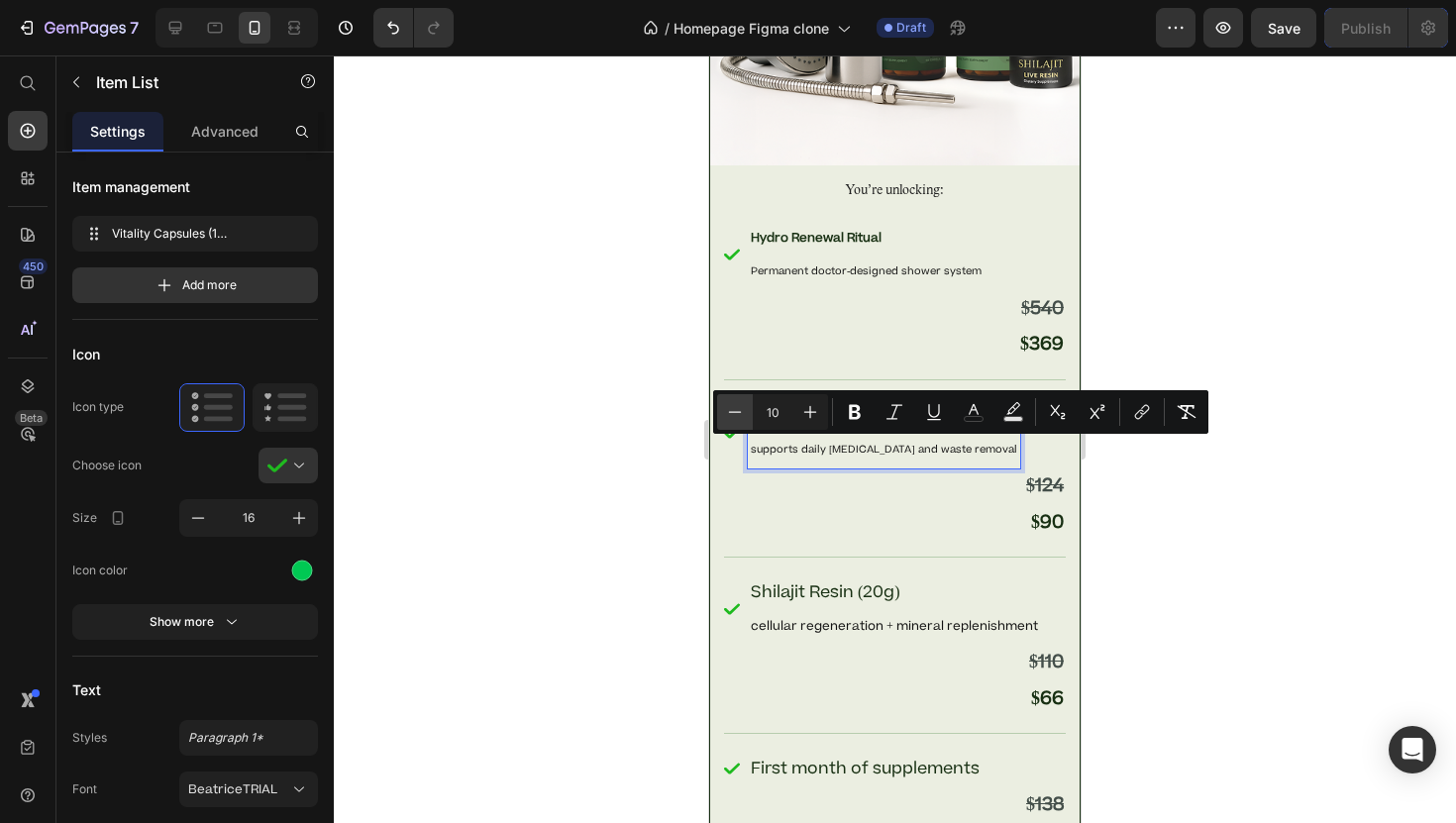 click 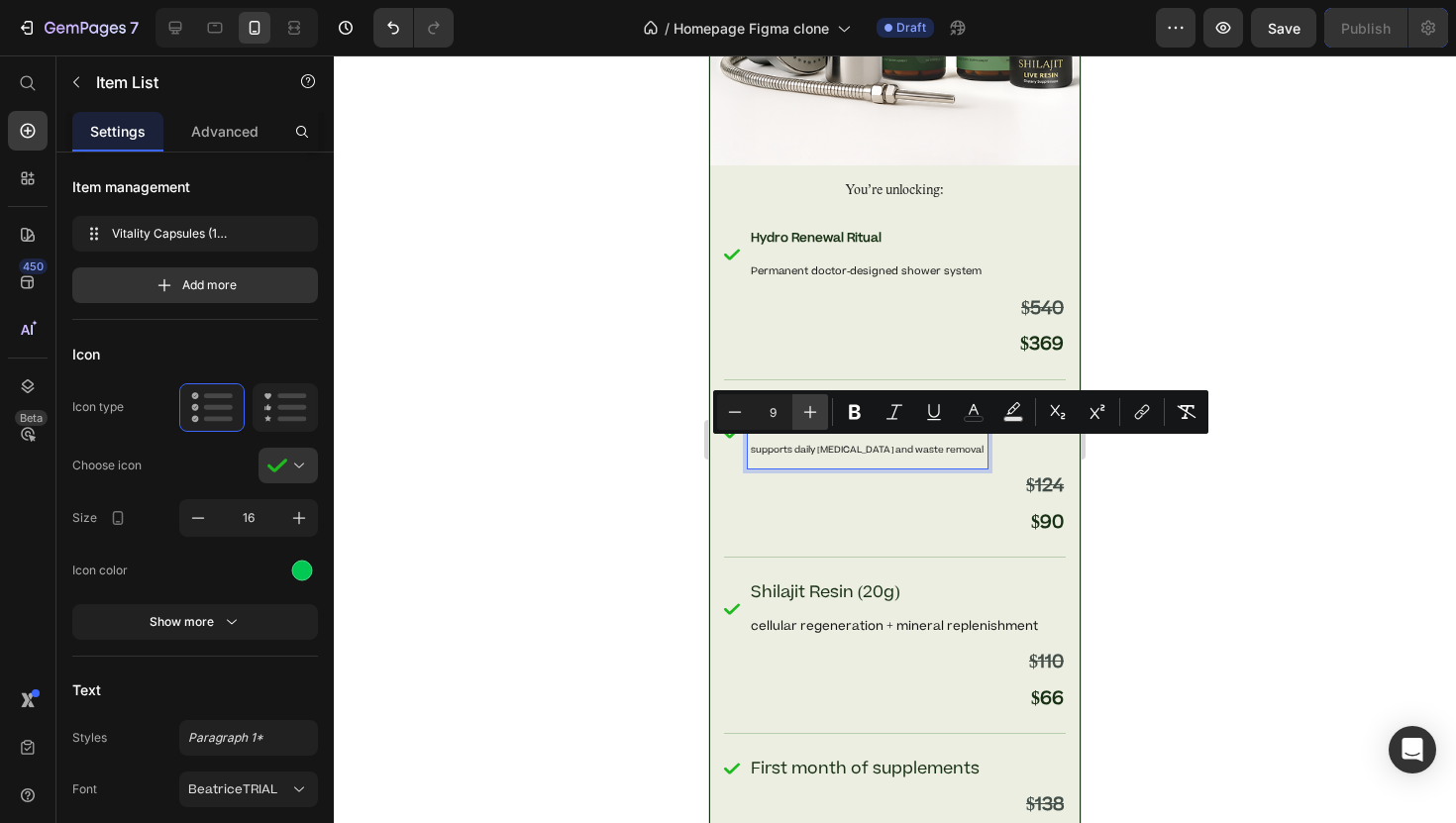 click 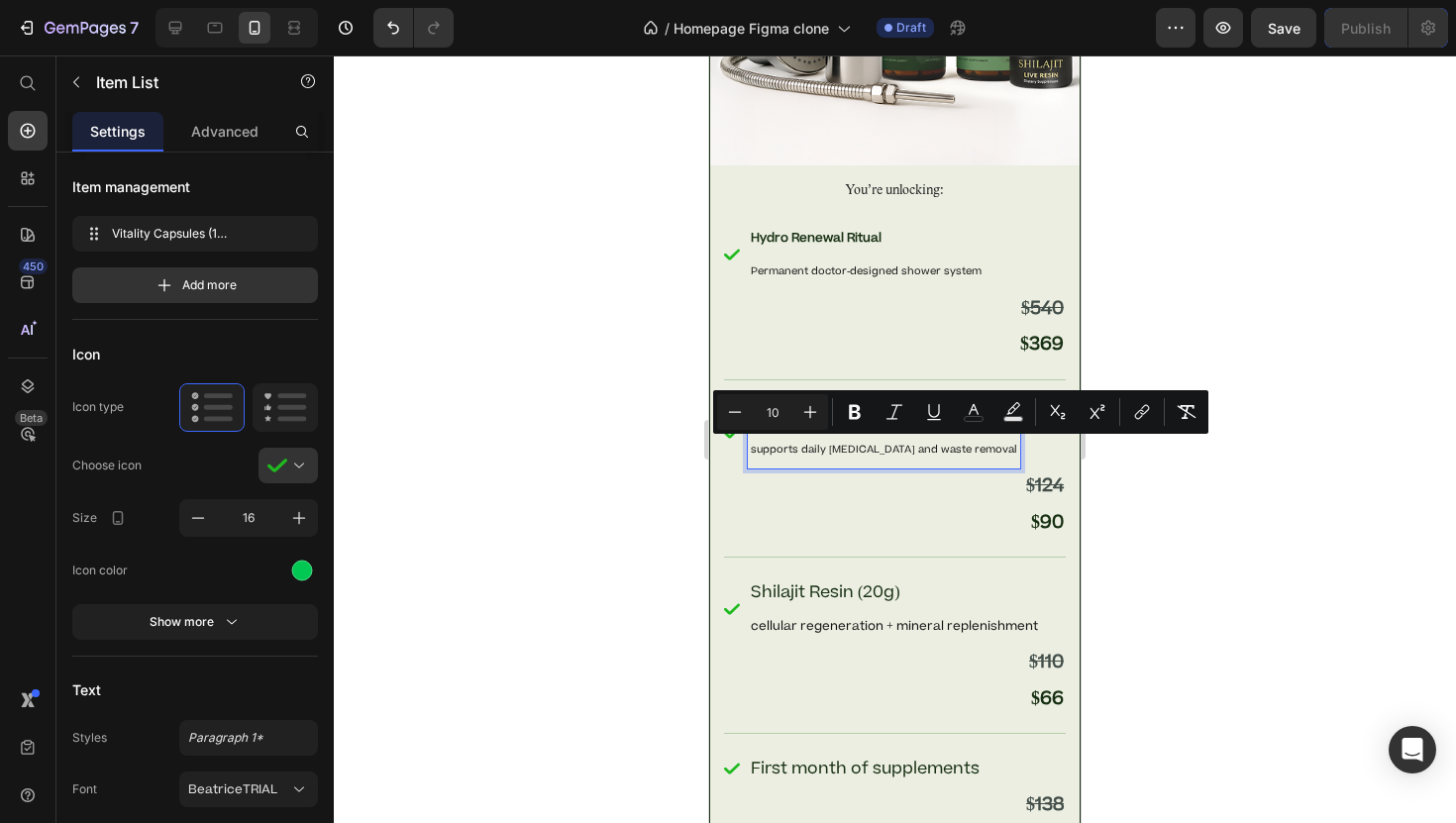 click on "Vitality Capsules (1 Bottle) supports daily [MEDICAL_DATA] and waste removal Item List   0 $124 Text Block $90 Text Block Row Row" at bounding box center (894, 469) 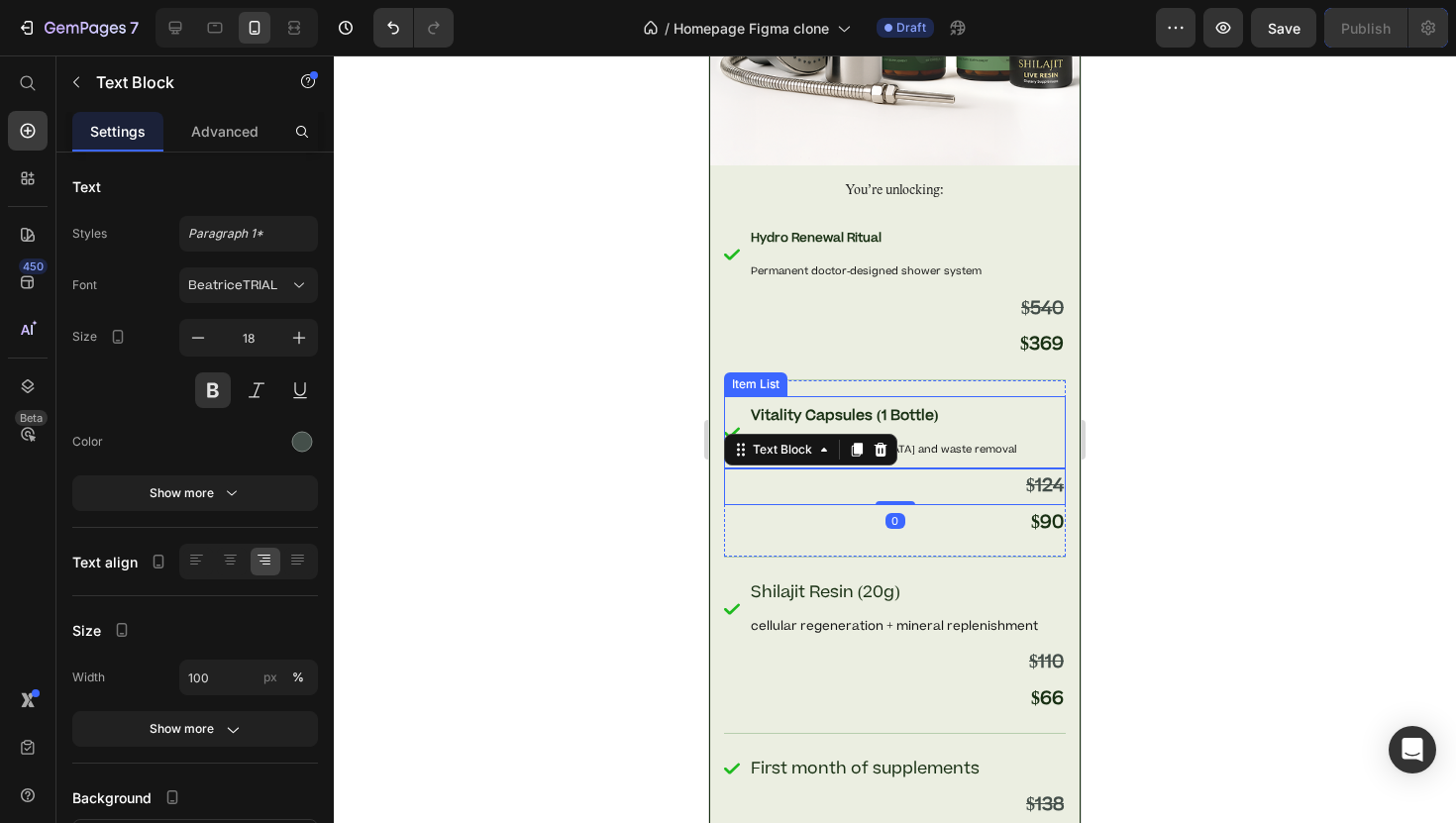 click on "Vitality Capsules (1 Bottle)" at bounding box center [844, 415] 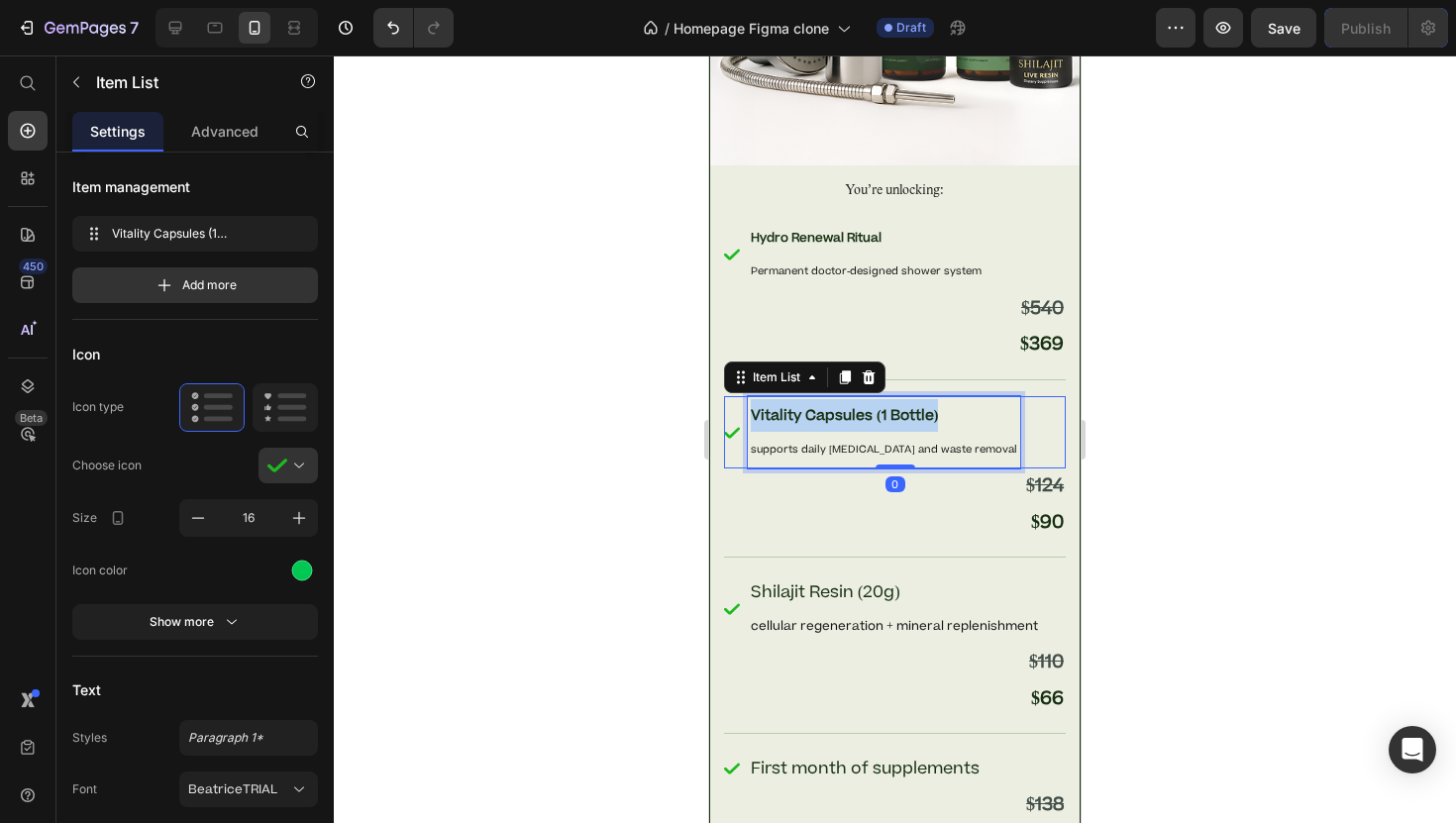 click on "Vitality Capsules (1 Bottle)" at bounding box center (844, 415) 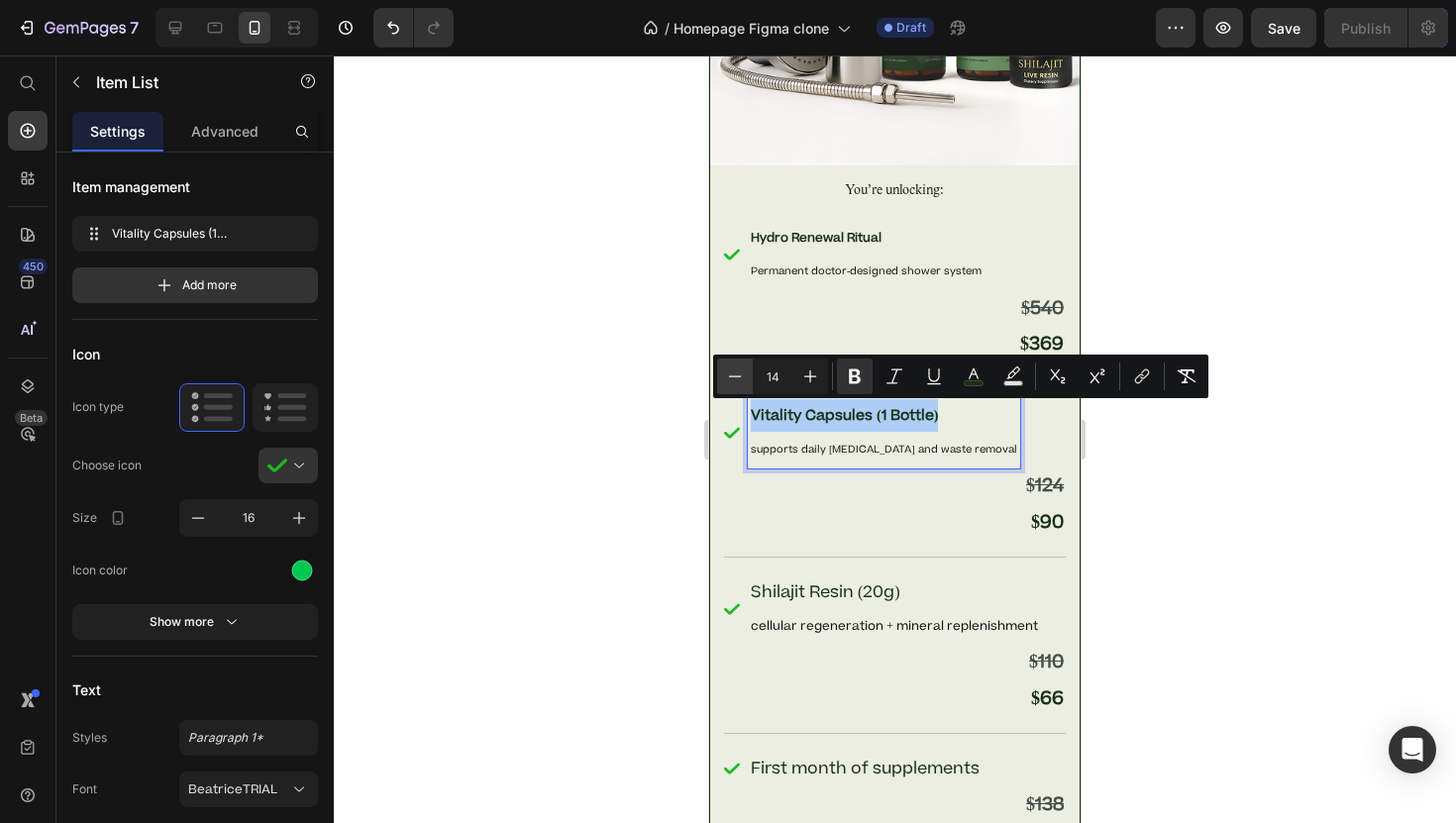 click 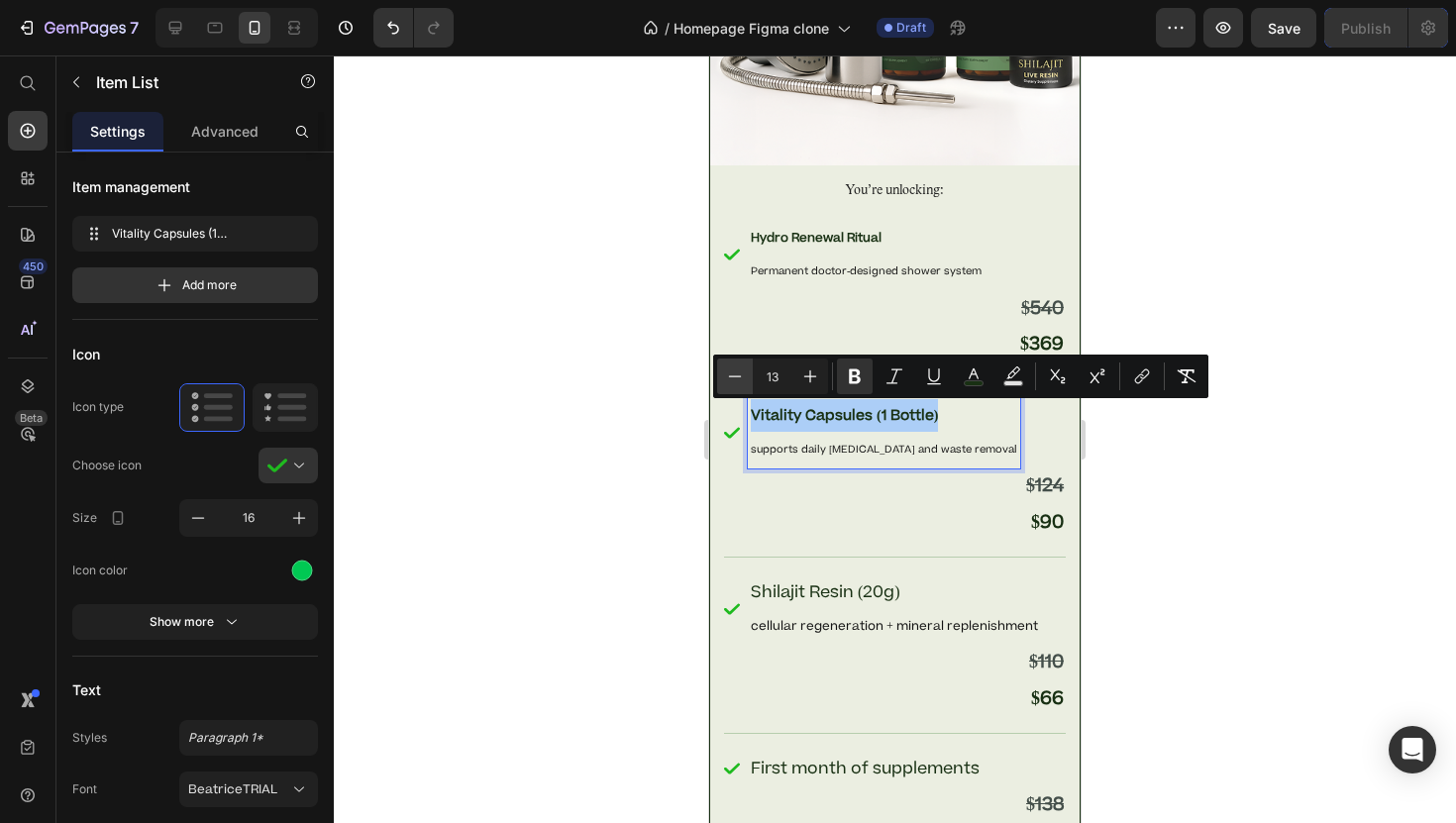 click 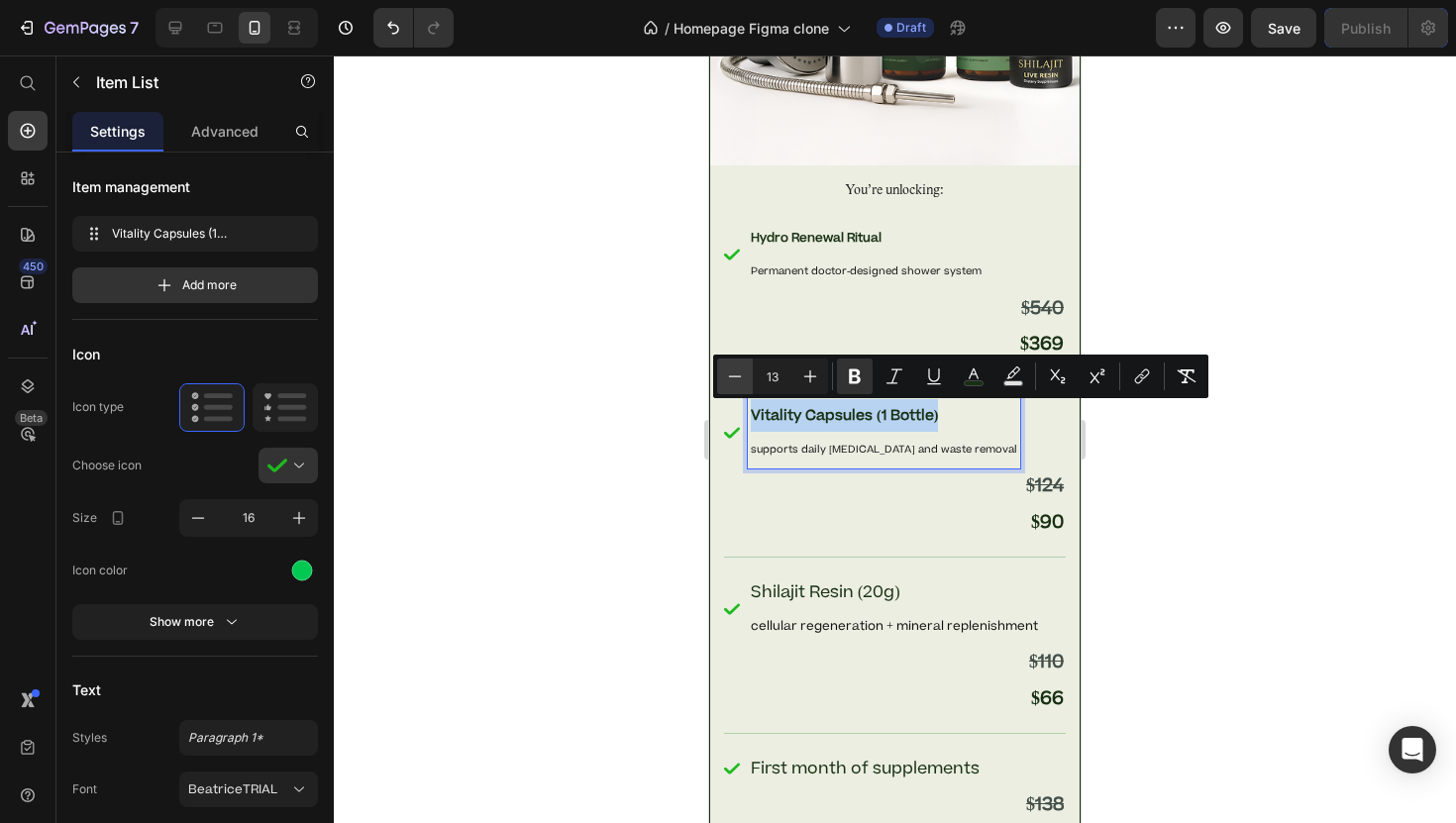 type on "12" 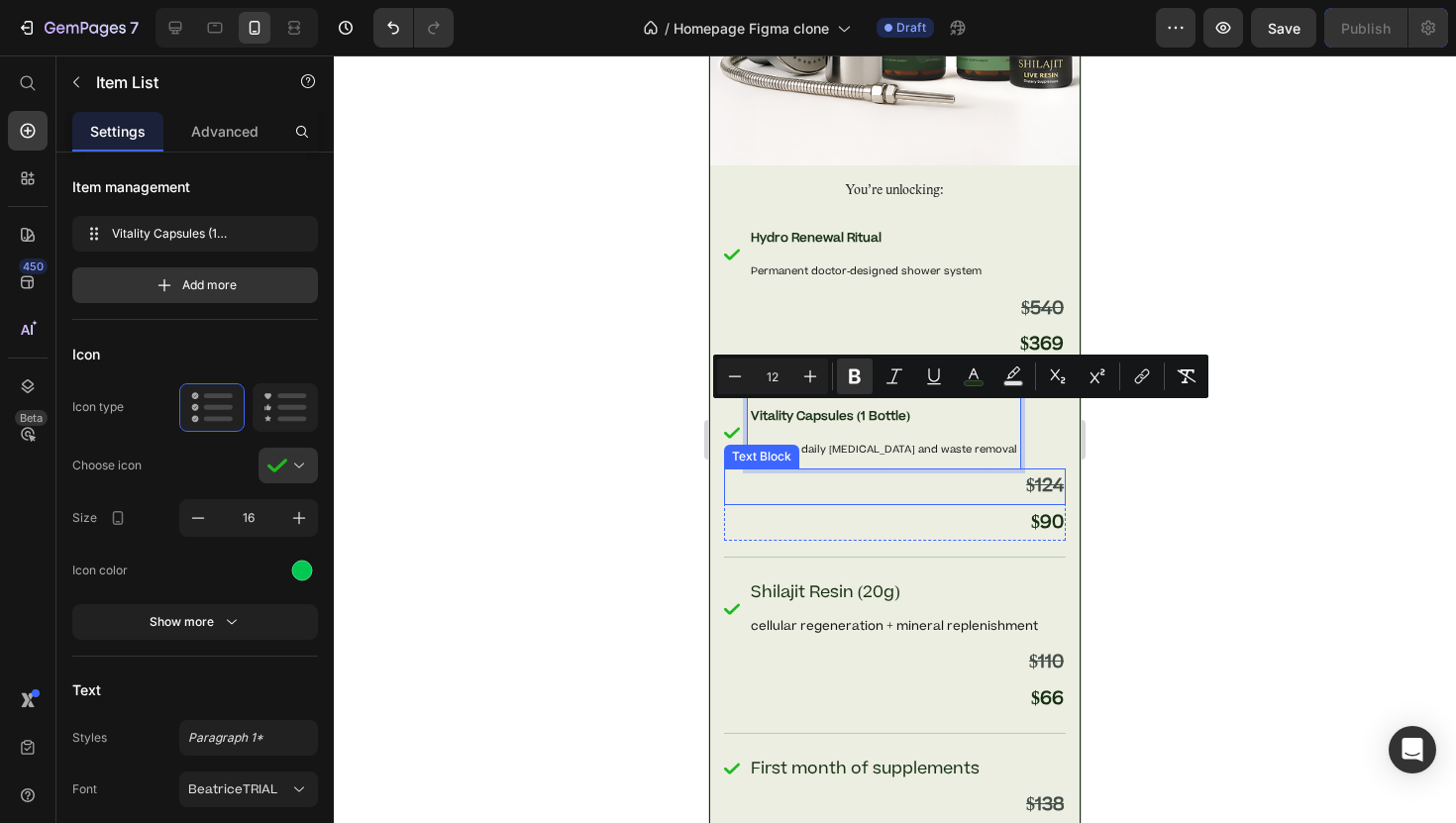 click on "$90" at bounding box center (894, 523) 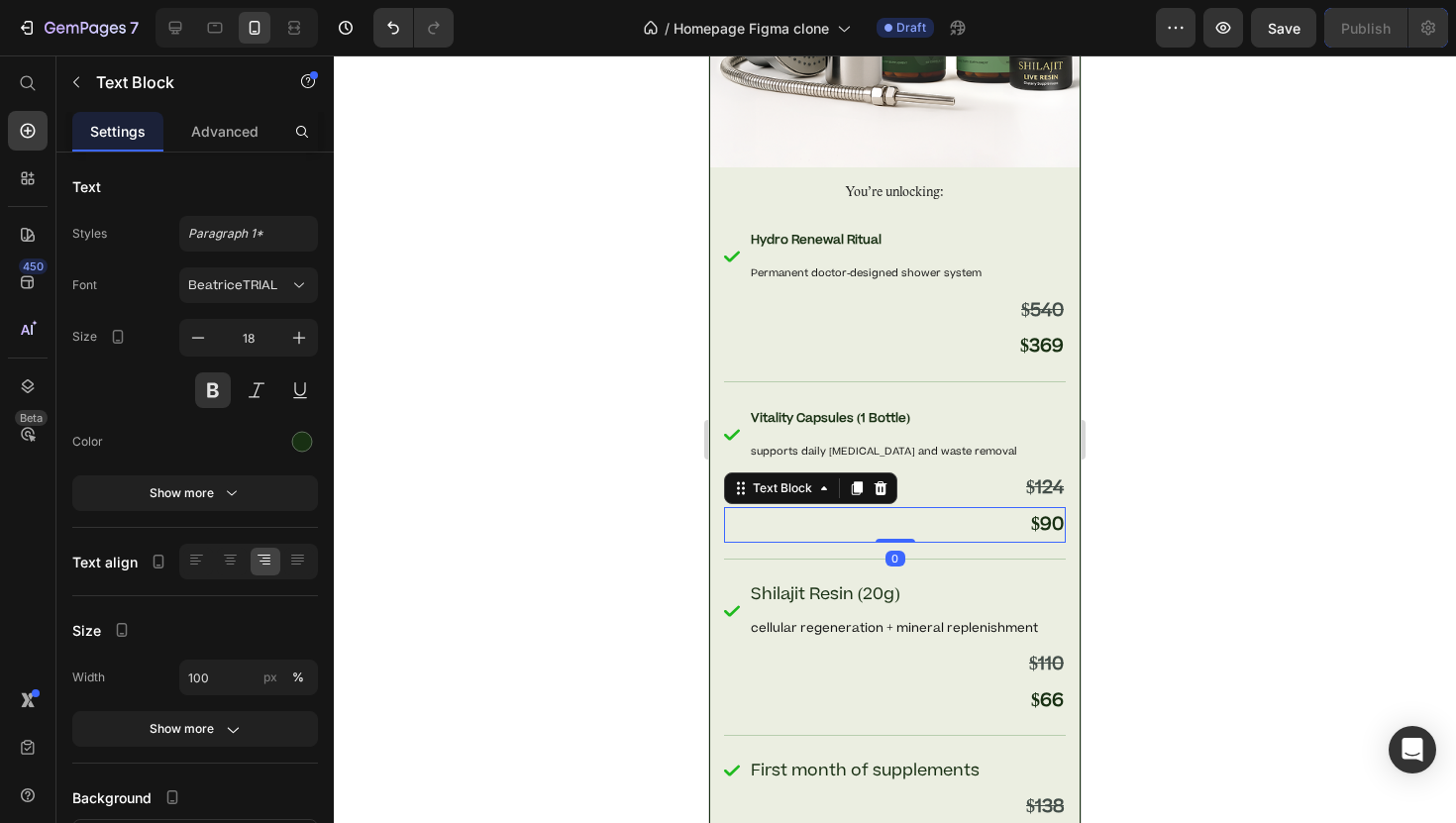 scroll, scrollTop: 10352, scrollLeft: 0, axis: vertical 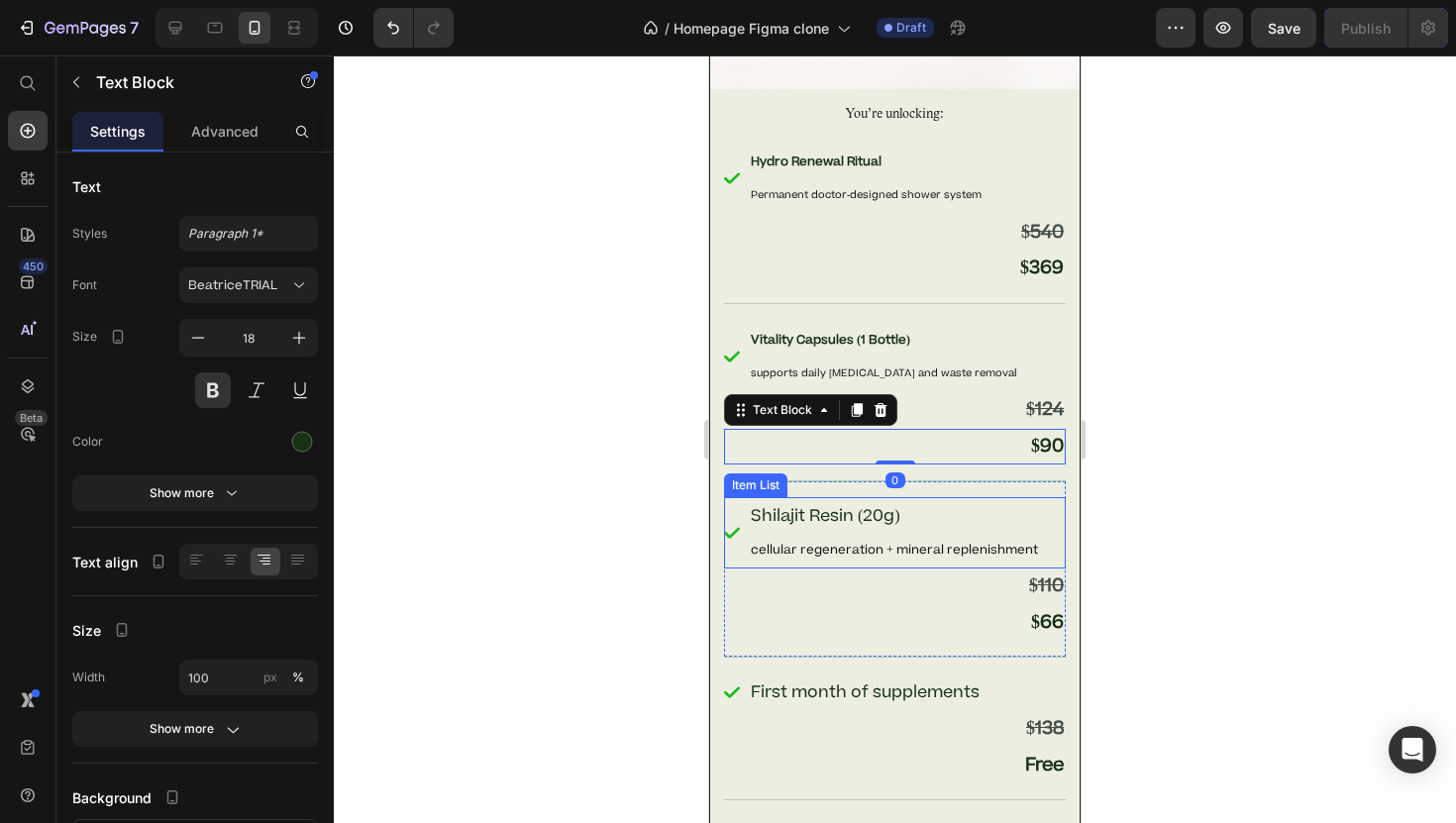 click on "Shilajit Resin (20g)" at bounding box center (825, 516) 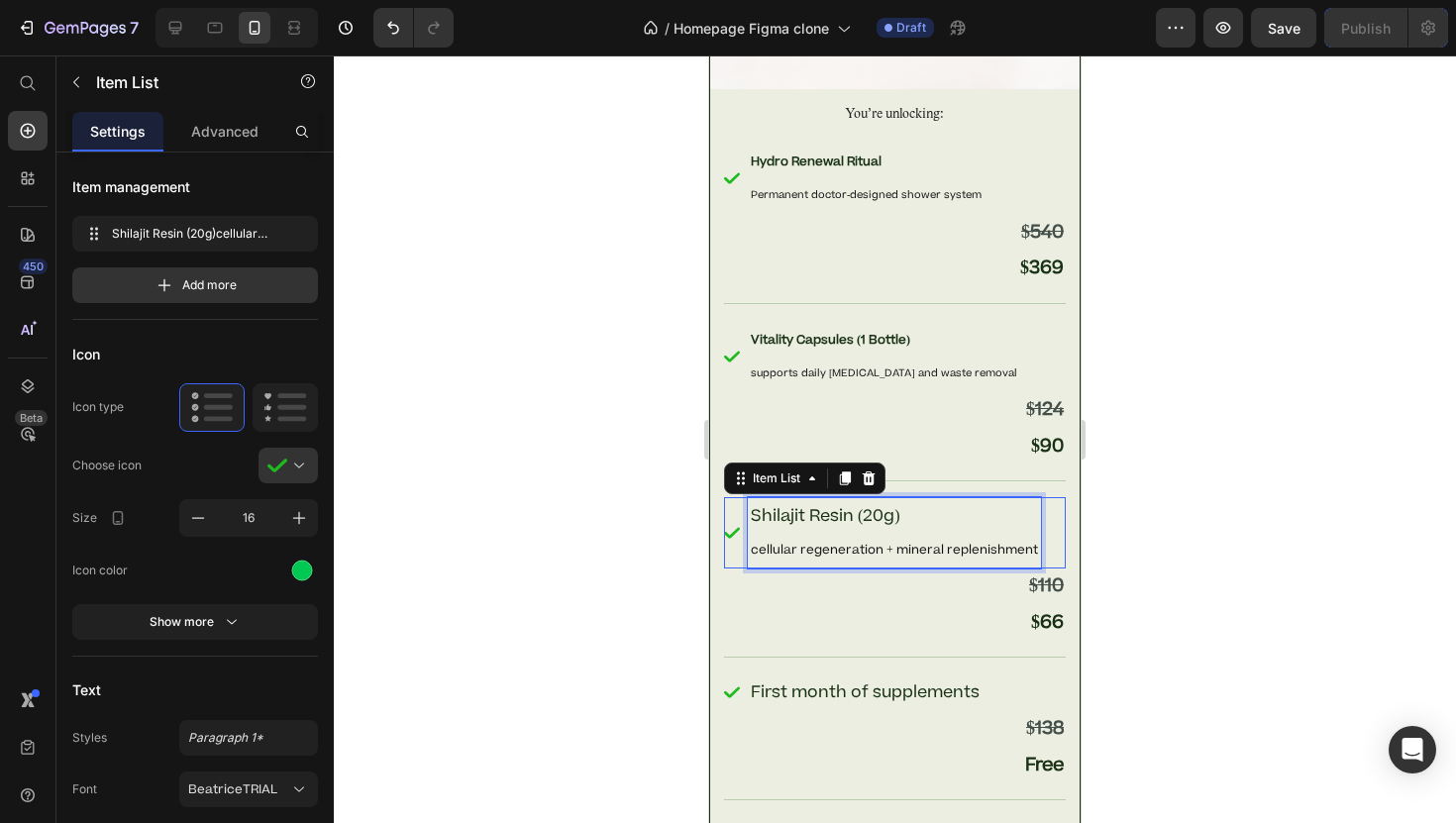 click on "Shilajit Resin (20g)" at bounding box center (825, 516) 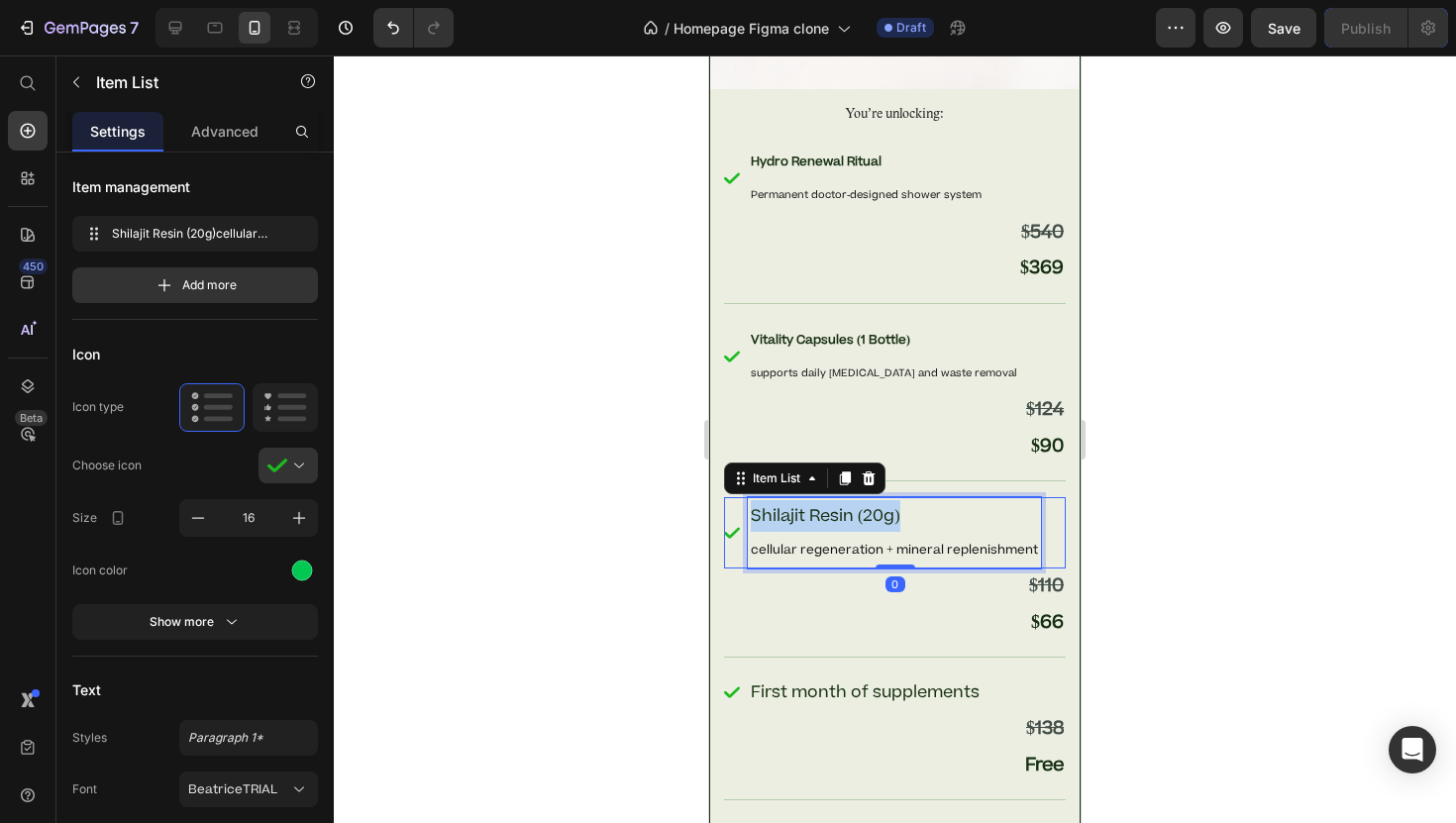 click on "Shilajit Resin (20g)" at bounding box center [825, 516] 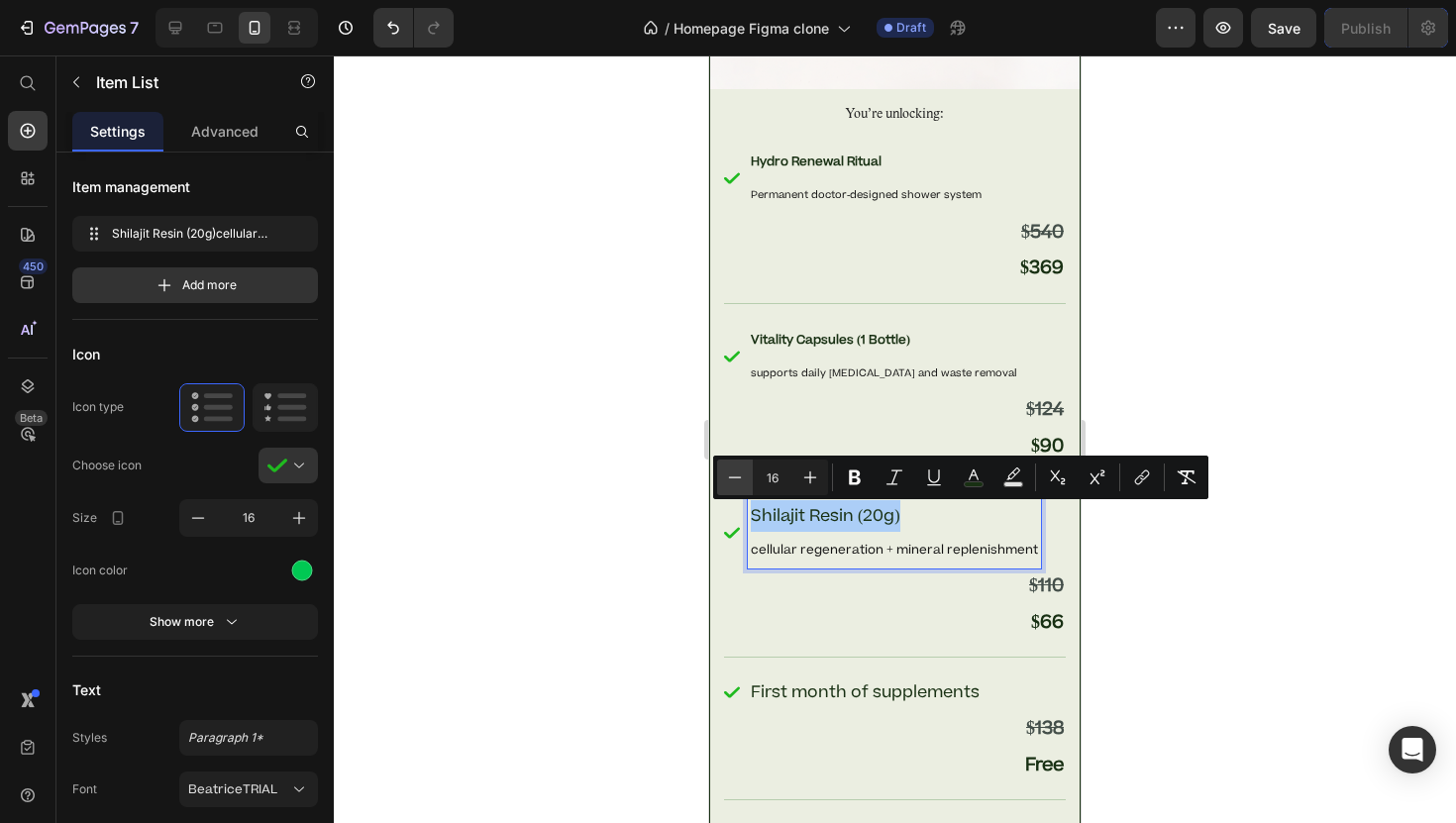click 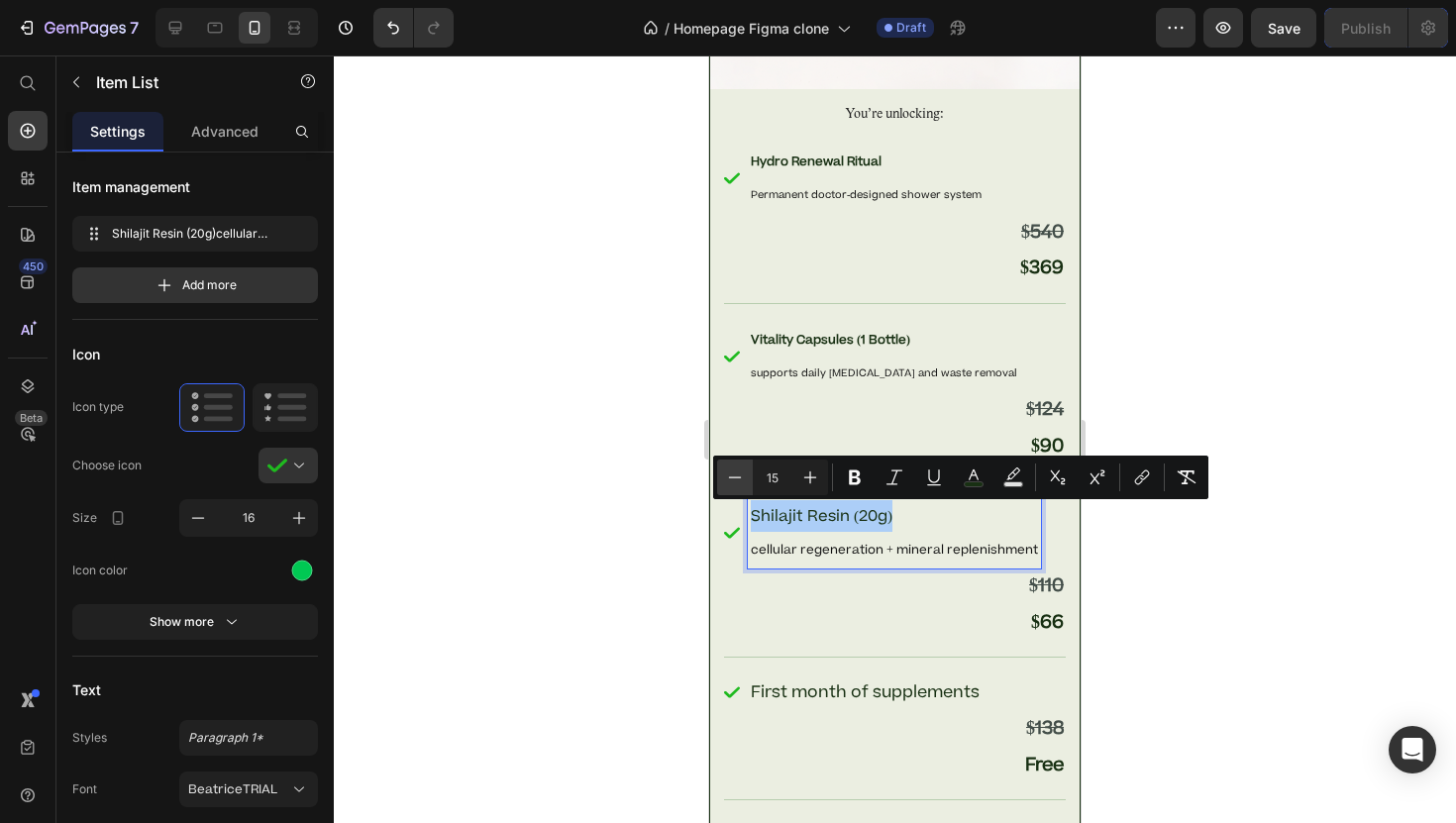 click 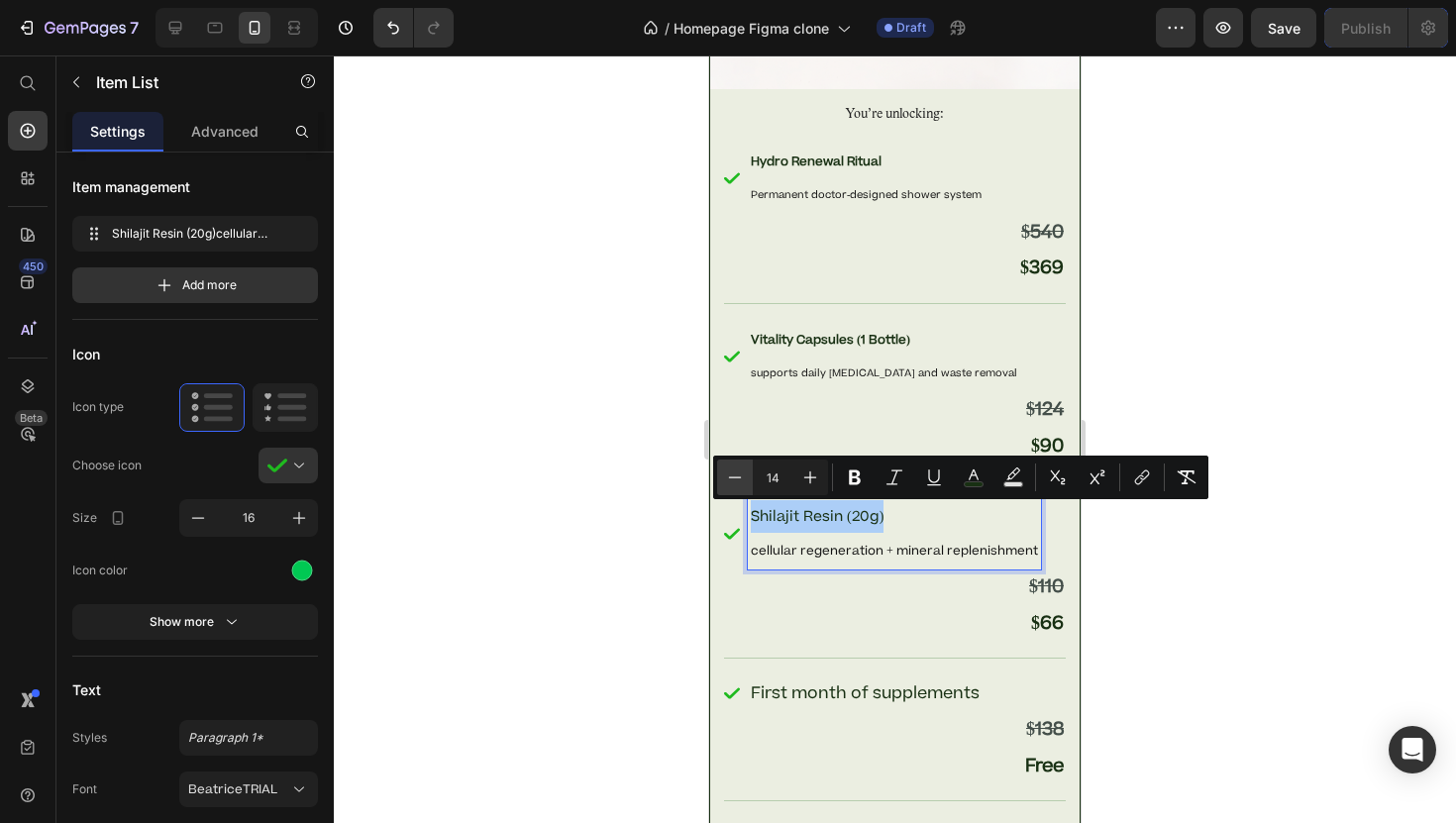 click 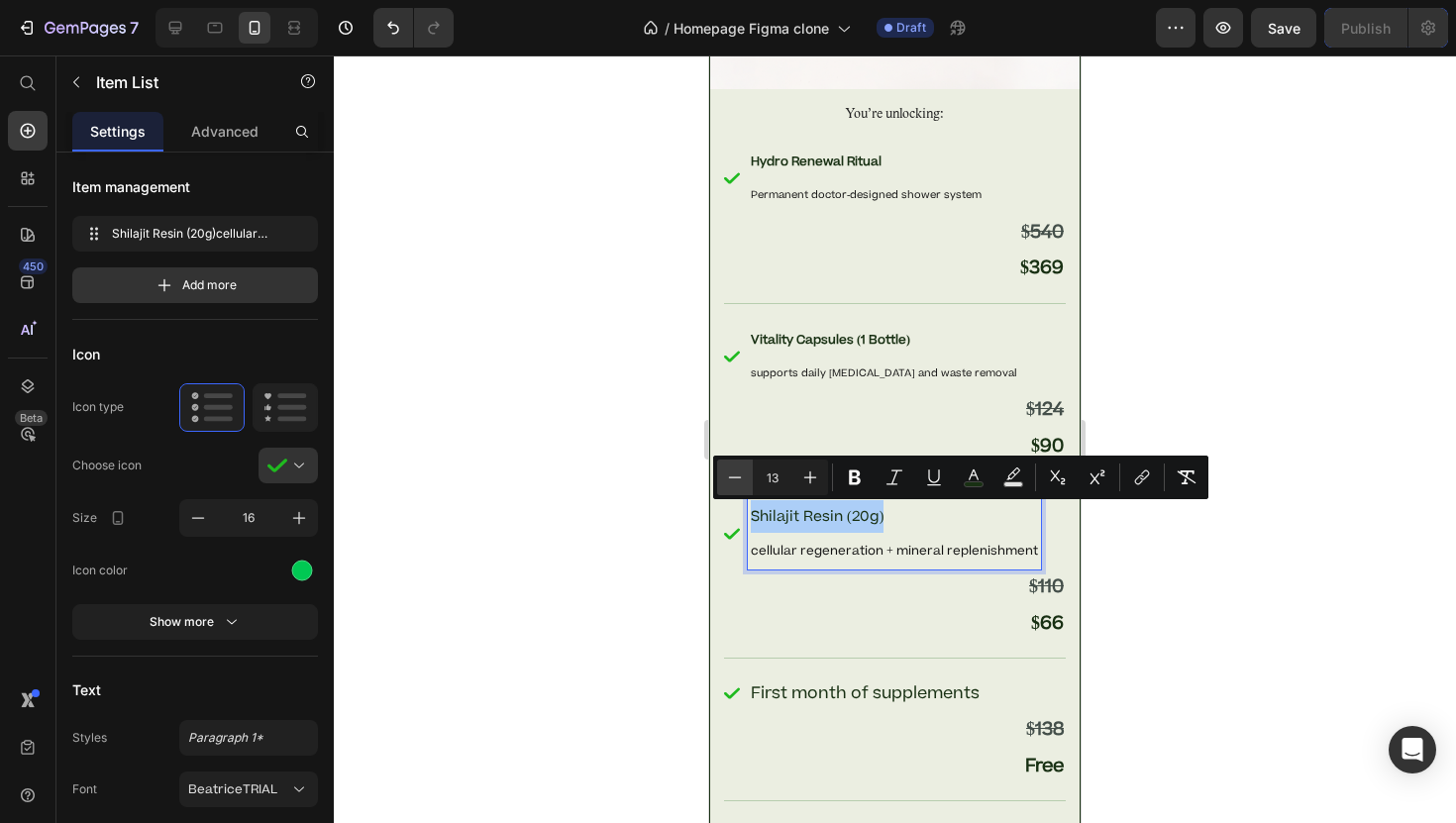 click 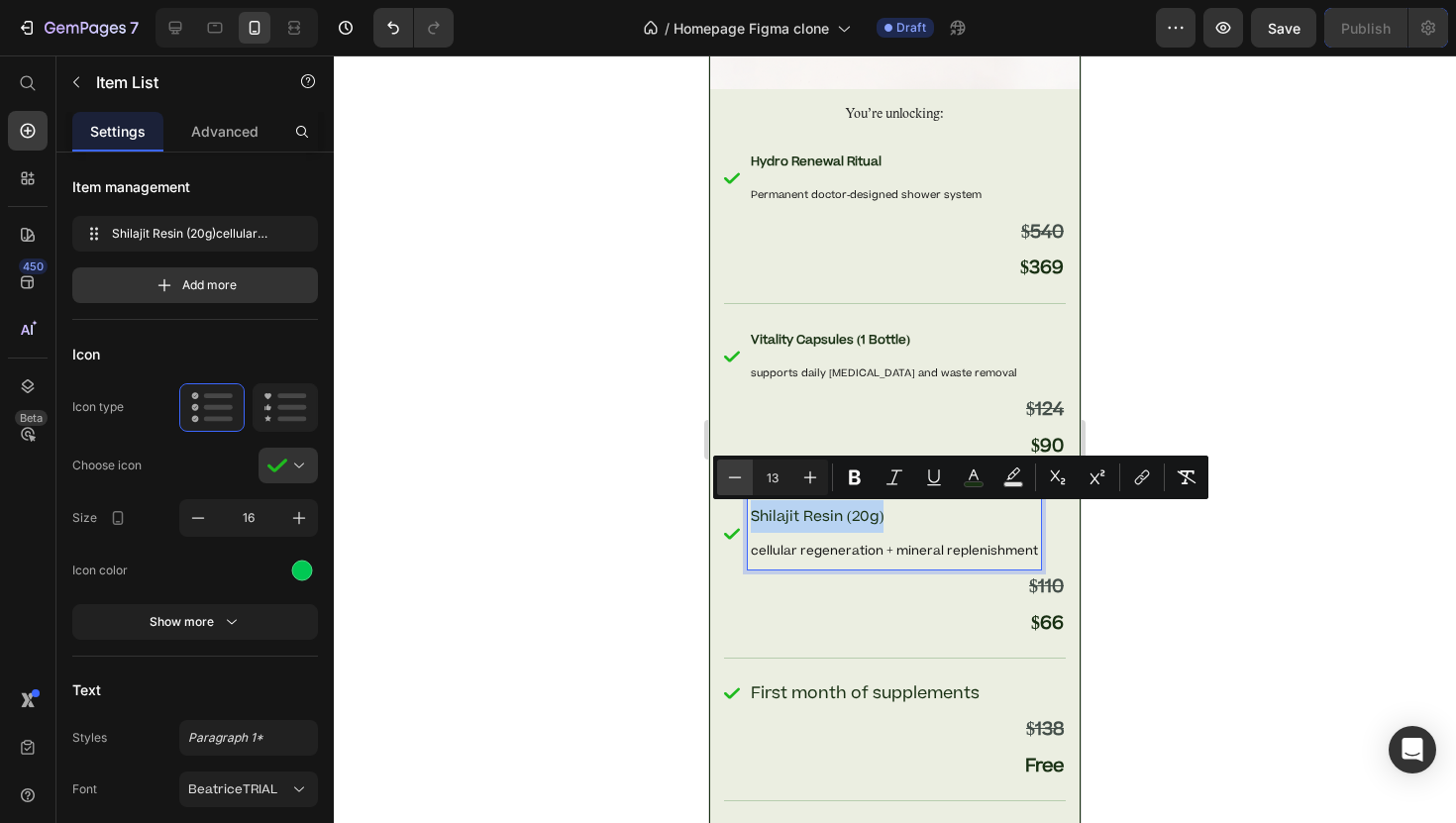 type on "12" 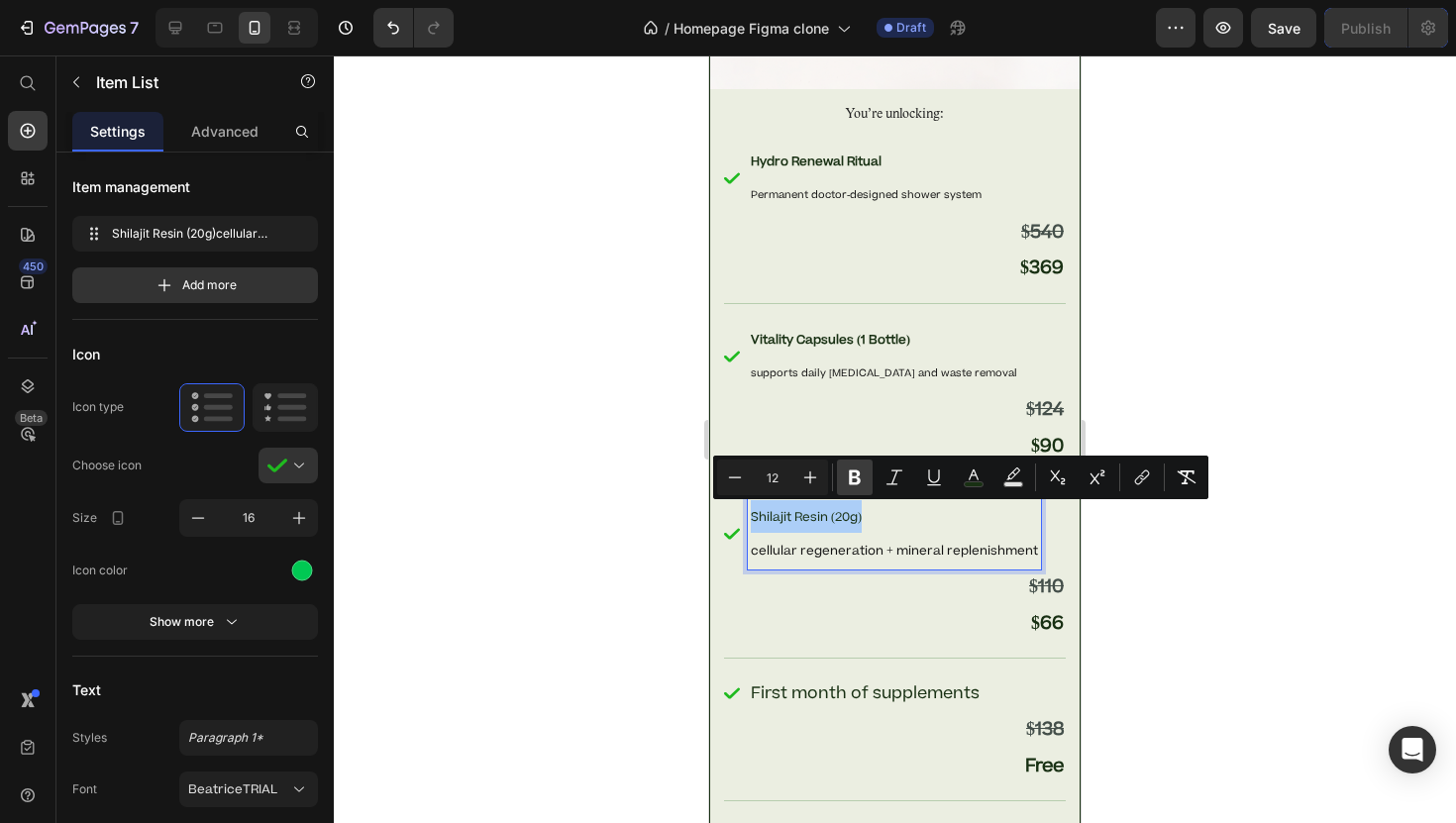 click 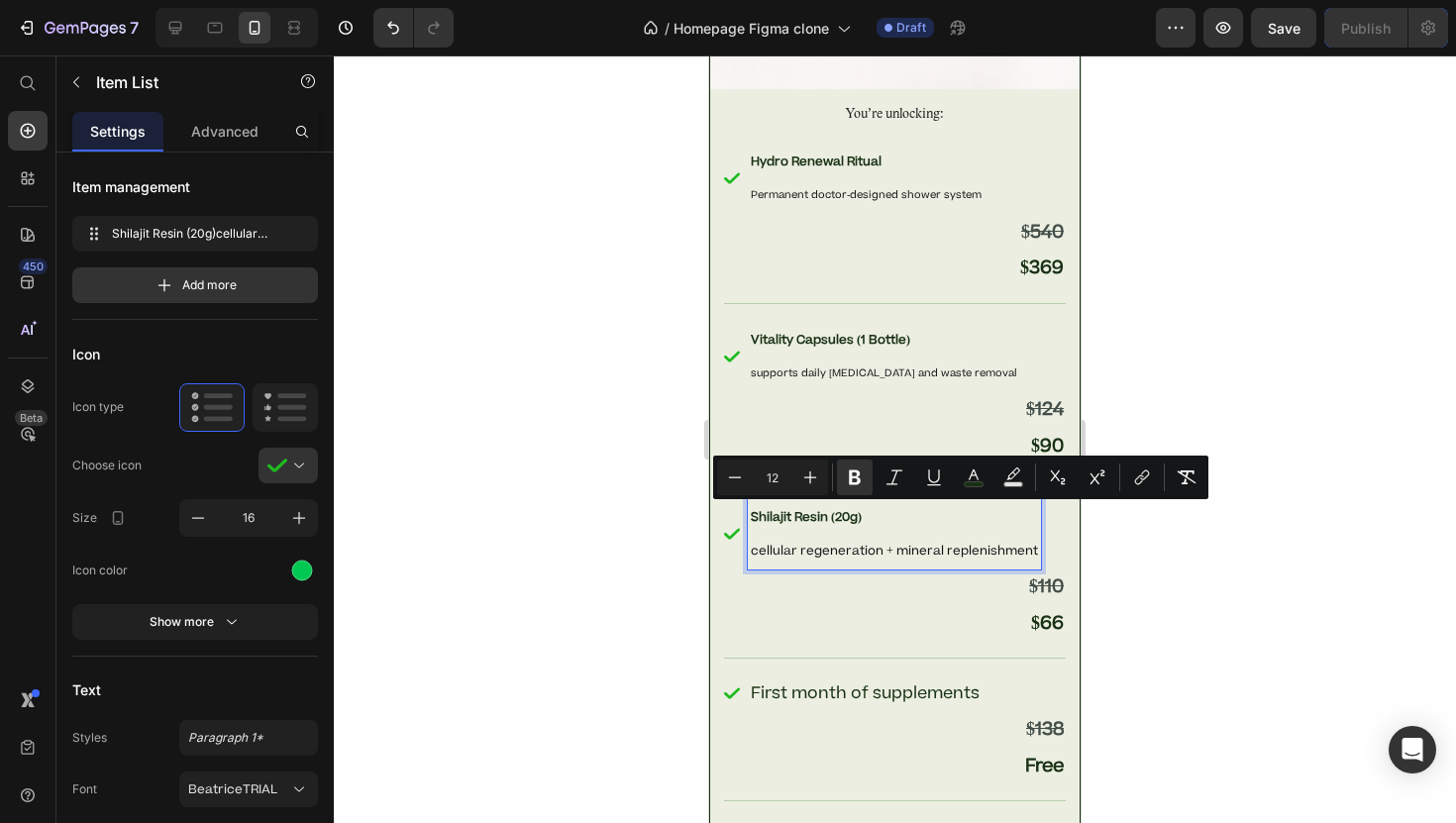 click on "cellular regeneration + mineral replenishment" at bounding box center (894, 550) 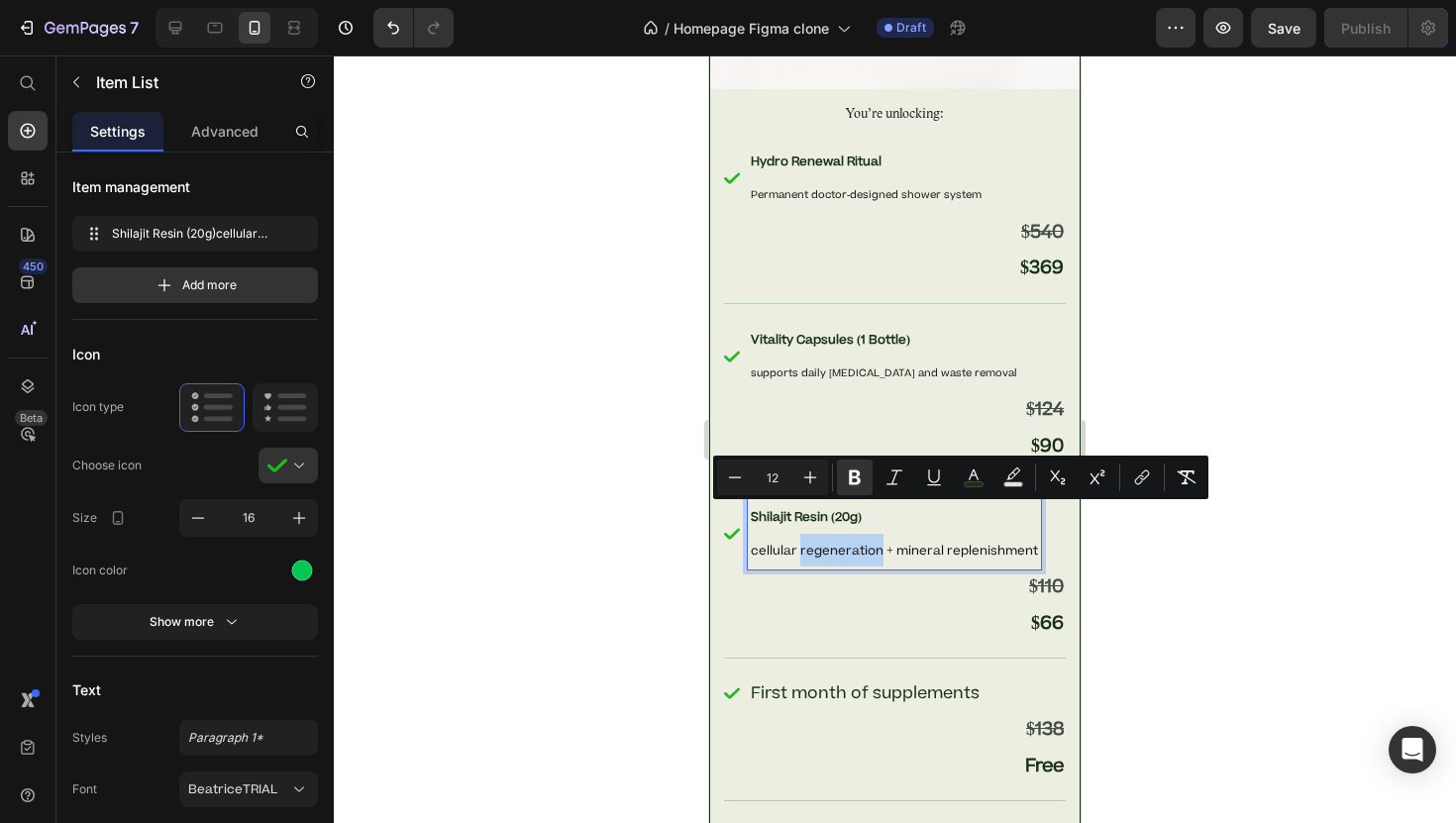 click on "cellular regeneration + mineral replenishment" at bounding box center (894, 550) 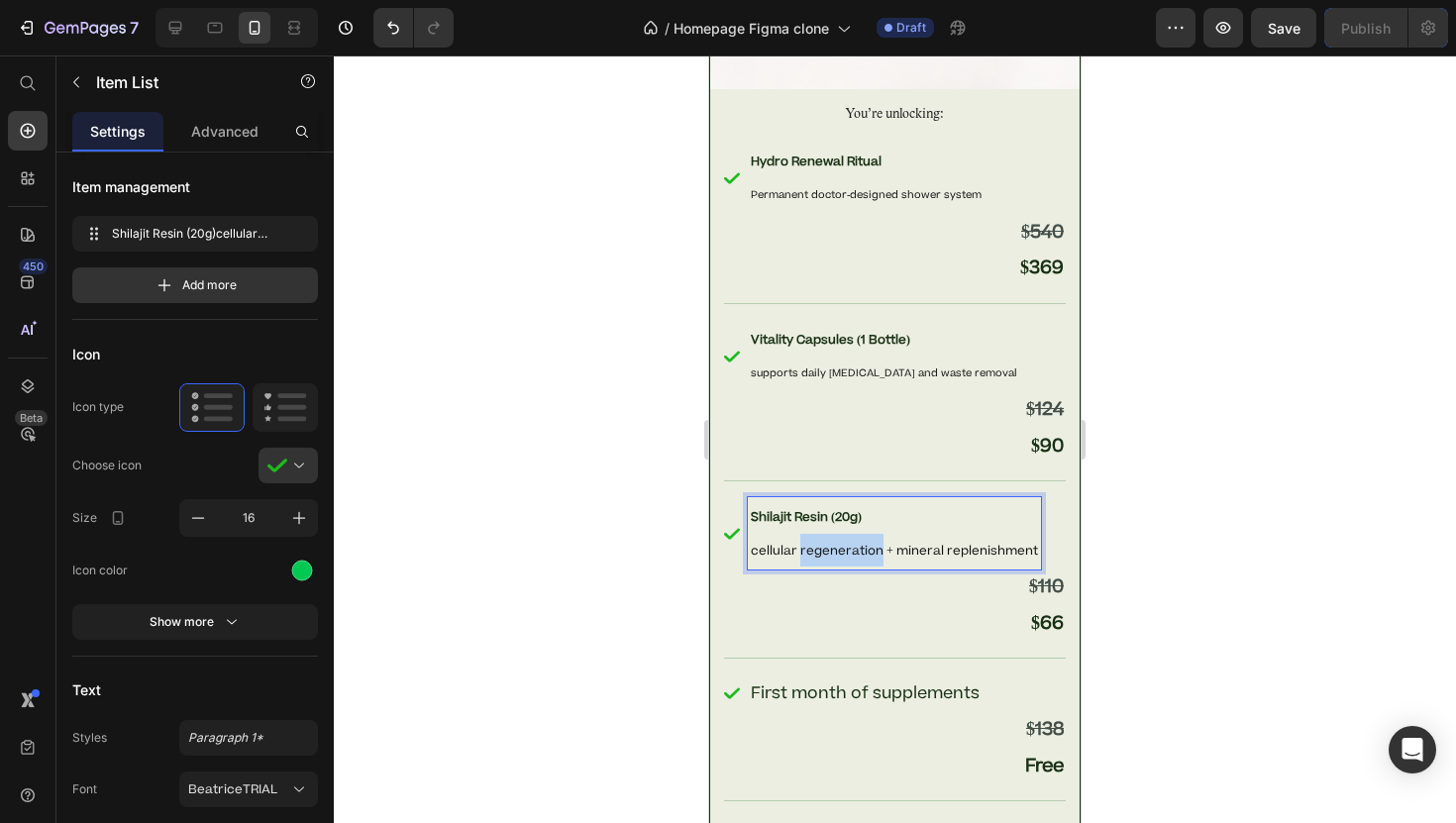 click on "cellular regeneration + mineral replenishment" at bounding box center (894, 550) 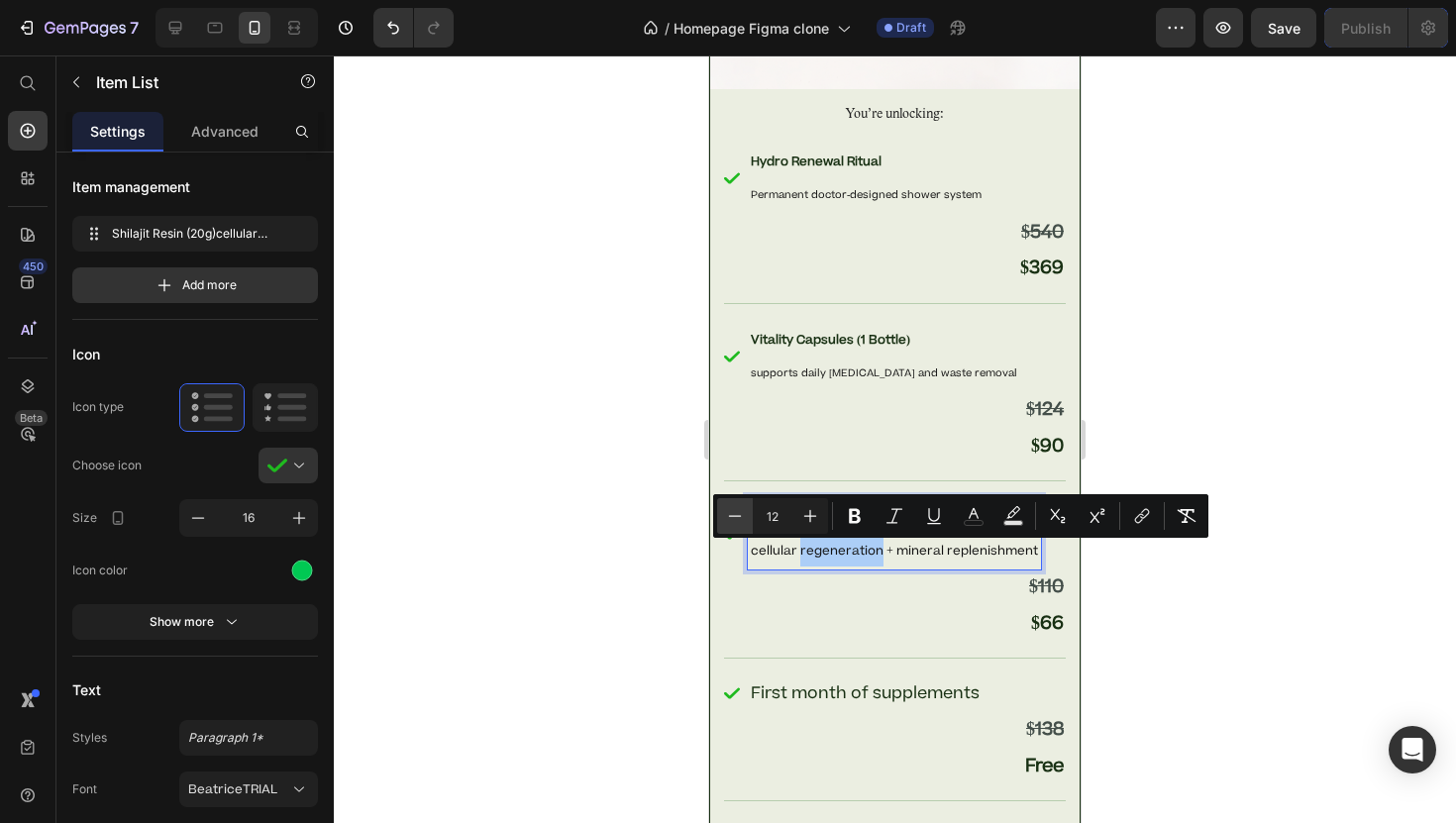 click 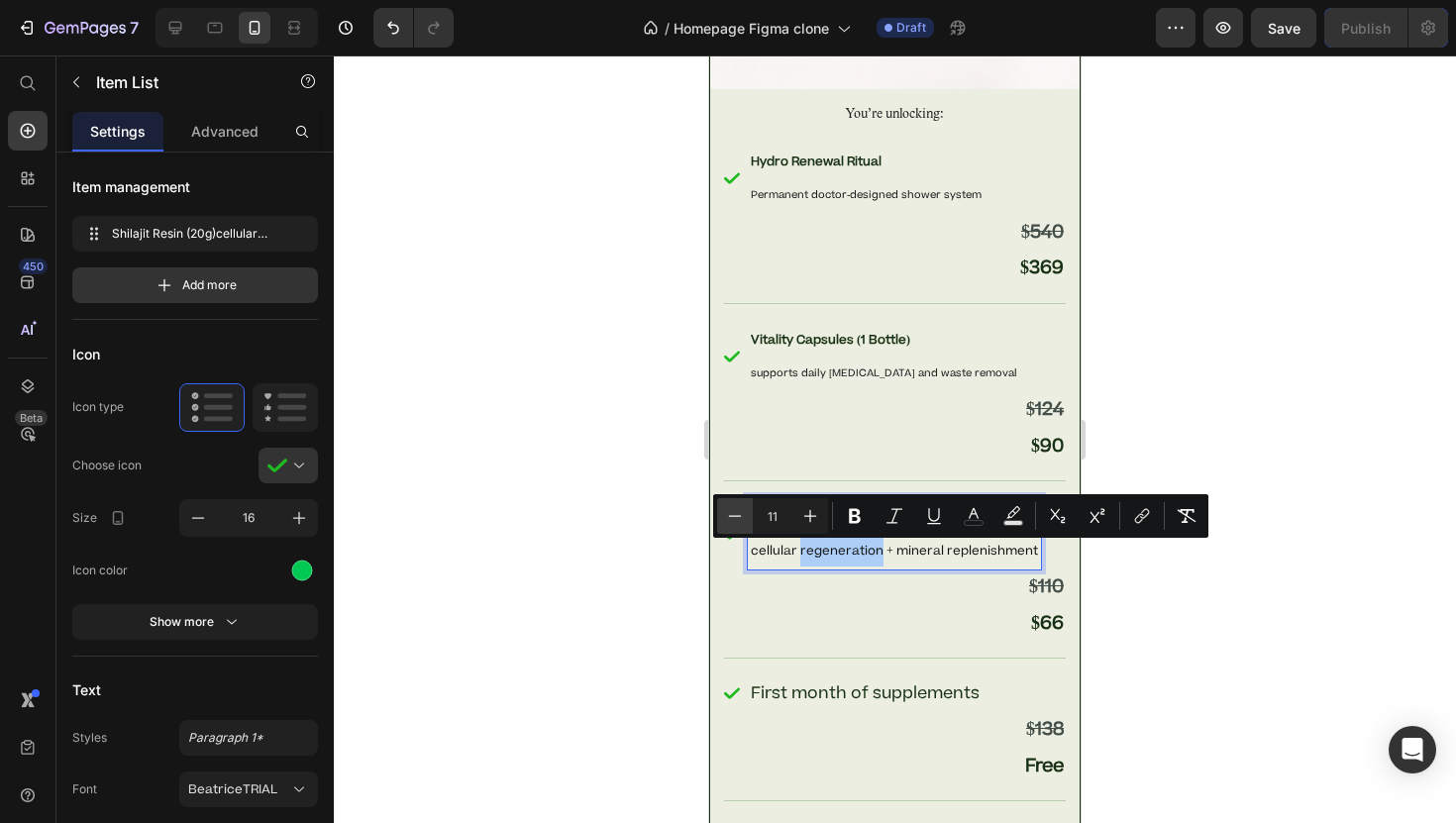 click 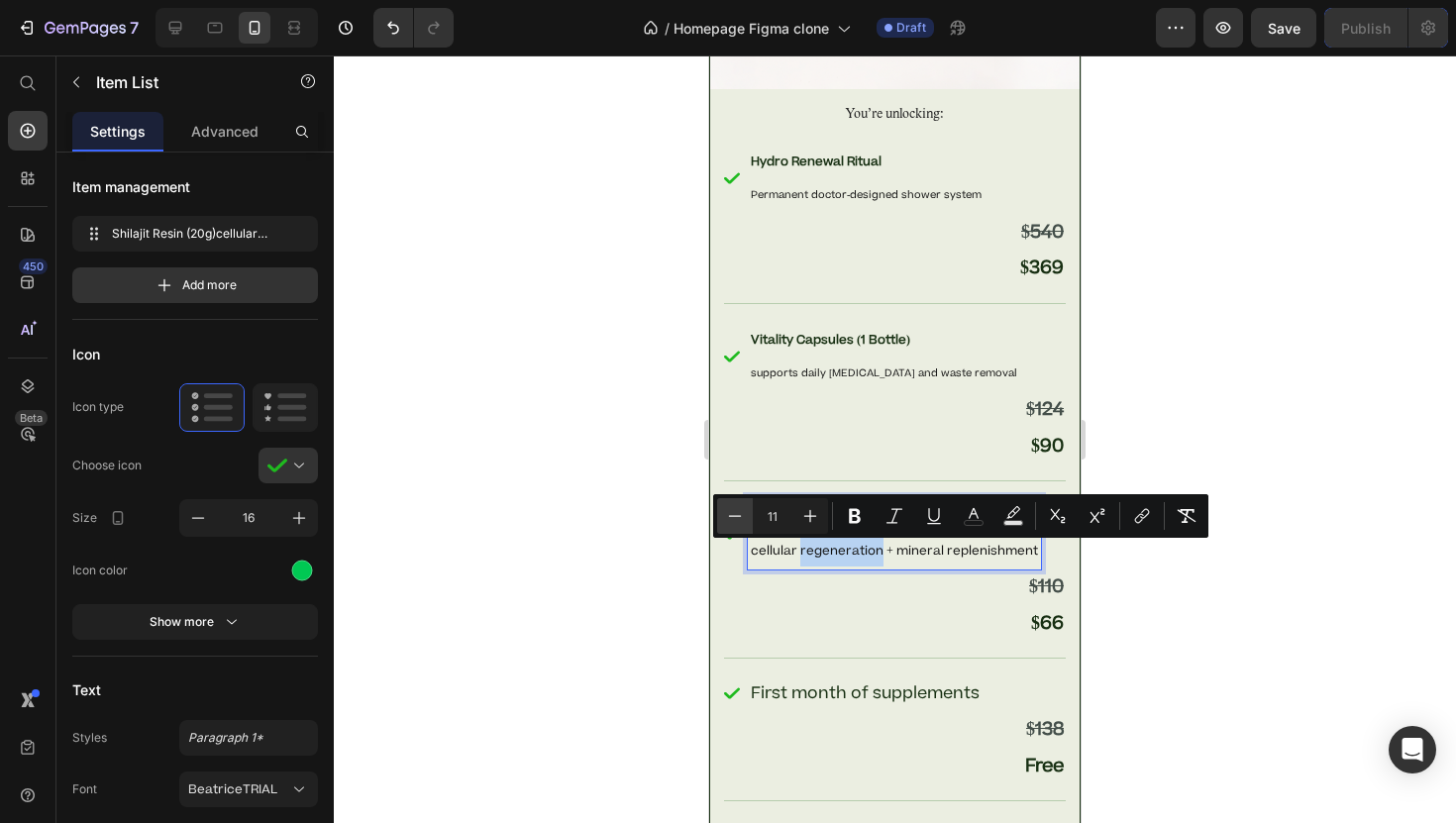 type on "10" 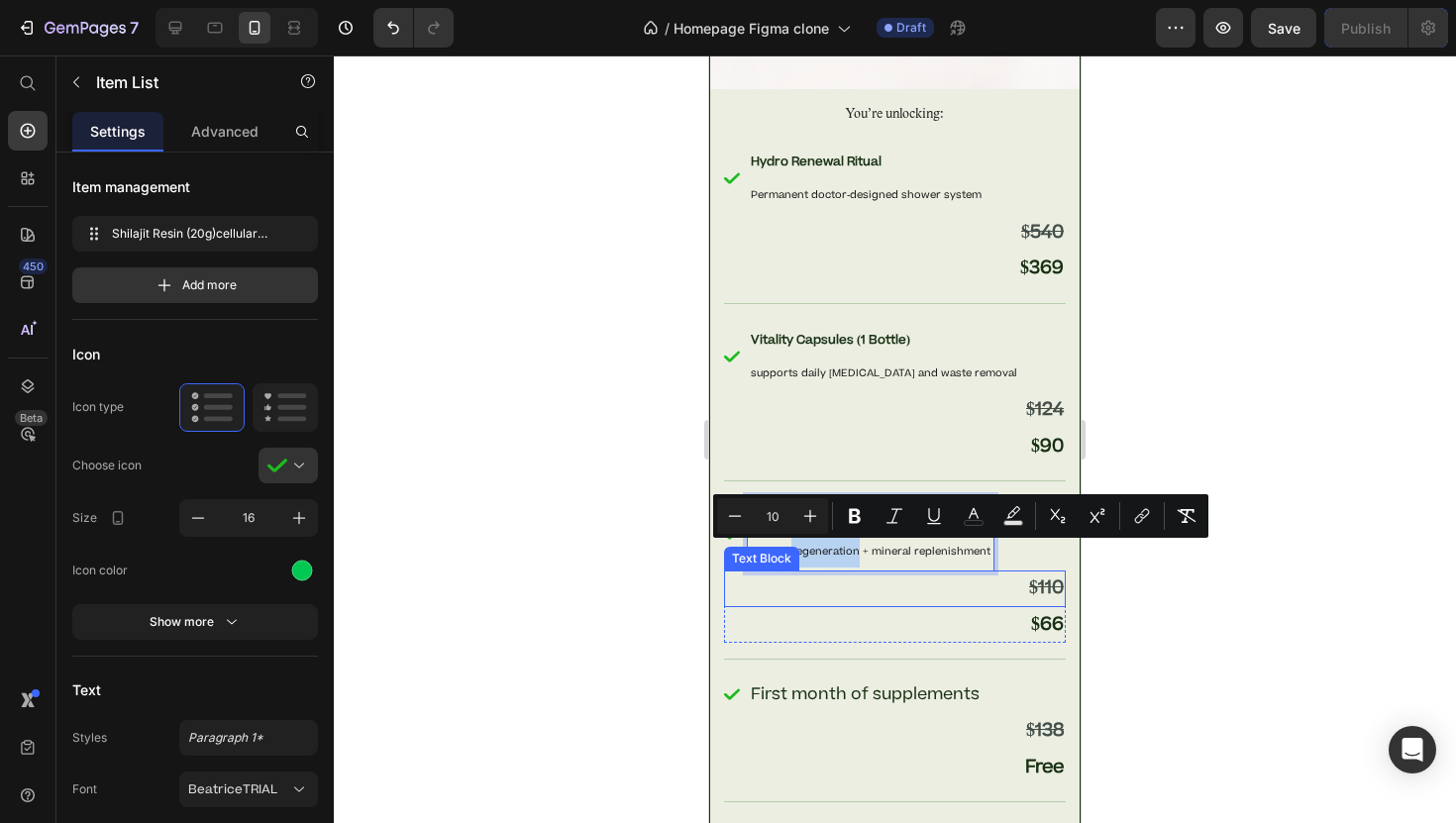 click on "$110" at bounding box center [894, 588] 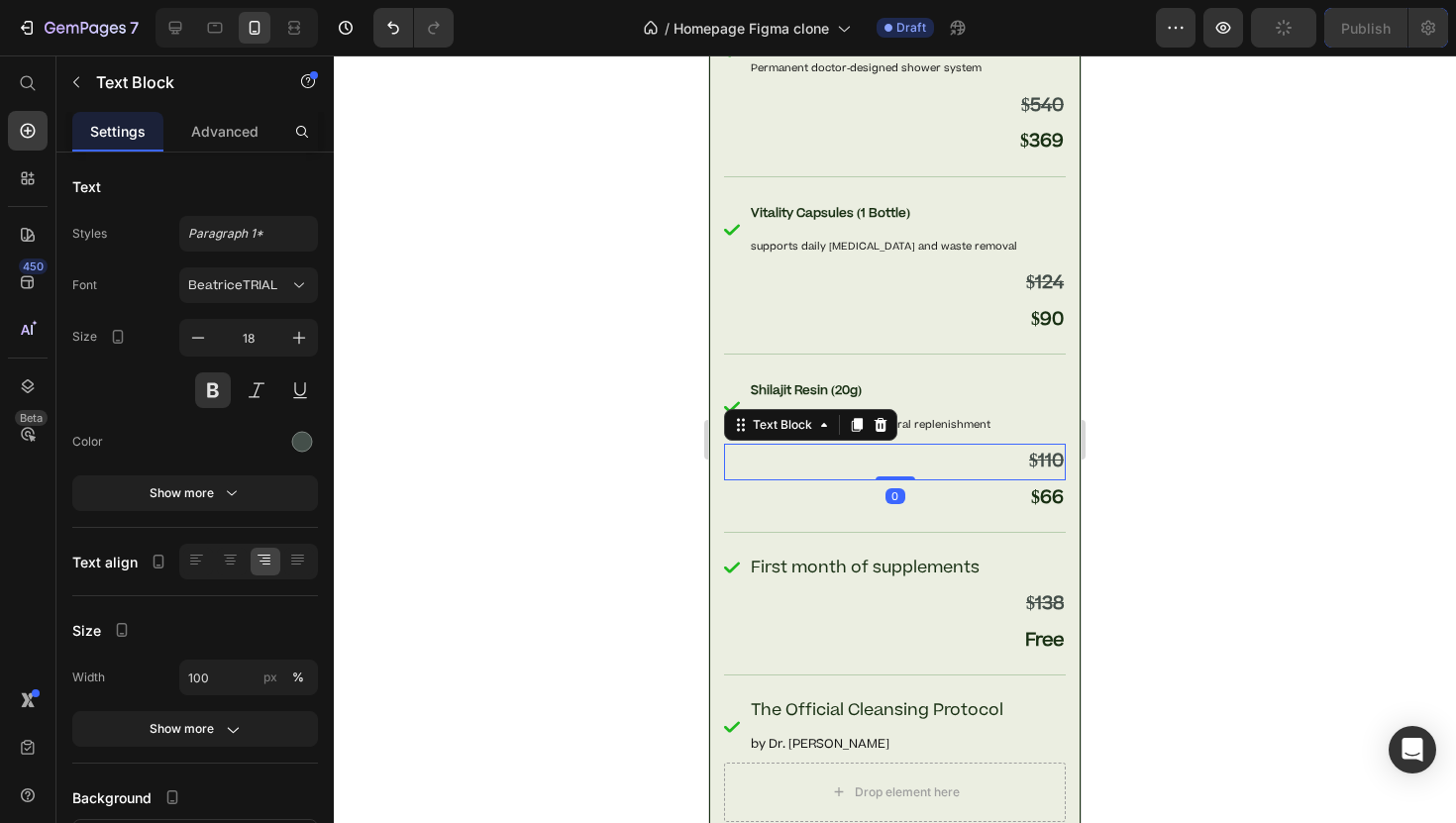 scroll, scrollTop: 10481, scrollLeft: 0, axis: vertical 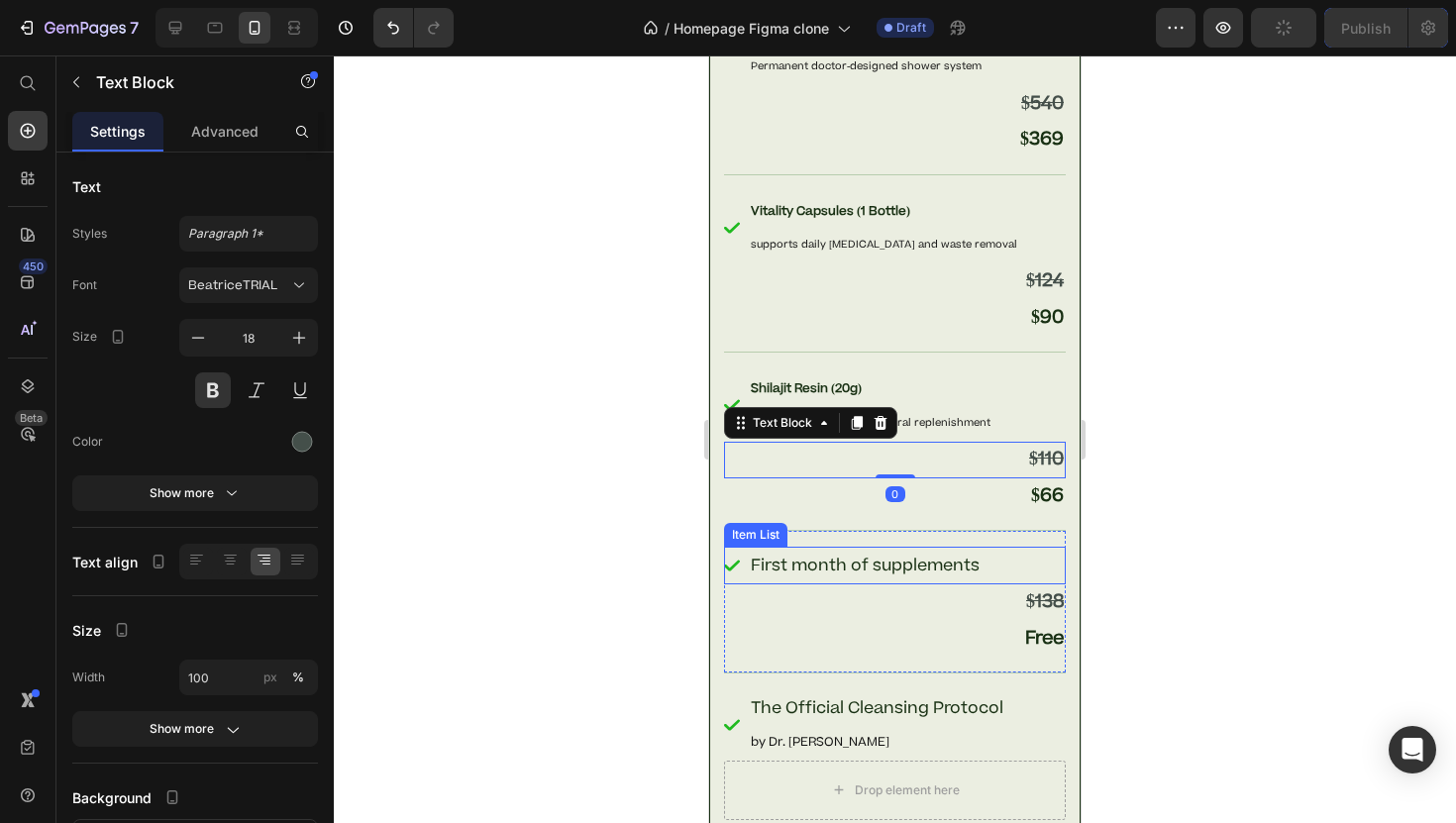 click on "First month of supplements" at bounding box center [865, 566] 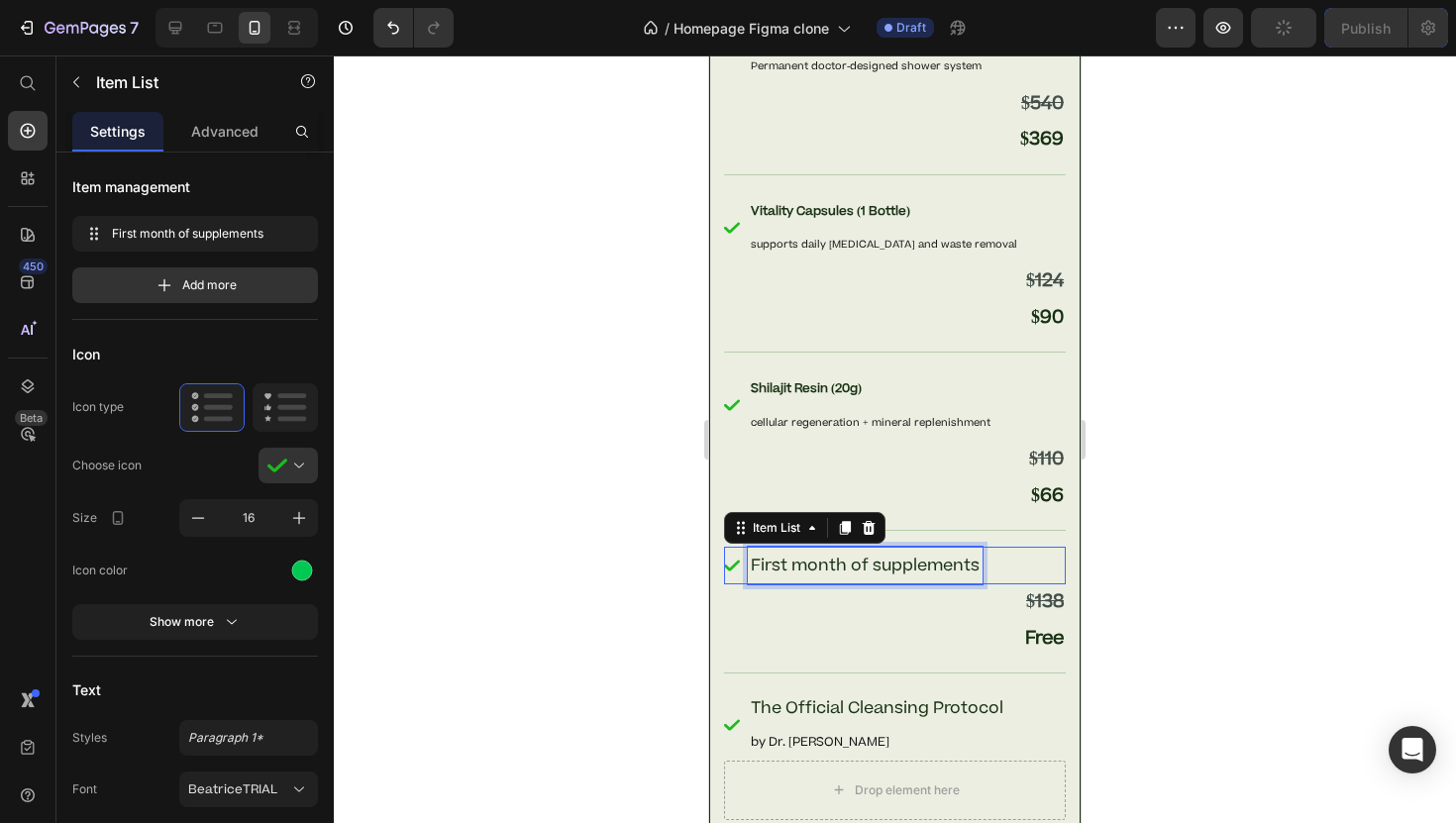 click on "First month of supplements" at bounding box center (865, 566) 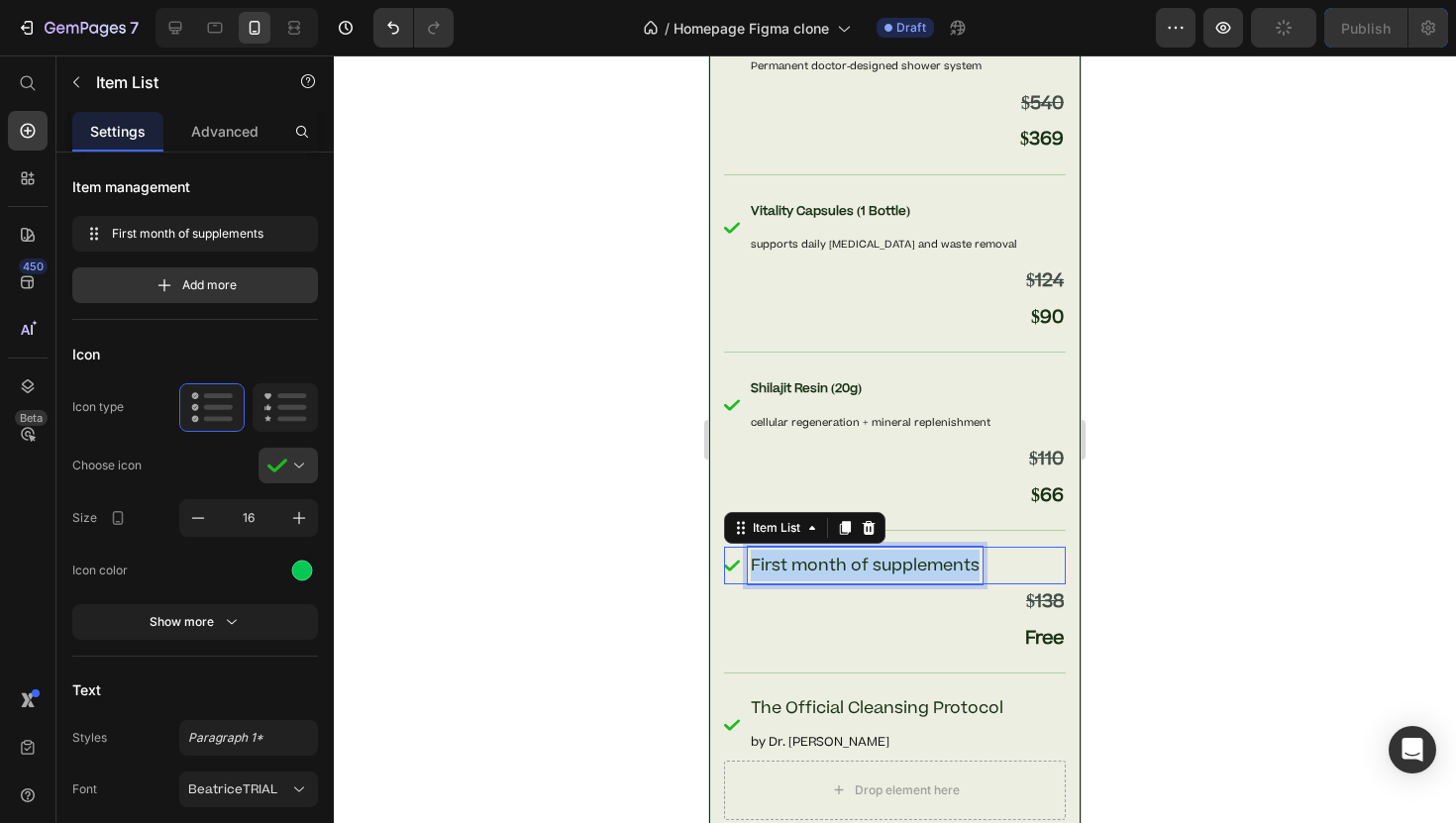 click on "First month of supplements" at bounding box center [865, 566] 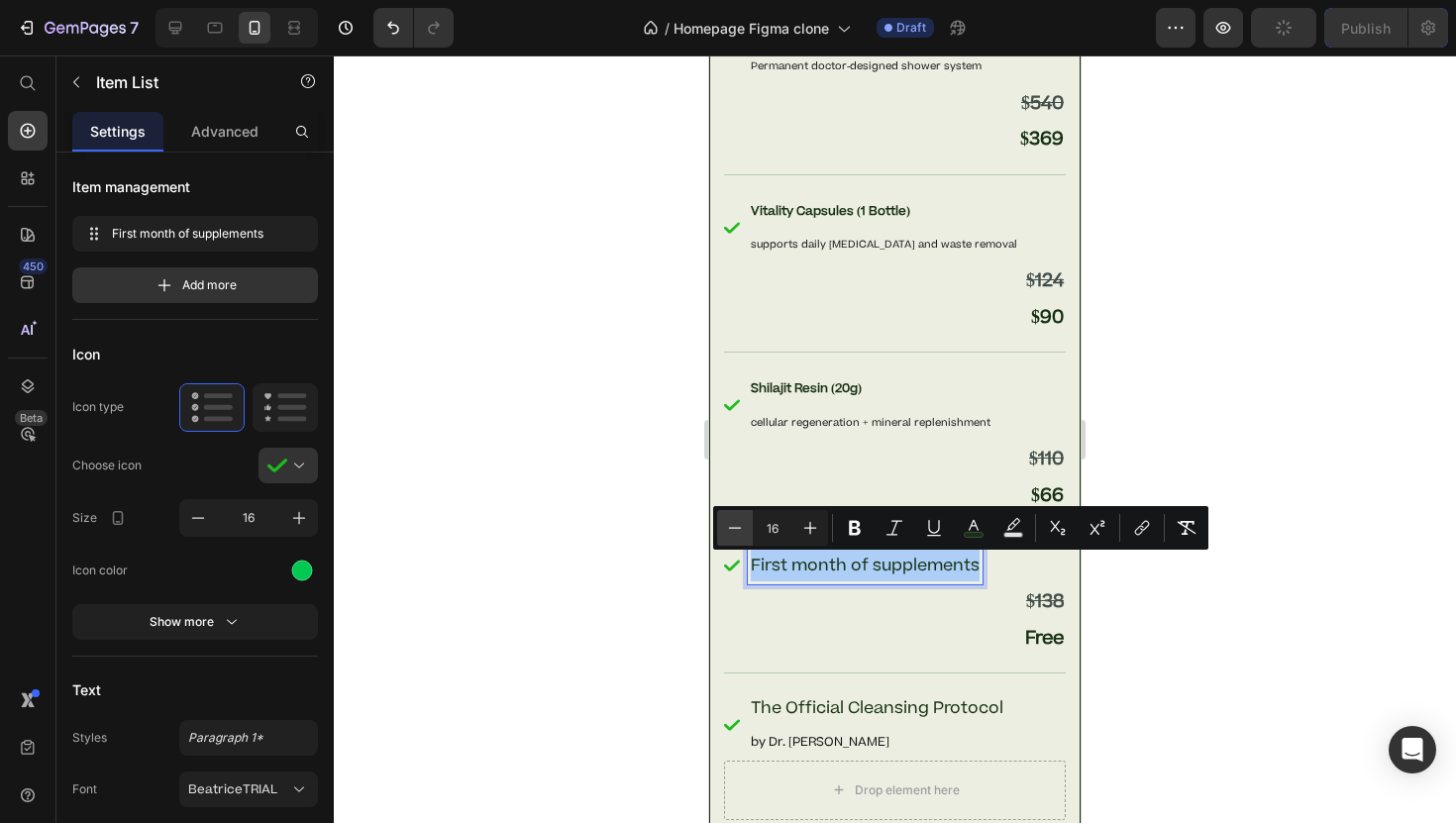 click 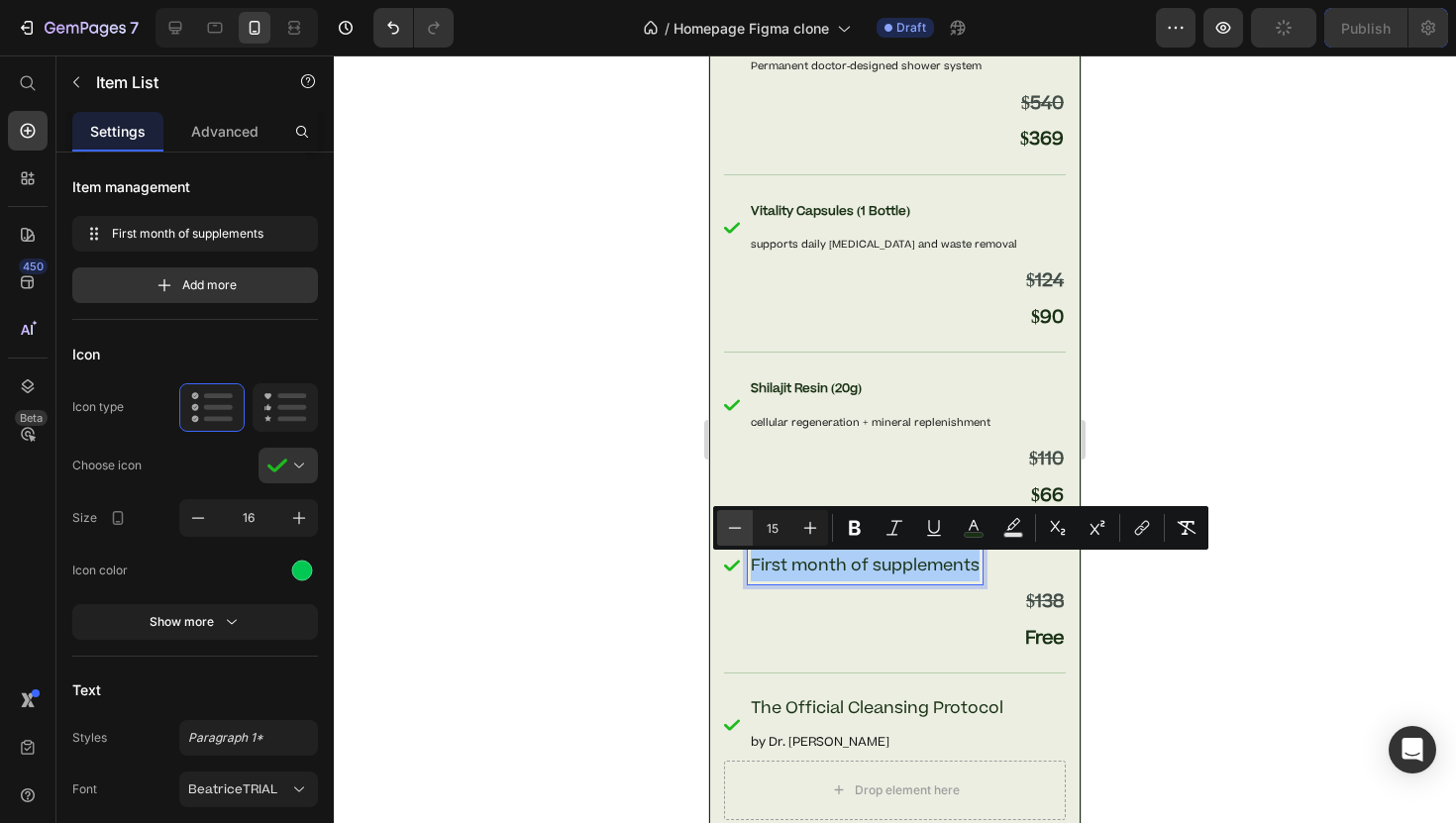 click 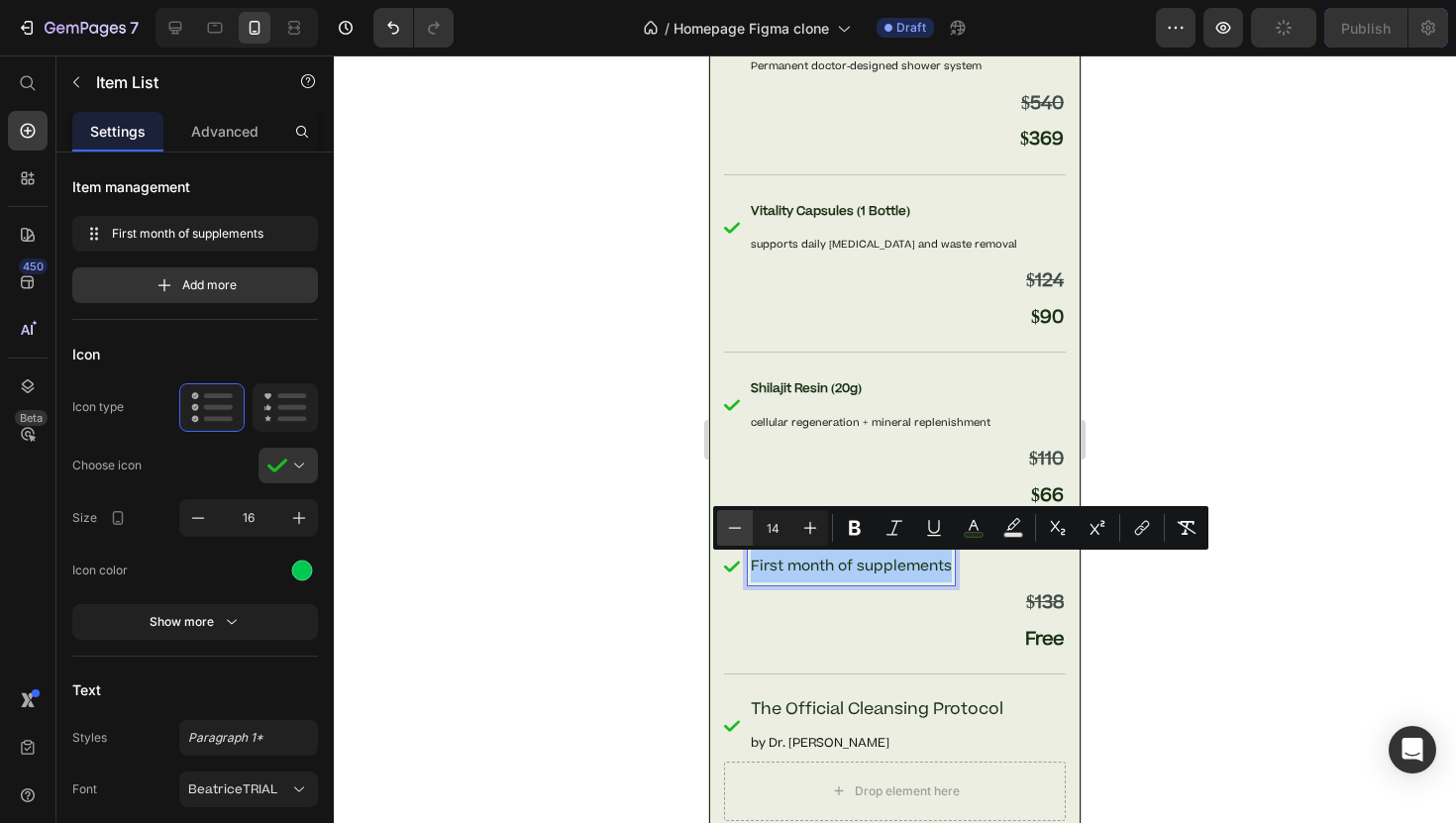 click 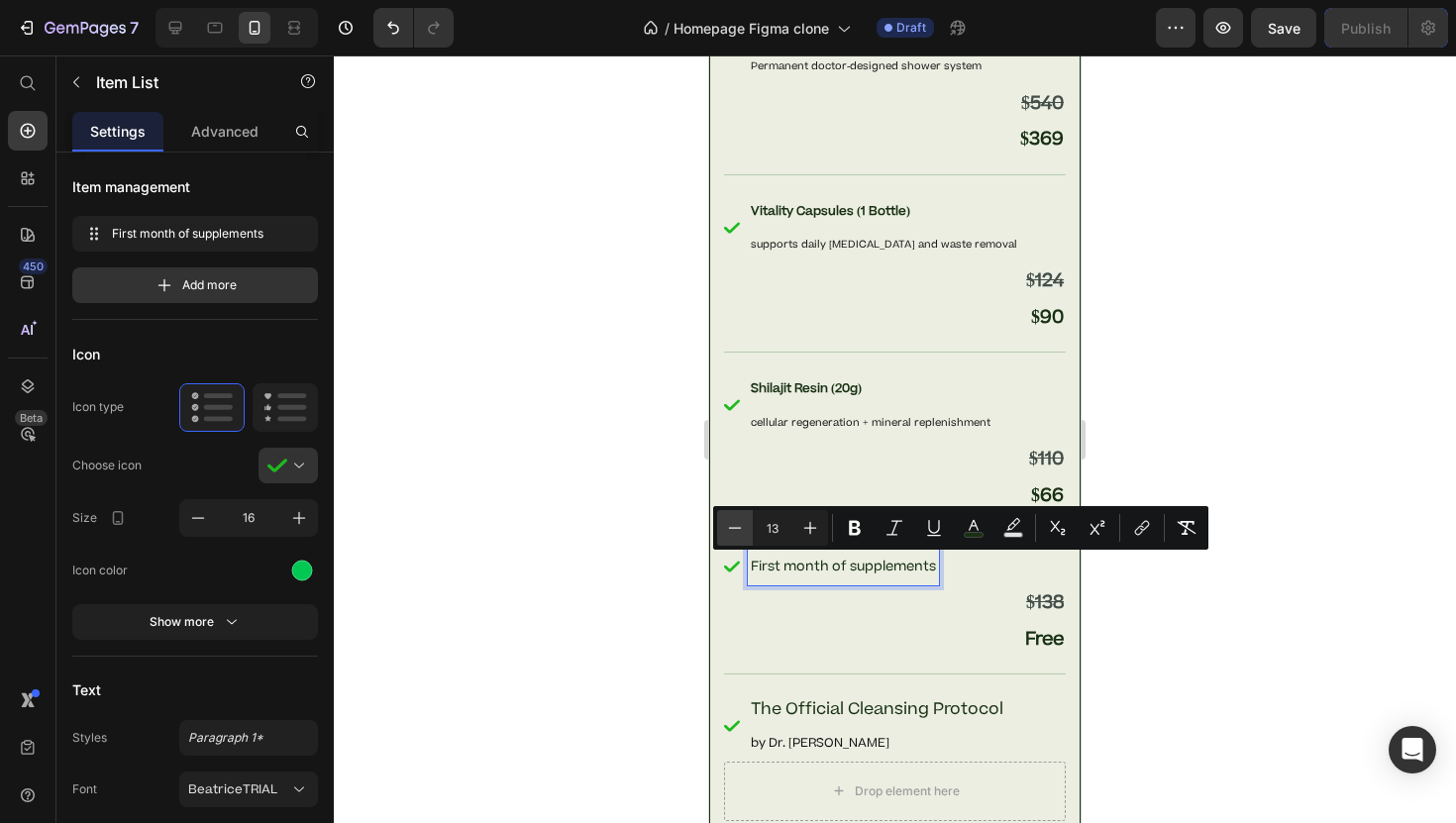 click 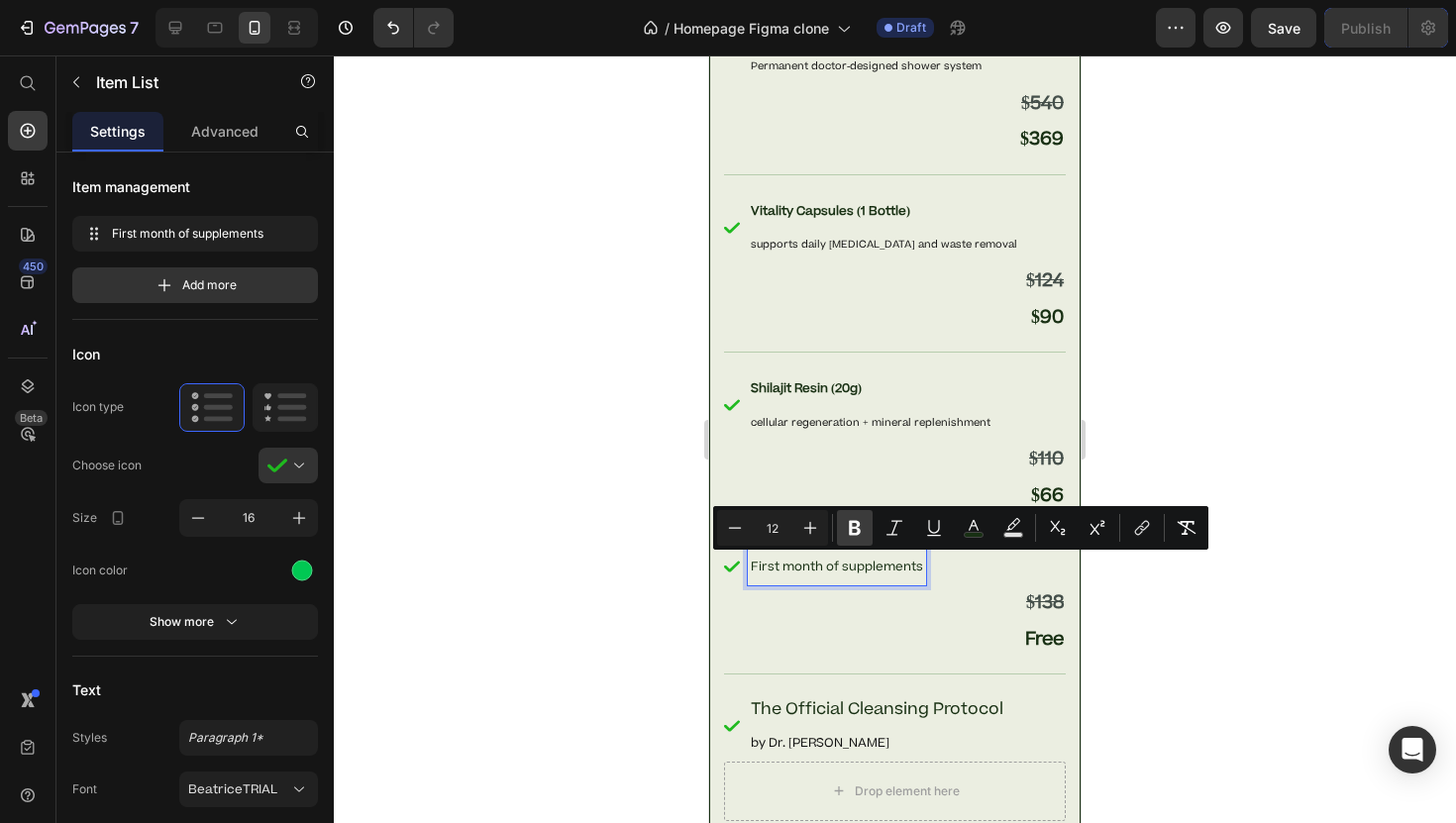 click on "Bold" at bounding box center [855, 528] 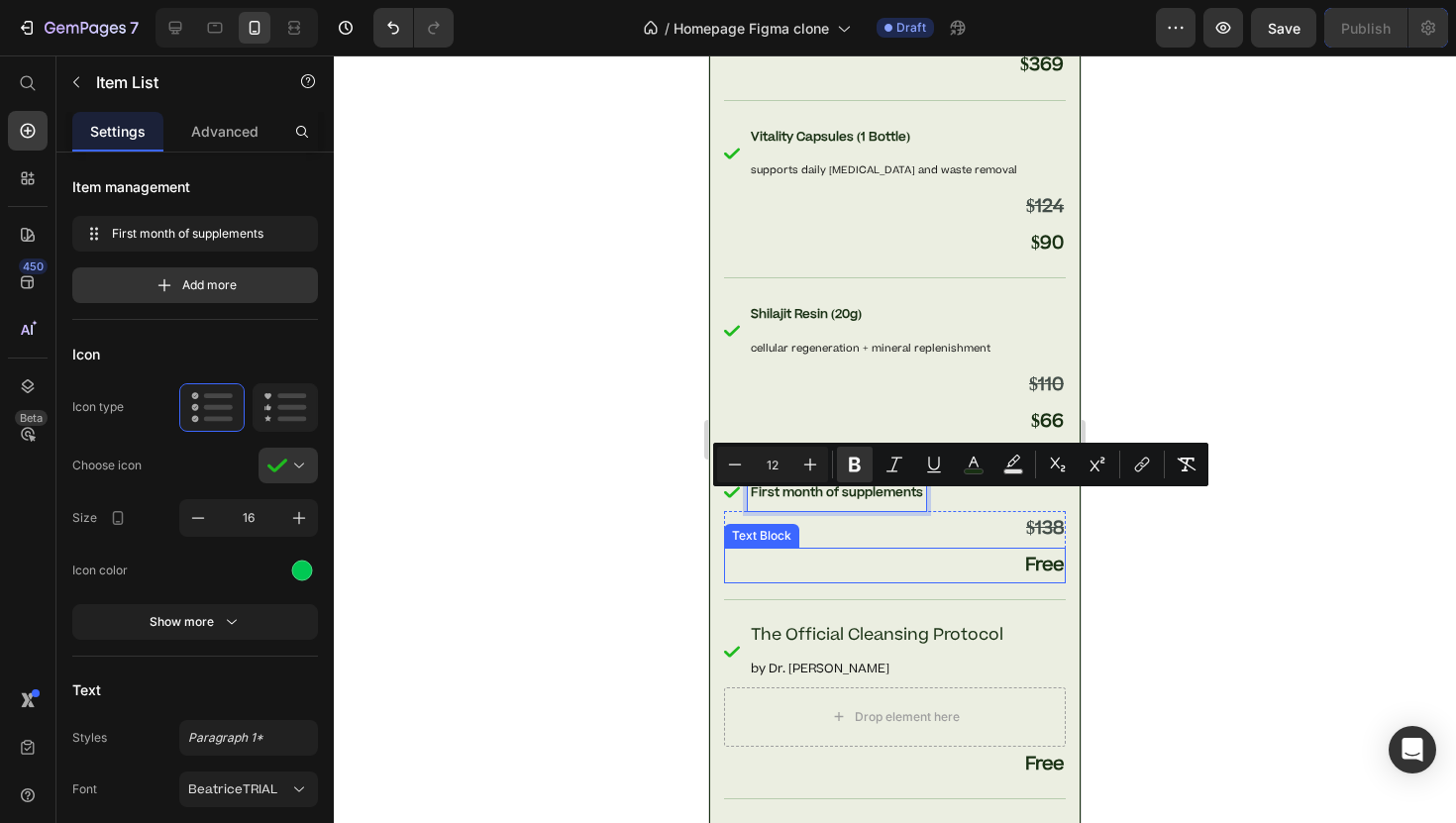 scroll, scrollTop: 10558, scrollLeft: 0, axis: vertical 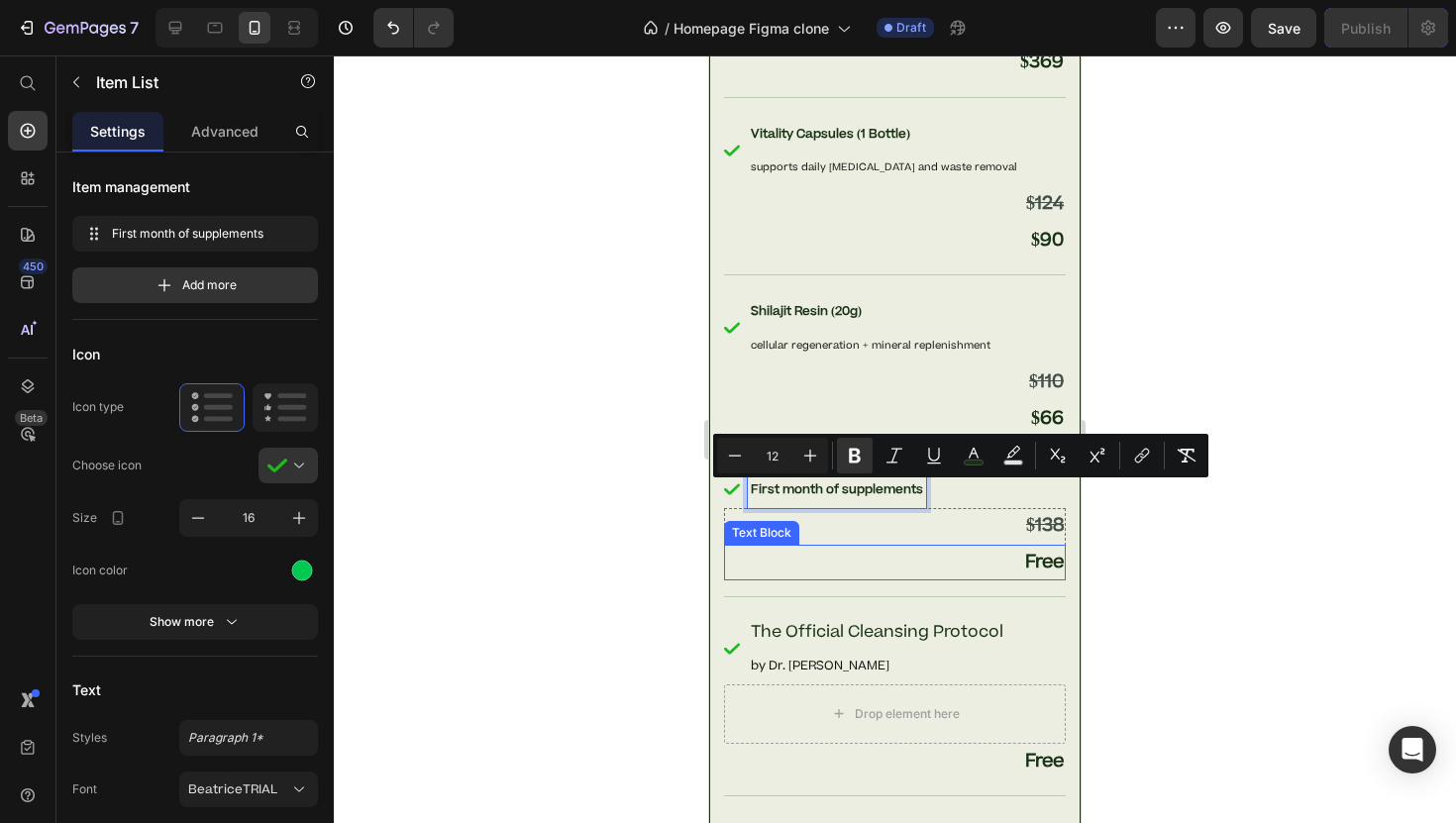 click on "The Official Cleansing Protocol" at bounding box center (877, 632) 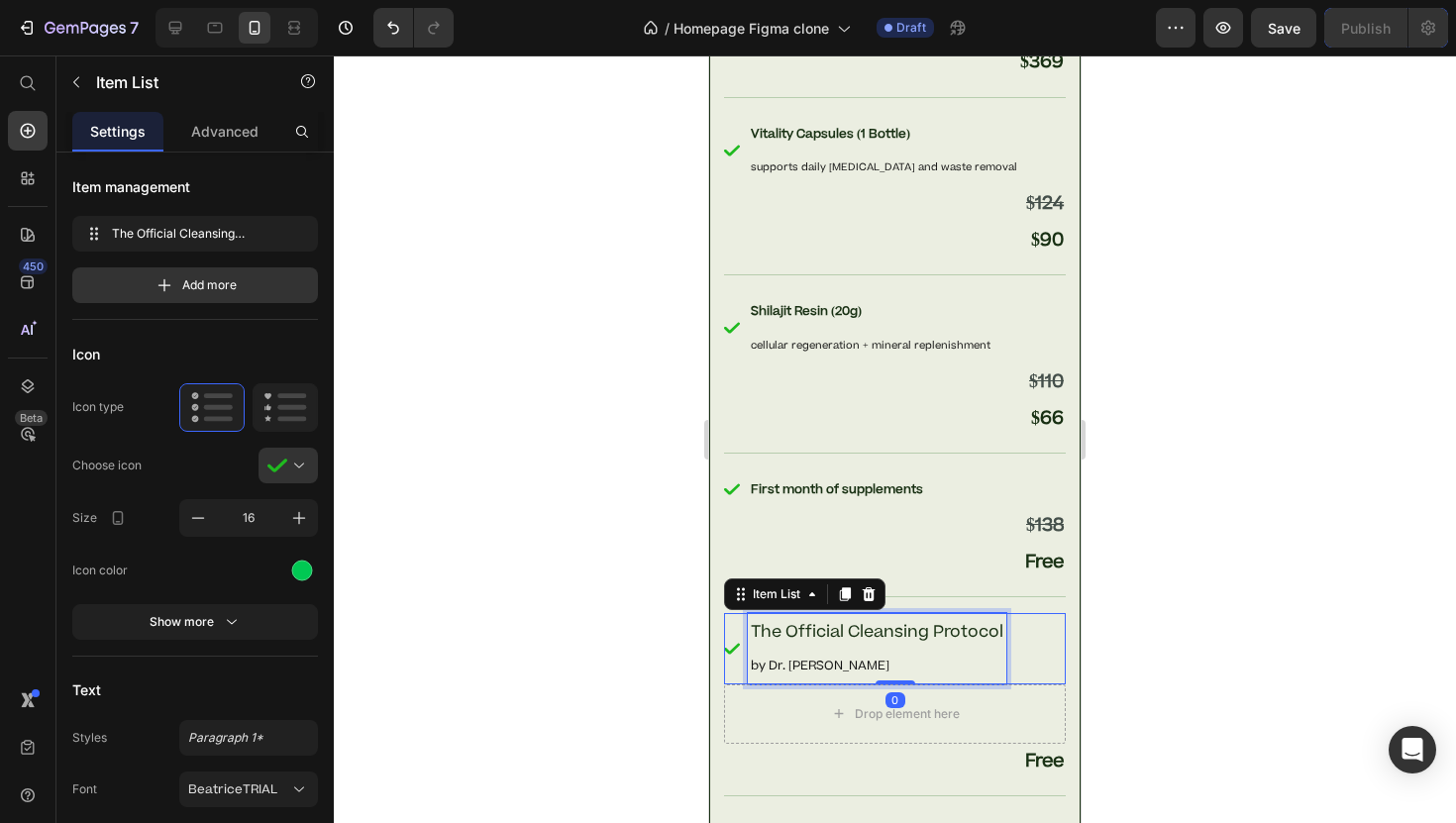click on "The Official Cleansing Protocol" at bounding box center (877, 632) 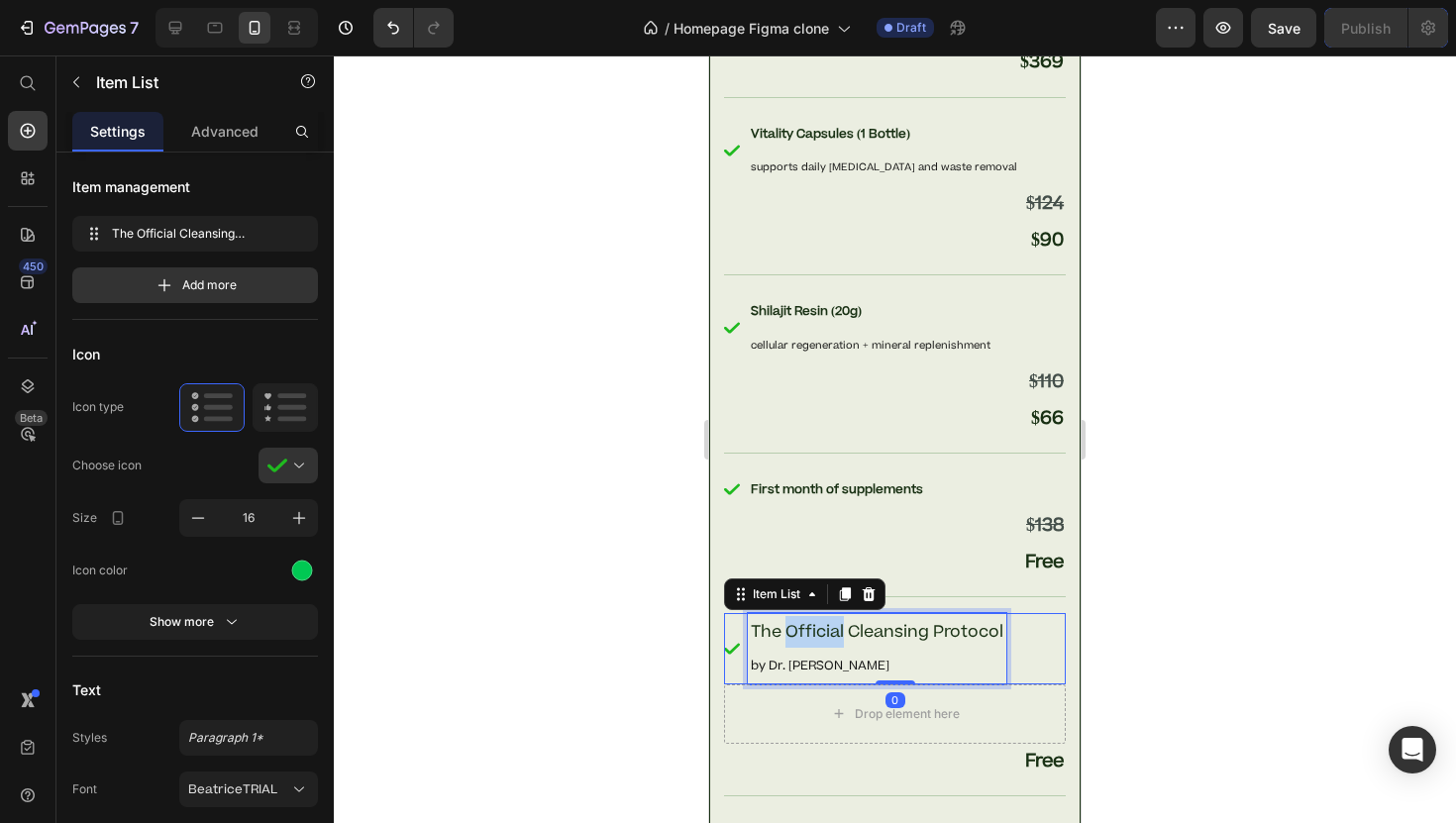 click on "The Official Cleansing Protocol" at bounding box center [877, 632] 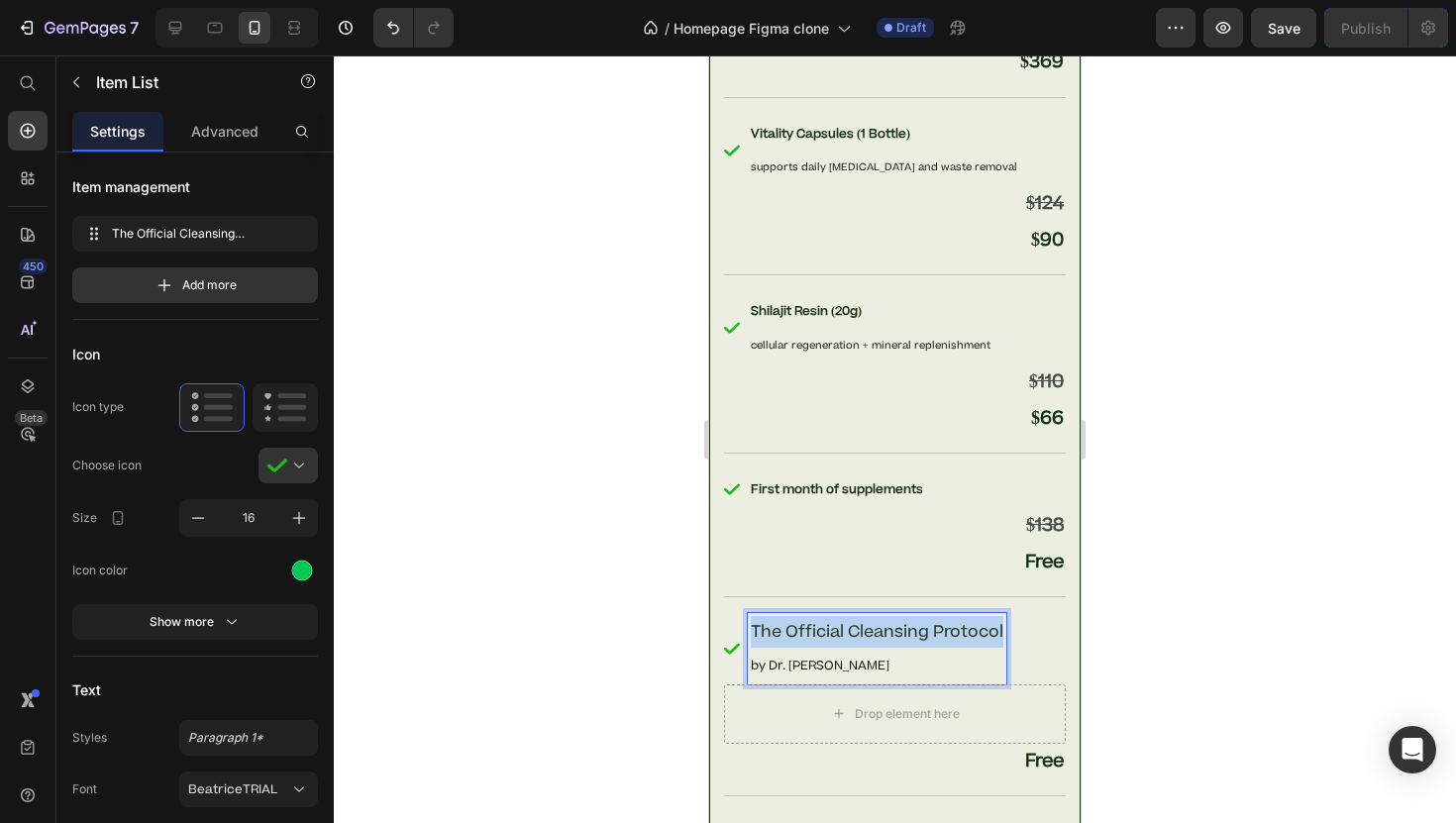 click on "The Official Cleansing Protocol" at bounding box center [877, 632] 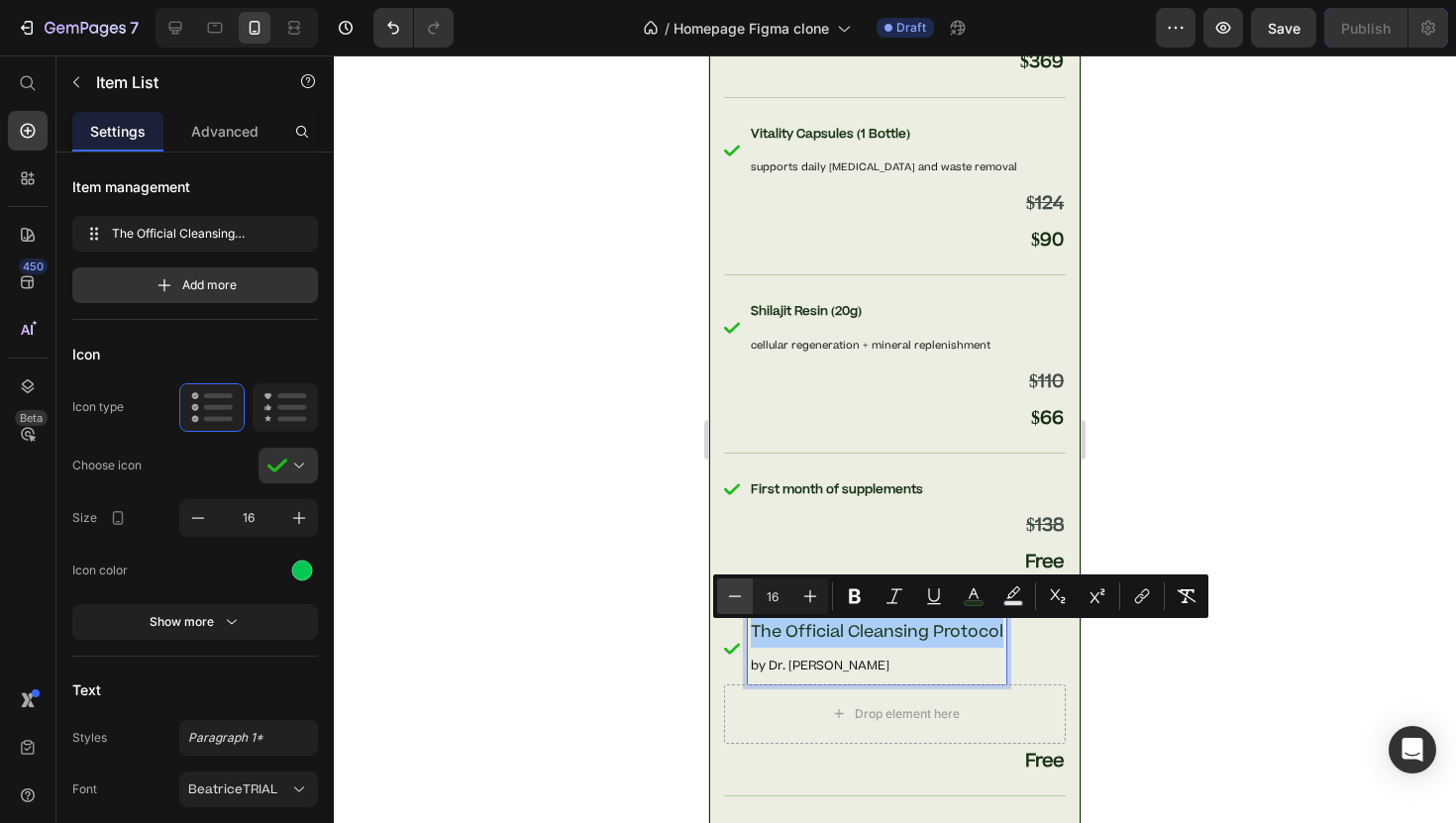 click on "Minus" at bounding box center (735, 596) 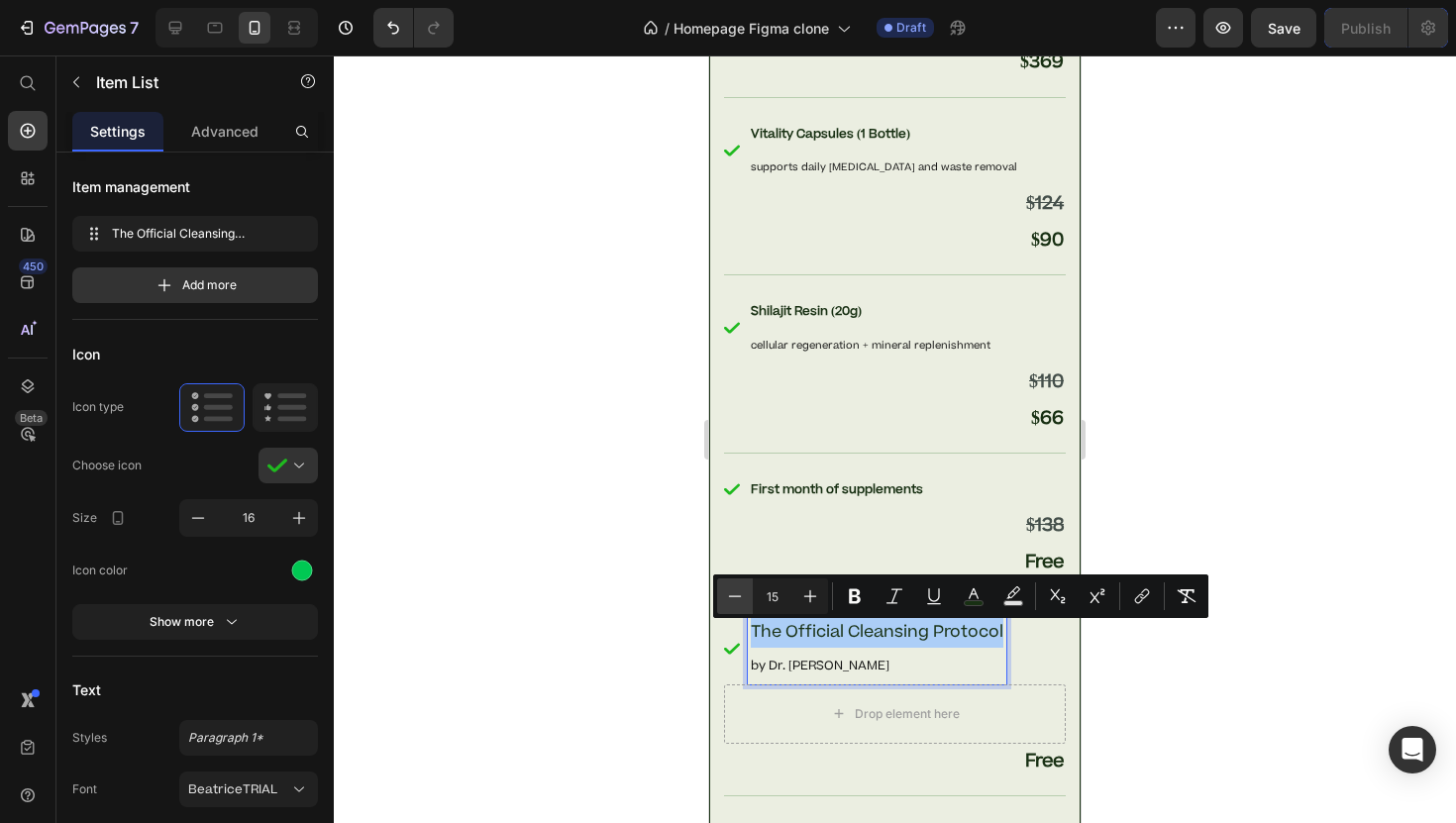 click on "Minus" at bounding box center [735, 596] 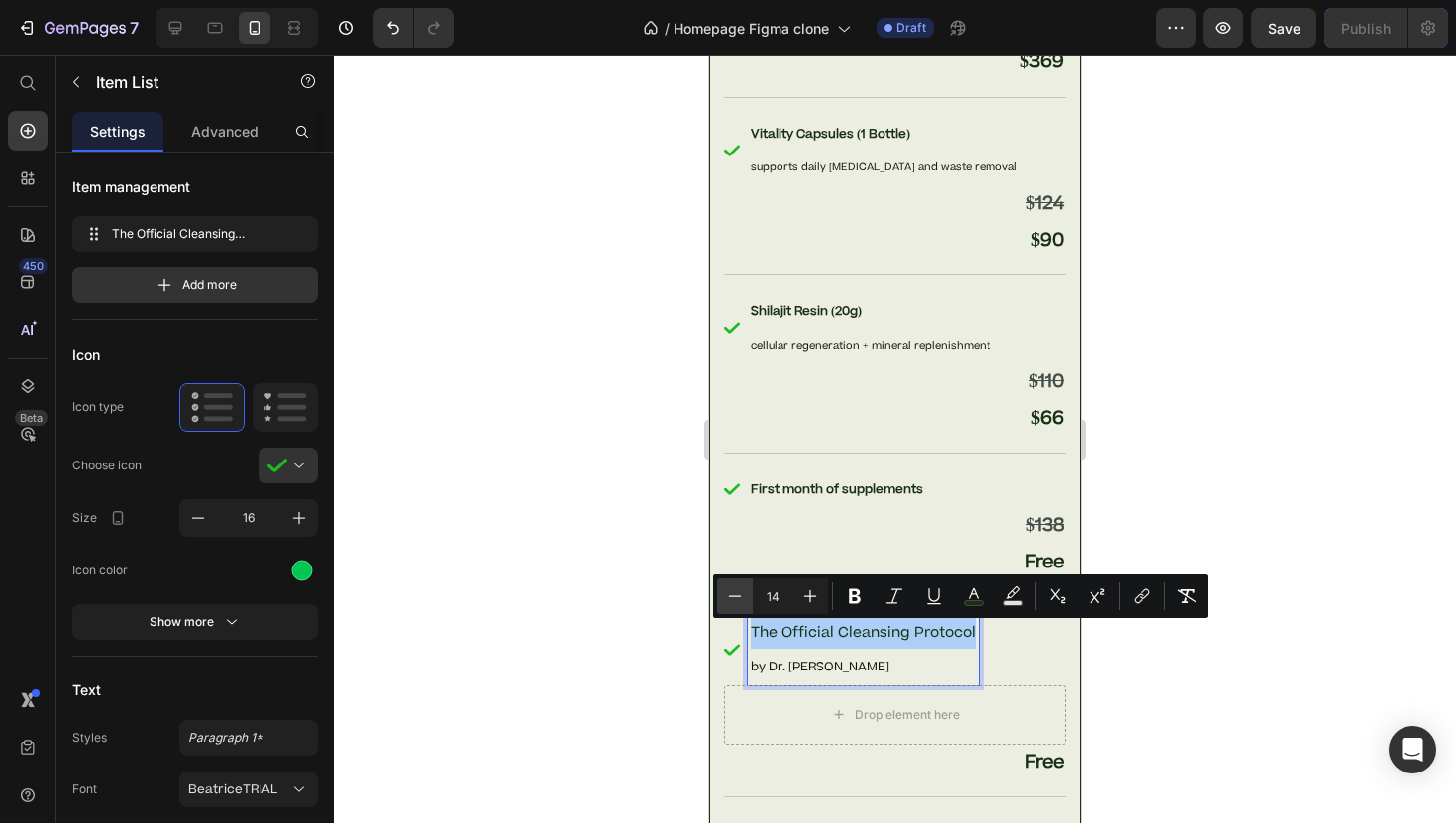 click on "Minus" at bounding box center (735, 596) 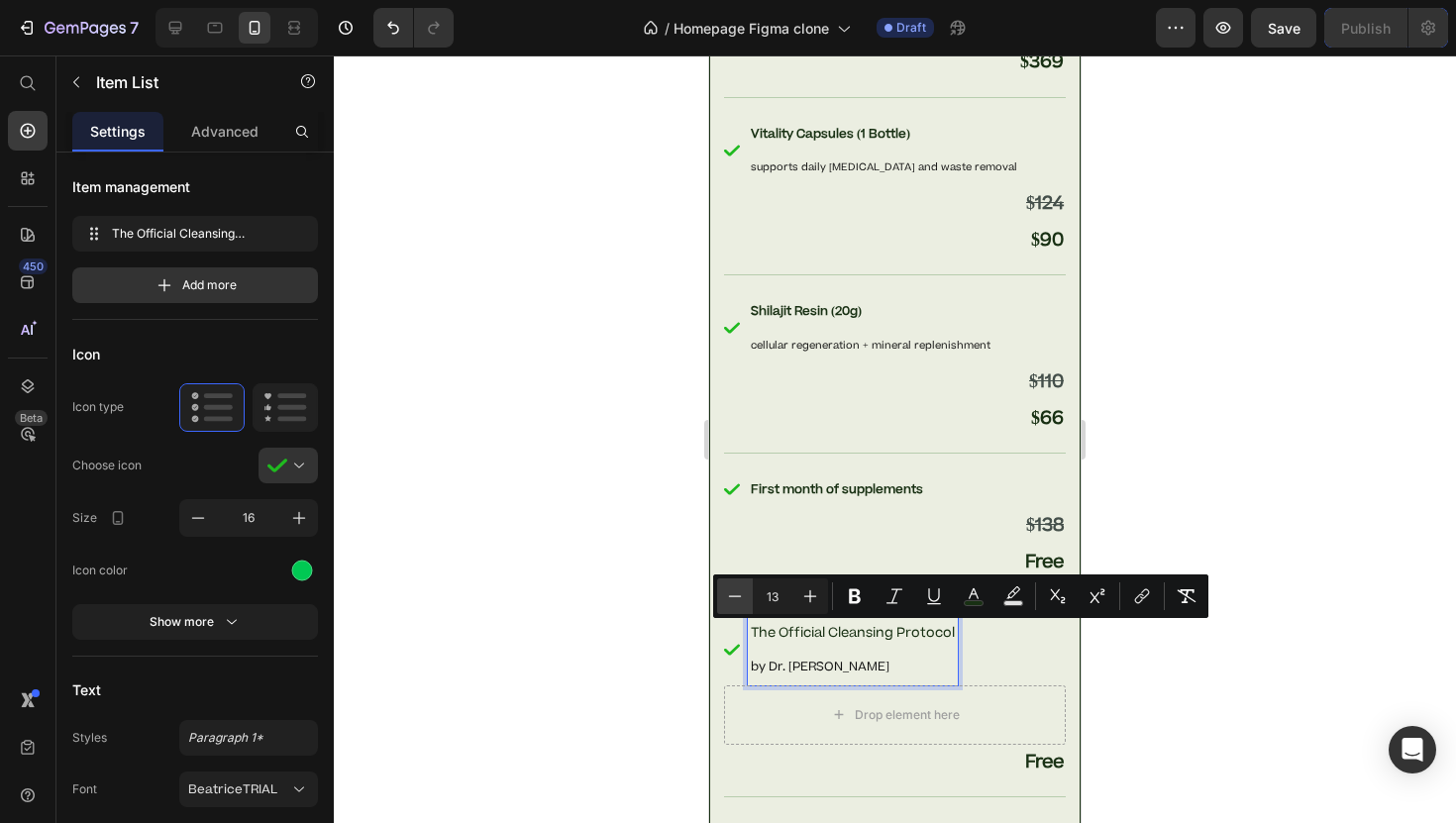 click on "Minus" at bounding box center (735, 596) 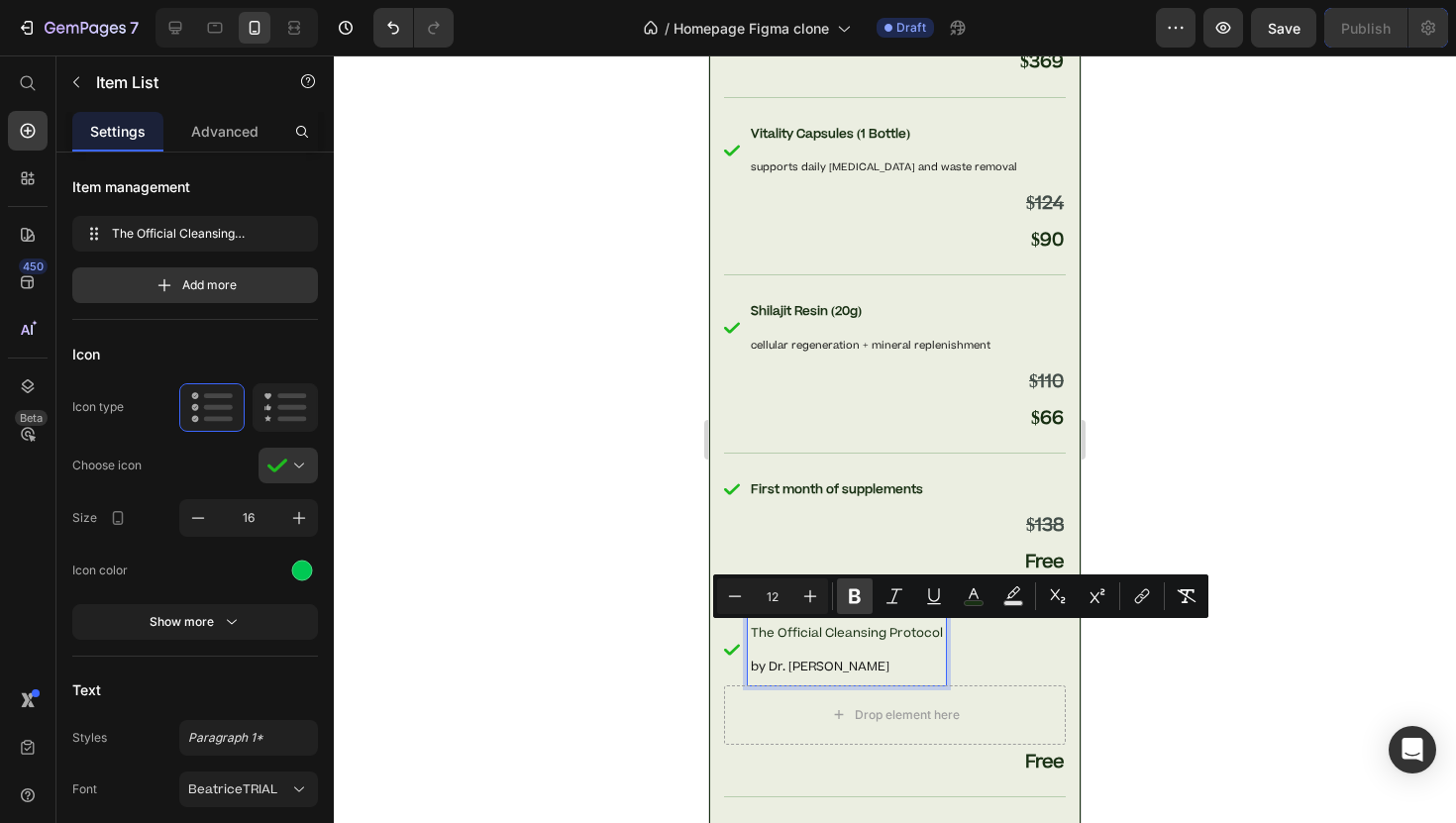 click on "Bold" at bounding box center [855, 596] 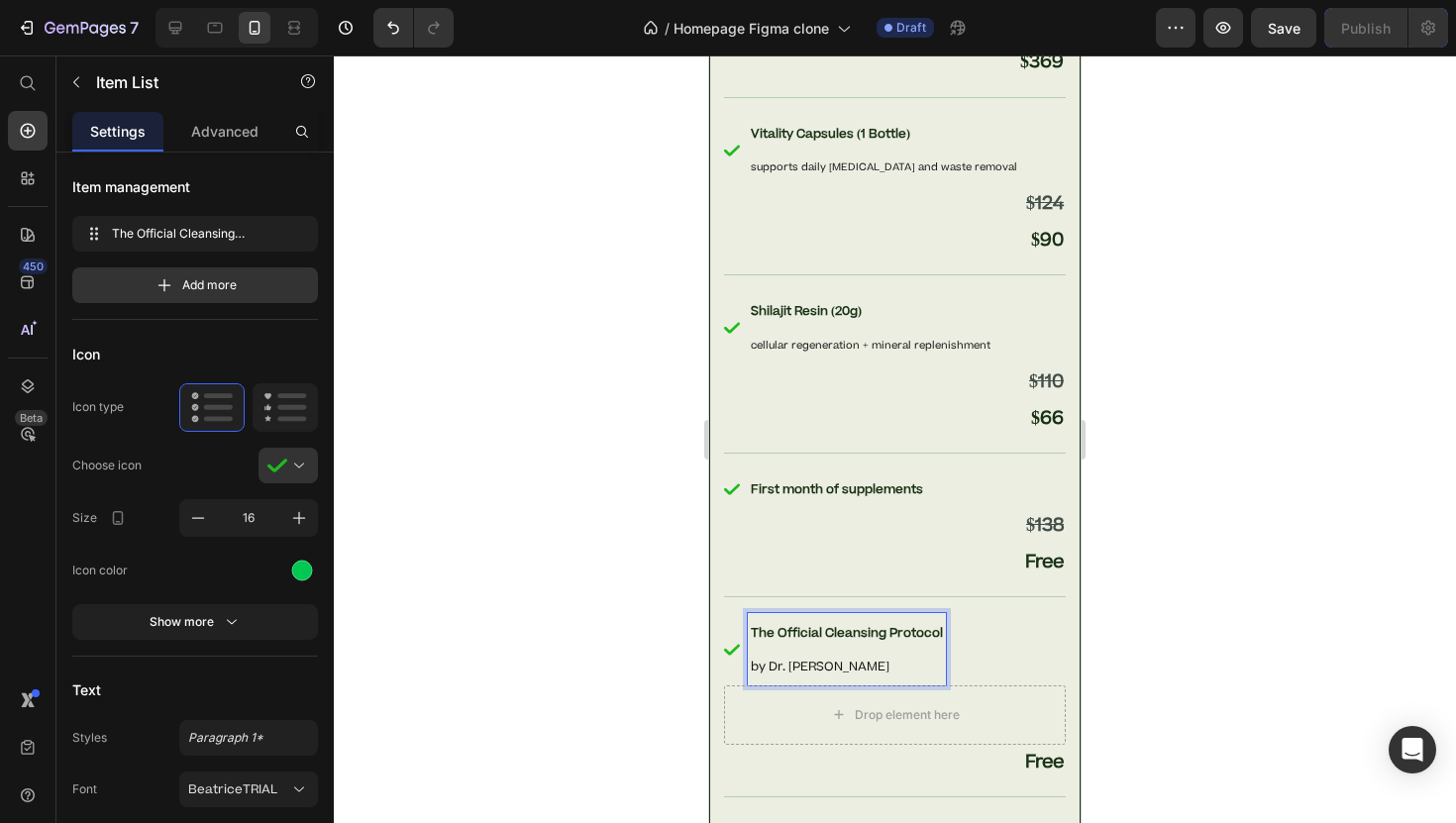 click on "by Dr. [PERSON_NAME]" at bounding box center [820, 667] 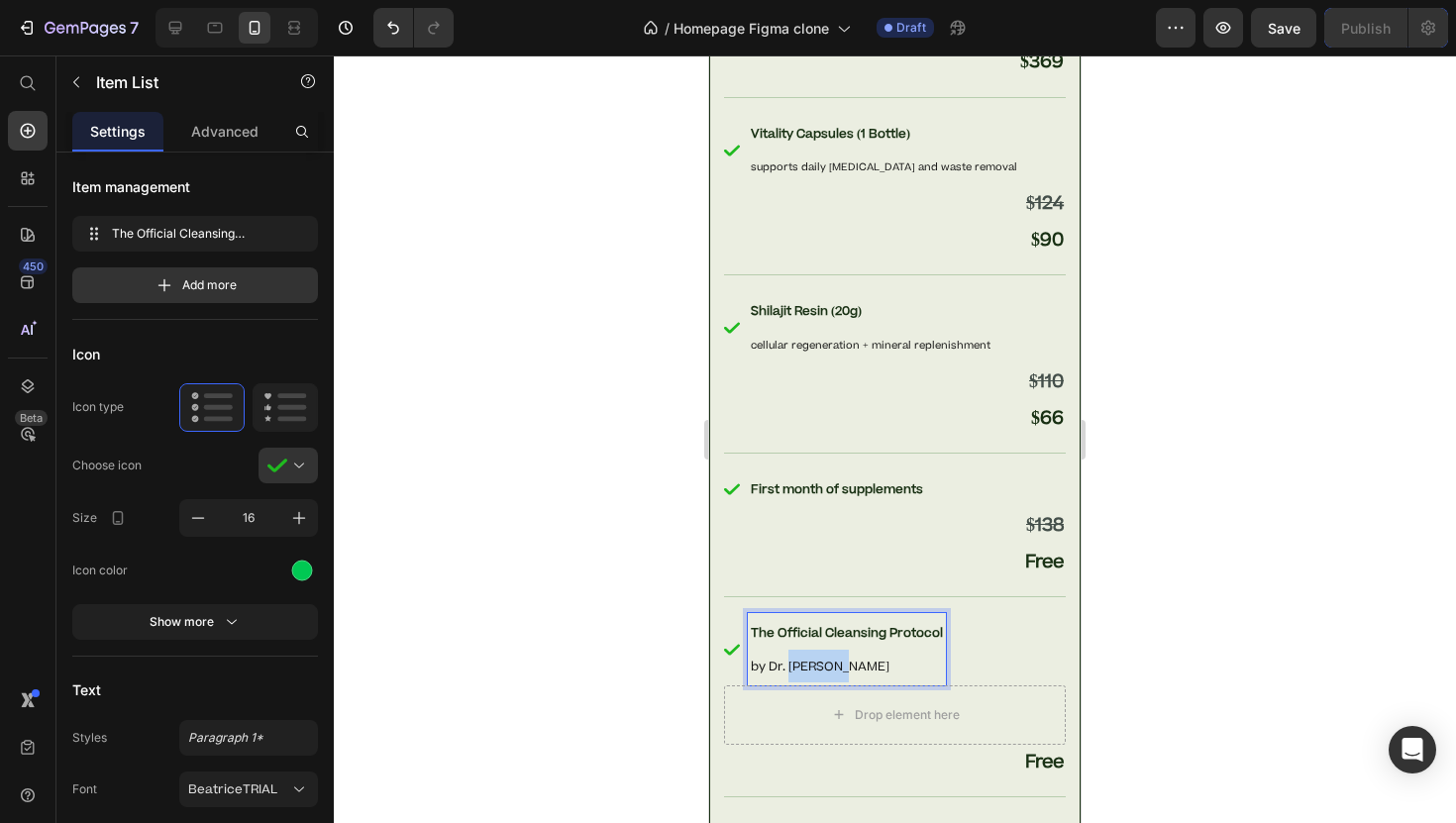click on "by Dr. [PERSON_NAME]" at bounding box center [820, 667] 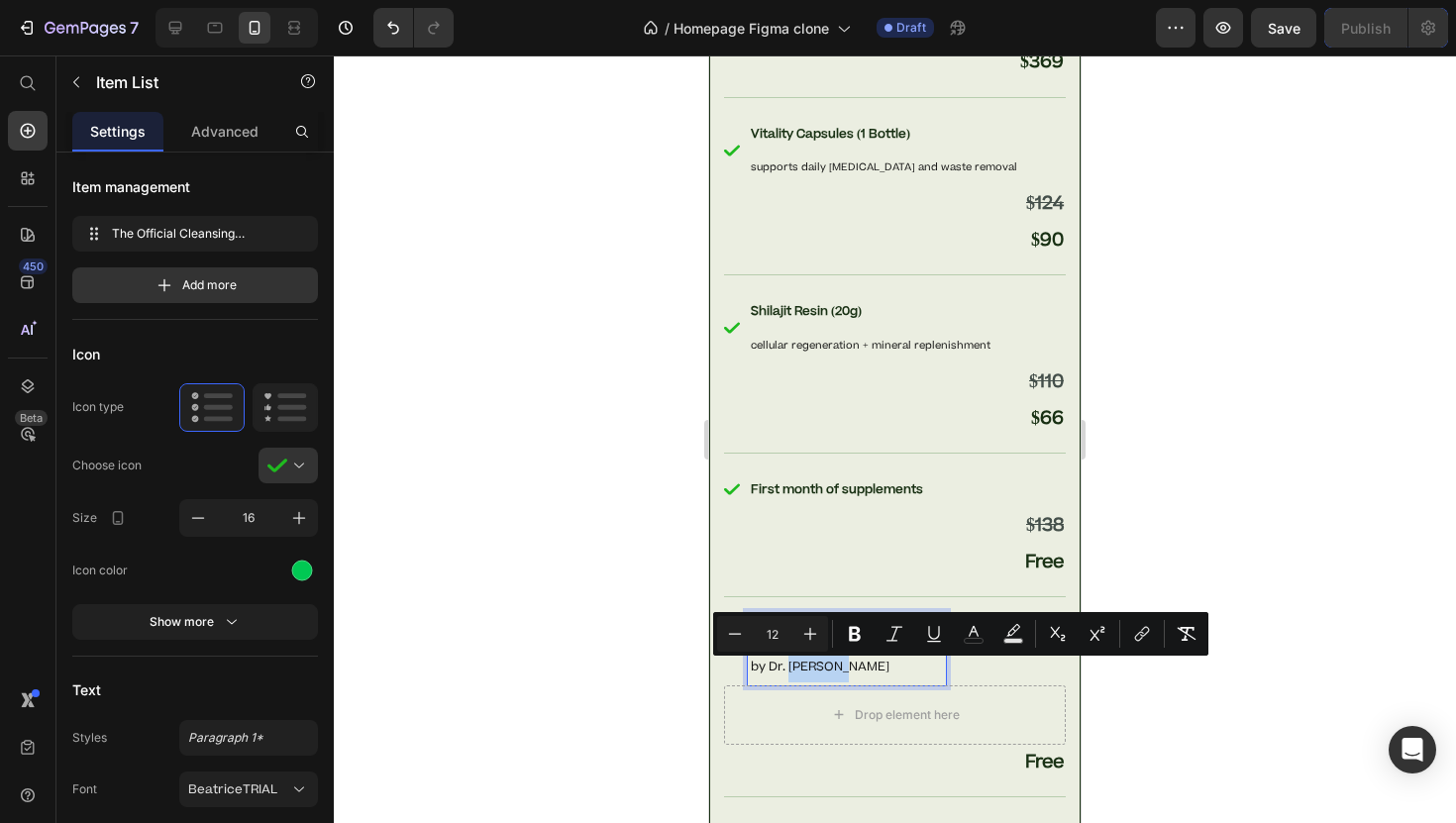 click on "by Dr. [PERSON_NAME]" at bounding box center [820, 667] 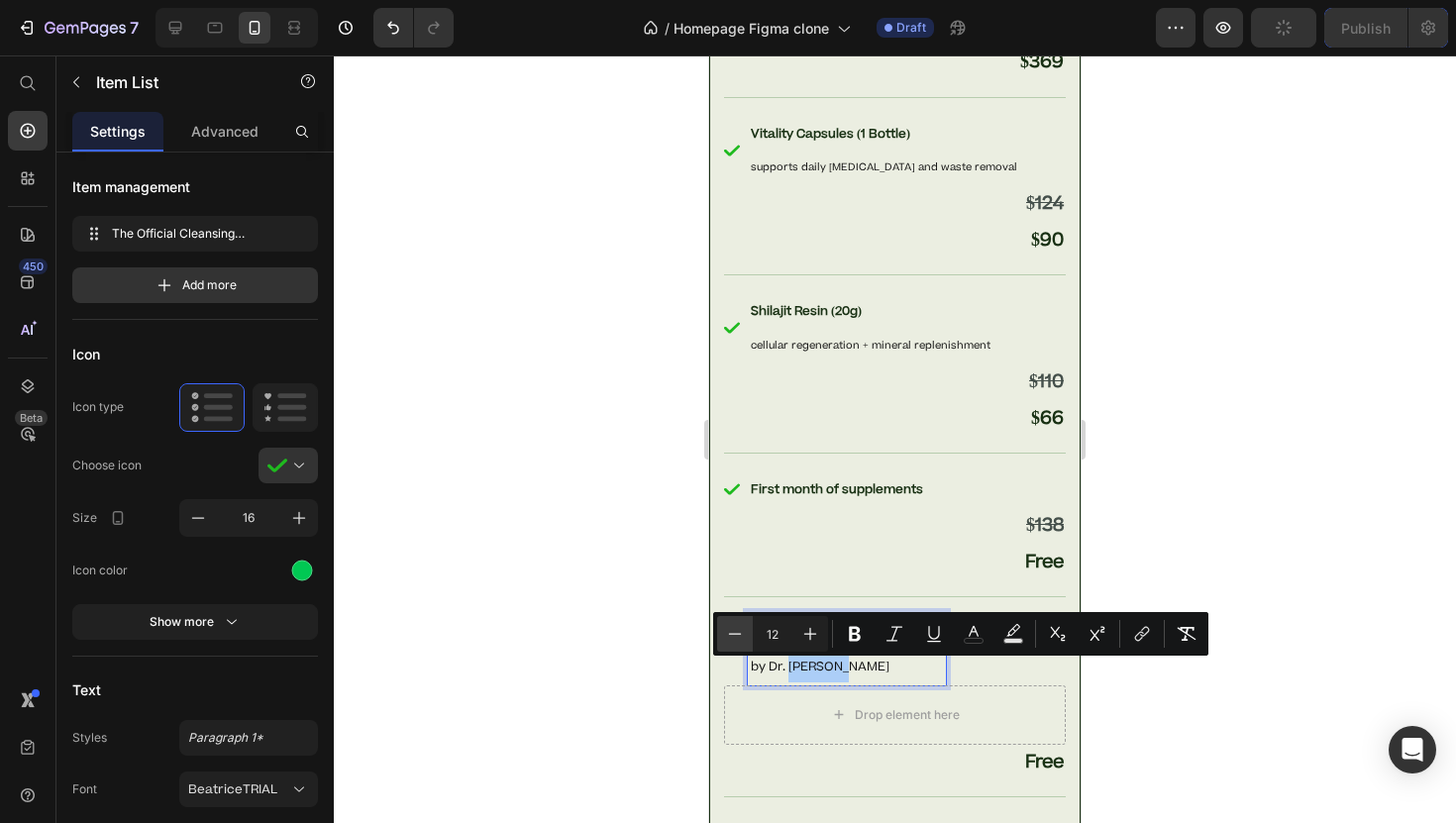 click 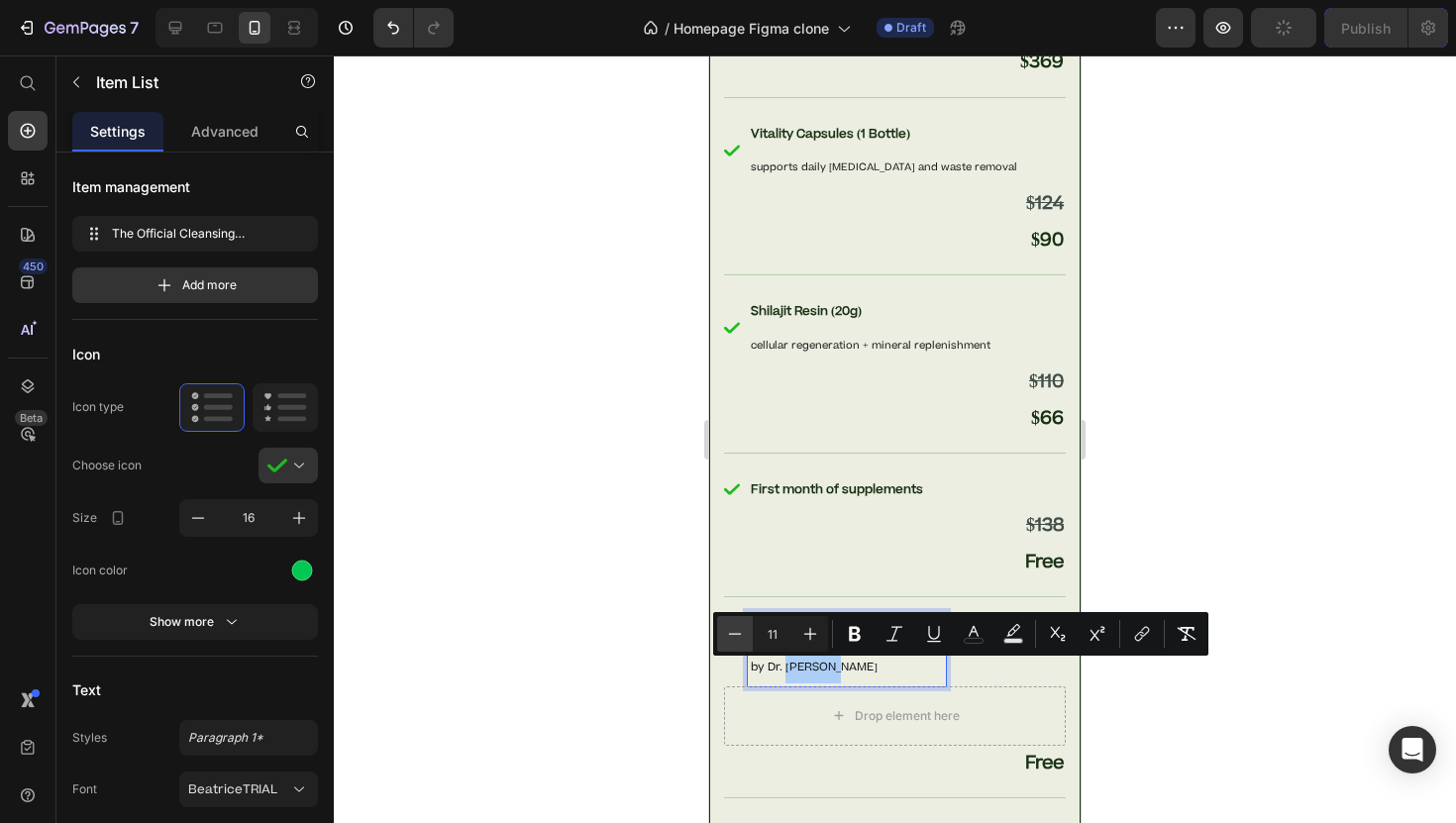 click 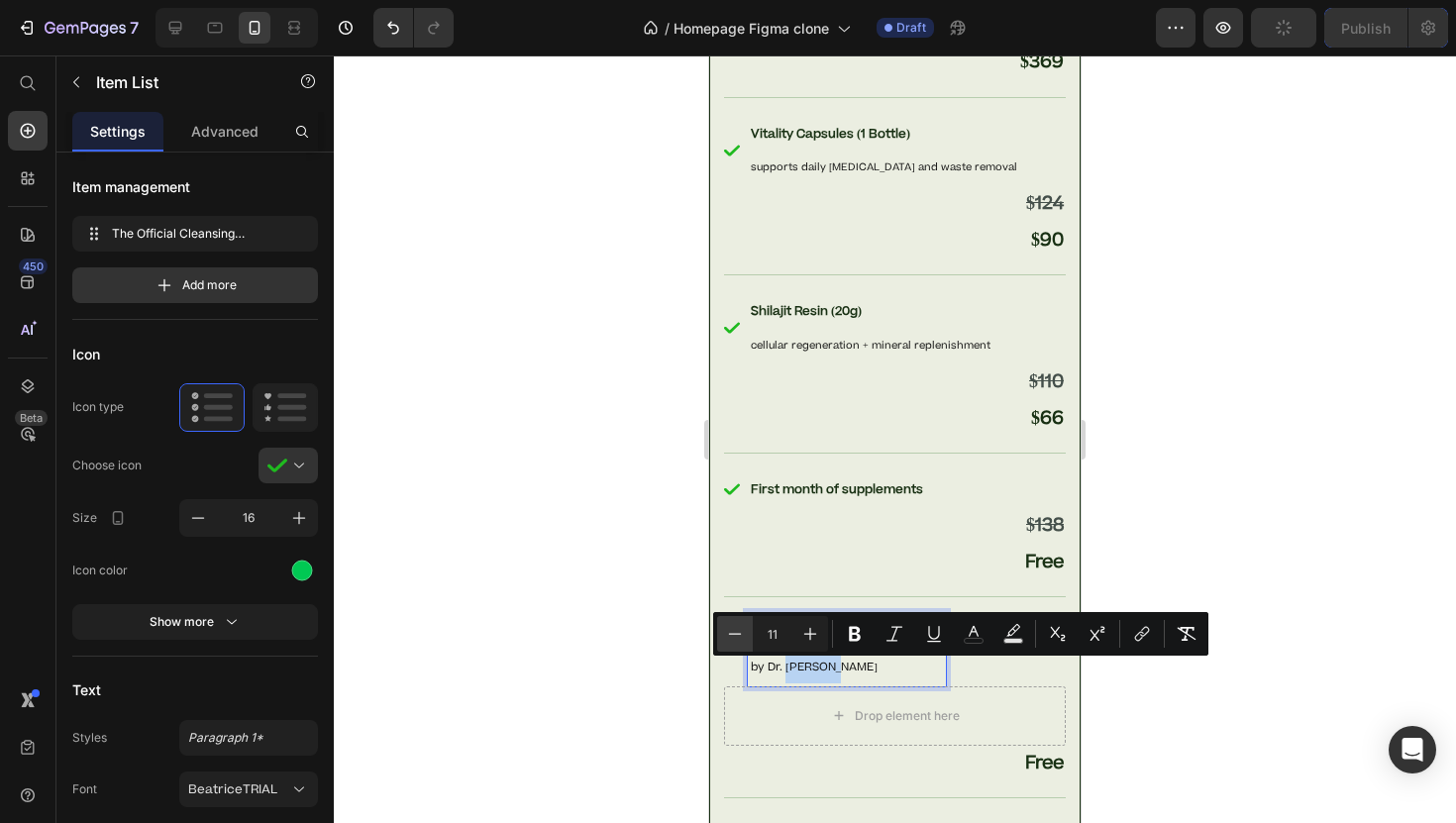 type on "10" 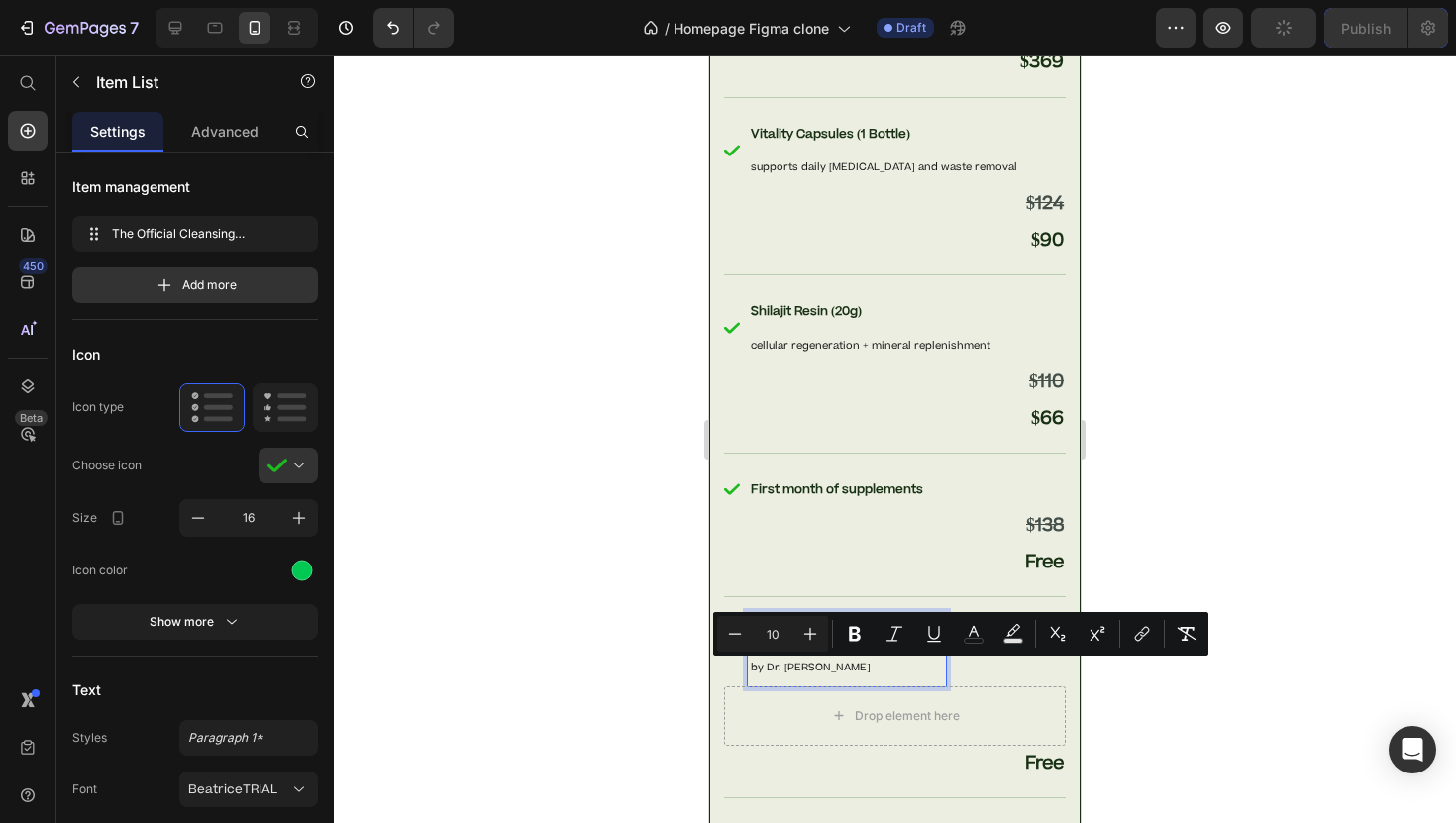 click on "$138" at bounding box center (894, 526) 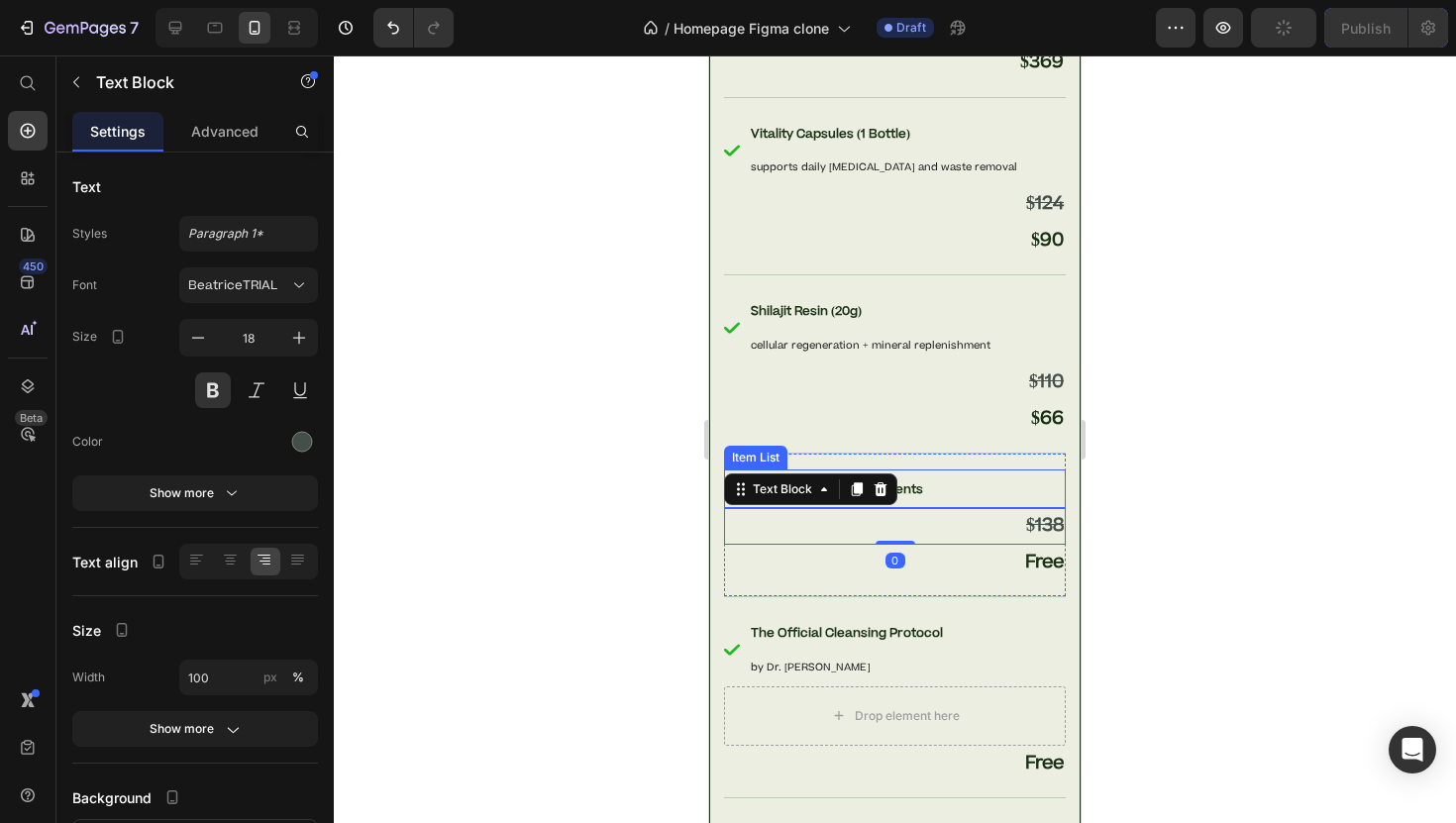 click on "First month of supplements" at bounding box center [894, 488] 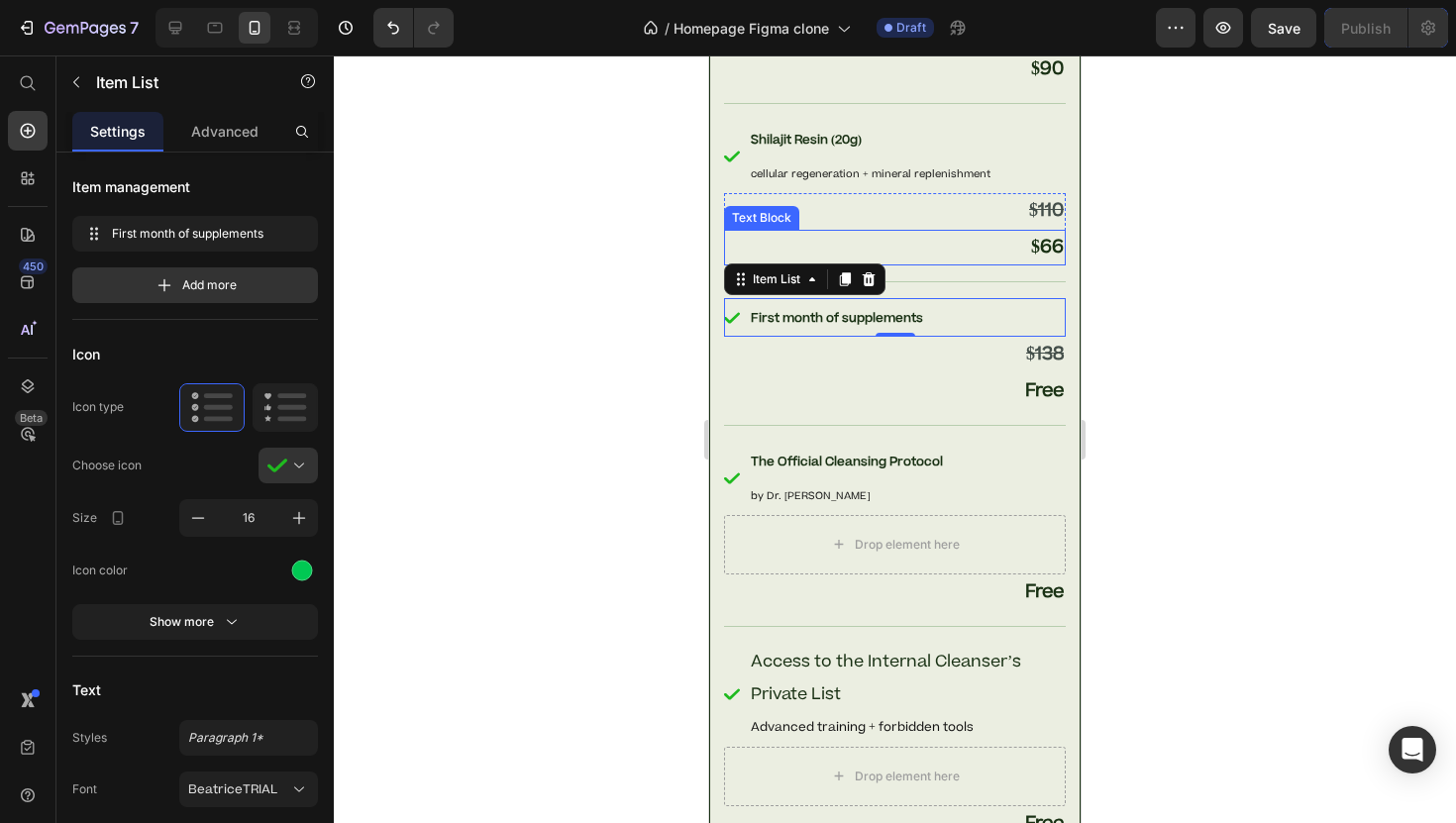 scroll, scrollTop: 10225, scrollLeft: 0, axis: vertical 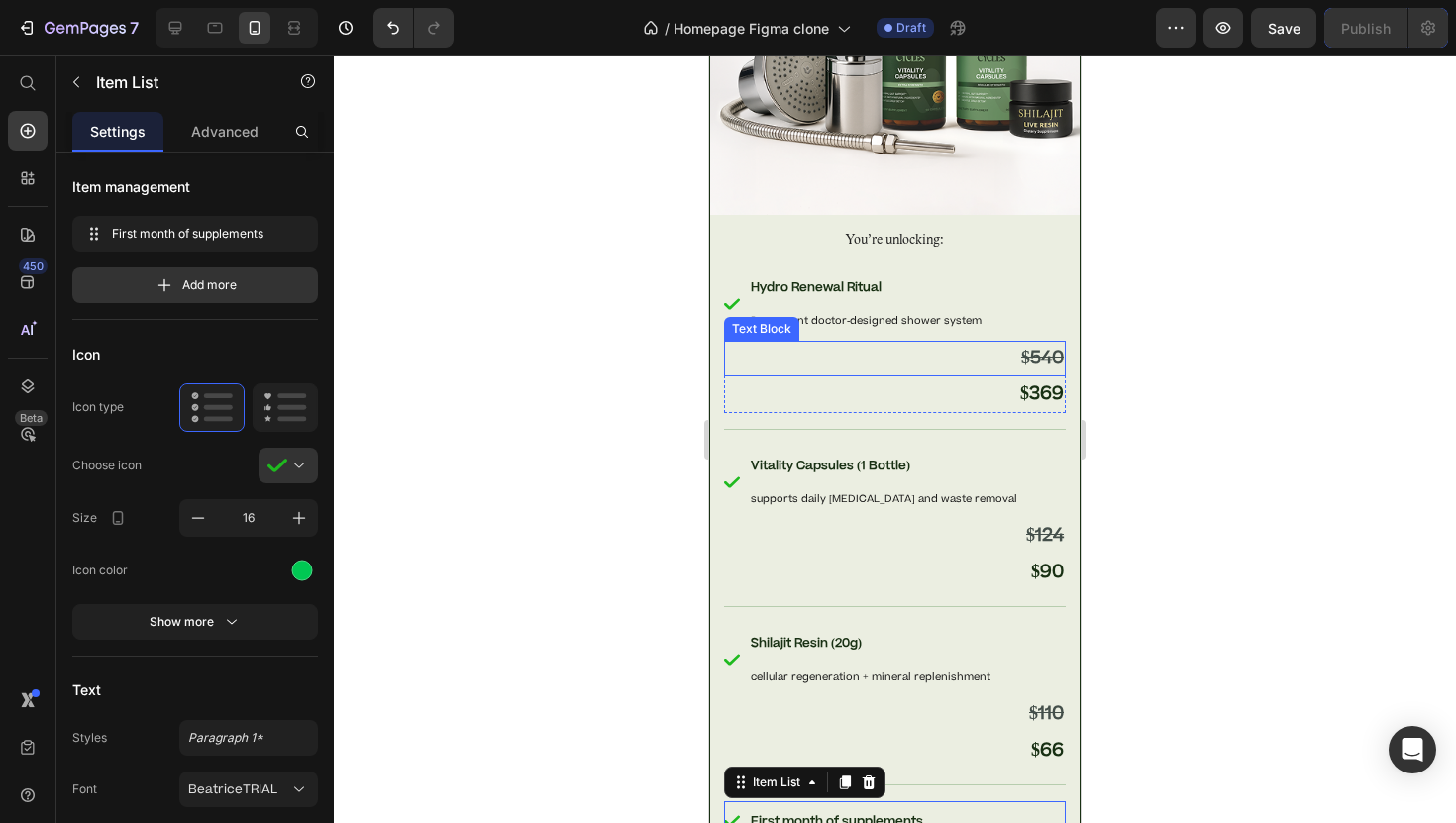 click on "$540" at bounding box center (1042, 358) 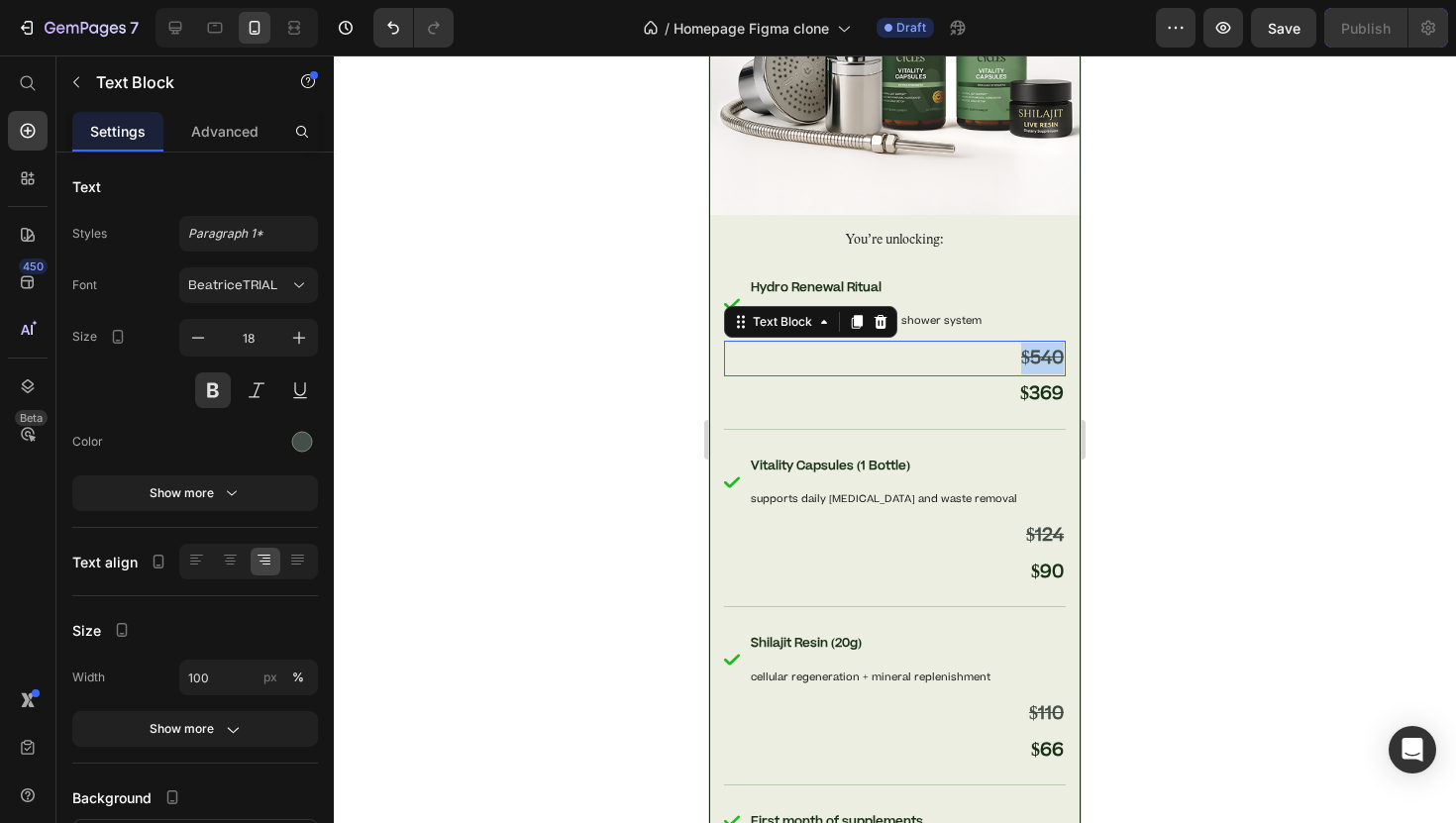 click on "$540" at bounding box center (1042, 358) 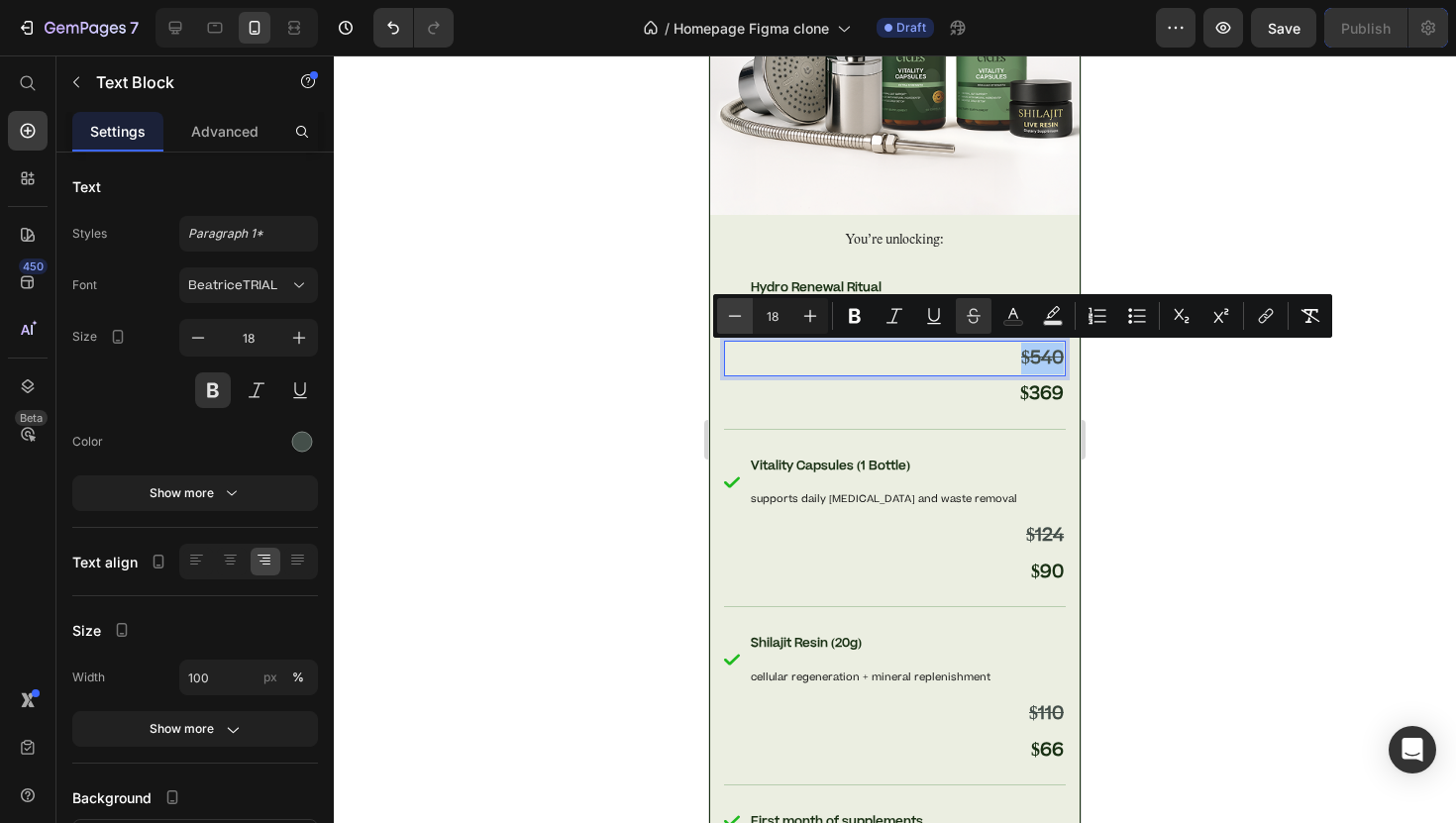 click 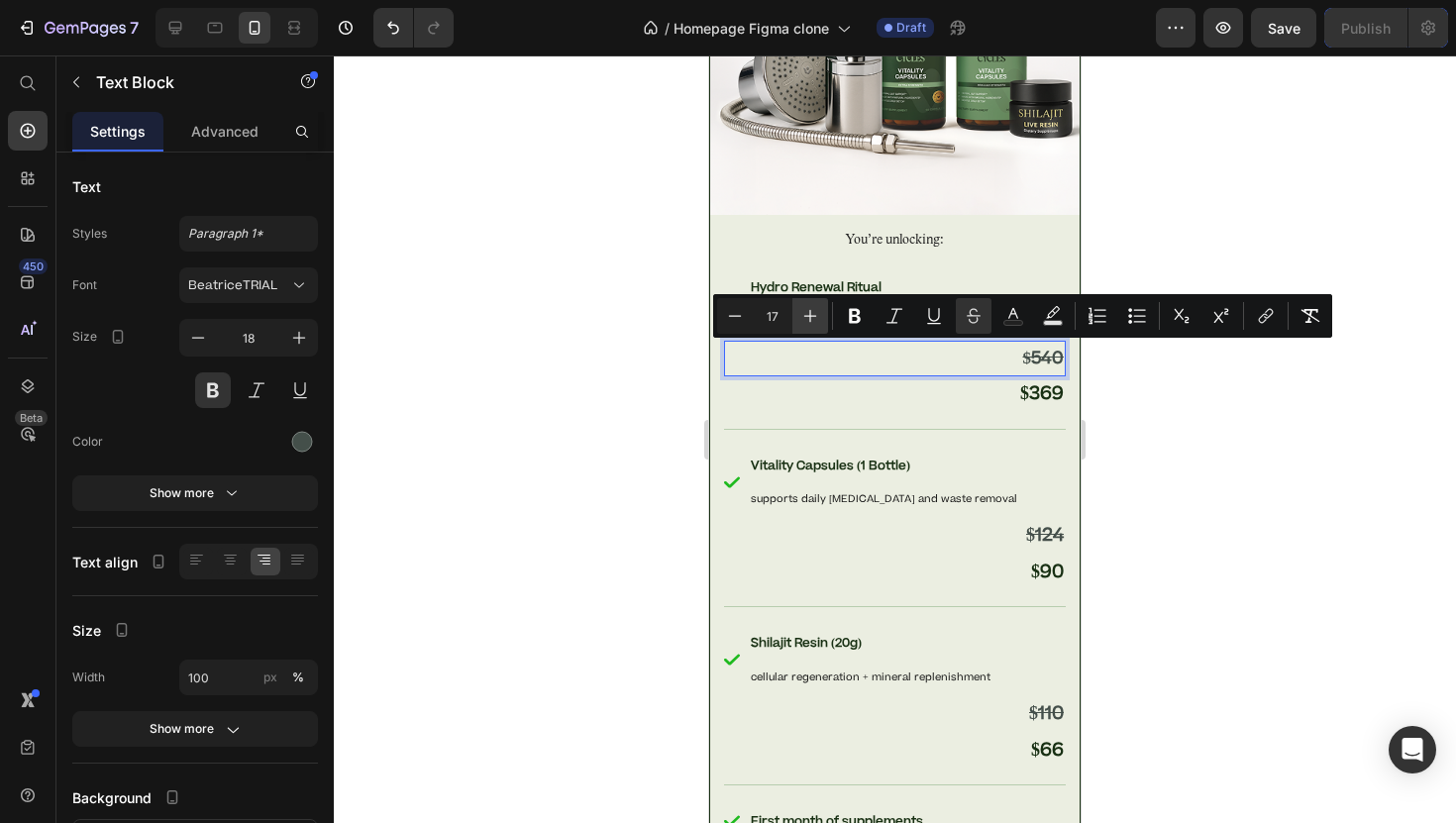click 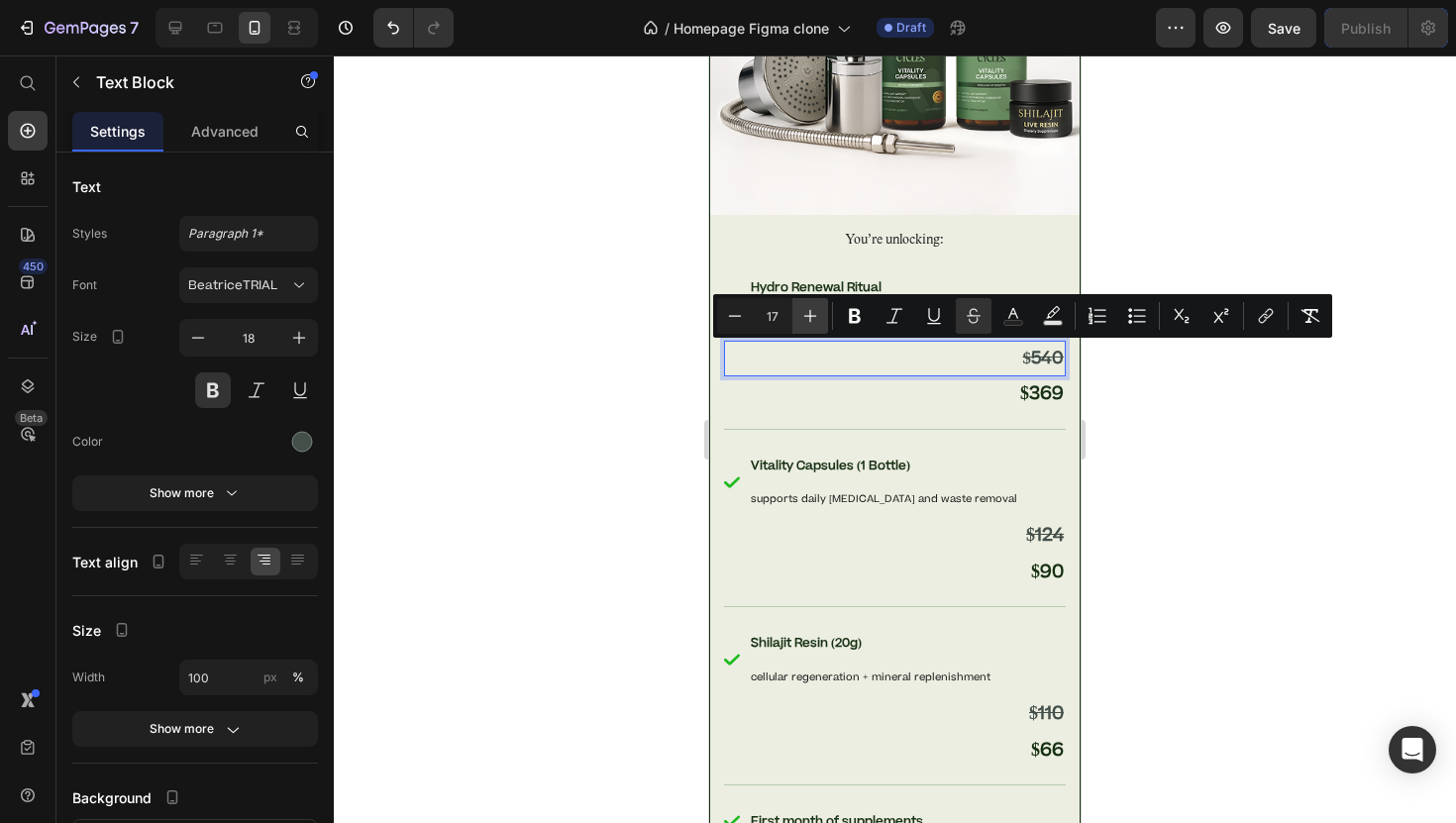 type on "18" 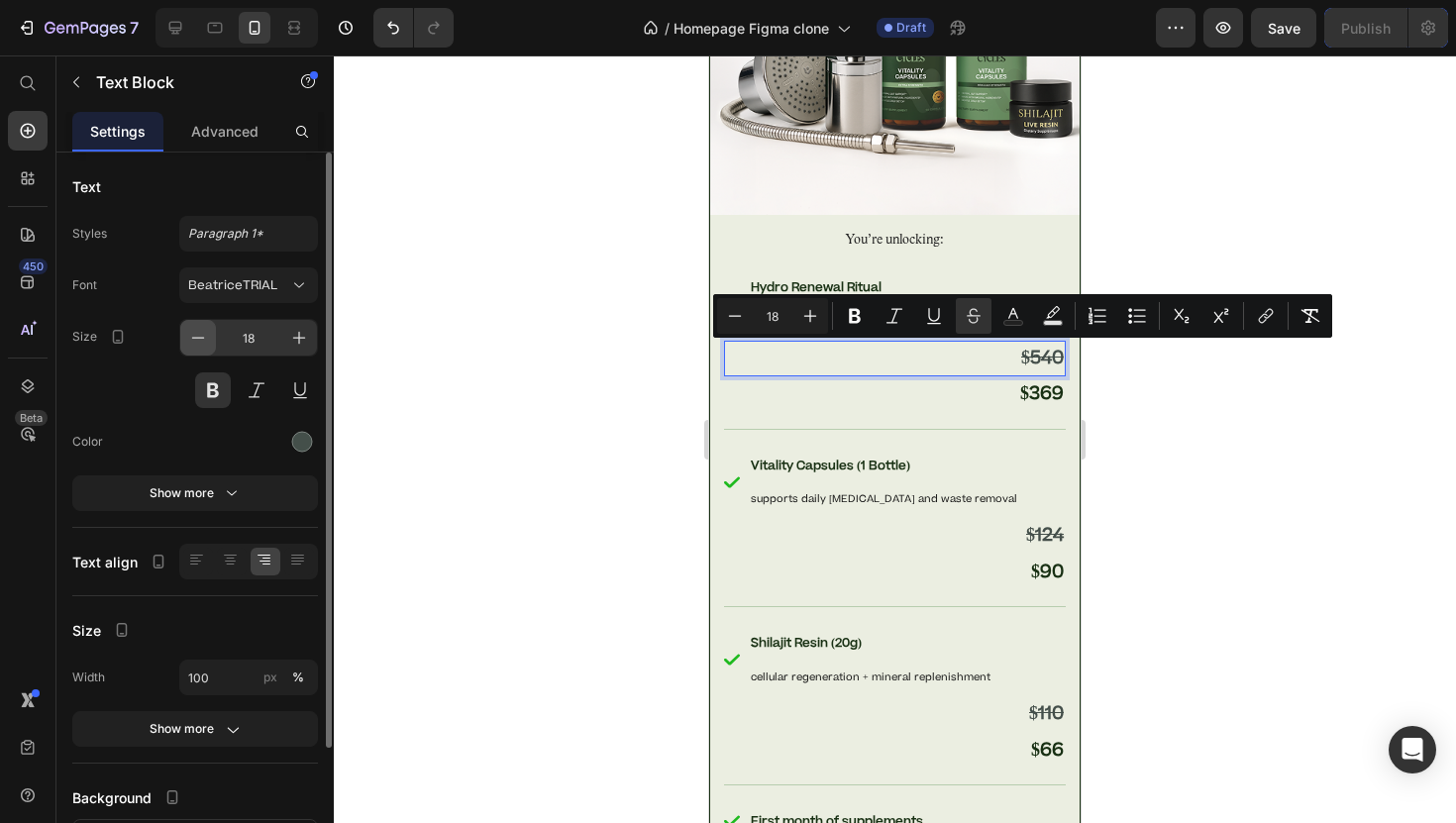 click 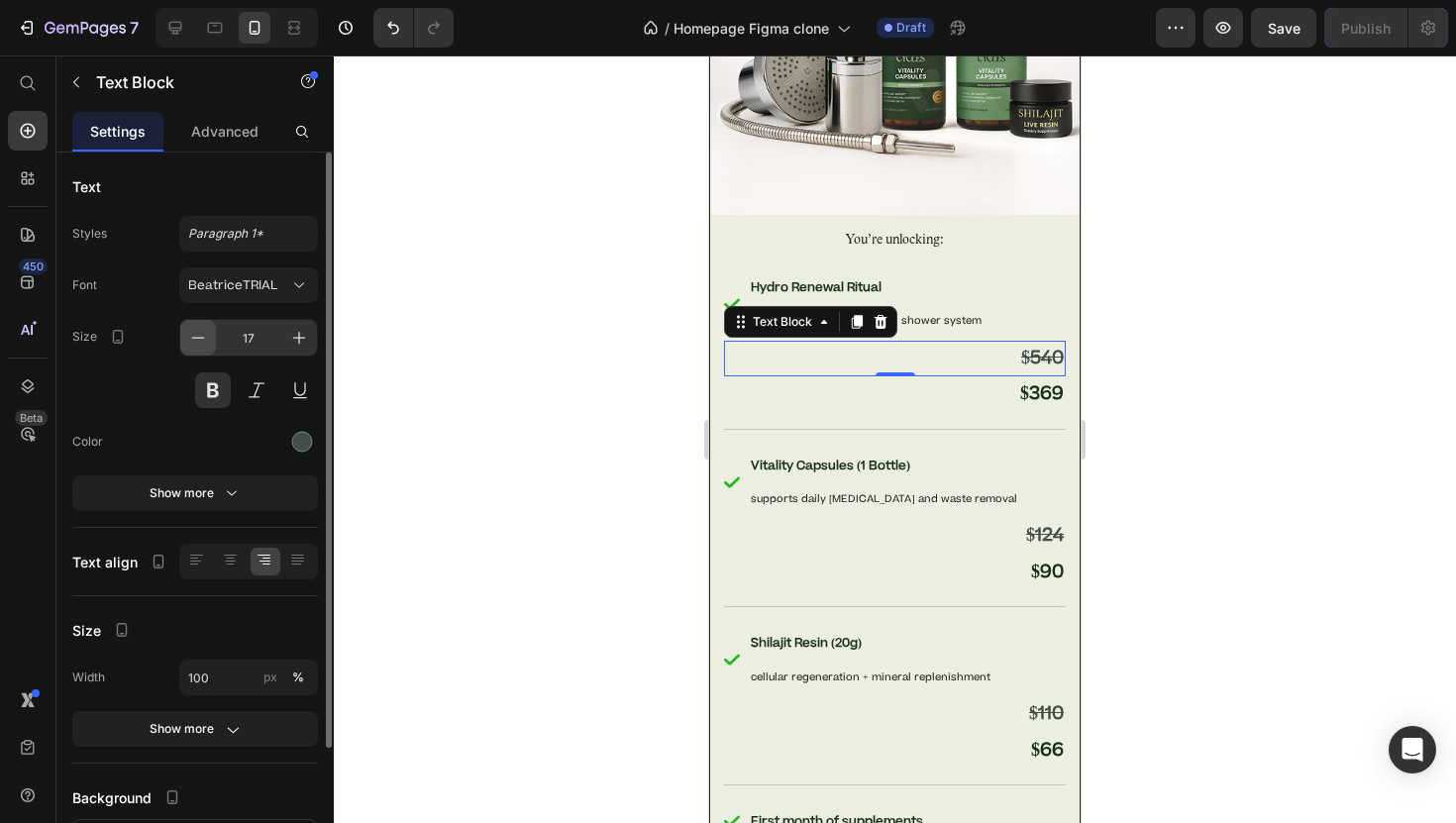 click 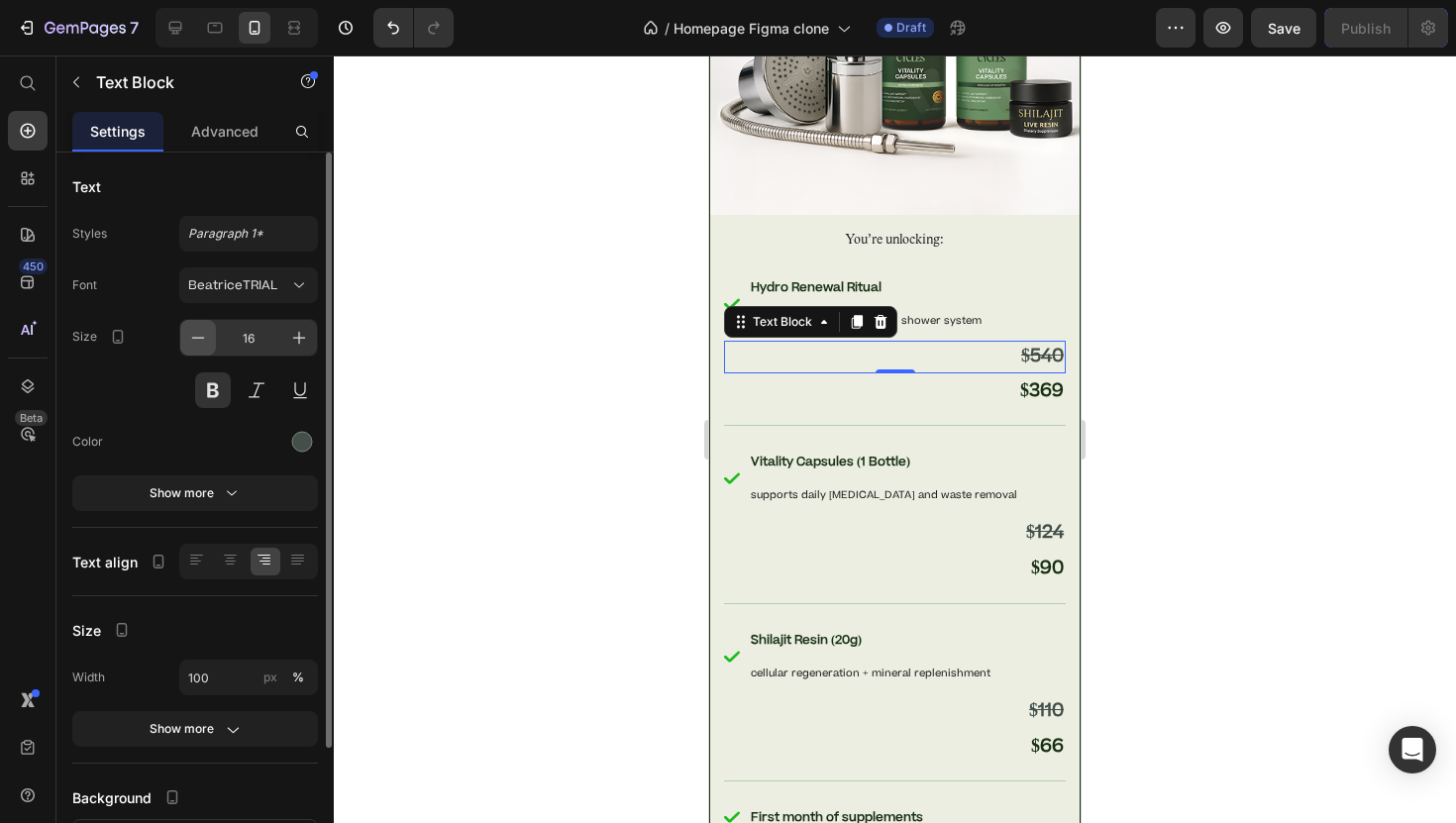 click 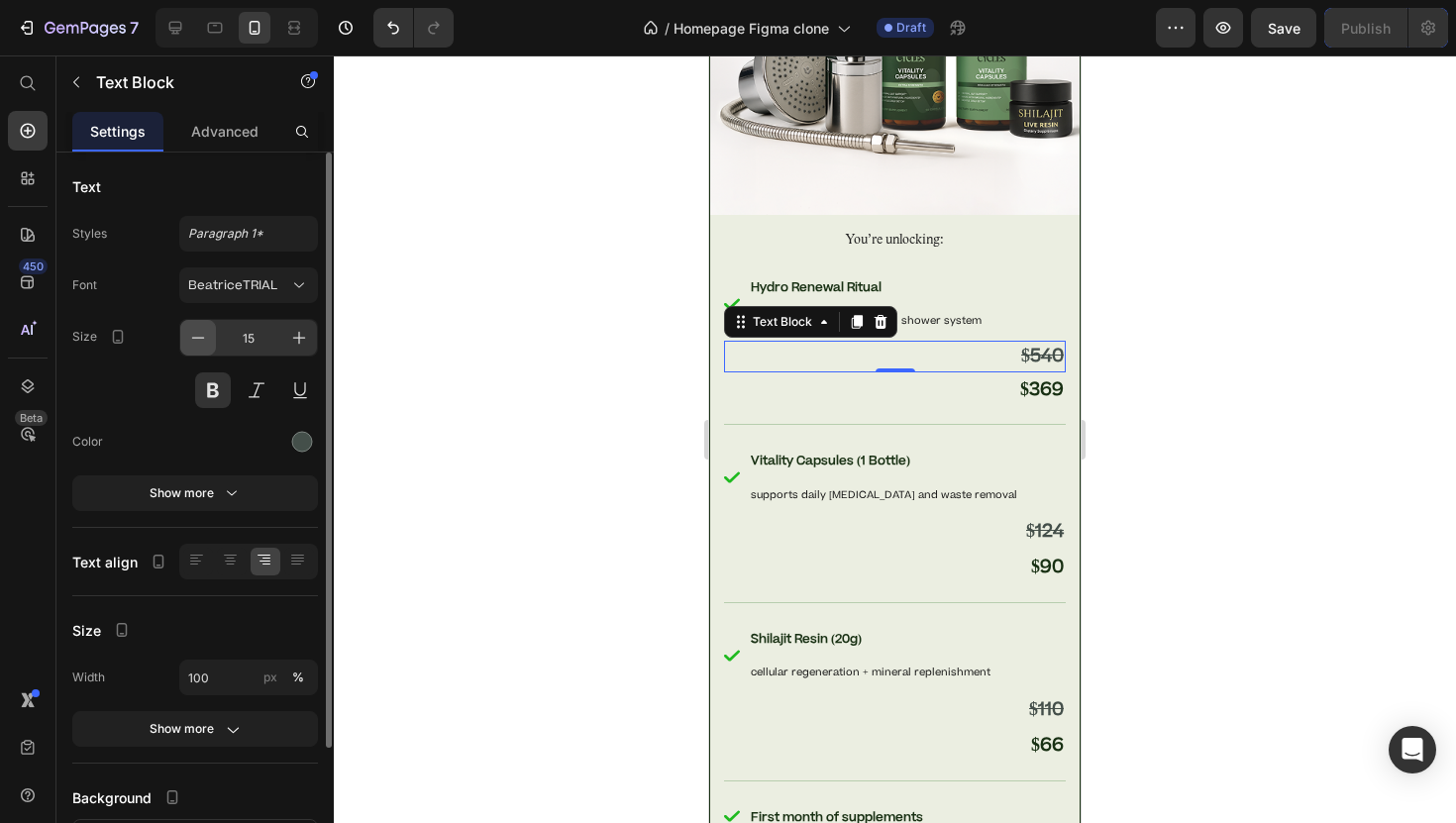 click 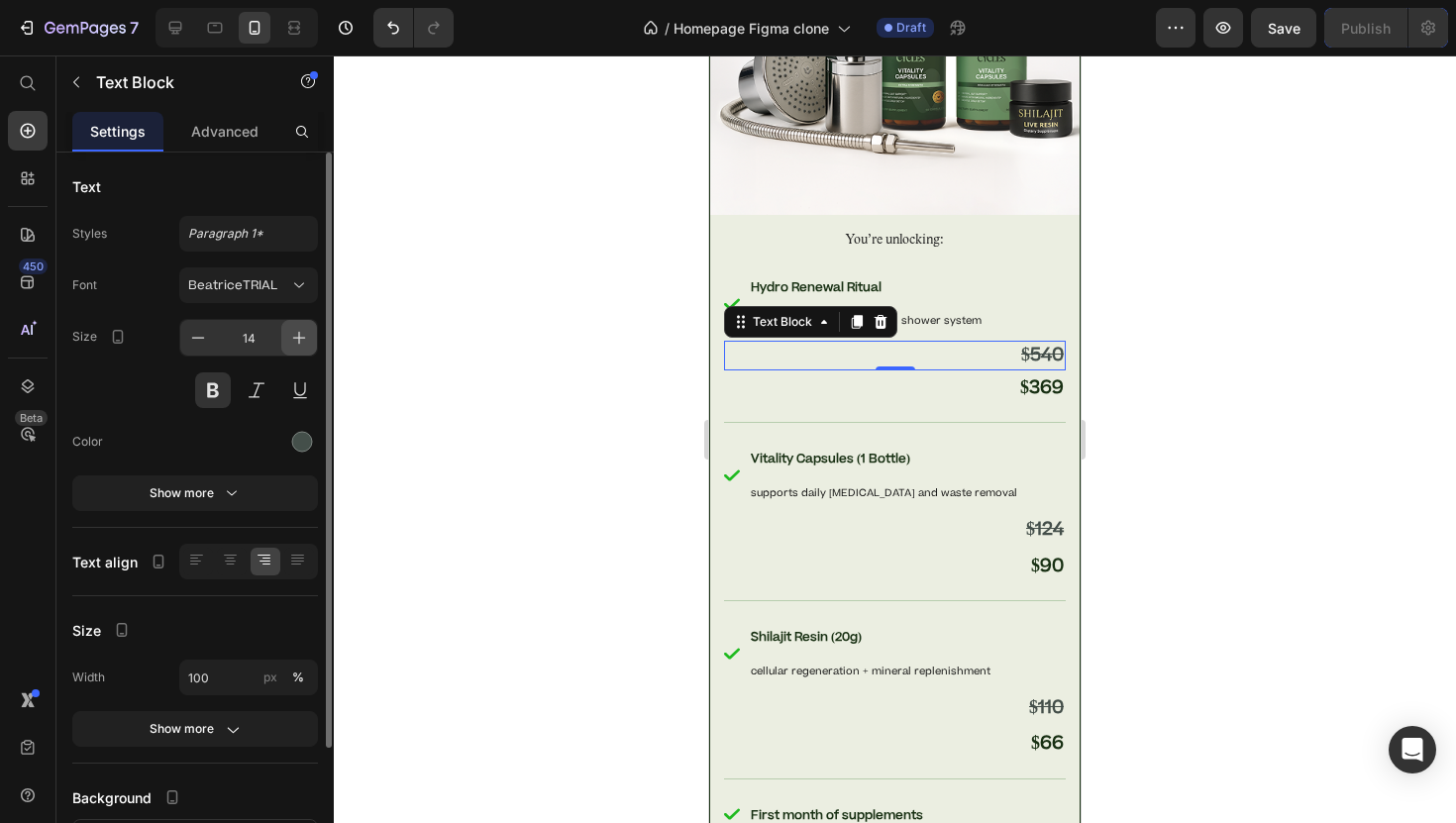 click 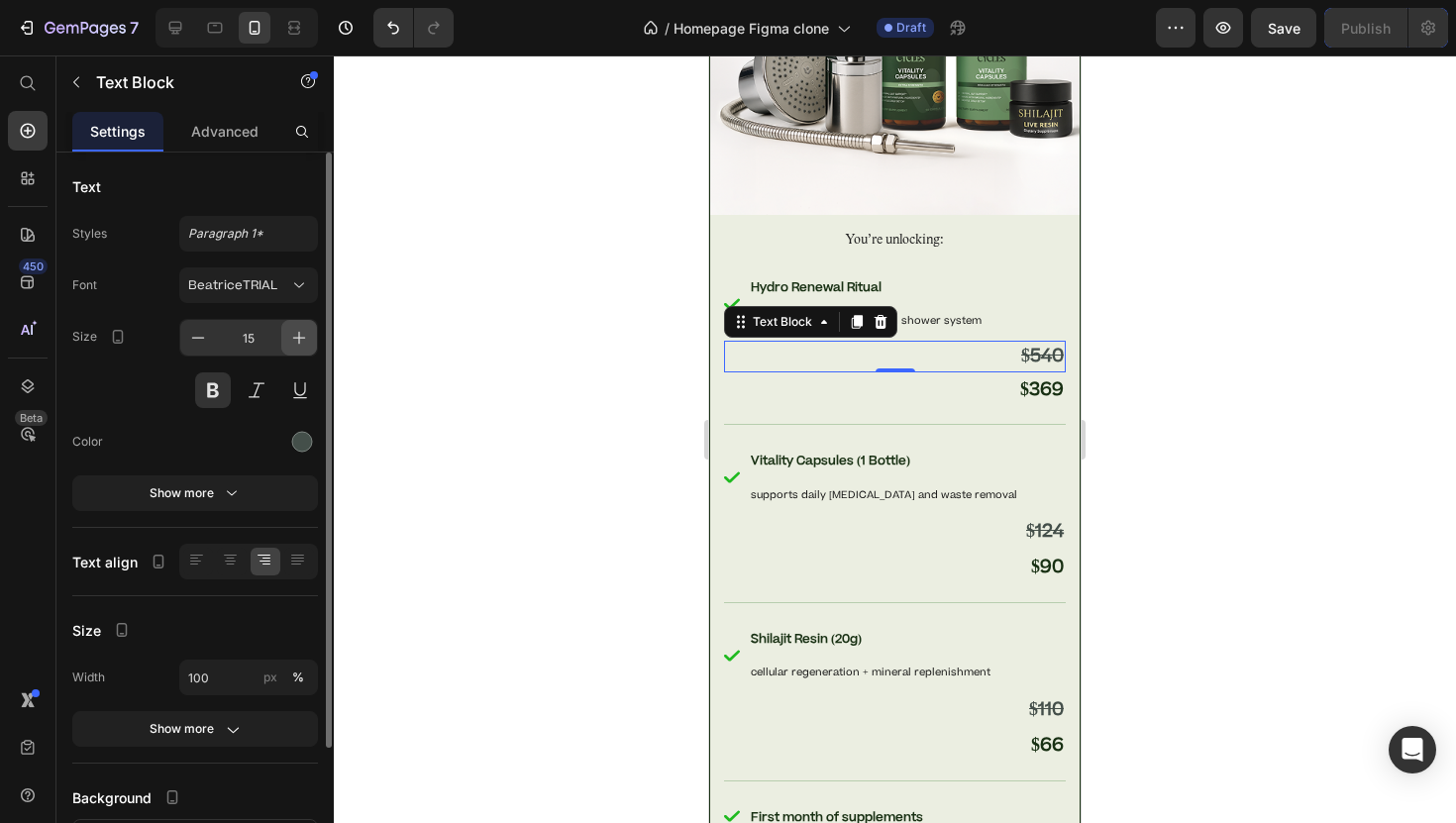 click 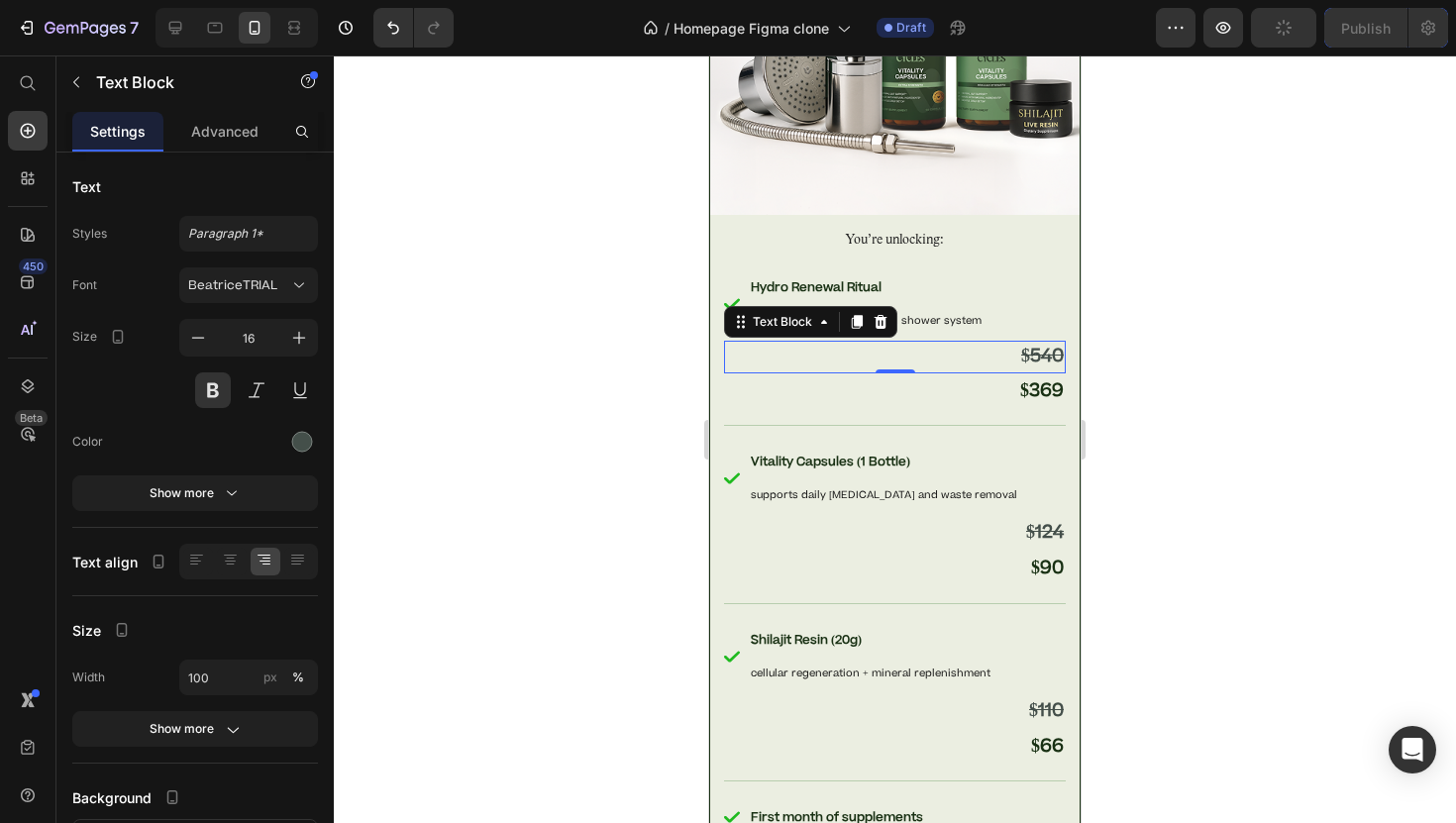 click on "$540" at bounding box center [1042, 356] 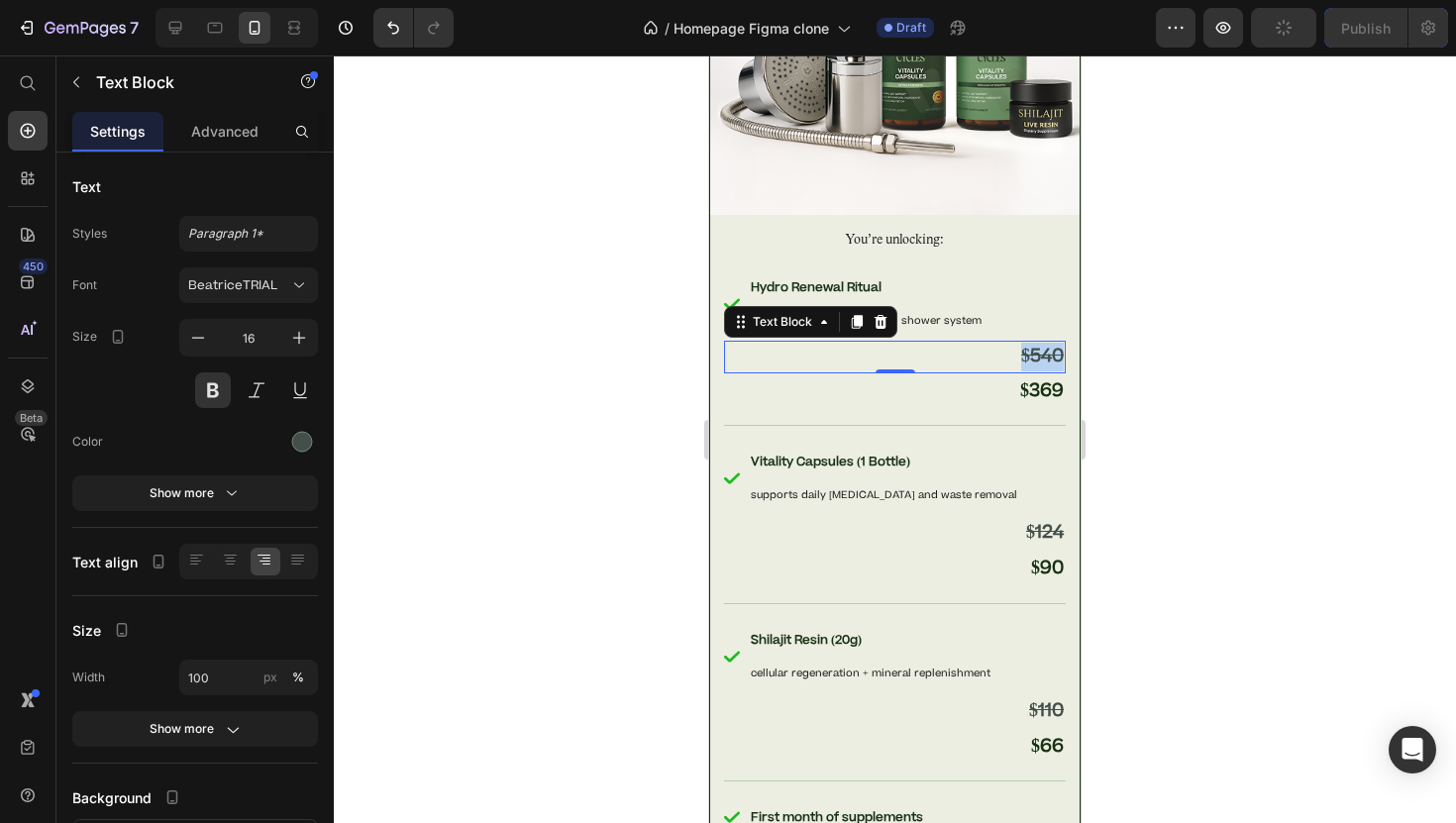 click on "$540" at bounding box center [1042, 356] 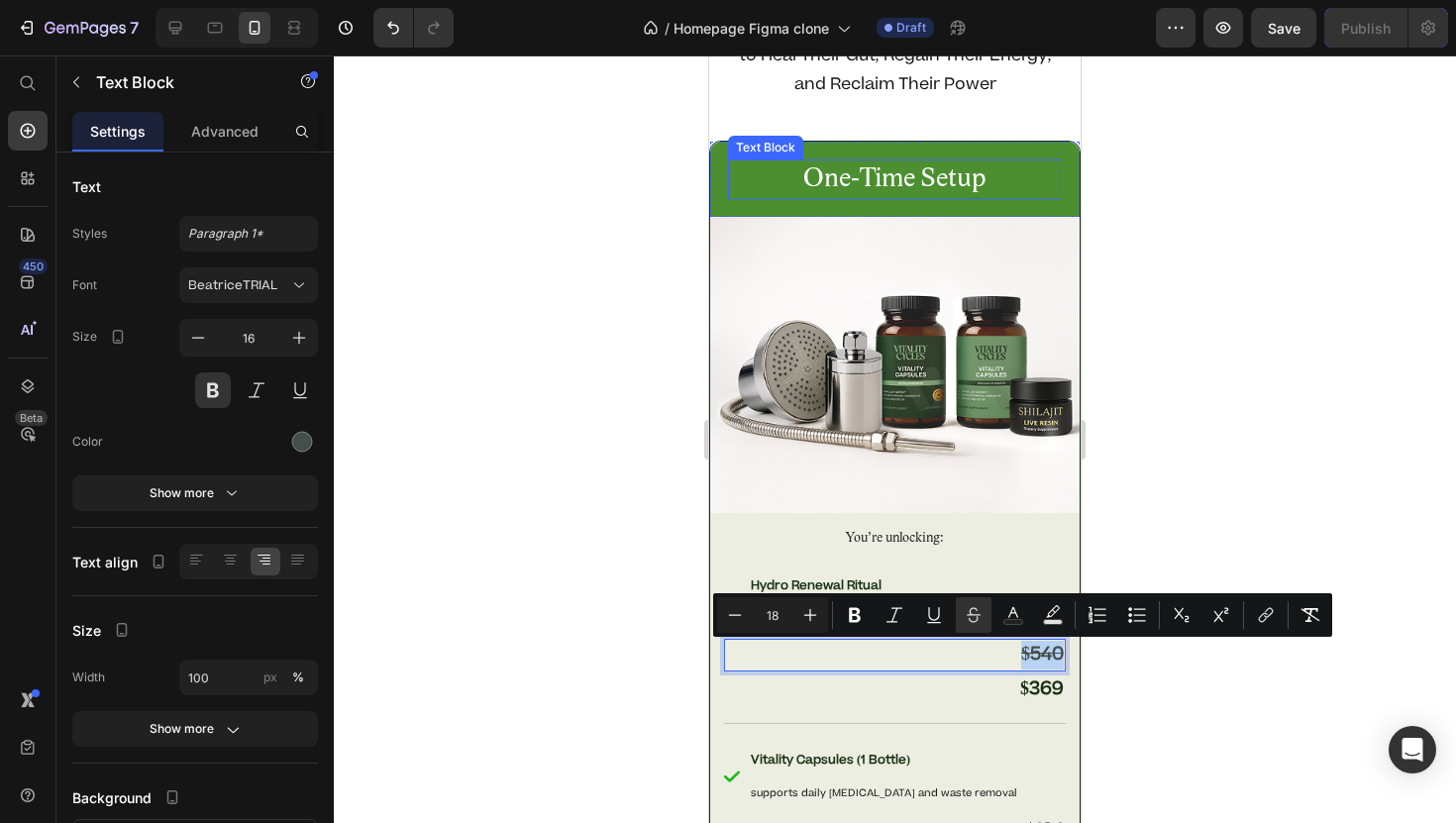 scroll, scrollTop: 9863, scrollLeft: 0, axis: vertical 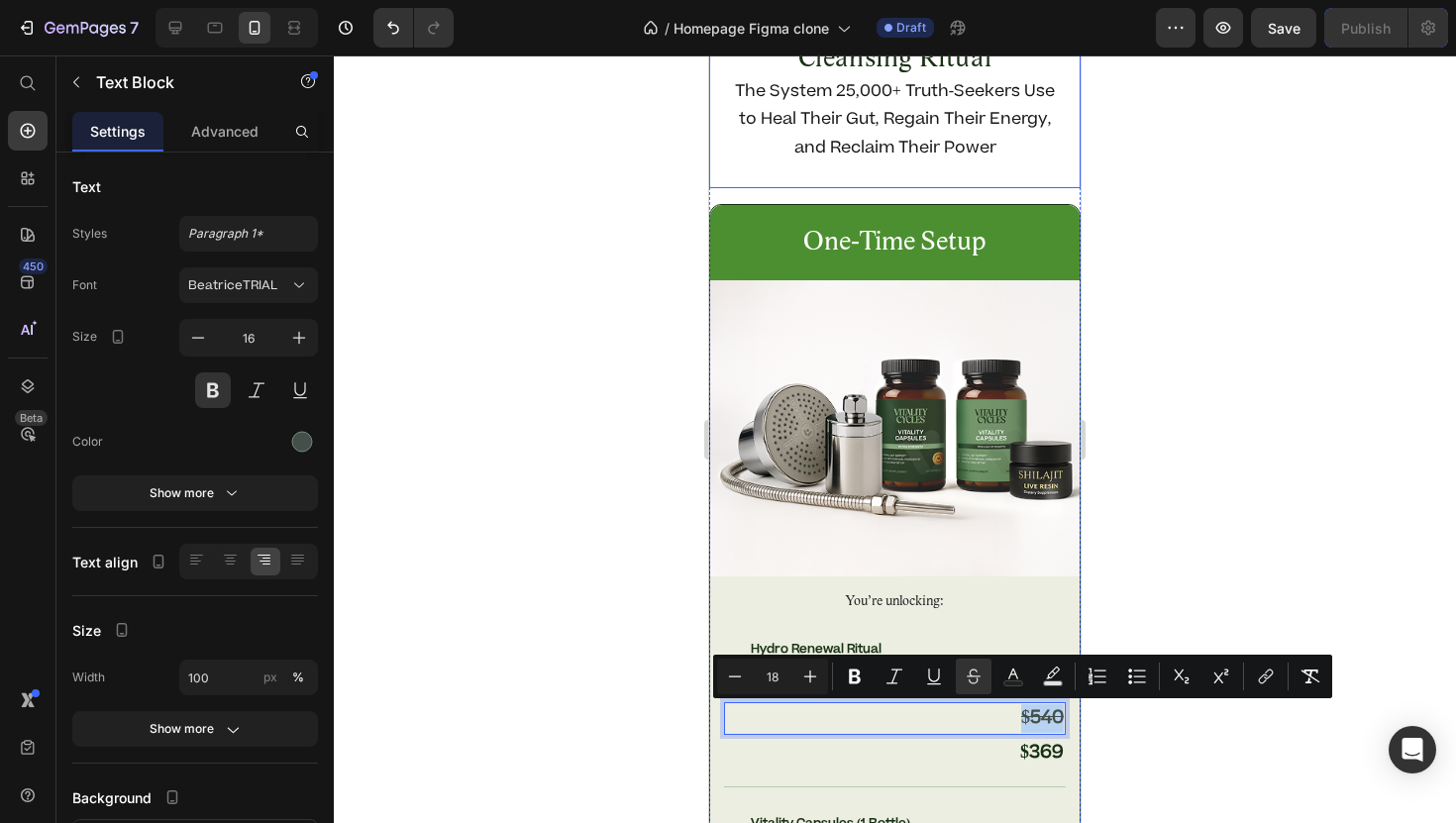 click on "The Foundational Cleansing Ritual Heading The System 25,000+ Truth-Seekers Use to Heal Their Gut, Regain Their Energy, and Reclaim Their Power Text Block" at bounding box center (894, 102) 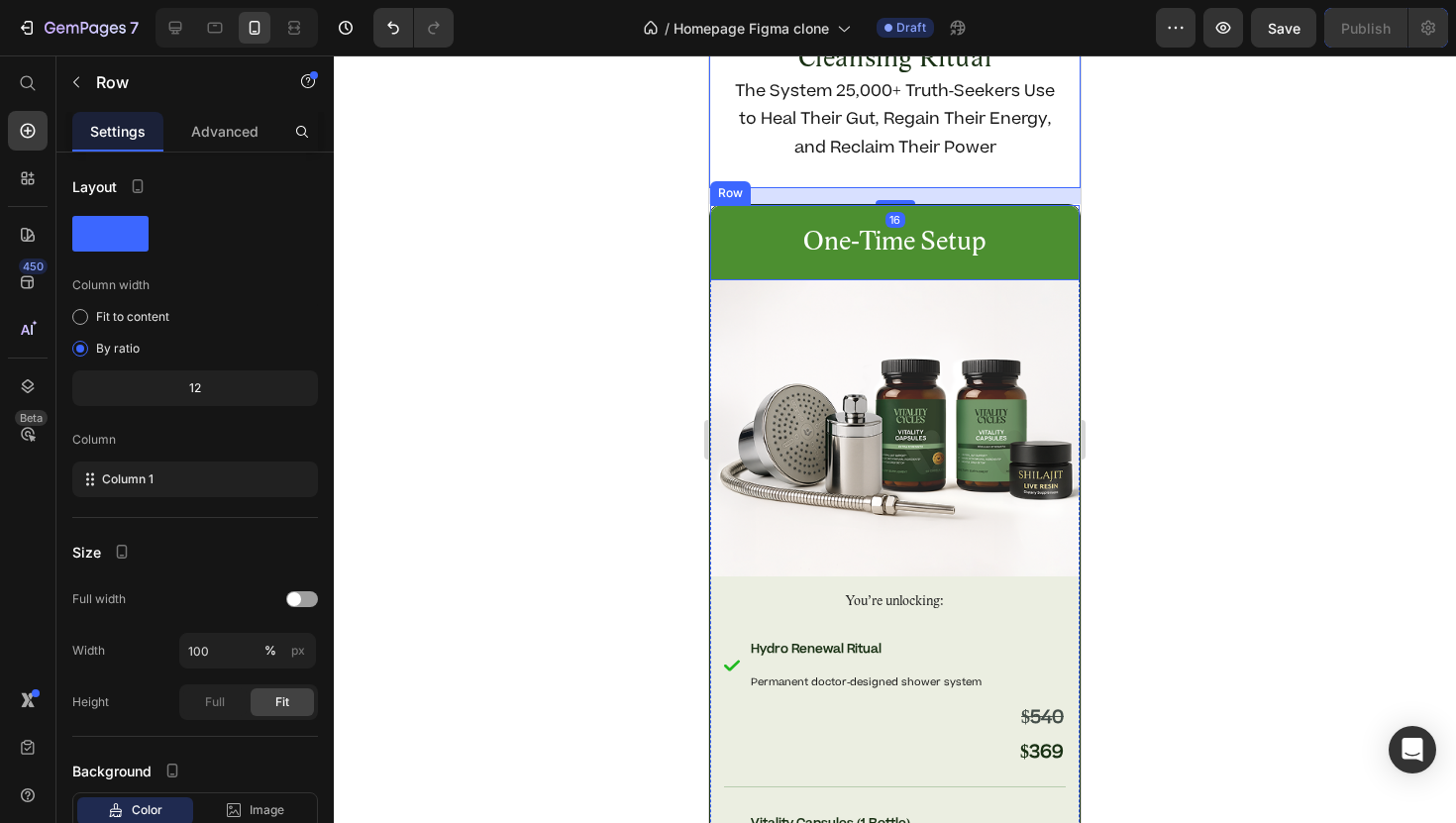 click on "One-Time Setup Text Block Row" at bounding box center [894, 243] 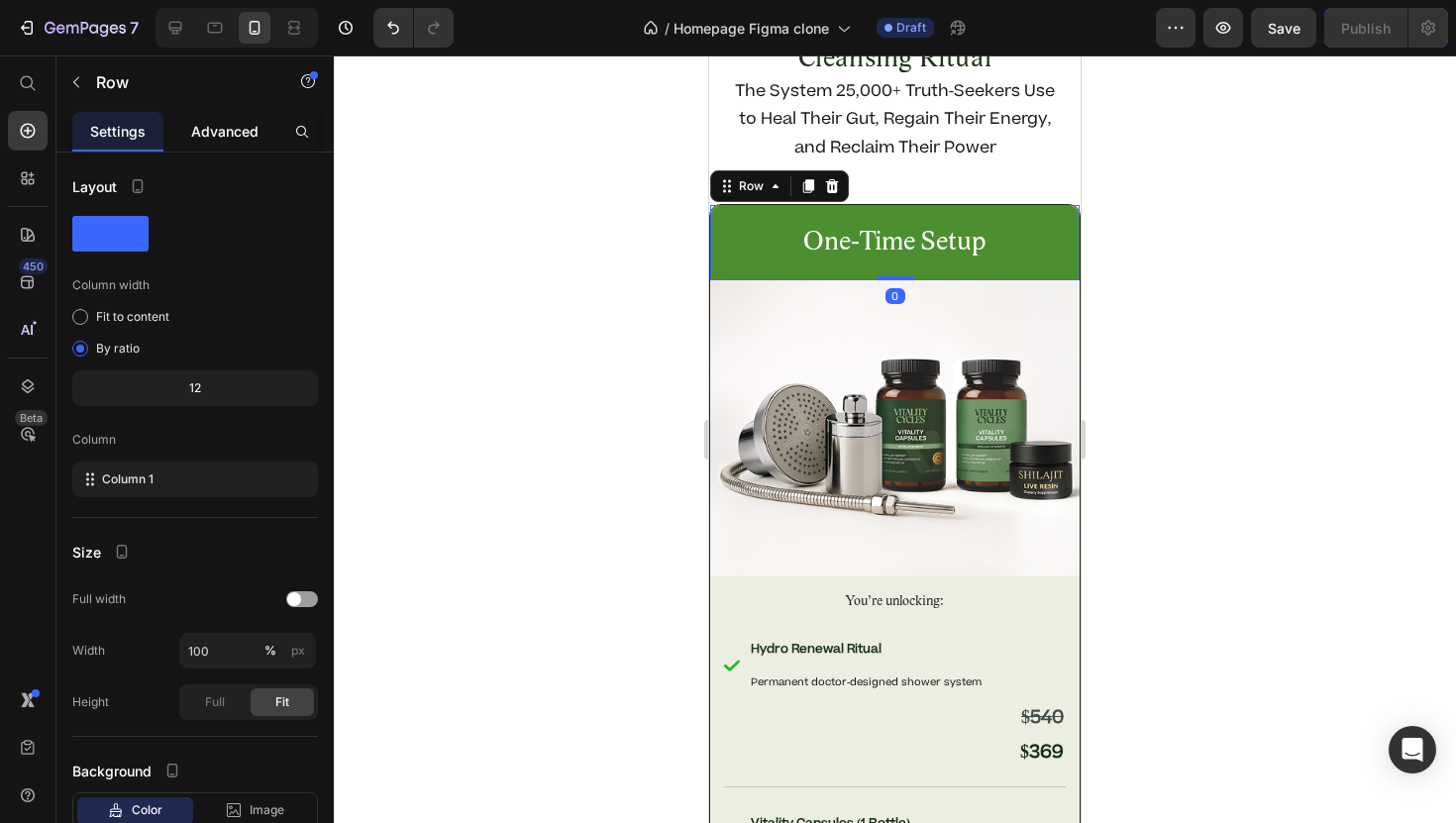 click on "Advanced" at bounding box center [225, 131] 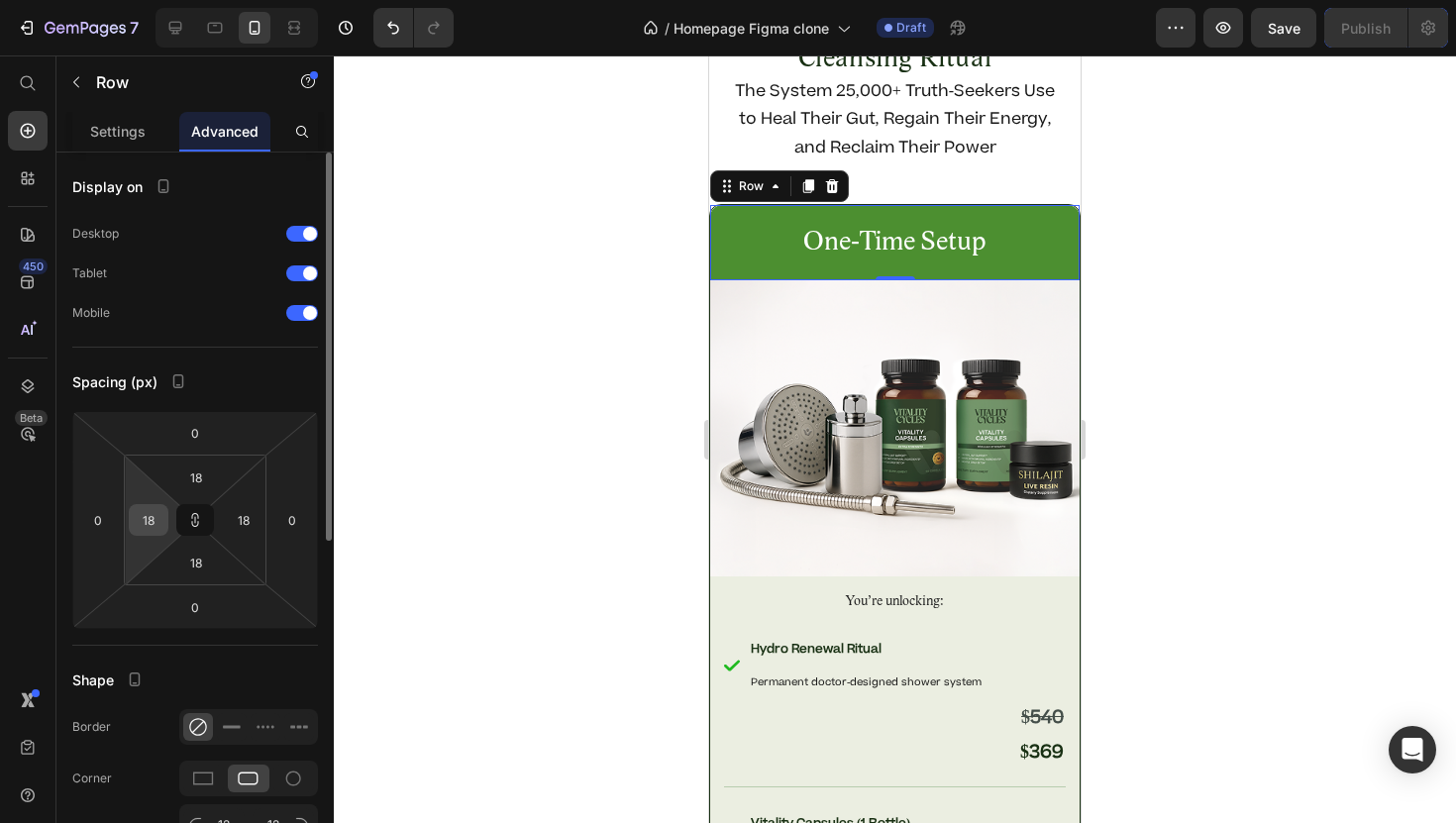 click on "18" at bounding box center [149, 520] 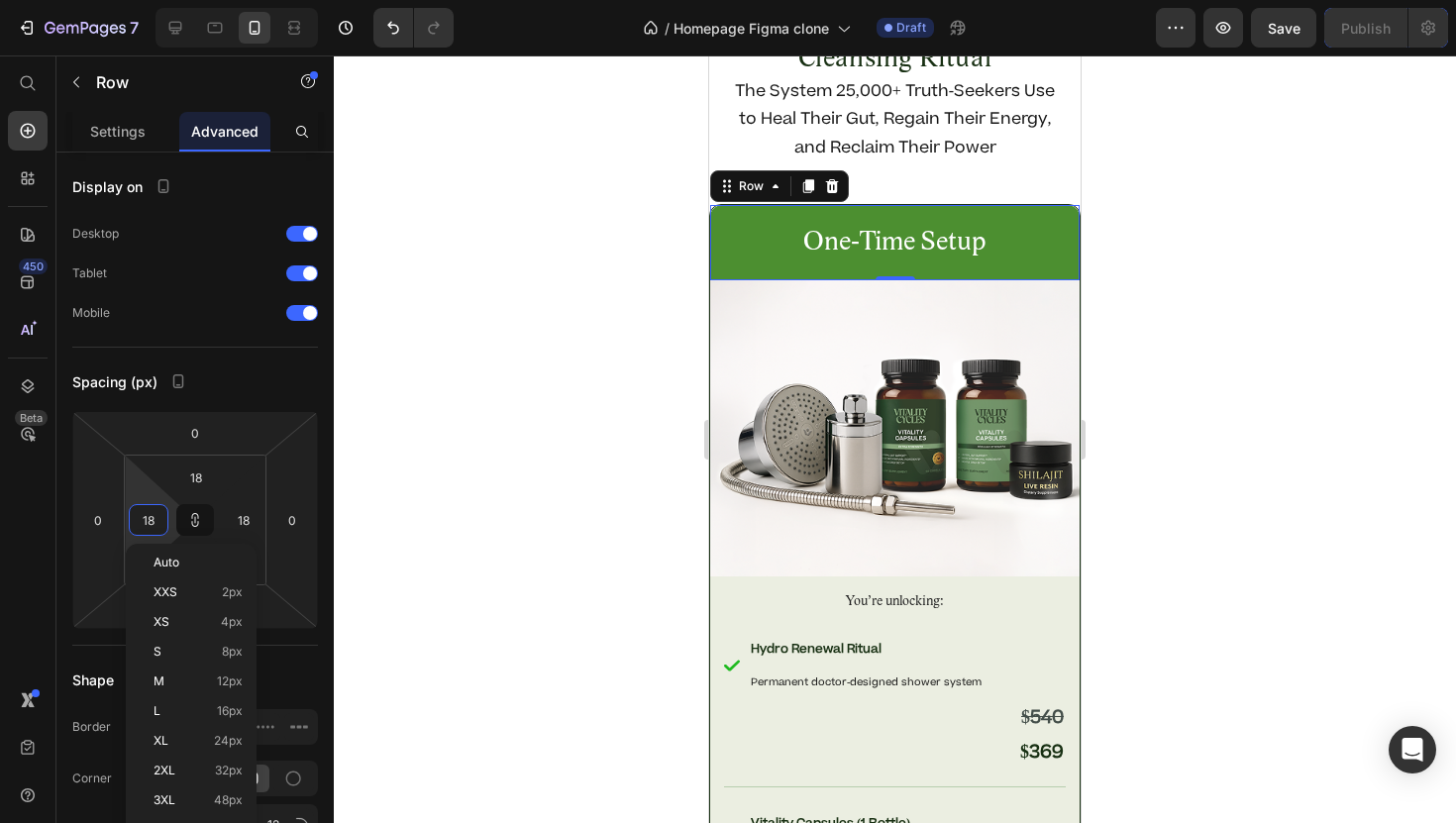 type on "19" 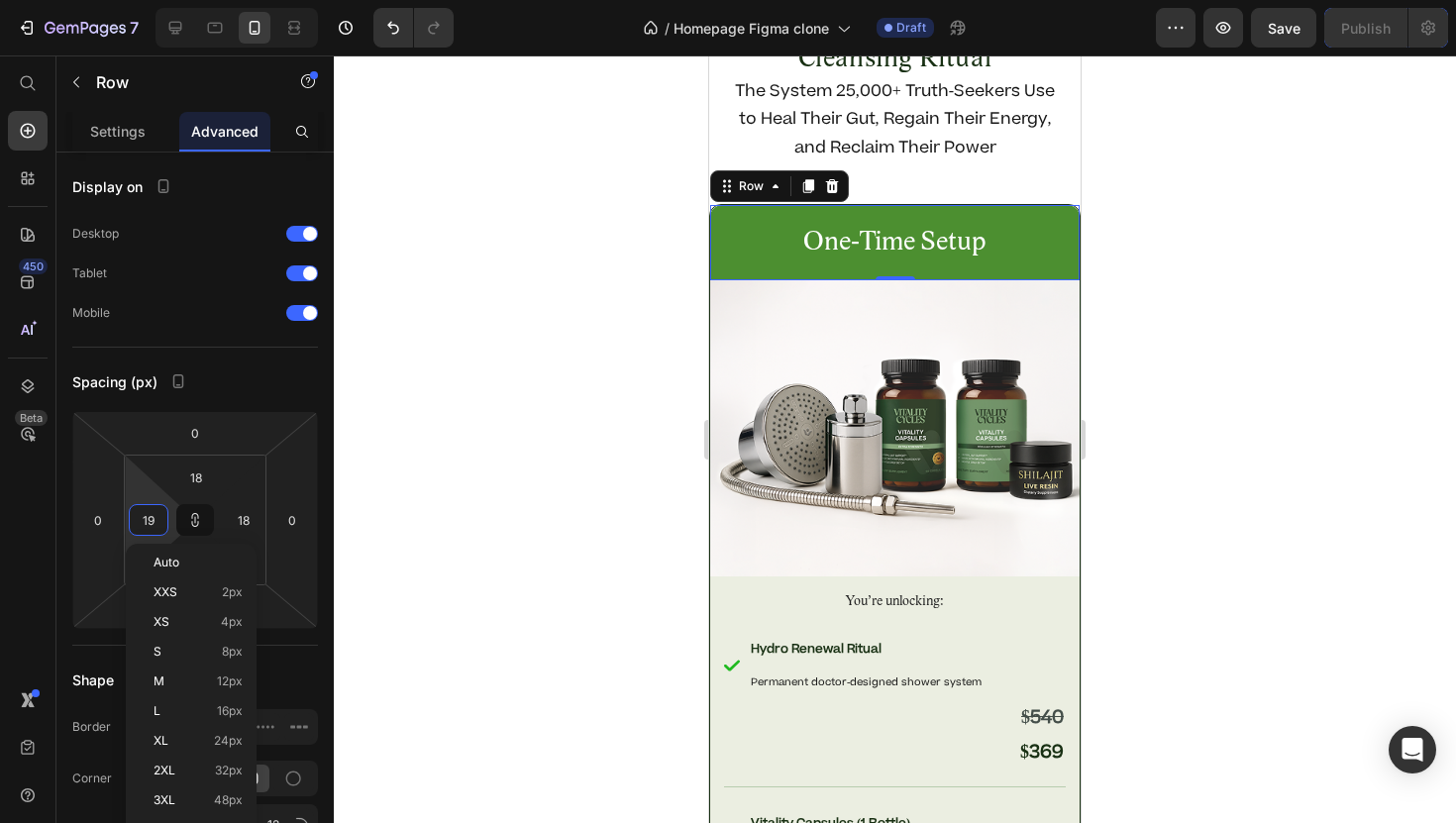 type on "19" 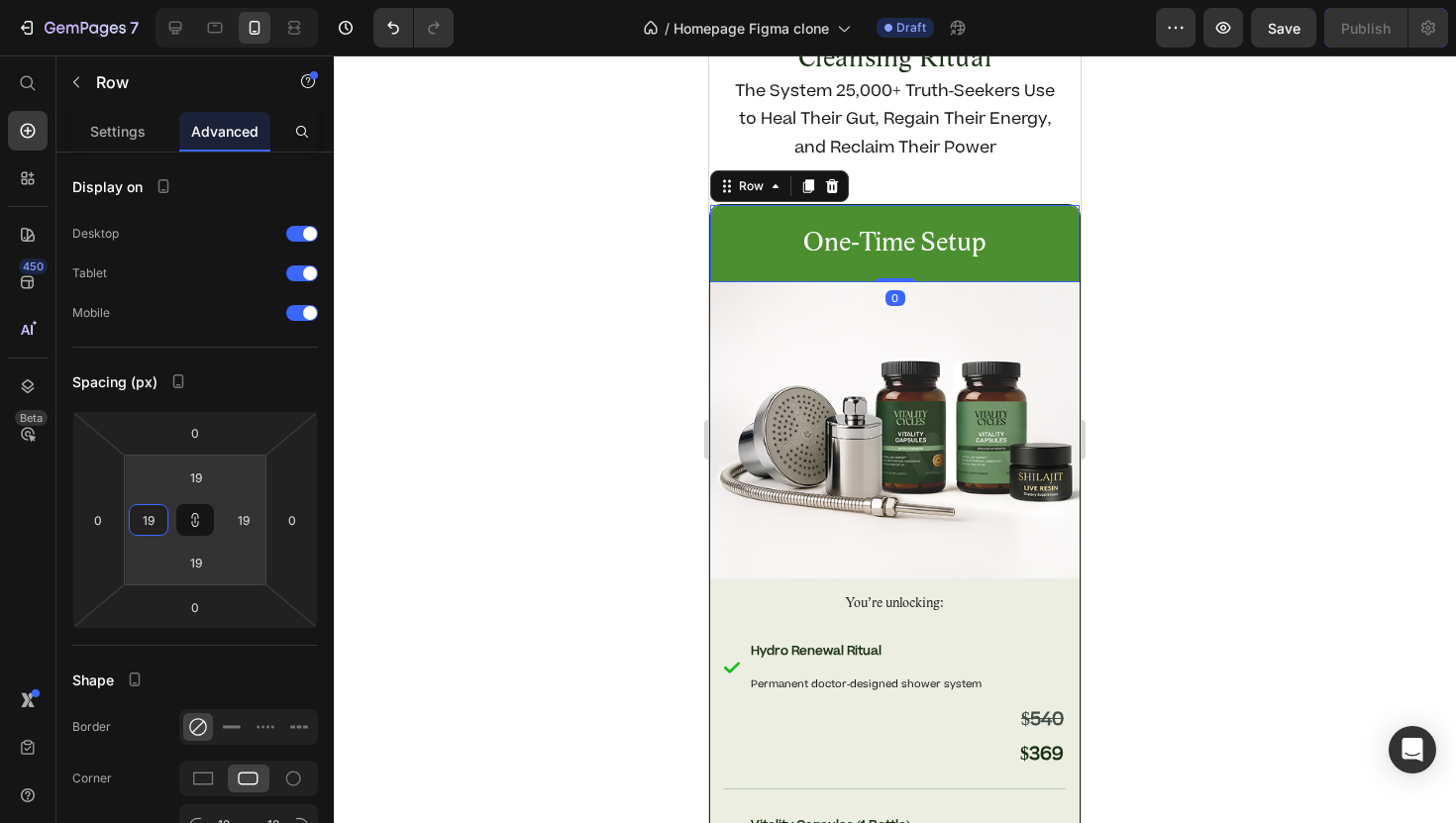type on "18" 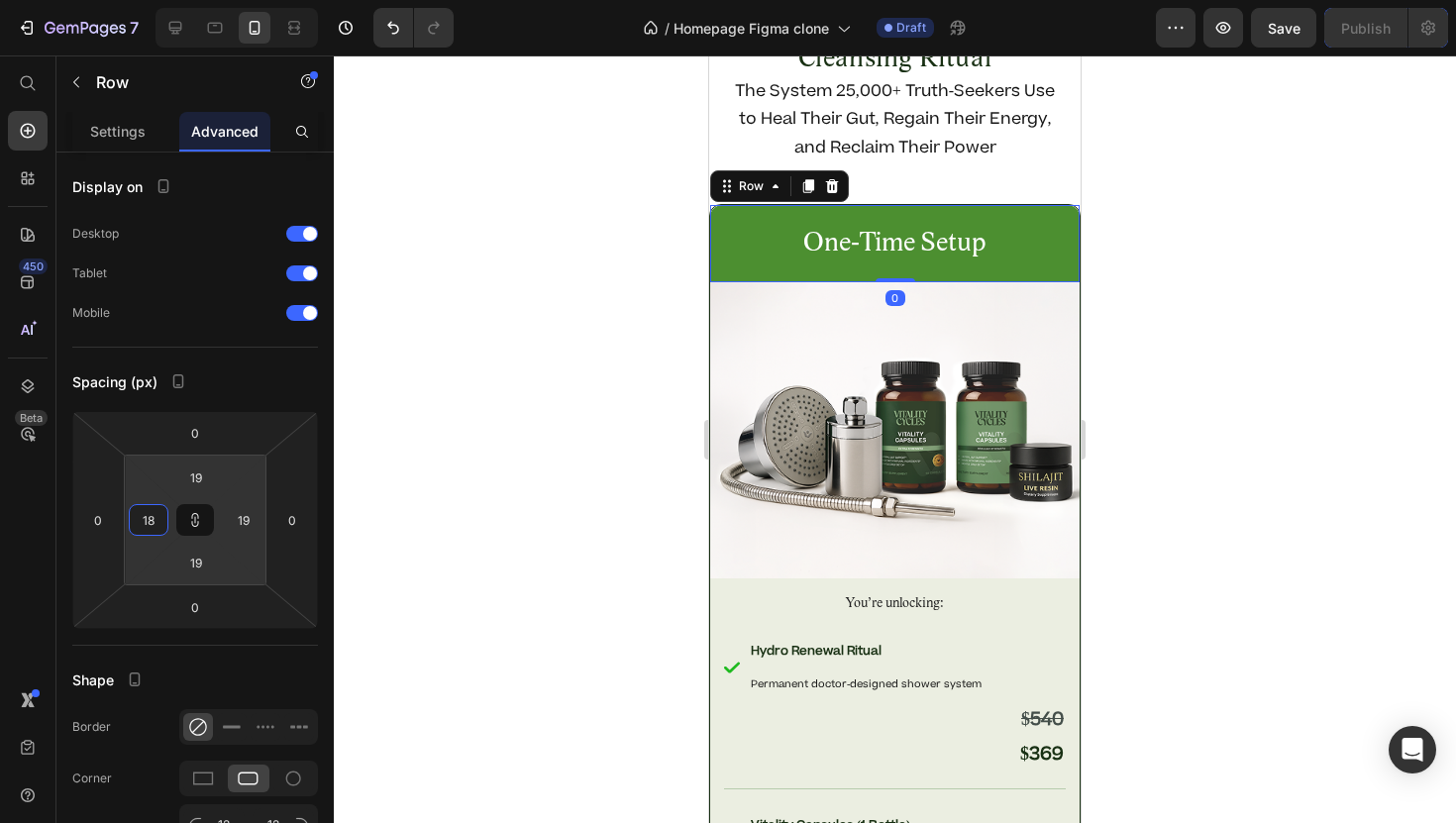 type on "18" 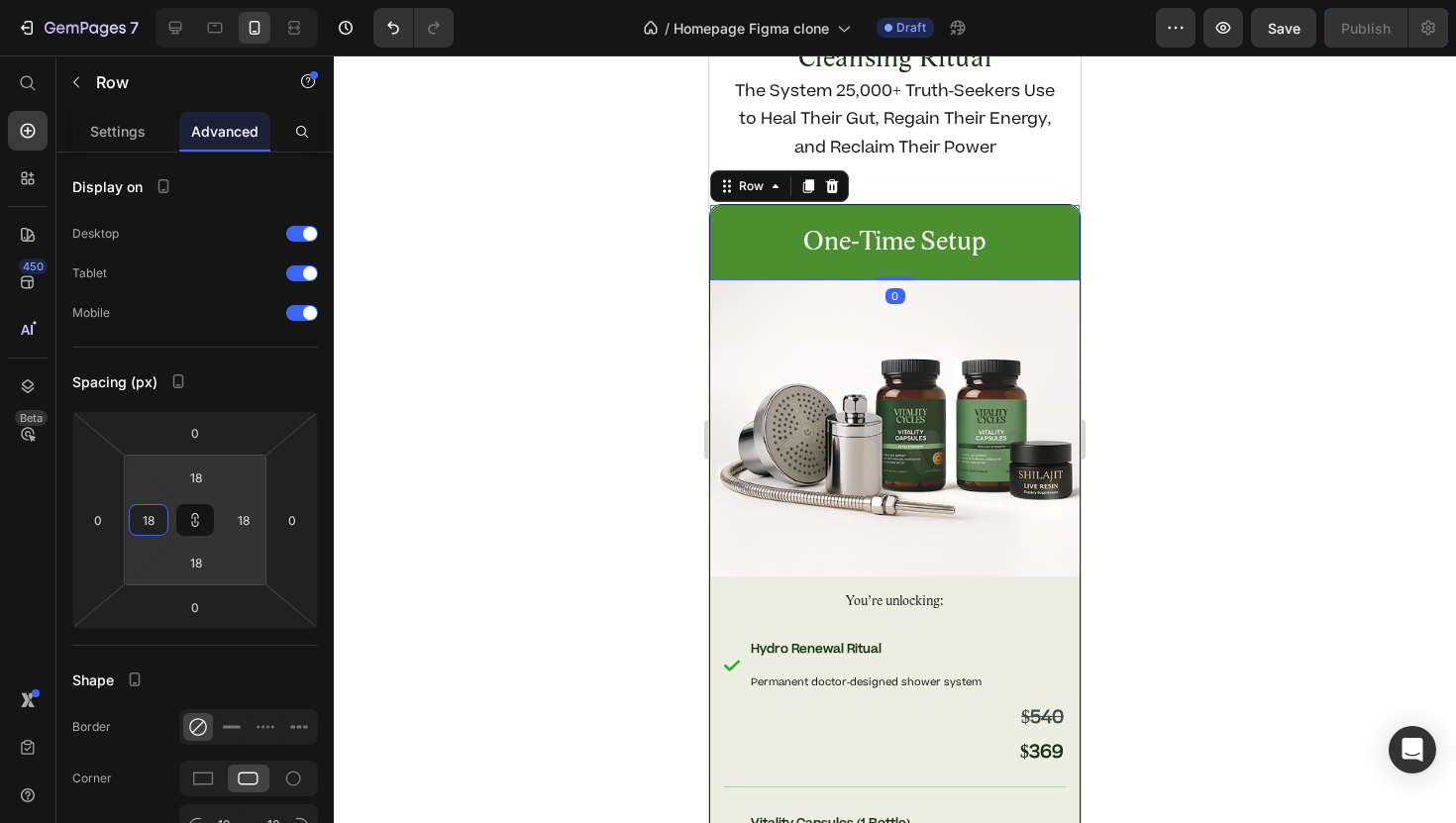 type on "17" 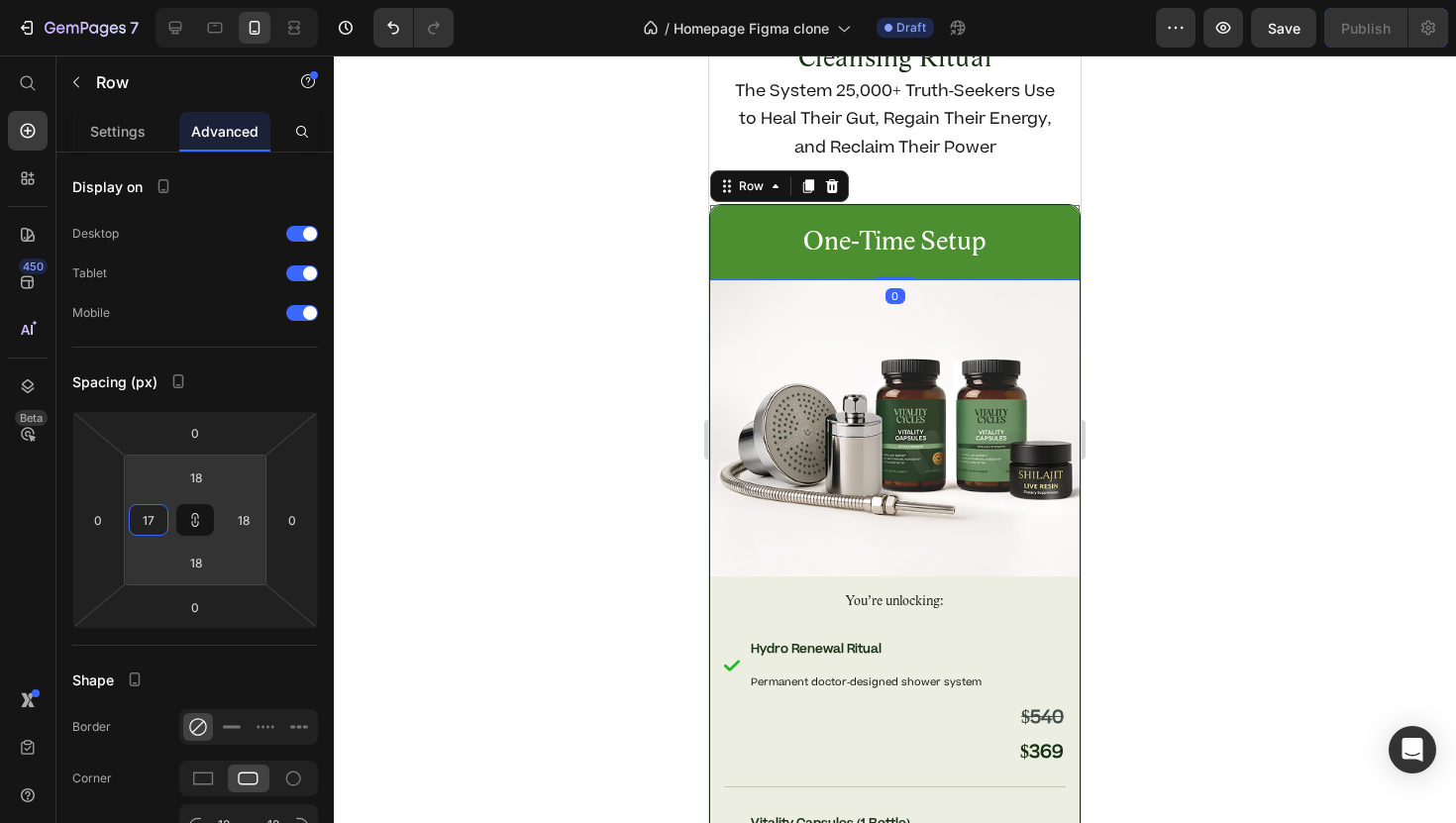 type on "17" 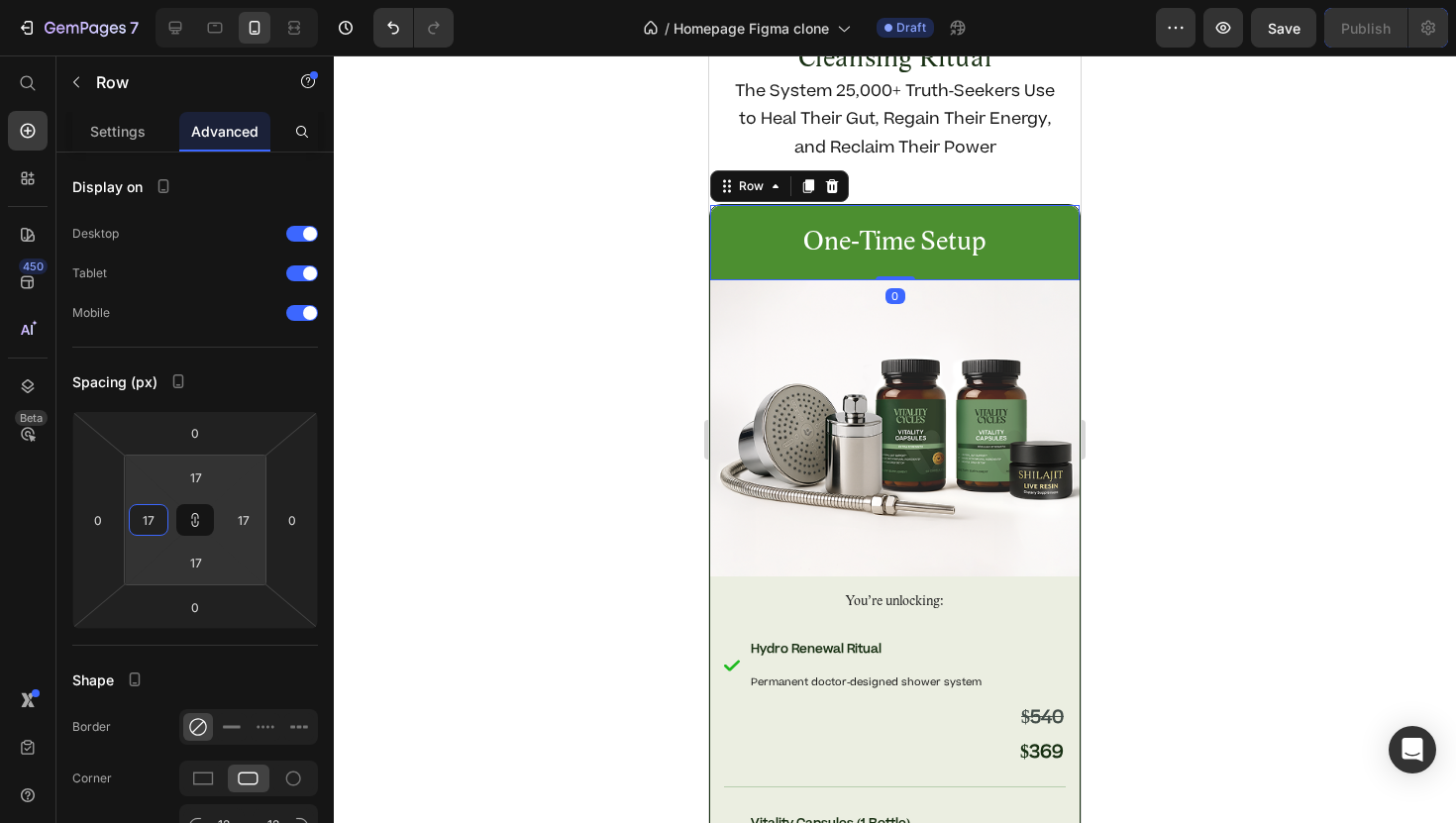type on "16" 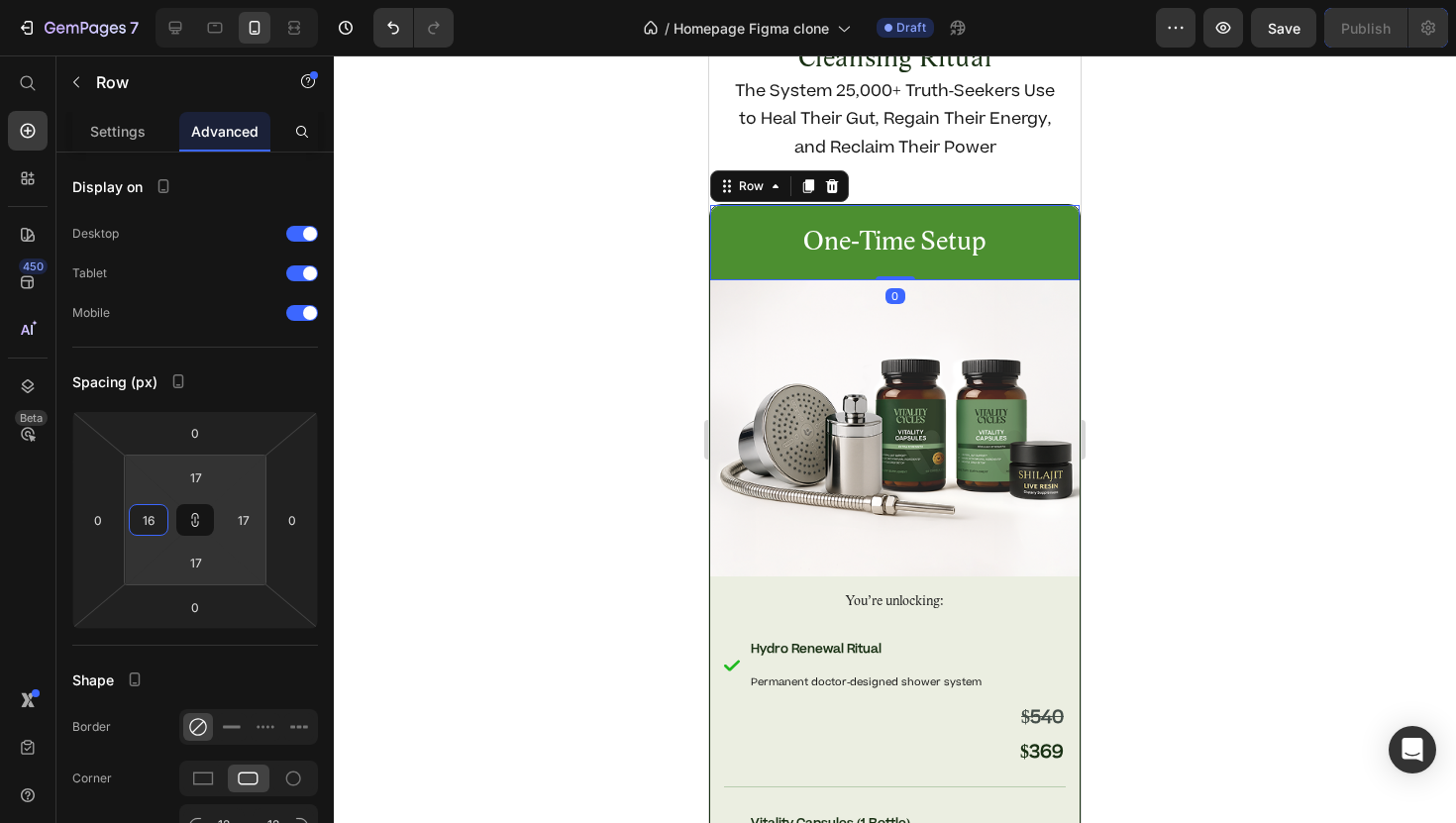 type on "16" 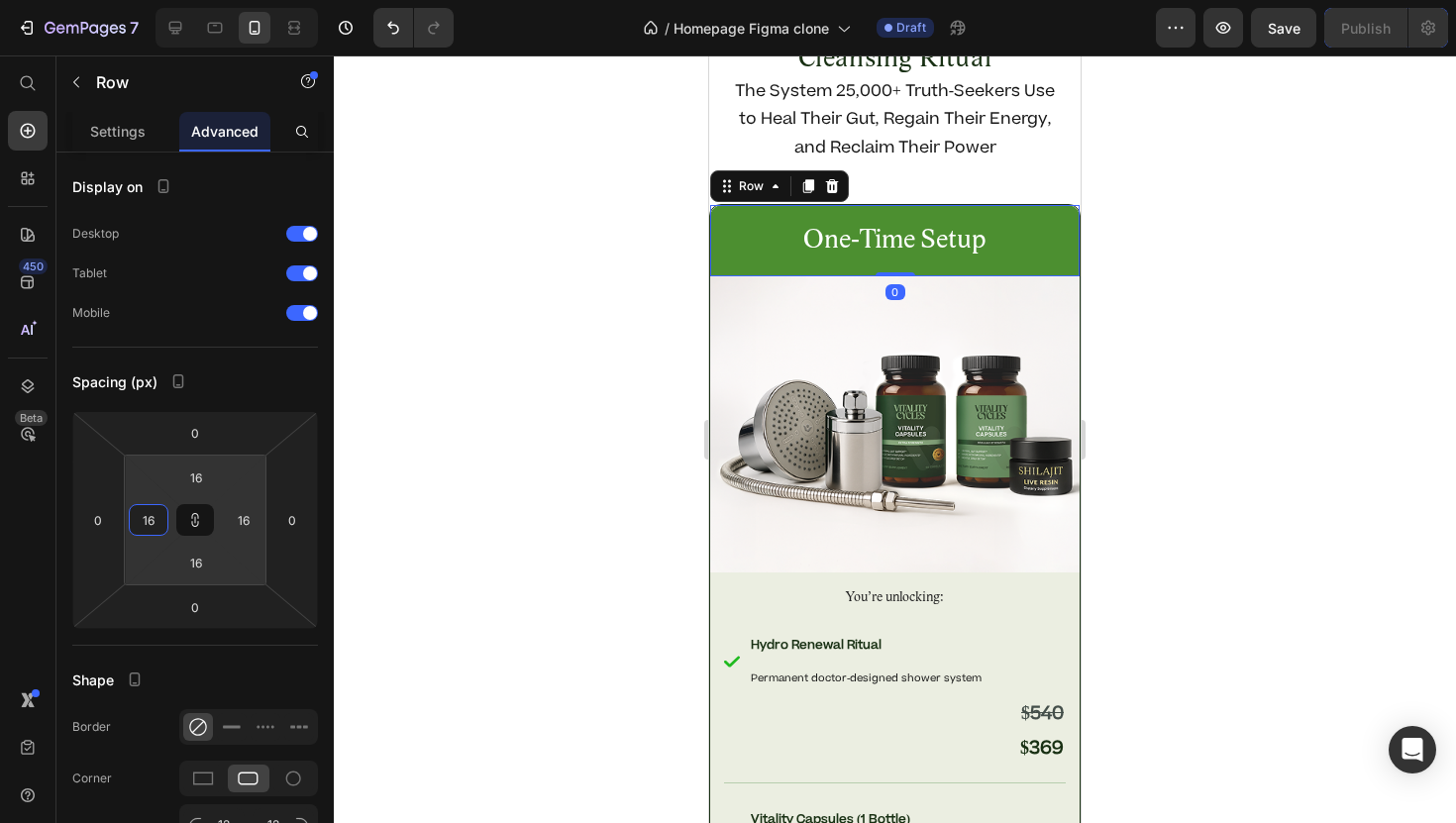 type on "15" 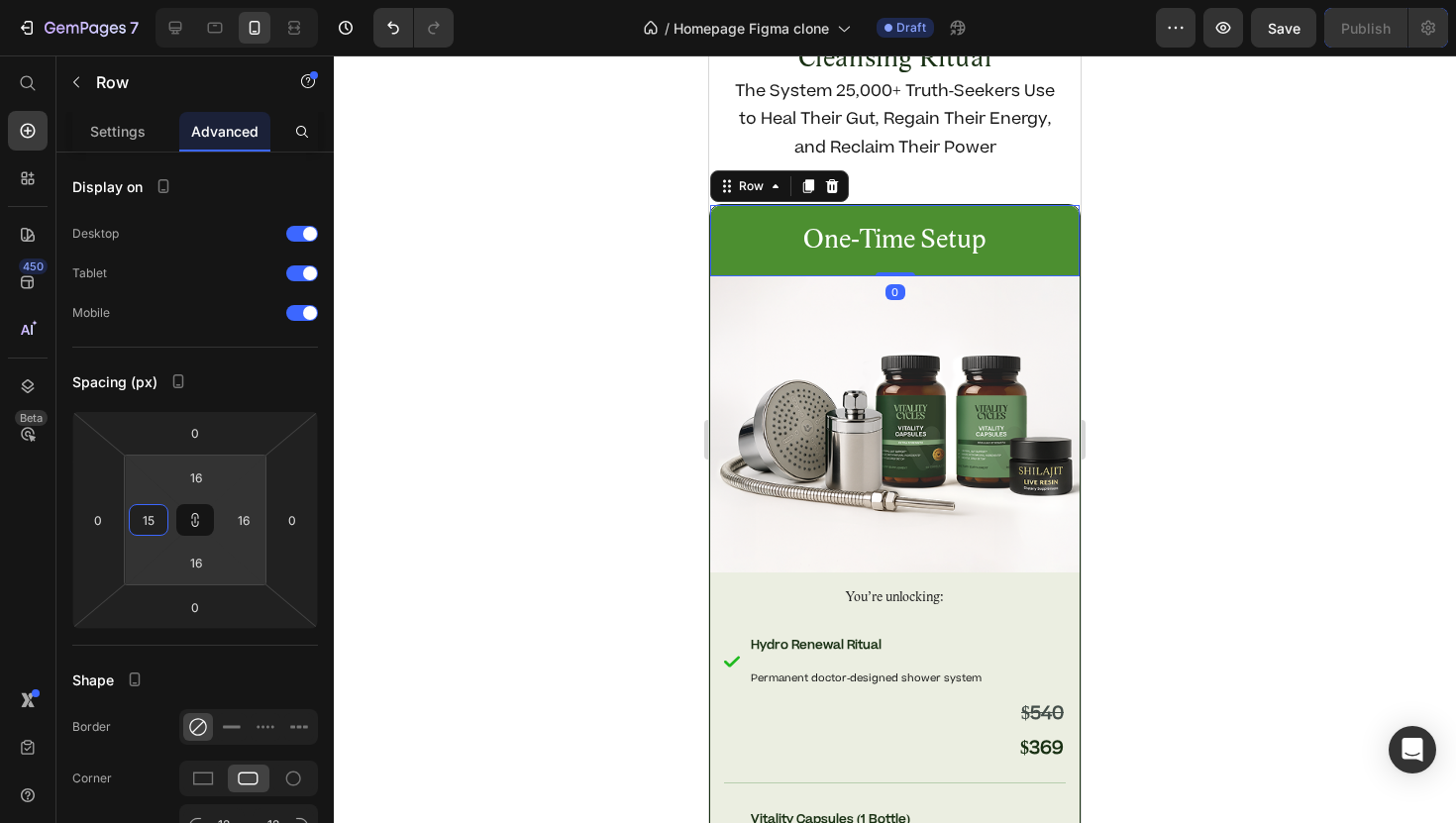 type on "15" 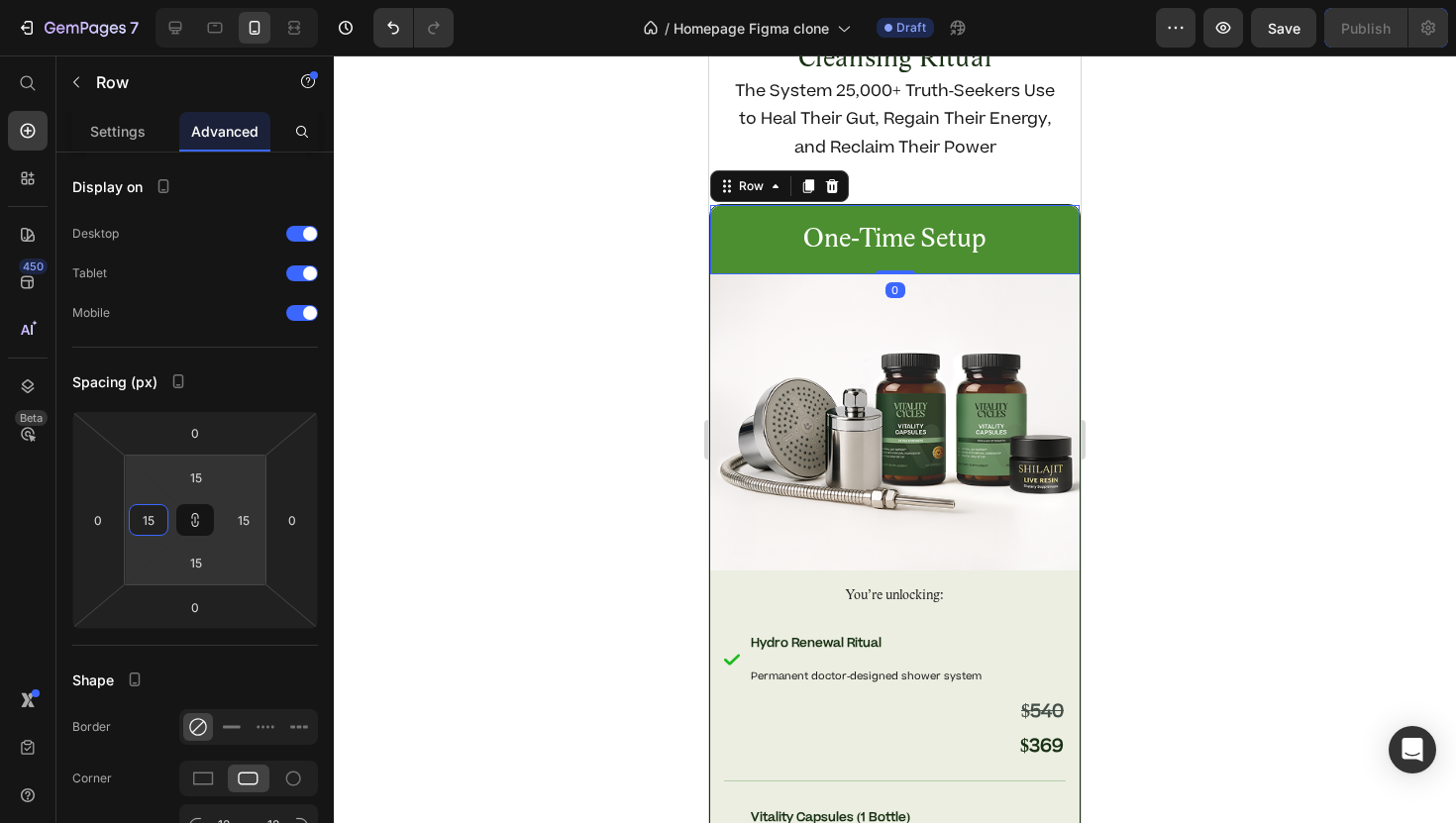 type on "14" 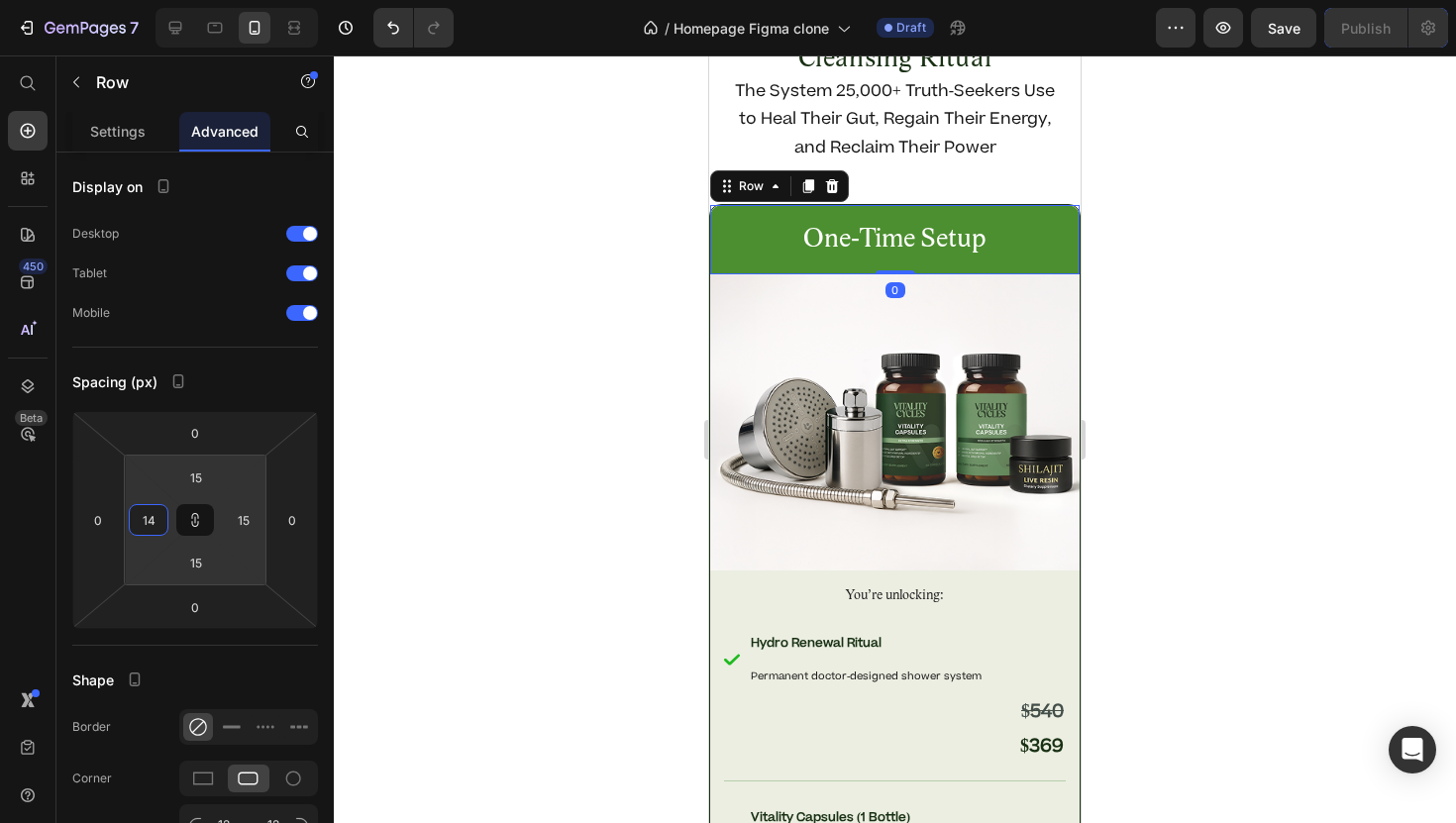 type on "14" 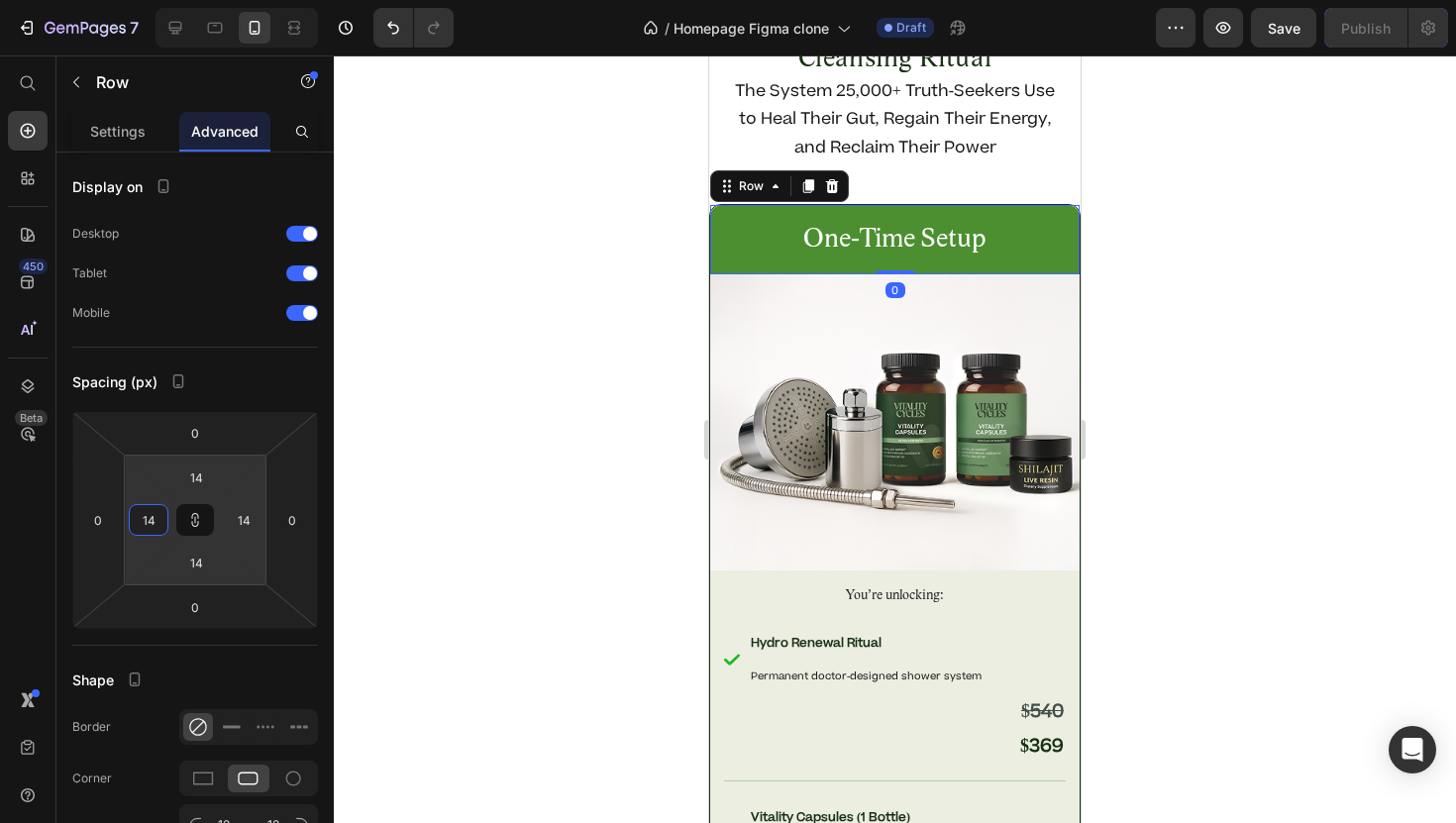 type on "13" 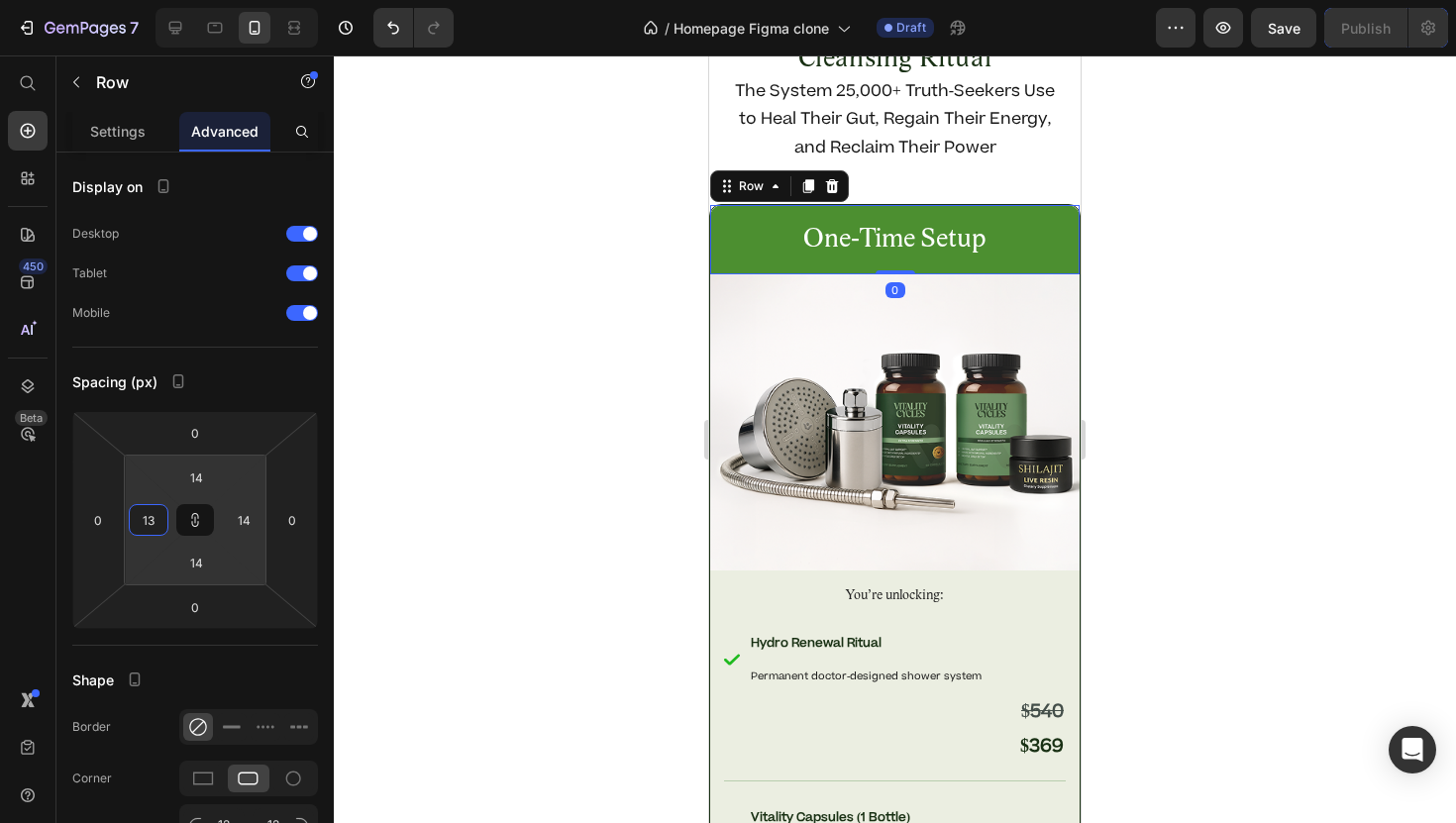 type on "13" 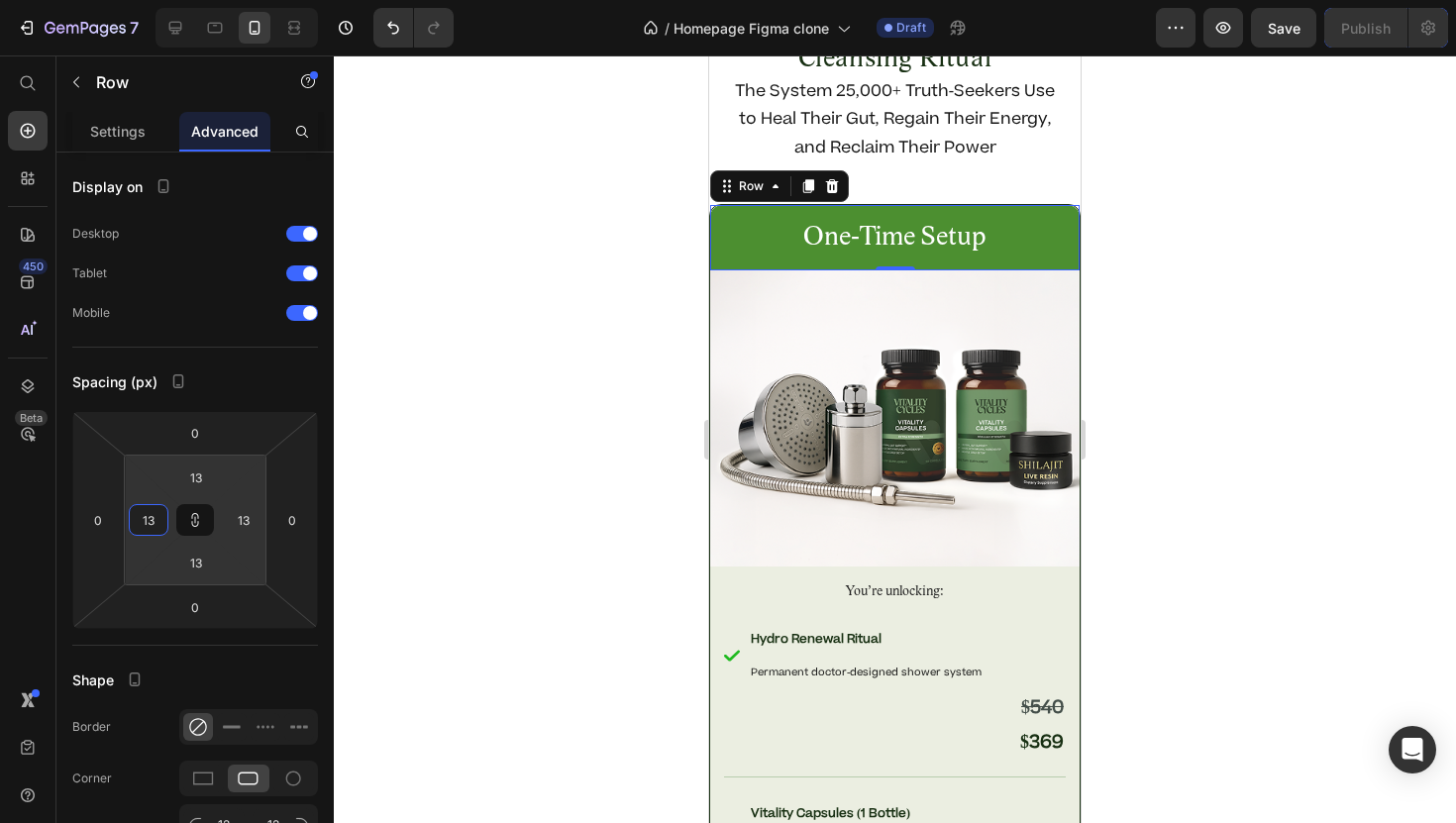 type on "12" 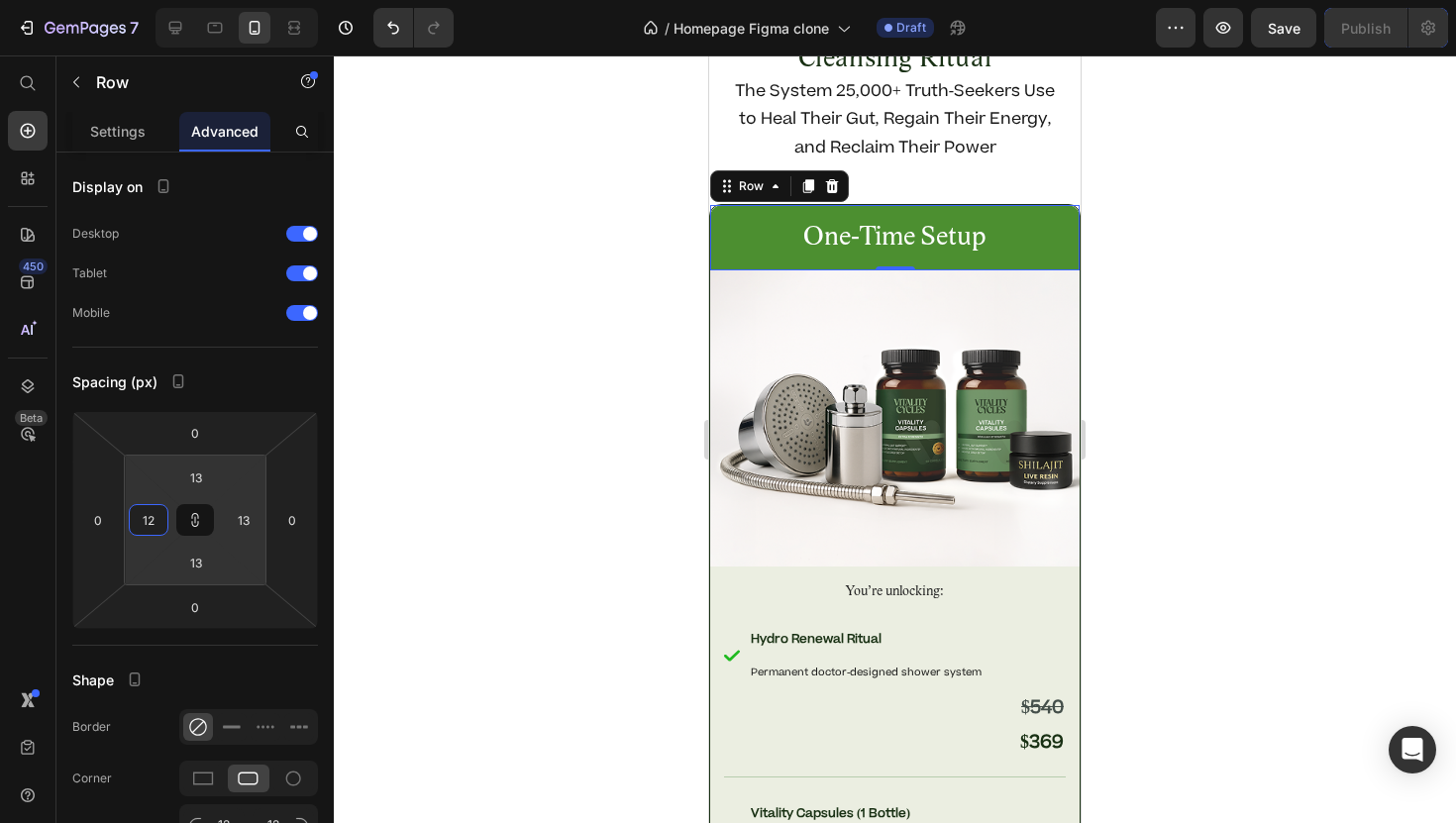 type on "12" 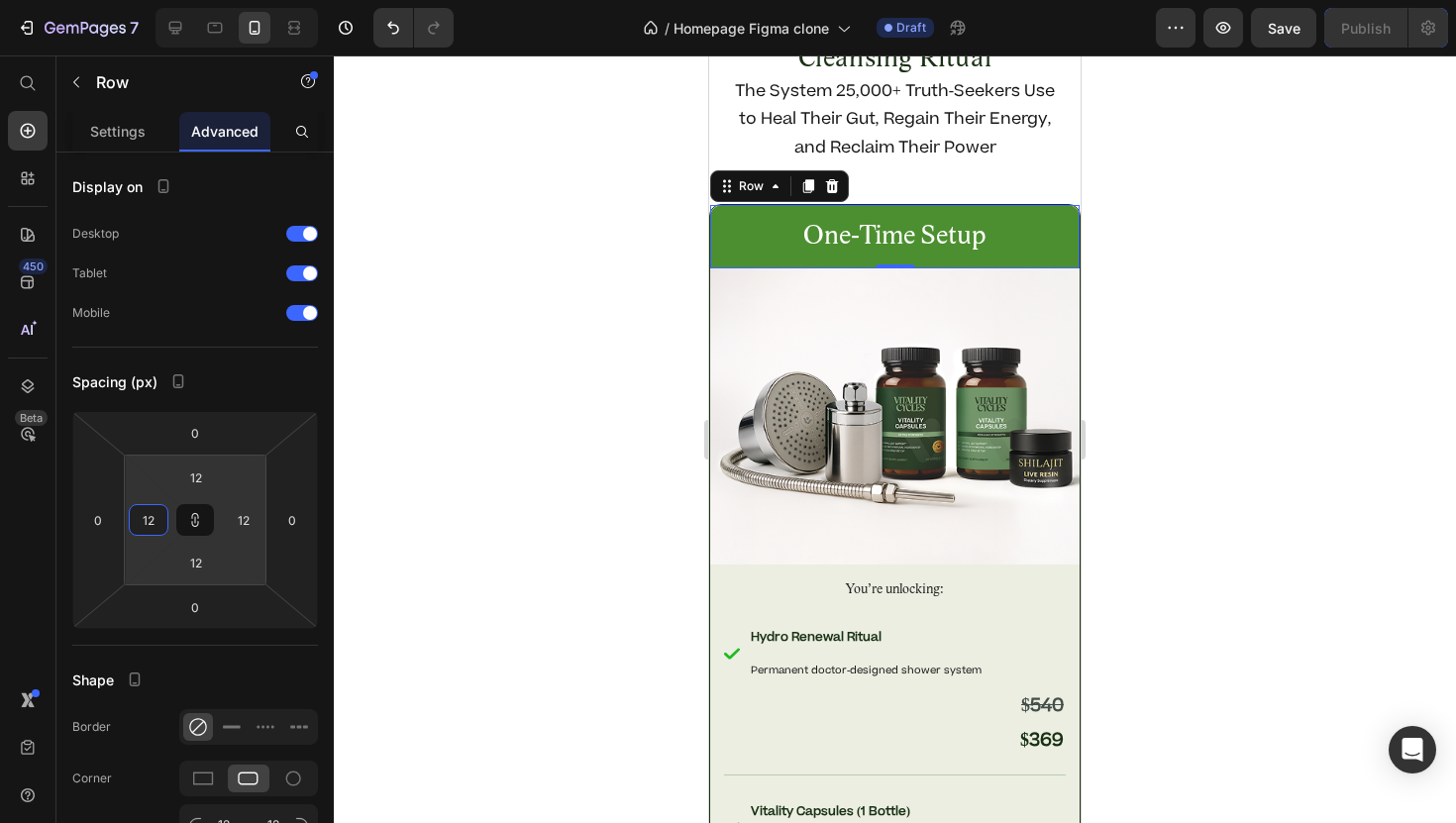 type on "11" 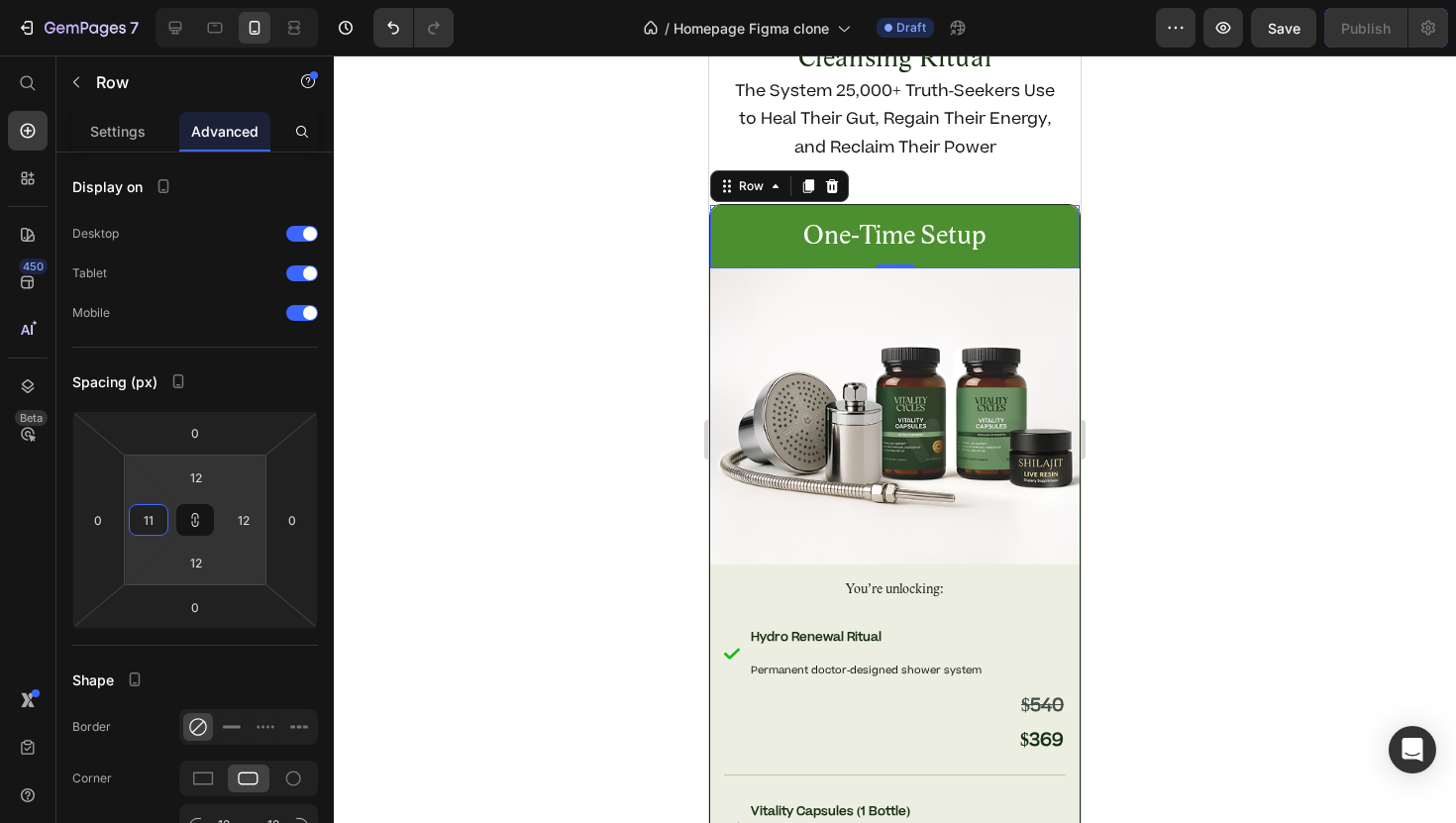 type on "11" 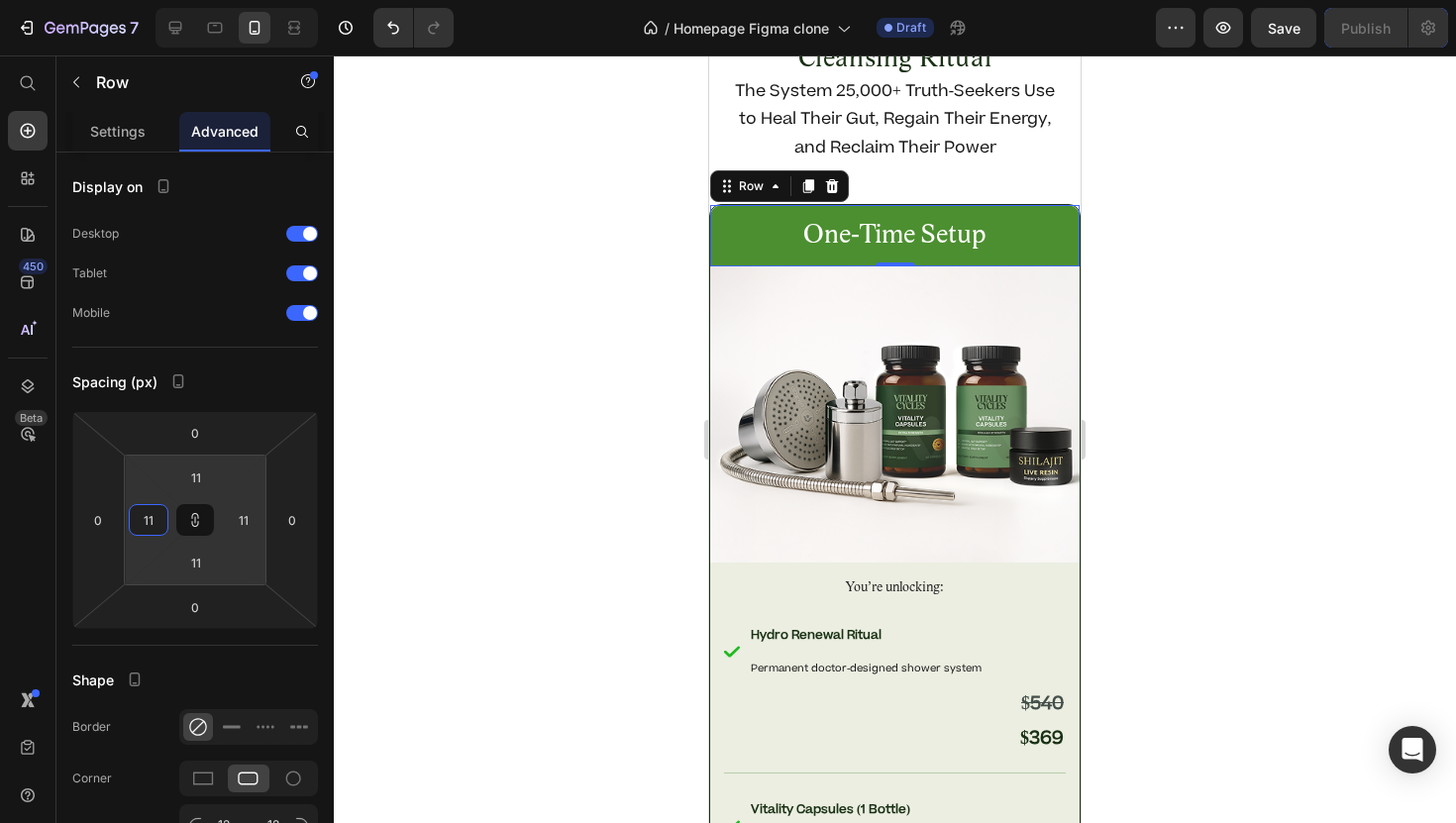 type on "12" 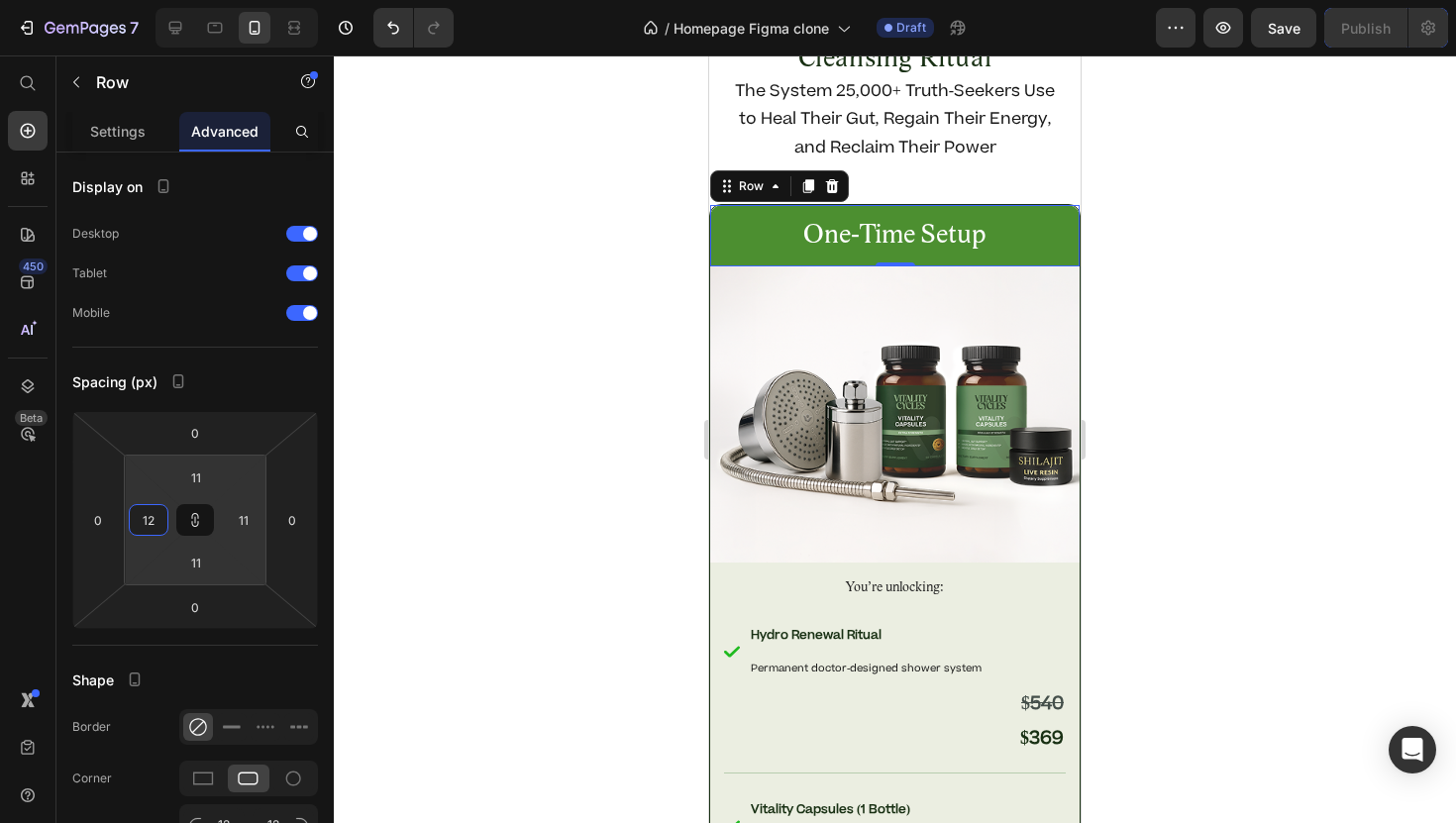 type on "12" 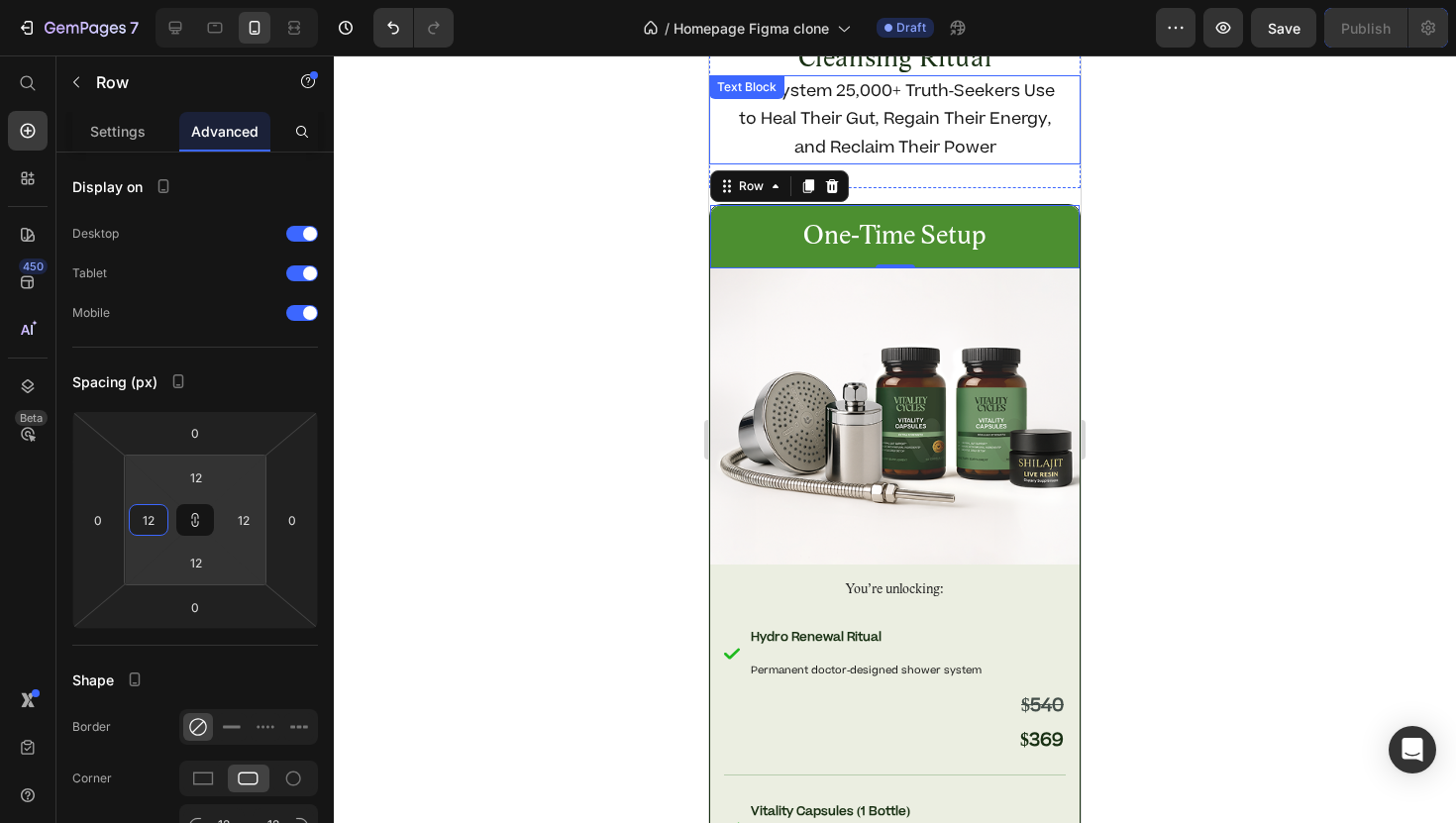 click on "The System 25,000+ Truth-Seekers Use to Heal Their Gut, Regain Their Energy, and Reclaim Their Power" at bounding box center [895, 120] 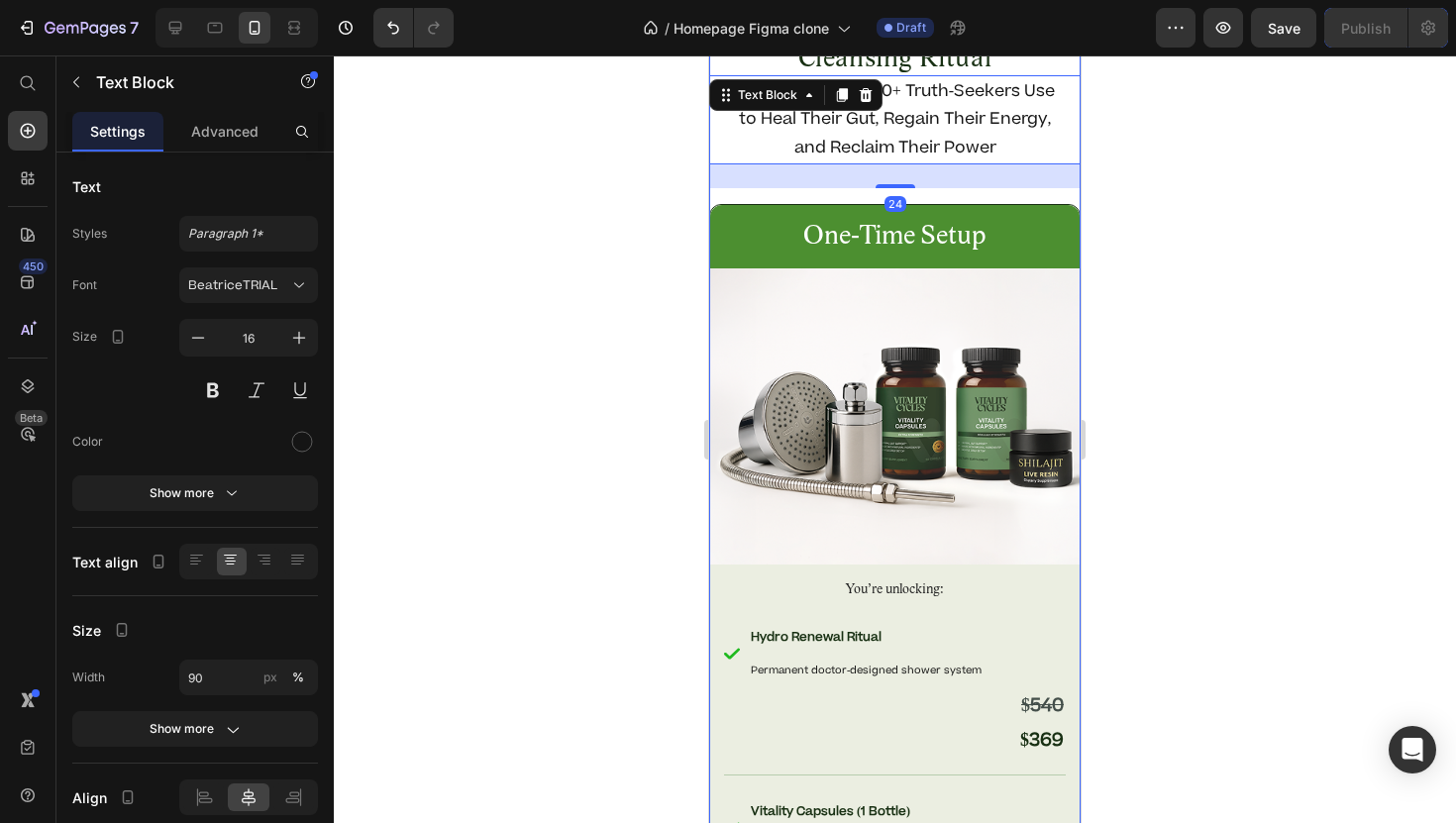 click on "The Foundational Cleansing Ritual Heading The System 25,000+ Truth-Seekers Use to Heal Their Gut, Regain Their Energy, and Reclaim Their Power Text Block   24 Row One-Time Setup Text Block Row Image Row You’re unlocking: Text Block
Hydro Renewal Ritual Permanent doctor-designed shower system  Item List $540 Text Block $369 Text Block Row Row
Vitality Capsules (1 Bottle) supports daily [MEDICAL_DATA] and waste removal Item List $124 Text Block $90 Text Block Row Row
Shilajit Resin (20g) cellular regeneration + mineral replenishment  Item List $110 Text Block $66 Text Block Row Row
First month of supplements Item List $138 Text Block Free Text Block Row Row
The Official Cleansing Protocol by Dr. [PERSON_NAME] Item List
Drop element here Free Text Block Row Row
Access to the Internal Cleanser’s Private List Advanced training + forbidden tools Item List
Drop element here Free Text Block Row Row
Access to The Vitality Circle Item List" at bounding box center (894, 1796) 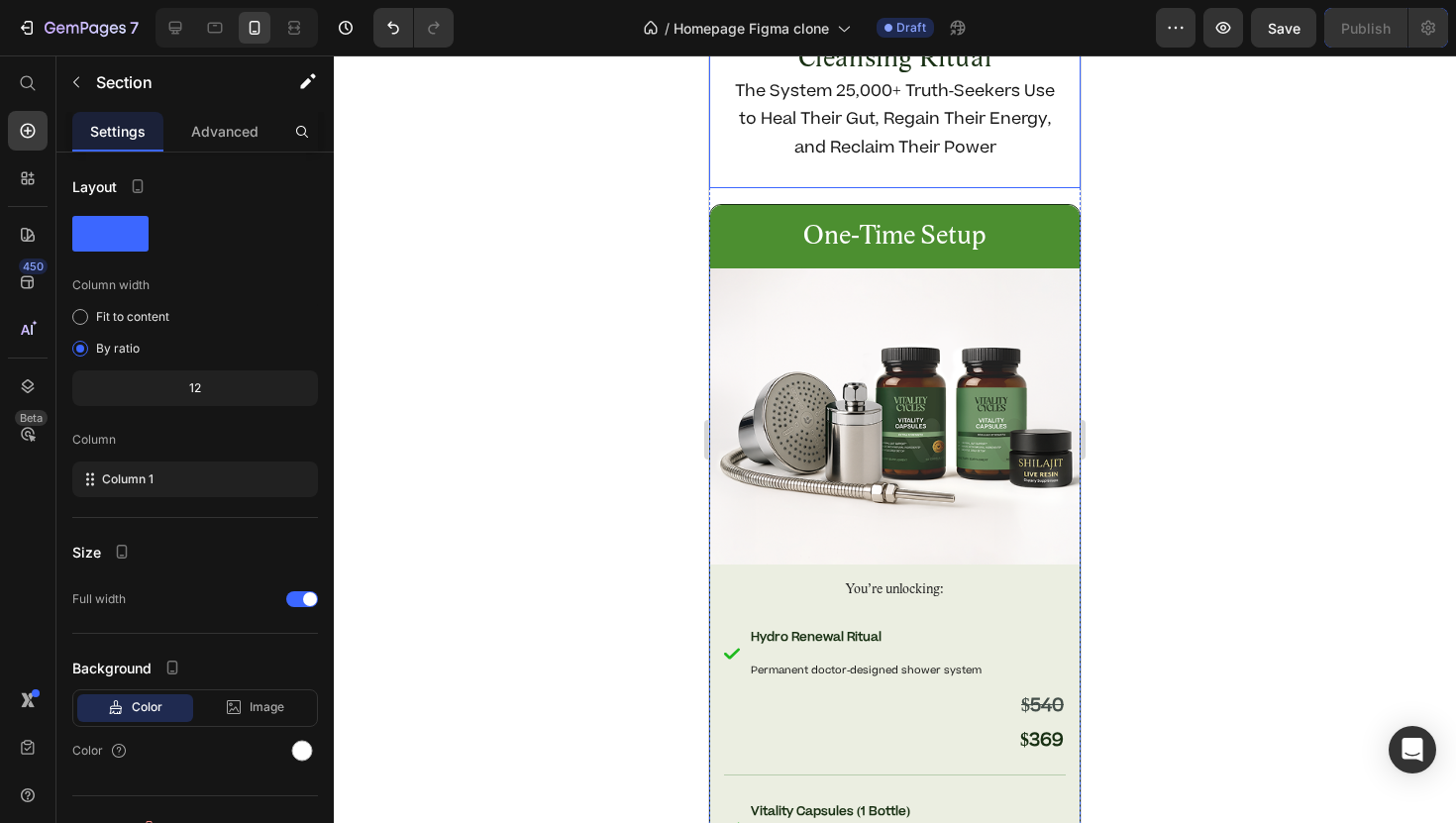 scroll, scrollTop: 9540, scrollLeft: 0, axis: vertical 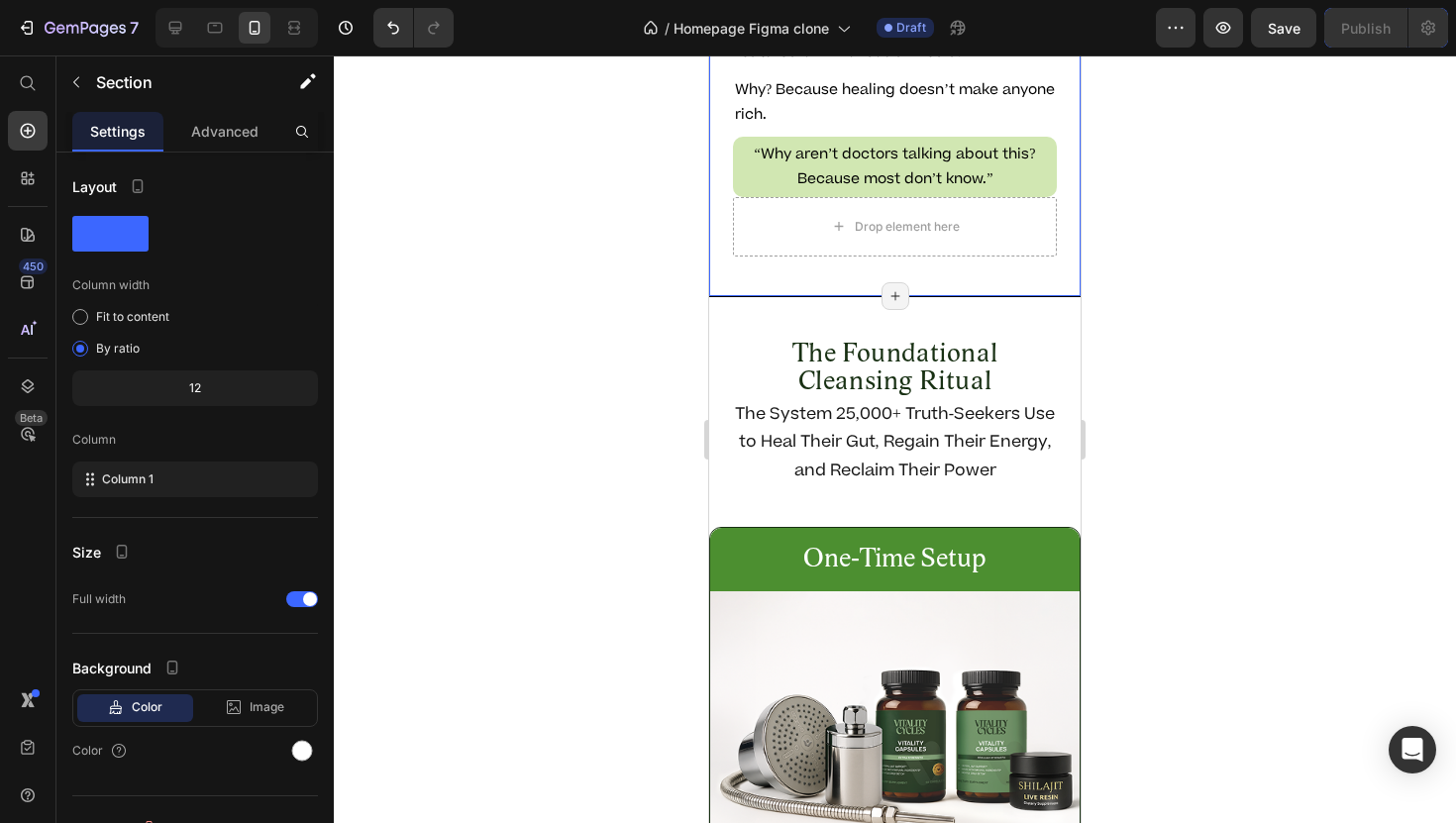 click on "Image Why You’ve Never Heard of This Heading Cleansing has been deliberately hidden for decades.  [PERSON_NAME] spent 30 years helping people off medications without ever being featured on TV or social media. Text Block Why? Because healing doesn’t make anyone rich. Text Block “Why aren’t doctors talking about this? Because most don’t know.” Text Block
Drop element here Row Section 18/25   Create Theme Section AI Content Write with GemAI What would you like to describe here? Tone and Voice Persuasive Product Show more Generate Page has reached Shopify’s 25 section-limit Page has reached Shopify’s 25 section-limit Page has reached Shopify’s 25 section-limit" at bounding box center (894, -76) 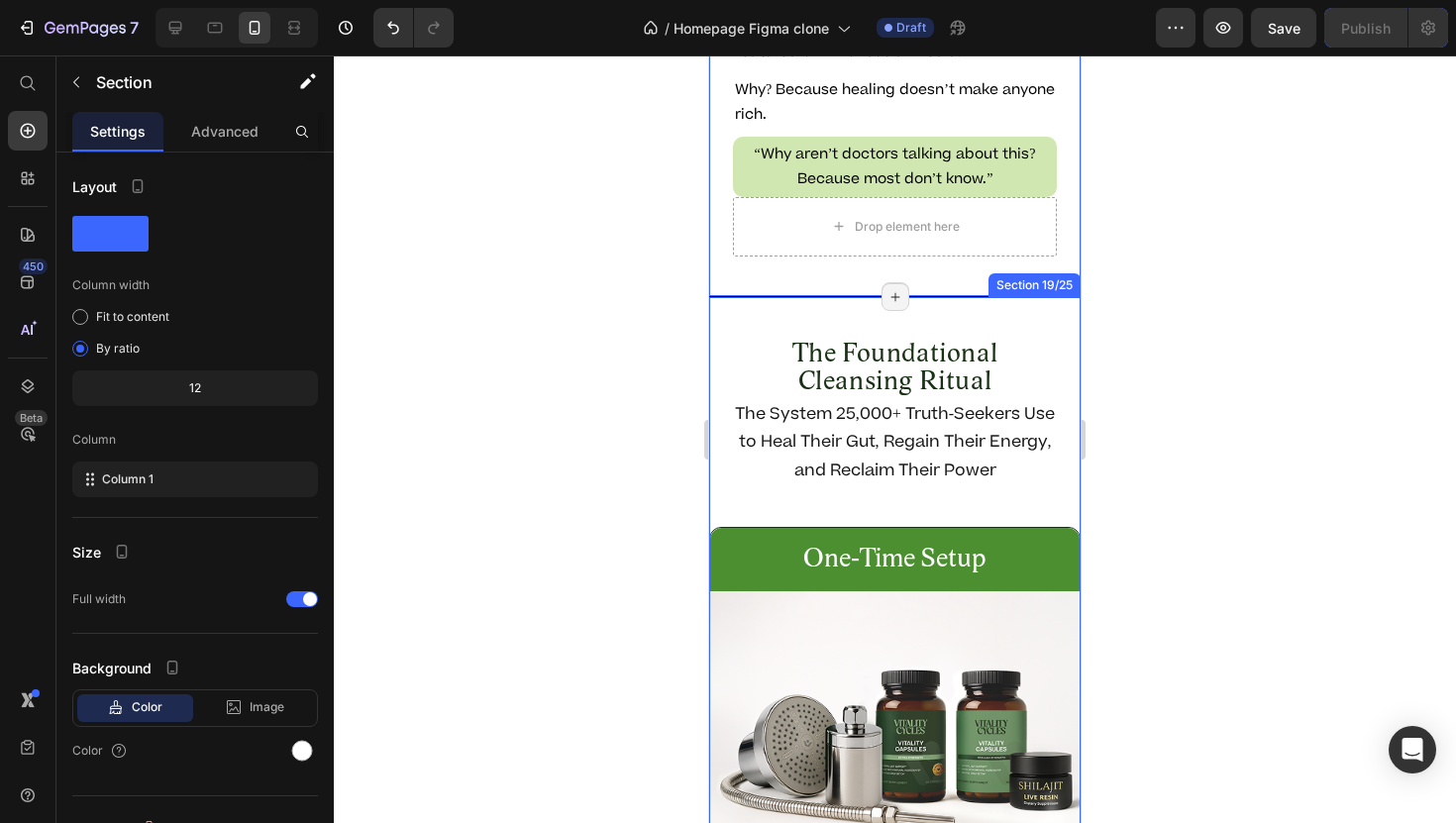 click on "The Foundational Cleansing Ritual Heading The System 25,000+ Truth-Seekers Use to Heal Their Gut, Regain Their Energy, and Reclaim Their Power Text Block Row One-Time Setup Text Block Row Image Row You’re unlocking: Text Block
Hydro Renewal Ritual Permanent doctor-designed shower system  Item List $540 Text Block $369 Text Block Row Row
Vitality Capsules (1 Bottle) supports daily [MEDICAL_DATA] and waste removal Item List $124 Text Block $90 Text Block Row Row
Shilajit Resin (20g) cellular regeneration + mineral replenishment  Item List $110 Text Block $66 Text Block Row Row
First month of supplements Item List $138 Text Block Free Text Block Row Row
The Official Cleansing Protocol by Dr. [PERSON_NAME] Item List
Drop element here Free Text Block Row Row
Access to the Internal Cleanser’s Private List Advanced training + forbidden tools Item List
Drop element here Free Text Block Row Row
Access to The Vitality Circle Item List" at bounding box center [894, 2105] 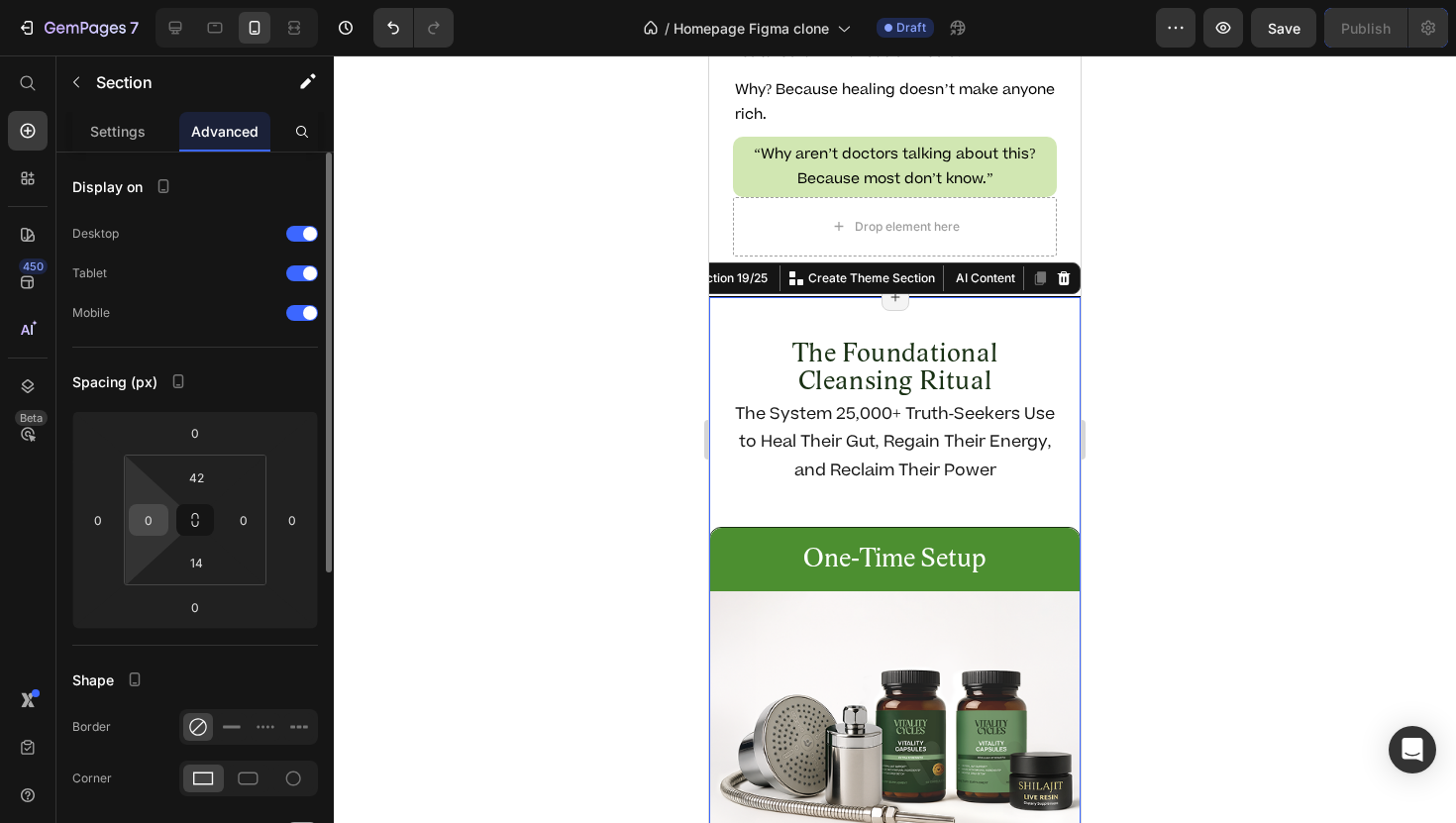 click on "0" at bounding box center (149, 520) 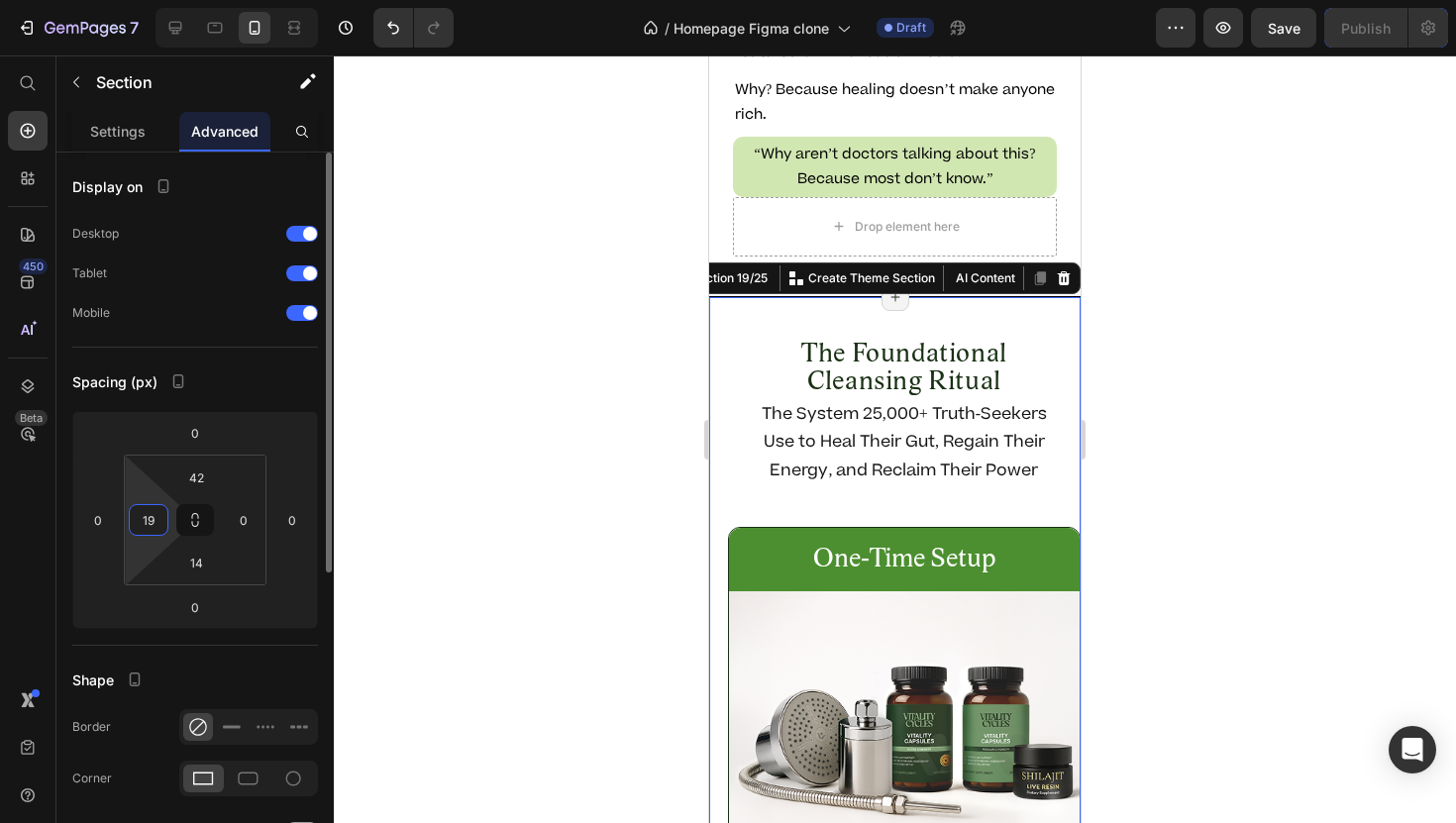type on "20" 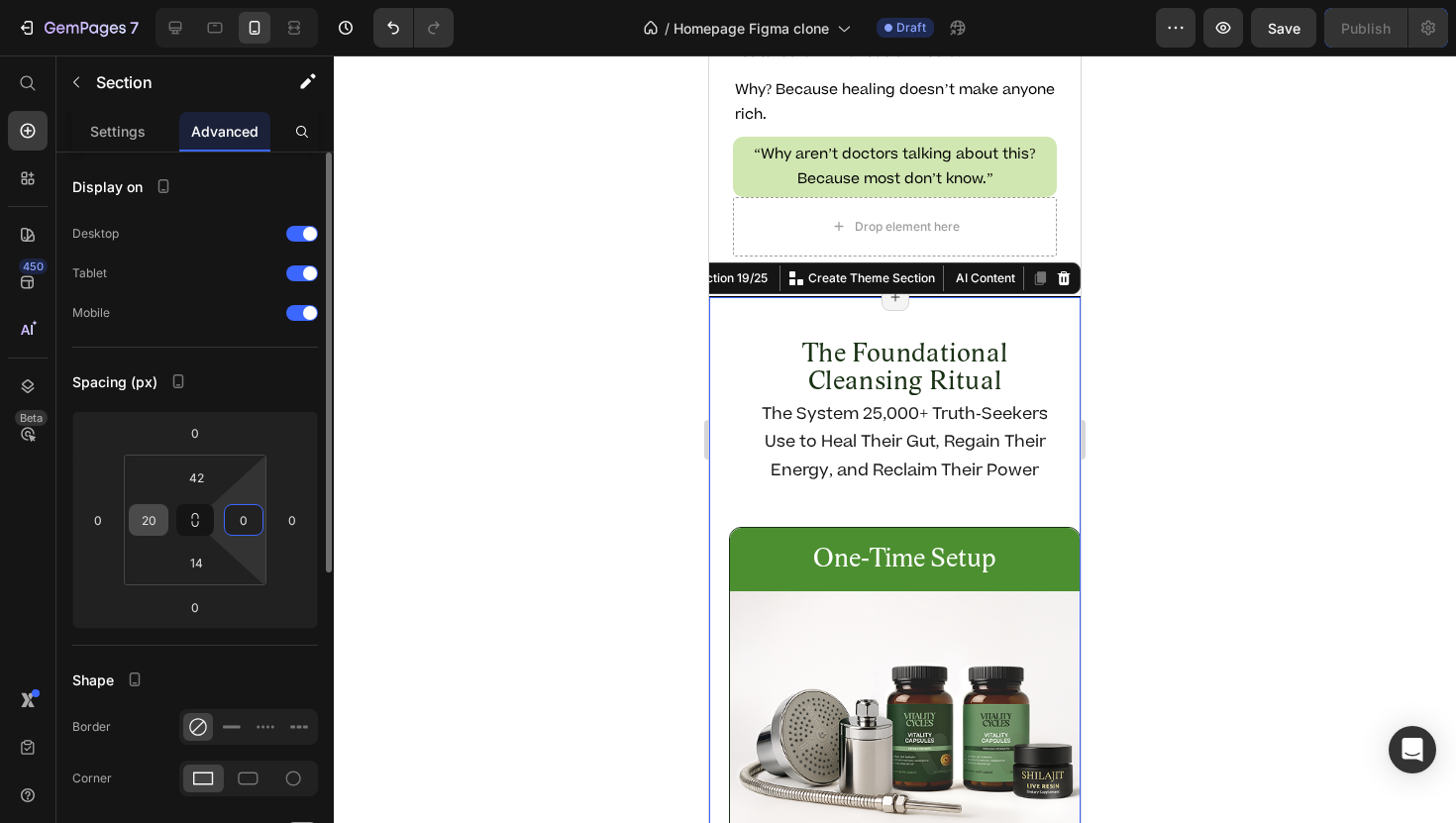 paste on "2" 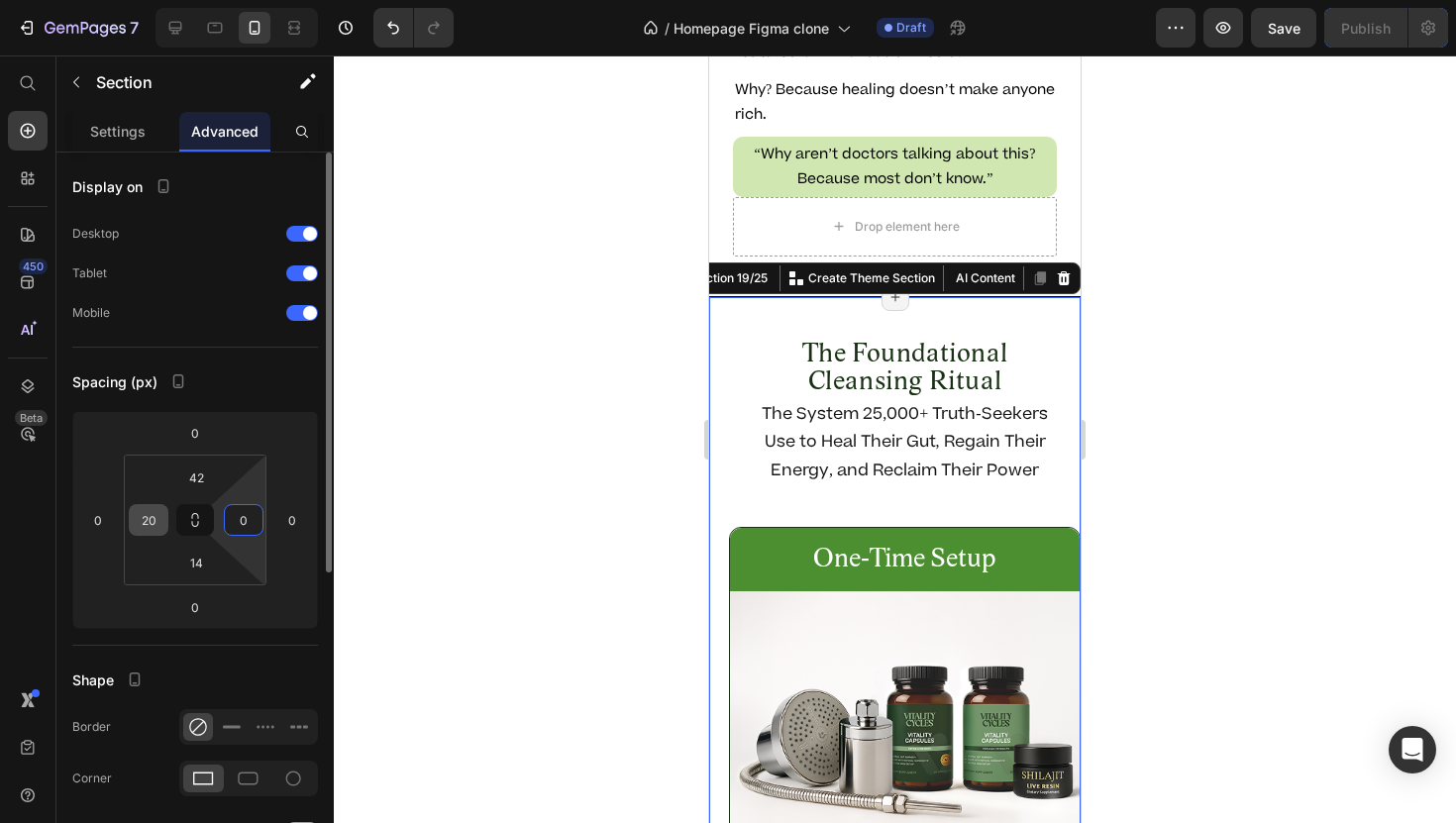 type on "20" 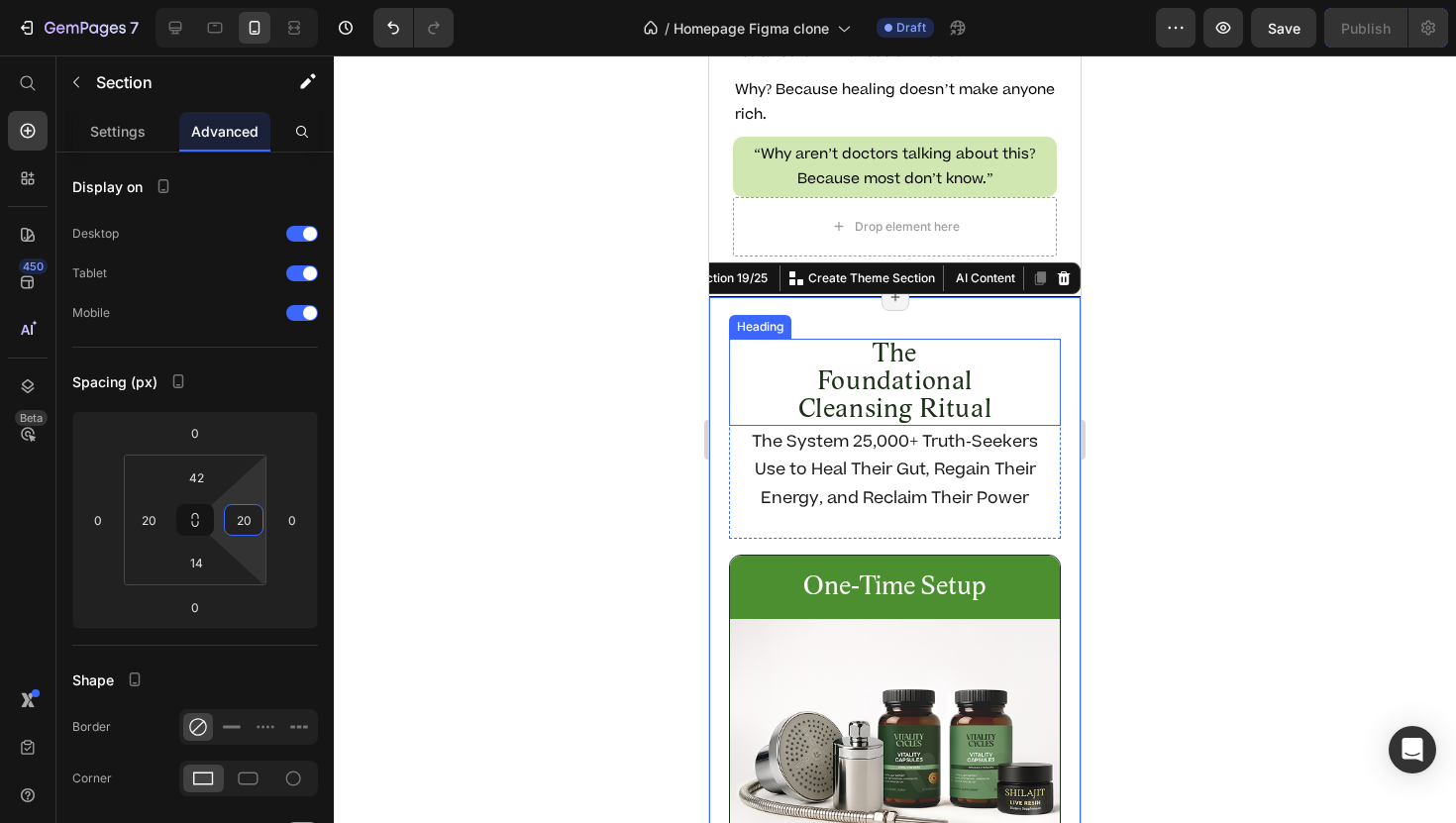 click on "The Foundational Cleansing Ritual" at bounding box center [894, 382] 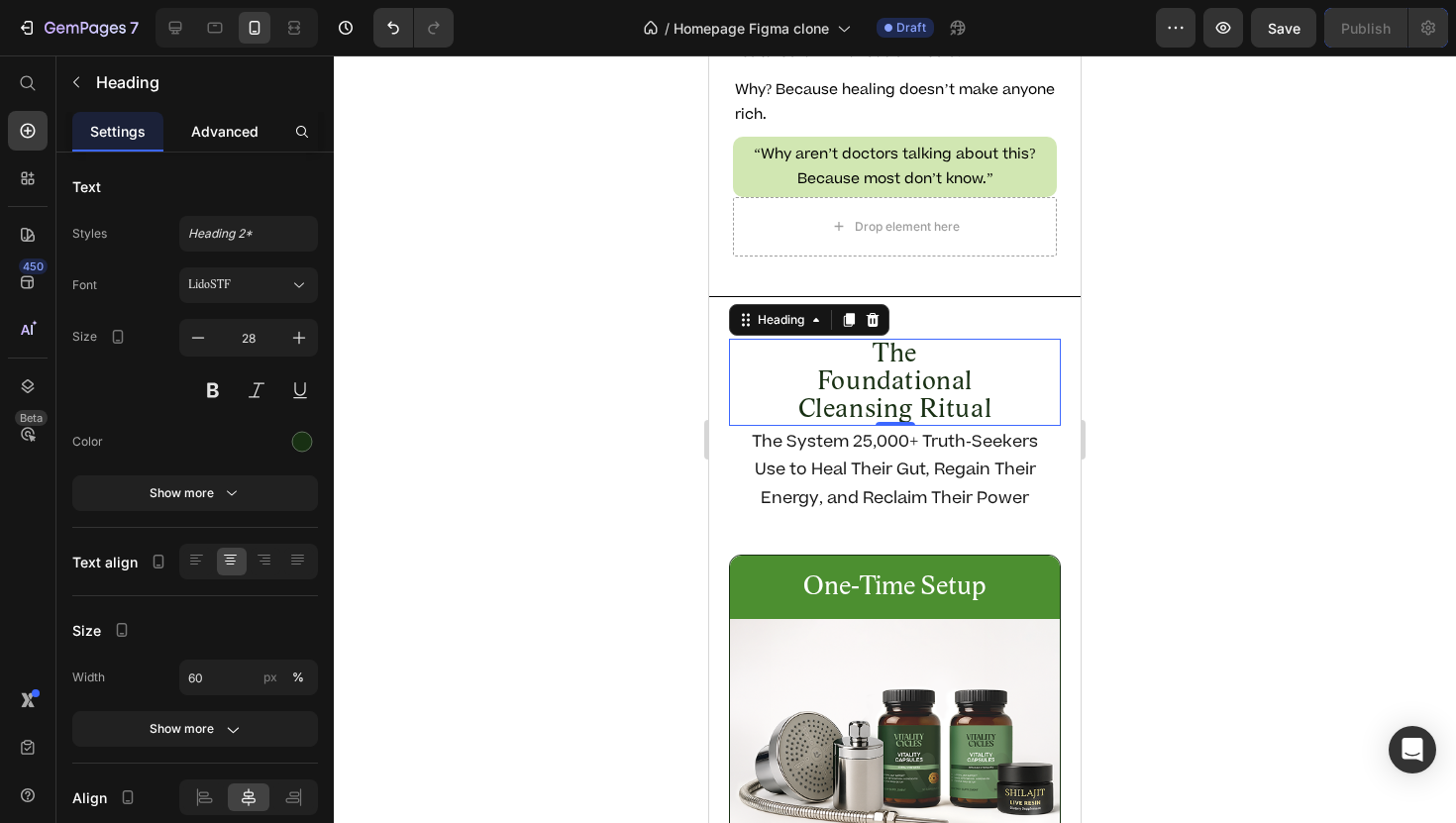 click on "Advanced" at bounding box center [225, 131] 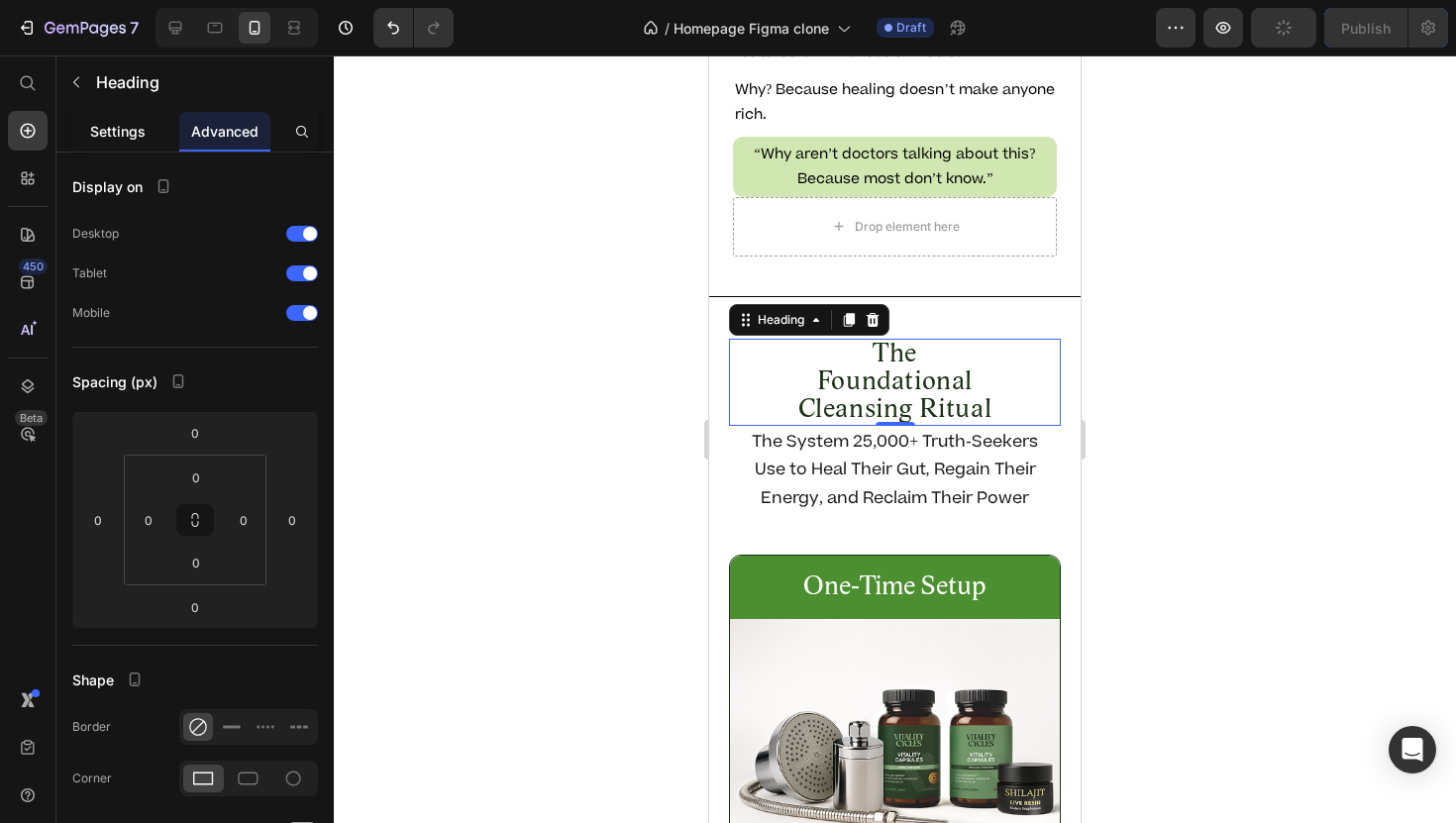 click on "Settings" at bounding box center (118, 131) 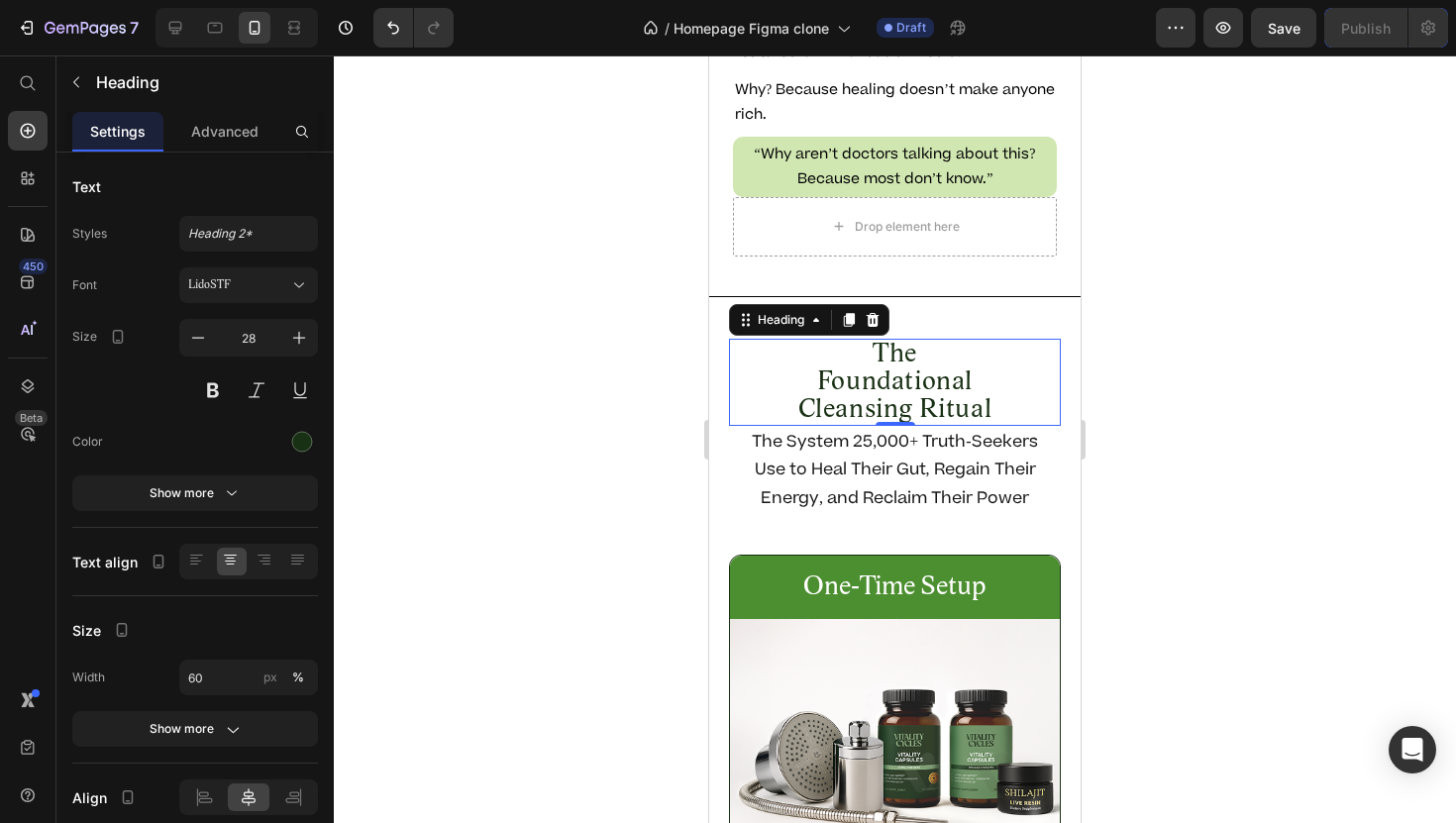 click on "The Foundational Cleansing Ritual" at bounding box center [894, 382] 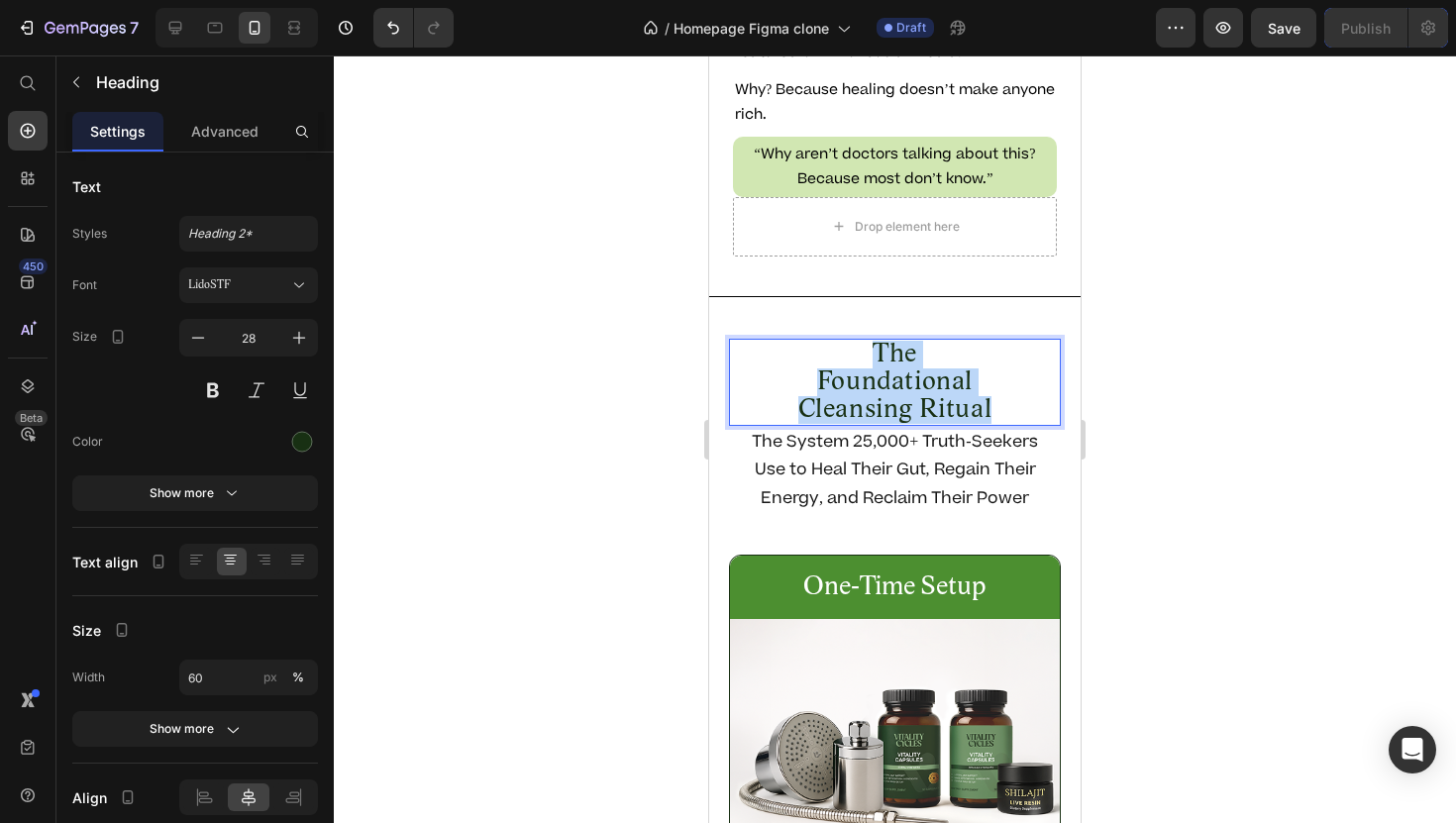 click on "The Foundational Cleansing Ritual" at bounding box center (894, 382) 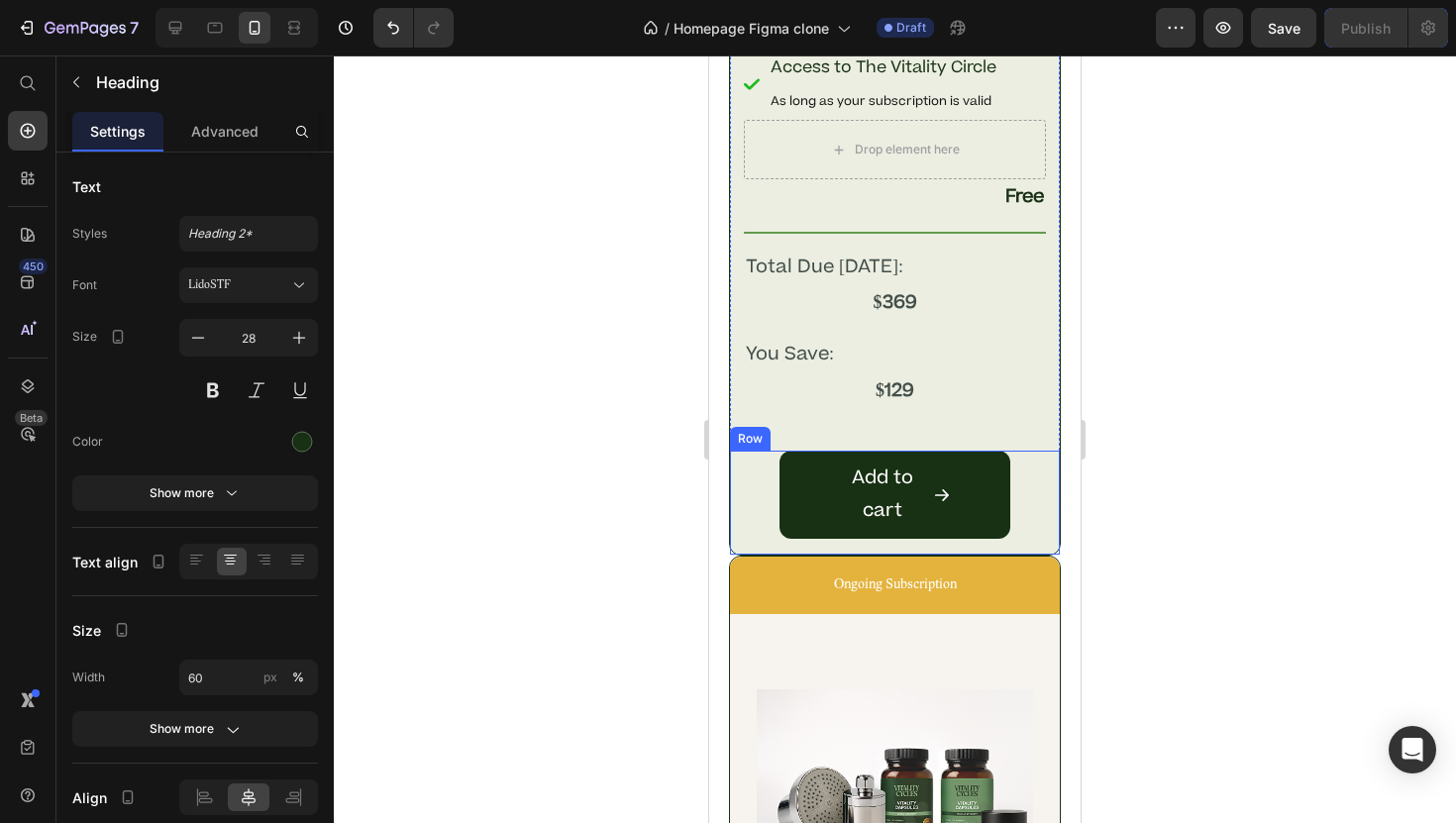 scroll, scrollTop: 11756, scrollLeft: 0, axis: vertical 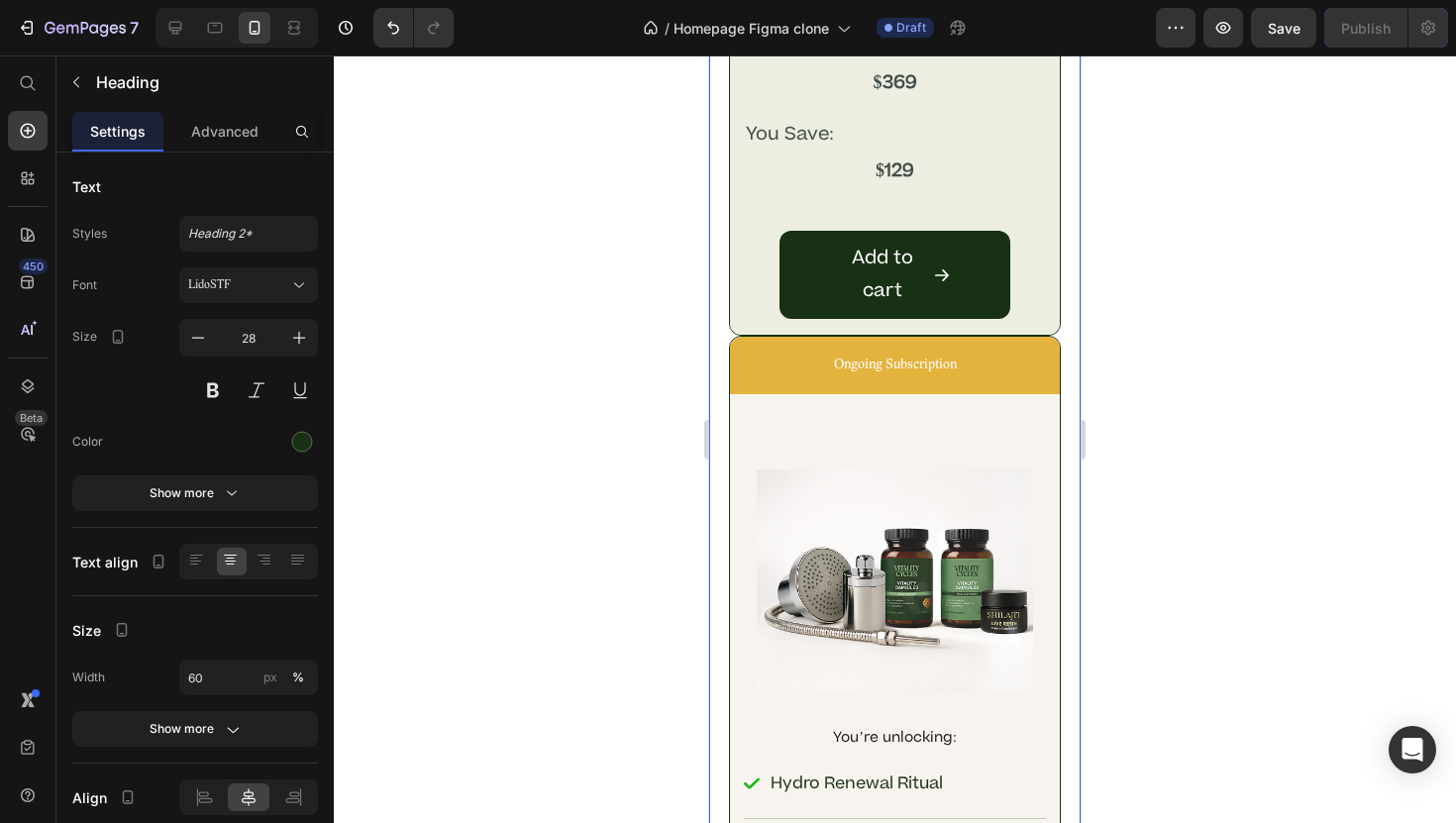 click on "The Foundational Cleansing Ritual Heading   0 The System 25,000+ Truth-Seekers Use to Heal Their Gut, Regain Their Energy, and Reclaim Their Power Text Block Row One-Time Setup Text Block Row Image Row You’re unlocking: Text Block
Hydro Renewal Ritual Permanent doctor-designed shower system  Item List $540 Text Block $369 Text Block Row Row
Vitality Capsules (1 Bottle) supports daily [MEDICAL_DATA] and waste removal Item List $124 Text Block $90 Text Block Row Row
Shilajit Resin (20g) cellular regeneration + mineral replenishment  Item List $110 Text Block $66 Text Block Row Row
First month of supplements Item List $138 Text Block Free Text Block Row Row
The Official Cleansing Protocol by Dr. [PERSON_NAME] Item List
Drop element here Free Text Block Row Row
Access to the Internal Cleanser’s Private List Advanced training + forbidden tools Item List
Drop element here Free Text Block Row Row
Access to The Vitality Circle Item List" at bounding box center (894, -112) 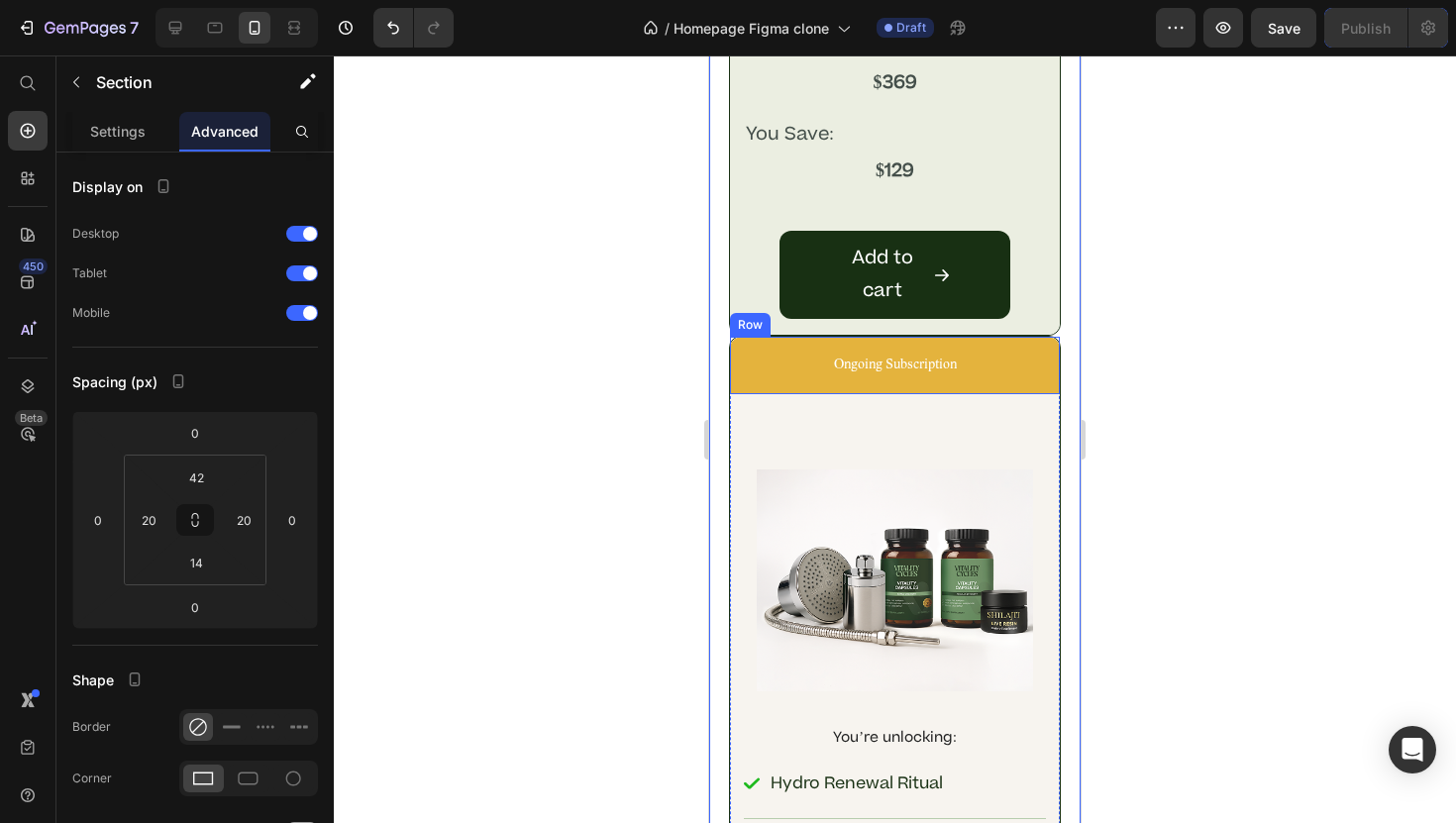 click on "Ongoing Subscription Text Block Row" at bounding box center (894, 365) 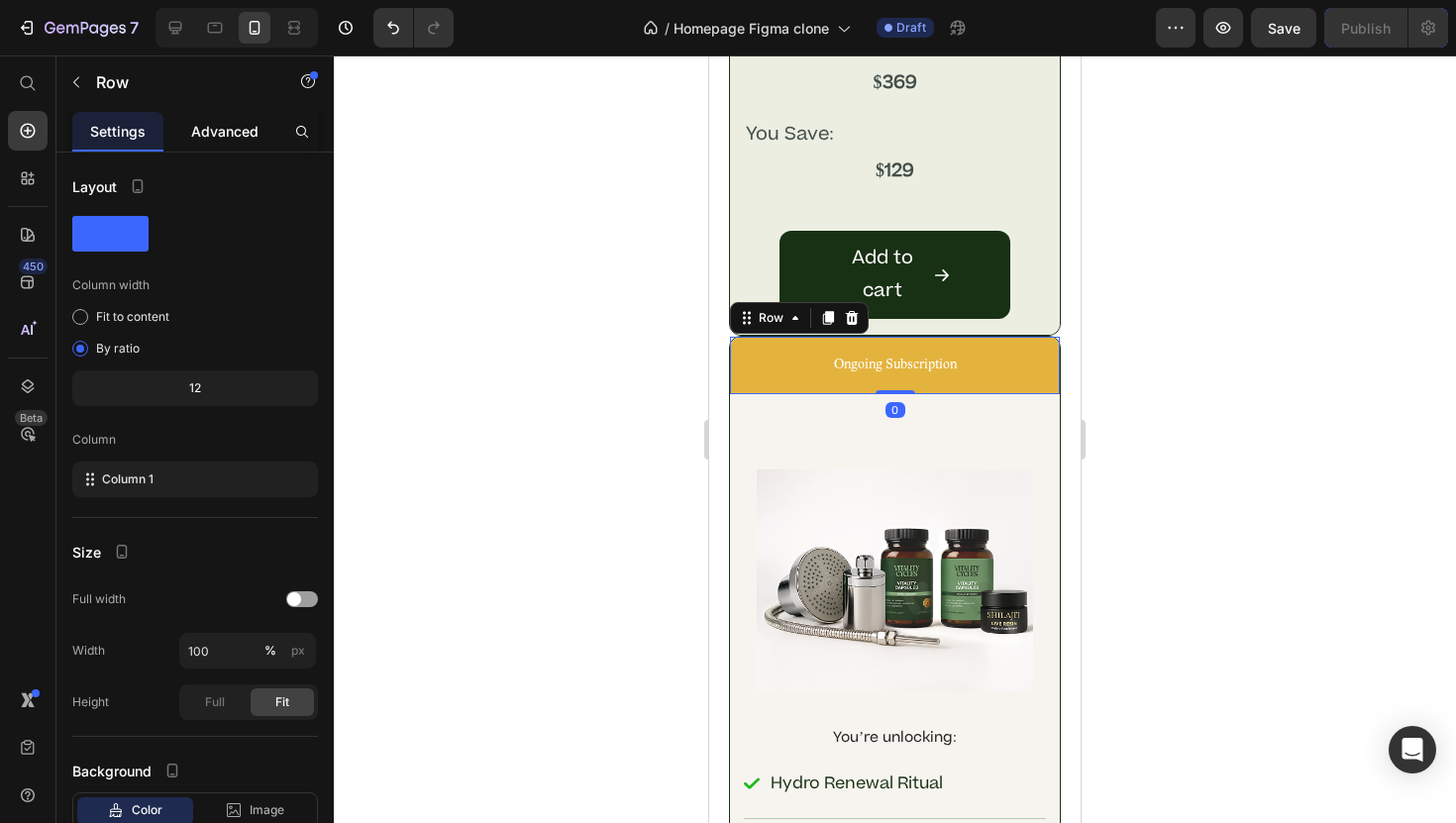 click on "Advanced" at bounding box center [225, 131] 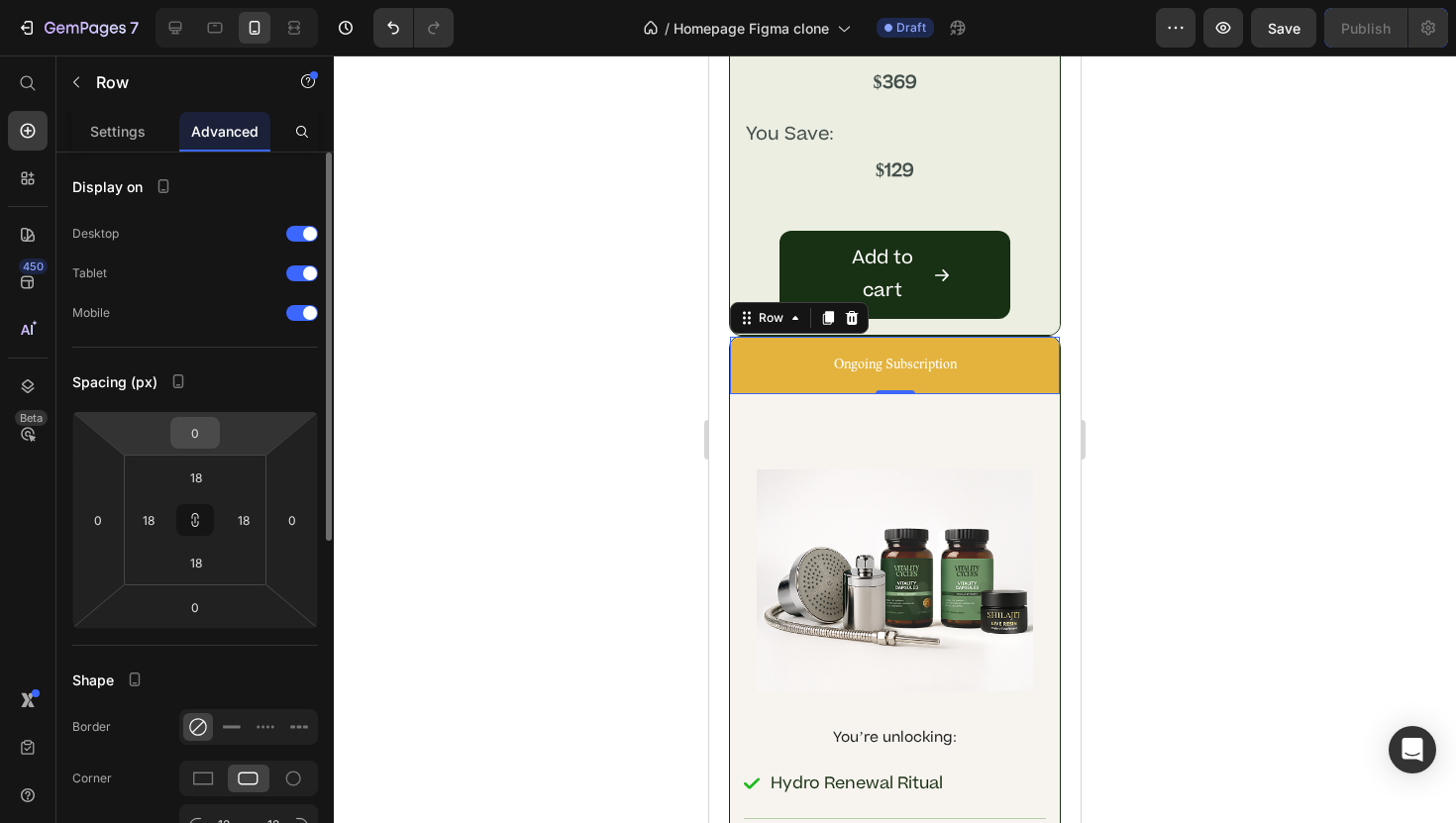 click on "0" at bounding box center (195, 433) 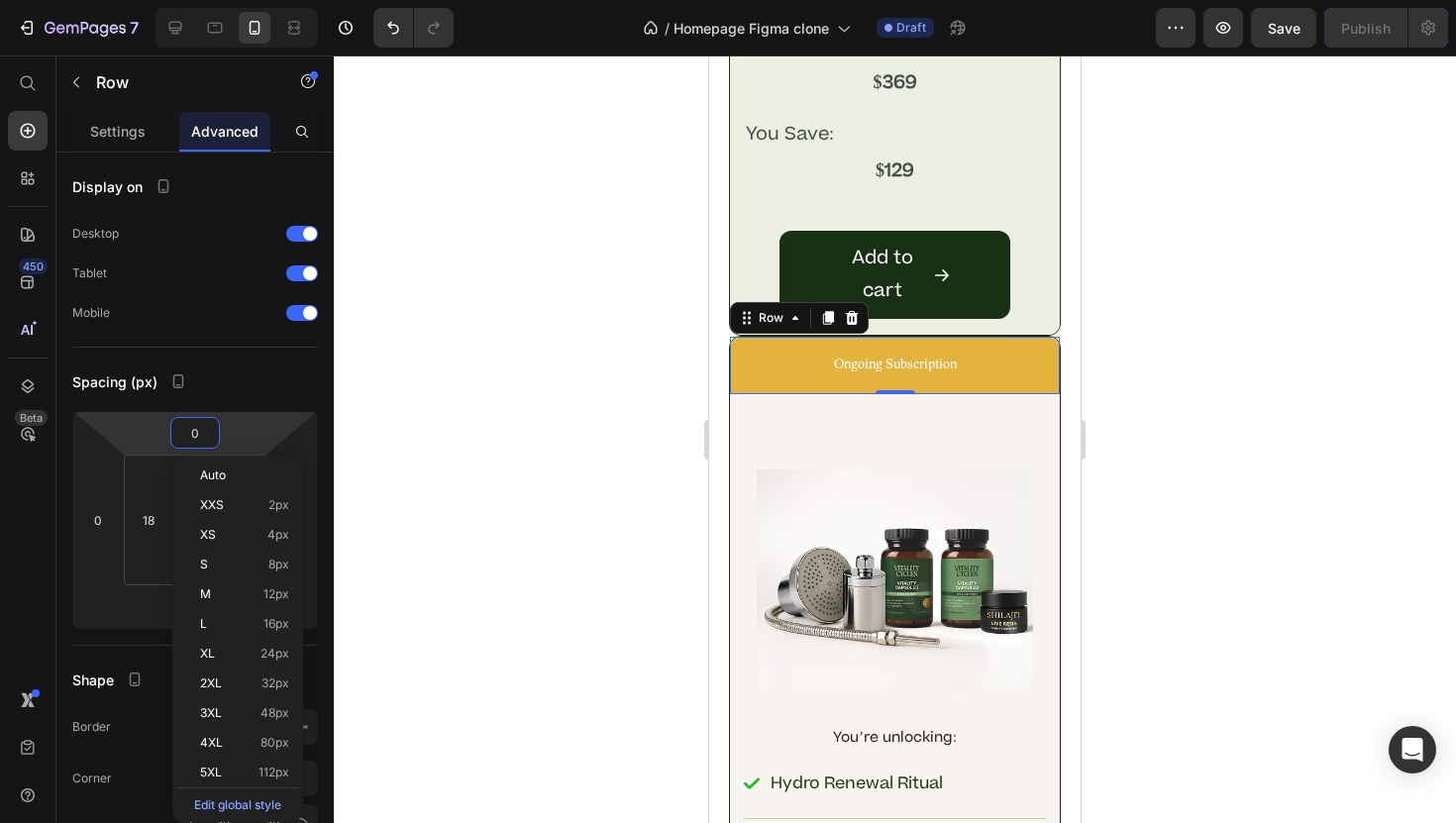 type on "1" 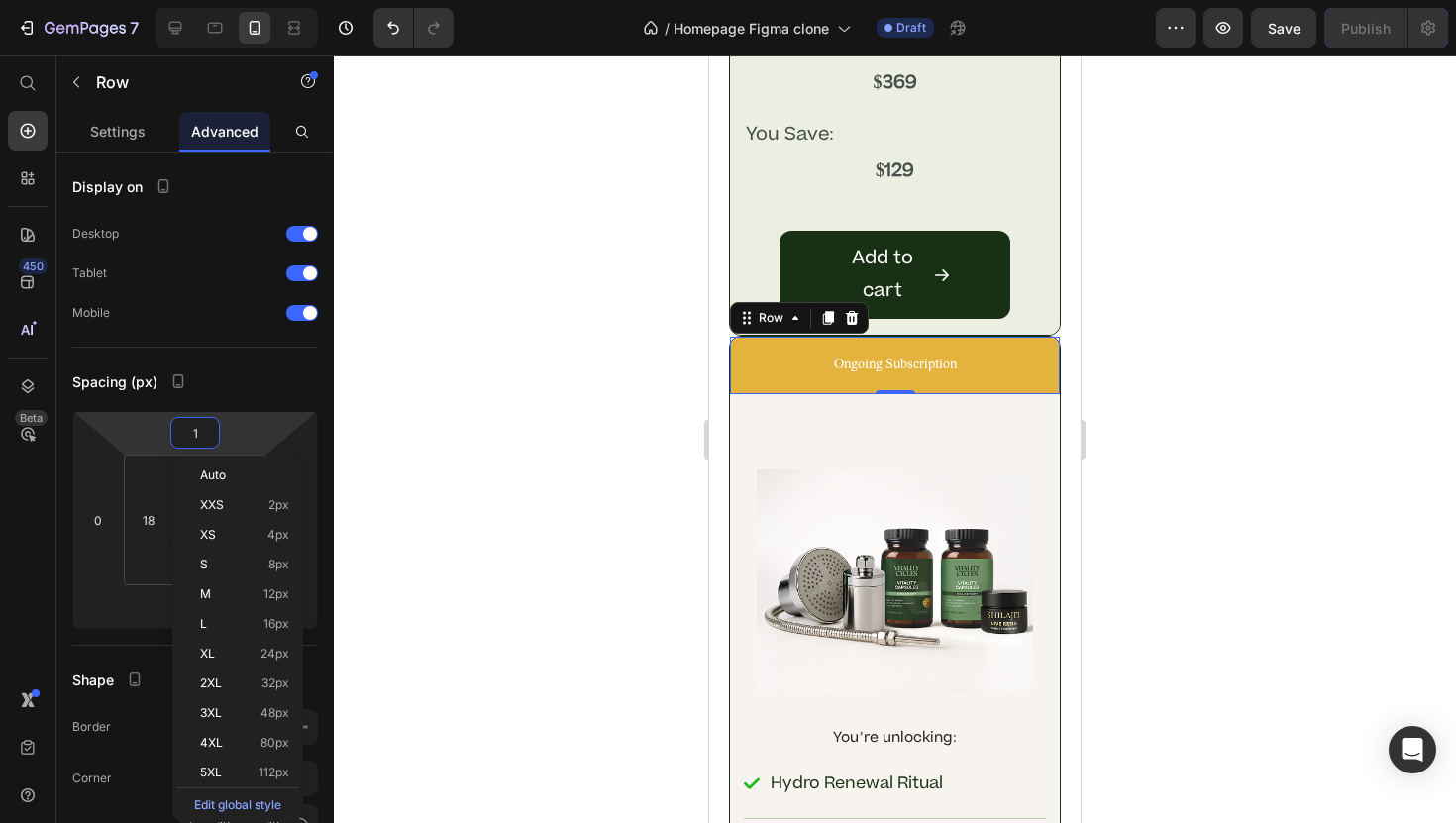 type on "1" 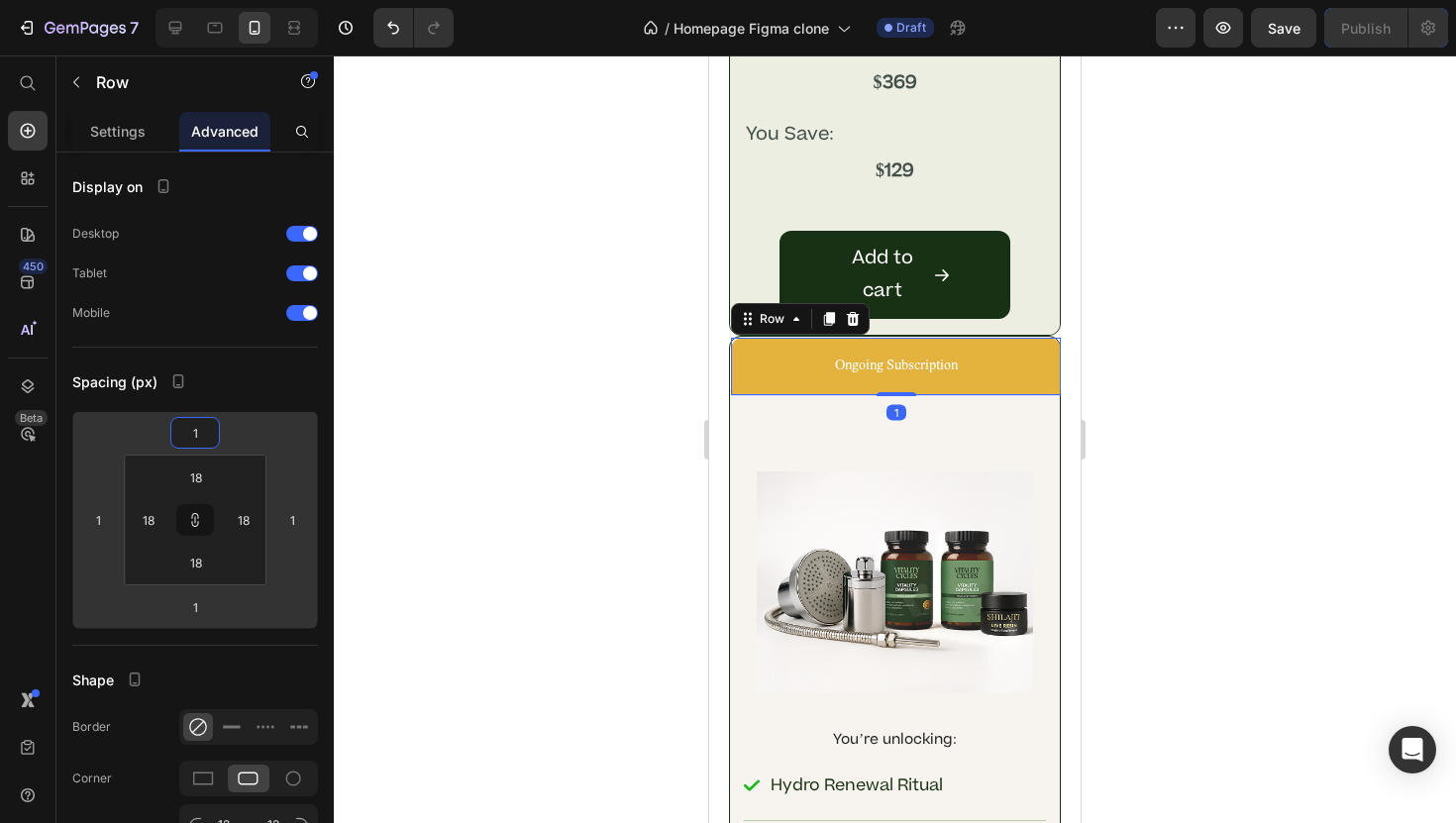 type on "2" 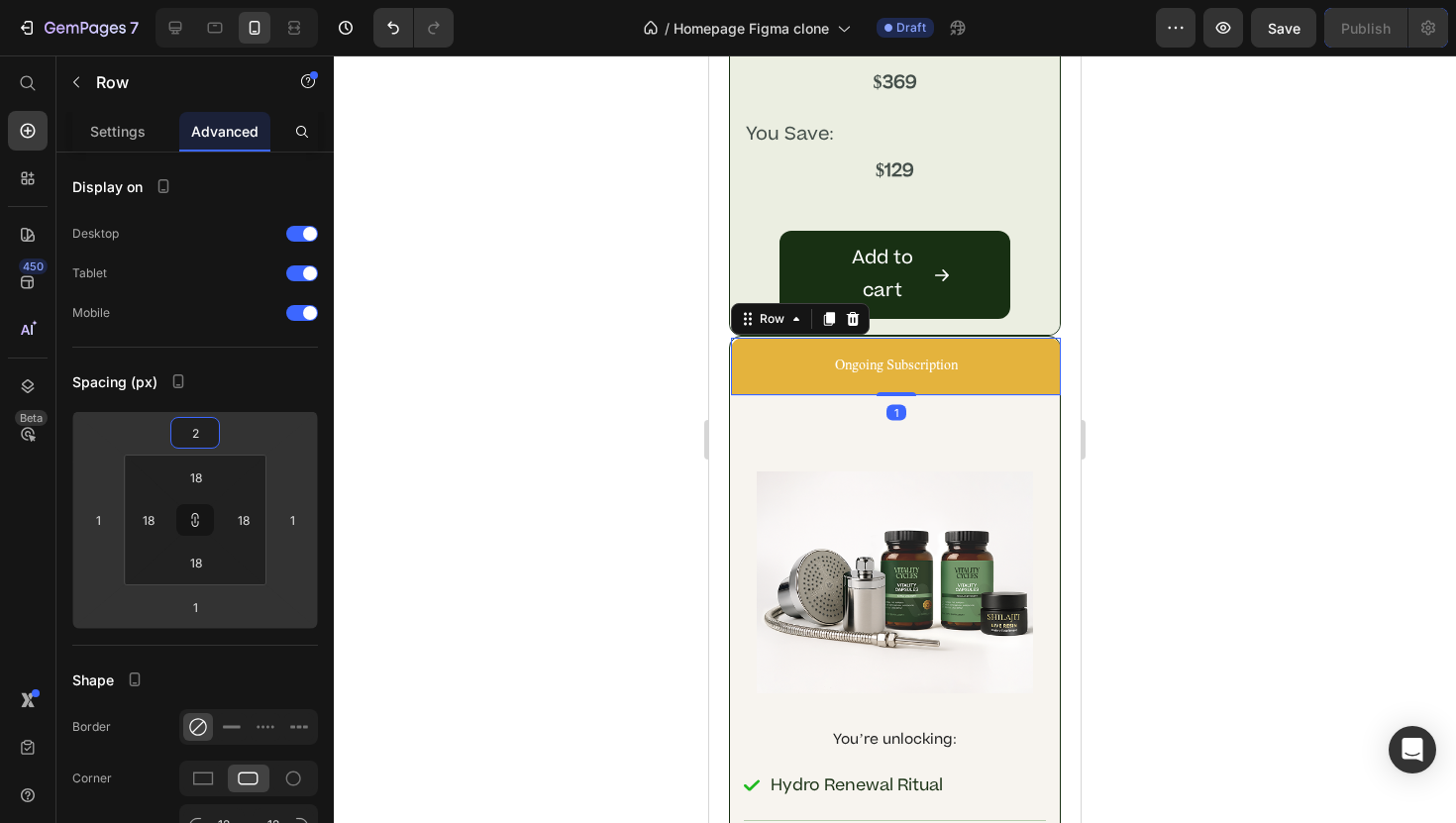 type on "2" 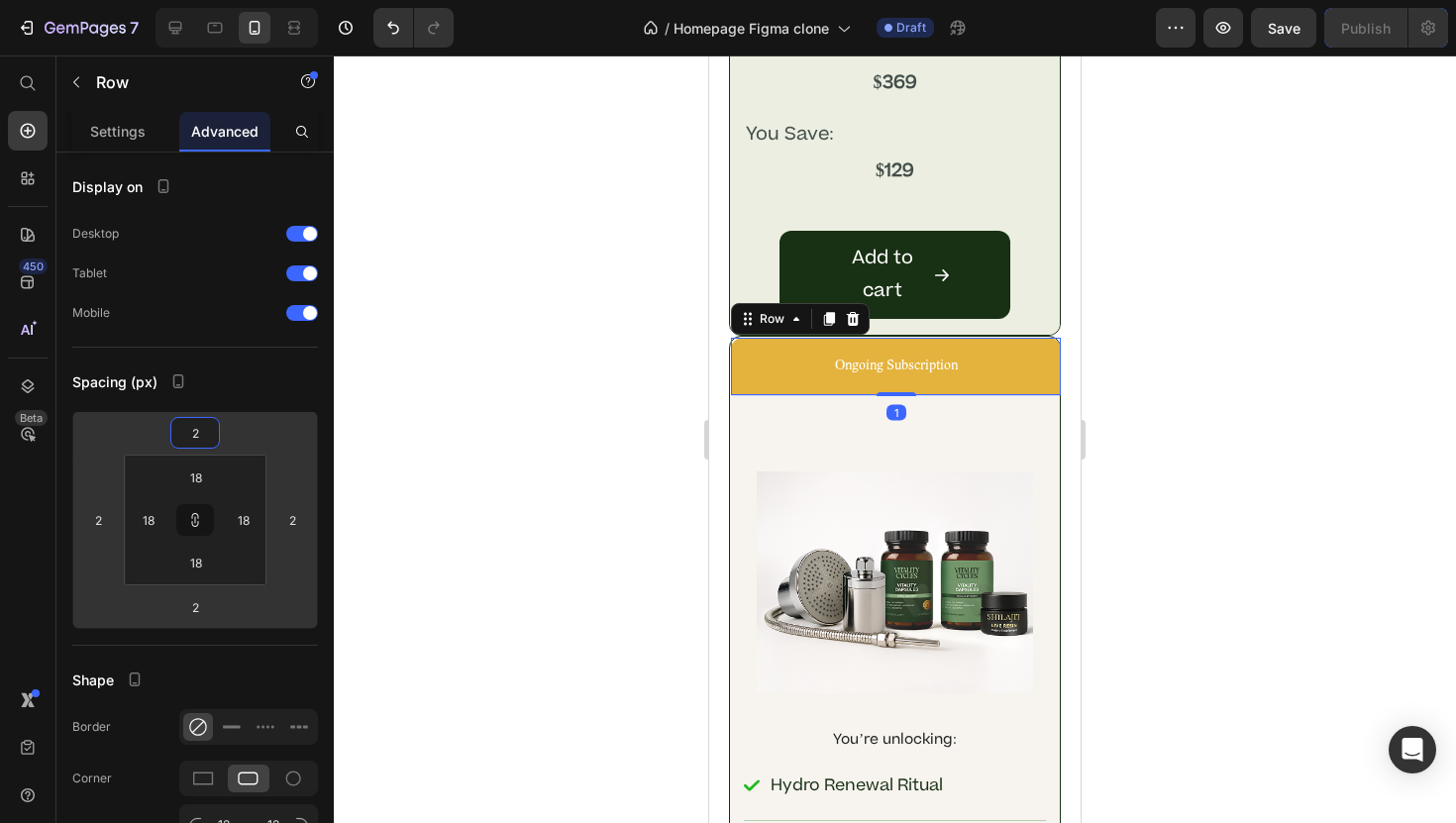 type on "3" 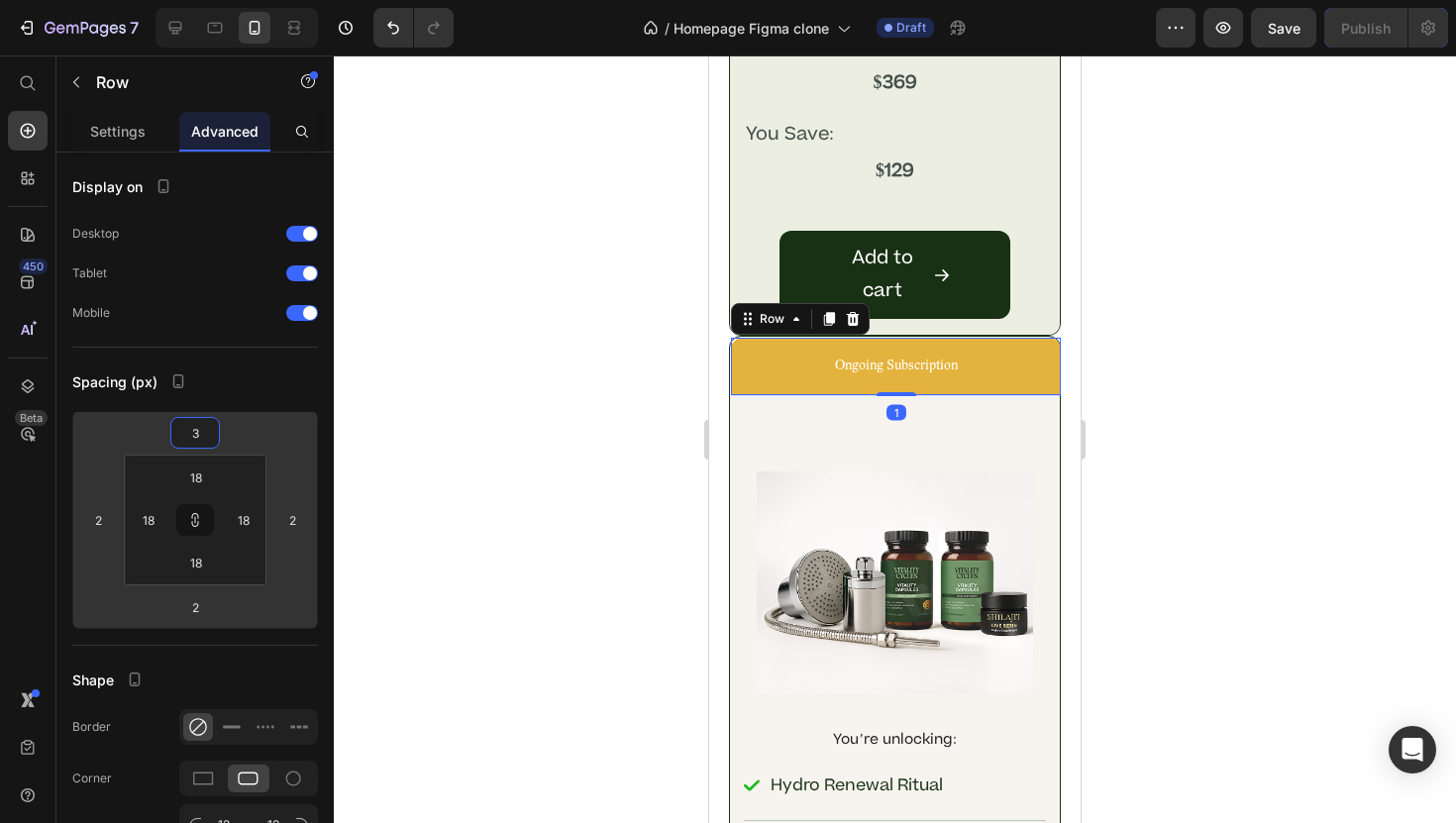 type on "3" 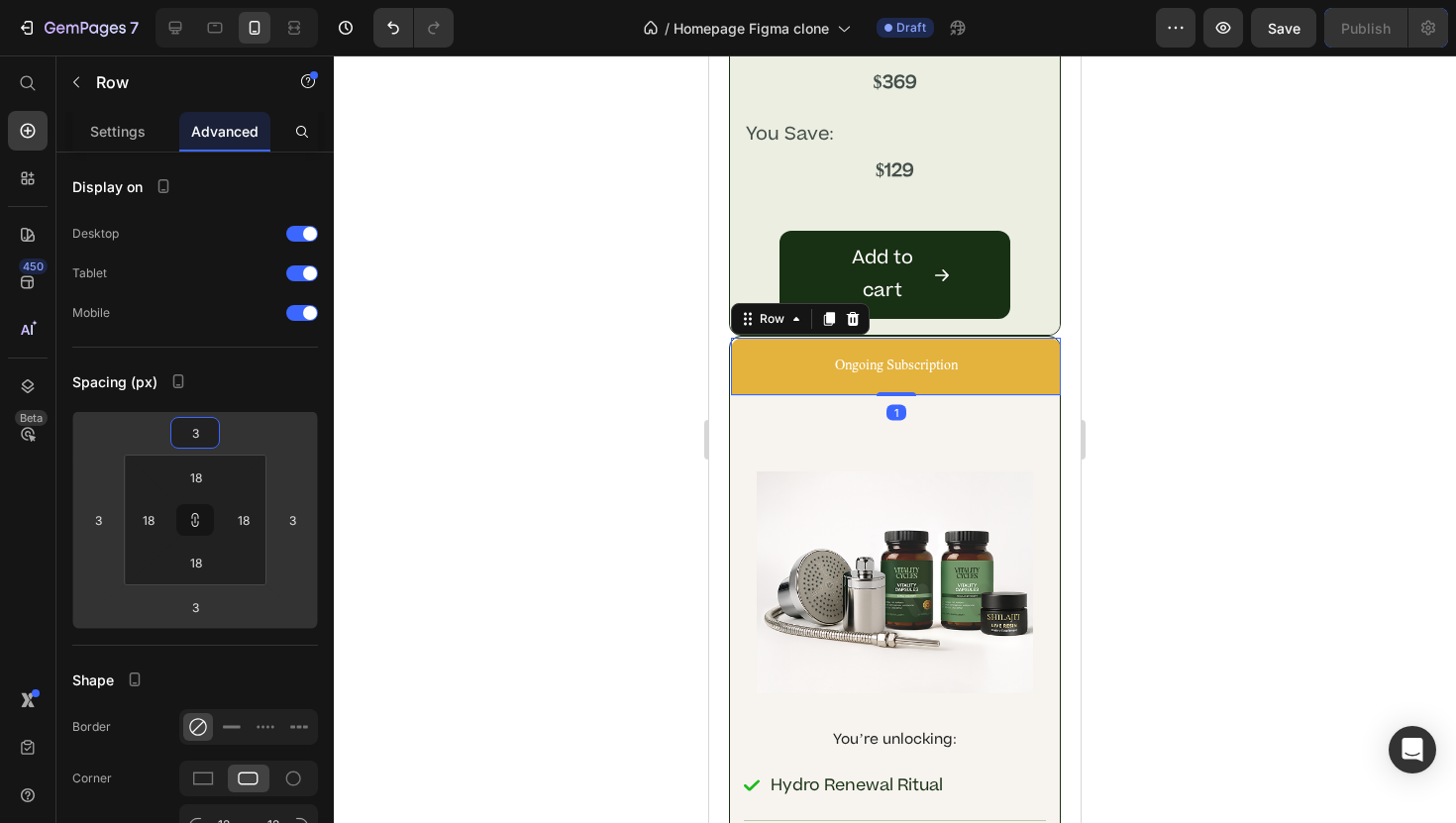 type on "4" 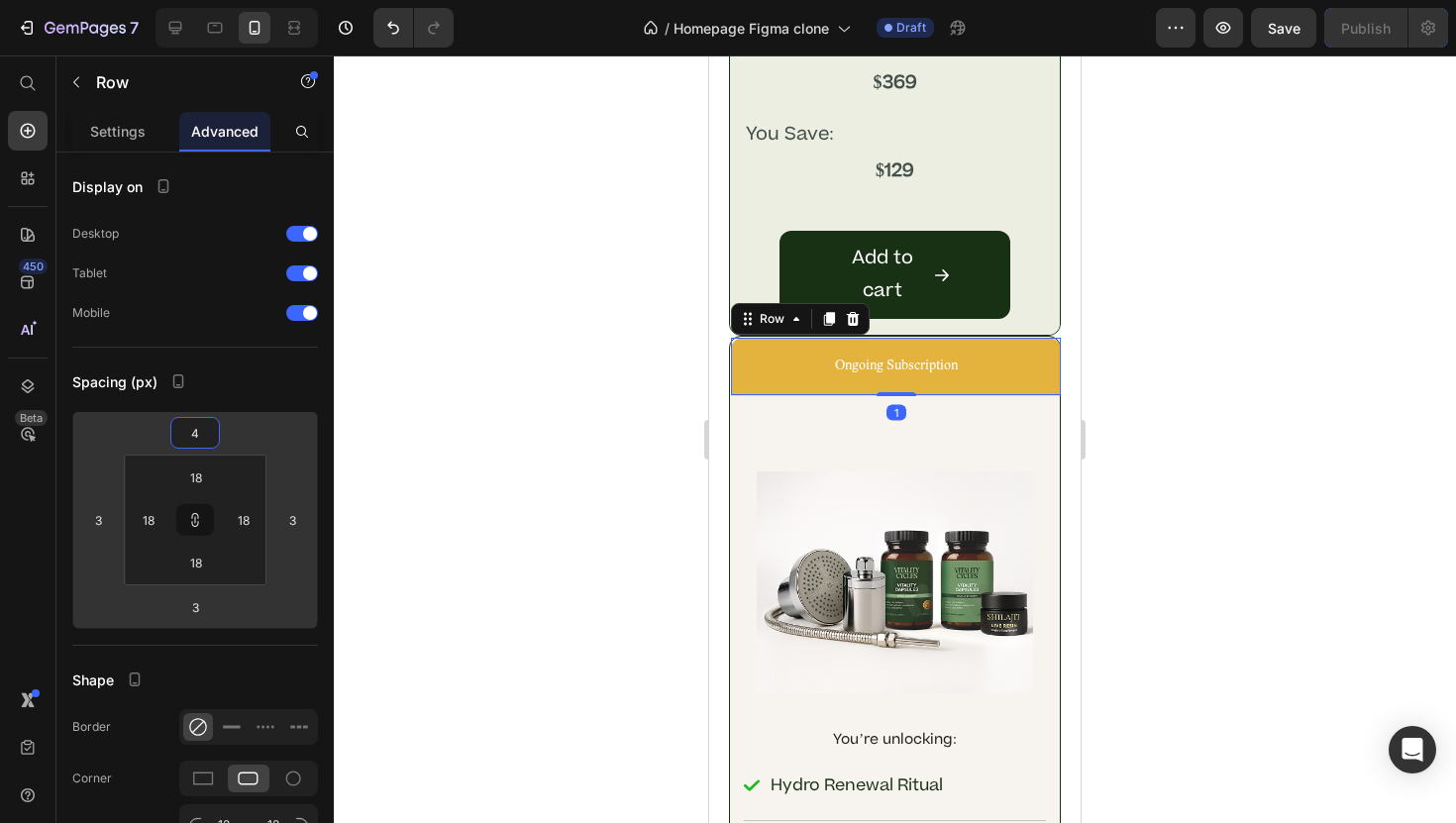 type on "4" 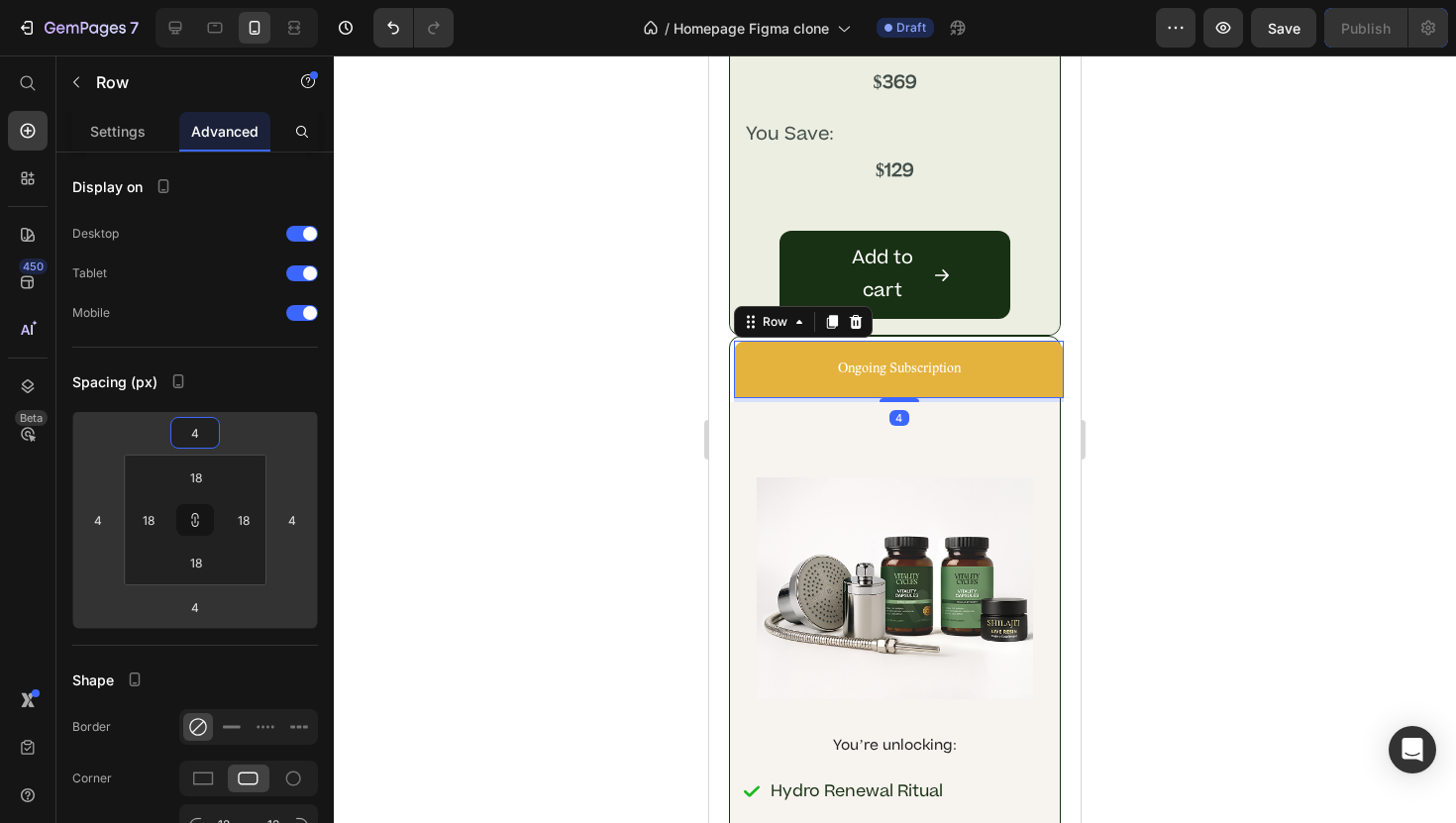 type on "5" 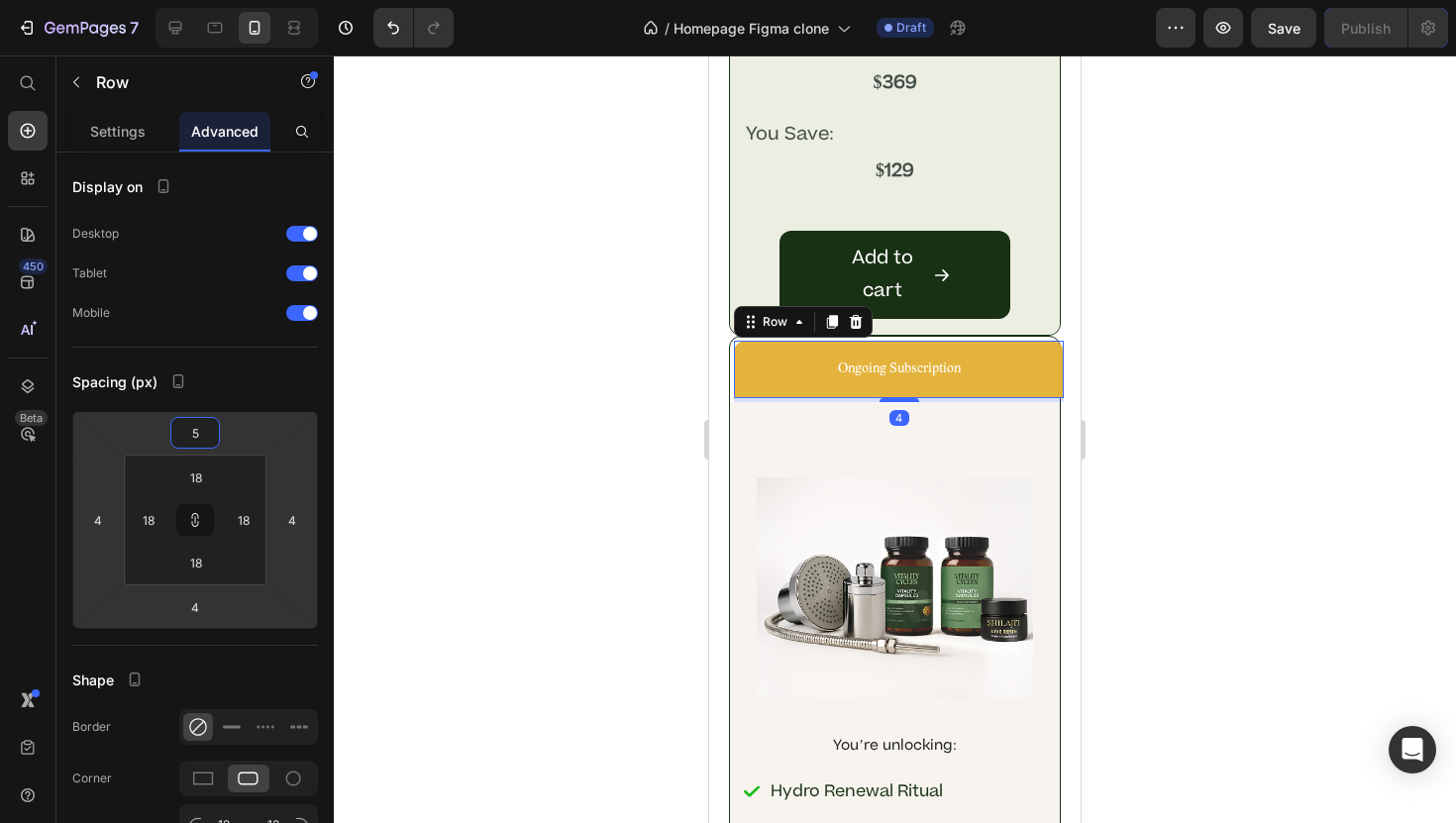 type on "5" 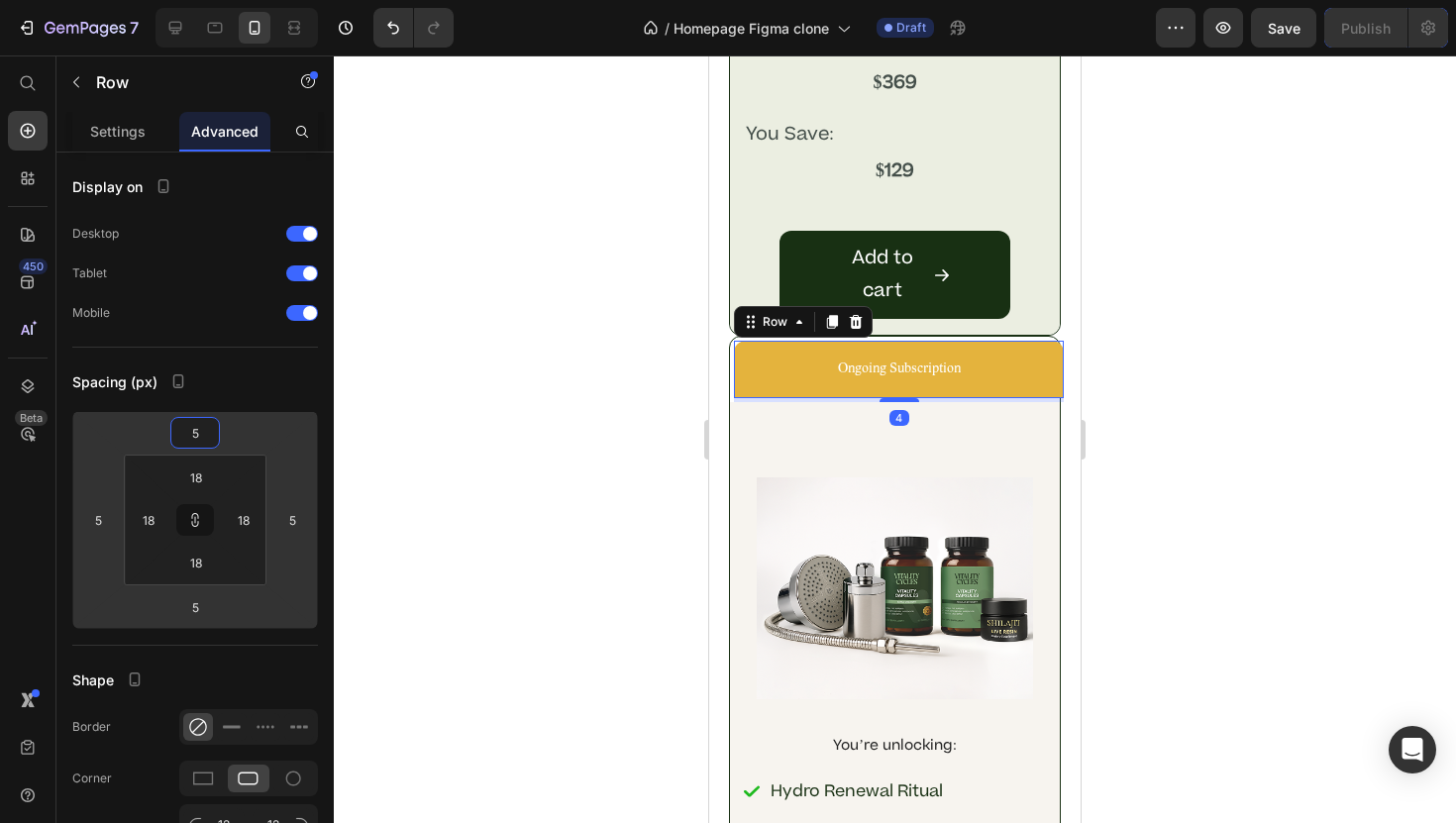 type on "6" 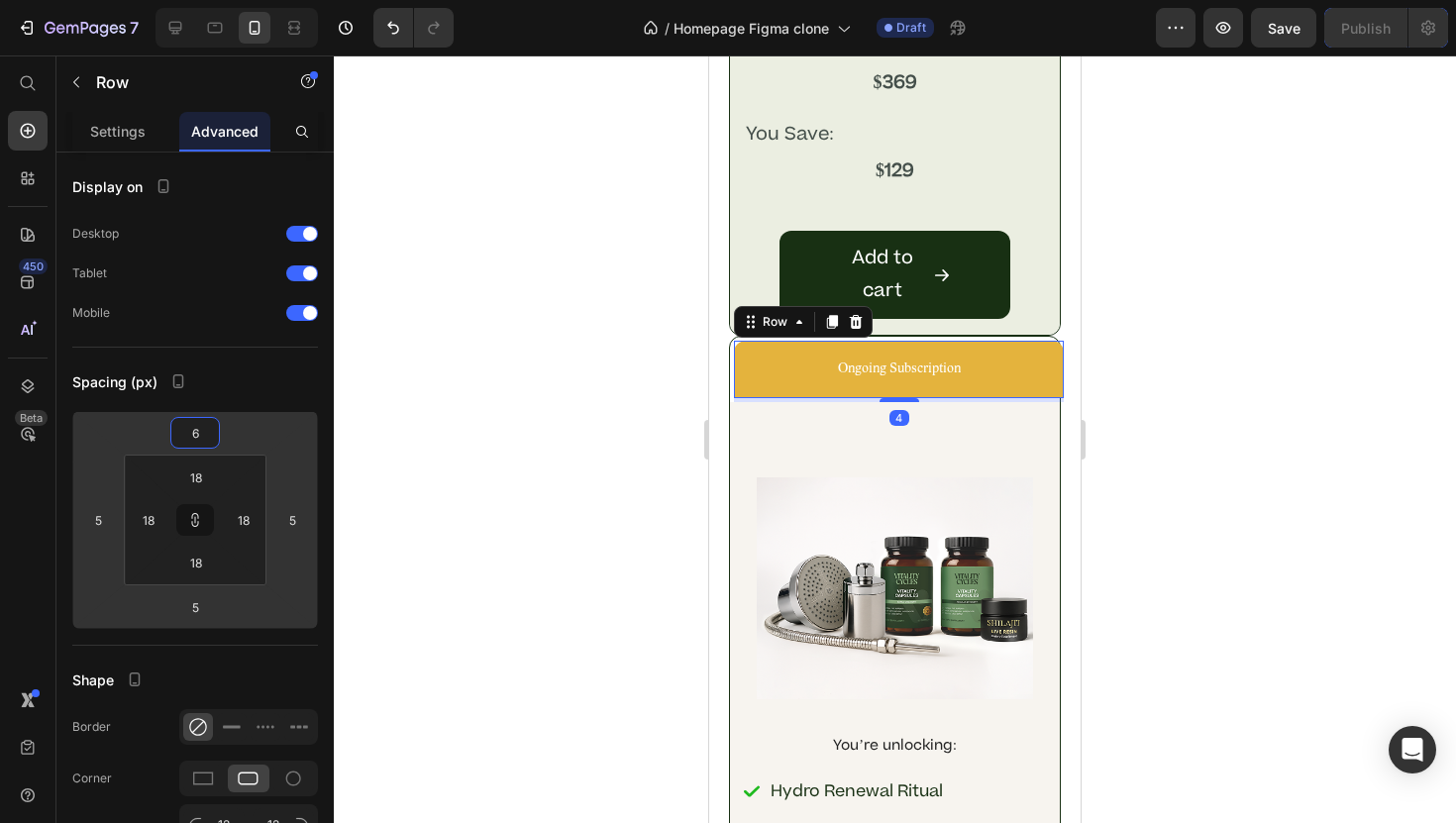 type on "6" 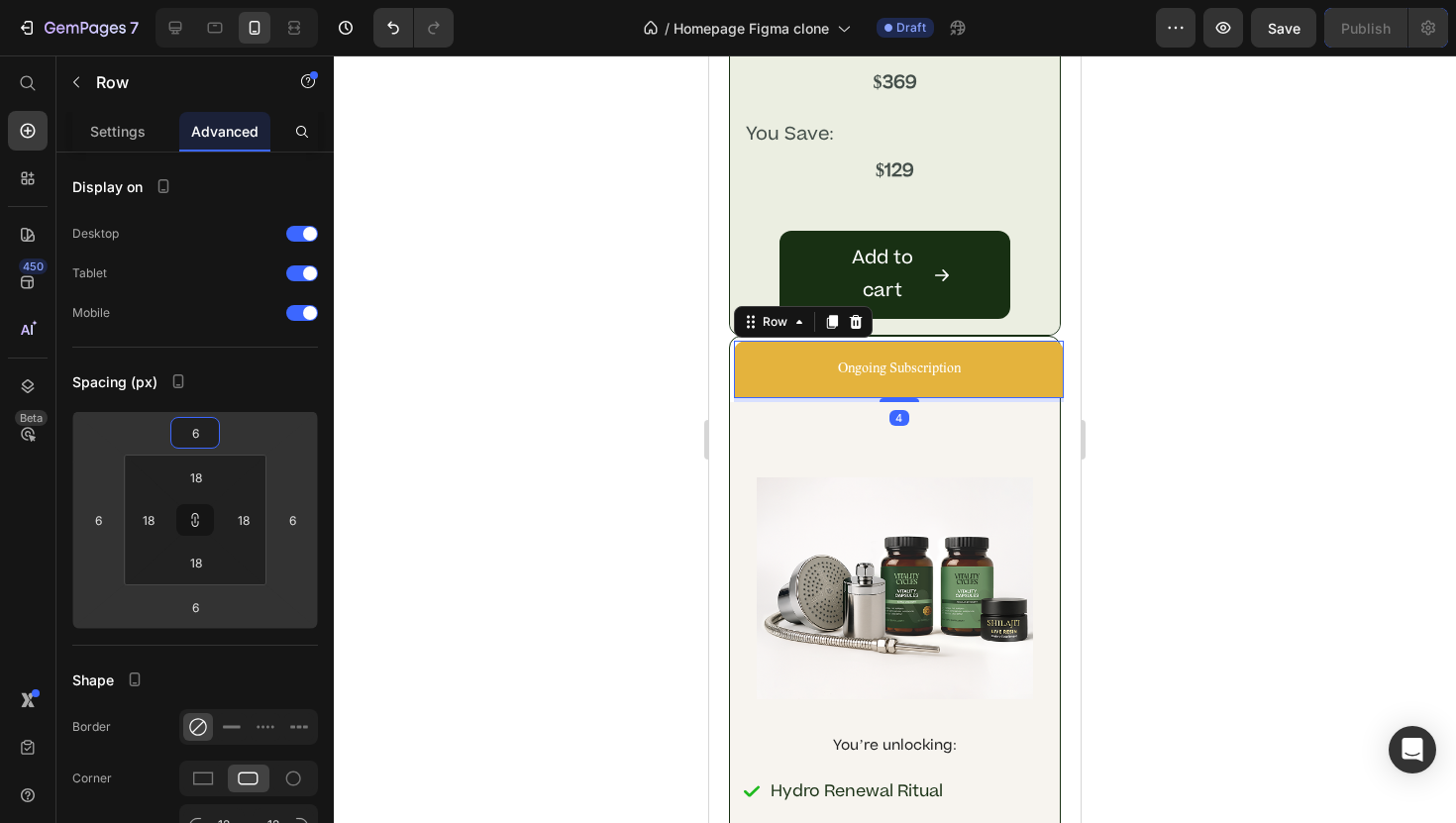 type on "7" 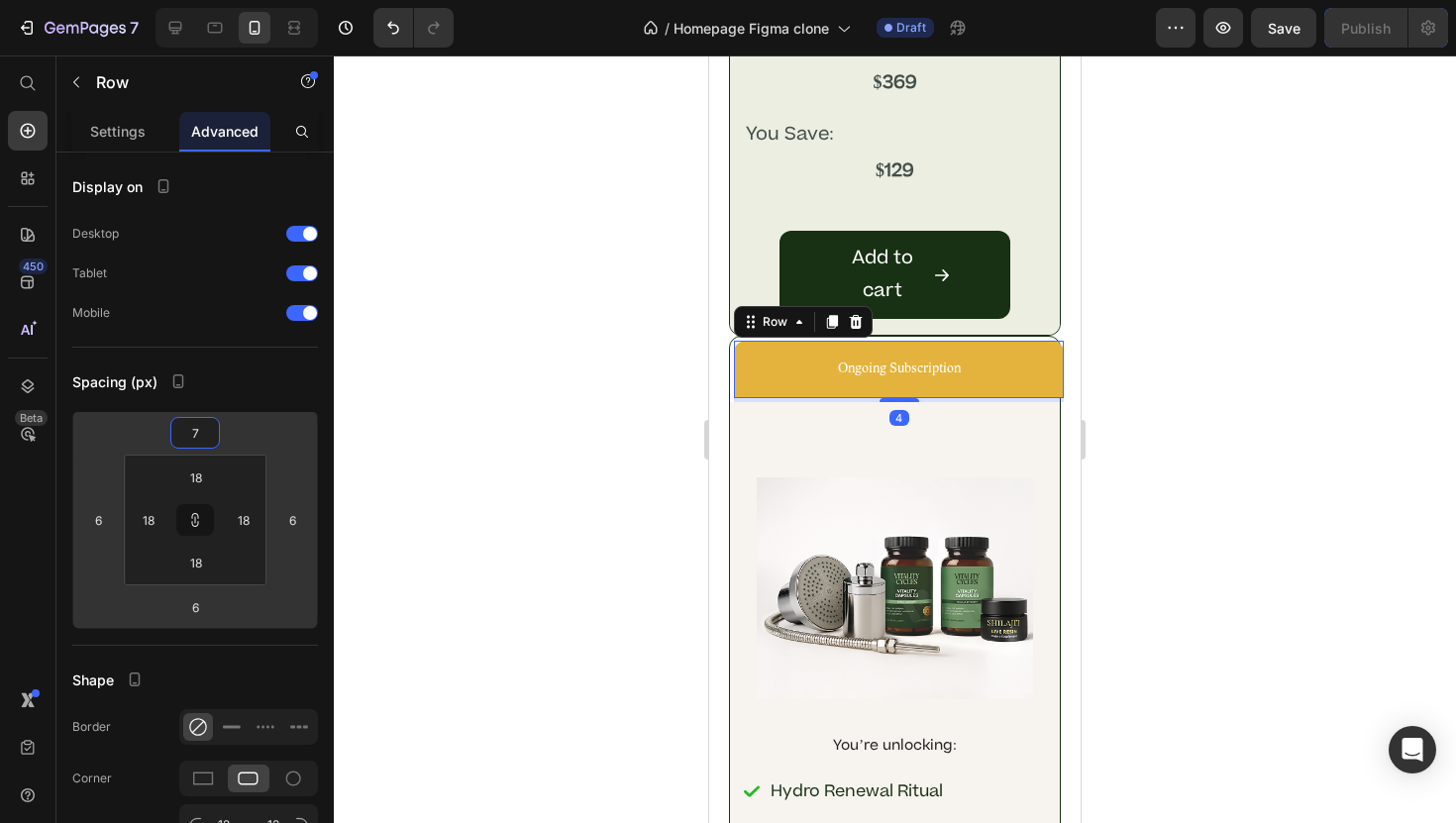 type on "7" 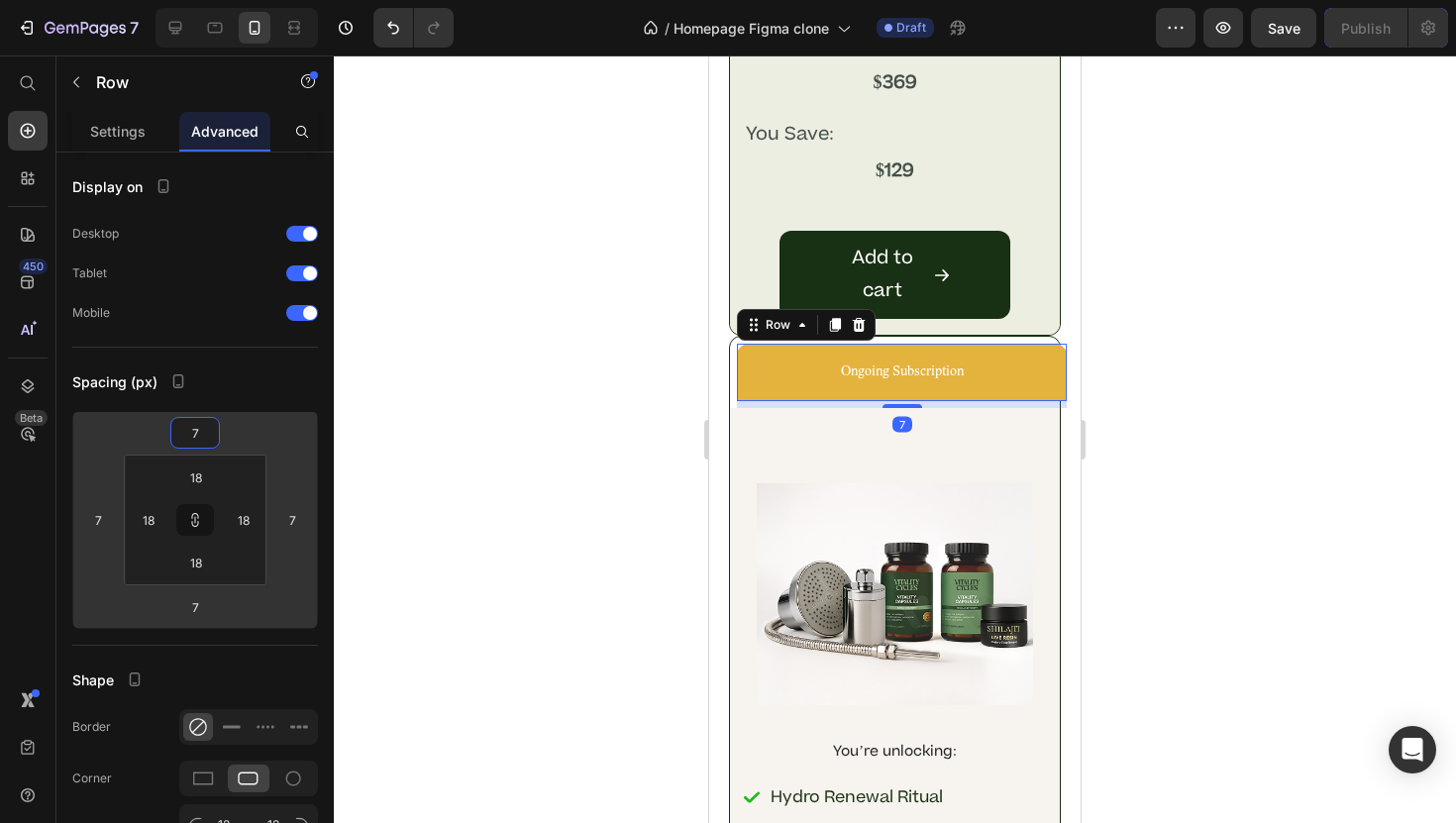 type on "8" 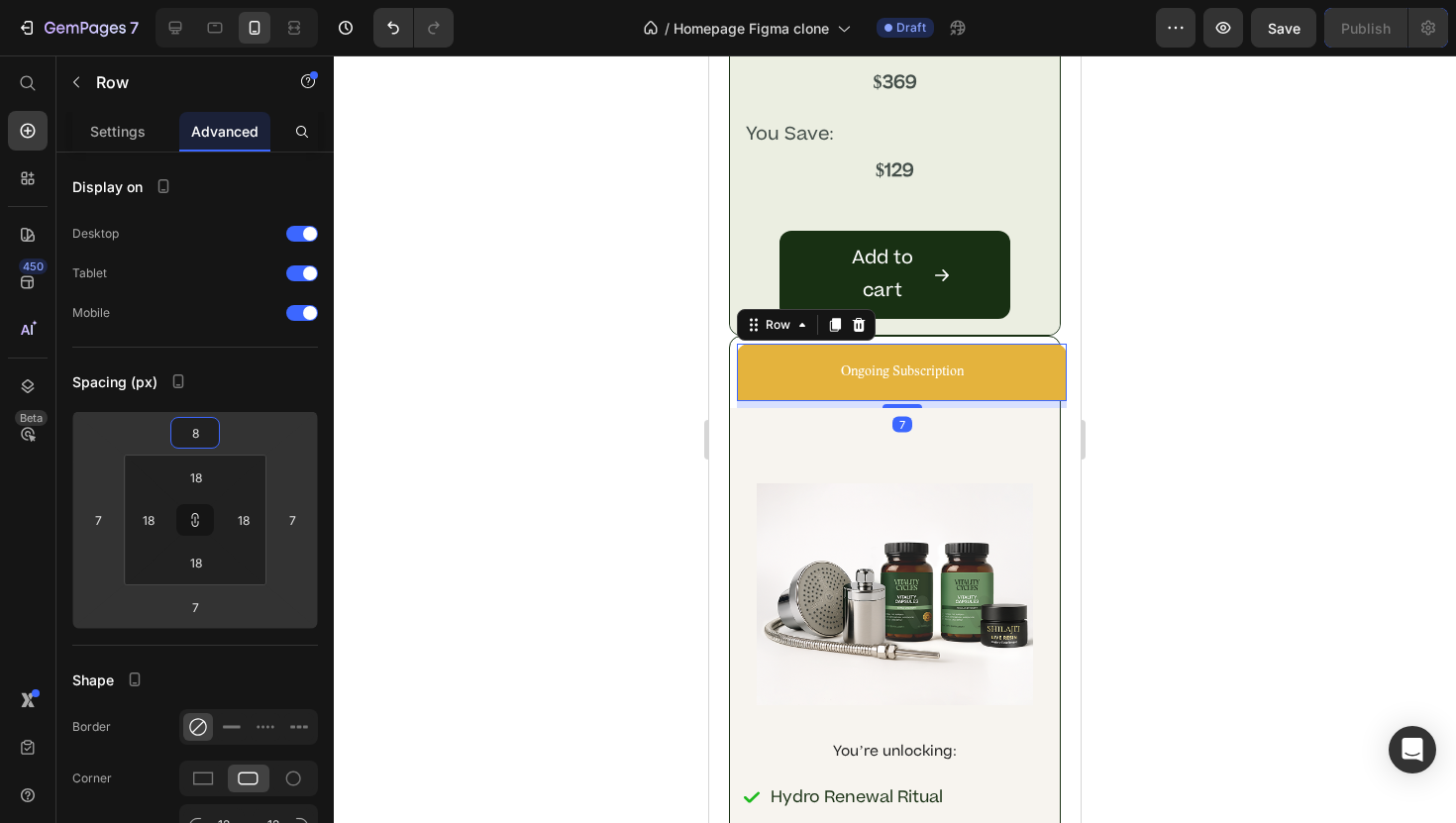 type on "8" 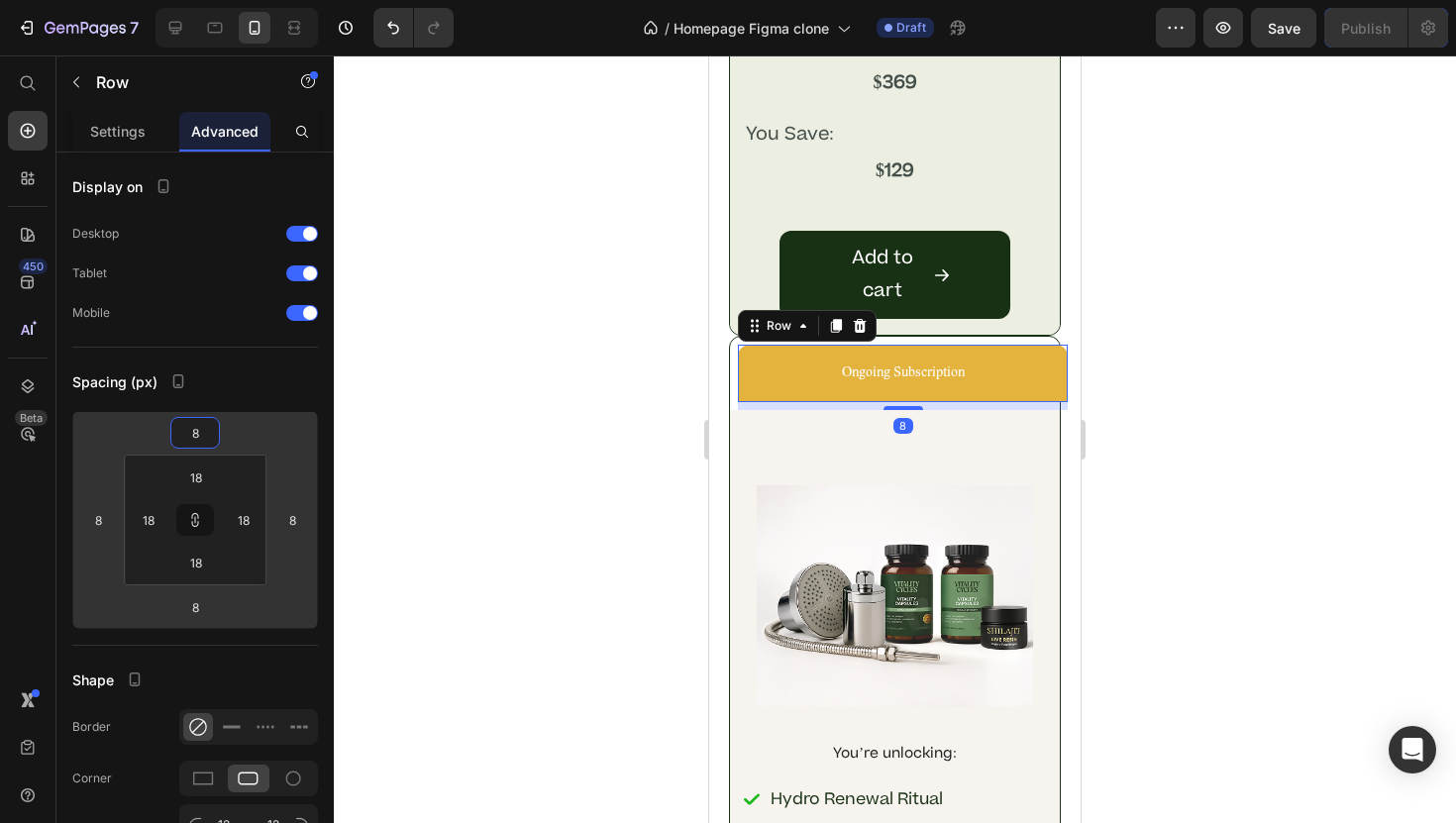type on "0" 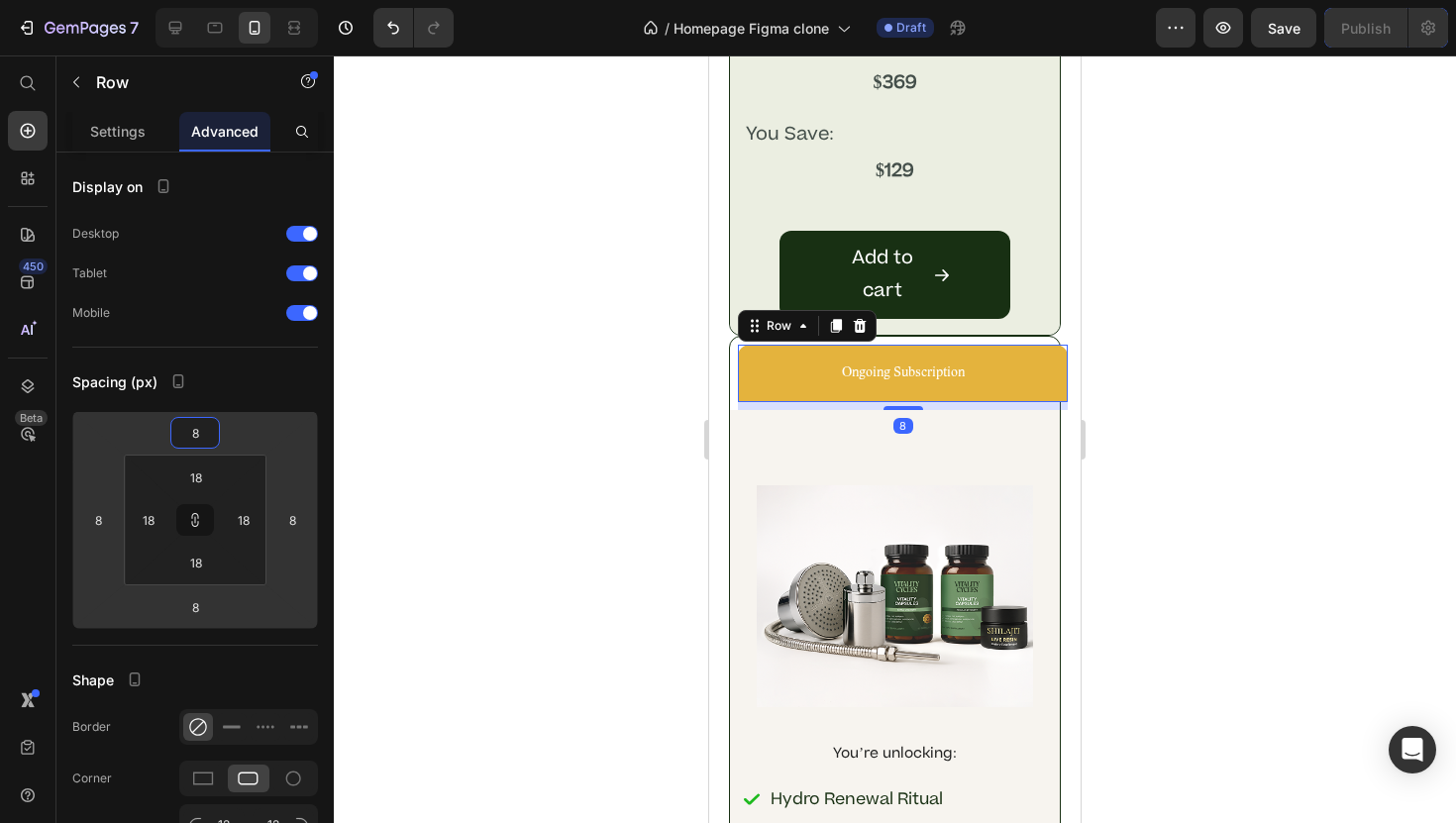 type on "0" 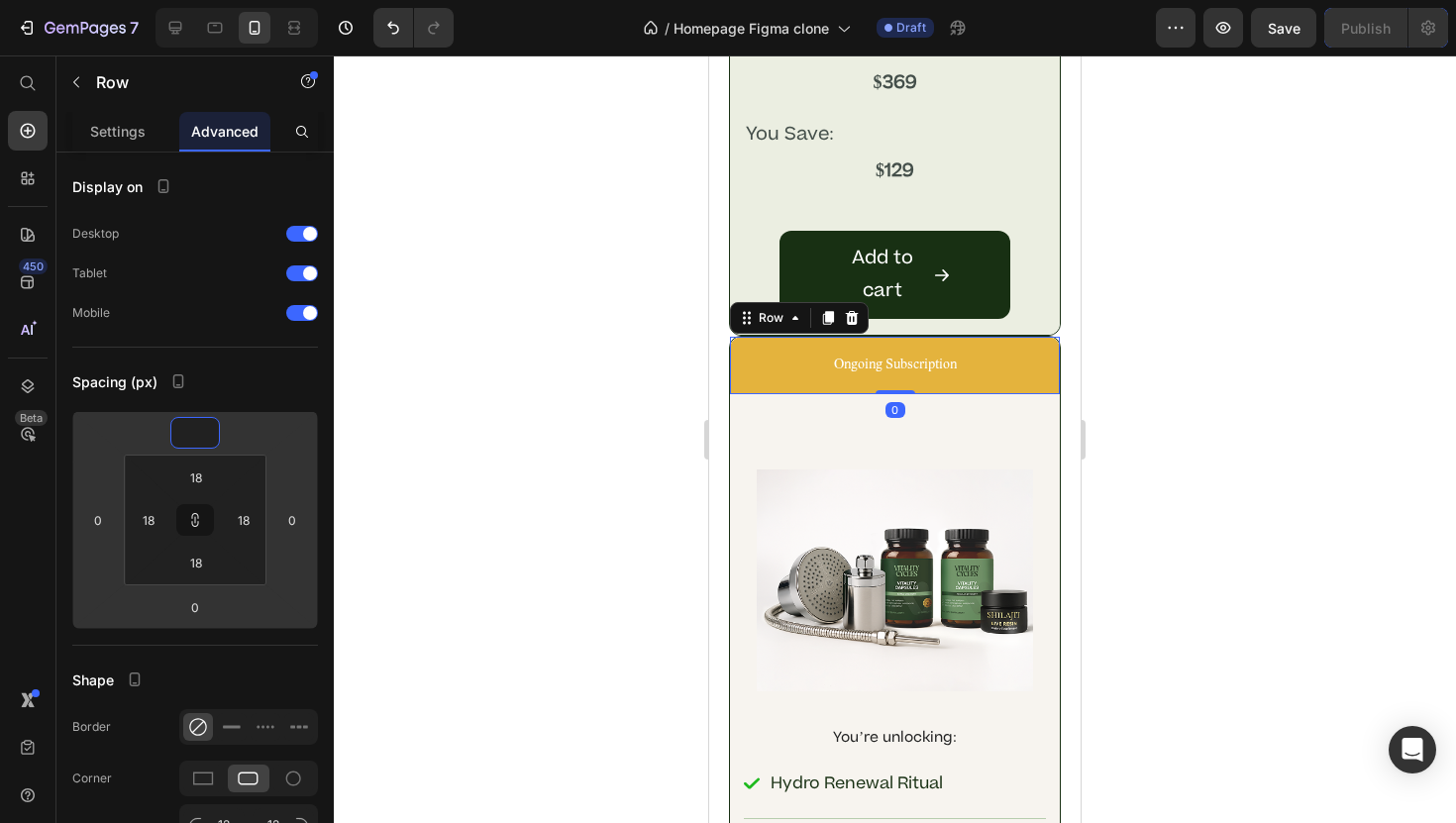 type on "2" 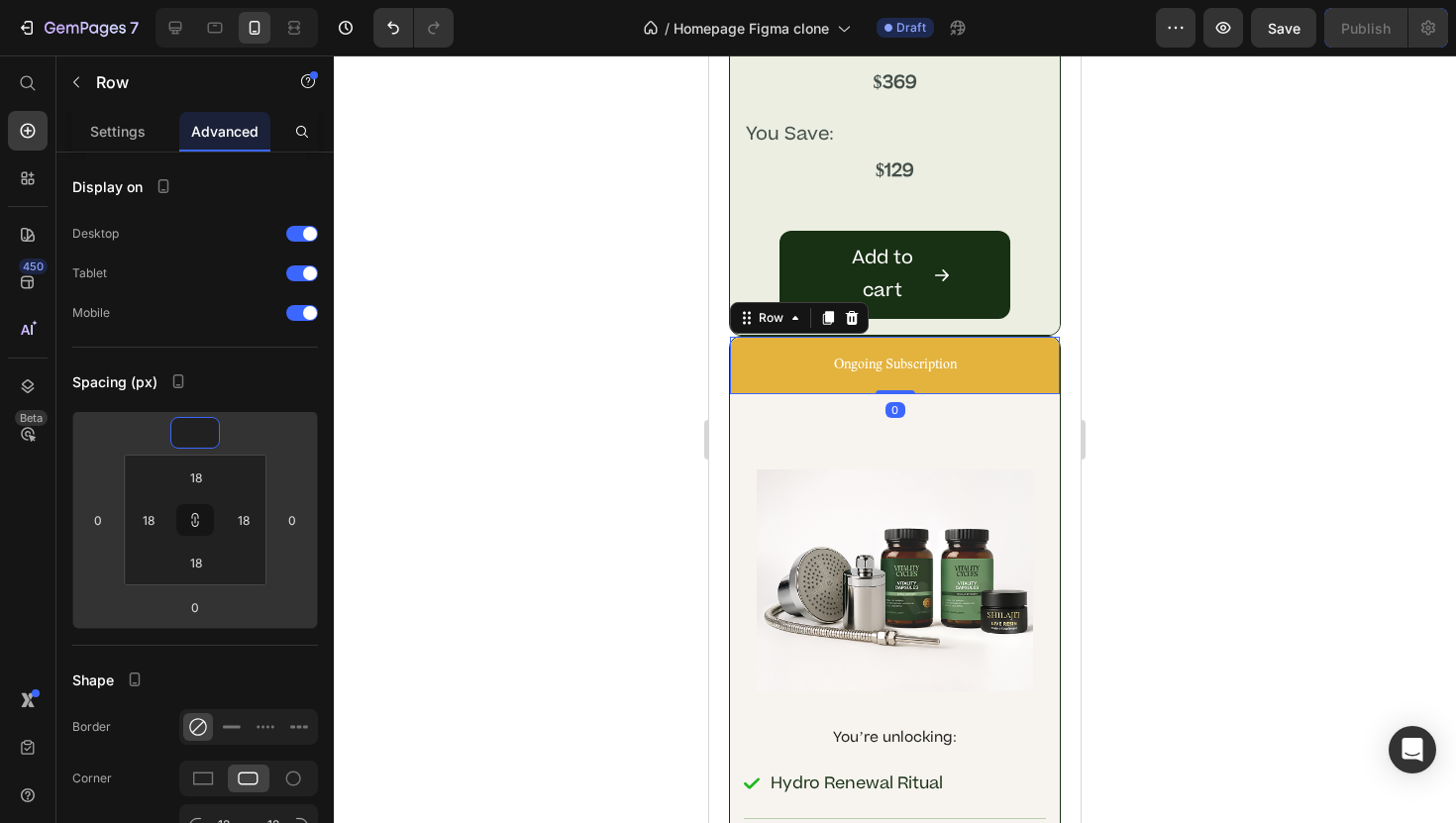 type on "2" 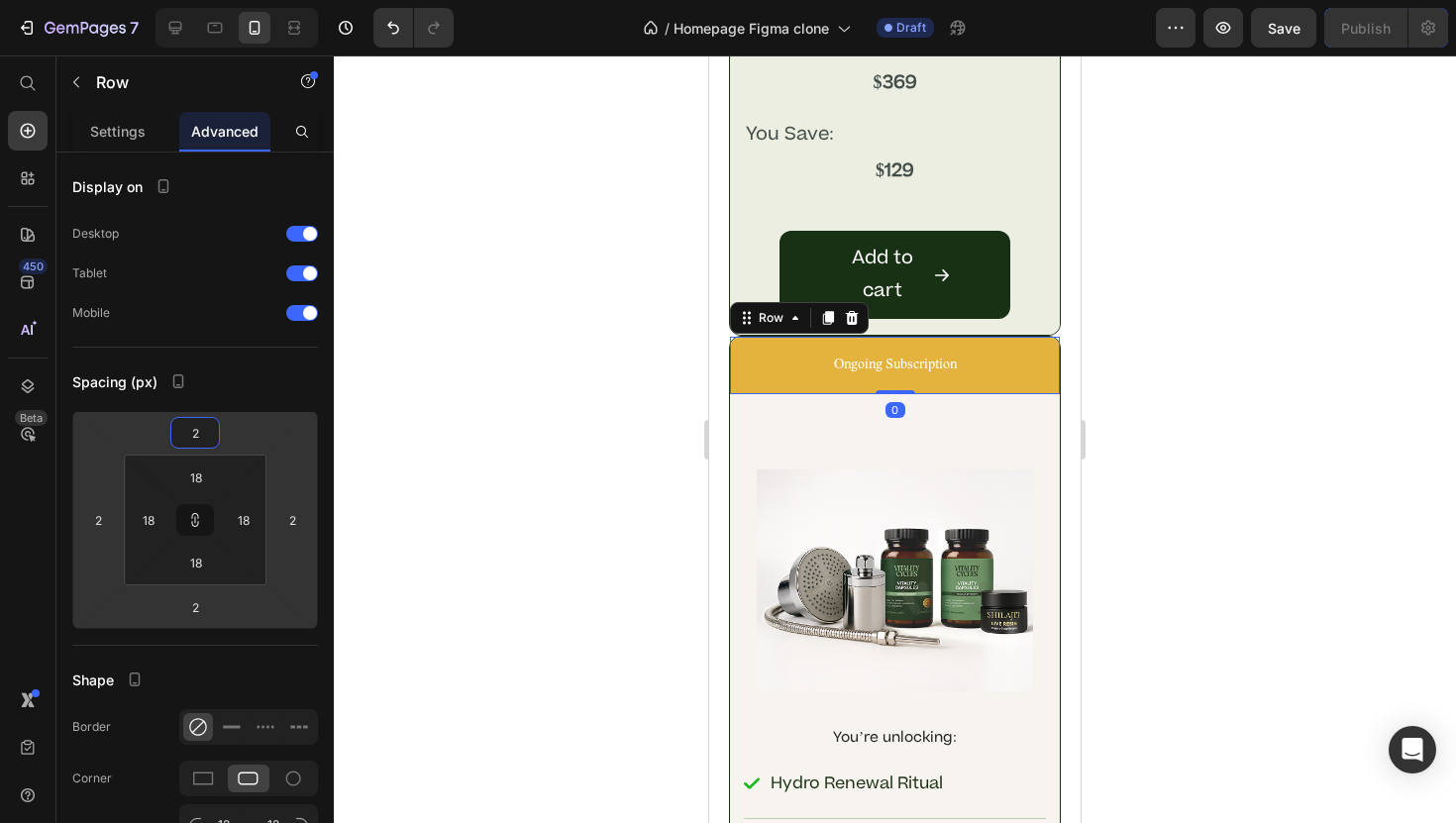 type on "20" 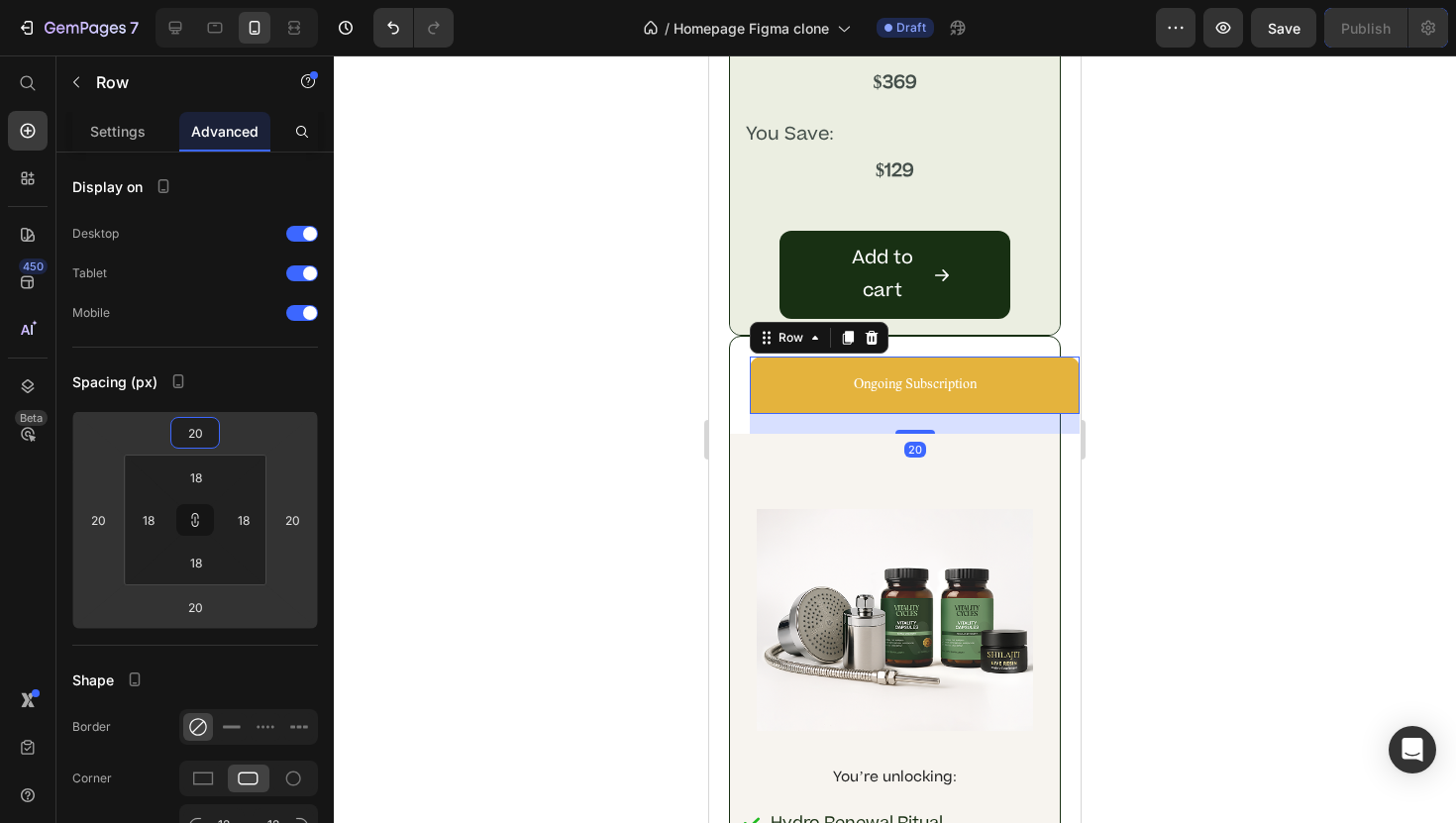 type on "2" 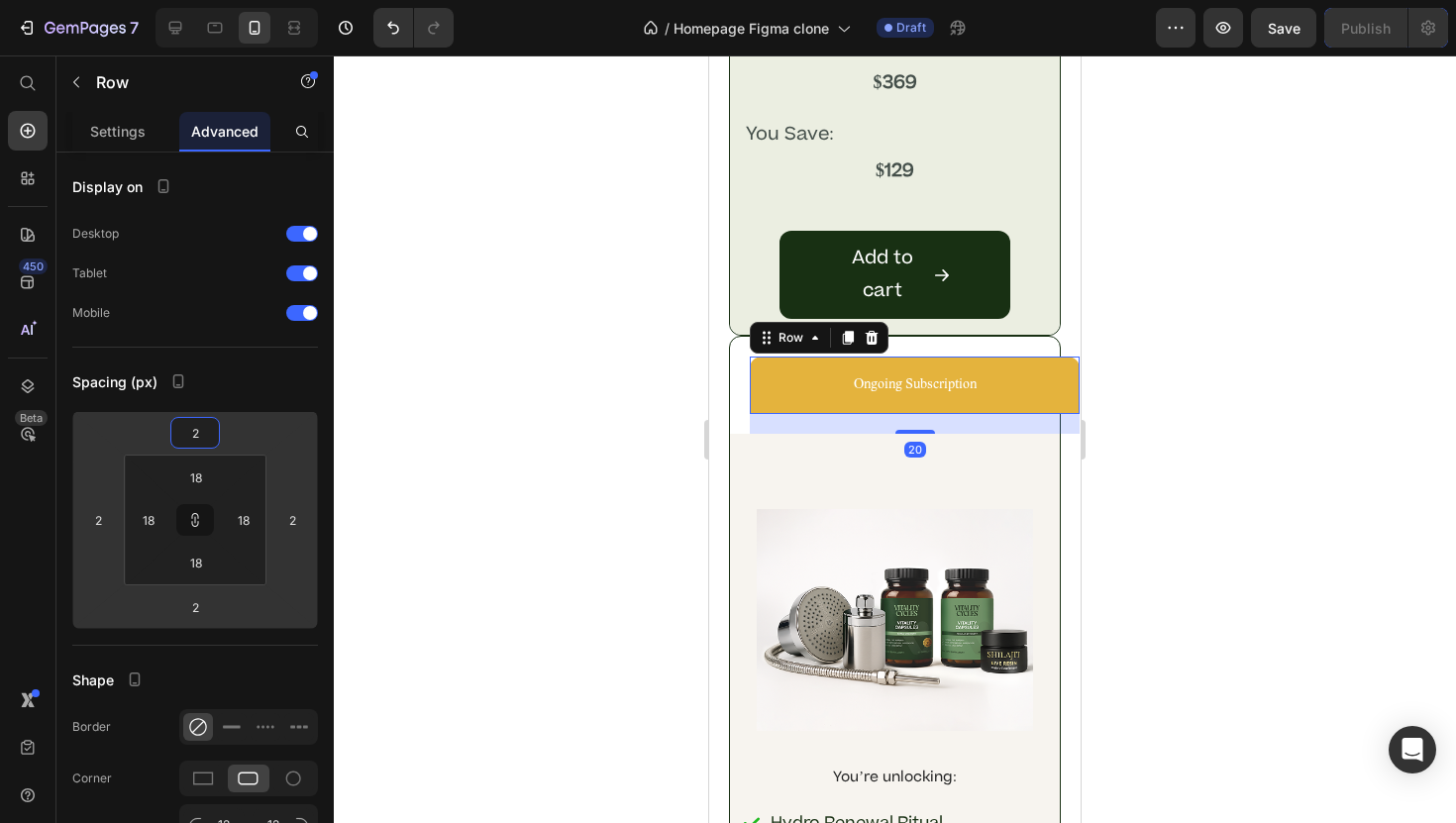 type on "0" 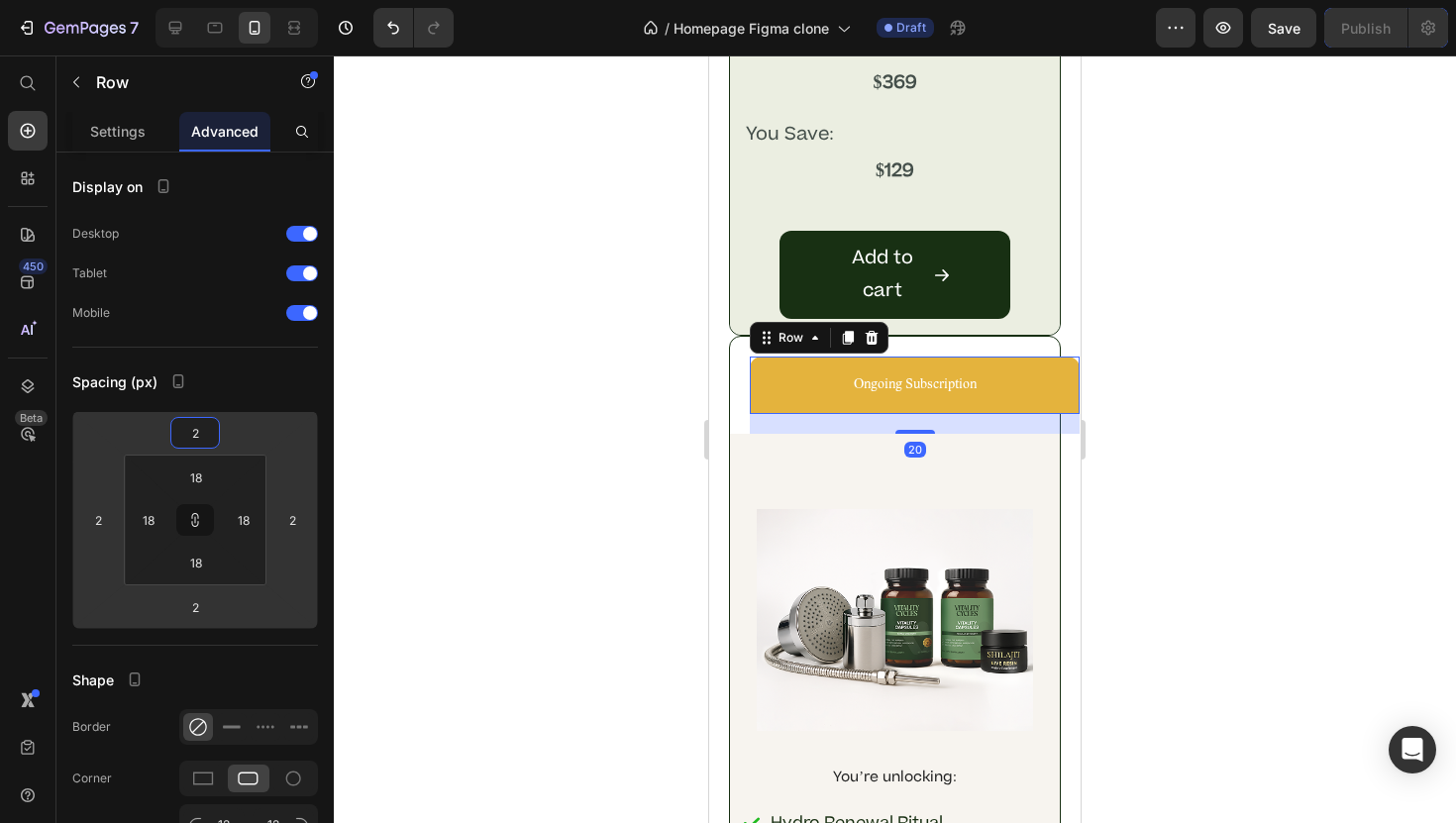 type on "0" 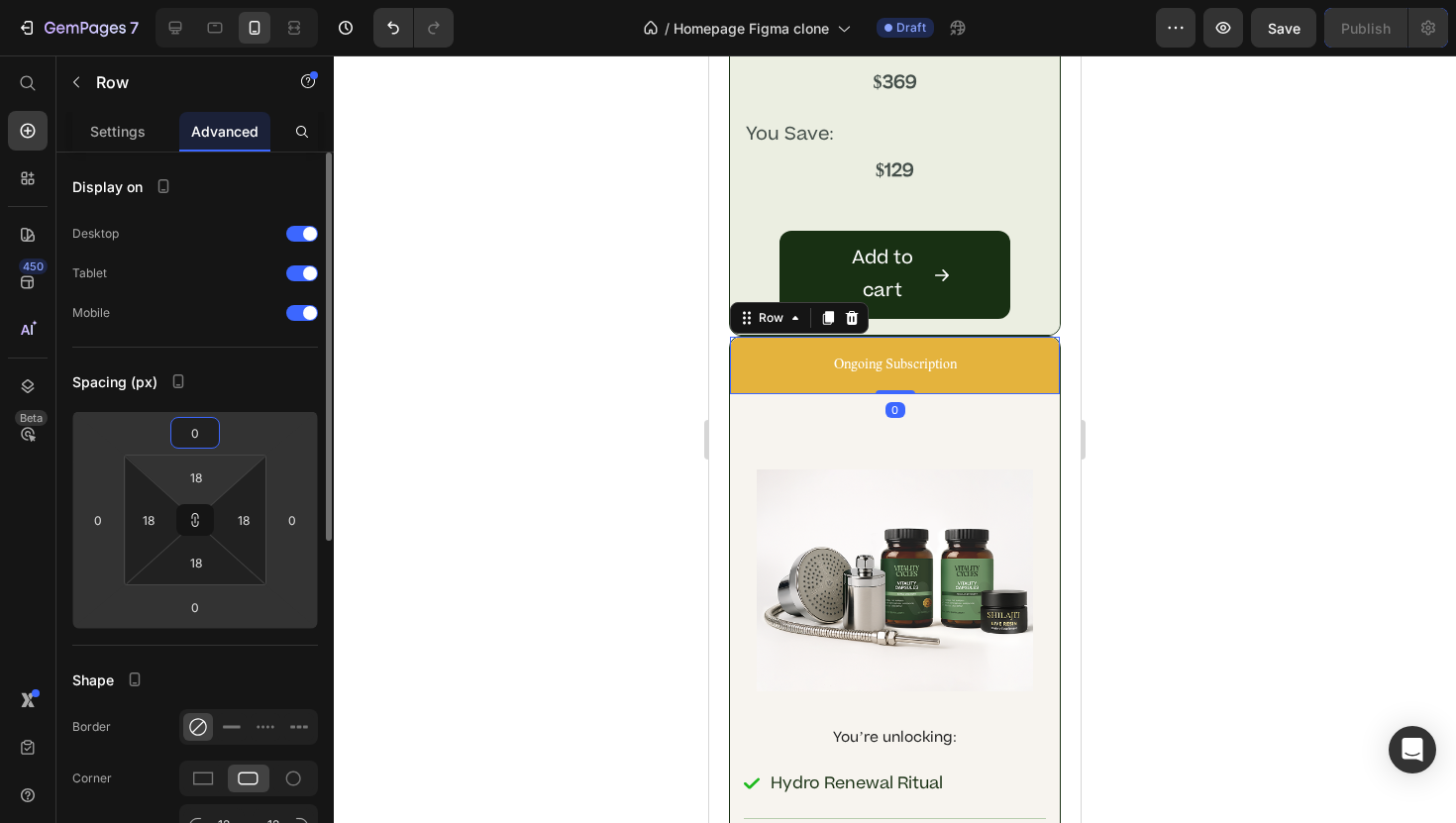 click 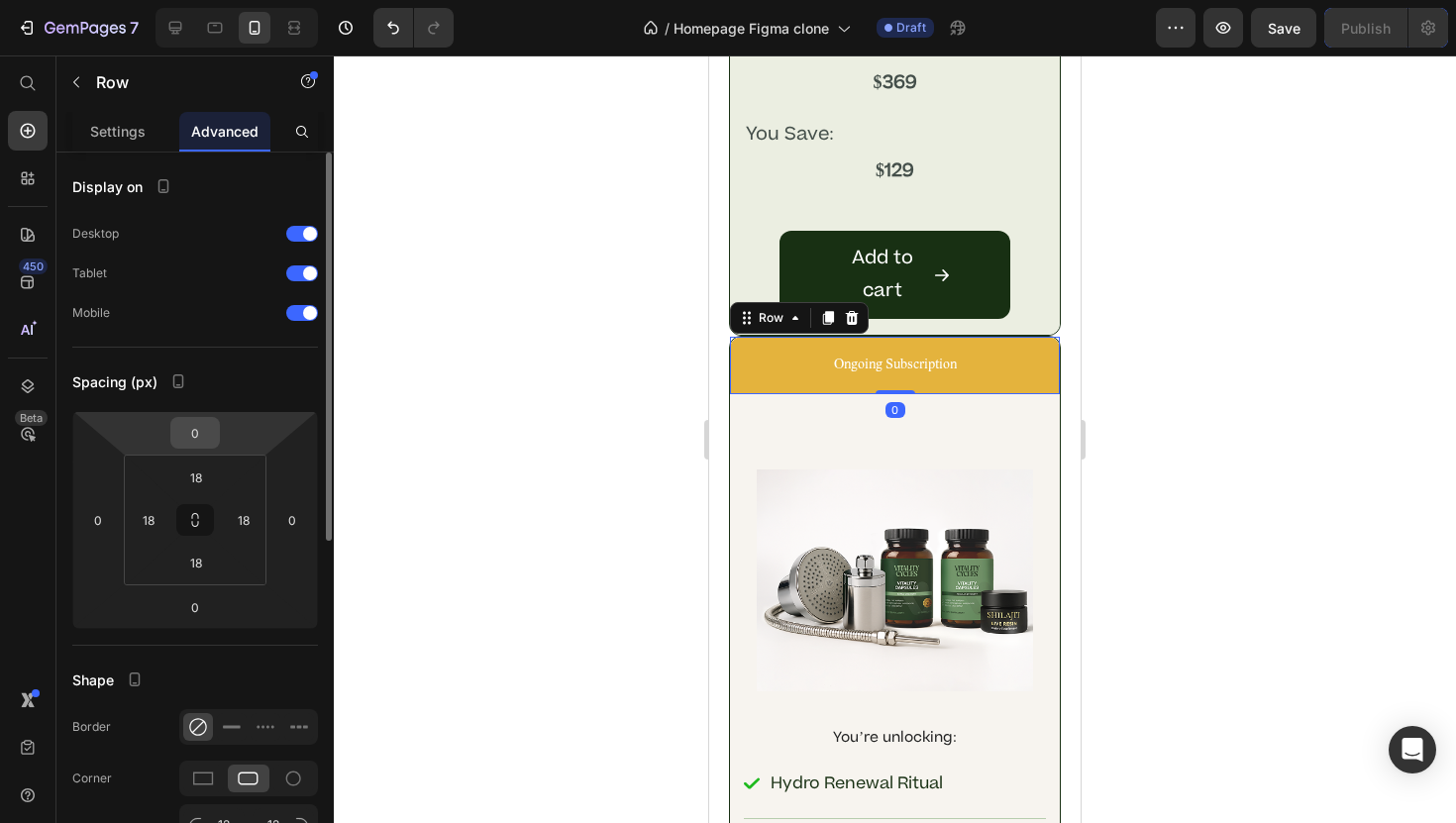 click on "0" at bounding box center [195, 433] 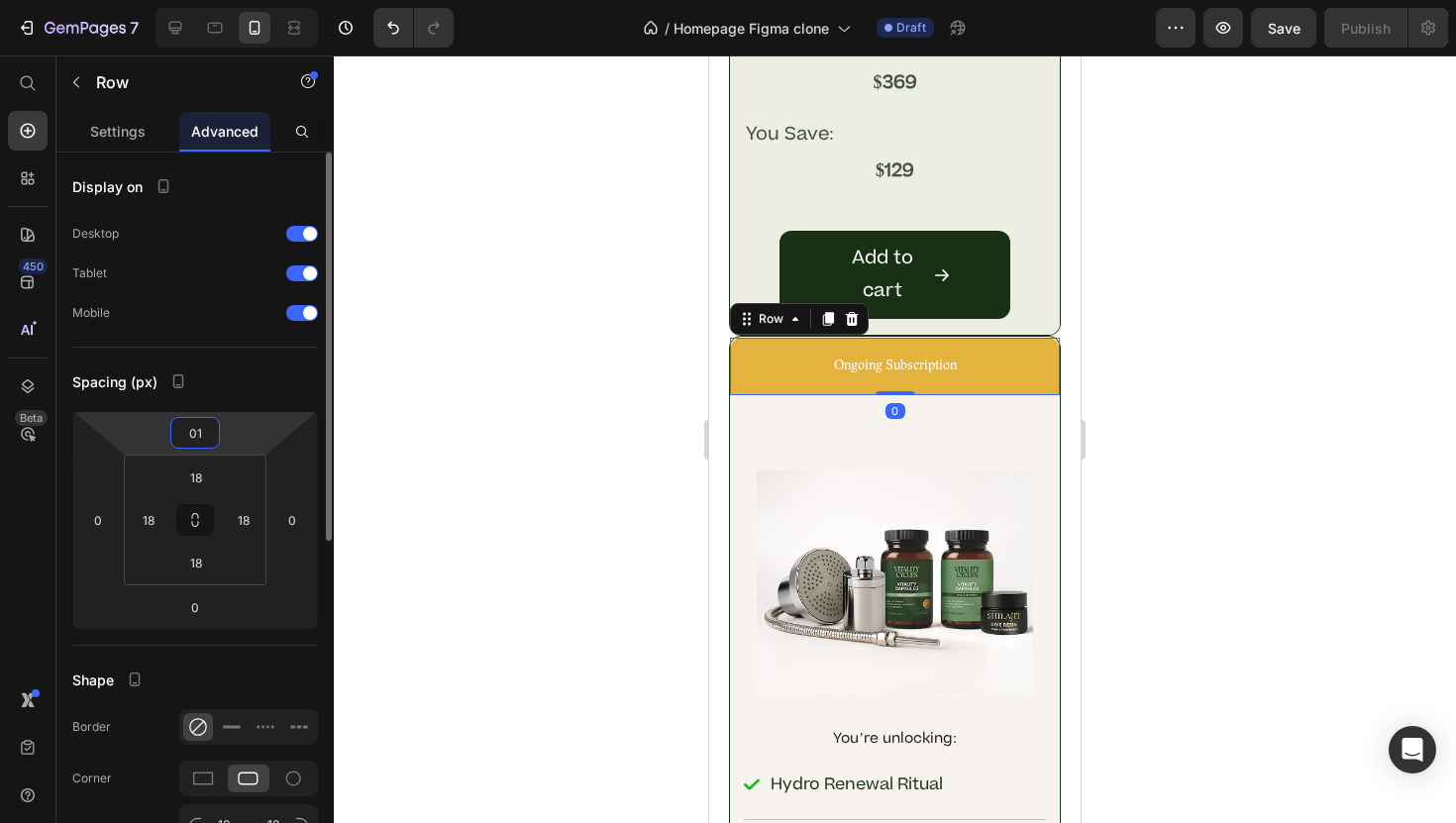 type on "0" 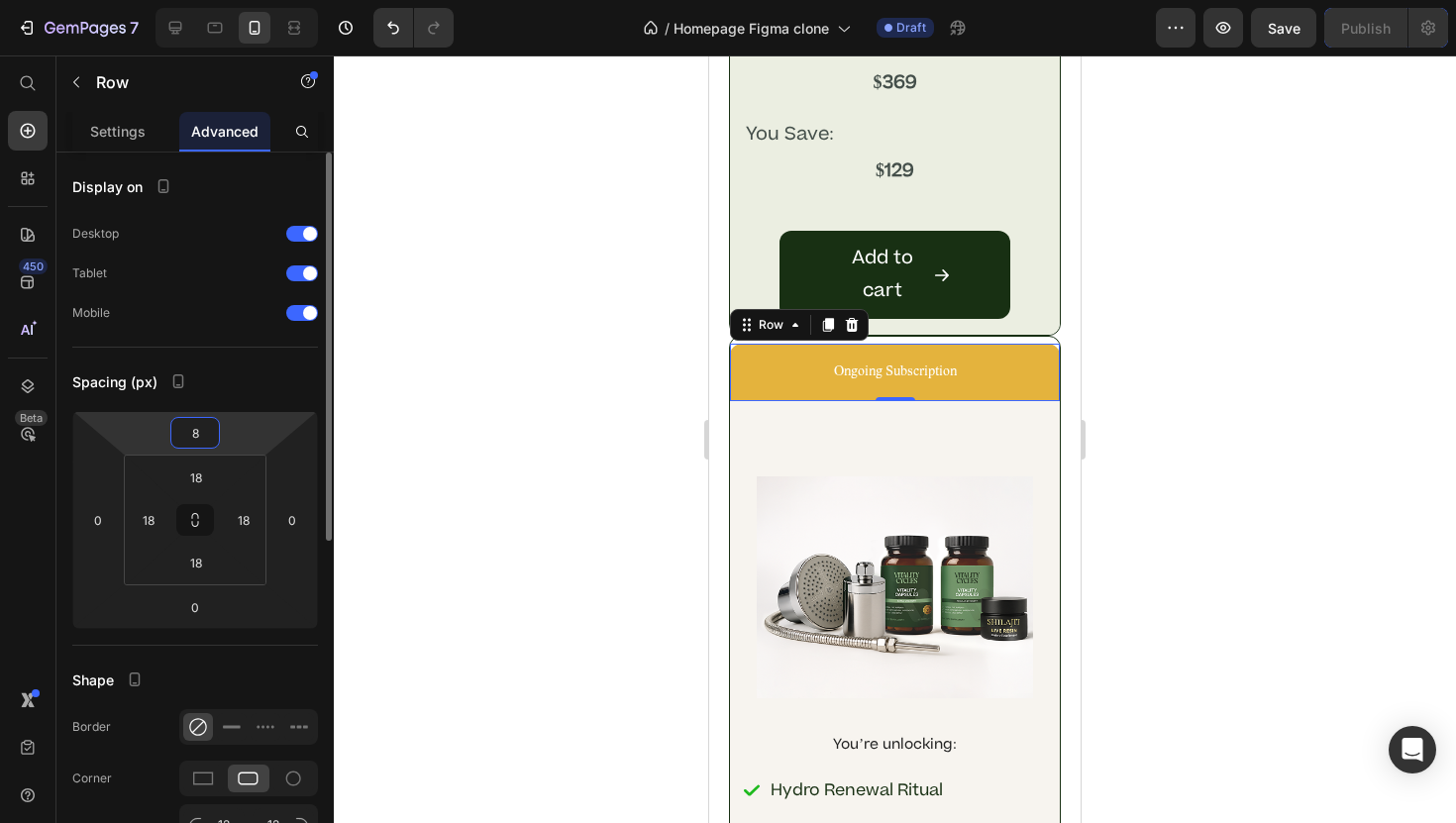 type on "9" 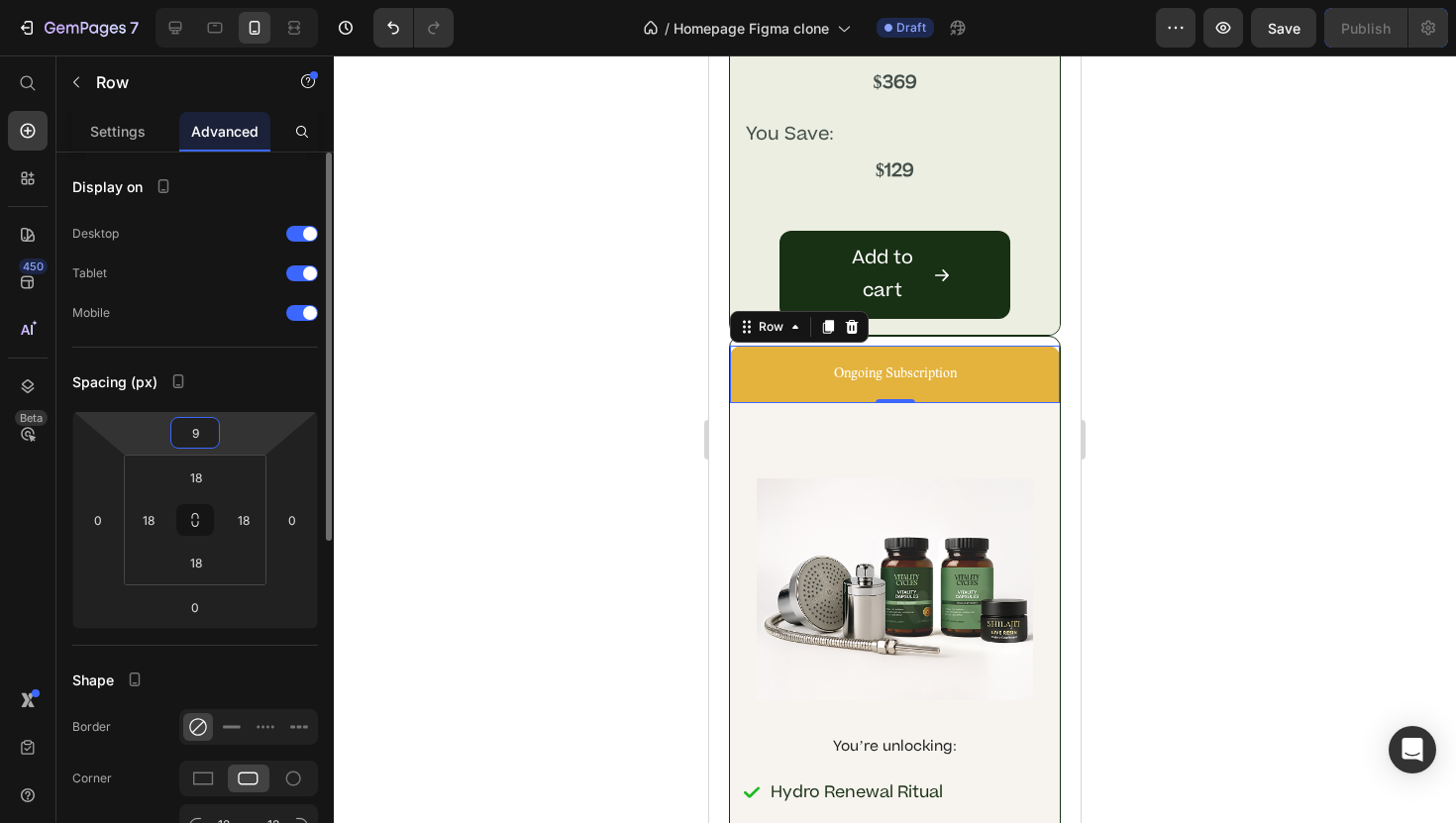 type 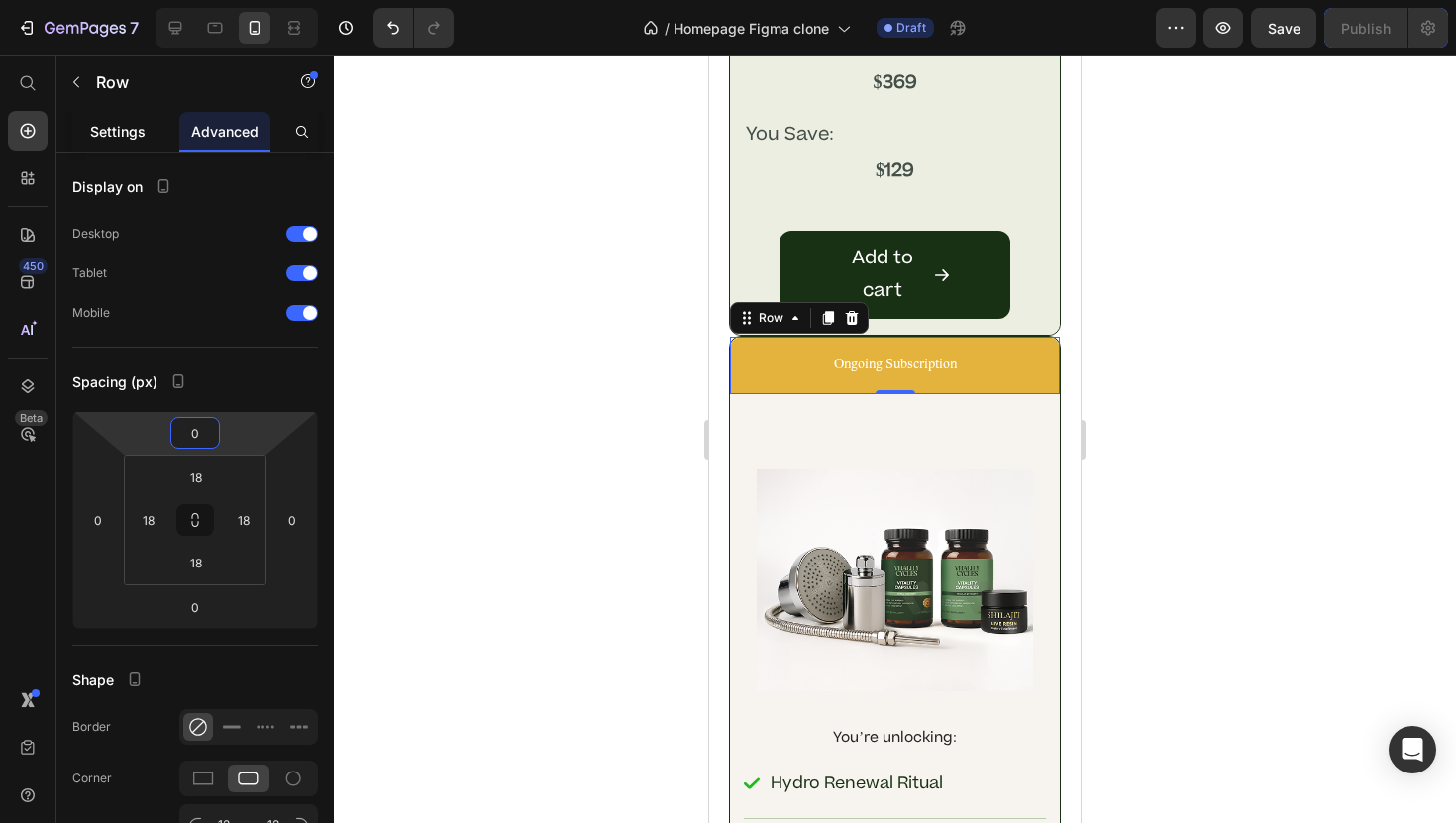 click on "Settings" at bounding box center [118, 131] 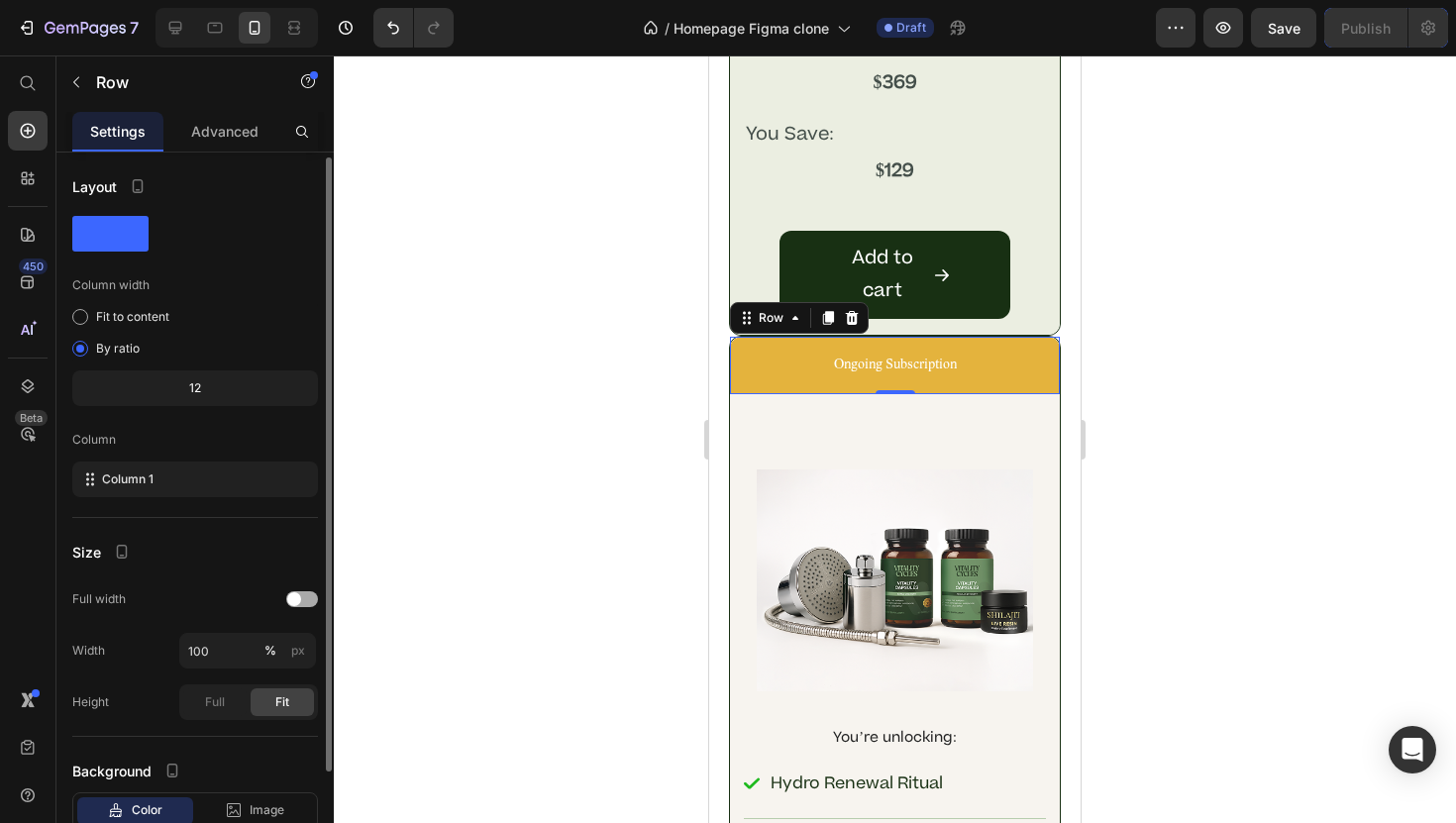 scroll, scrollTop: 133, scrollLeft: 0, axis: vertical 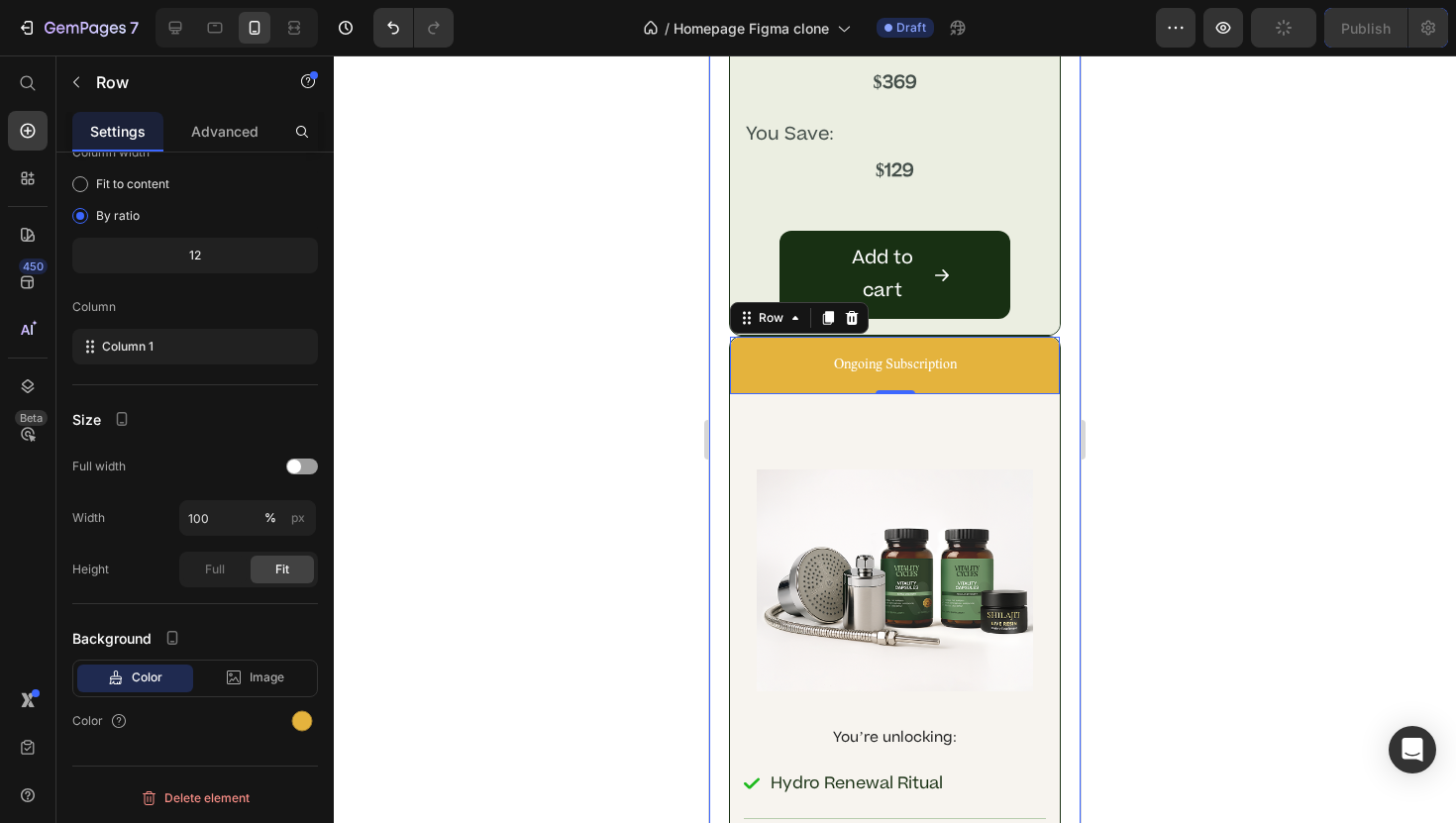 click on "The Foundational Cleansing Ritual Heading The System 25,000+ Truth-Seekers Use to Heal Their Gut, Regain Their Energy, and Reclaim Their Power Text Block Row One-Time Setup Text Block Row Image Row You’re unlocking: Text Block
Hydro Renewal Ritual Permanent doctor-designed shower system  Item List $540 Text Block $369 Text Block Row Row
Vitality Capsules (1 Bottle) supports daily [MEDICAL_DATA] and waste removal Item List $124 Text Block $90 Text Block Row Row
Shilajit Resin (20g) cellular regeneration + mineral replenishment  Item List $110 Text Block $66 Text Block Row Row
First month of supplements Item List $138 Text Block Free Text Block Row Row
The Official Cleansing Protocol by Dr. [PERSON_NAME] Item List
Drop element here Free Text Block Row Row
Access to the Internal Cleanser’s Private List Advanced training + forbidden tools Item List
Drop element here Free Text Block Row Row
Access to The Vitality Circle Item List
Free" at bounding box center (894, -112) 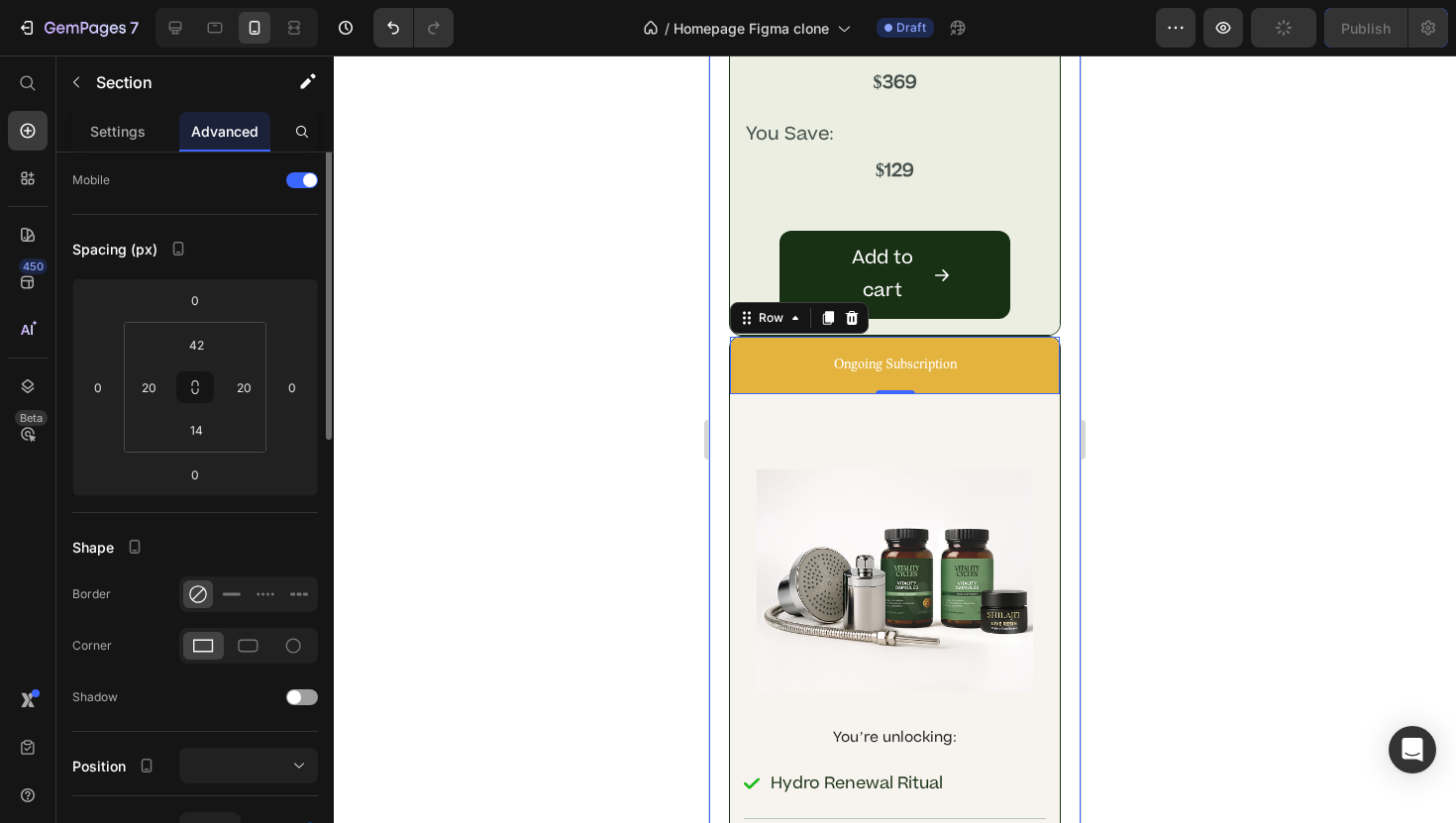 scroll, scrollTop: 0, scrollLeft: 0, axis: both 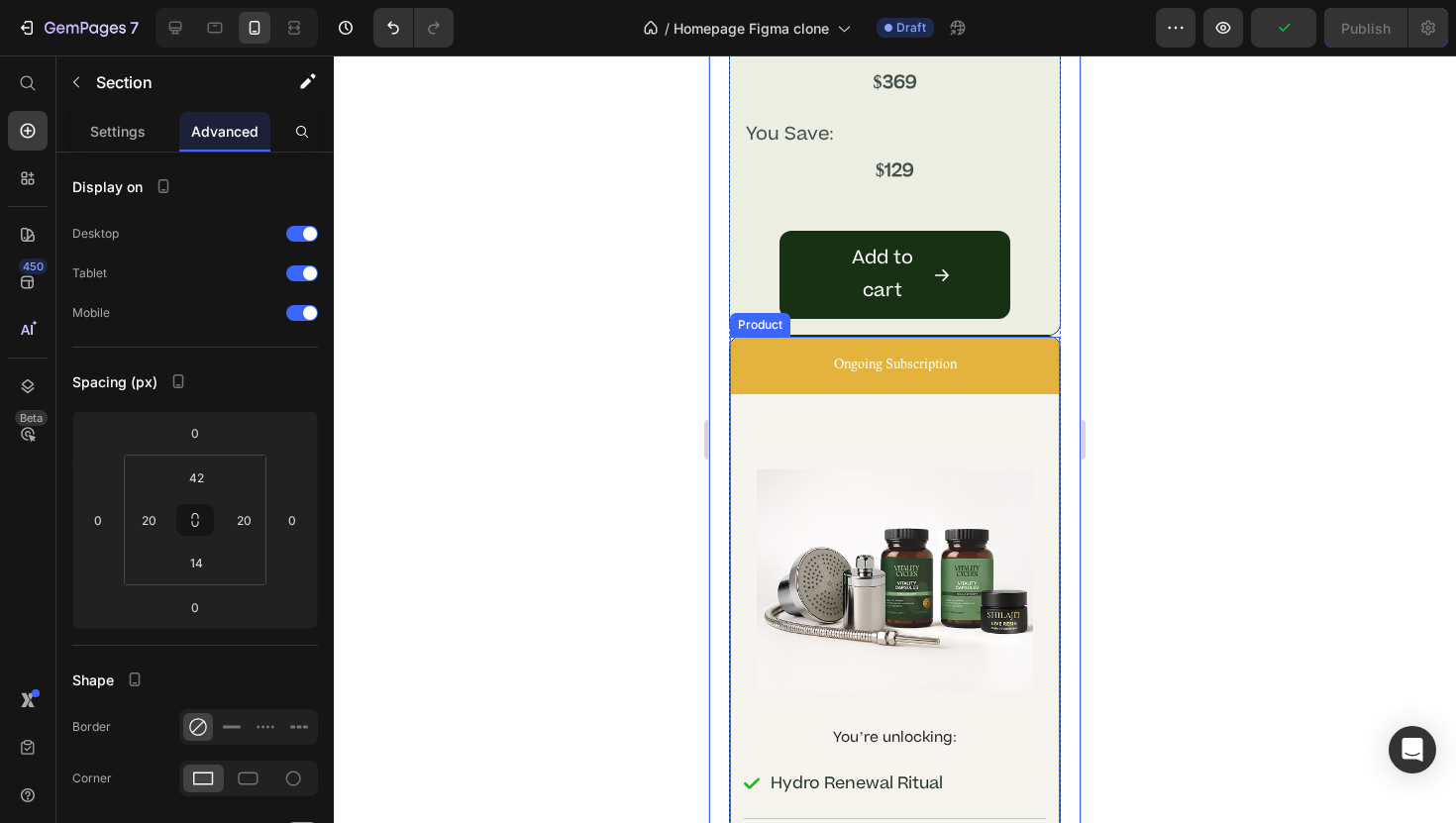 click on "Ongoing Subscription Text Block Row Image Row You’re unlocking: Text Block
Hydro Renewal Ritual Item List Row
Vitality Capsules (1 Bottle) Item List Row
Shilajit Resin (20g) Item List Row
First month of supplements Item List Row
The Official Cleansing Protocol Item List Row
Extra Strength Item List Regular Strength Text Block Row Total Due [DATE]: Text Block $369 Text Block Row You Save: Text Block $129 Text Block Row Row
Subscribe Now Add to Cart Row Product" at bounding box center [894, 1008] 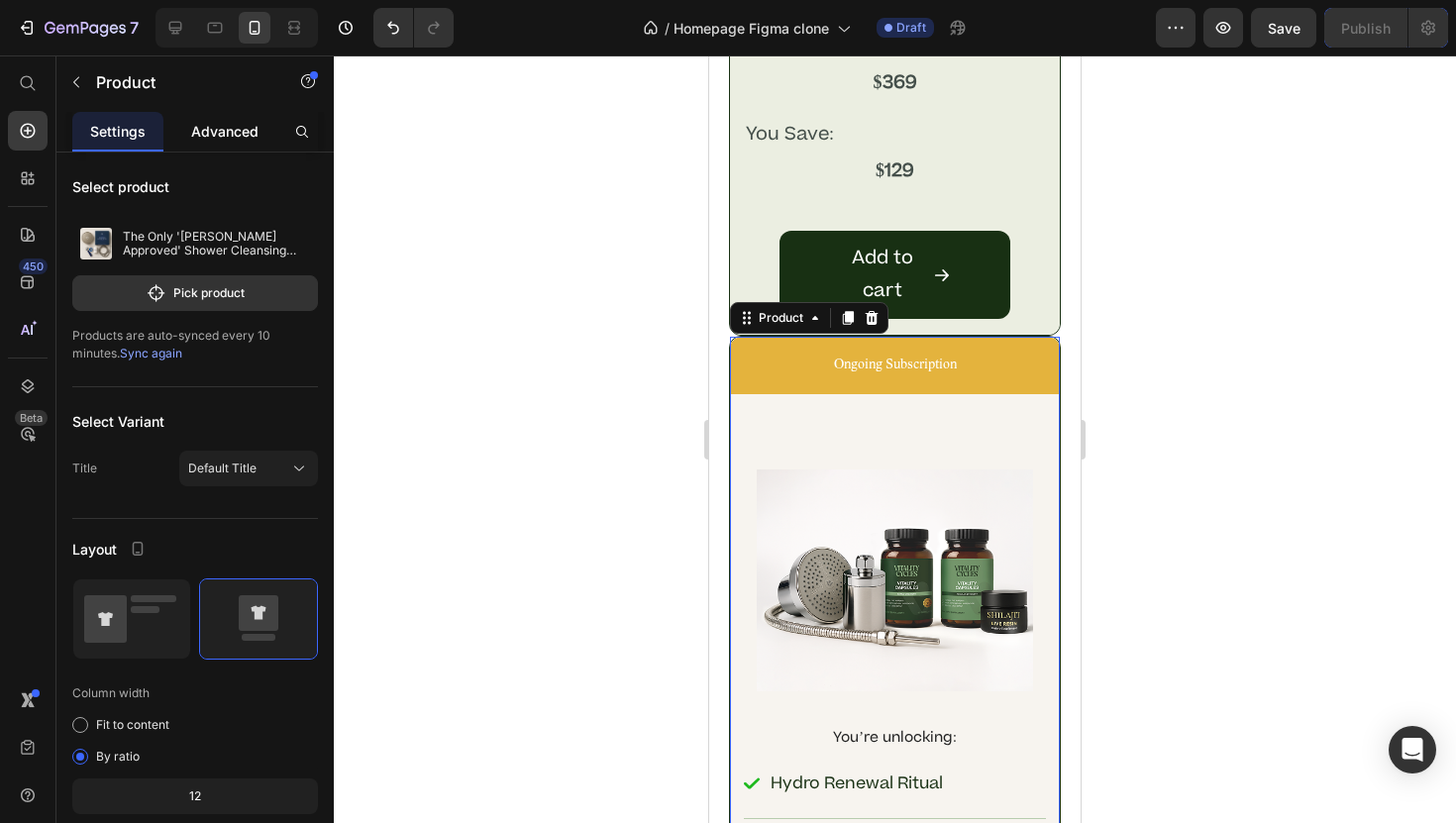 click on "Advanced" at bounding box center [225, 131] 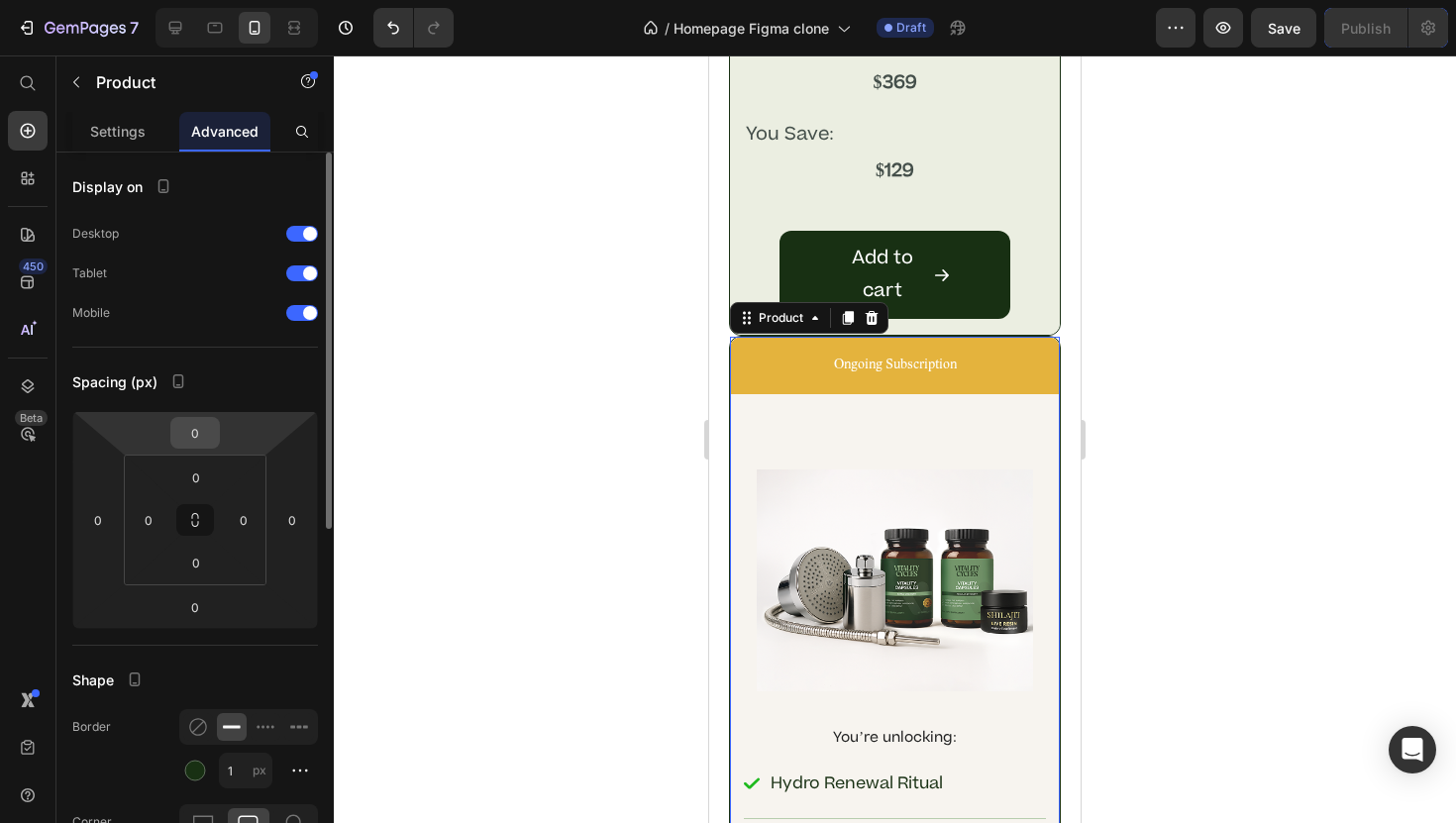 click on "0" at bounding box center (195, 433) 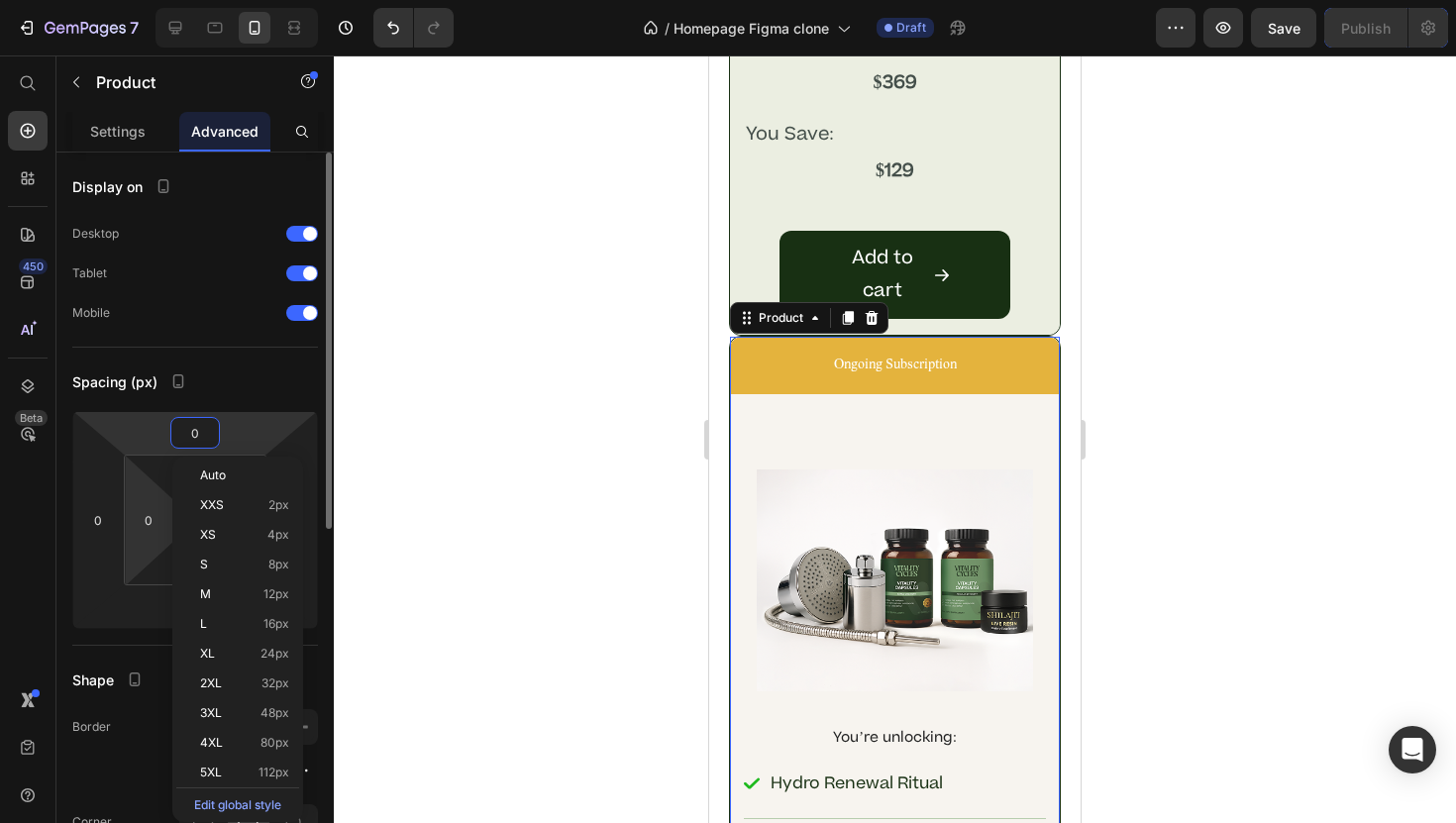 click on "7  Version history  /  Homepage Figma clone Draft Preview  Save   Publish  450 Beta Start with Sections Elements Hero Section Product Detail Brands Trusted Badges Guarantee Product Breakdown How to use Testimonials Compare Bundle FAQs Social Proof Brand Story Product List Collection Blog List Contact Sticky Add to Cart Custom Footer Browse Library 450 Layout
Row
Row
Row
Row Text
Heading
Text Block Button
Button
Button
Sticky Back to top Media
Image
Image" at bounding box center (728, 0) 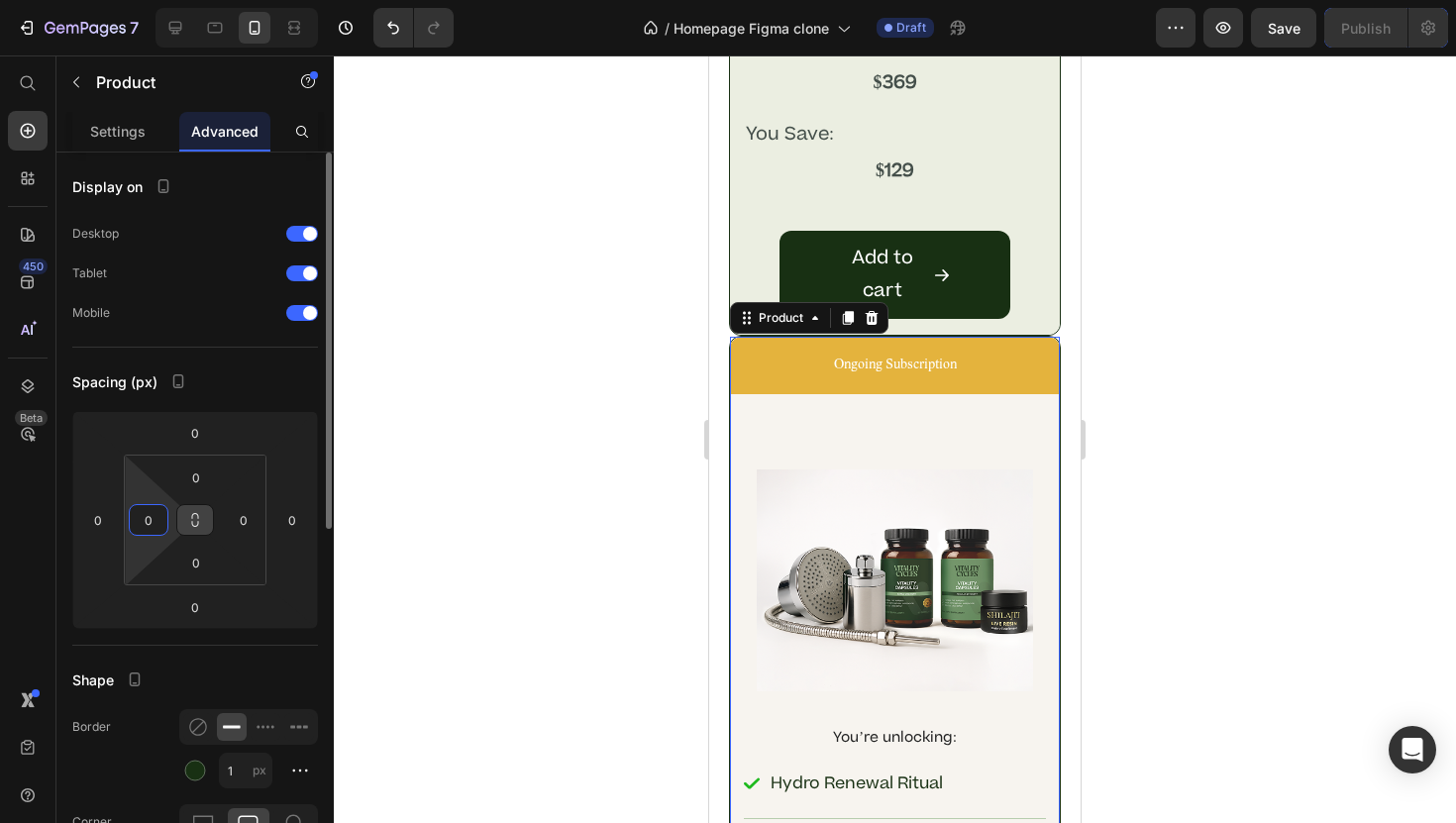 click 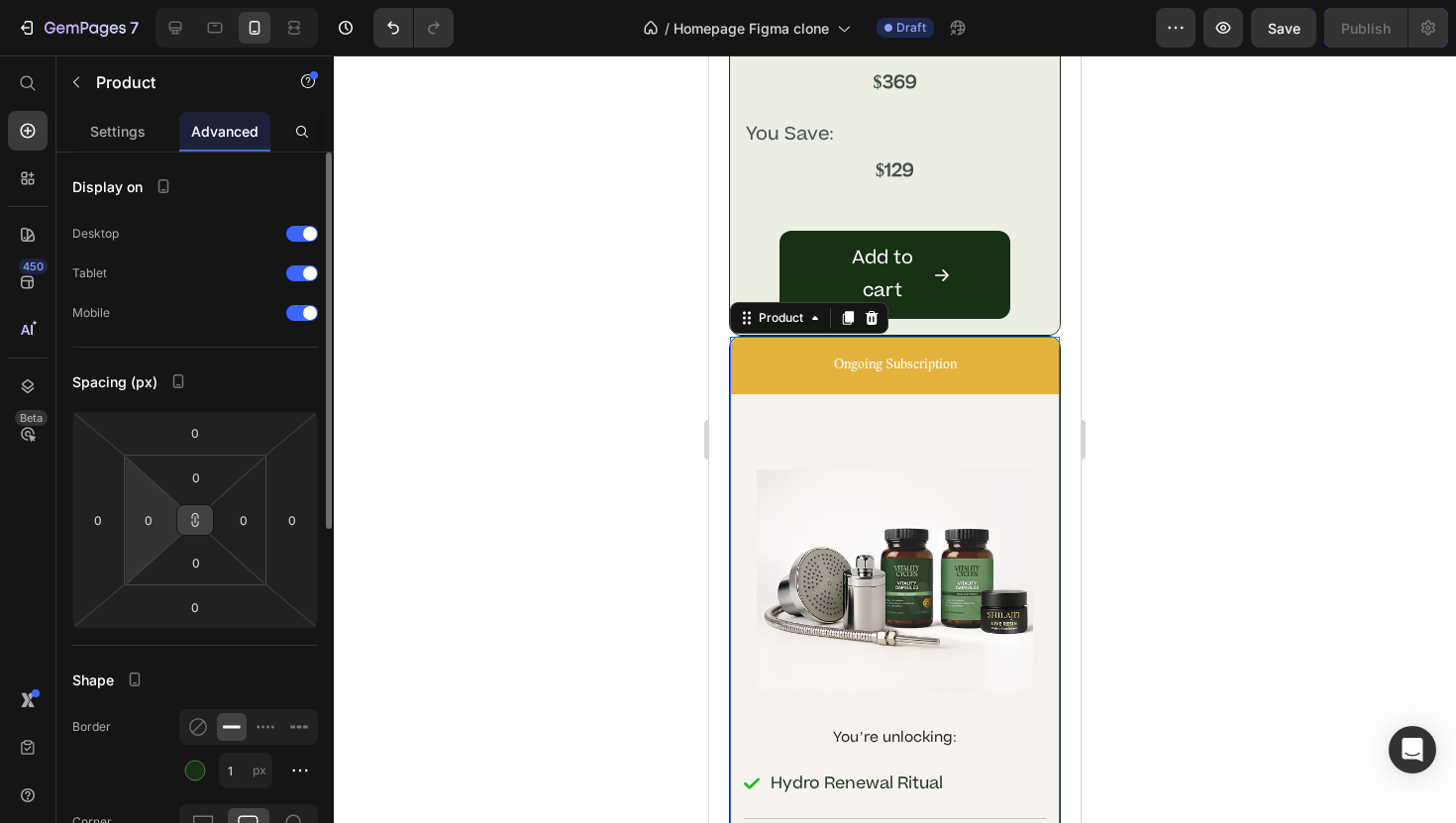 click 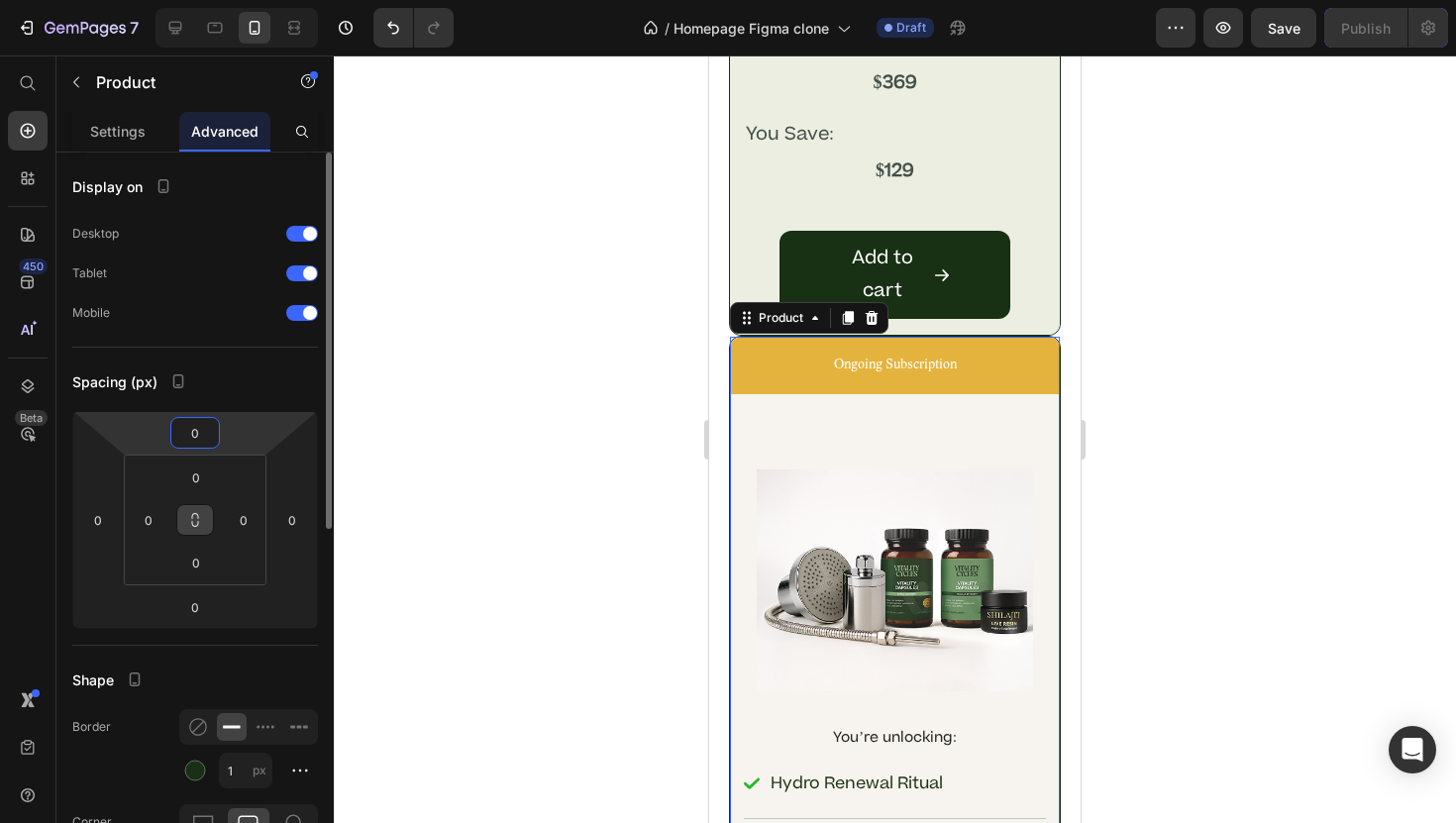 click on "0" at bounding box center [195, 433] 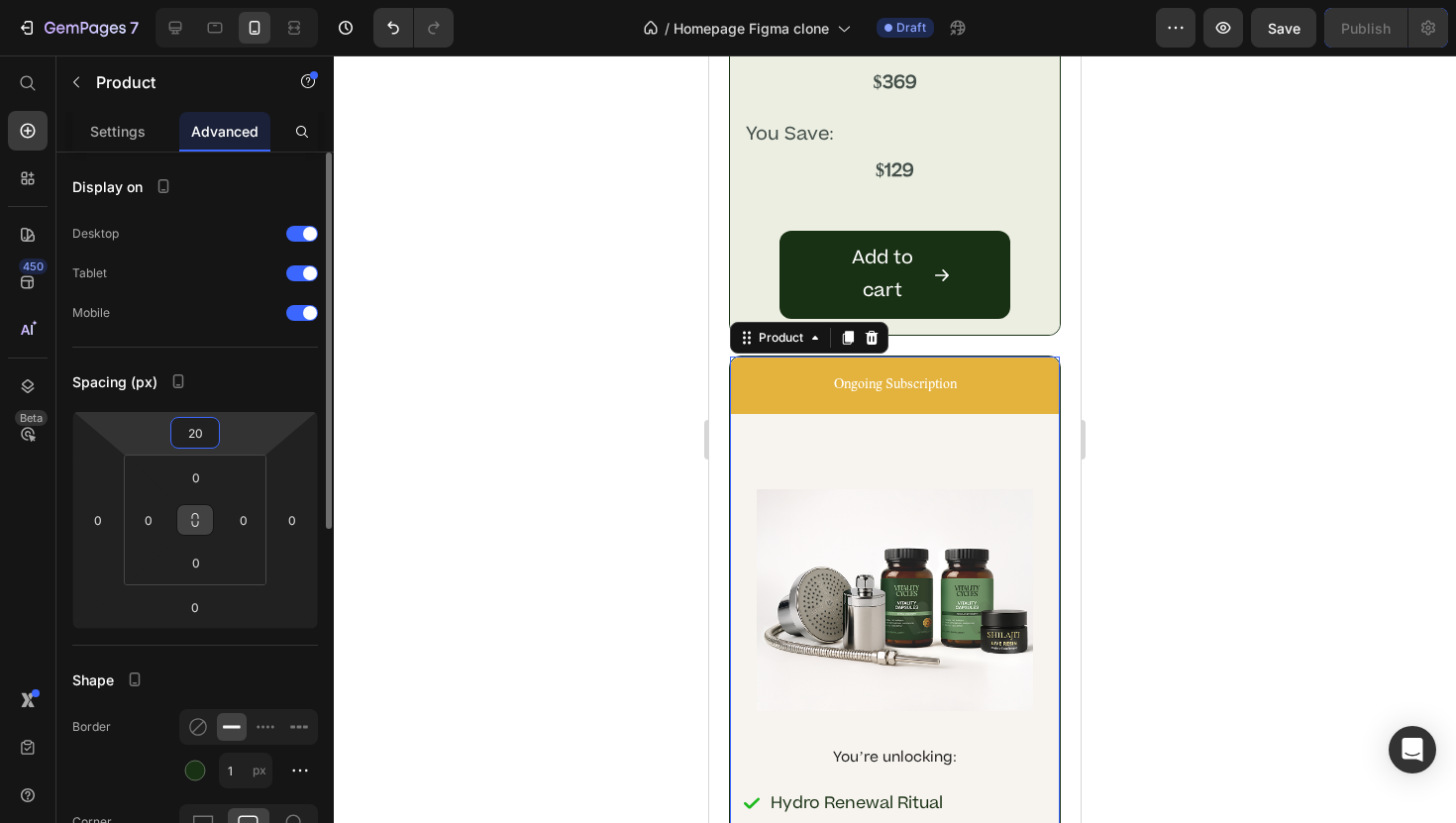 type on "20" 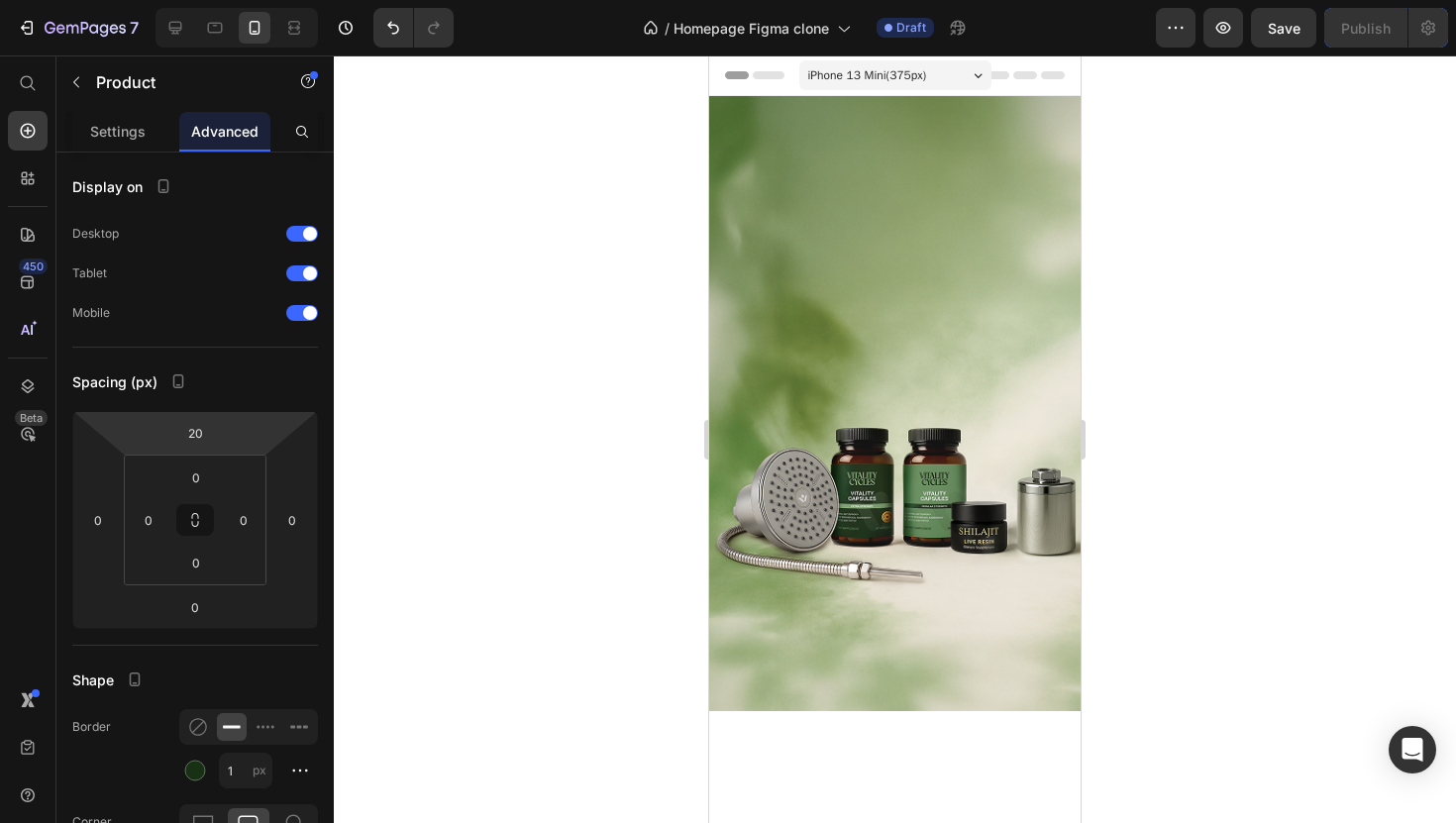 scroll, scrollTop: 0, scrollLeft: 0, axis: both 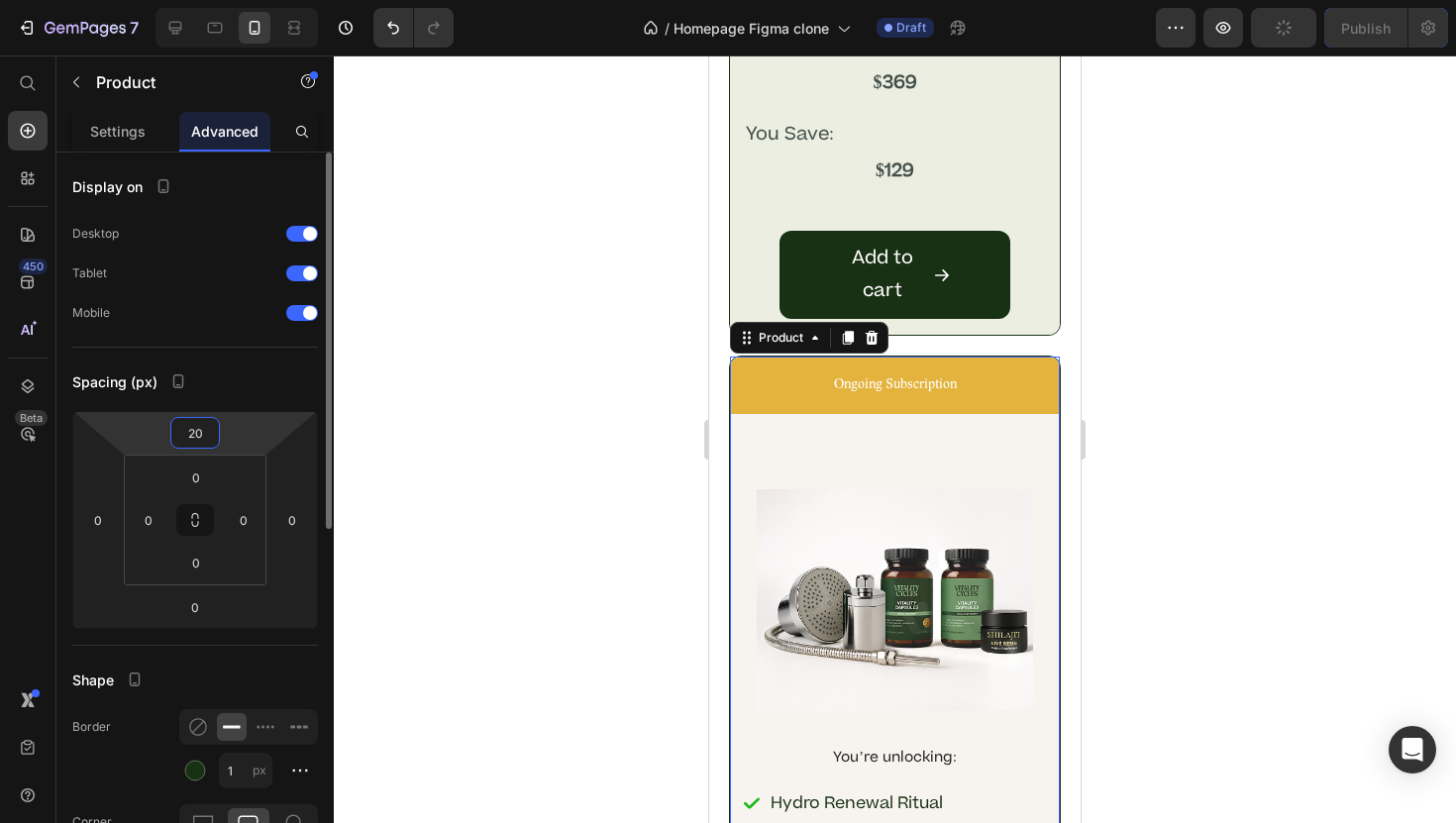 drag, startPoint x: 195, startPoint y: 437, endPoint x: 179, endPoint y: 436, distance: 16.03122 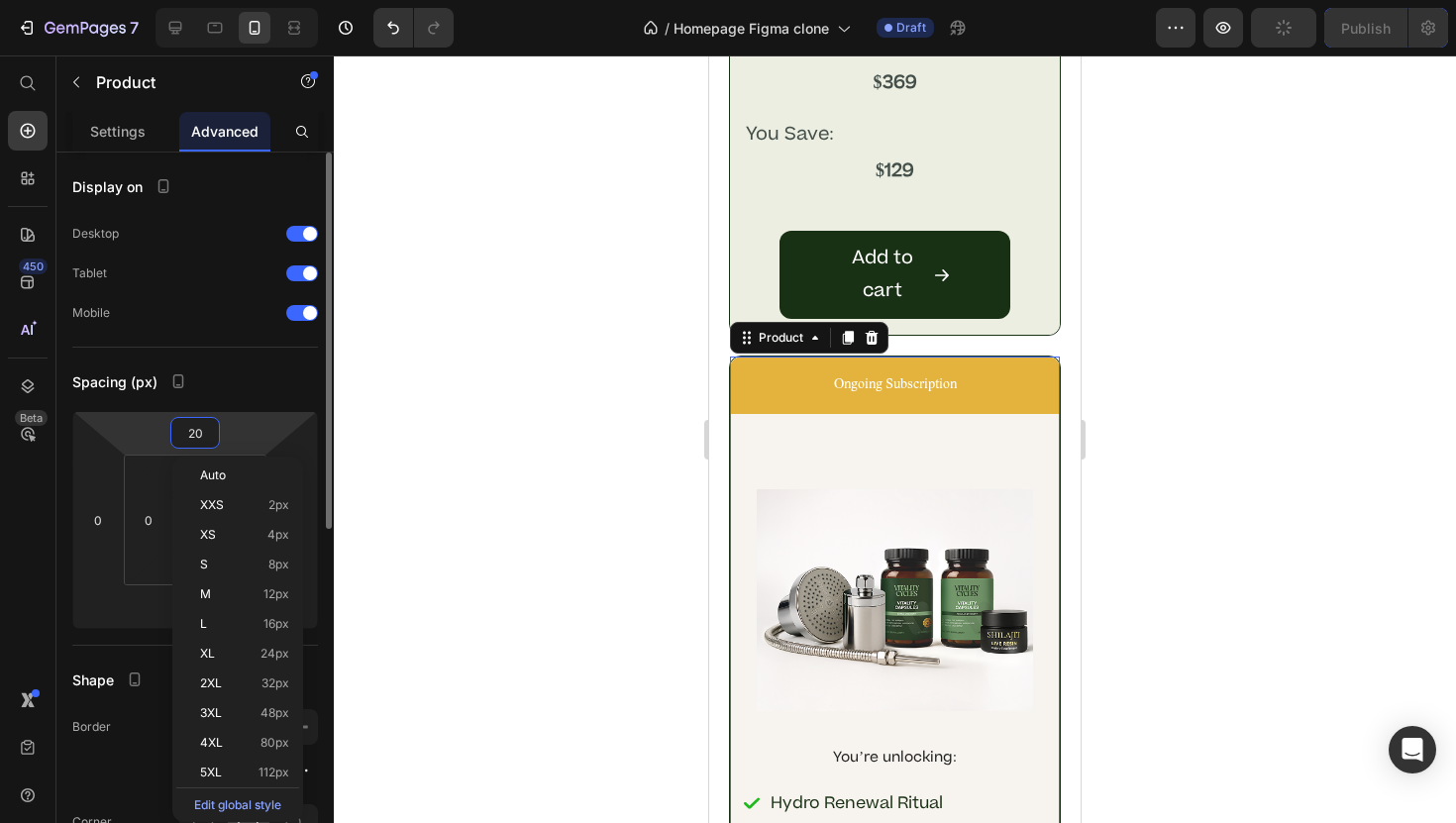 type on "30" 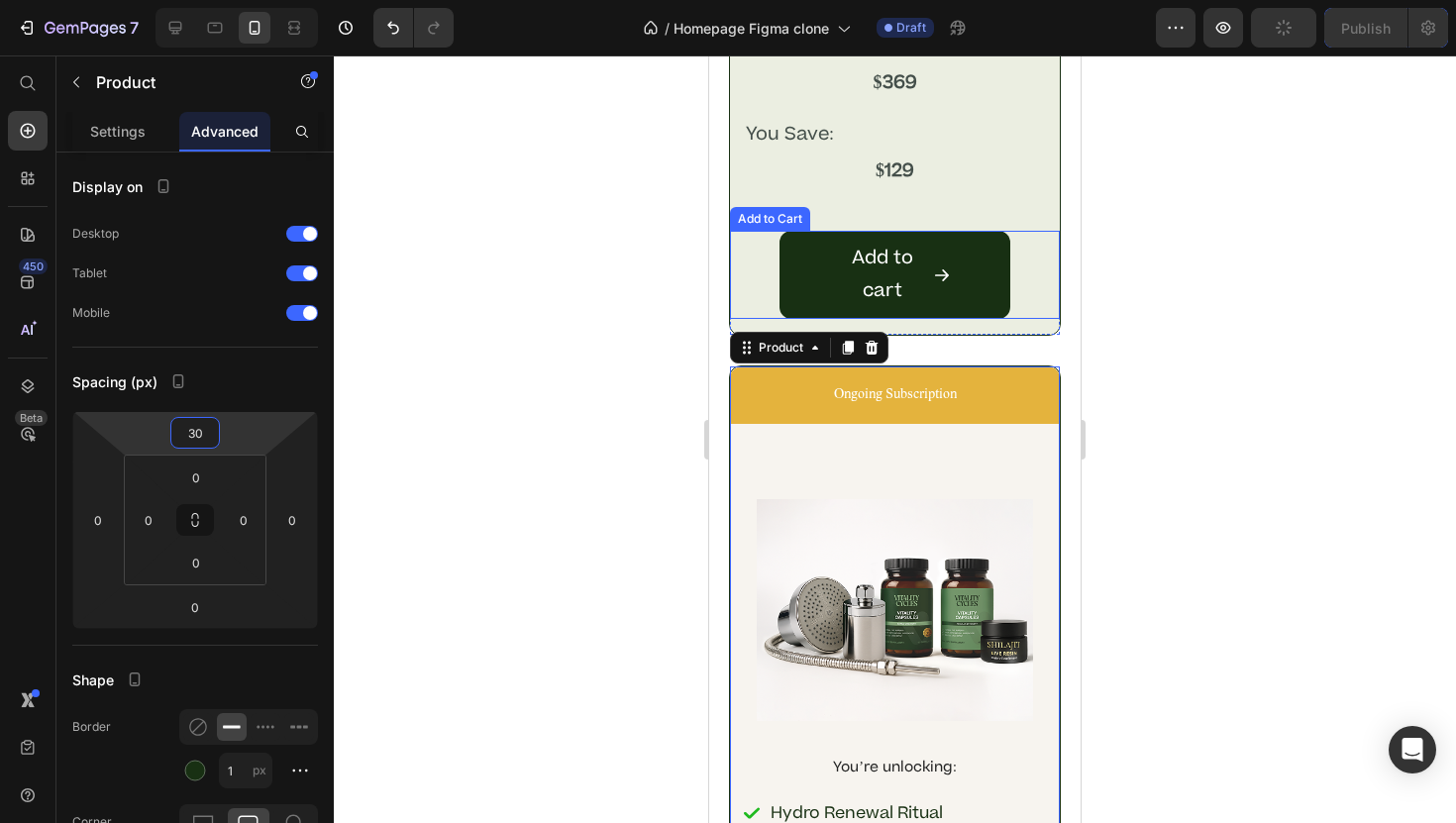 click on "Add to cart" at bounding box center [894, 274] 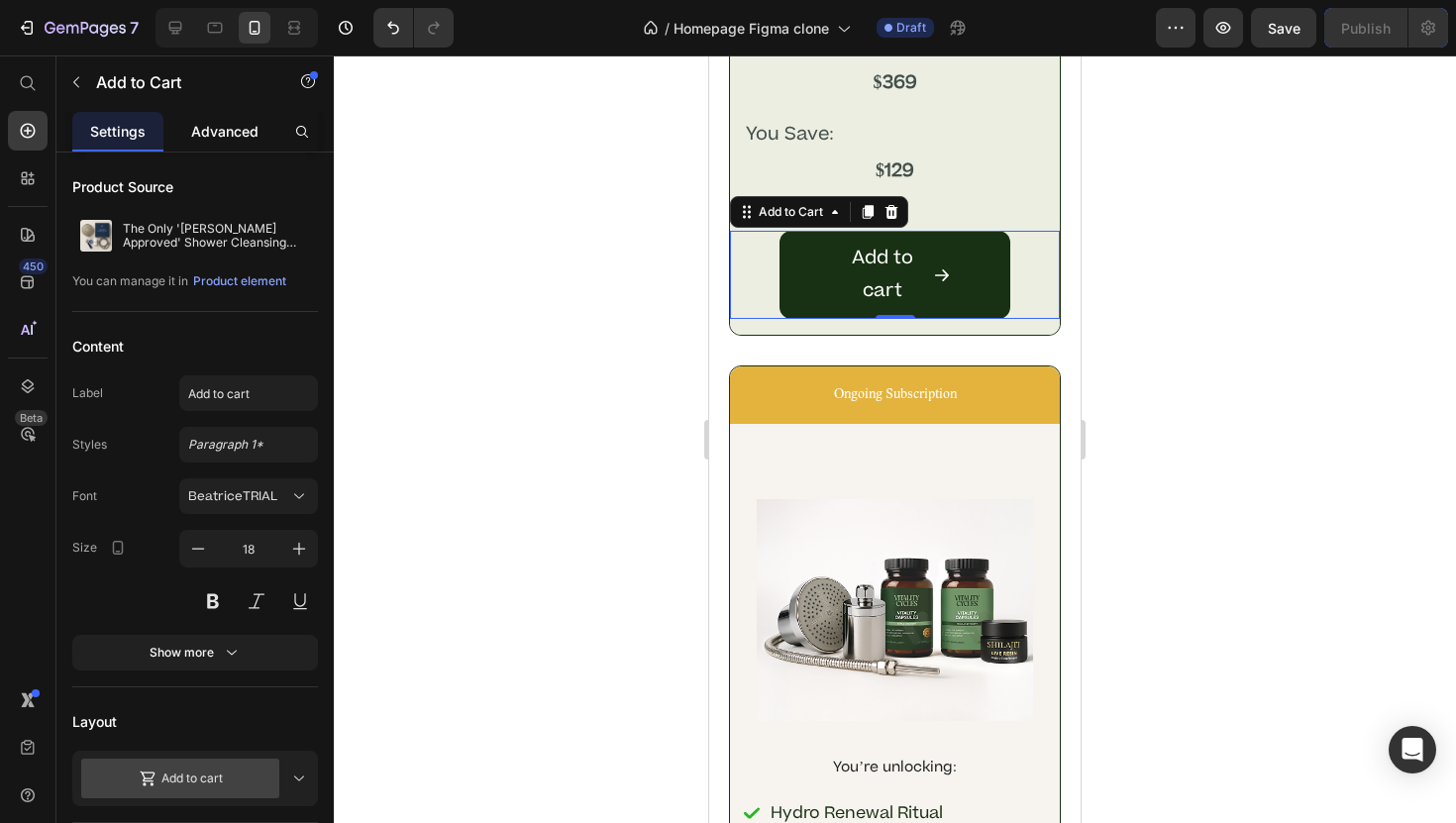 click on "Advanced" at bounding box center (225, 131) 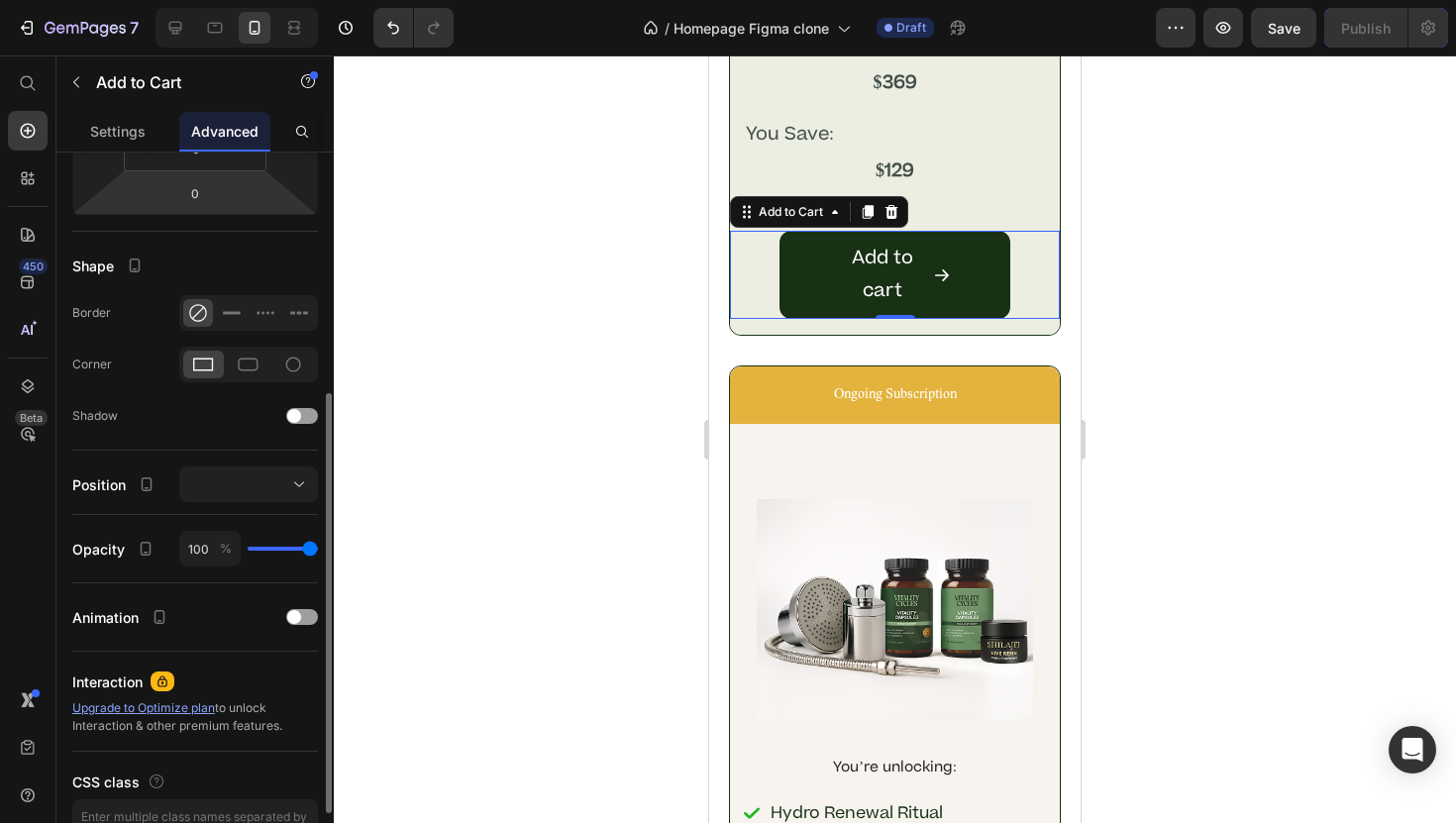 scroll, scrollTop: 417, scrollLeft: 0, axis: vertical 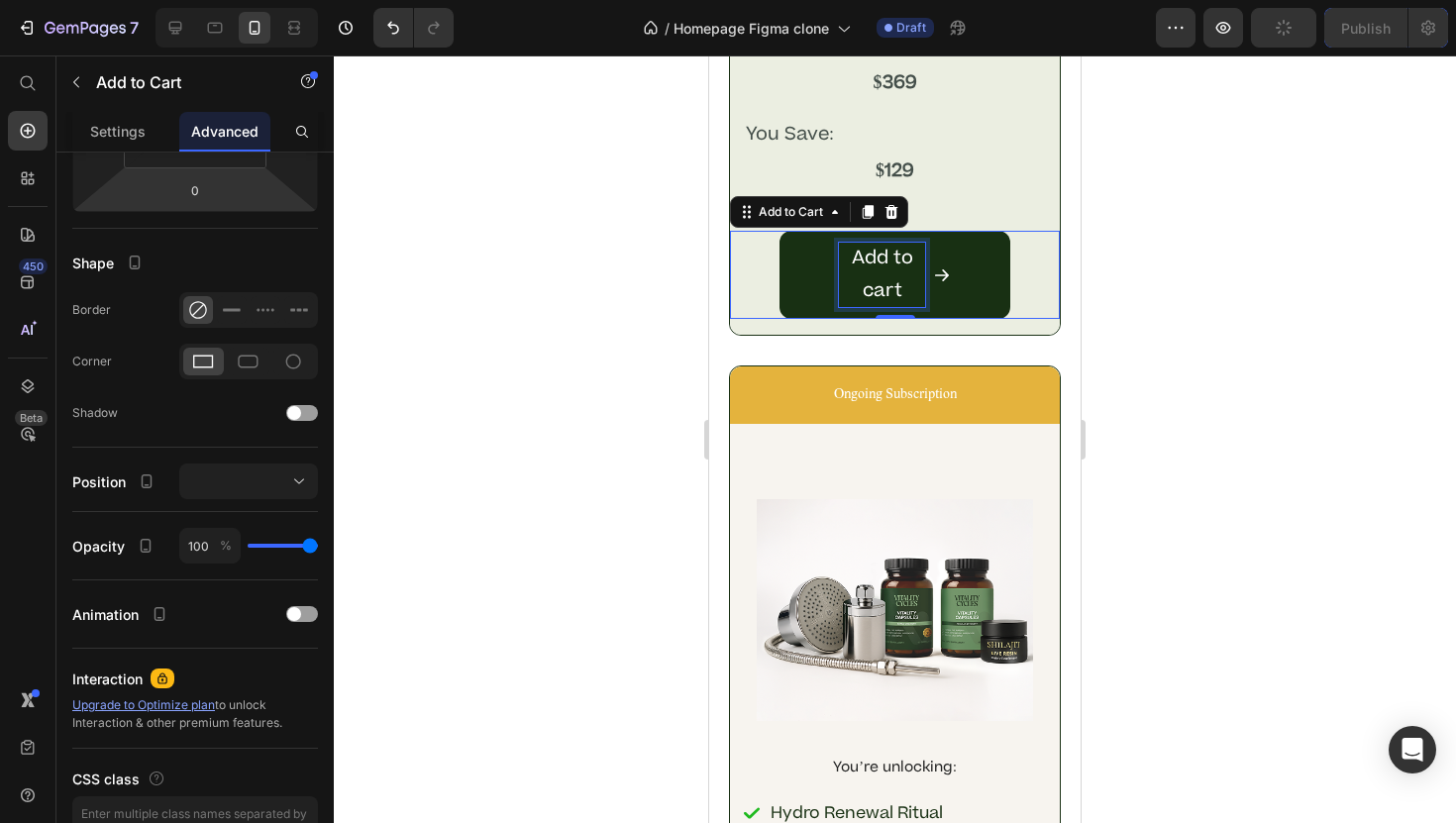 click on "Add to cart" at bounding box center (882, 274) 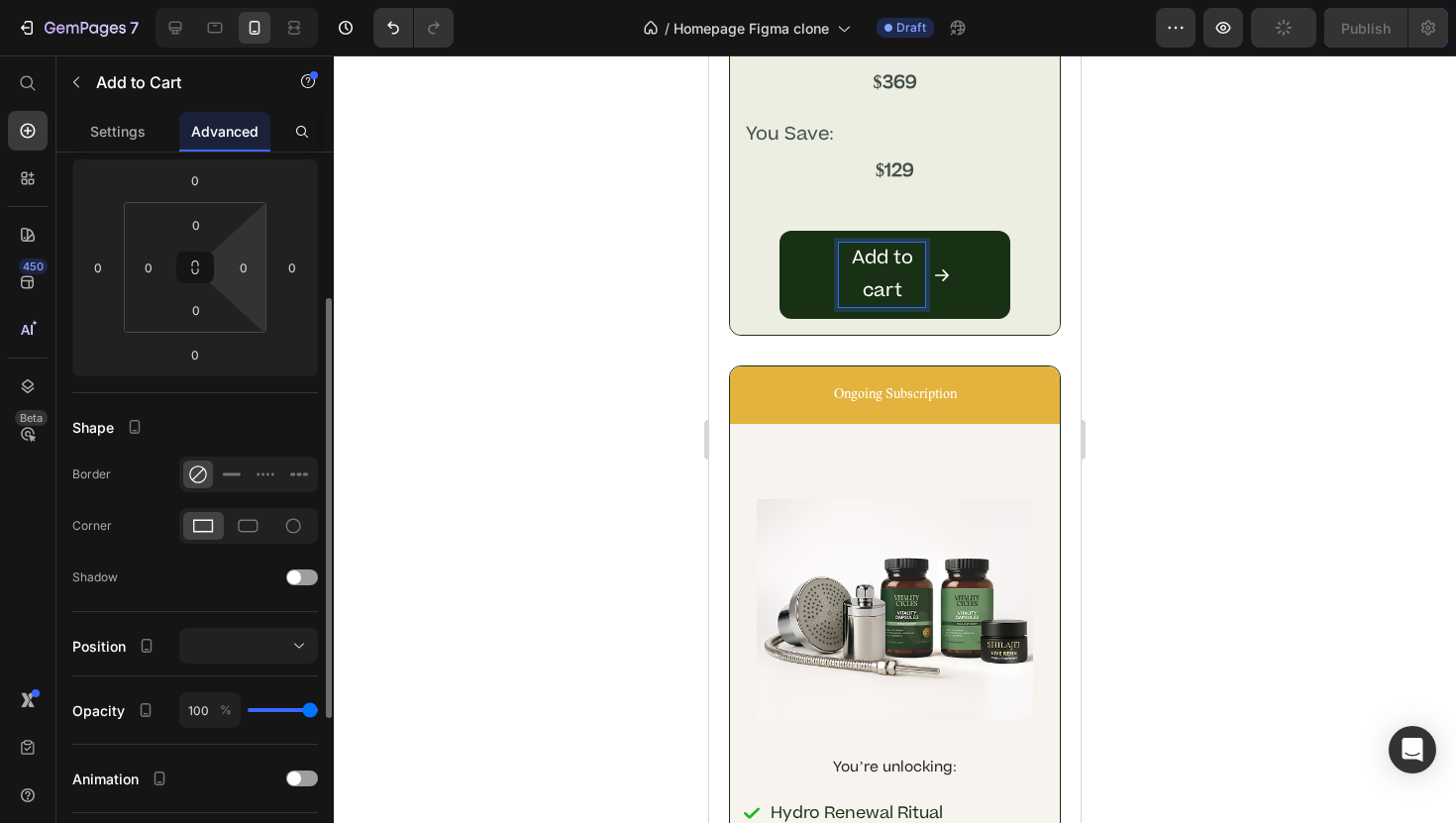 scroll, scrollTop: 0, scrollLeft: 0, axis: both 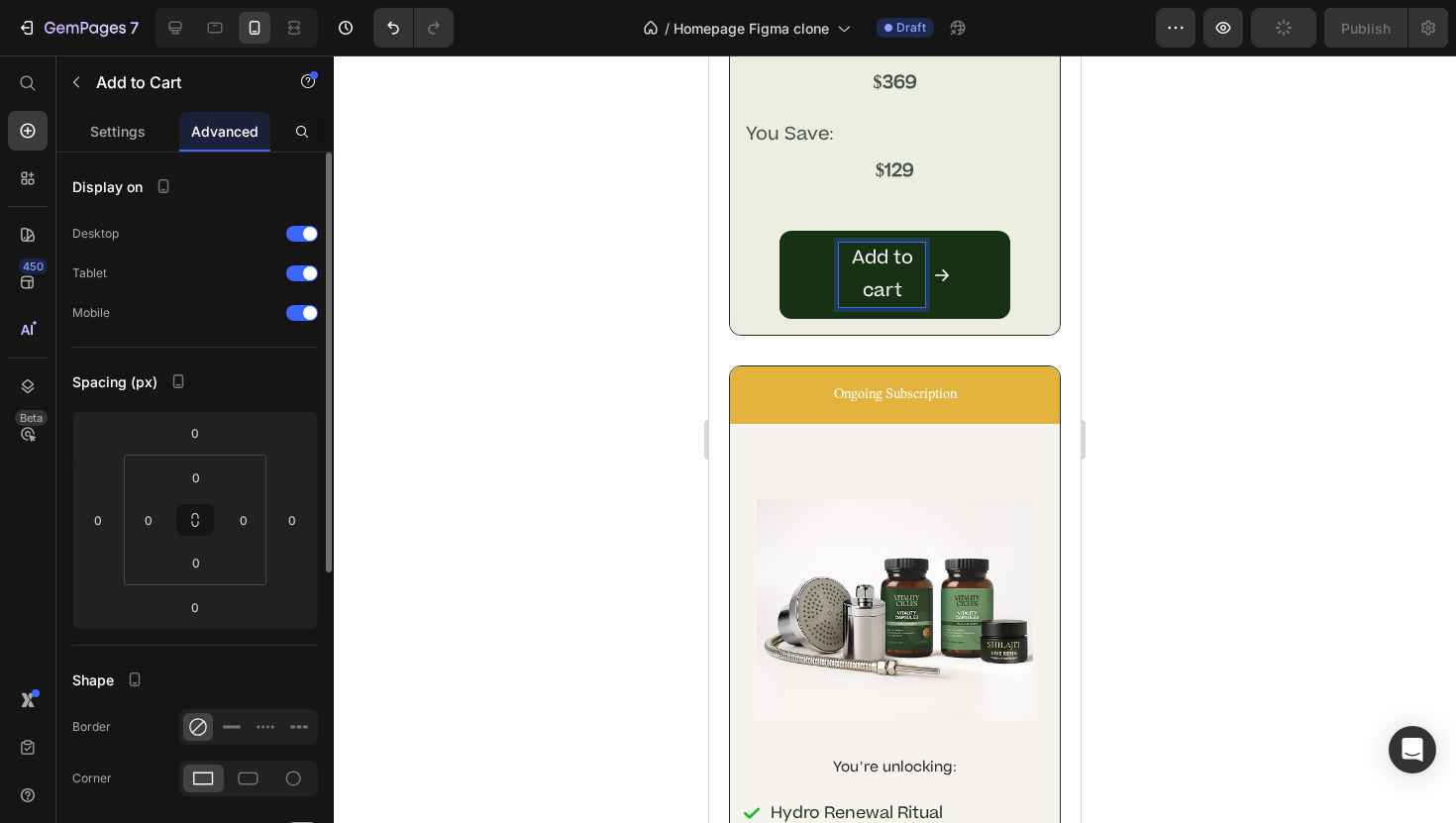 click on "Add to cart" at bounding box center [894, 274] 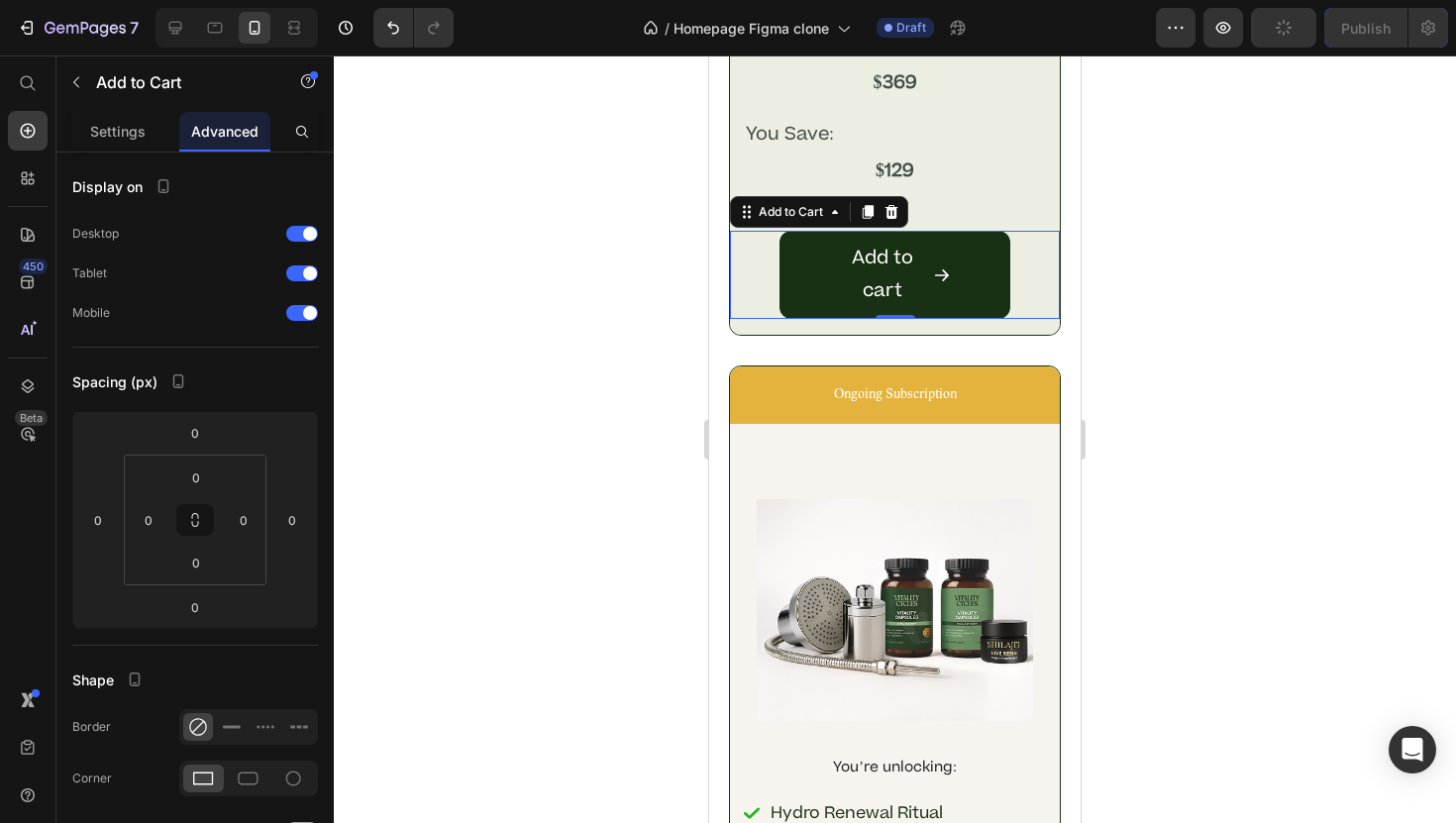 click on "Add to cart" at bounding box center (894, 274) 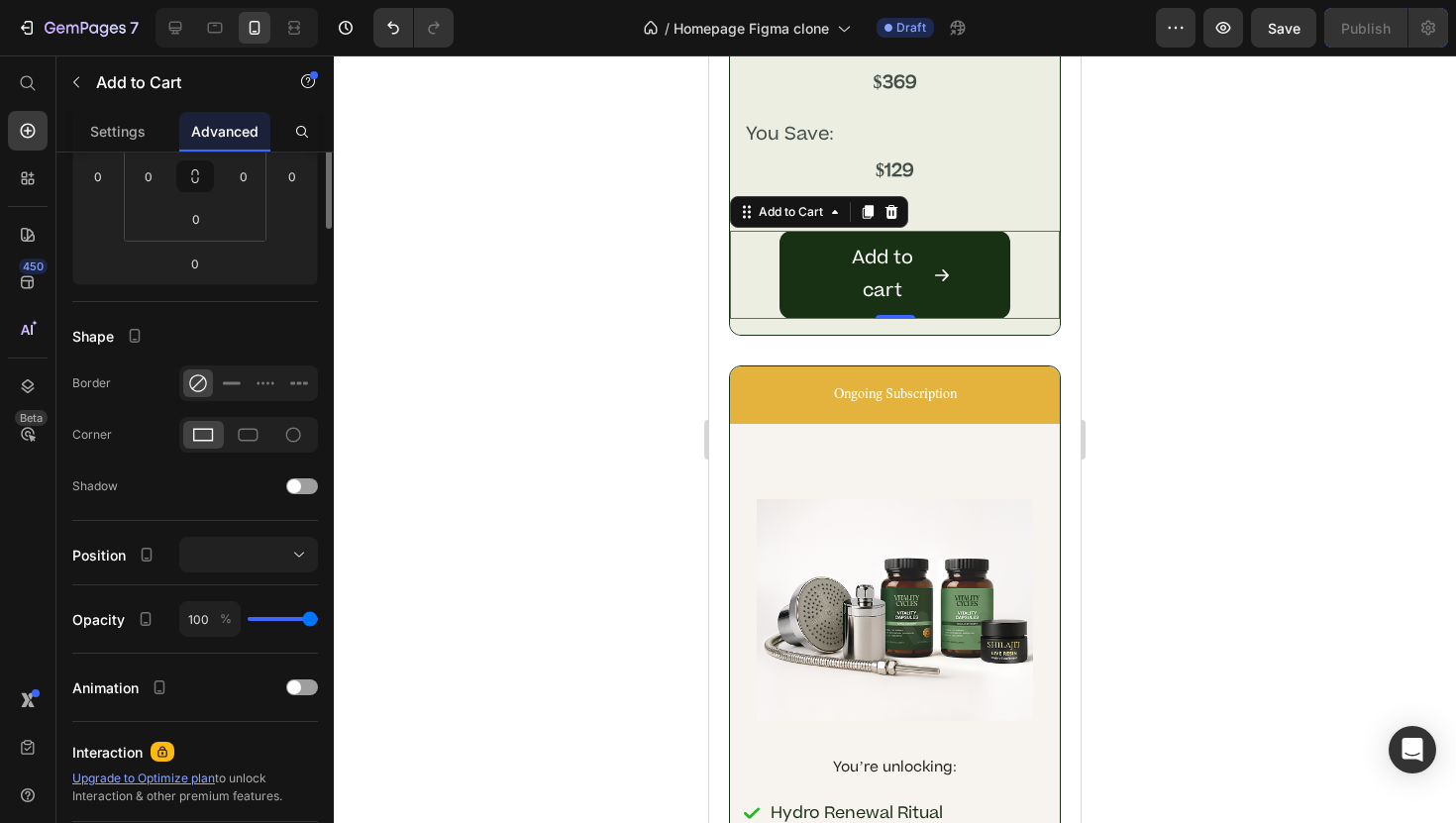scroll, scrollTop: 0, scrollLeft: 0, axis: both 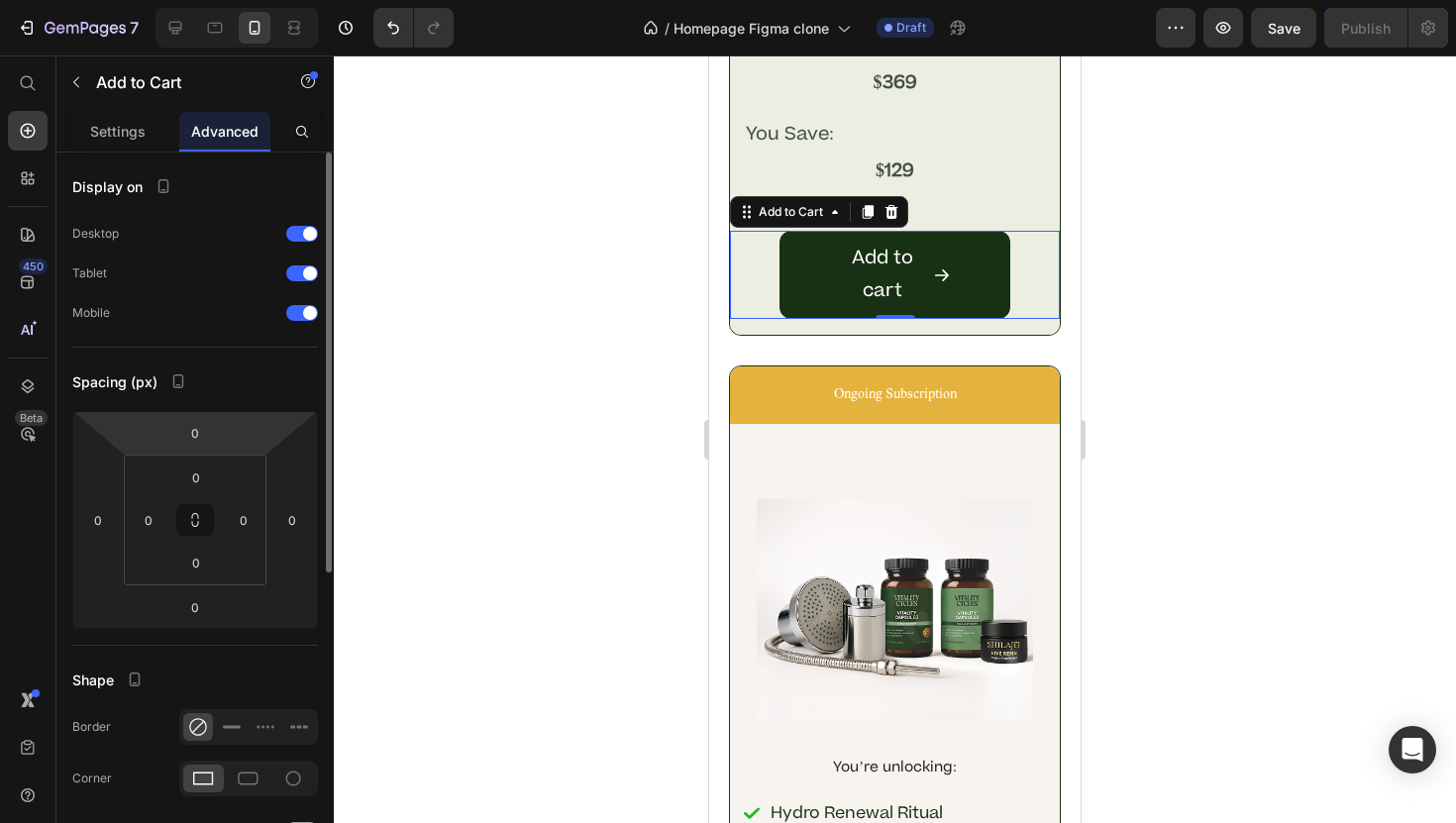 drag, startPoint x: 124, startPoint y: 138, endPoint x: 131, endPoint y: 162, distance: 25 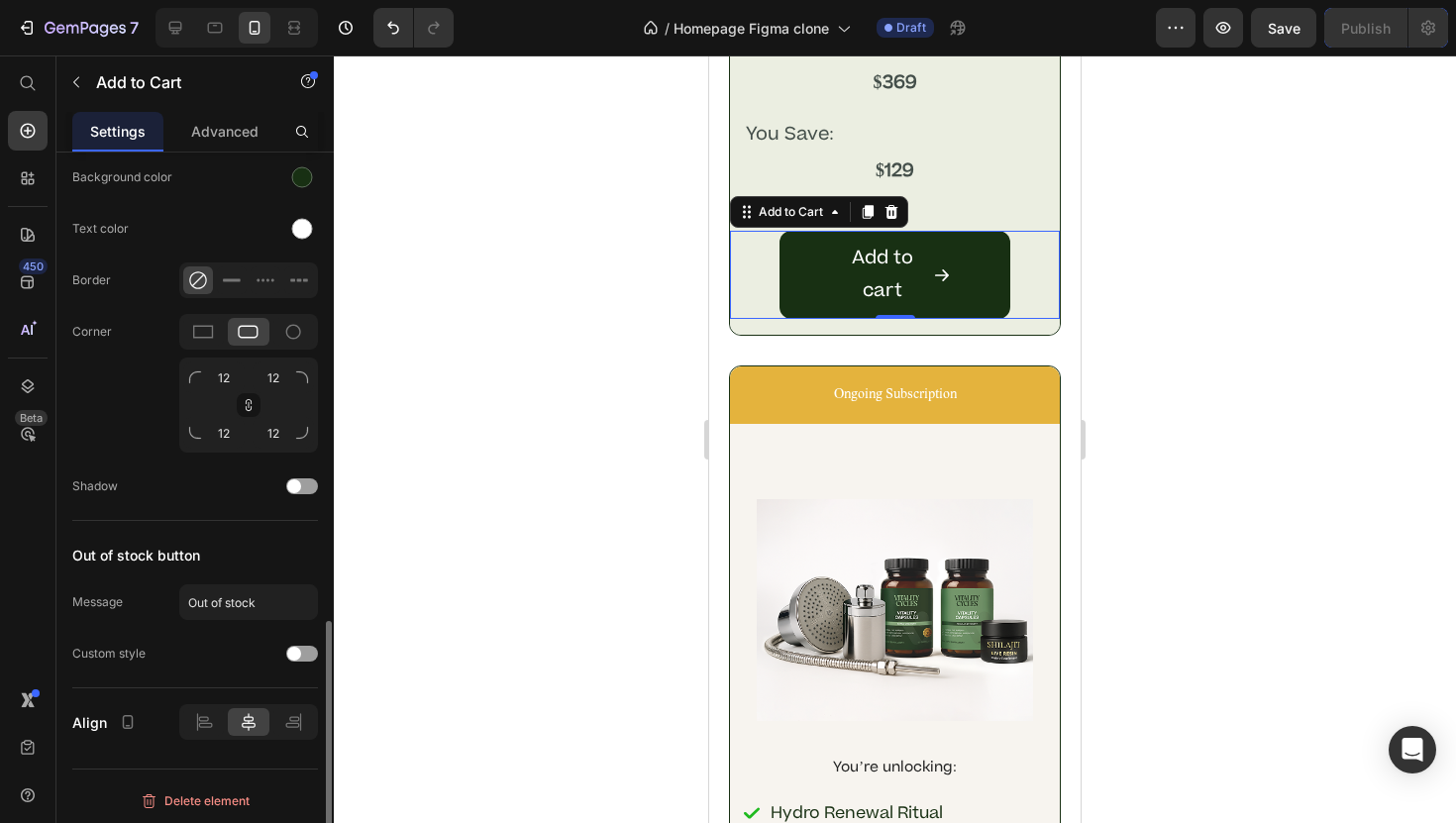scroll, scrollTop: 918, scrollLeft: 0, axis: vertical 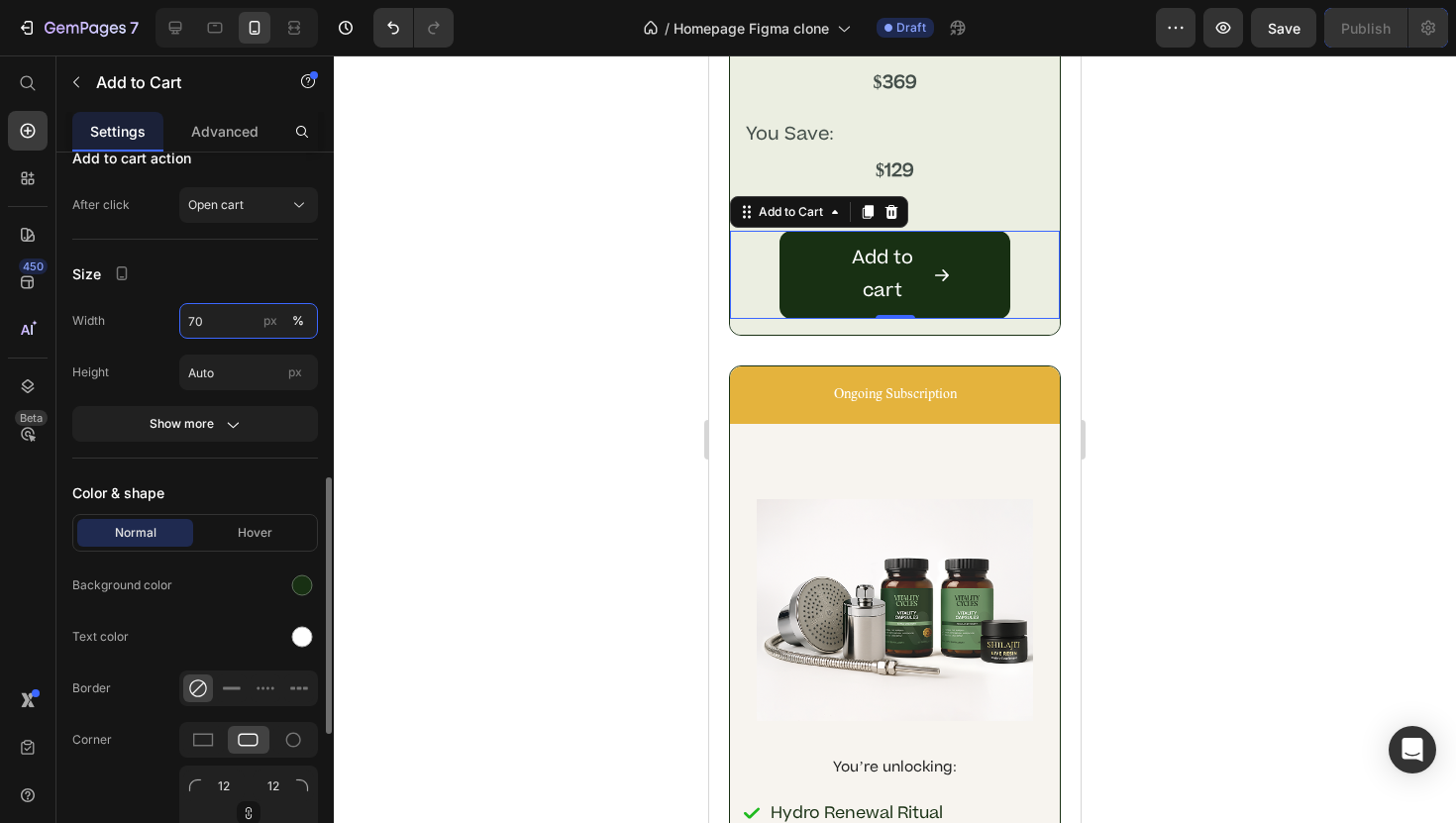 click on "70" at bounding box center (249, 321) 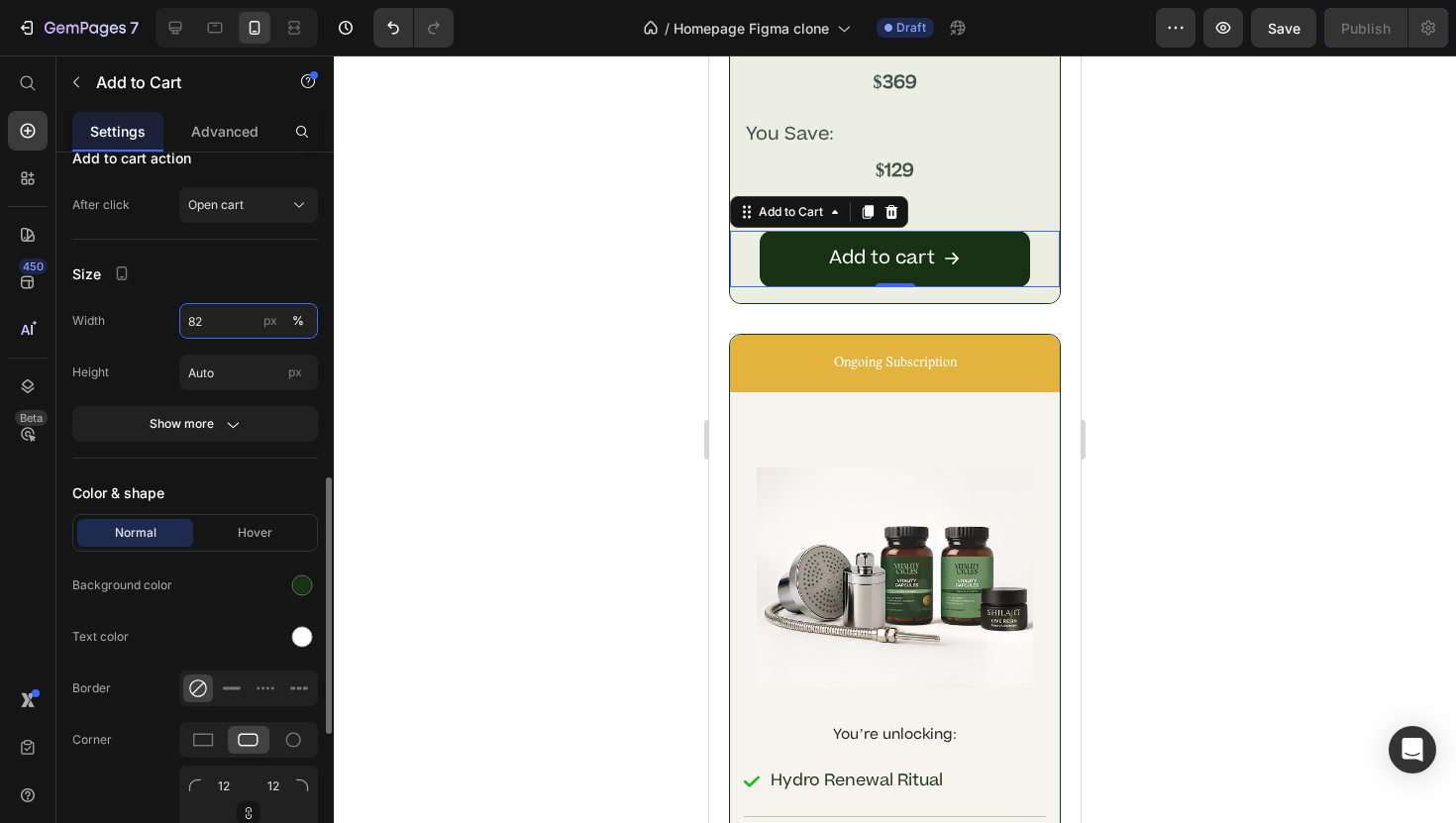 type on "83" 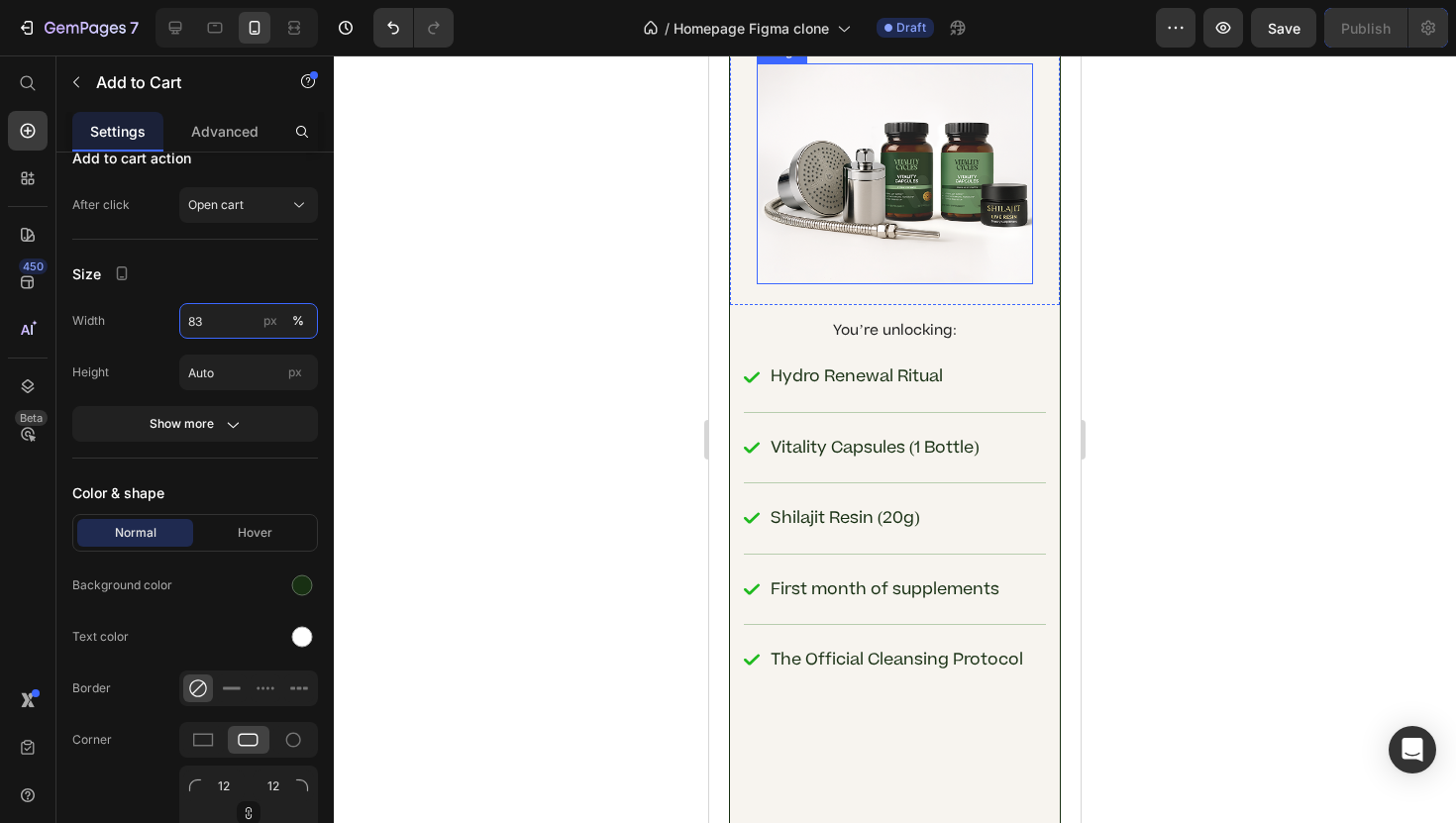 scroll, scrollTop: 11882, scrollLeft: 0, axis: vertical 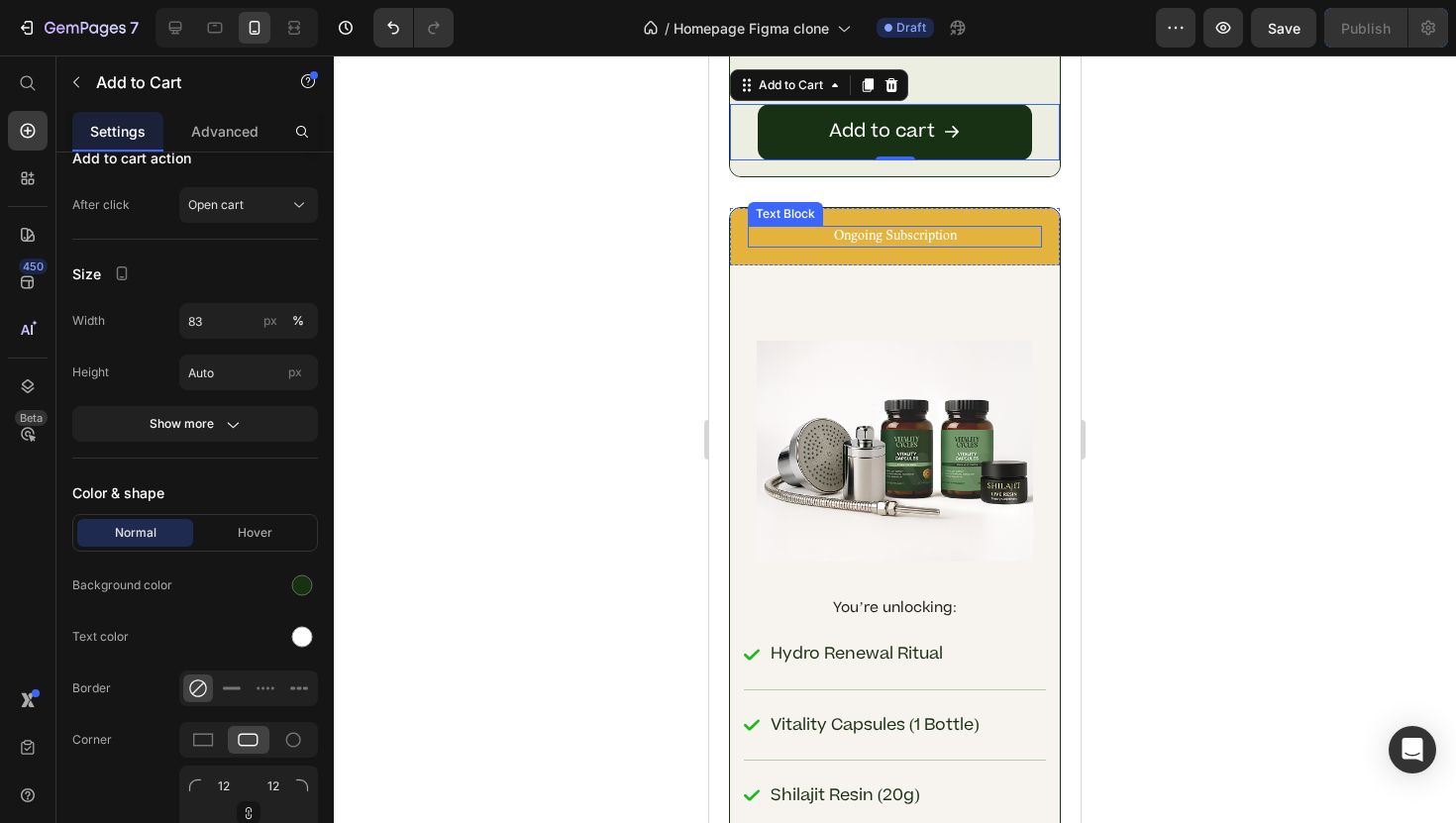 click on "Ongoing Subscription Text Block Row" at bounding box center [894, 237] 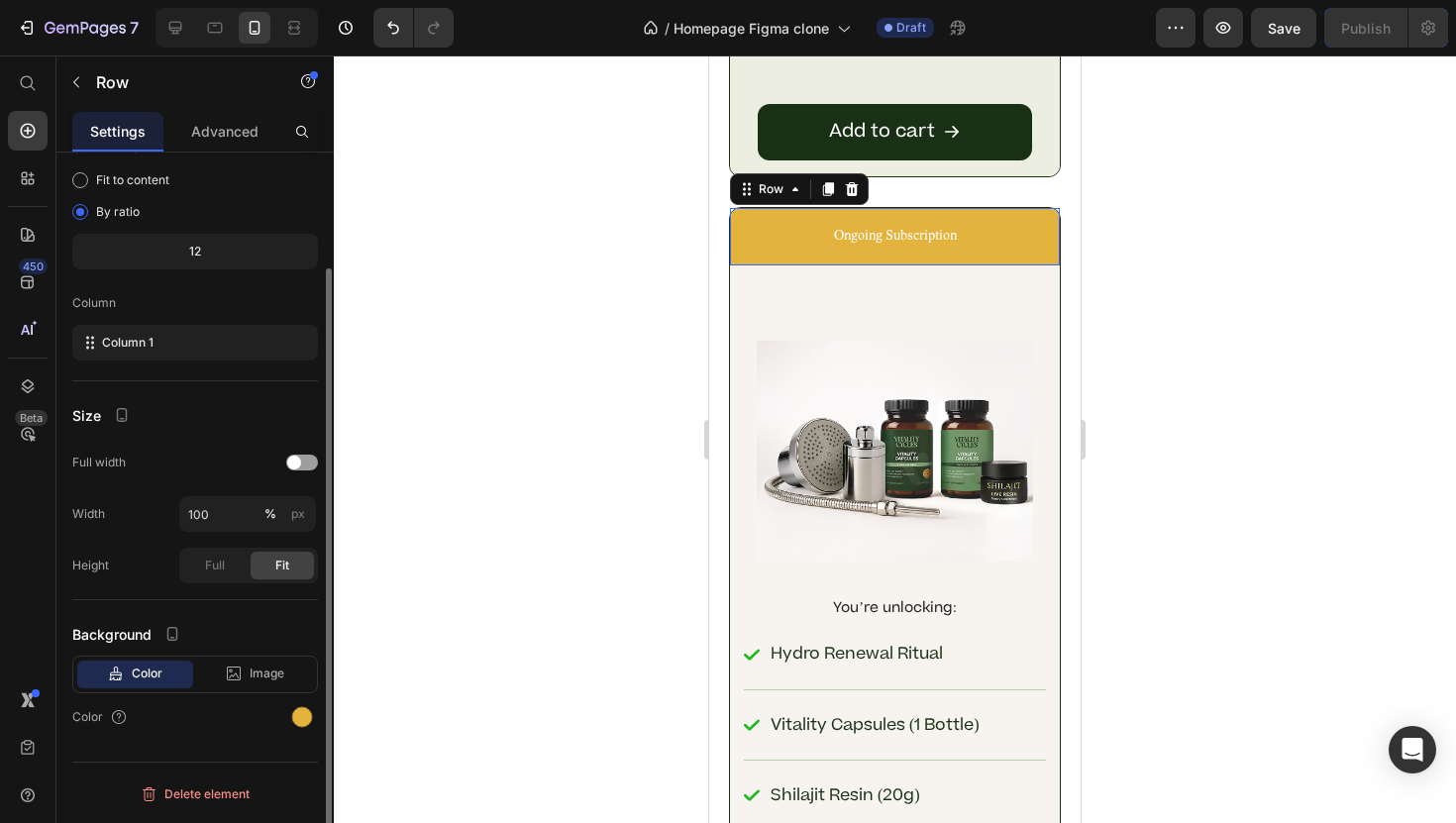 scroll, scrollTop: 0, scrollLeft: 0, axis: both 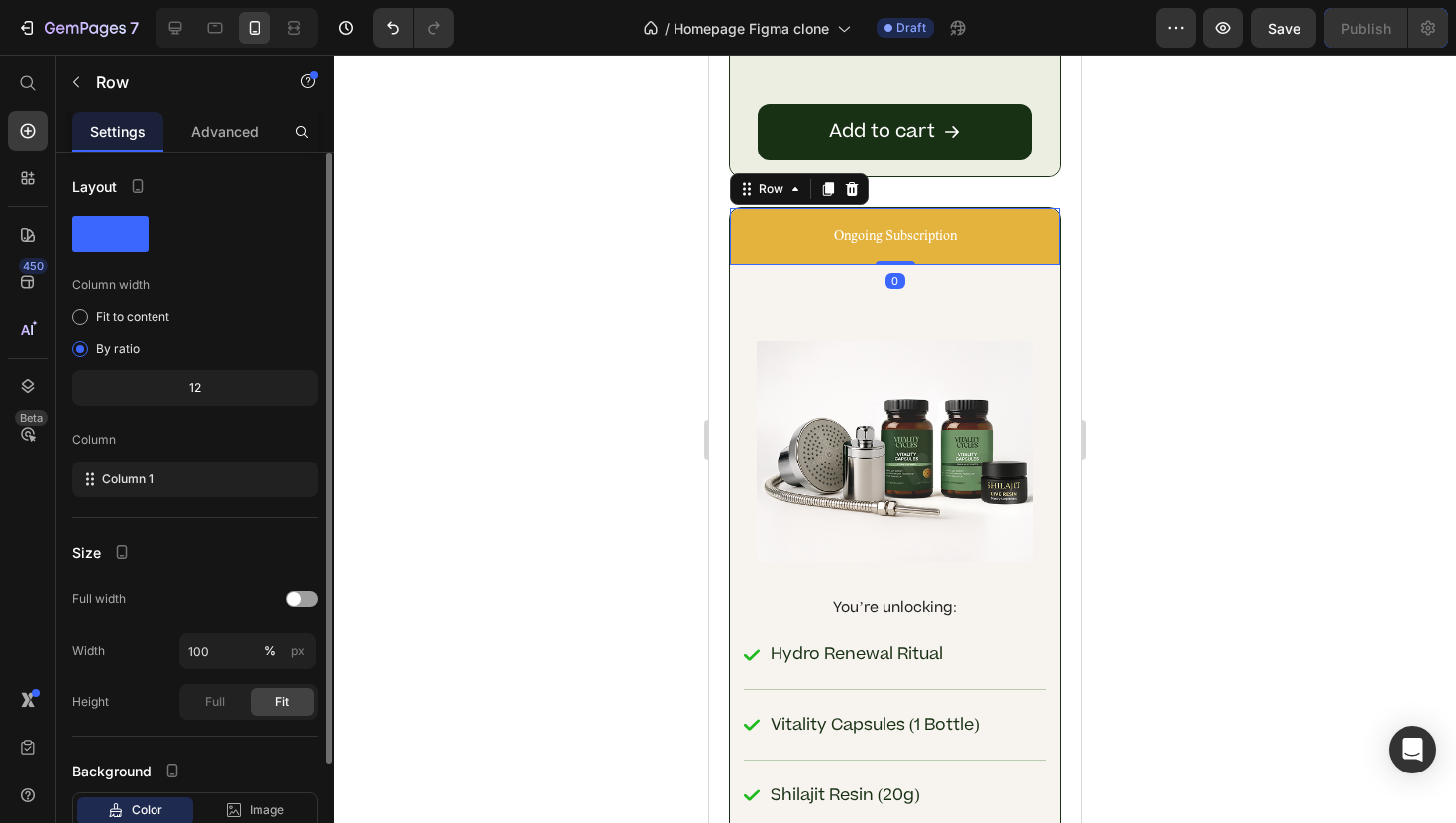 click on "Ongoing Subscription Text Block Row   0" at bounding box center (894, 237) 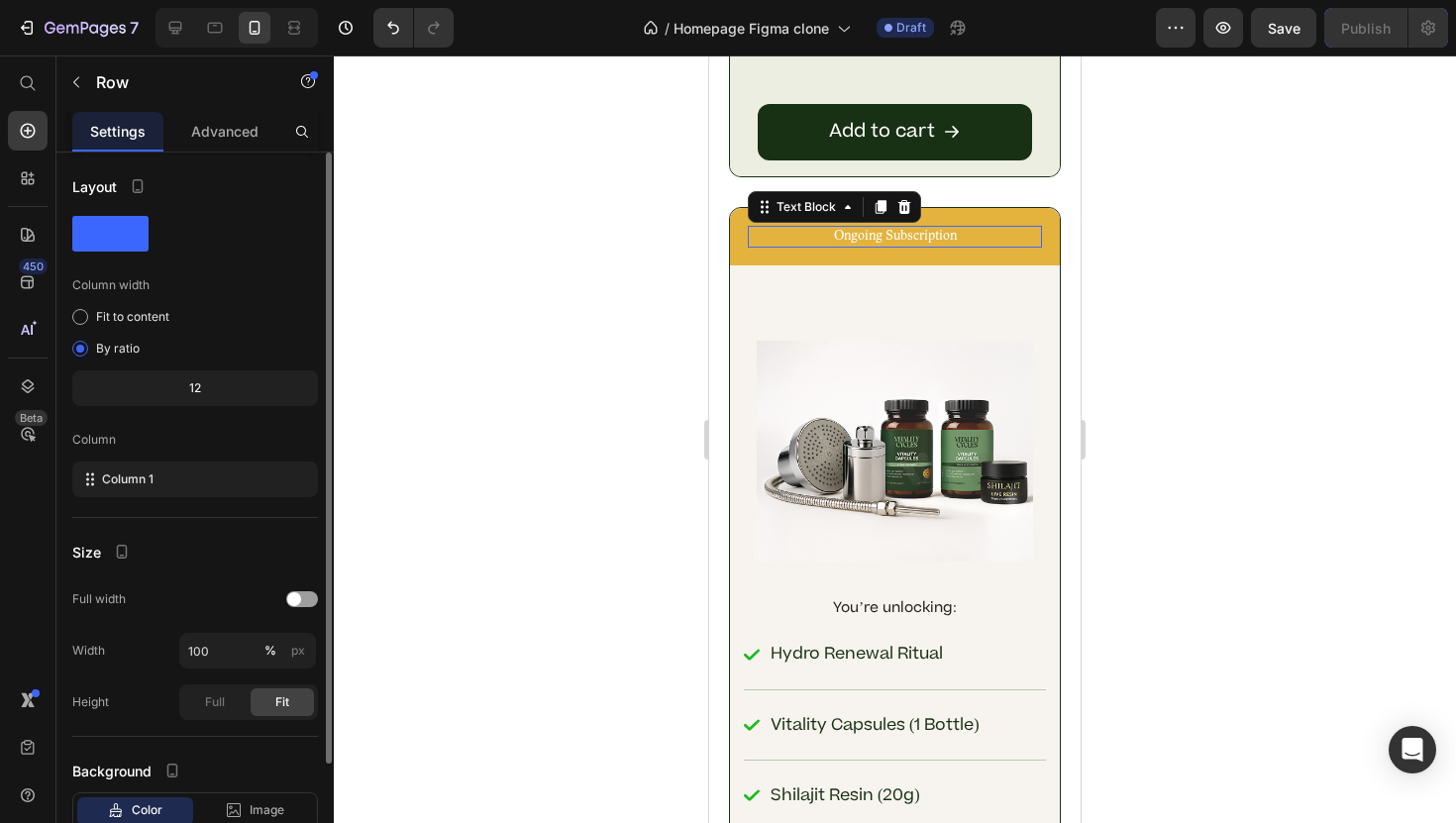 click on "Ongoing Subscription" at bounding box center (894, 237) 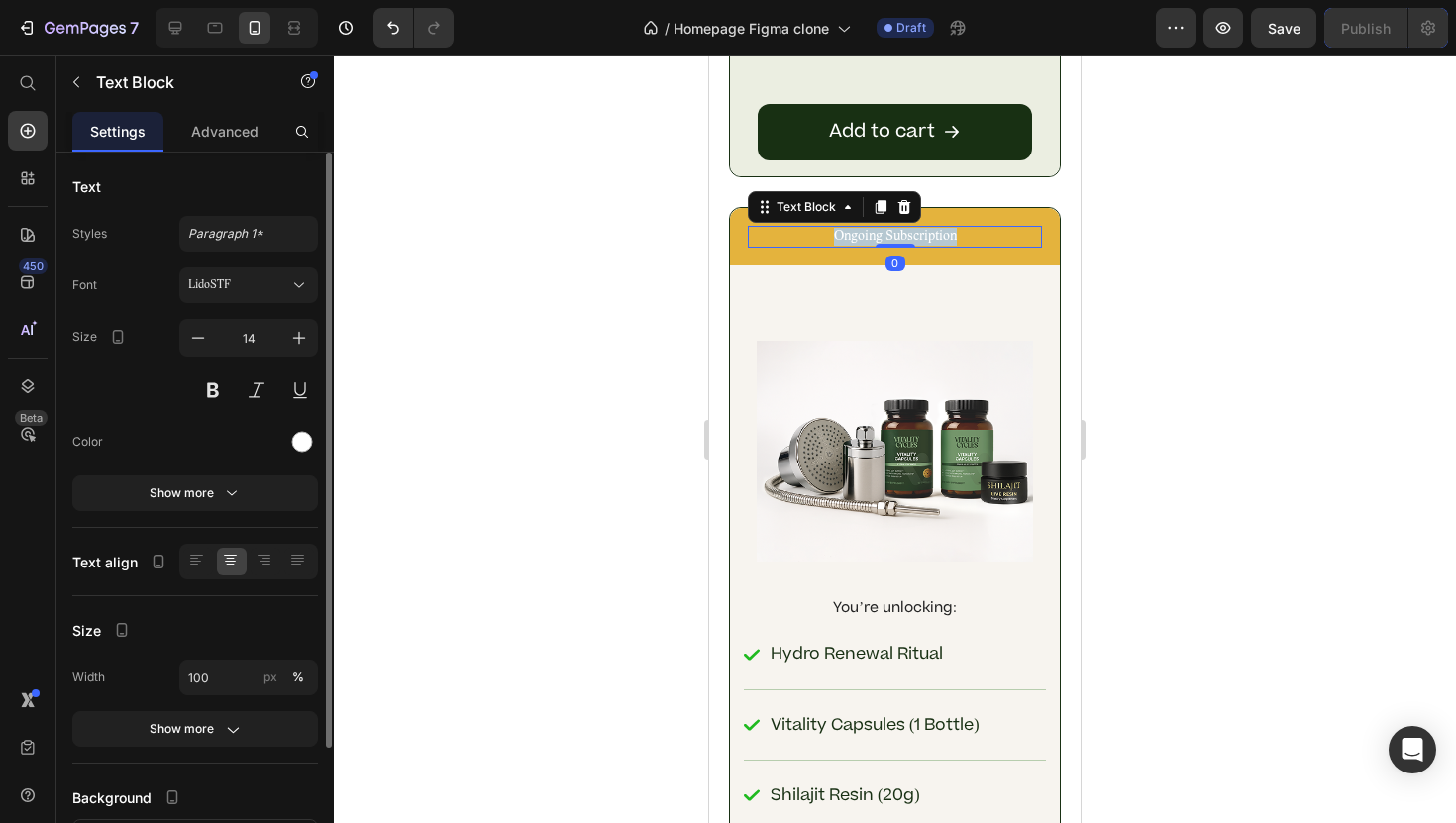 click on "Ongoing Subscription" at bounding box center [894, 237] 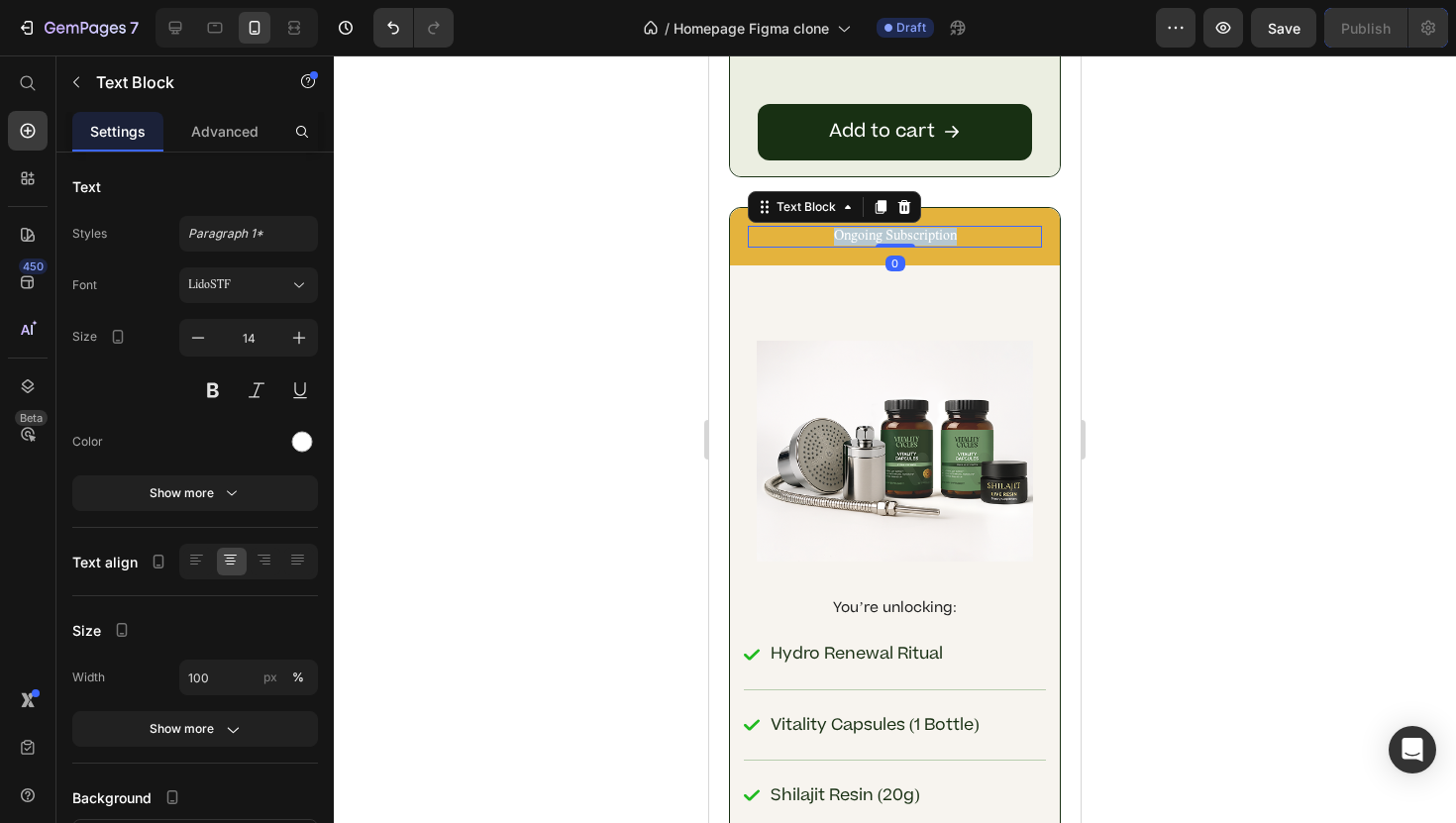 click on "Ongoing Subscription" at bounding box center (894, 237) 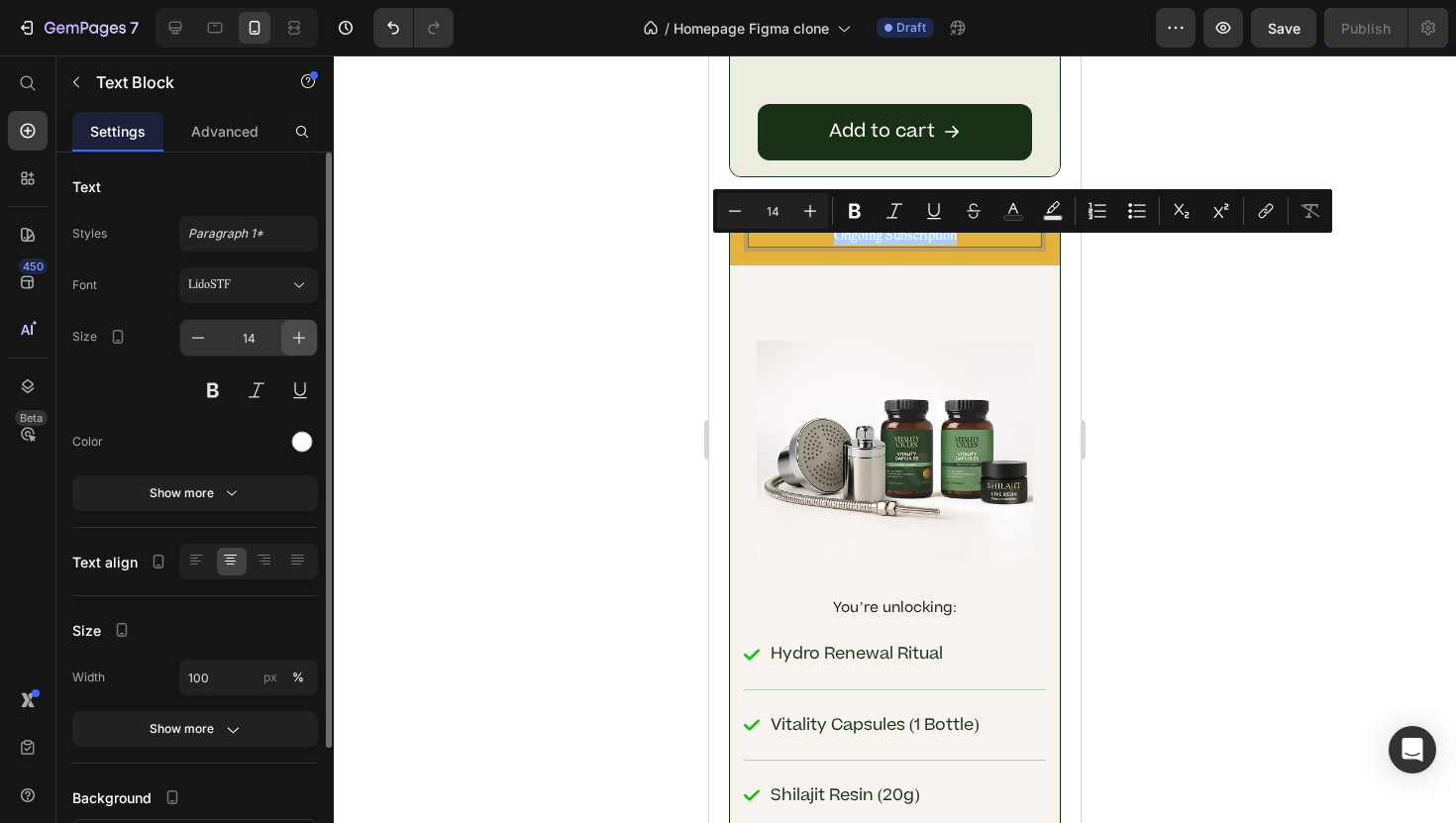 click at bounding box center [299, 338] 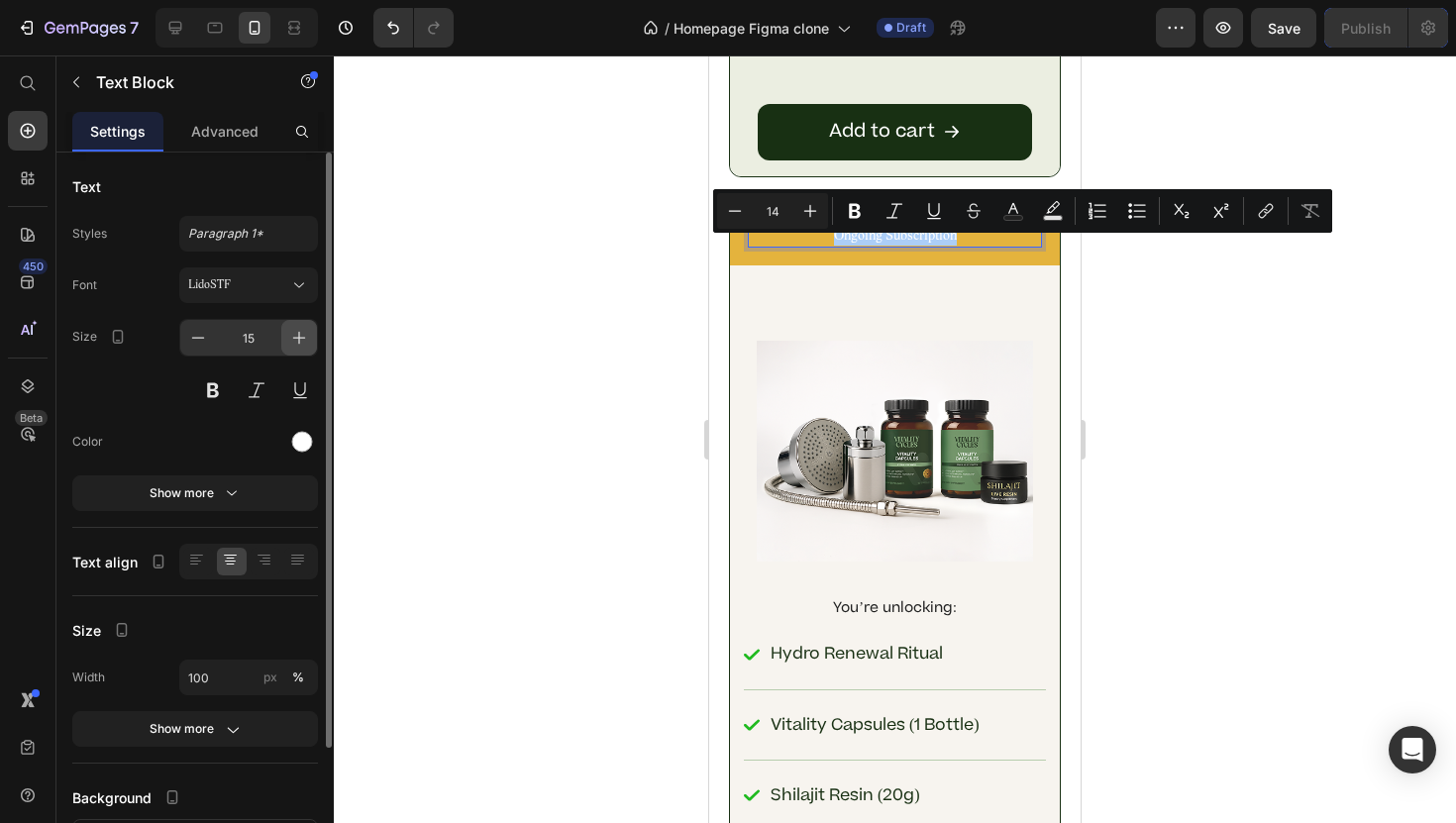 click at bounding box center [299, 338] 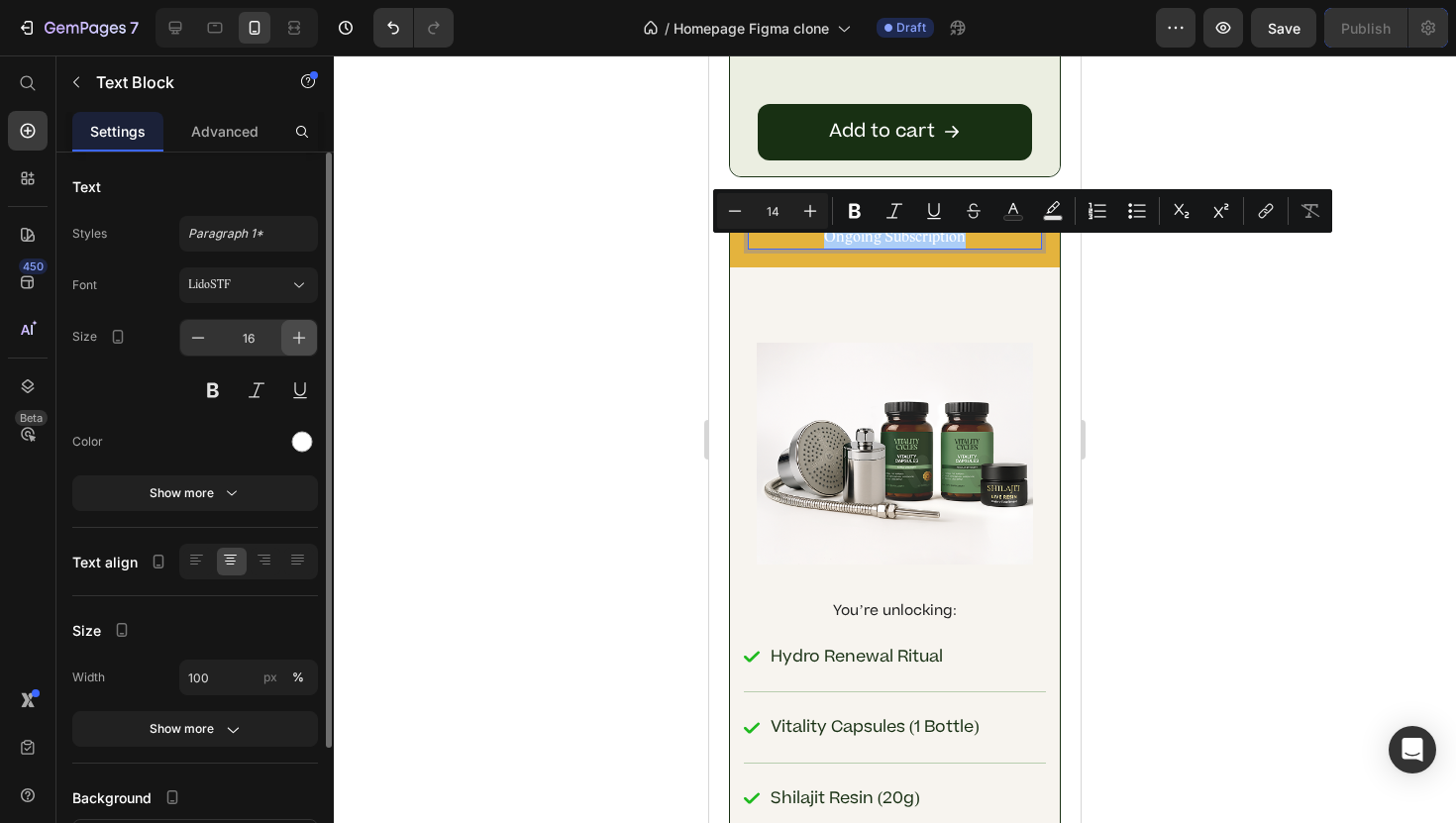 click at bounding box center [299, 338] 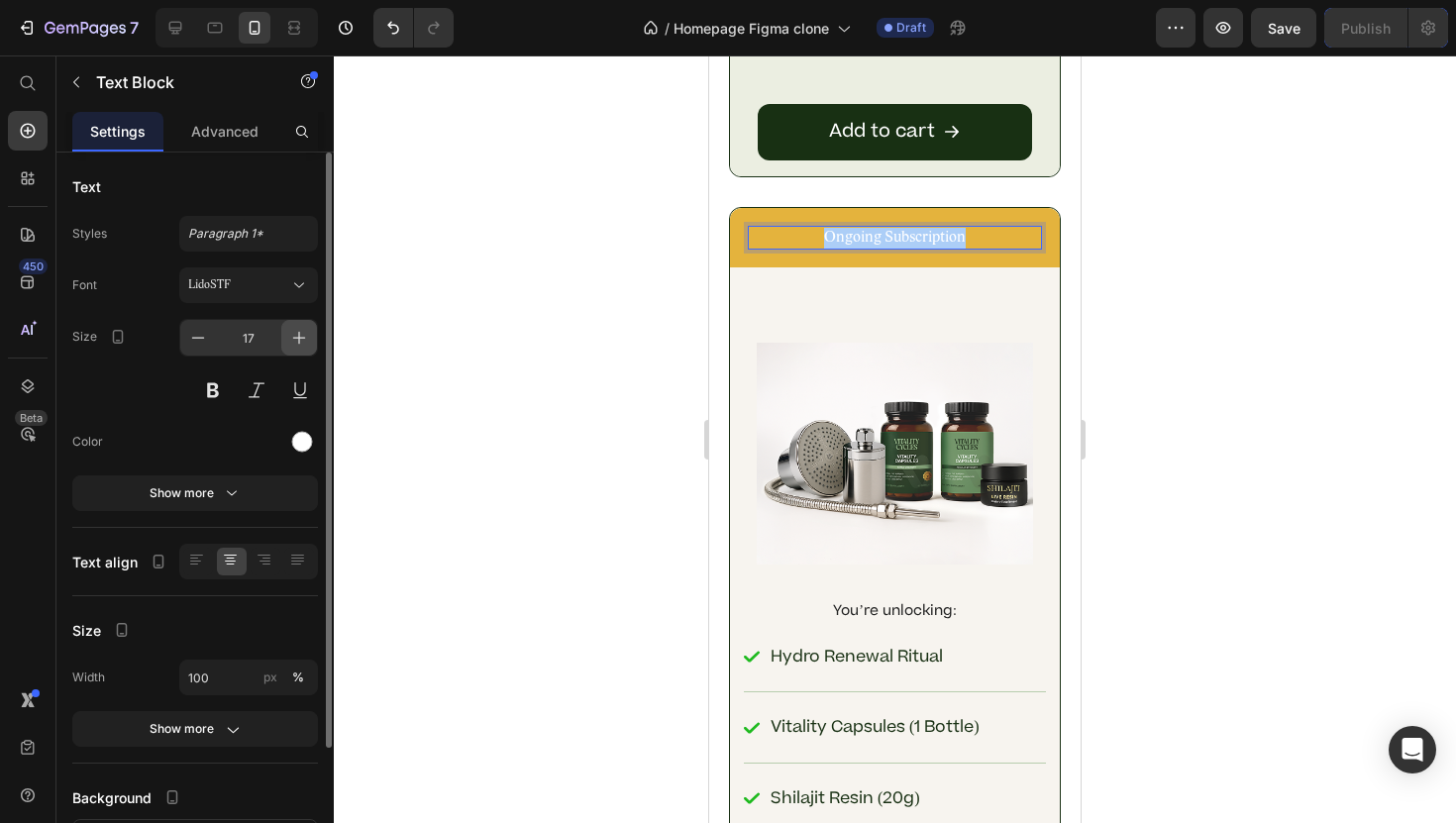 click at bounding box center [299, 338] 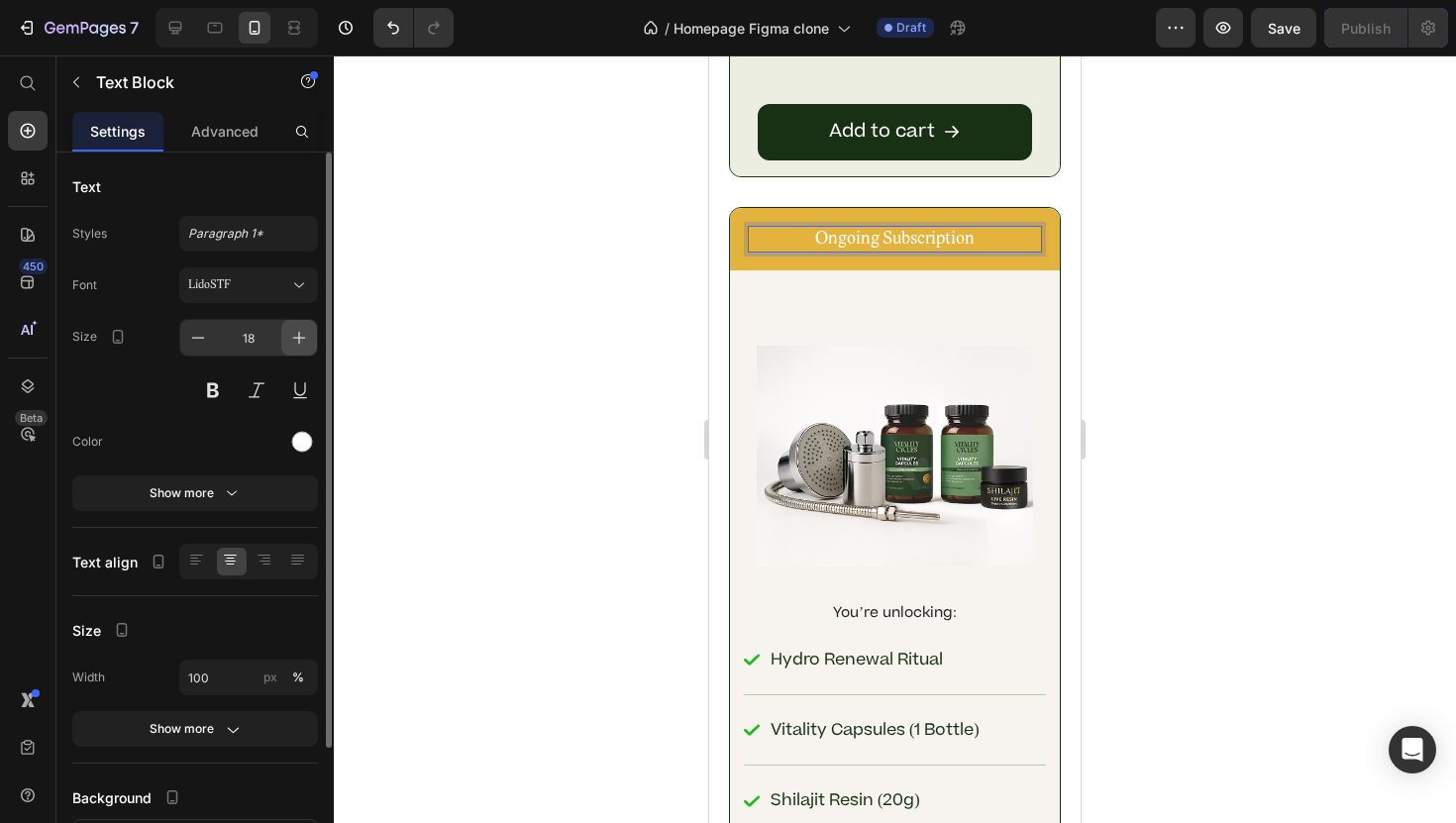 click at bounding box center [299, 338] 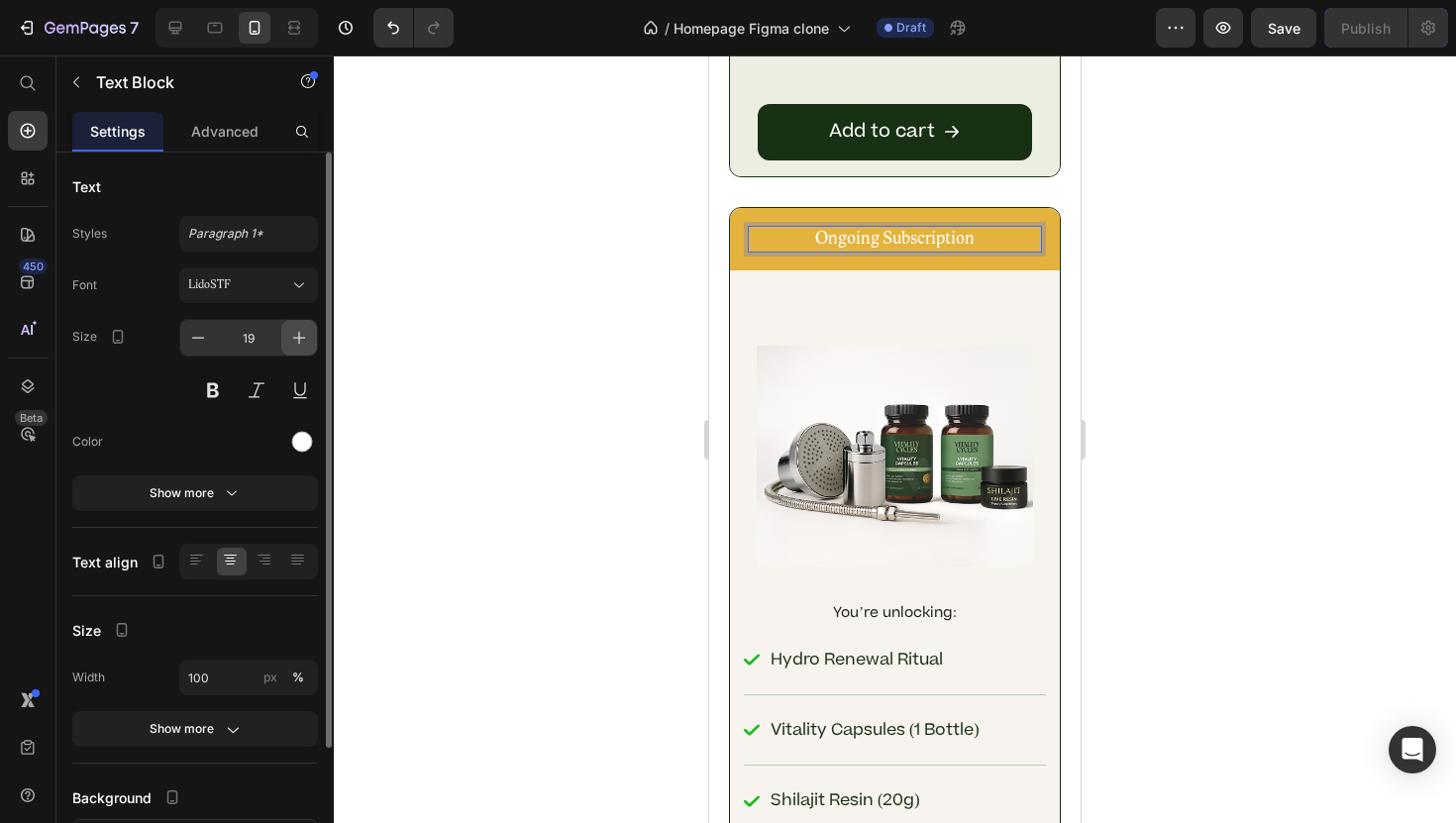 click at bounding box center [299, 338] 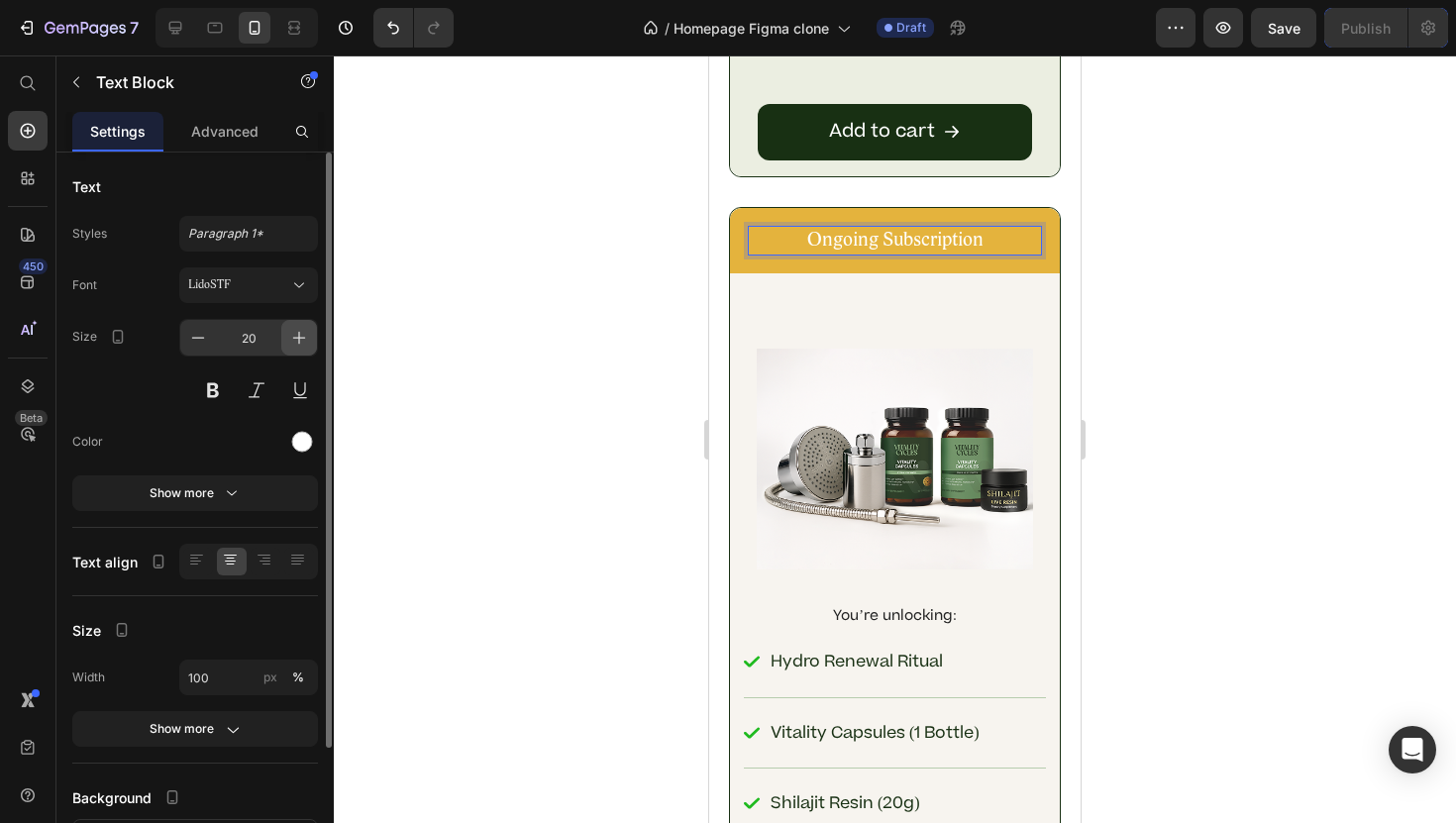 click at bounding box center [299, 338] 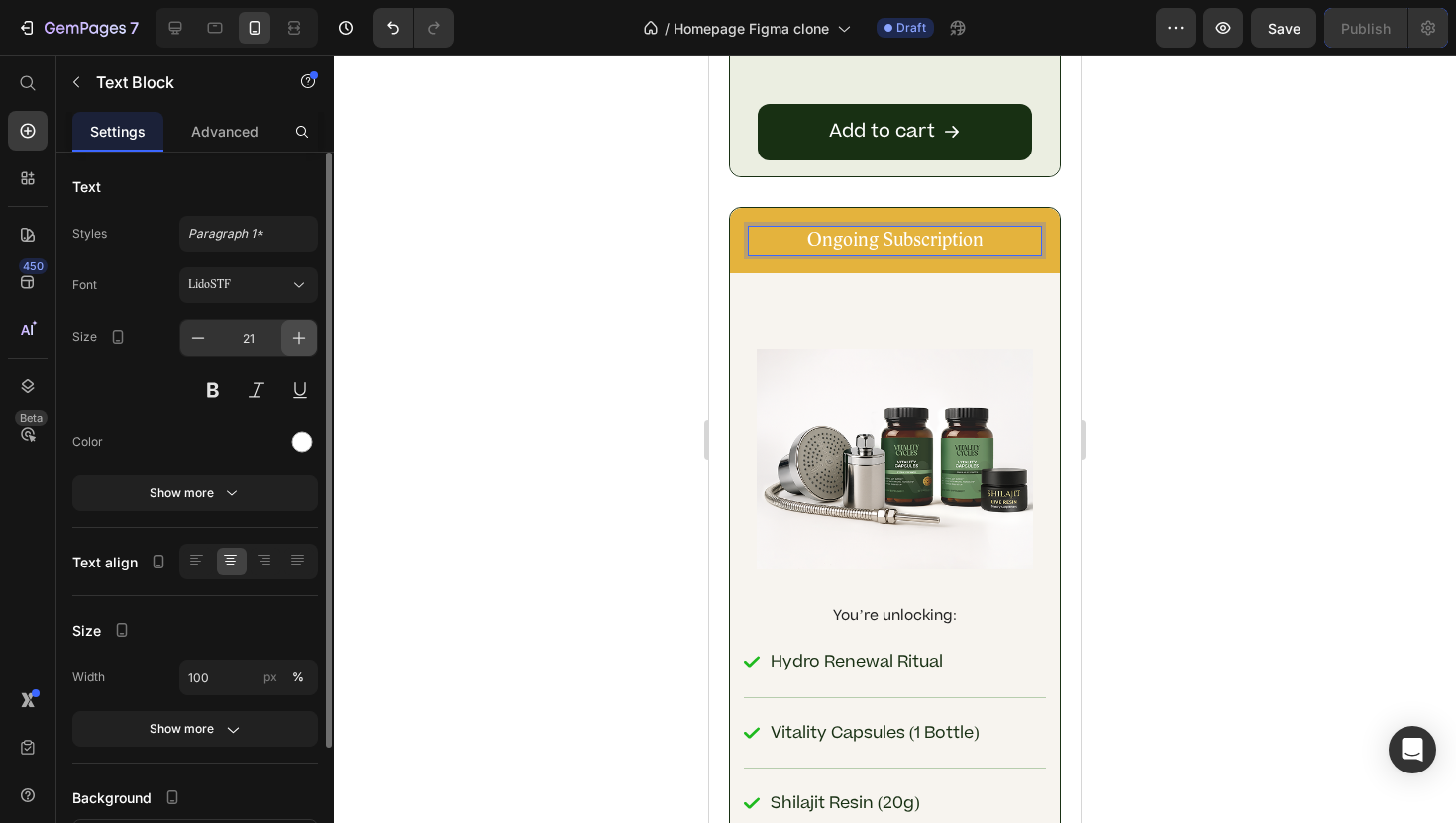 click at bounding box center (299, 338) 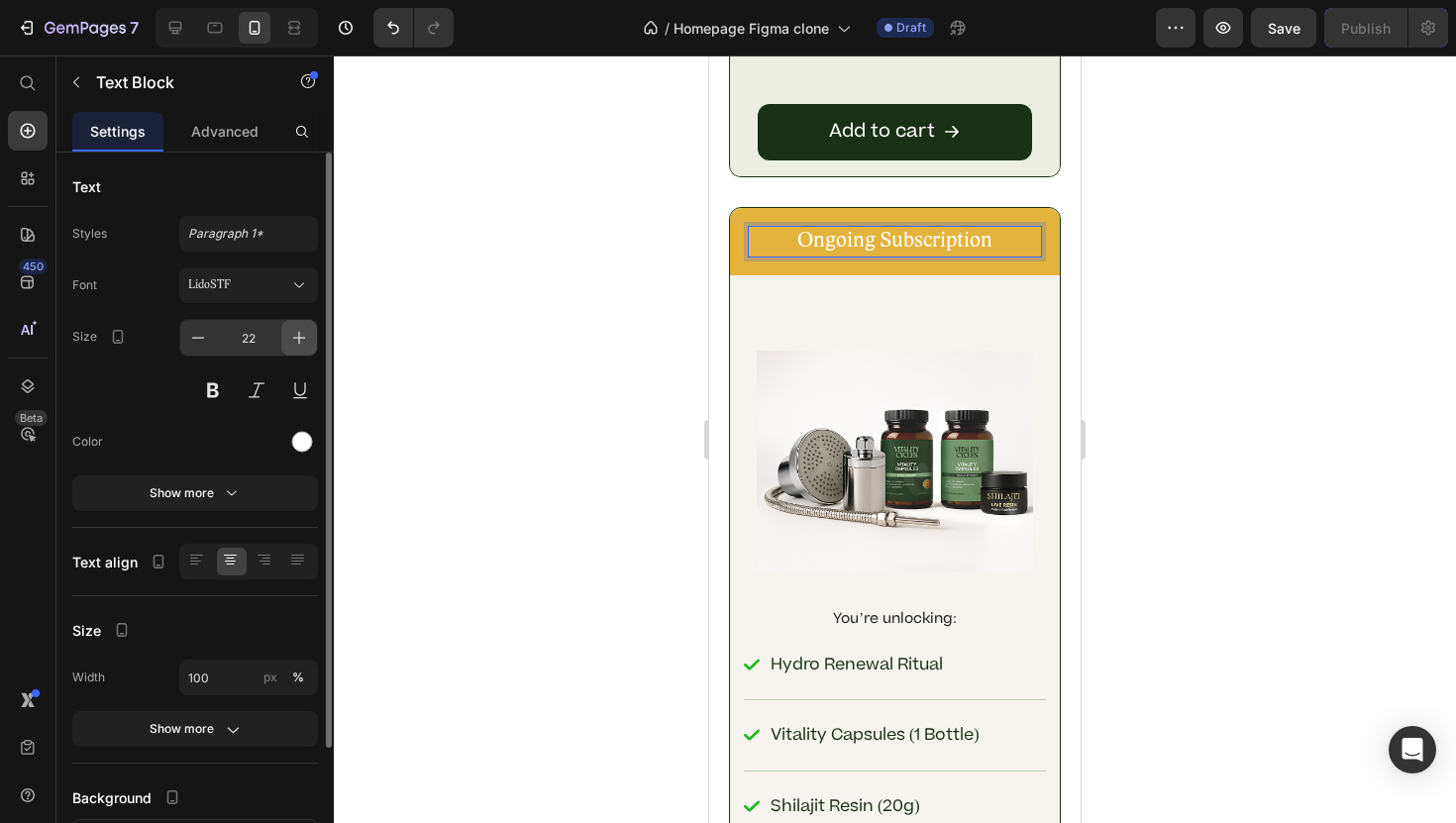 click at bounding box center (299, 338) 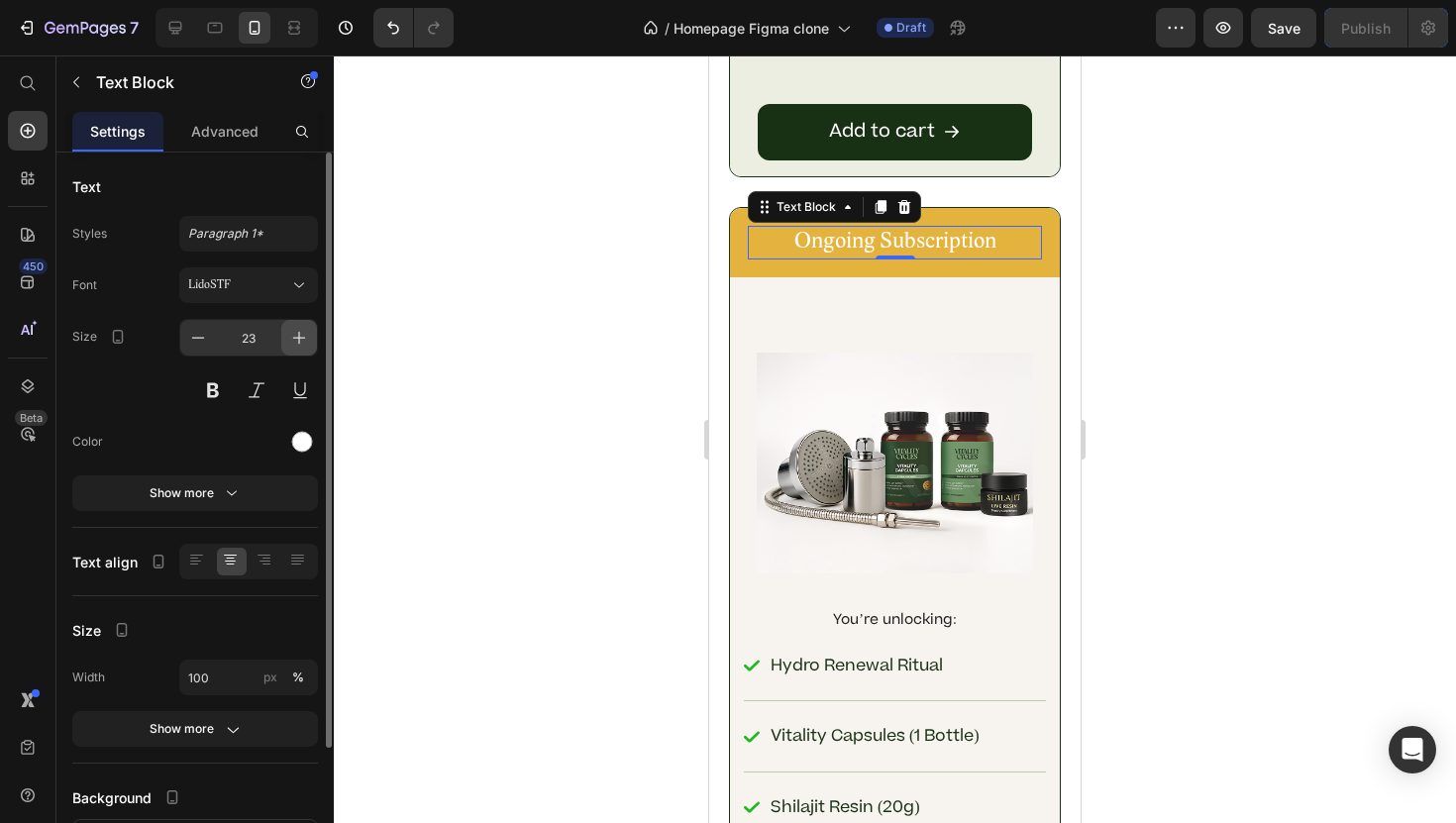 click at bounding box center (299, 338) 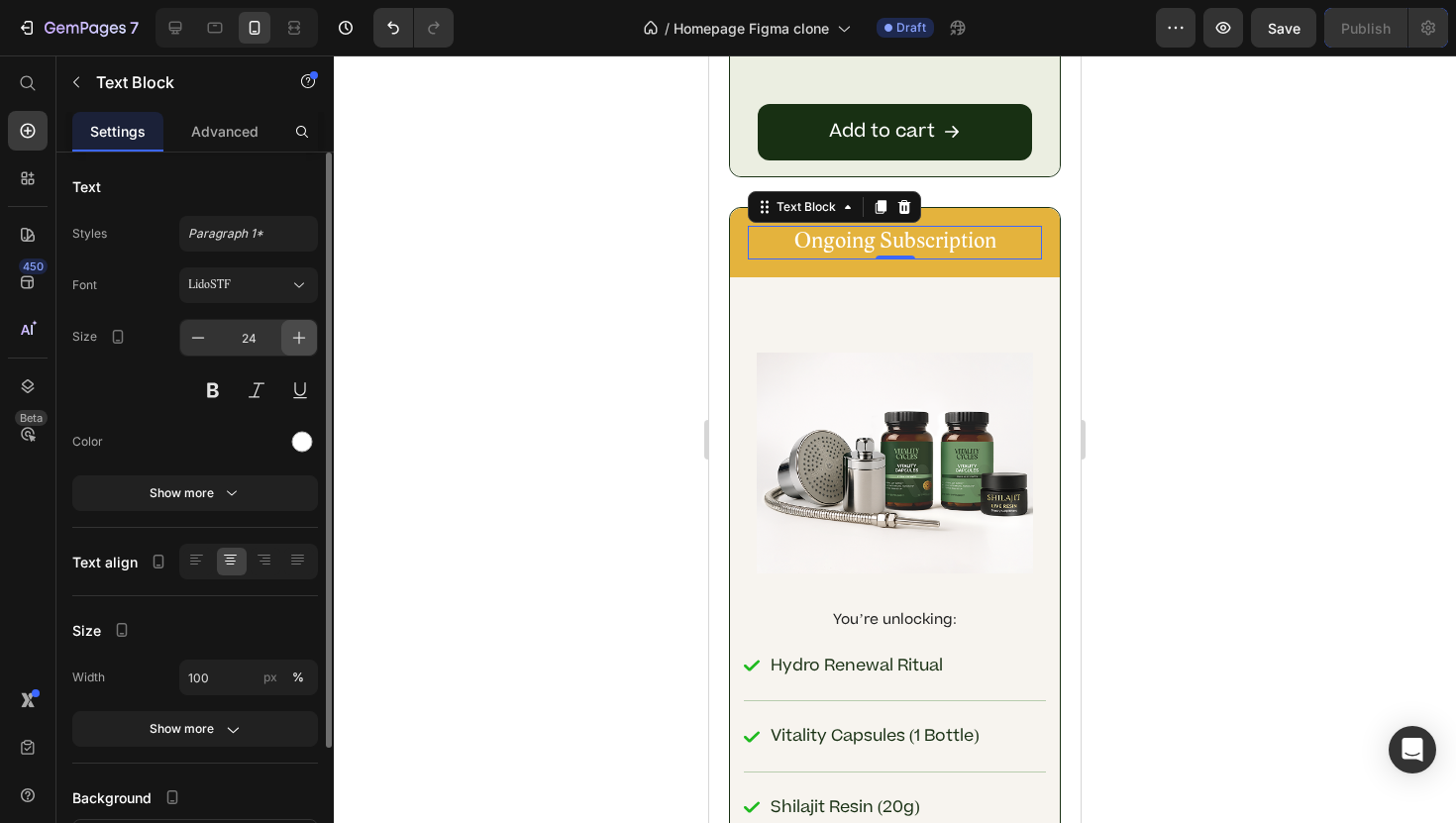 click at bounding box center [299, 338] 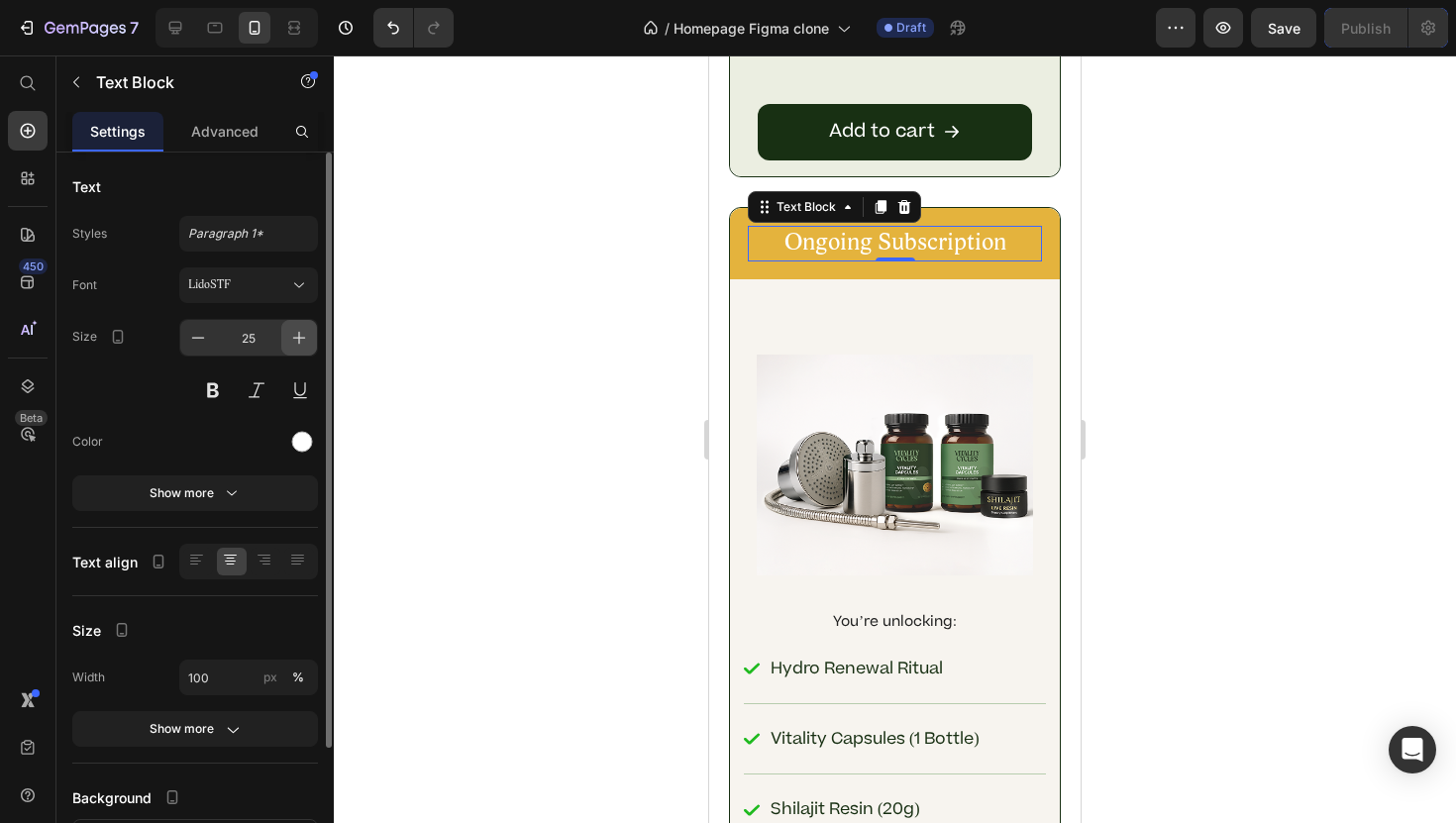 click at bounding box center [299, 338] 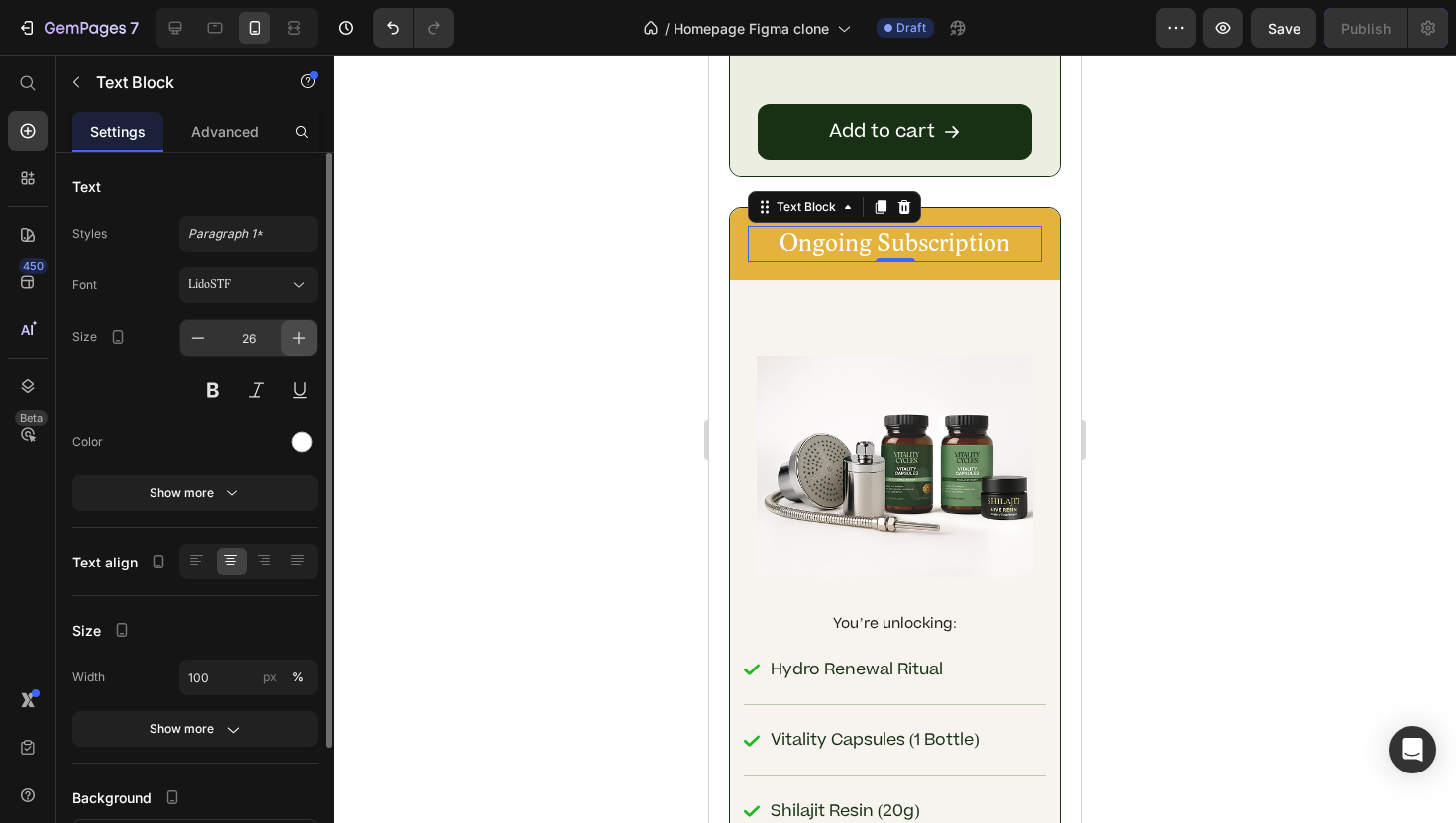click at bounding box center (299, 338) 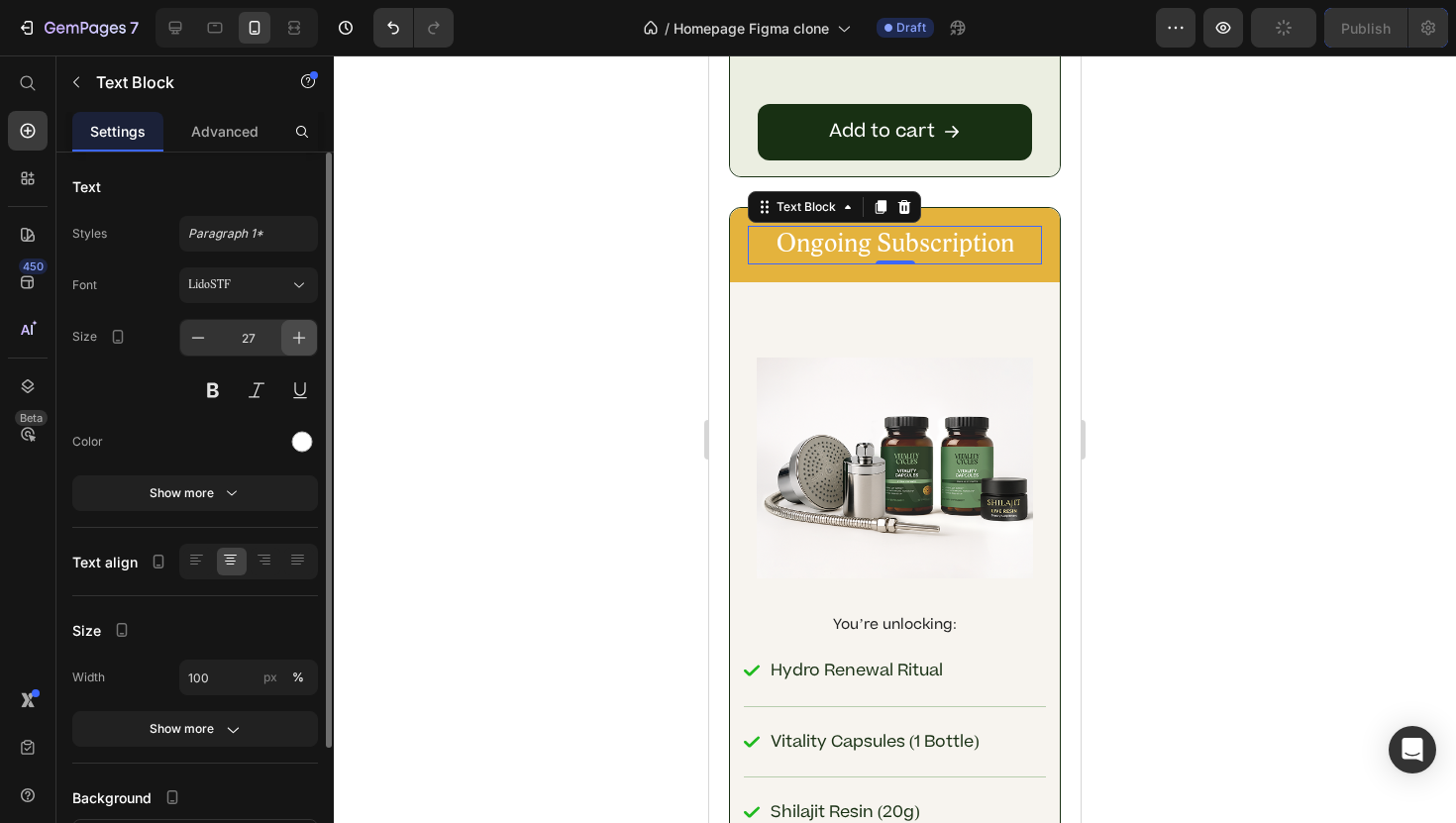 click at bounding box center (299, 338) 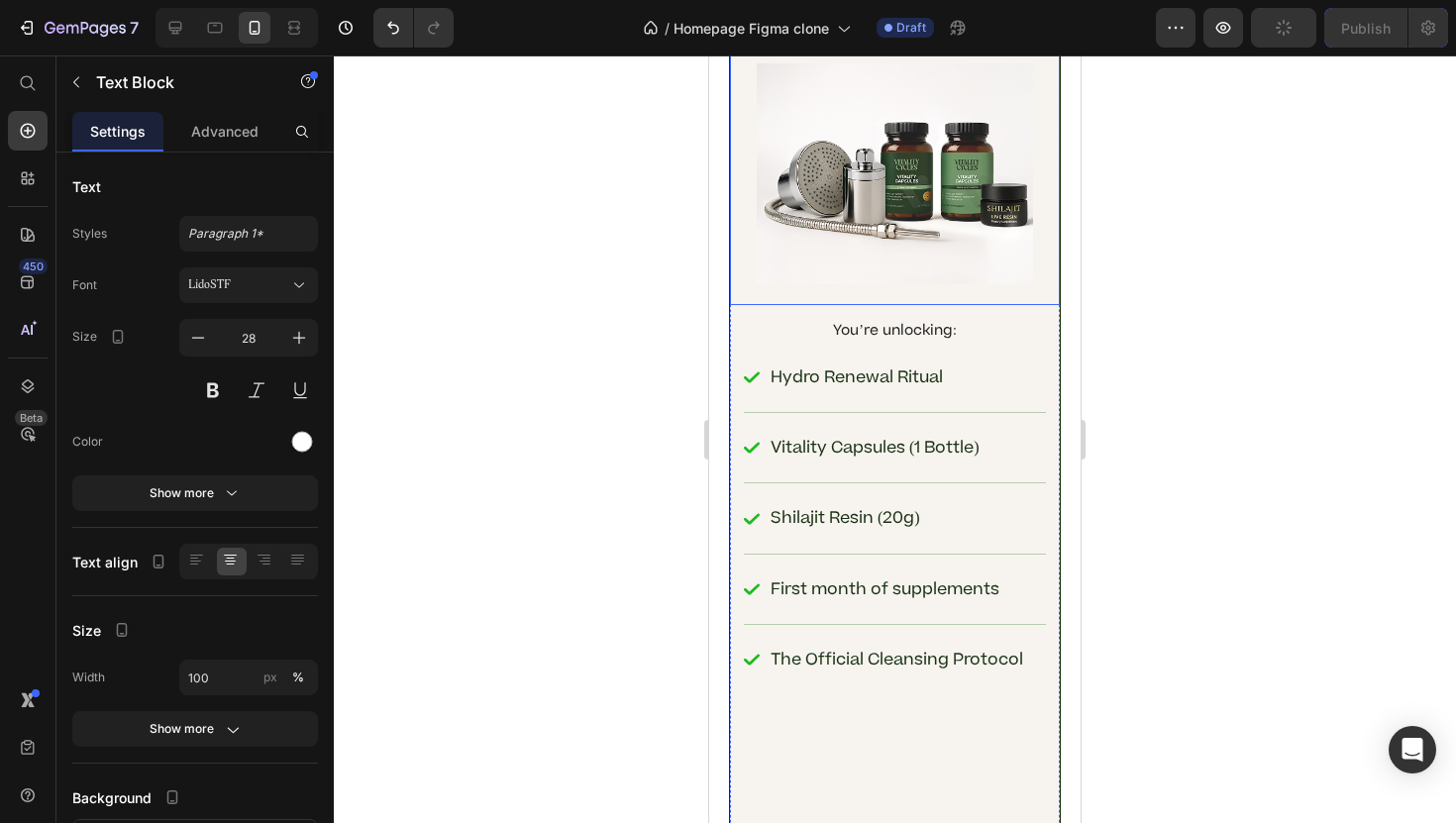 scroll, scrollTop: 12015, scrollLeft: 0, axis: vertical 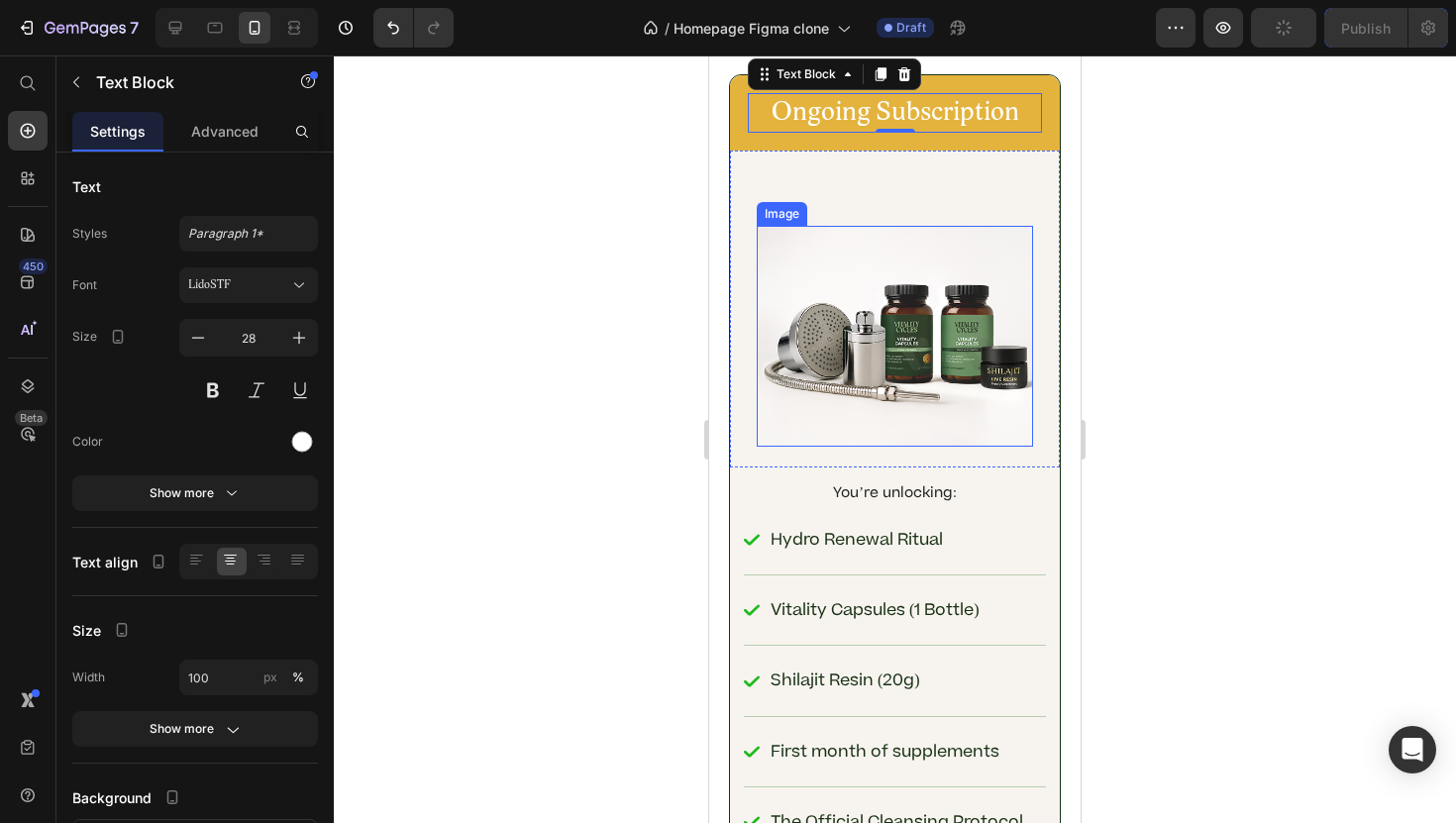 click at bounding box center [894, 336] 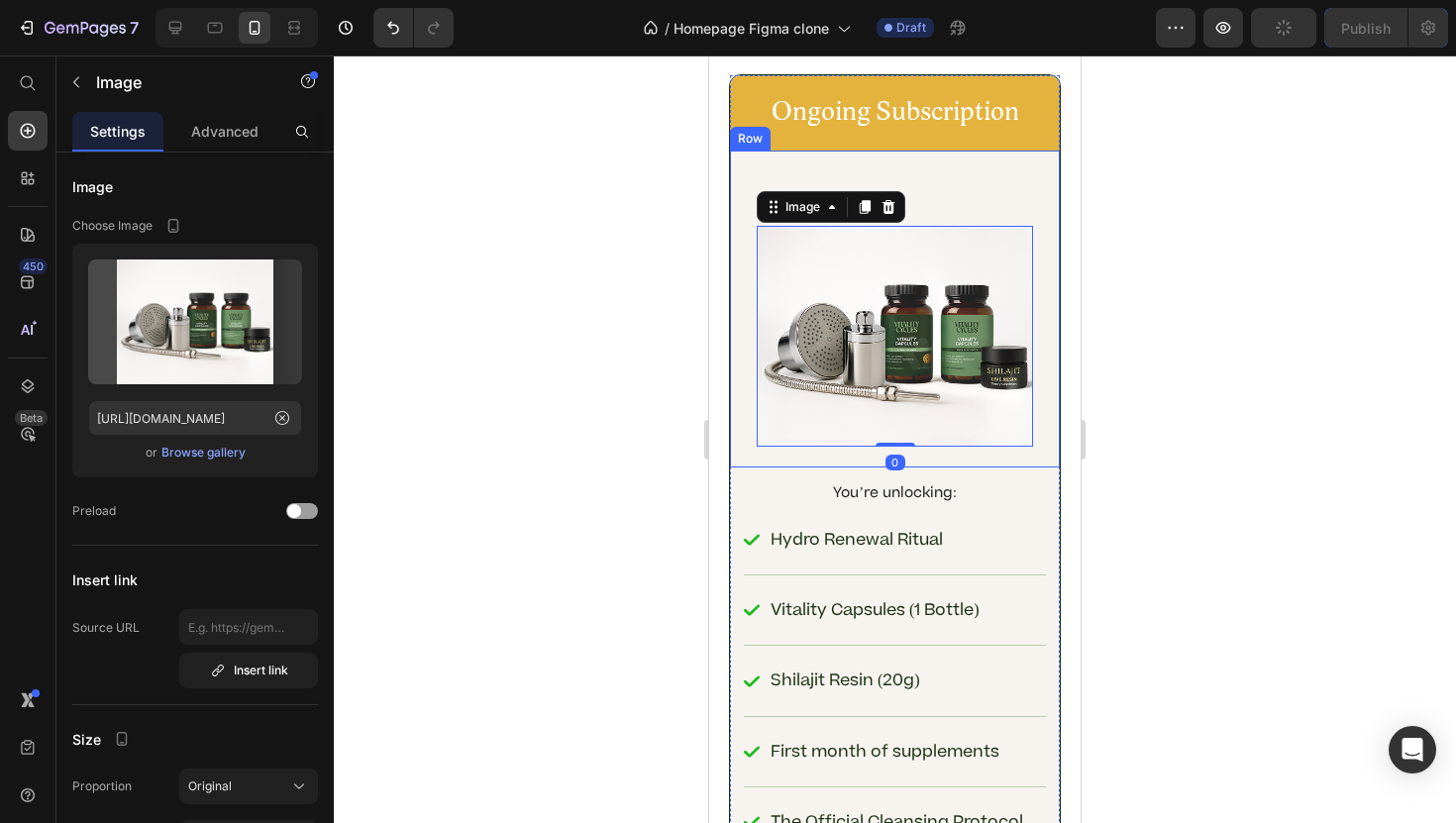 click on "Image   0 Row" at bounding box center (894, 309) 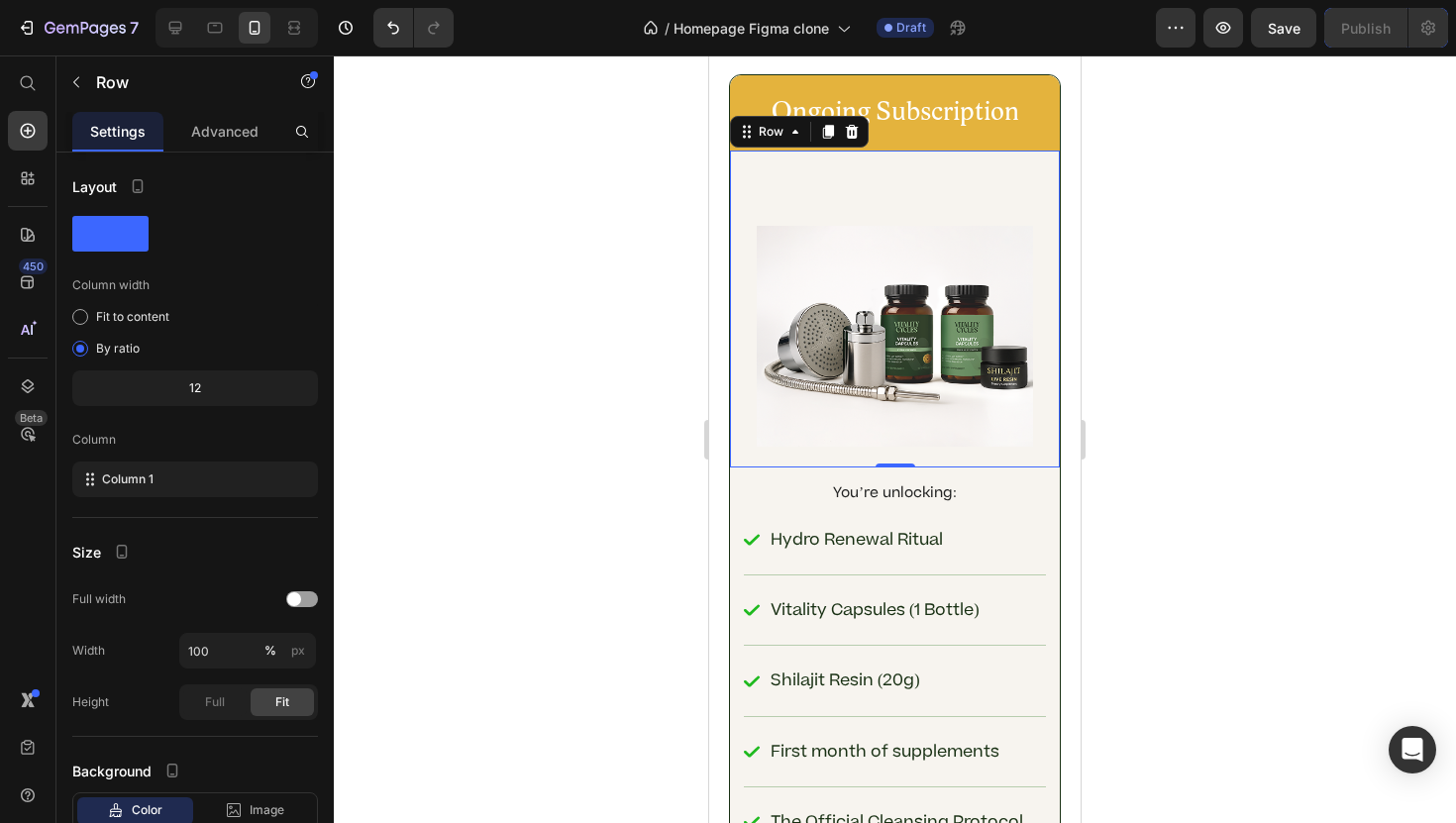 click on "Image Row   0" at bounding box center [894, 309] 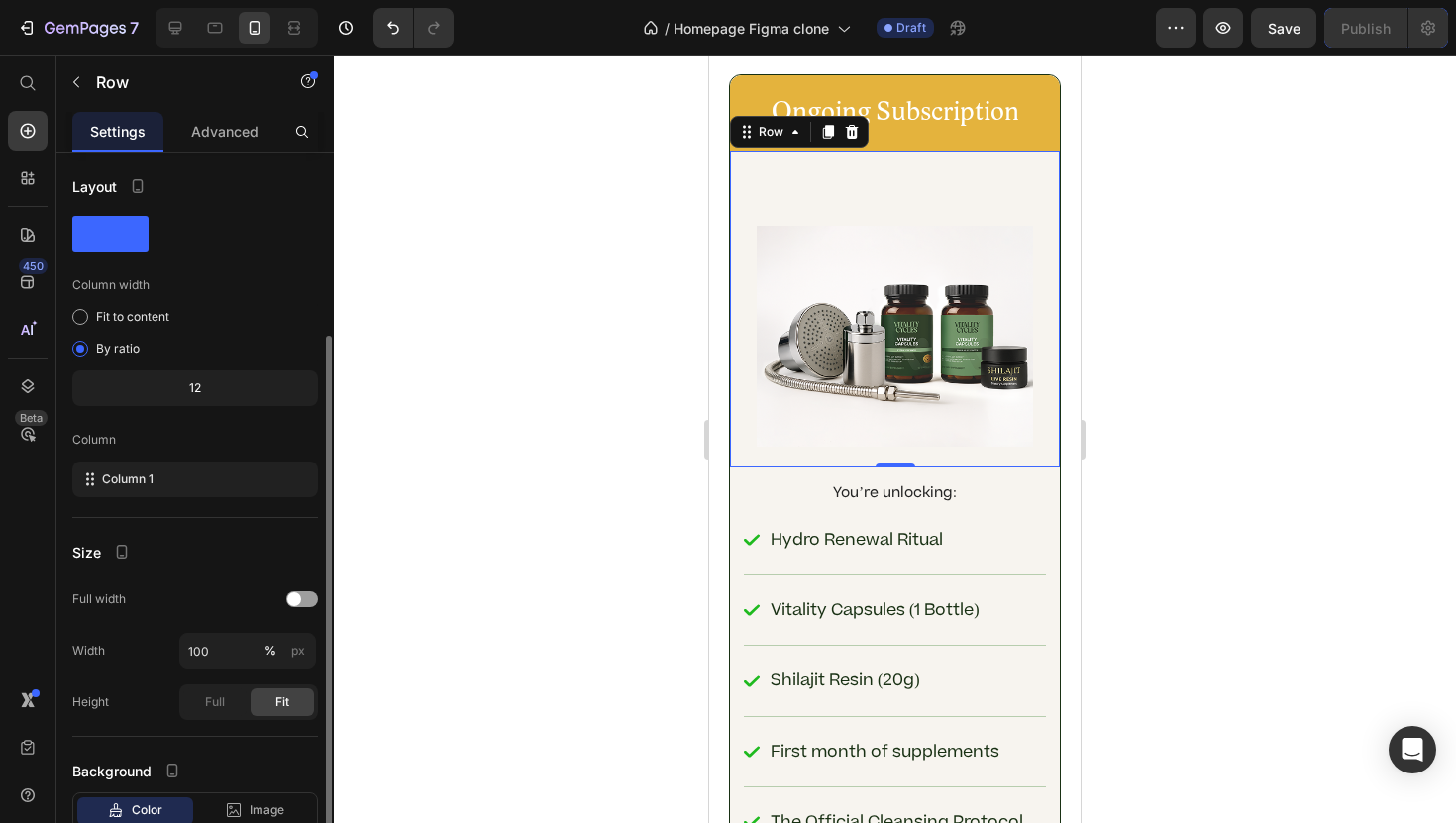 scroll, scrollTop: 133, scrollLeft: 0, axis: vertical 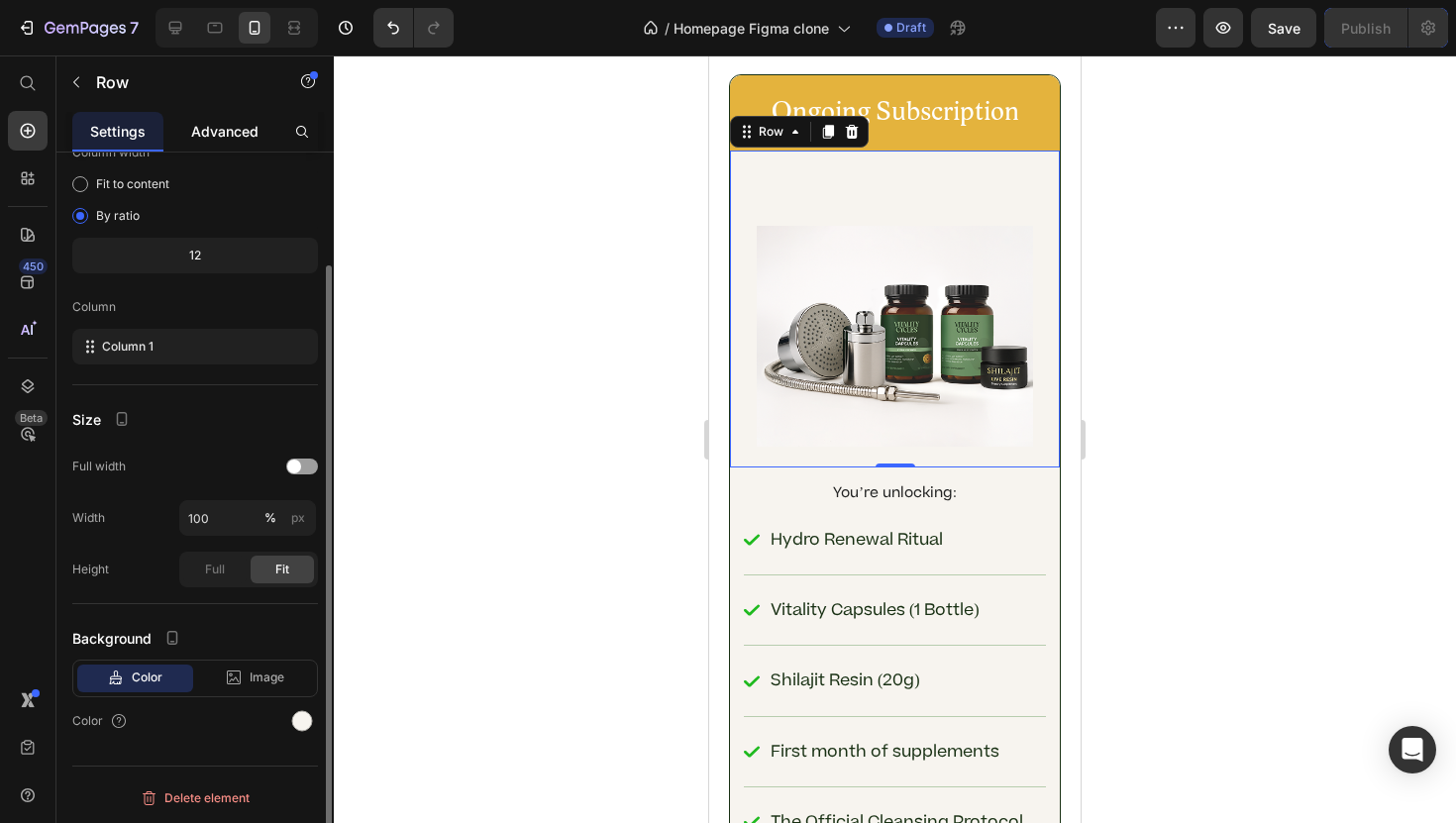 click on "Advanced" at bounding box center [225, 131] 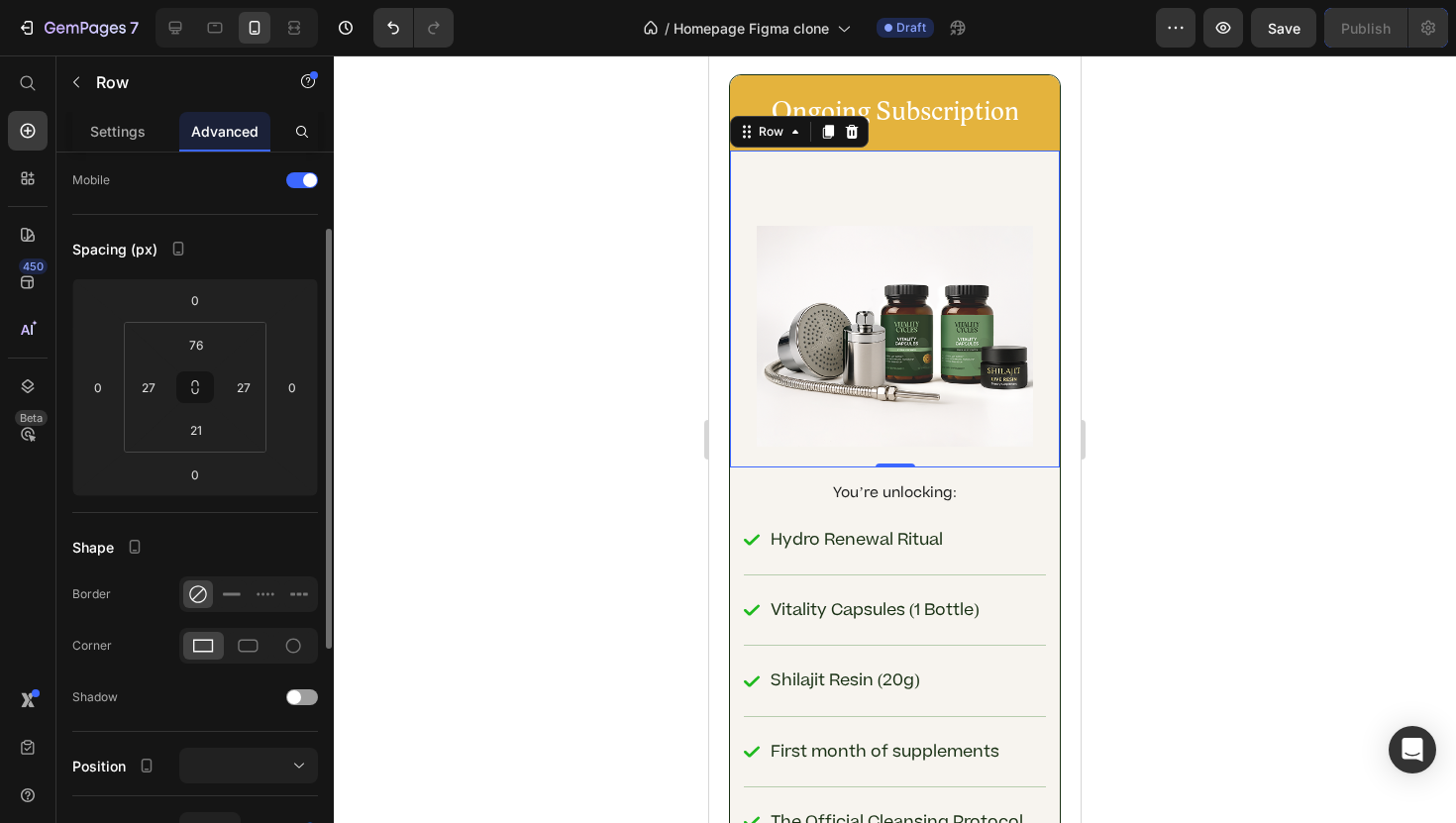 scroll, scrollTop: 0, scrollLeft: 0, axis: both 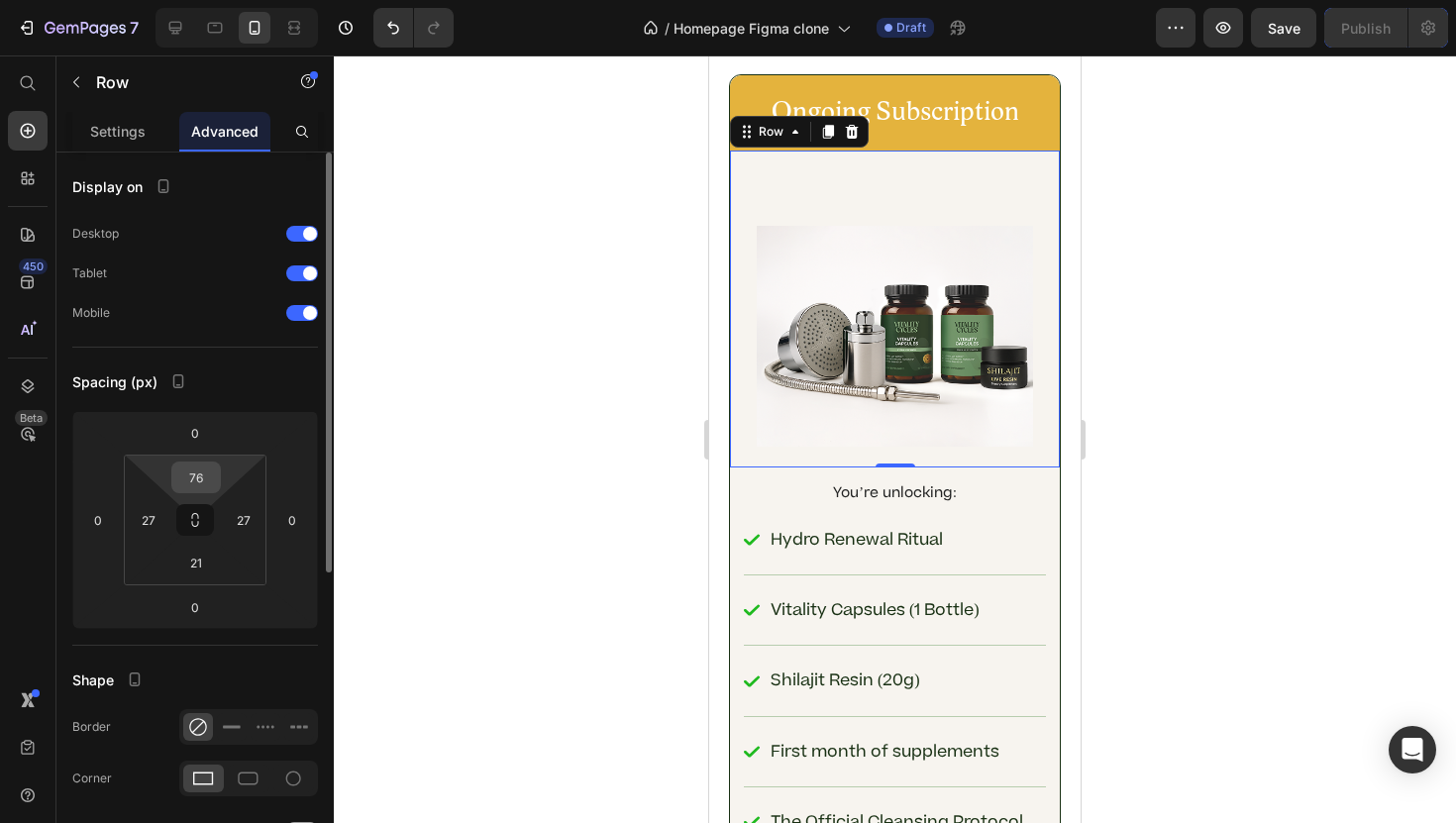 click on "76" at bounding box center (196, 477) 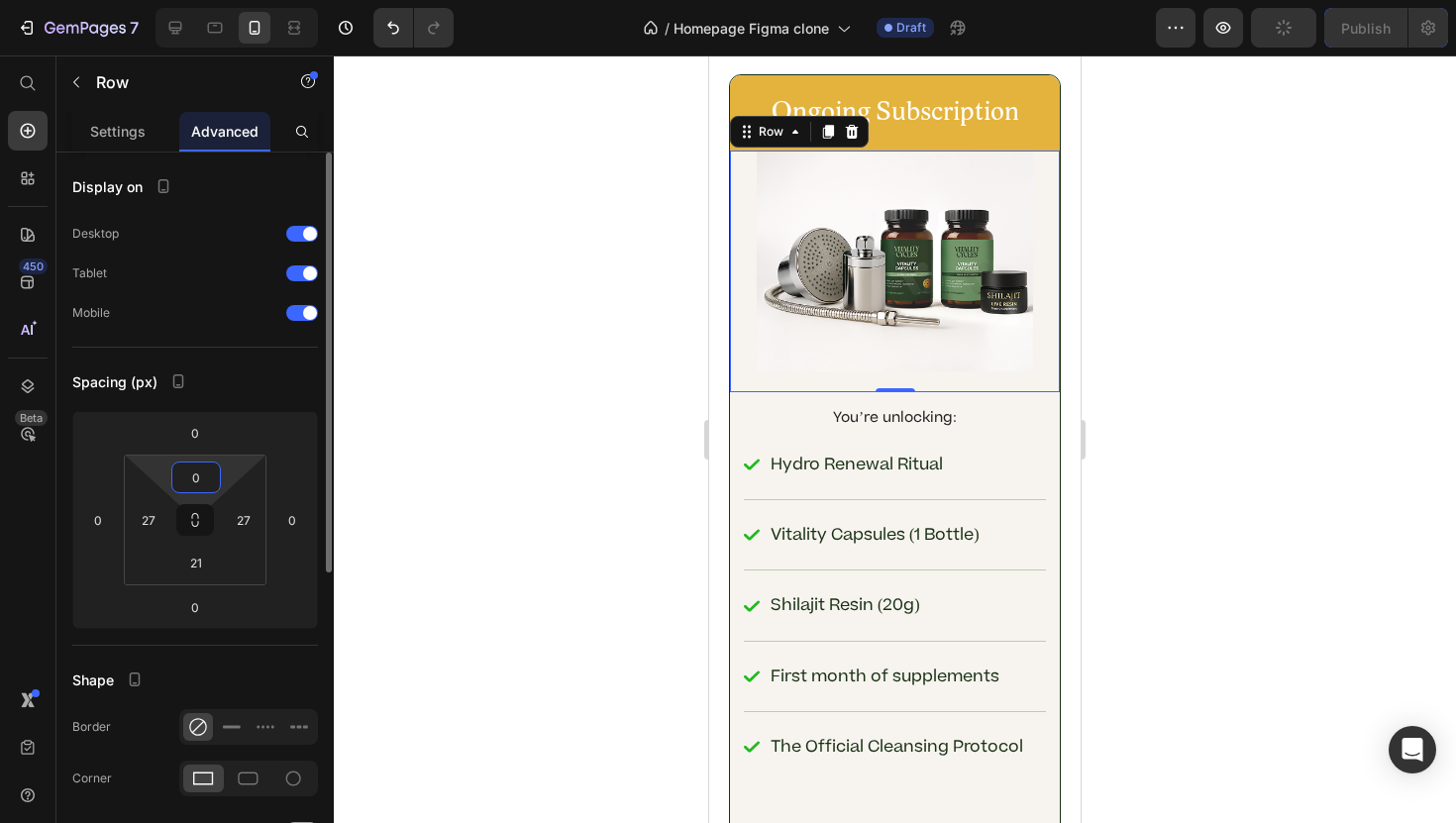 type on "0" 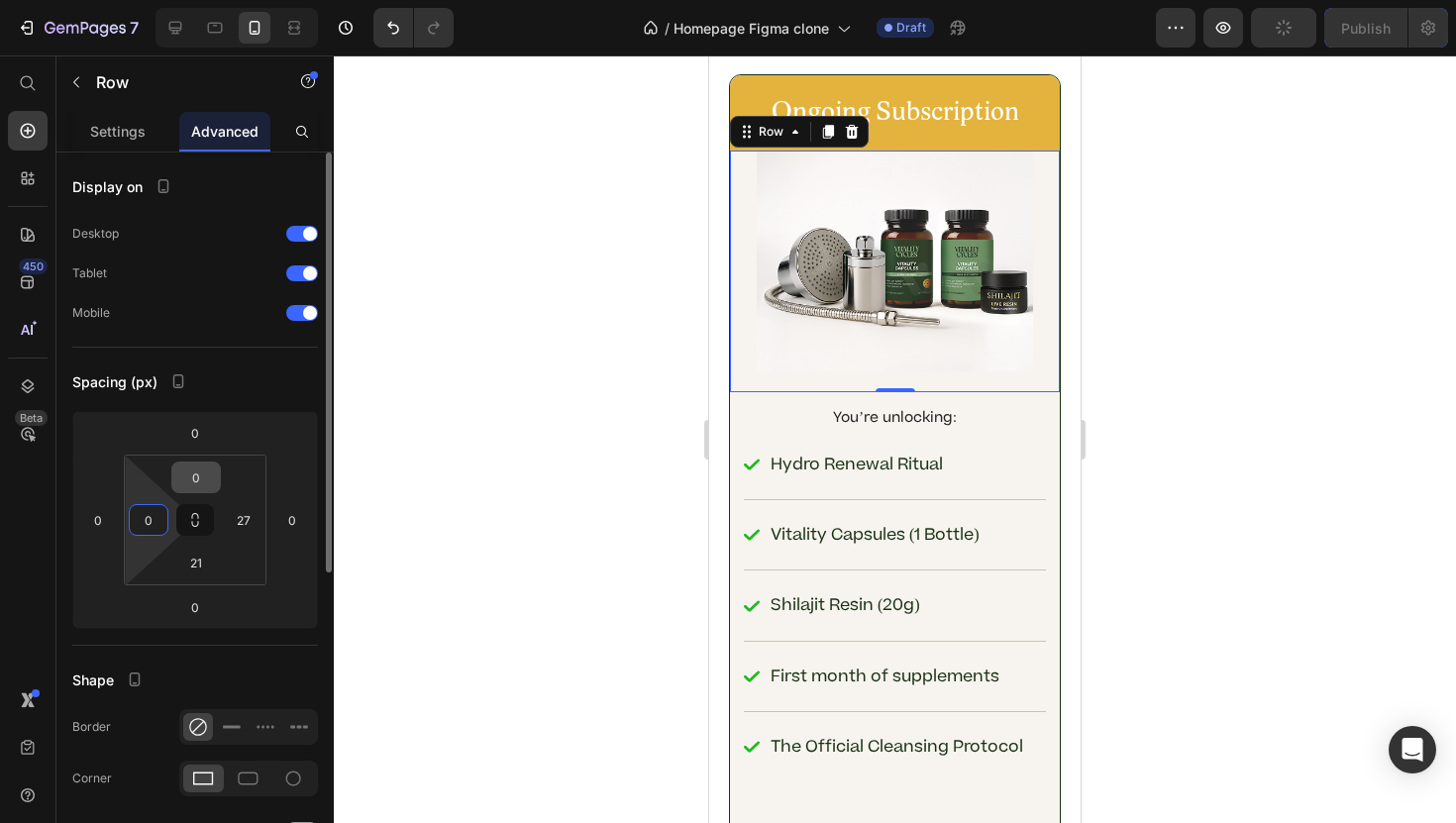 type on "0" 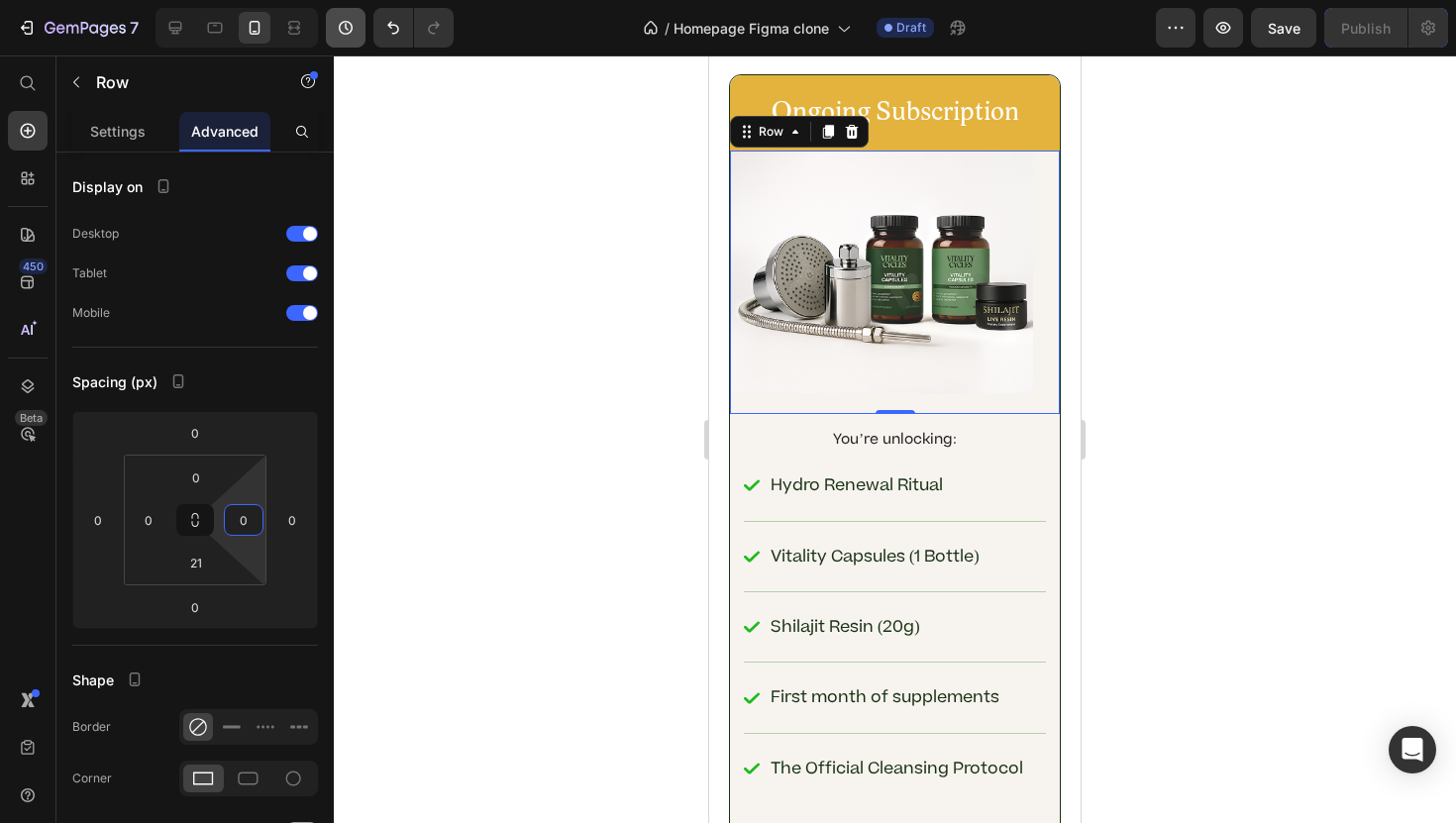 type on "0" 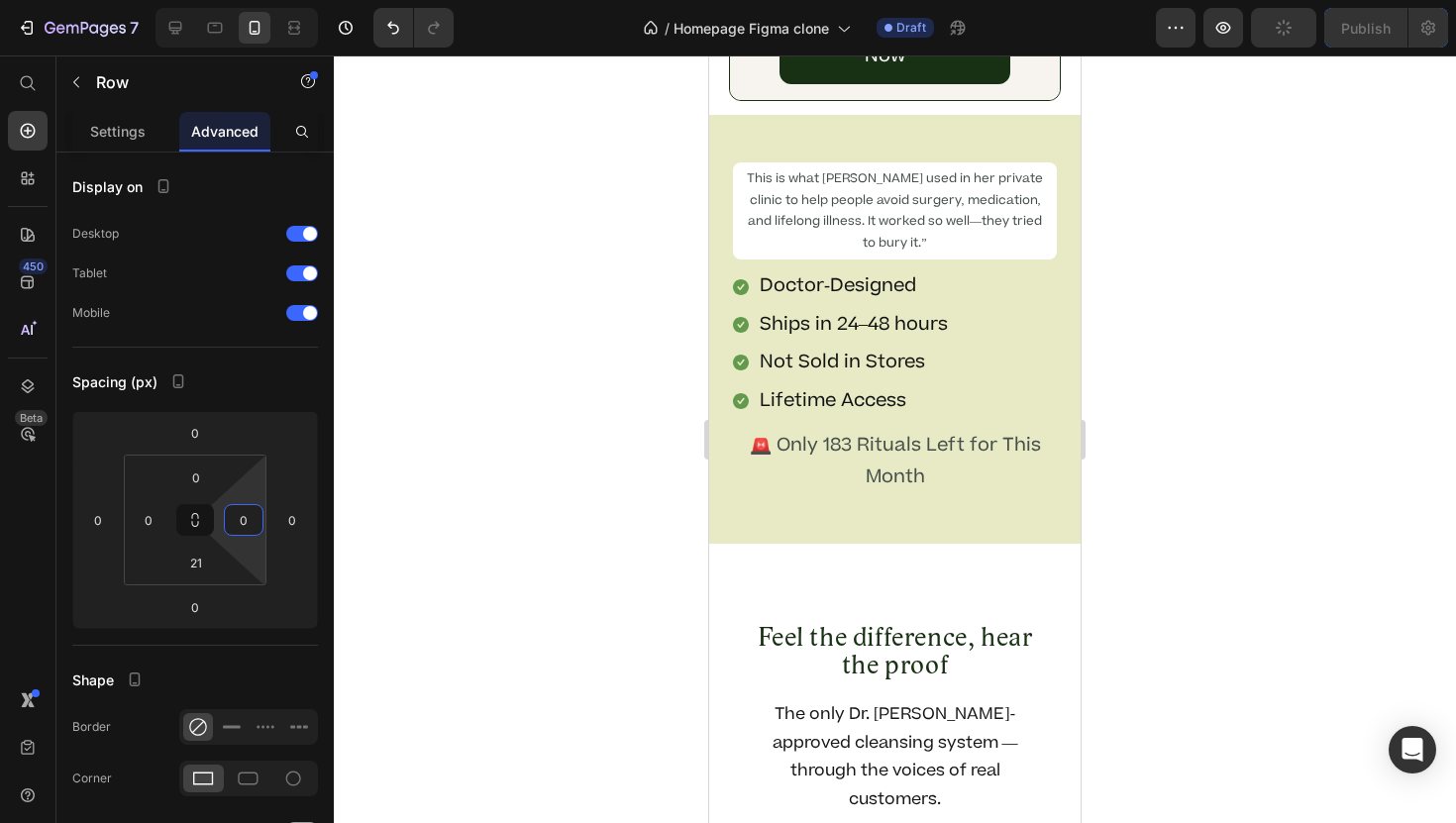 scroll, scrollTop: 13320, scrollLeft: 0, axis: vertical 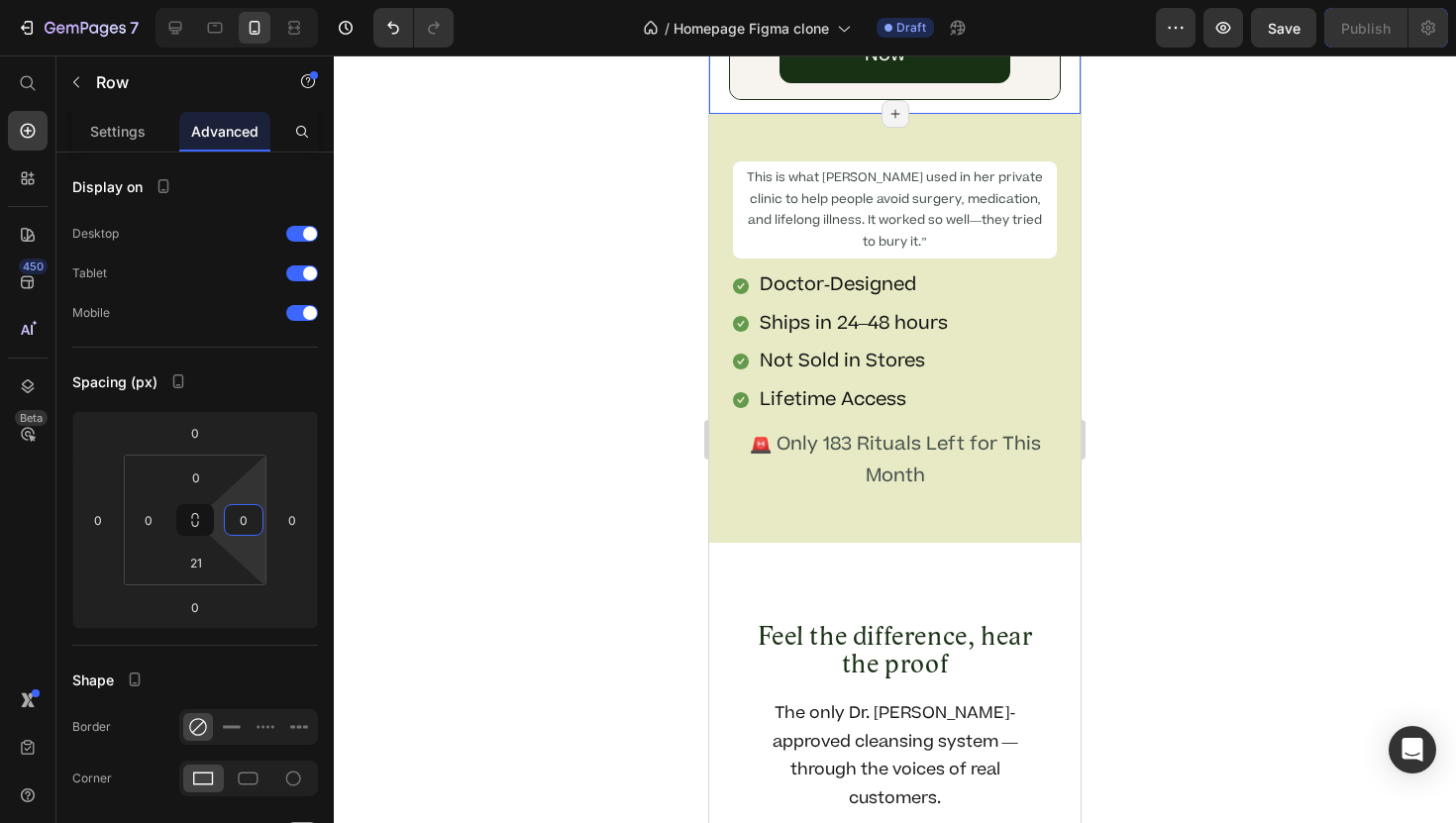 click on "The Foundational Cleansing Ritual Heading The System 25,000+ Truth-Seekers Use to Heal Their Gut, Regain Their Energy, and Reclaim Their Power Text Block Row One-Time Setup Text Block Row Image Row You’re unlocking: Text Block
Hydro Renewal Ritual Permanent doctor-designed shower system  Item List $540 Text Block $369 Text Block Row Row
Vitality Capsules (1 Bottle) supports daily [MEDICAL_DATA] and waste removal Item List $124 Text Block $90 Text Block Row Row
Shilajit Resin (20g) cellular regeneration + mineral replenishment  Item List $110 Text Block $66 Text Block Row Row
First month of supplements Item List $138 Text Block Free Text Block Row Row
The Official Cleansing Protocol by Dr. [PERSON_NAME] Item List
Drop element here Free Text Block Row Row
Access to the Internal Cleanser’s Private List Advanced training + forbidden tools Item List
Drop element here Free Text Block Row Row
Access to The Vitality Circle Item List
Free" at bounding box center [894, -1684] 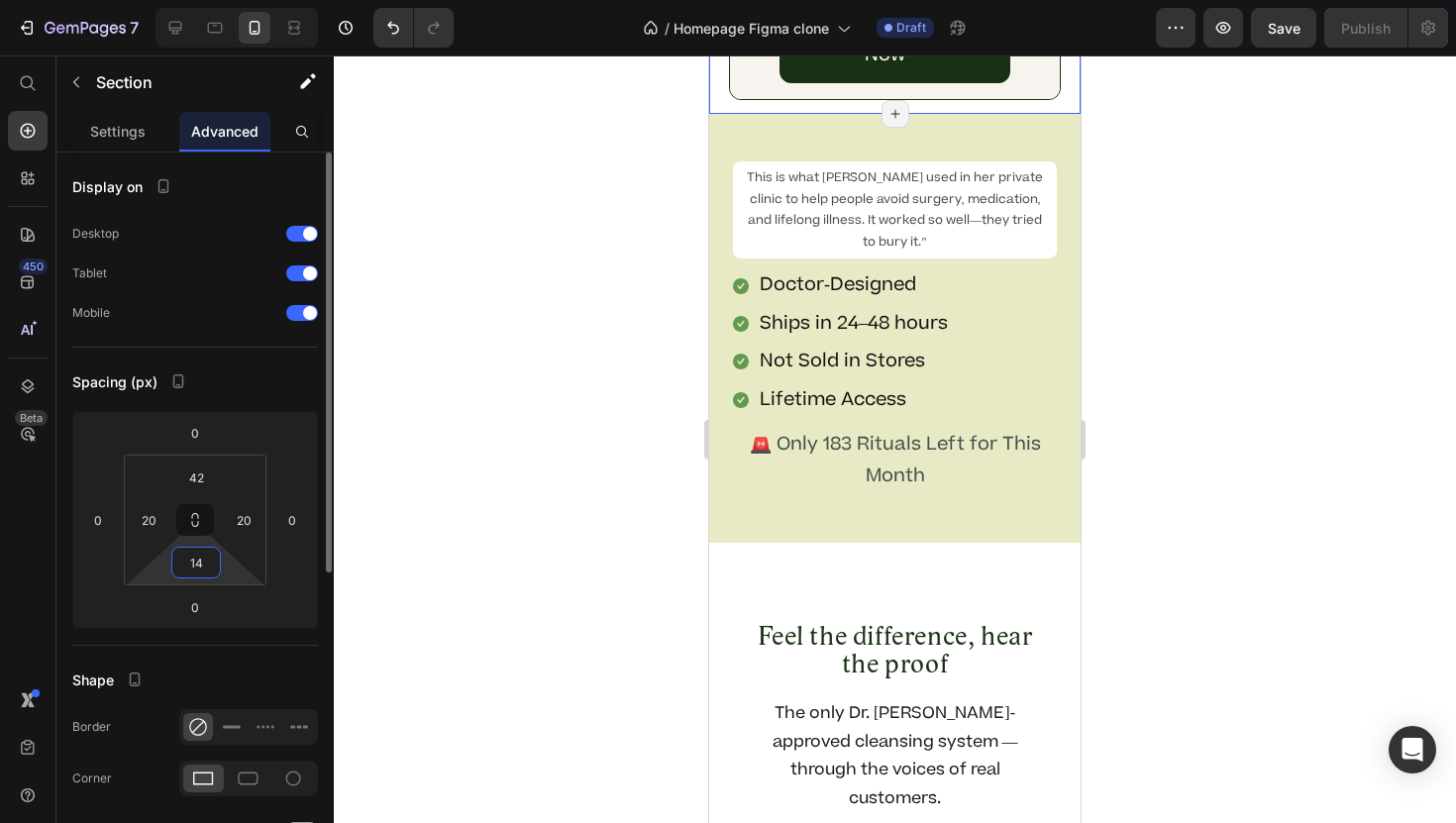 click on "14" at bounding box center (196, 563) 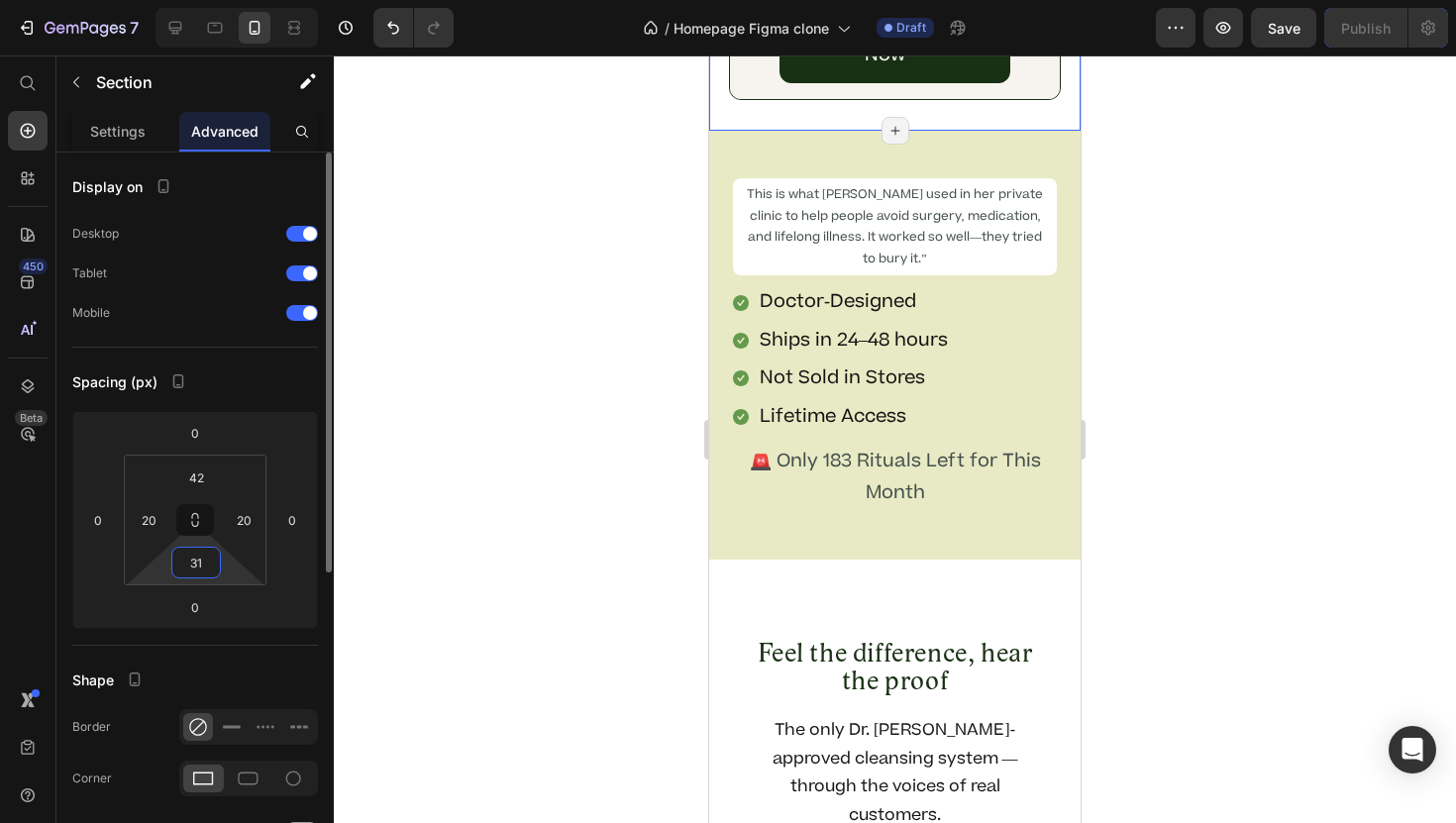 type on "30" 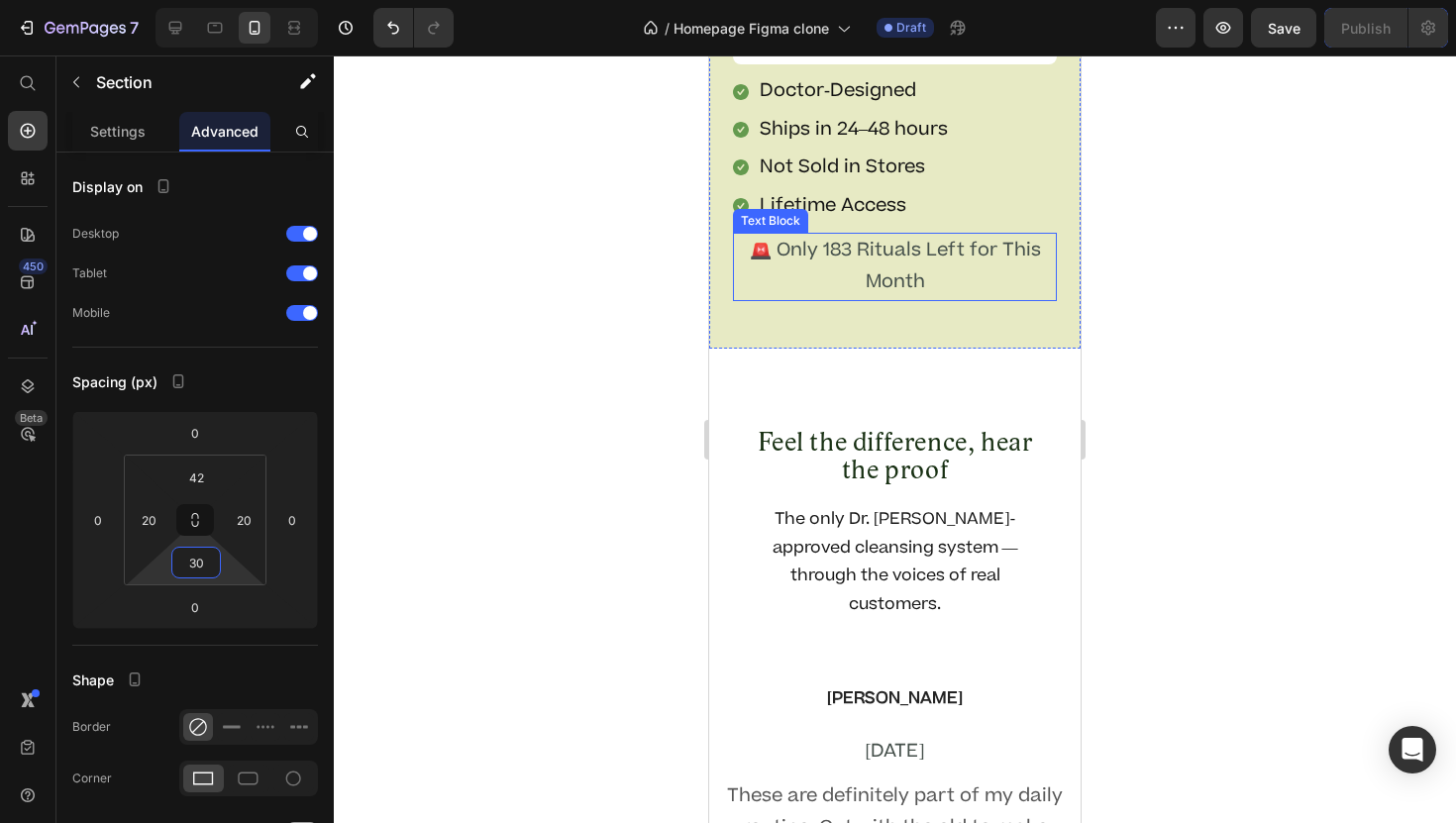 scroll, scrollTop: 13609, scrollLeft: 0, axis: vertical 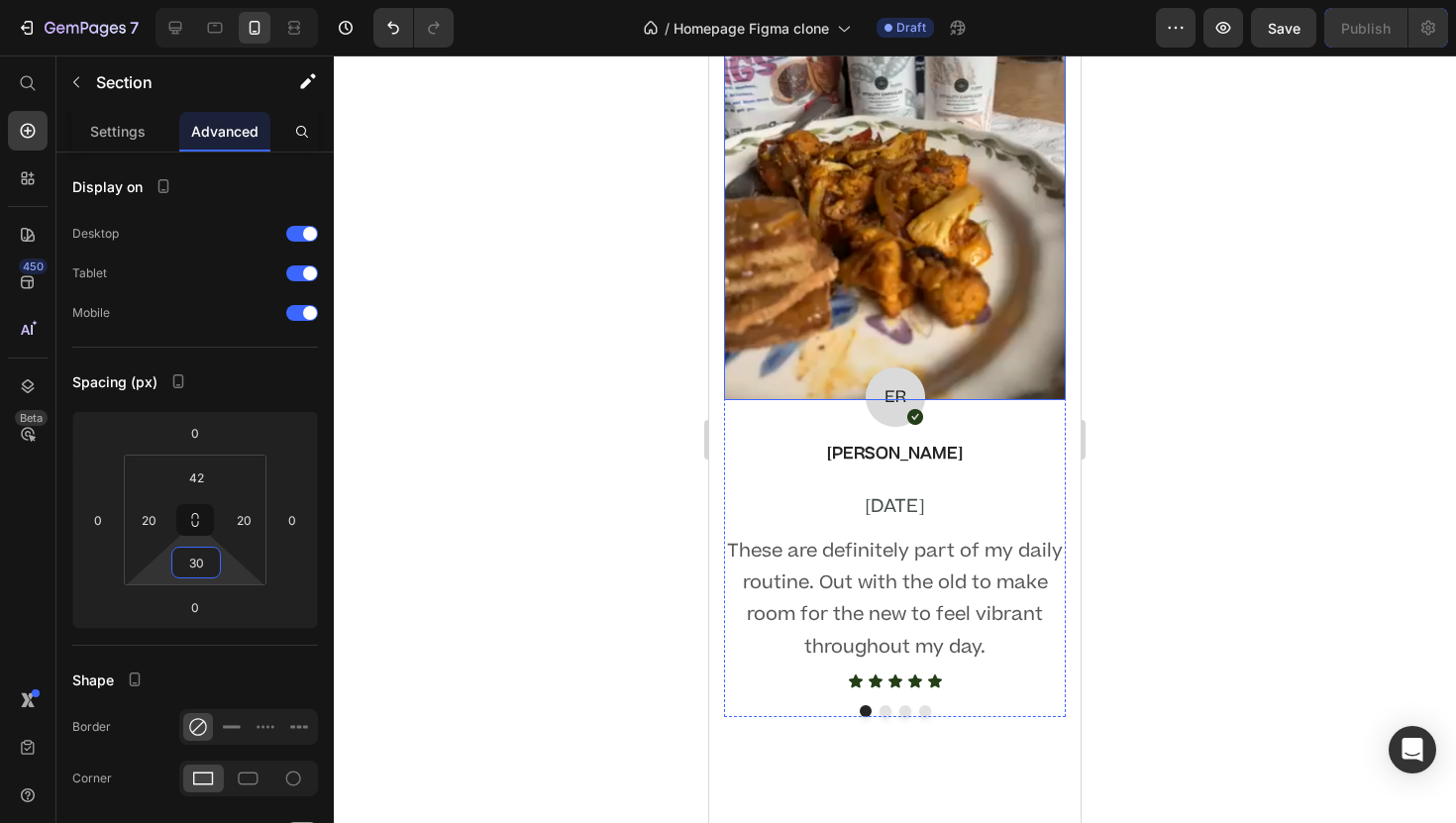 click at bounding box center (894, 176) 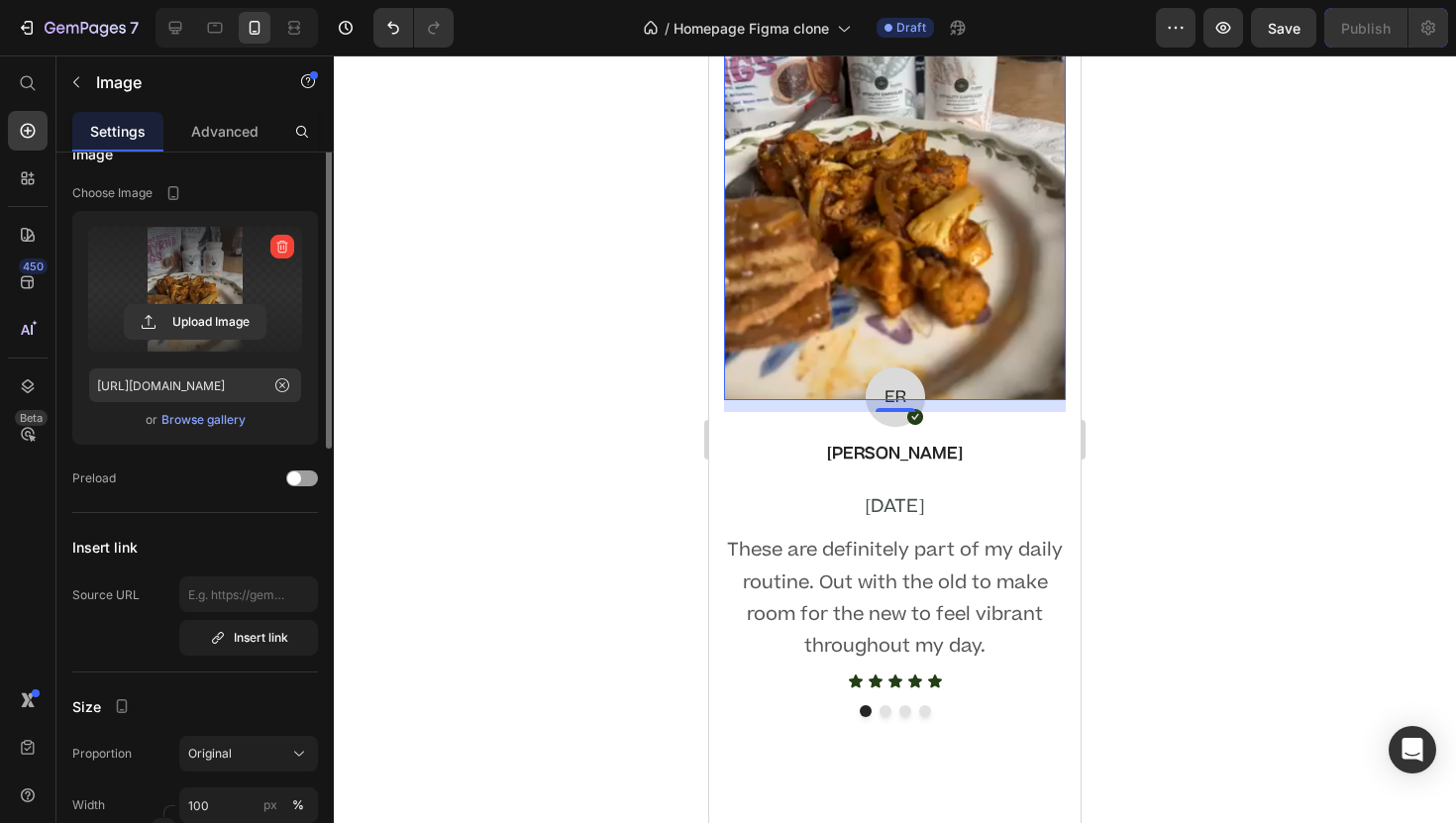scroll, scrollTop: 0, scrollLeft: 0, axis: both 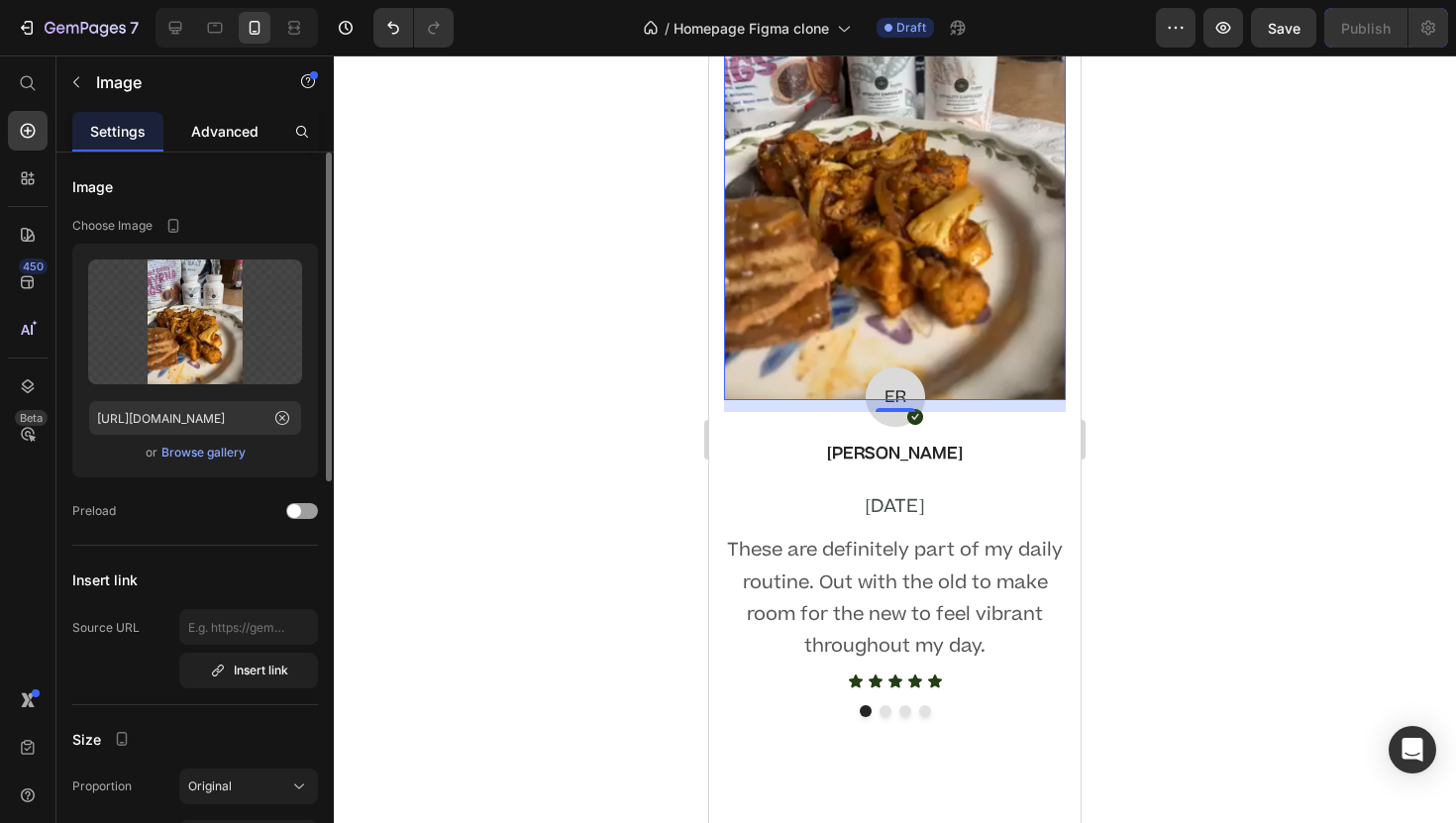 click on "Advanced" at bounding box center [225, 131] 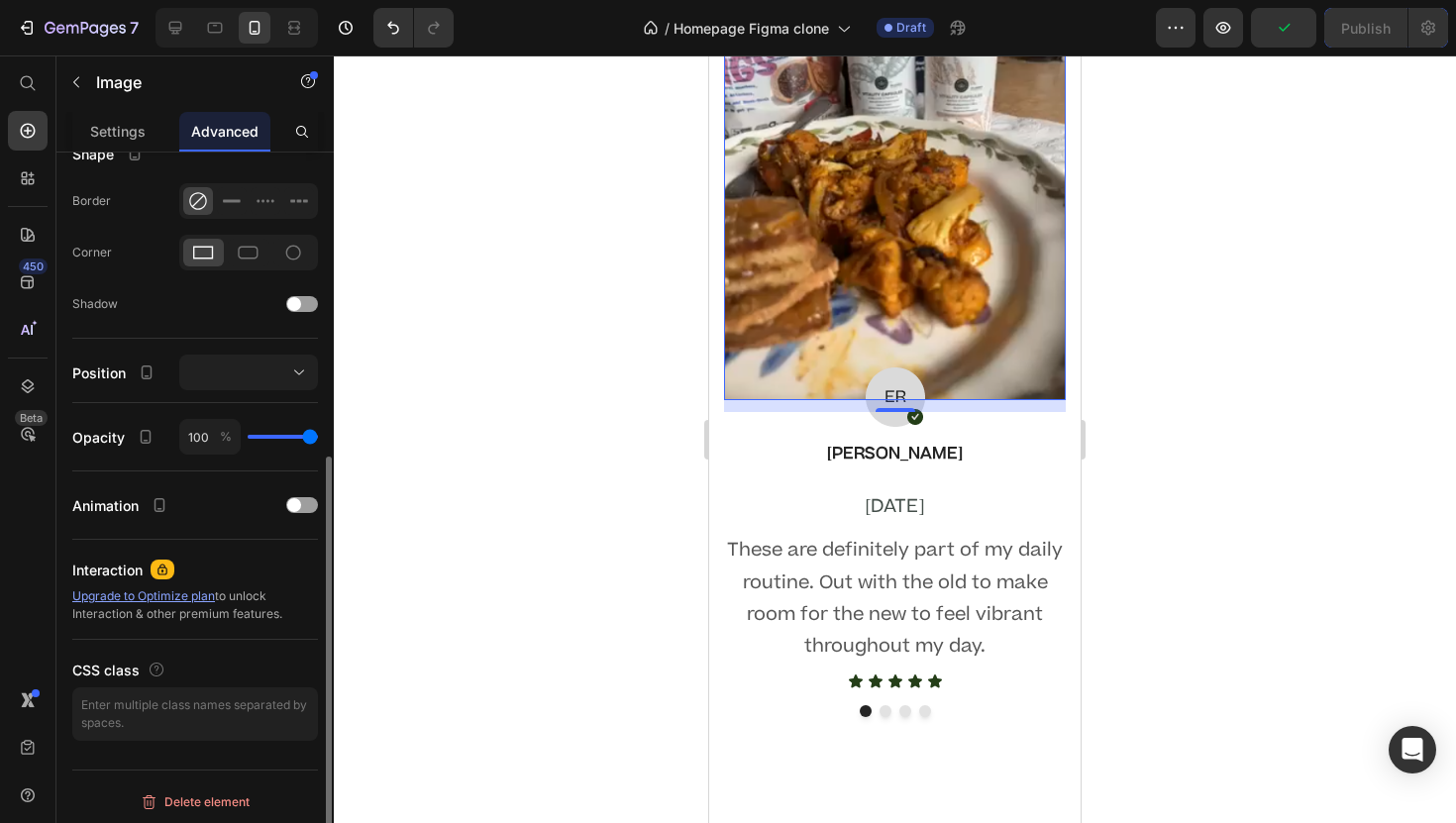 scroll, scrollTop: 530, scrollLeft: 0, axis: vertical 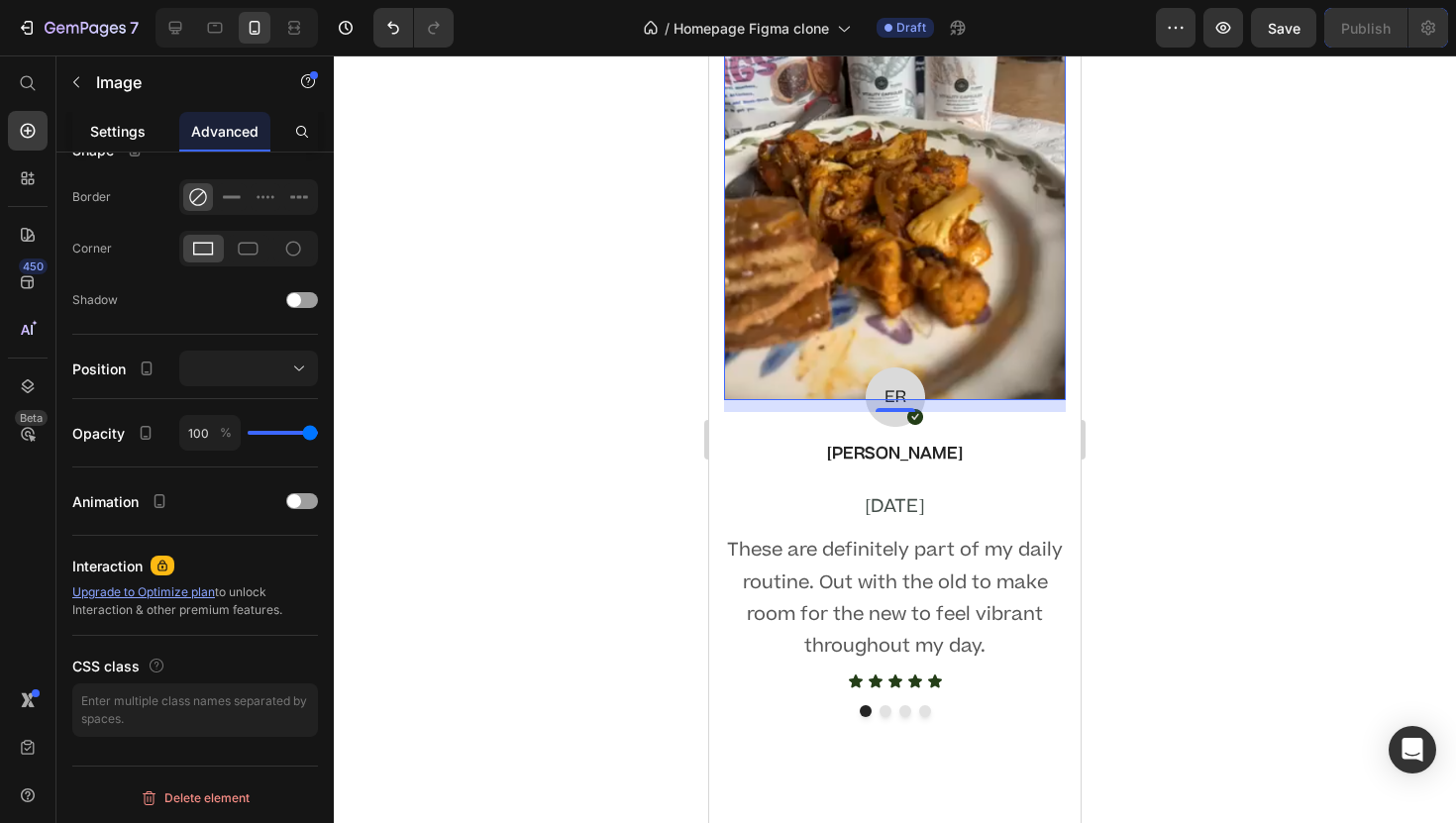 click on "Settings" at bounding box center [118, 131] 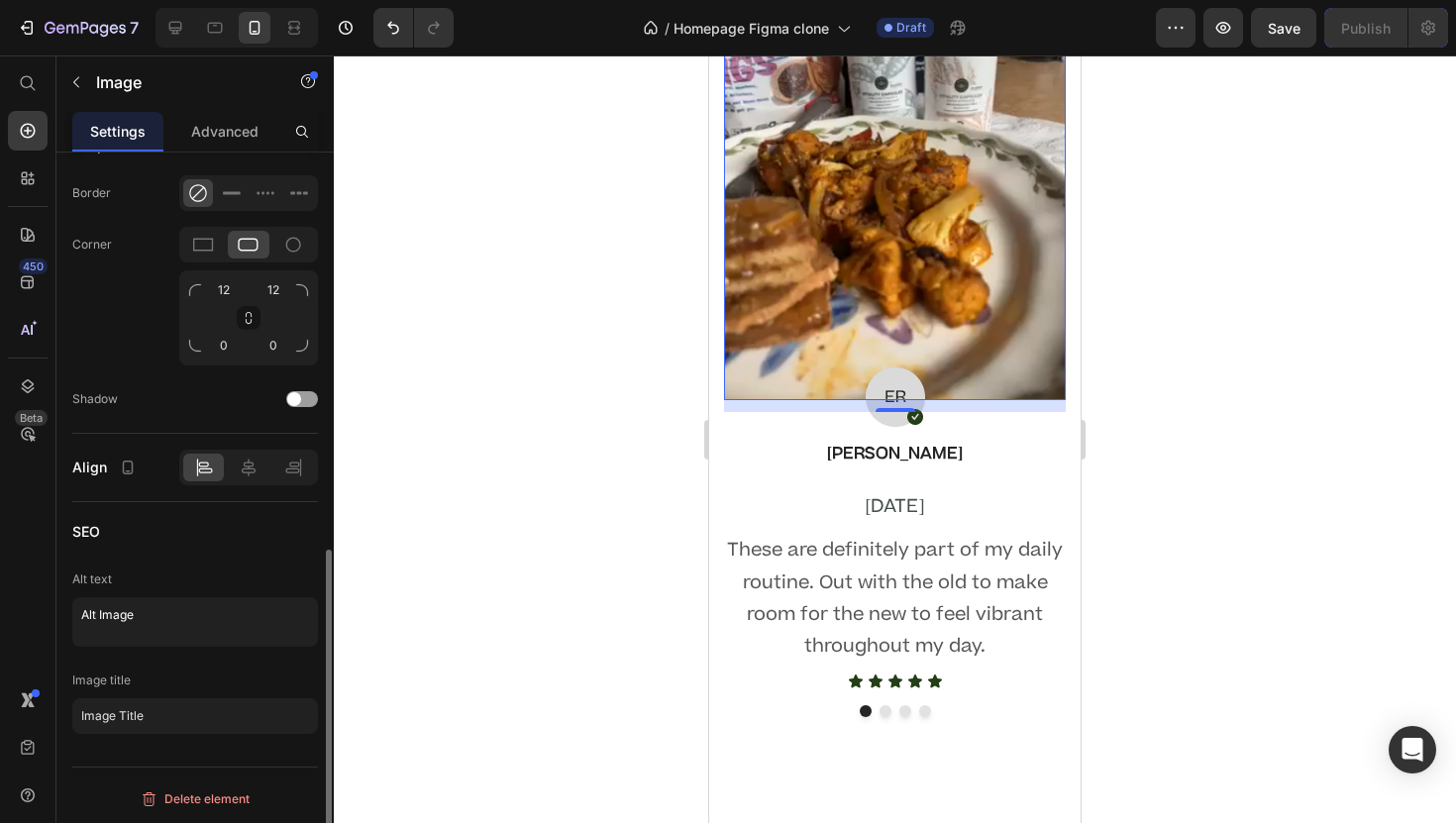 scroll, scrollTop: 876, scrollLeft: 0, axis: vertical 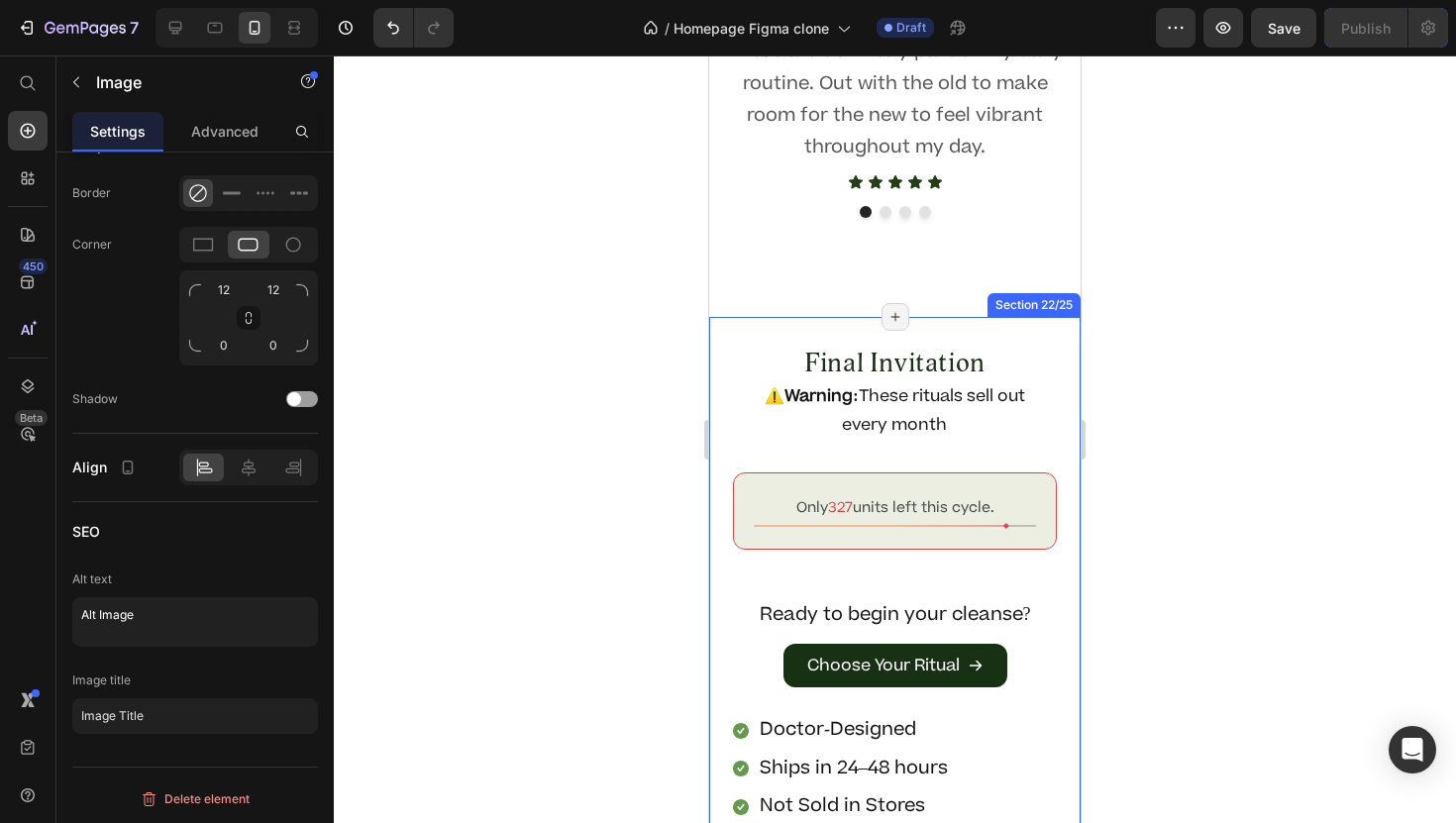 click on "Final Invitation" at bounding box center [894, 364] 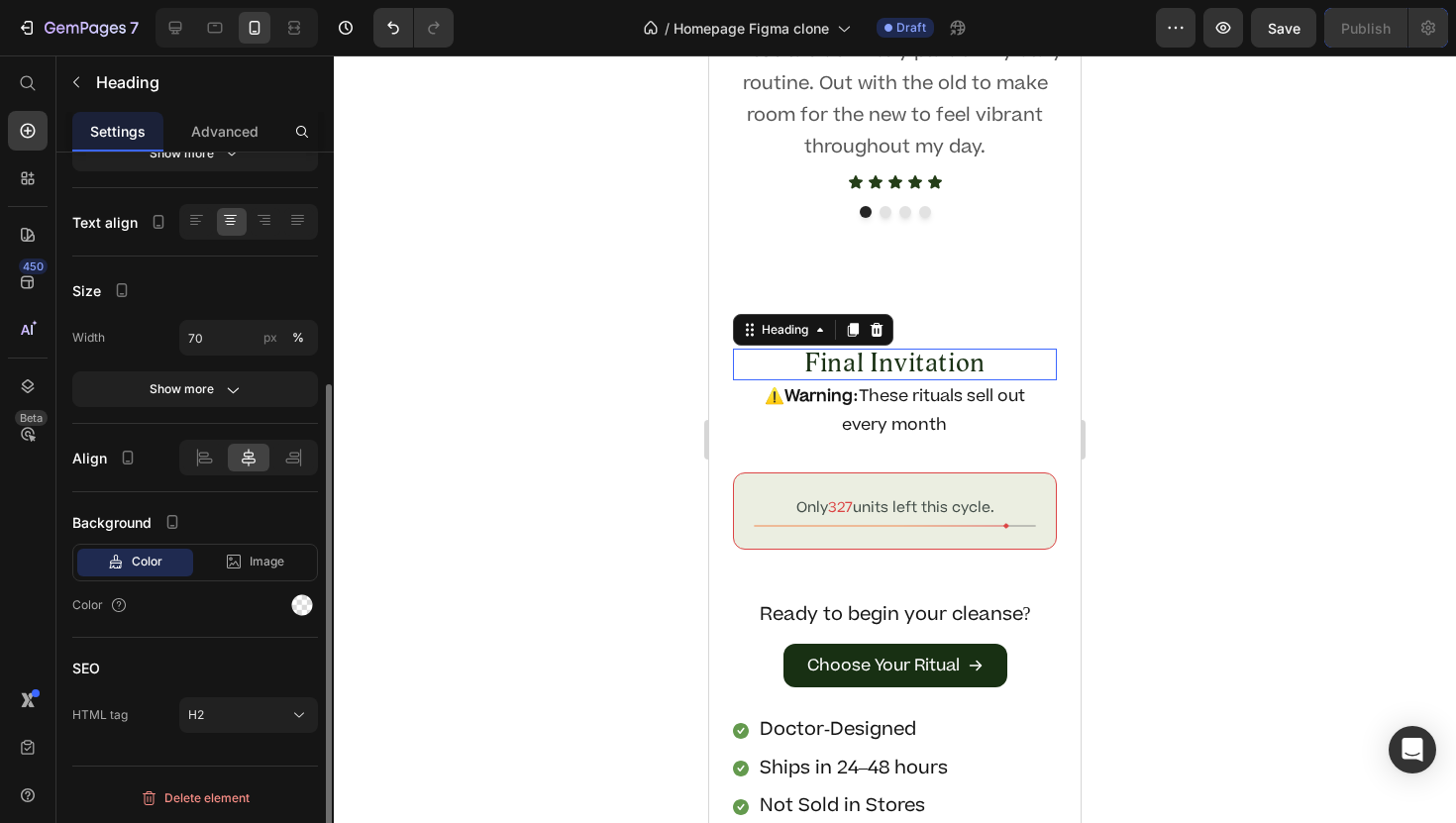 scroll, scrollTop: 0, scrollLeft: 0, axis: both 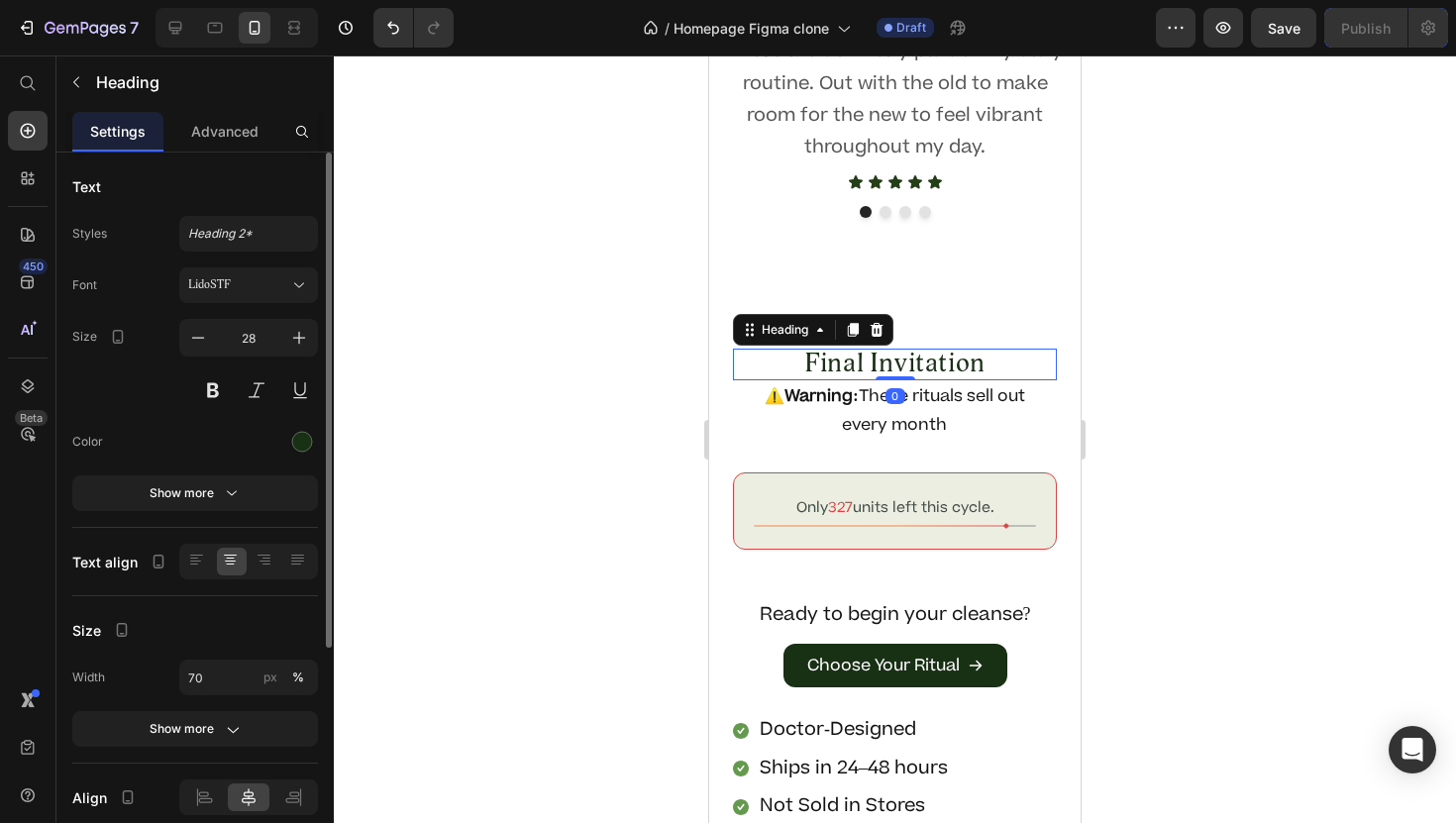 click on "Final Invitation" at bounding box center [894, 364] 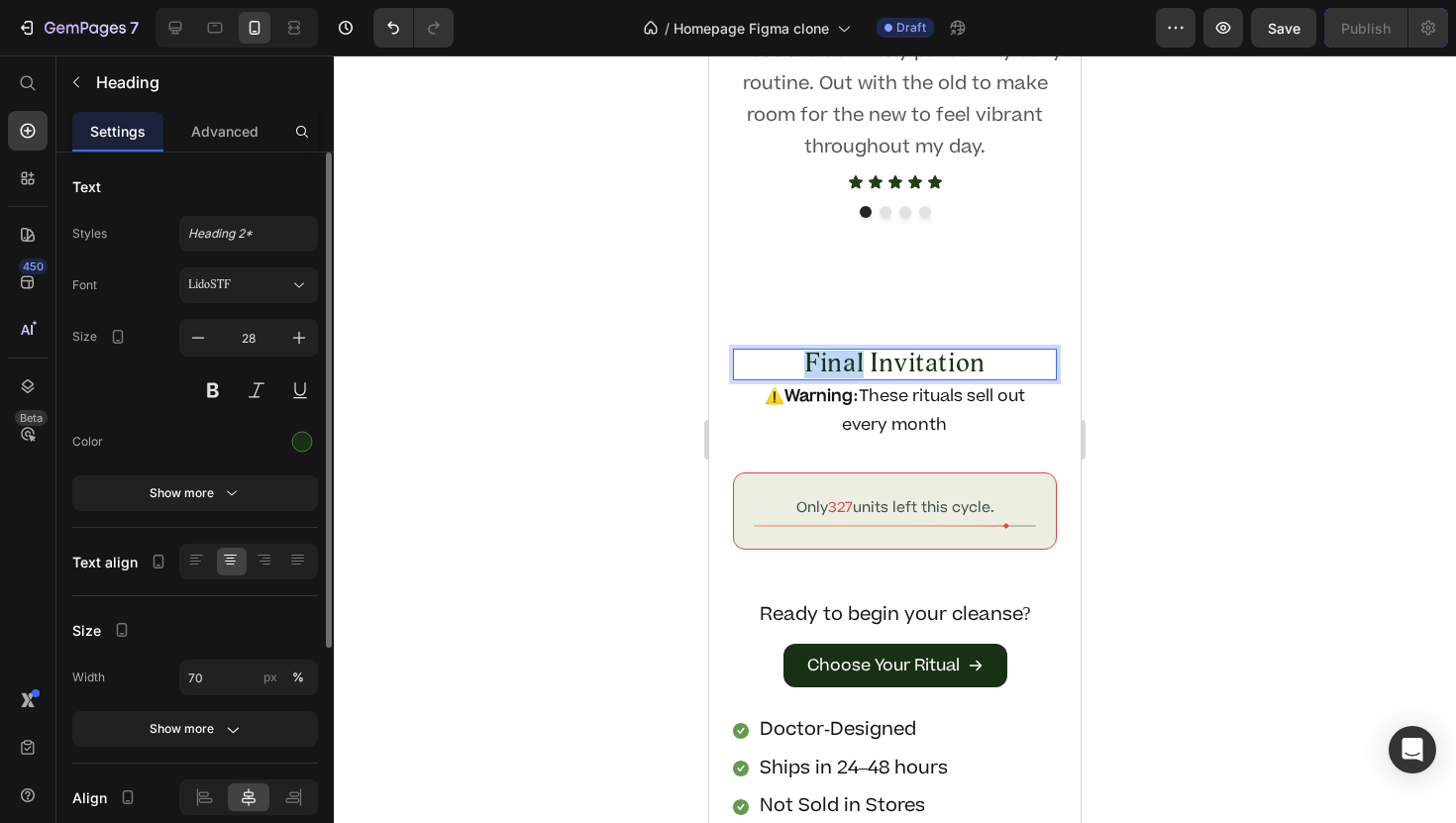 click on "Final Invitation" at bounding box center [894, 364] 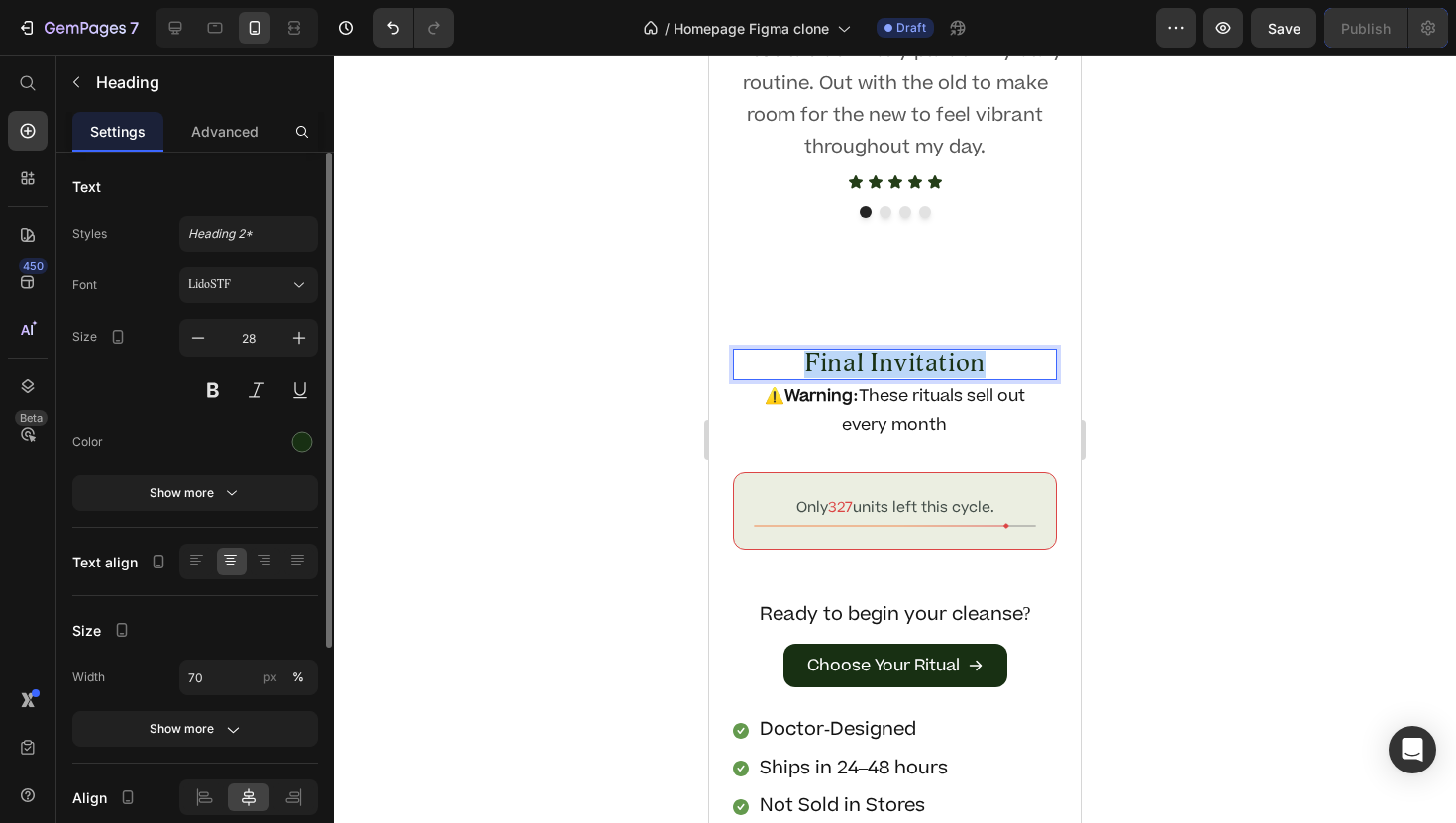 click on "Final Invitation" at bounding box center (894, 364) 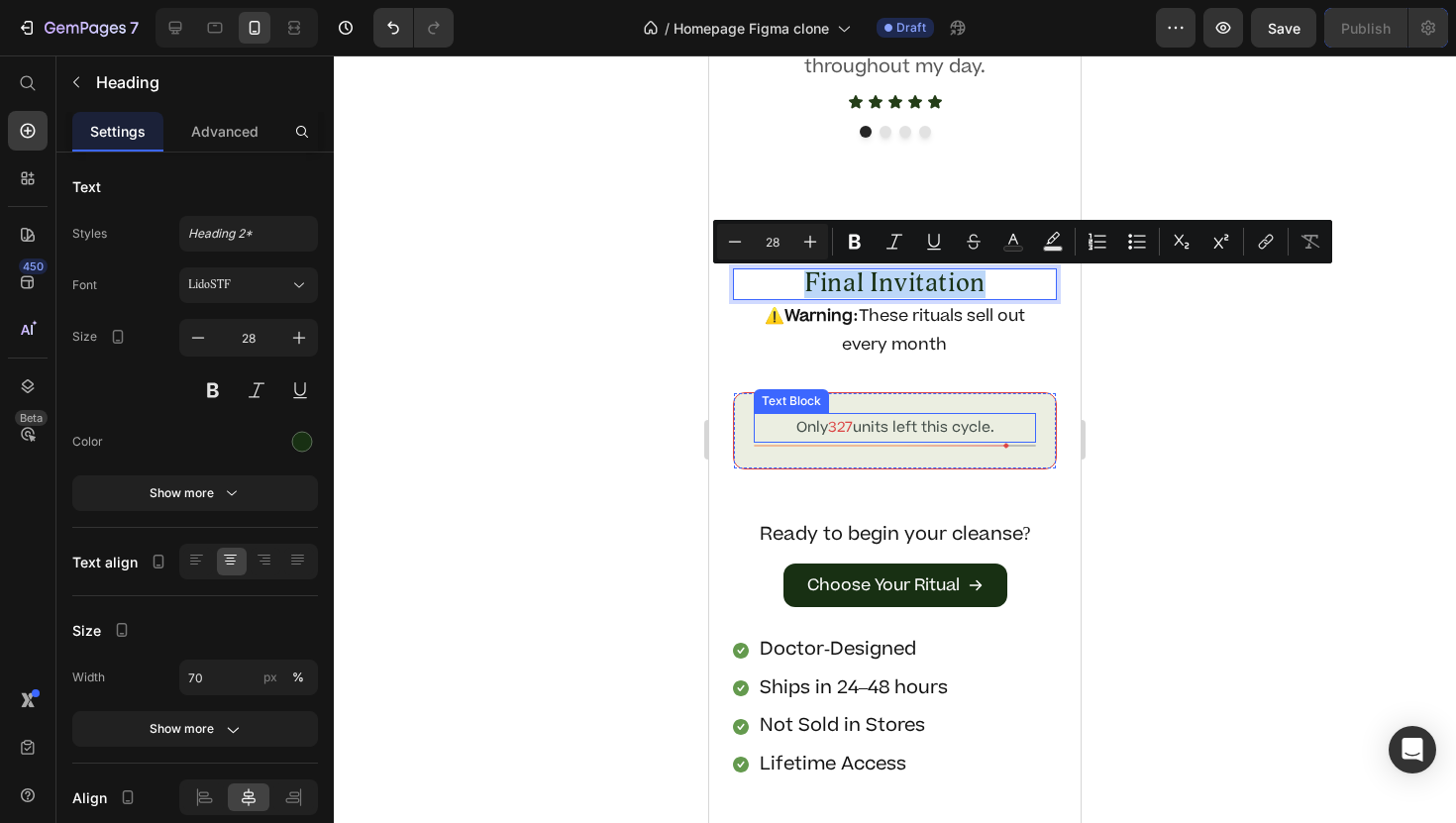 scroll, scrollTop: 14815, scrollLeft: 0, axis: vertical 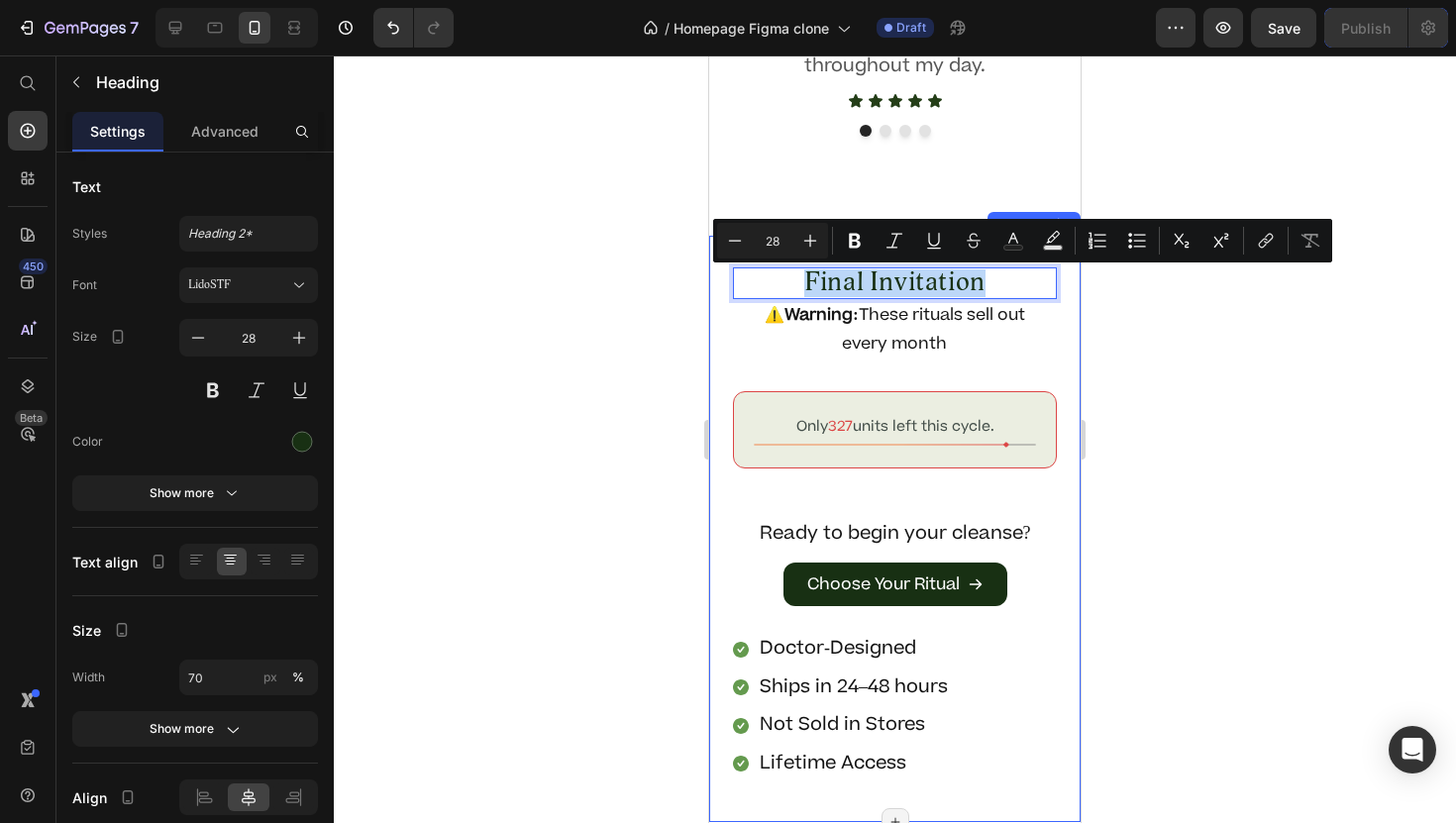 click on "Final Invitation Heading   0 ⚠️ Warning:  These rituals sell out every month Text Block Only  327  units left this cycle. Text Block Image Row Ready to begin your cleanse? Text Block
Choose Your Ritual Button Row
Doctor-Designed Item List
Ships in 24–48 hours Item List
Not Sold in Stores  Item List
Lifetime Access Item List Row" at bounding box center [894, 529] 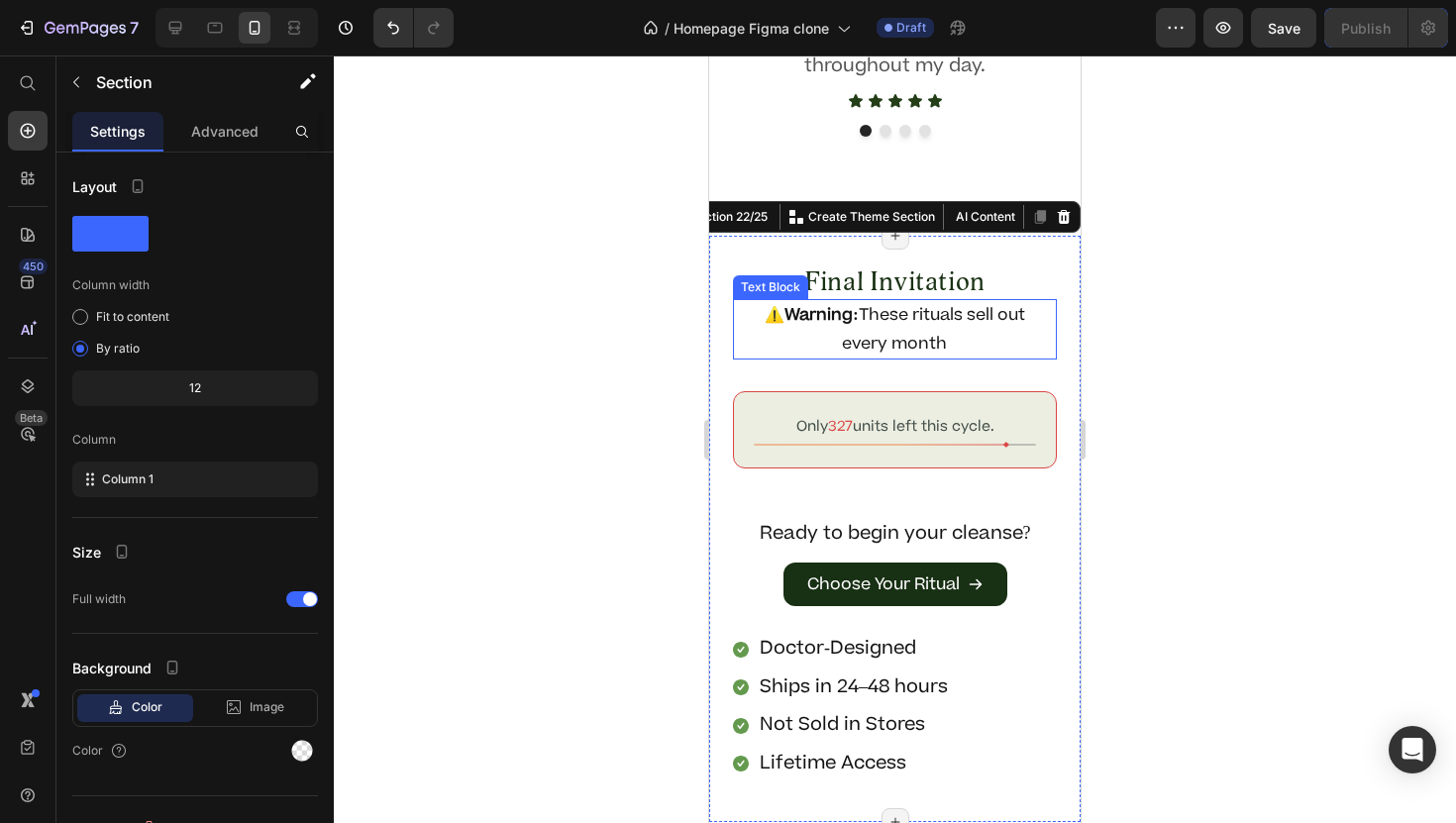 click on "⚠️ Warning:  These rituals sell out every month" at bounding box center [894, 330] 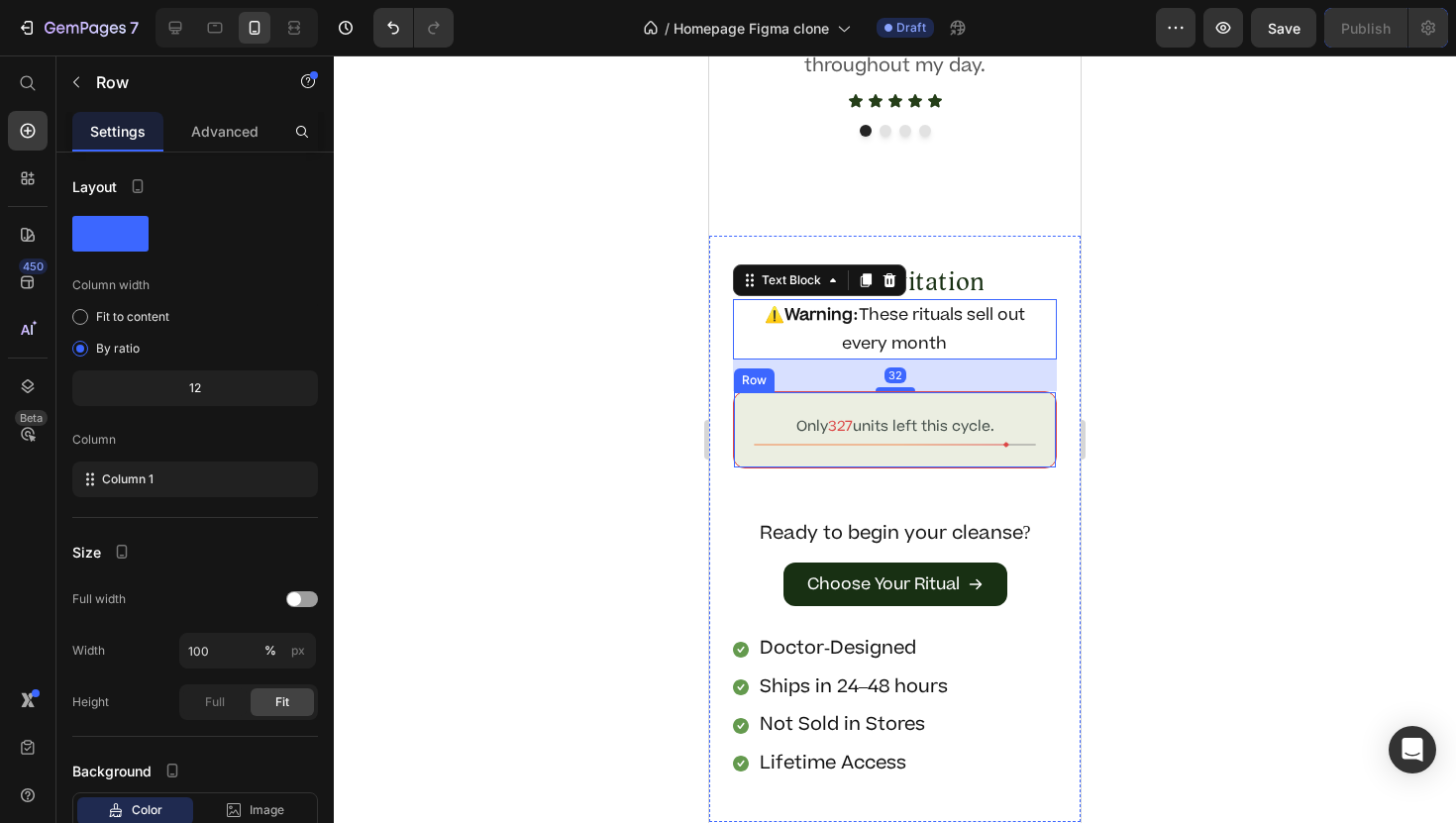 click on "Only  327  units left this cycle. Text Block Image Row" at bounding box center [894, 430] 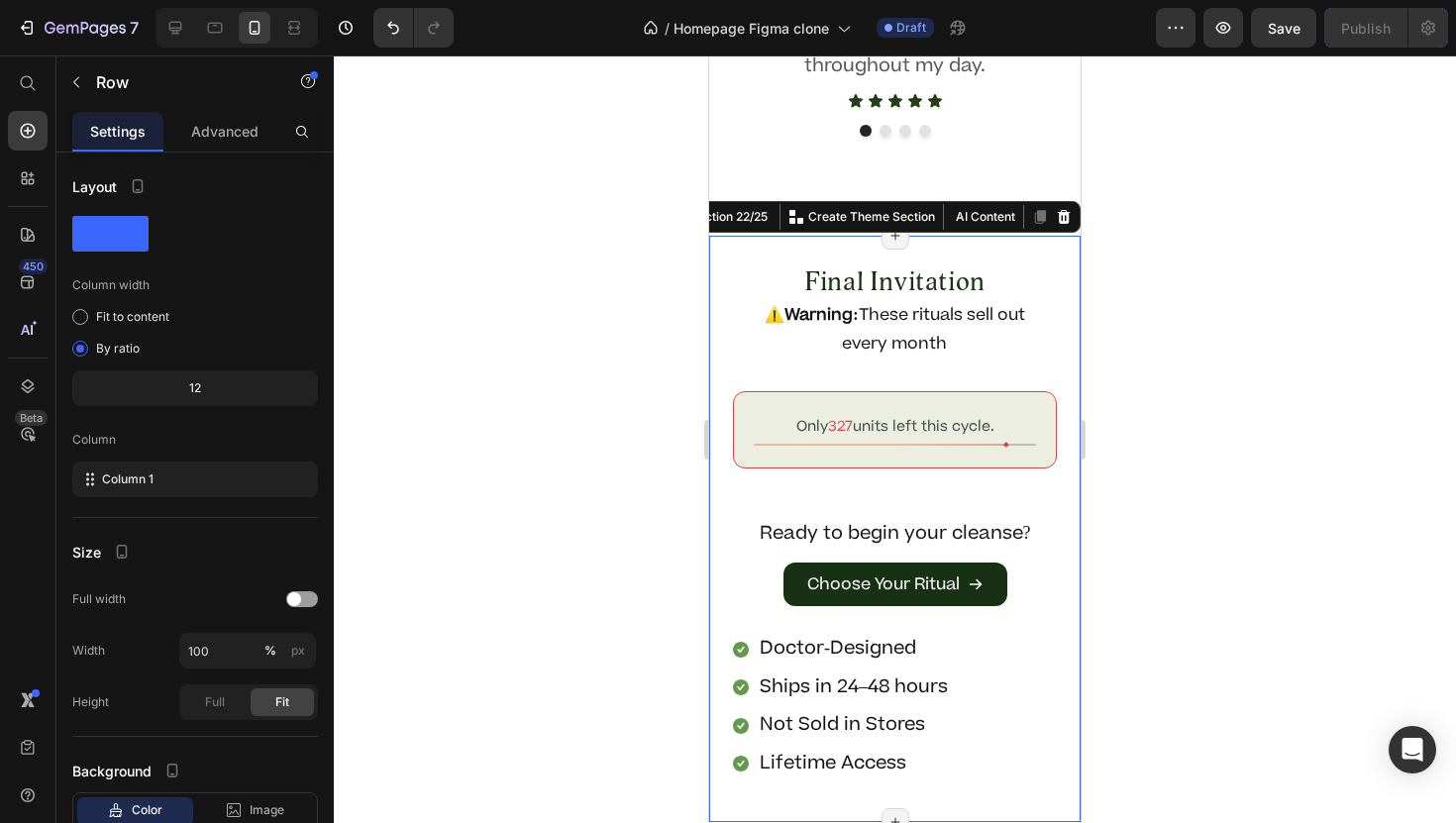 click on "Final Invitation Heading ⚠️ Warning:  These rituals sell out every month Text Block Only  327  units left this cycle. Text Block Image Row Ready to begin your cleanse? Text Block
Choose Your Ritual Button Row
Doctor-Designed Item List
Ships in 24–48 hours Item List
Not Sold in Stores  Item List
Lifetime Access Item List Row" at bounding box center [894, 529] 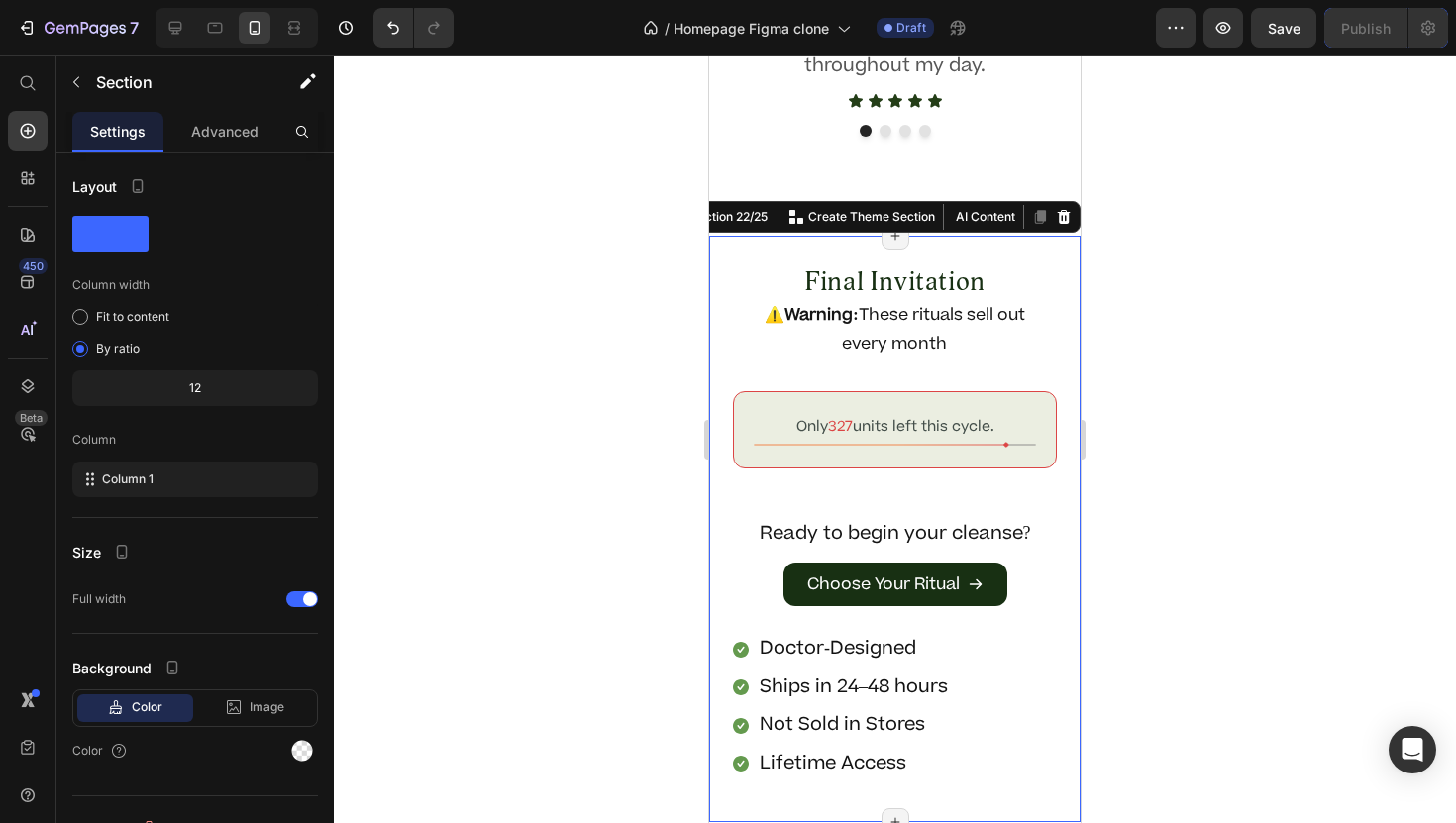 click on "Only  327  units left this cycle. Text Block Image Row" at bounding box center (894, 430) 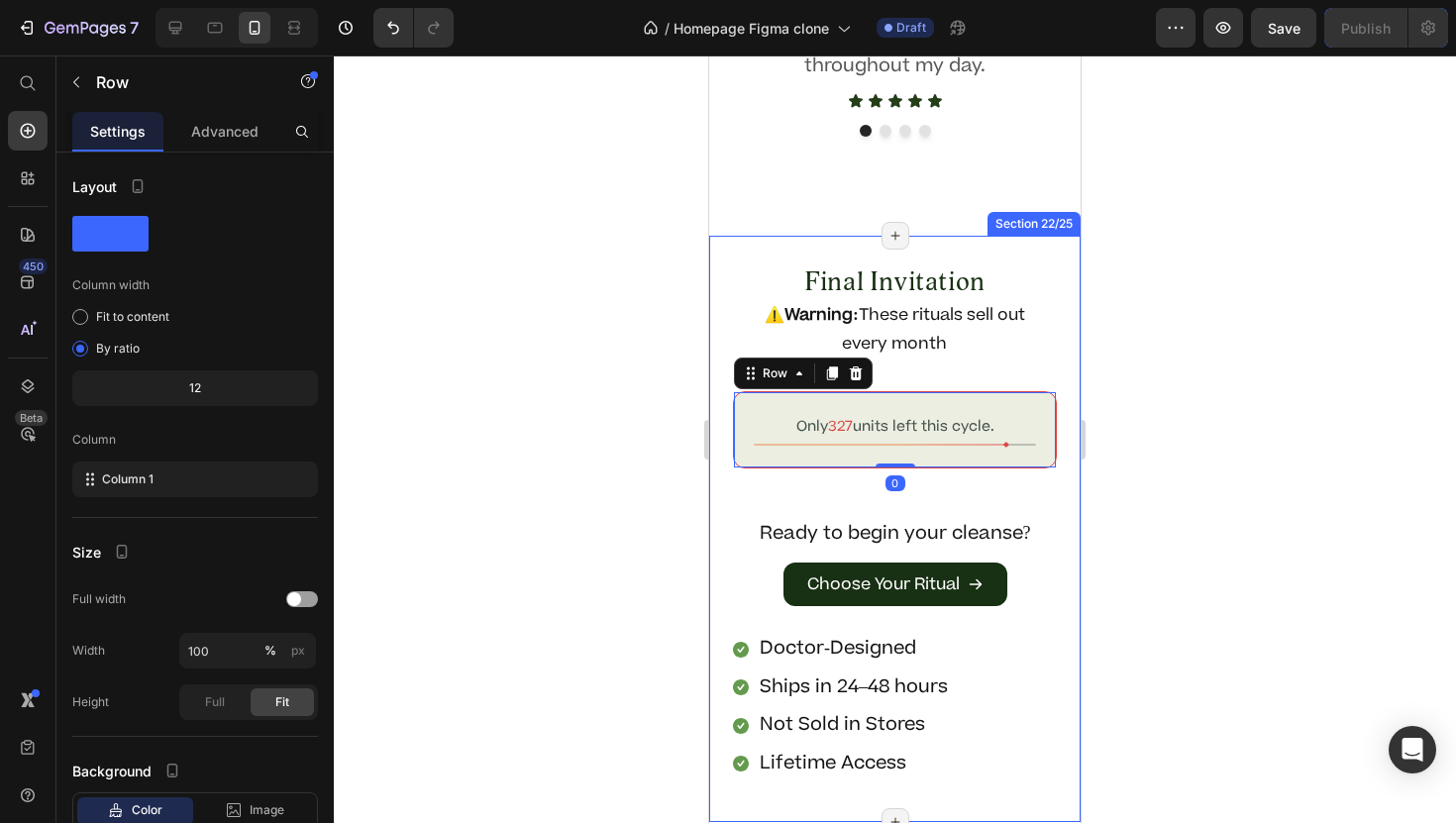 click on "Final Invitation Heading ⚠️ Warning:  These rituals sell out every month Text Block Only  327  units left this cycle. Text Block Image Row   0 Ready to begin your cleanse? Text Block
Choose Your Ritual Button Row
Doctor-Designed Item List
Ships in 24–48 hours Item List
Not Sold in Stores  Item List
Lifetime Access Item List Row" at bounding box center [894, 529] 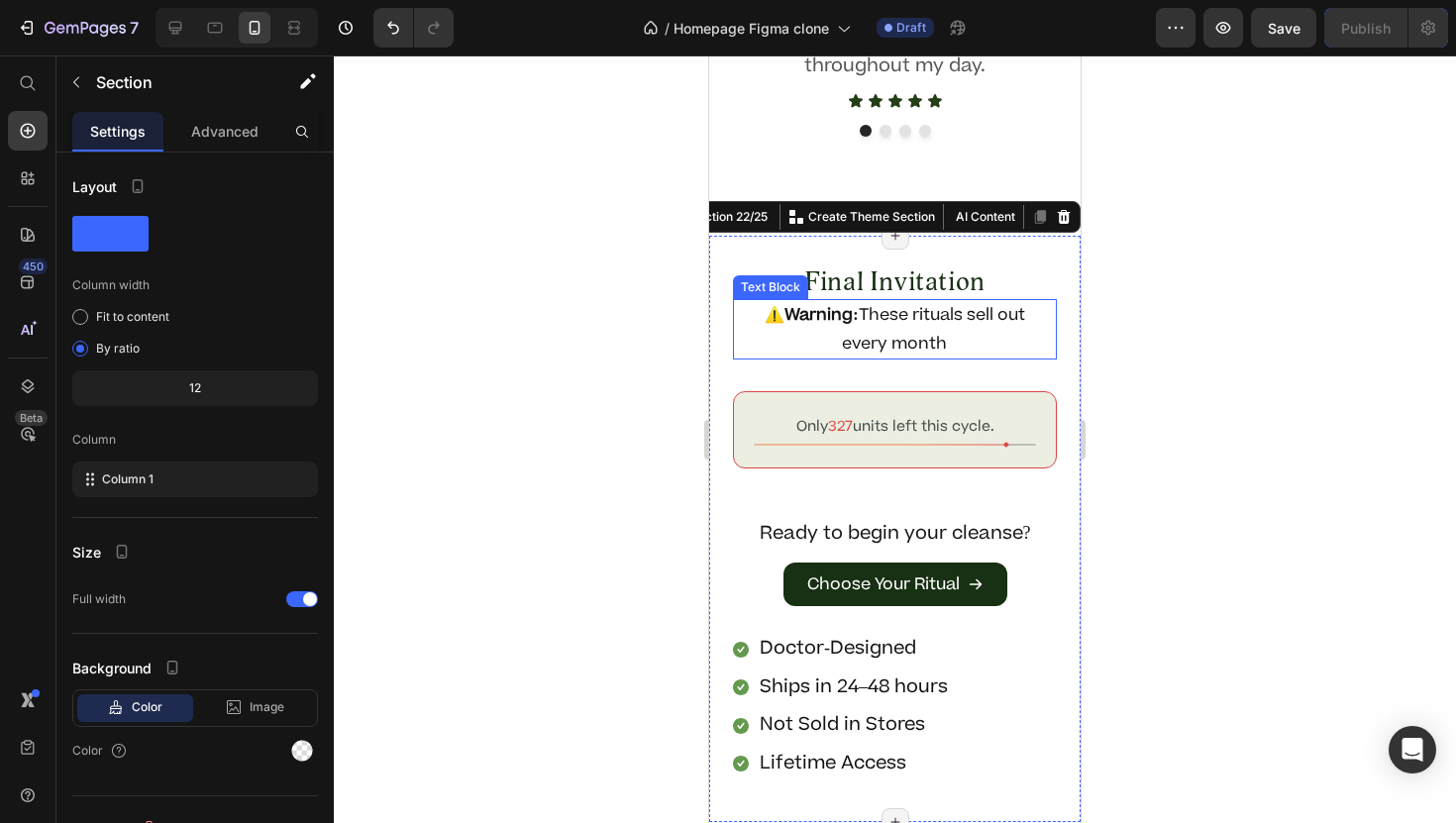 click on "⚠️ Warning:  These rituals sell out every month" at bounding box center (894, 330) 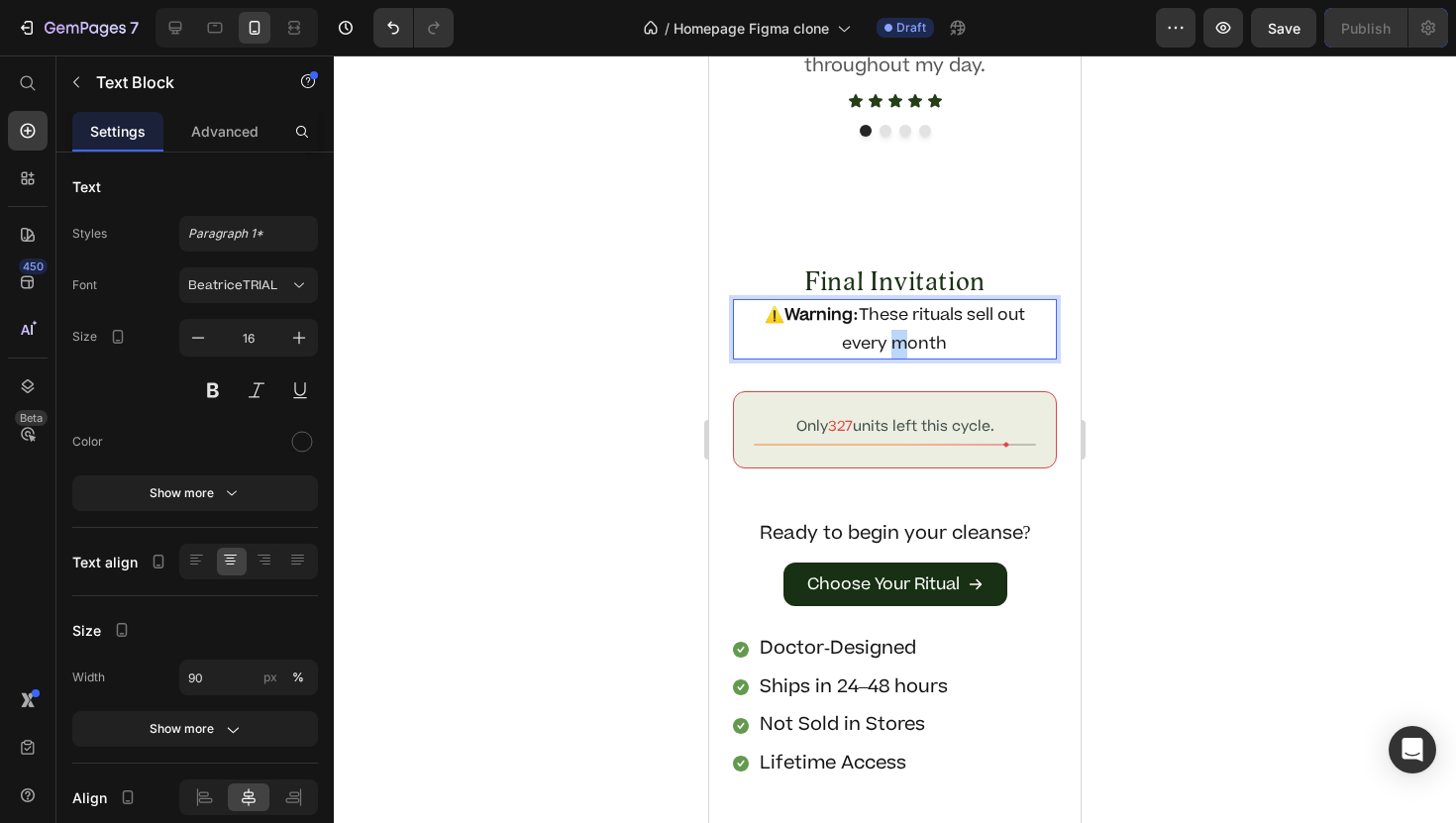 click on "⚠️ Warning:  These rituals sell out every month" at bounding box center [894, 330] 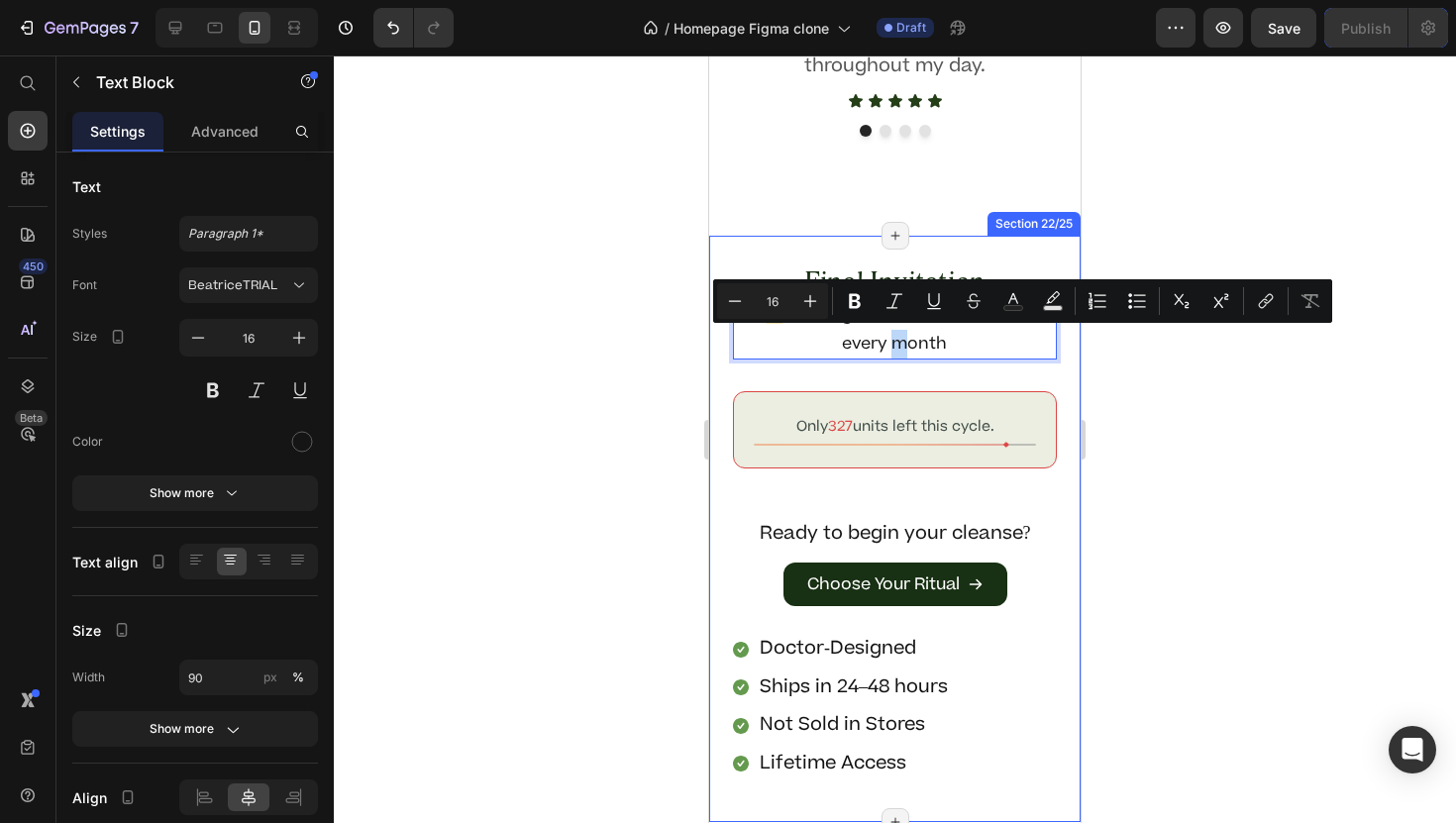click on "Final Invitation Heading ⚠️ Warning:  These rituals sell out every month Text Block   32 Only  327  units left this cycle. Text Block Image Row Ready to begin your cleanse? Text Block
Choose Your Ritual Button Row
Doctor-Designed Item List
Ships in 24–48 hours Item List
Not Sold in Stores  Item List
Lifetime Access Item List Row" at bounding box center [894, 529] 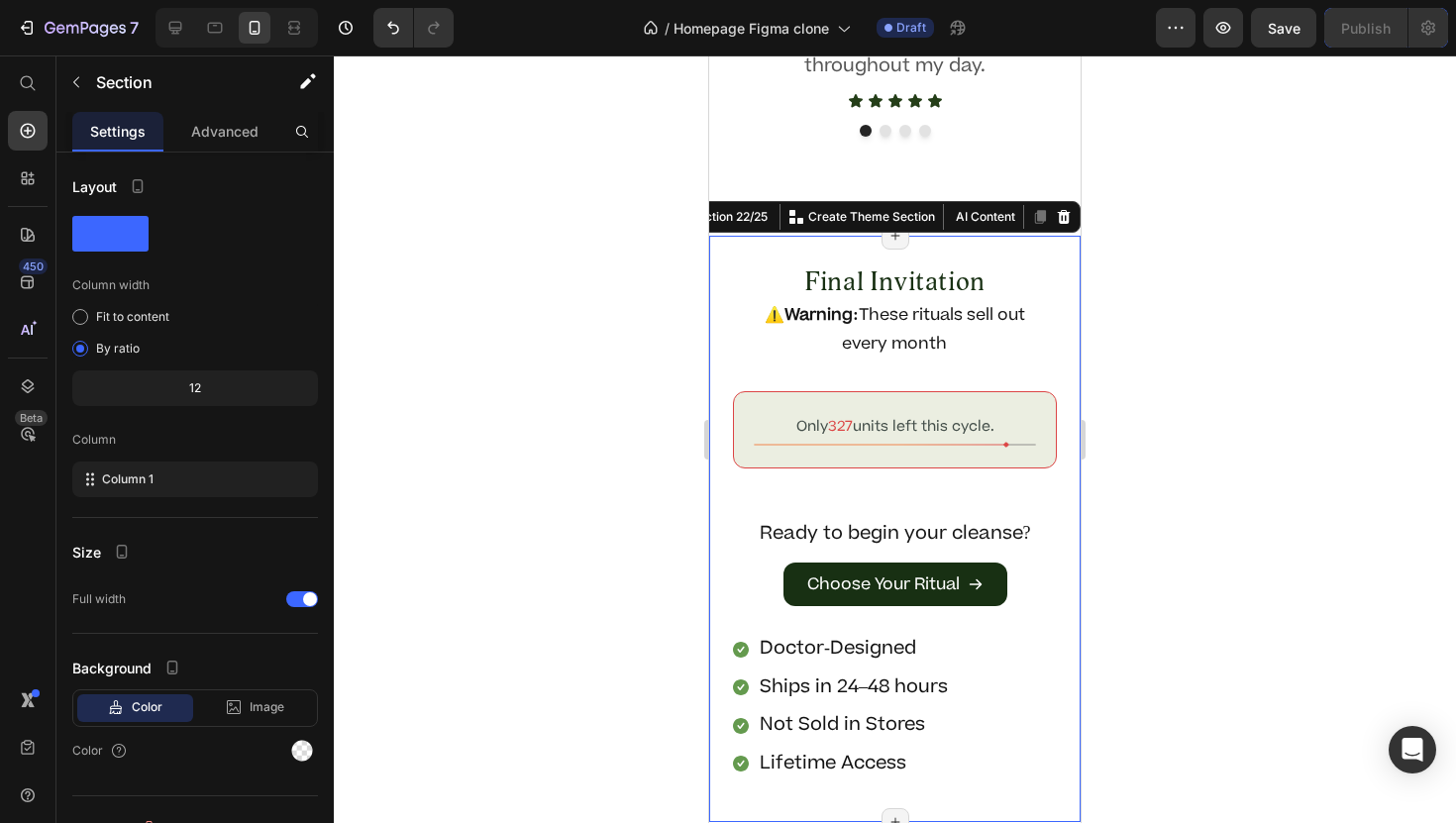 click on "Final Invitation Heading ⚠️ Warning:  These rituals sell out every month Text Block Only  327  units left this cycle. Text Block Image Row Ready to begin your cleanse? Text Block
Choose Your Ritual Button Row
Doctor-Designed Item List
Ships in 24–48 hours Item List
Not Sold in Stores  Item List
Lifetime Access Item List Row" at bounding box center [894, 529] 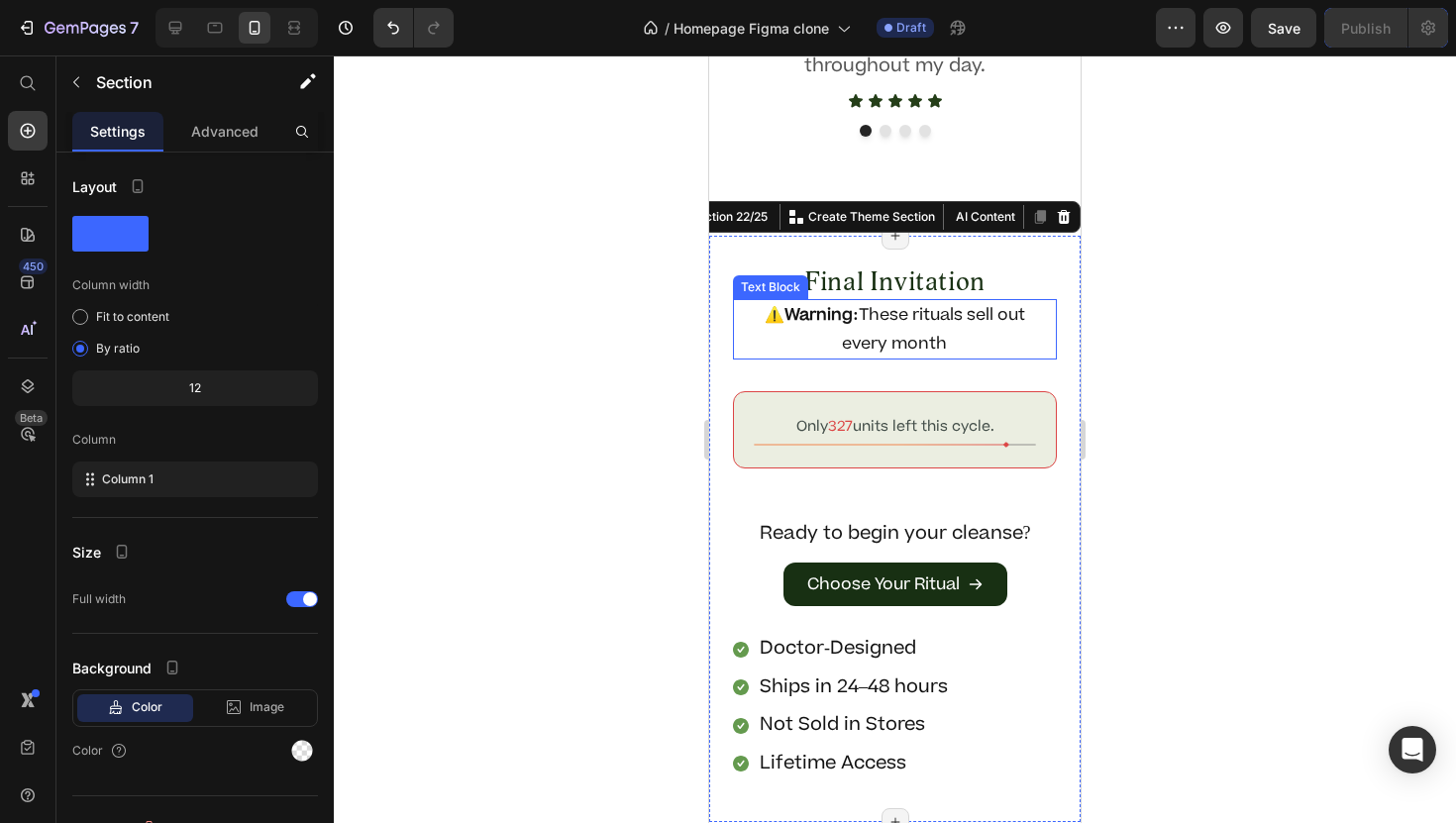 click on "⚠️ Warning:  These rituals sell out every month" at bounding box center [894, 330] 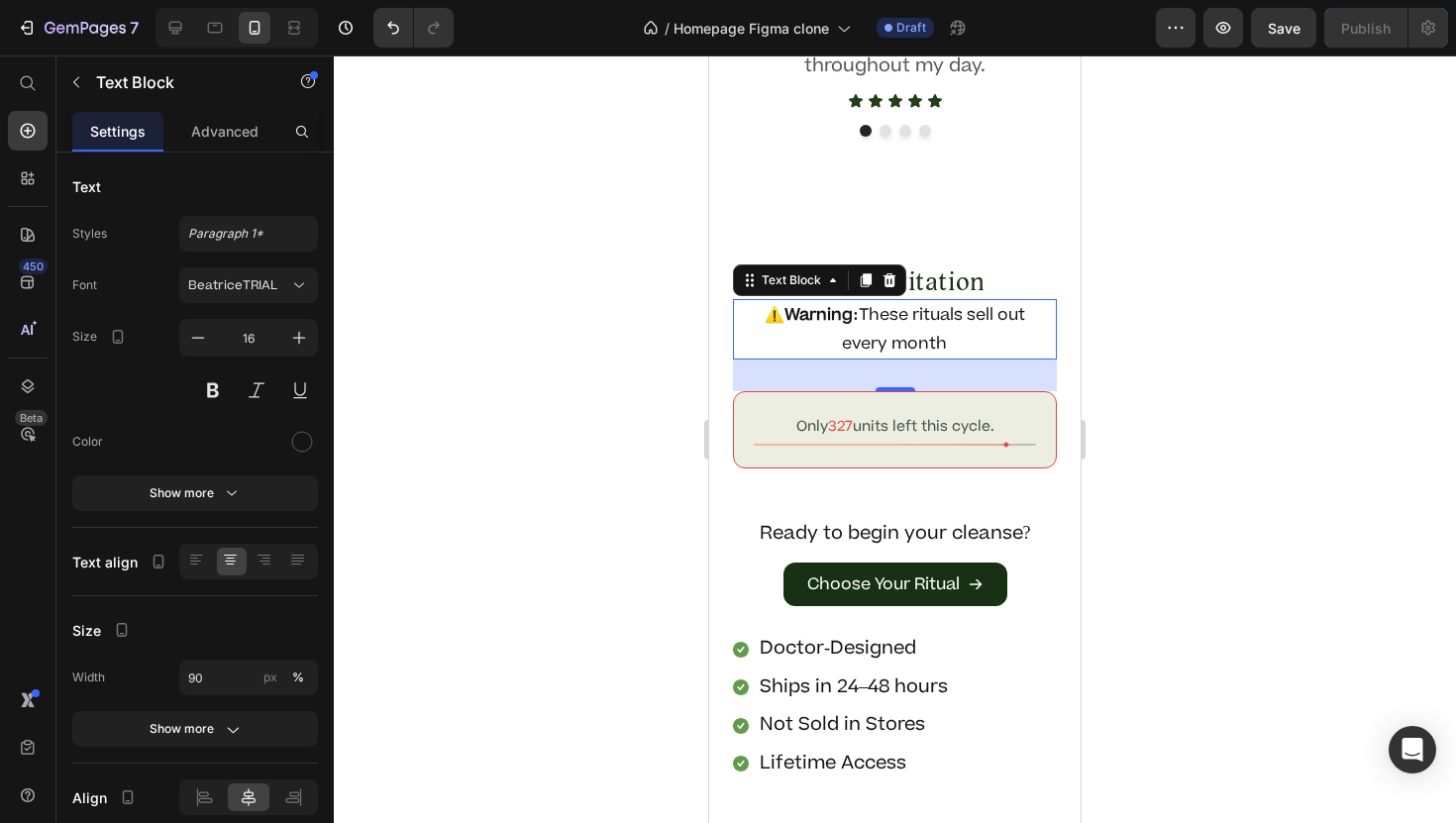 click on "32" at bounding box center (895, 375) 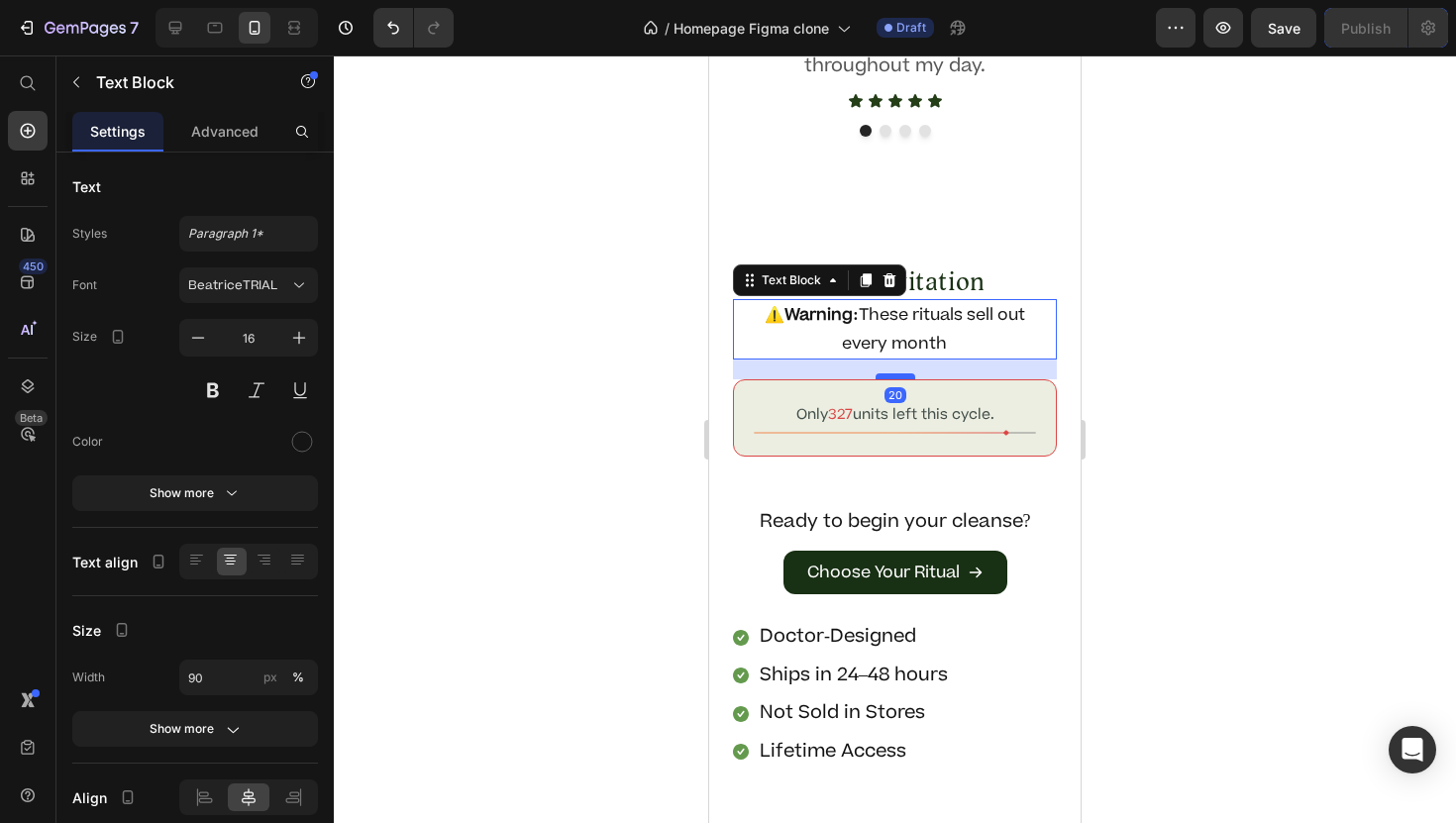 drag, startPoint x: 884, startPoint y: 388, endPoint x: 882, endPoint y: 376, distance: 12.165525 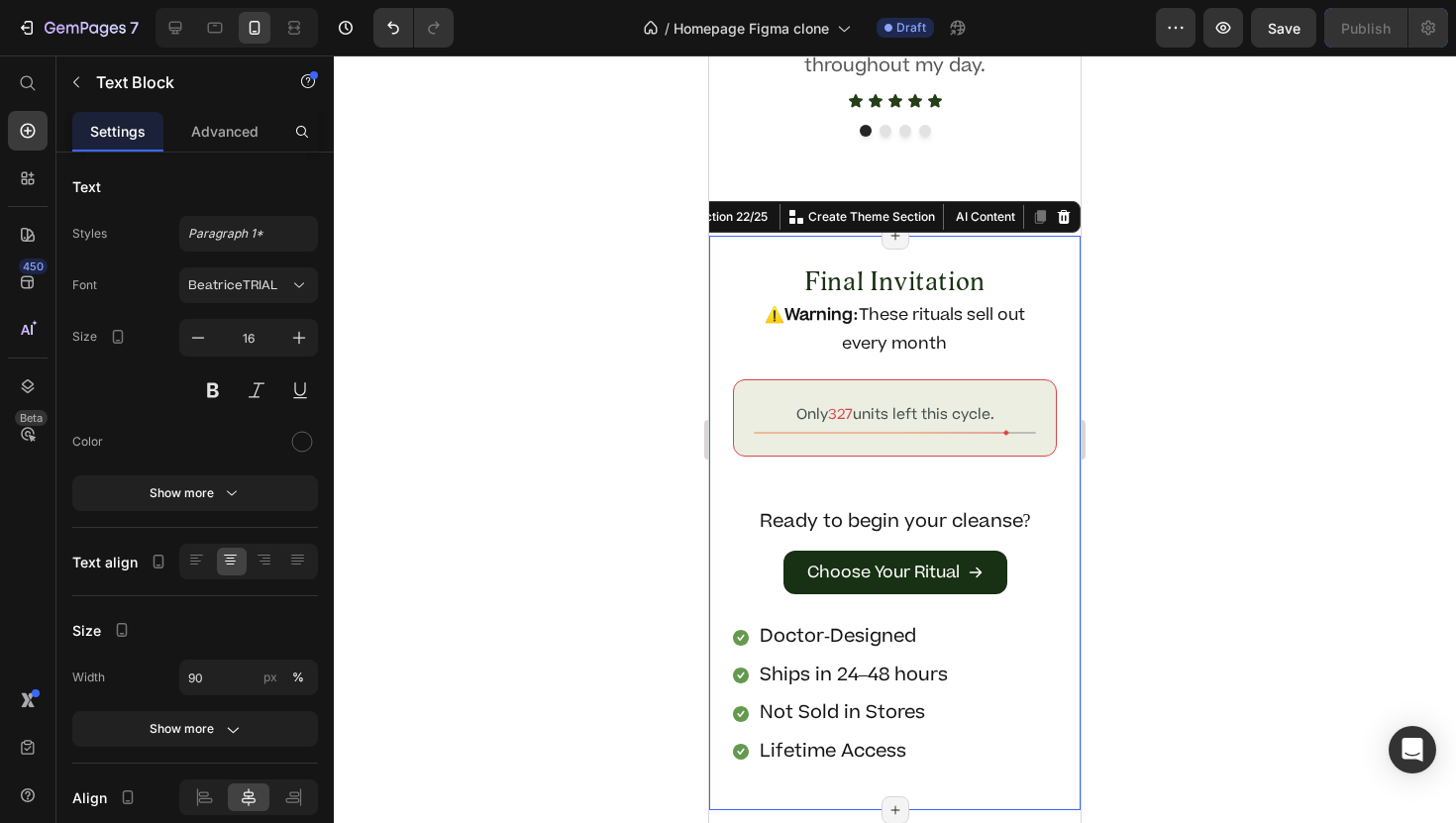 click on "Final Invitation Heading ⚠️ Warning:  These rituals sell out every month Text Block Only  327  units left this cycle. Text Block Image Row Ready to begin your cleanse? Text Block
Choose Your Ritual Button Row
Doctor-Designed Item List
Ships in 24–48 hours Item List
Not Sold in Stores  Item List
Lifetime Access Item List Row" at bounding box center [894, 523] 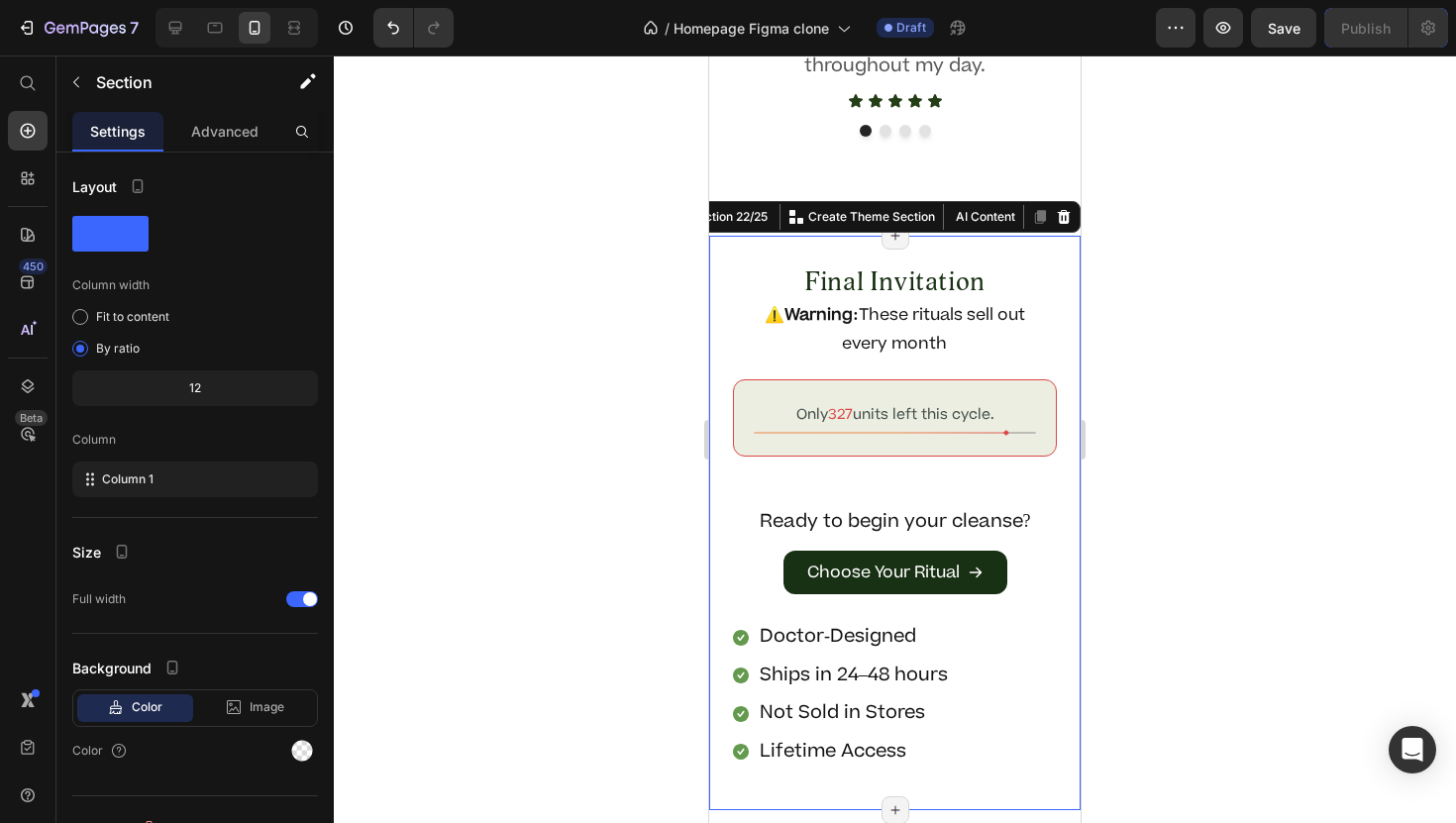 click on "Final Invitation Heading ⚠️ Warning:  These rituals sell out every month Text Block Only  327  units left this cycle. Text Block Image Row Ready to begin your cleanse? Text Block
Choose Your Ritual Button Row
Doctor-Designed Item List
Ships in 24–48 hours Item List
Not Sold in Stores  Item List
Lifetime Access Item List Row" at bounding box center [894, 523] 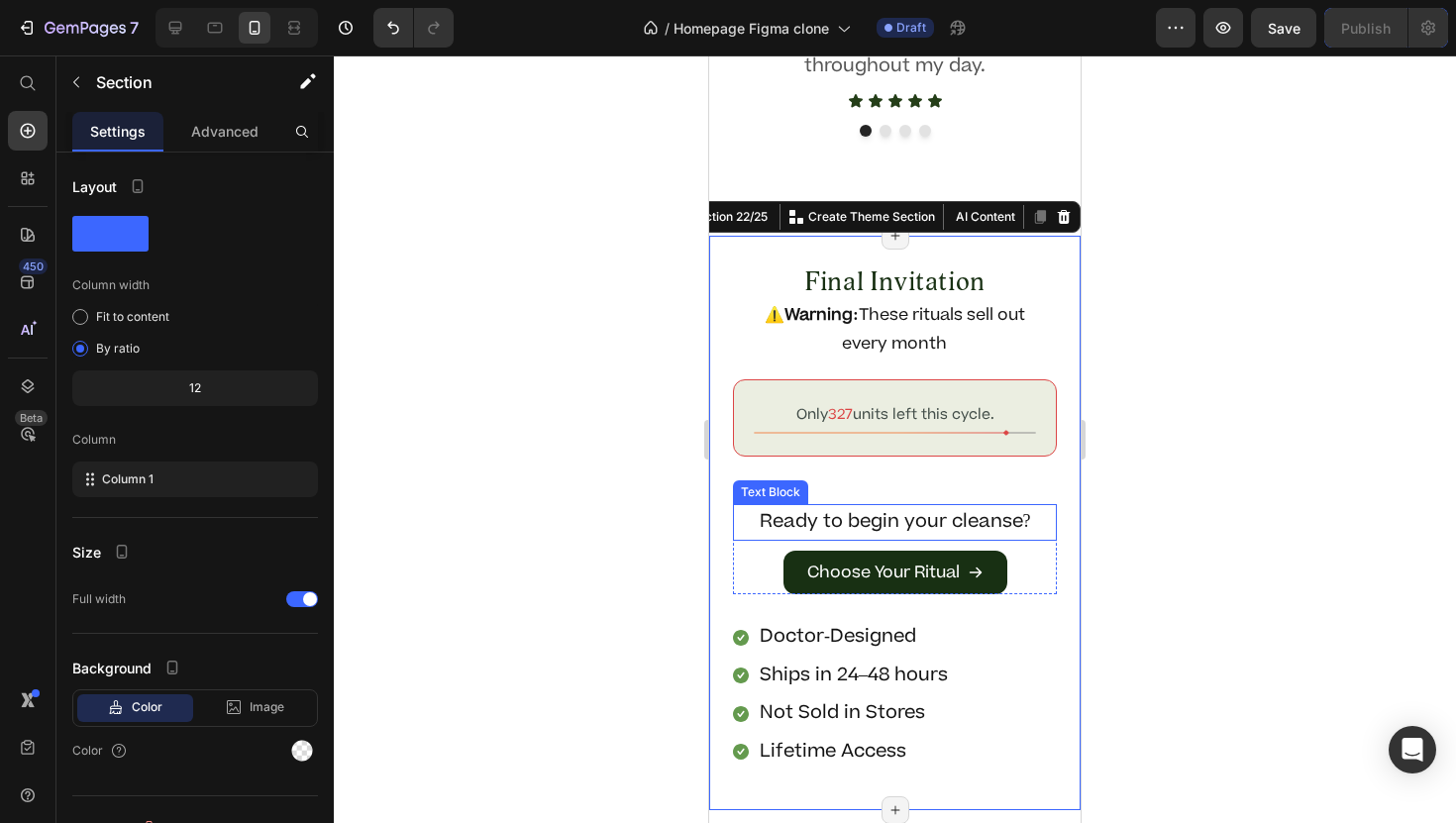 click on "Ready to begin your cleanse?" at bounding box center [894, 522] 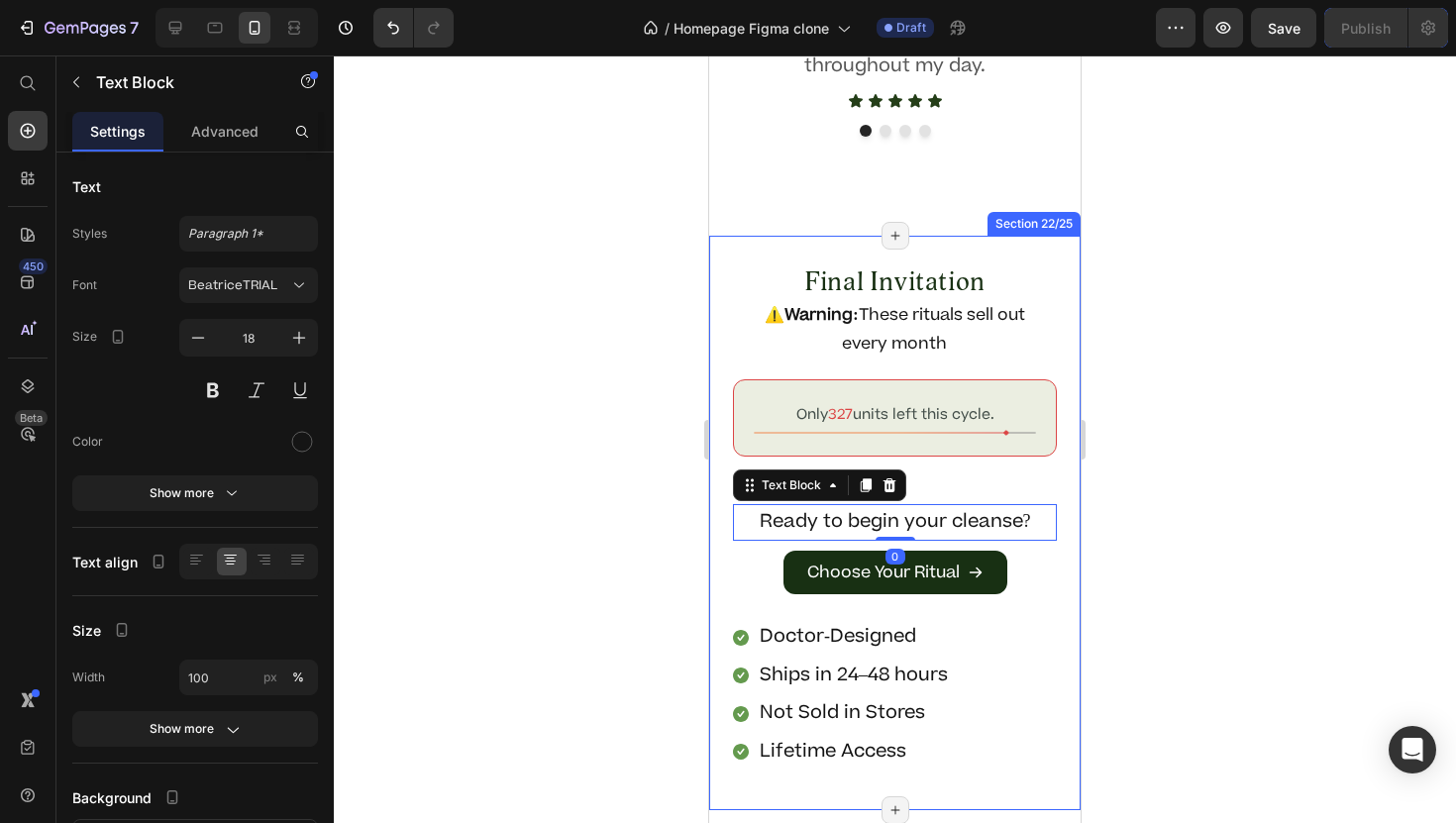 click on "Final Invitation Heading ⚠️ Warning:  These rituals sell out every month Text Block Only  327  units left this cycle. Text Block Image Row Ready to begin your cleanse? Text Block   0
Choose Your Ritual Button Row
Doctor-Designed Item List
Ships in 24–48 hours Item List
Not Sold in Stores  Item List
Lifetime Access Item List Row" at bounding box center (894, 523) 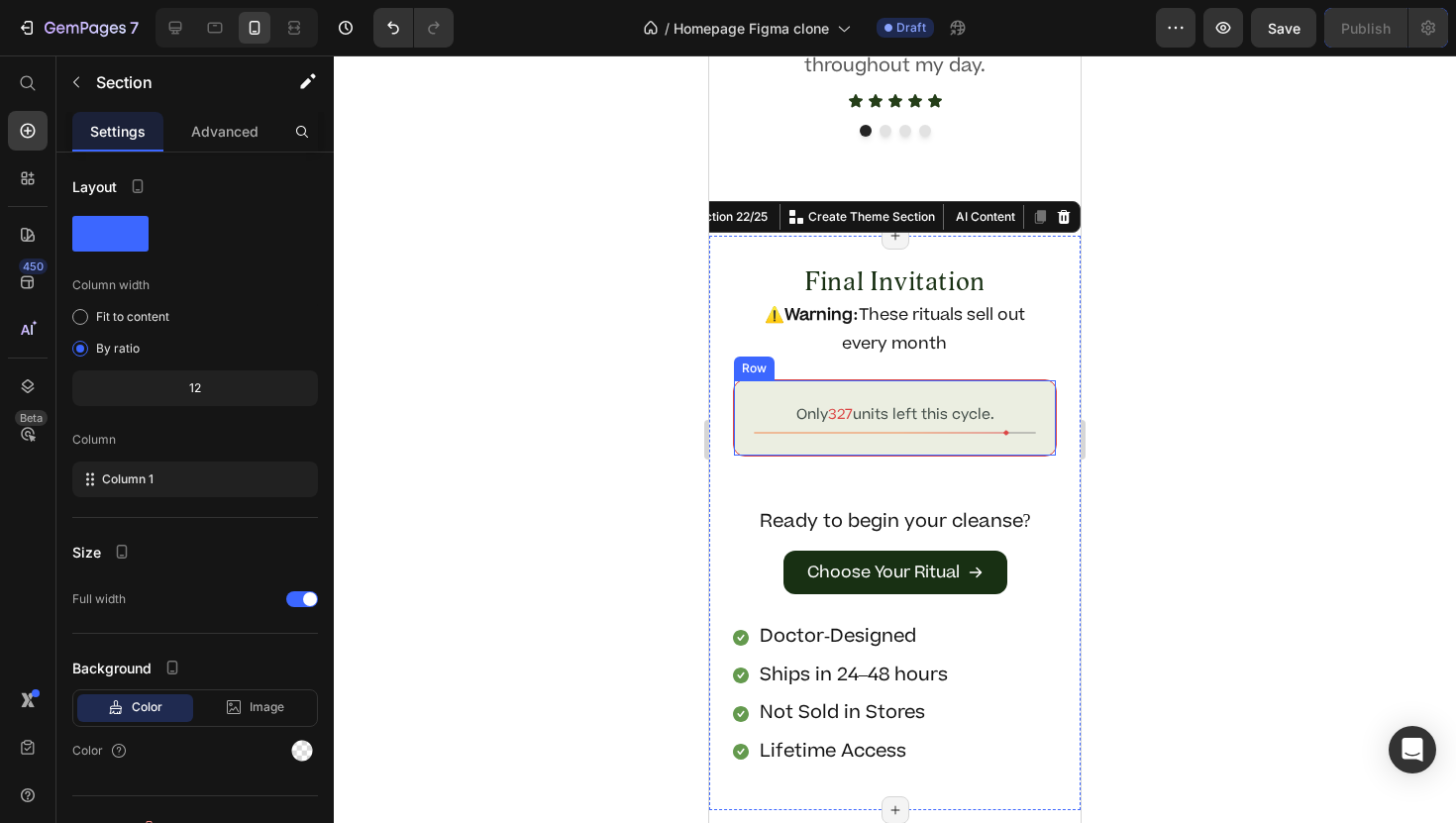 click on "Only  327  units left this cycle. Text Block Image Row" at bounding box center [894, 418] 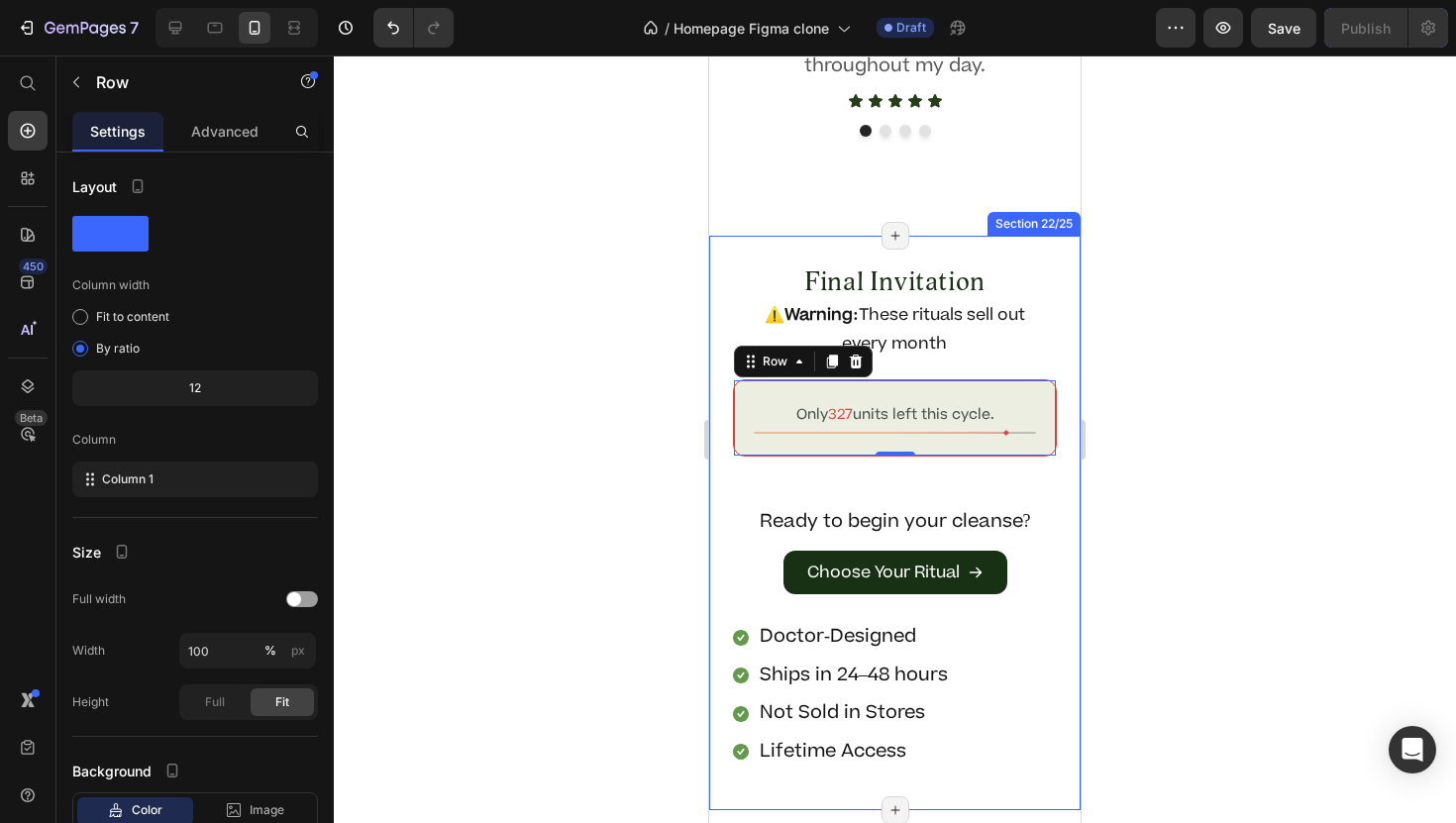click on "Ready to begin your cleanse?" at bounding box center [894, 522] 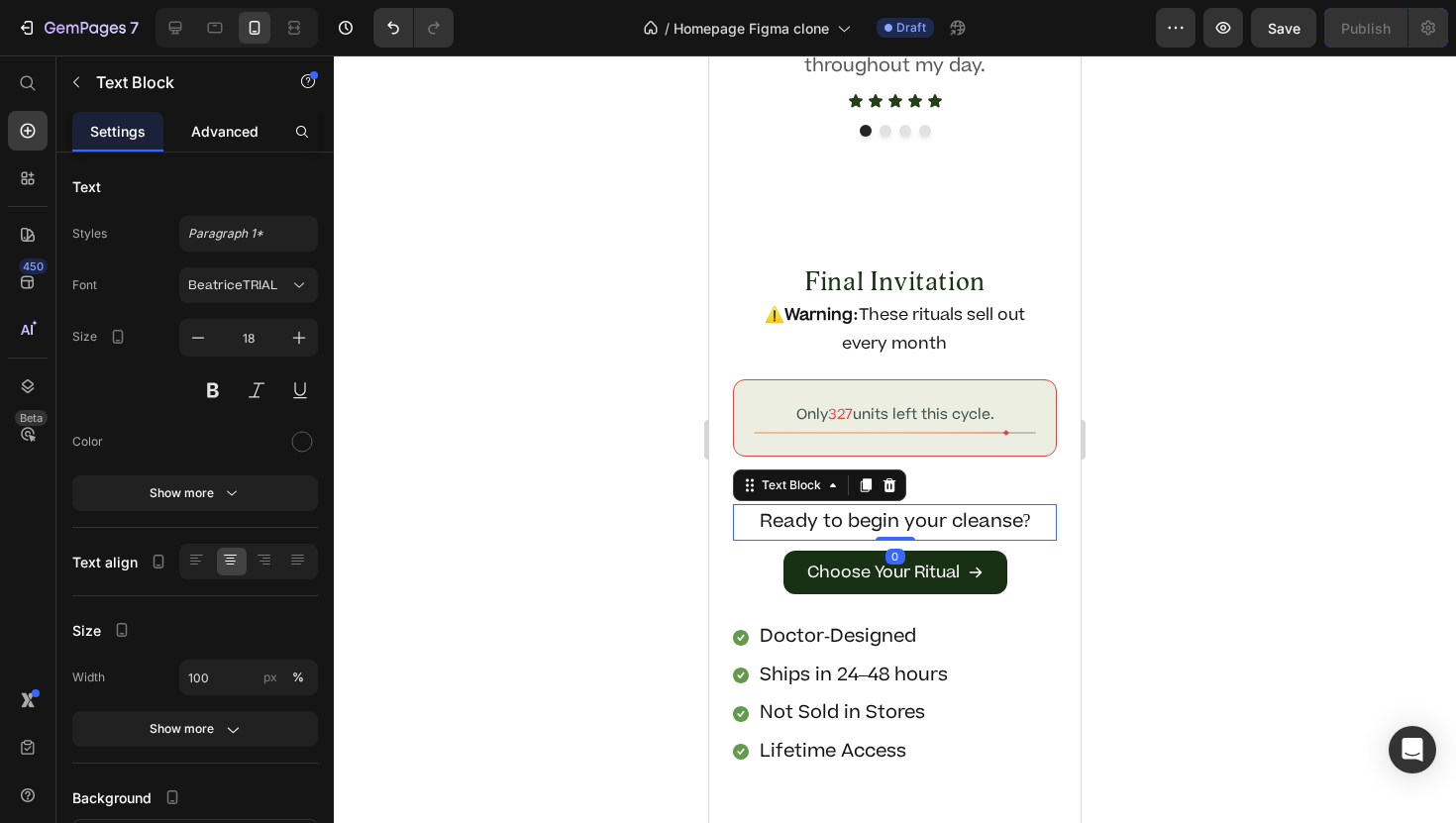 click on "Advanced" 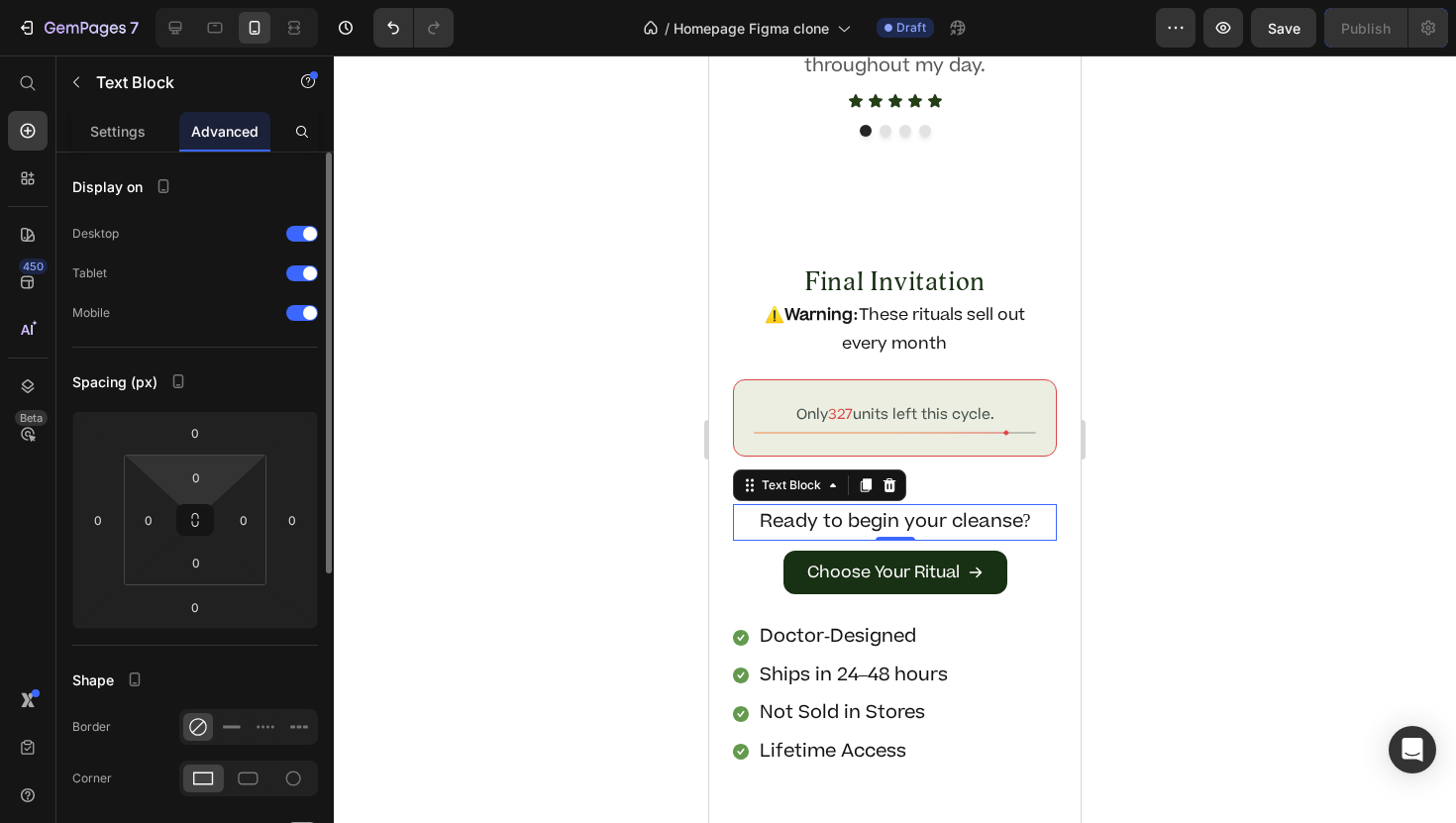 scroll, scrollTop: 6, scrollLeft: 0, axis: vertical 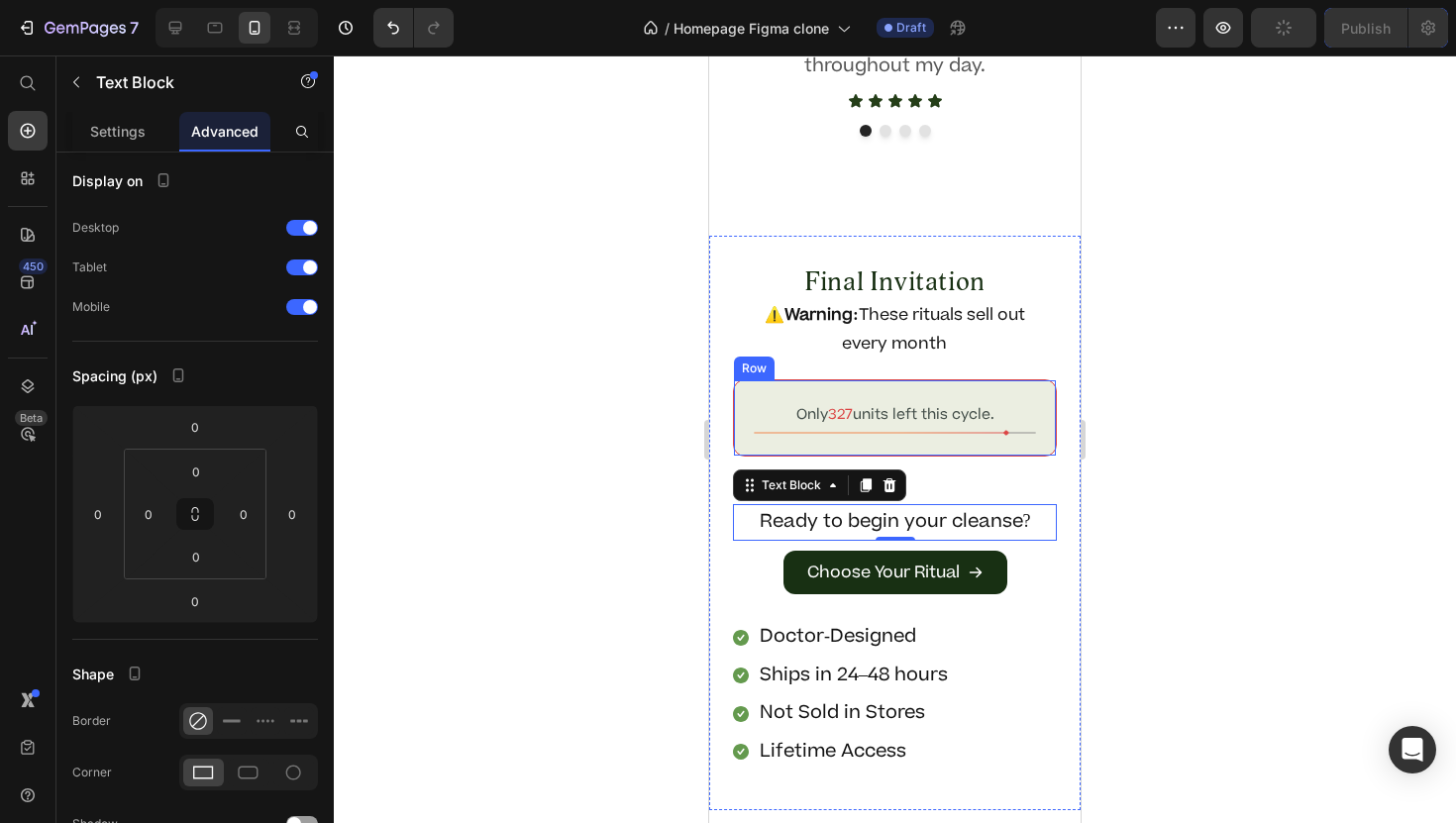 click on "Only  327  units left this cycle. Text Block Image Row" at bounding box center [894, 418] 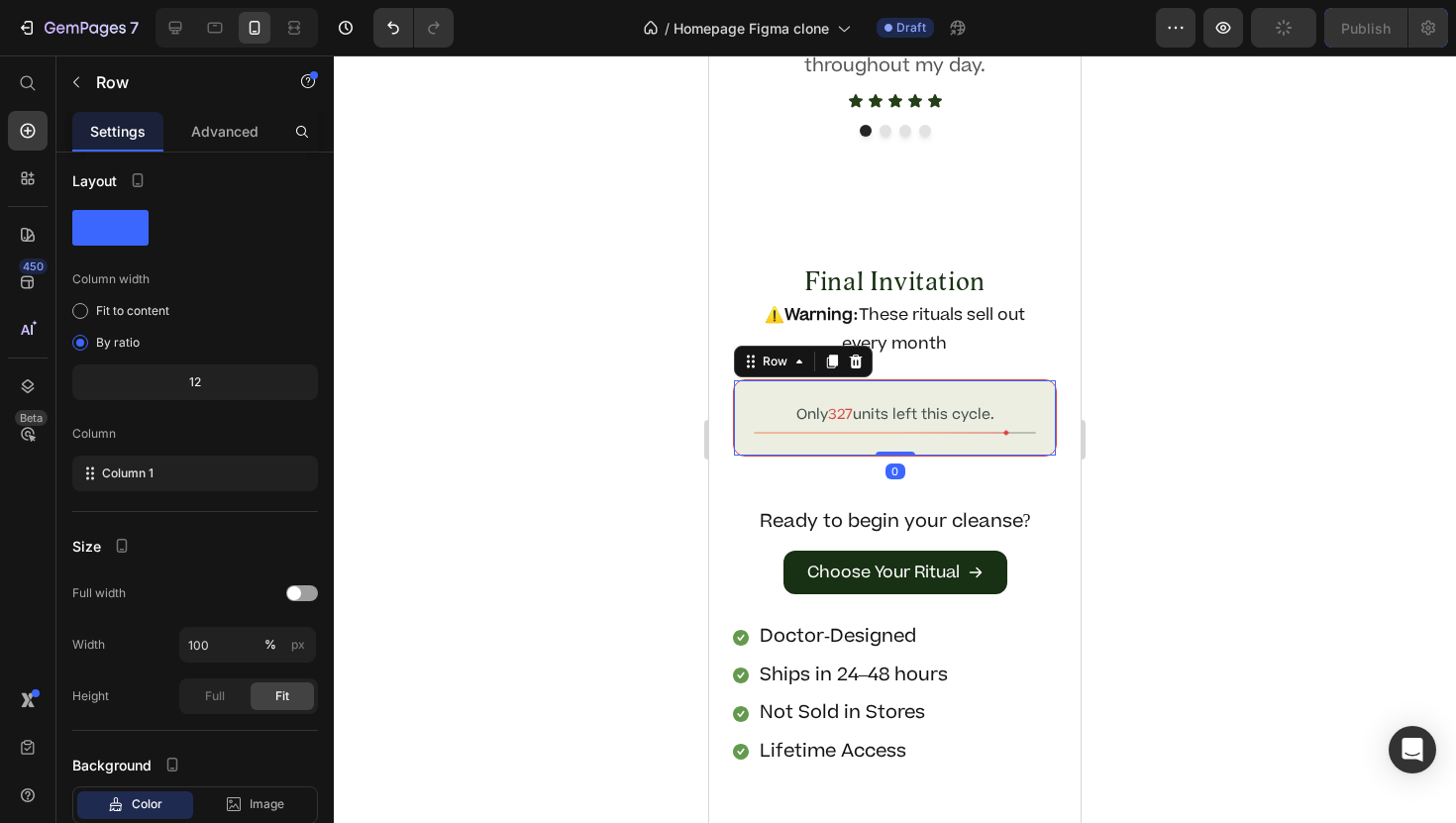scroll, scrollTop: 0, scrollLeft: 0, axis: both 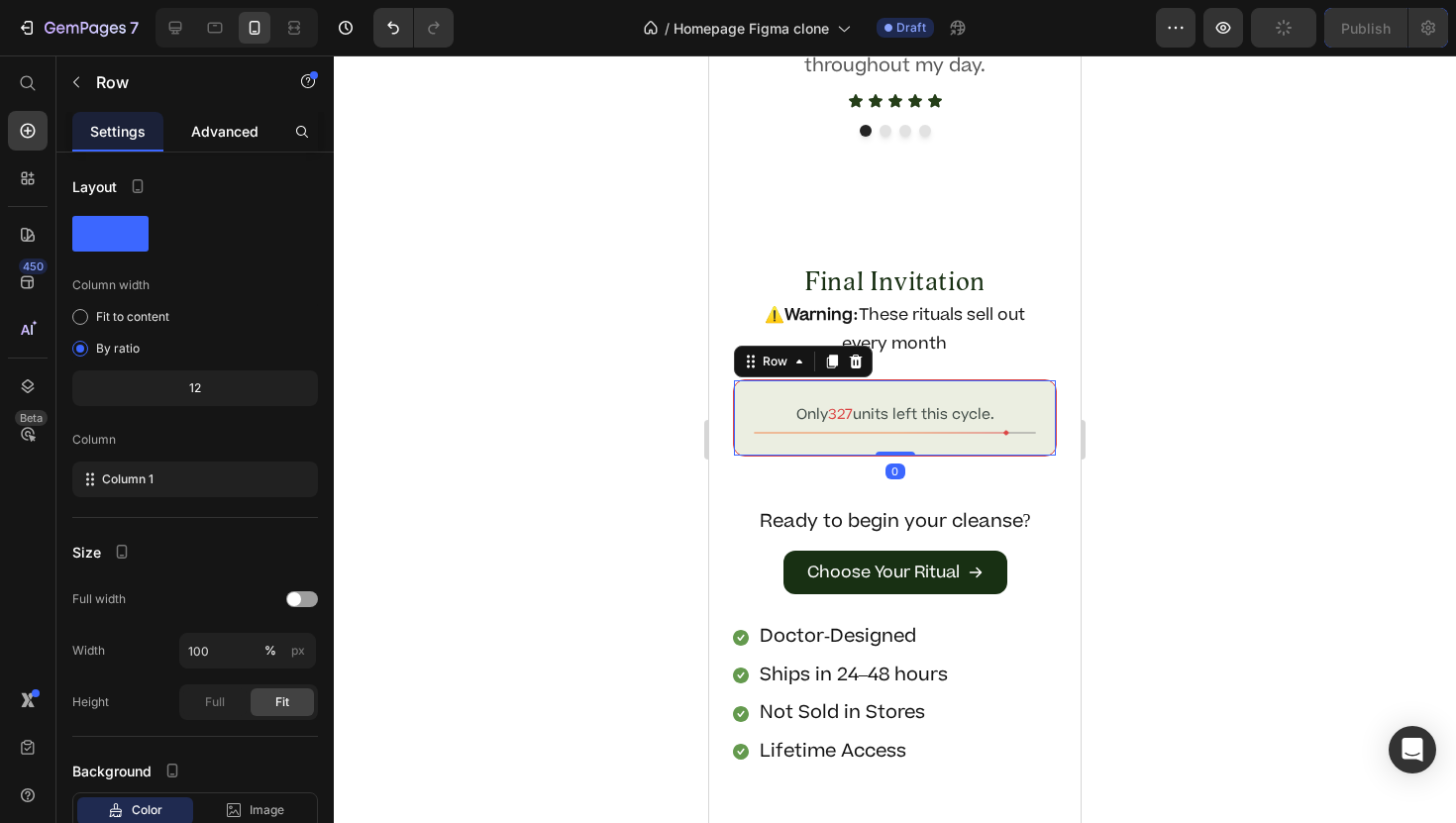 click on "Advanced" at bounding box center (225, 131) 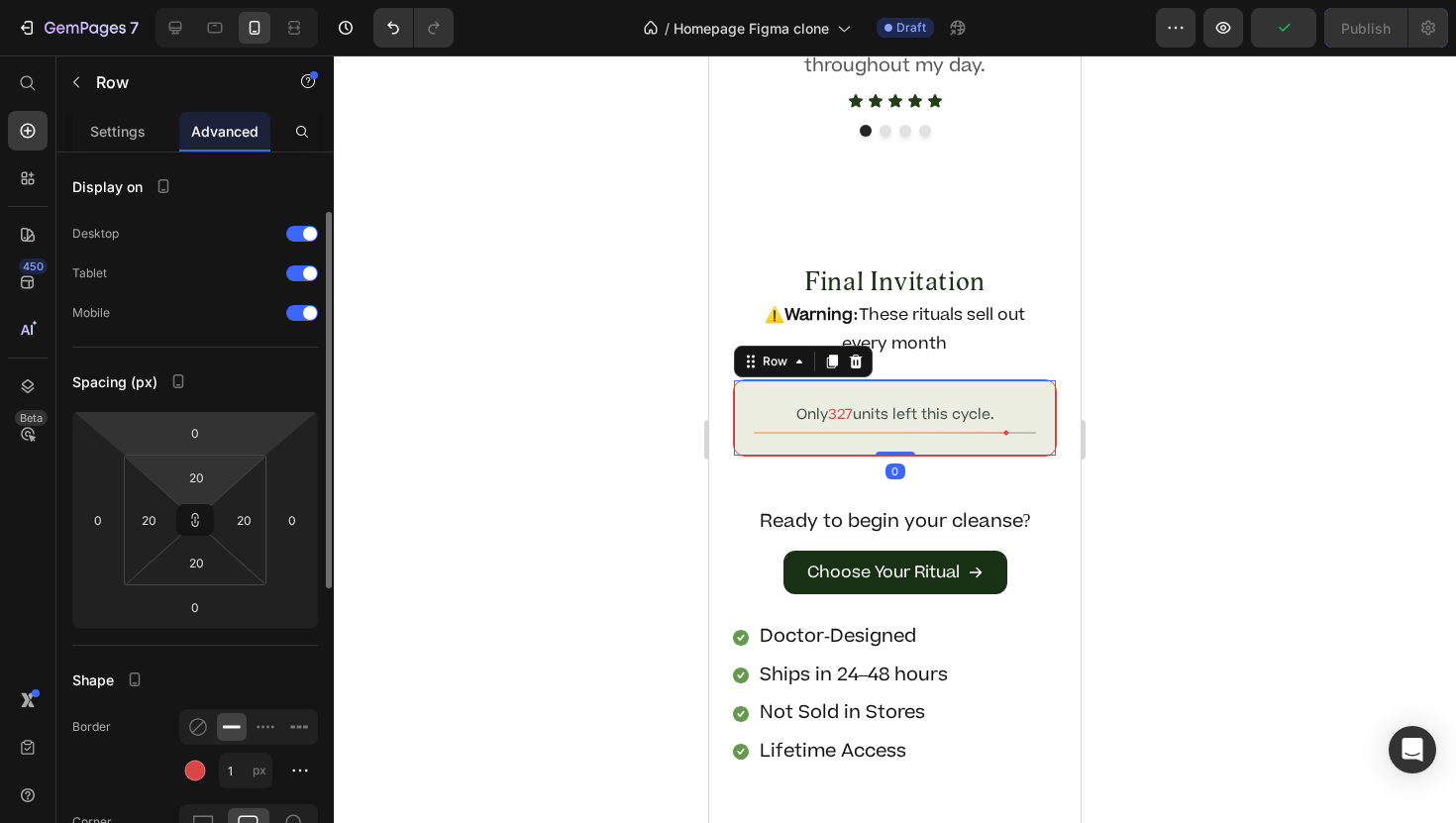 scroll, scrollTop: 42, scrollLeft: 0, axis: vertical 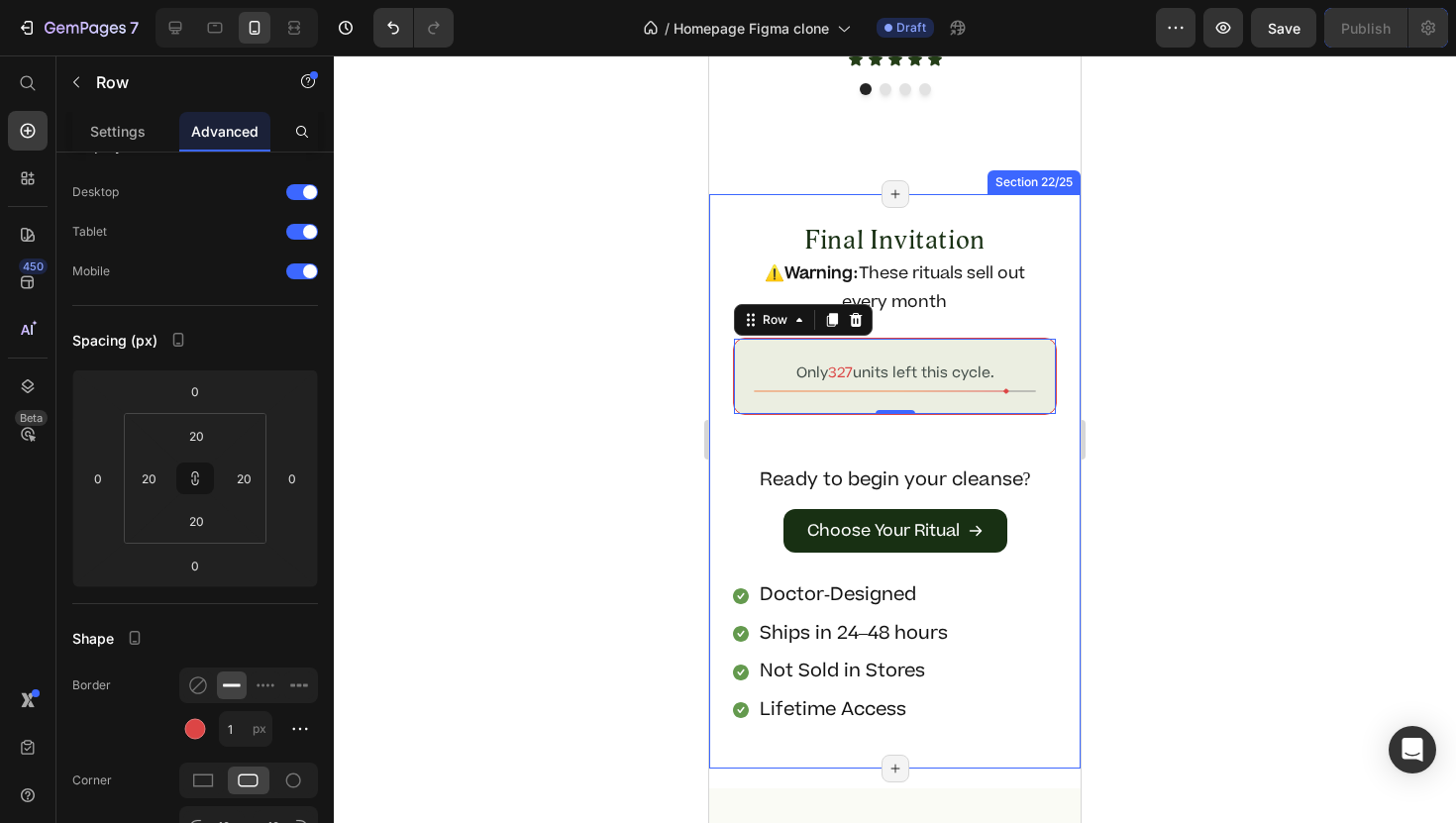 click on "Final Invitation Heading ⚠️ Warning:  These rituals sell out every month Text Block Only  327  units left this cycle. Text Block Image Row   0 Ready to begin your cleanse? Text Block
Choose Your Ritual Button Row
Doctor-Designed Item List
Ships in 24–48 hours Item List
Not Sold in Stores  Item List
Lifetime Access Item List Row Section 22/25 Page has reached Shopify’s 25 section-limit Page has reached Shopify’s 25 section-limit" at bounding box center (894, 481) 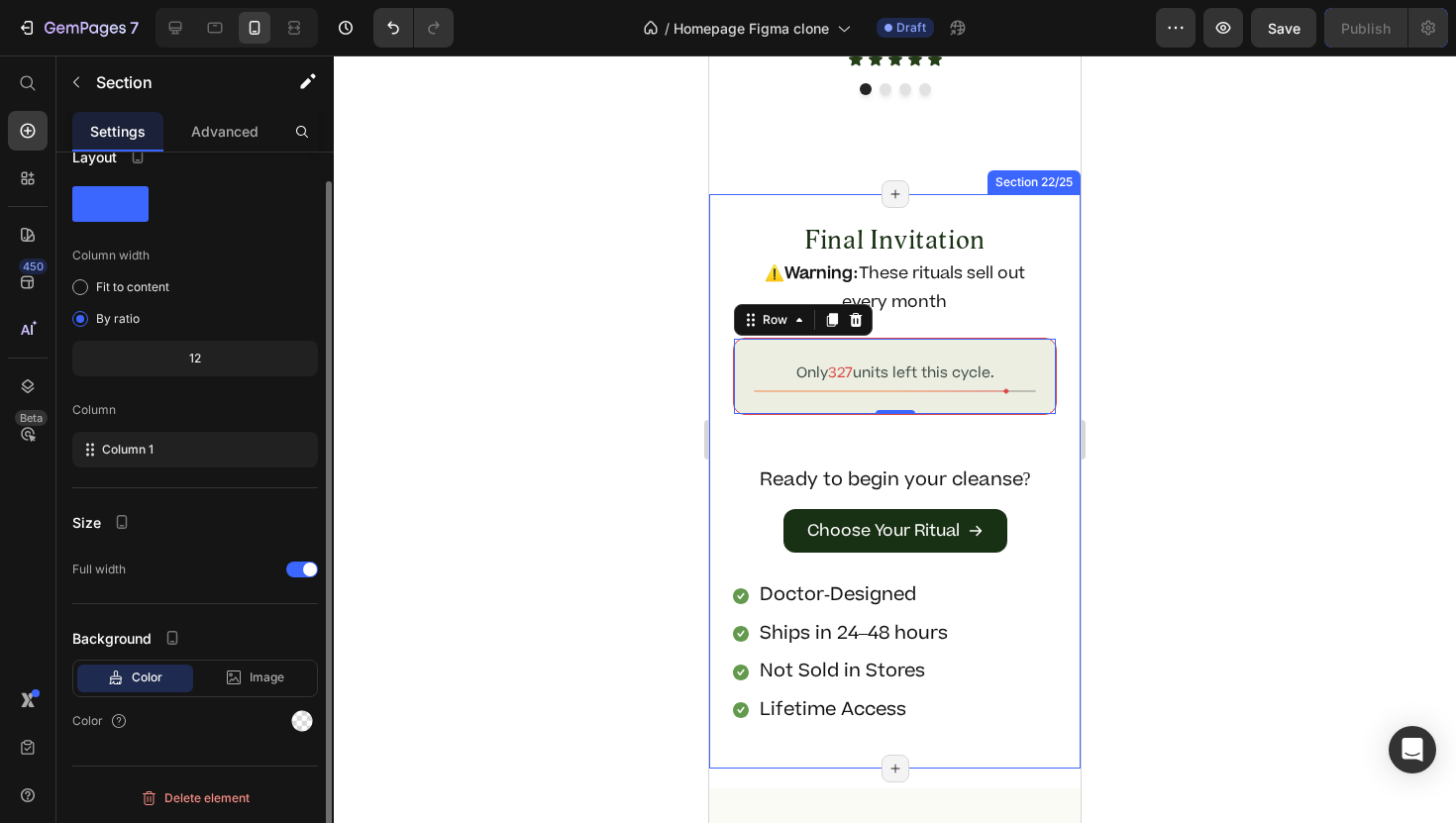 scroll, scrollTop: 0, scrollLeft: 0, axis: both 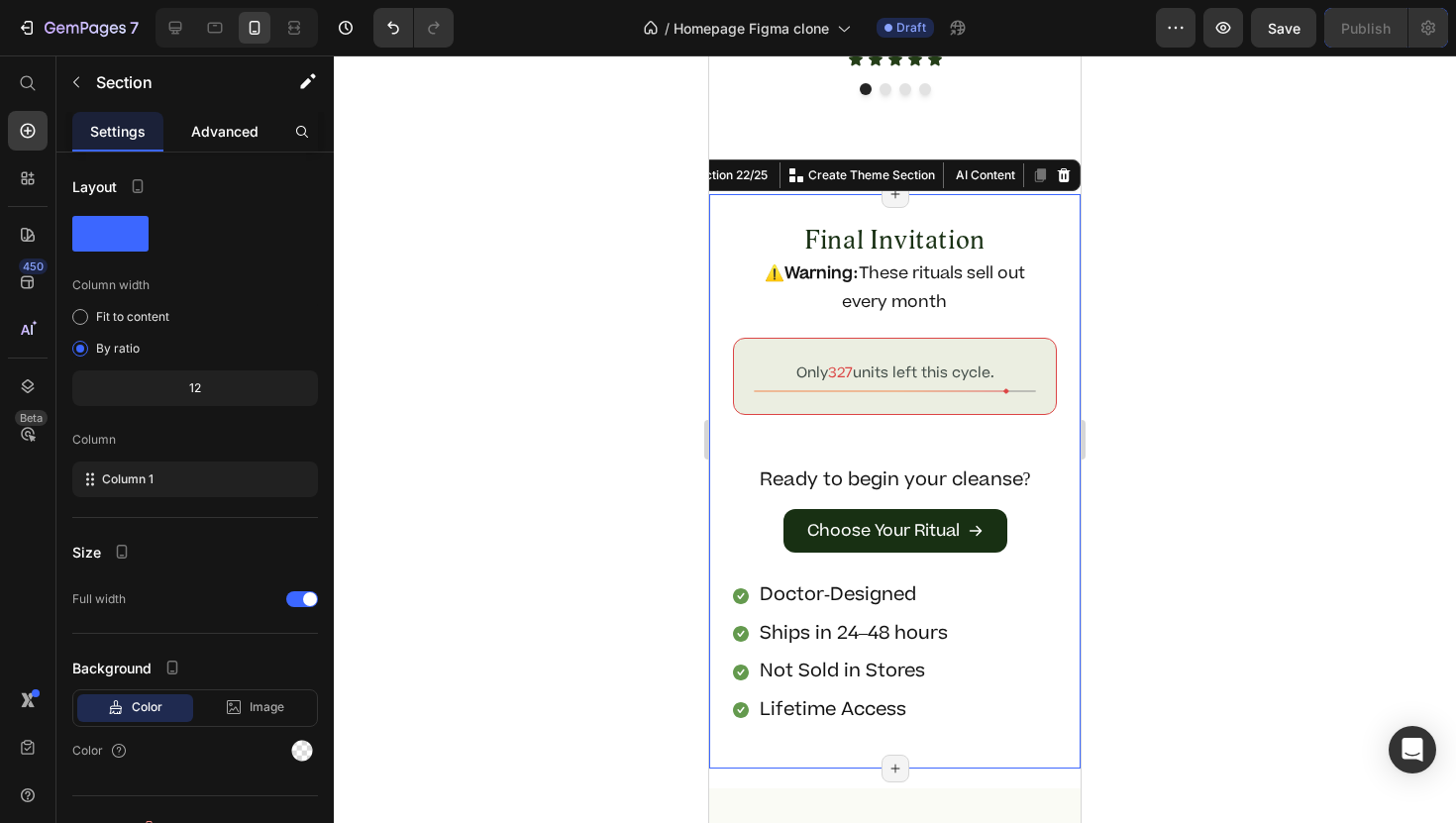 click on "Advanced" 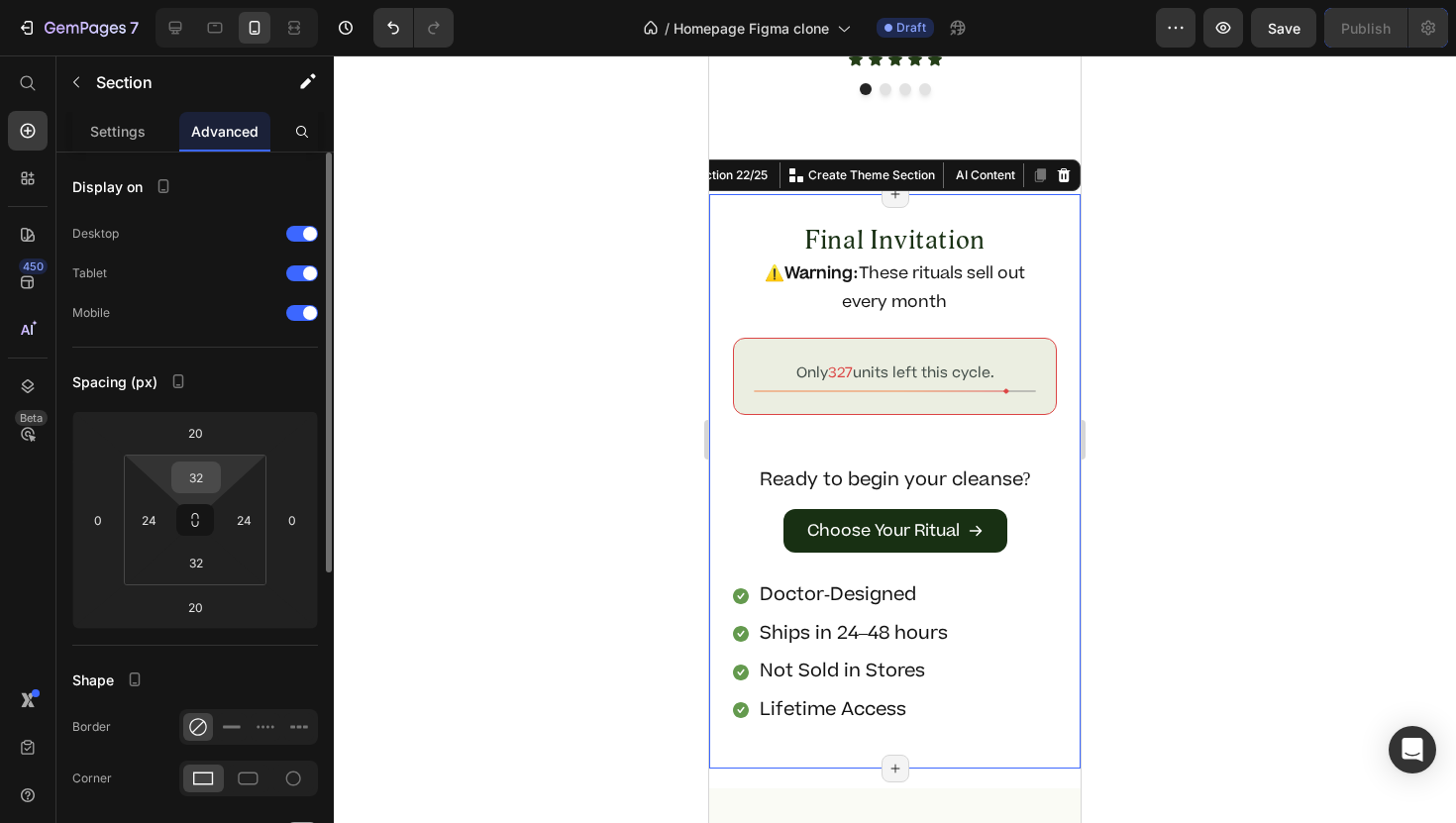click on "32" at bounding box center (196, 477) 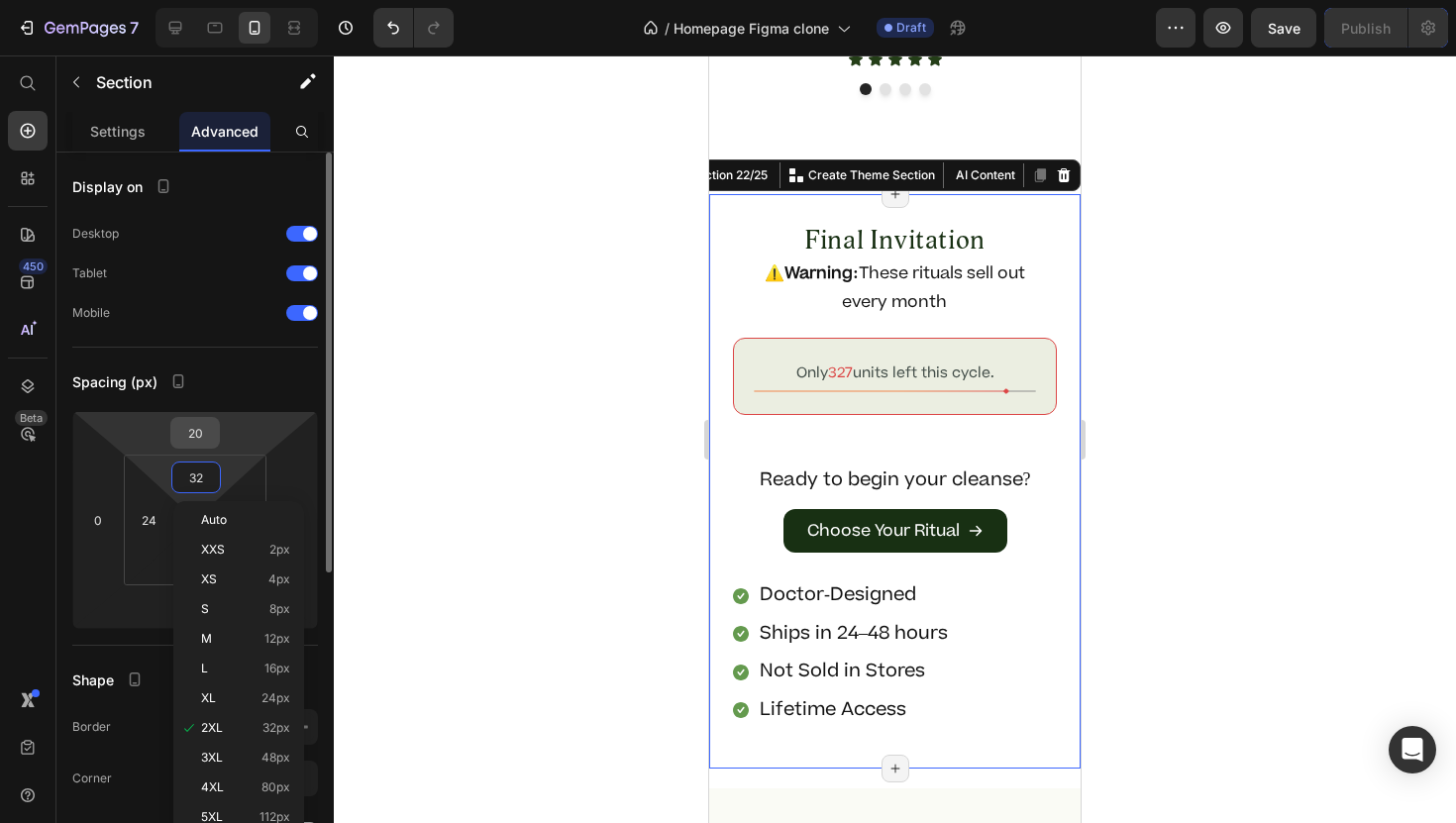 click on "20" at bounding box center (195, 433) 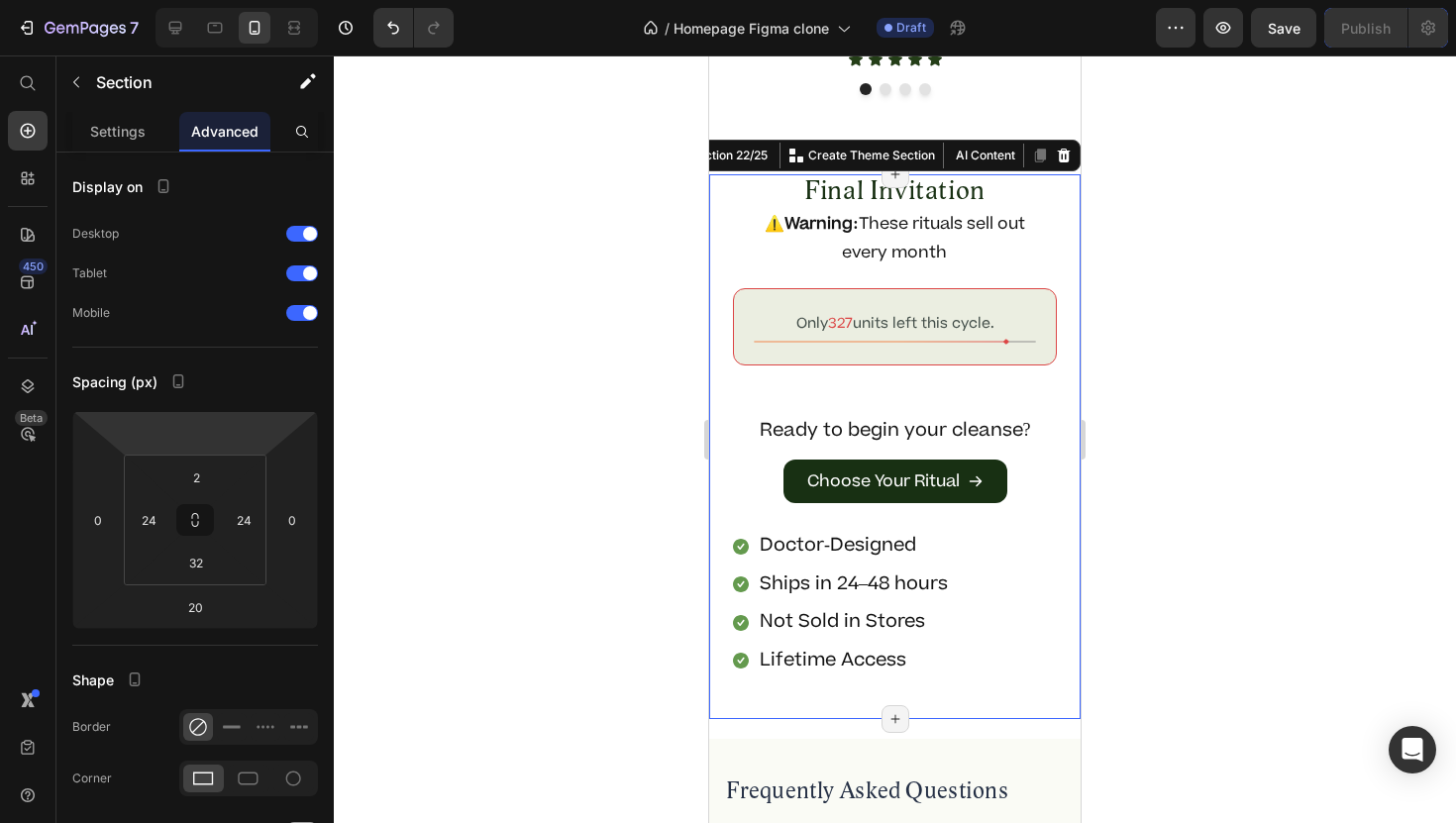 type on "0" 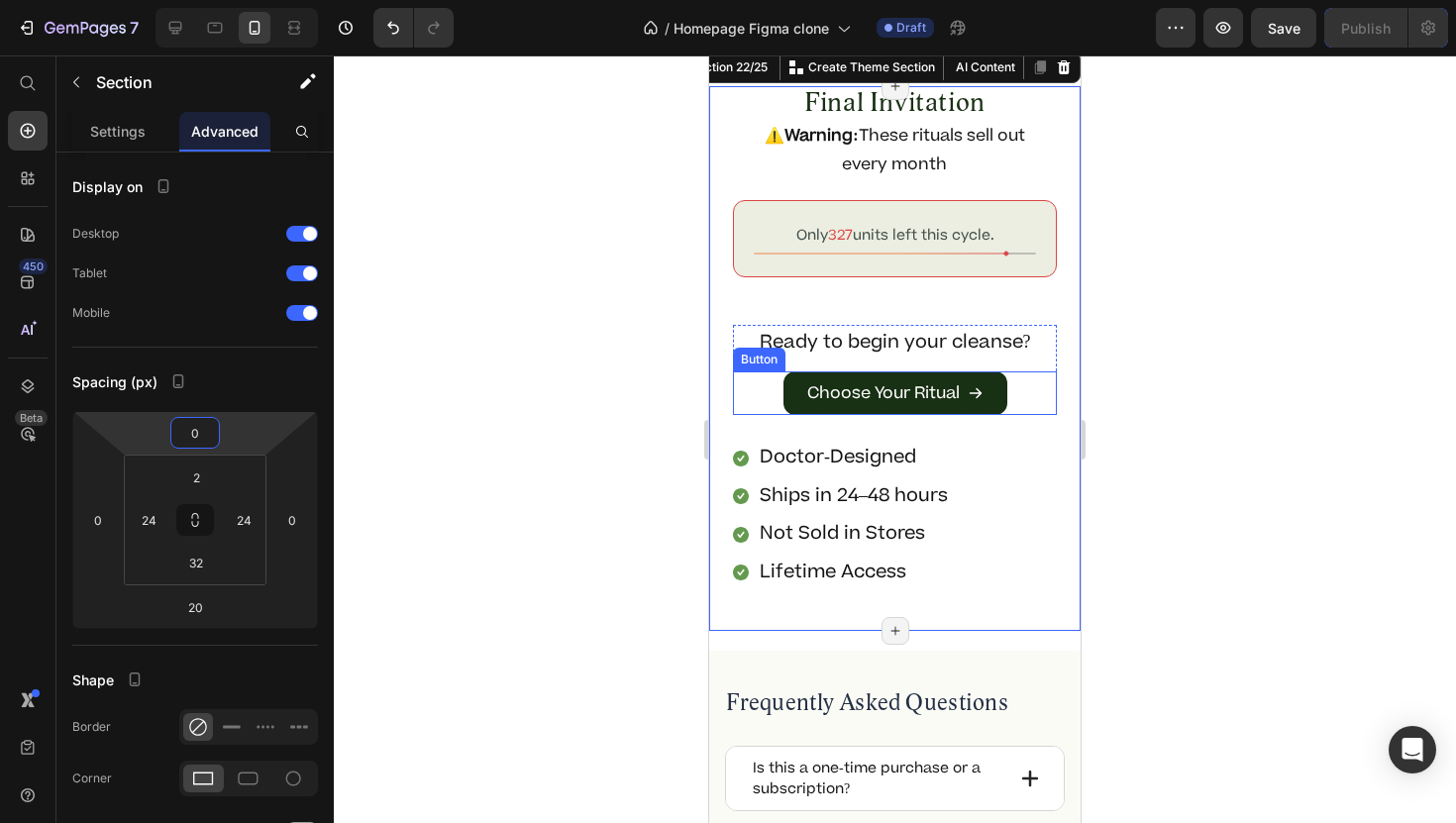 scroll, scrollTop: 14946, scrollLeft: 0, axis: vertical 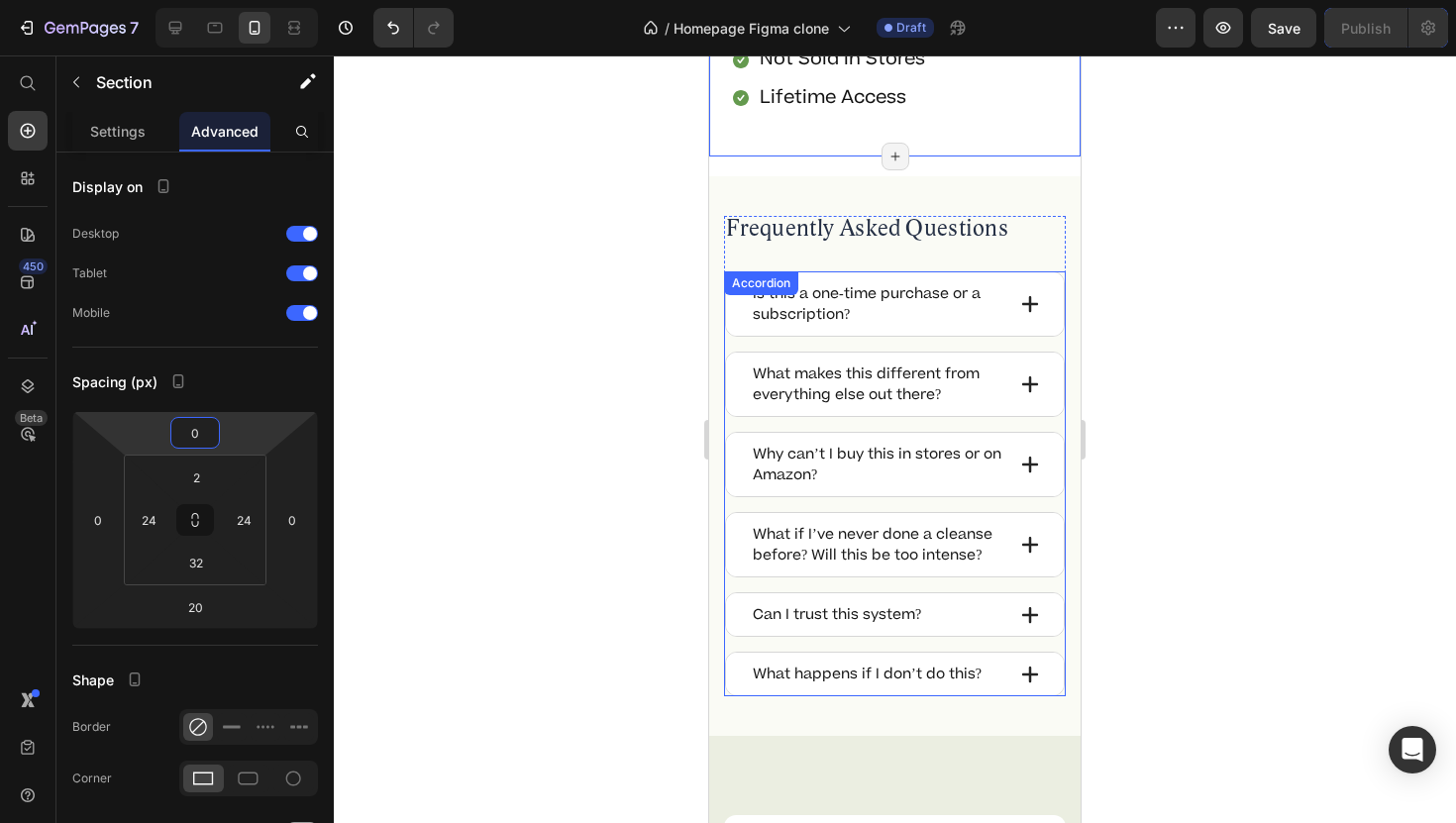 click on "Frequently Asked Questions" at bounding box center (894, 230) 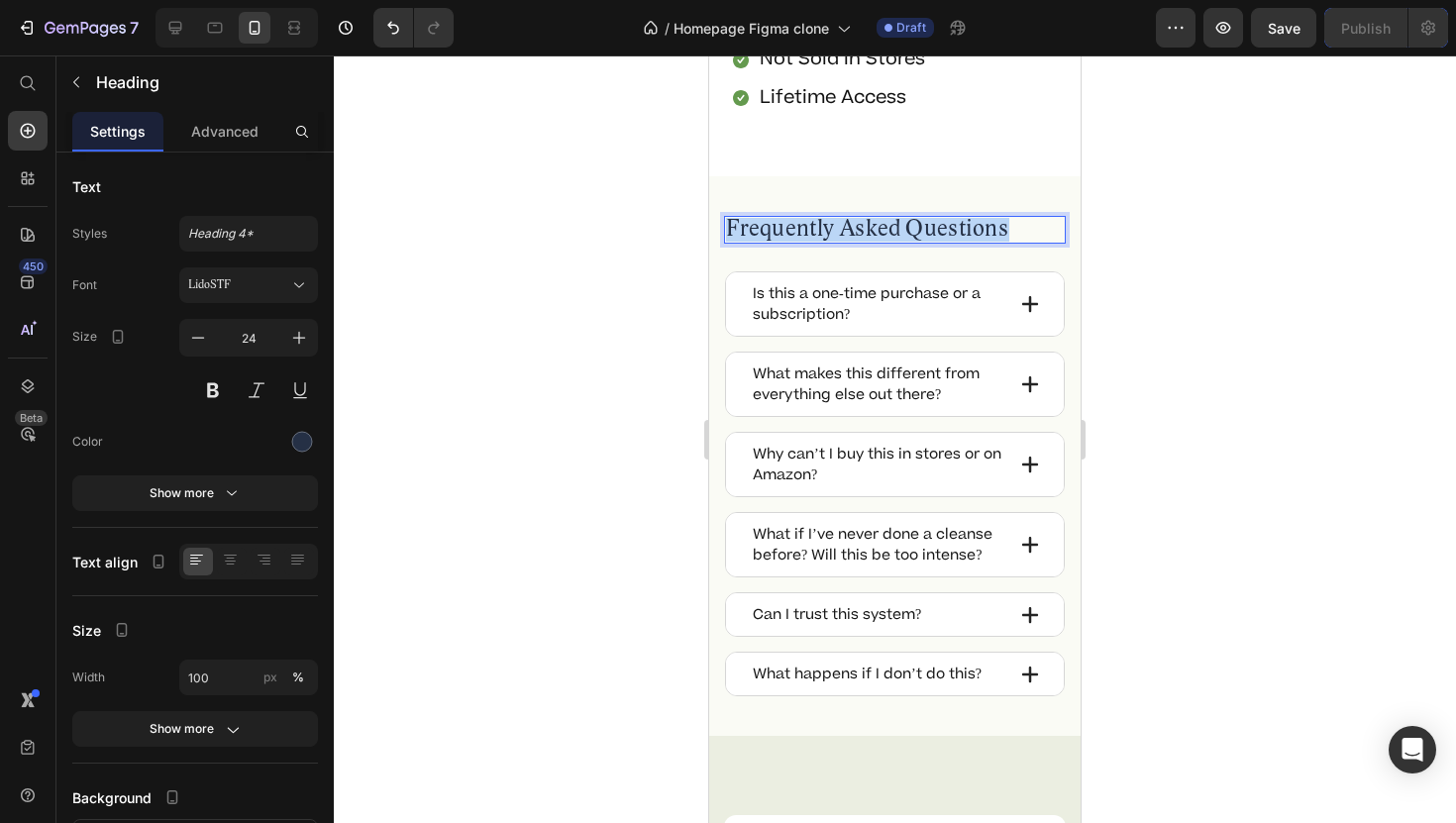 click on "Frequently Asked Questions" at bounding box center [894, 230] 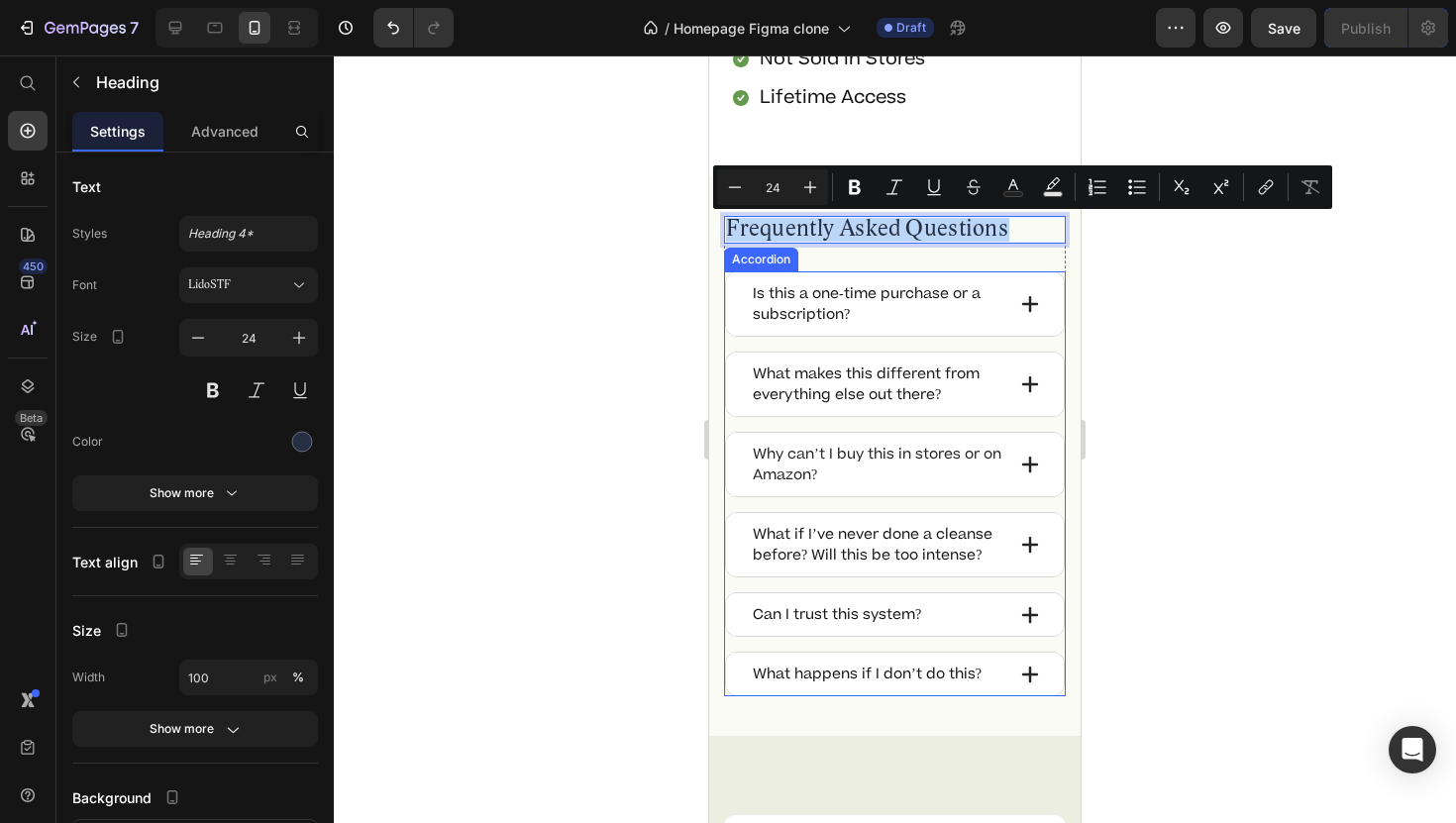 scroll, scrollTop: 15741, scrollLeft: 0, axis: vertical 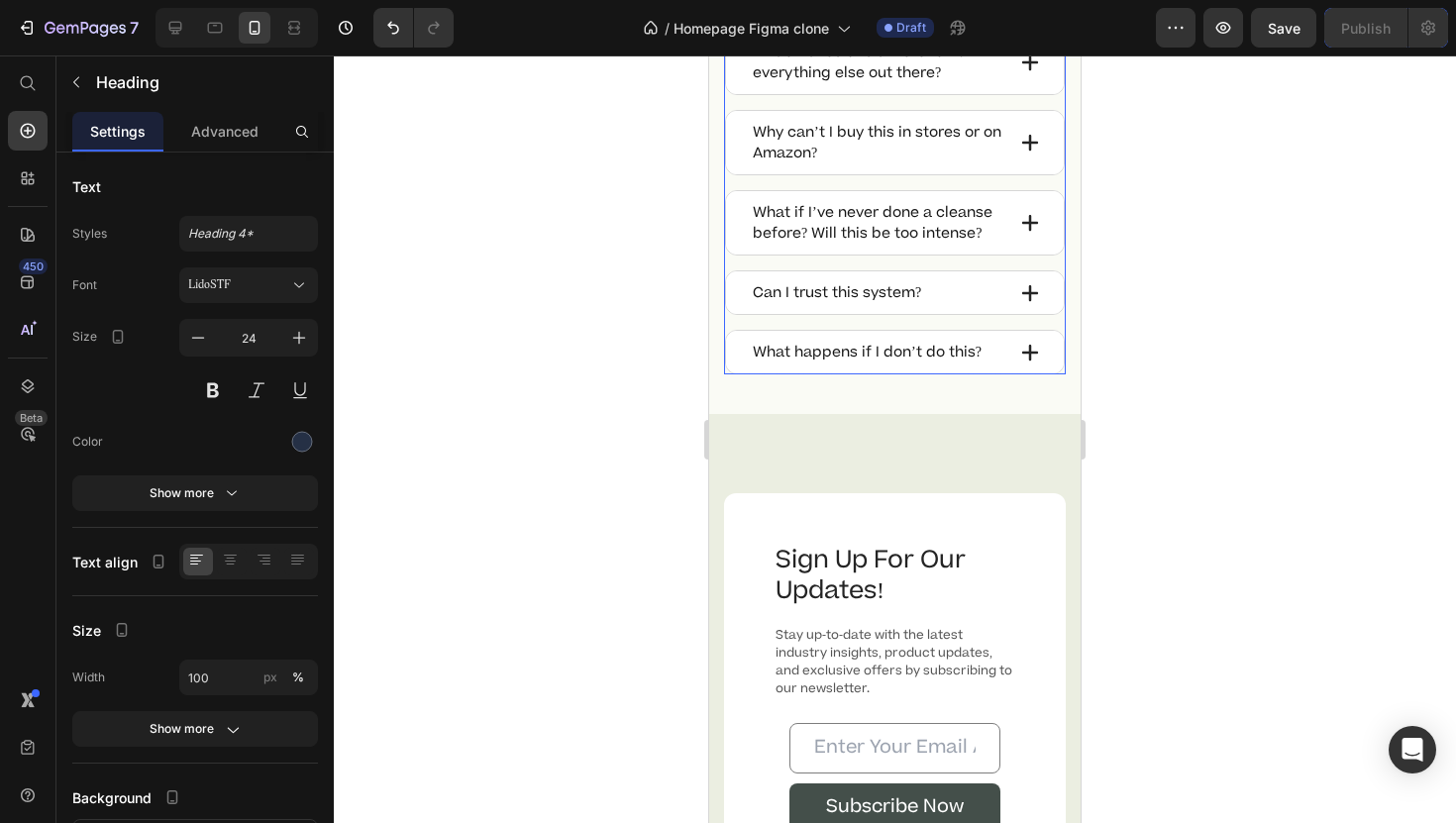 click on "Sign Up For Our Updates! Heading Stay up-to-date with the latest industry insights, product updates, and exclusive offers by subscribing to our newsletter. Text block Email Field   Subscribe Now Submit Button Row Newsletter Row Section 24/25 Page has reached Shopify’s 25 section-limit Page has reached Shopify’s 25 section-limit" at bounding box center (894, 698) 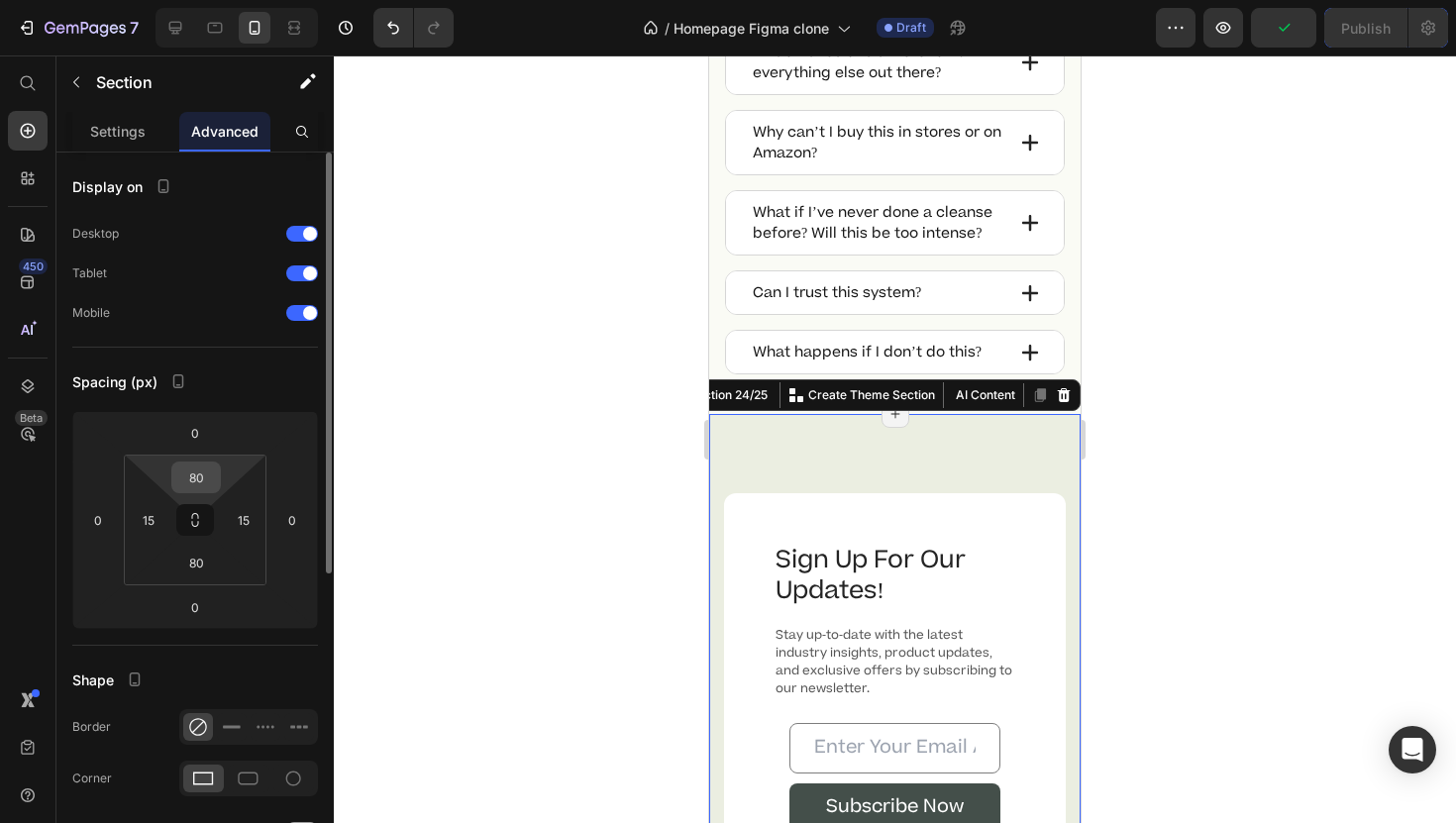 click on "80" at bounding box center (196, 477) 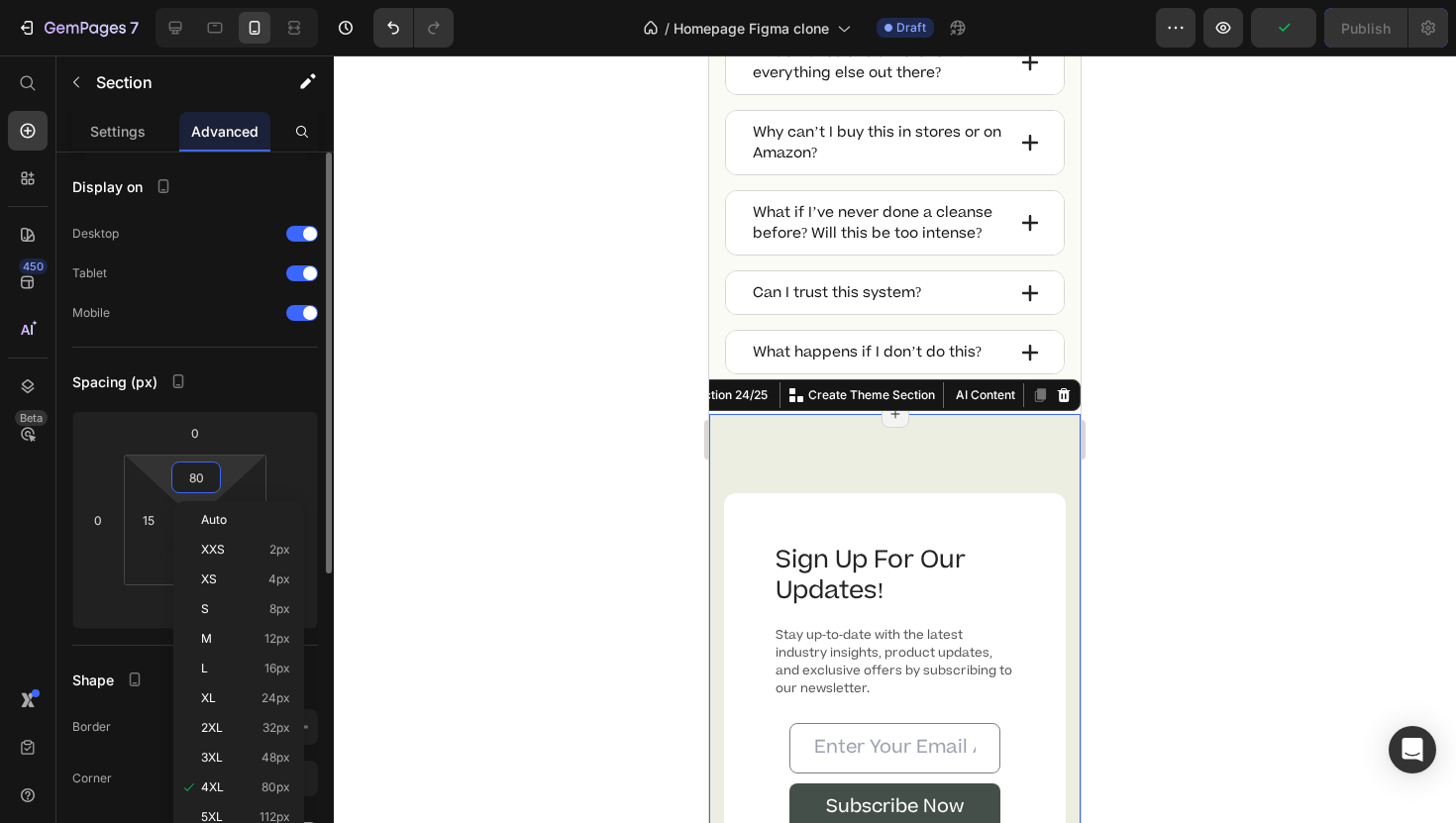 click on "80" at bounding box center [196, 477] 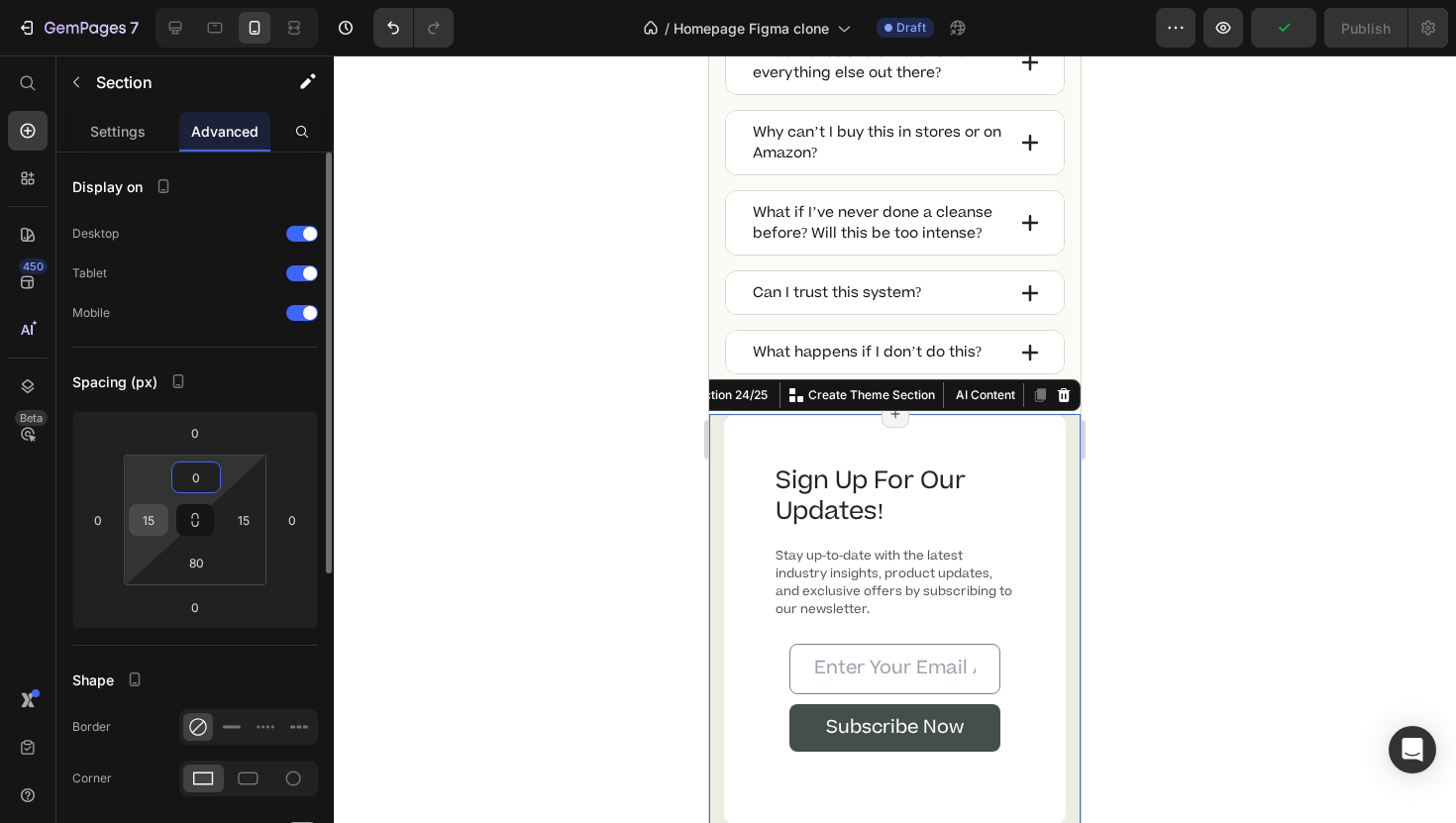 type on "0" 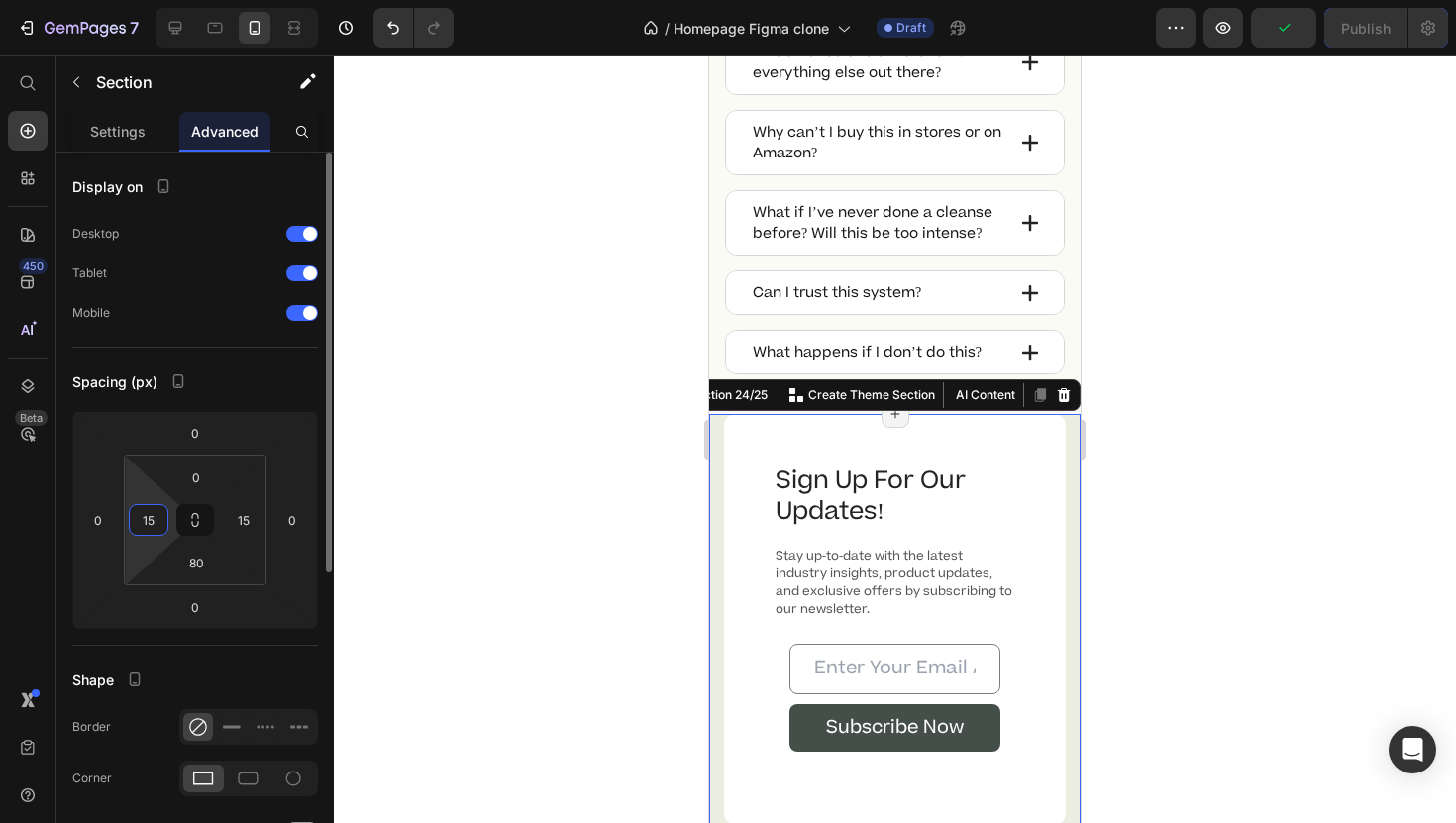 click on "15" at bounding box center [149, 520] 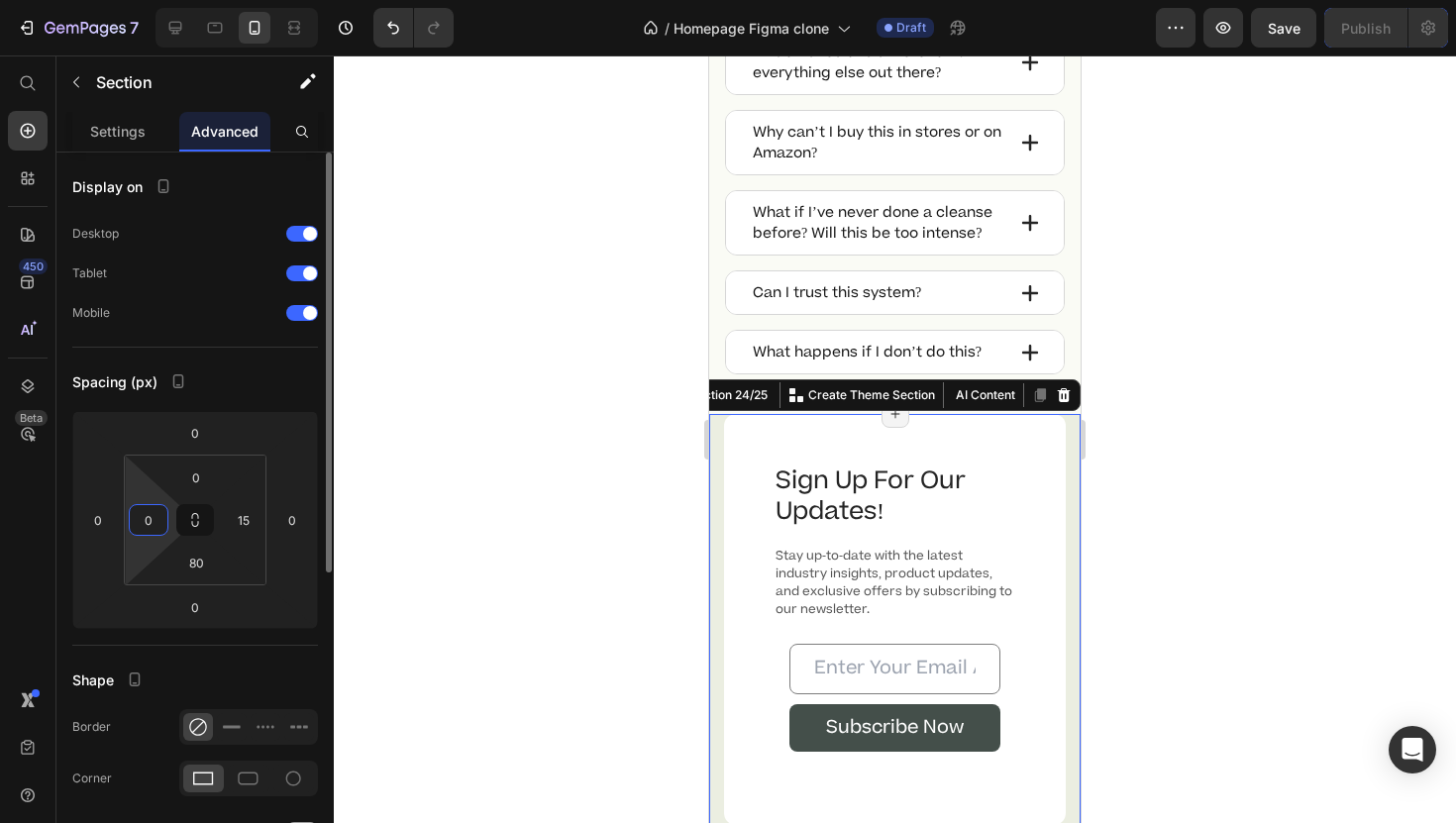 type on "0" 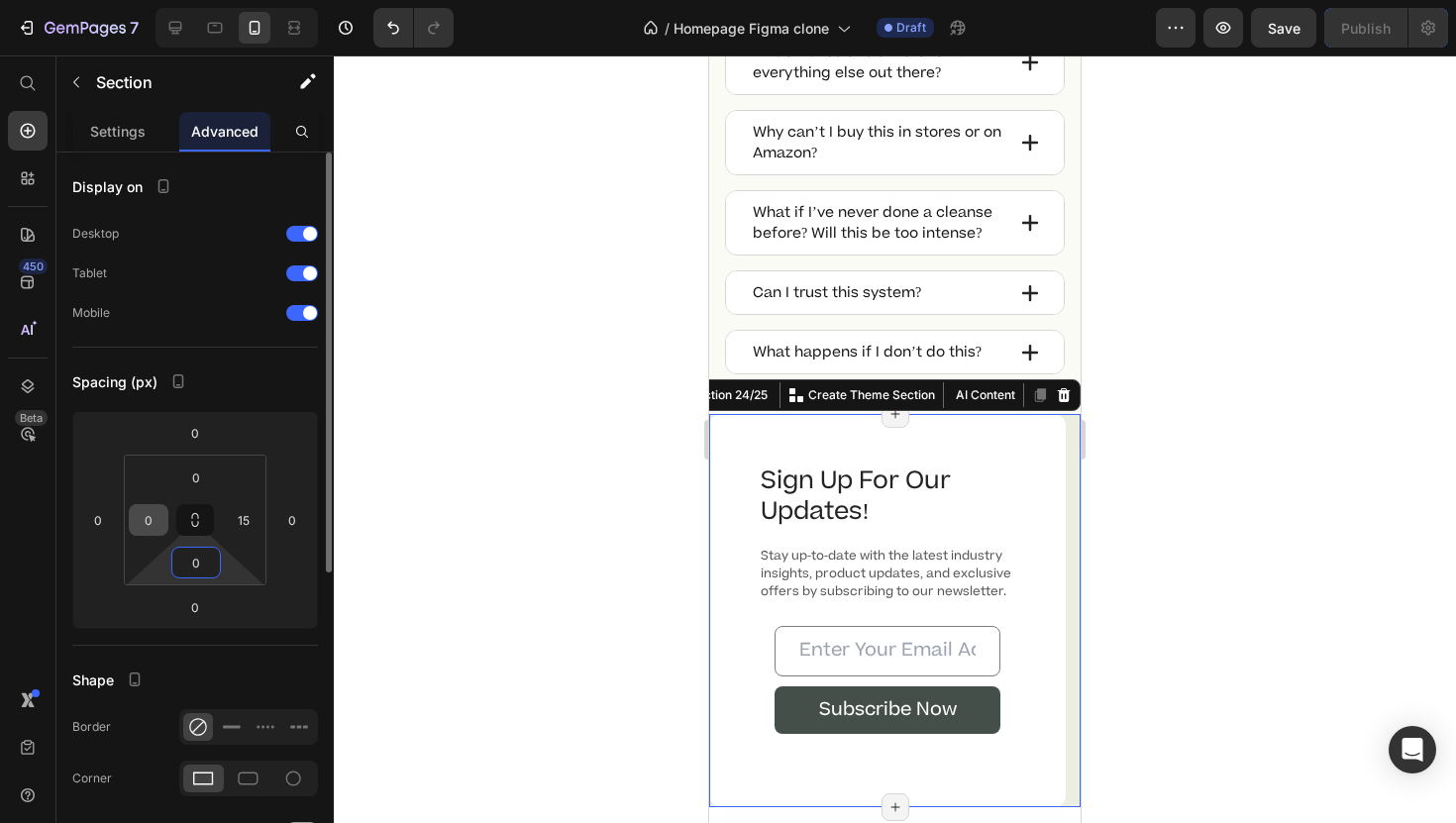 type on "0" 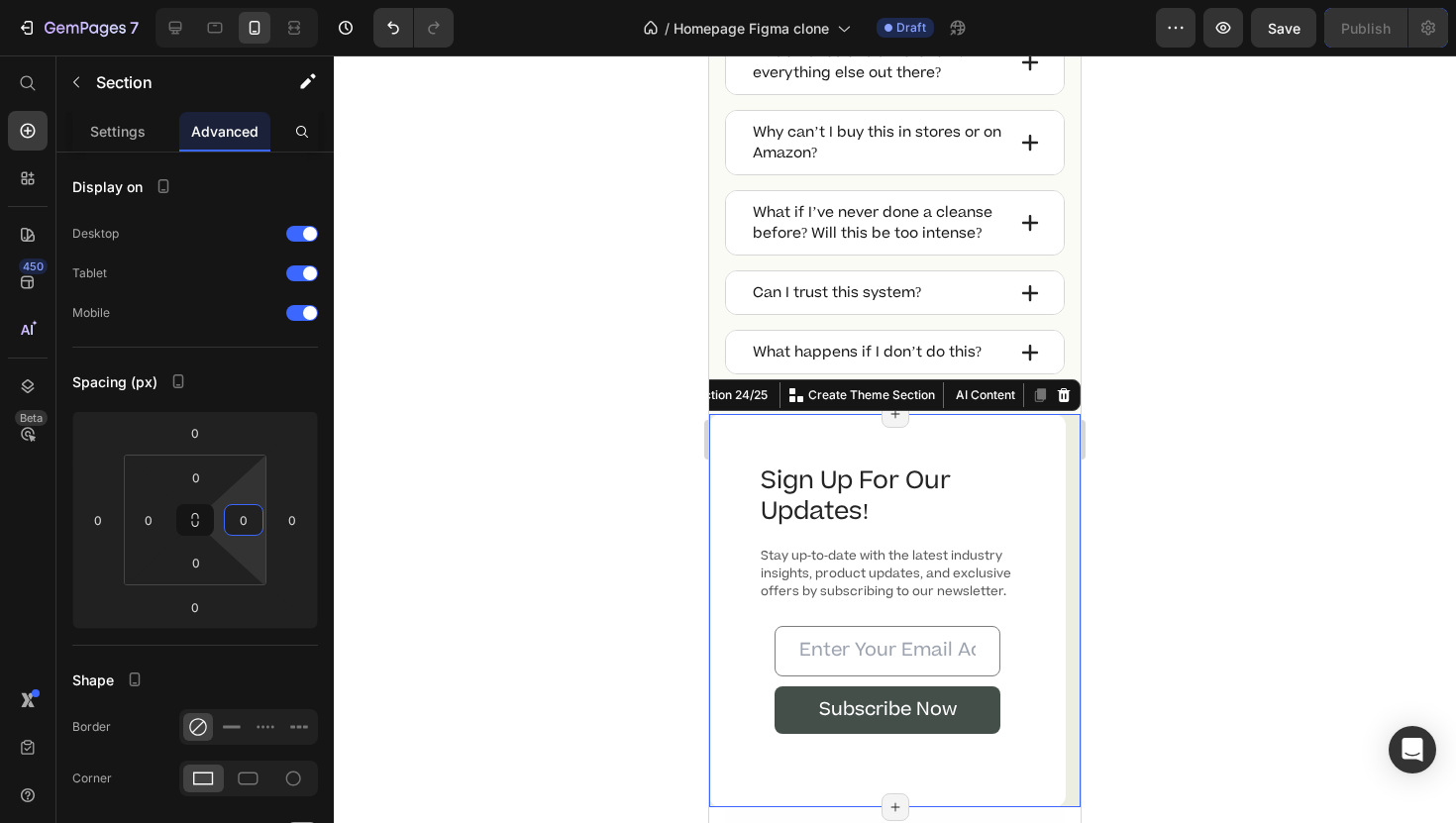 type on "0" 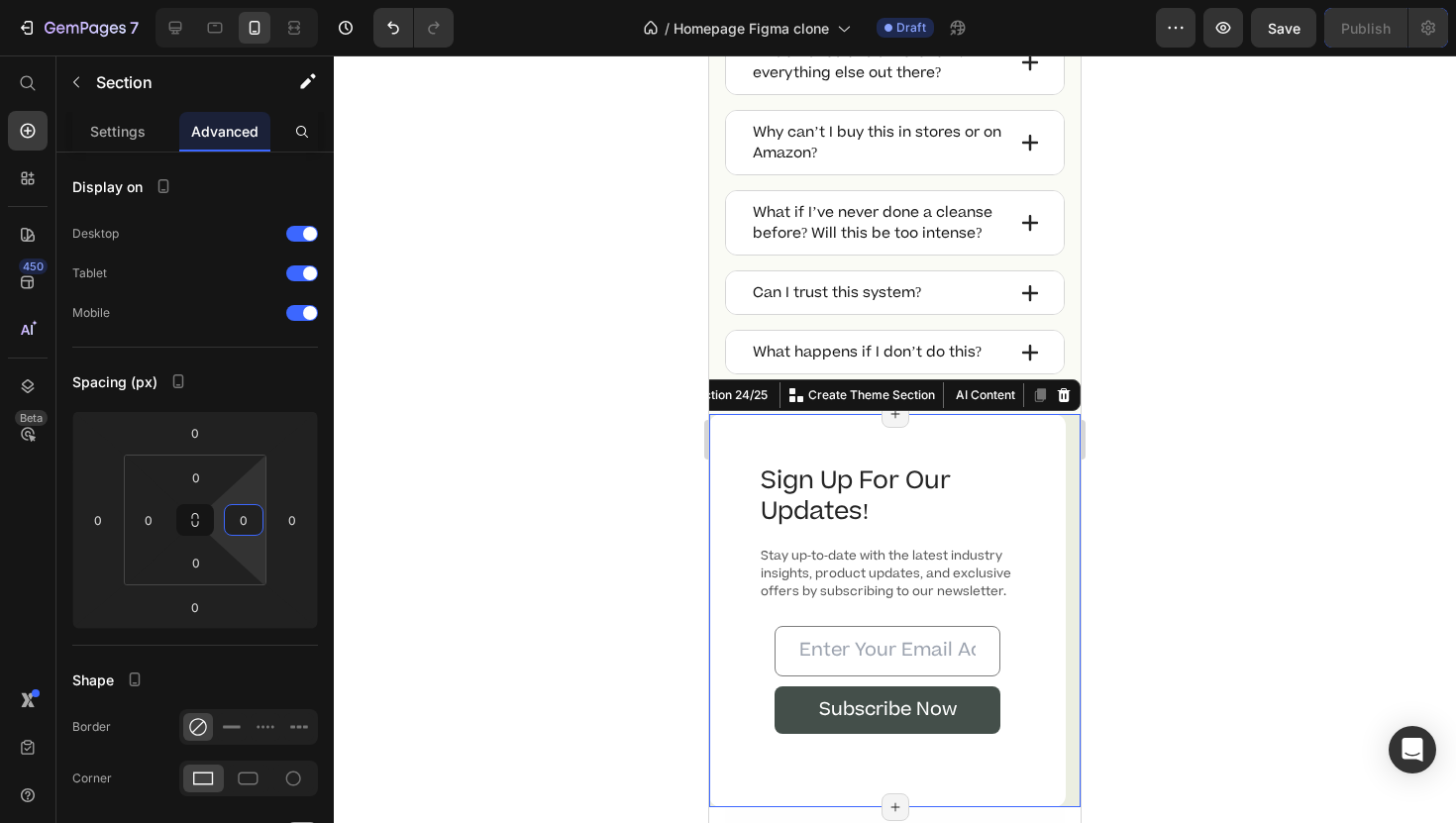 type 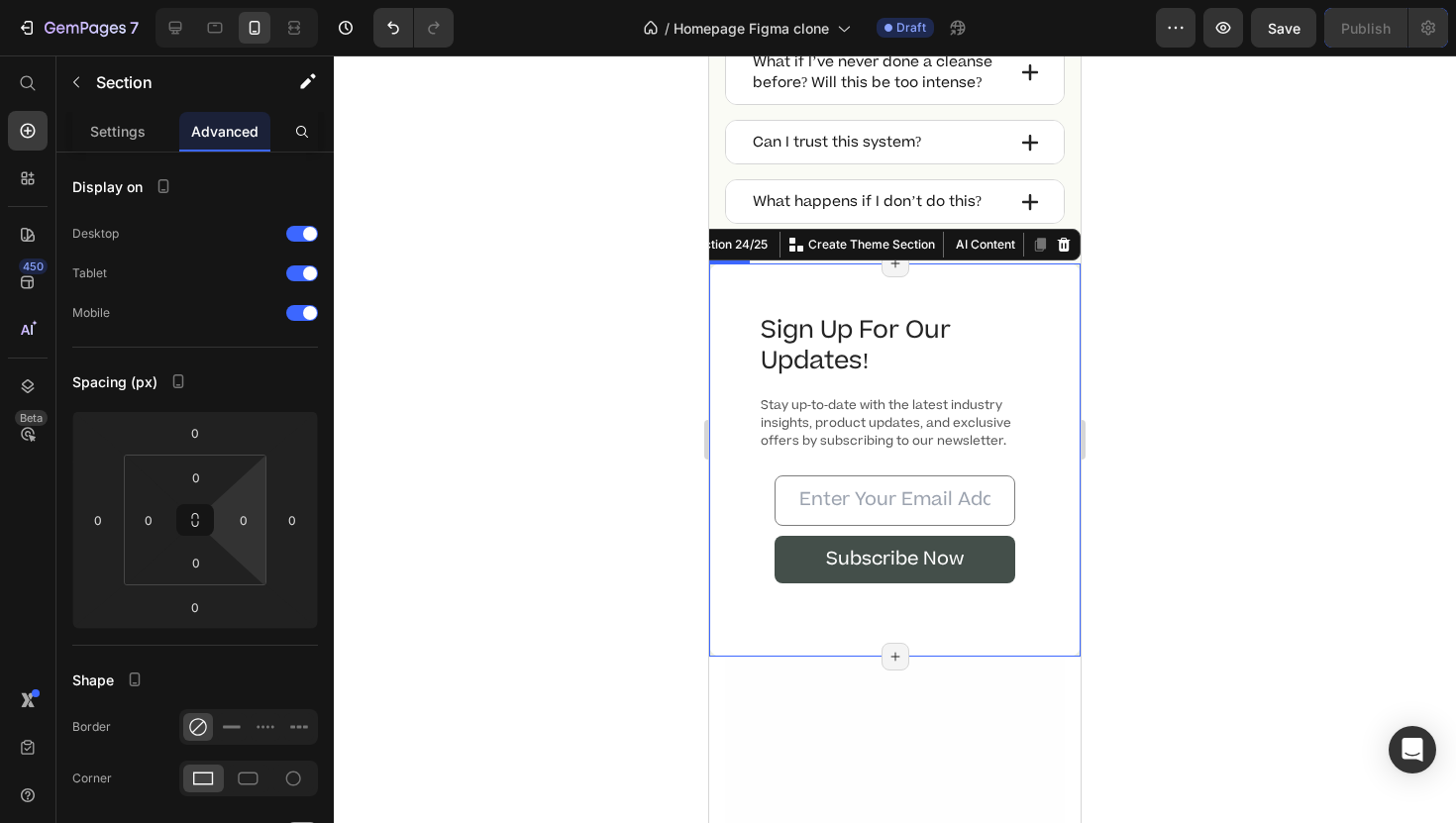 scroll, scrollTop: 15891, scrollLeft: 0, axis: vertical 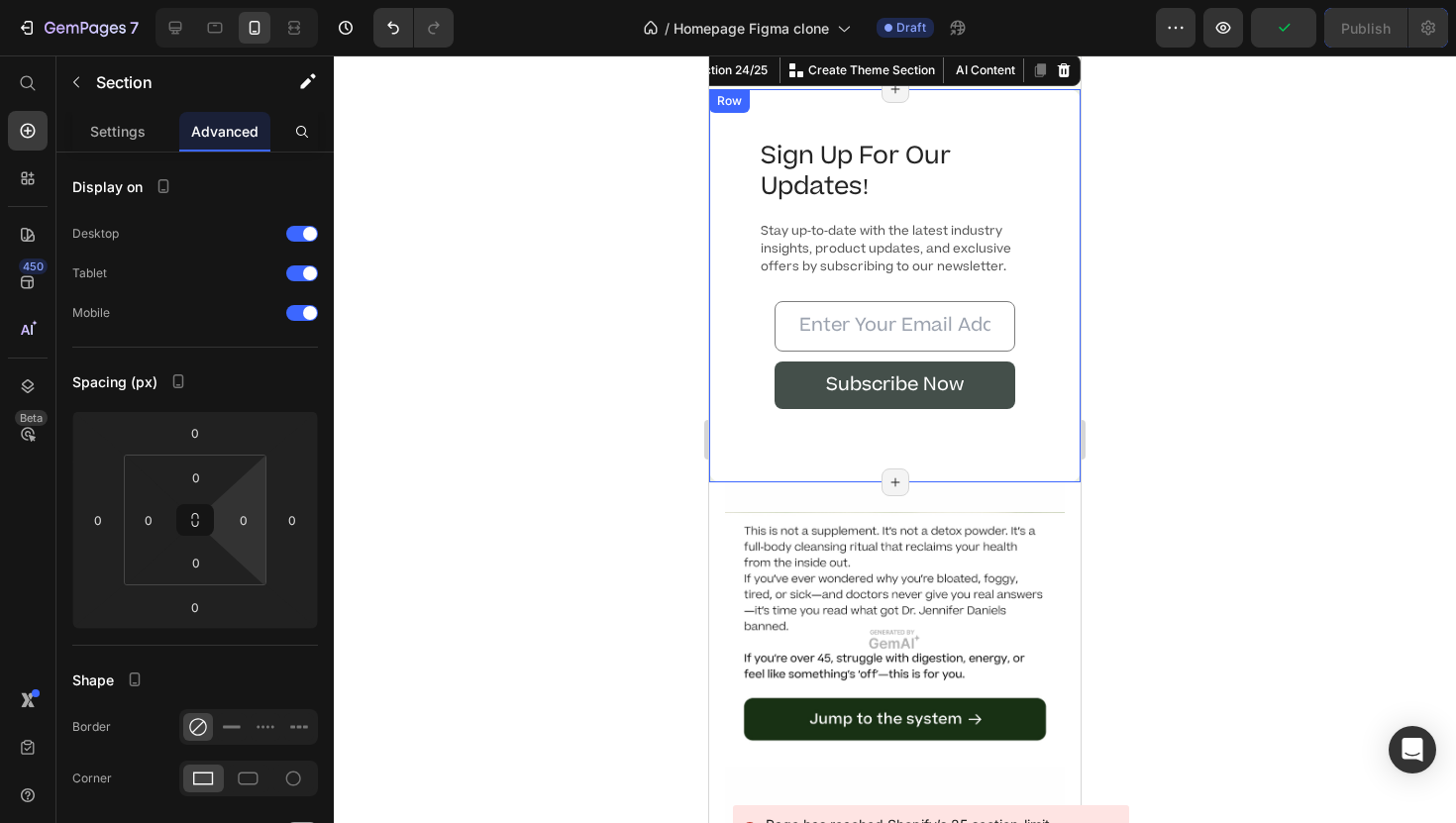 click on "Sign Up For Our Updates! Heading Stay up-to-date with the latest industry insights, product updates, and exclusive offers by subscribing to our newsletter. Text block Email Field   Subscribe Now Submit Button Row Newsletter Row" at bounding box center [894, 285] 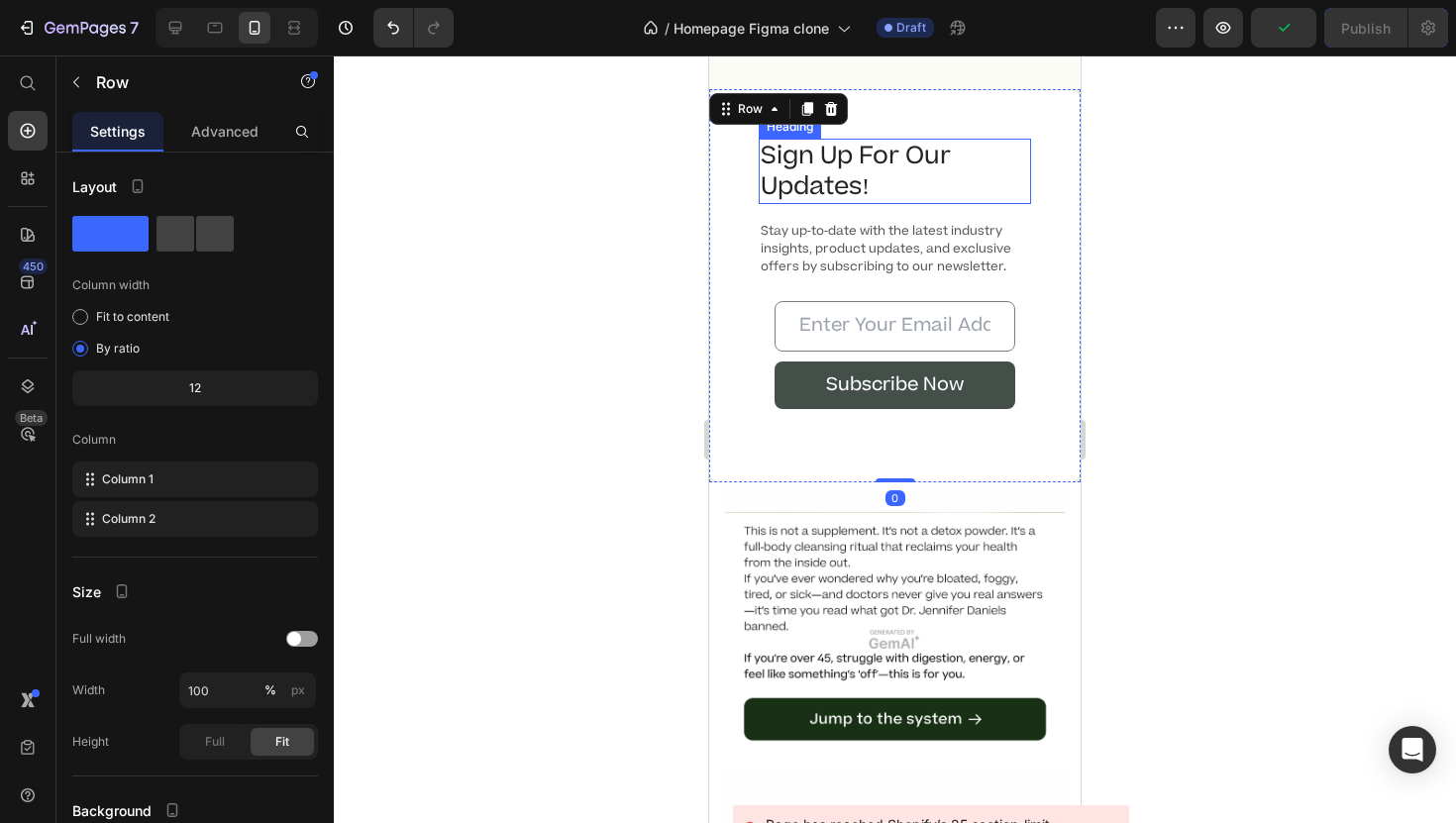 click on "Sign Up For Our Updates!" at bounding box center (894, 171) 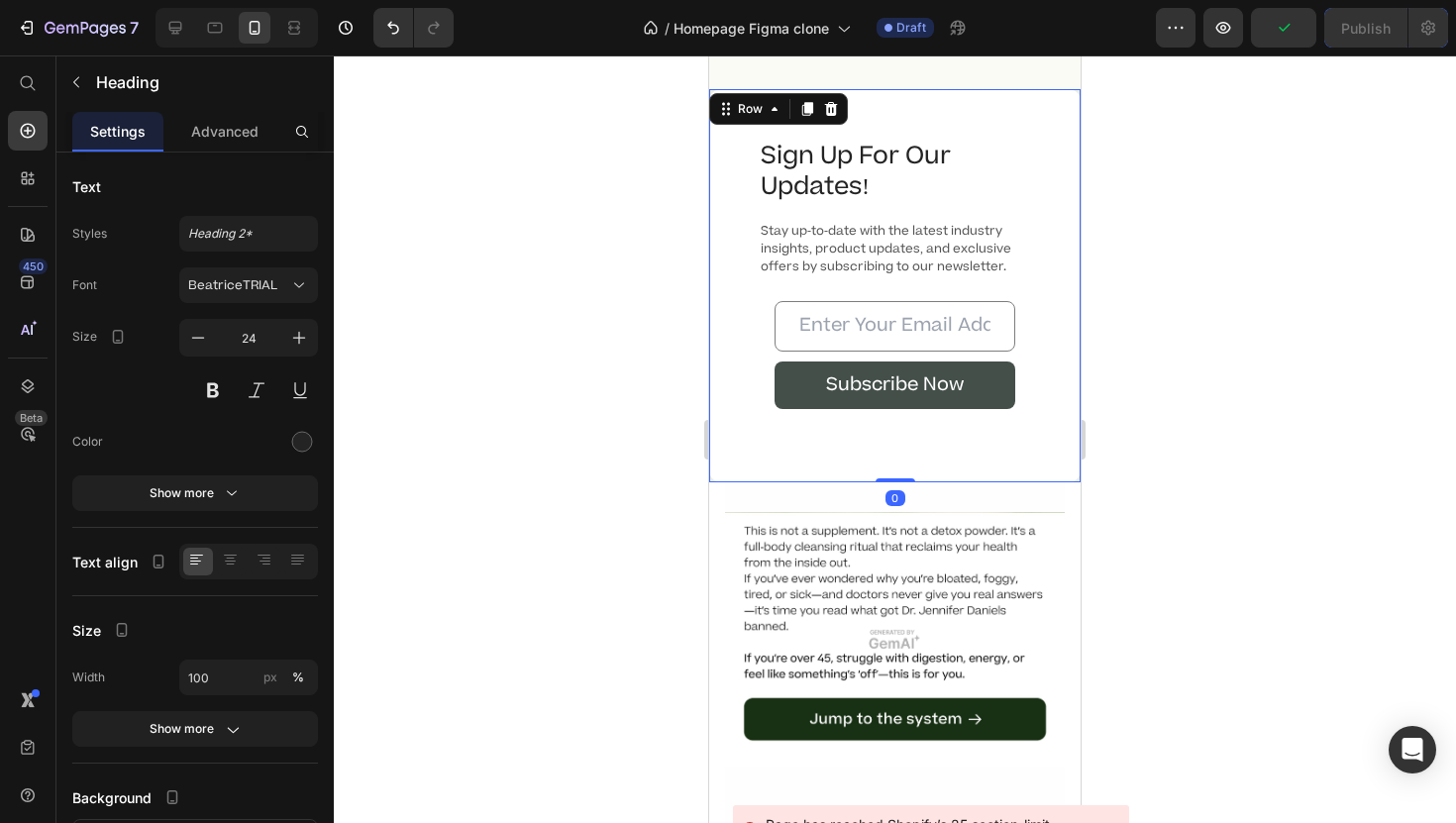 click on "Sign Up For Our Updates! Heading Stay up-to-date with the latest industry insights, product updates, and exclusive offers by subscribing to our newsletter. Text block Email Field   Subscribe Now Submit Button Row Newsletter Row   0" at bounding box center [894, 285] 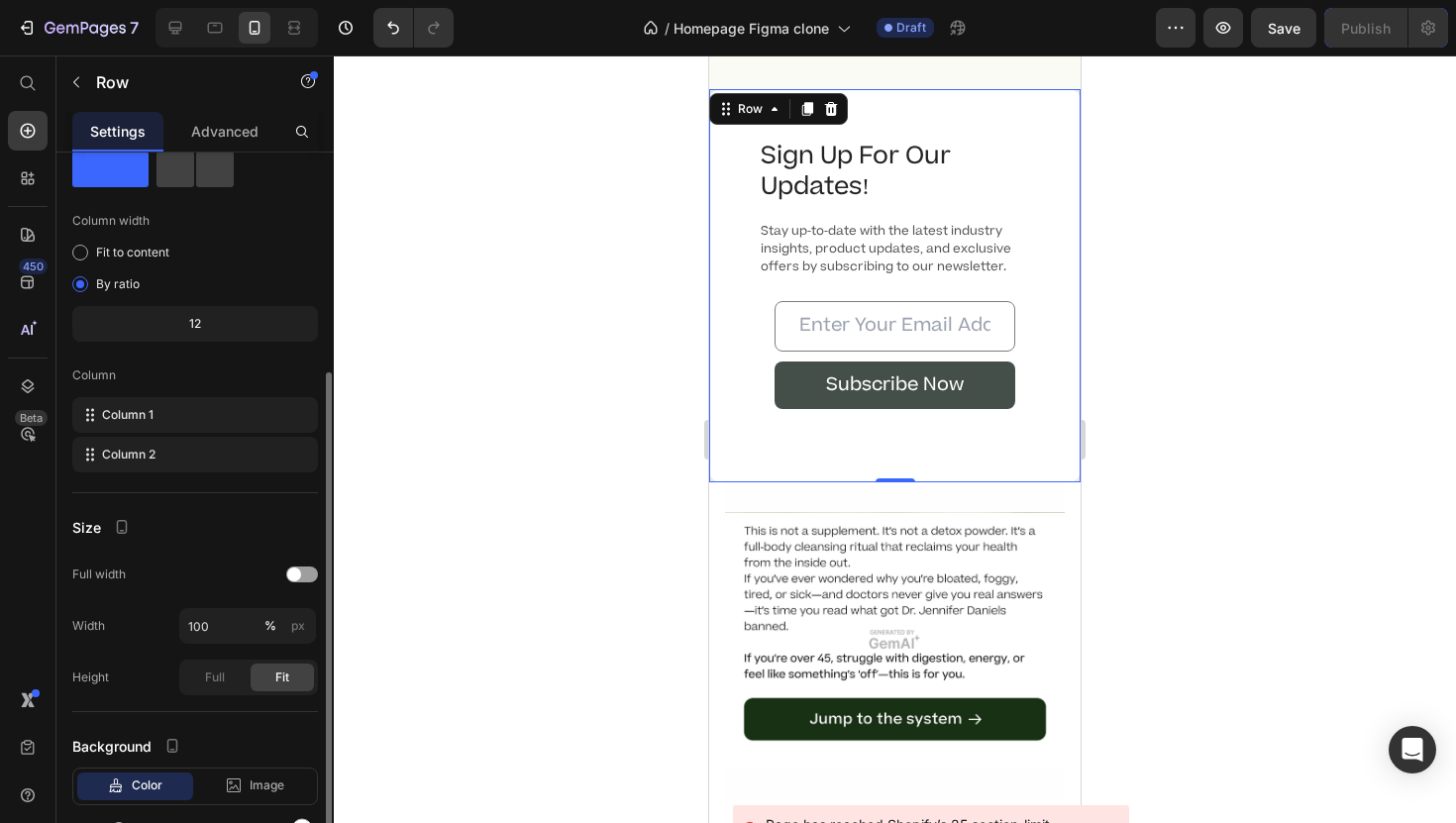 scroll, scrollTop: 172, scrollLeft: 0, axis: vertical 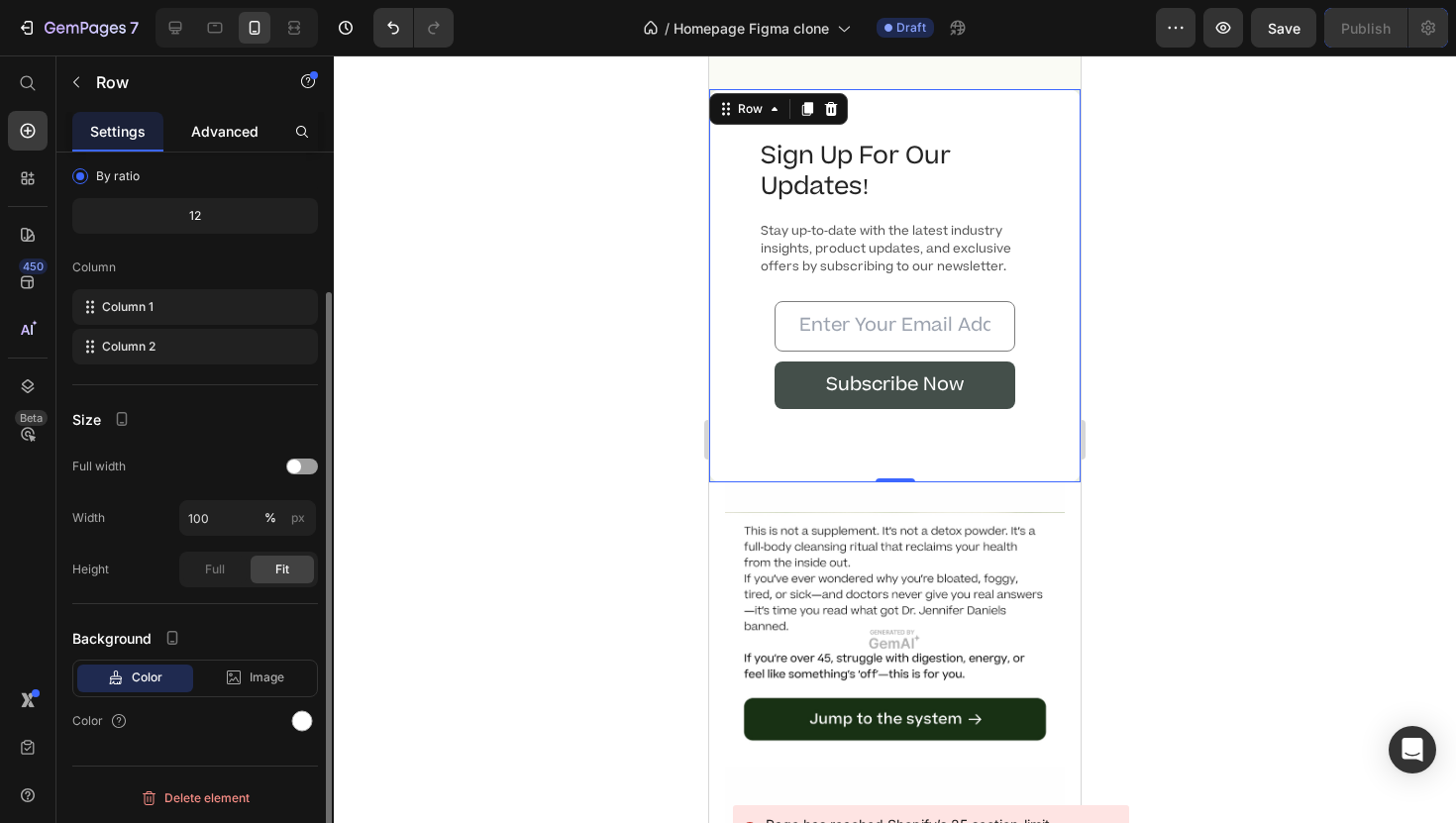 click on "Advanced" at bounding box center [225, 131] 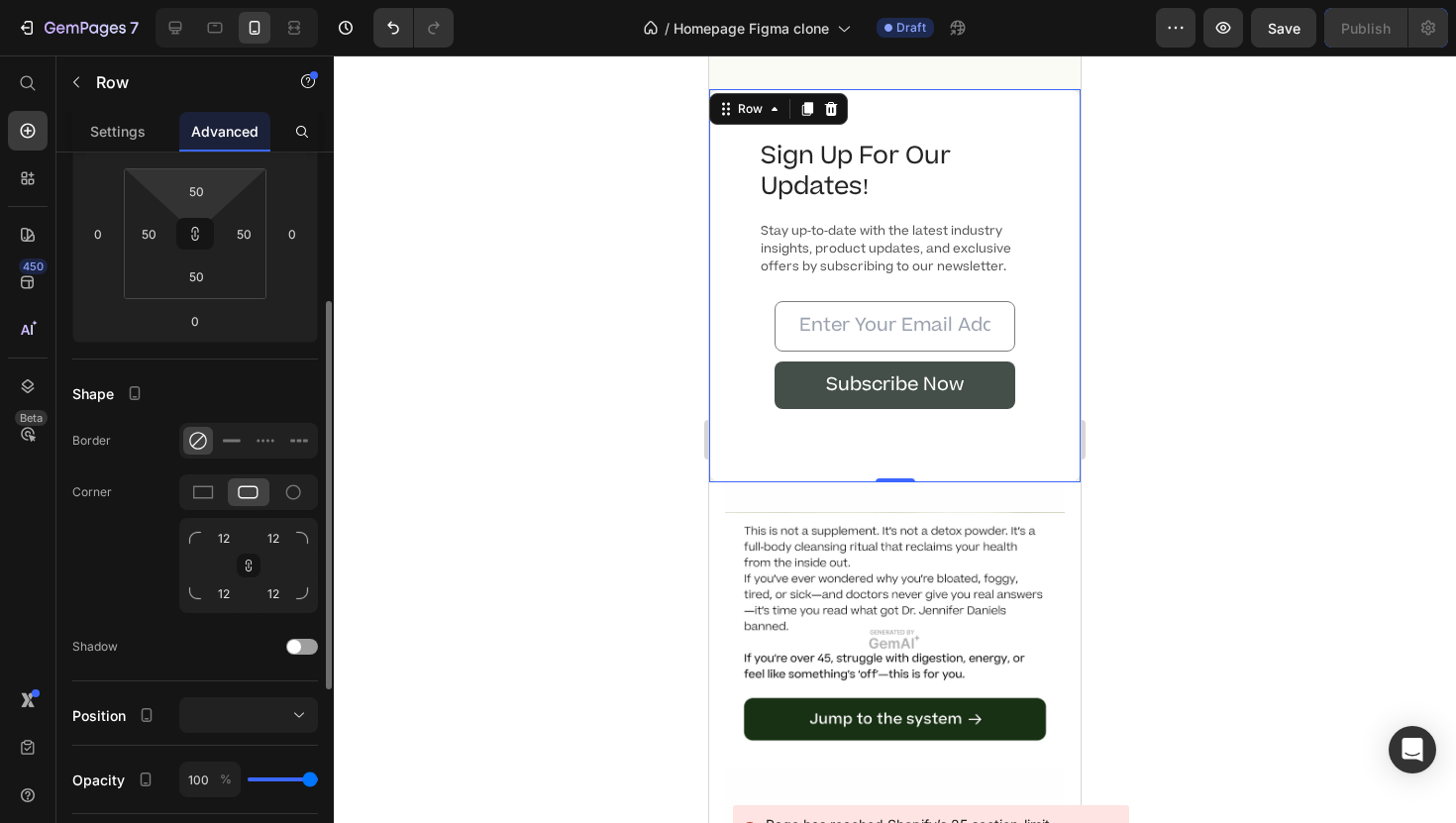 scroll, scrollTop: 288, scrollLeft: 0, axis: vertical 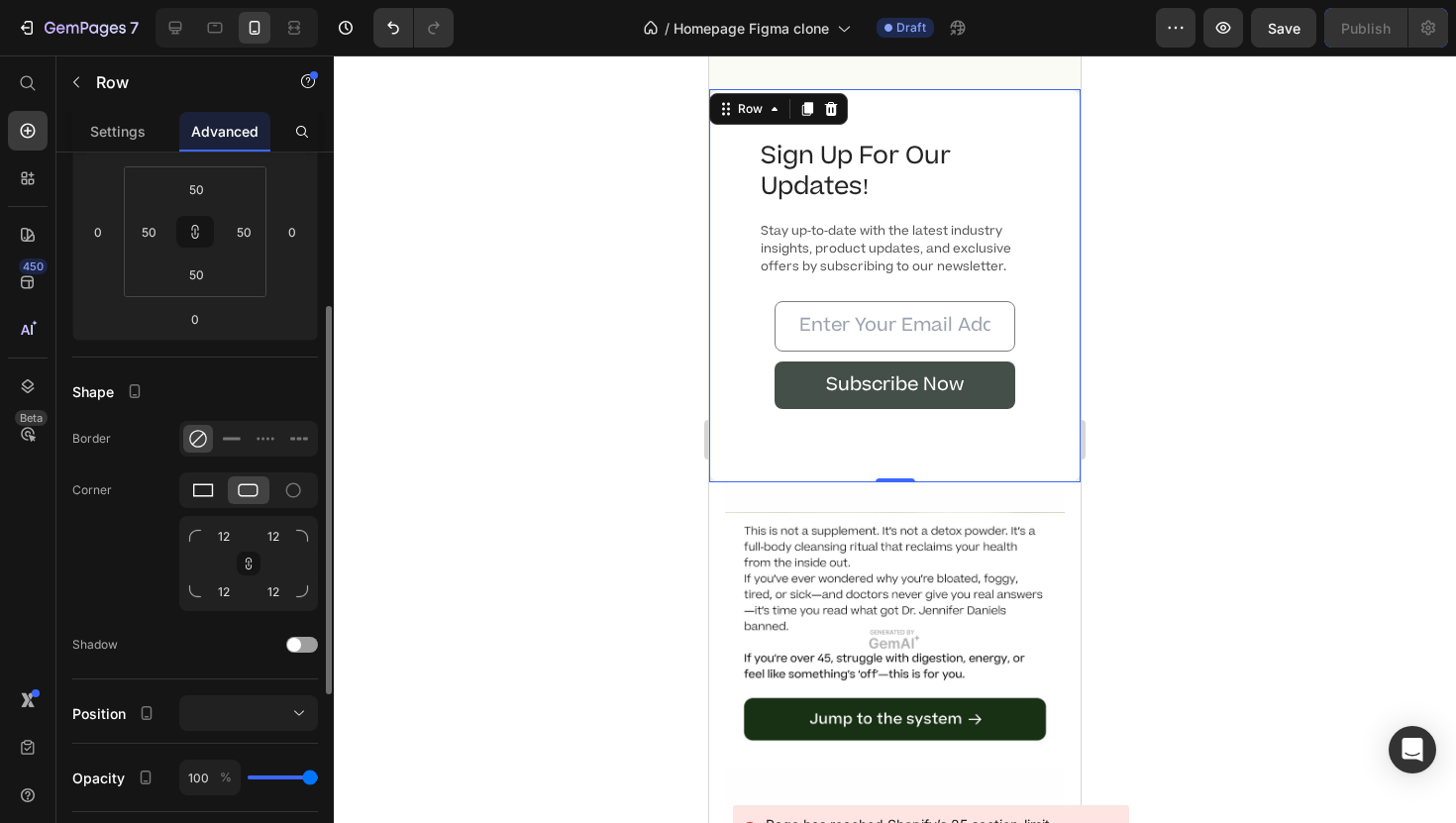 click 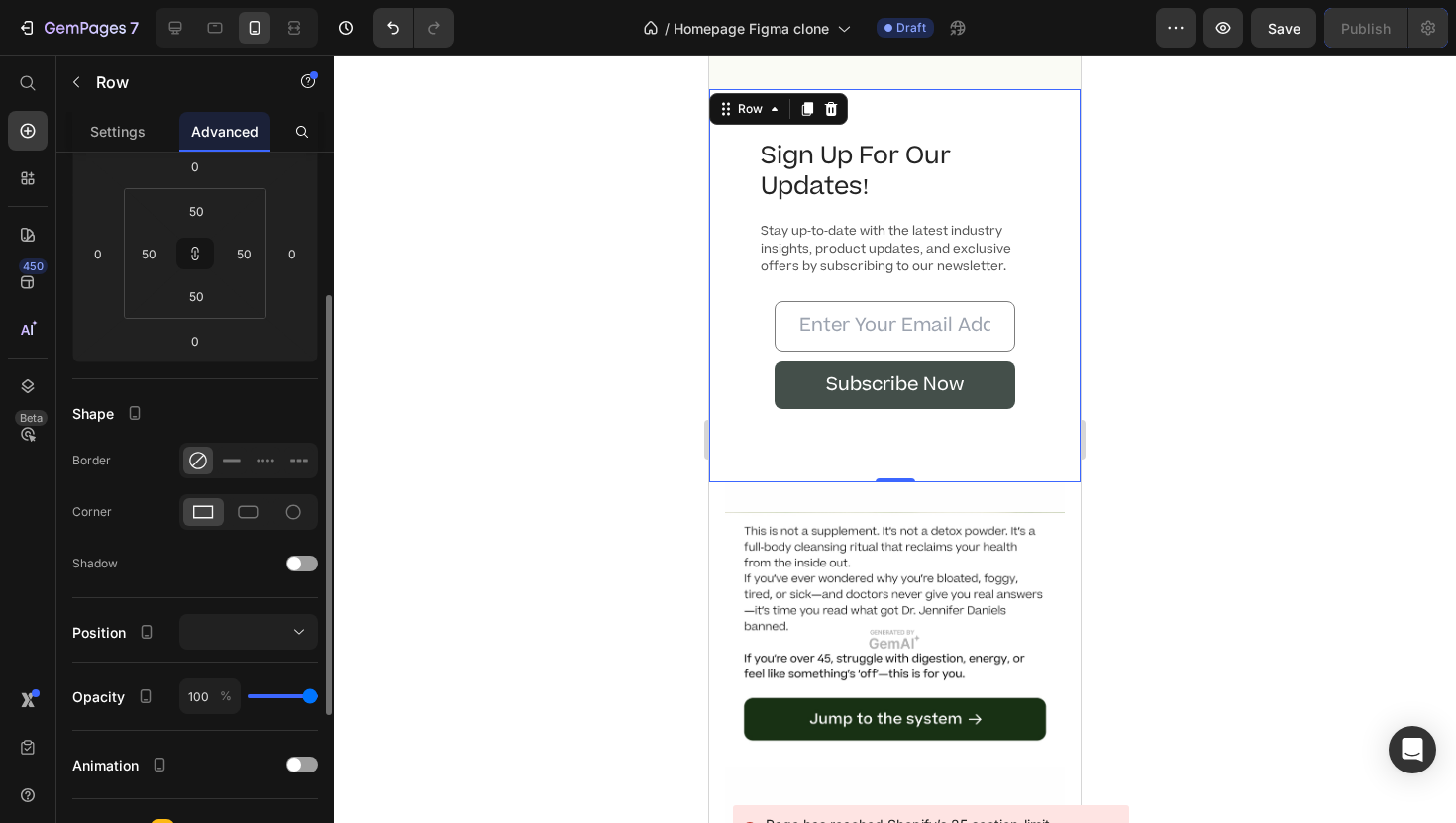 scroll, scrollTop: 259, scrollLeft: 0, axis: vertical 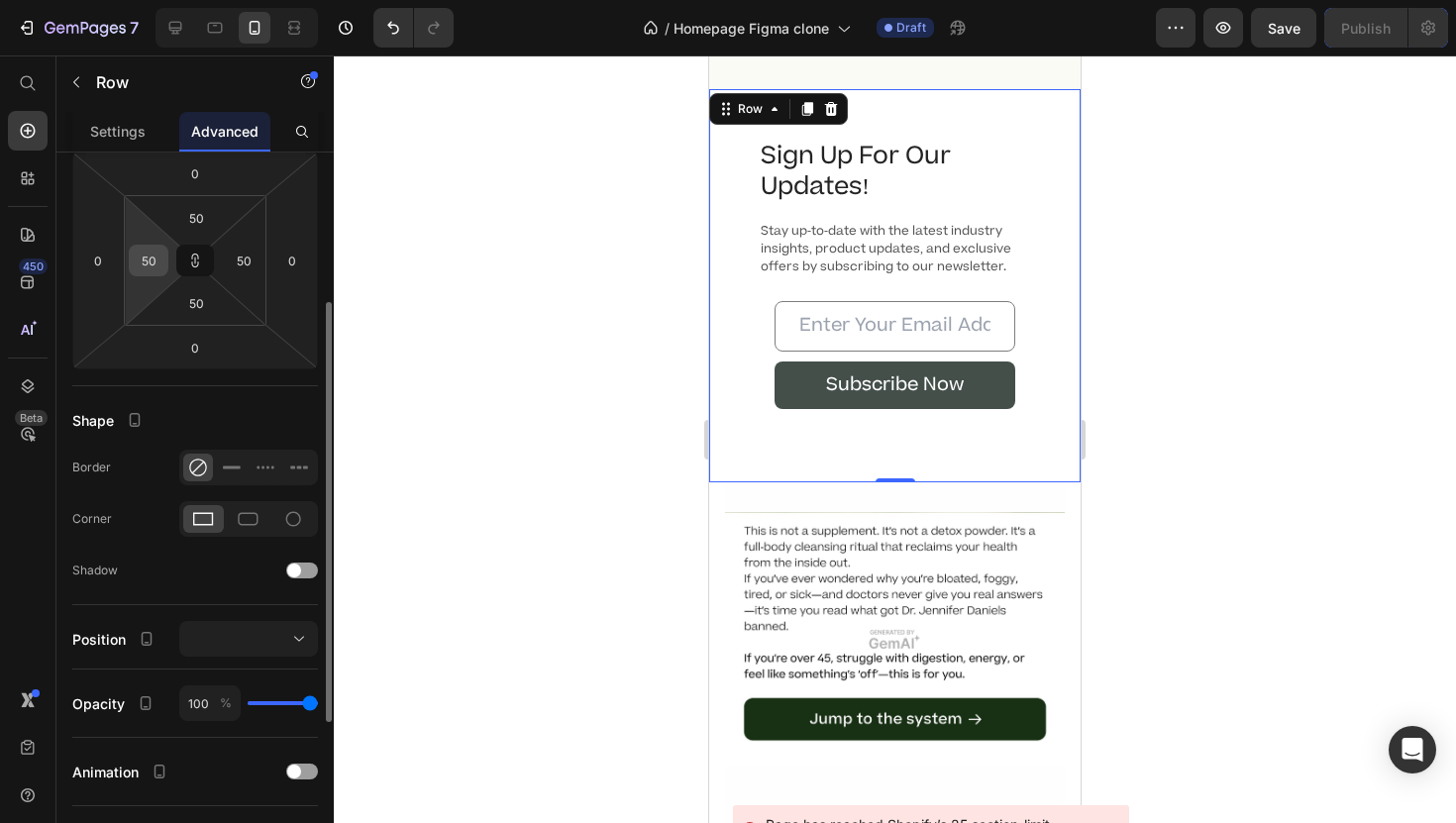 click on "50" at bounding box center [149, 260] 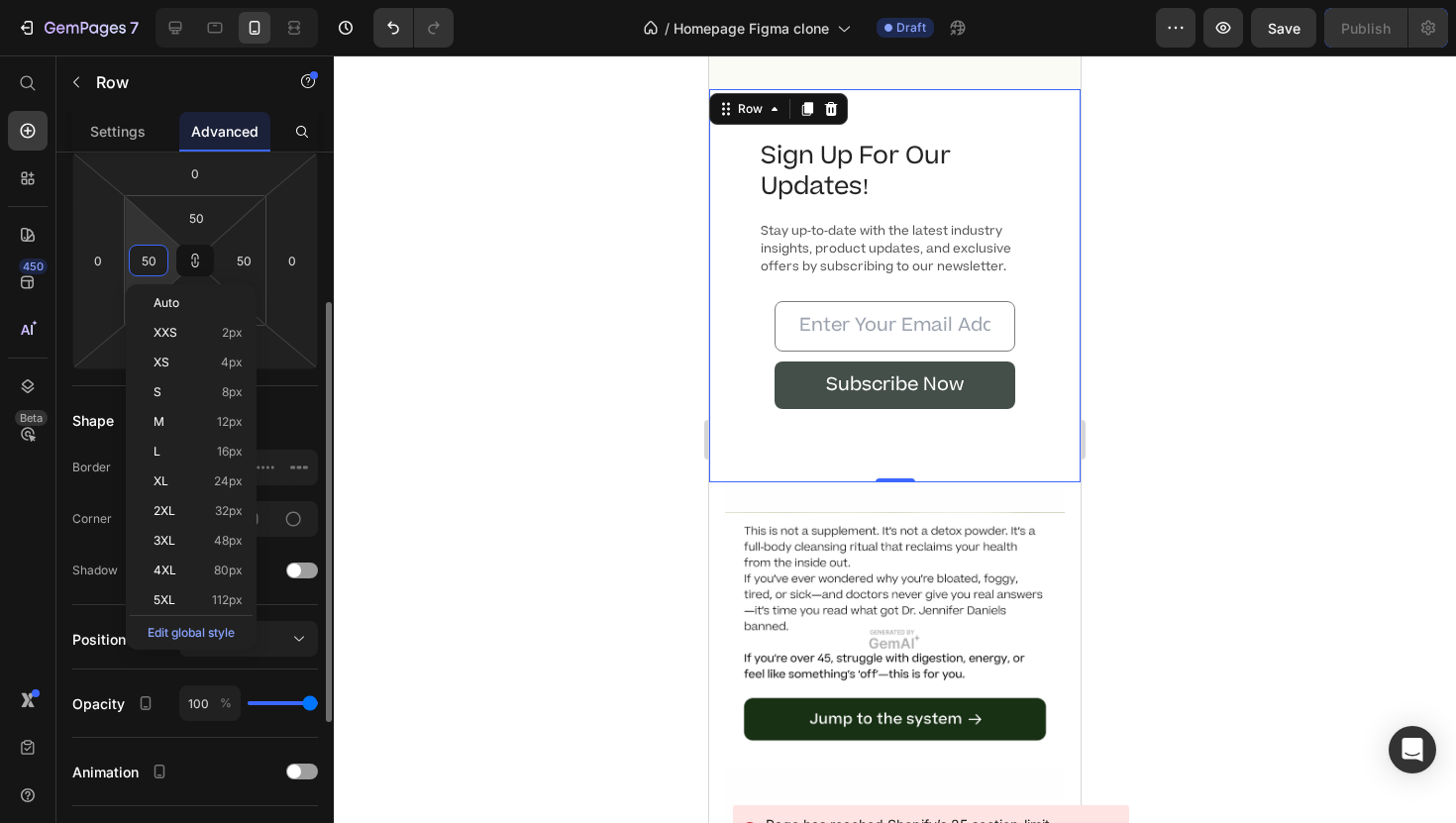 type on "2" 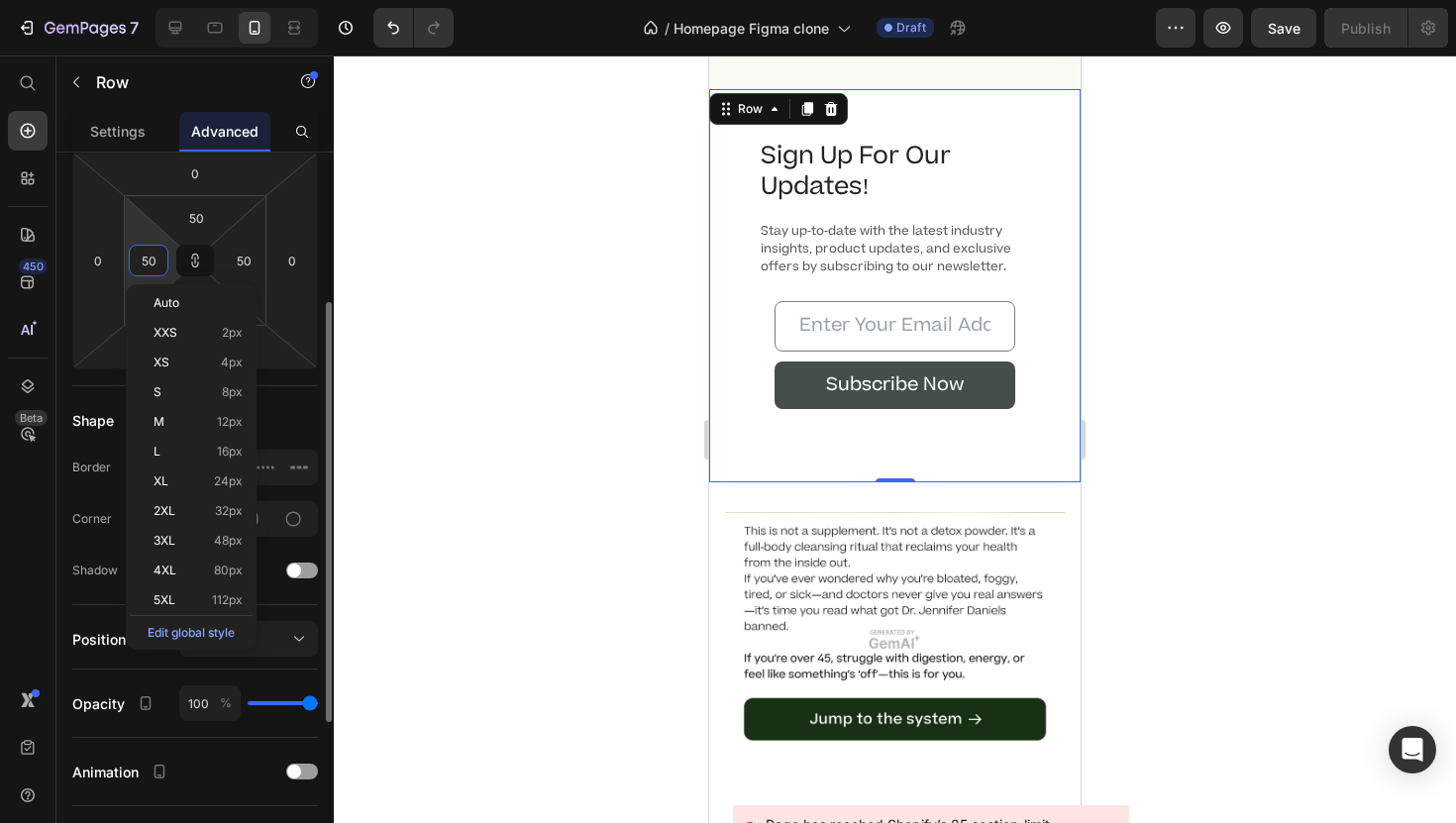 type on "2" 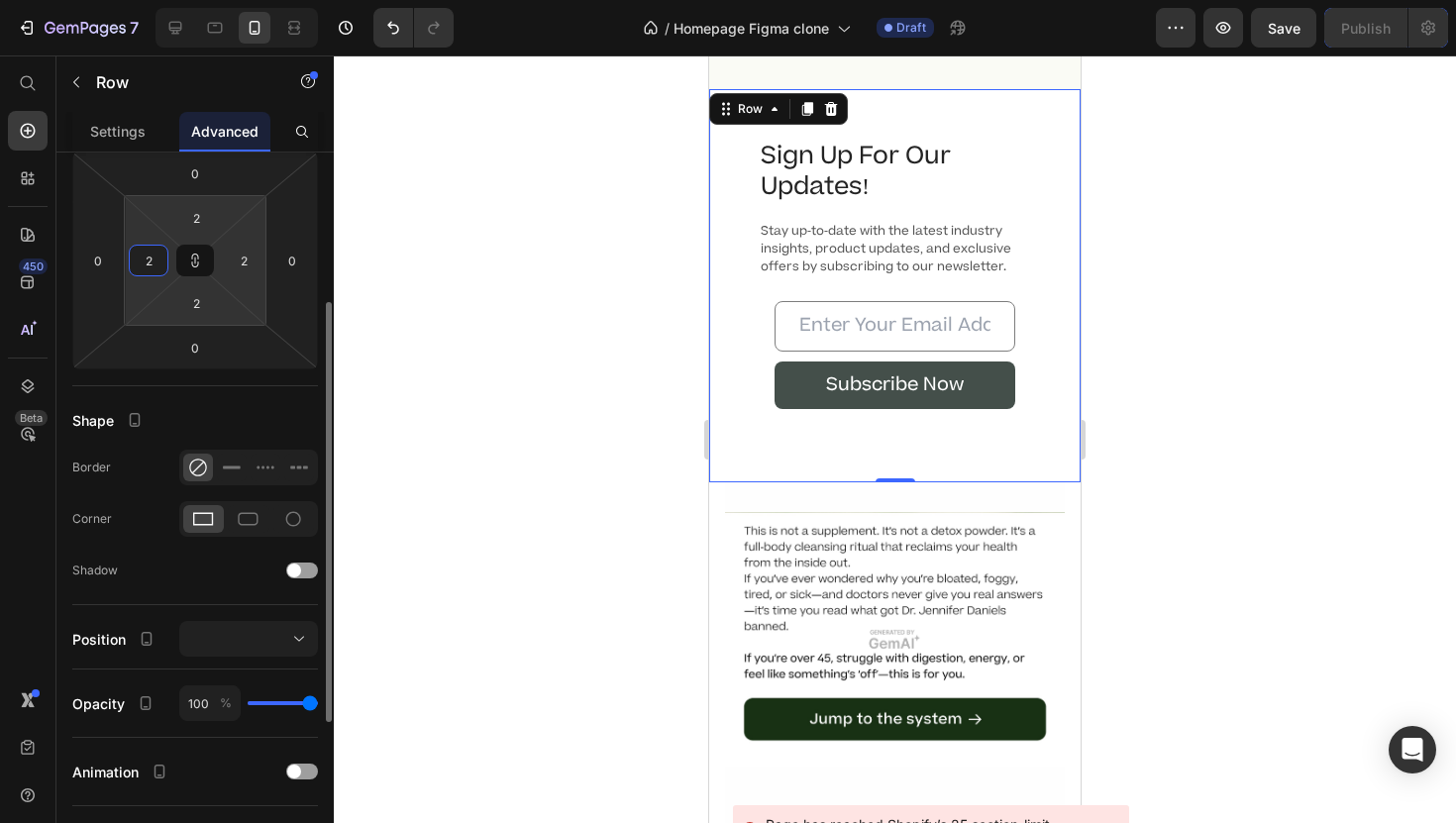 type on "20" 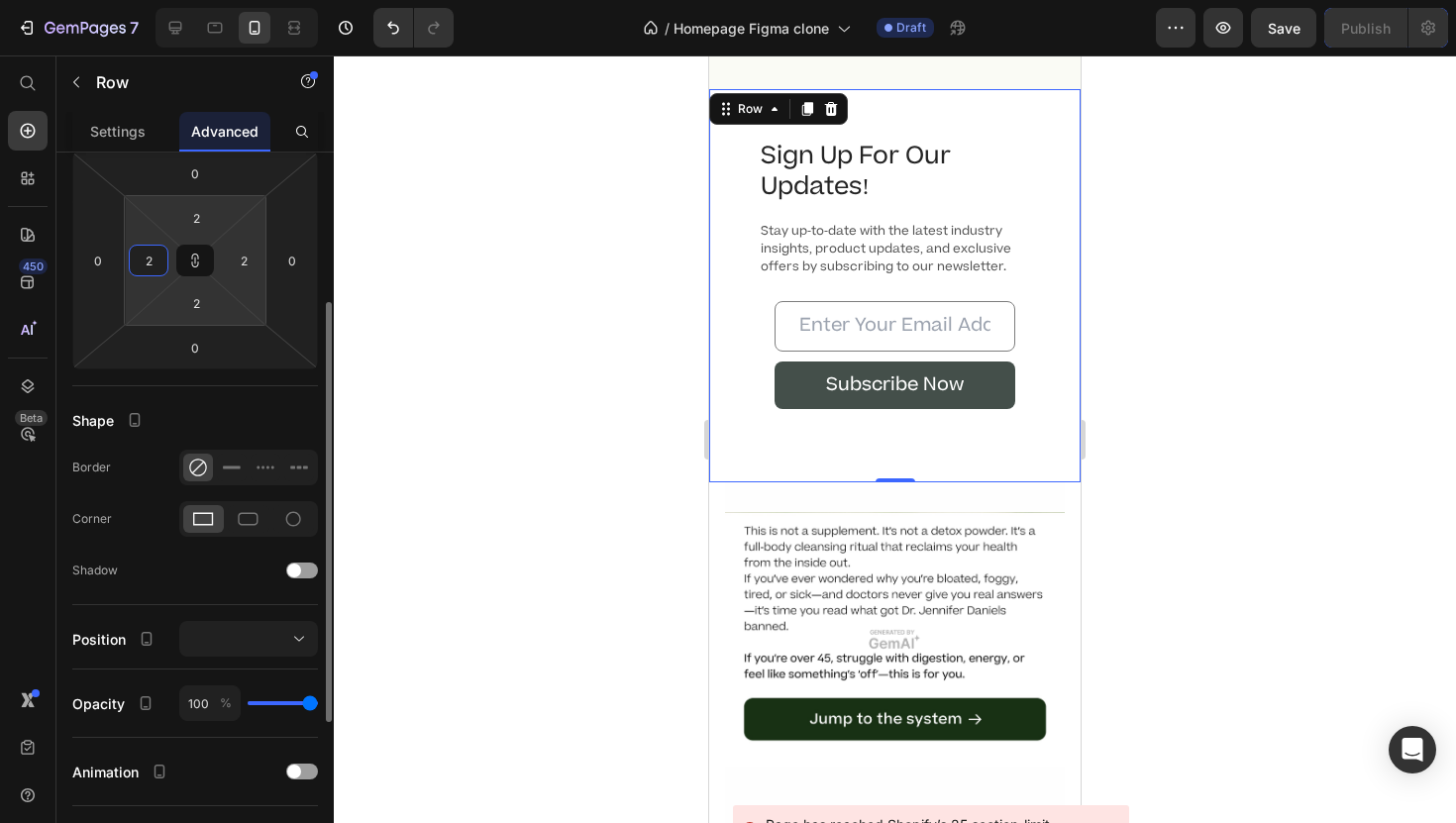 type on "20" 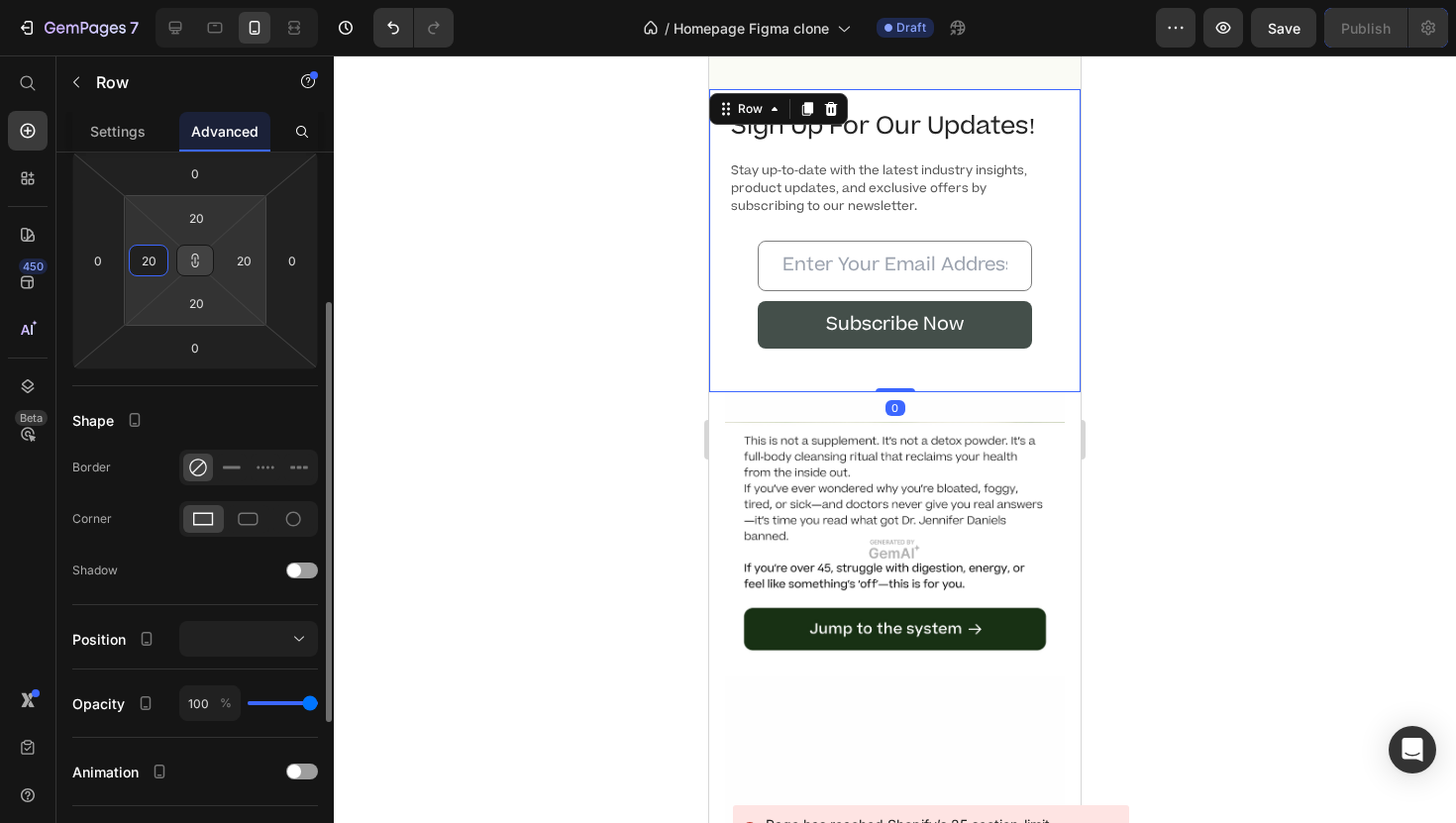 type on "20" 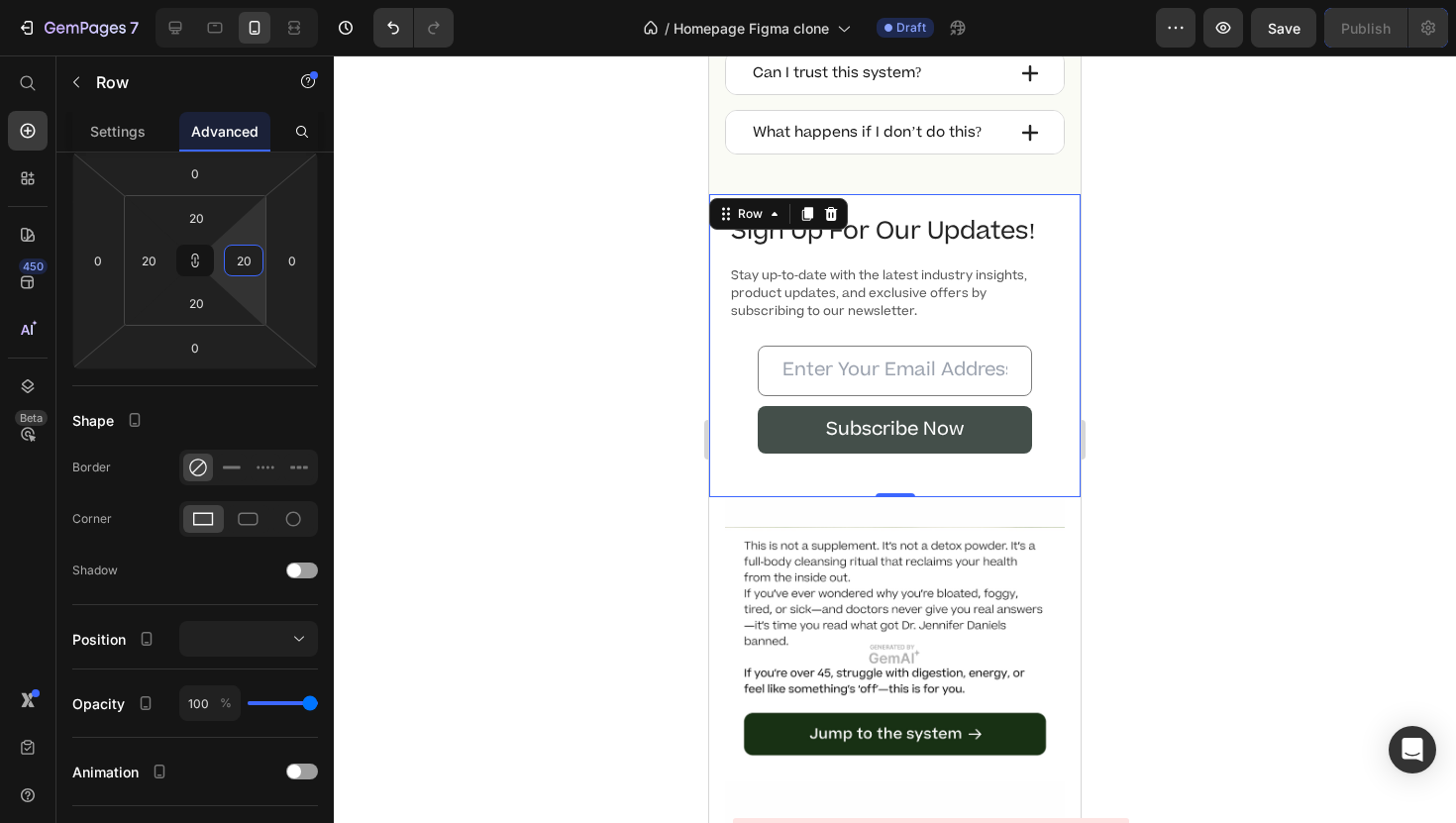 scroll, scrollTop: 15962, scrollLeft: 0, axis: vertical 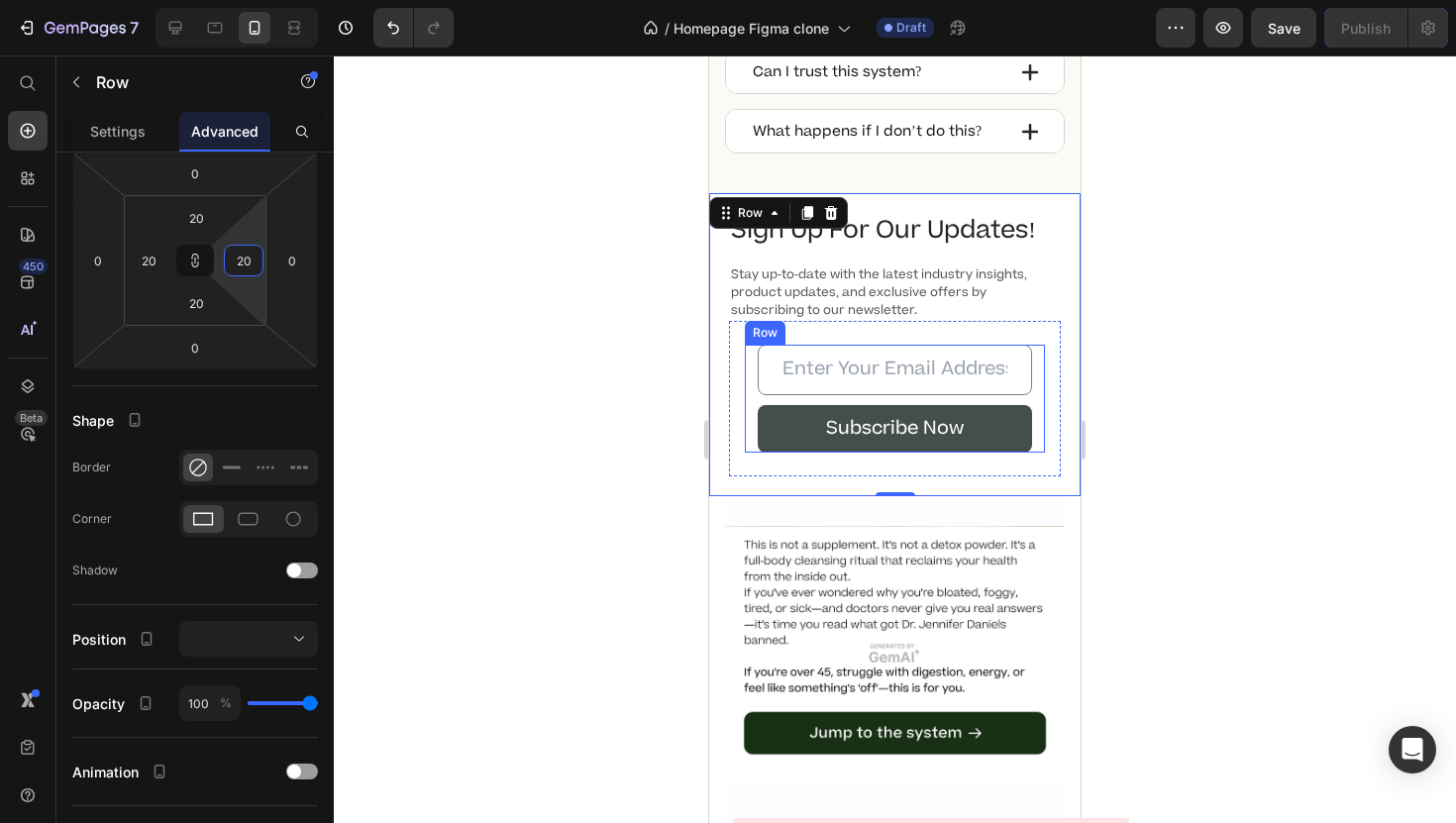 click on "Email Field   Subscribe Now Submit Button Row" at bounding box center (894, 398) 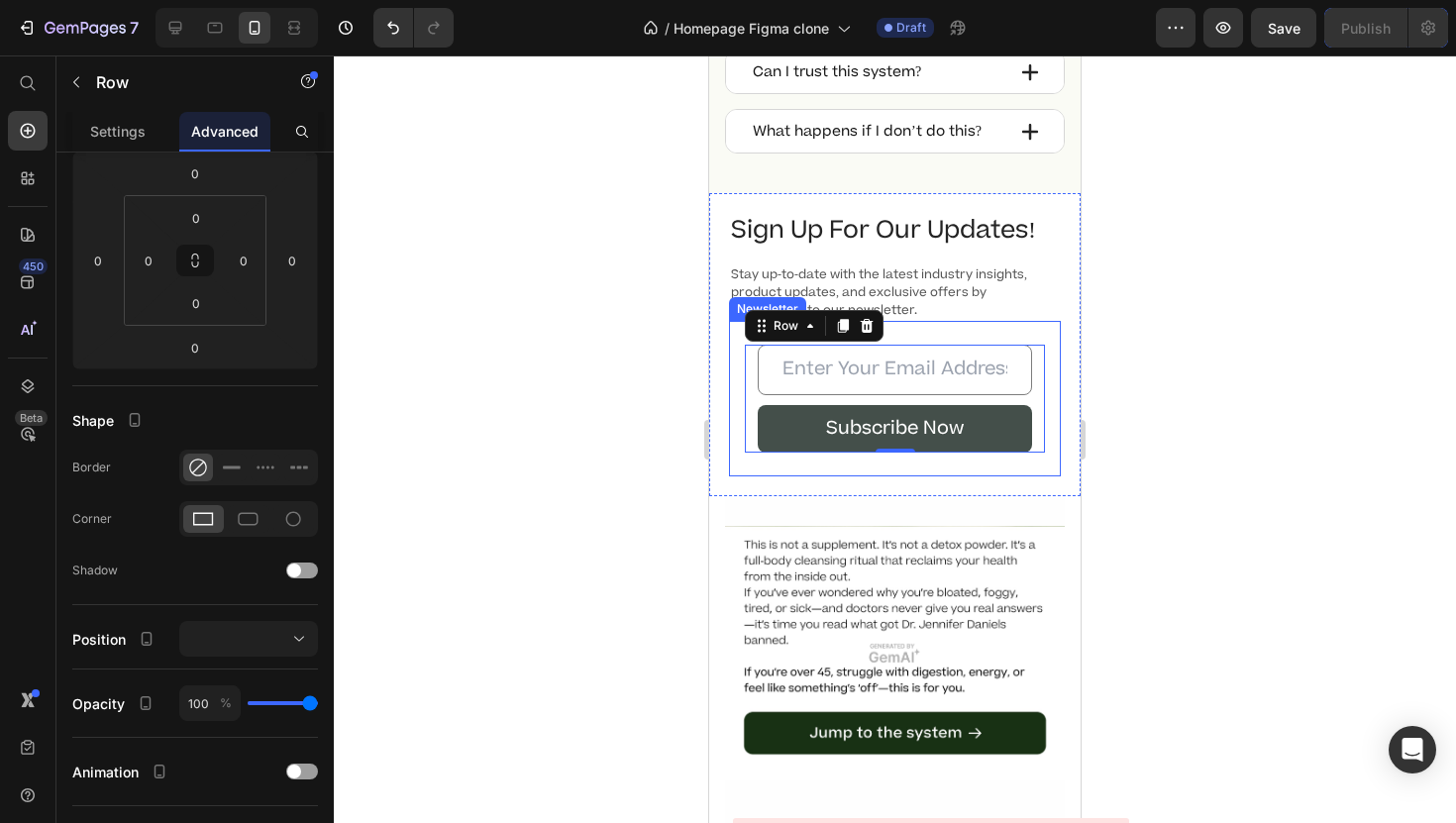 click on "Email Field   Subscribe Now Submit Button Row   0 Newsletter" at bounding box center (894, 398) 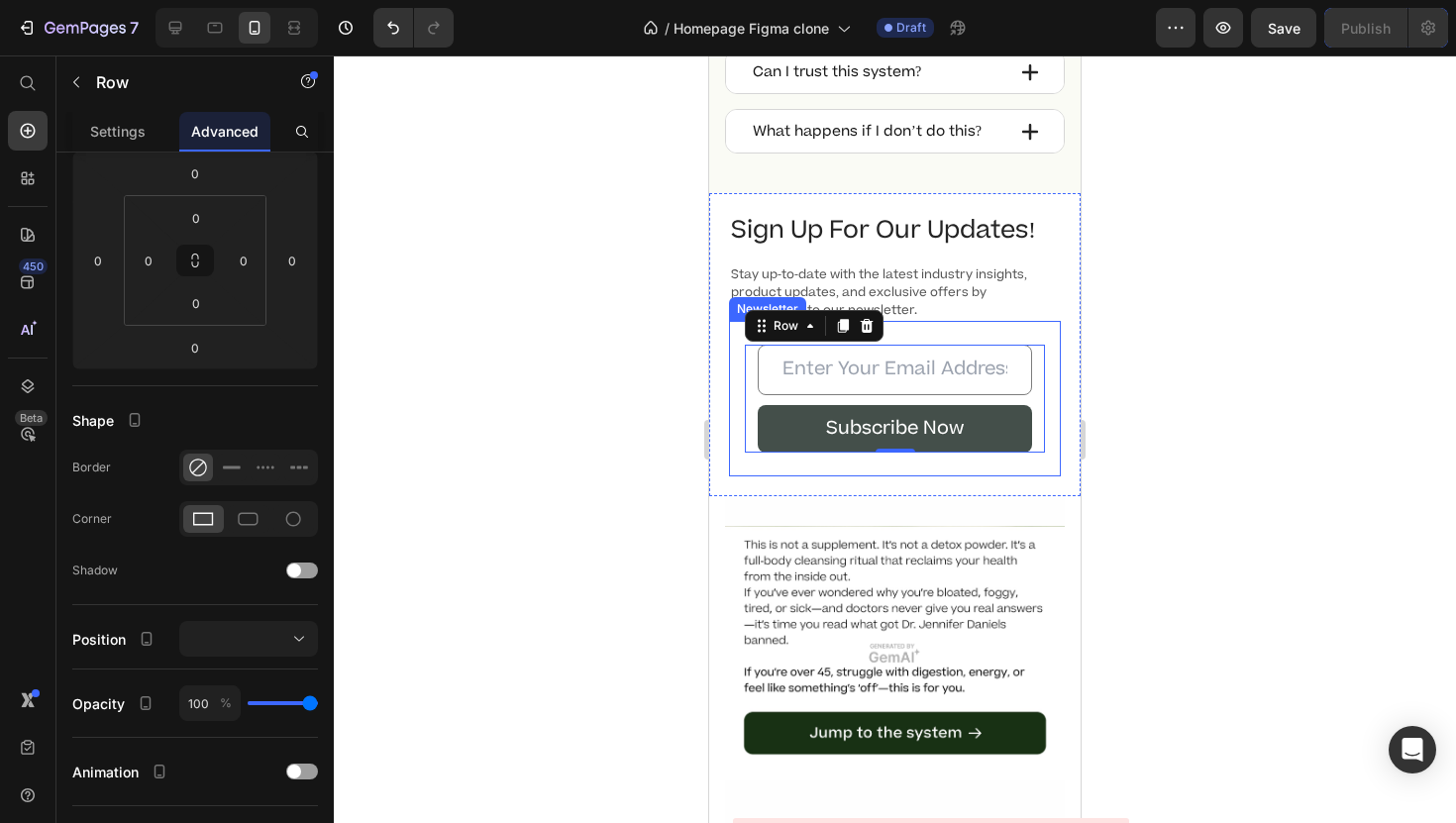 scroll, scrollTop: 0, scrollLeft: 0, axis: both 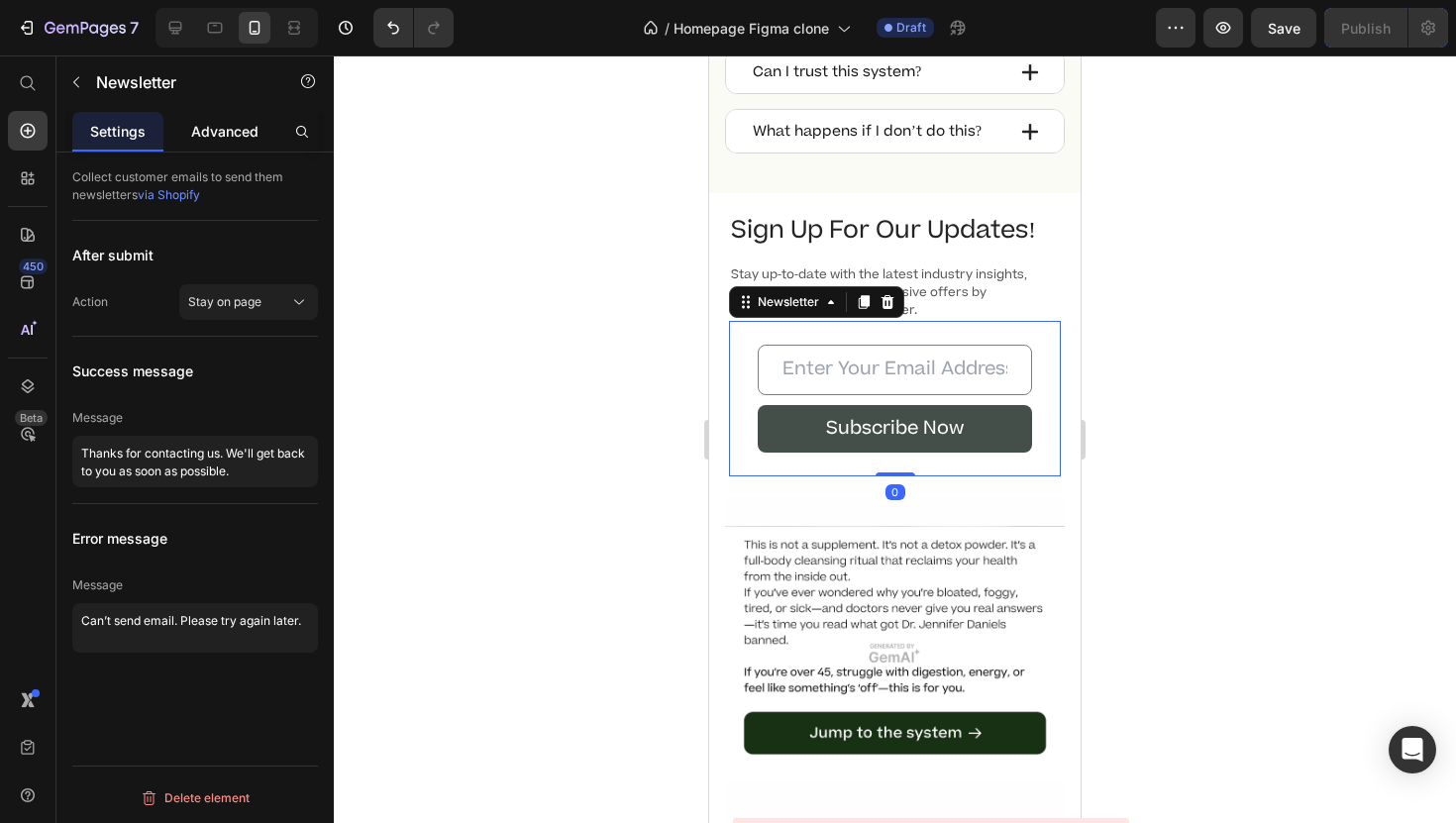 click on "Advanced" 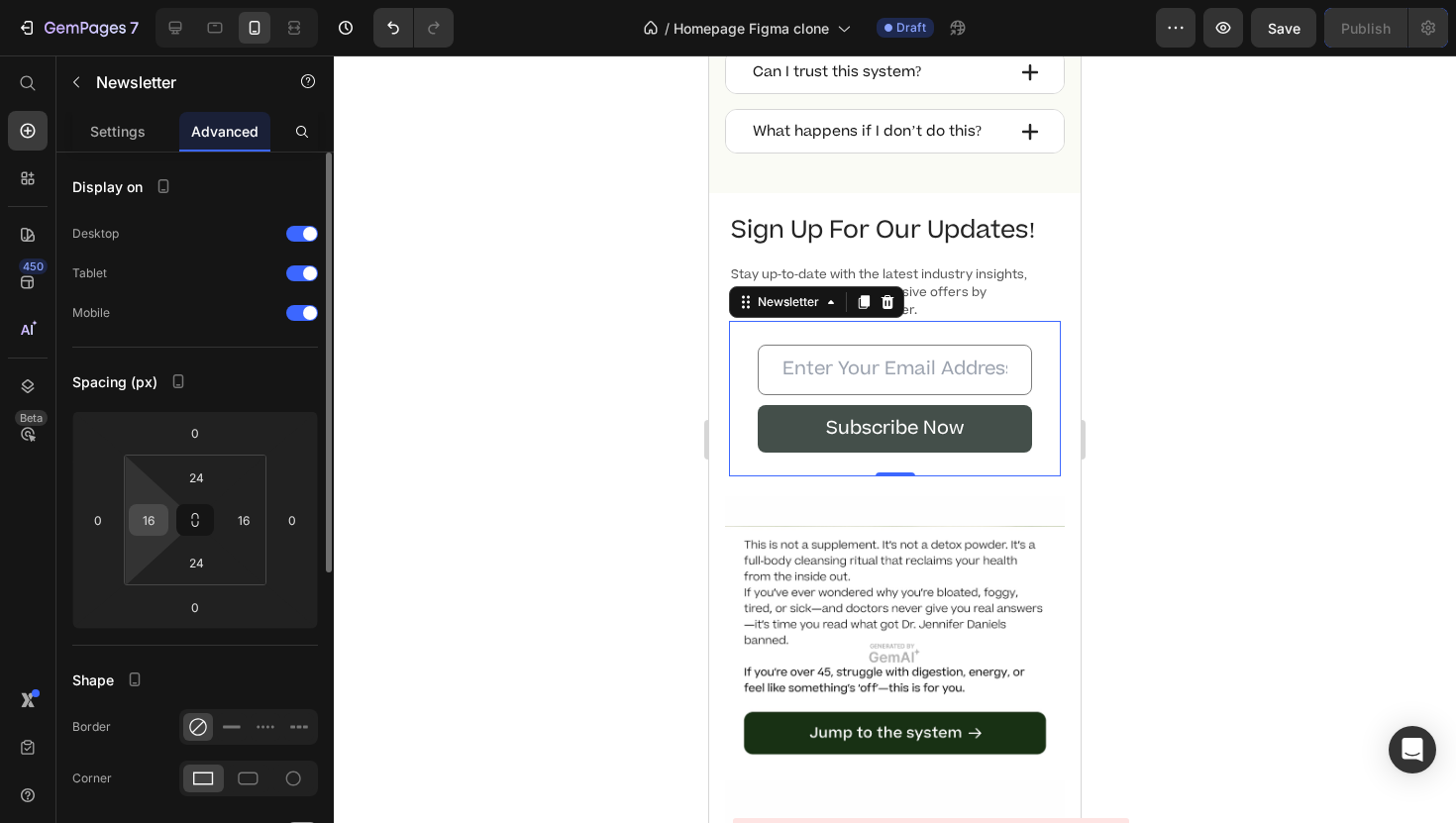 click on "16" at bounding box center [149, 520] 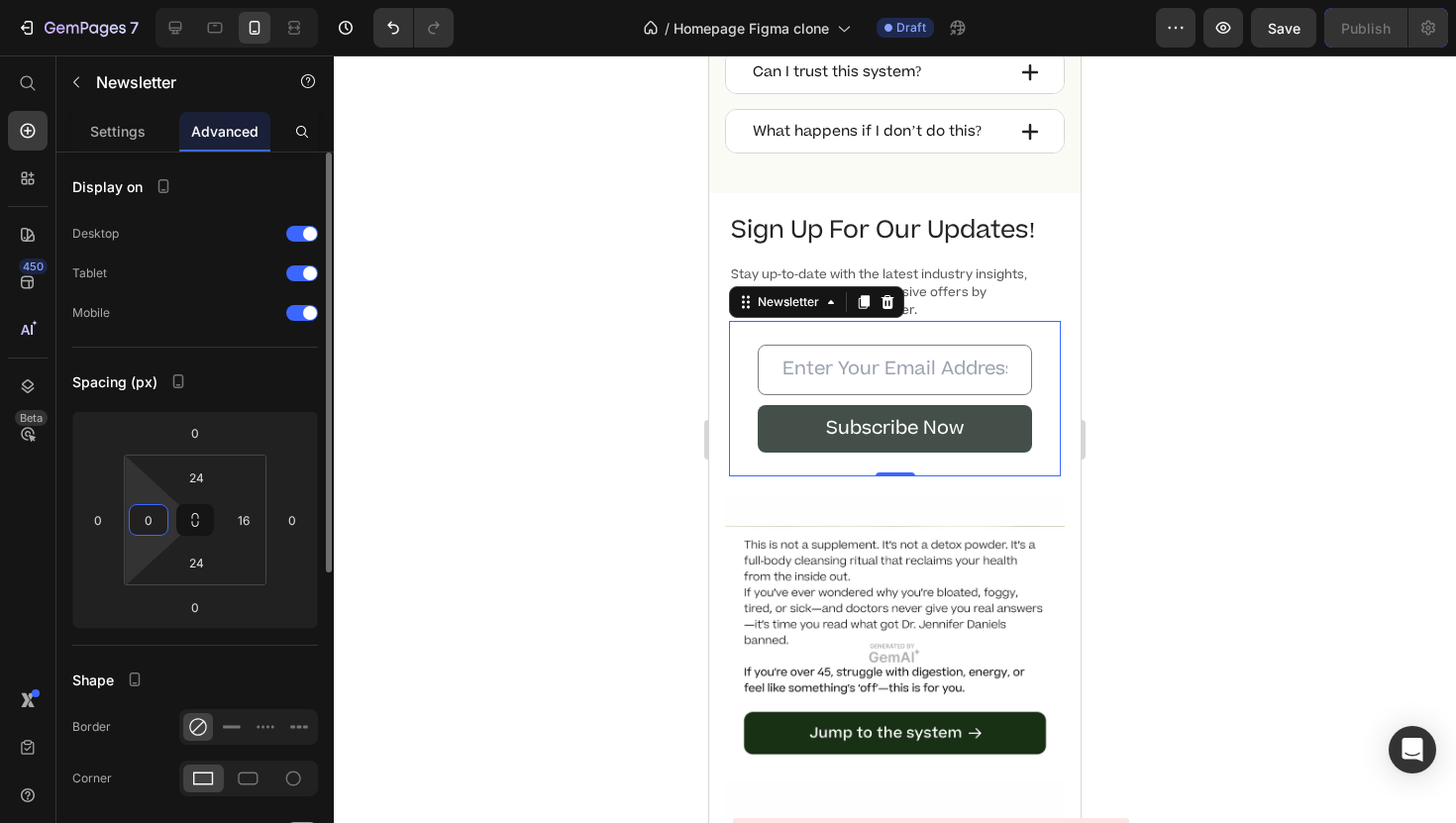 type on "0" 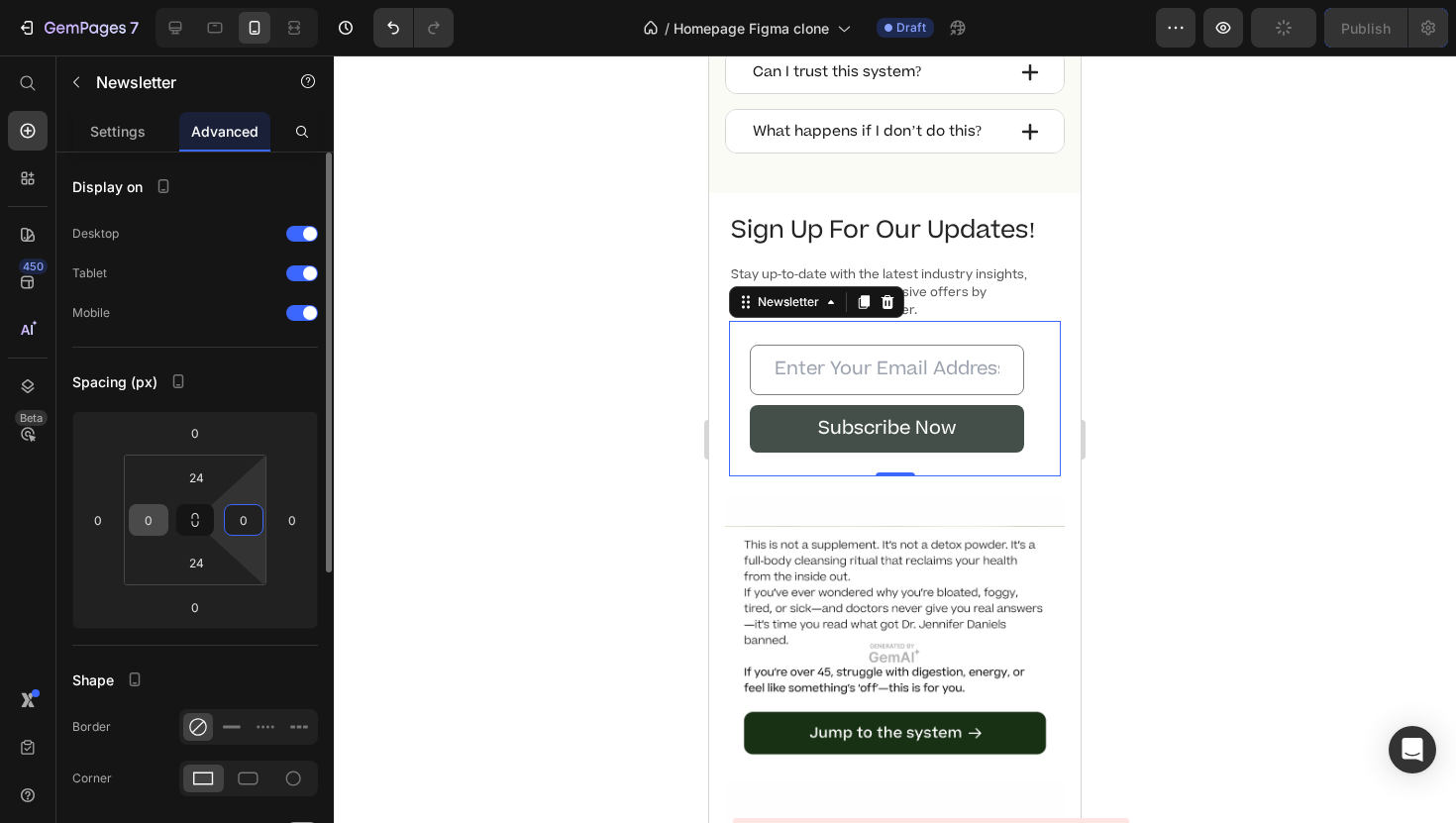 type on "0" 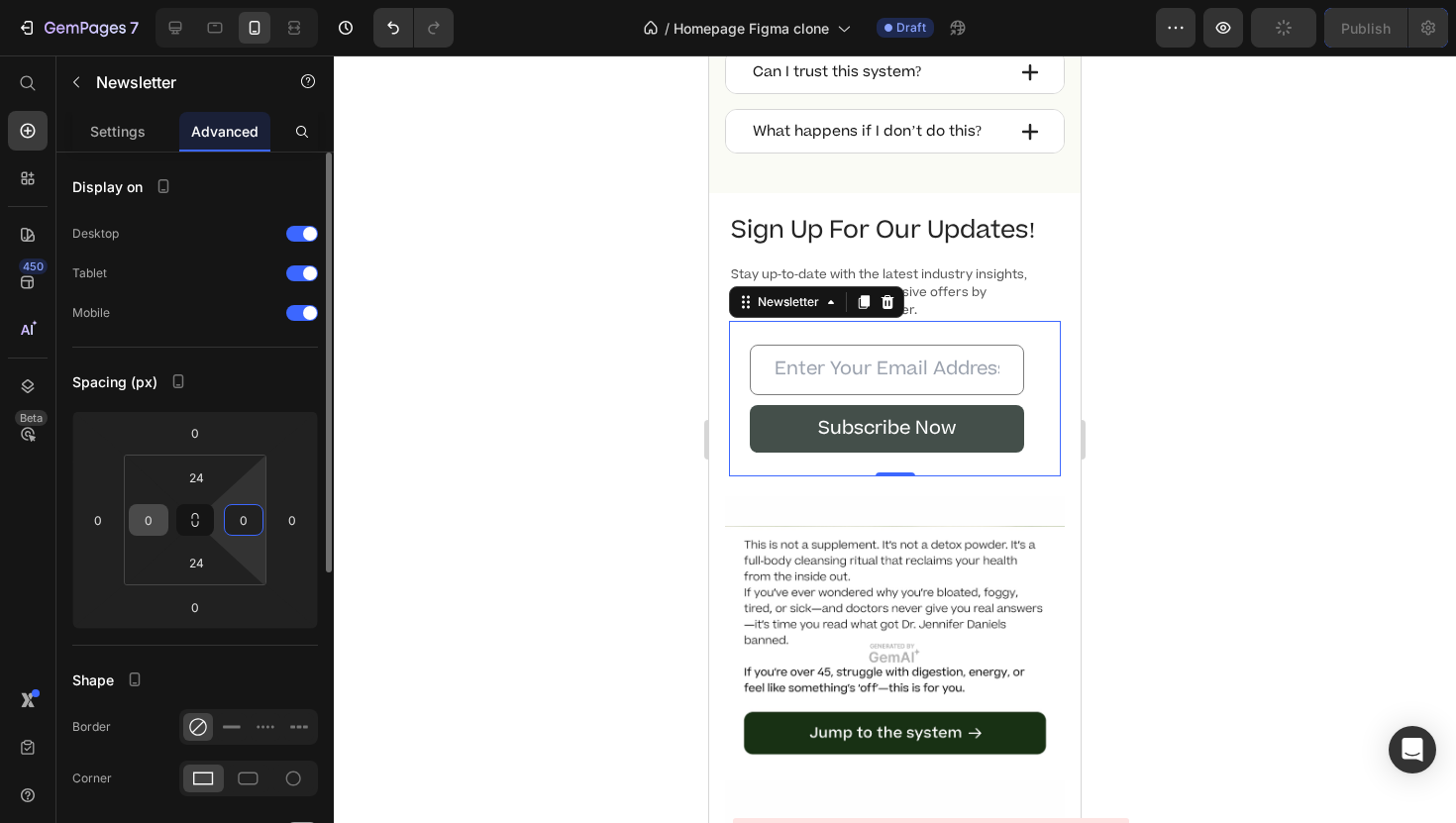 type 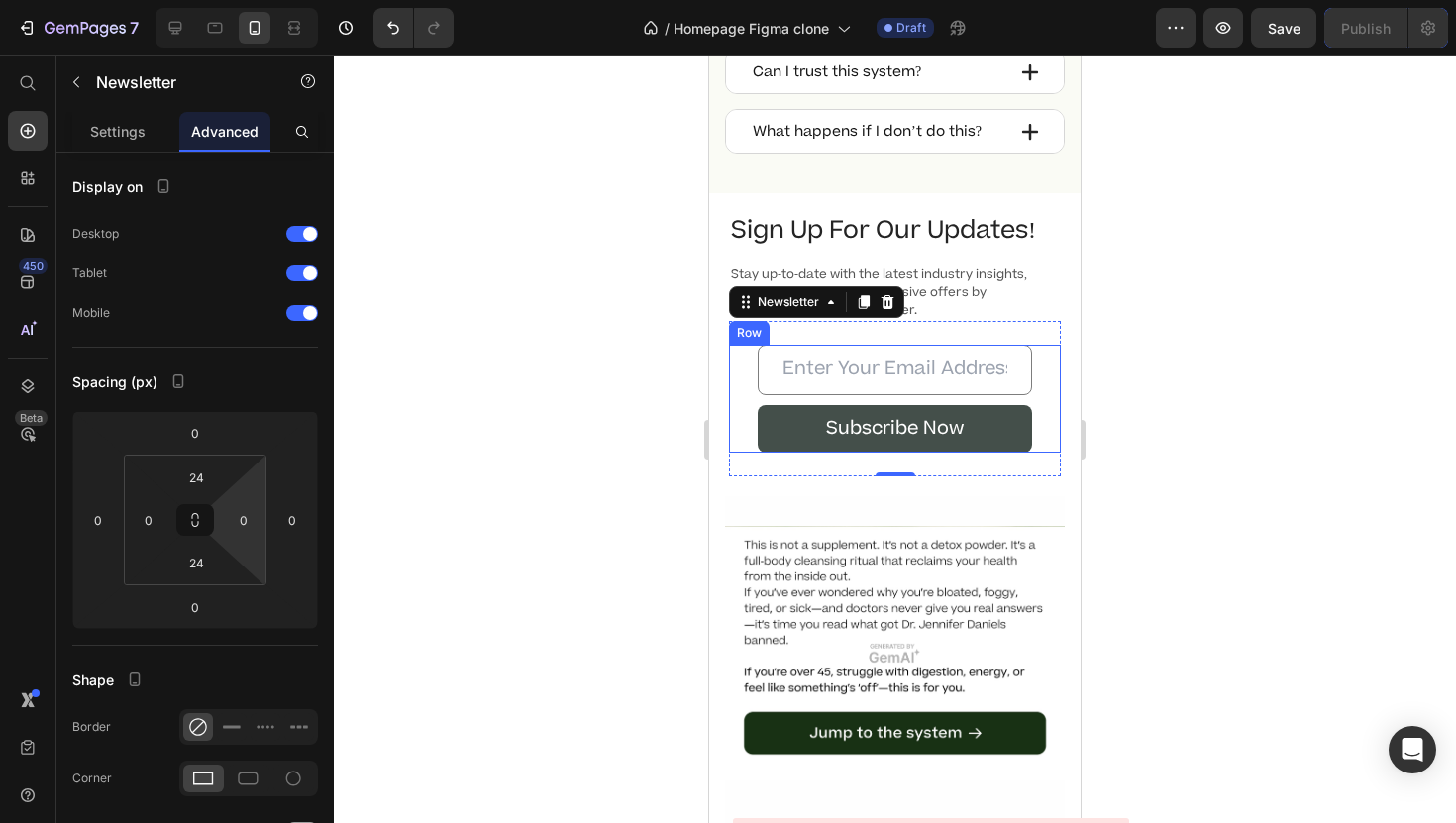 click on "Email Field   Subscribe Now Submit Button Row" at bounding box center (894, 398) 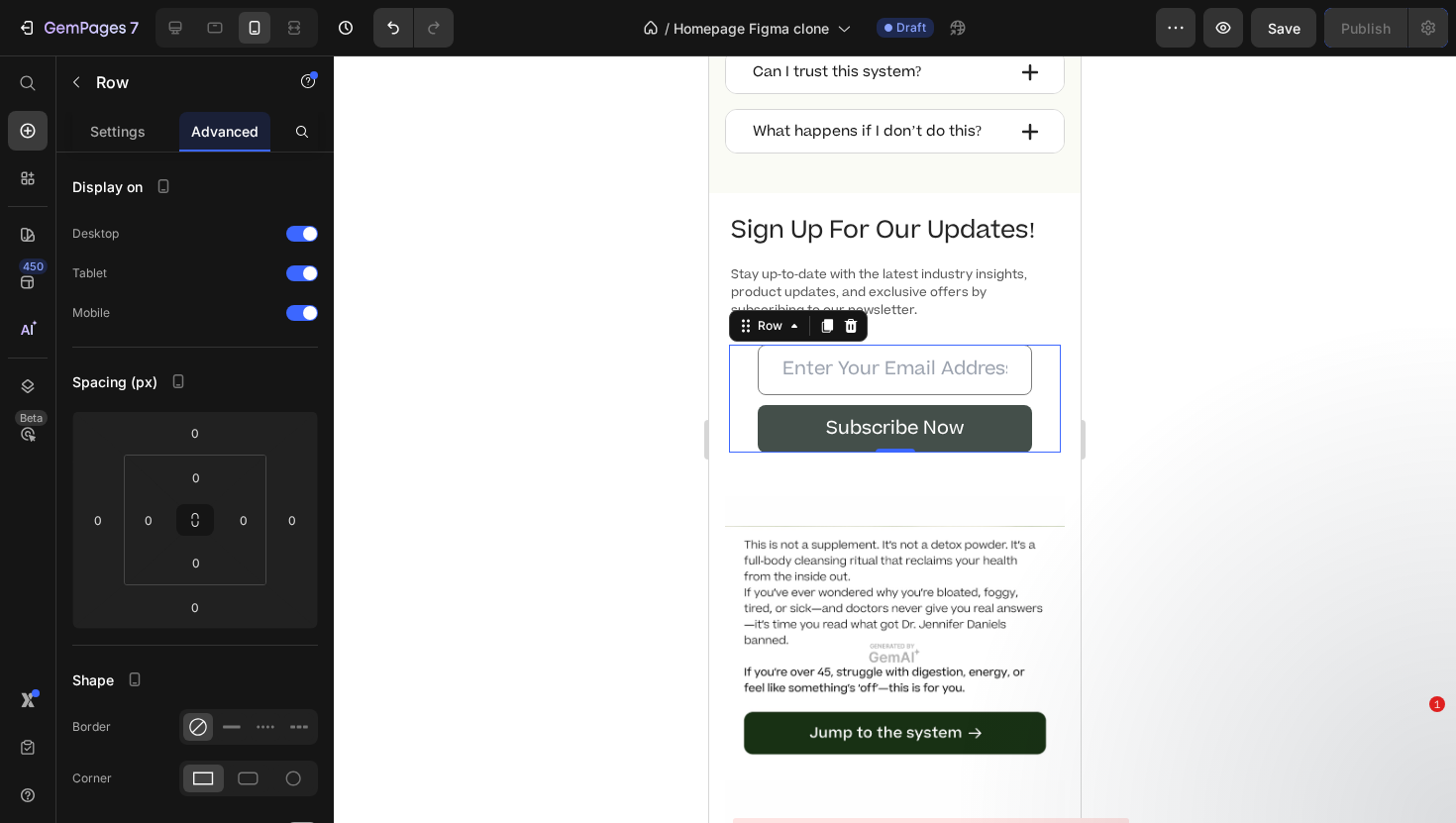 click on "Email Field   Subscribe Now Submit Button Row   0" at bounding box center [894, 398] 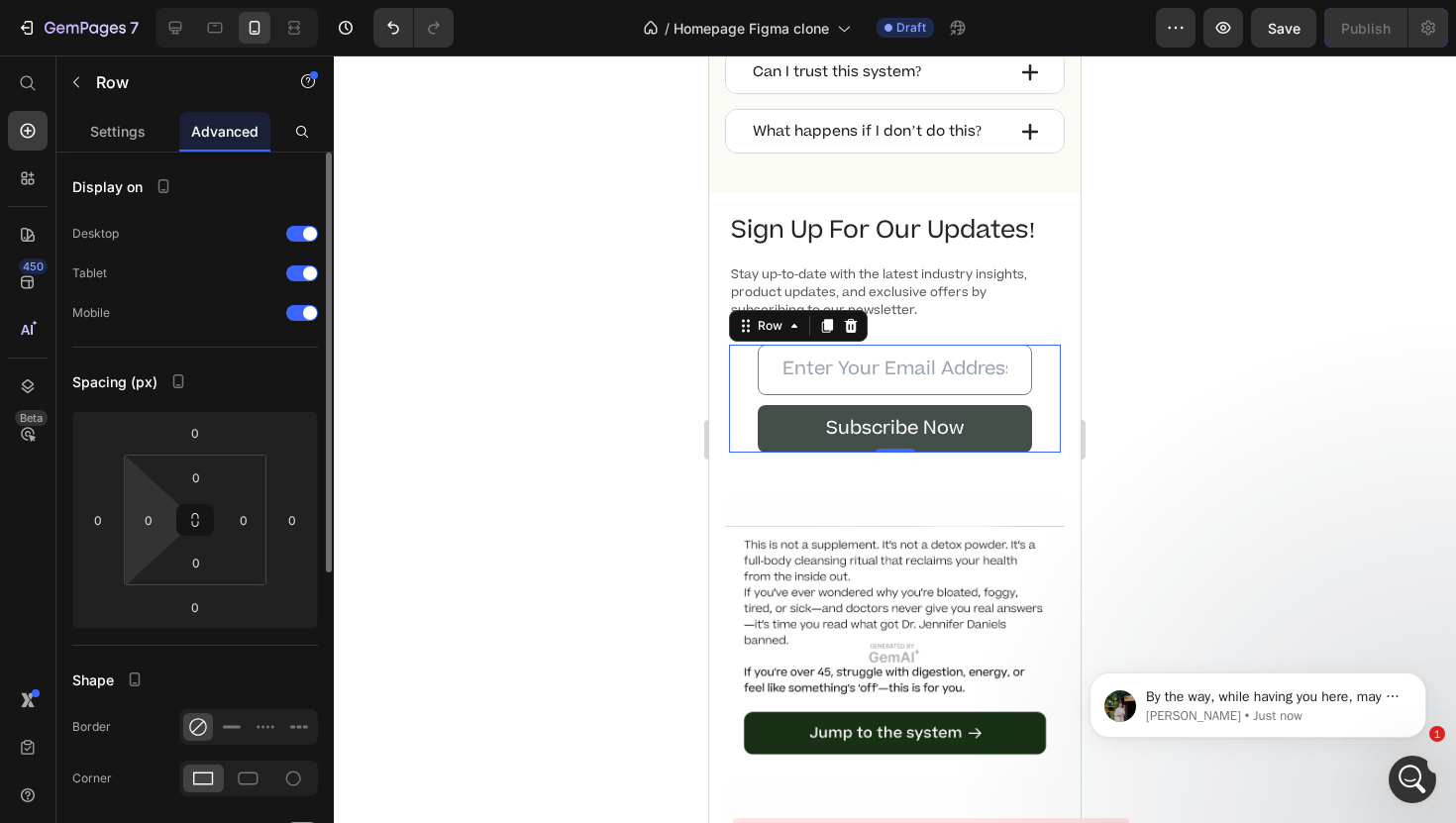 scroll, scrollTop: 0, scrollLeft: 0, axis: both 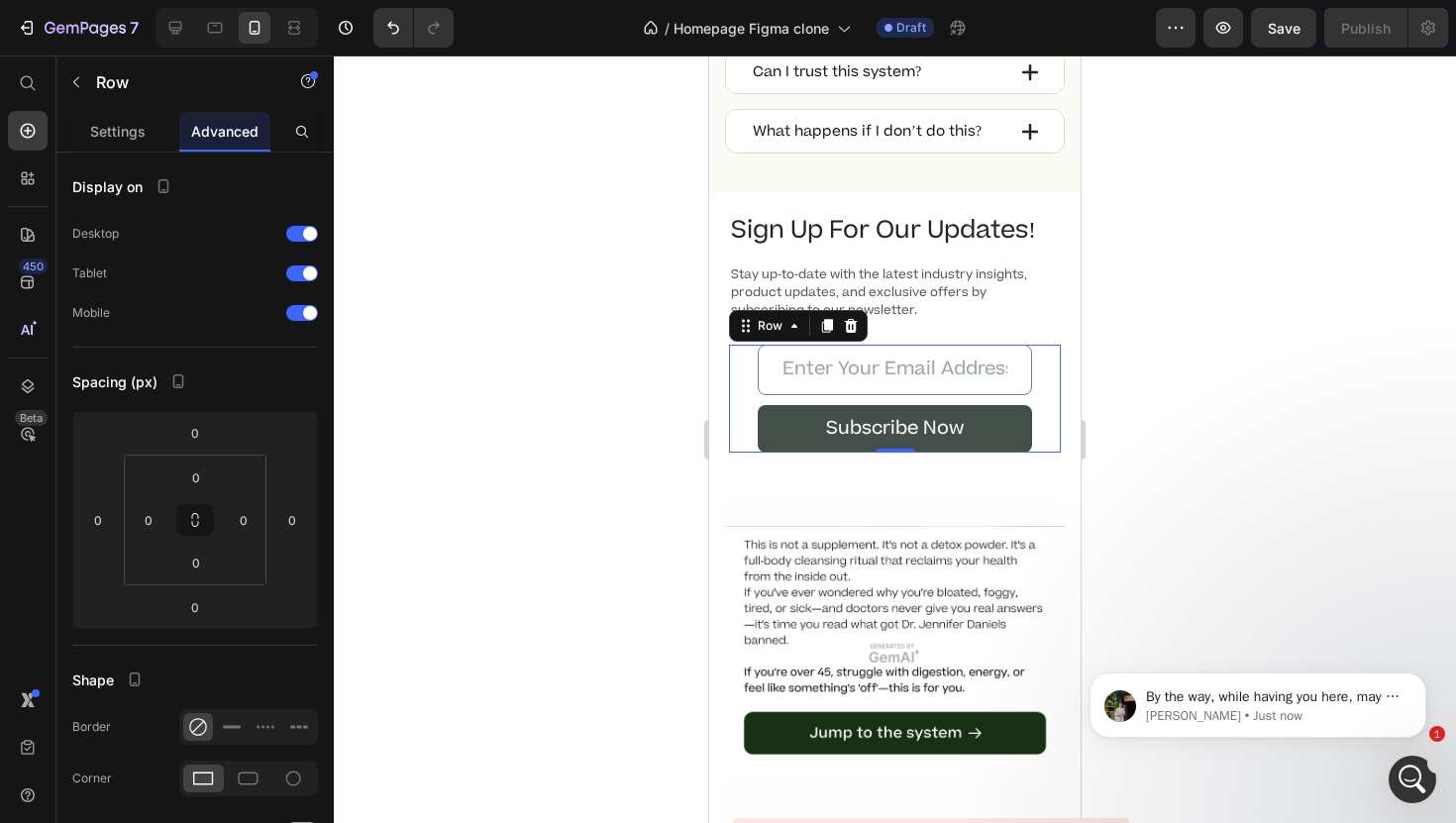 click on "Email Field   Subscribe Now Submit Button Row   0" at bounding box center [894, 398] 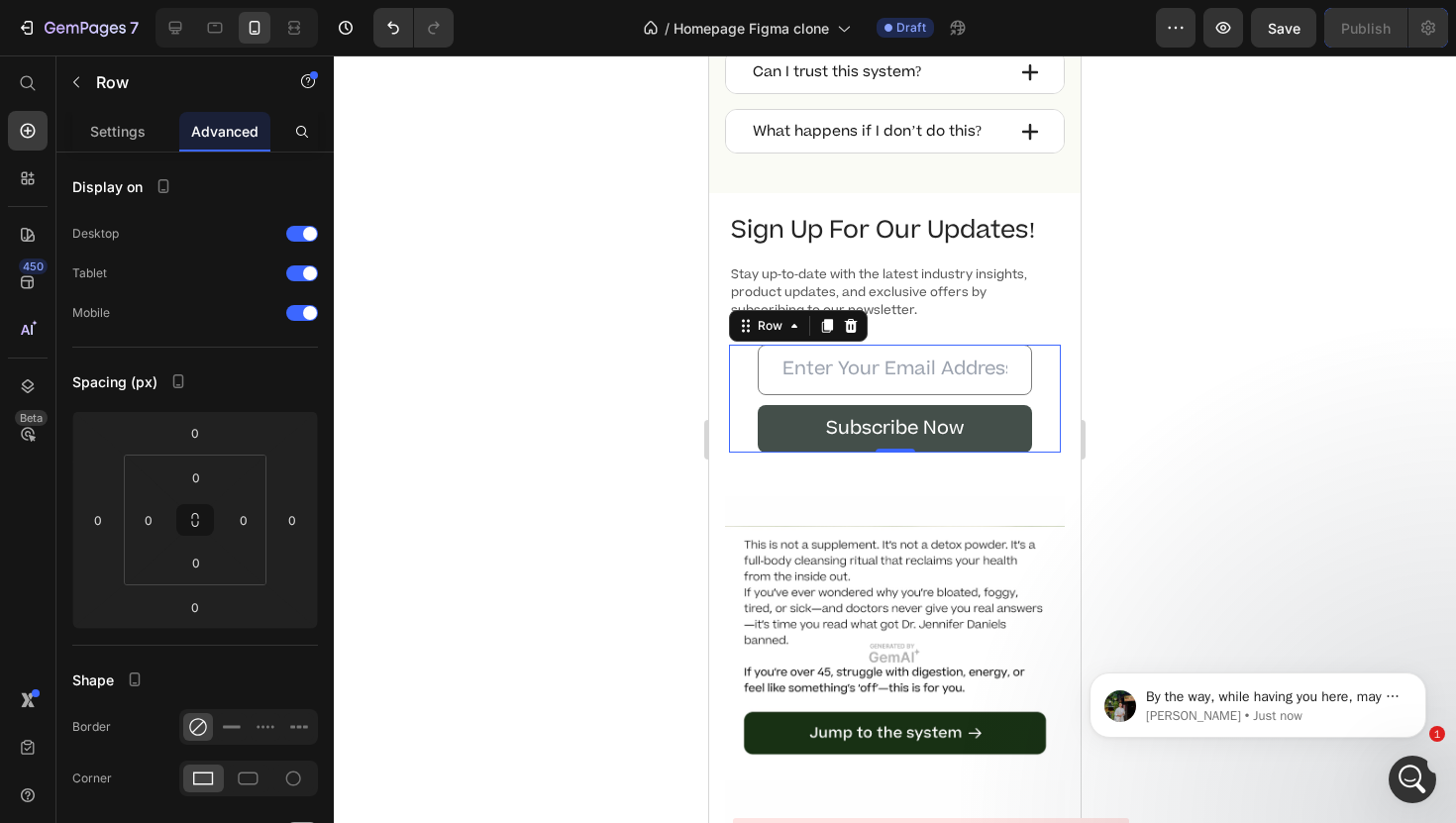 click on "Email Field   Subscribe Now Submit Button Row   0" at bounding box center [894, 398] 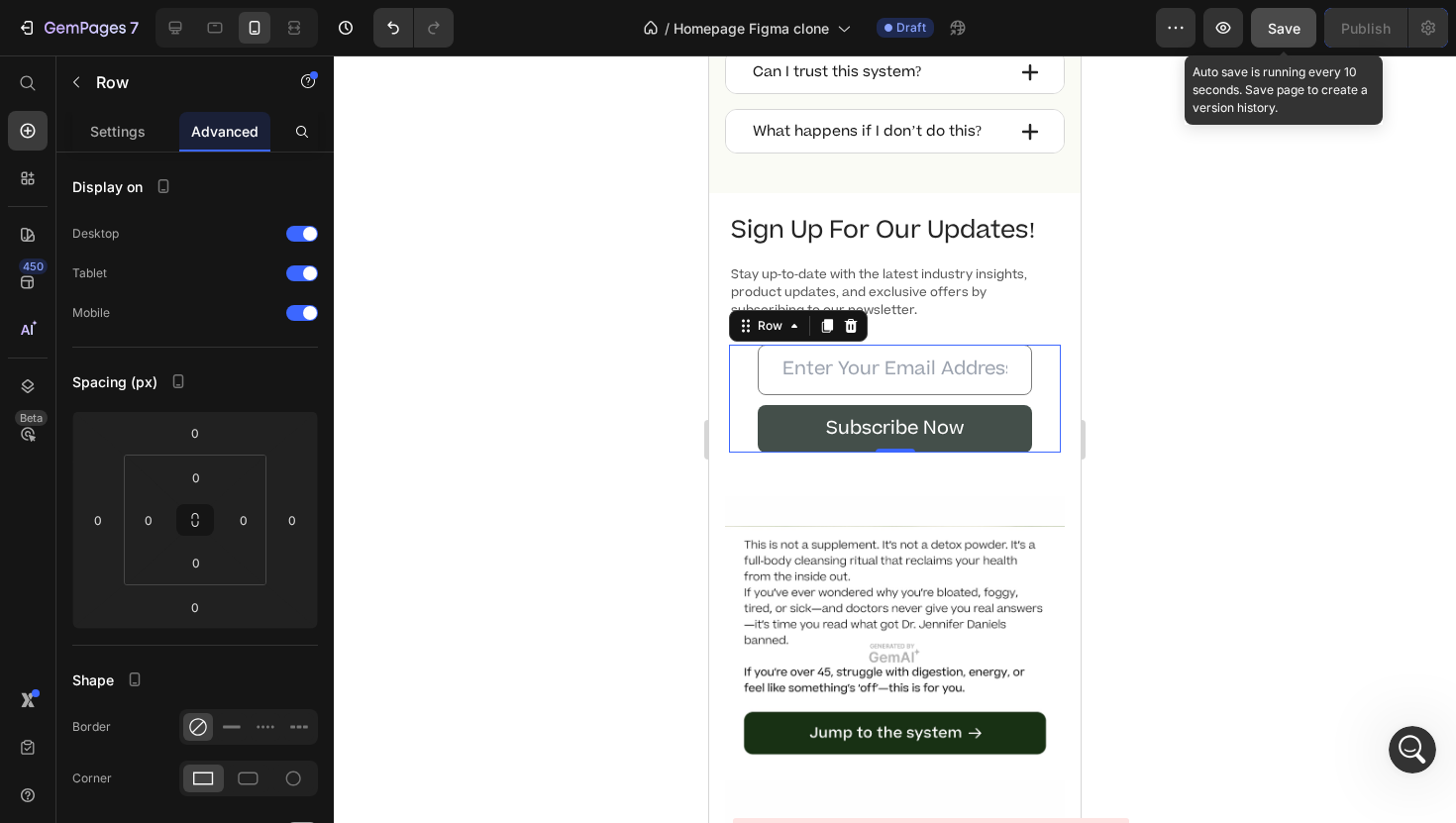 drag, startPoint x: 1292, startPoint y: 28, endPoint x: 319, endPoint y: 115, distance: 976.8818 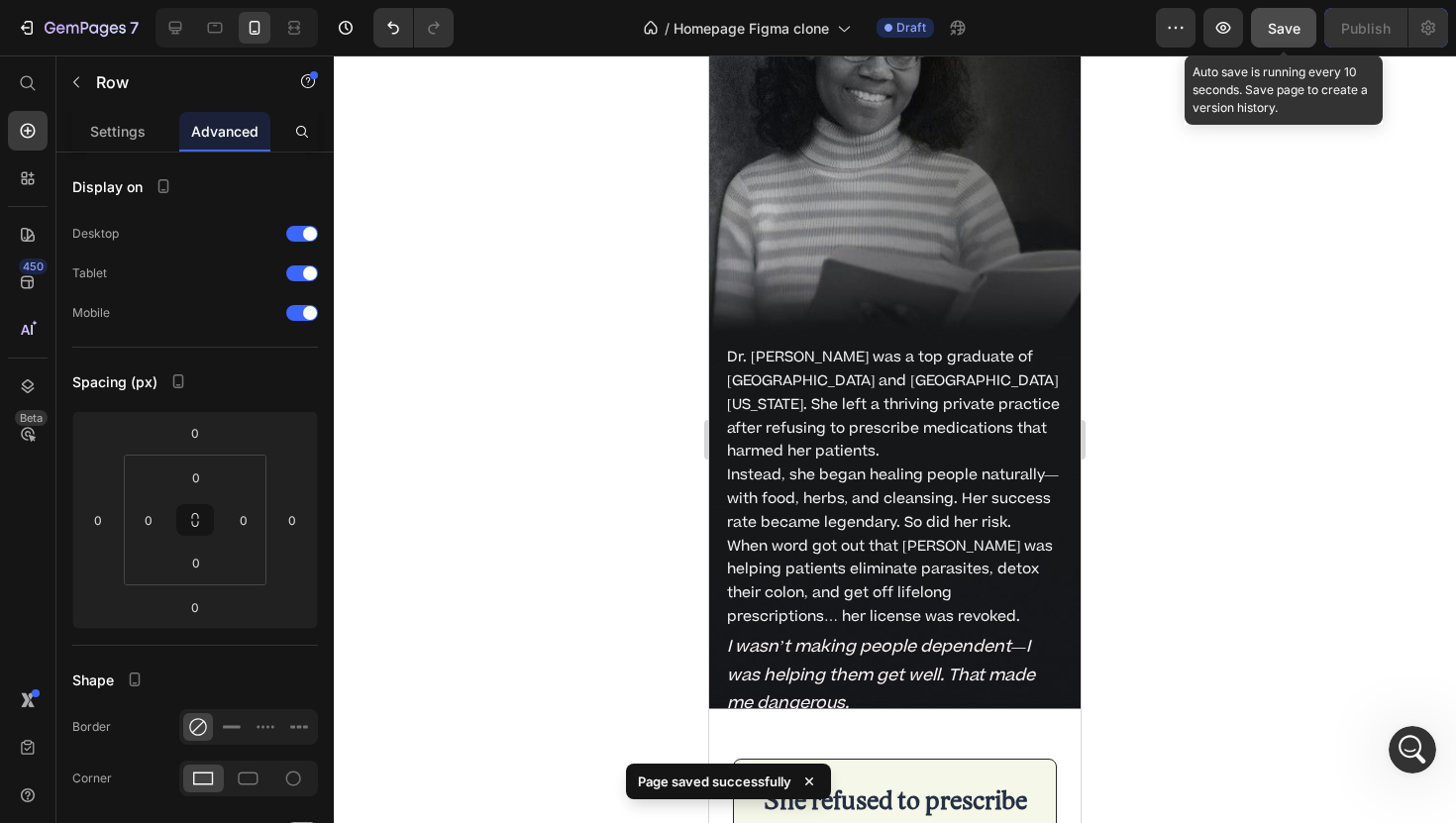 scroll, scrollTop: 8176, scrollLeft: 0, axis: vertical 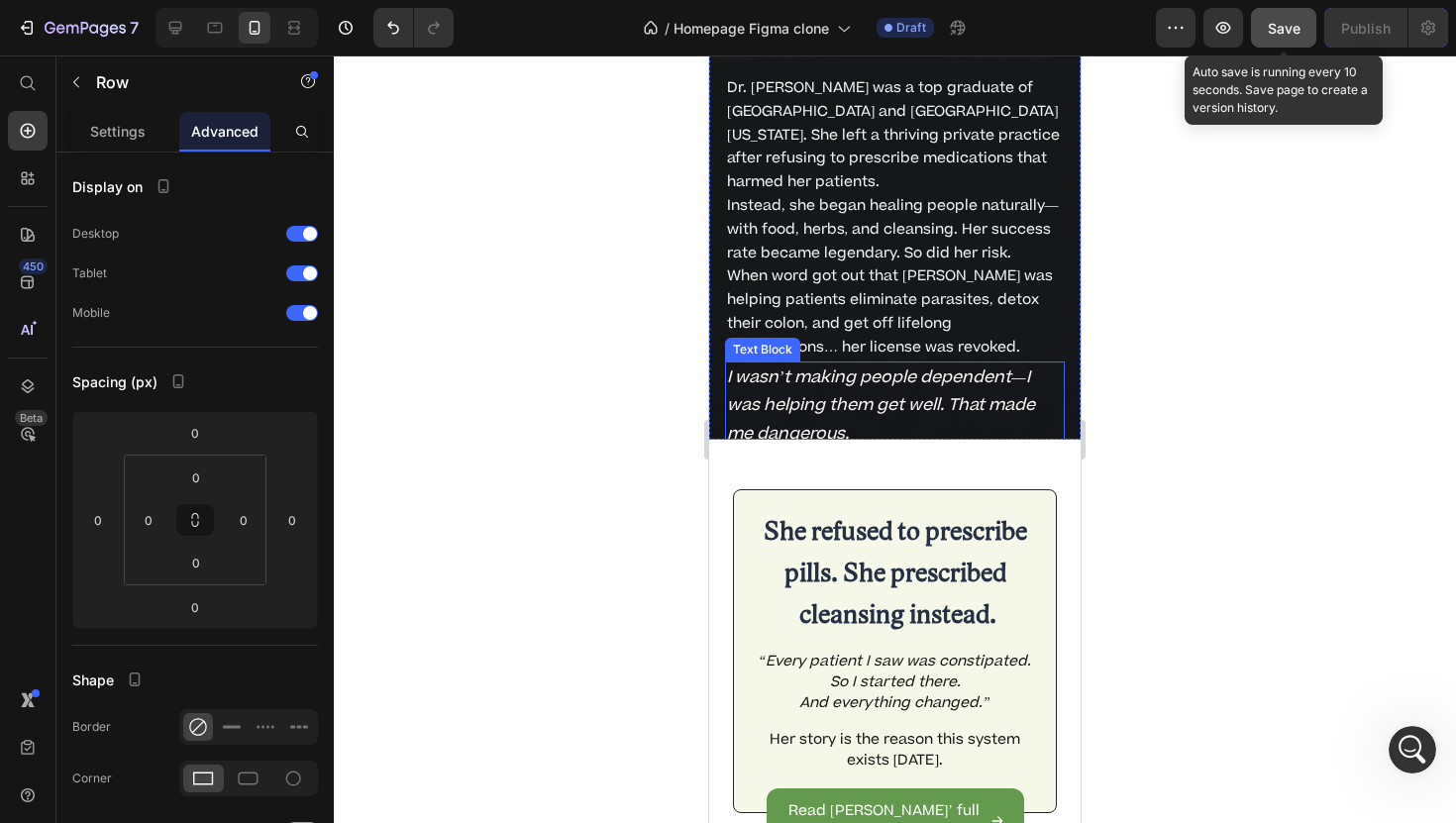 click on "I wasn’t making people dependent—I was helping them get well. That made me dangerous." at bounding box center (894, 406) 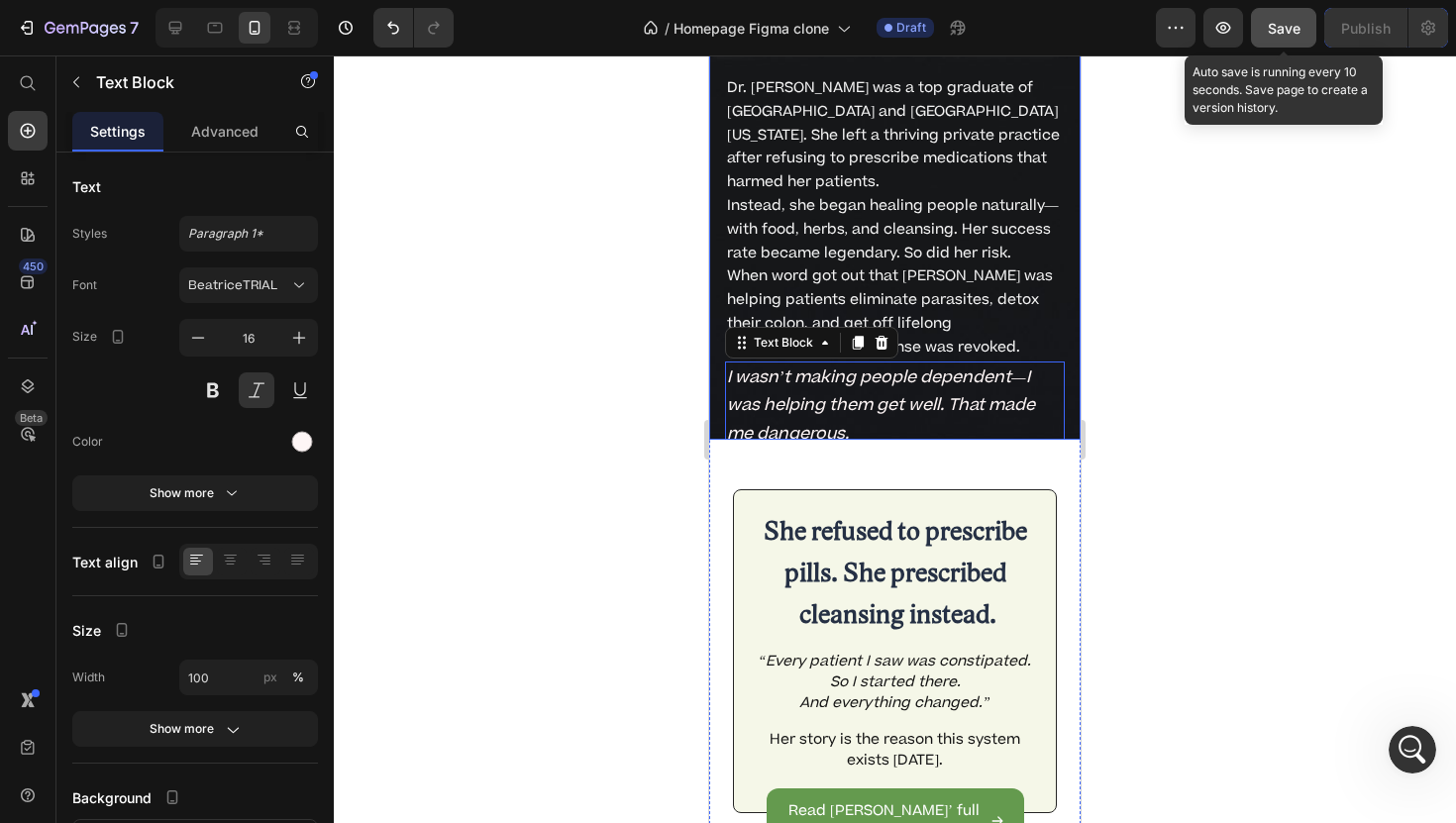 click on "Drop element here Meet the Woman Who Exposed the Root Cause of Modern Disease Heading The Doctor They Couldn't Silence. Text Block Dr. [PERSON_NAME] was a top graduate of [GEOGRAPHIC_DATA] and [GEOGRAPHIC_DATA][US_STATE]. She left a thriving private practice after refusing to prescribe medications that harmed her patients. Instead, she began healing people naturally—with food, herbs, and cleansing. Her success rate became legendary. So did her risk. When word got out that [PERSON_NAME] was helping patients eliminate parasites, detox their colon, and get off lifelong prescriptions… her license was revoked. Text Block I wasn’t making people dependent—I was helping them get well. That made me dangerous. Text Block   10" at bounding box center (894, -26) 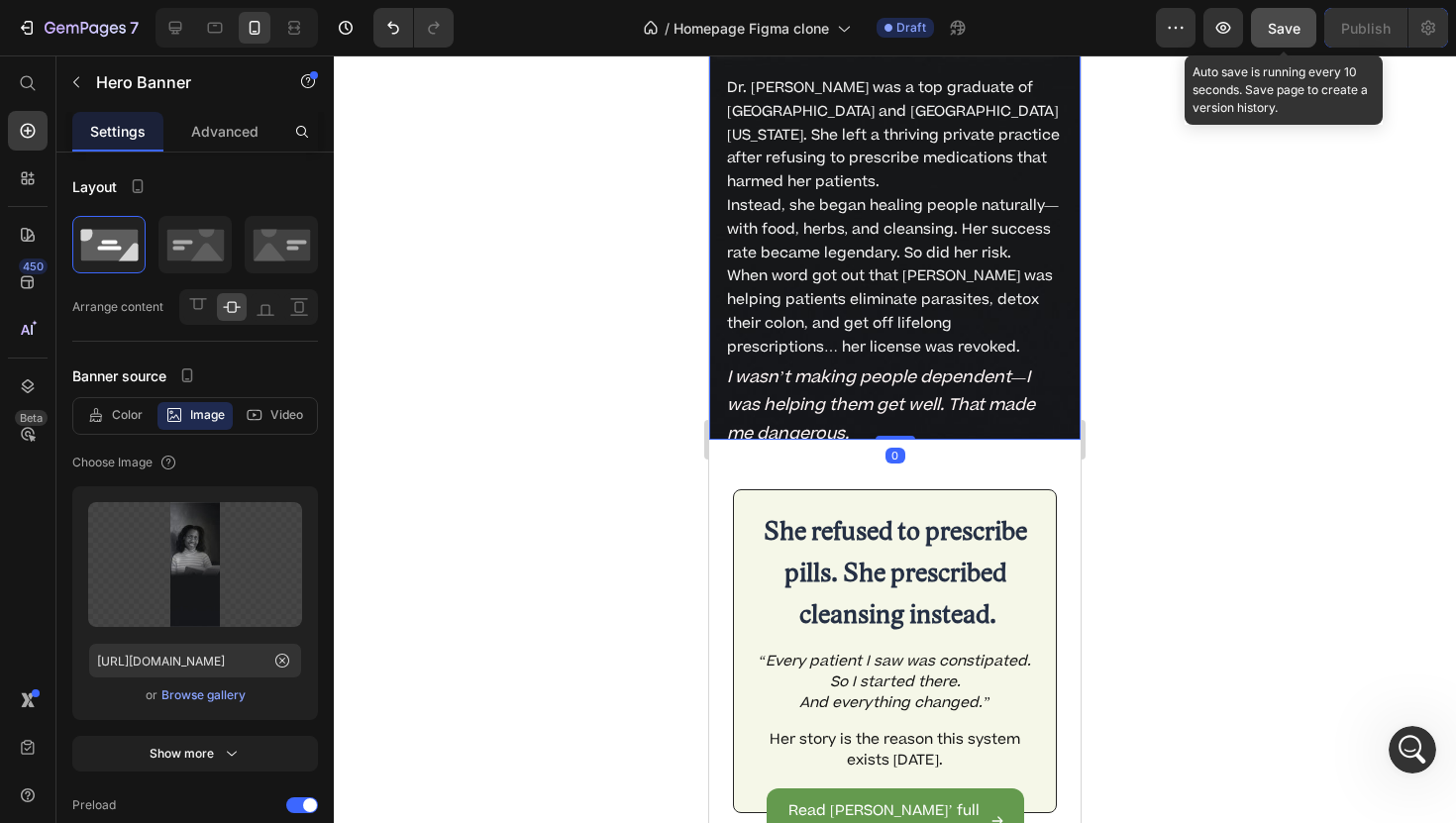 click on "Drop element here Meet the Woman Who Exposed the Root Cause of Modern Disease Heading The Doctor They Couldn't Silence. Text Block Dr. [PERSON_NAME] was a top graduate of [GEOGRAPHIC_DATA] and [GEOGRAPHIC_DATA][US_STATE]. She left a thriving private practice after refusing to prescribe medications that harmed her patients. Instead, she began healing people naturally—with food, herbs, and cleansing. Her success rate became legendary. So did her risk. When word got out that [PERSON_NAME] was helping patients eliminate parasites, detox their colon, and get off lifelong prescriptions… her license was revoked. Text Block I wasn’t making people dependent—I was helping them get well. That made me dangerous. Text Block" at bounding box center [894, -26] 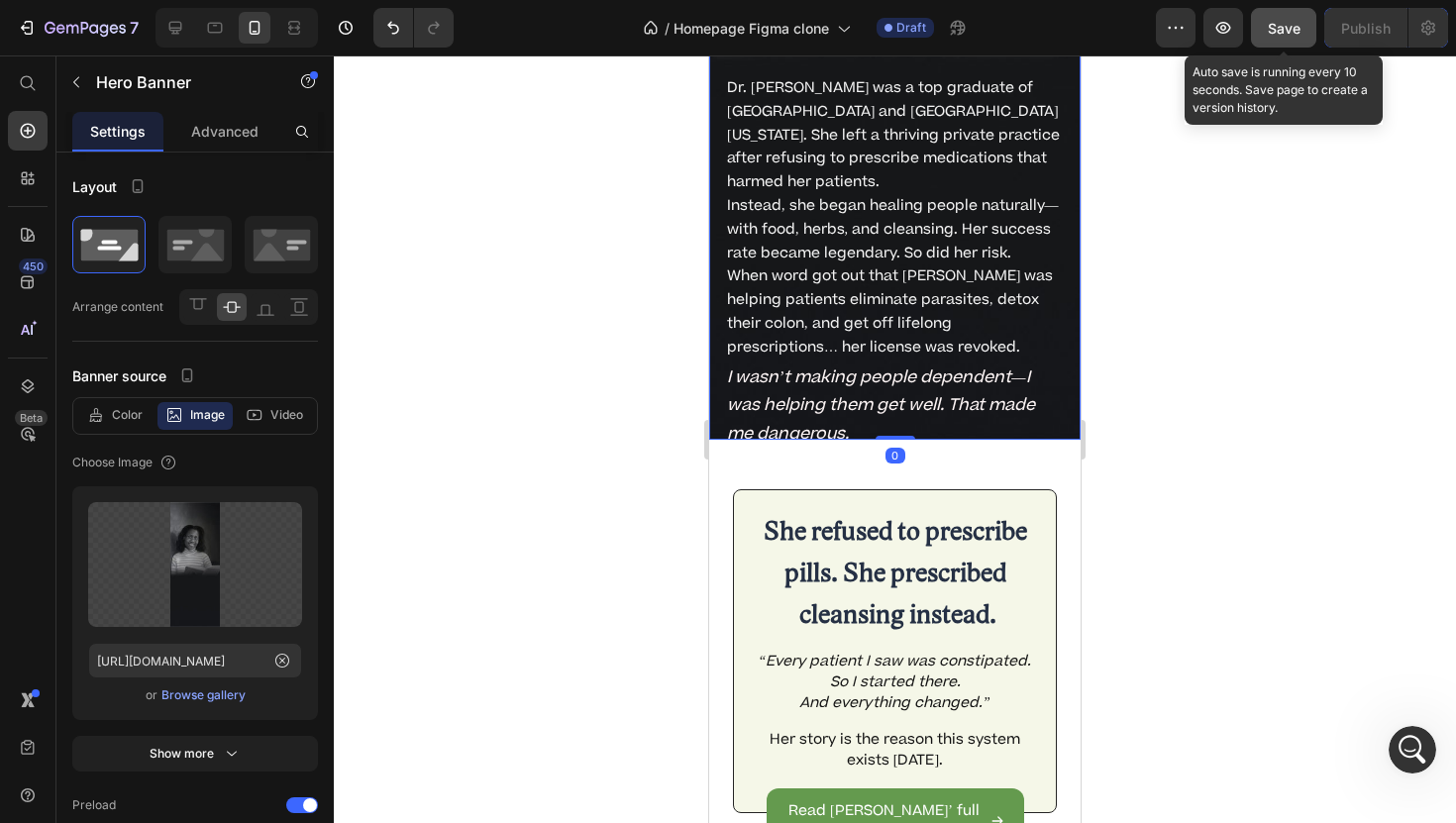 click on "Drop element here Meet the Woman Who Exposed the Root Cause of Modern Disease Heading The Doctor They Couldn't Silence. Text Block Dr. [PERSON_NAME] was a top graduate of [GEOGRAPHIC_DATA] and [GEOGRAPHIC_DATA][US_STATE]. She left a thriving private practice after refusing to prescribe medications that harmed her patients. Instead, she began healing people naturally—with food, herbs, and cleansing. Her success rate became legendary. So did her risk. When word got out that [PERSON_NAME] was helping patients eliminate parasites, detox their colon, and get off lifelong prescriptions… her license was revoked. Text Block I wasn’t making people dependent—I was helping them get well. That made me dangerous. Text Block" at bounding box center [894, -26] 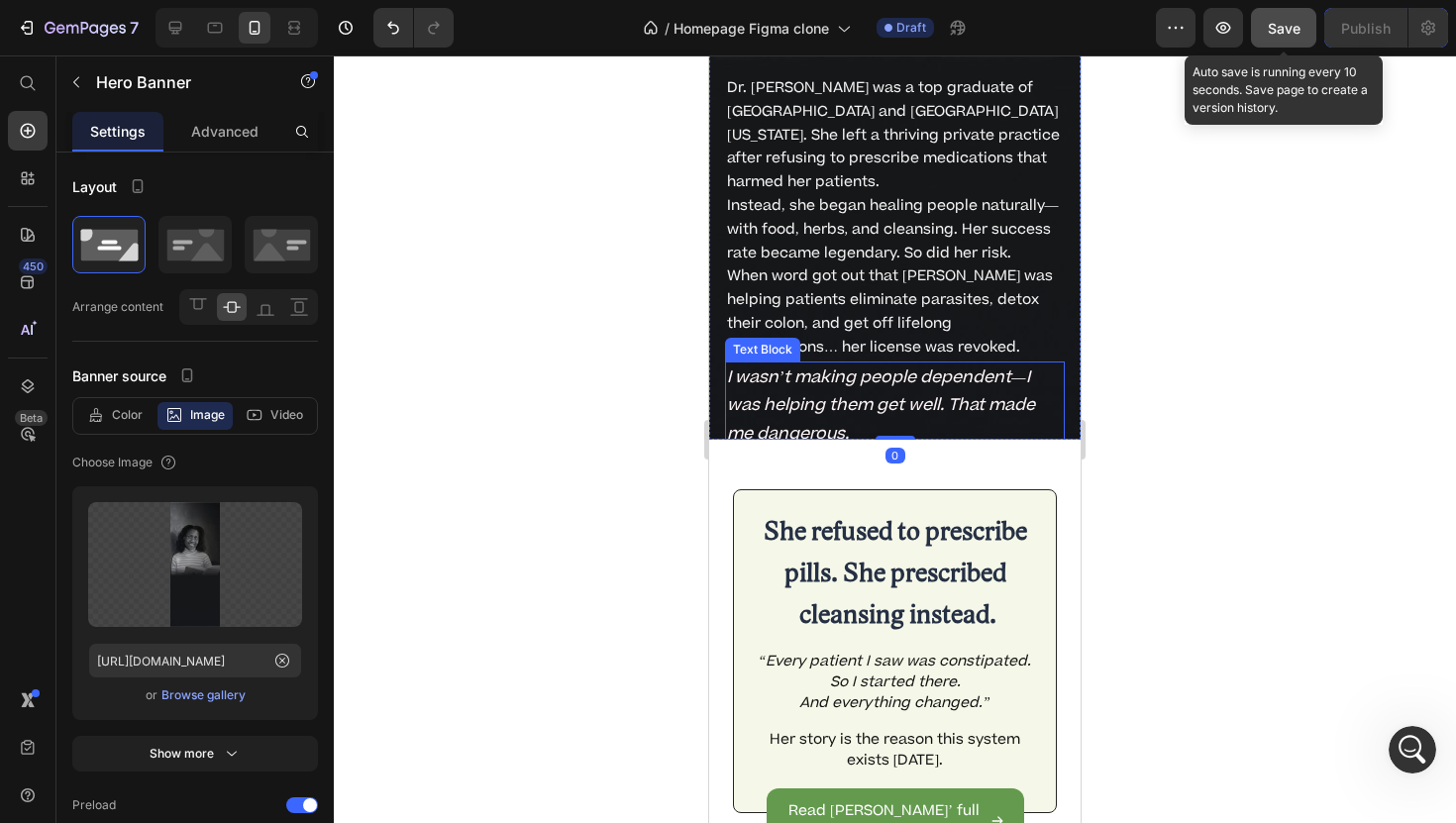 click on "I wasn’t making people dependent—I was helping them get well. That made me dangerous." at bounding box center (894, 406) 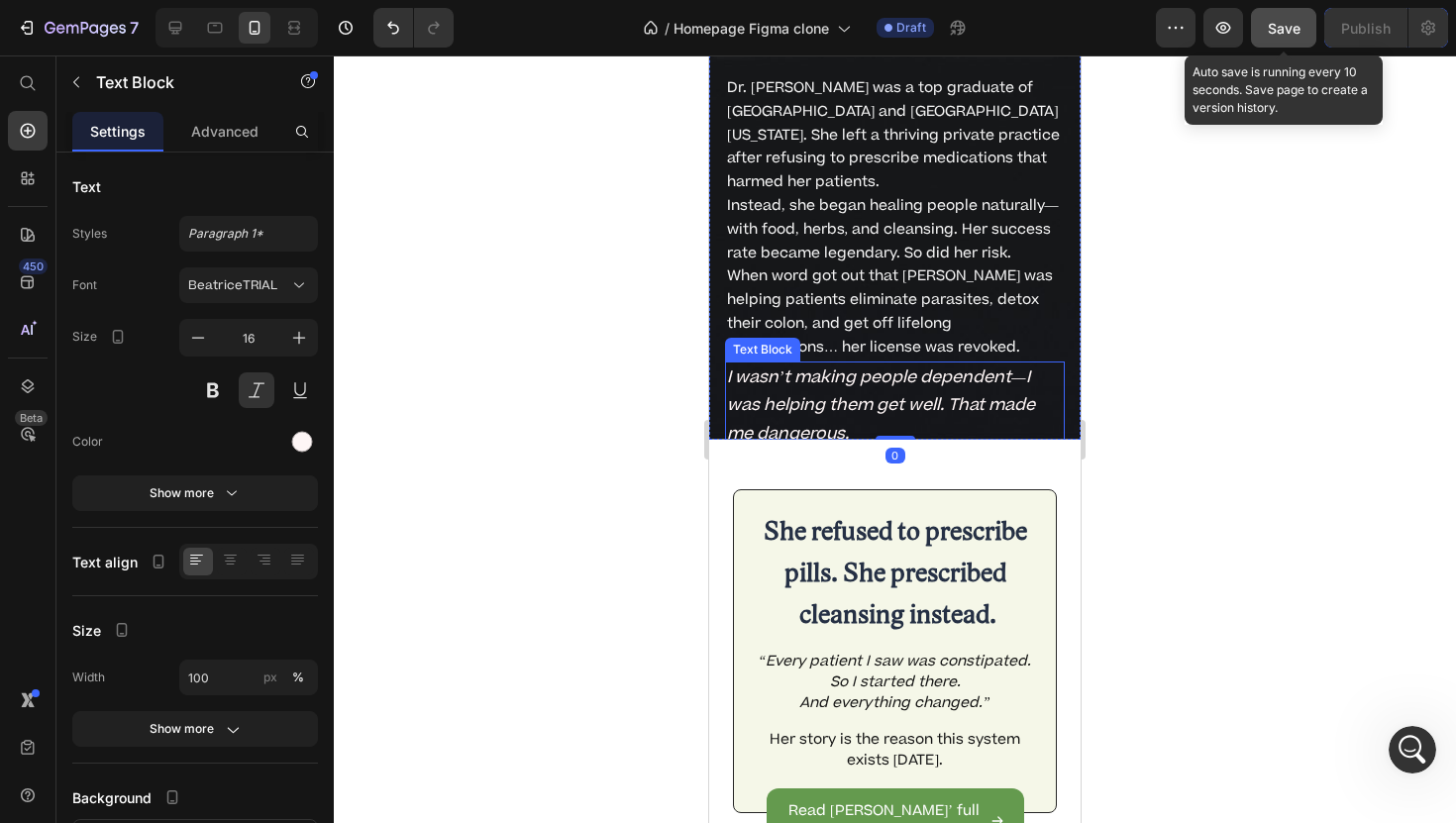 click on "I wasn’t making people dependent—I was helping them get well. That made me dangerous." at bounding box center [894, 406] 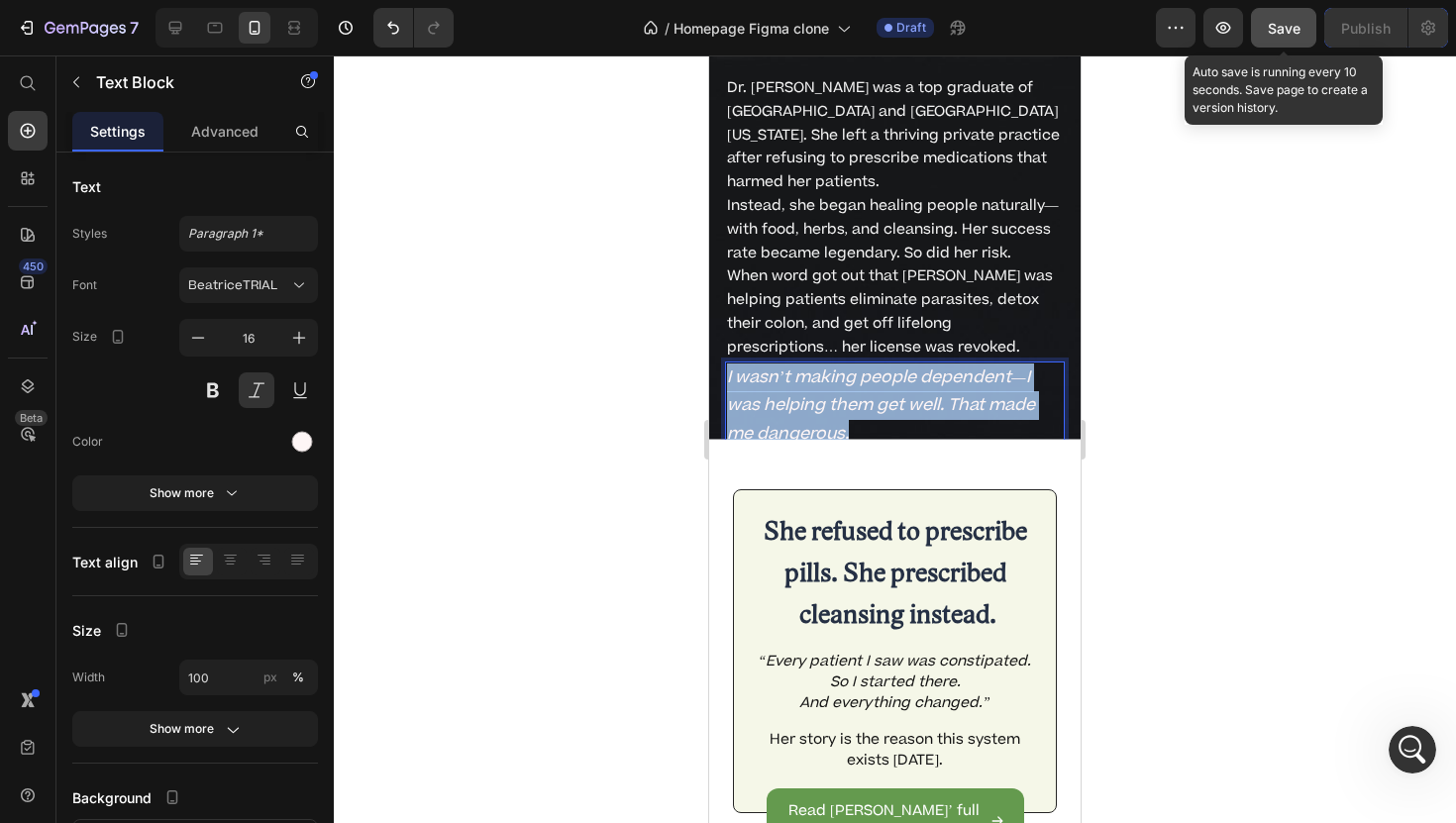 click on "I wasn’t making people dependent—I was helping them get well. That made me dangerous." at bounding box center (894, 406) 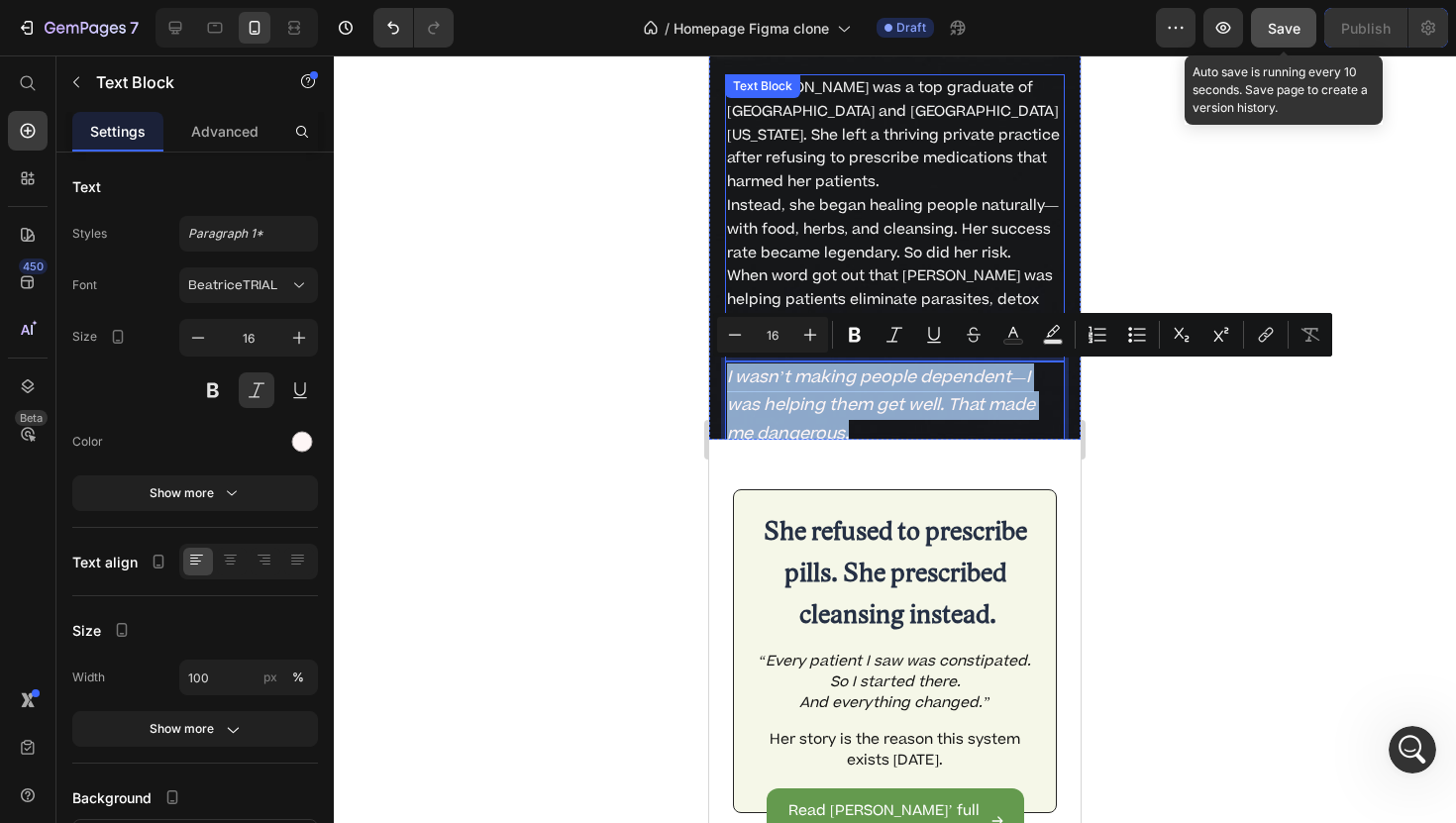 click on "Dr. [PERSON_NAME] was a top graduate of [GEOGRAPHIC_DATA] and [GEOGRAPHIC_DATA][US_STATE]. She left a thriving private practice after refusing to prescribe medications that harmed her patients. Instead, she began healing people naturally—with food, herbs, and cleansing. Her success rate became legendary. So did her risk. When word got out that [PERSON_NAME] was helping patients eliminate parasites, detox their colon, and get off lifelong prescriptions… her license was revoked." at bounding box center [894, 218] 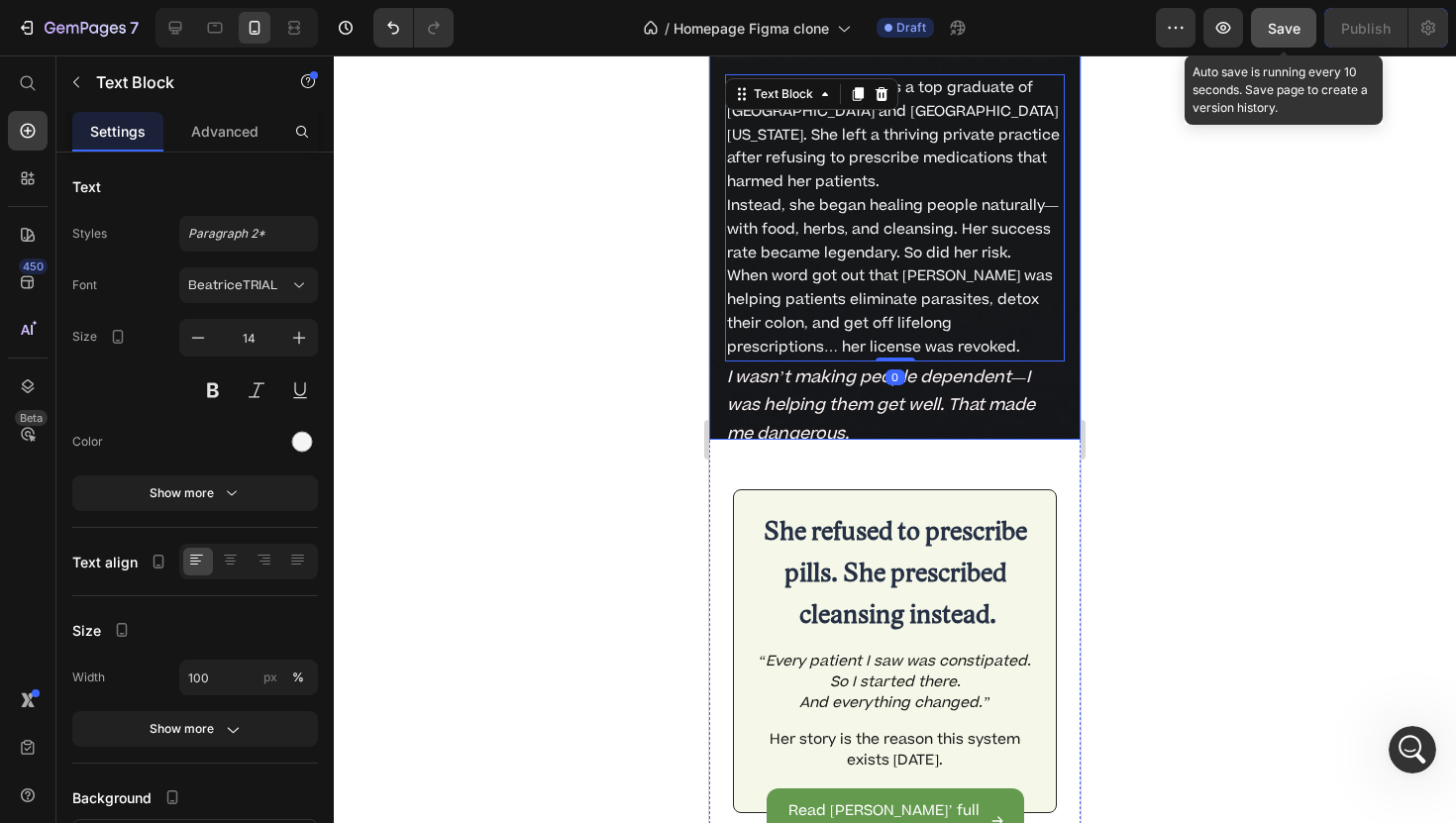click on "Drop element here Meet the Woman Who Exposed the Root Cause of Modern Disease Heading The Doctor They Couldn't Silence. Text Block Dr. [PERSON_NAME] was a top graduate of [GEOGRAPHIC_DATA] and [GEOGRAPHIC_DATA][US_STATE]. She left a thriving private practice after refusing to prescribe medications that harmed her patients. Instead, she began healing people naturally—with food, herbs, and cleansing. Her success rate became legendary. So did her risk. When word got out that [PERSON_NAME] was helping patients eliminate parasites, detox their colon, and get off lifelong prescriptions… her license was revoked. Text Block   0 I wasn’t making people dependent—I was helping them get well. That made me dangerous. Text Block" at bounding box center [894, -26] 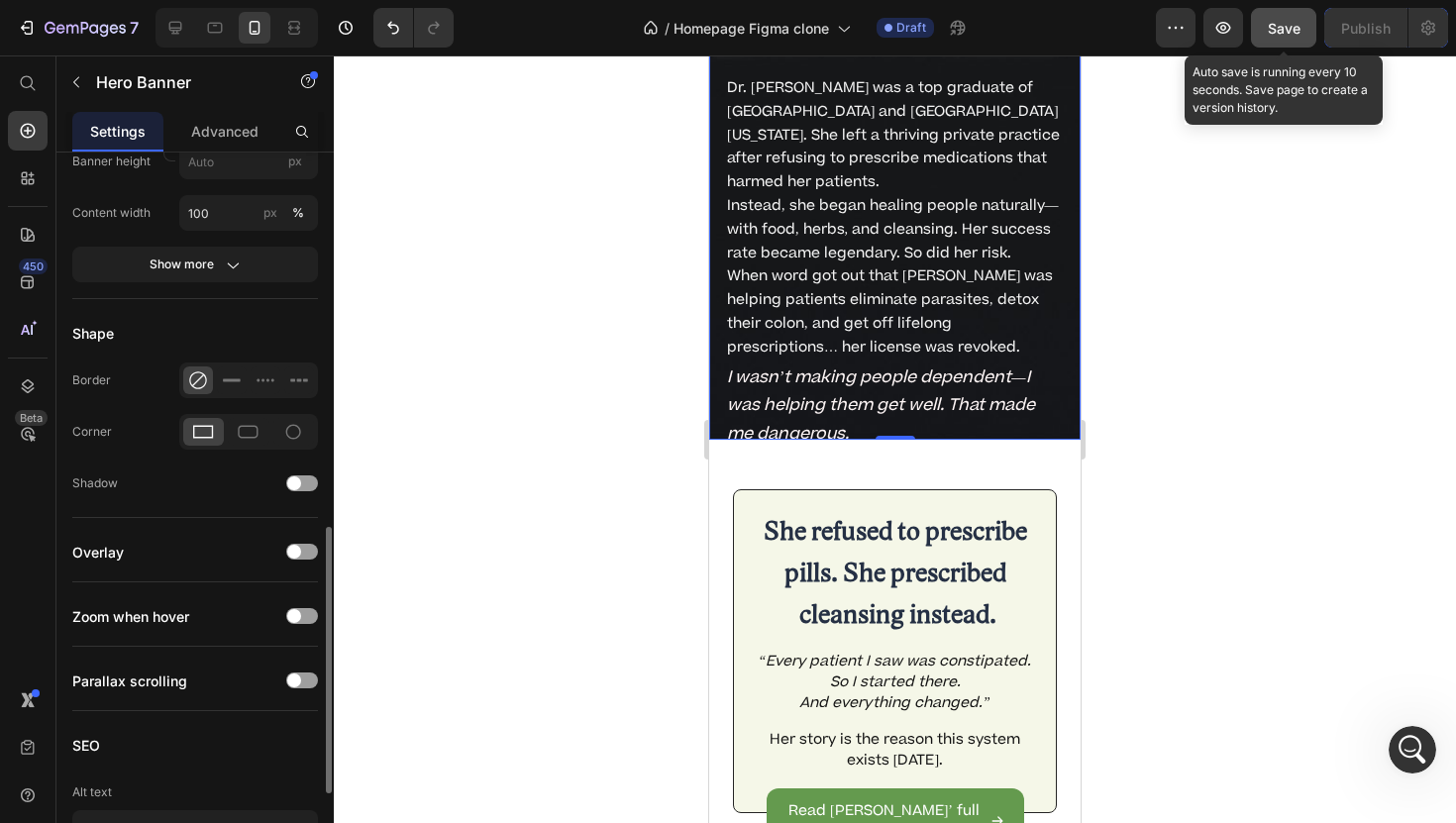 scroll, scrollTop: 1256, scrollLeft: 0, axis: vertical 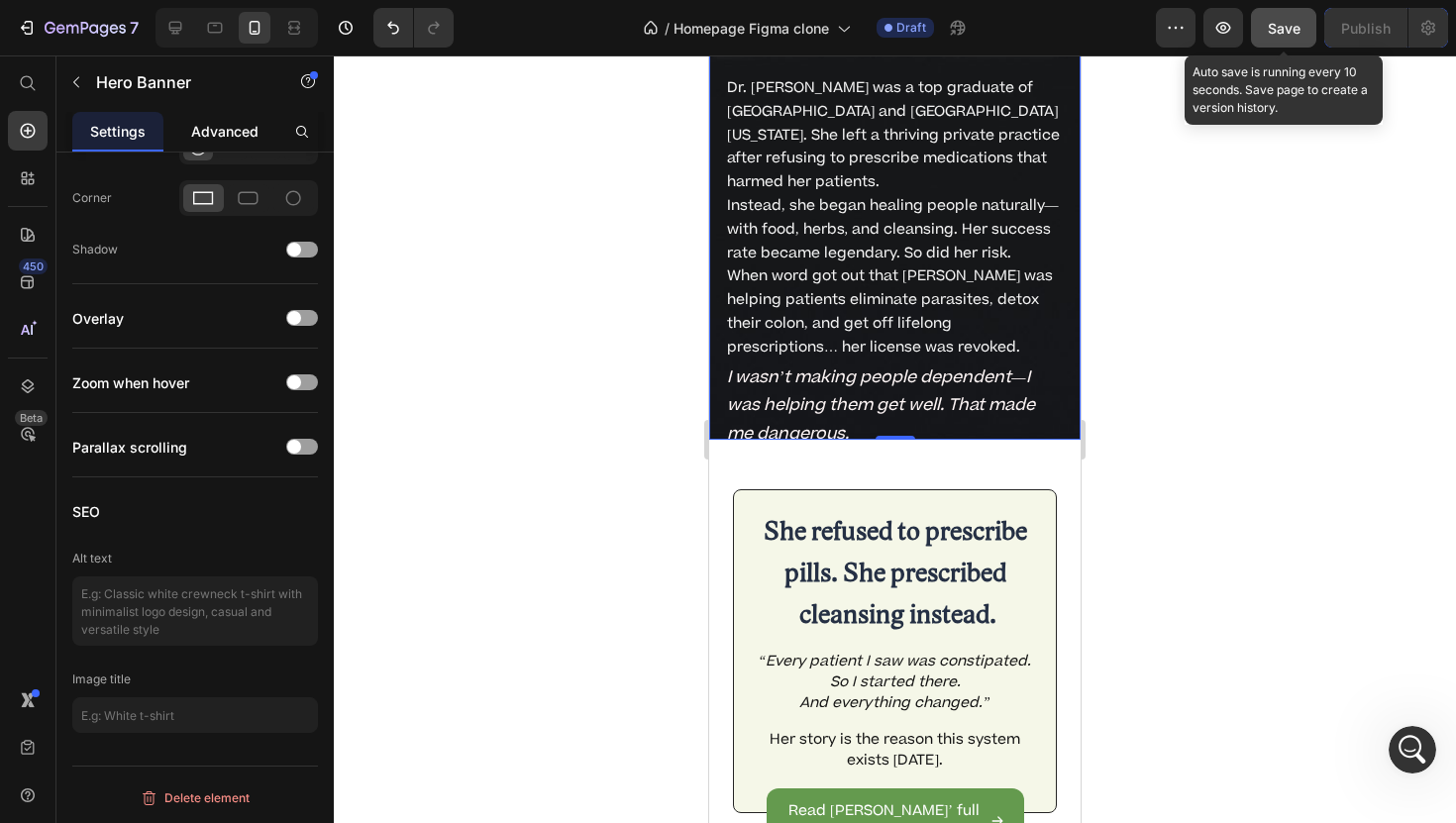 click on "Advanced" at bounding box center (225, 131) 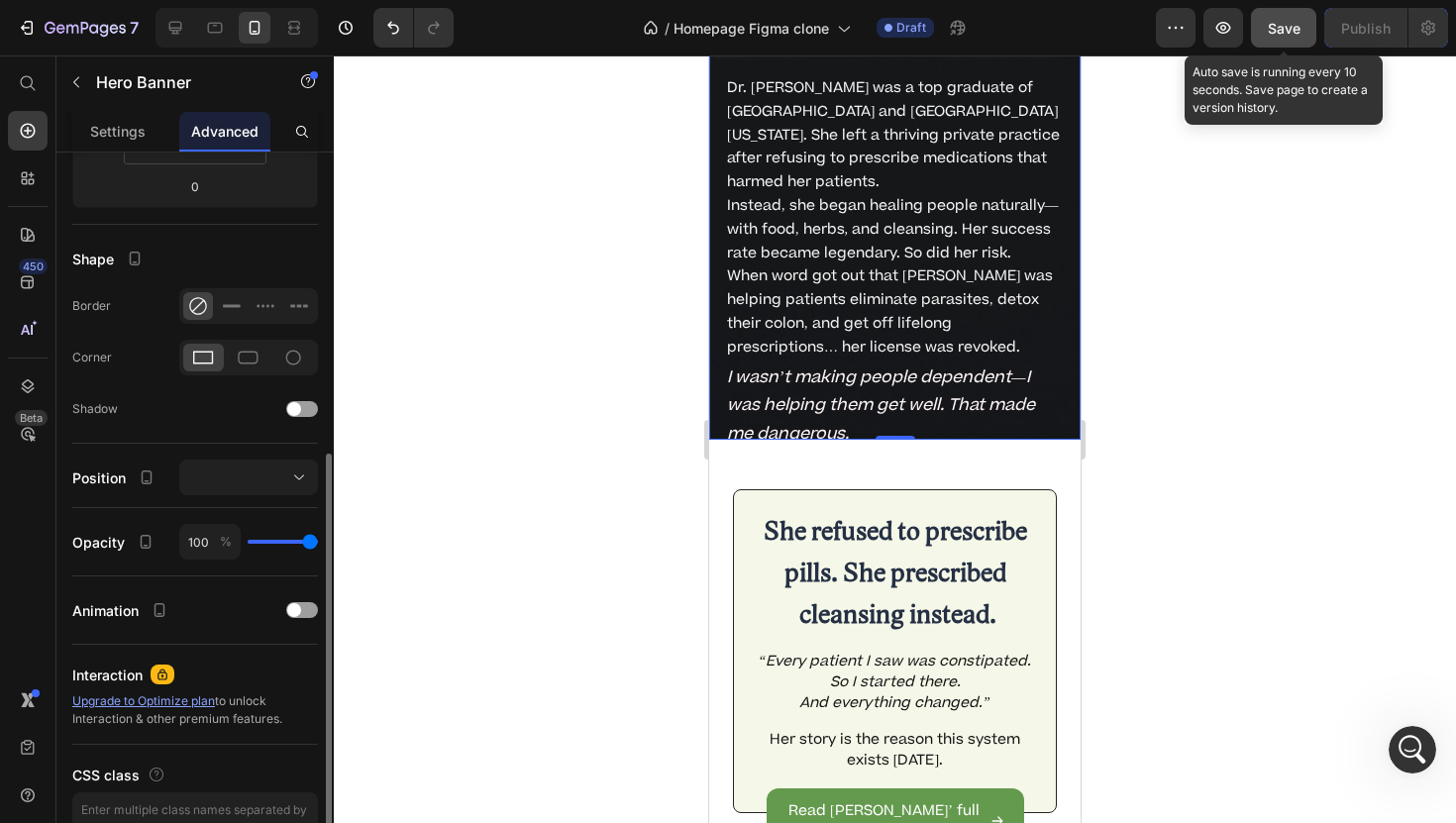 scroll, scrollTop: 530, scrollLeft: 0, axis: vertical 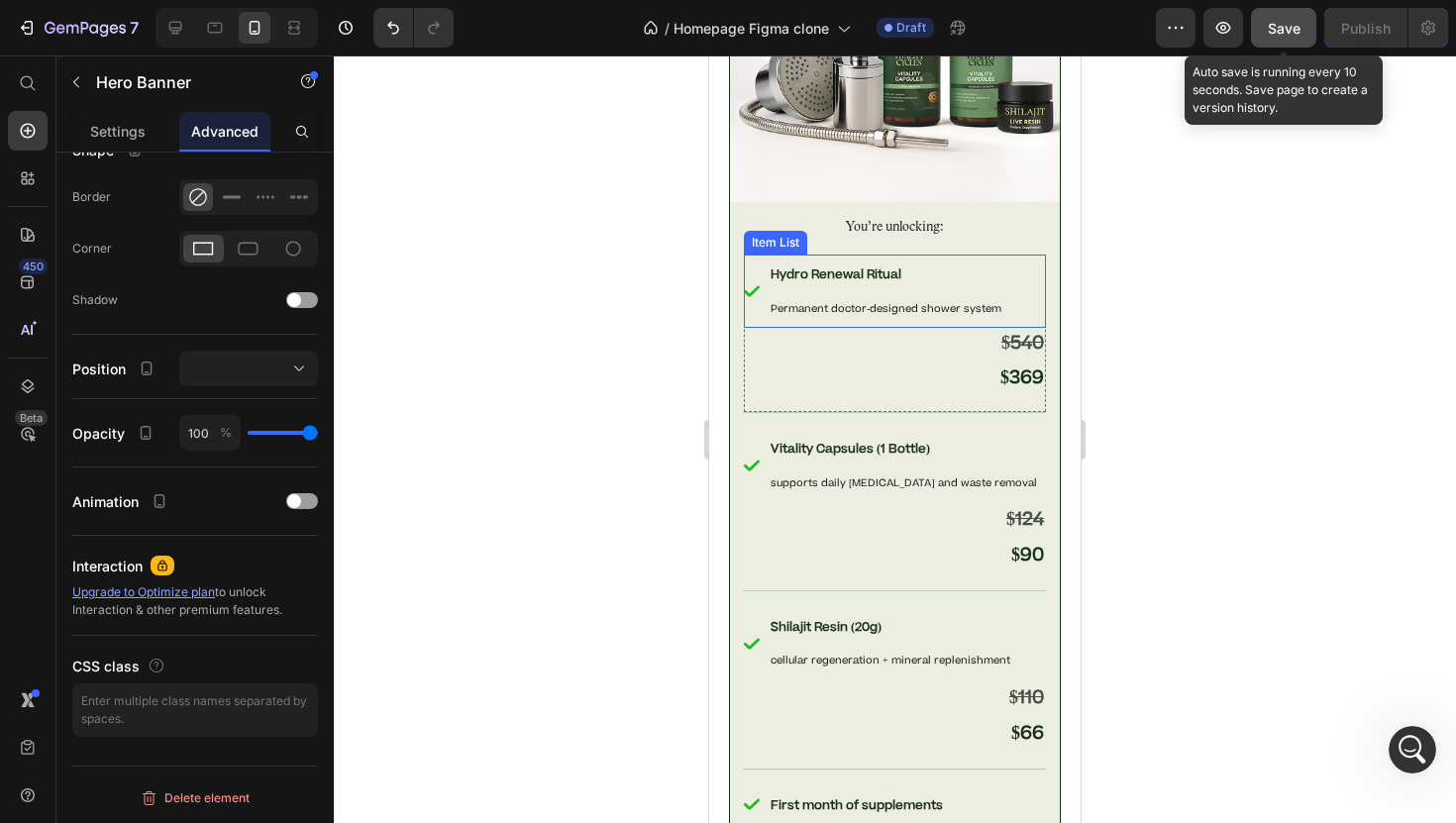 click on "Permanent doctor-designed shower system" at bounding box center (885, 308) 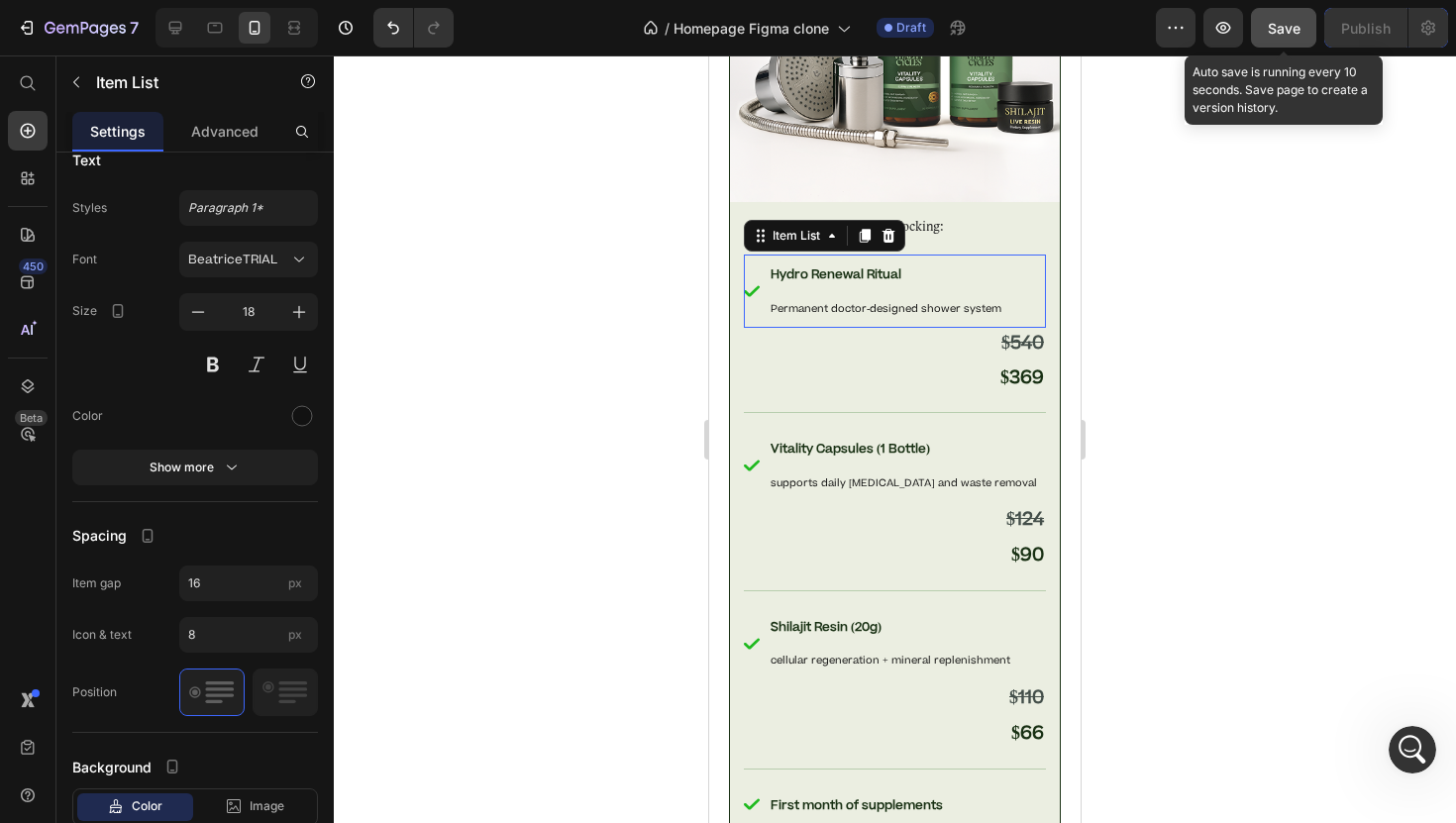 scroll, scrollTop: 0, scrollLeft: 0, axis: both 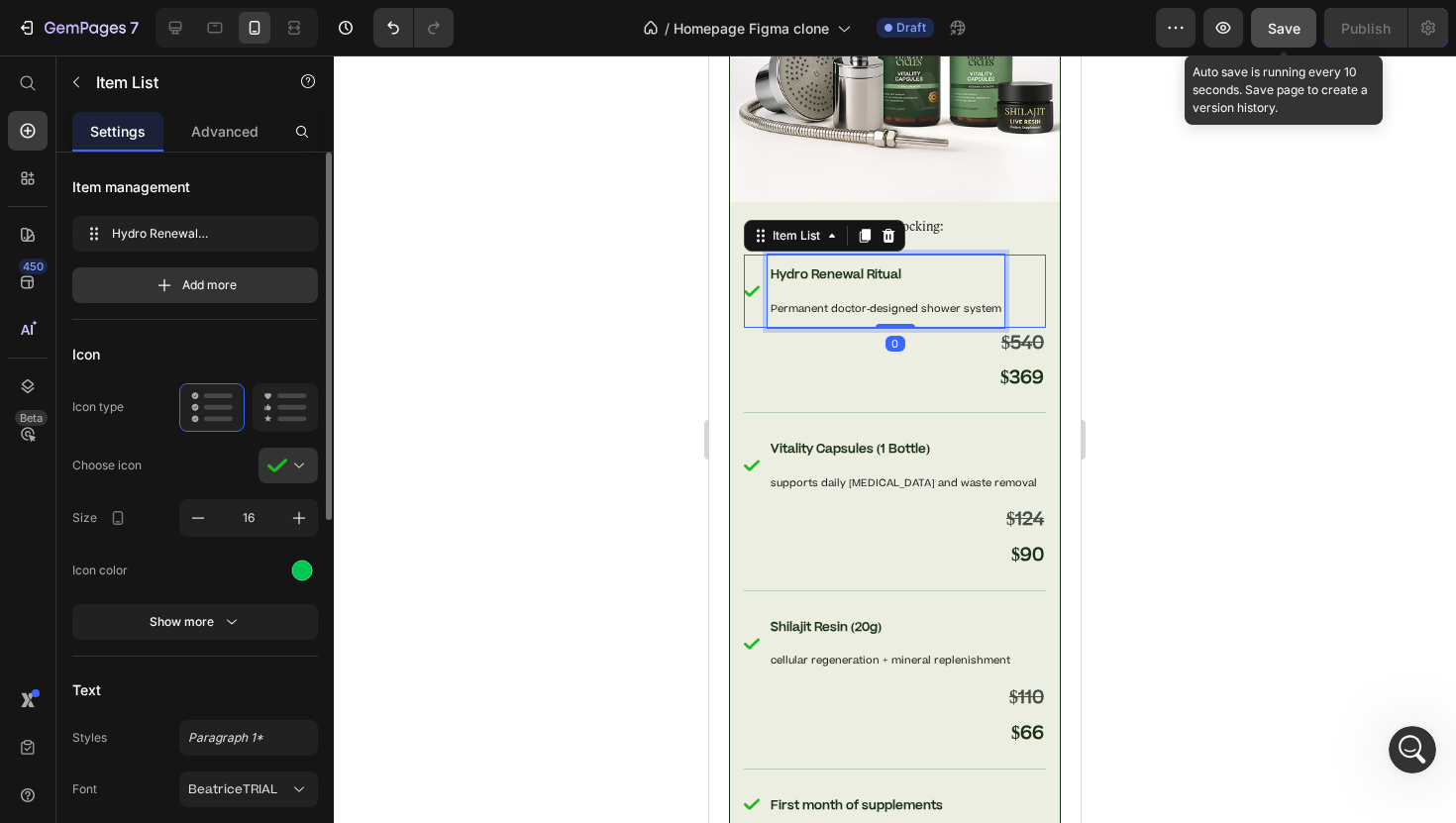 click on "Hydro Renewal Ritual" at bounding box center (836, 274) 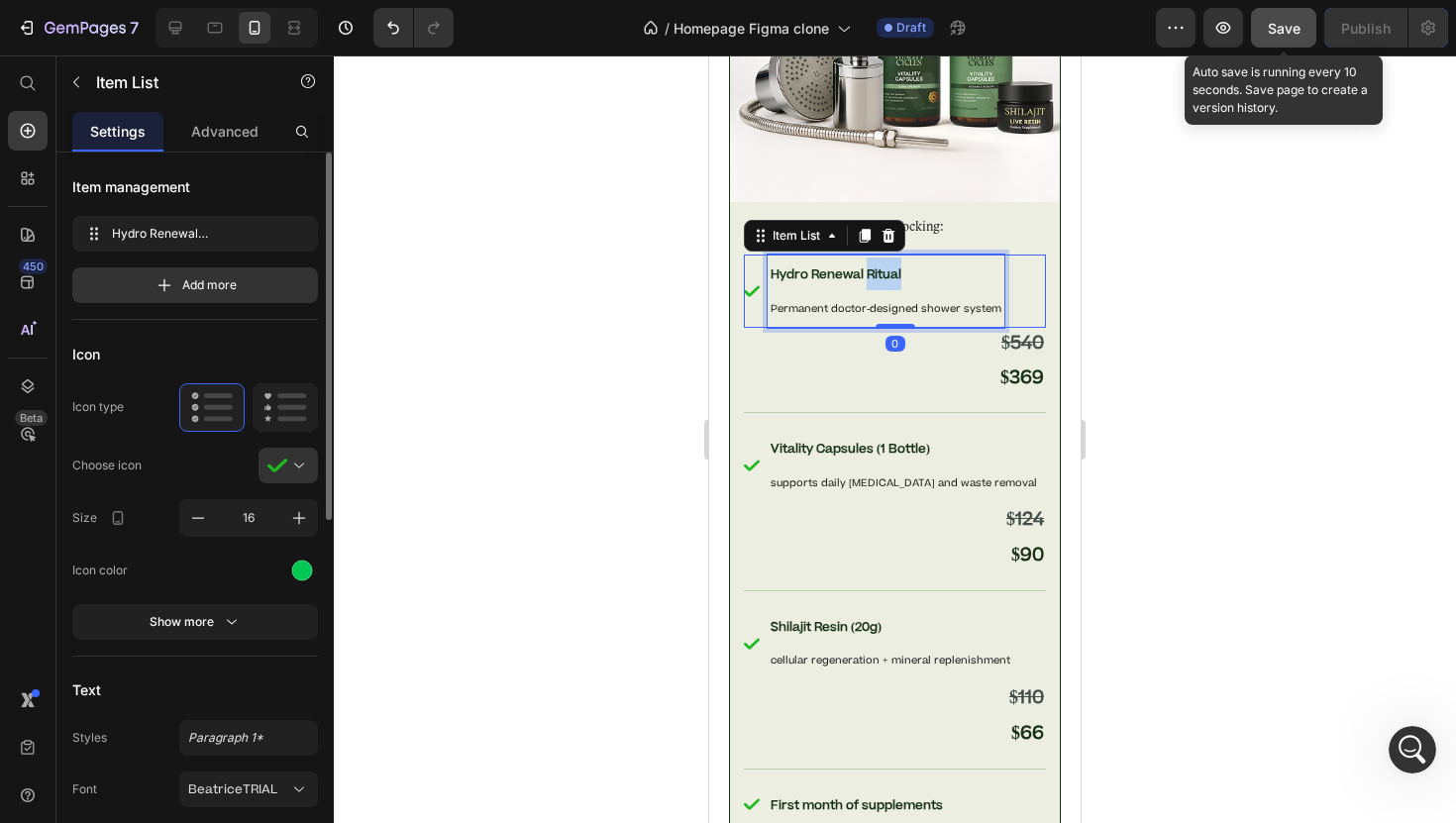 click on "Hydro Renewal Ritual" at bounding box center (836, 274) 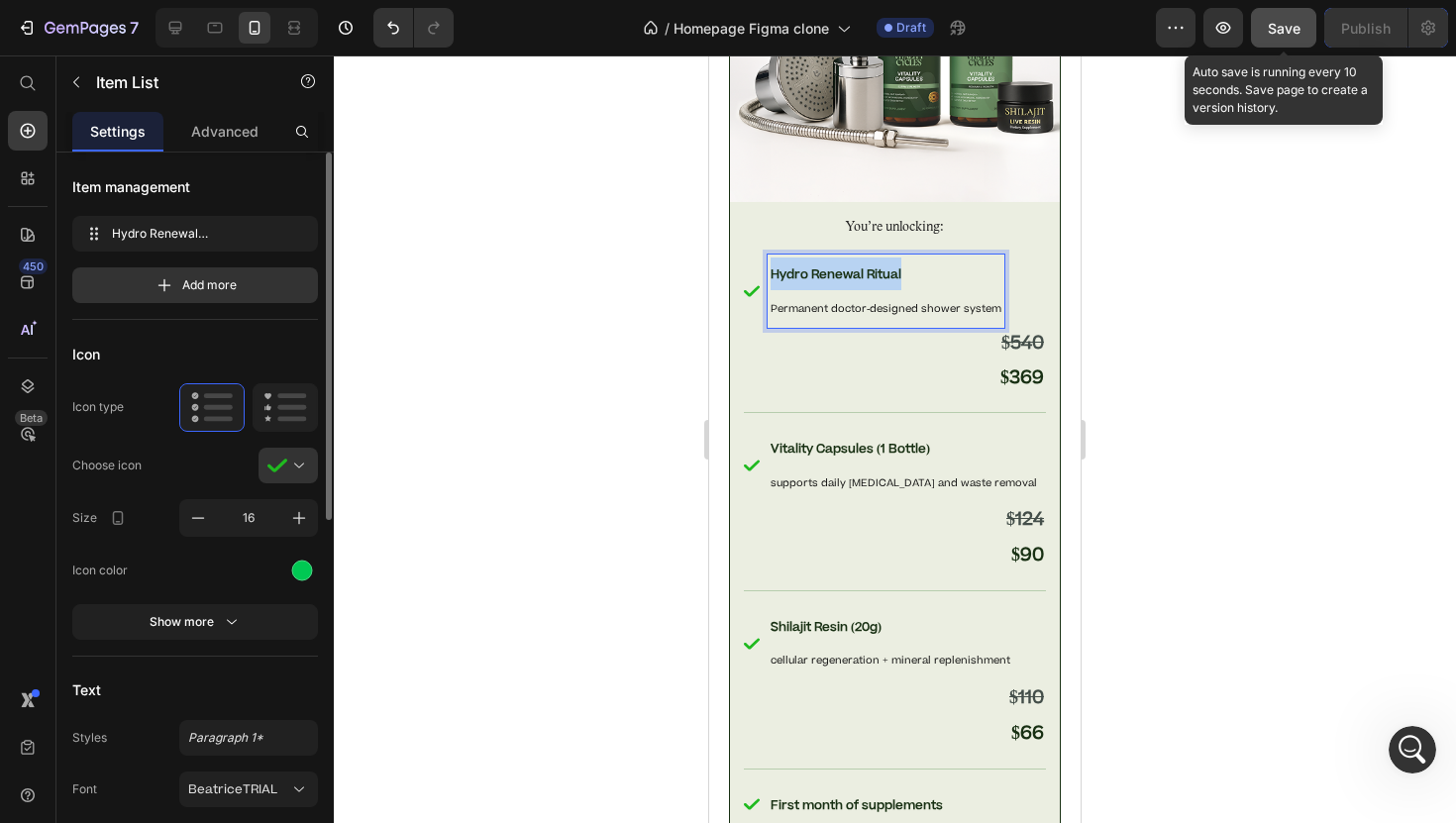 click on "Hydro Renewal Ritual" at bounding box center [836, 274] 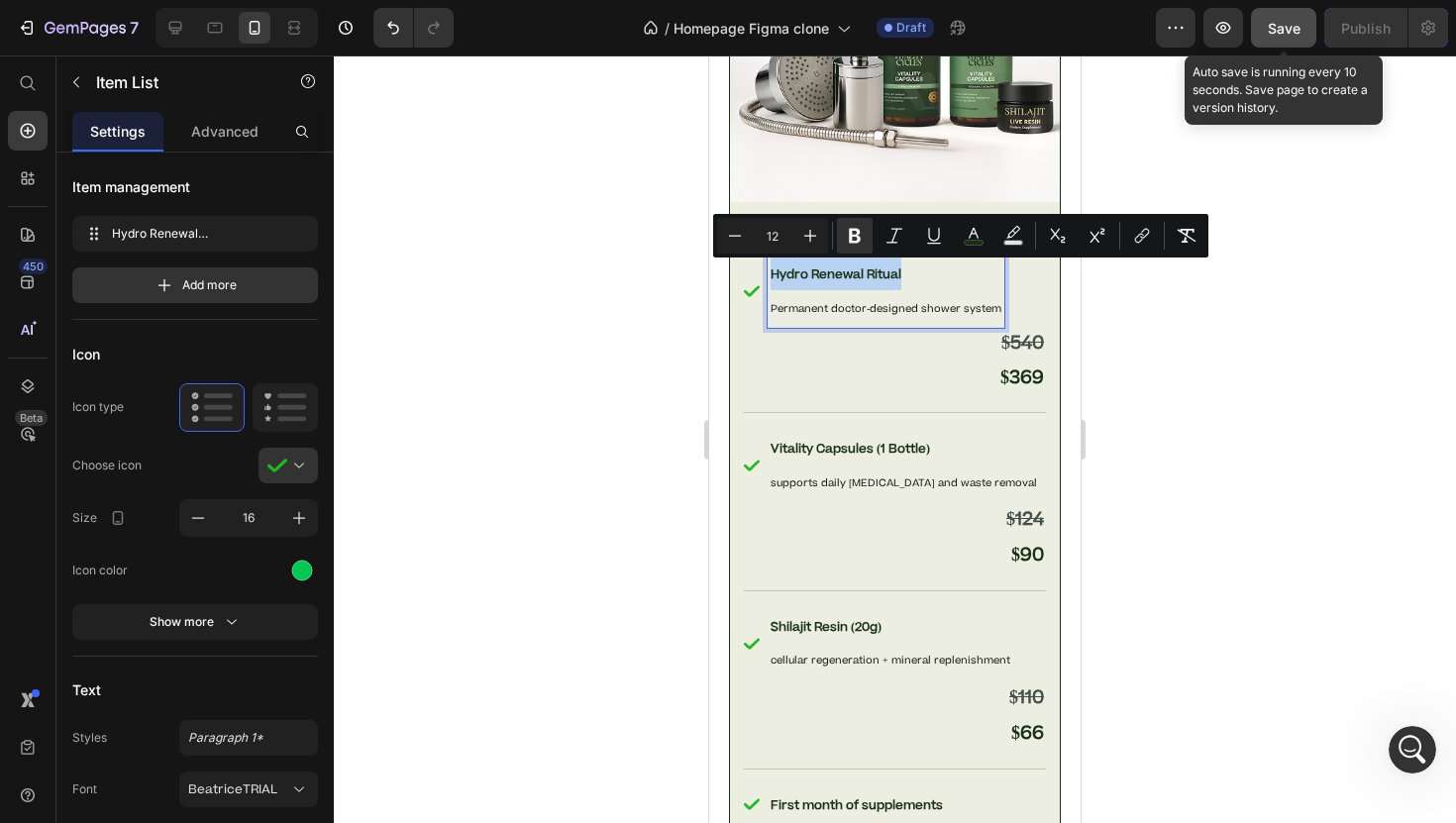 click on "Hydro Renewal Ritual" at bounding box center [885, 273] 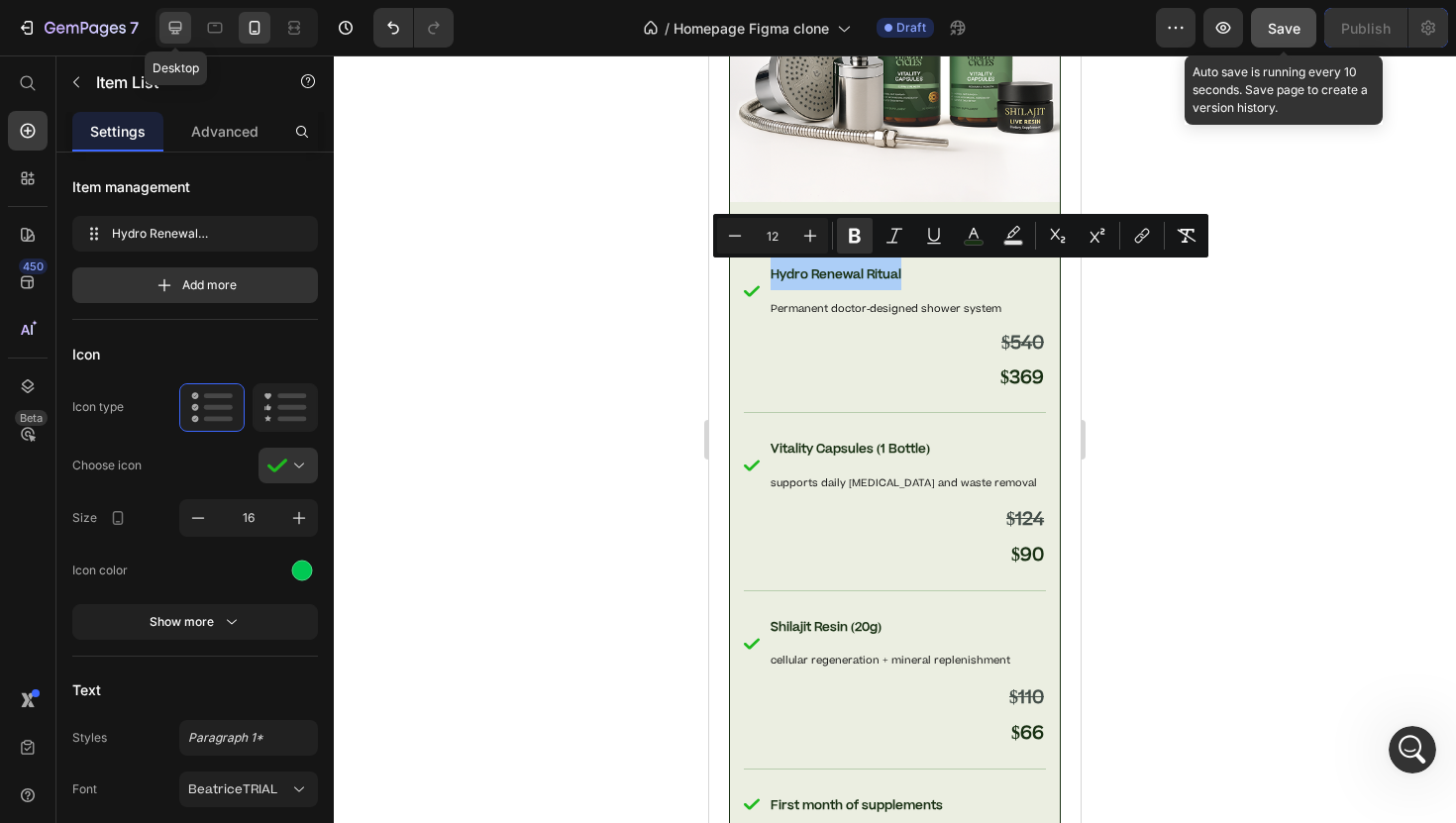 click 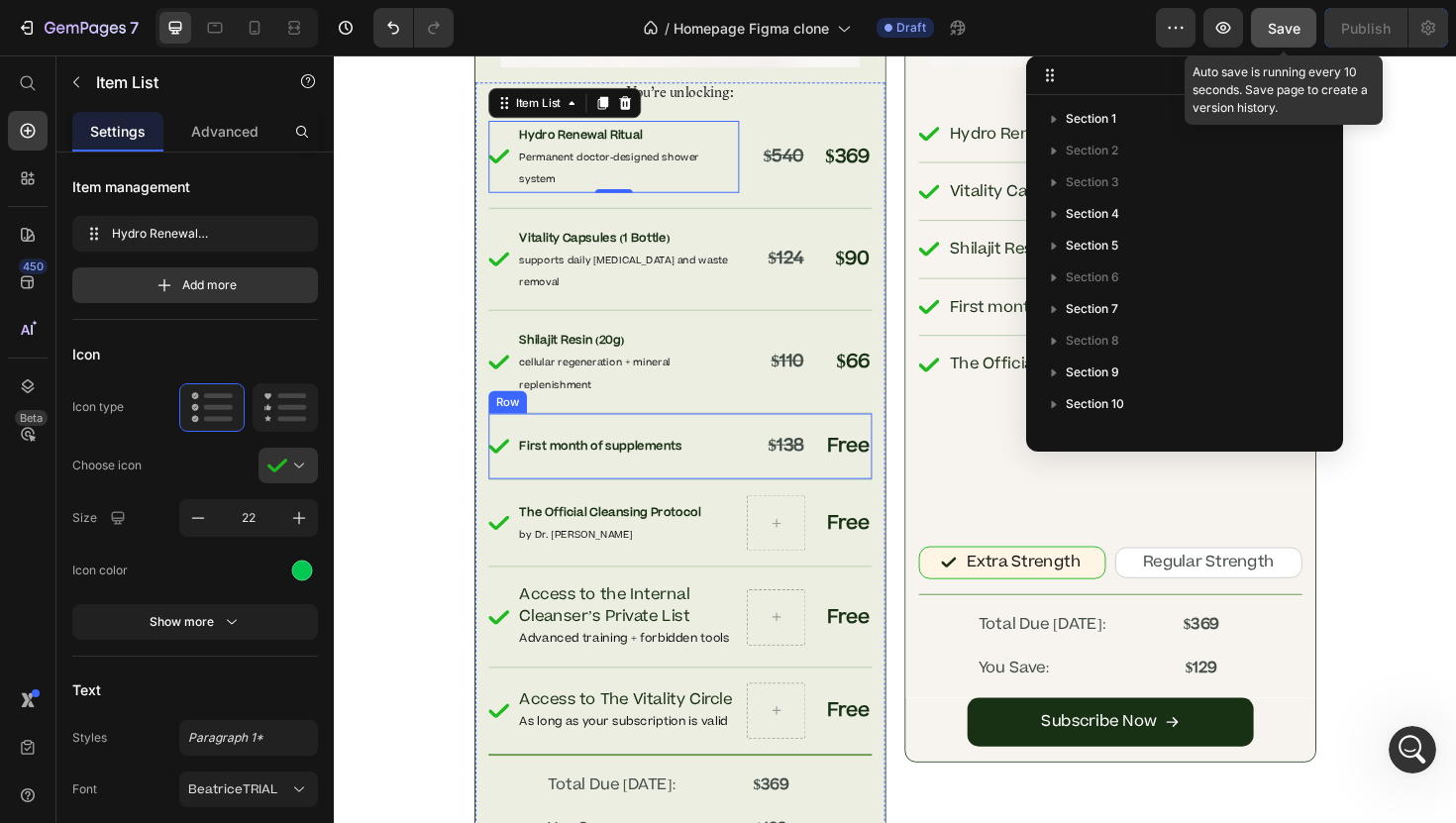 scroll, scrollTop: 11698, scrollLeft: 0, axis: vertical 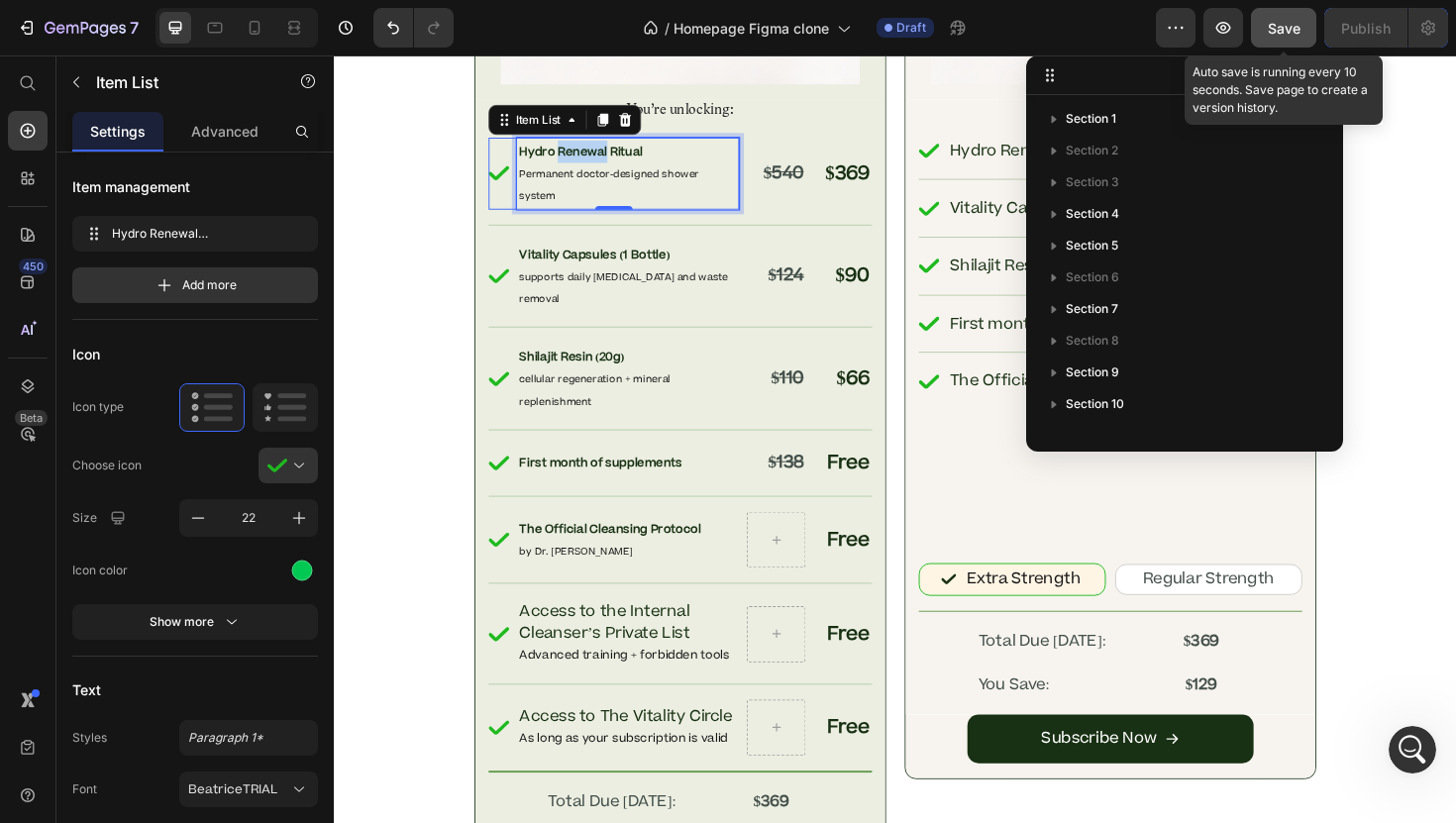 click on "Hydro Renewal Ritual" at bounding box center (595, 157) 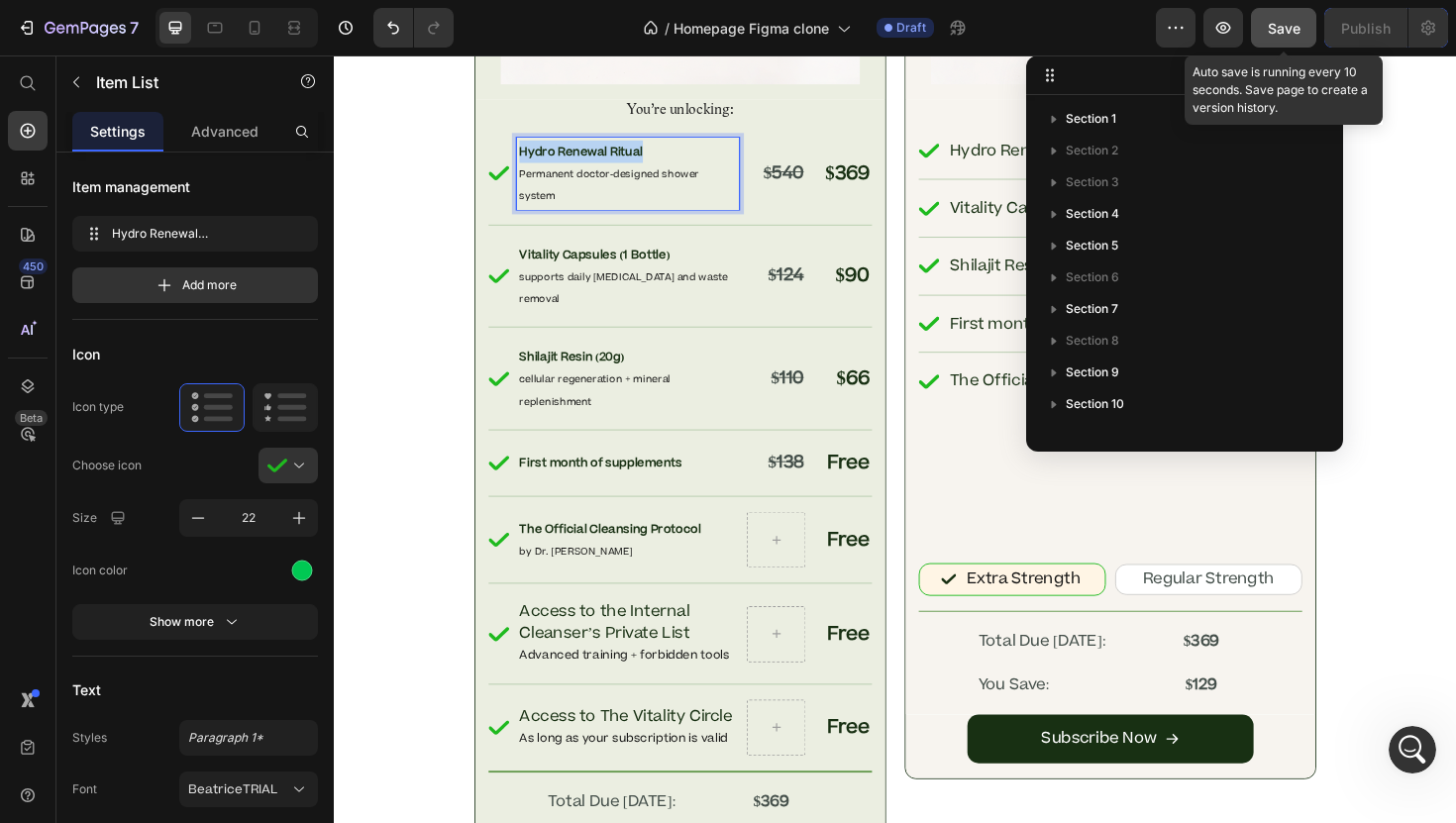 click on "Hydro Renewal Ritual" at bounding box center (595, 157) 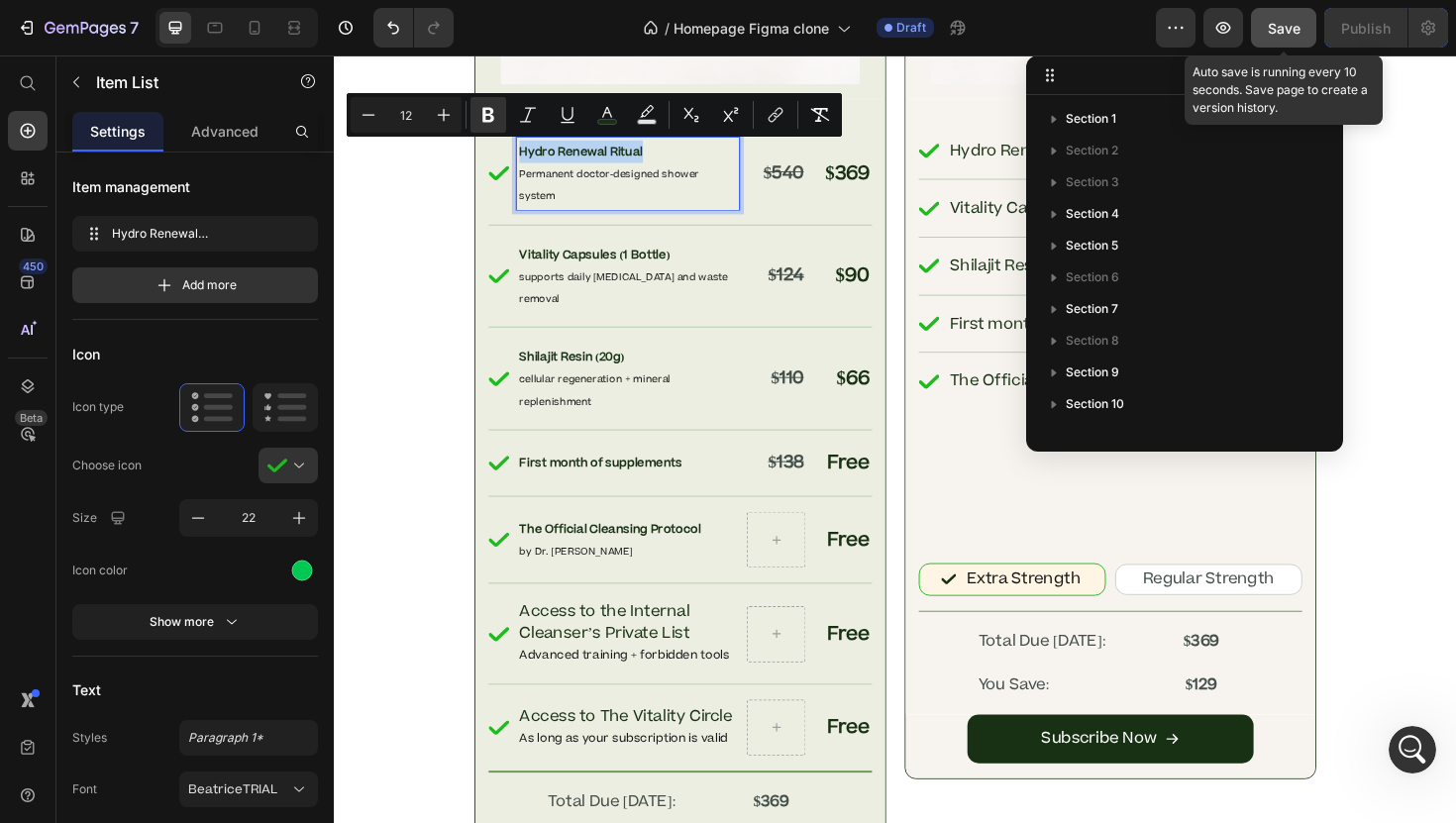 click on "Hydro Renewal Ritual" at bounding box center (595, 157) 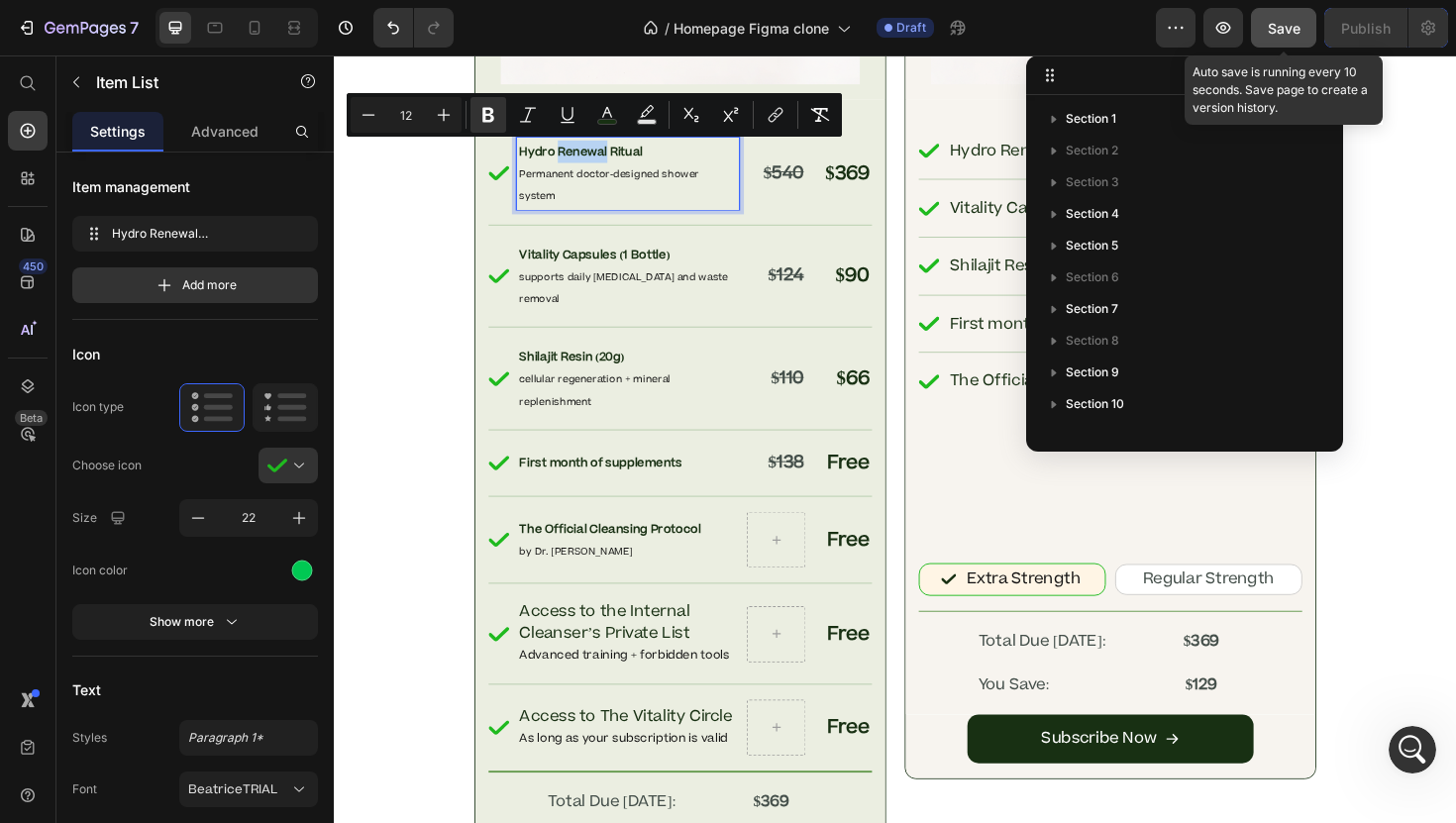 click on "Hydro Renewal Ritual" at bounding box center (595, 157) 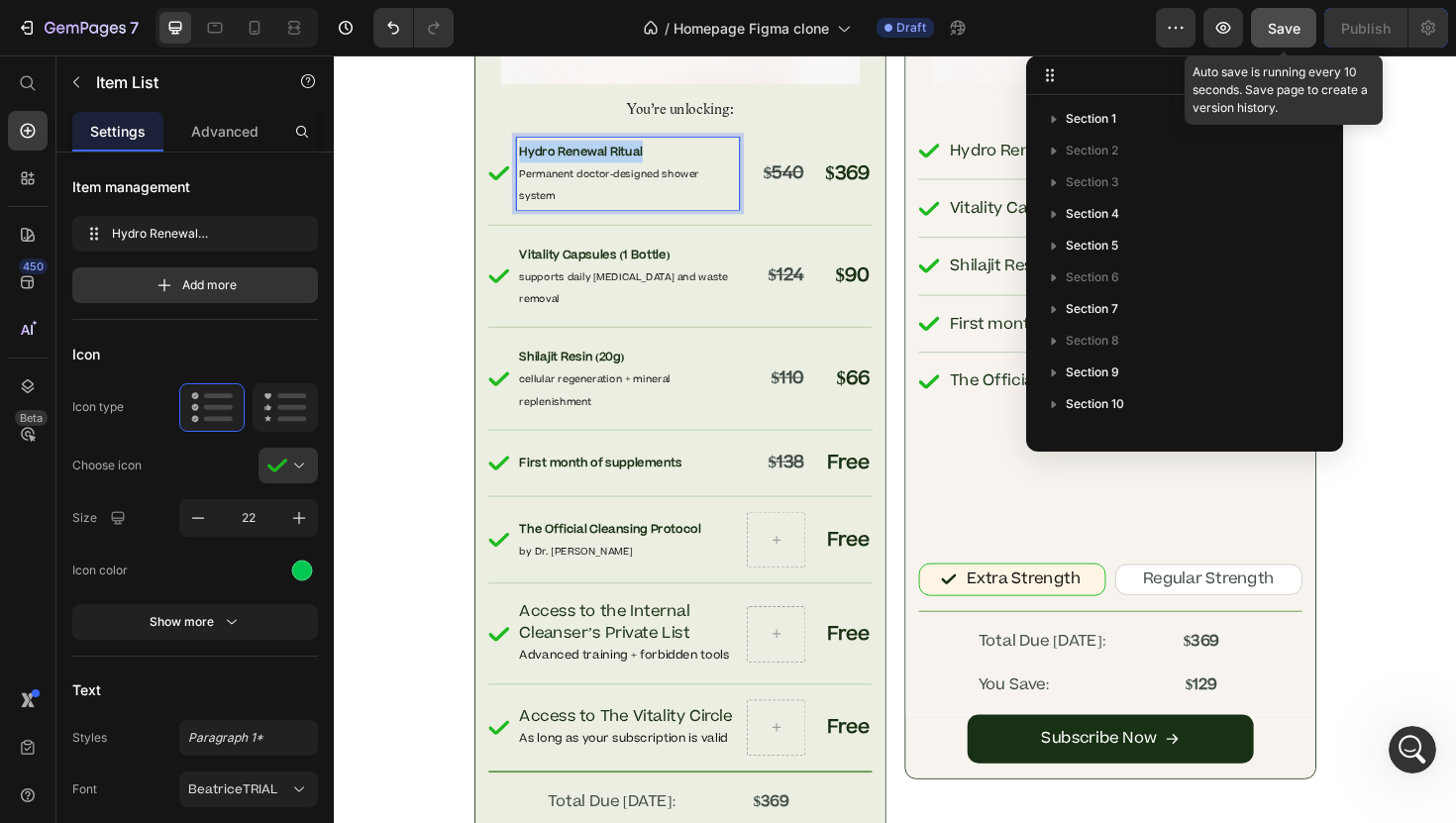 click on "Hydro Renewal Ritual" at bounding box center (595, 157) 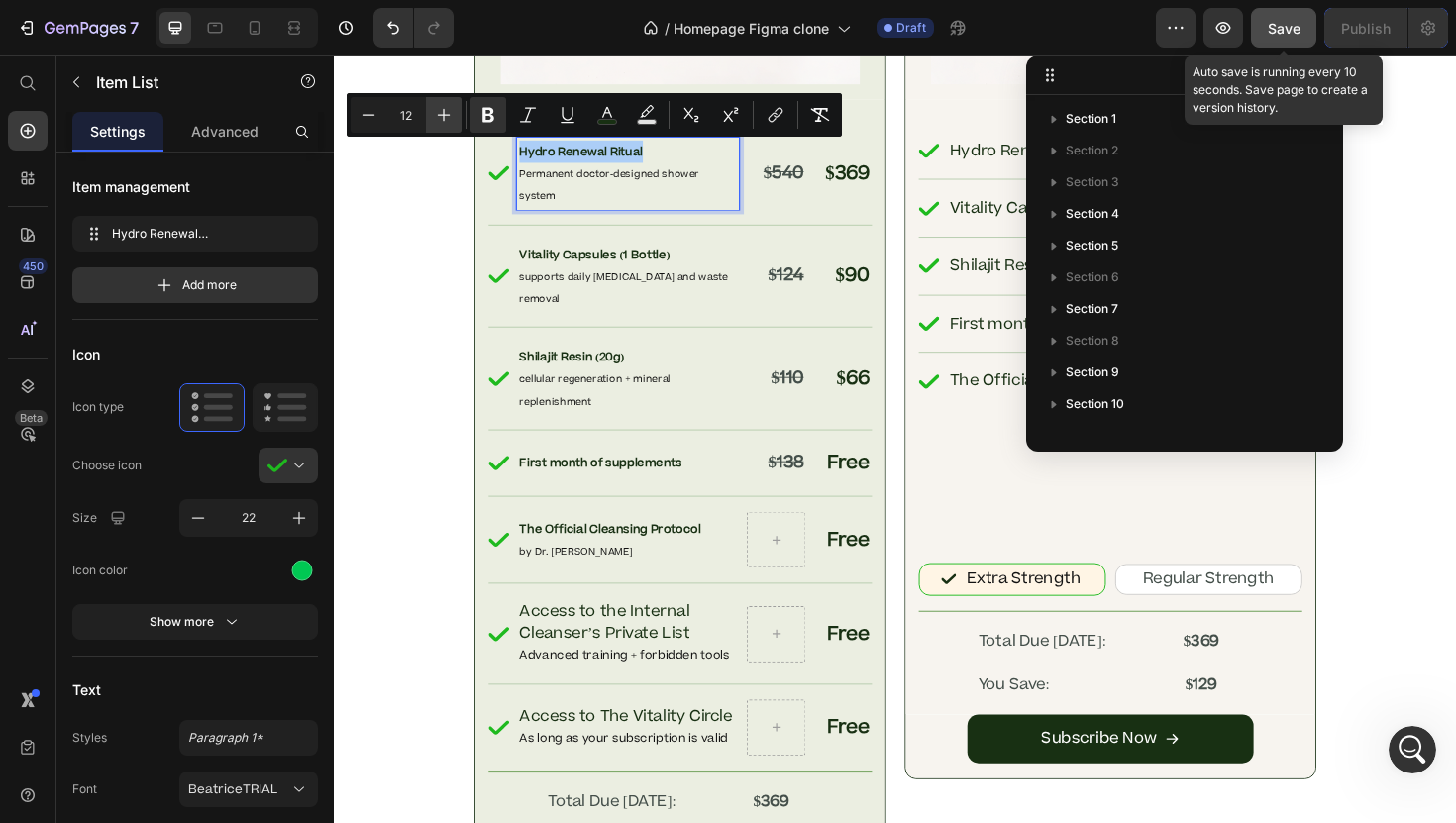 click 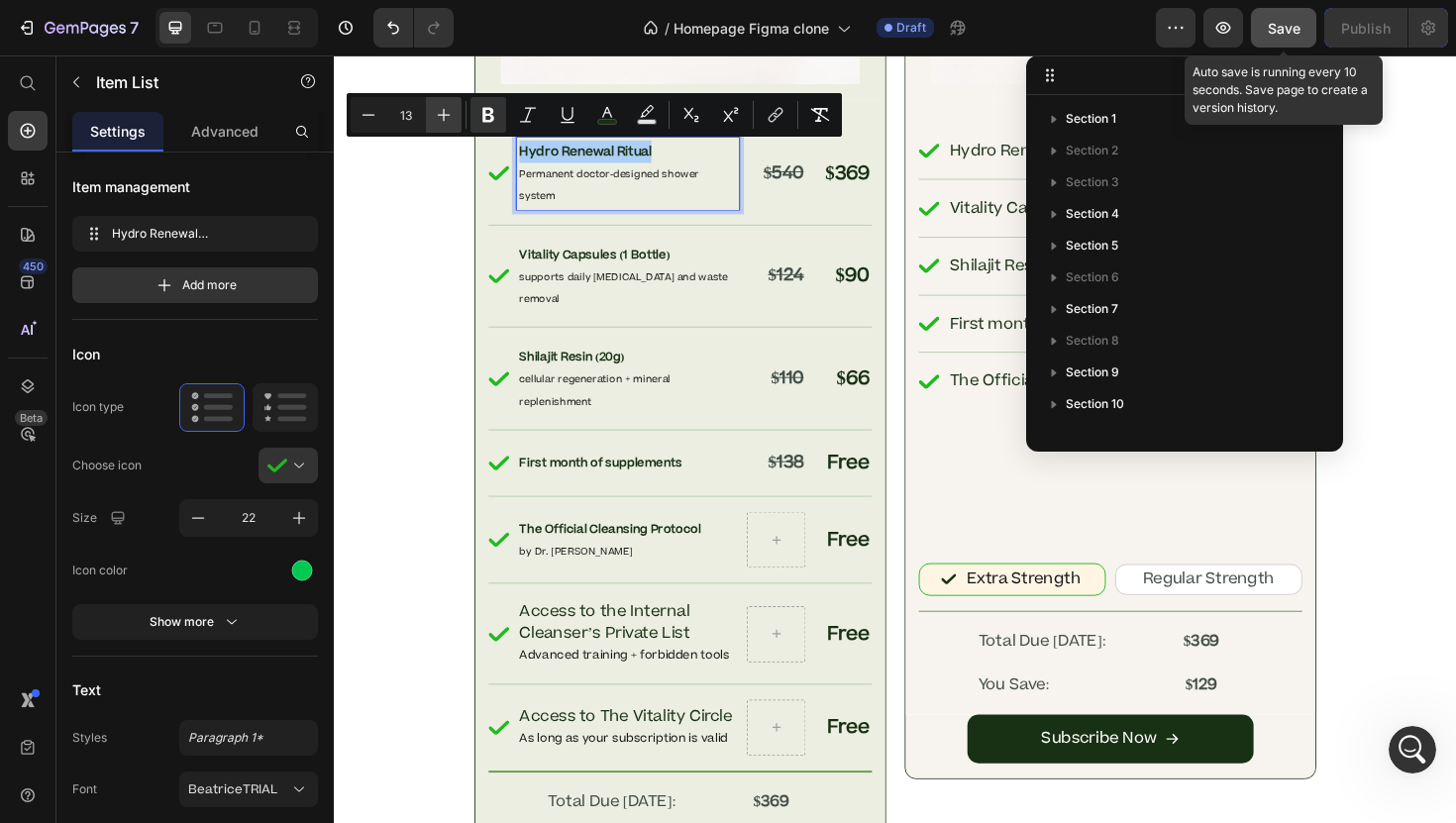 click 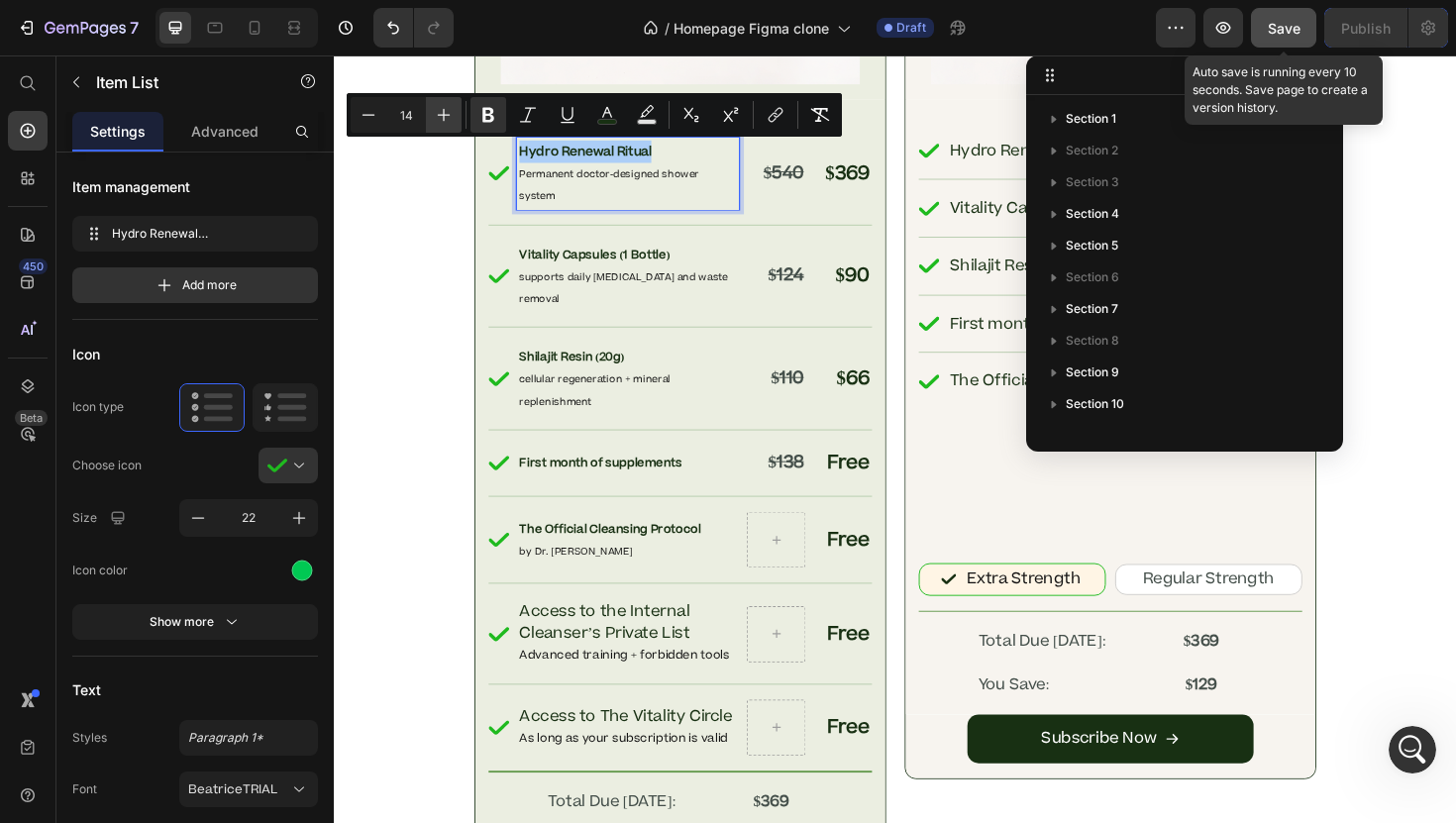 click 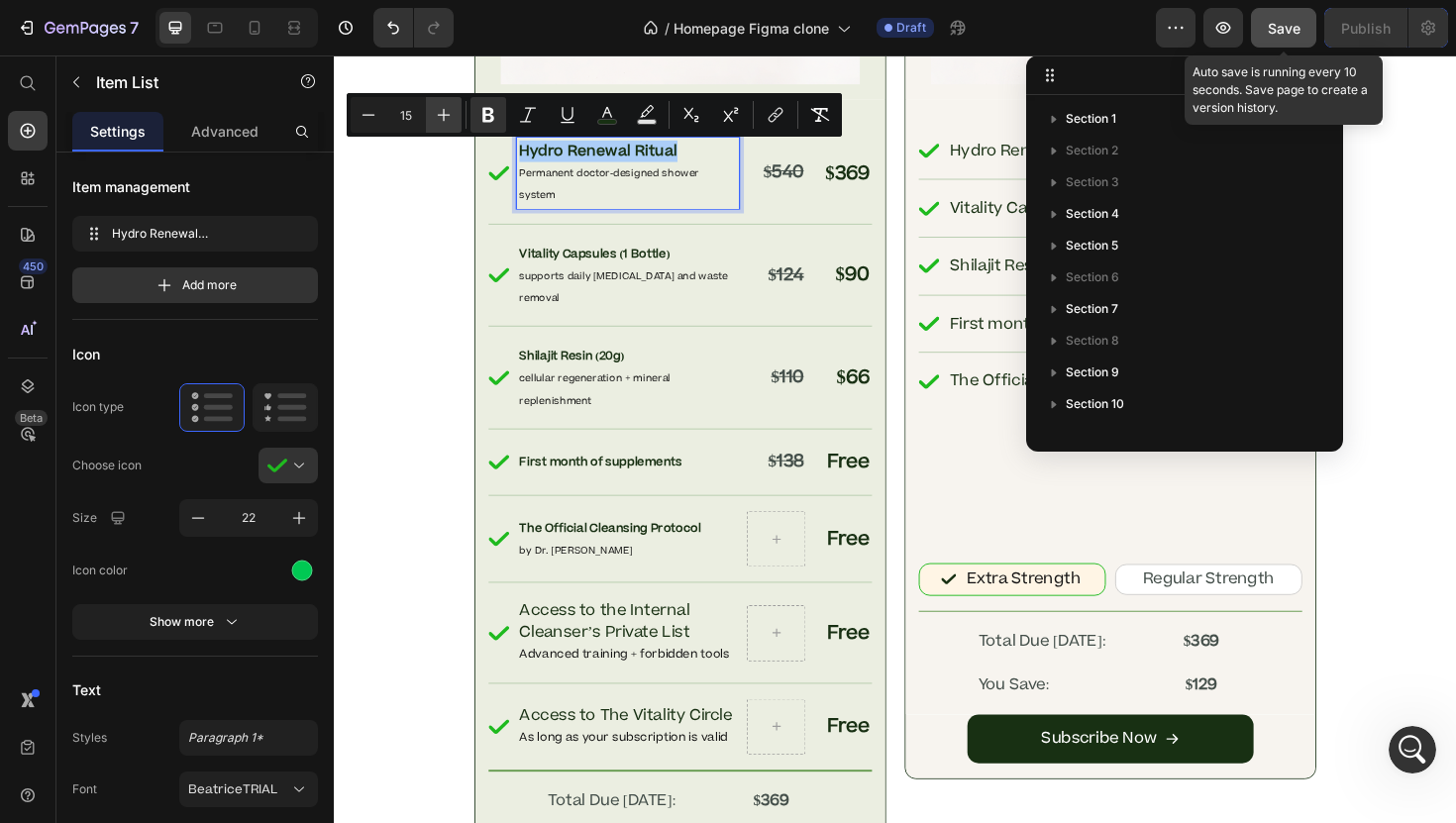 click 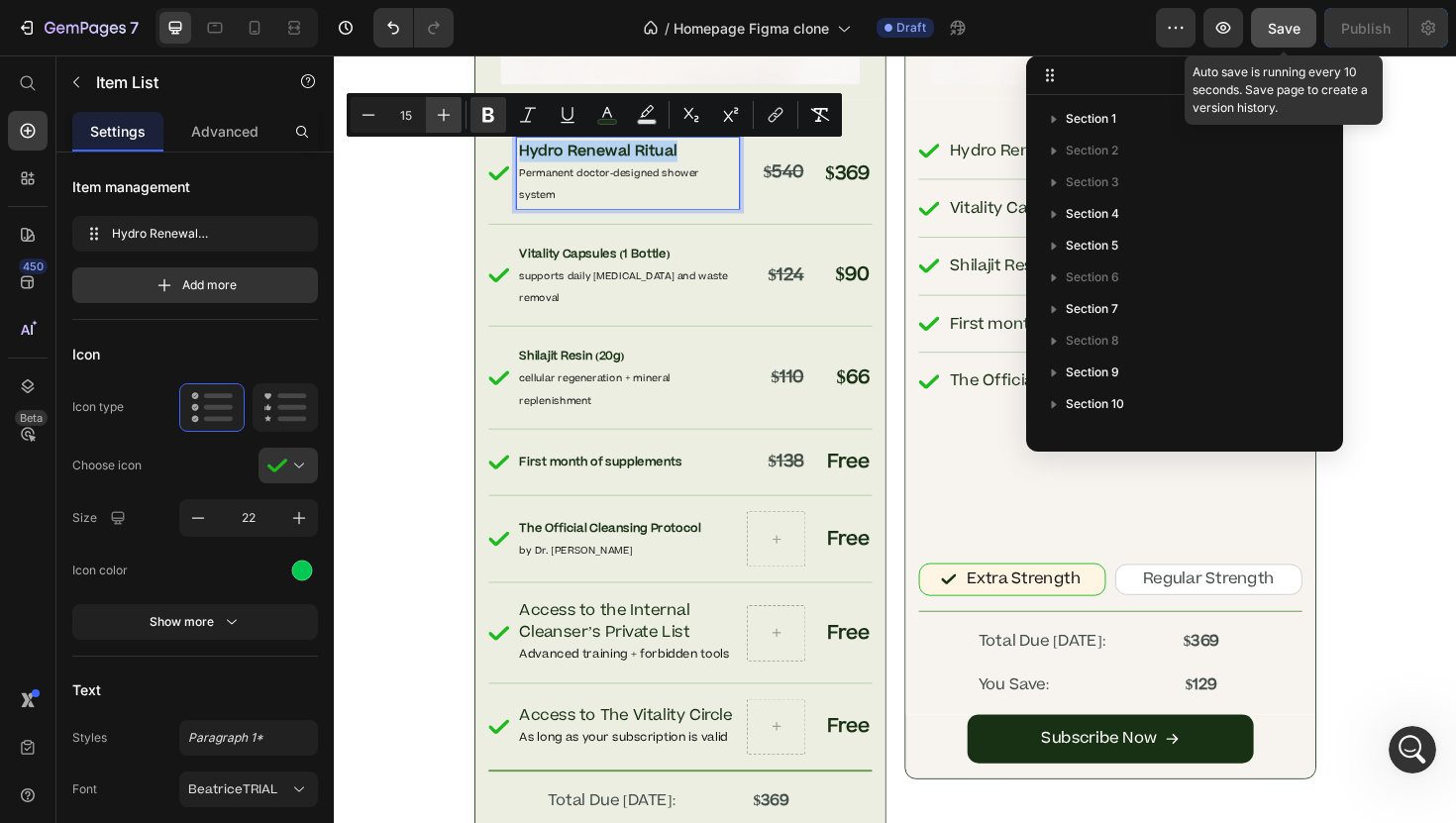 type on "16" 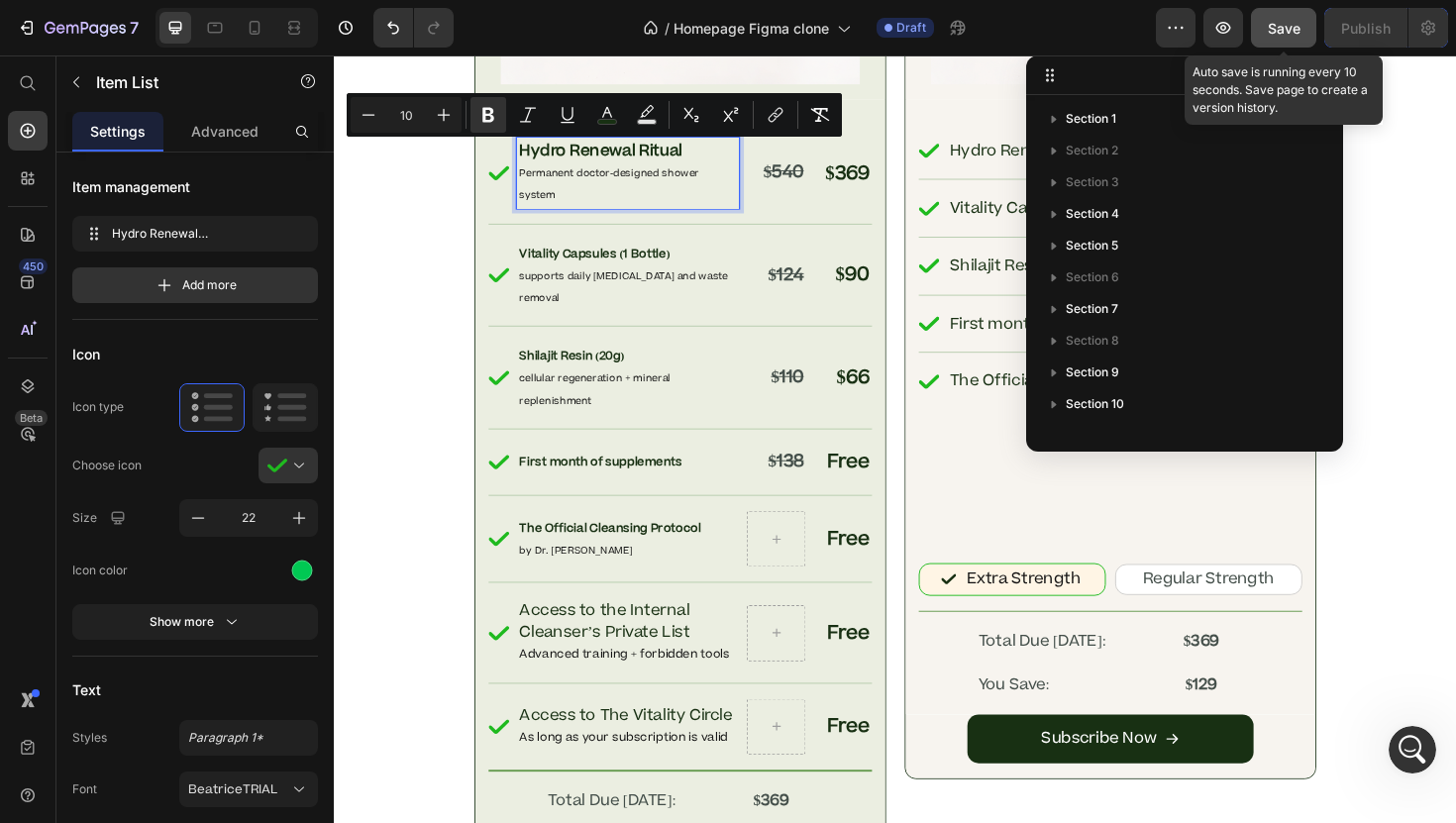 click on "Permanent doctor-designed shower system" at bounding box center (625, 191) 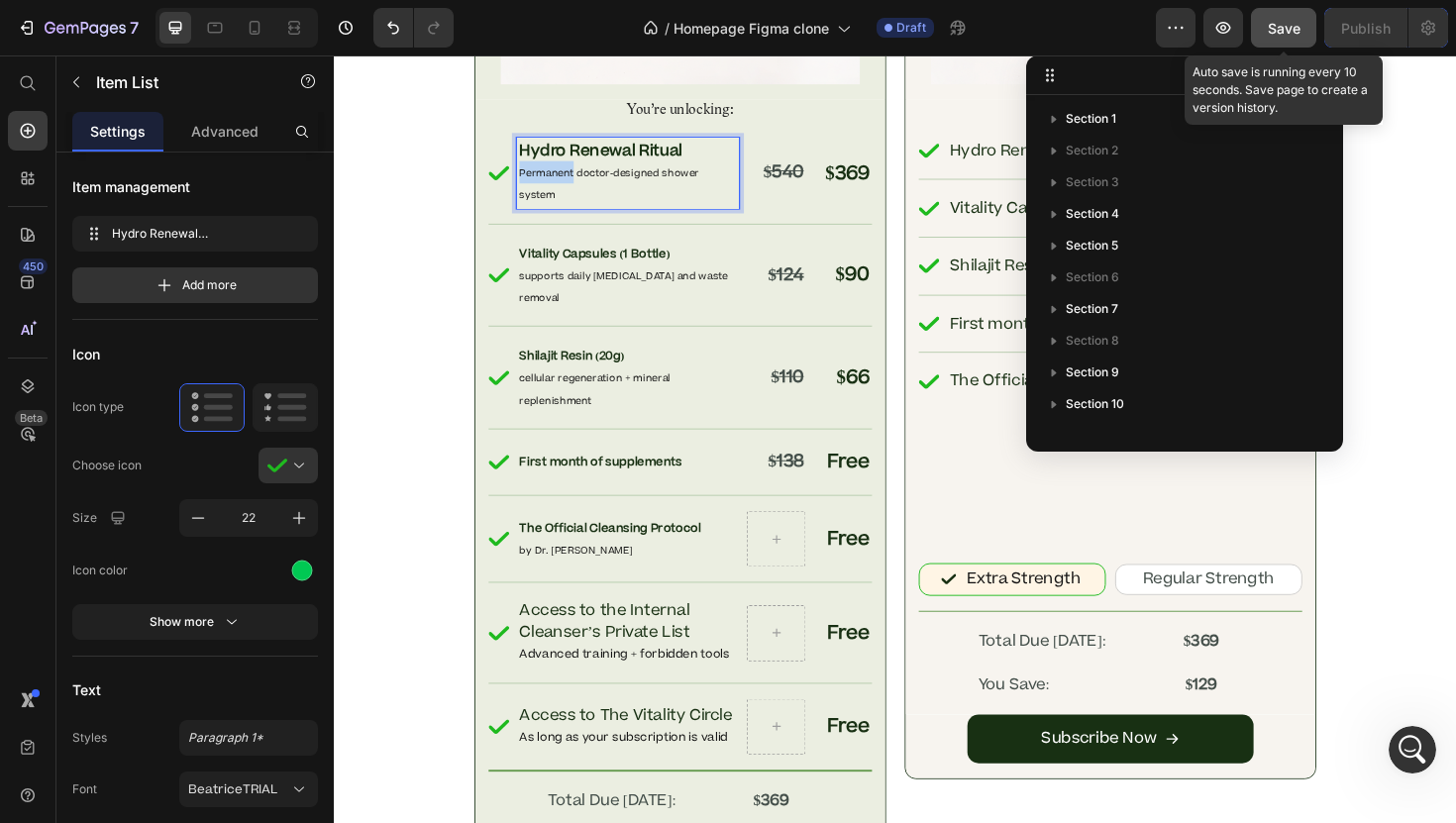click on "Permanent doctor-designed shower system" at bounding box center (625, 191) 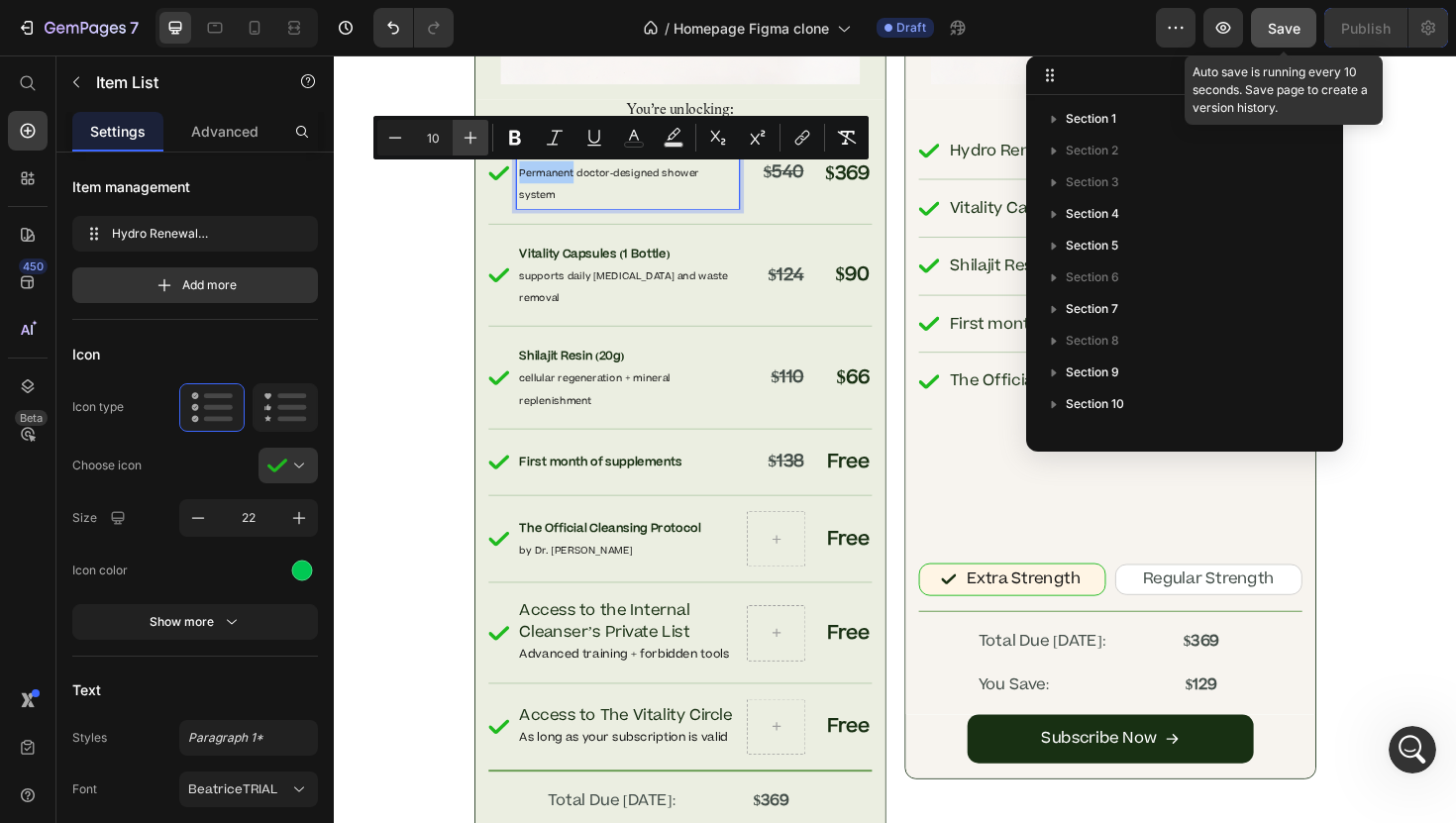 click 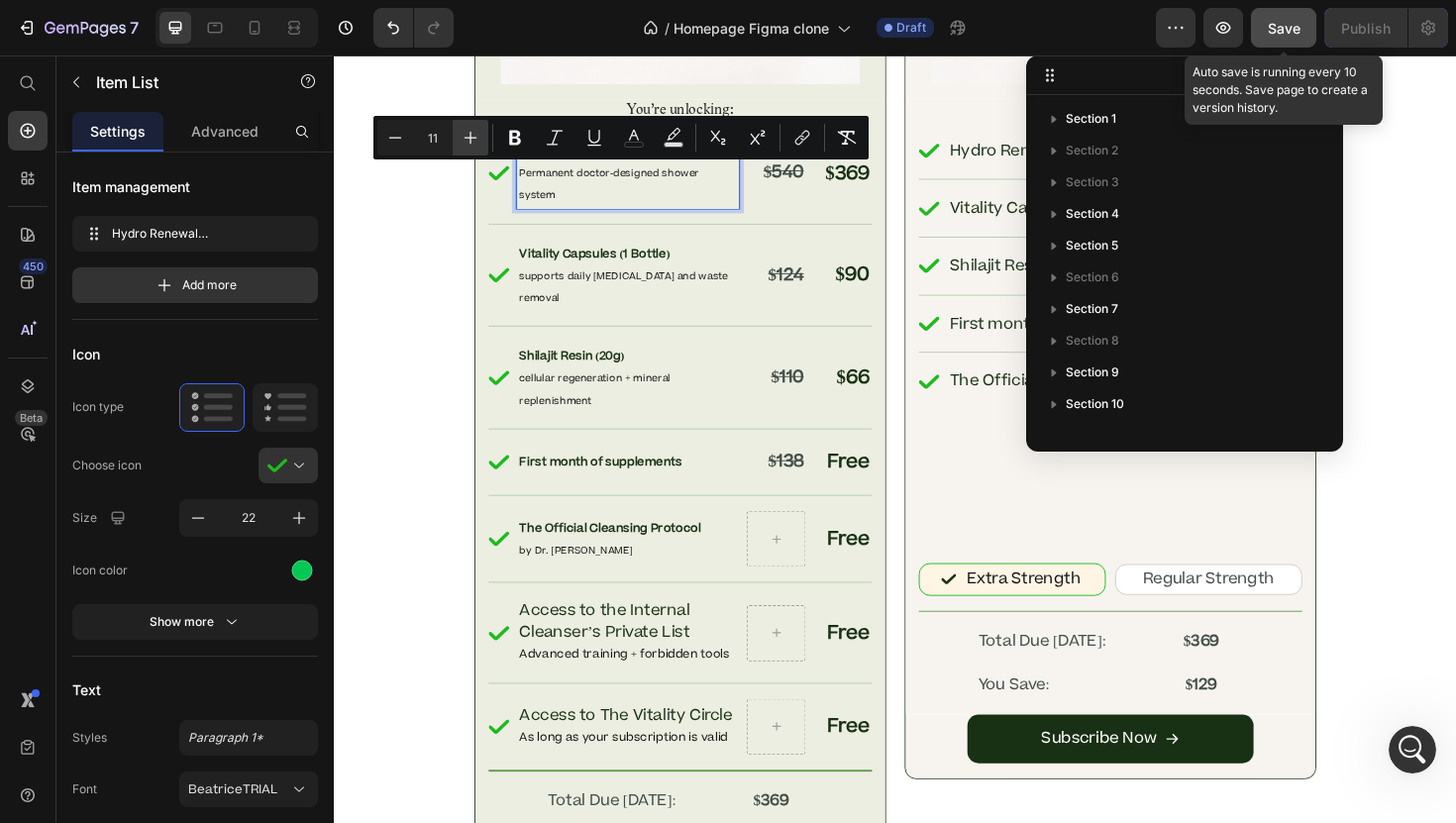 click 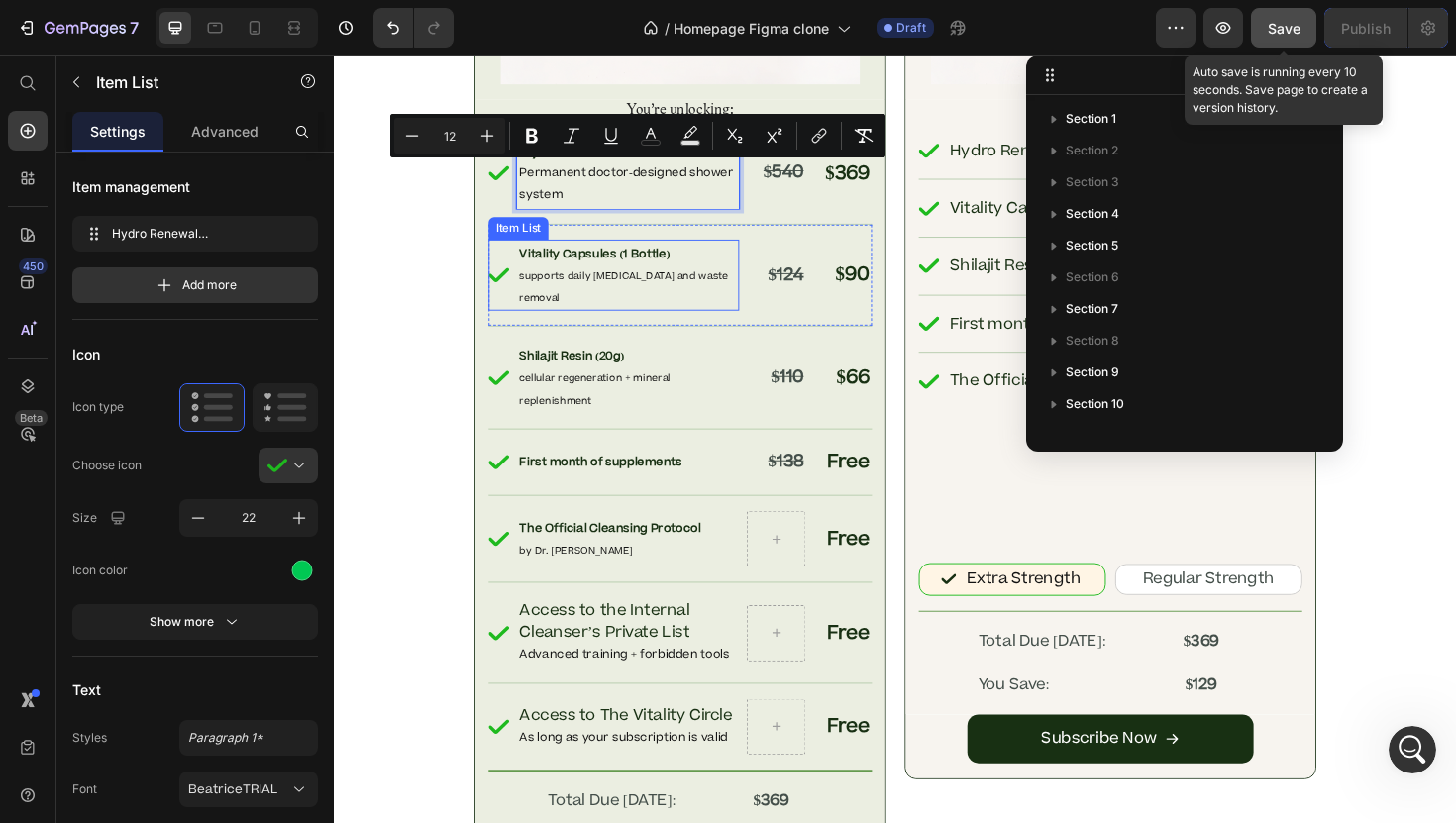 click on "Vitality Capsules (1 Bottle)" at bounding box center [609, 265] 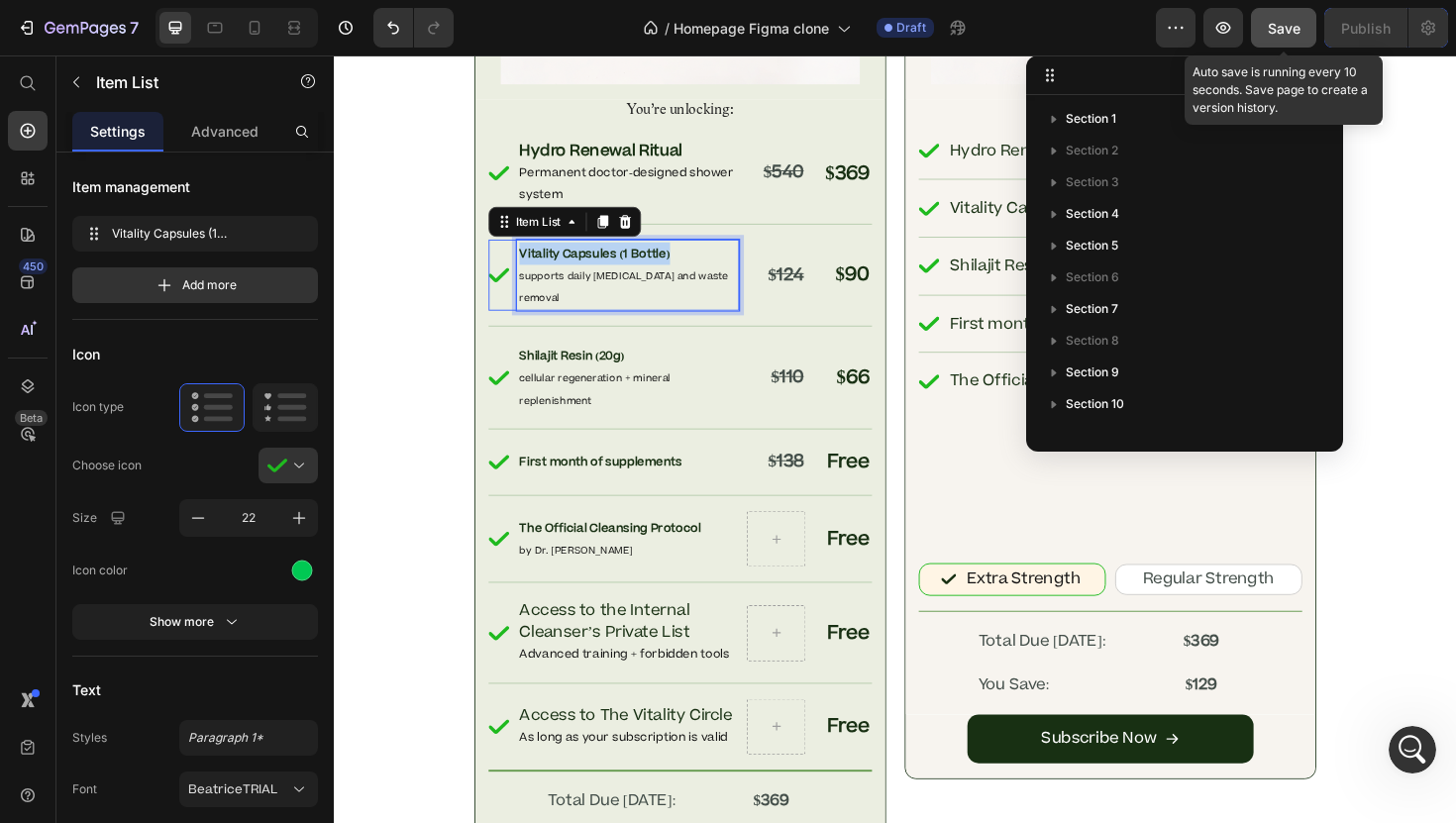 click on "Vitality Capsules (1 Bottle)" at bounding box center (609, 265) 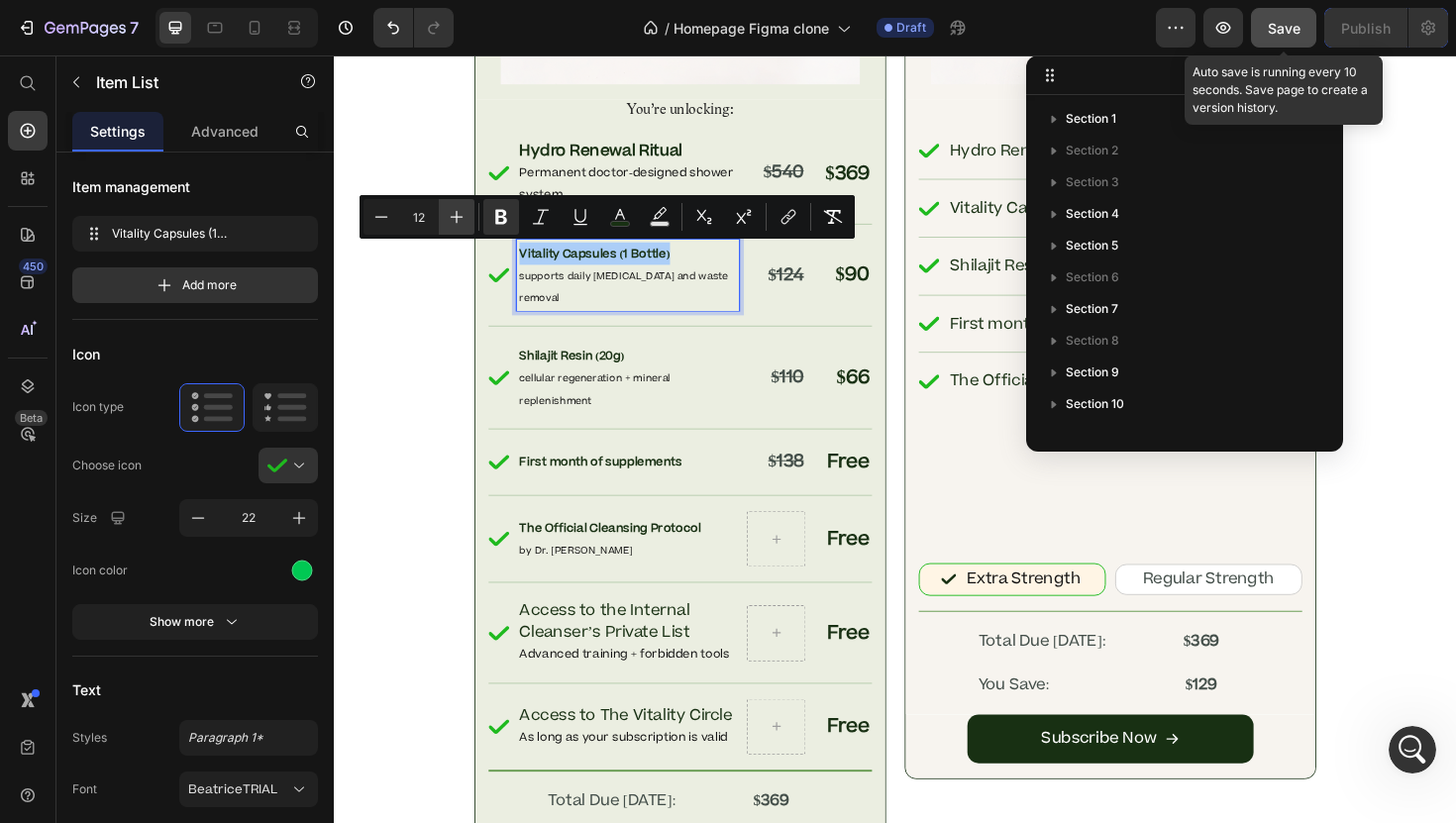 click 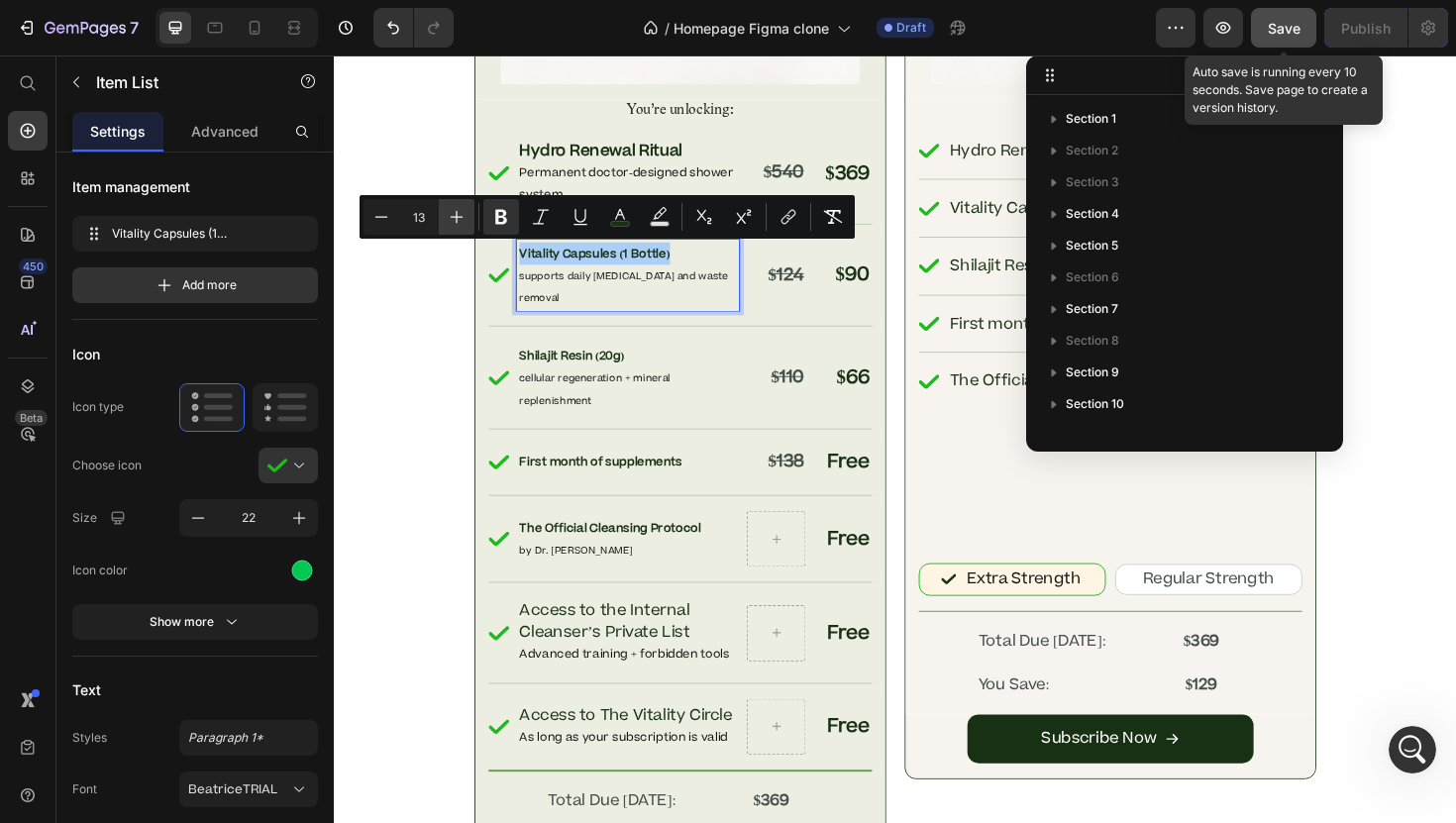 click 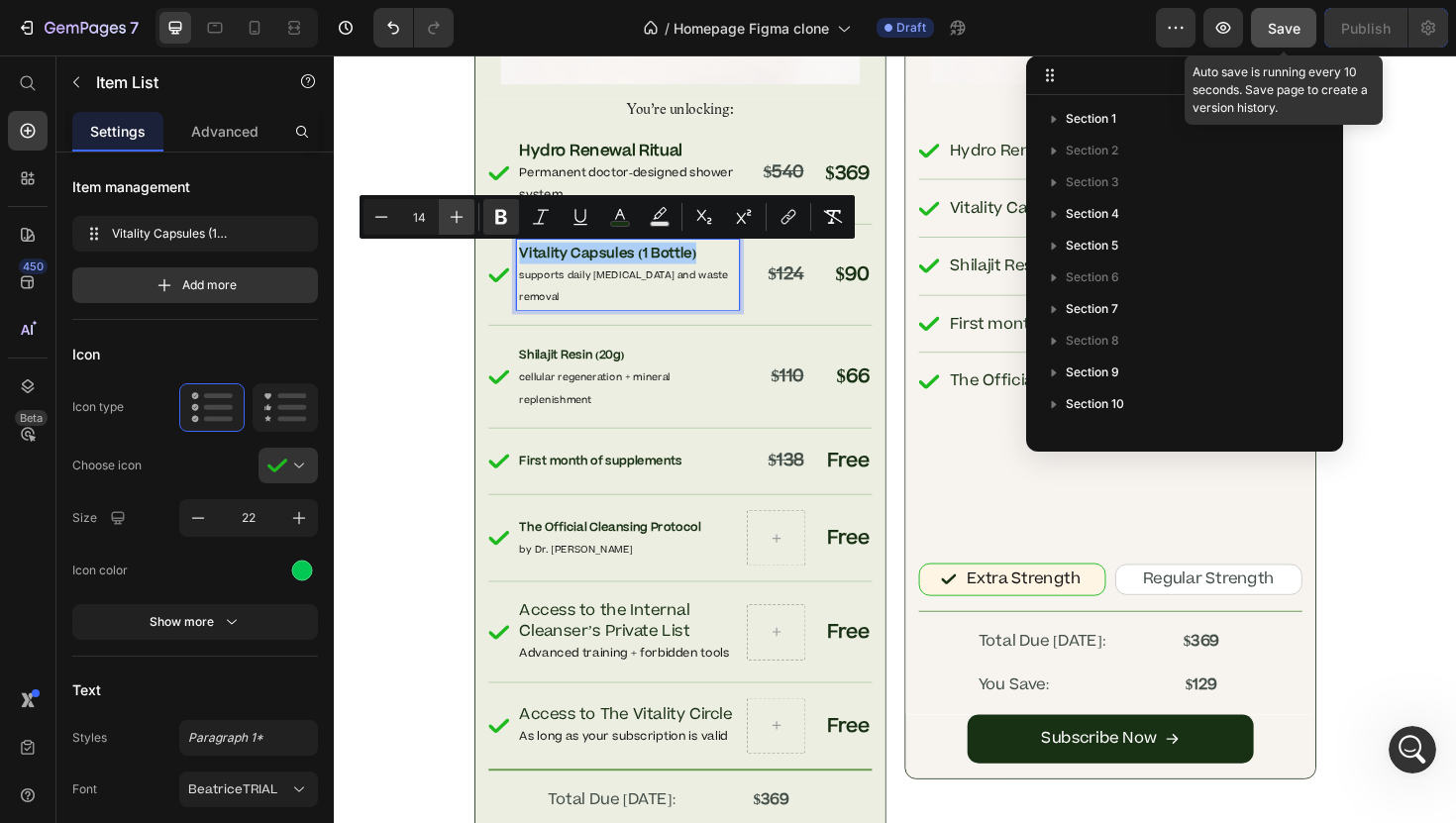 click 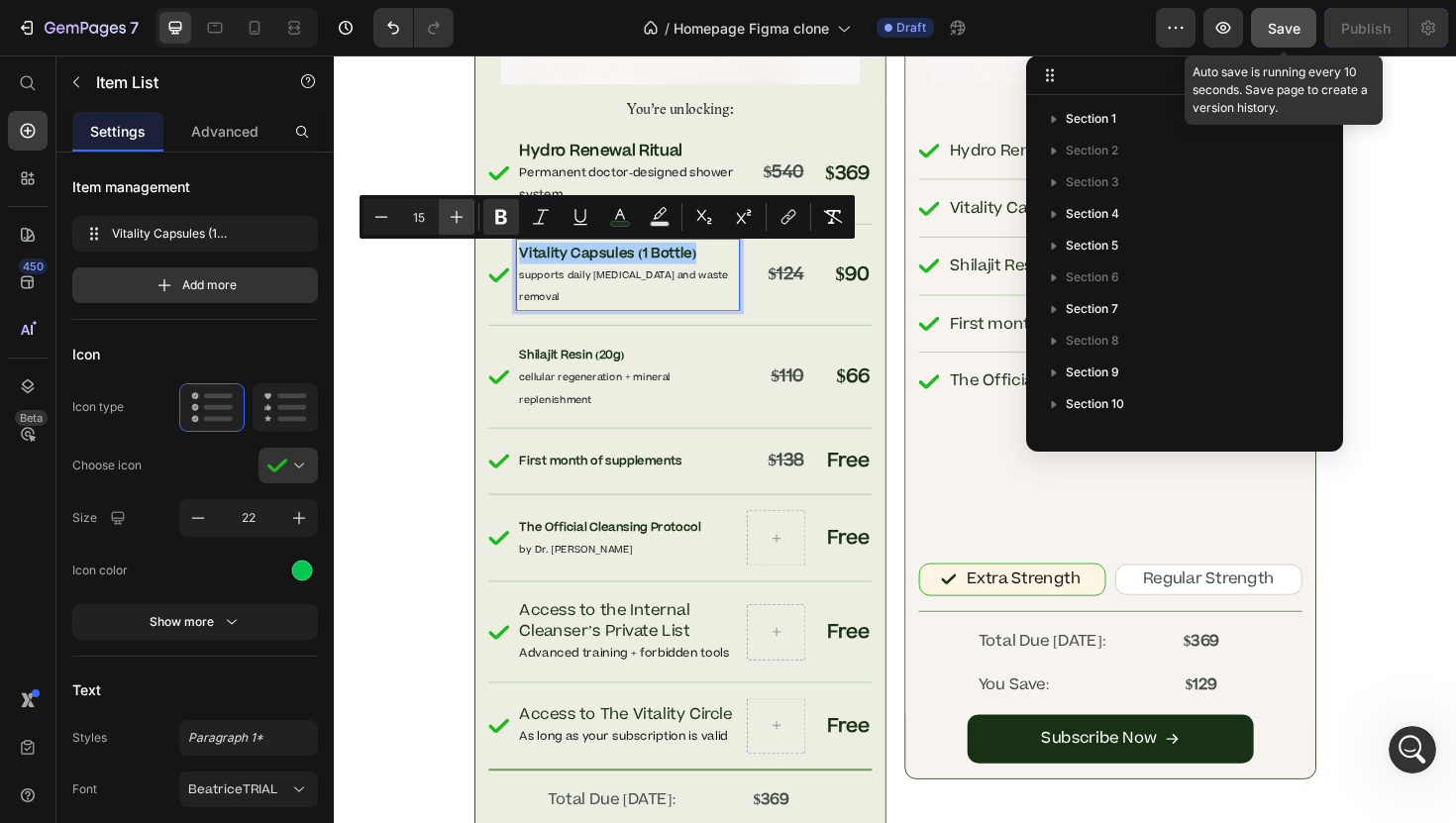 click 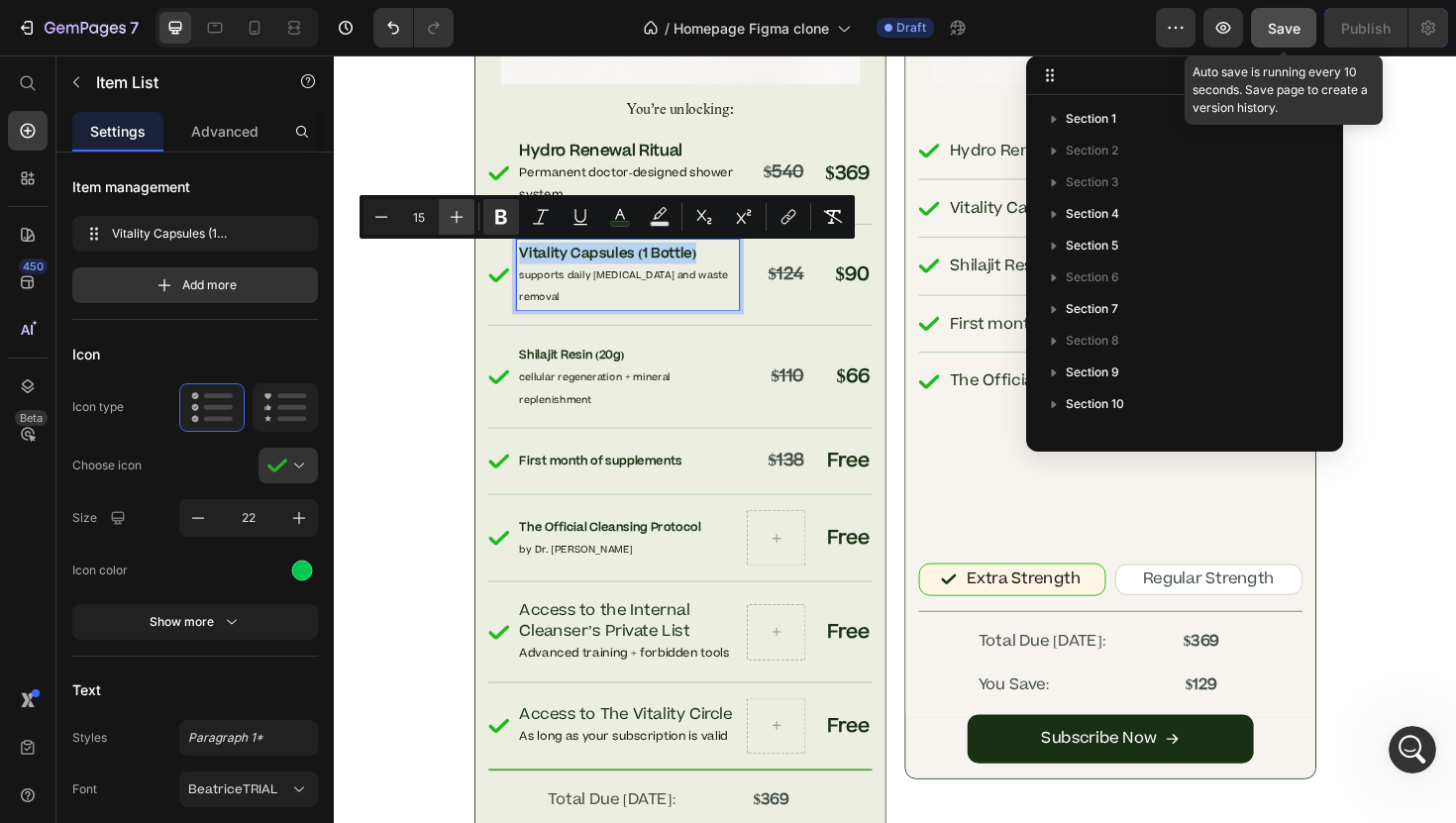 type on "16" 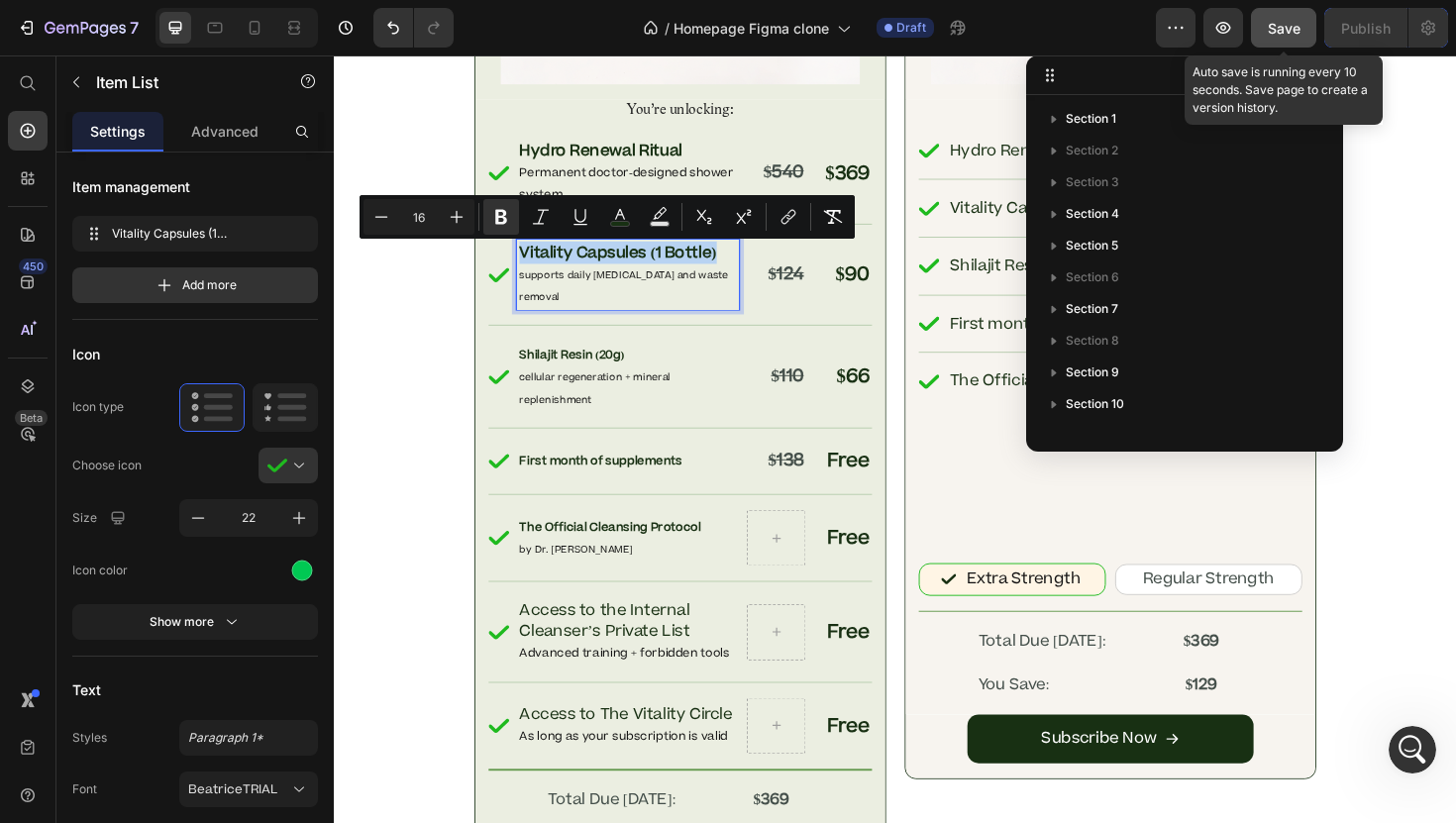 click on "supports daily [MEDICAL_DATA] and waste removal" at bounding box center [645, 298] 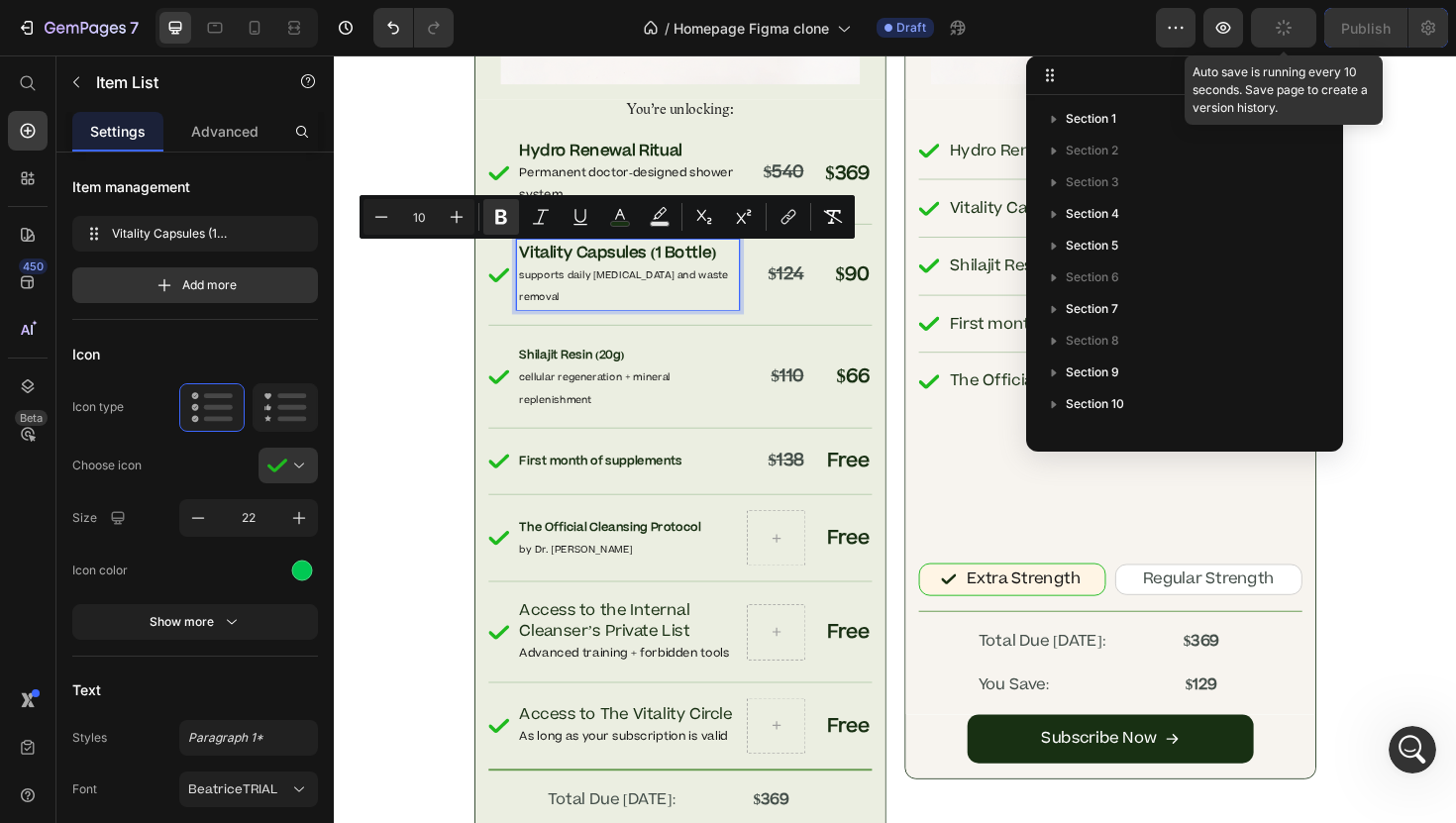 click on "supports daily [MEDICAL_DATA] and waste removal" at bounding box center (640, 299) 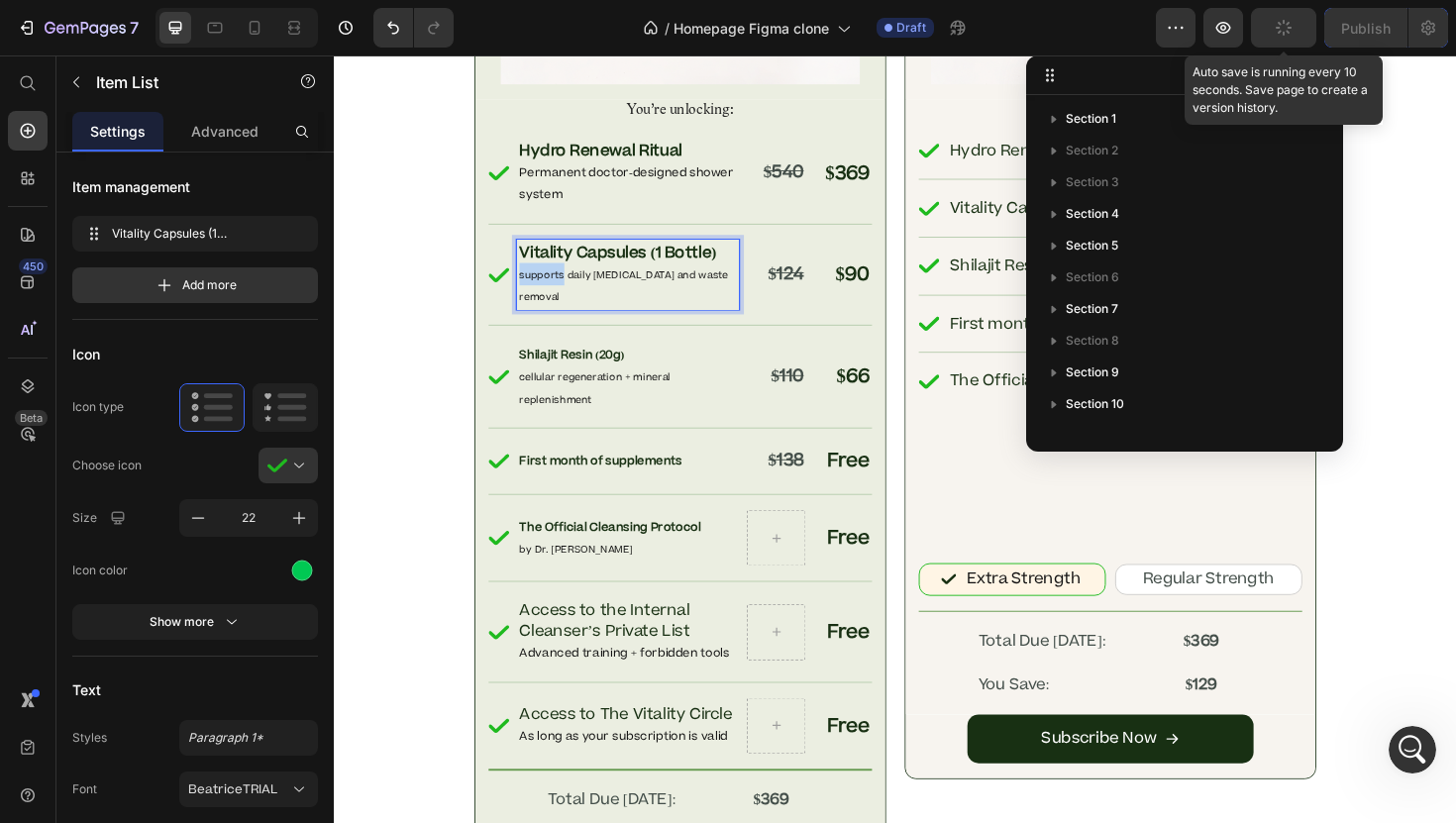 click on "supports daily [MEDICAL_DATA] and waste removal" at bounding box center (640, 299) 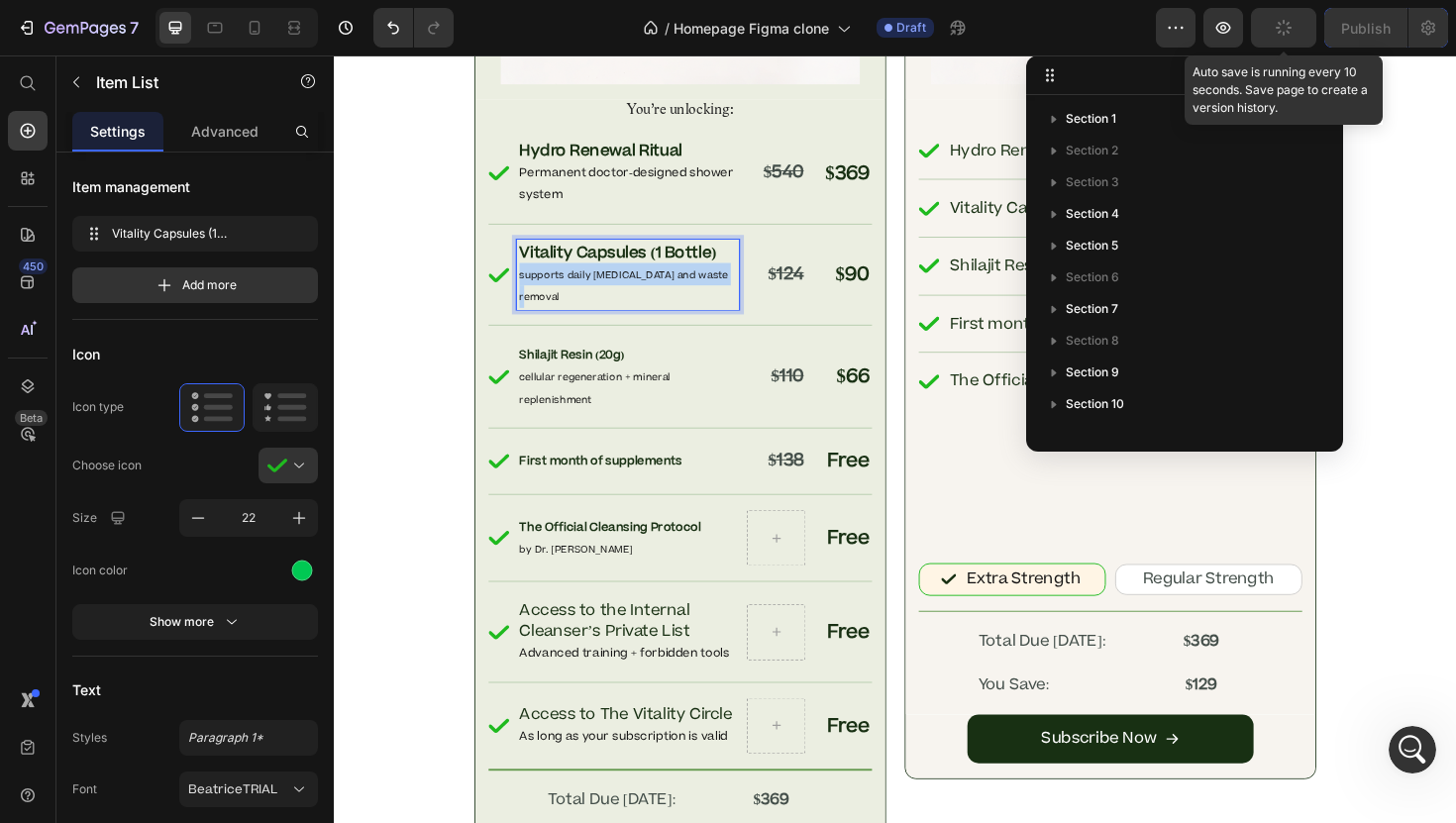 click on "supports daily [MEDICAL_DATA] and waste removal" at bounding box center [640, 299] 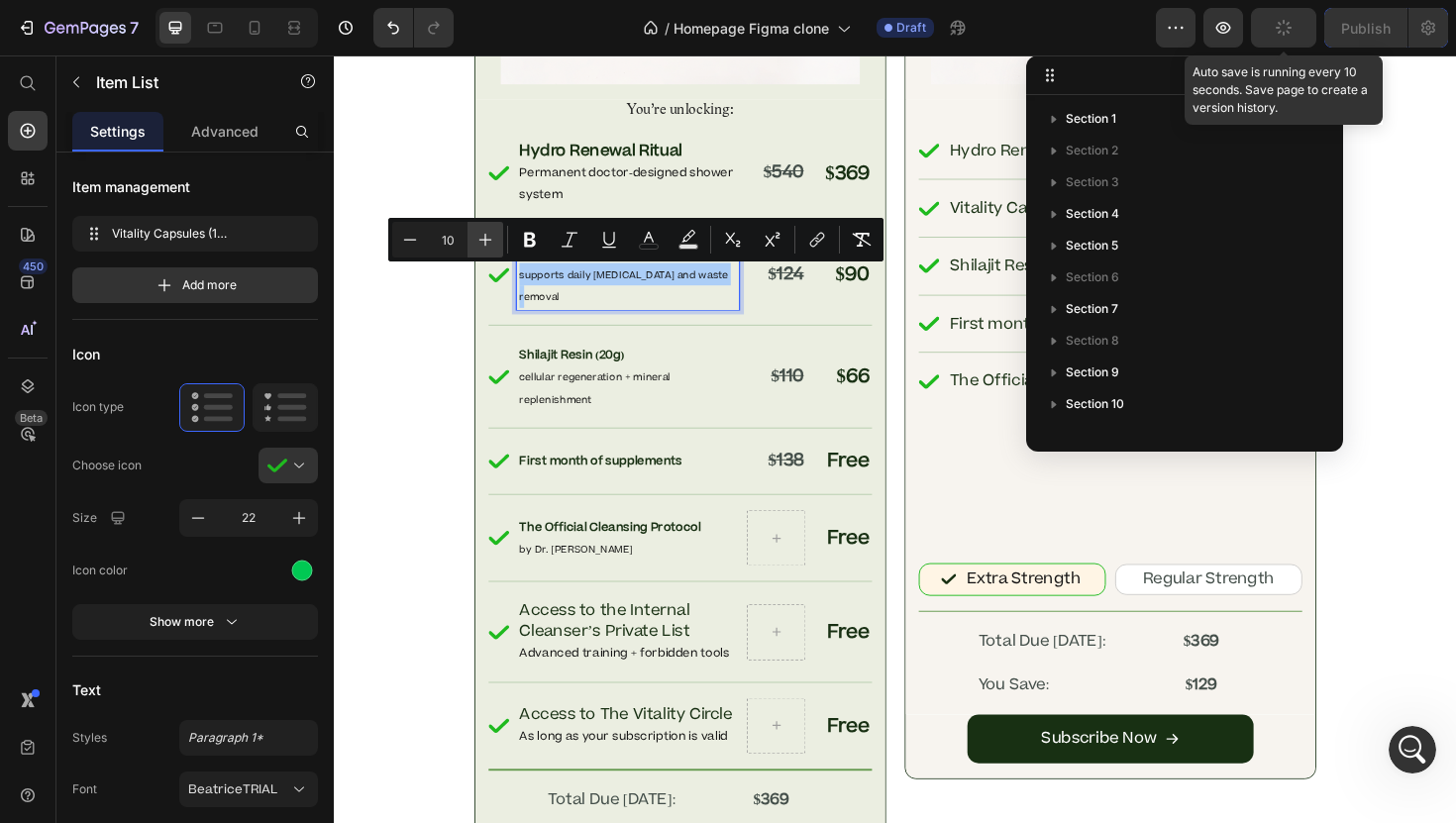 click 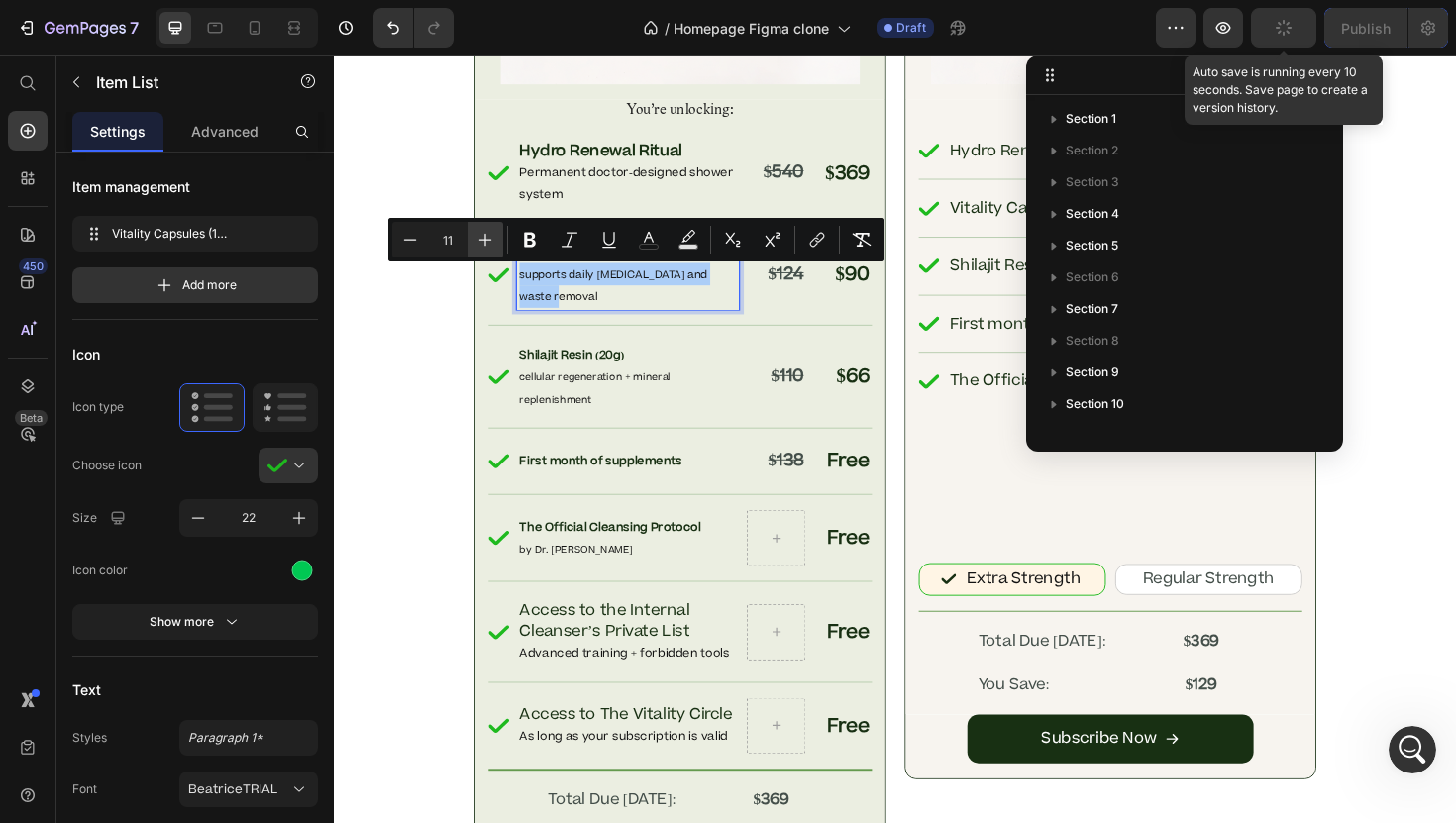 click 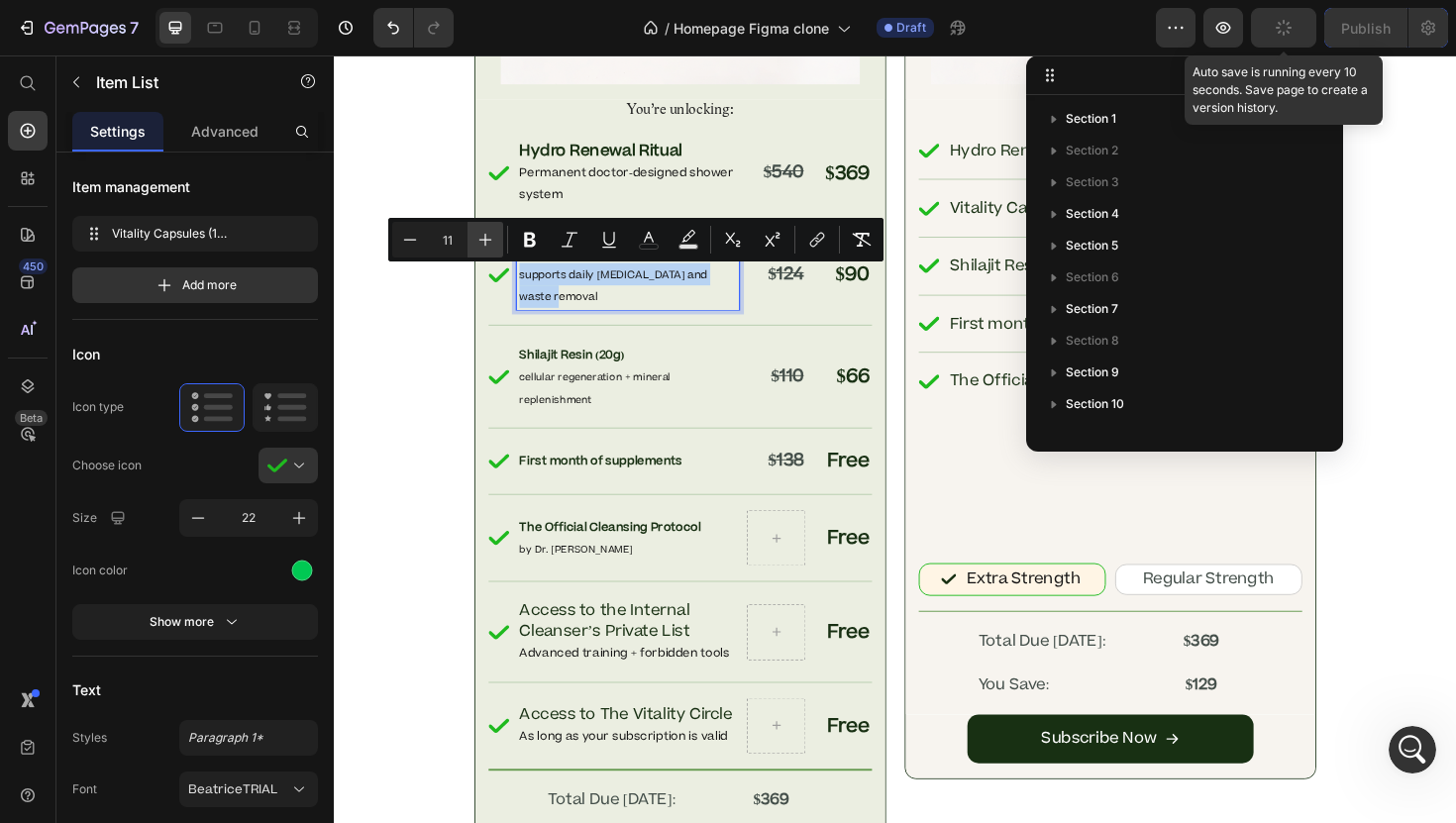 type on "12" 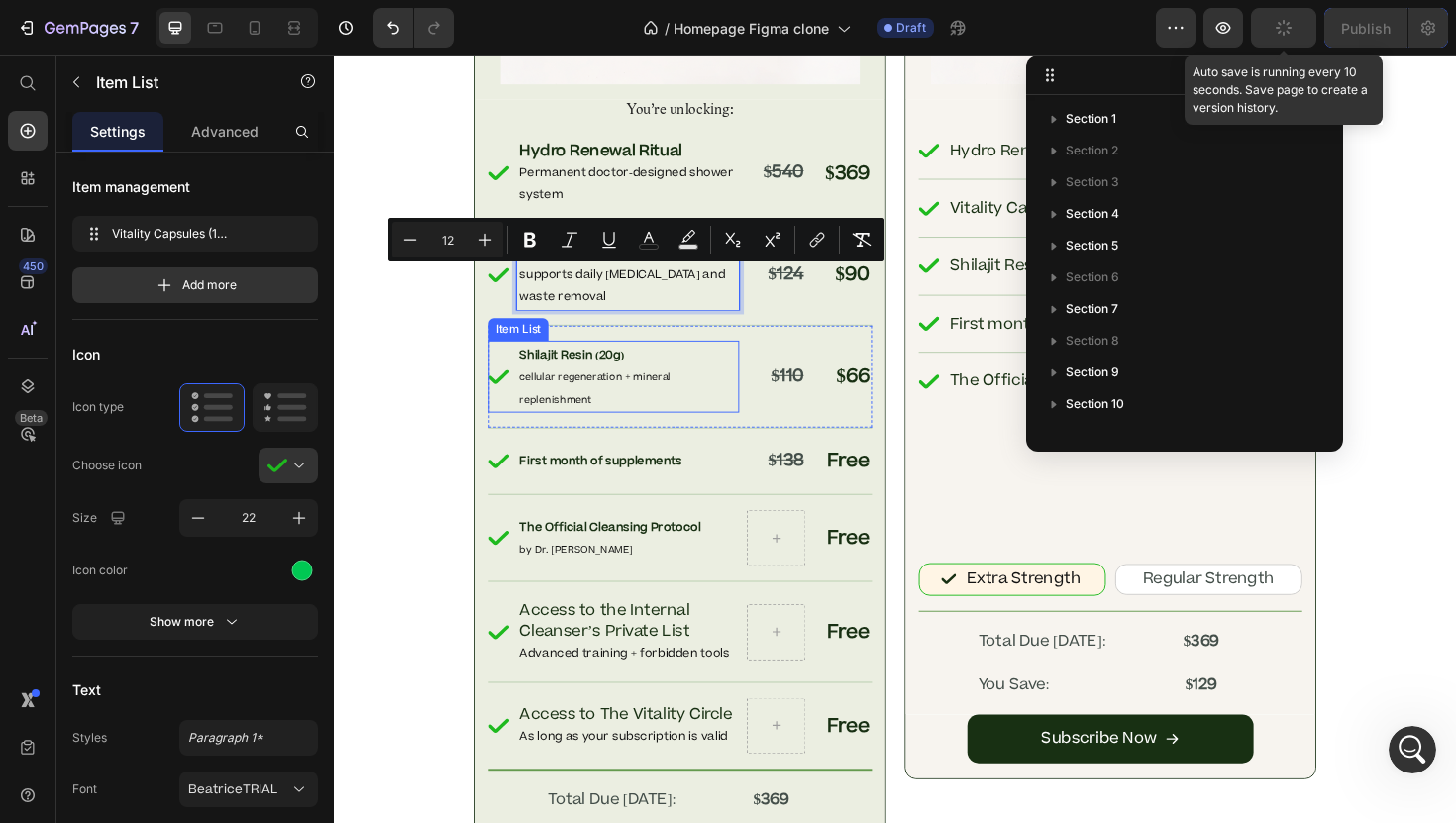 click on "Shilajit Resin (20g)" at bounding box center (585, 372) 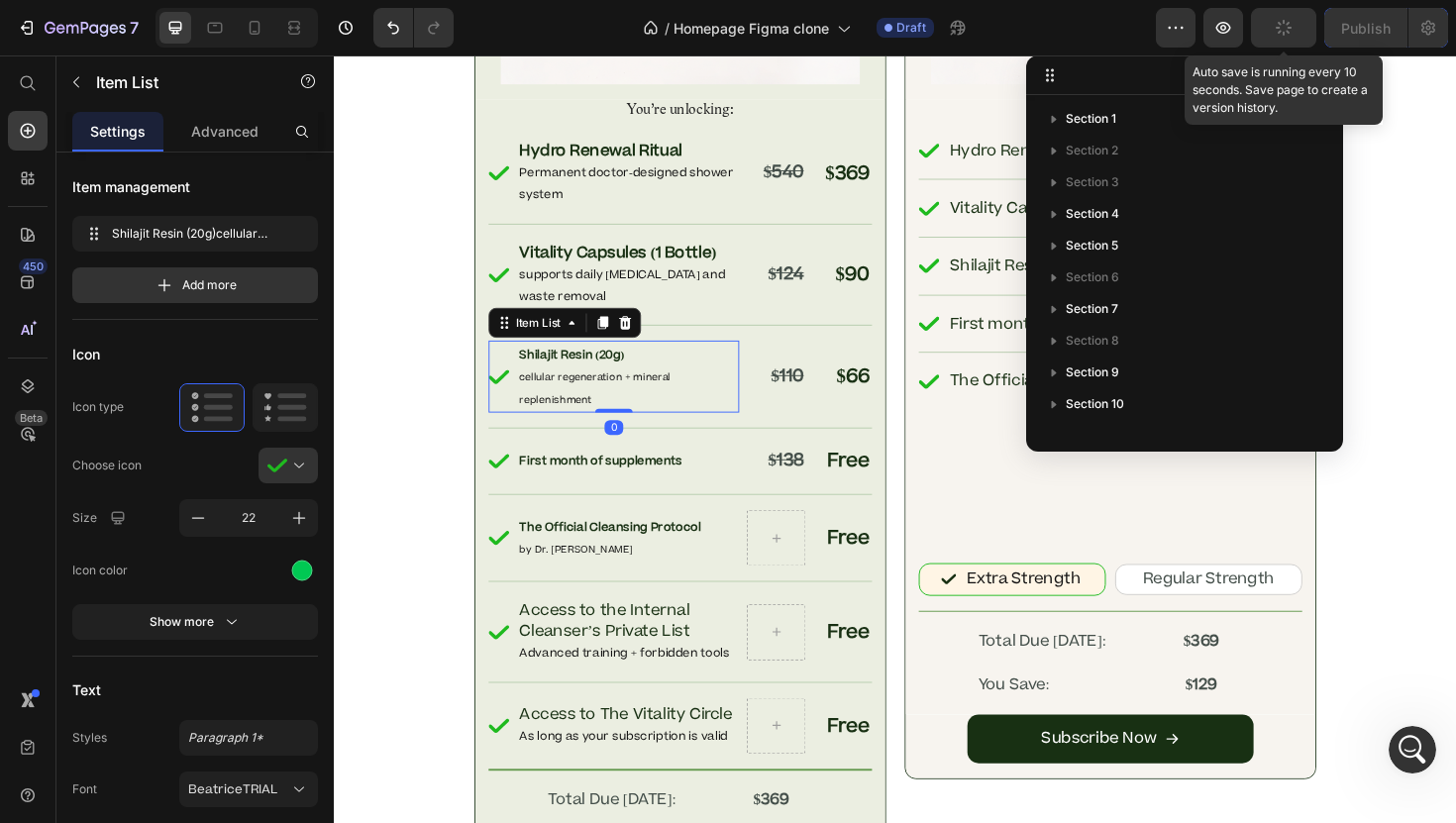 click on "Shilajit Resin (20g)" at bounding box center (585, 372) 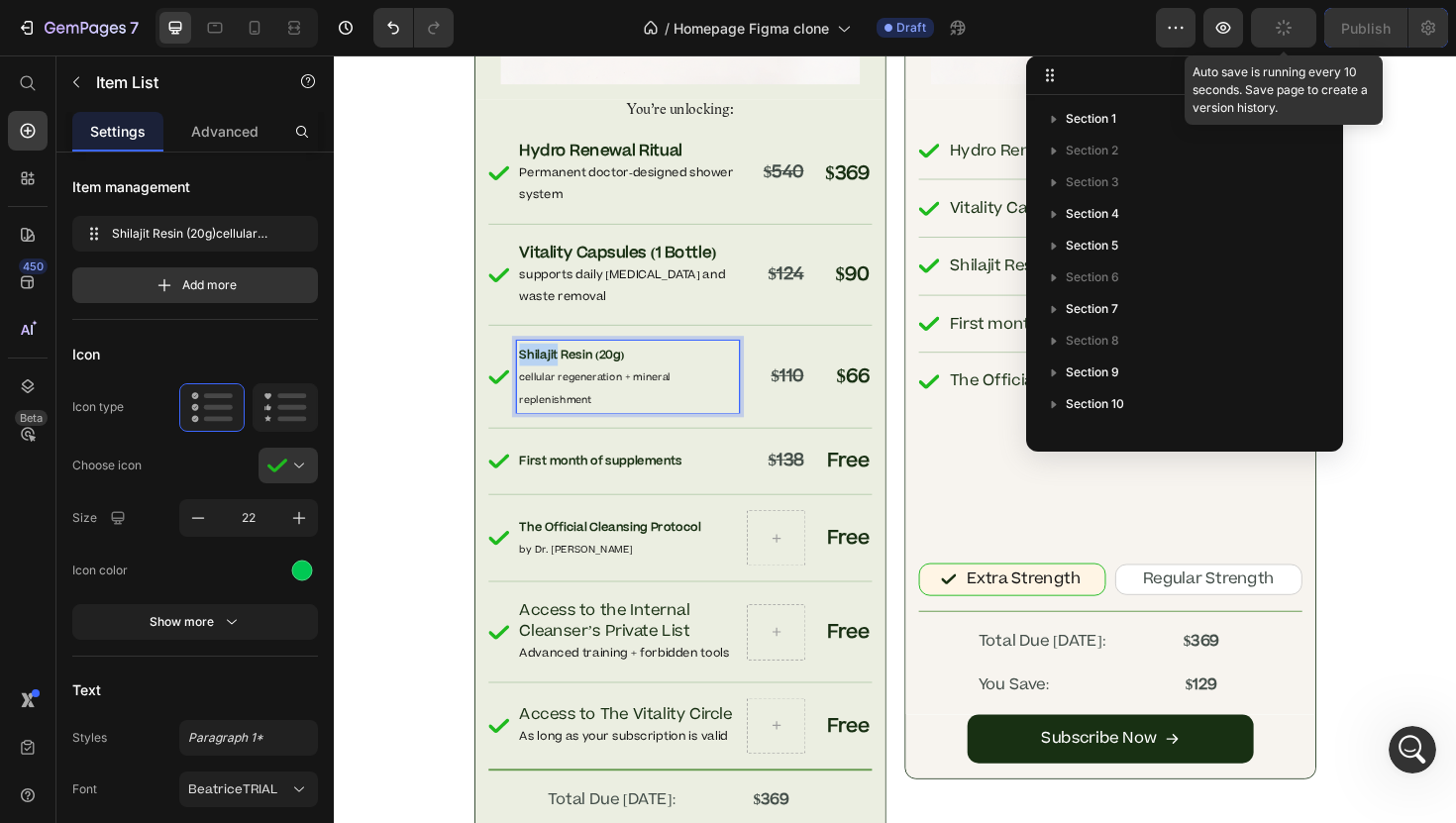 click on "Shilajit Resin (20g)" at bounding box center (585, 372) 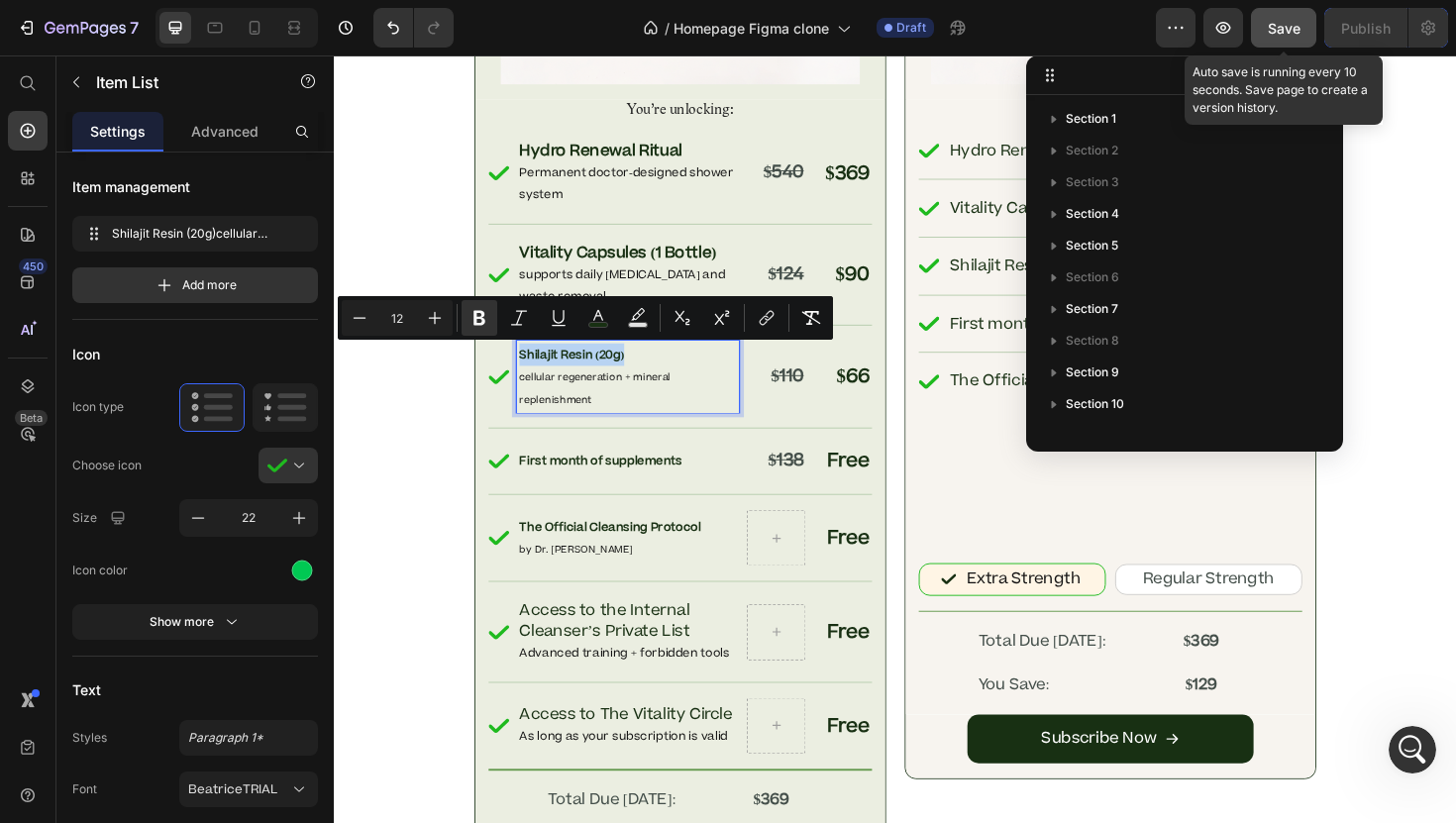 click on "Shilajit Resin (20g)" at bounding box center [585, 372] 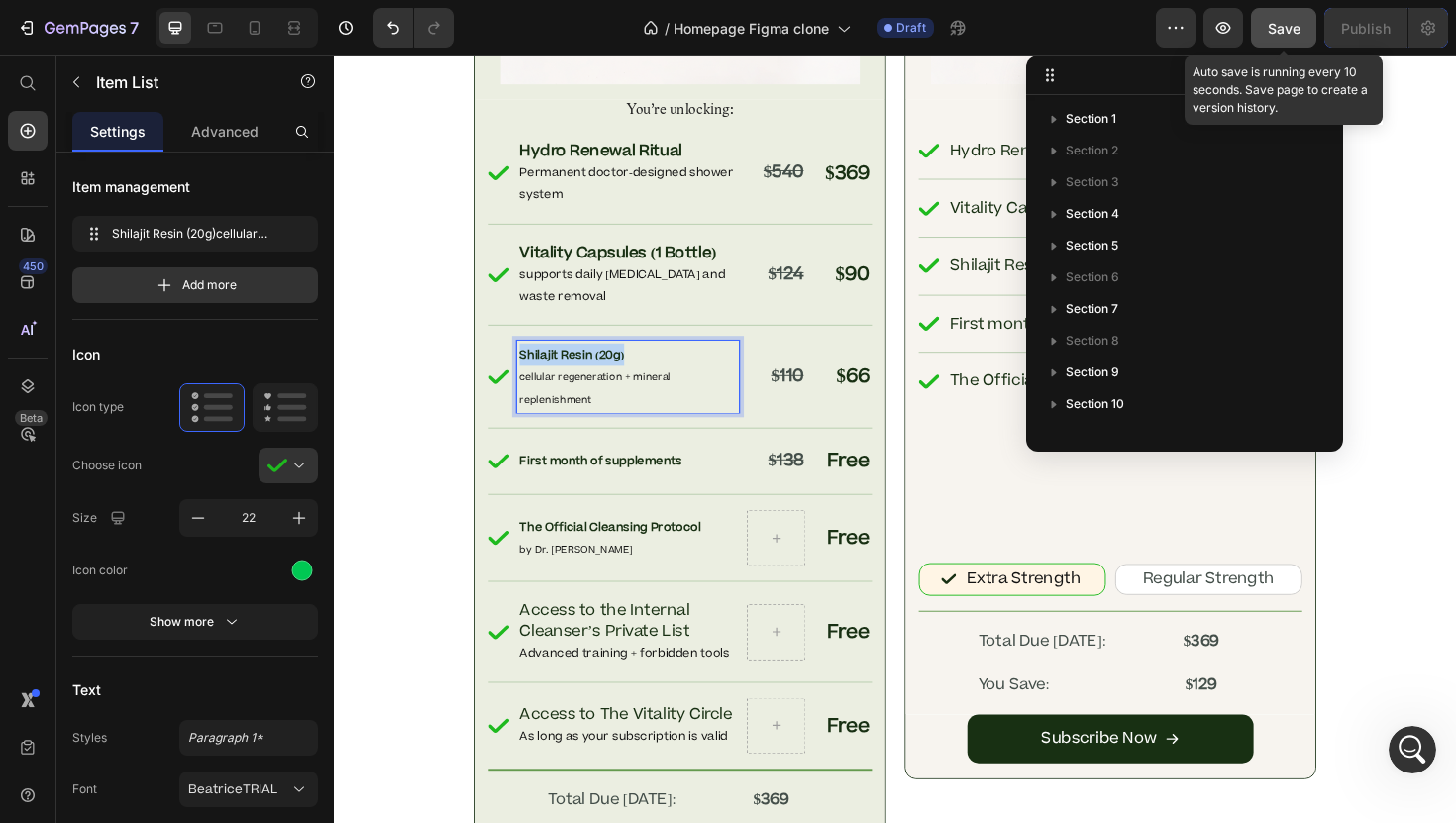 click on "Shilajit Resin (20g)" at bounding box center (585, 372) 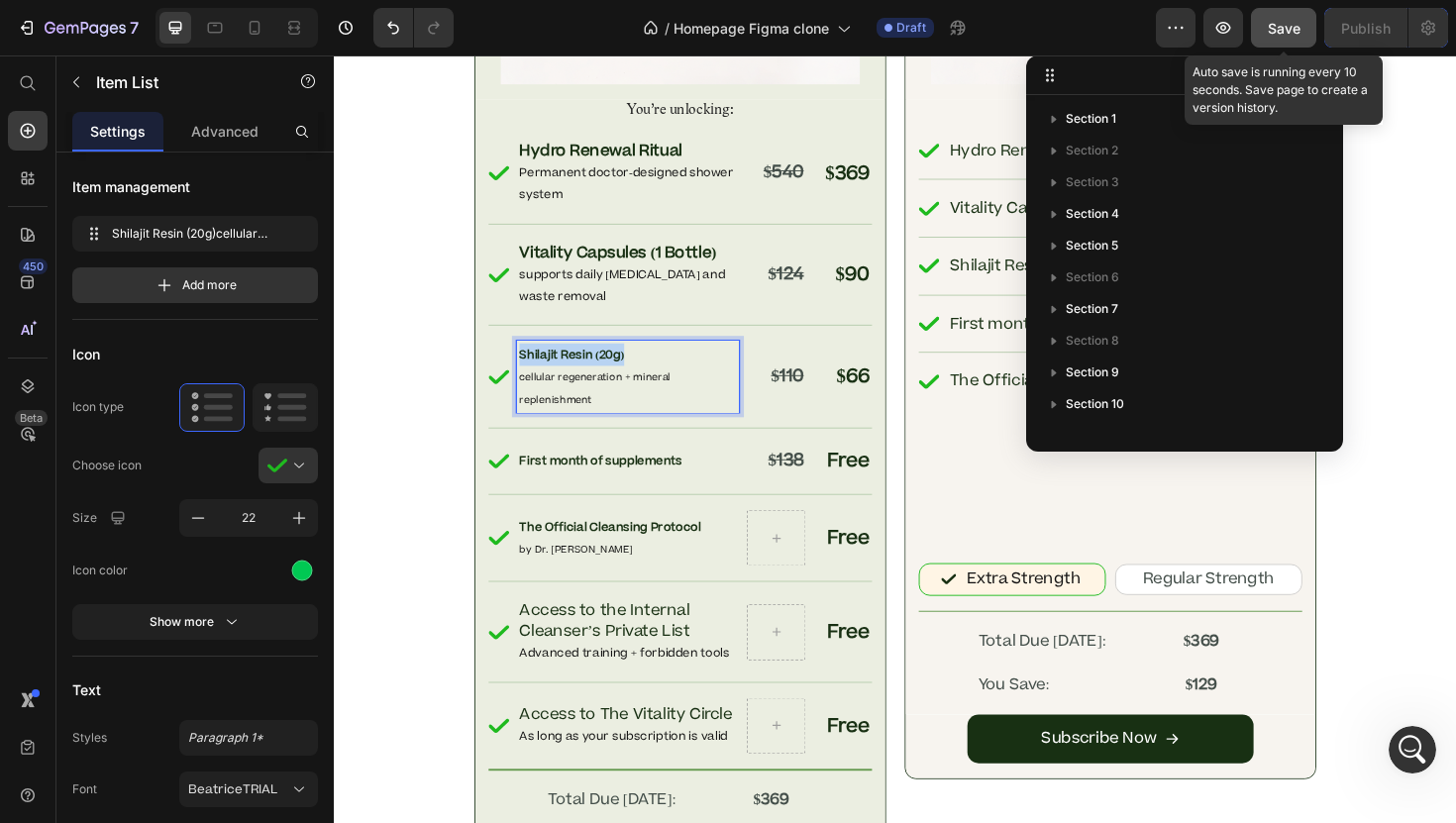 click on "Shilajit Resin (20g)" at bounding box center [585, 372] 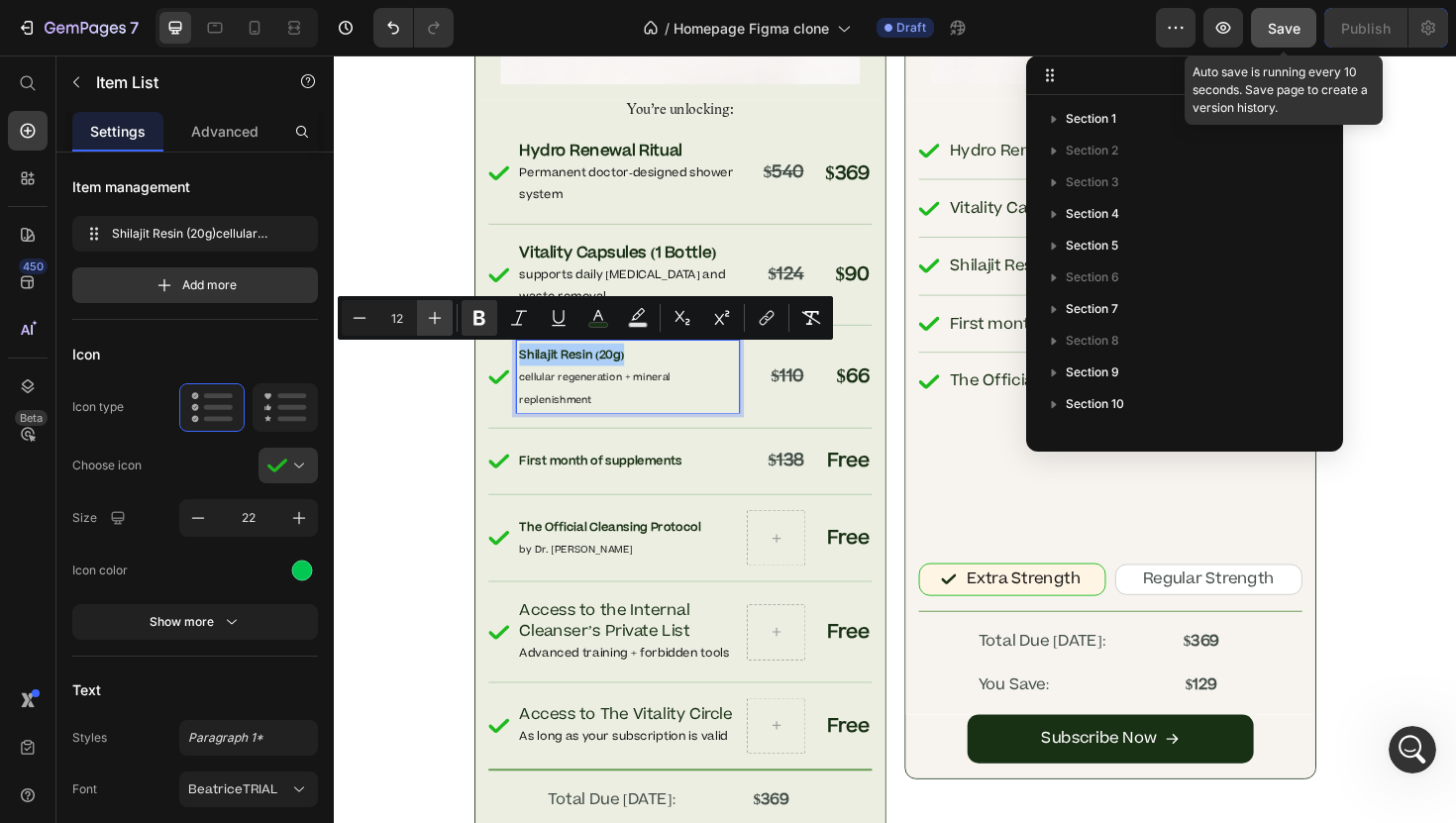 click 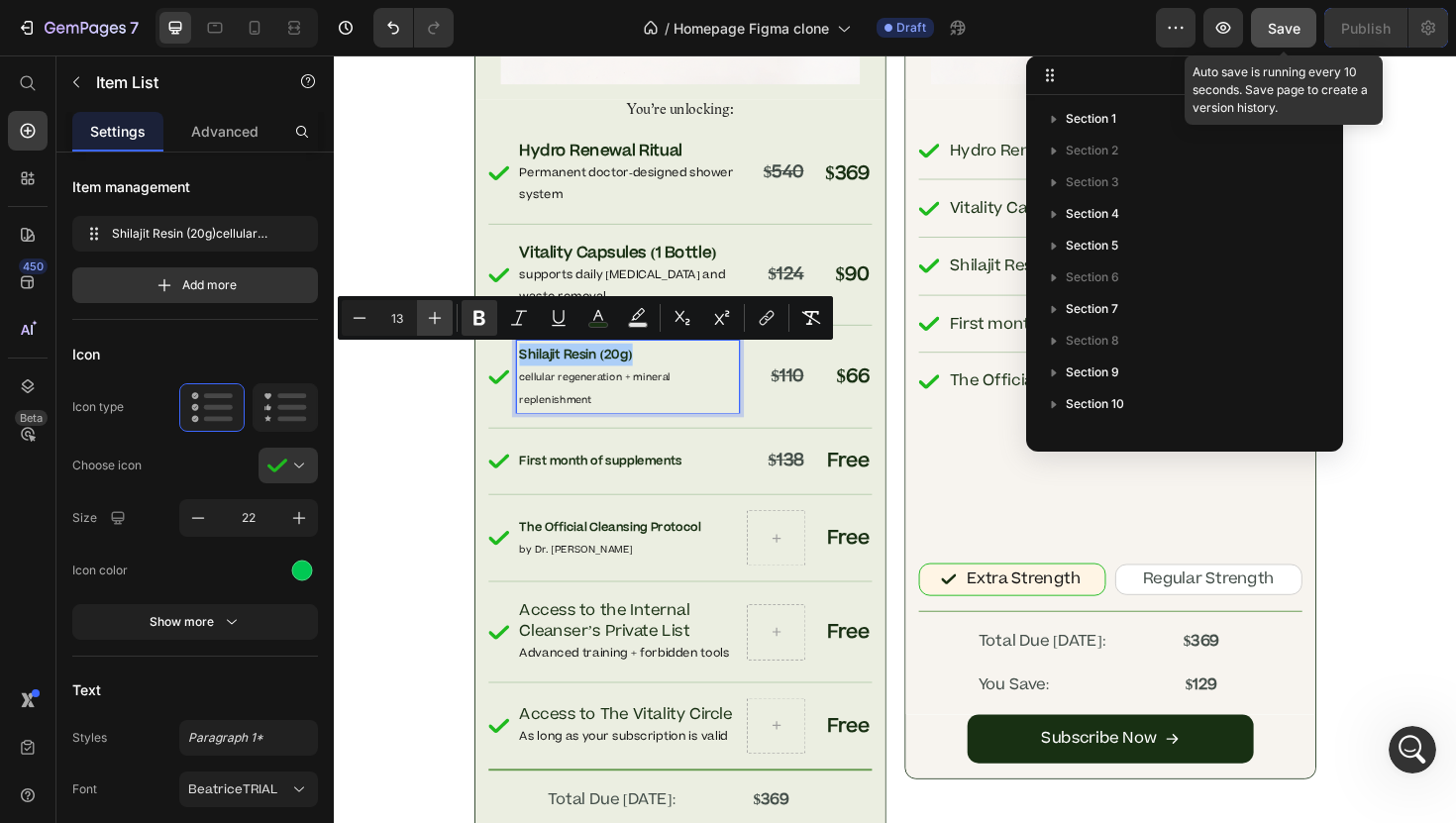 click 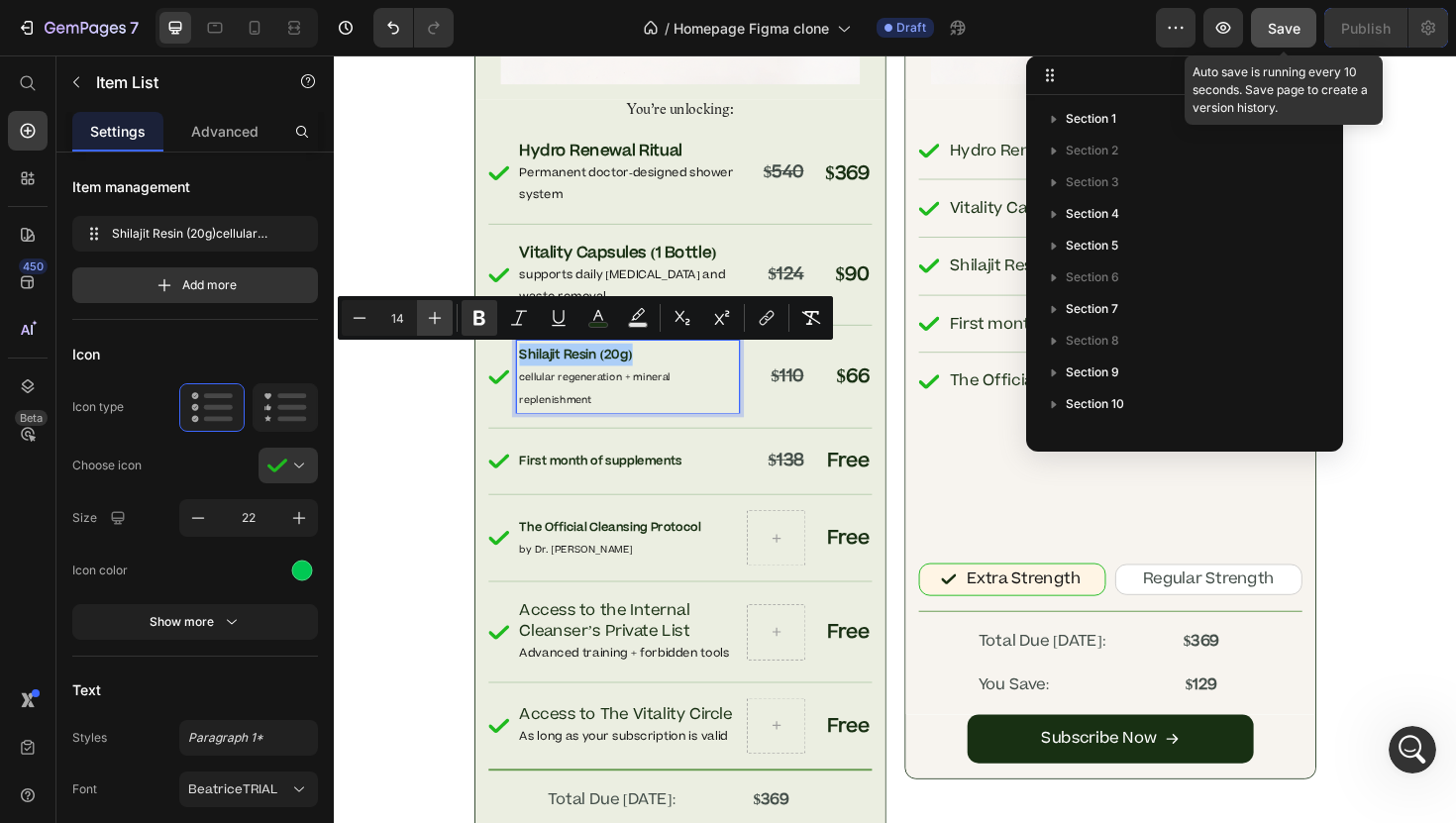 click 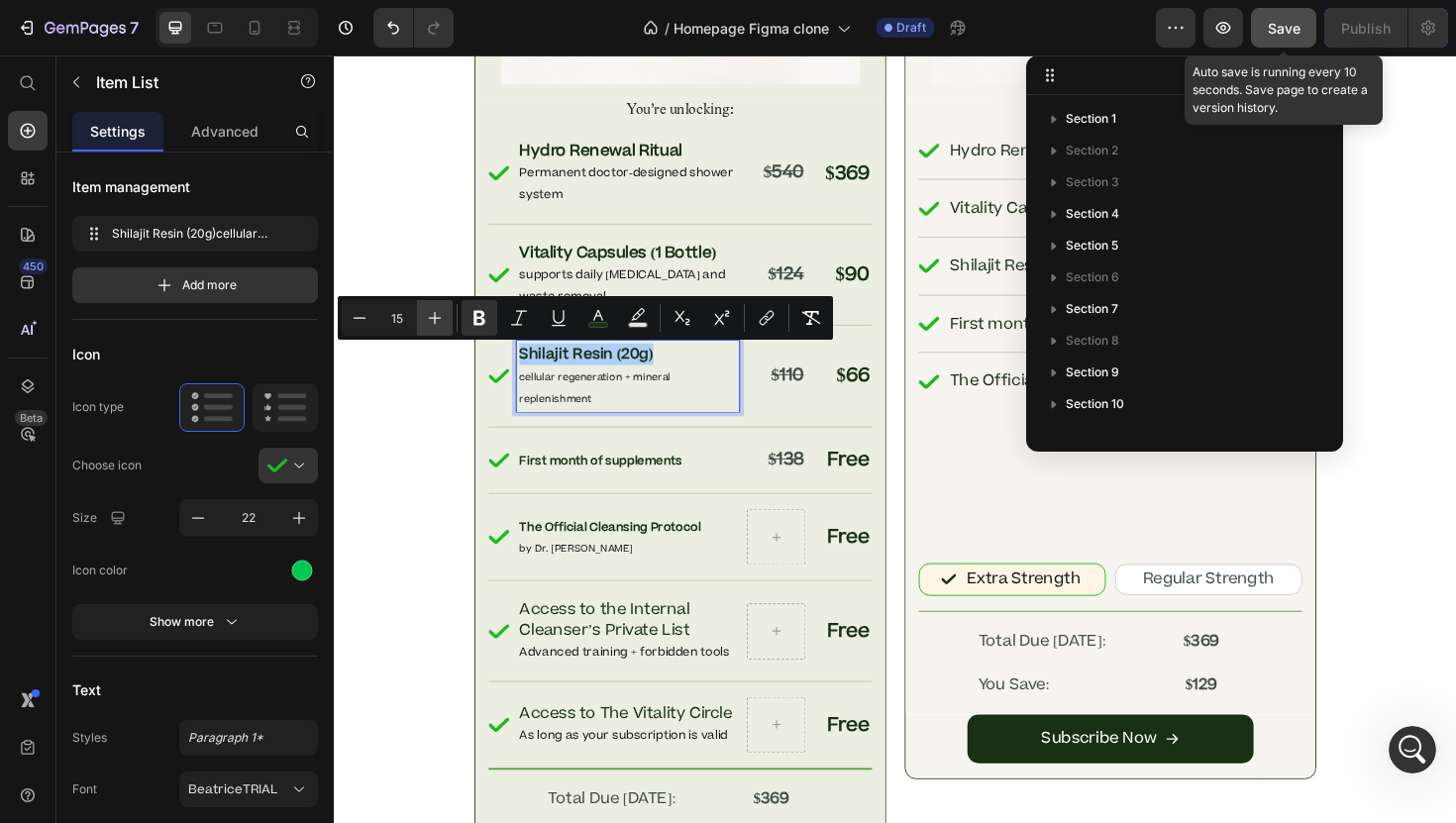 click 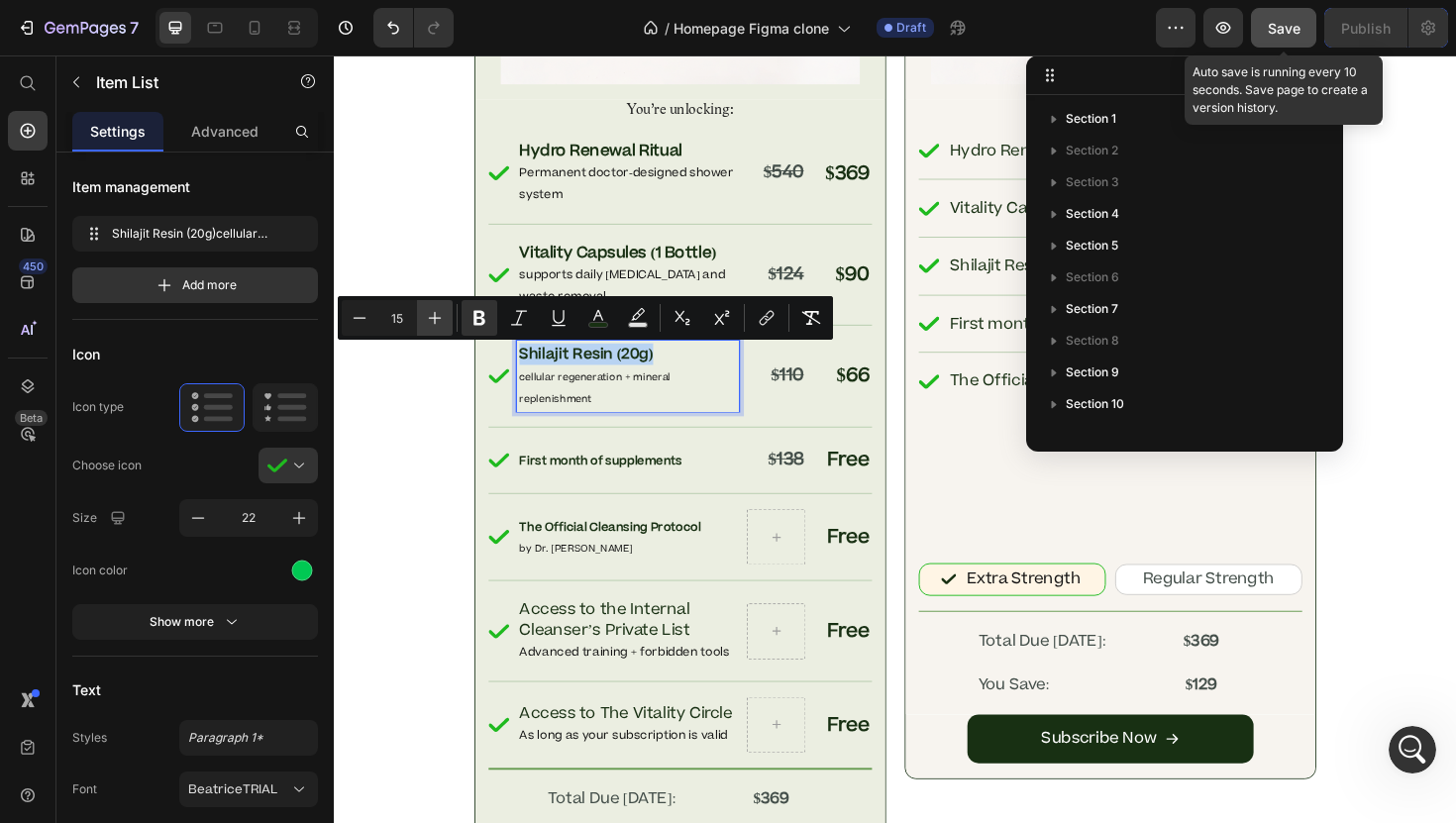 type on "16" 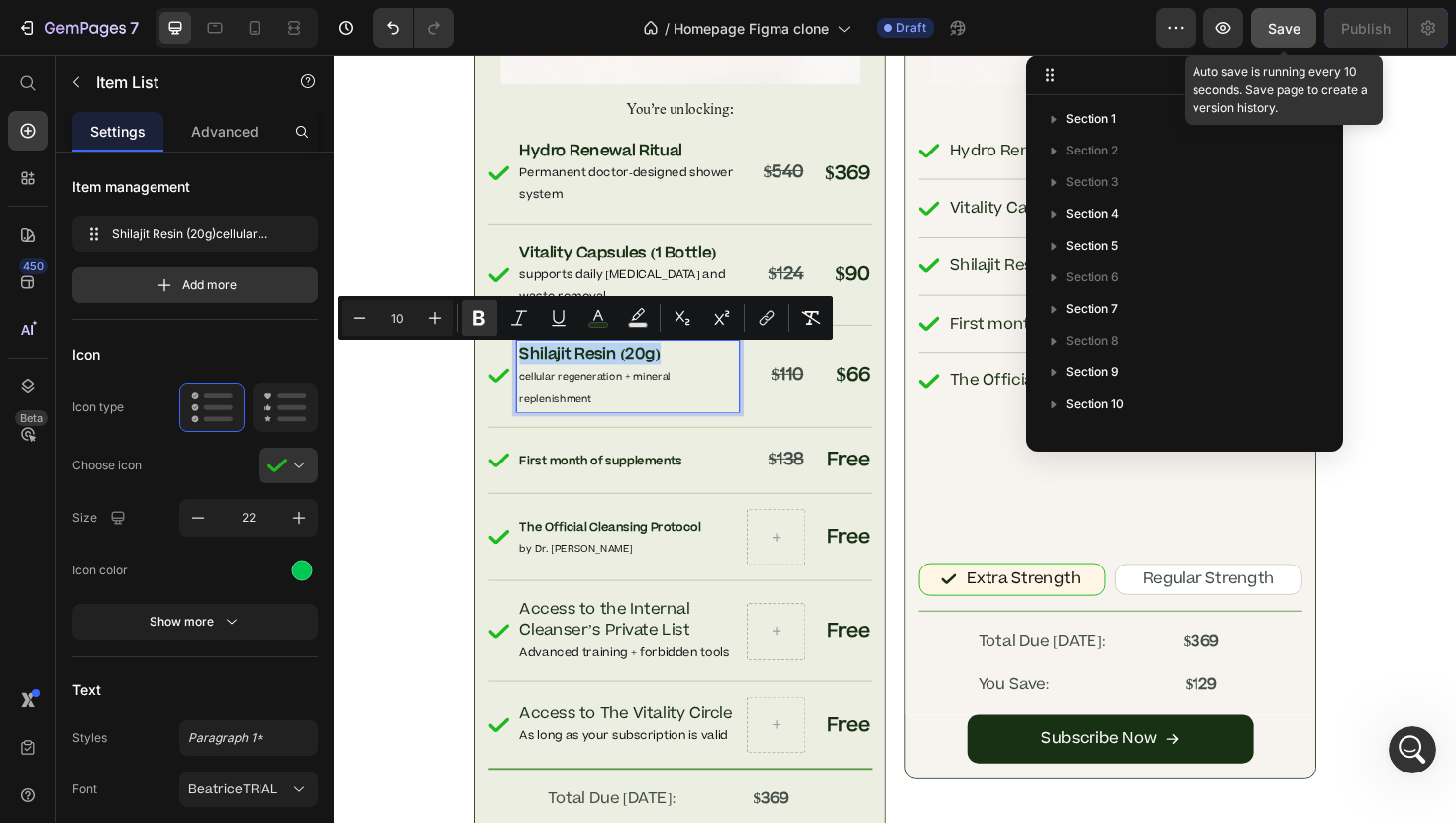 click on "cellular regeneration + mineral replenishment" at bounding box center [610, 407] 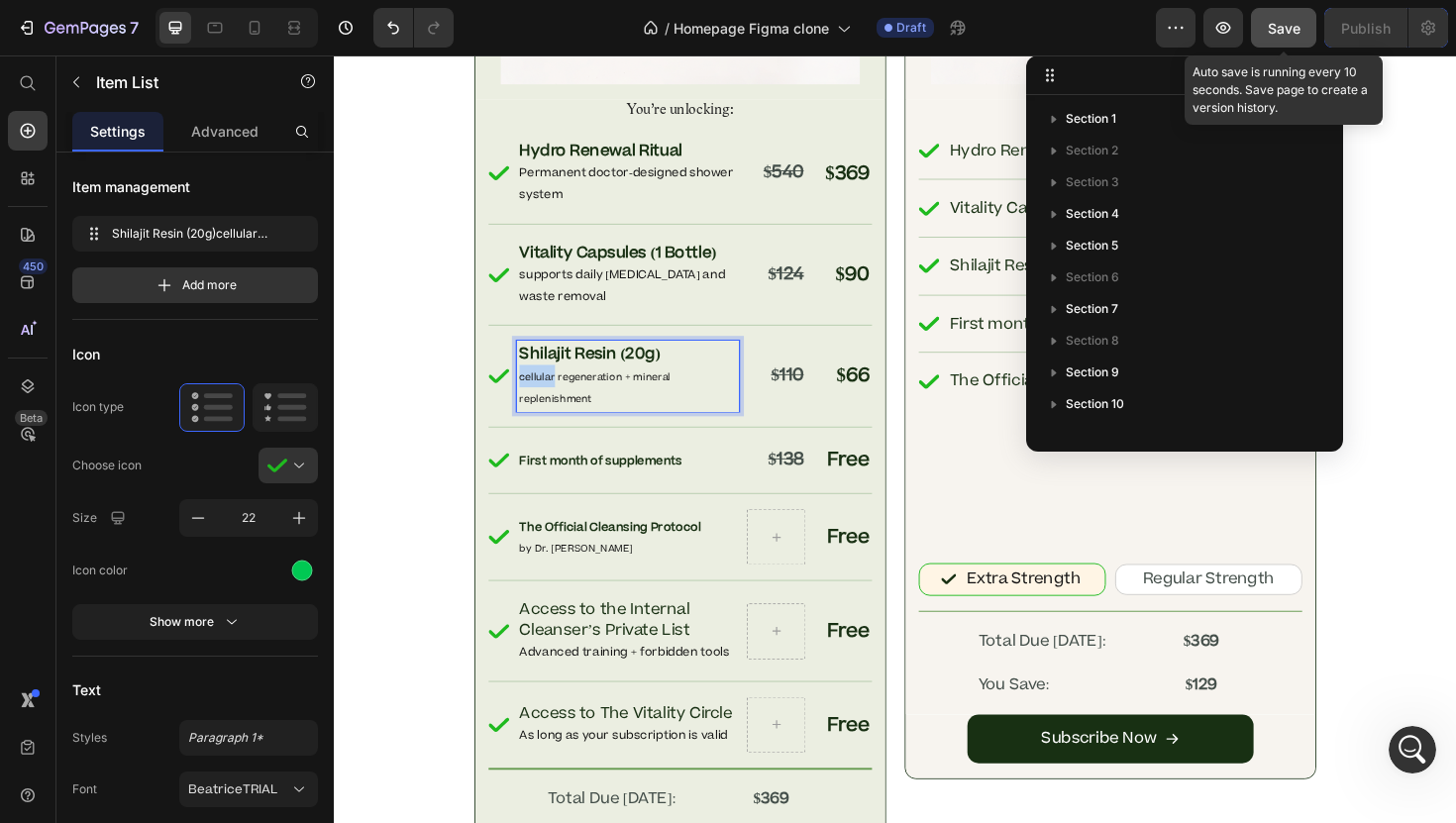 click on "cellular regeneration + mineral replenishment" at bounding box center [610, 407] 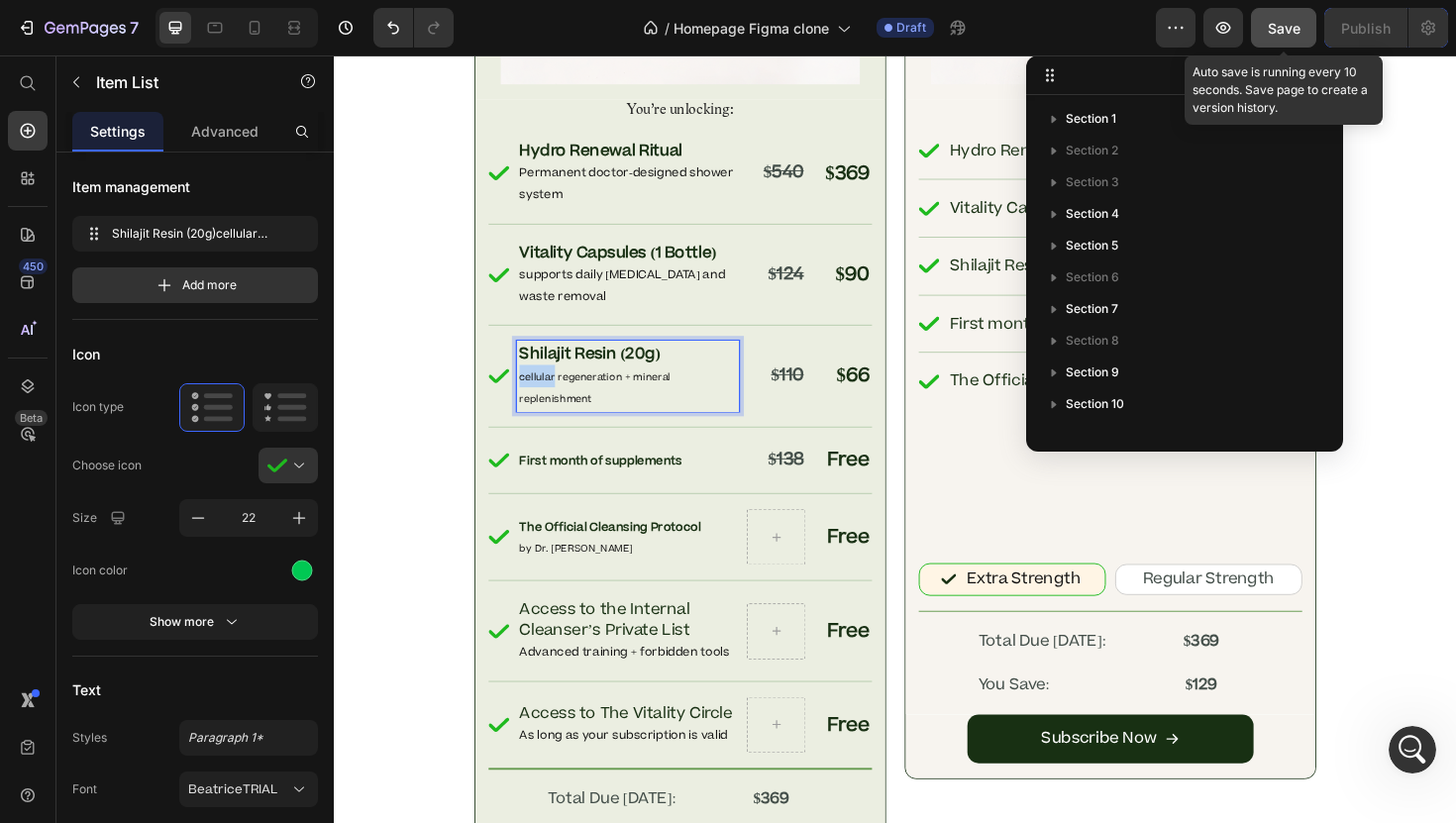 click on "cellular regeneration + mineral replenishment" at bounding box center (610, 407) 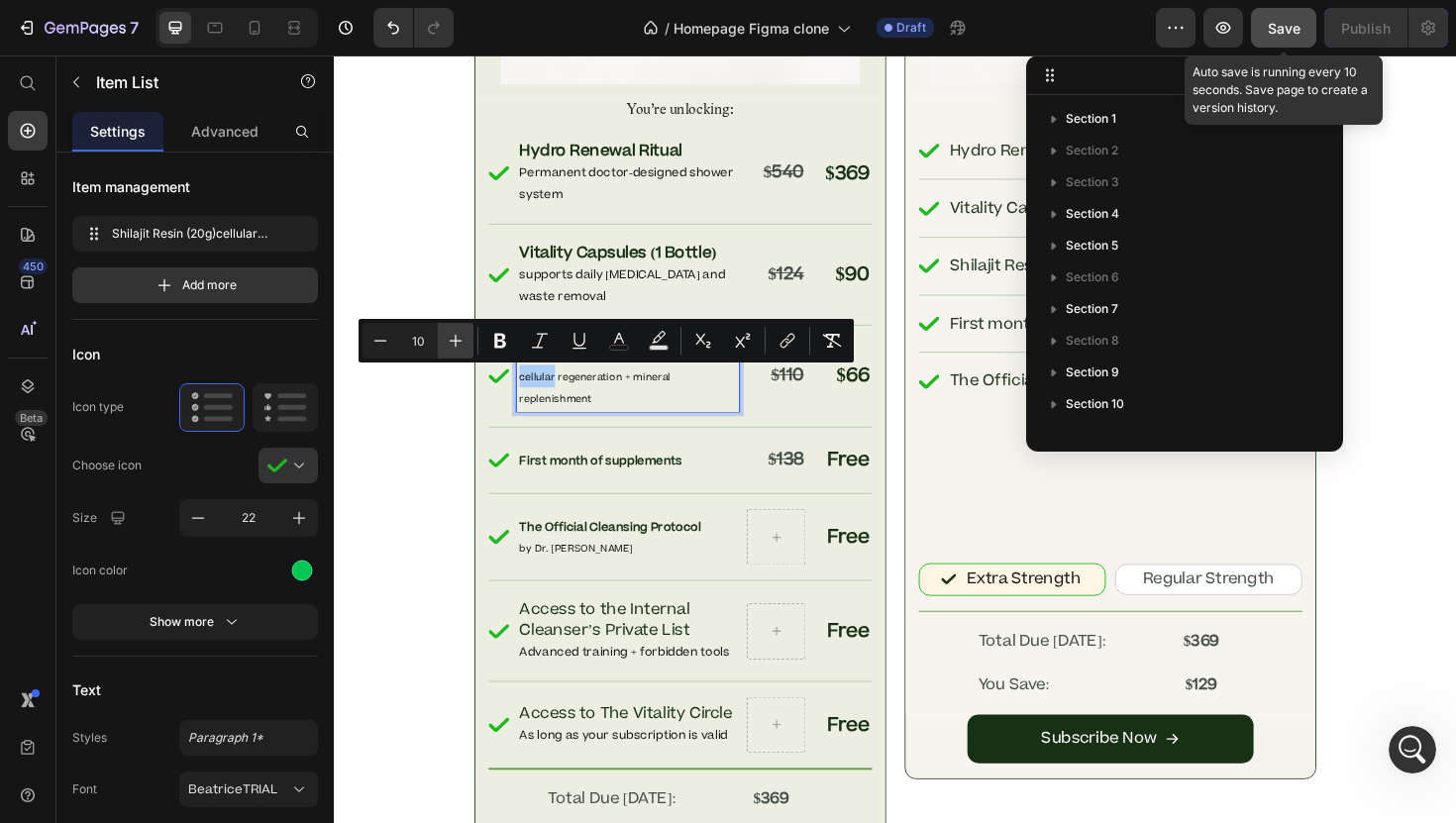 click 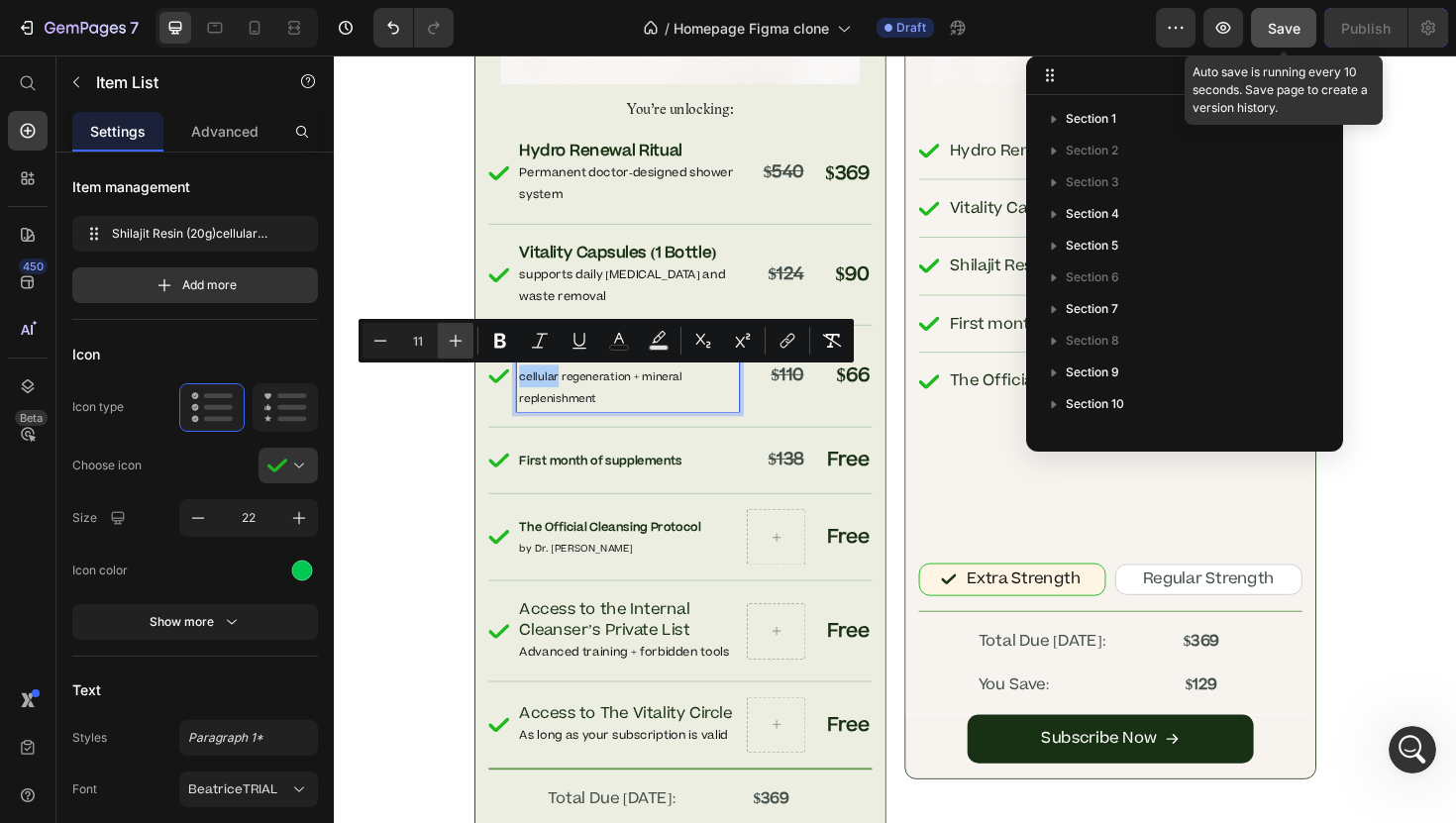 click 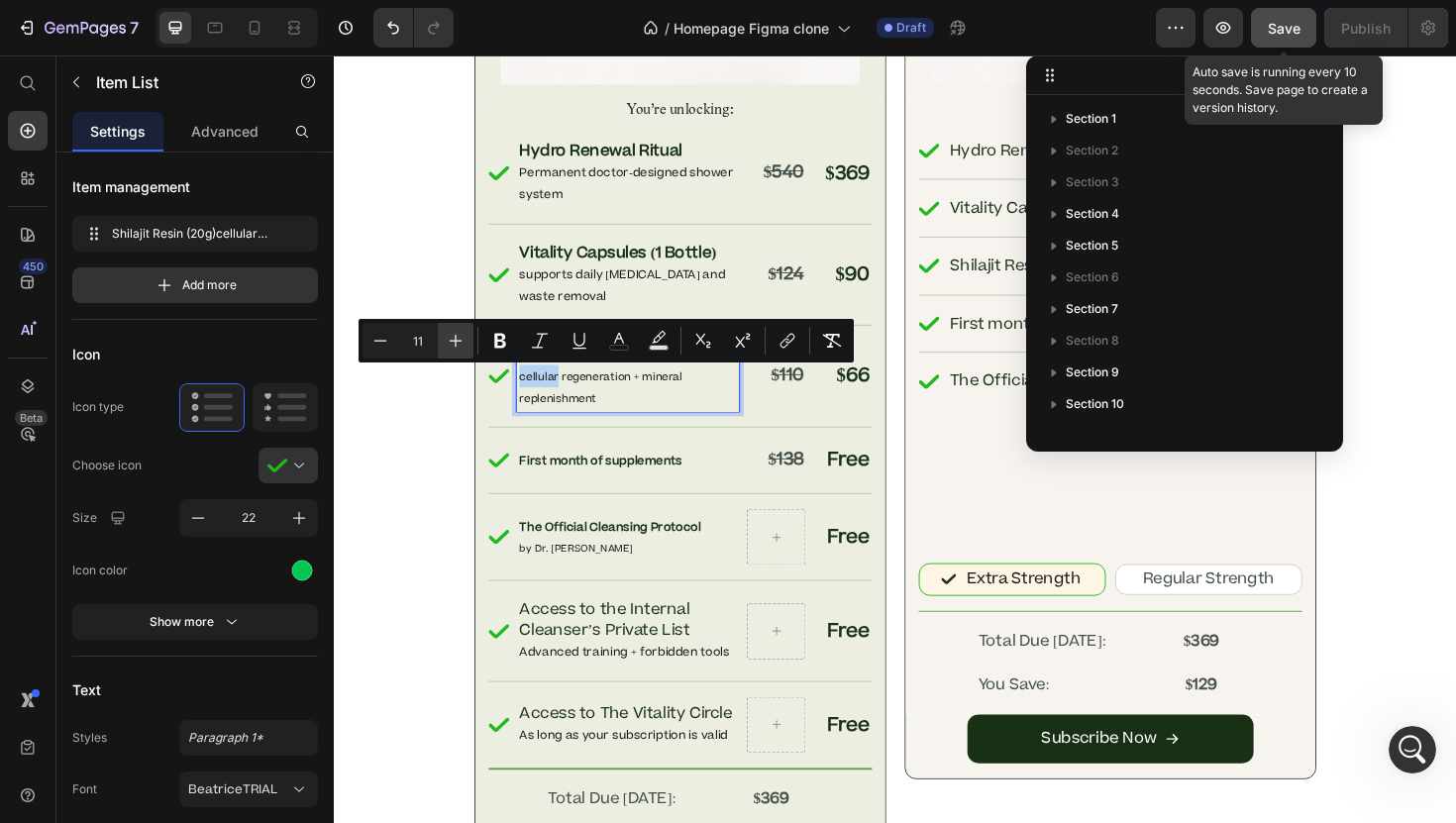 type on "12" 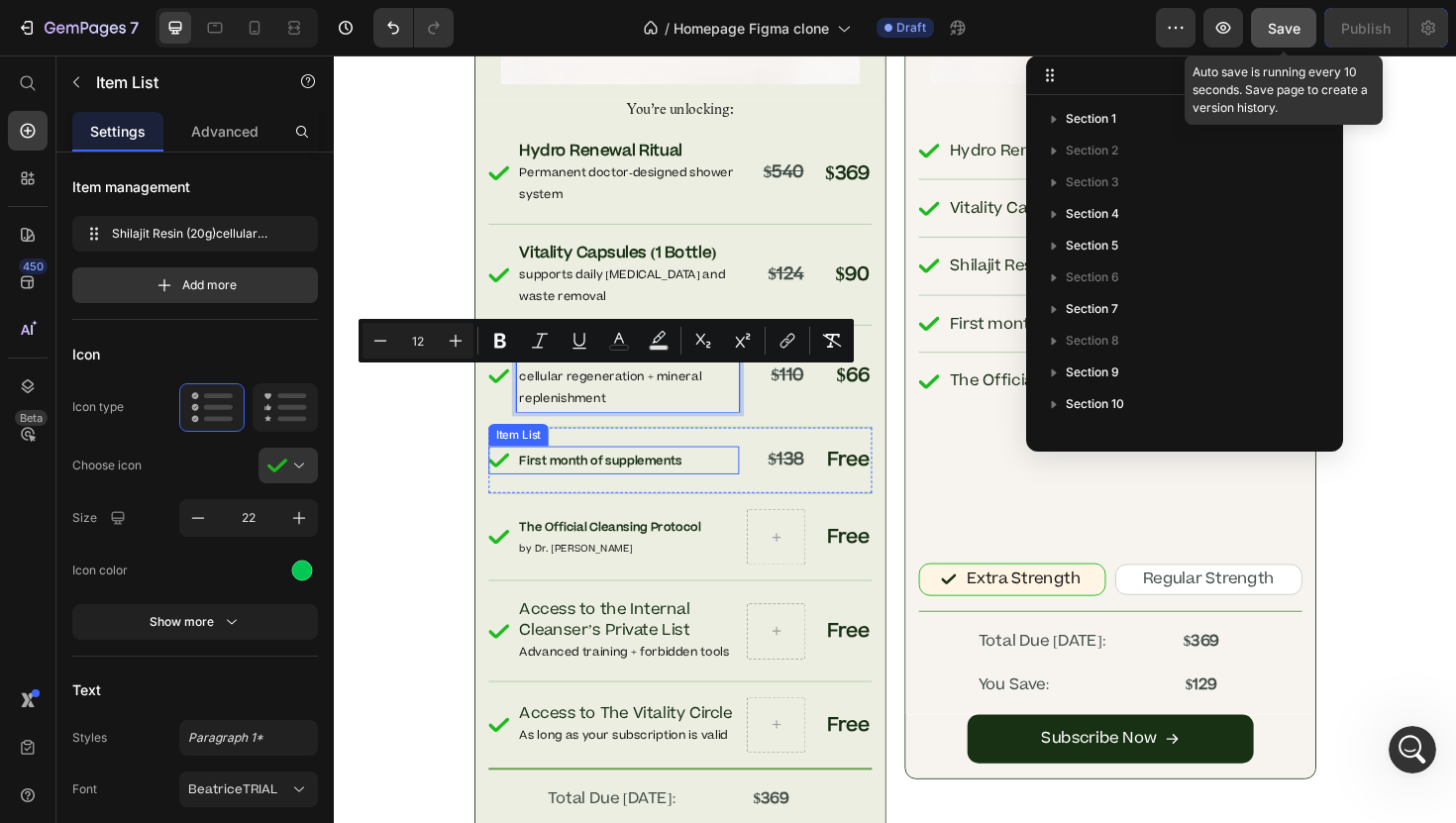click on "First month of supplements" at bounding box center [616, 484] 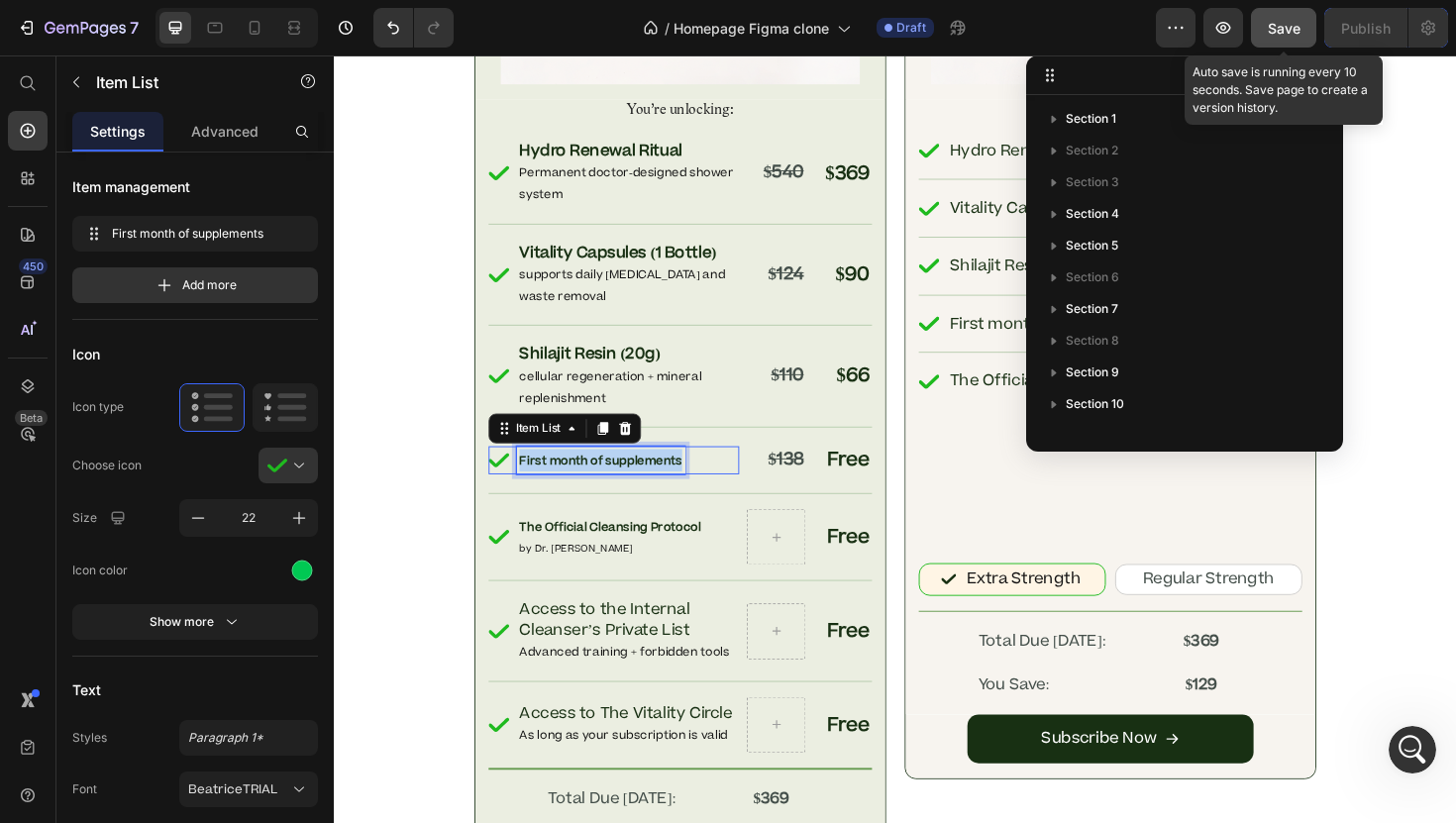 click on "First month of supplements" at bounding box center (616, 484) 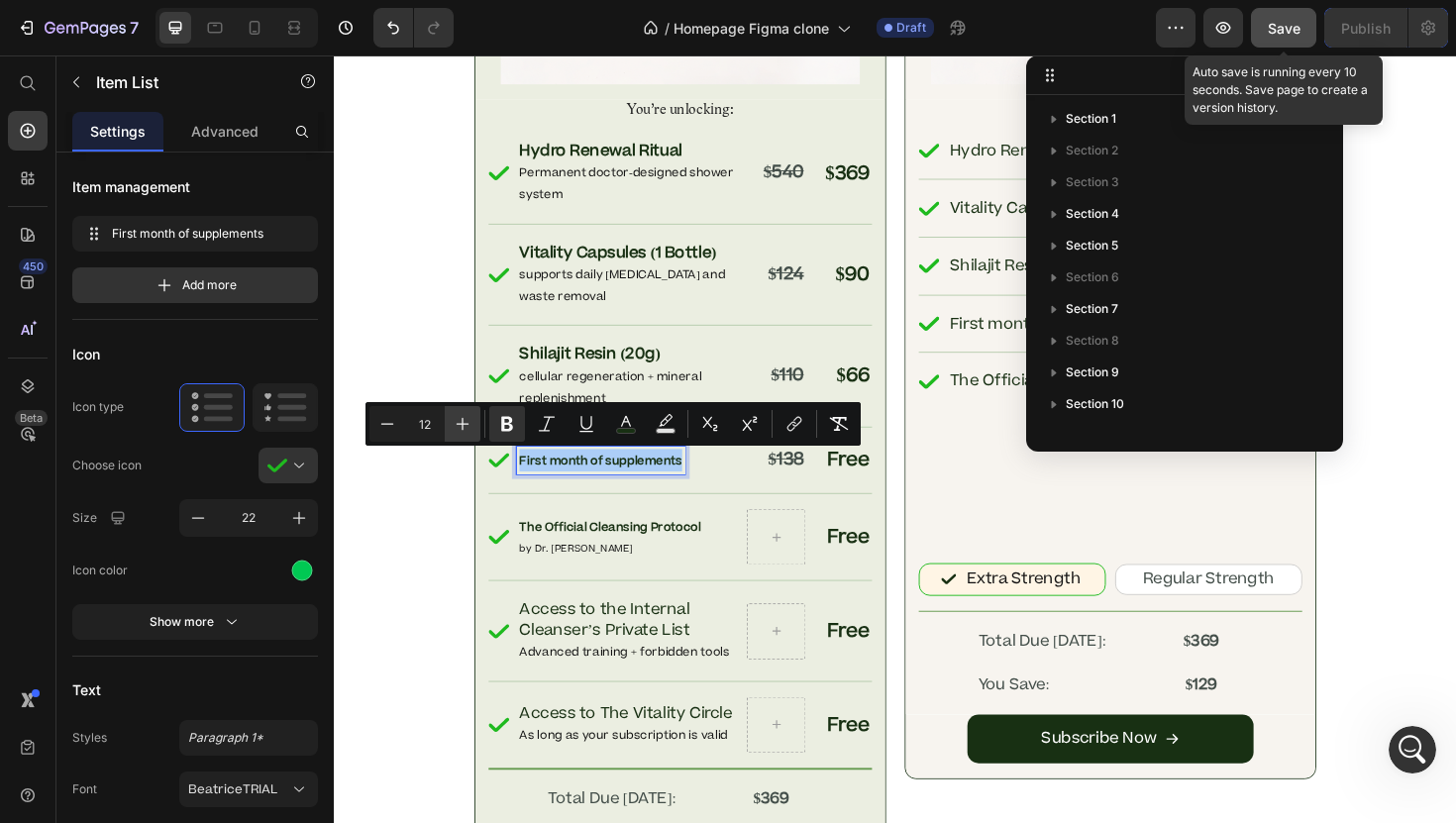 click 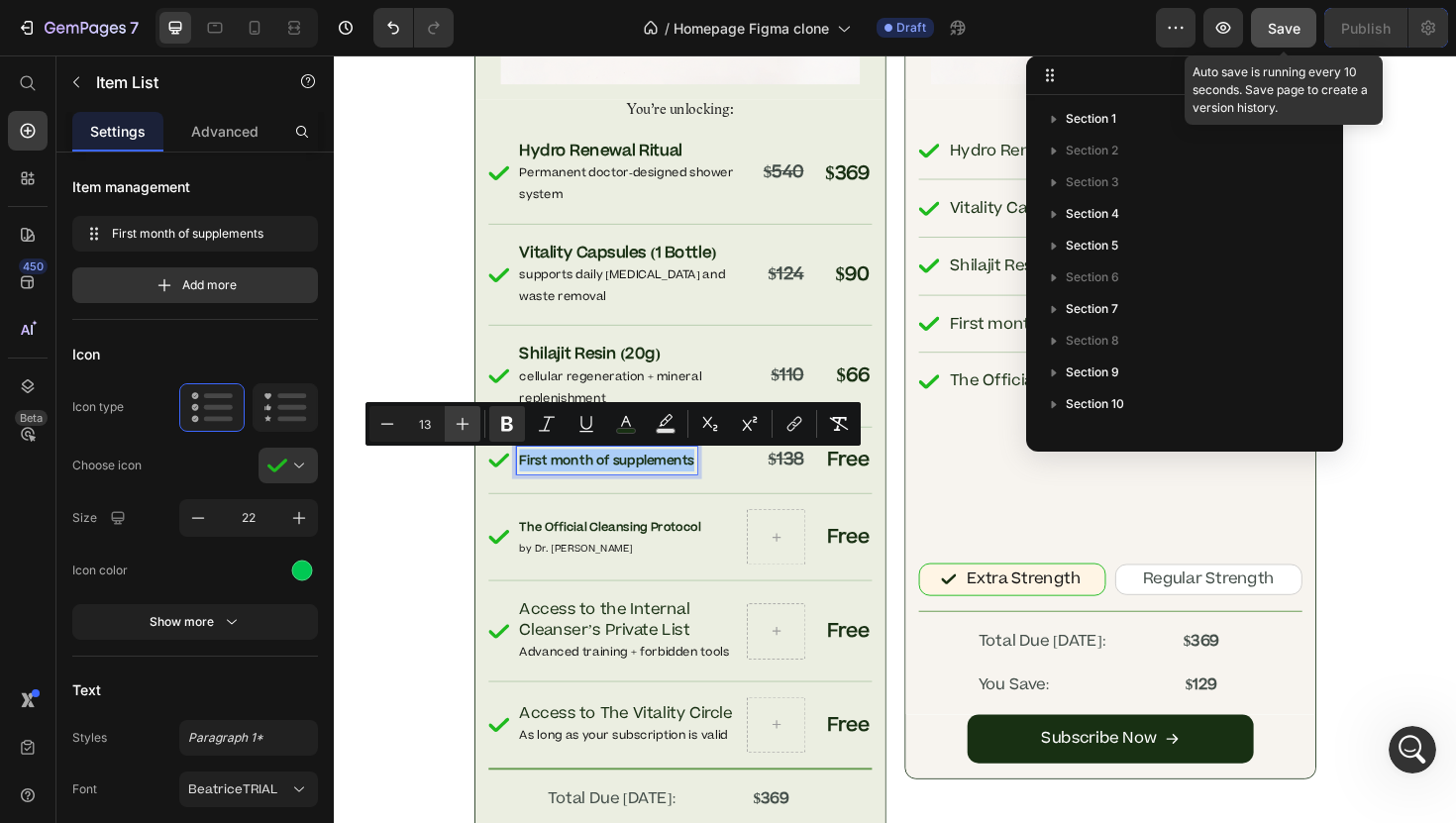click 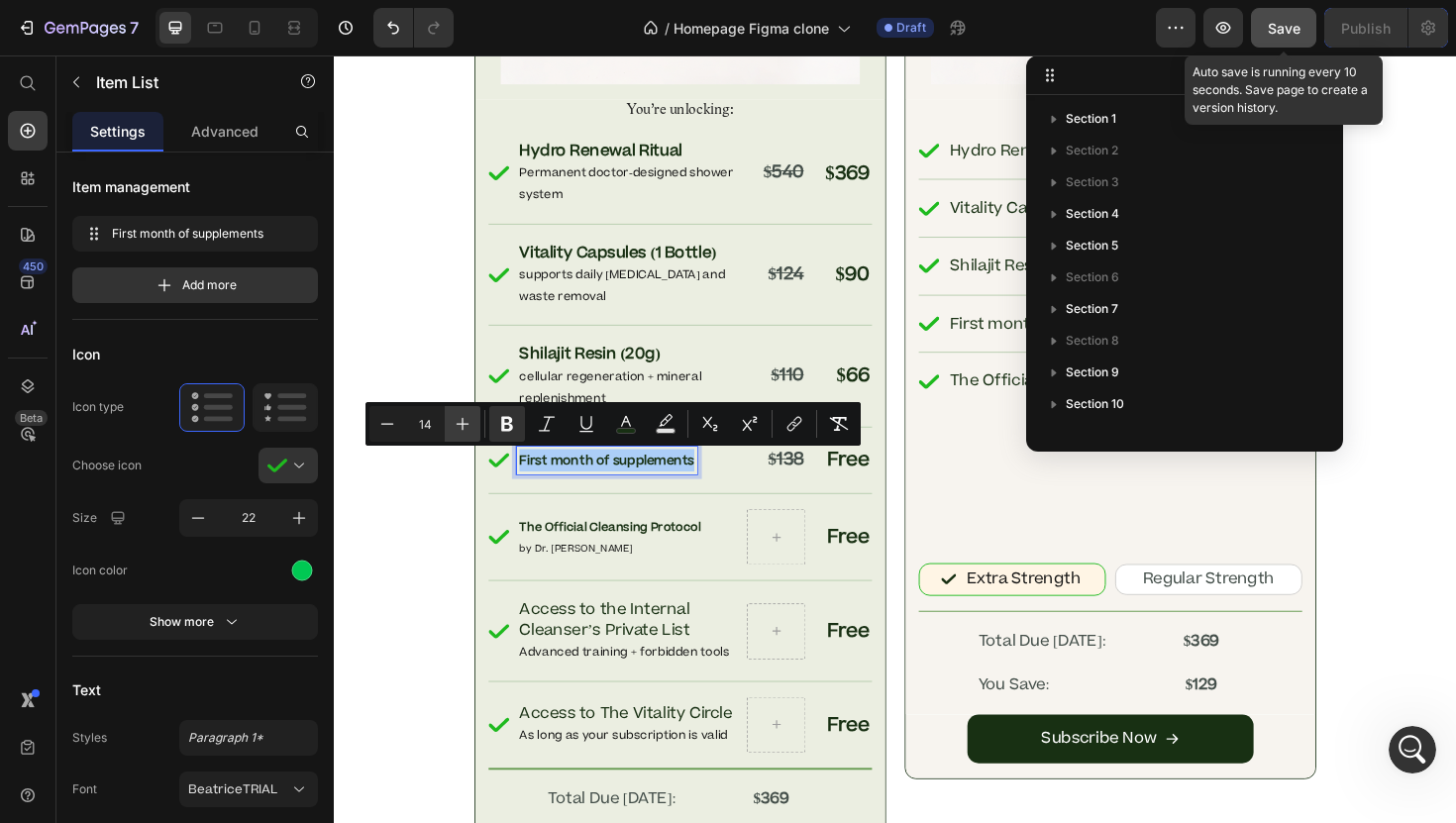 click 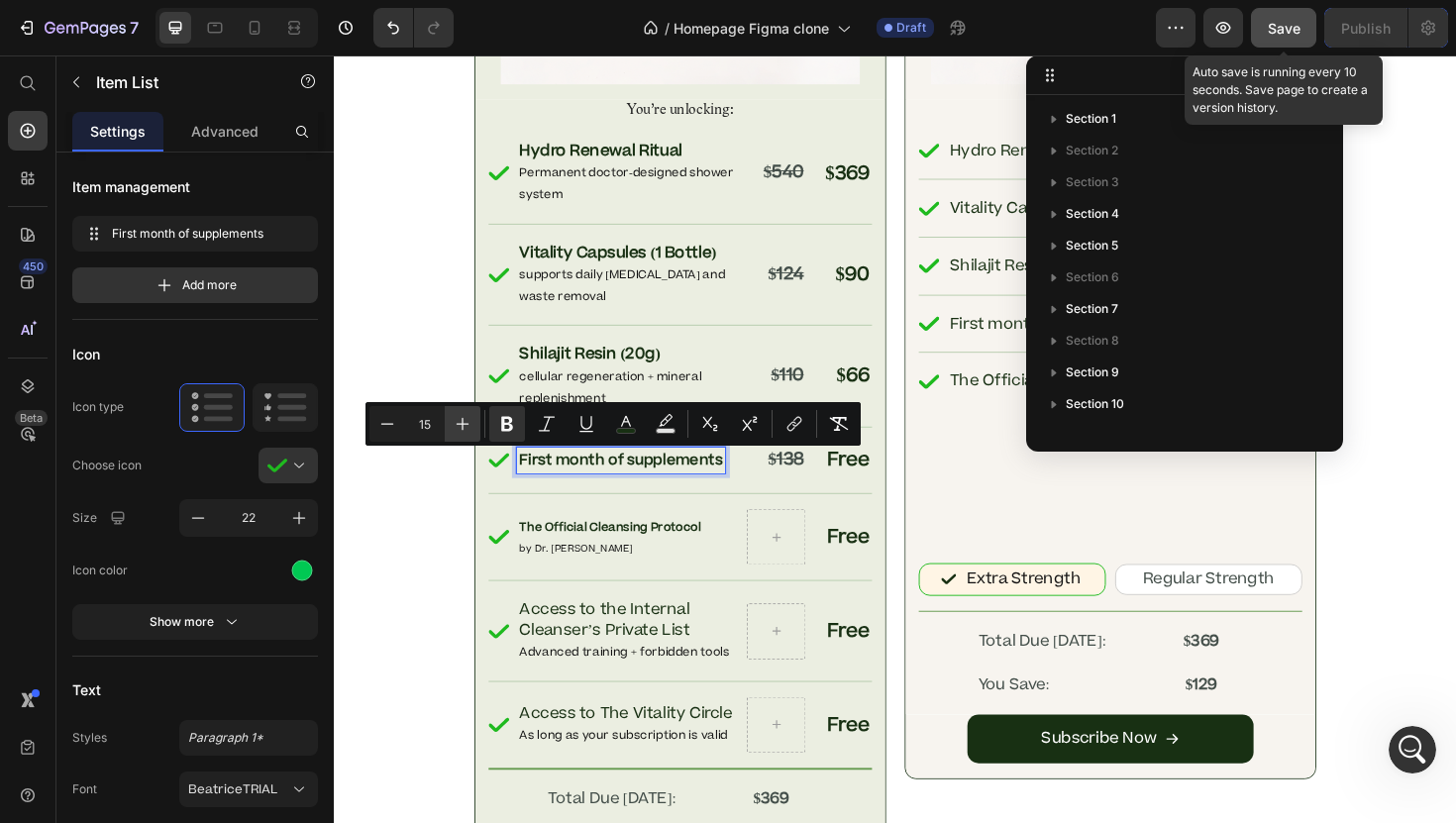 click 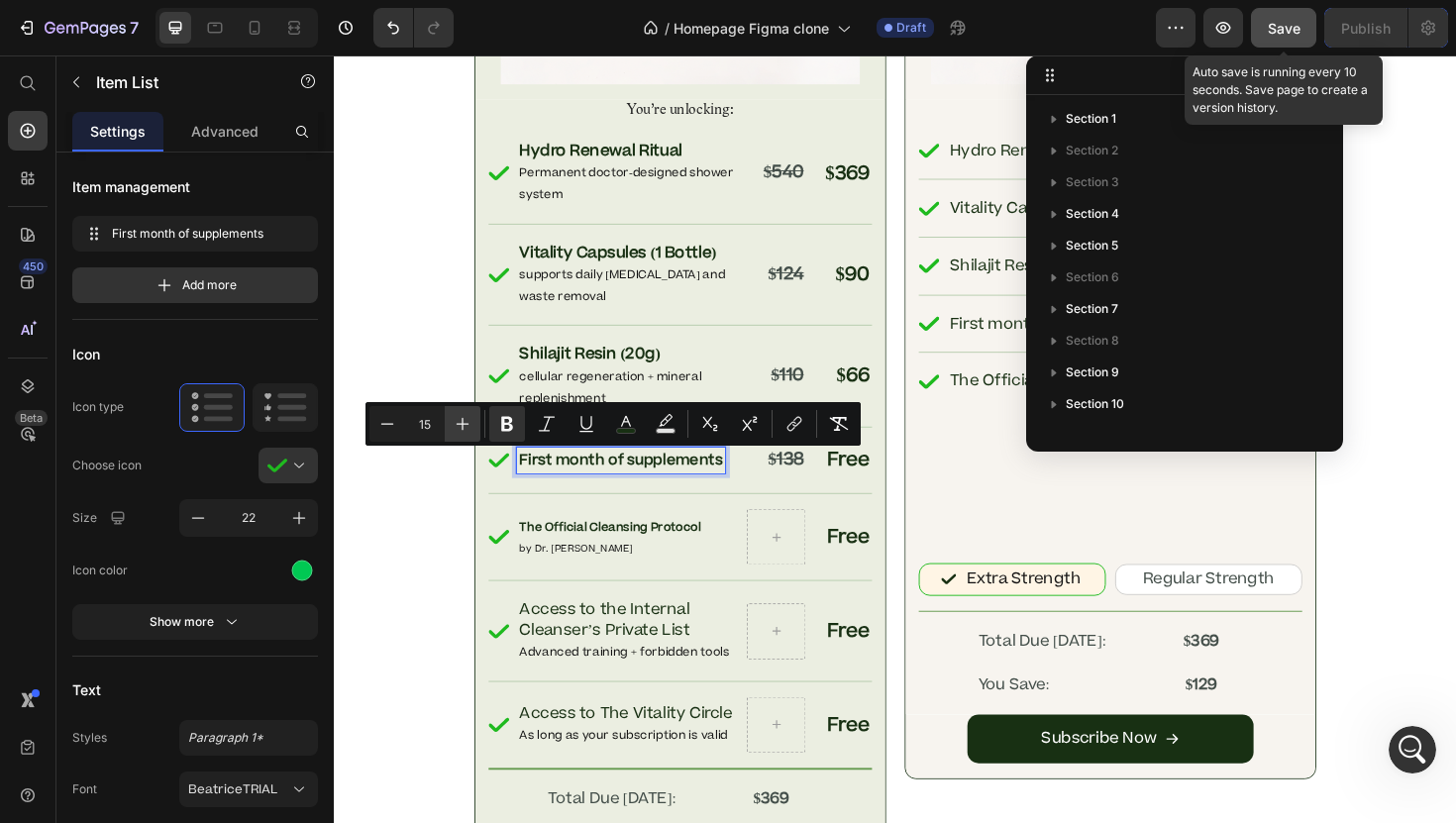type on "16" 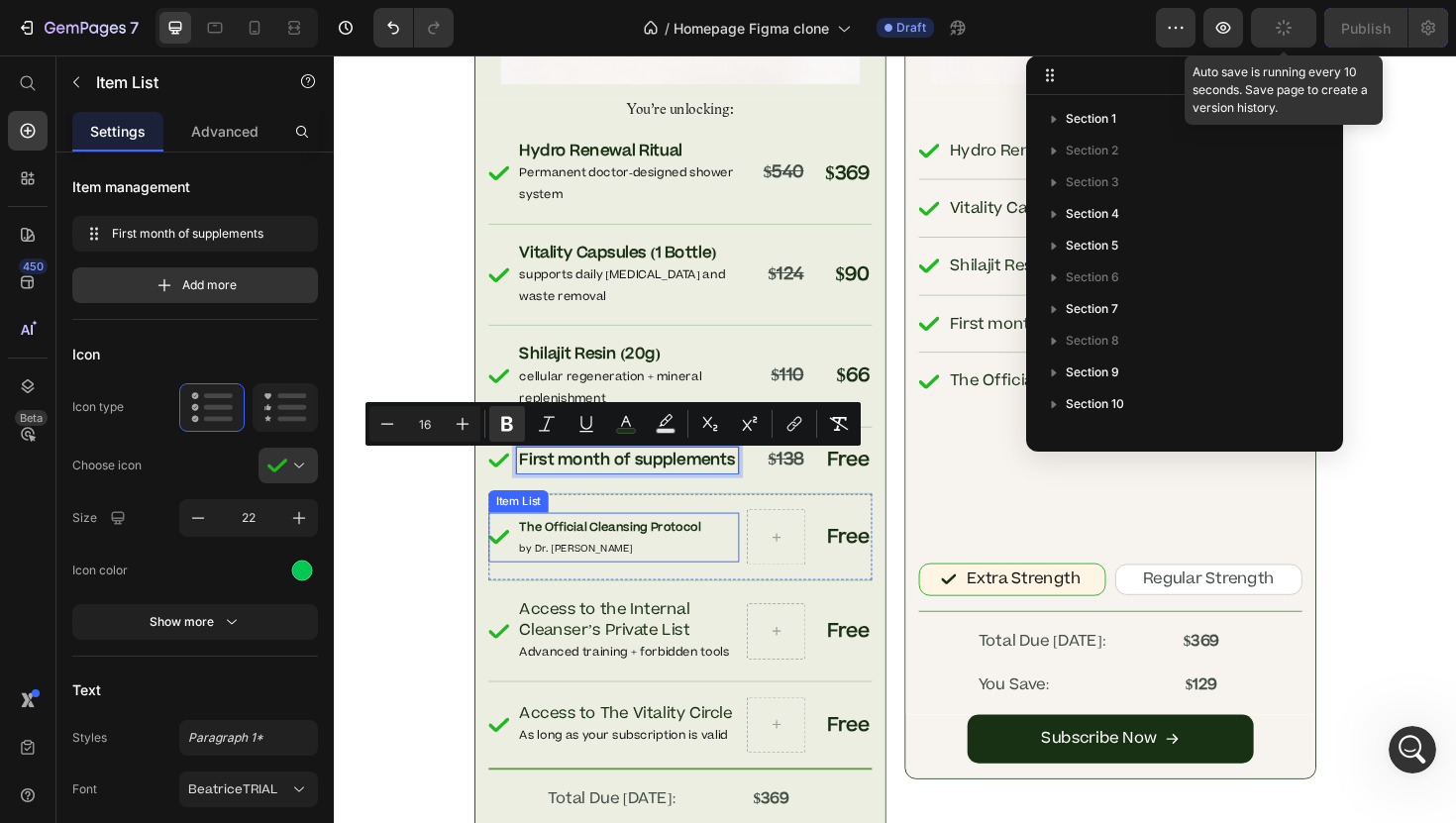 click on "The Official Cleansing Protocol" at bounding box center [626, 555] 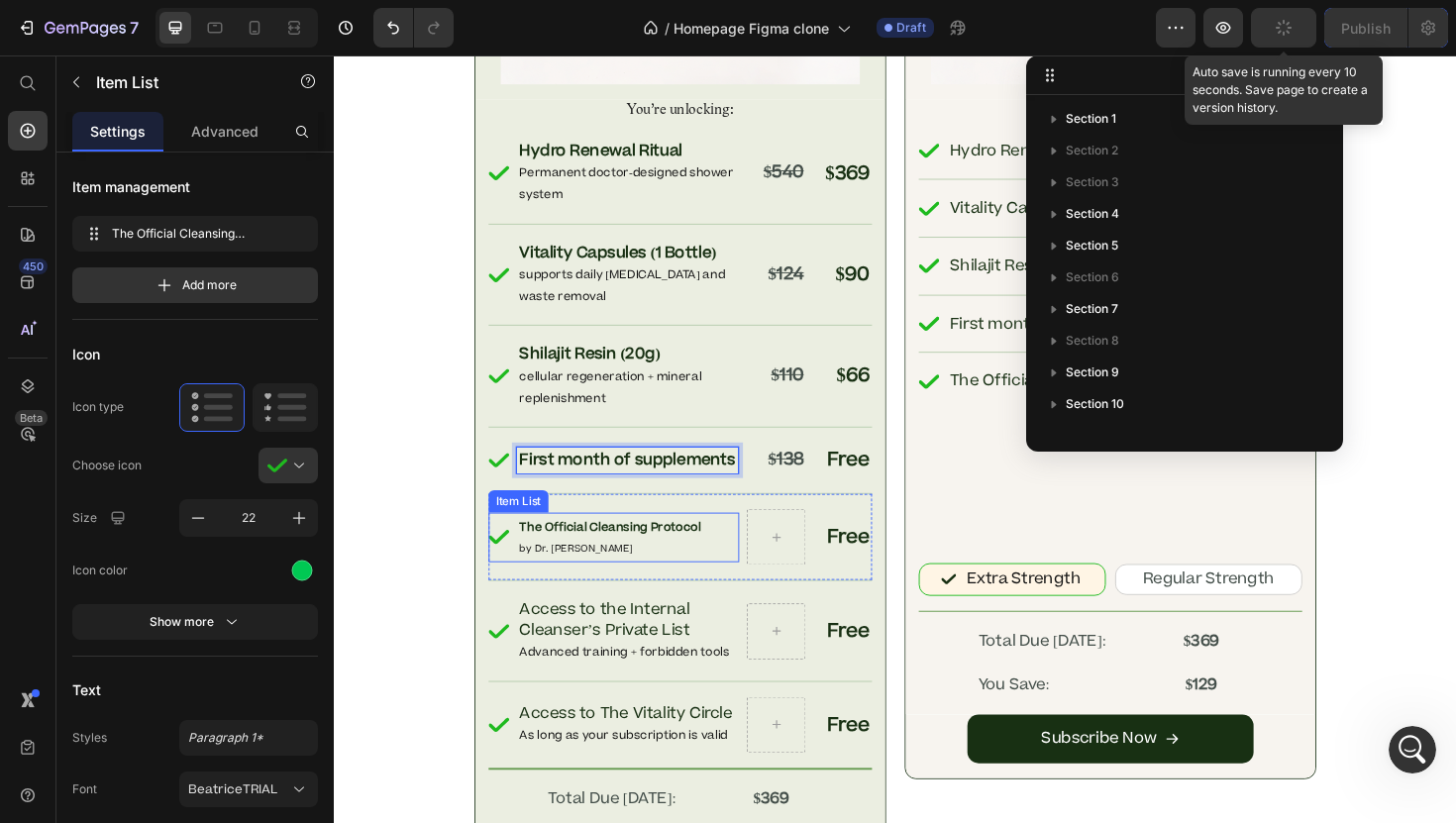 click on "The Official Cleansing Protocol" at bounding box center [626, 555] 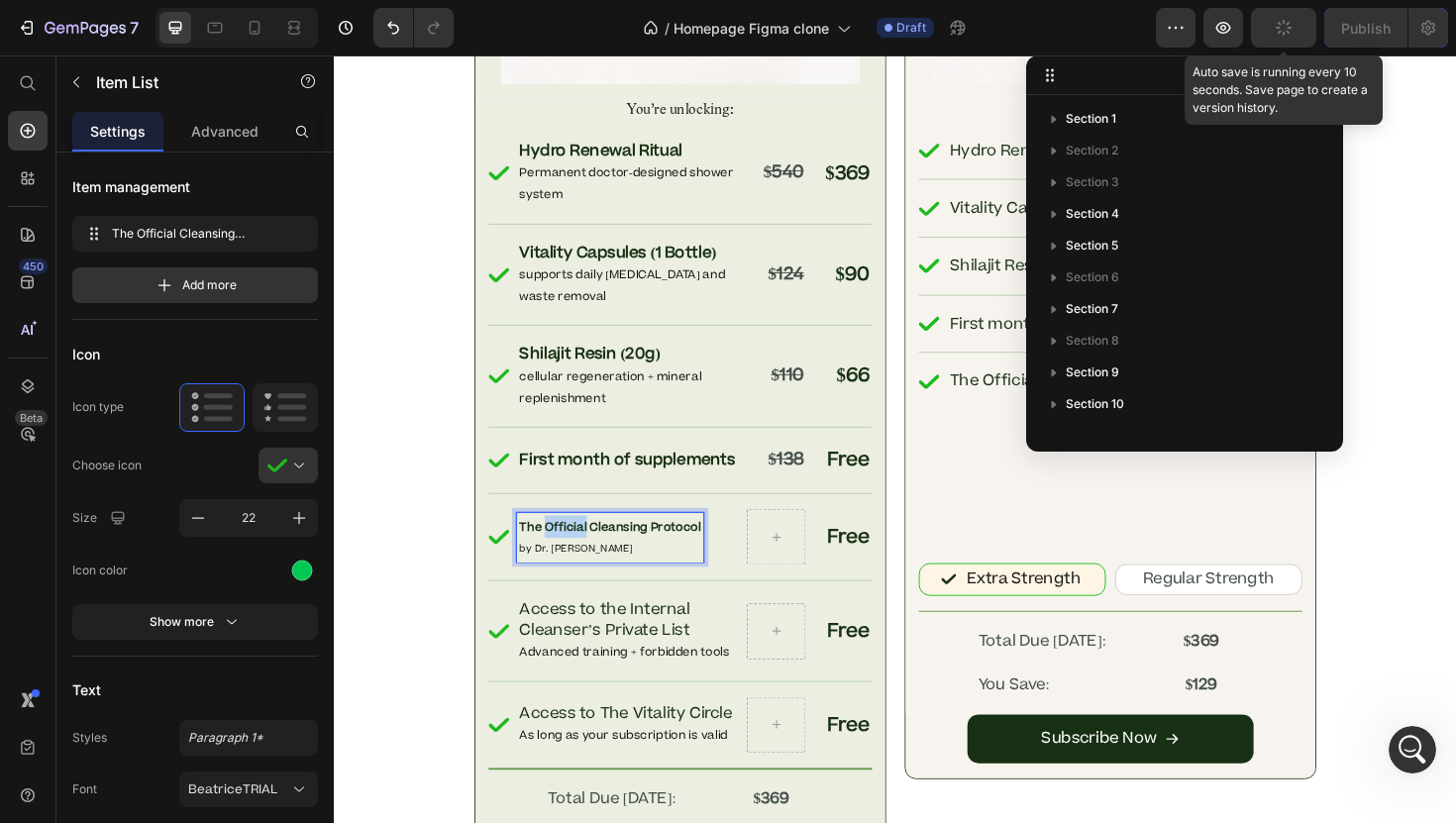 click on "The Official Cleansing Protocol" at bounding box center (626, 555) 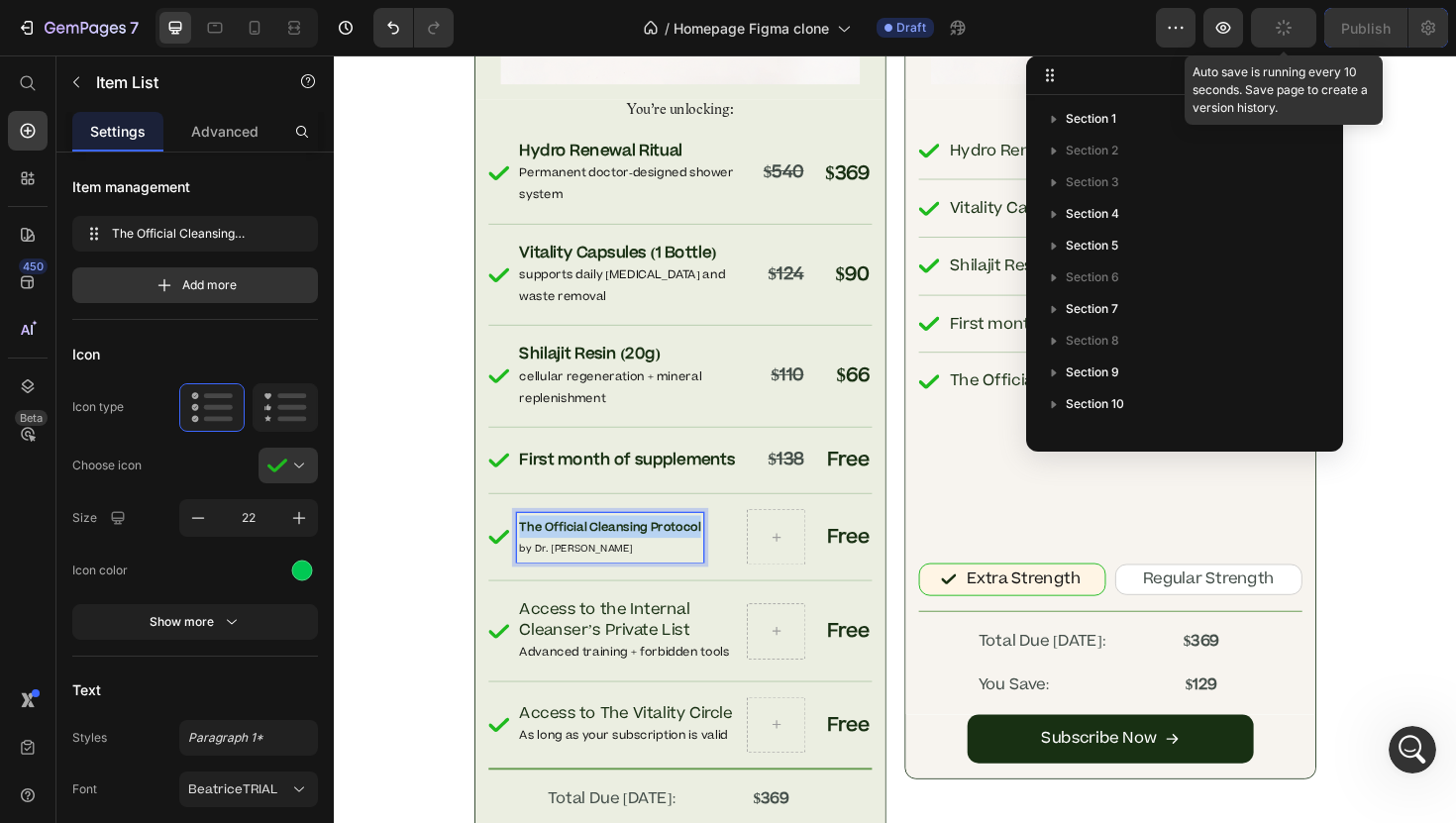 click on "The Official Cleansing Protocol" at bounding box center [626, 555] 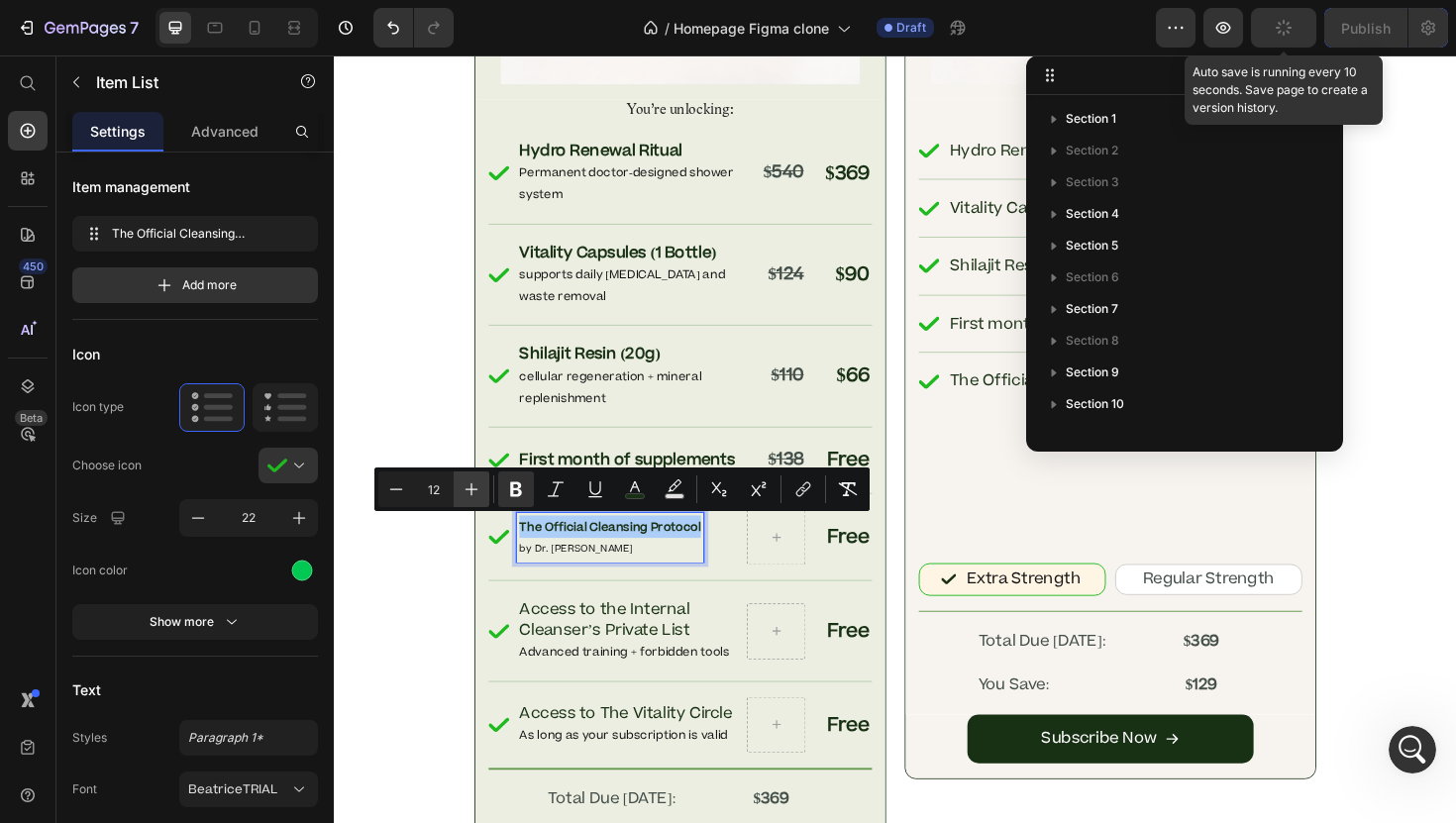 click 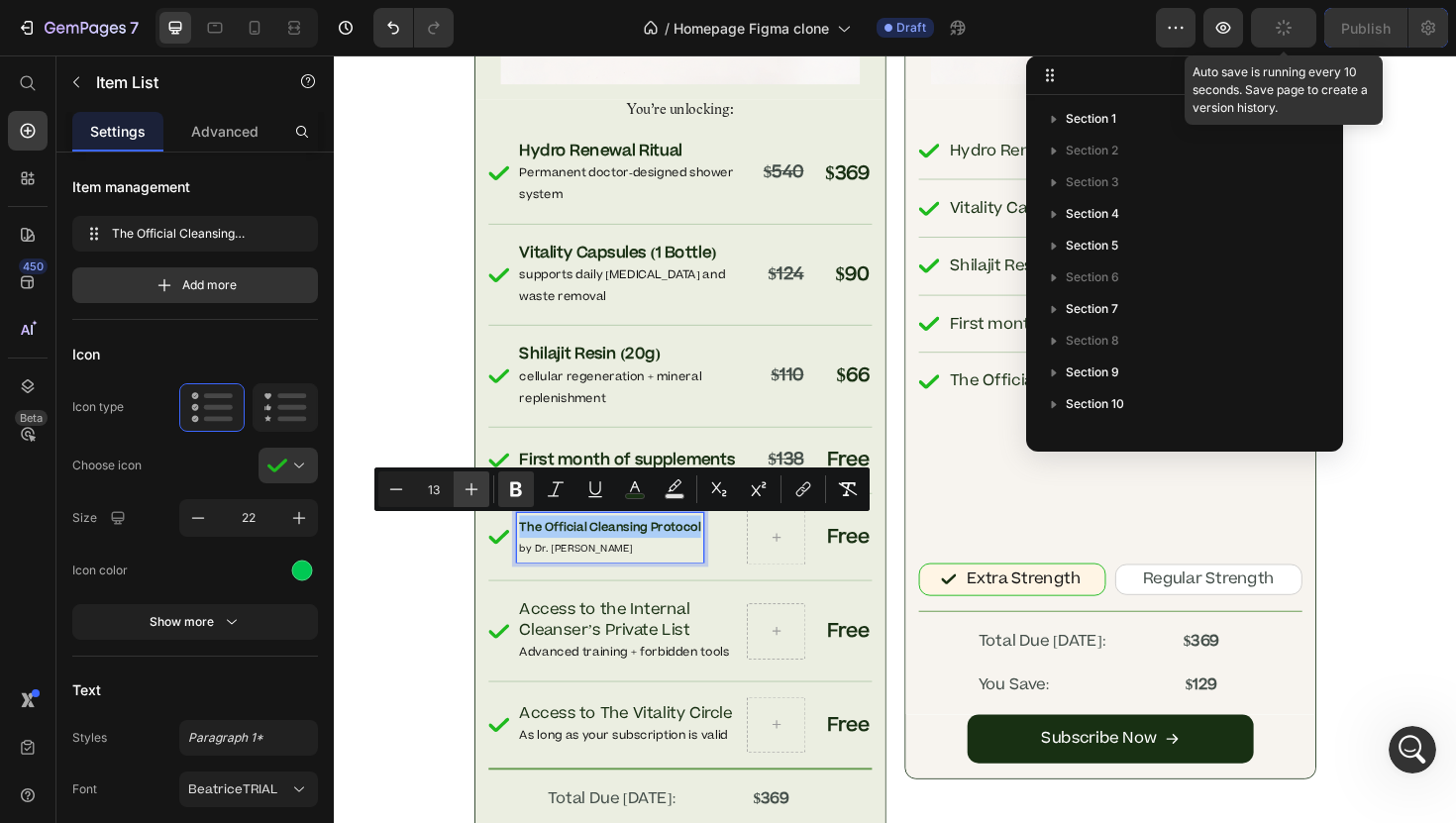 click 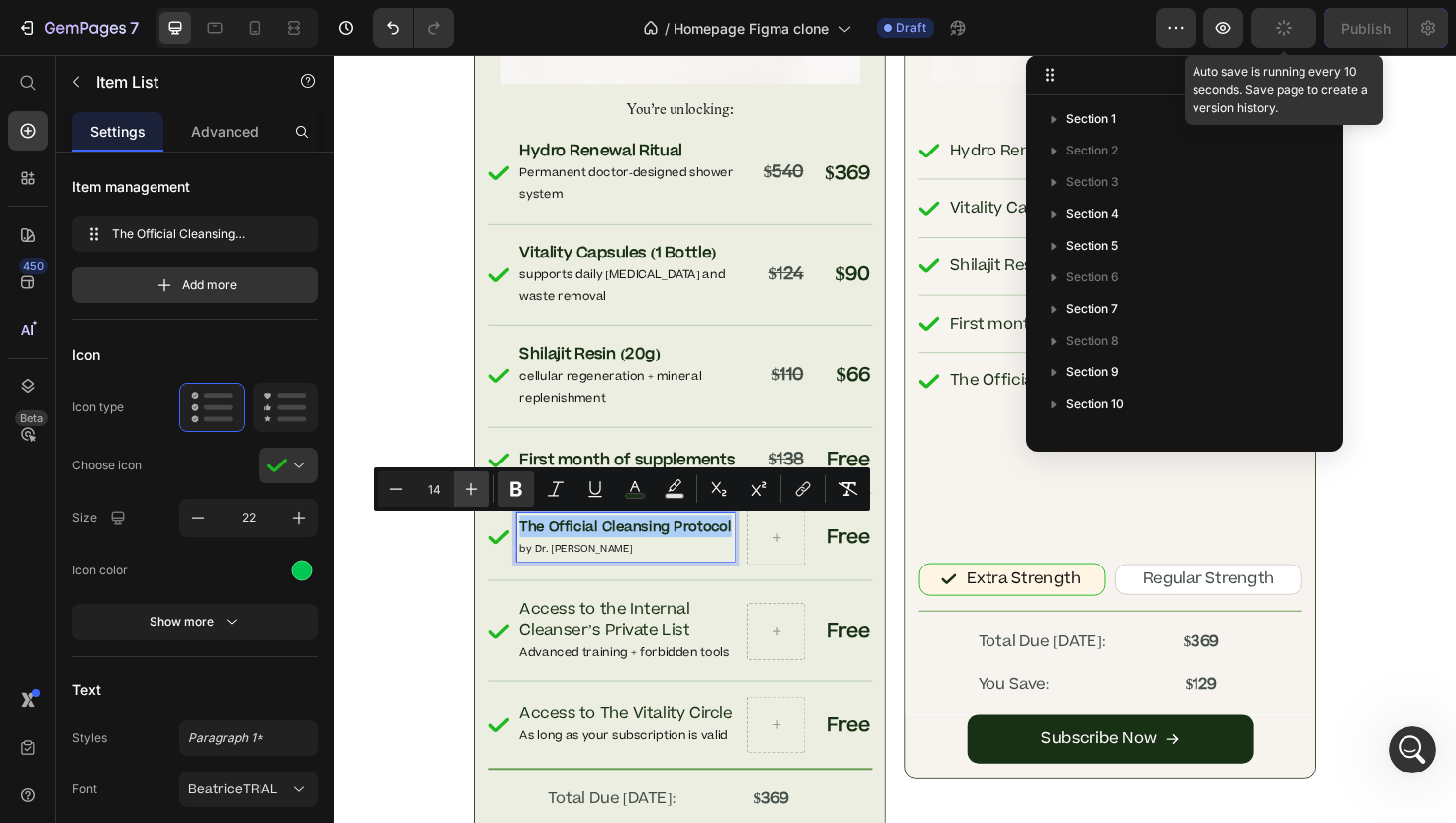 click 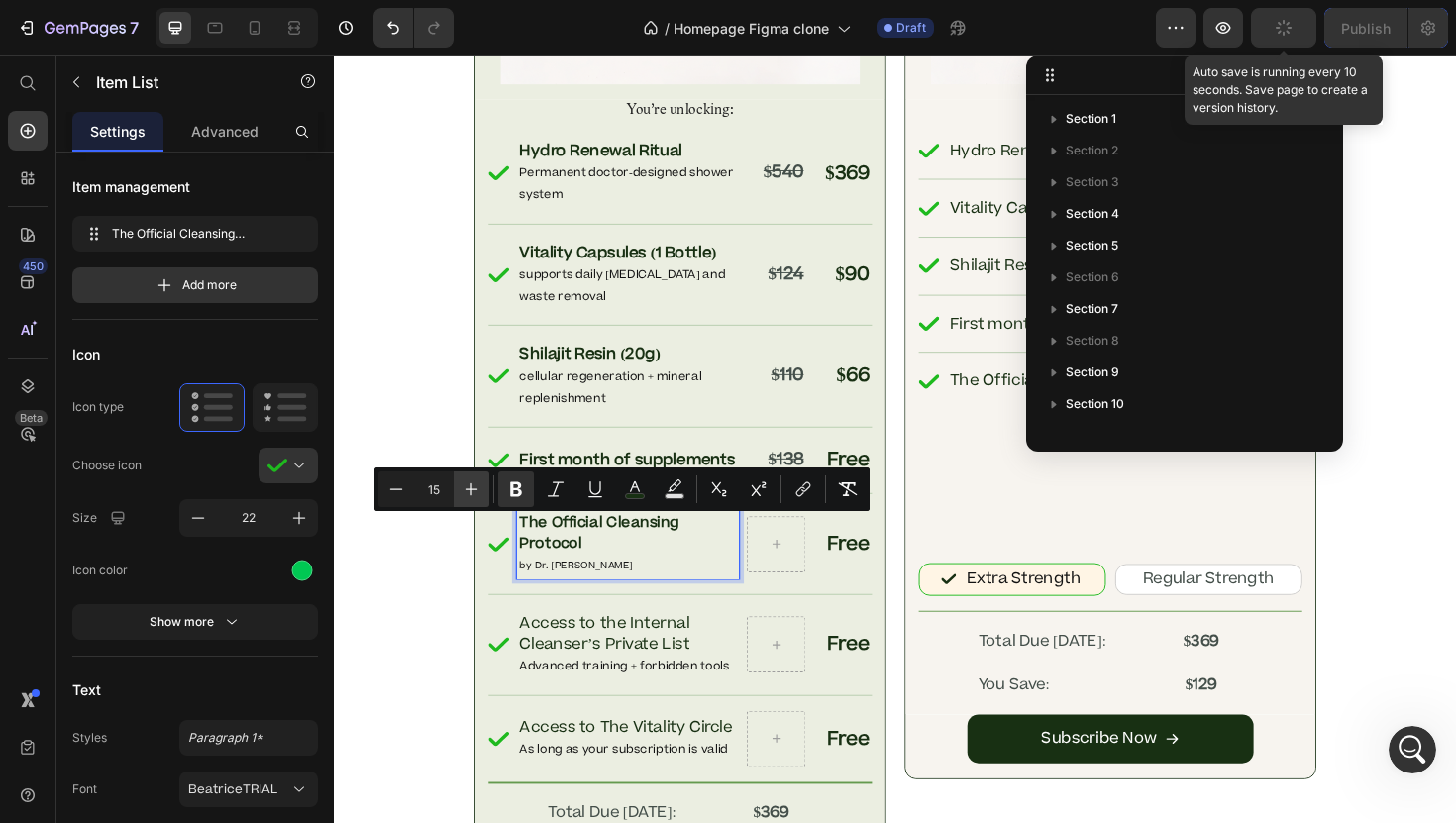 click 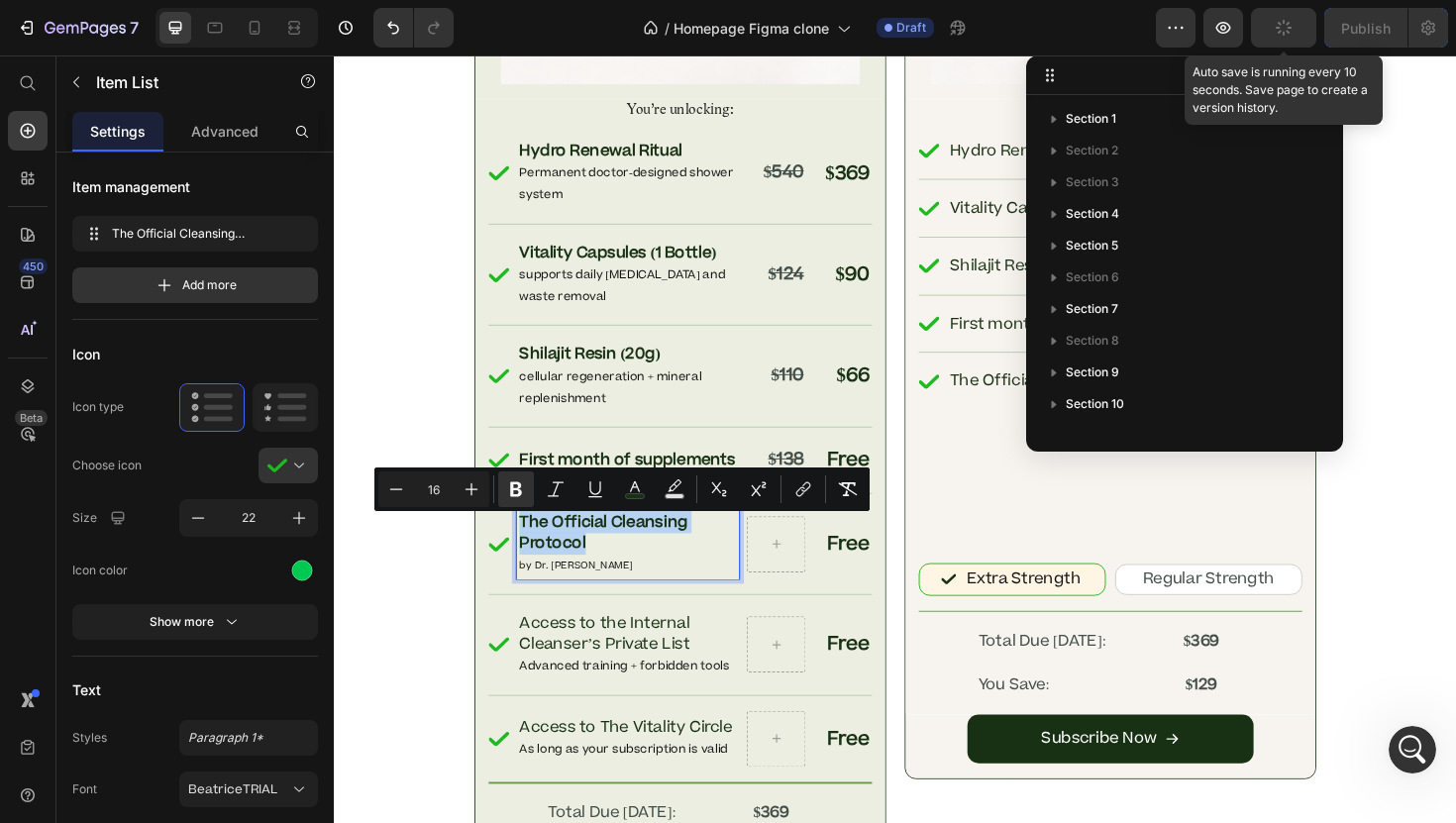 click on "by Dr. [PERSON_NAME]" at bounding box center [589, 595] 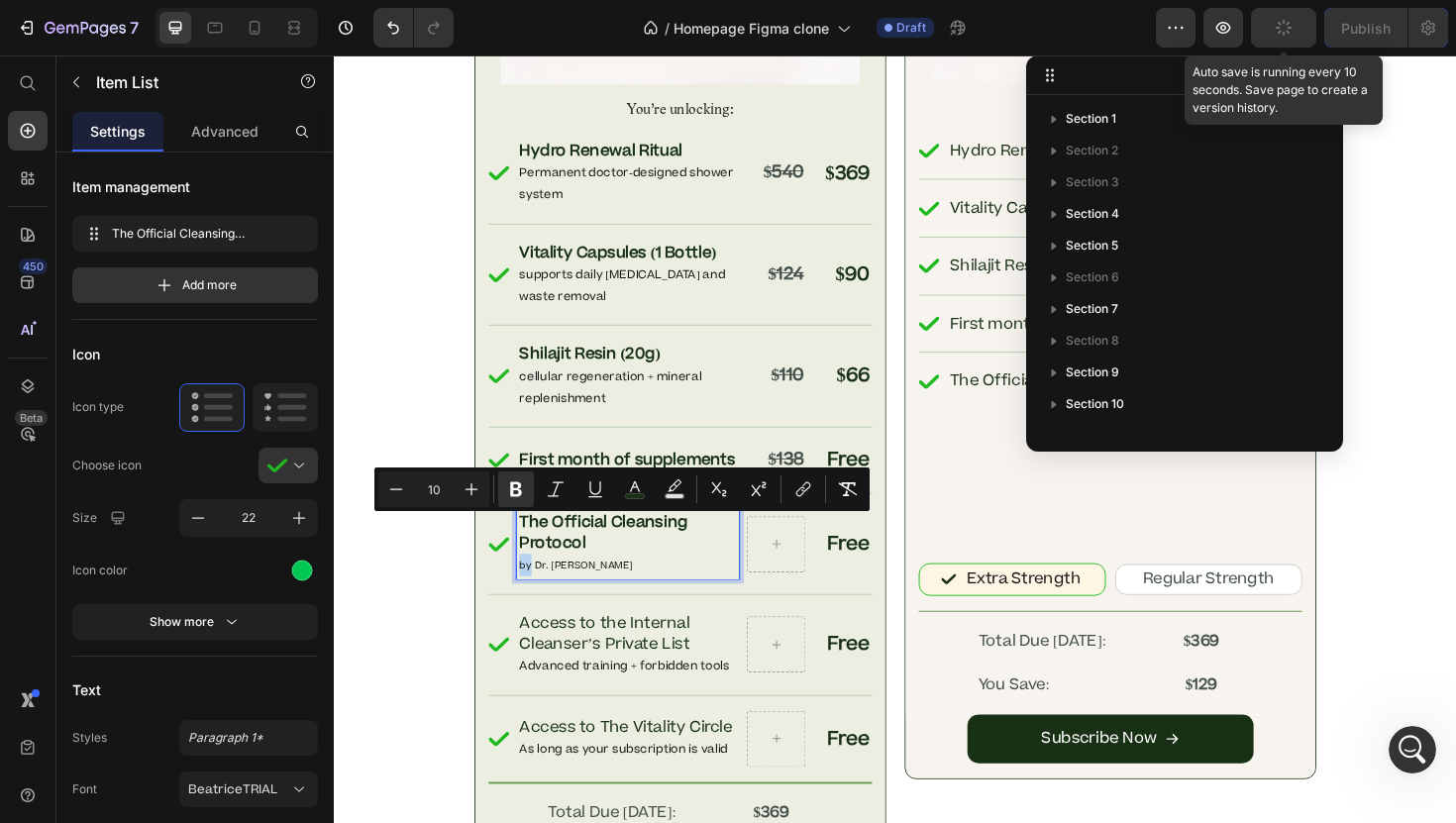 click on "by Dr. [PERSON_NAME]" at bounding box center (589, 595) 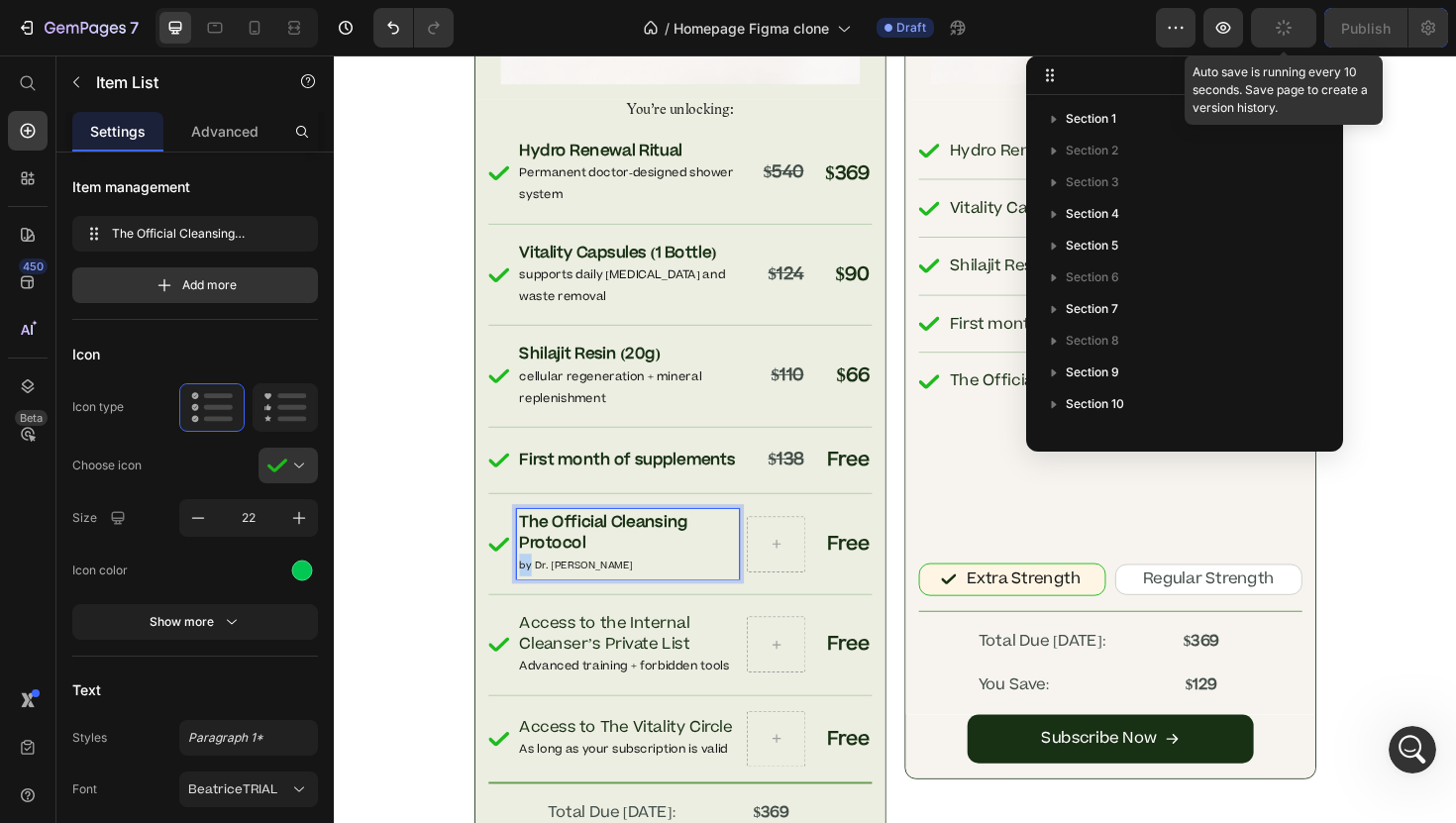 click on "by Dr. [PERSON_NAME]" at bounding box center [589, 595] 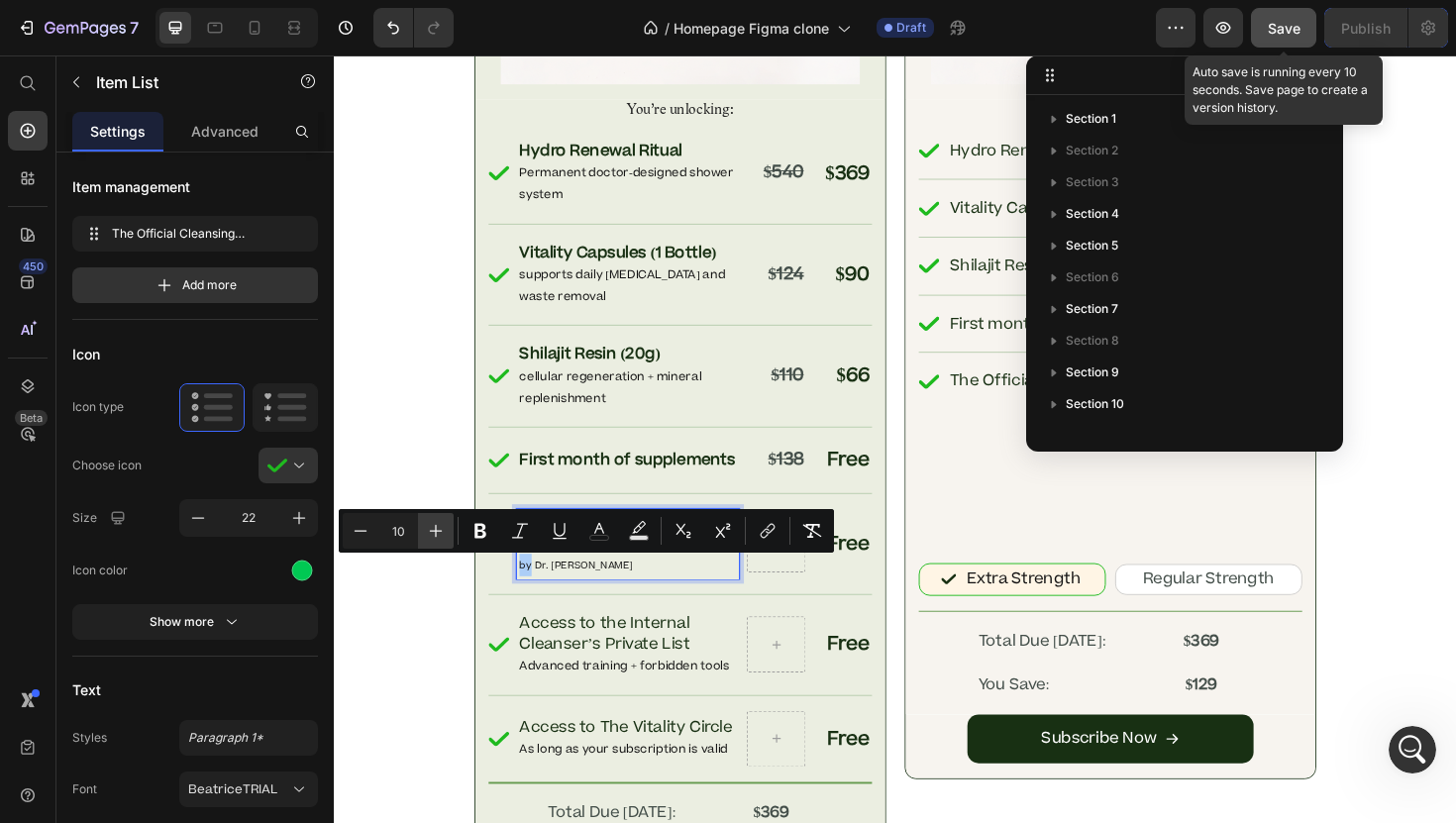 click 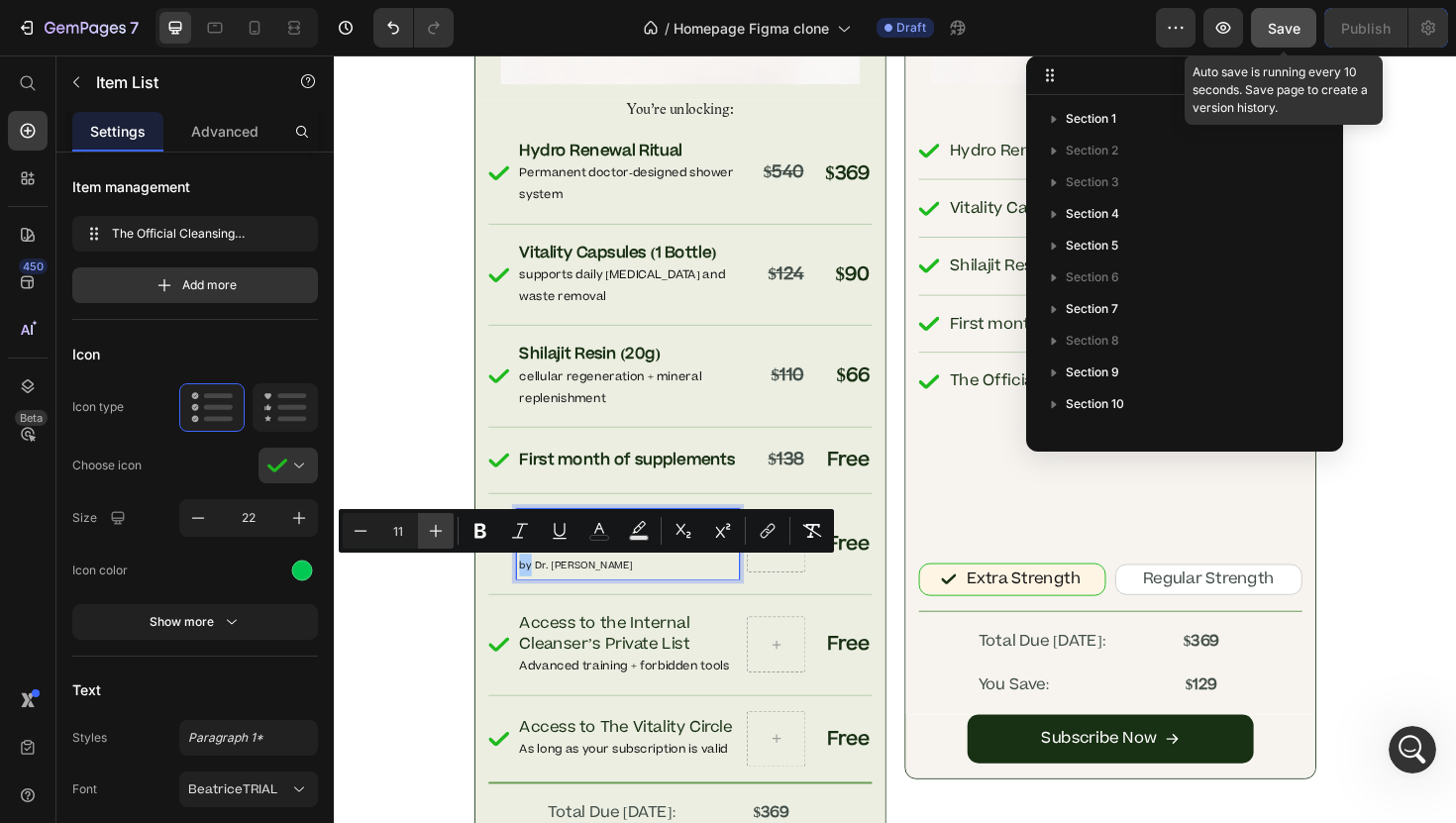 click 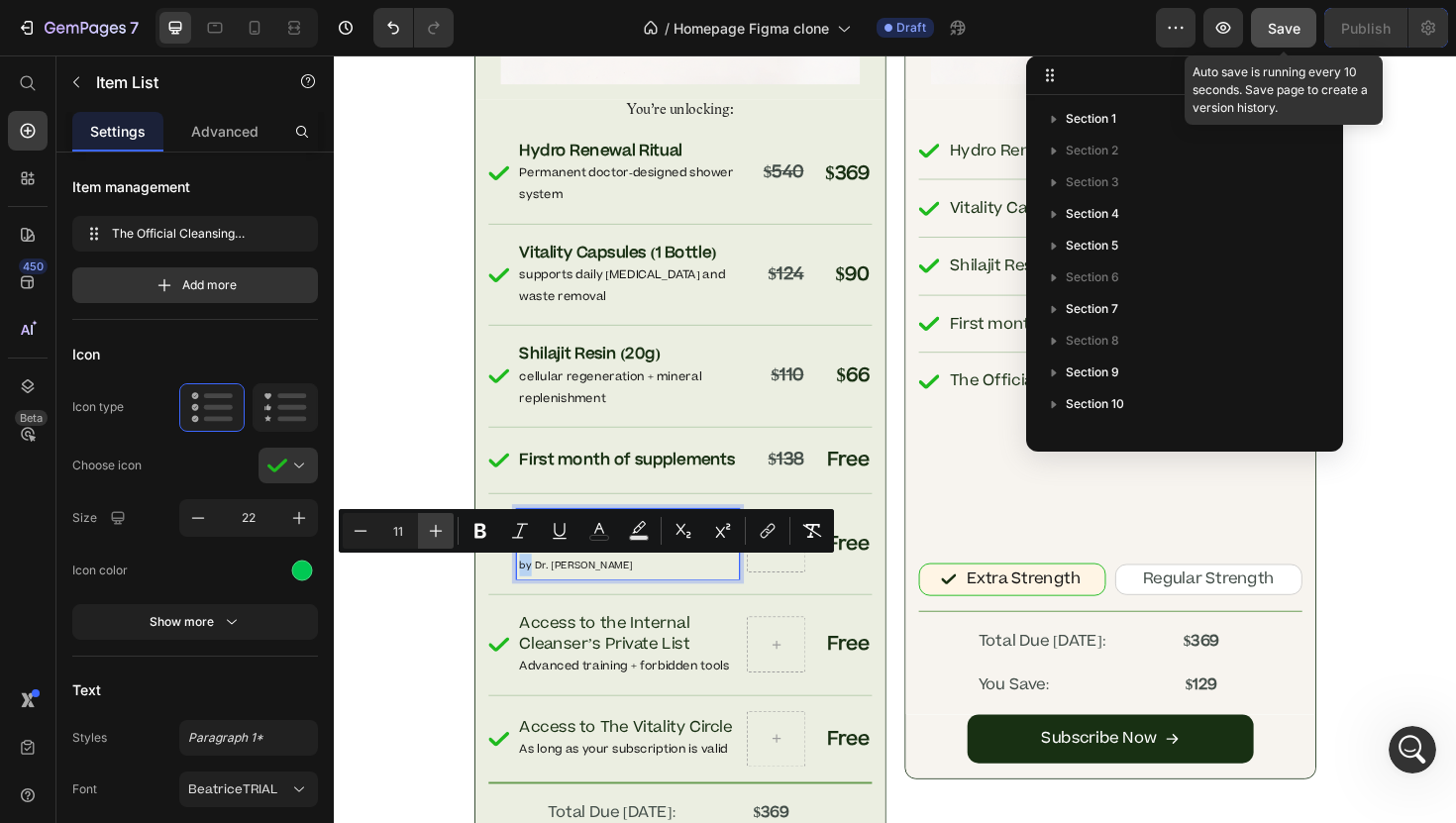 type on "12" 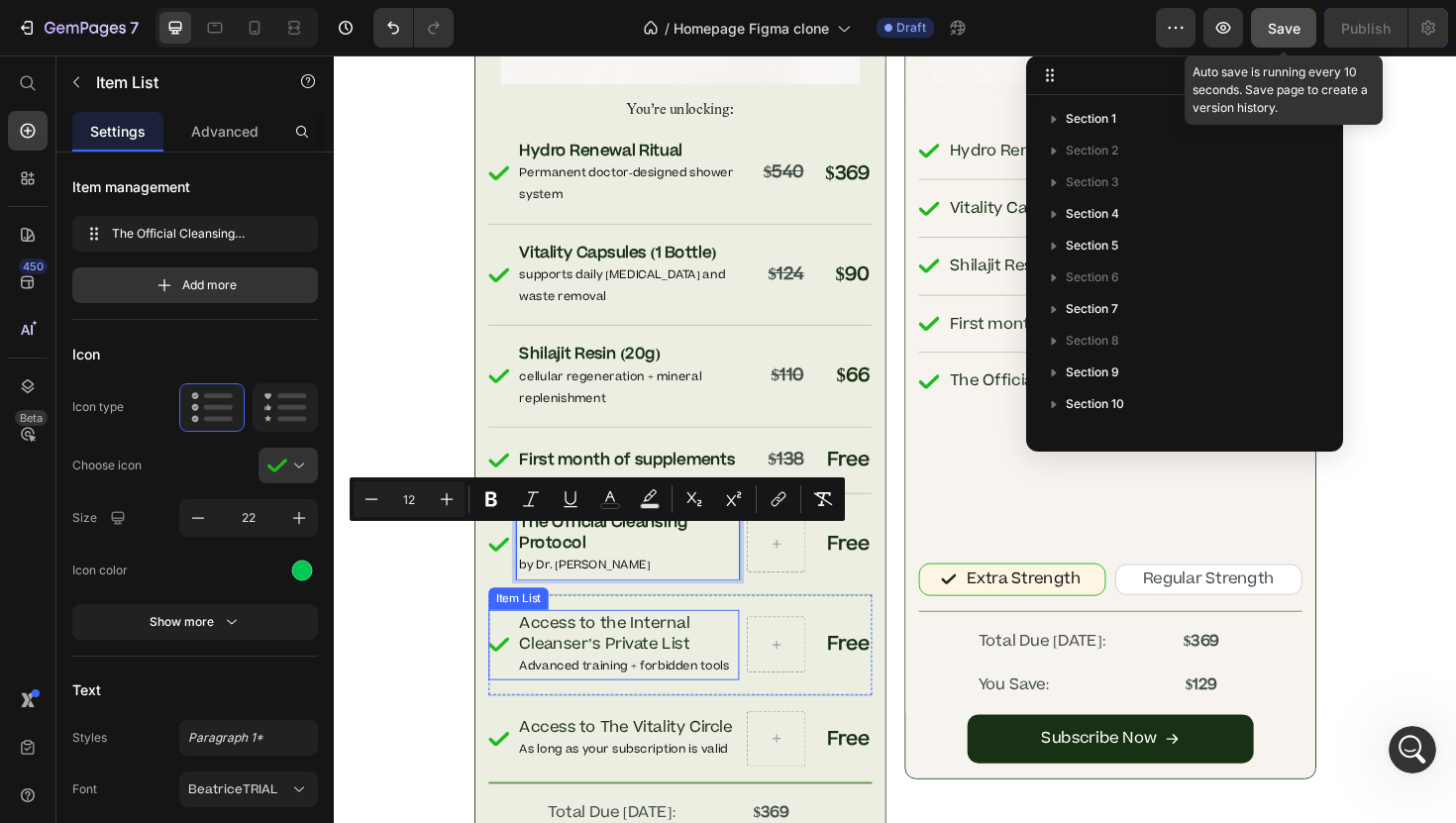 scroll, scrollTop: 11739, scrollLeft: 0, axis: vertical 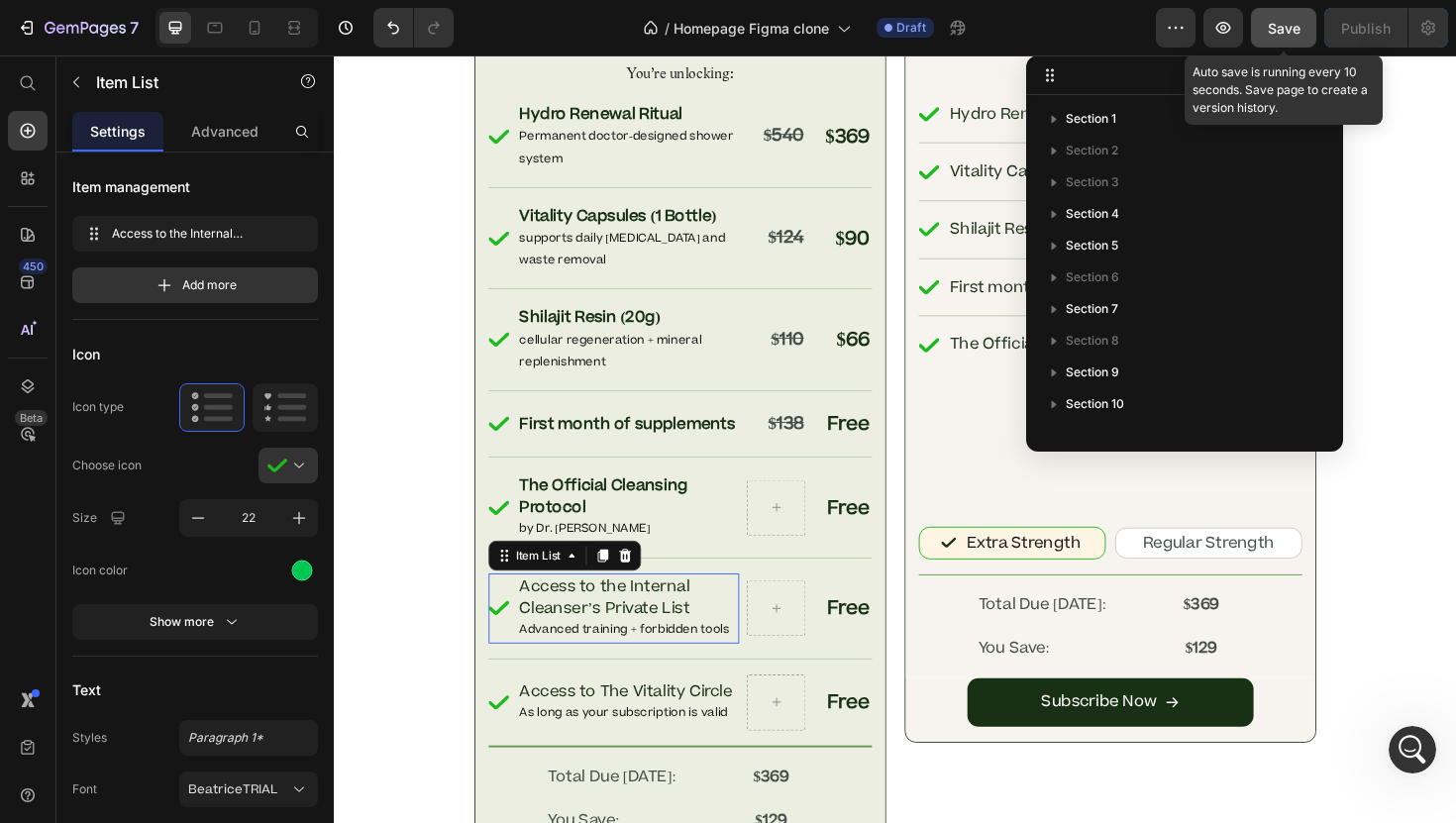 click on "Access to the Internal Cleanser’s Private List" at bounding box center [620, 629] 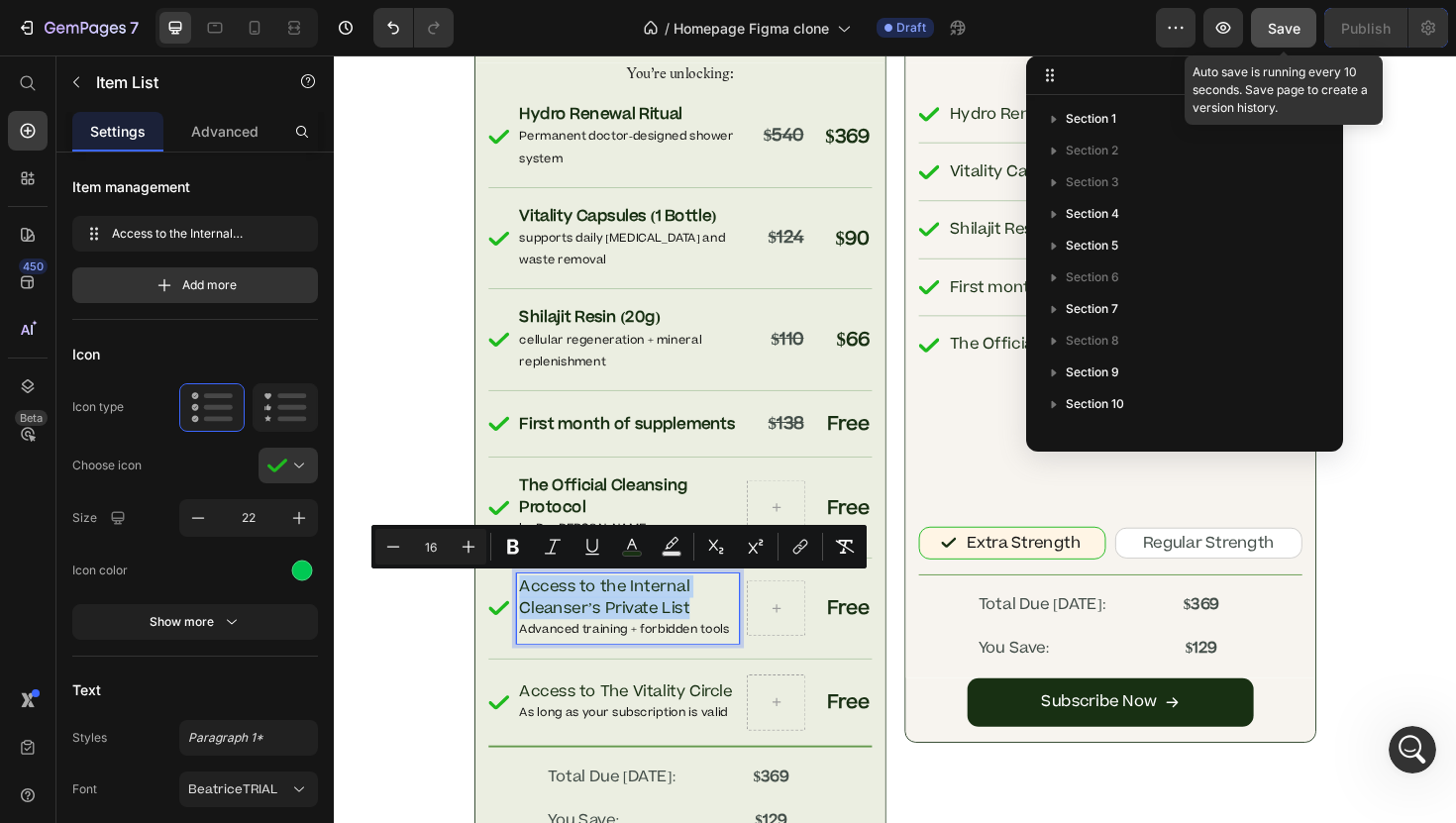 click on "Access to the Internal Cleanser’s Private List" at bounding box center (620, 629) 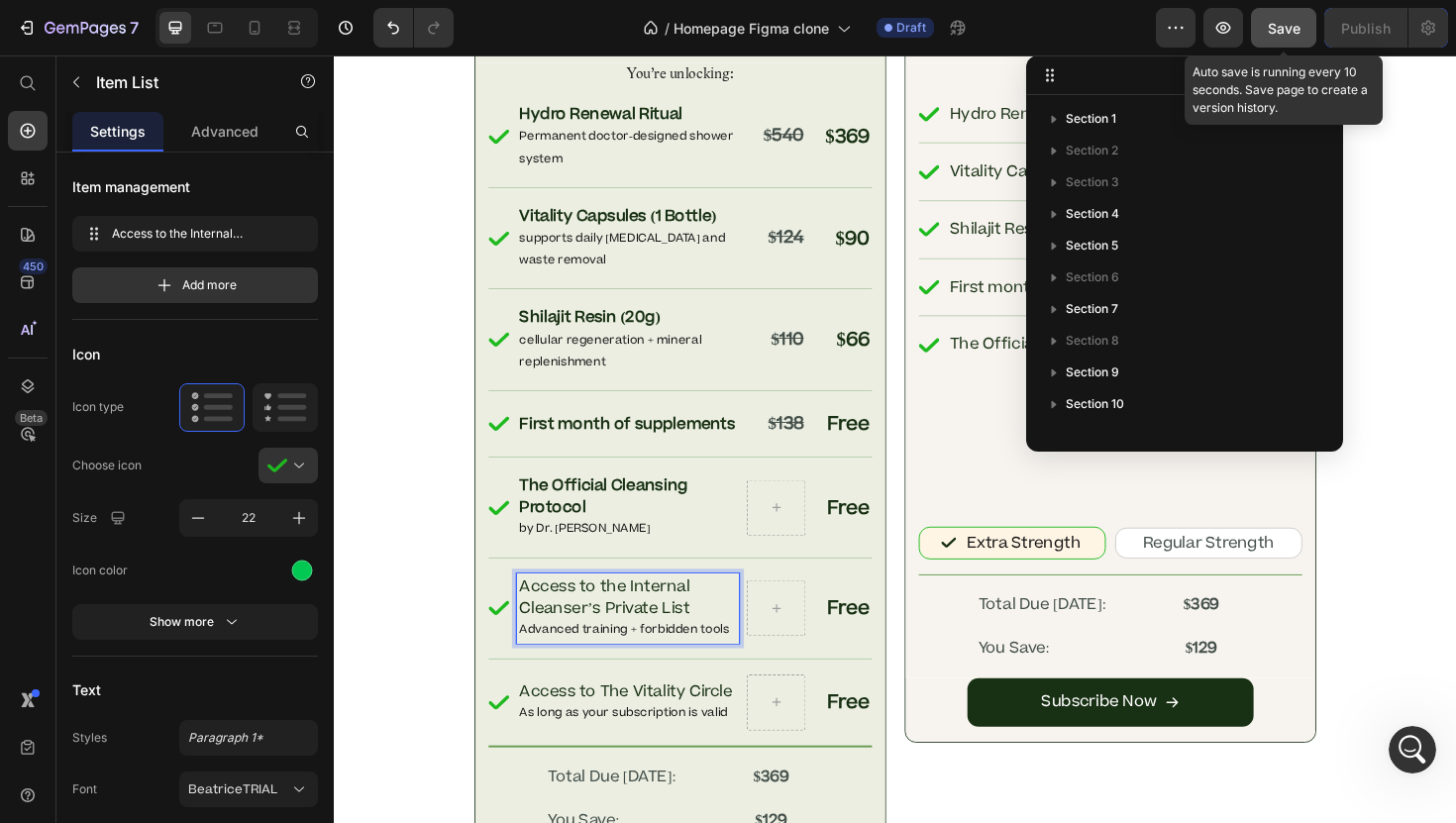 click on "Advanced training + forbidden tools" at bounding box center [641, 664] 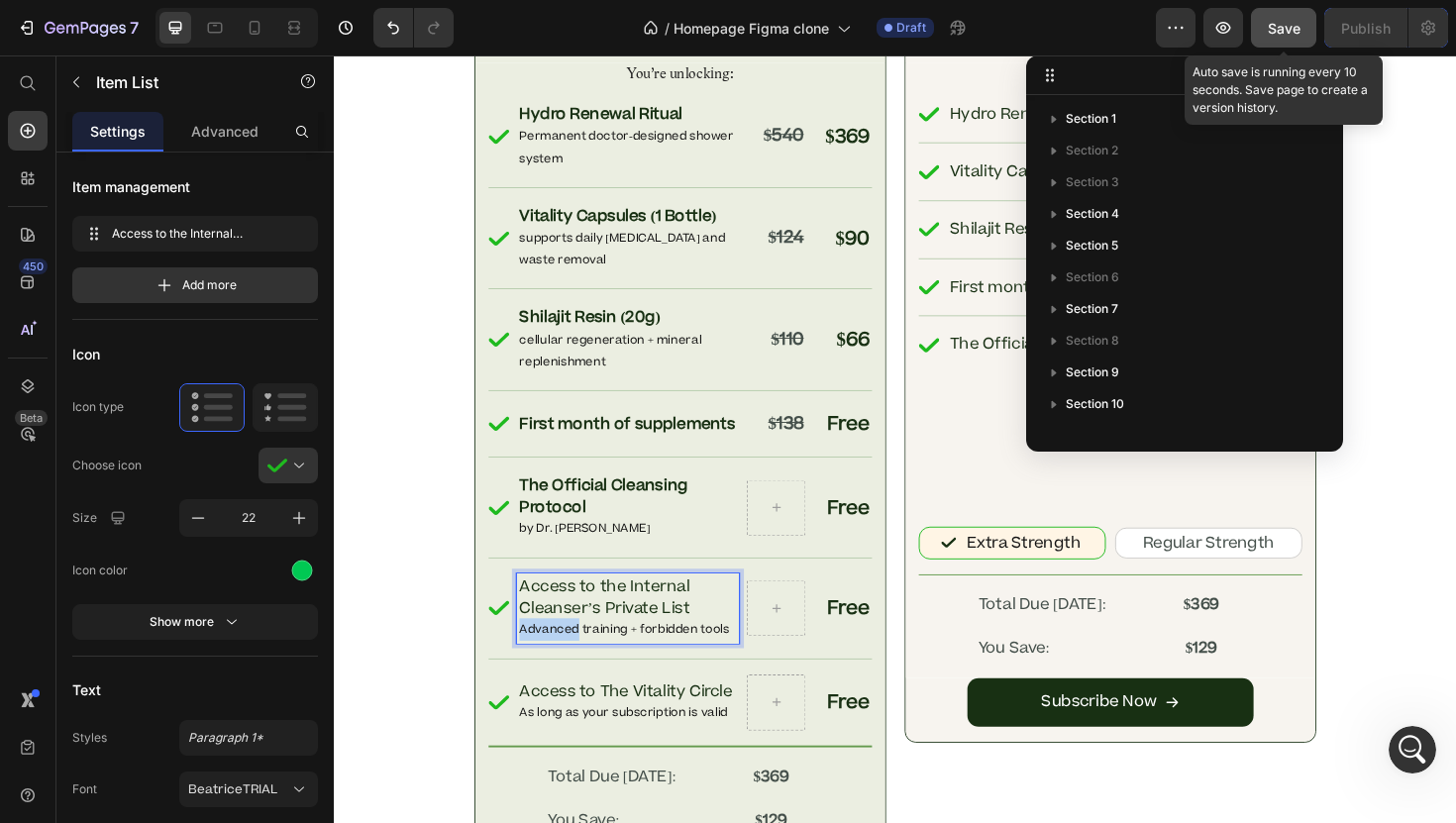 click on "Advanced training + forbidden tools" at bounding box center (641, 664) 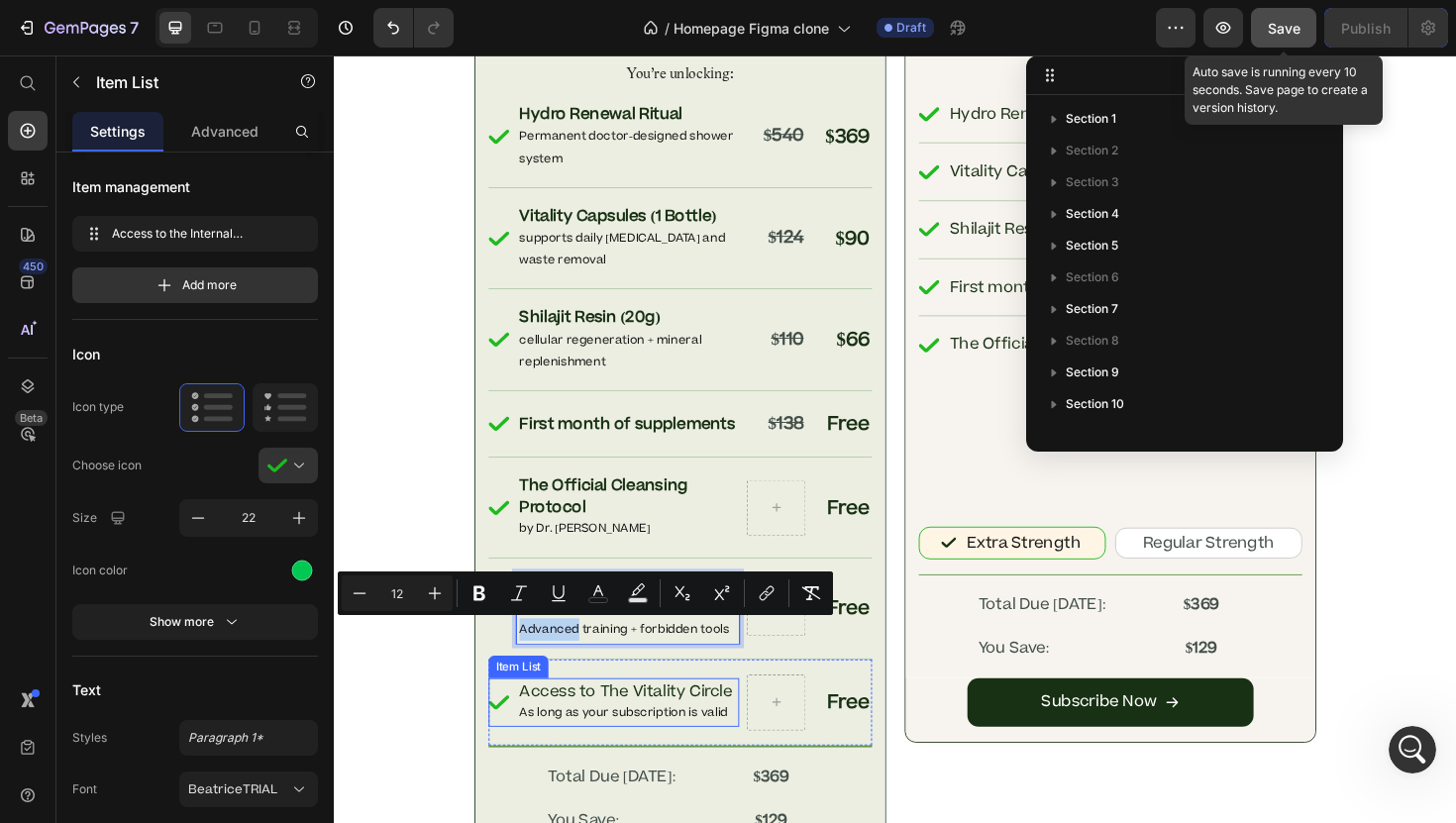 click on "Access to The Vitality Circle" at bounding box center (643, 729) 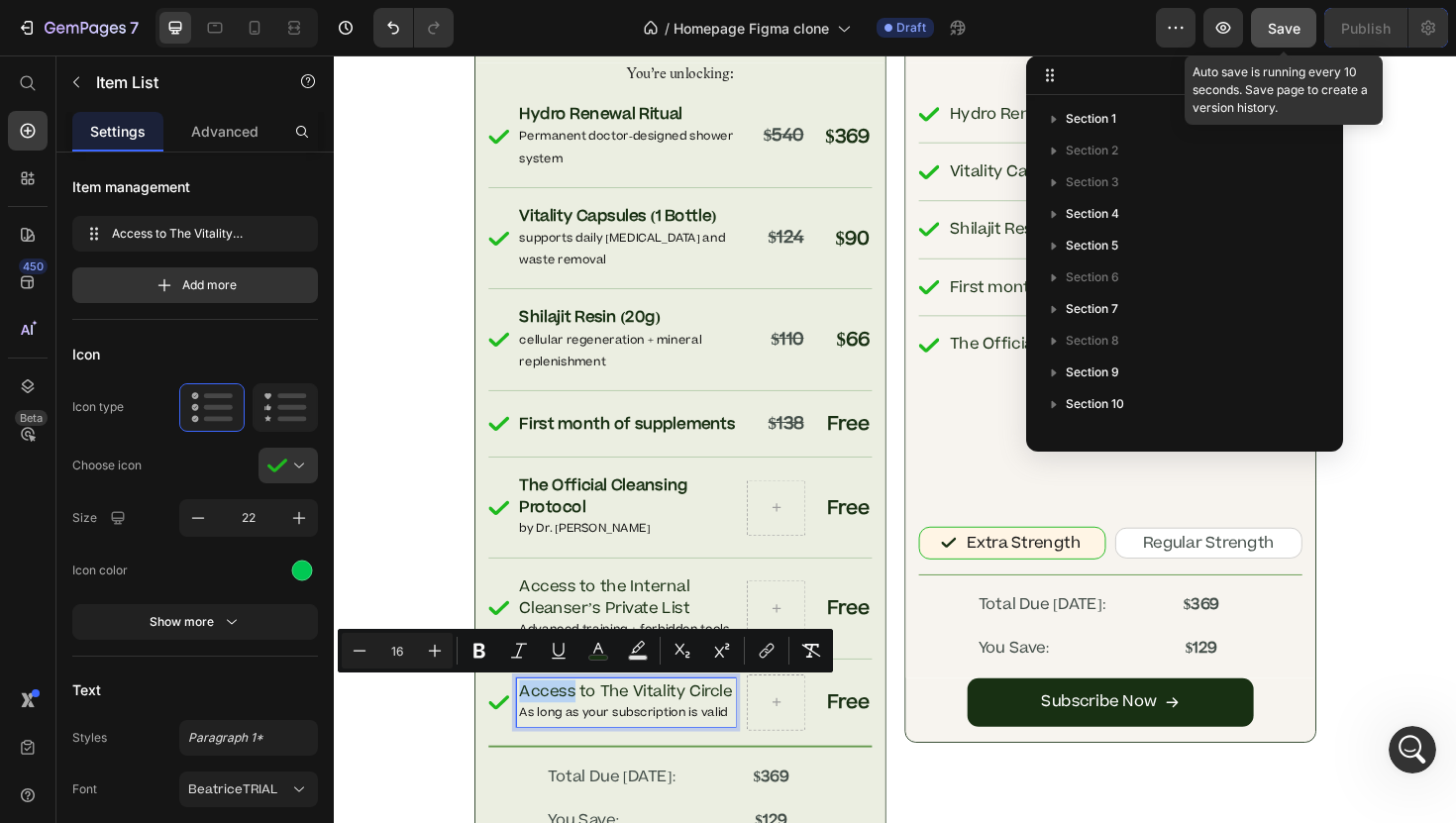 click on "Access to The Vitality Circle" at bounding box center (643, 729) 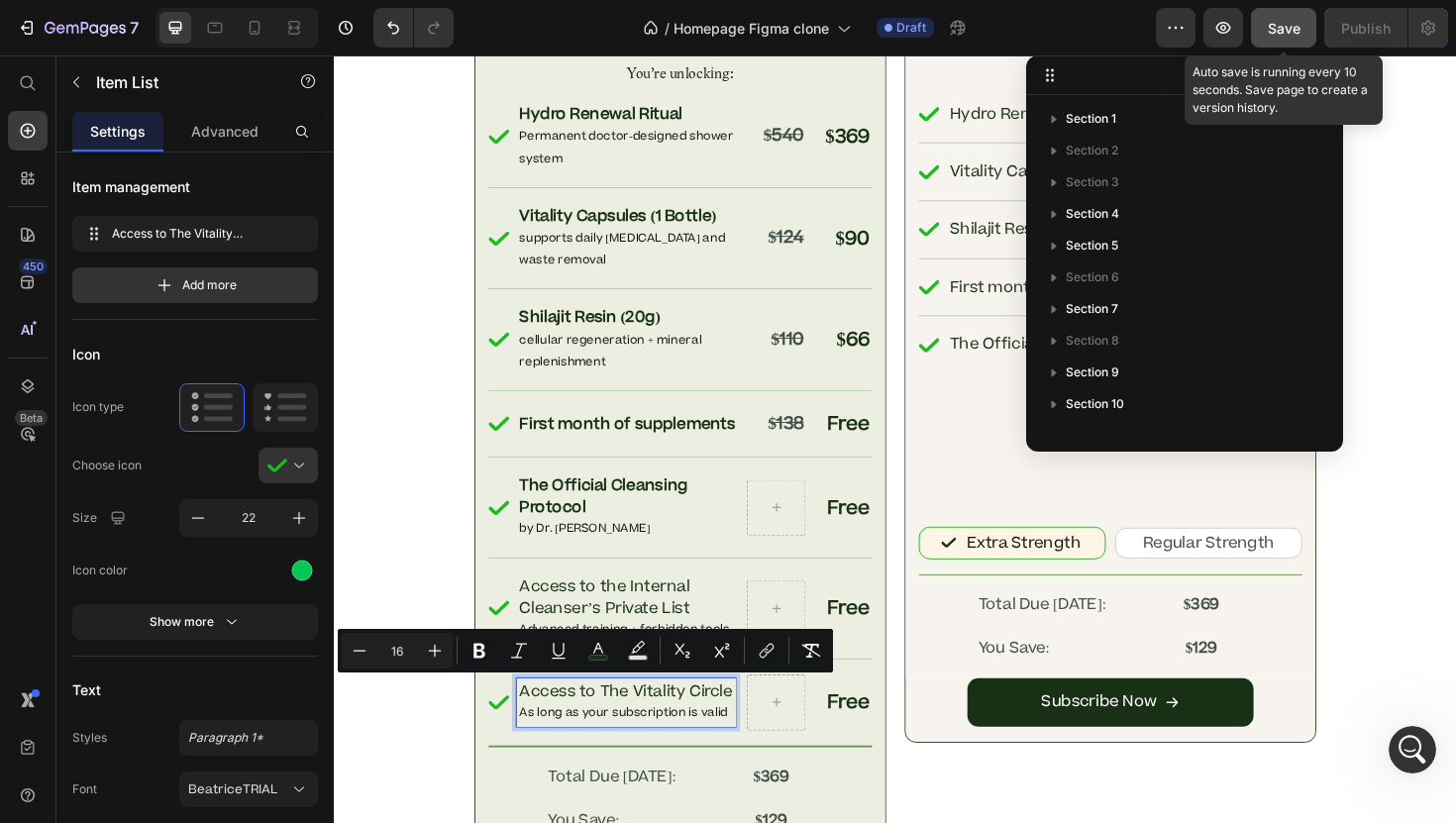 click on "Access to The Vitality Circle" at bounding box center (643, 729) 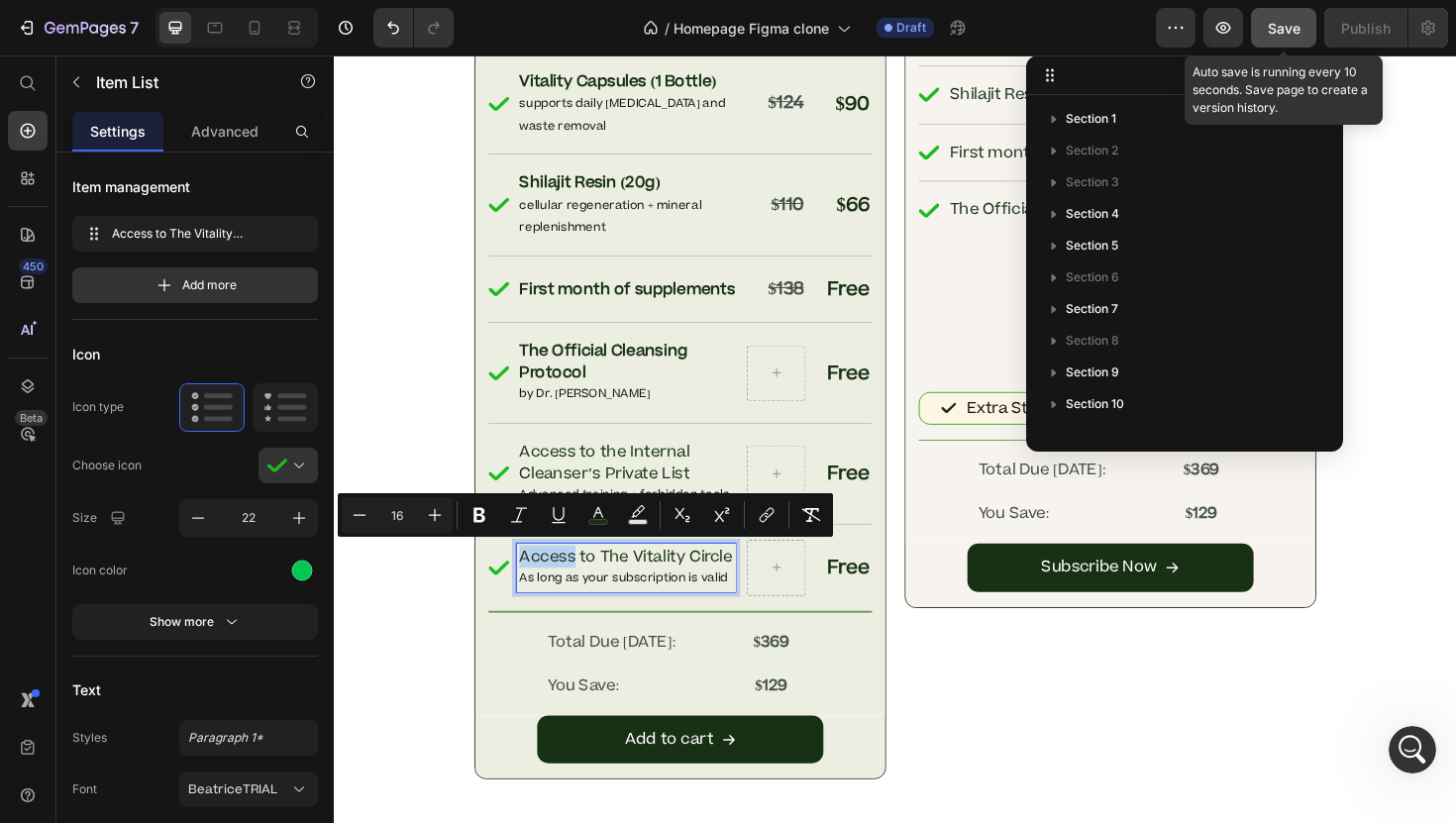 scroll, scrollTop: 11882, scrollLeft: 0, axis: vertical 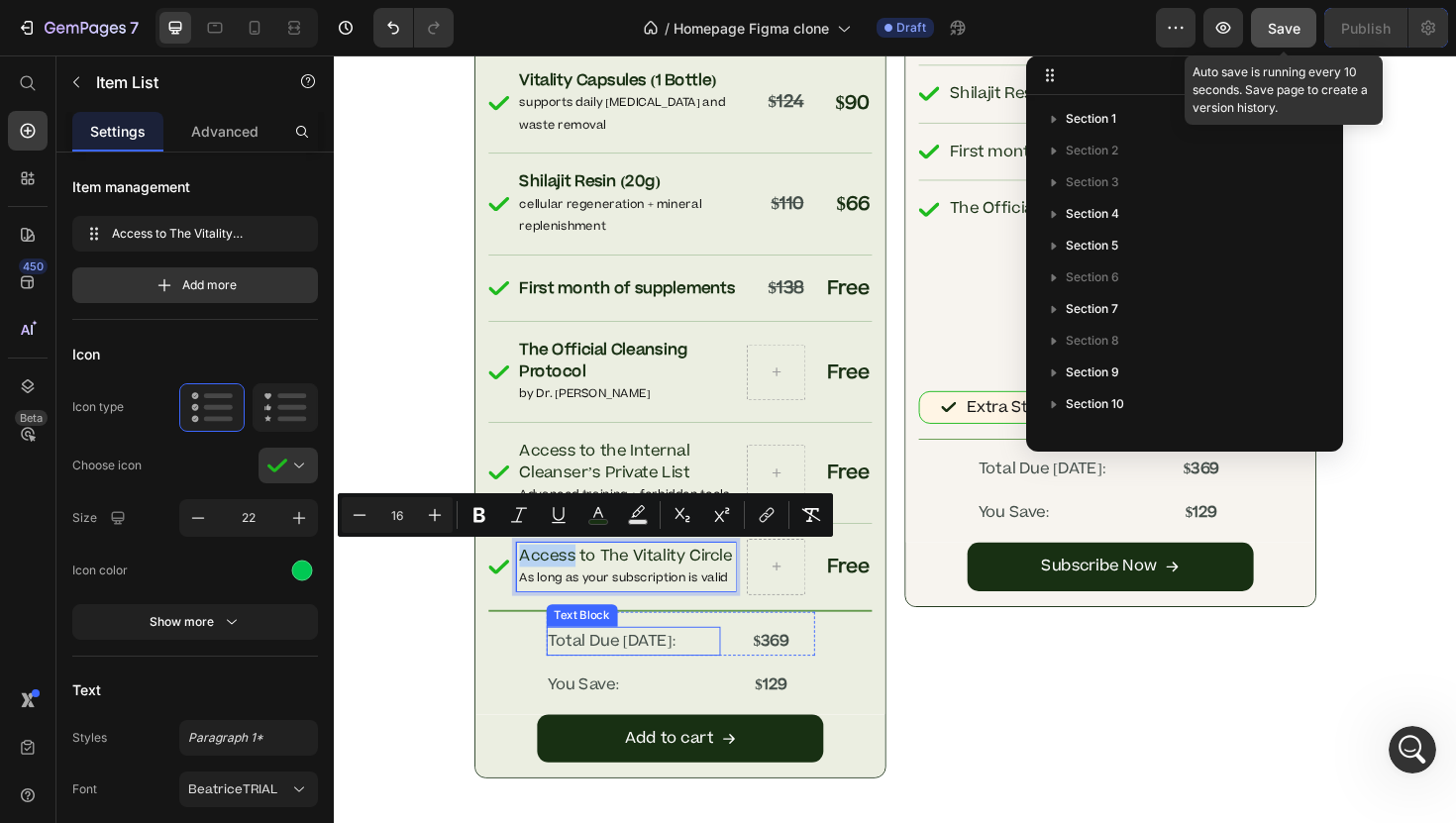 click on "Total Due [DATE]:" at bounding box center [651, 675] 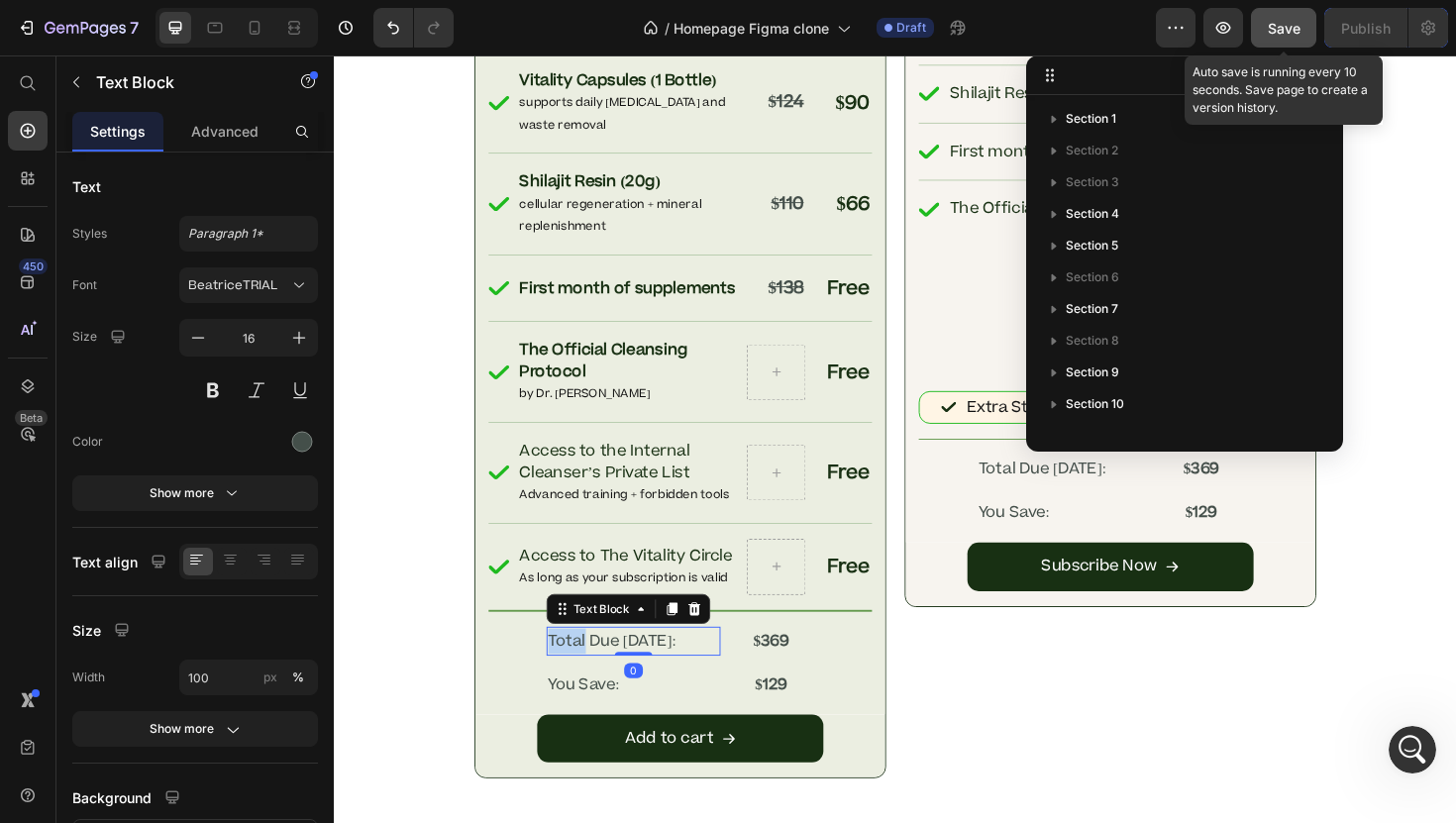 click on "Total Due [DATE]:" at bounding box center [651, 675] 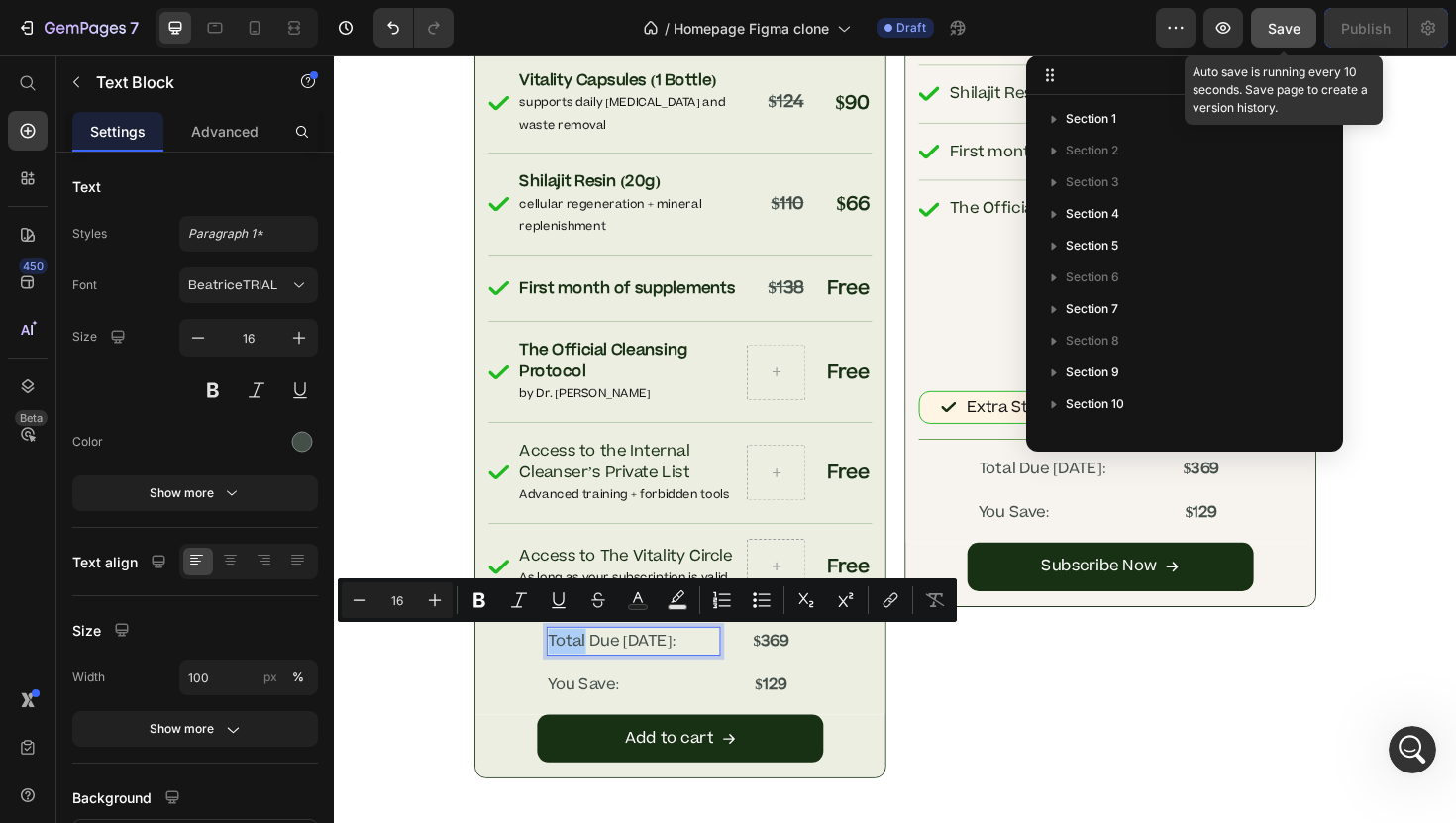 click on "Save" 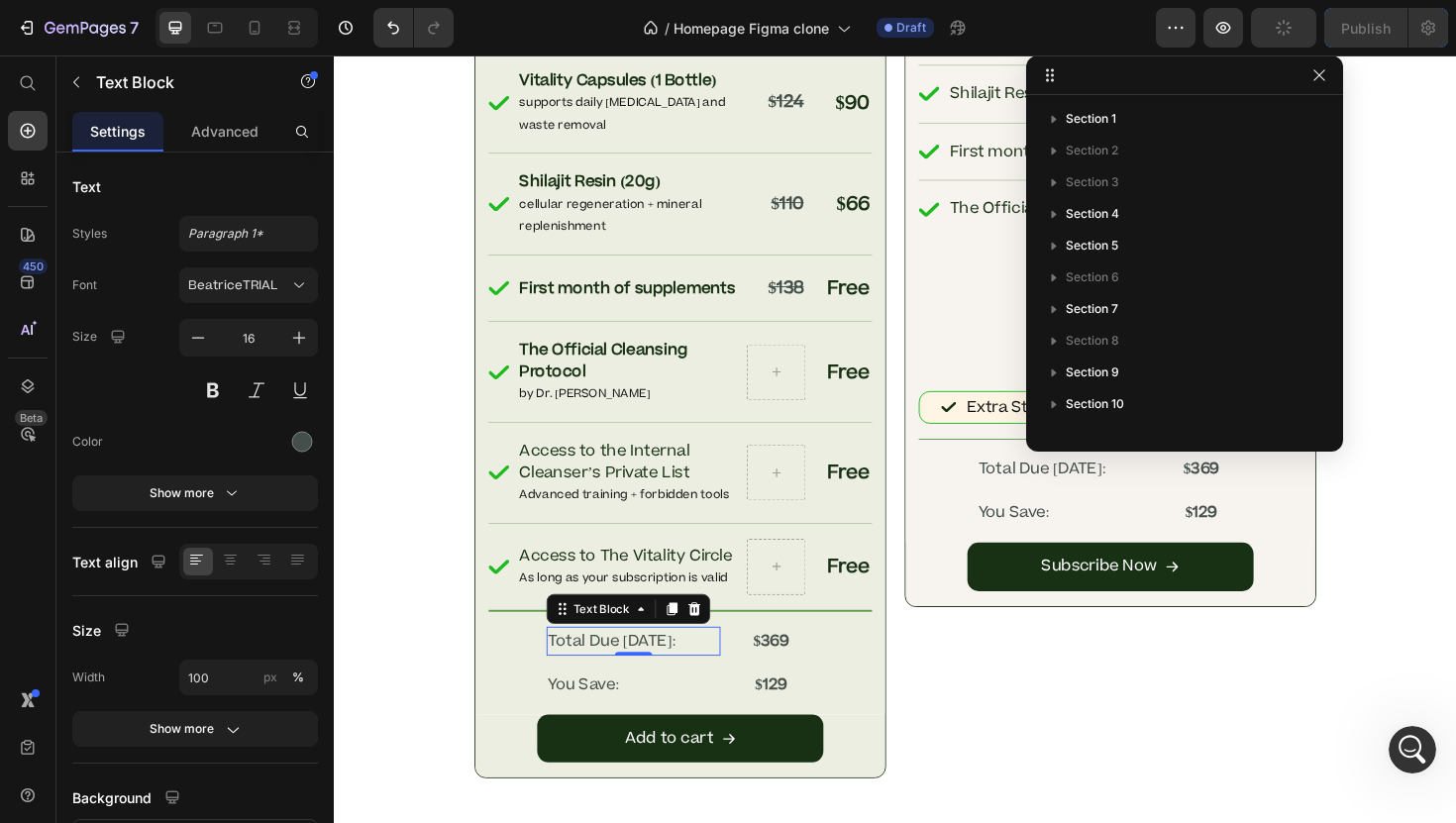 type 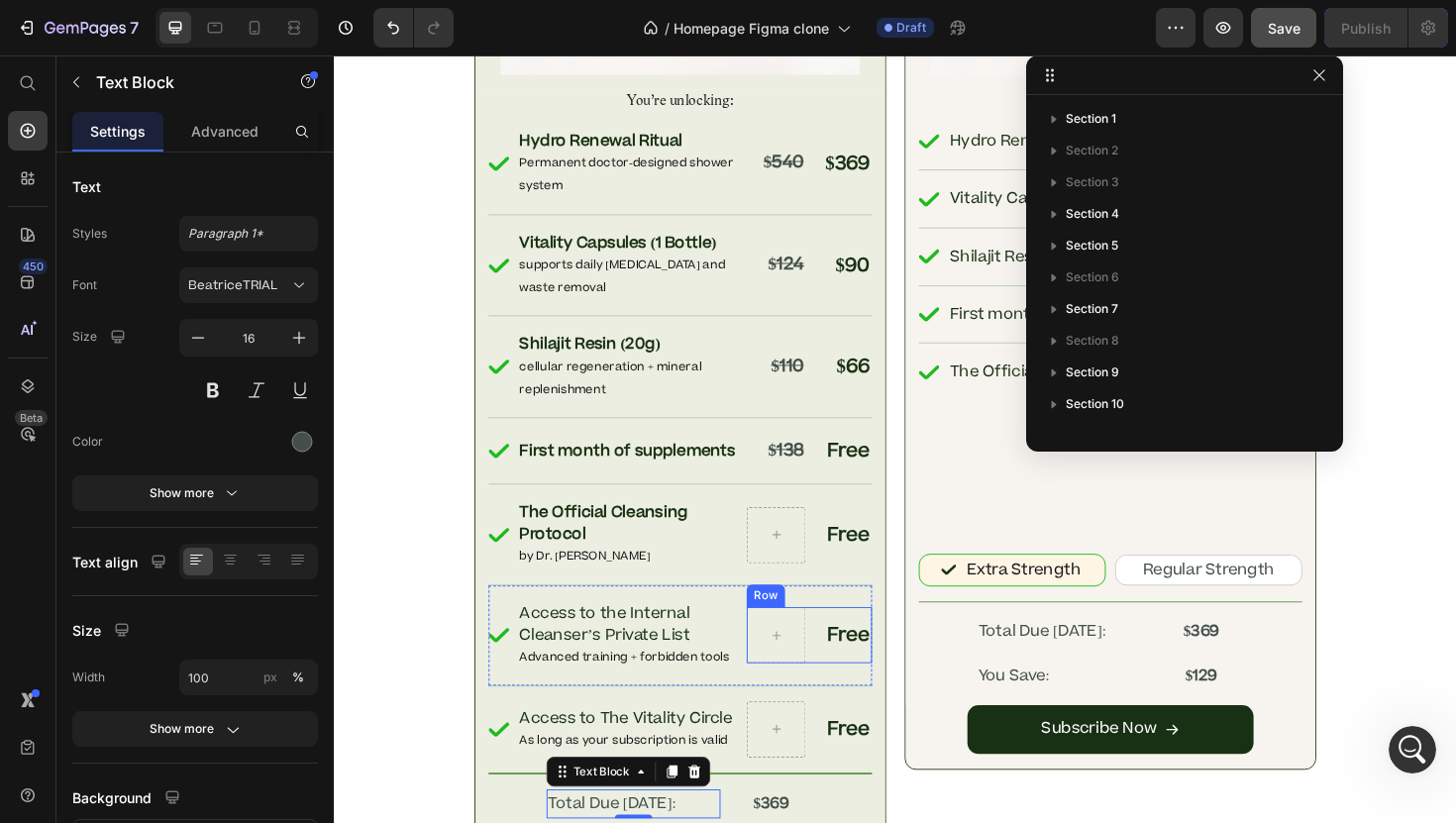 scroll, scrollTop: 11697, scrollLeft: 0, axis: vertical 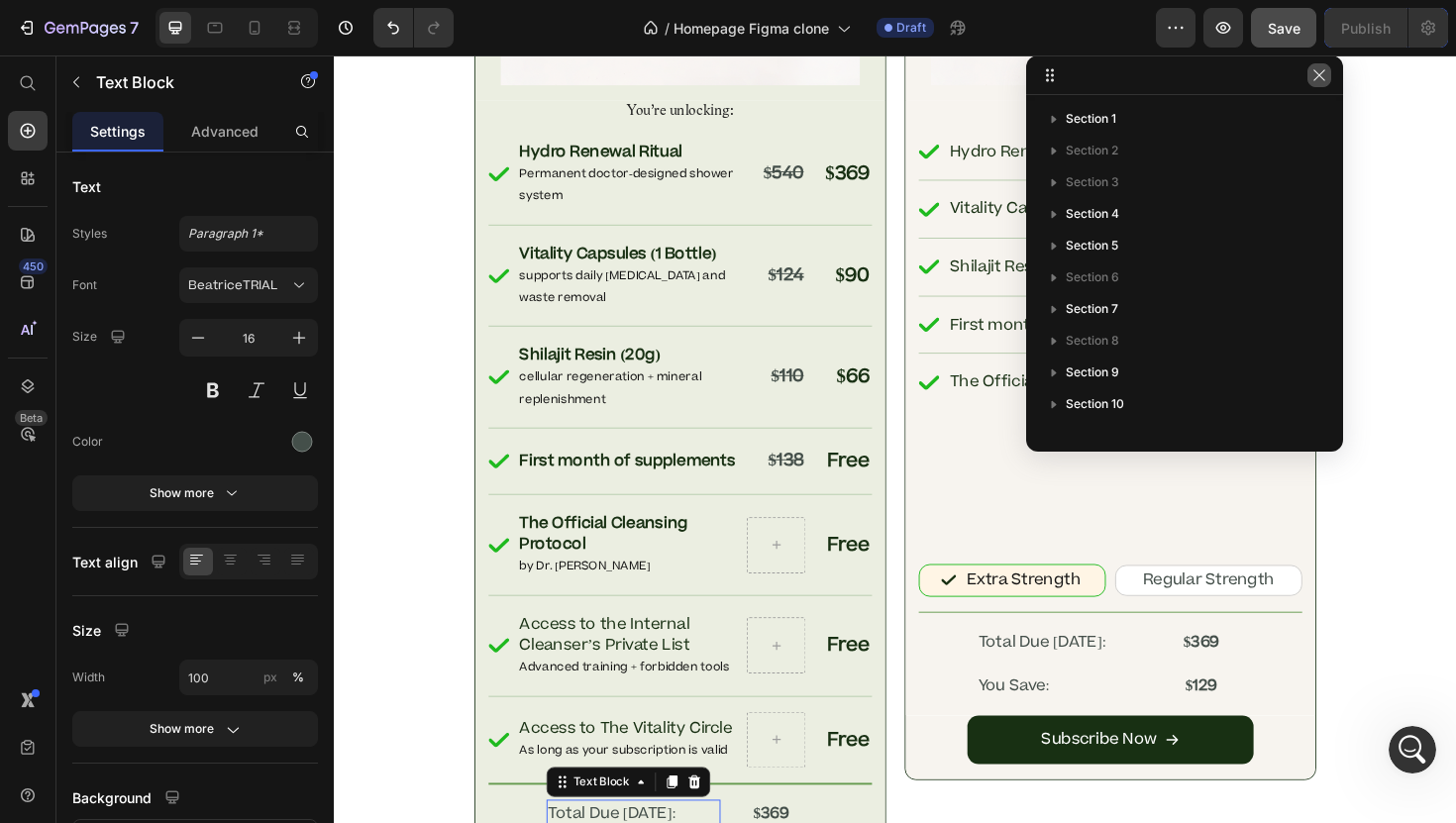click 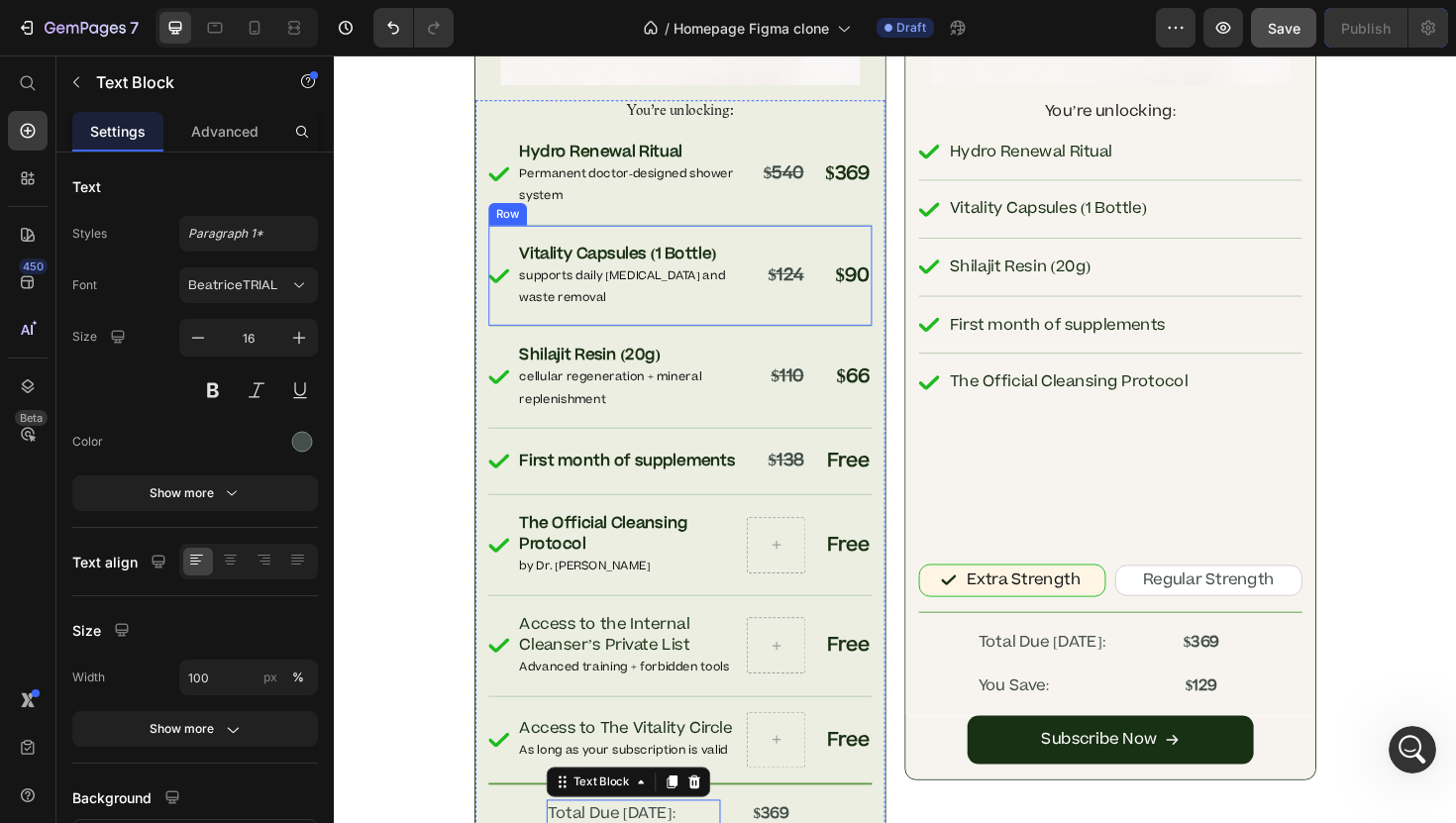 scroll, scrollTop: 11459, scrollLeft: 0, axis: vertical 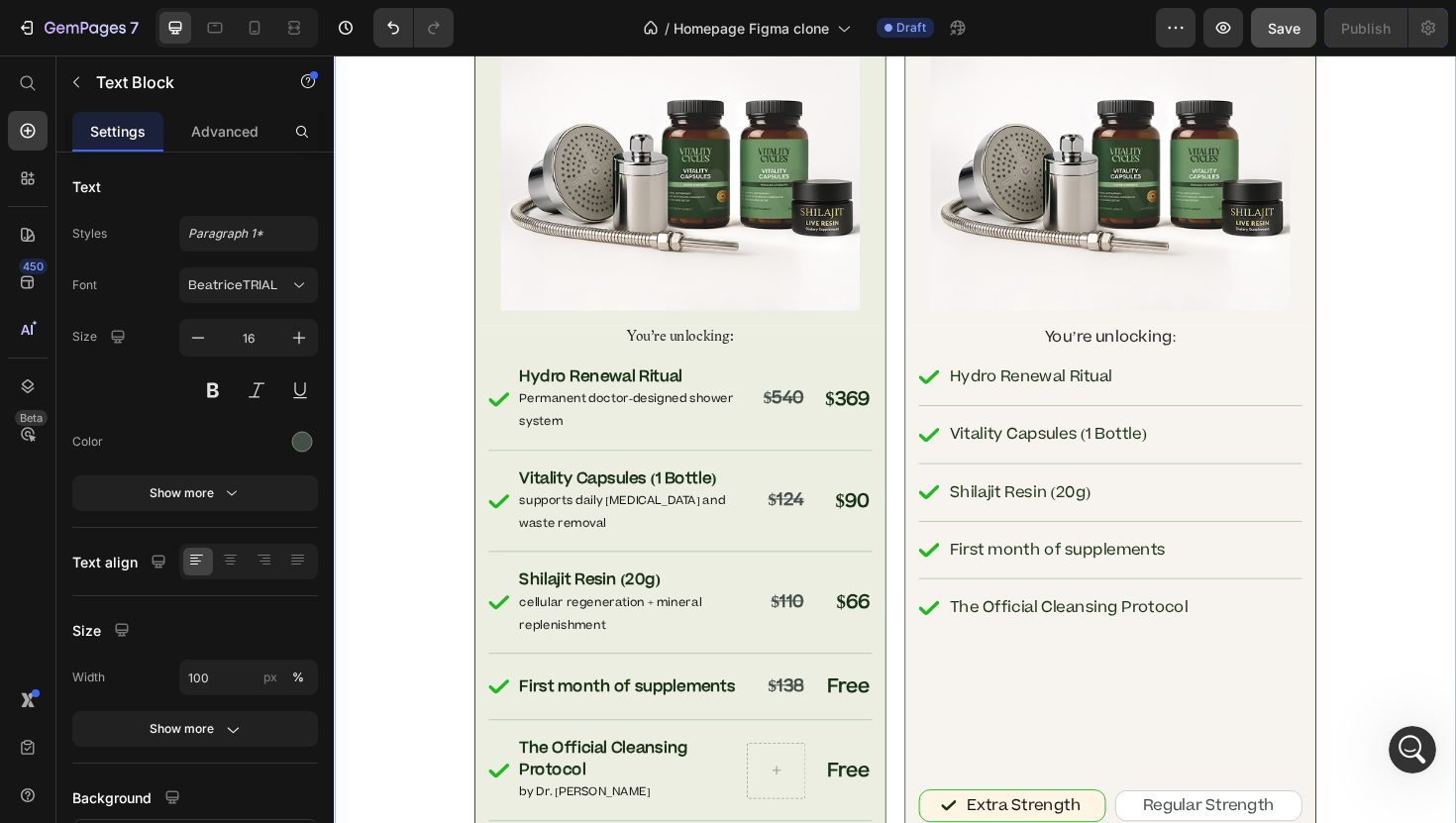 click on "The Foundational Cleansing Ritual Heading The System 25,000+ Truth-Seekers Use to Heal Their Gut, Regain Their Energy, and Reclaim Their Power Text Block Row One-Time Setup Text Block Row Image Row You’re unlocking: Text Block
Hydro Renewal Ritual Permanent doctor-designed shower system  Item List $540 Text Block $369 Text Block Row Row
Vitality Capsules (1 Bottle) supports daily parasite and waste removal Item List $124 Text Block $90 Text Block Row Row
Shilajit Resin (20g) cellular regeneration + mineral replenishment  Item List $110 Text Block $66 Text Block Row Row
First month of supplements Item List $138 Text Block Free Text Block Row Row
The Official Cleansing Protocol by Dr. Jennifer Daniels Item List
Free Text Block Row Row
Access to the Internal Cleanser’s Private List Advanced training + forbidden tools Item List
Free Text Block Row Row
Access to The Vitality Circle As long as your subscription is valid Item List
Free" at bounding box center (928, 575) 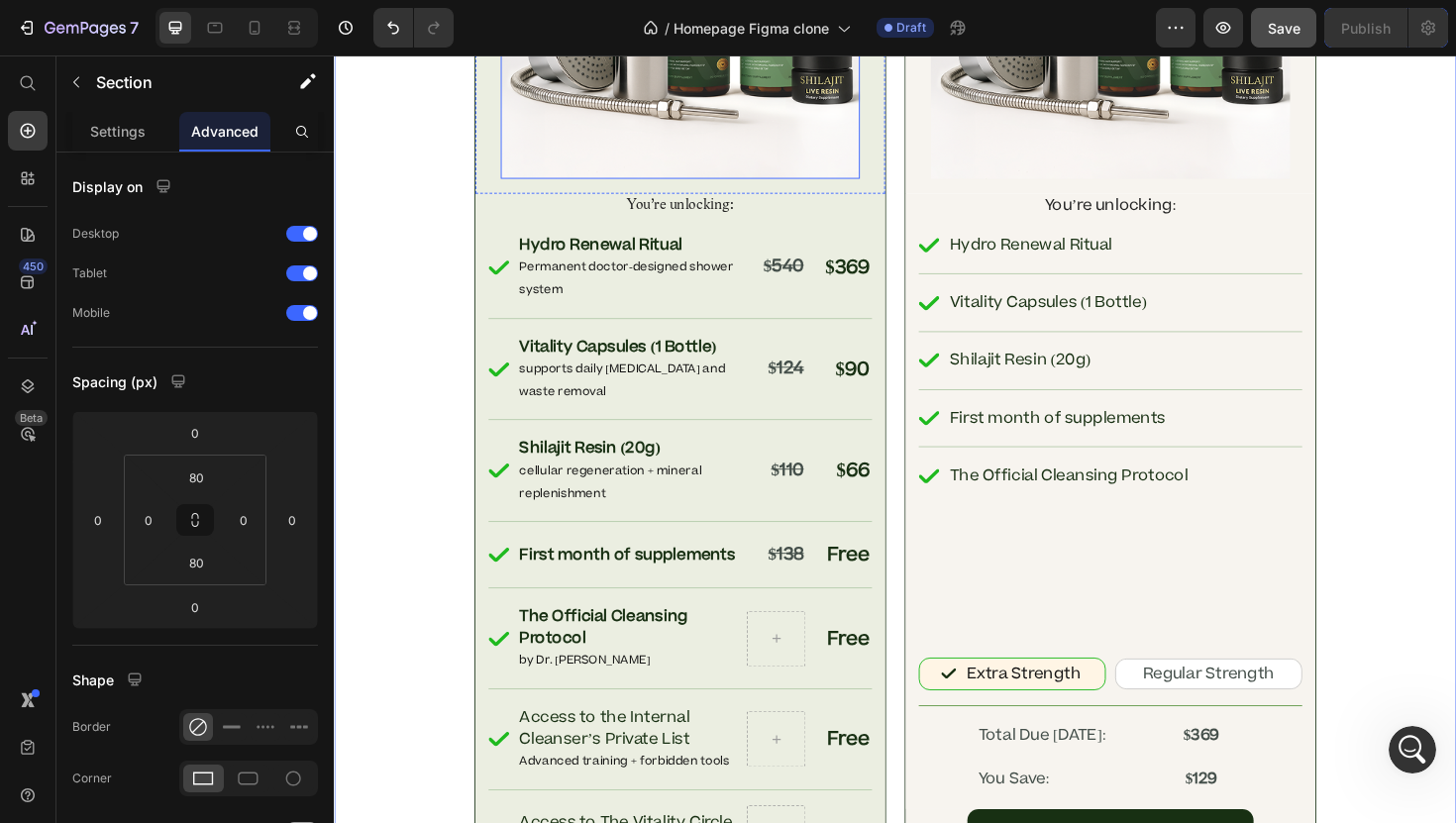 scroll, scrollTop: 11739, scrollLeft: 0, axis: vertical 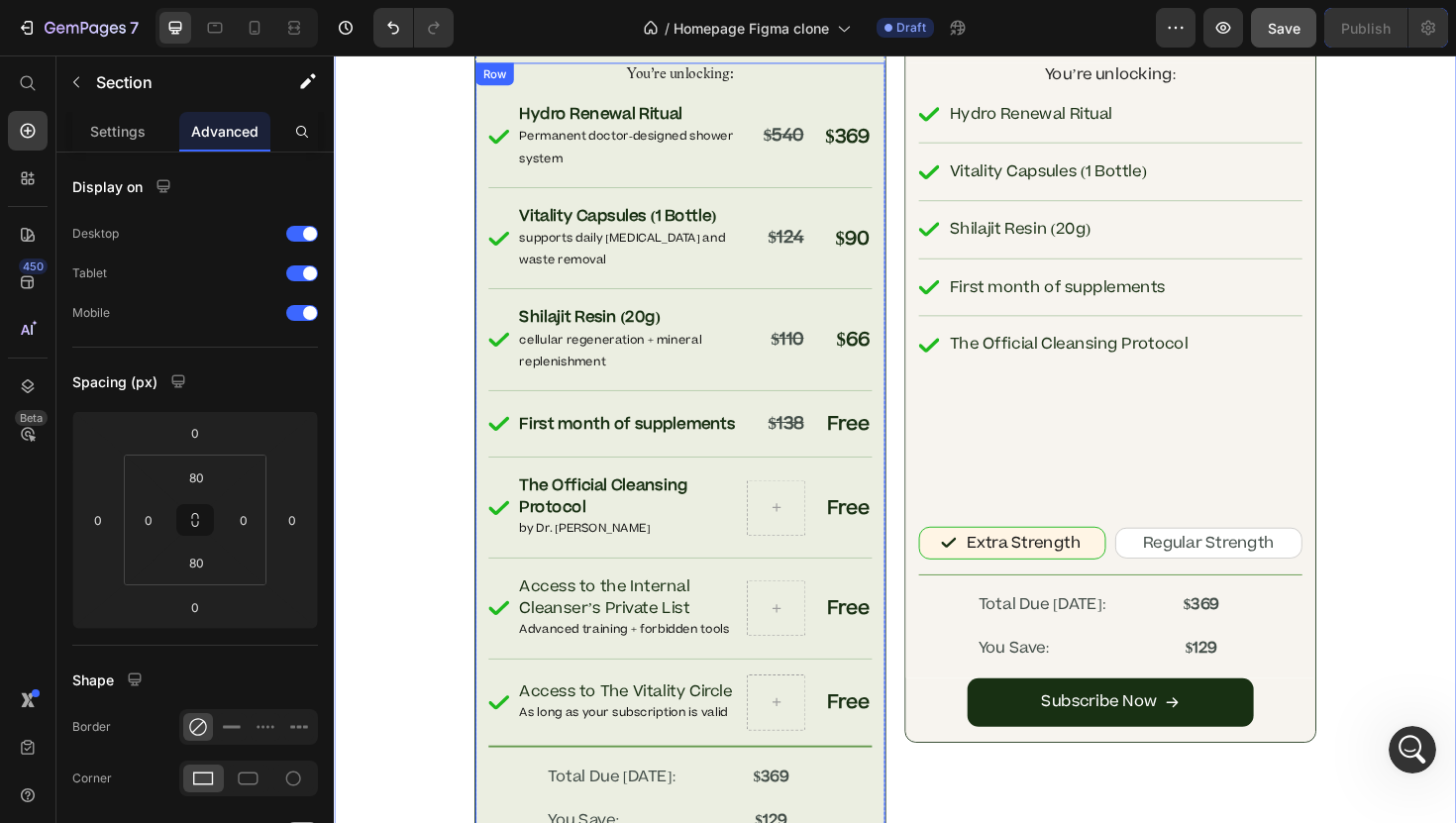 click on "You’re unlocking: Text Block
Hydro Renewal Ritual Permanent doctor-designed shower system  Item List $540 Text Block $369 Text Block Row Row
Vitality Capsules (1 Bottle) supports daily parasite and waste removal Item List $124 Text Block $90 Text Block Row Row
Shilajit Resin (20g) cellular regeneration + mineral replenishment  Item List $110 Text Block $66 Text Block Row Row
First month of supplements Item List $138 Text Block Free Text Block Row Row
The Official Cleansing Protocol by Dr. Jennifer Daniels Item List
Free Text Block Row Row
Access to the Internal Cleanser’s Private List Advanced training + forbidden tools Item List
Free Text Block Row Row
Access to The Vitality Circle As long as your subscription is valid Item List
Free Text Block Row Row Total Due Today: Text Block $369 Text Block Row You Save: Text Block $129 Text Block Row Row" at bounding box center (700, 480) 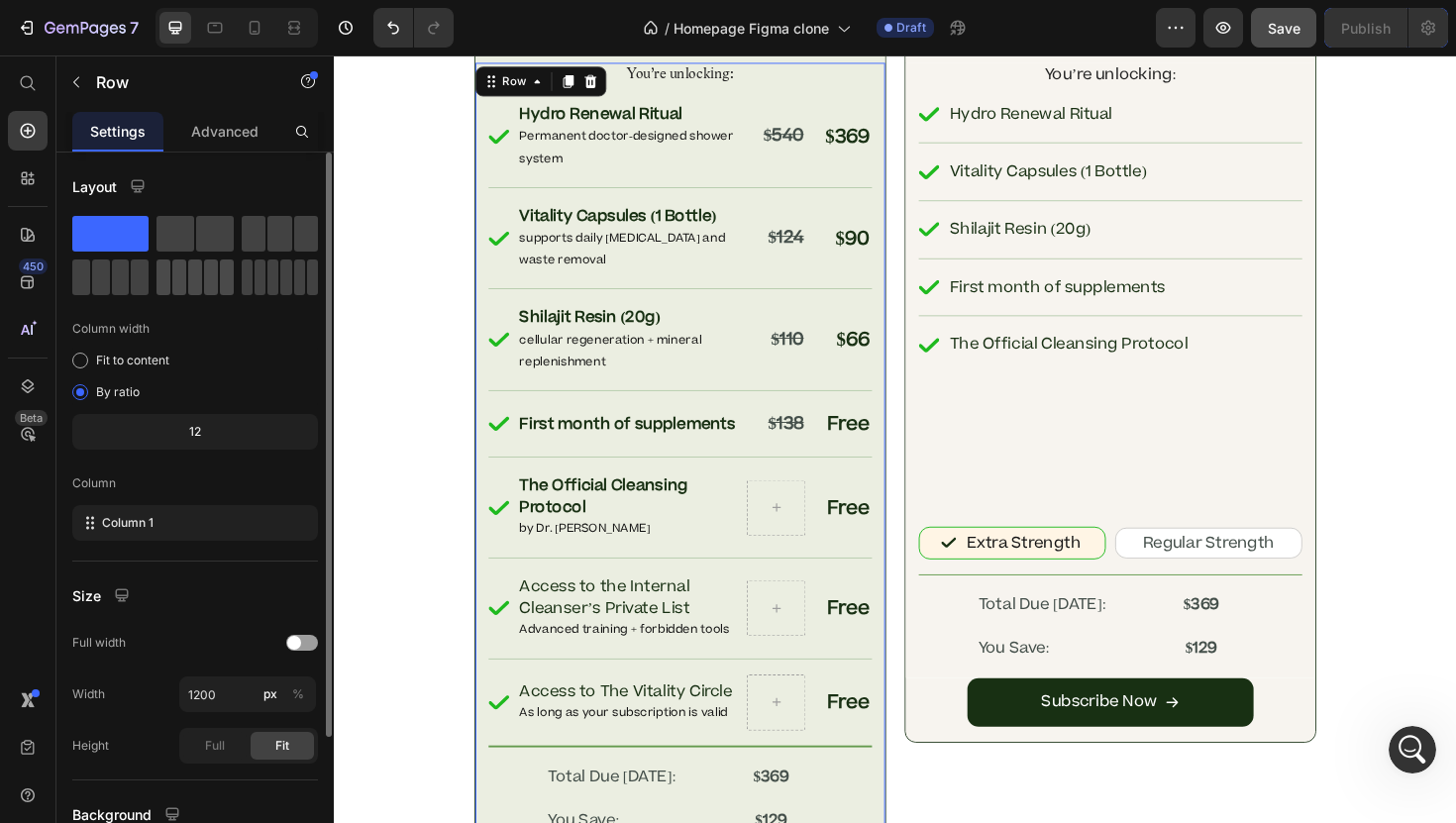 scroll, scrollTop: 176, scrollLeft: 0, axis: vertical 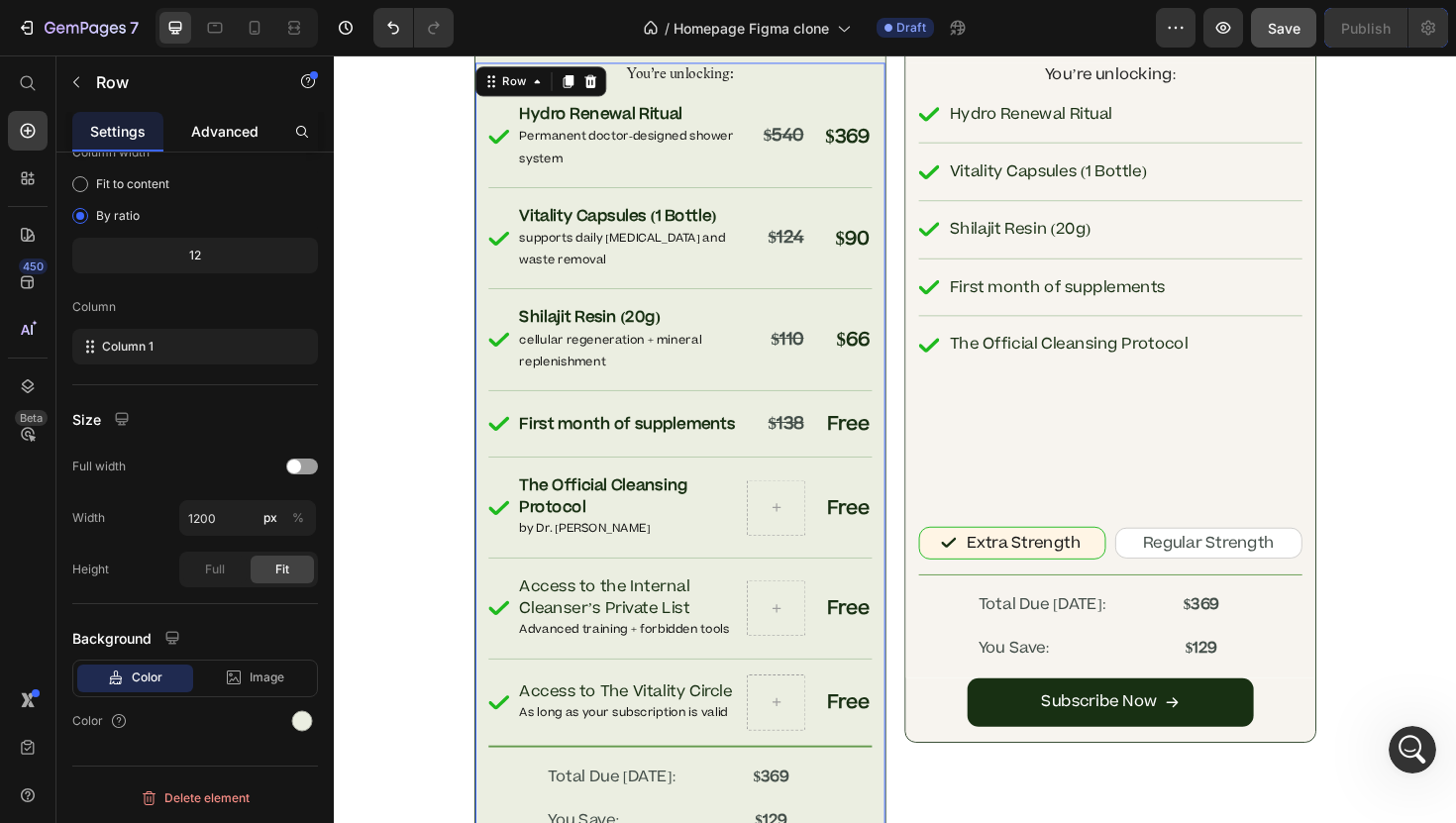 click on "Advanced" at bounding box center (225, 131) 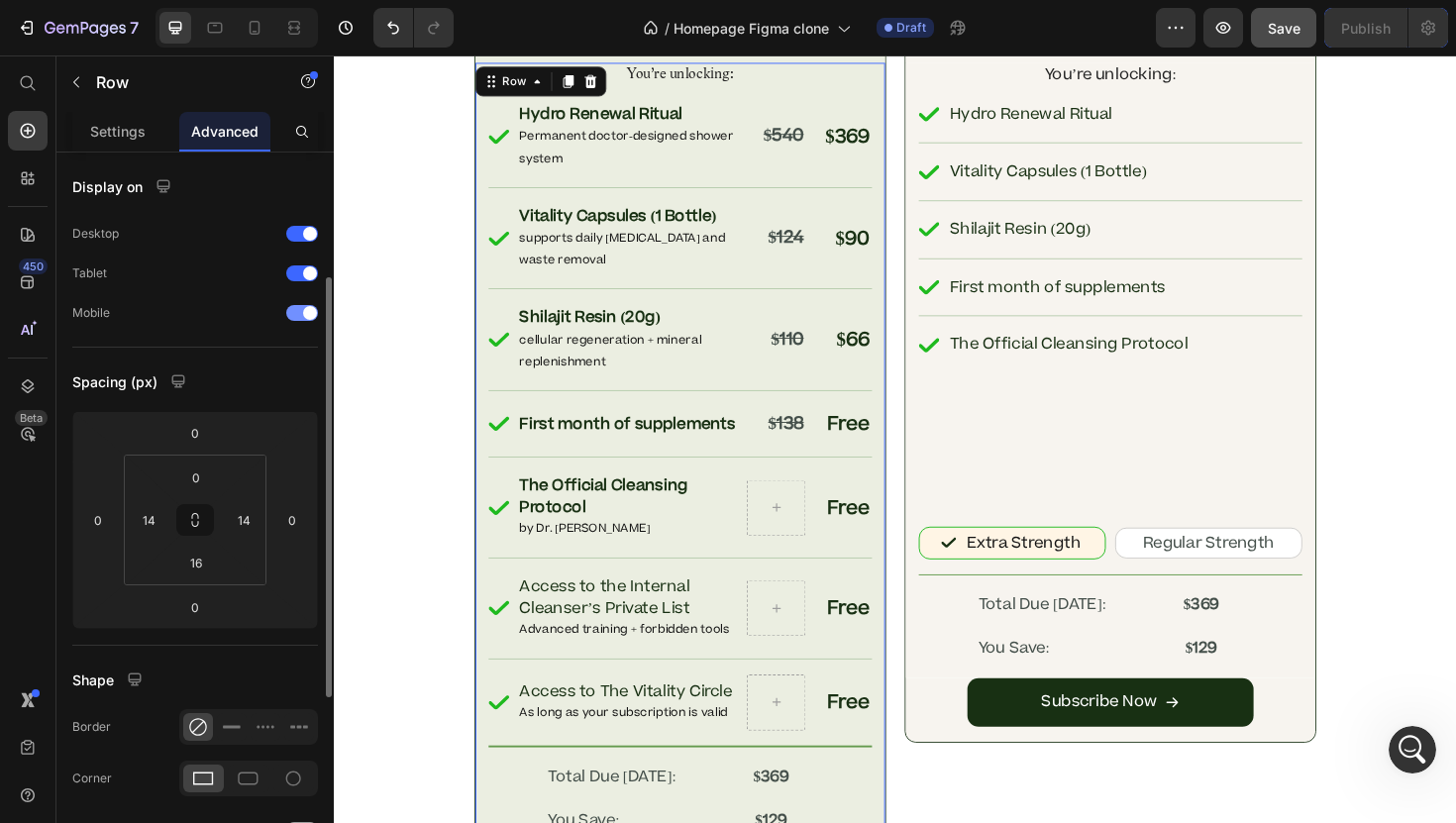 scroll, scrollTop: 530, scrollLeft: 0, axis: vertical 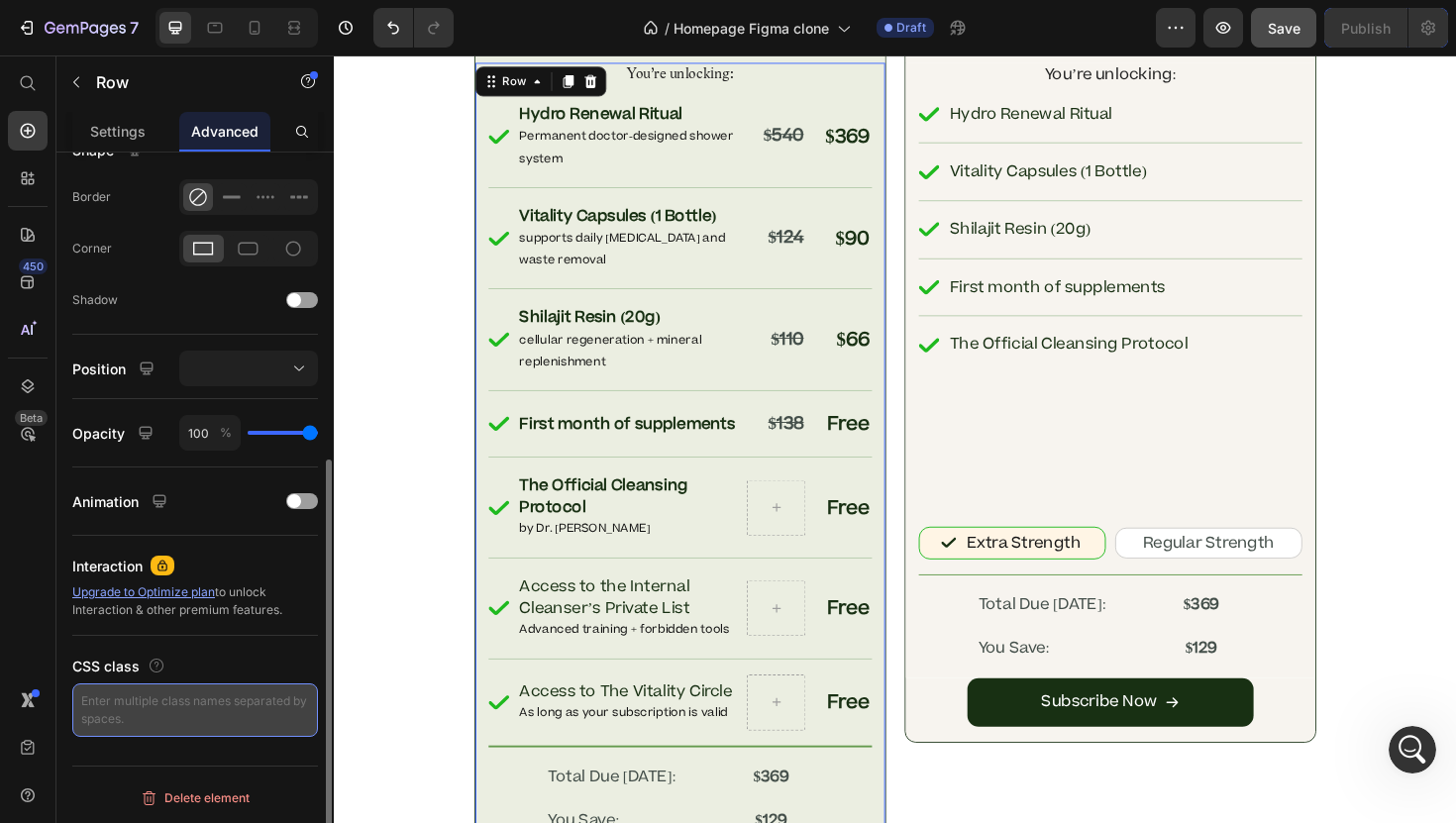 click at bounding box center (195, 710) 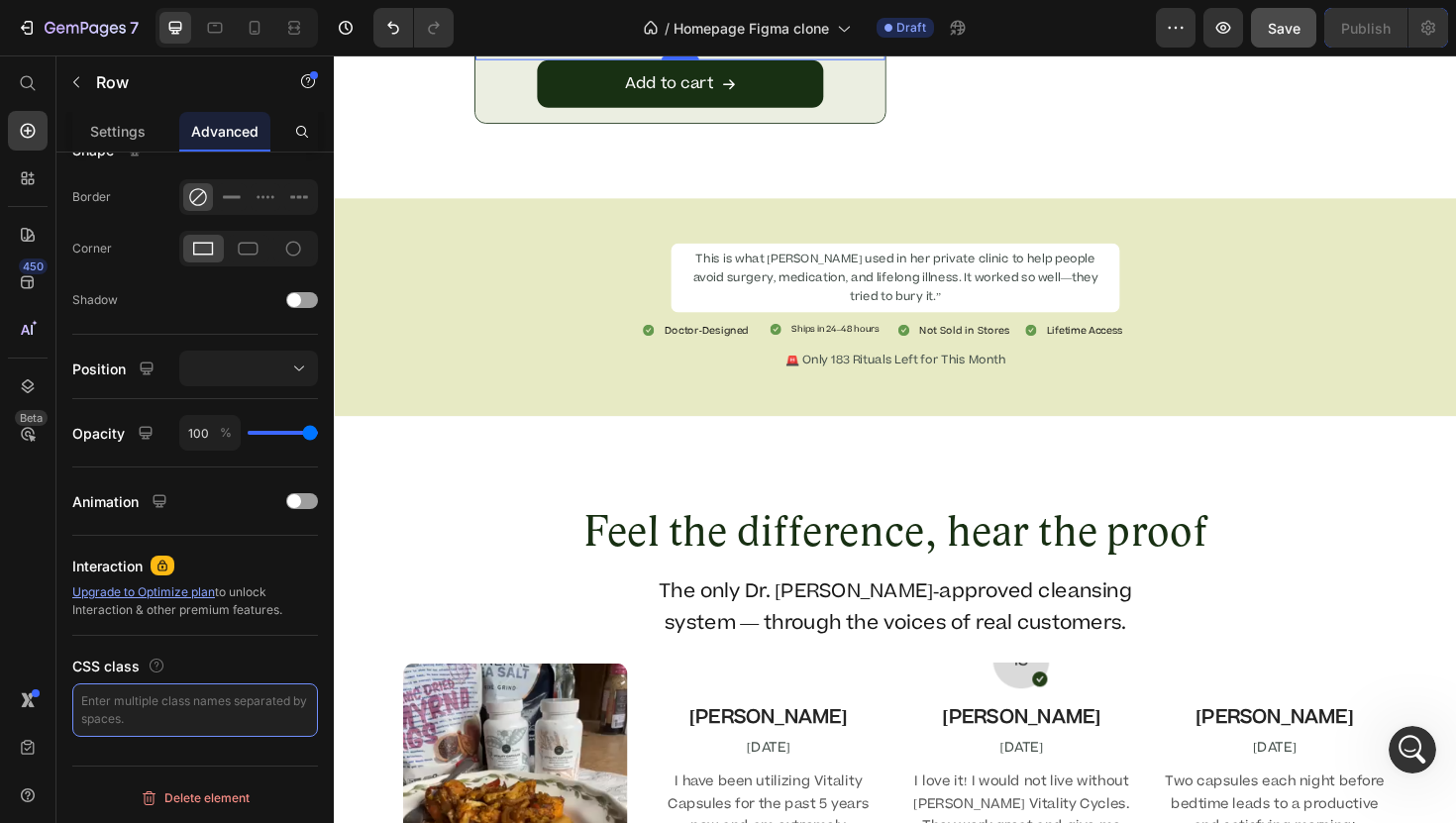 scroll, scrollTop: 12457, scrollLeft: 0, axis: vertical 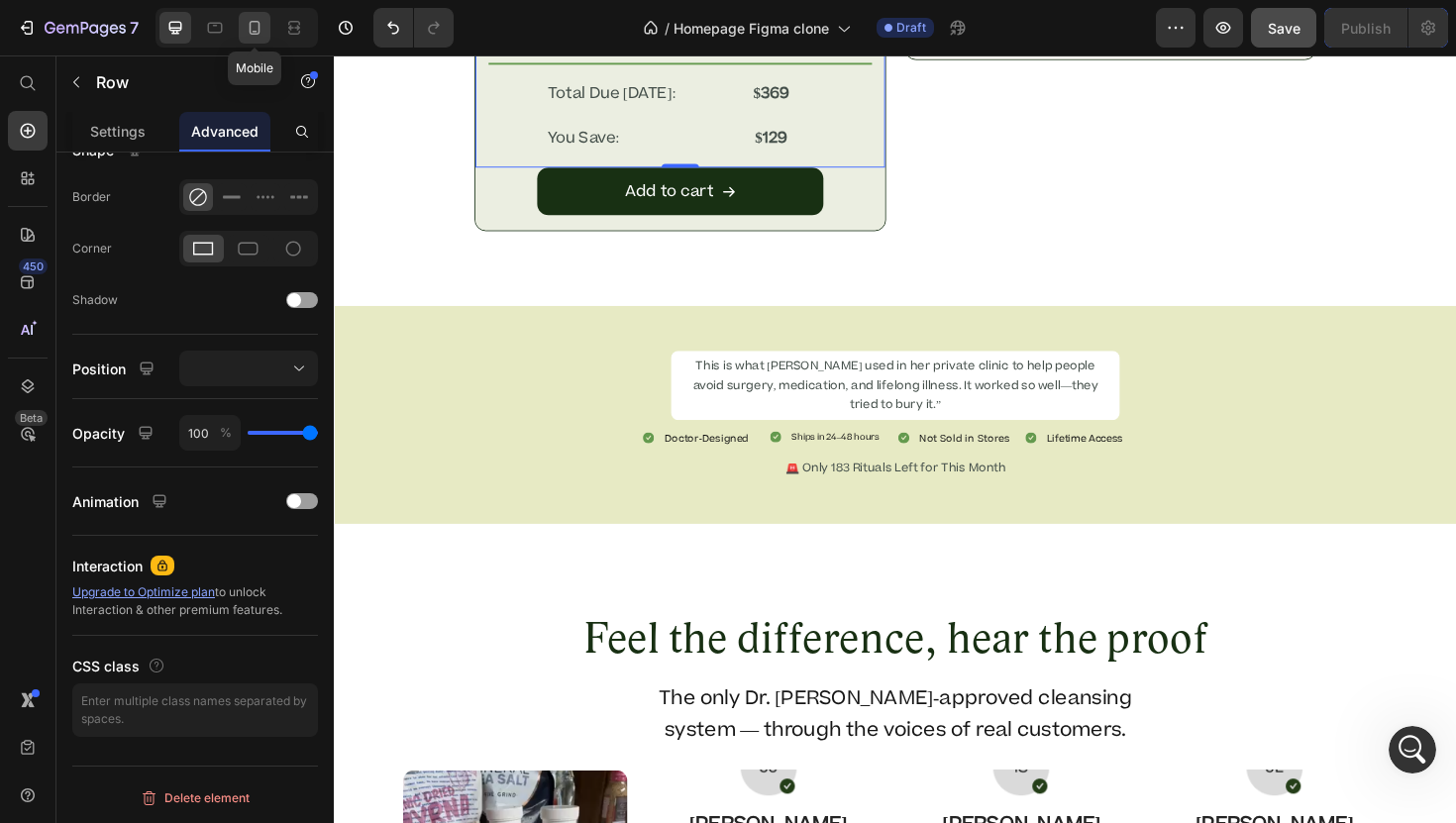 click 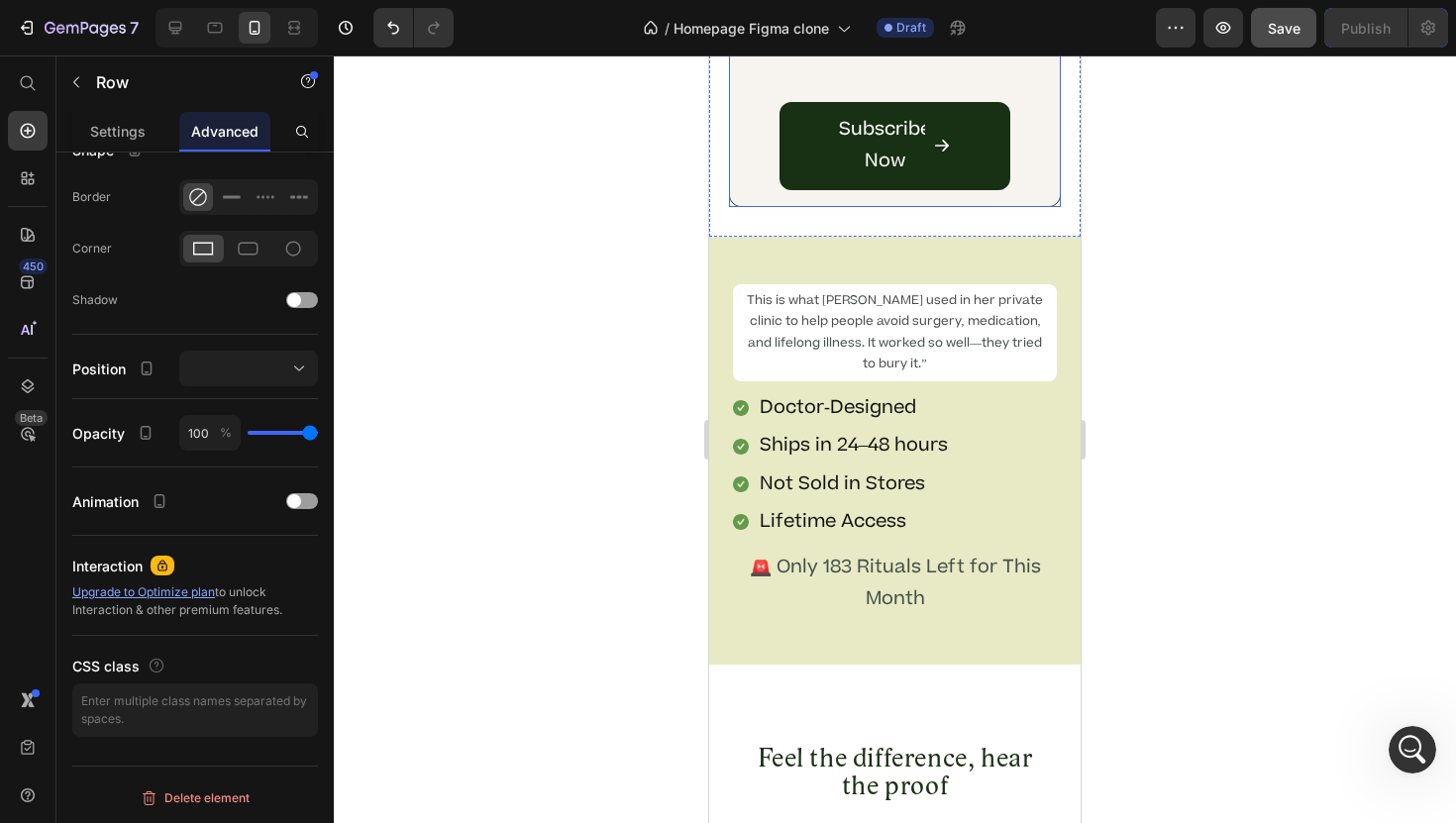 scroll, scrollTop: 13101, scrollLeft: 0, axis: vertical 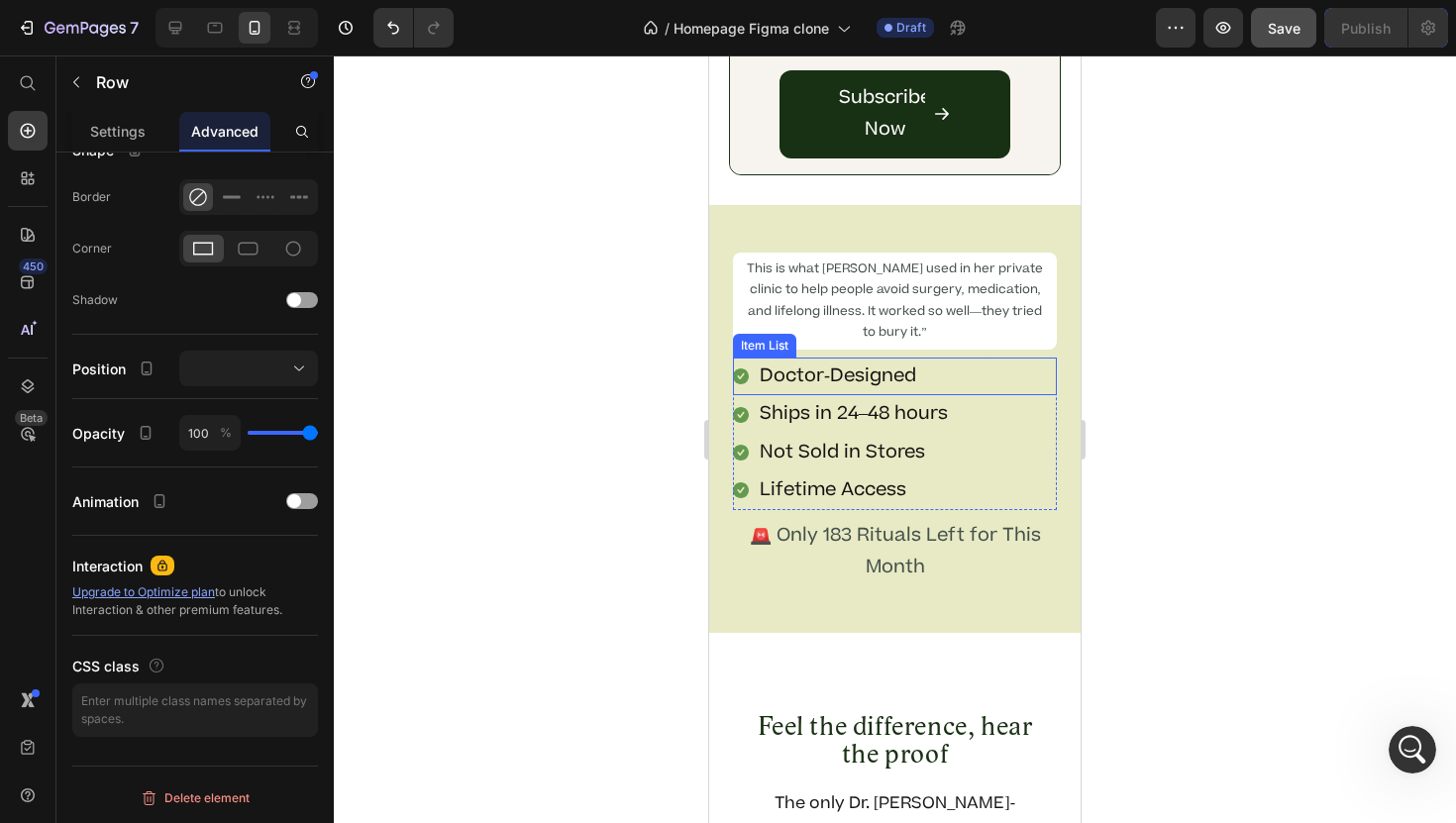 click on "Doctor-Designed" at bounding box center (894, 376) 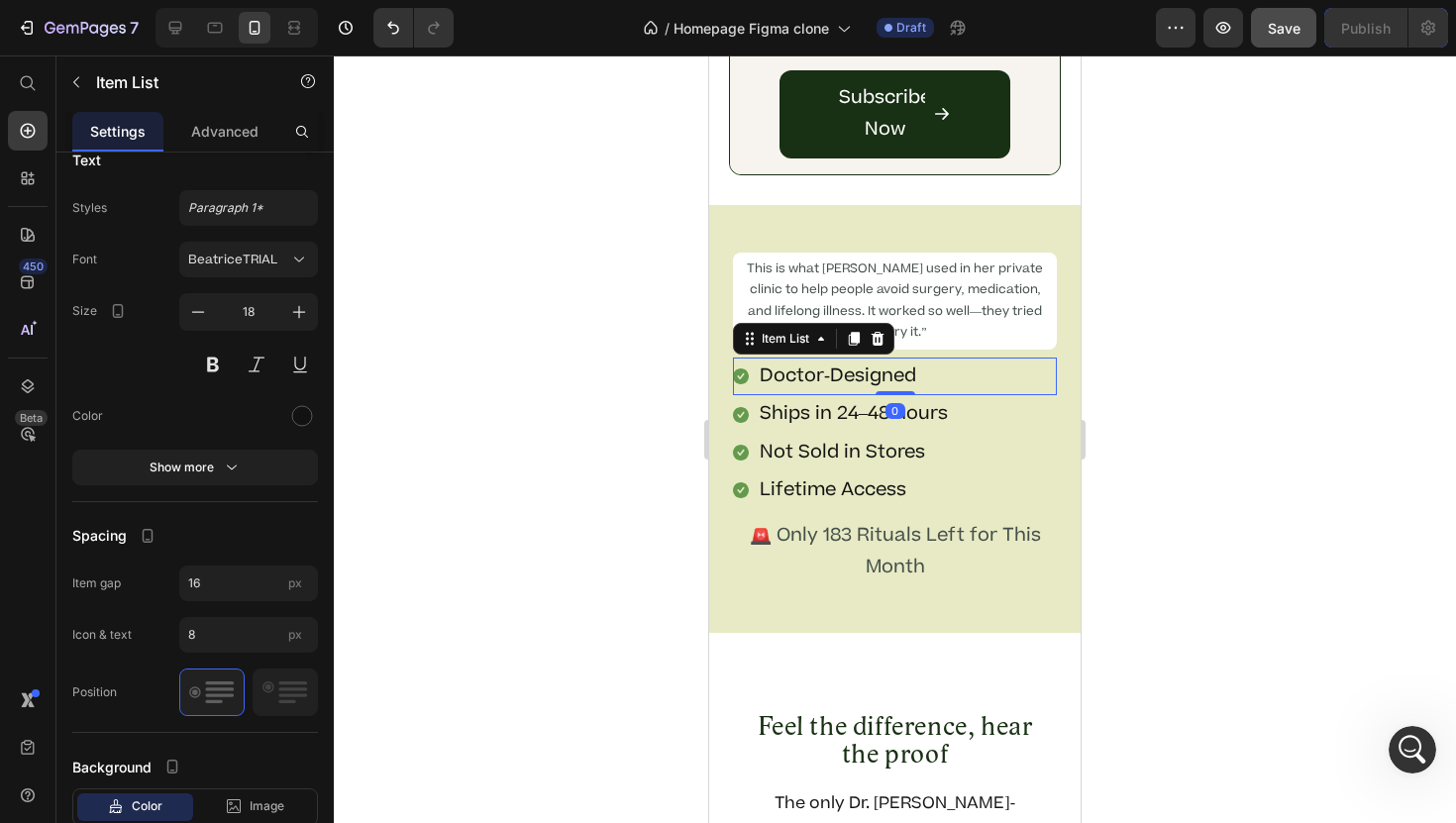 scroll, scrollTop: 0, scrollLeft: 0, axis: both 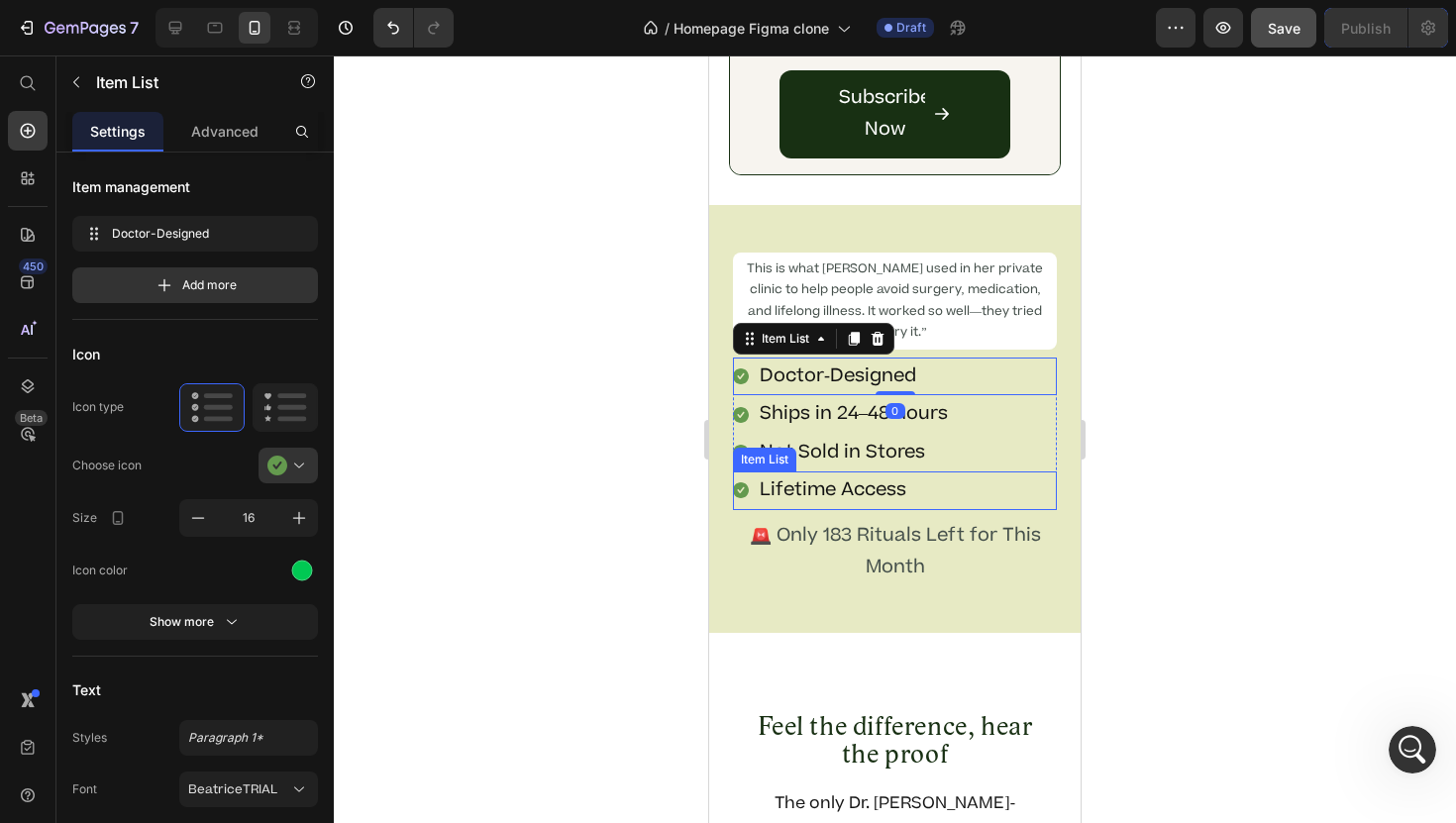 click on "Lifetime Access" at bounding box center [894, 490] 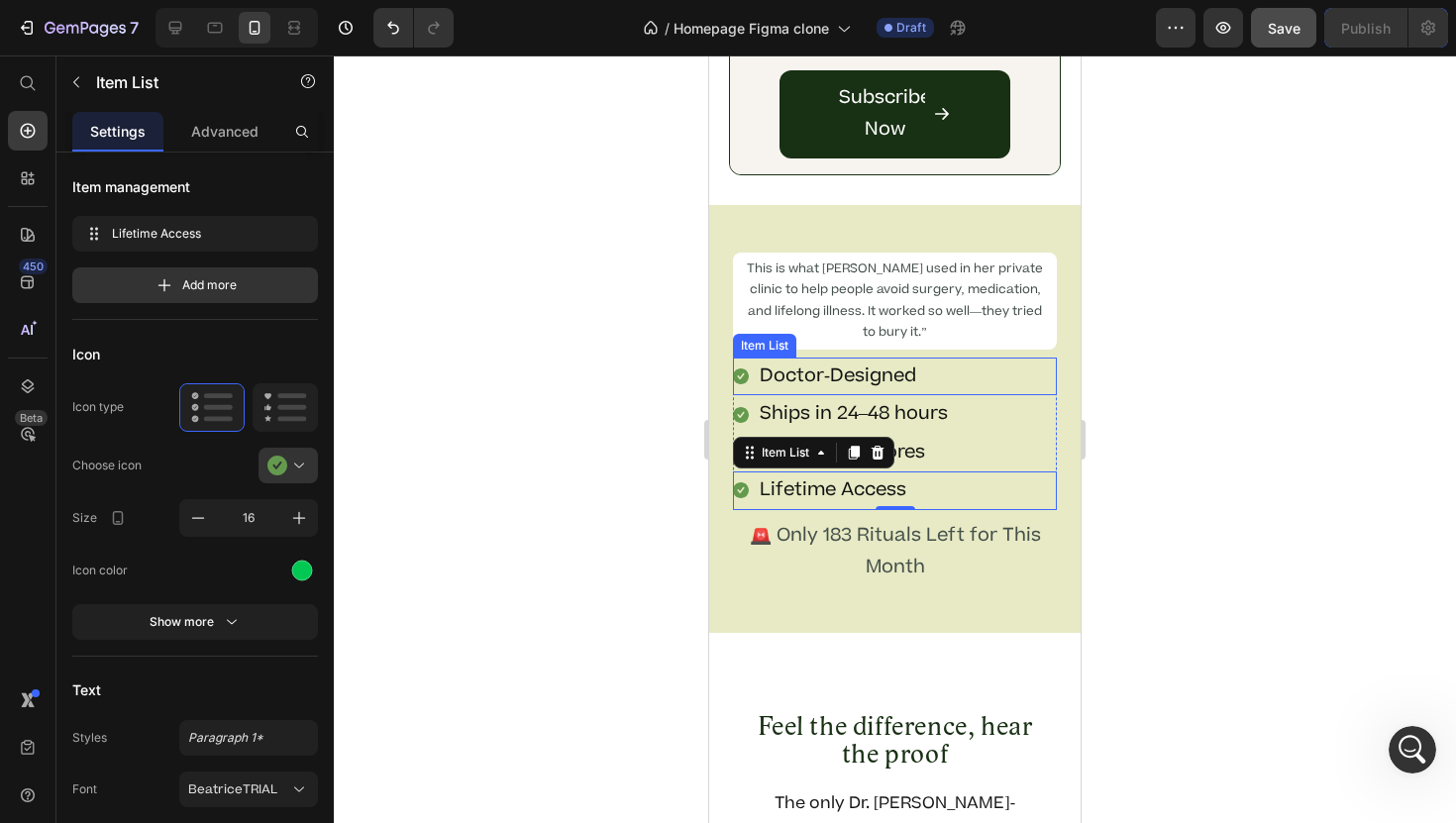 click on "Item List" at bounding box center (765, 346) 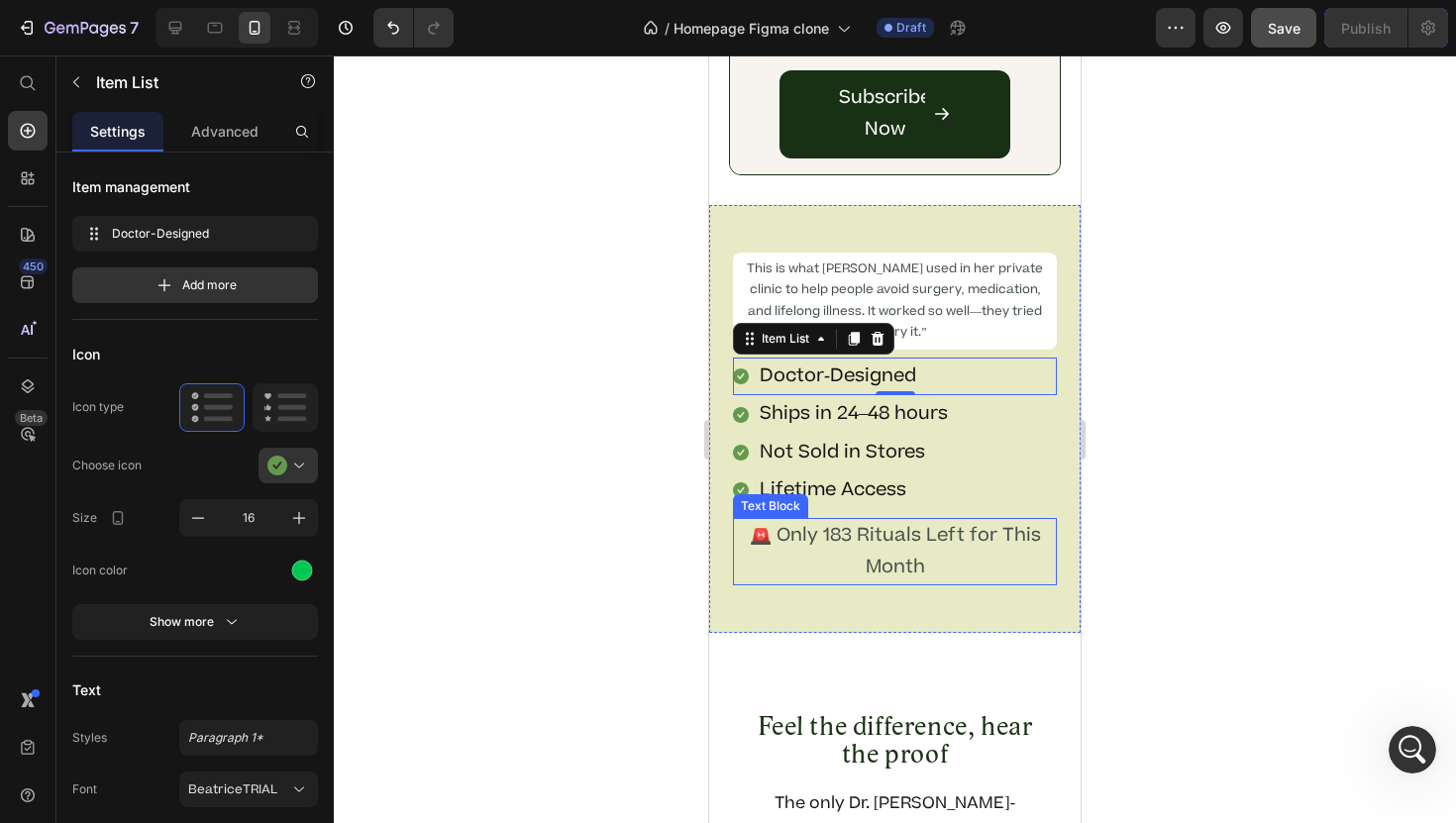 click on "🚨 Only 183 Rituals Left for This Month" at bounding box center [894, 552] 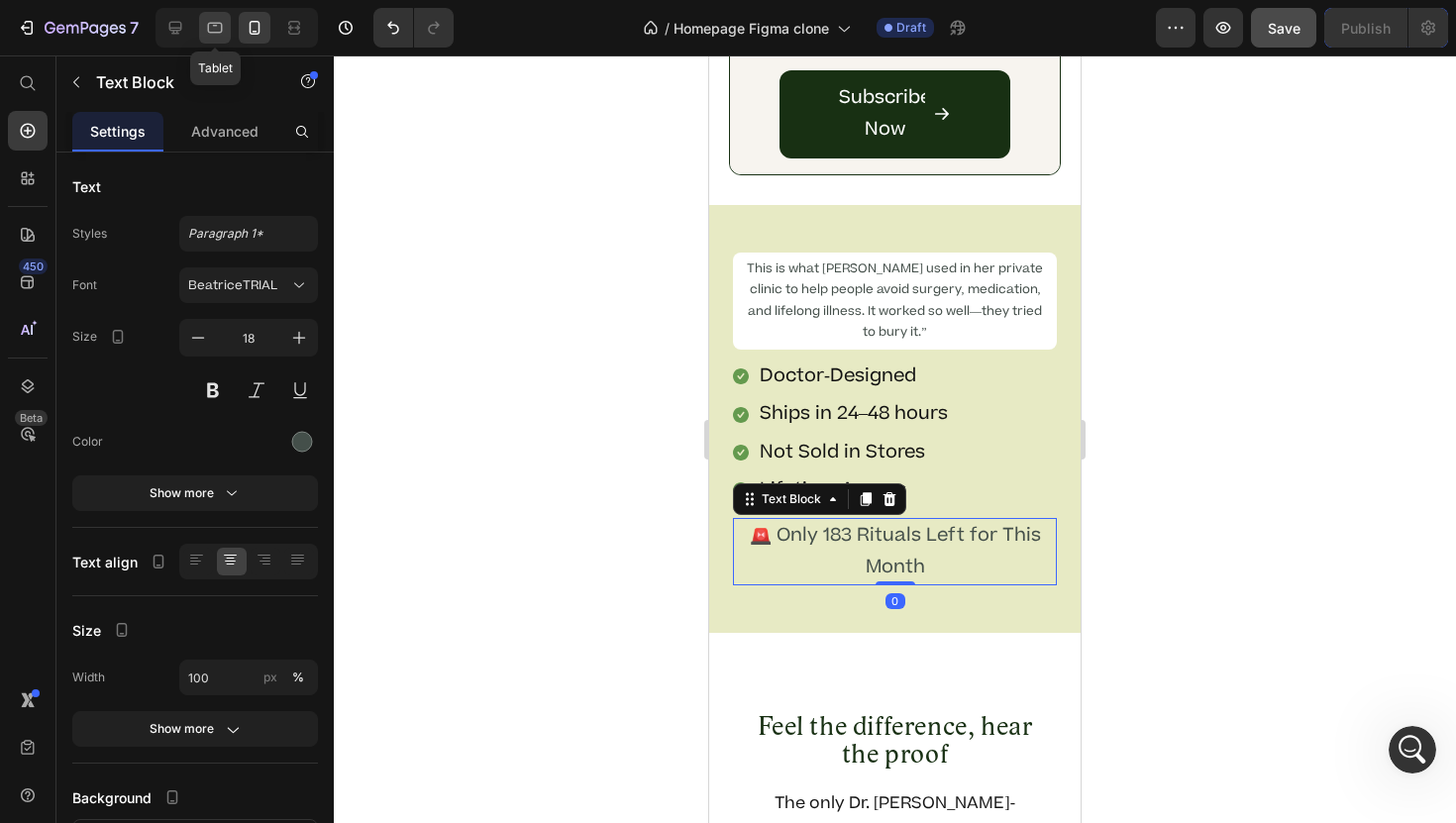 click 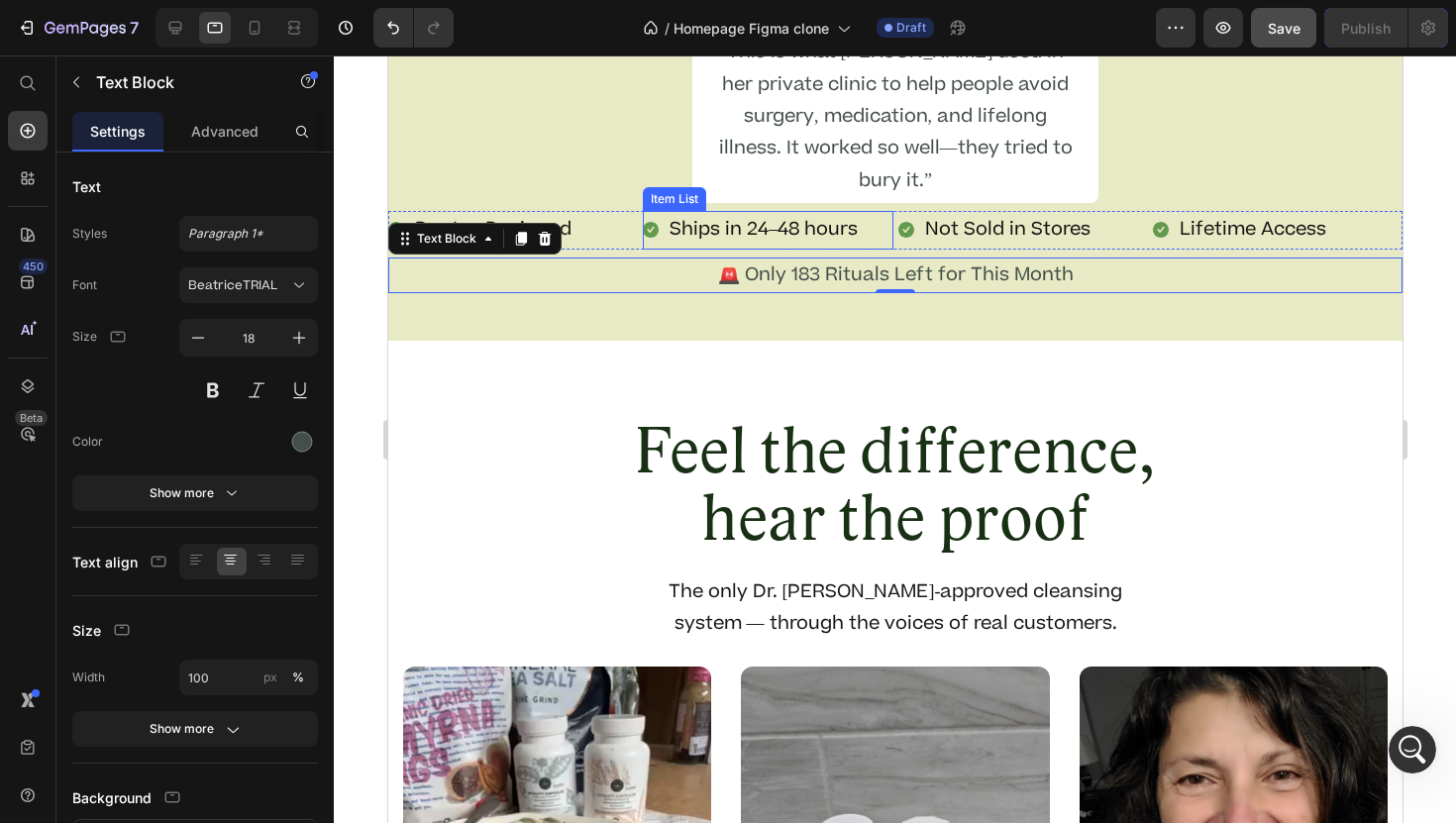 scroll, scrollTop: 13837, scrollLeft: 0, axis: vertical 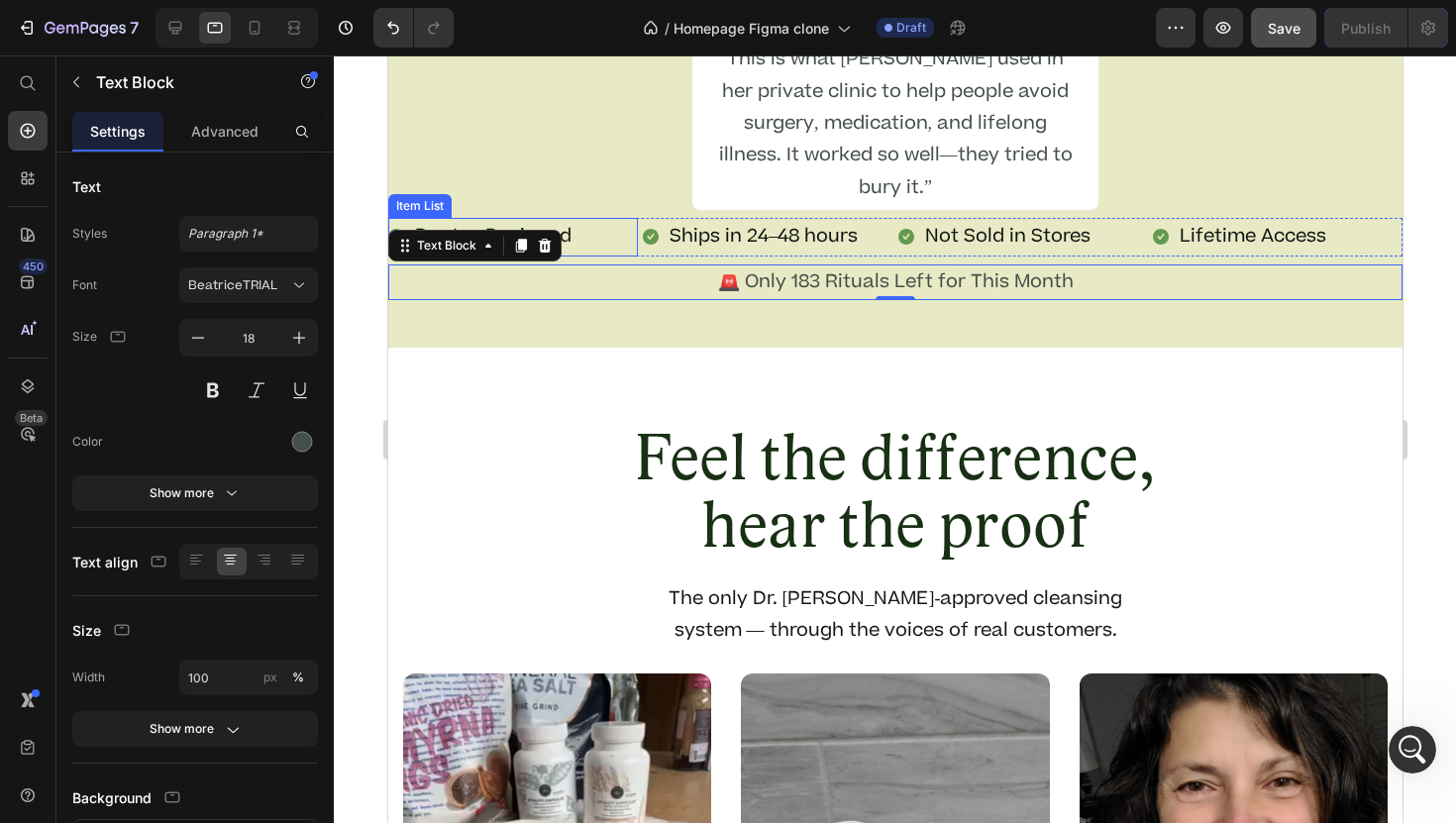 click on "Doctor-Designed" at bounding box center [512, 237] 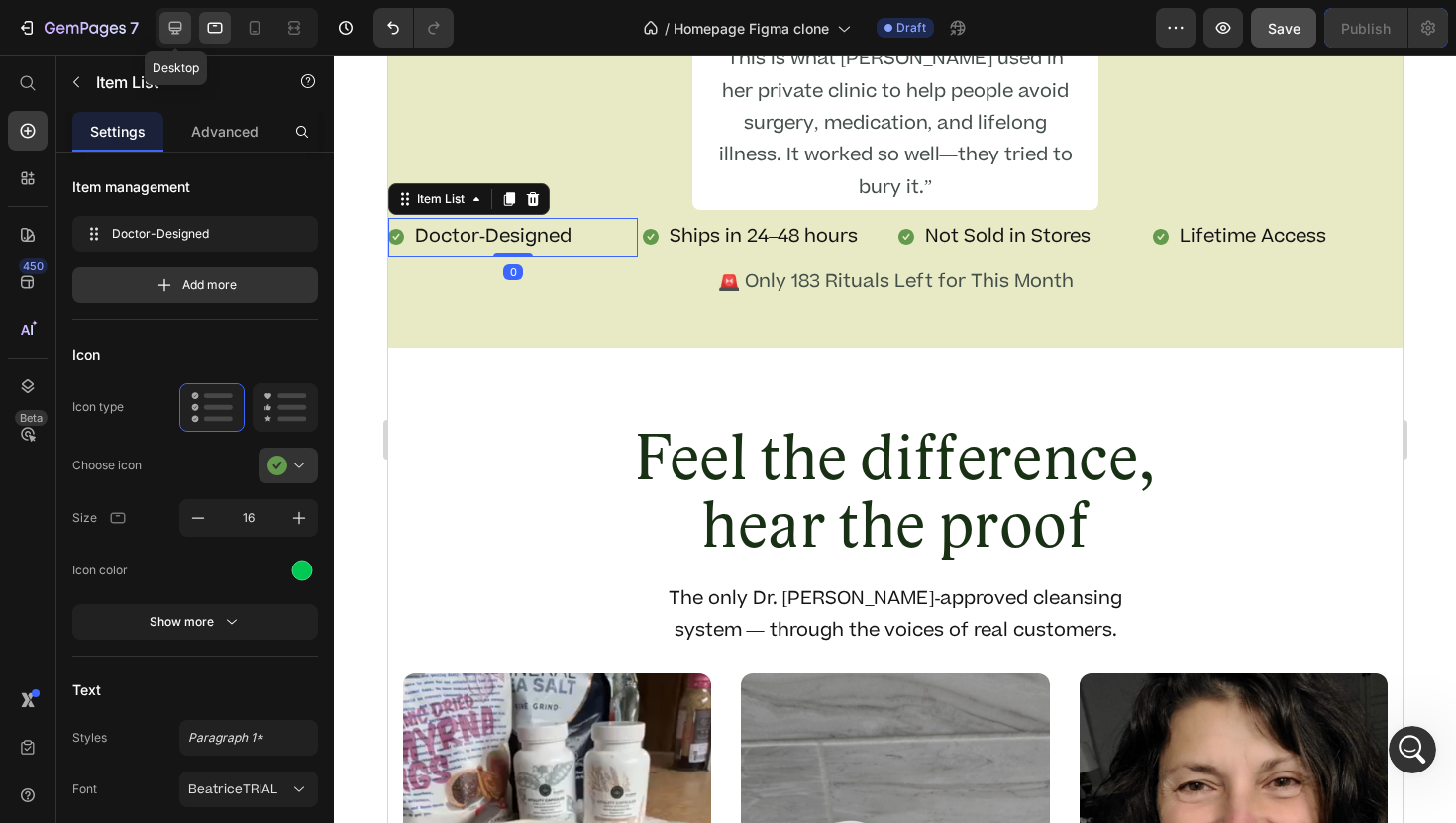 click 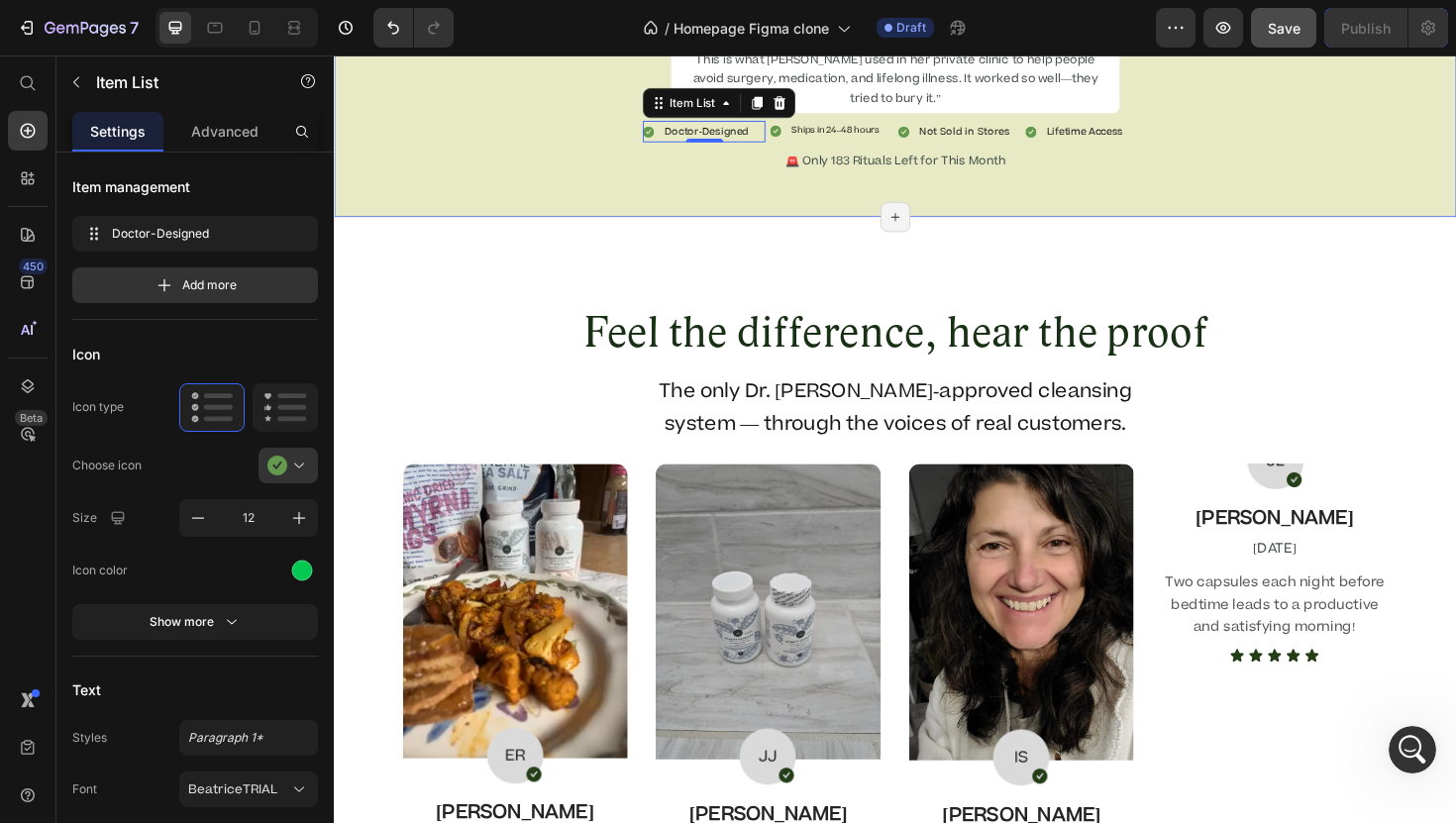 scroll, scrollTop: 13856, scrollLeft: 0, axis: vertical 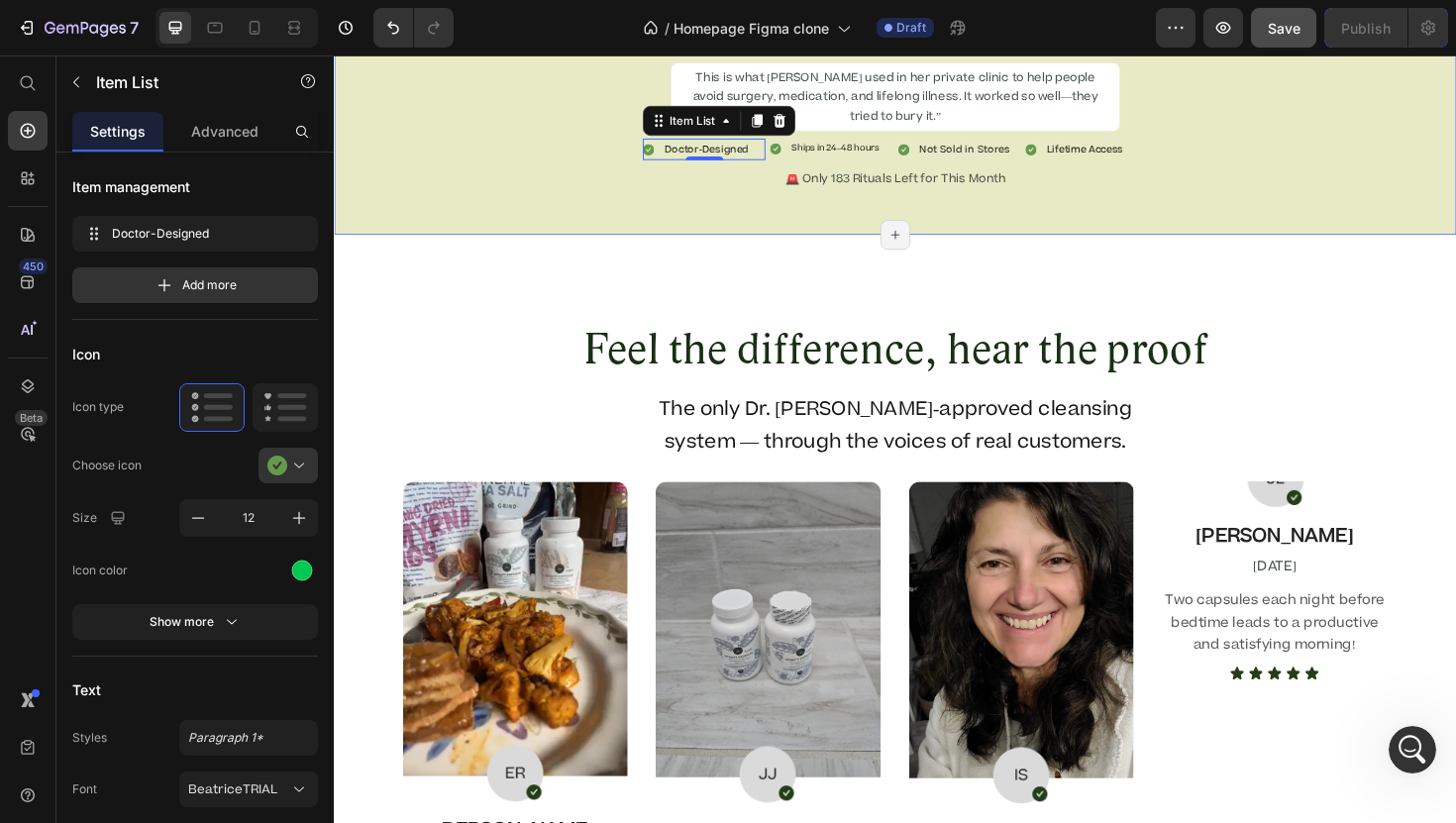 click on "This is what Dr. Daniels used in her private clinic to help people avoid surgery, medication, and lifelong illness. It worked so well—they tried to bury it.” Text Block
Doctor-Designed Item List   0
Ships in 24–48 hours Item List
Not Sold in Stores  Item List
Lifetime Access Item List Row 🚨 Only 183 Rituals Left for This Month Text Block" at bounding box center (928, 131) 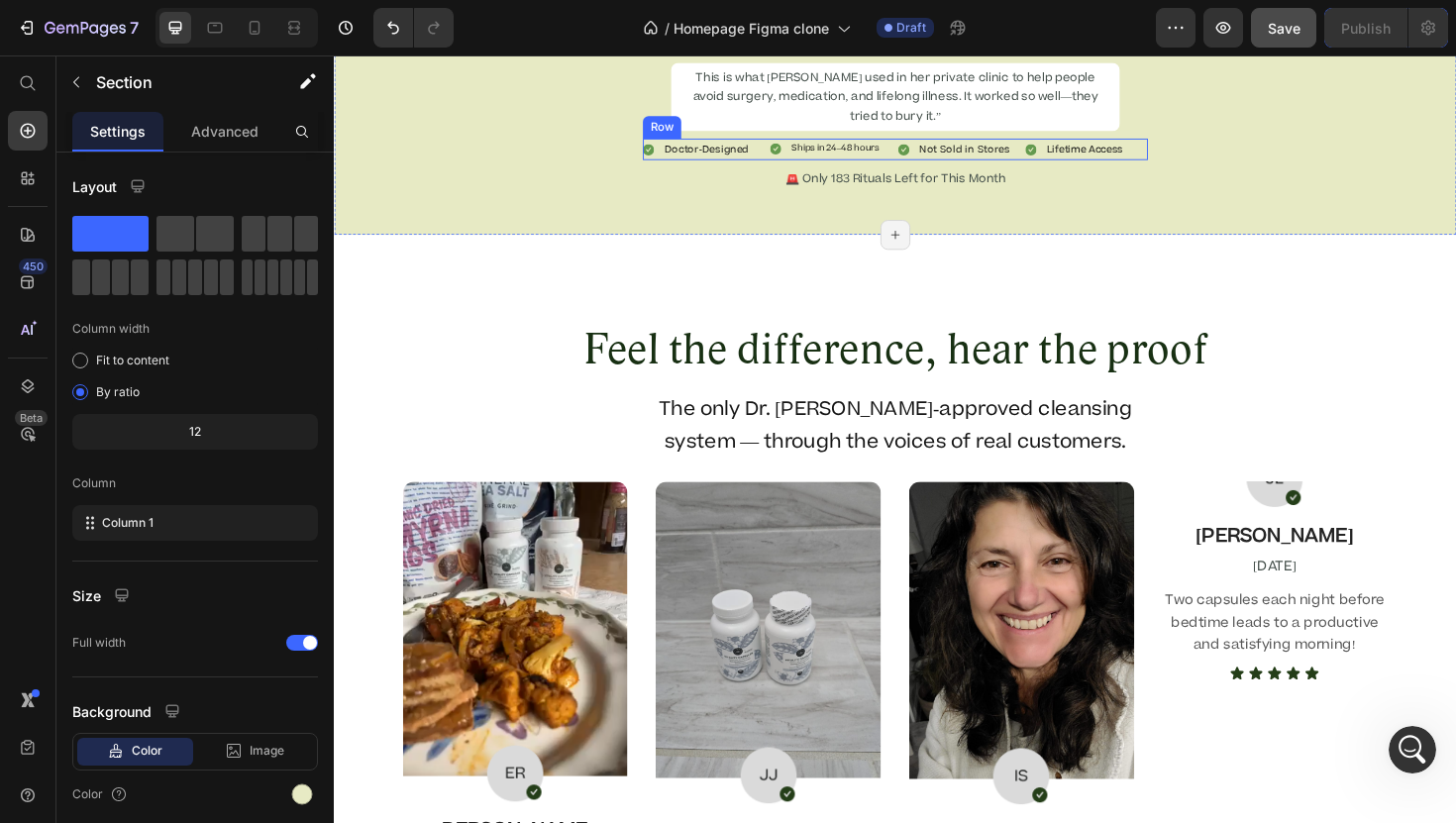 click on "Doctor-Designed Item List
Ships in 24–48 hours Item List
Not Sold in Stores  Item List
Lifetime Access Item List Row" at bounding box center [928, 154] 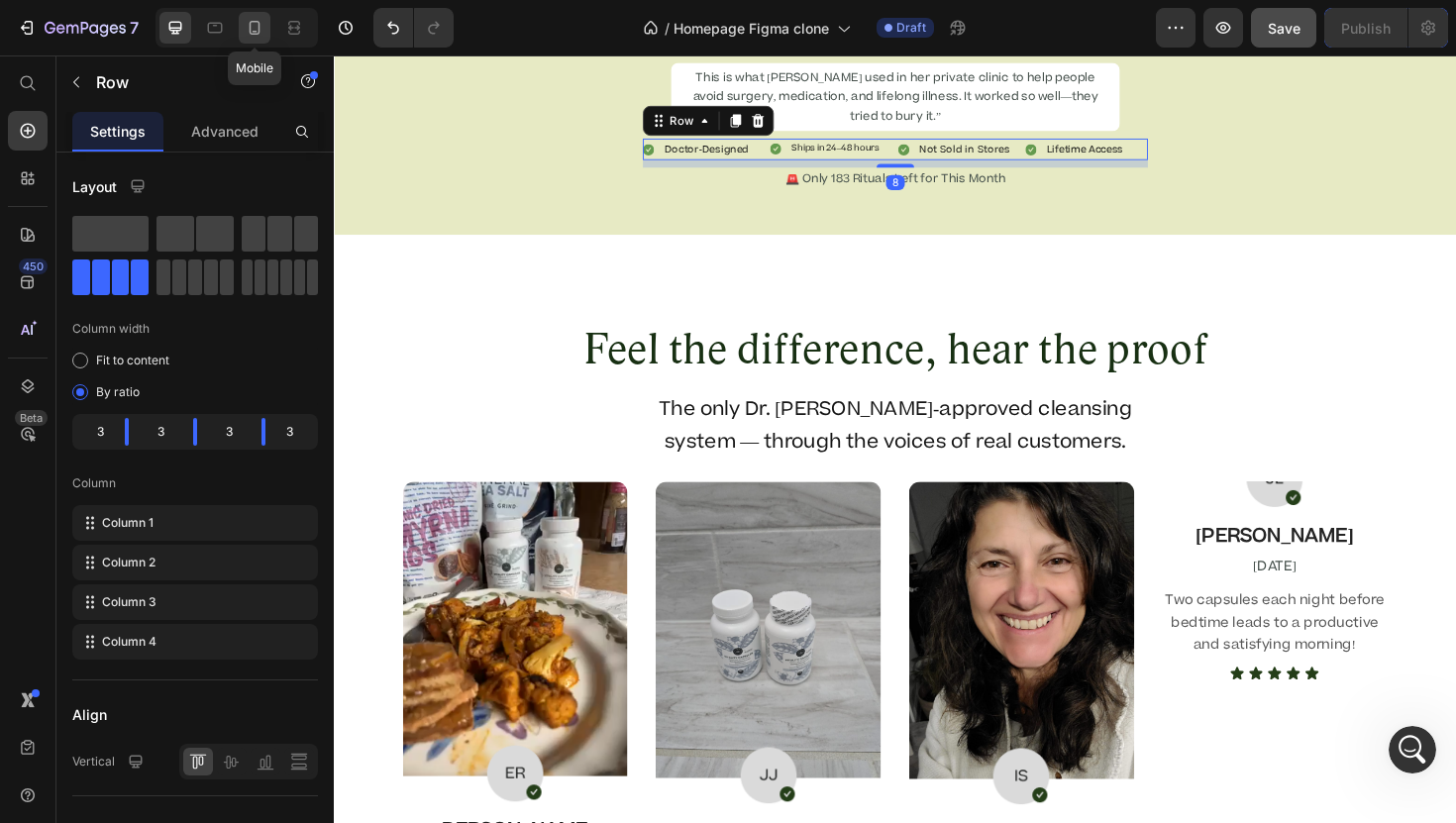 click 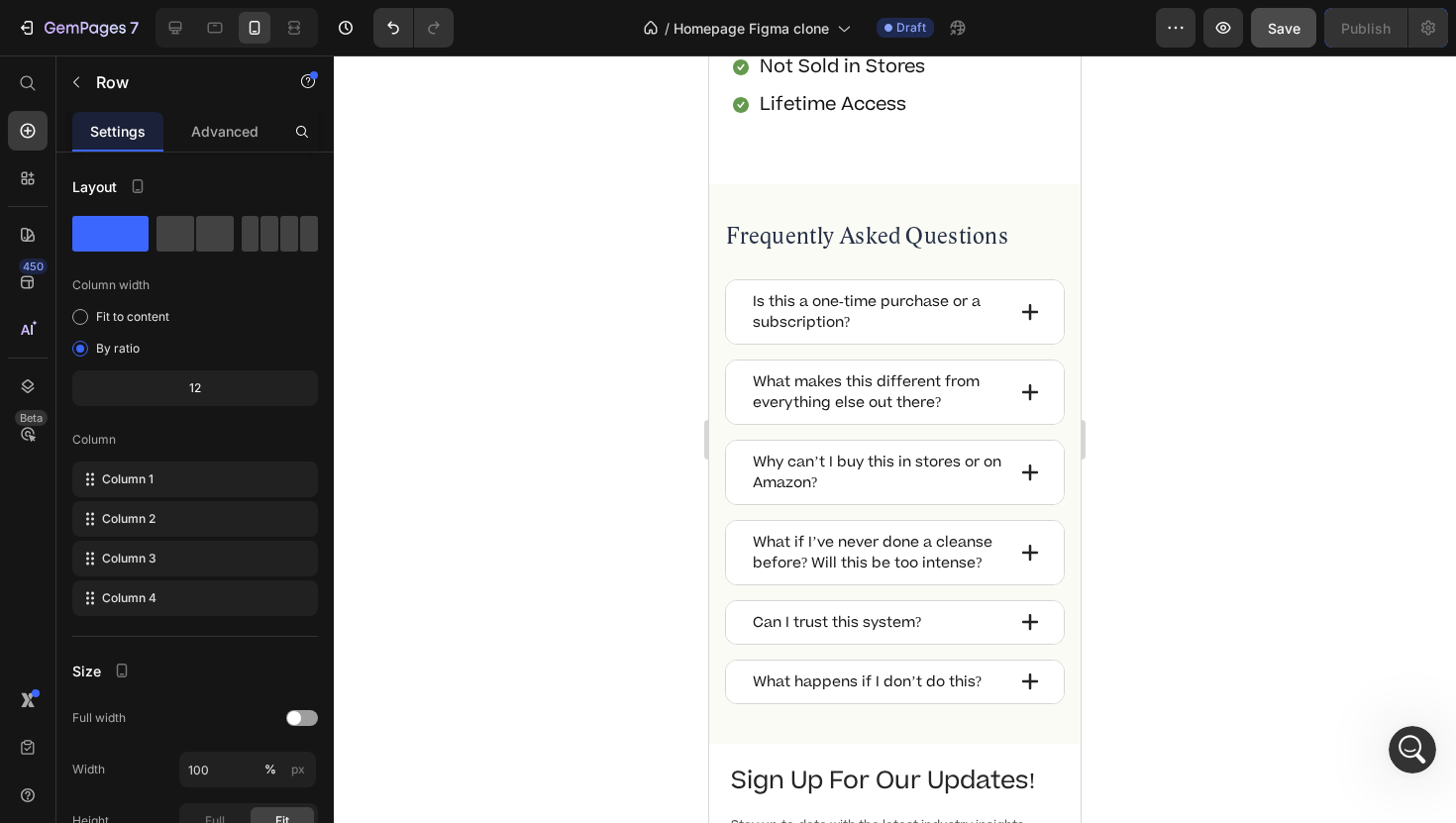 scroll, scrollTop: 14909, scrollLeft: 0, axis: vertical 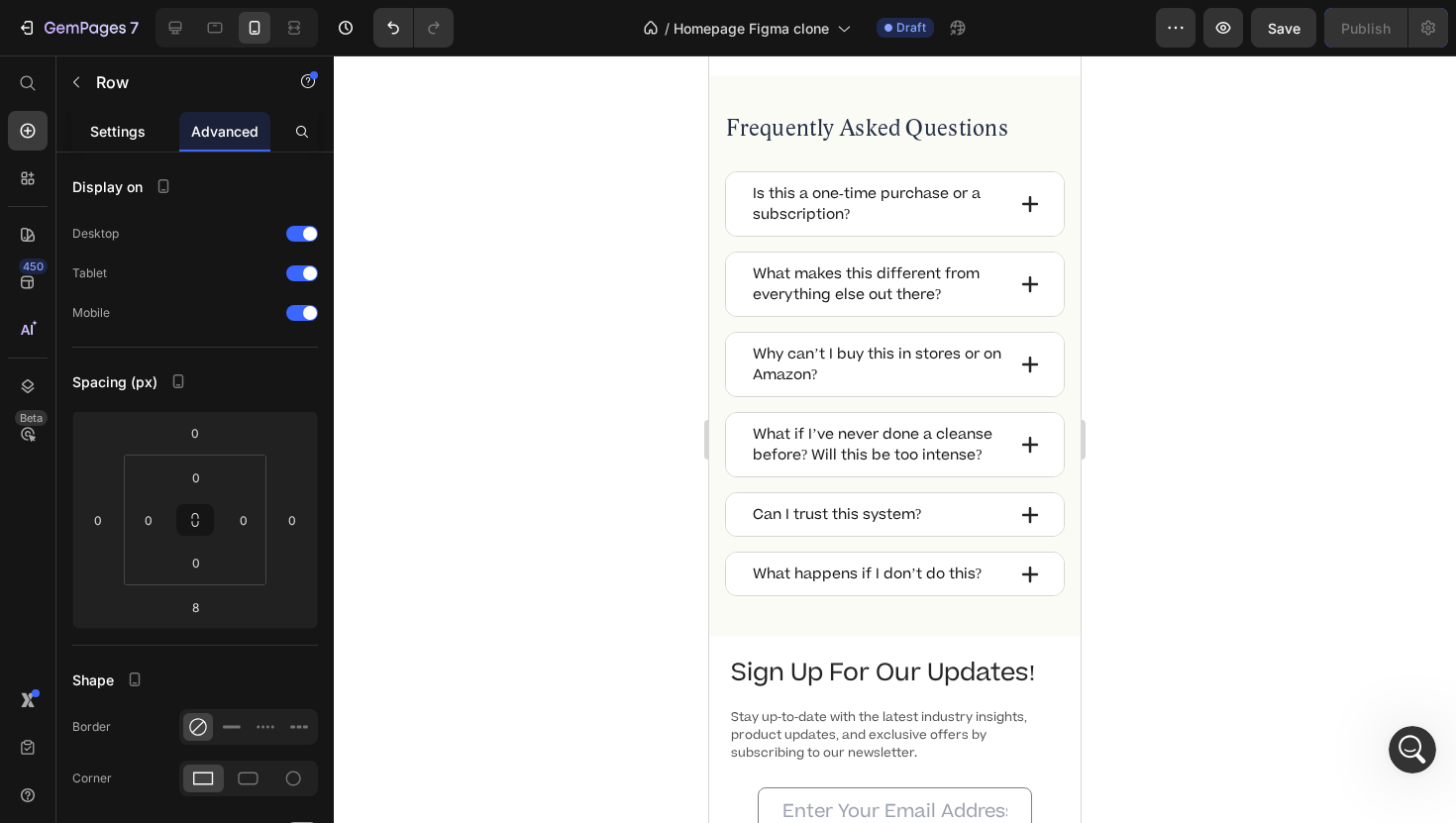click on "Settings" at bounding box center [118, 131] 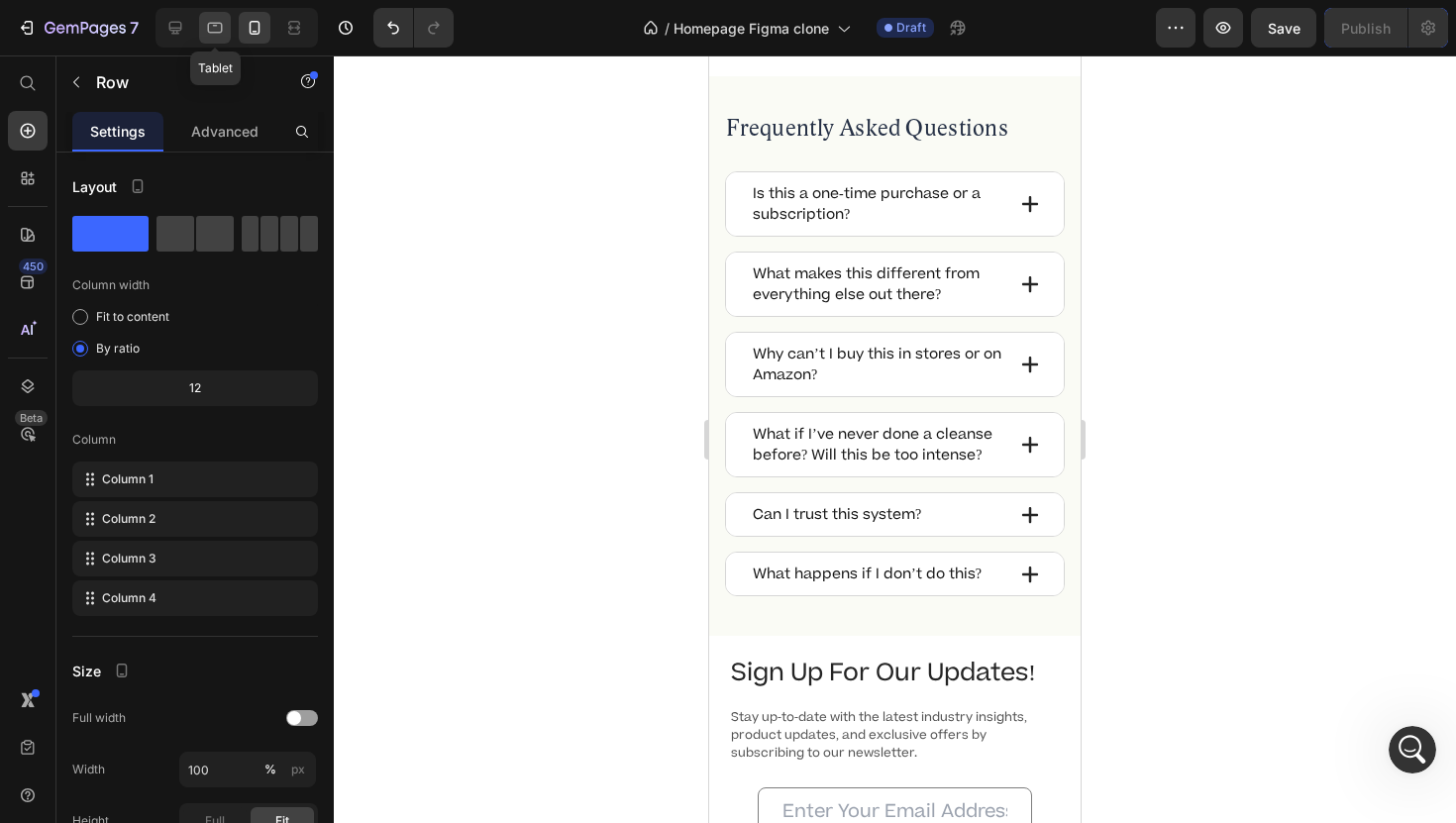 click 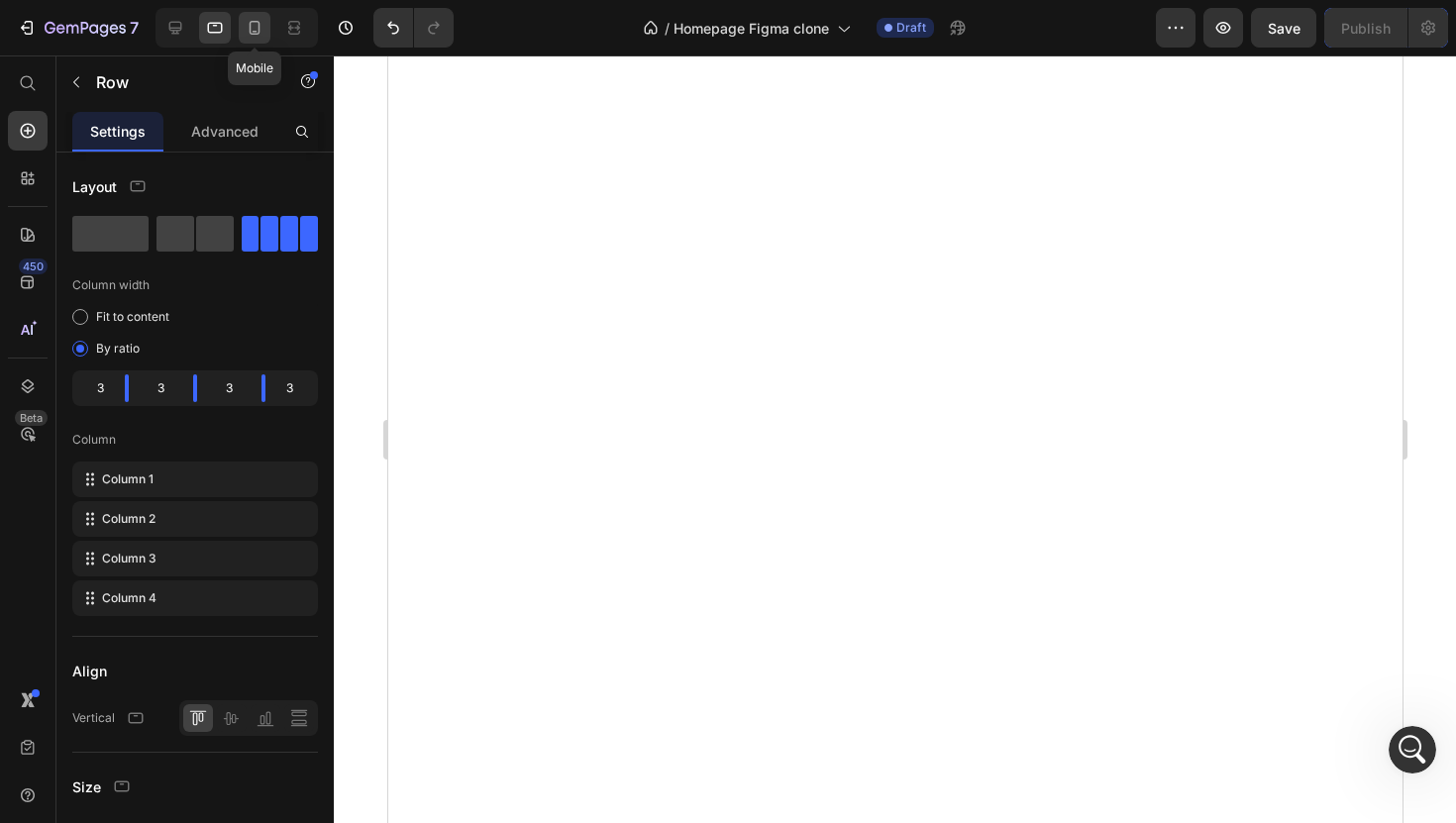 click 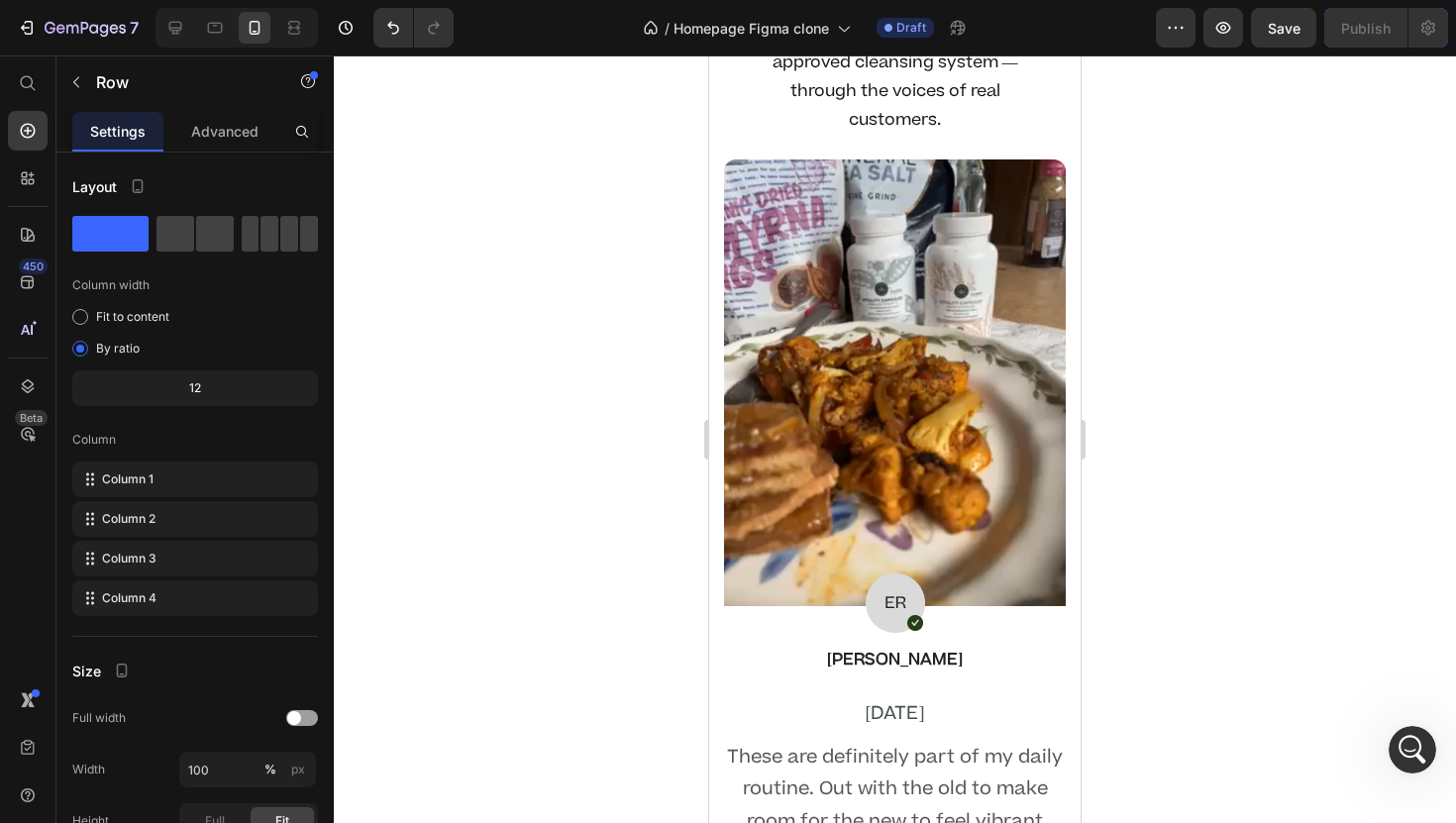 scroll, scrollTop: 13324, scrollLeft: 0, axis: vertical 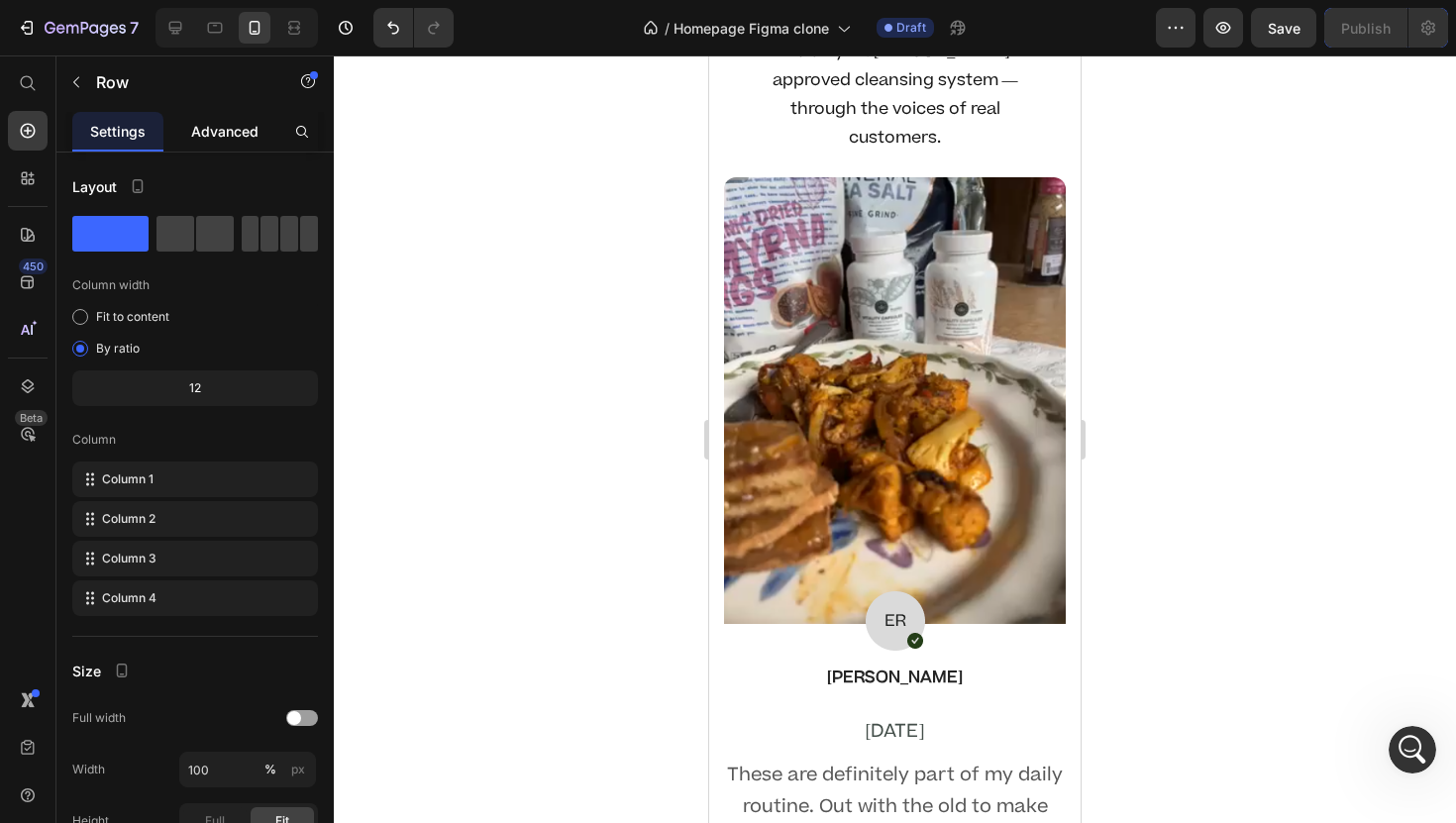 click on "Advanced" 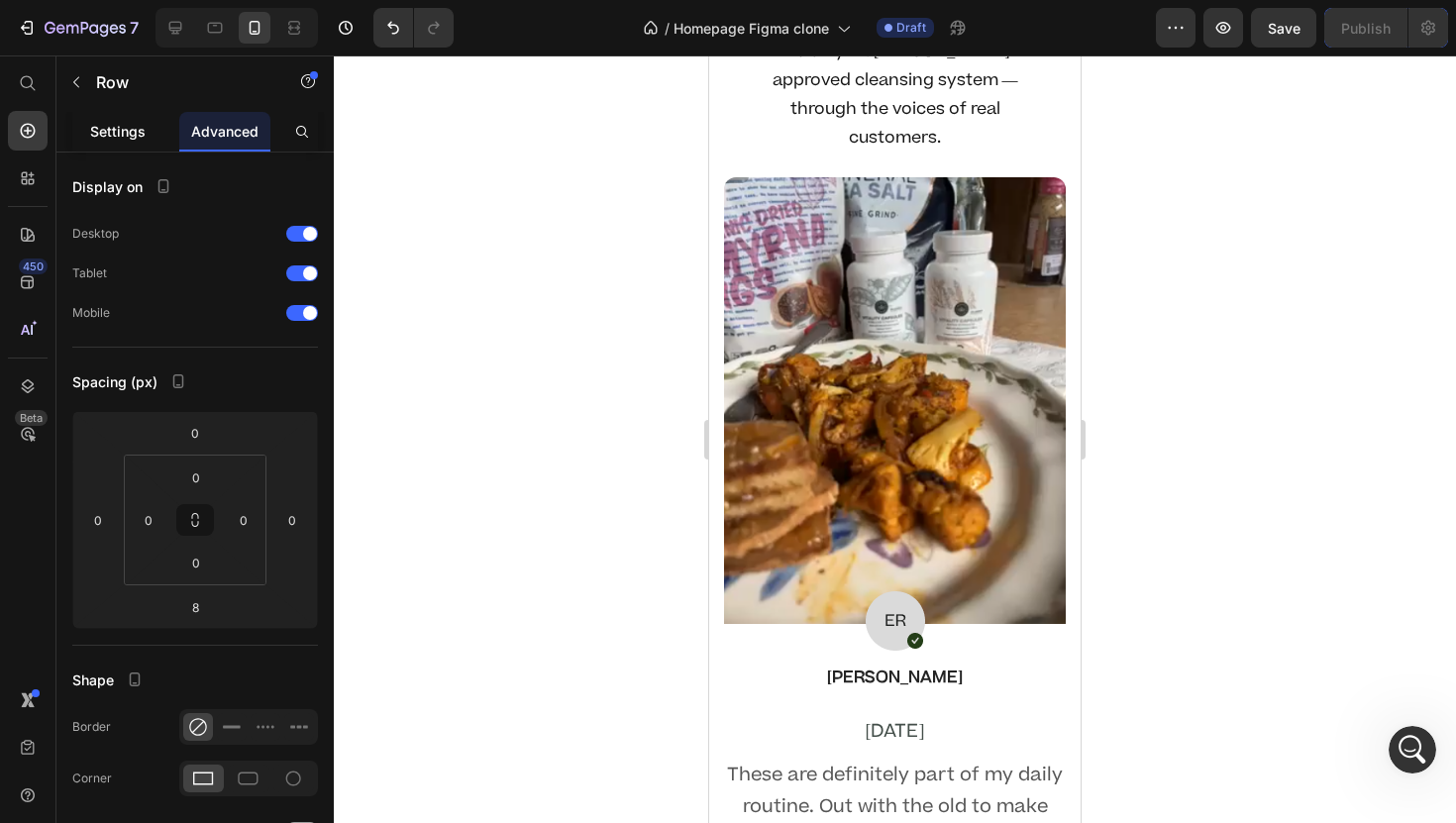 click on "Settings" at bounding box center (118, 131) 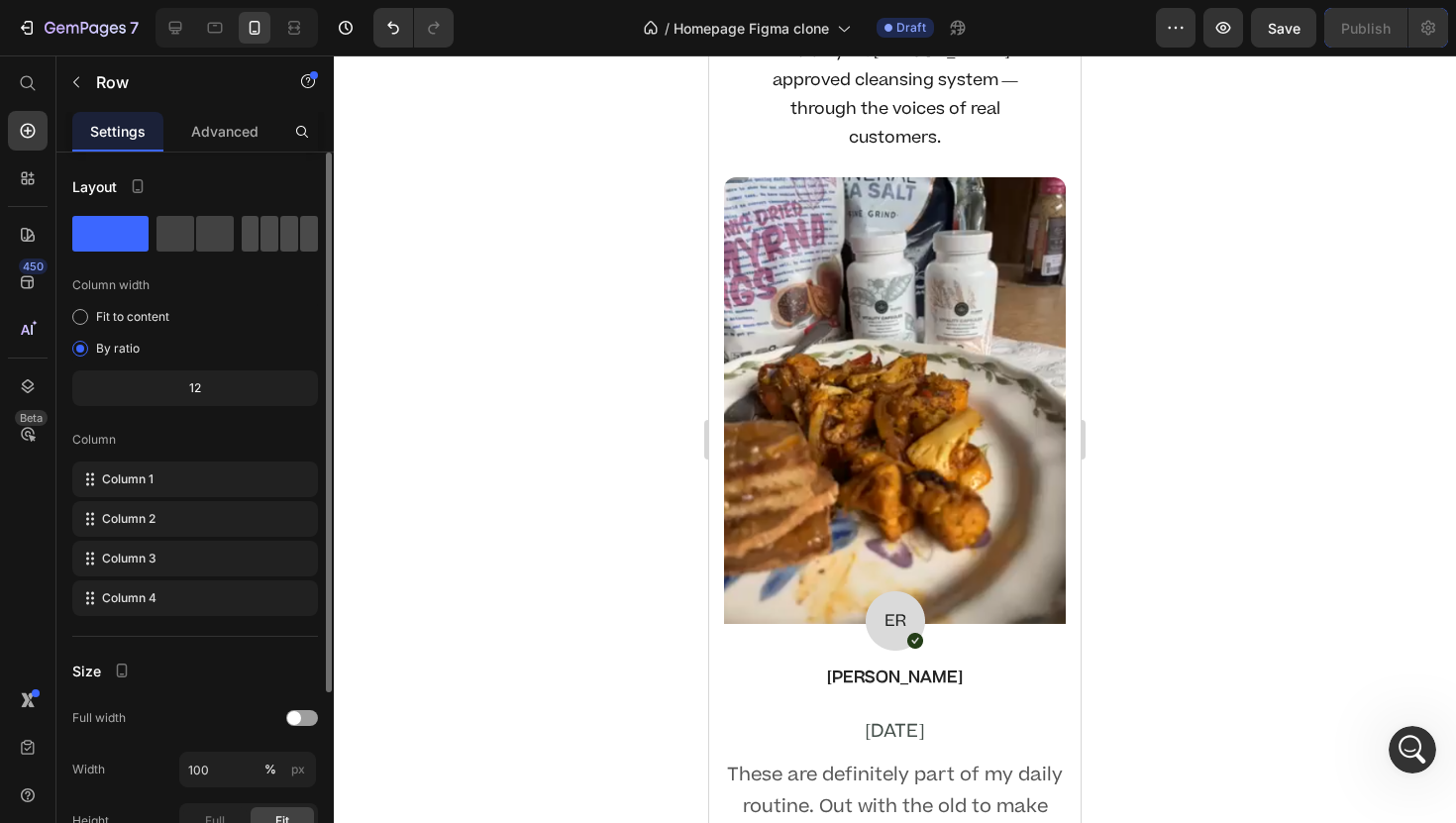 click 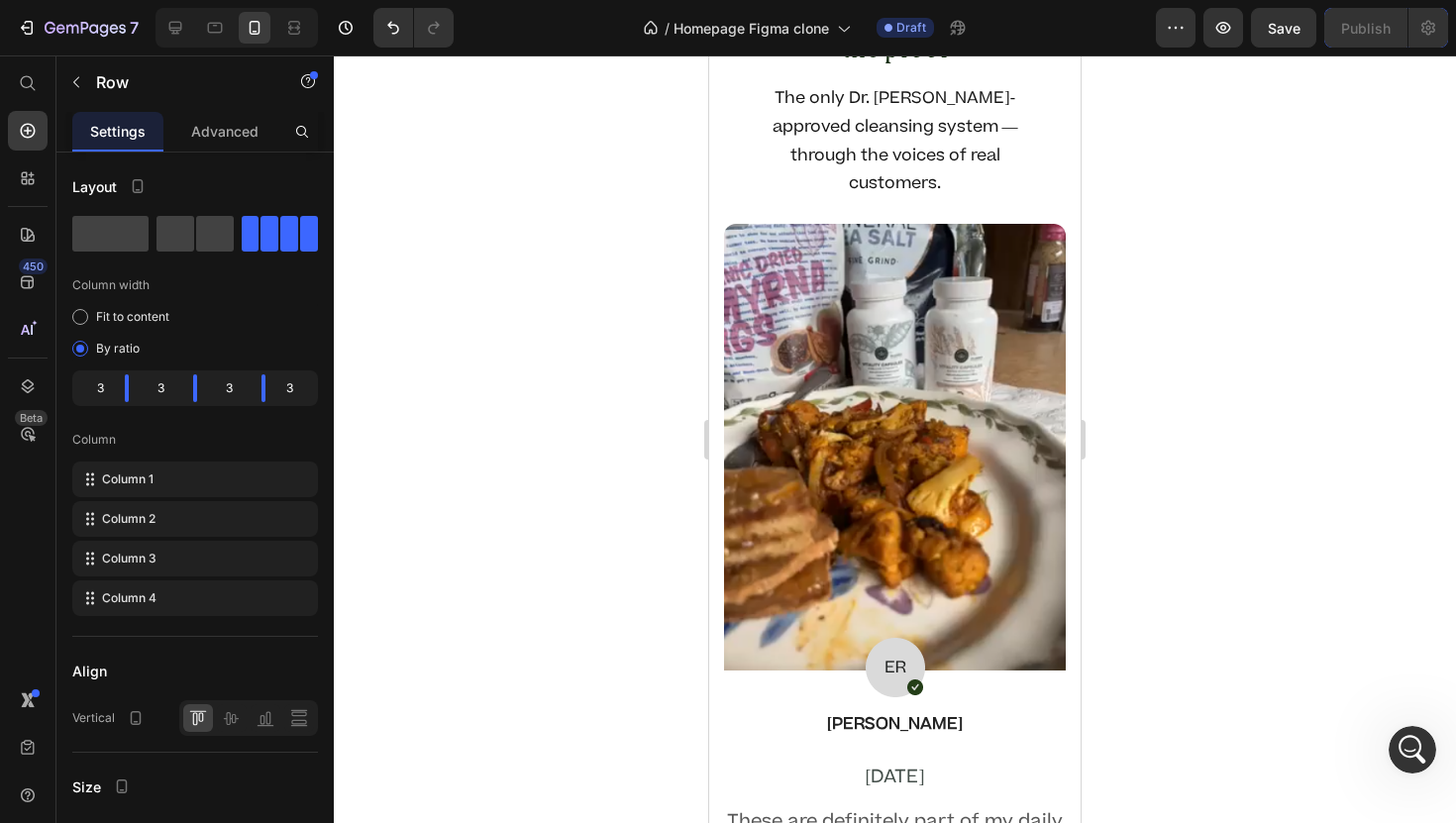 click on "Doctor-Designed Item List" at bounding box center [772, -327] 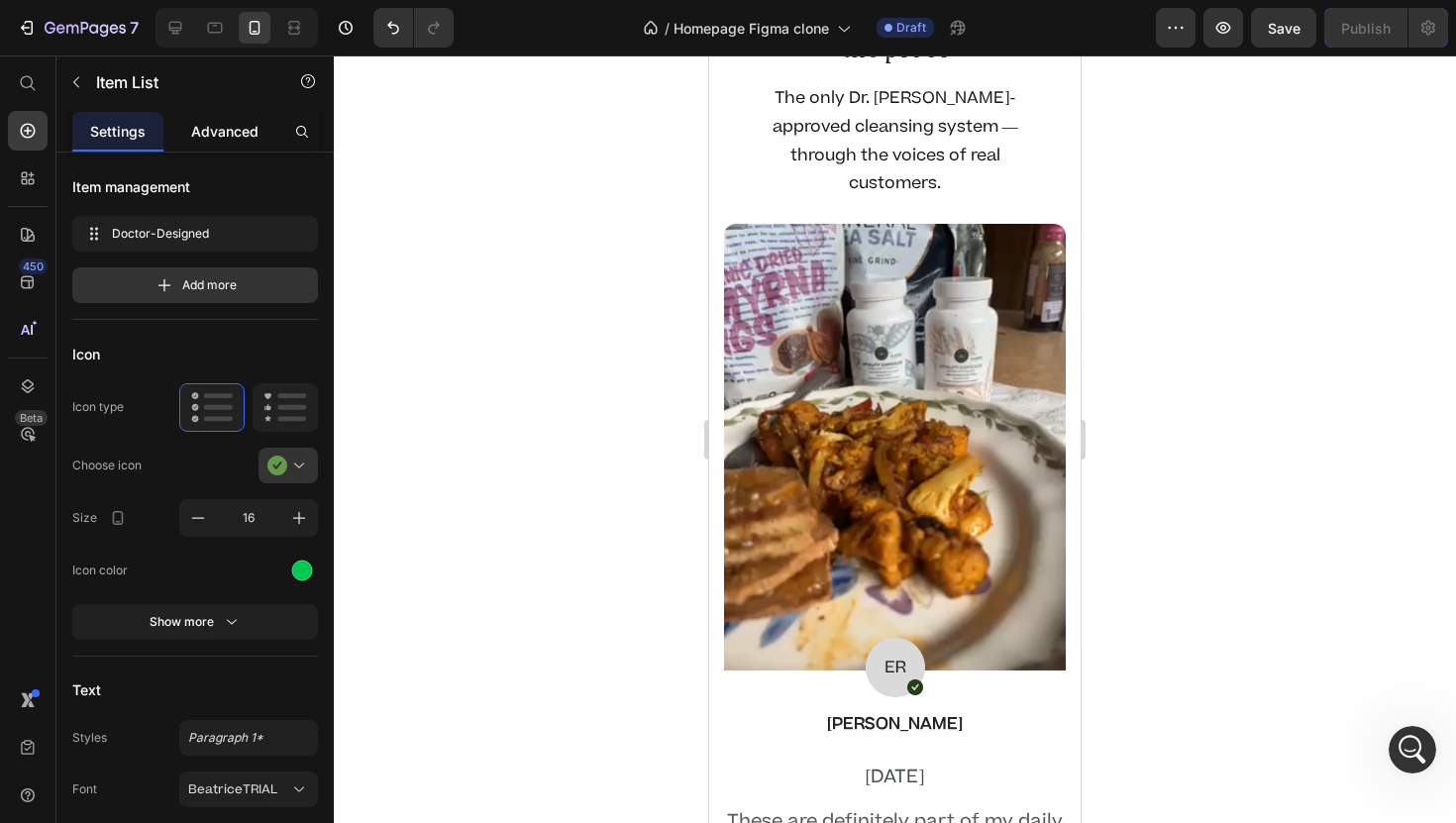 click on "Advanced" at bounding box center (225, 131) 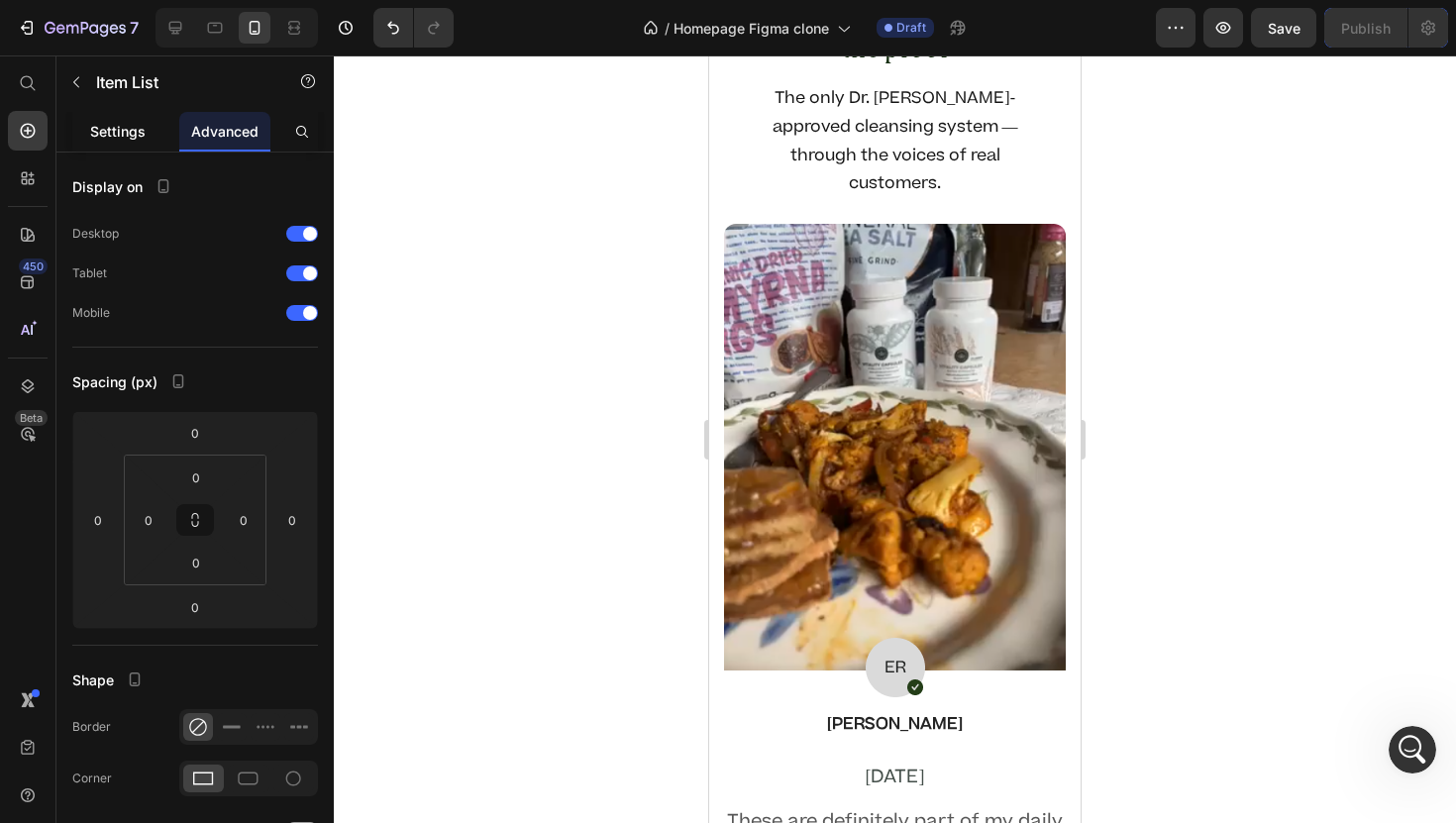 click on "Settings" at bounding box center [118, 131] 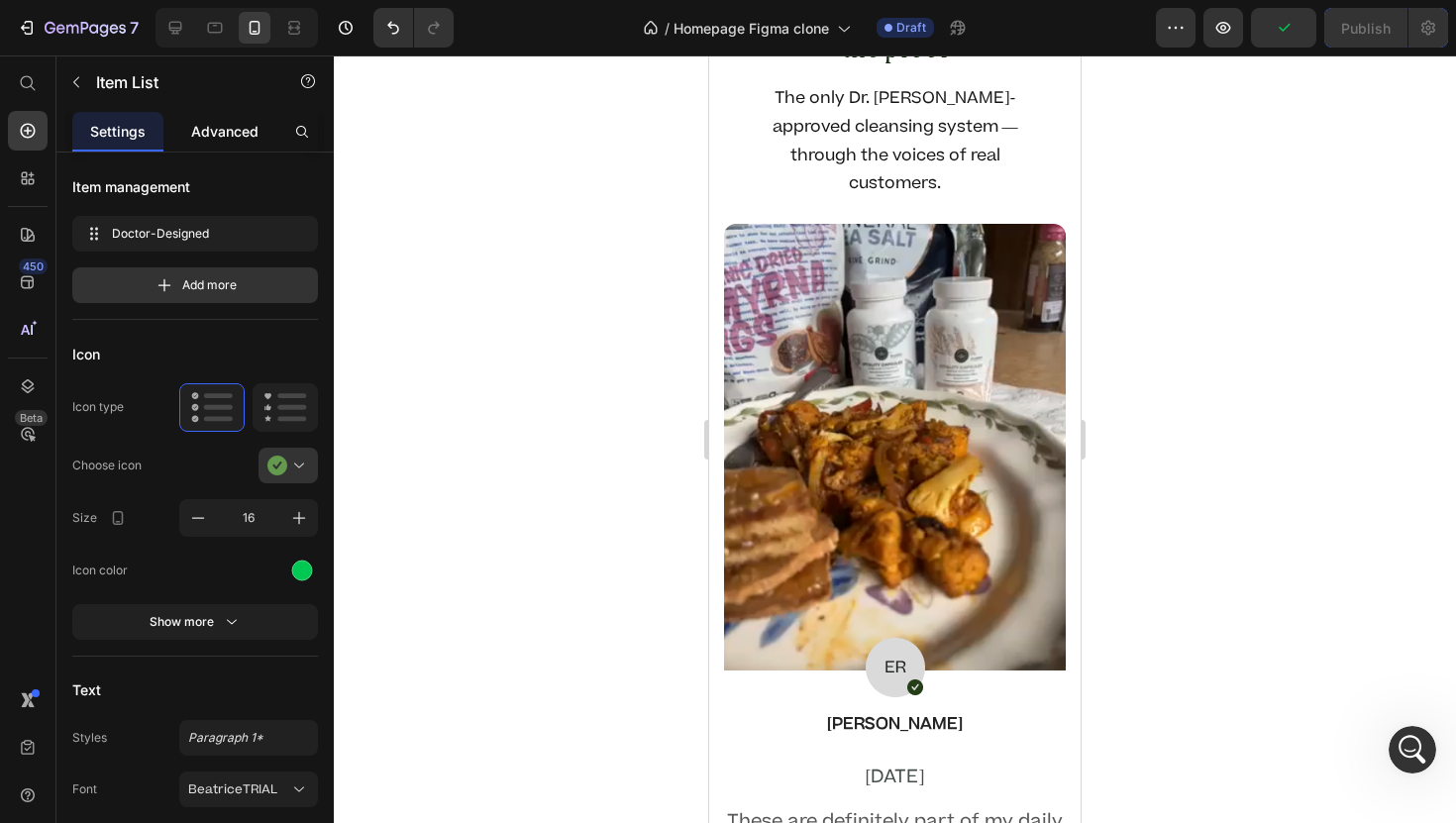 click on "Advanced" 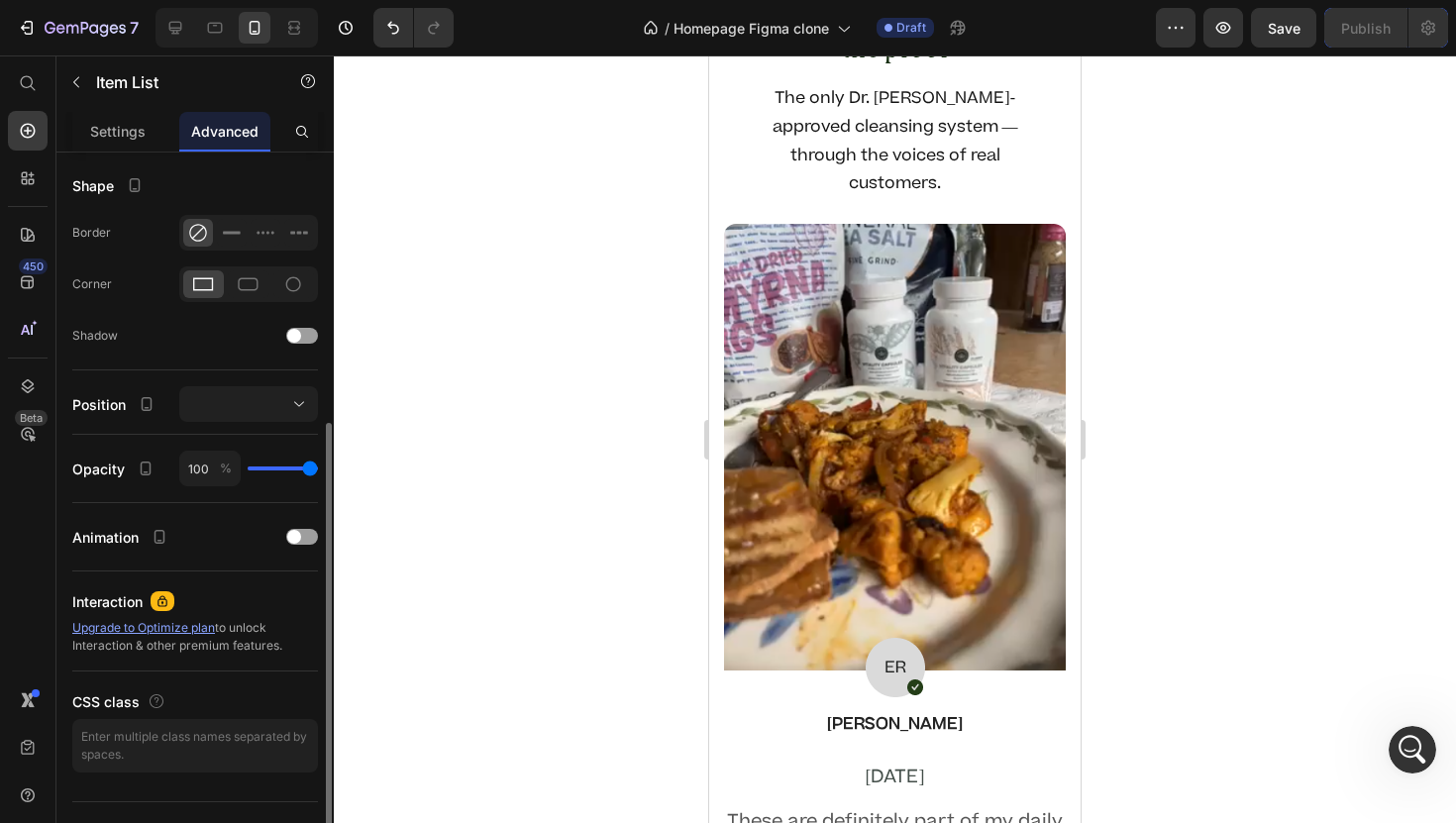 scroll, scrollTop: 495, scrollLeft: 0, axis: vertical 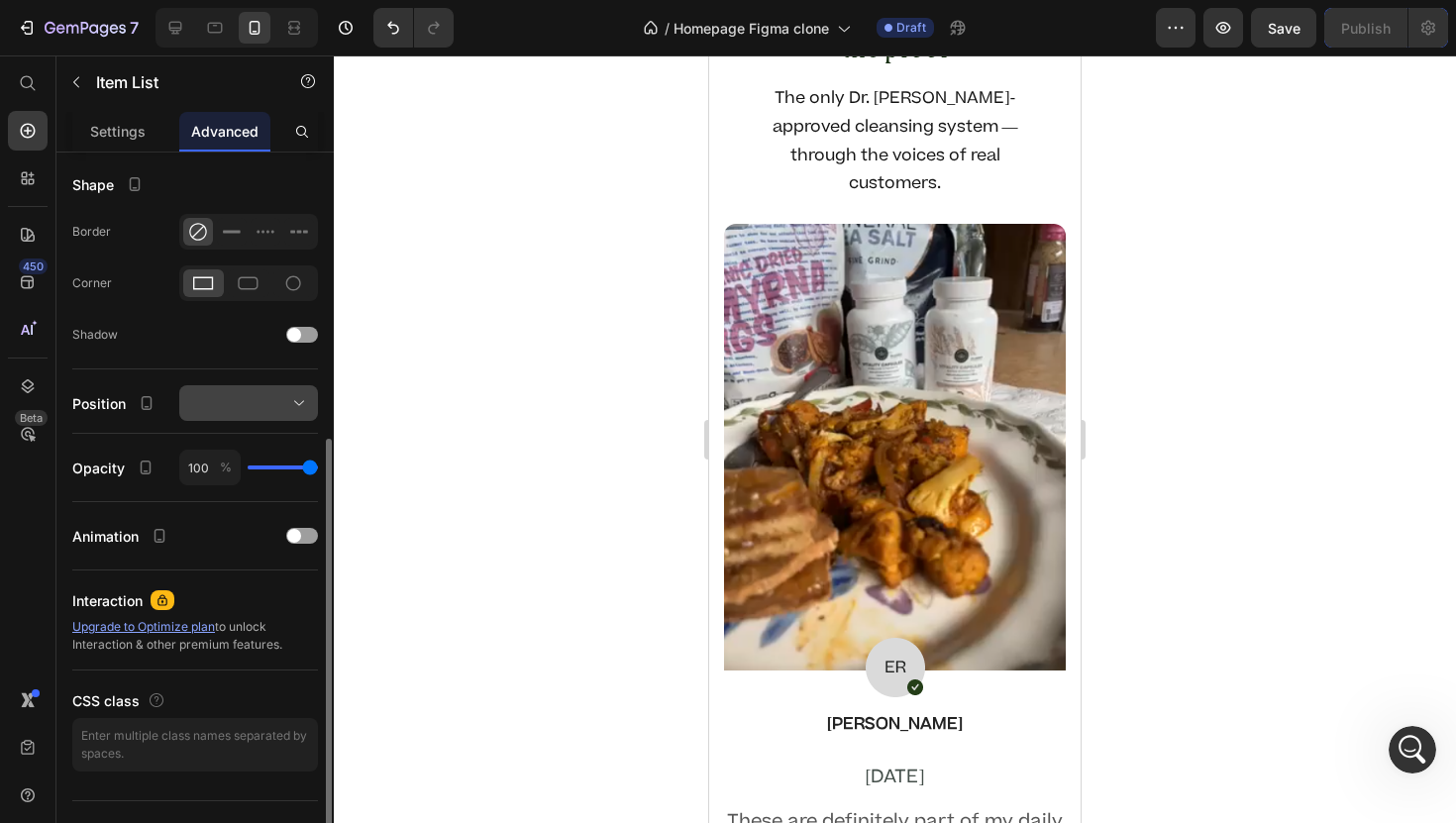 click at bounding box center [249, 403] 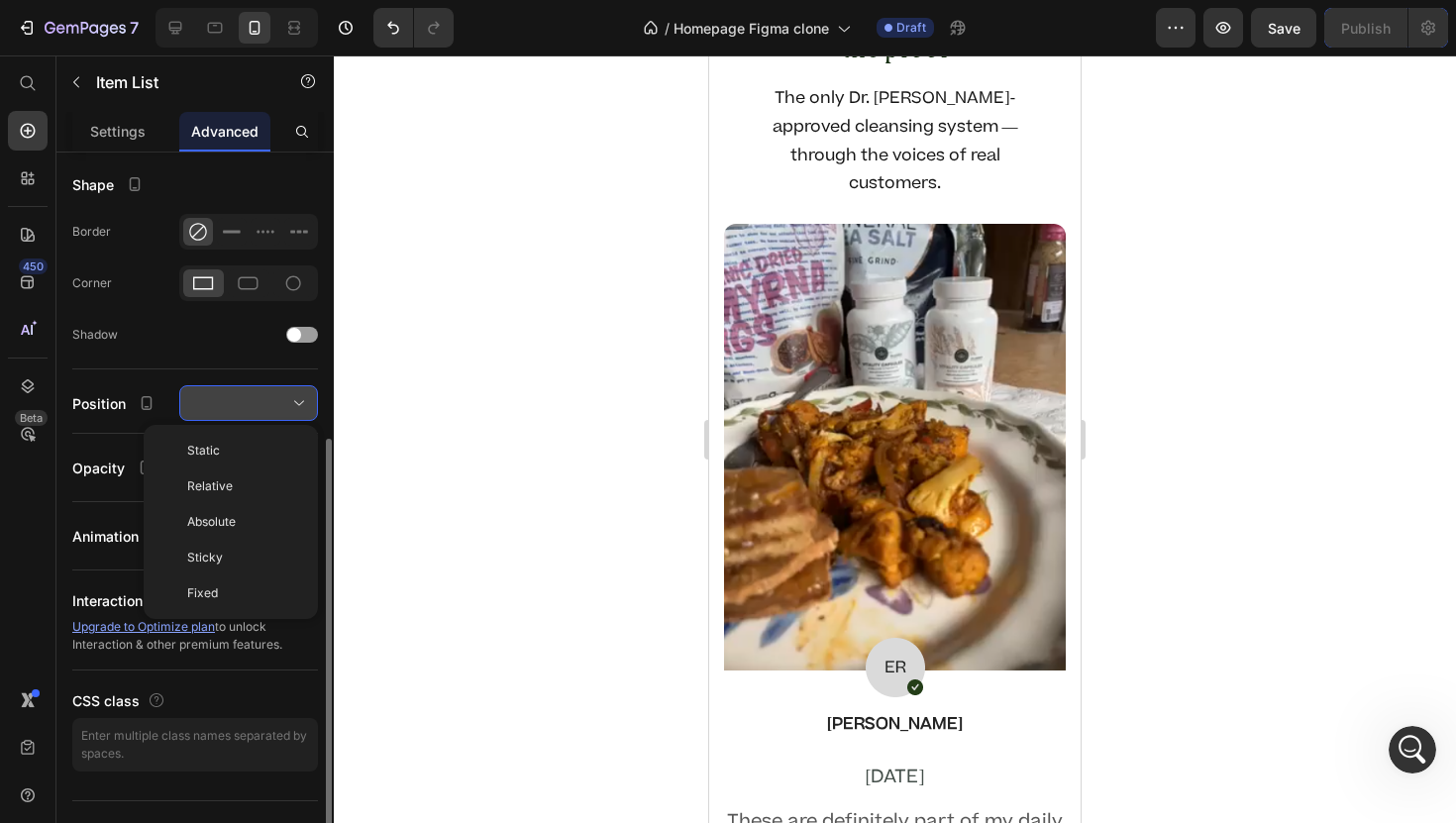 click at bounding box center (249, 403) 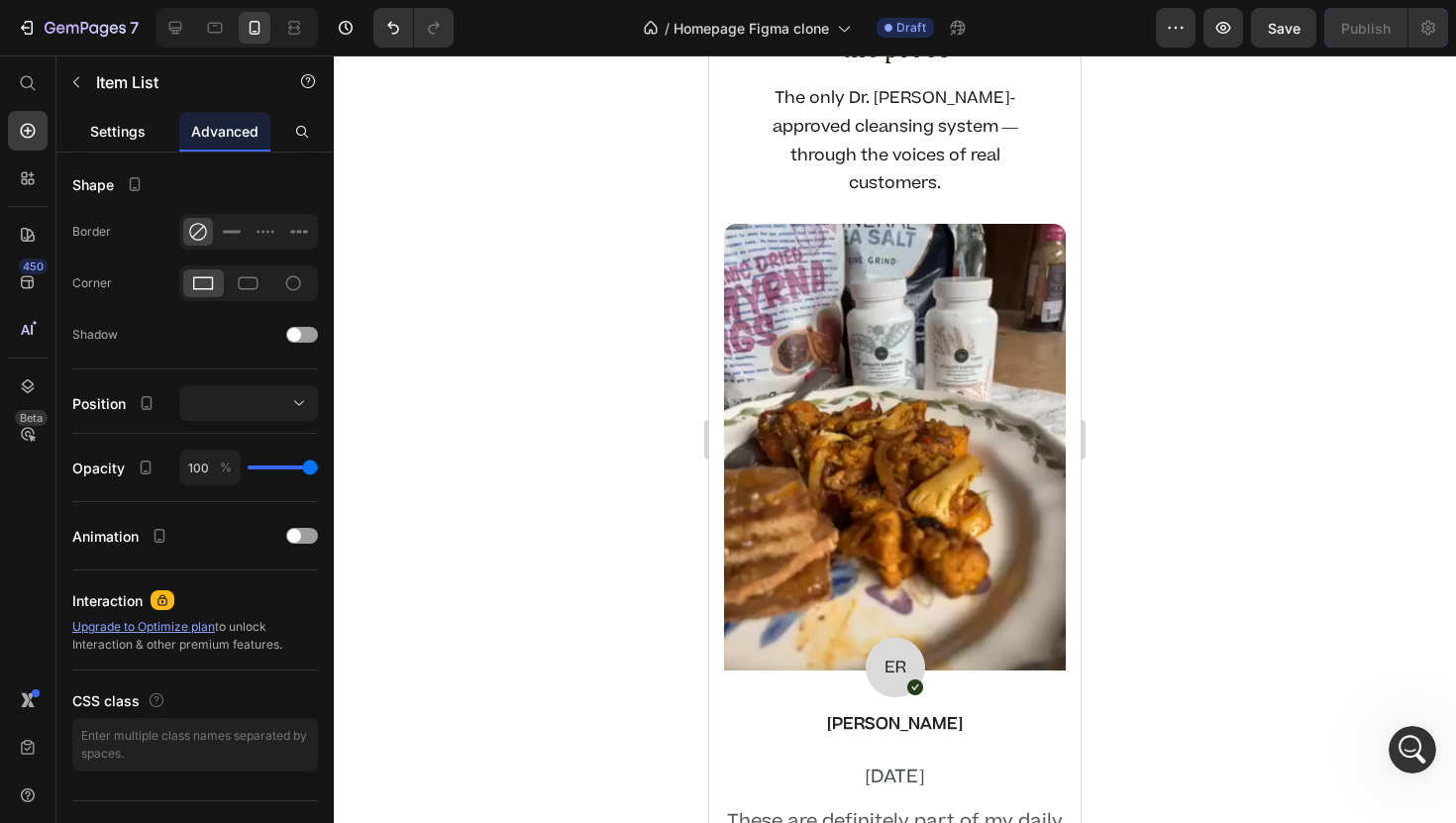 click on "Settings" at bounding box center (118, 131) 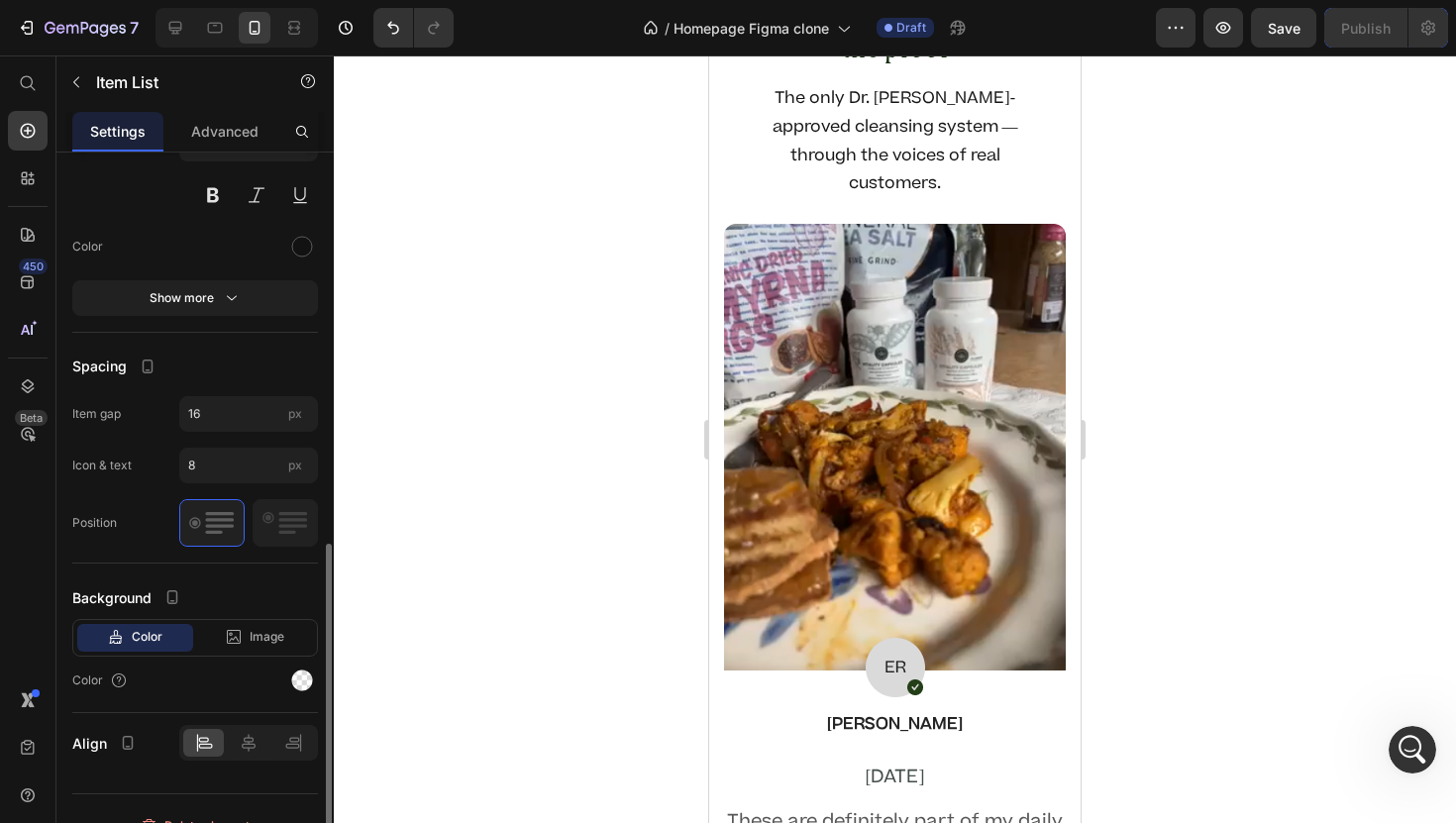 scroll, scrollTop: 727, scrollLeft: 0, axis: vertical 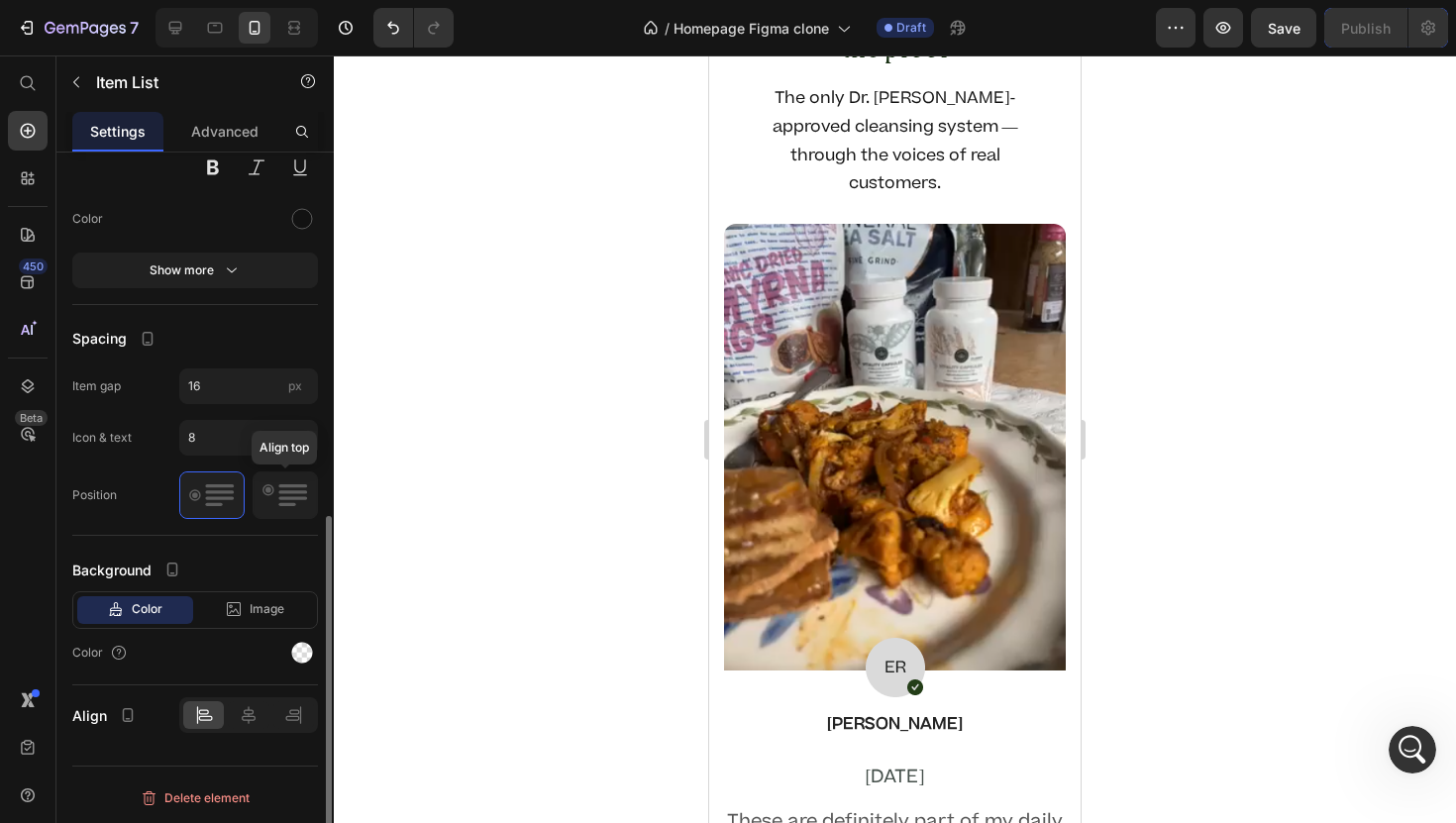 click 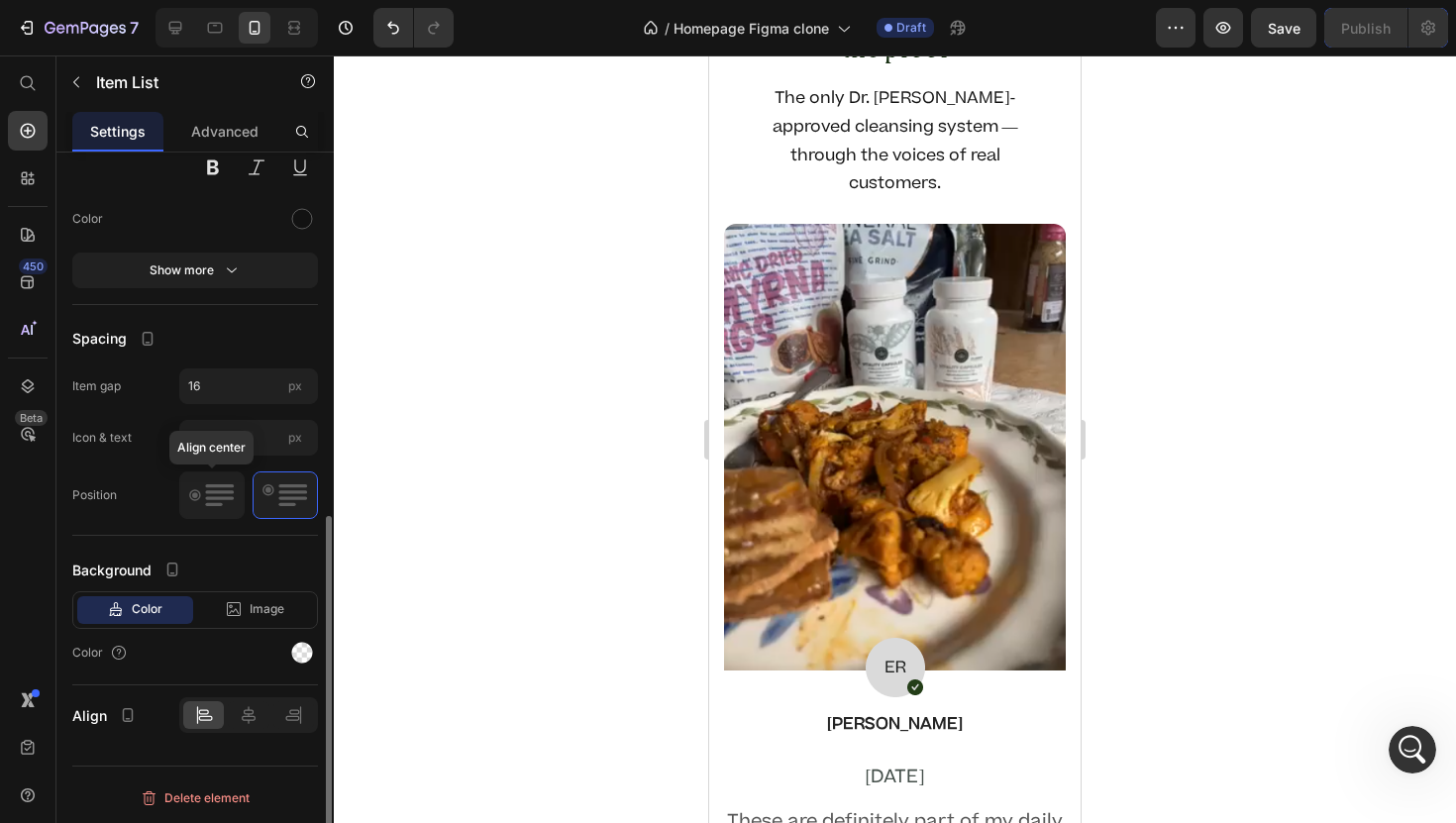 click 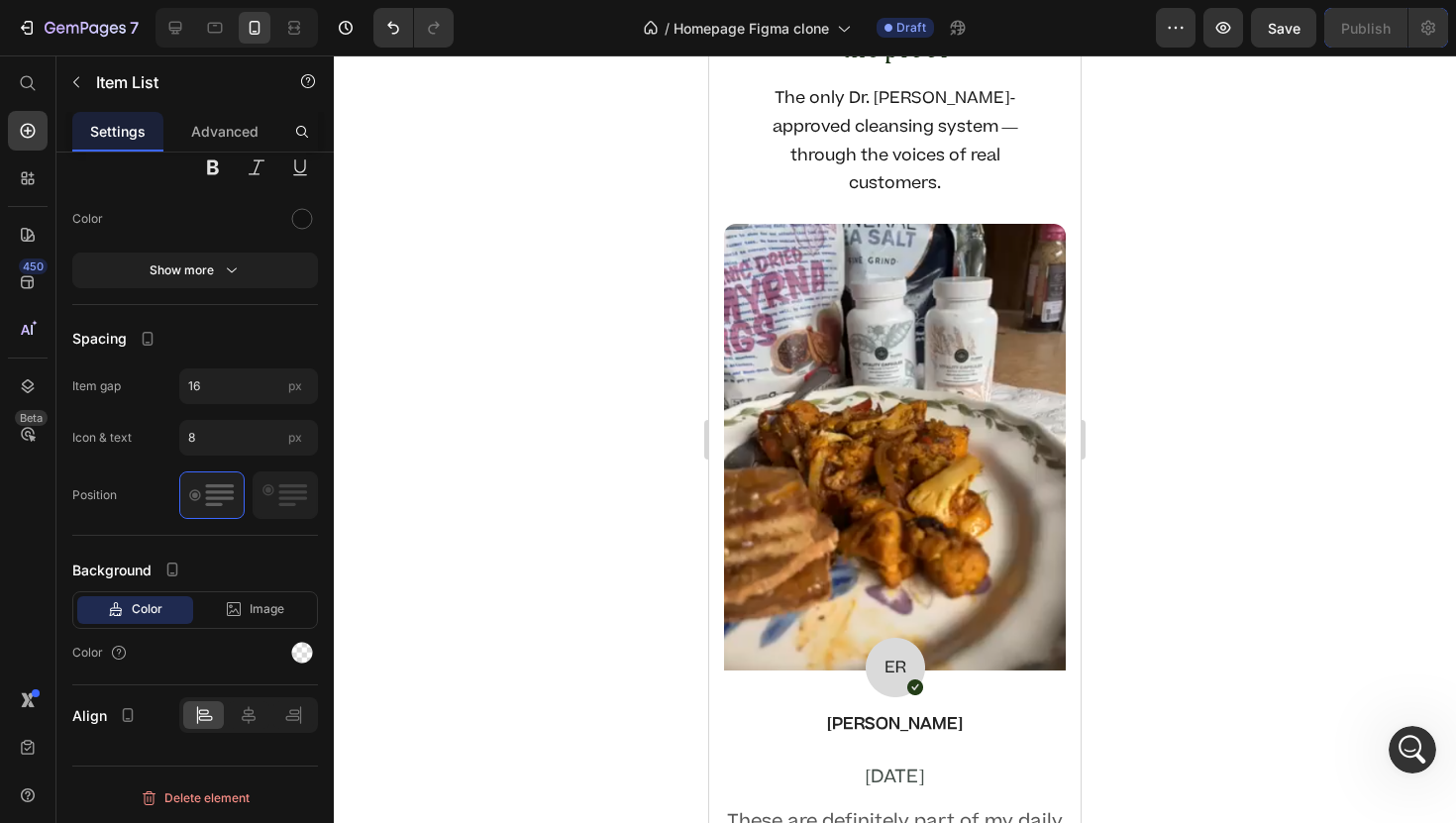 click 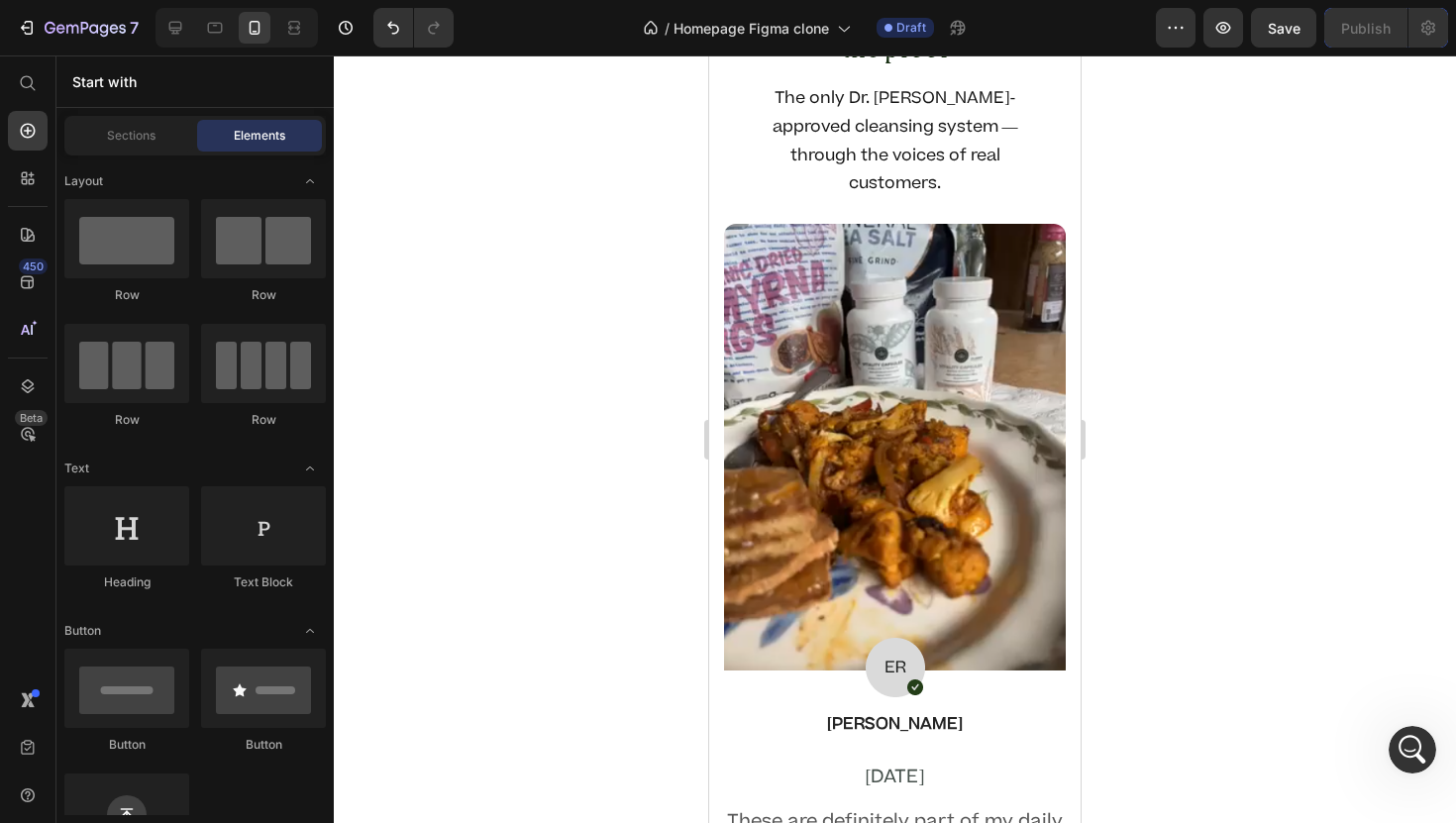 click on "Doctor-Designed" at bounding box center (783, -327) 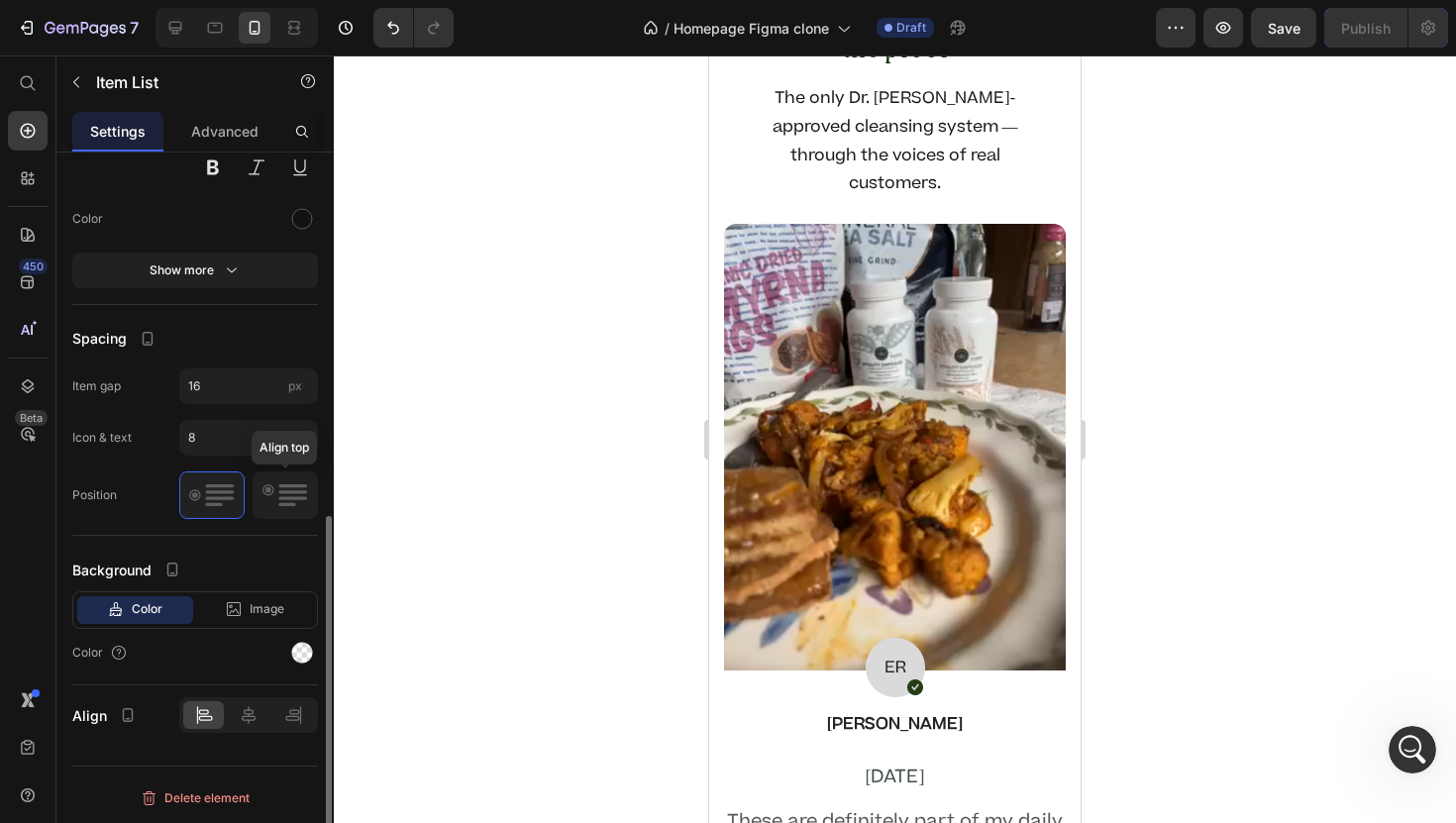 click 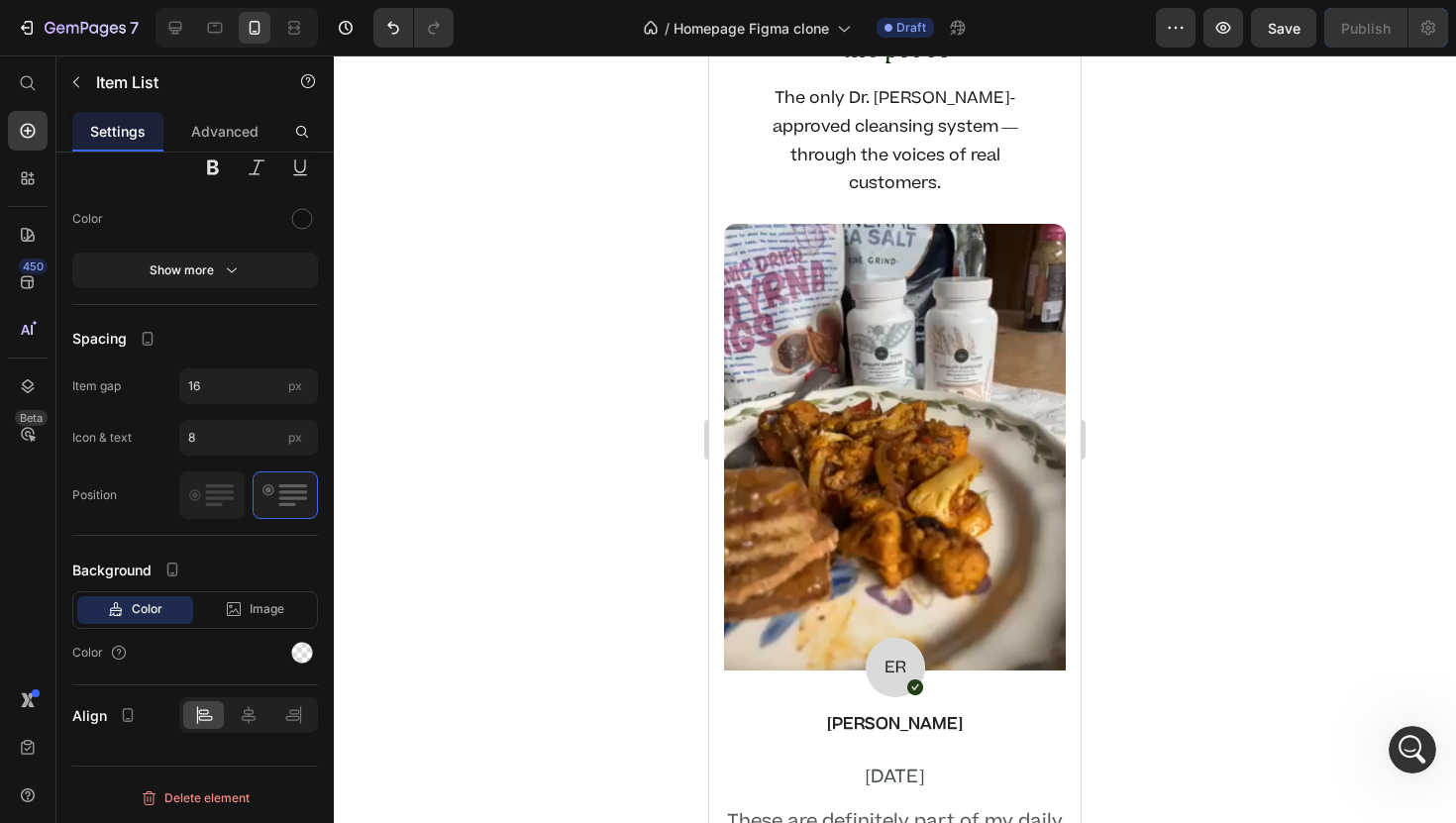 scroll, scrollTop: 13309, scrollLeft: 0, axis: vertical 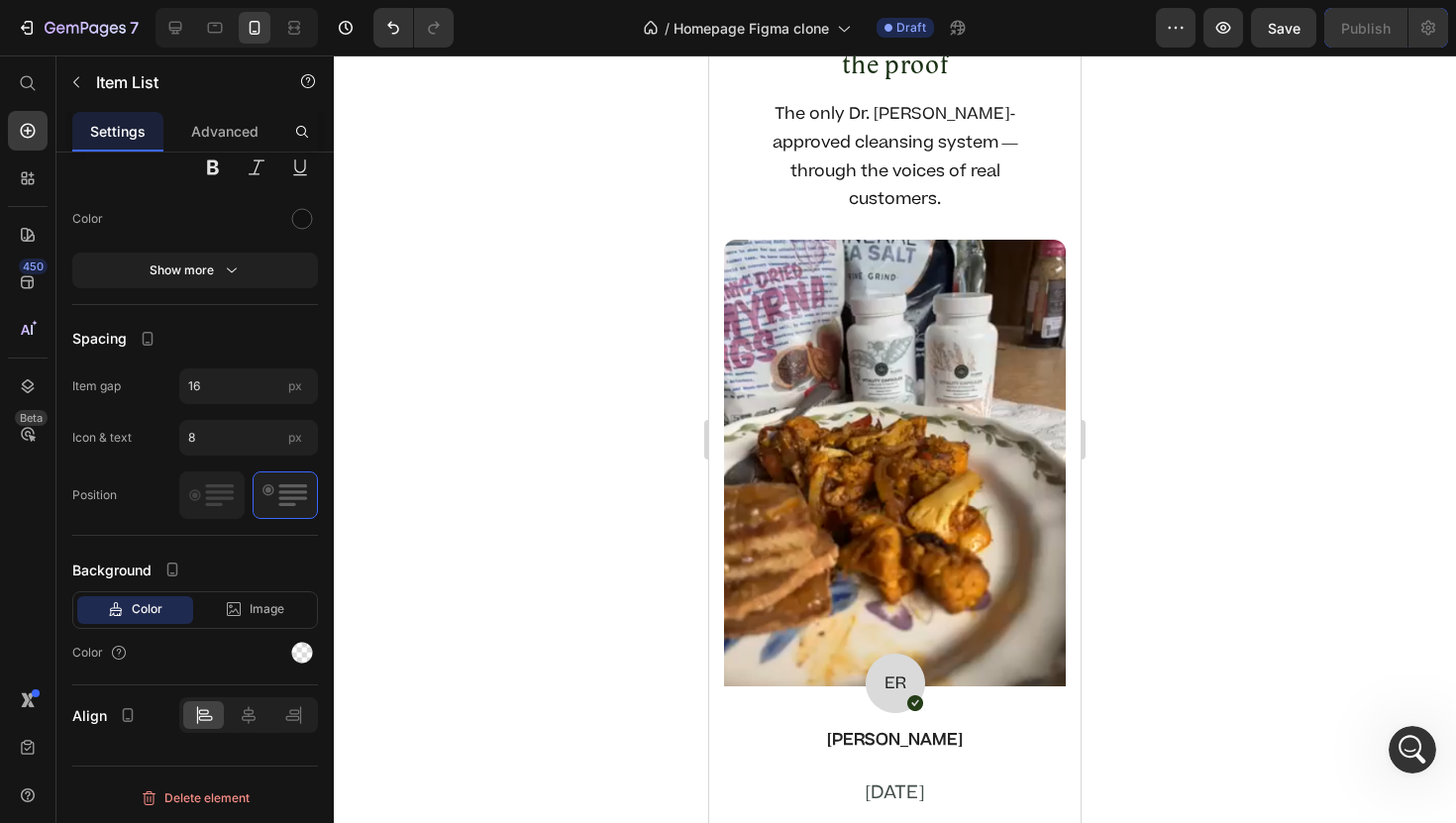 click on "Ships in 24–48 hours" at bounding box center (866, -279) 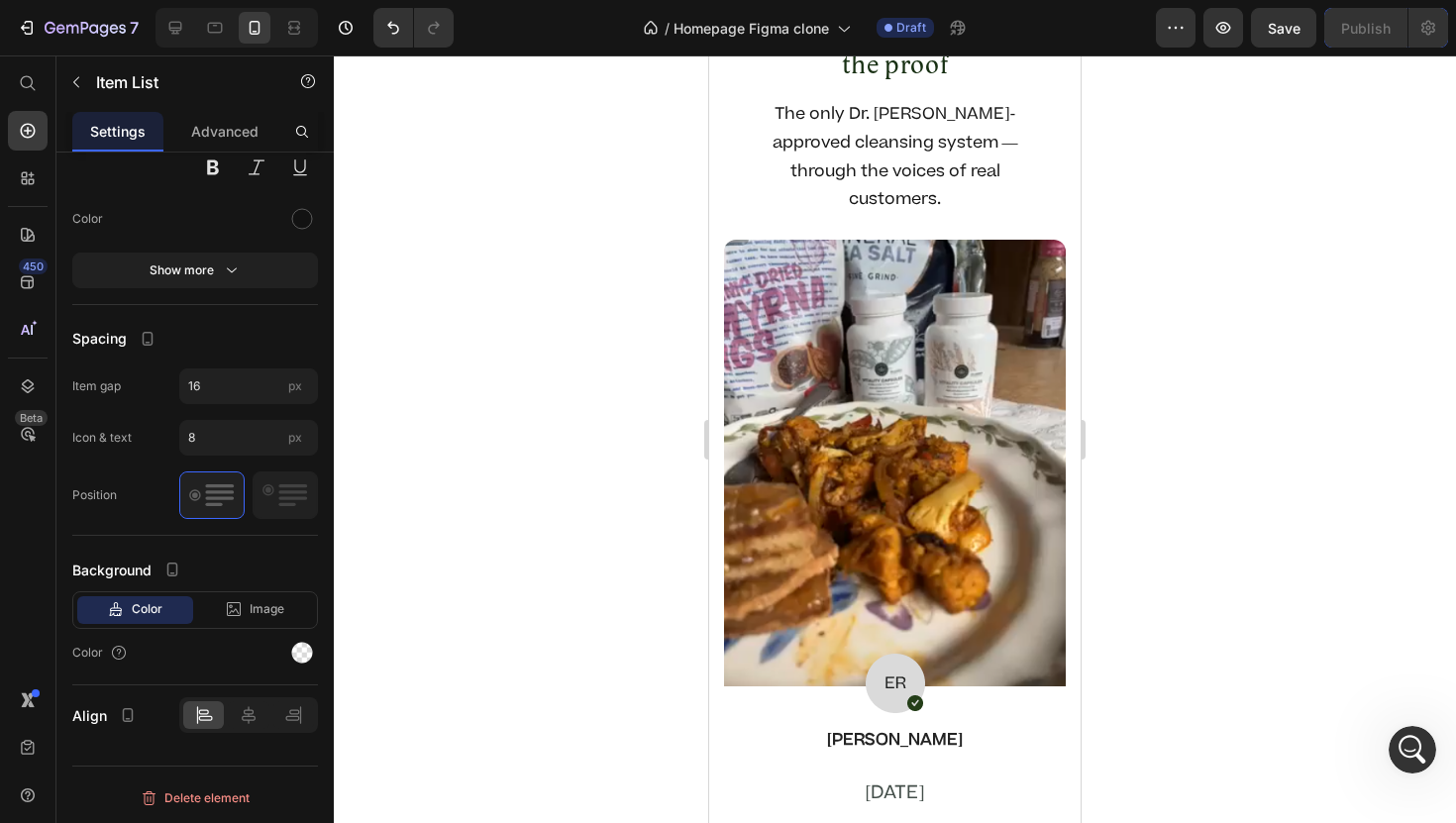 click on "Doctor-Designed" at bounding box center (783, -311) 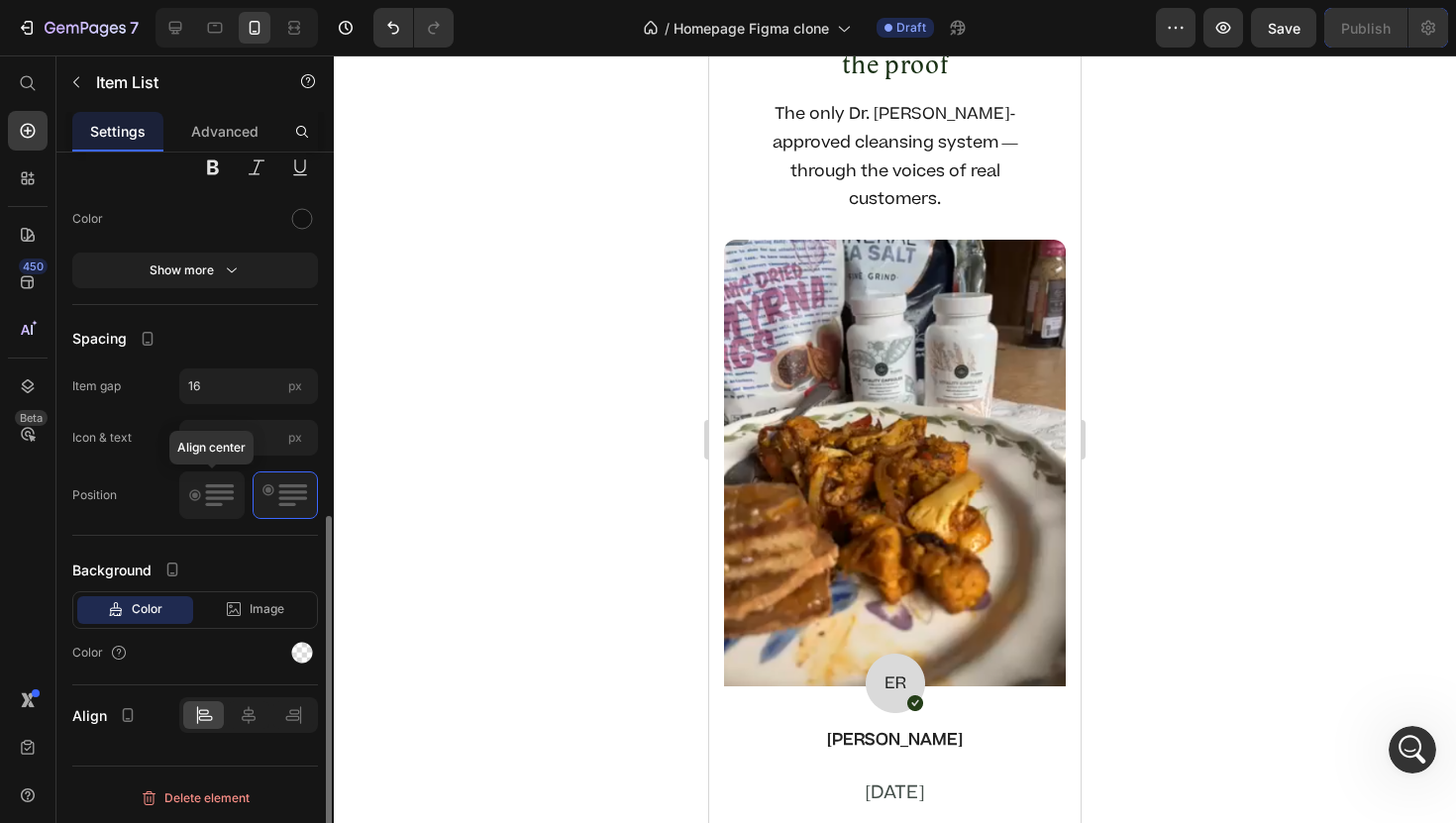 click 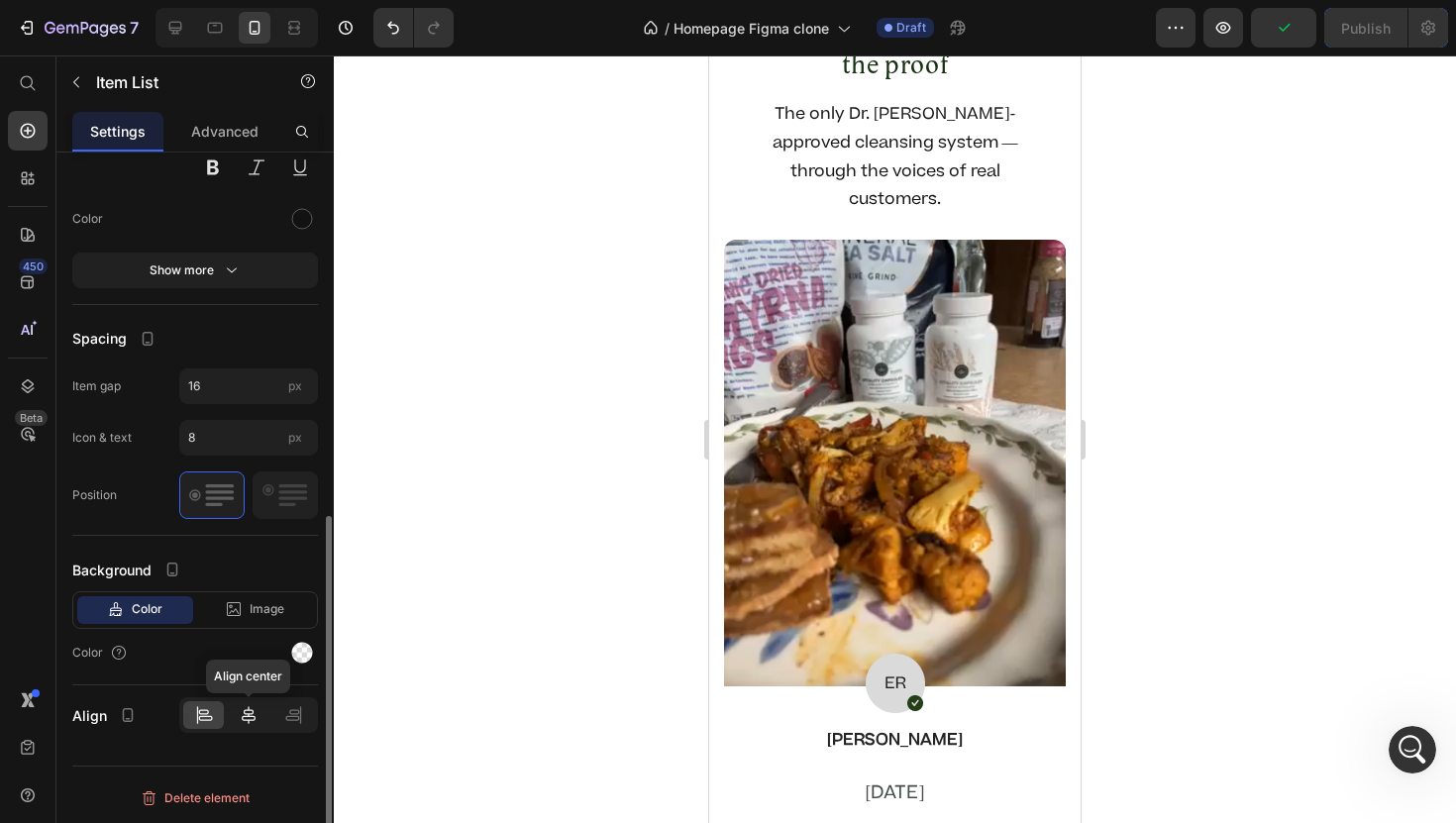 click 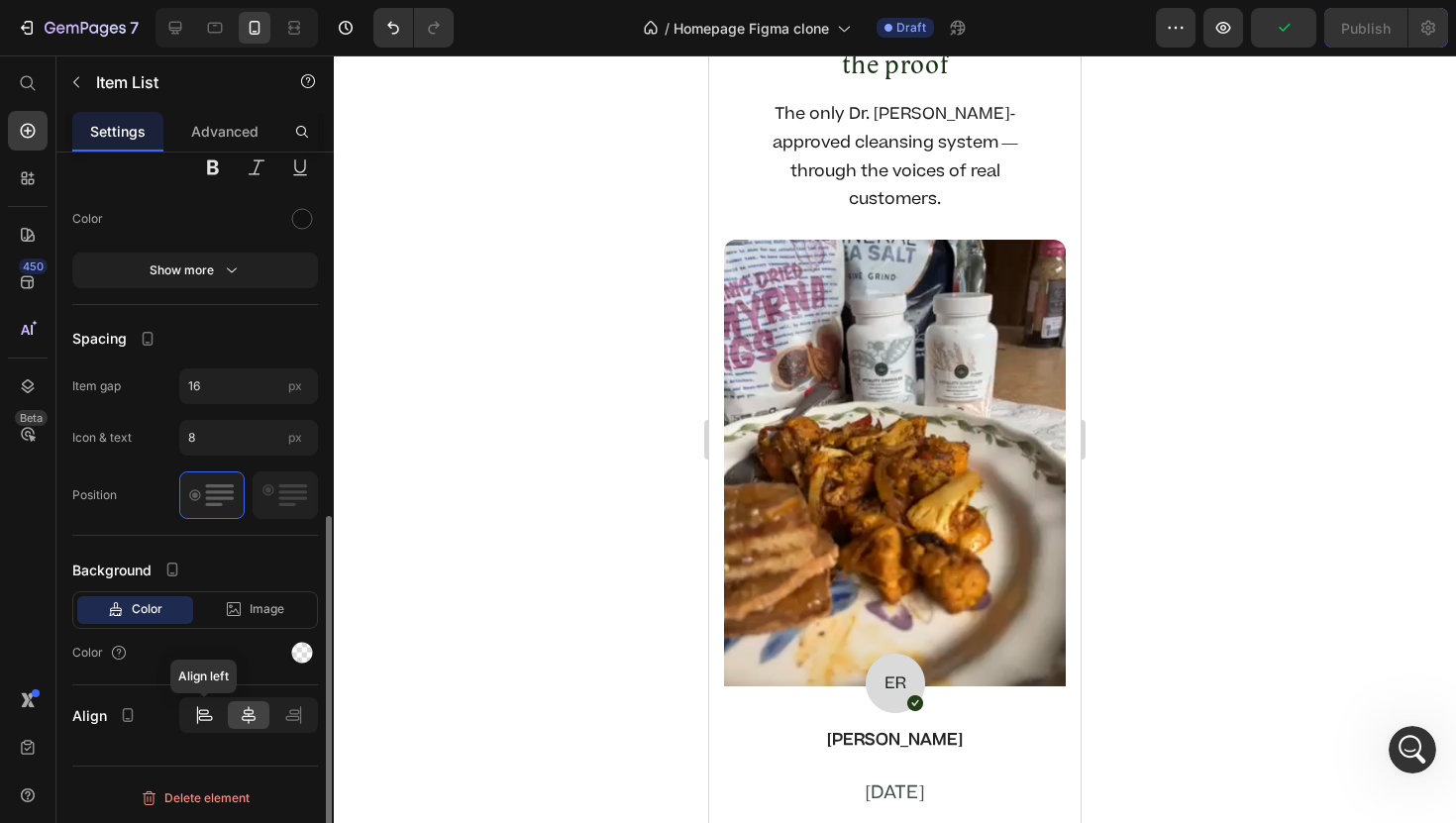 click 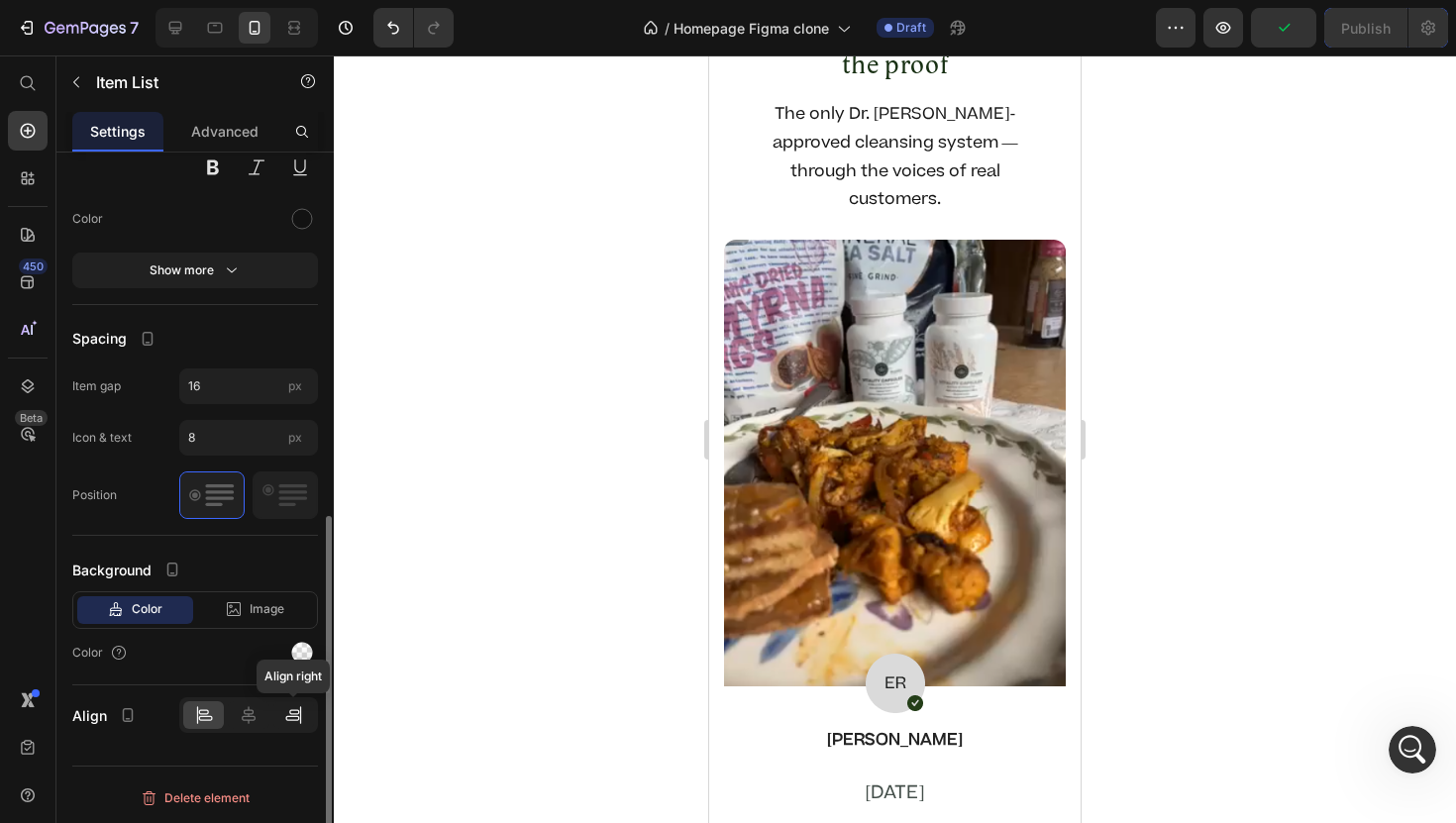 click 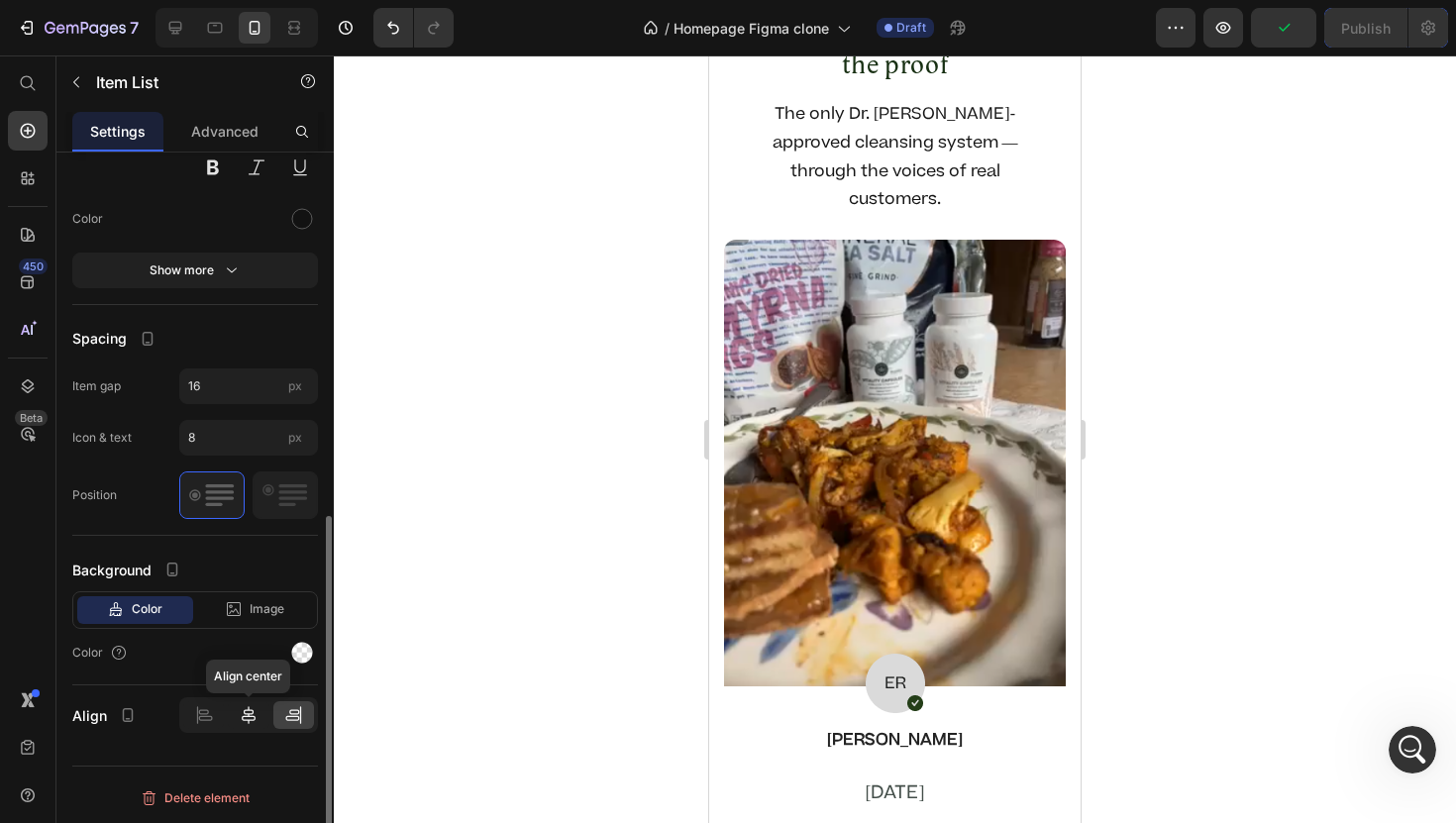 click 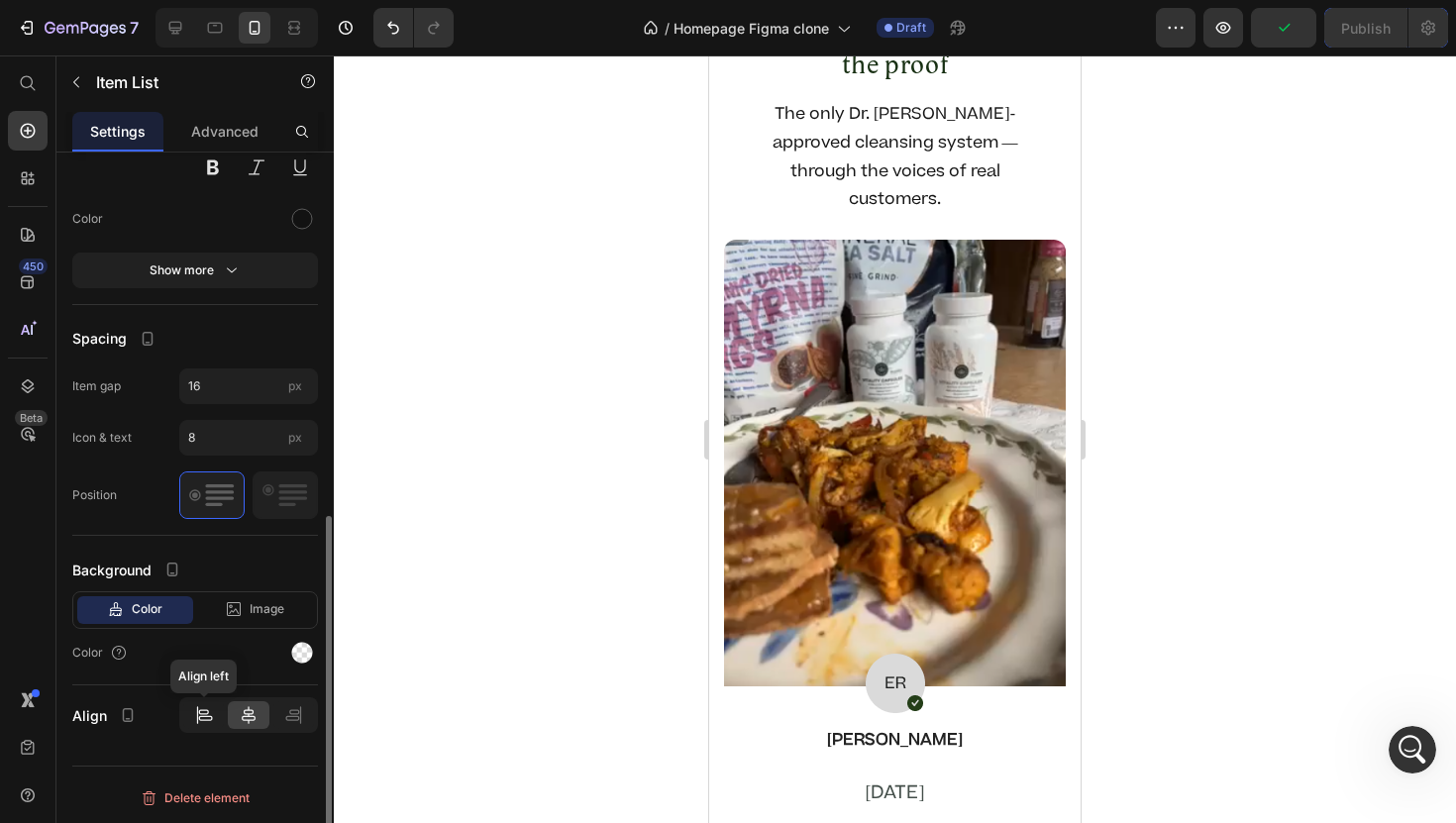 click 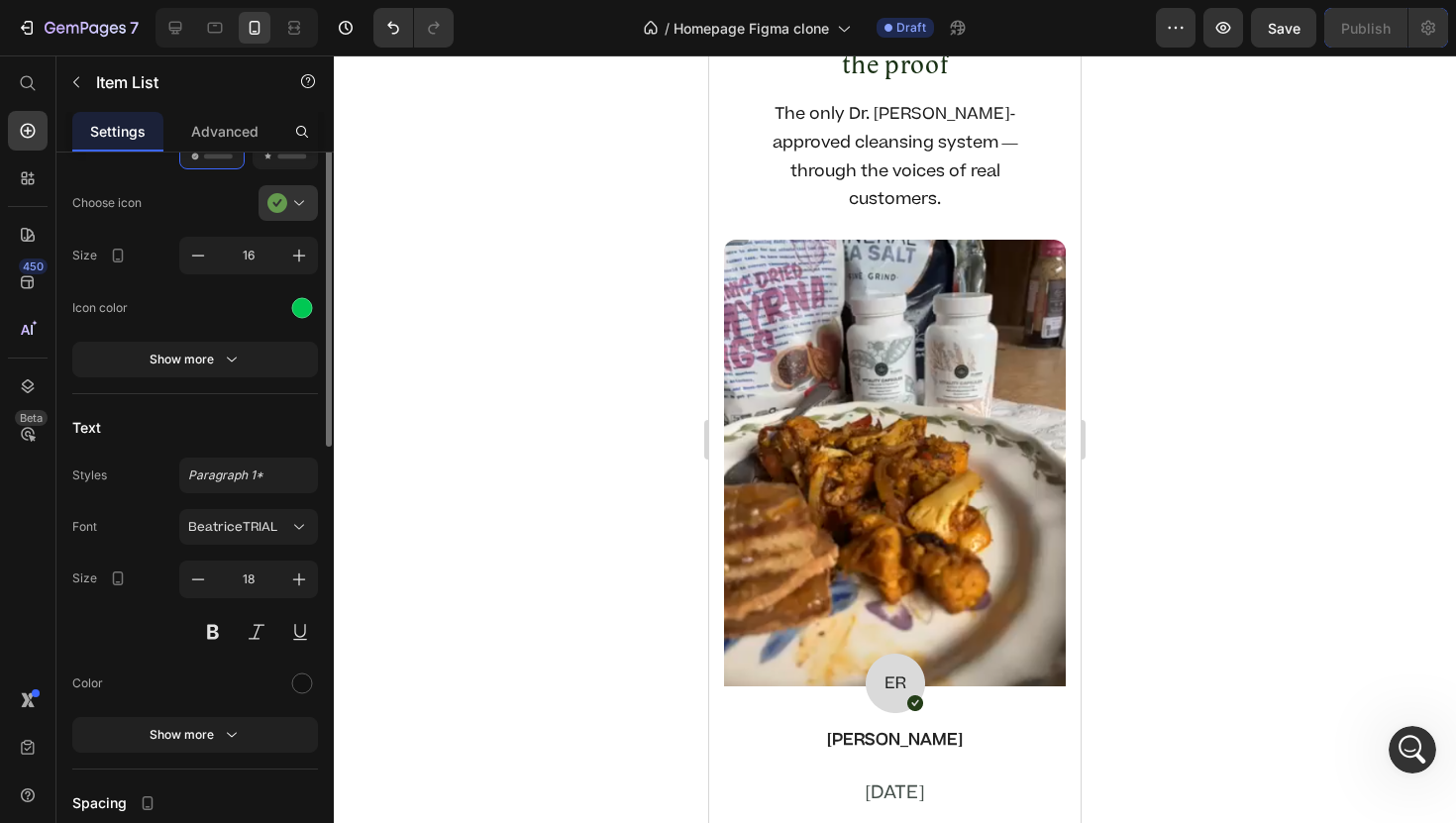 scroll, scrollTop: 0, scrollLeft: 0, axis: both 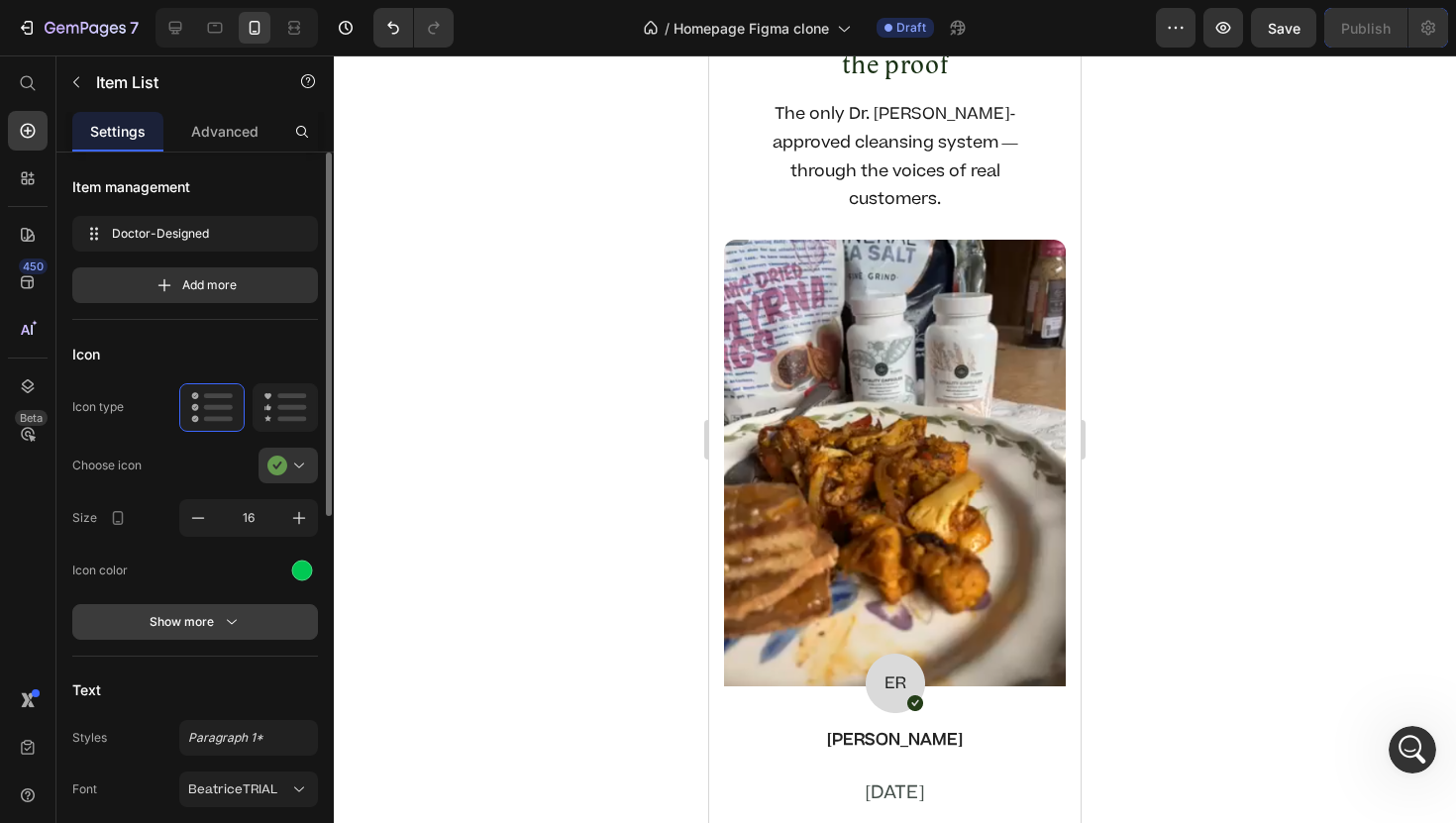 click on "Show more" at bounding box center (195, 622) 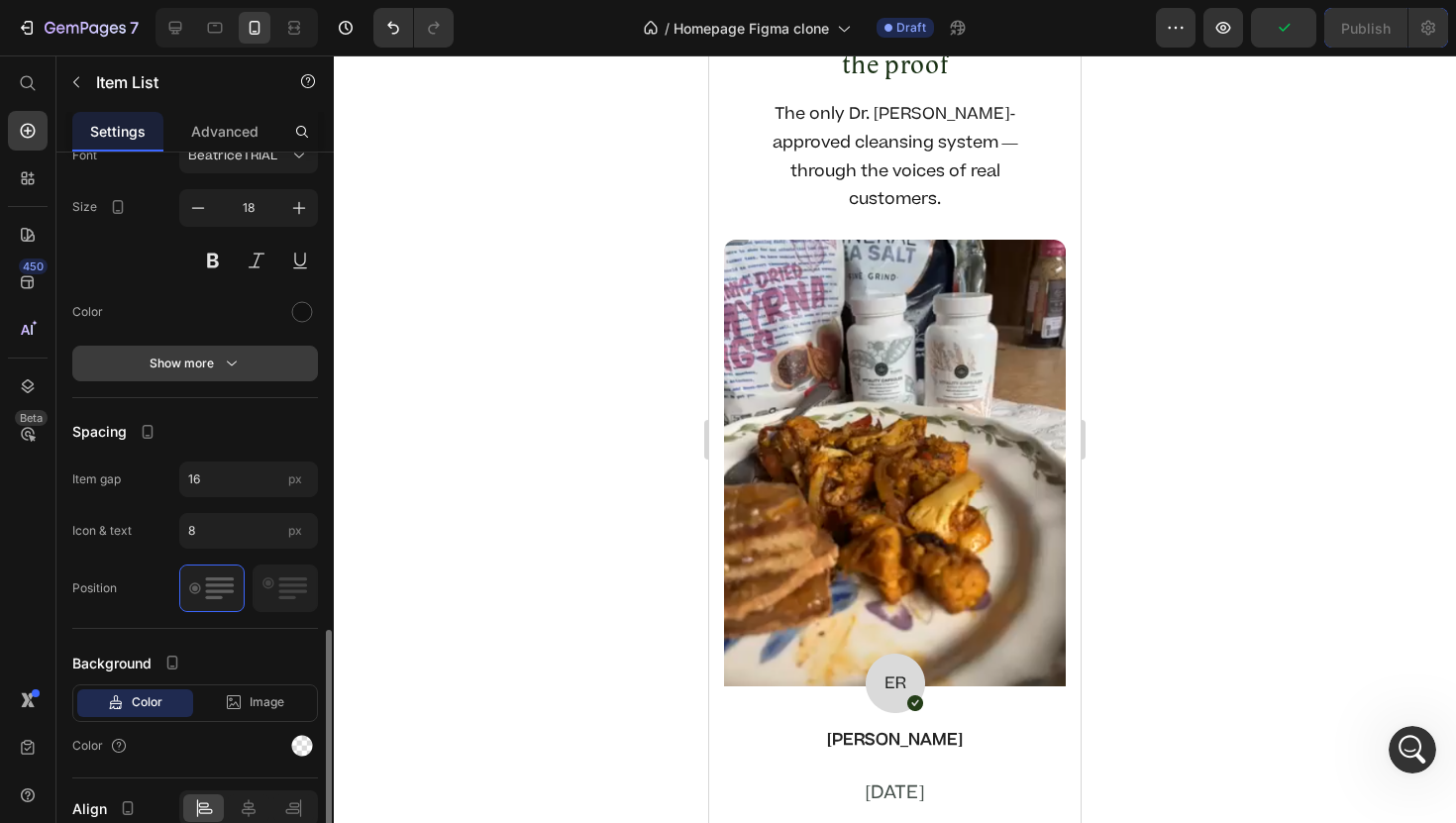 scroll, scrollTop: 1080, scrollLeft: 0, axis: vertical 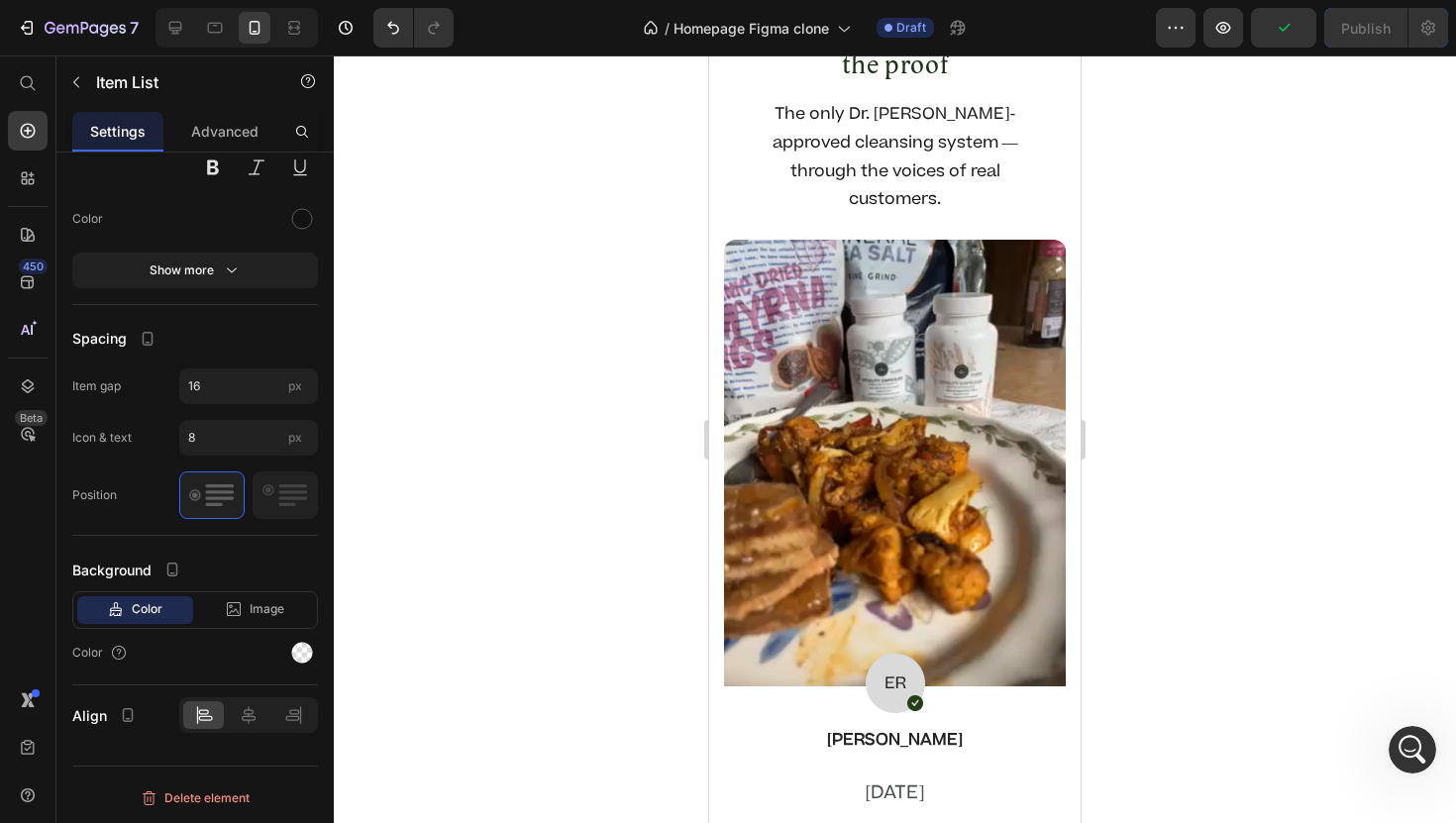 type 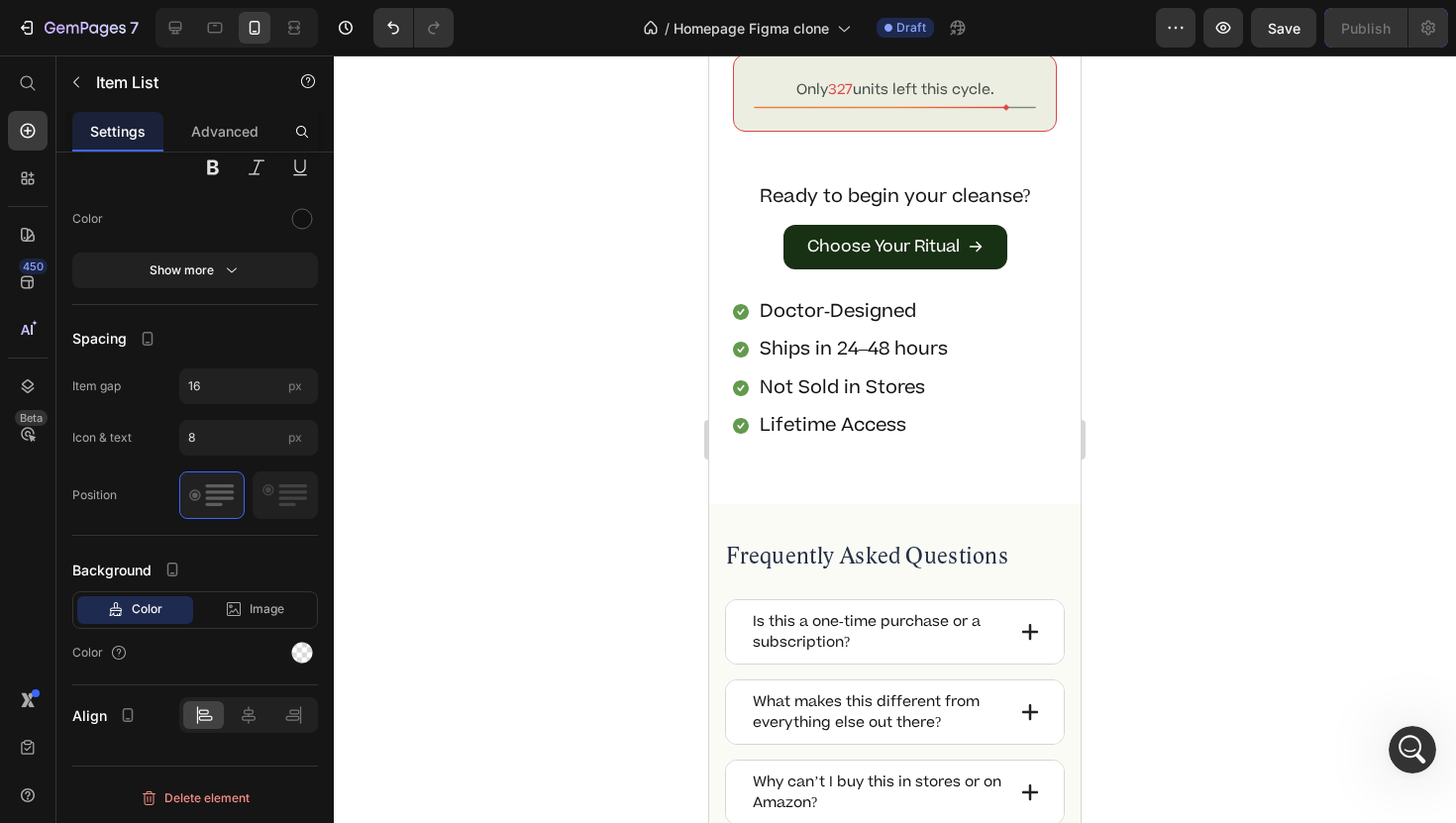 scroll, scrollTop: 14964, scrollLeft: 0, axis: vertical 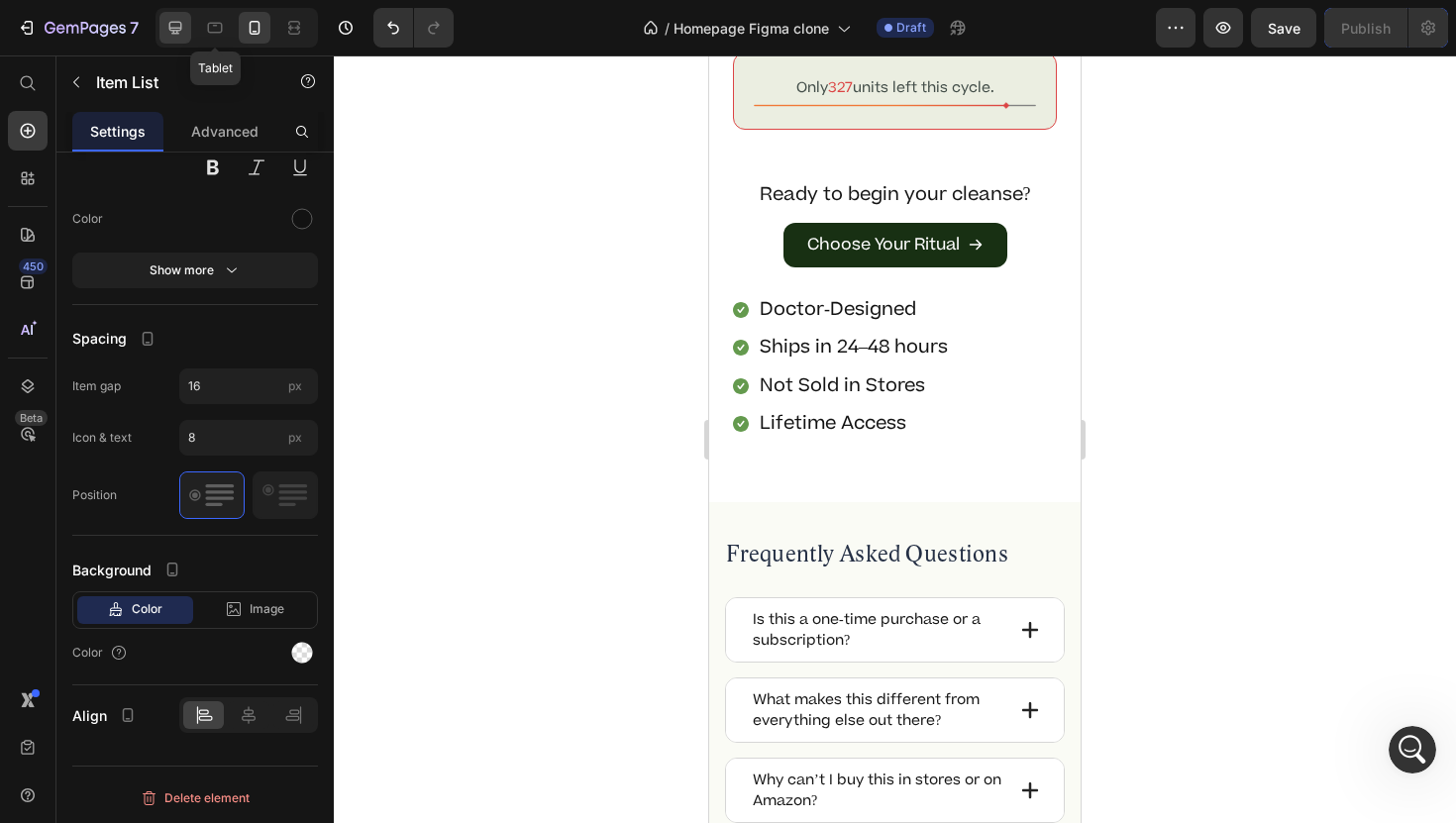 click 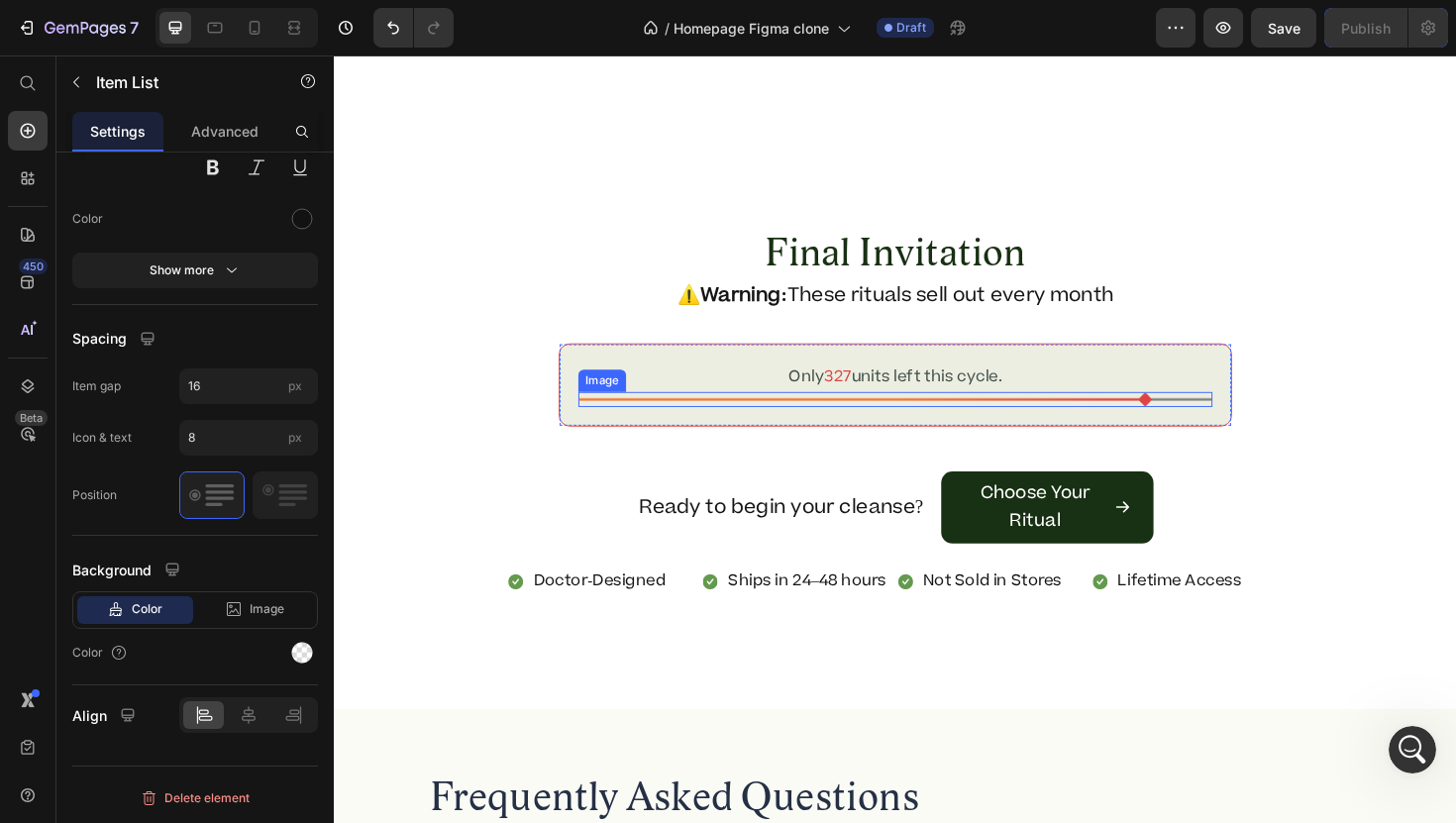scroll, scrollTop: 13867, scrollLeft: 0, axis: vertical 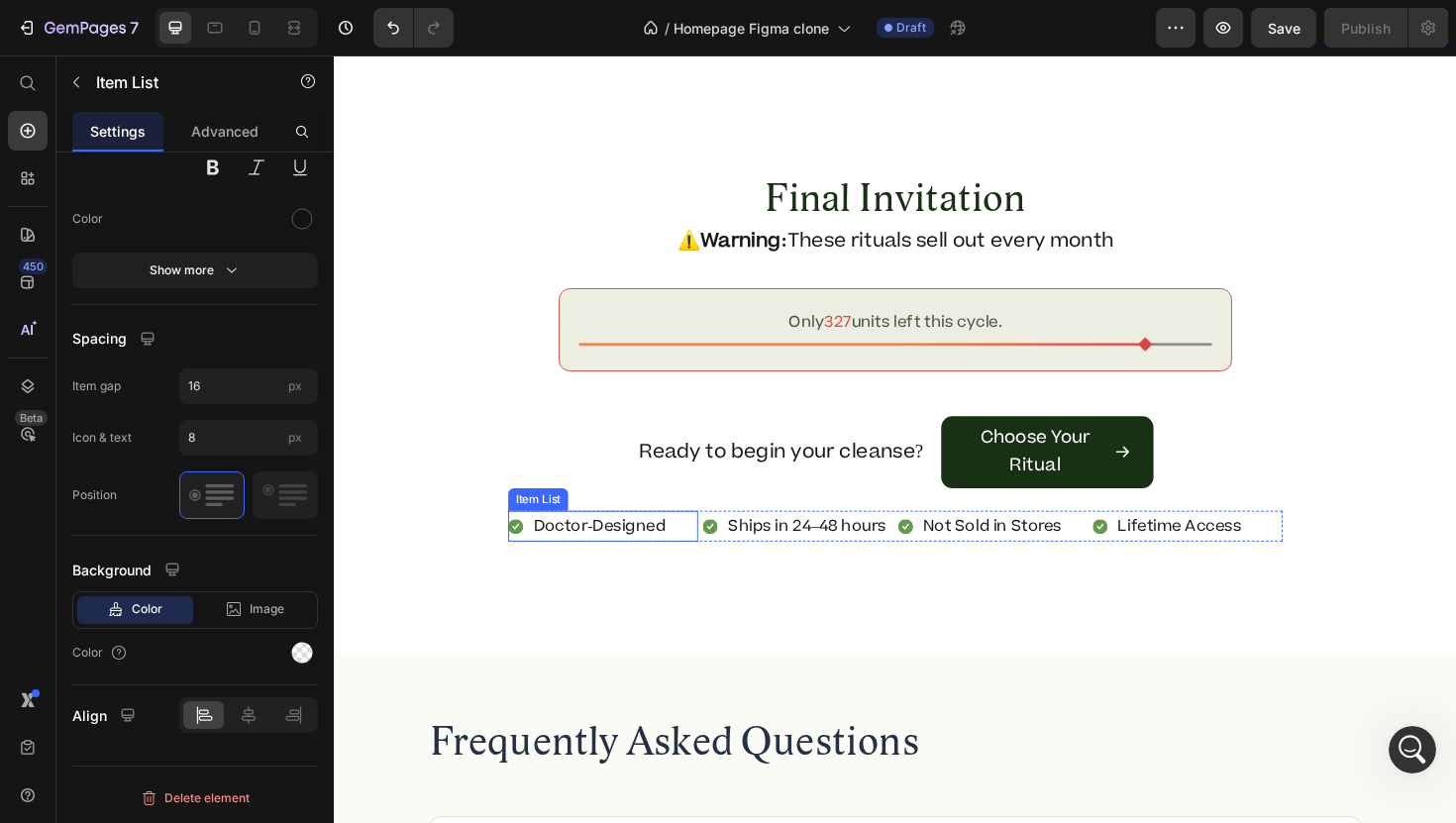 click on "Item List" at bounding box center [550, 526] 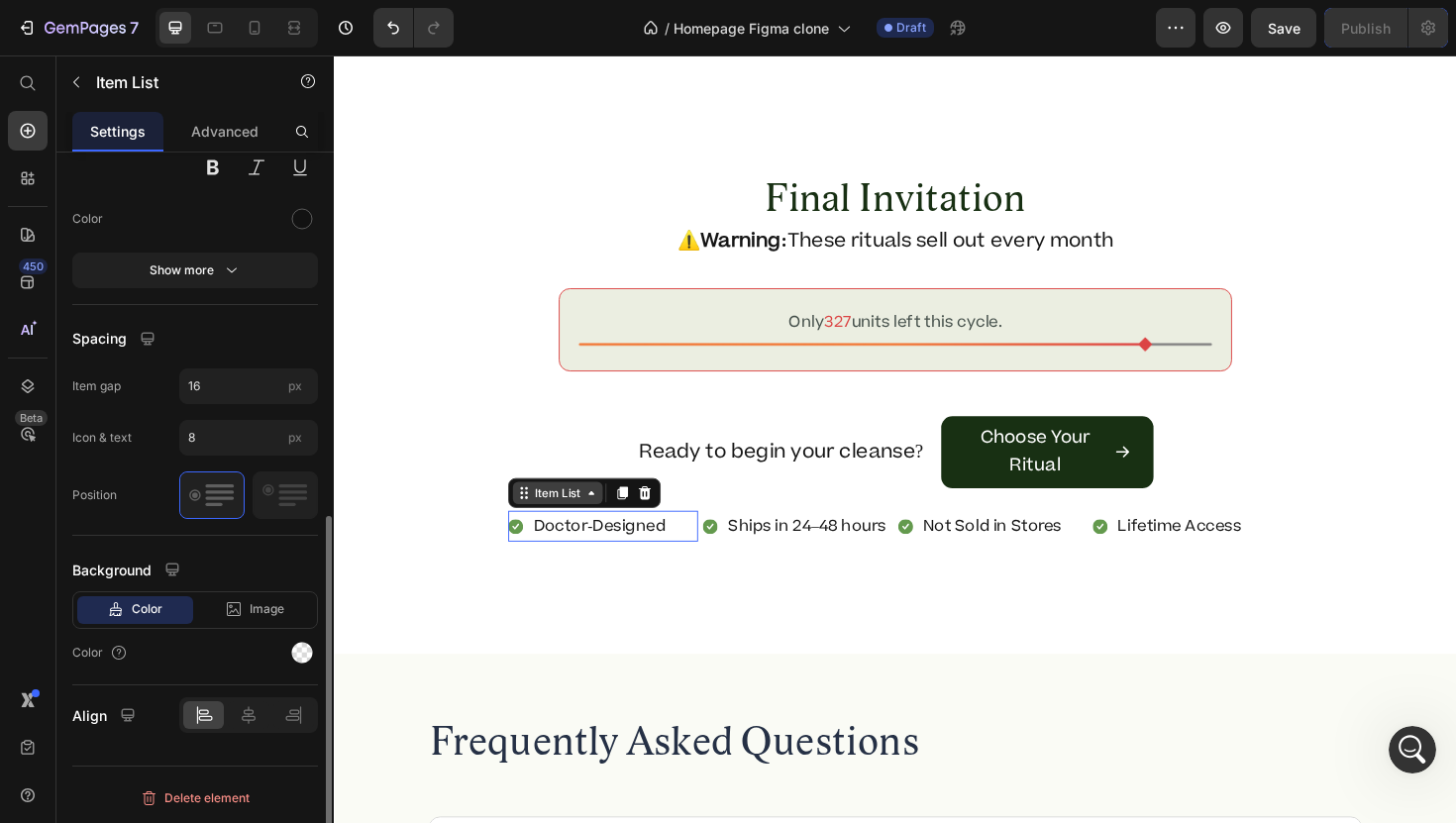 scroll, scrollTop: 727, scrollLeft: 0, axis: vertical 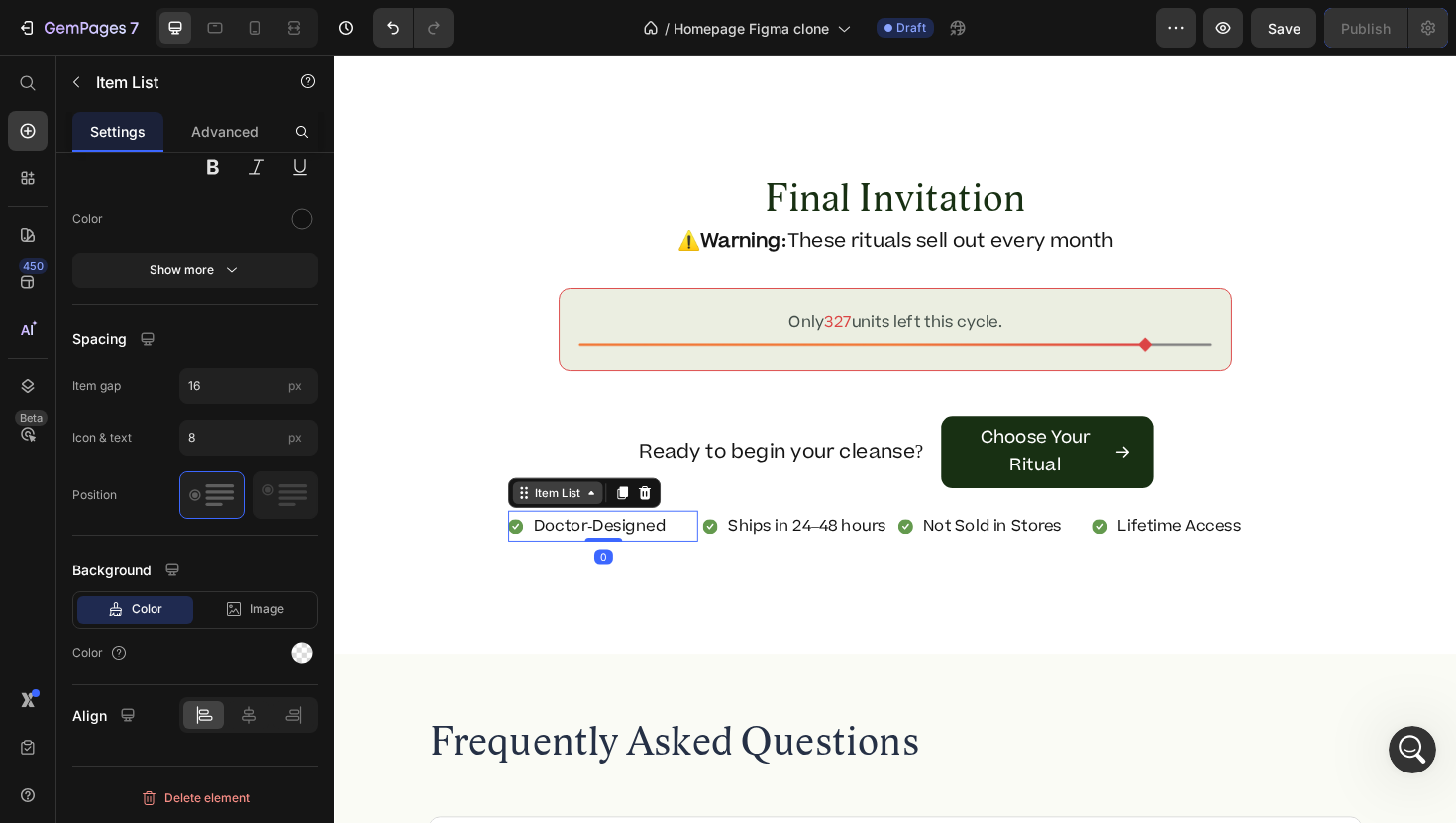 click on "Item List" at bounding box center (571, 519) 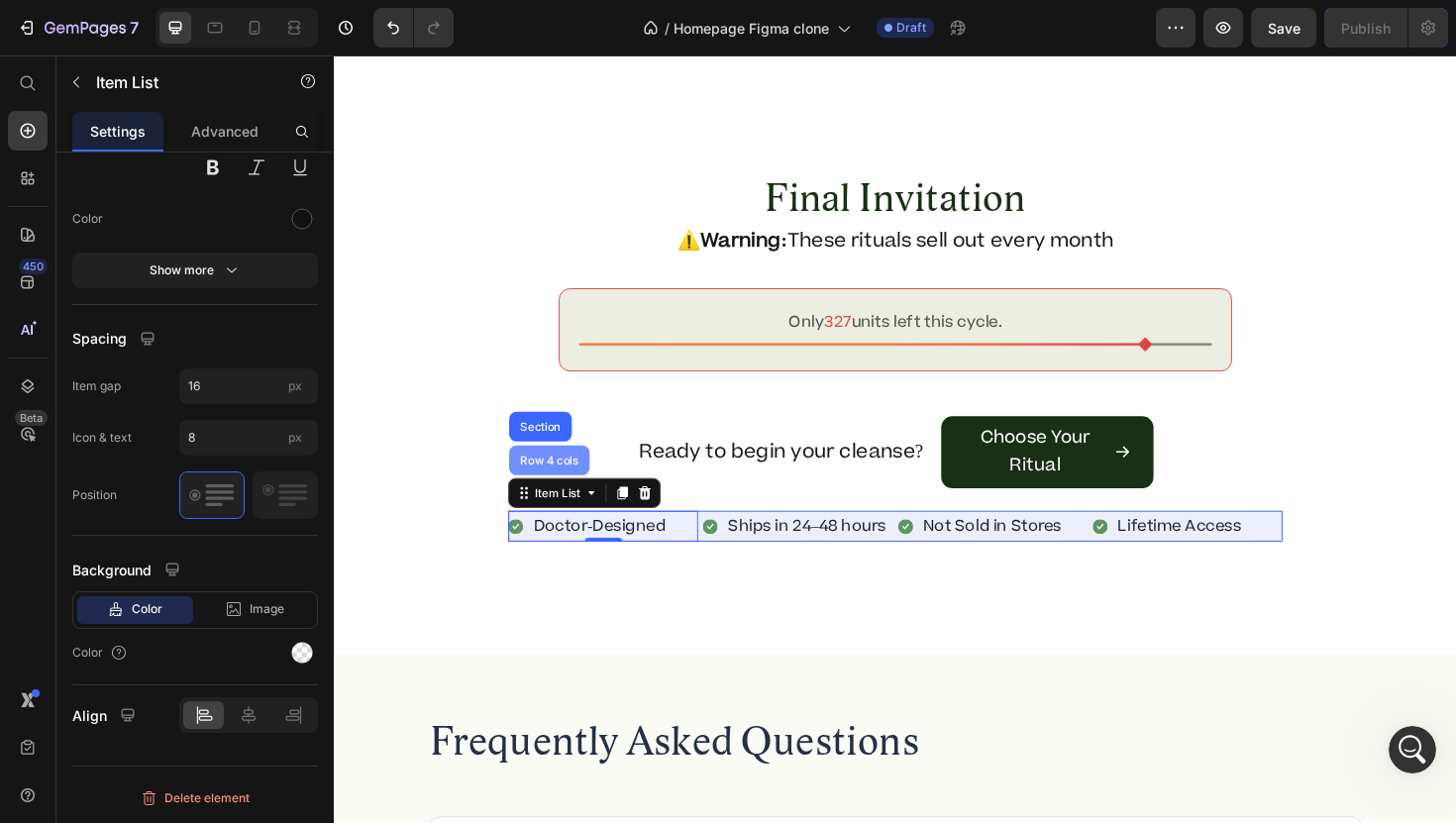 click on "Row 4 cols" at bounding box center [562, 484] 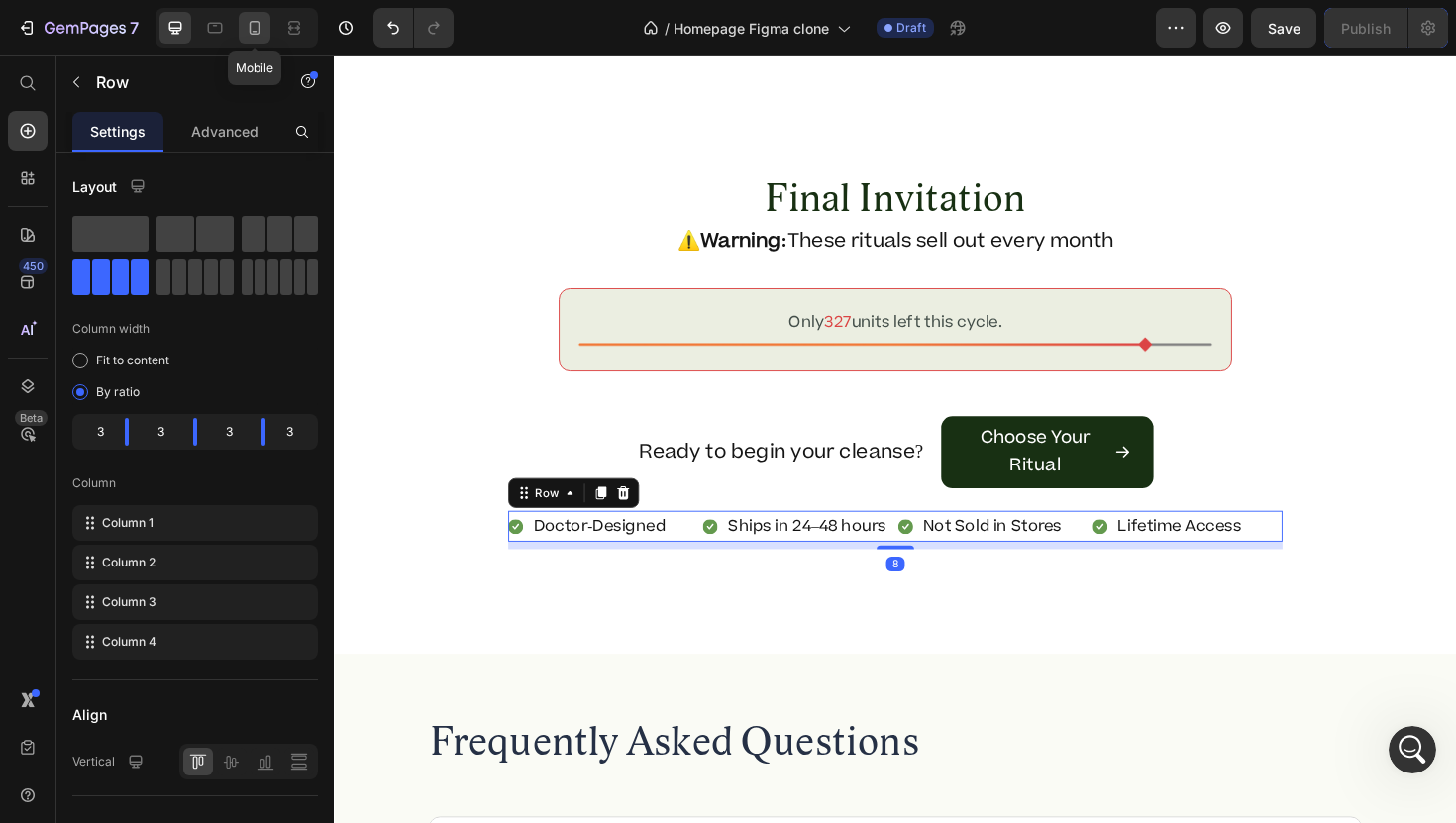 click 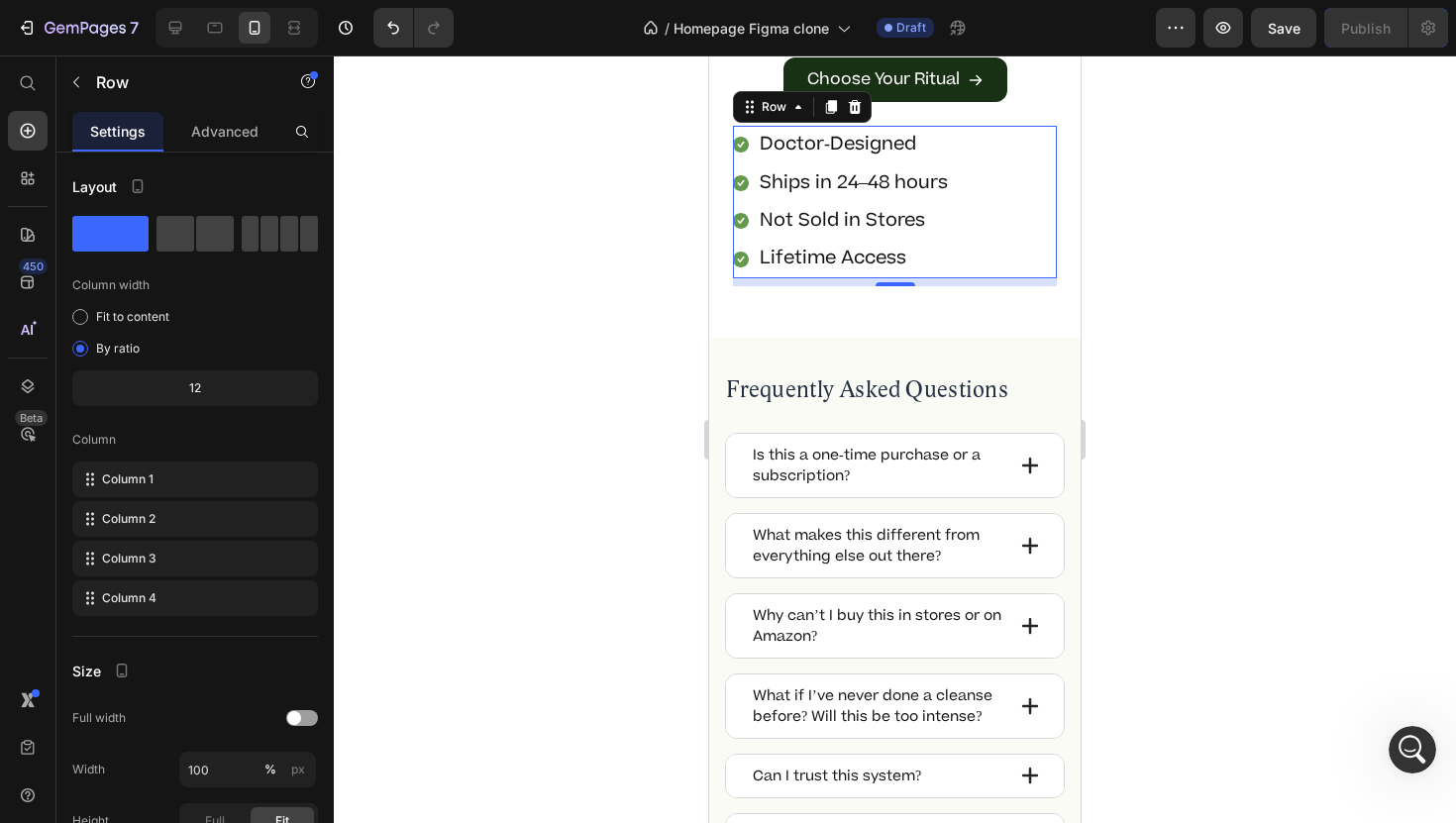 scroll, scrollTop: 12612, scrollLeft: 0, axis: vertical 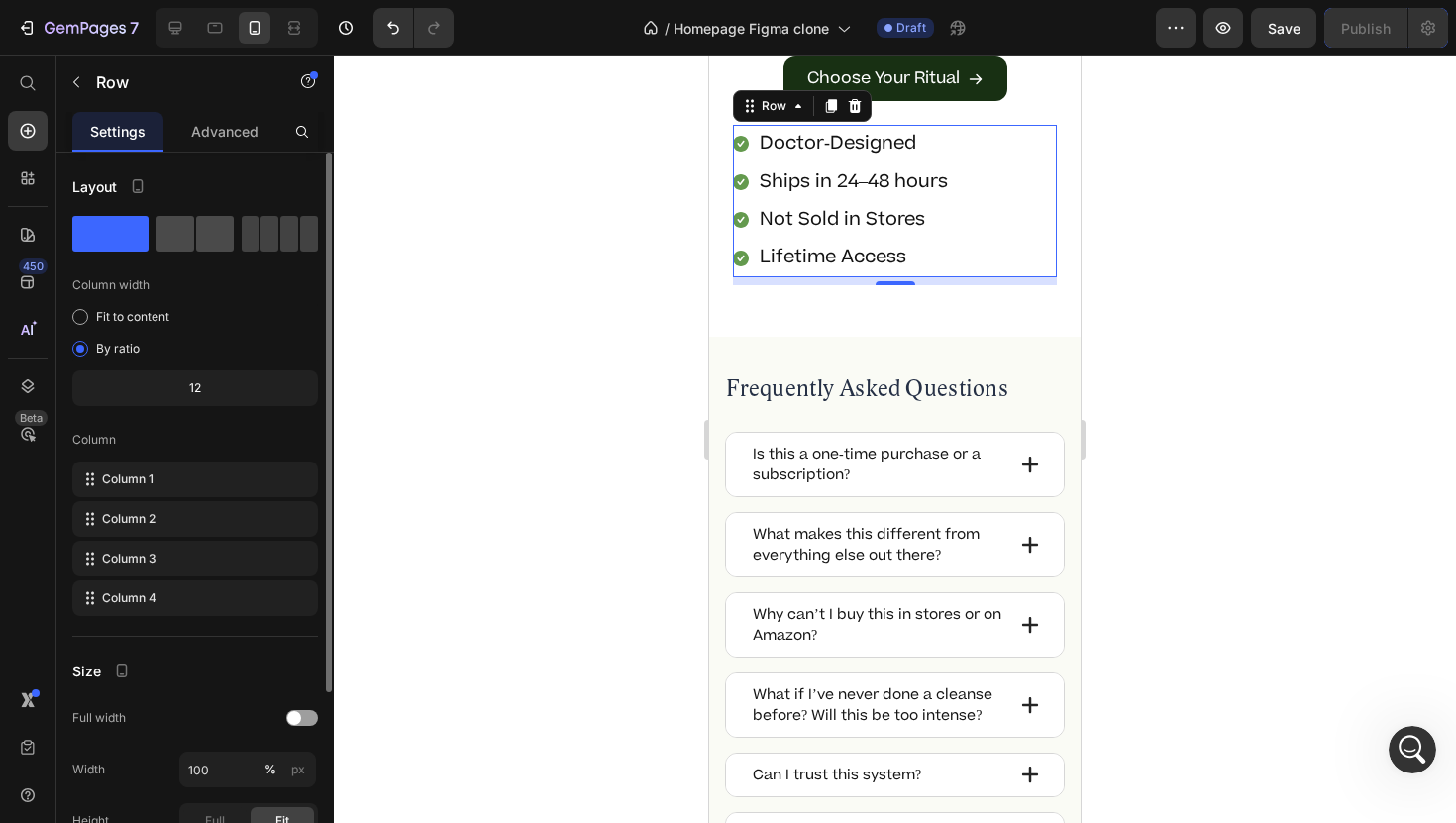 click 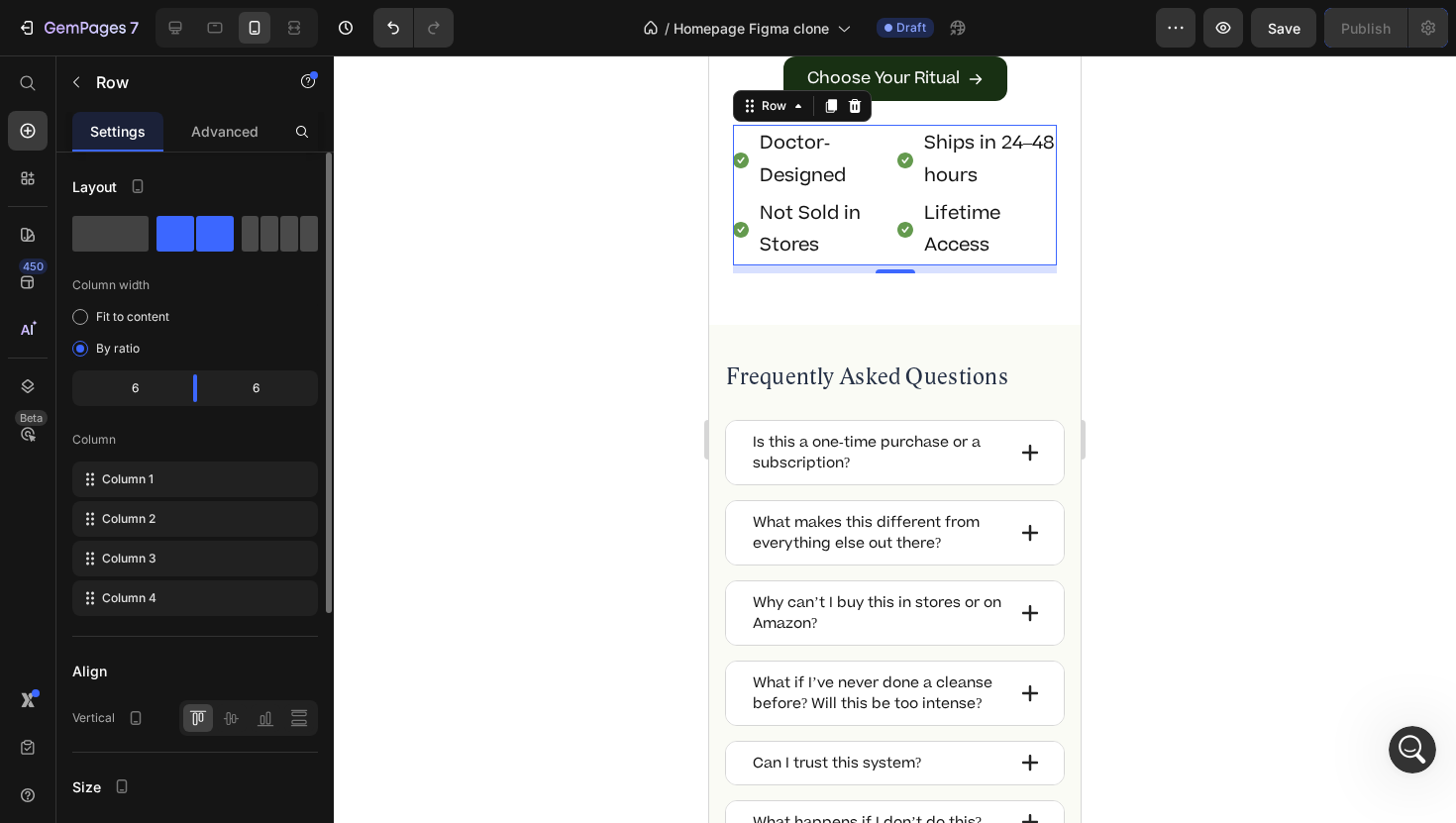 click 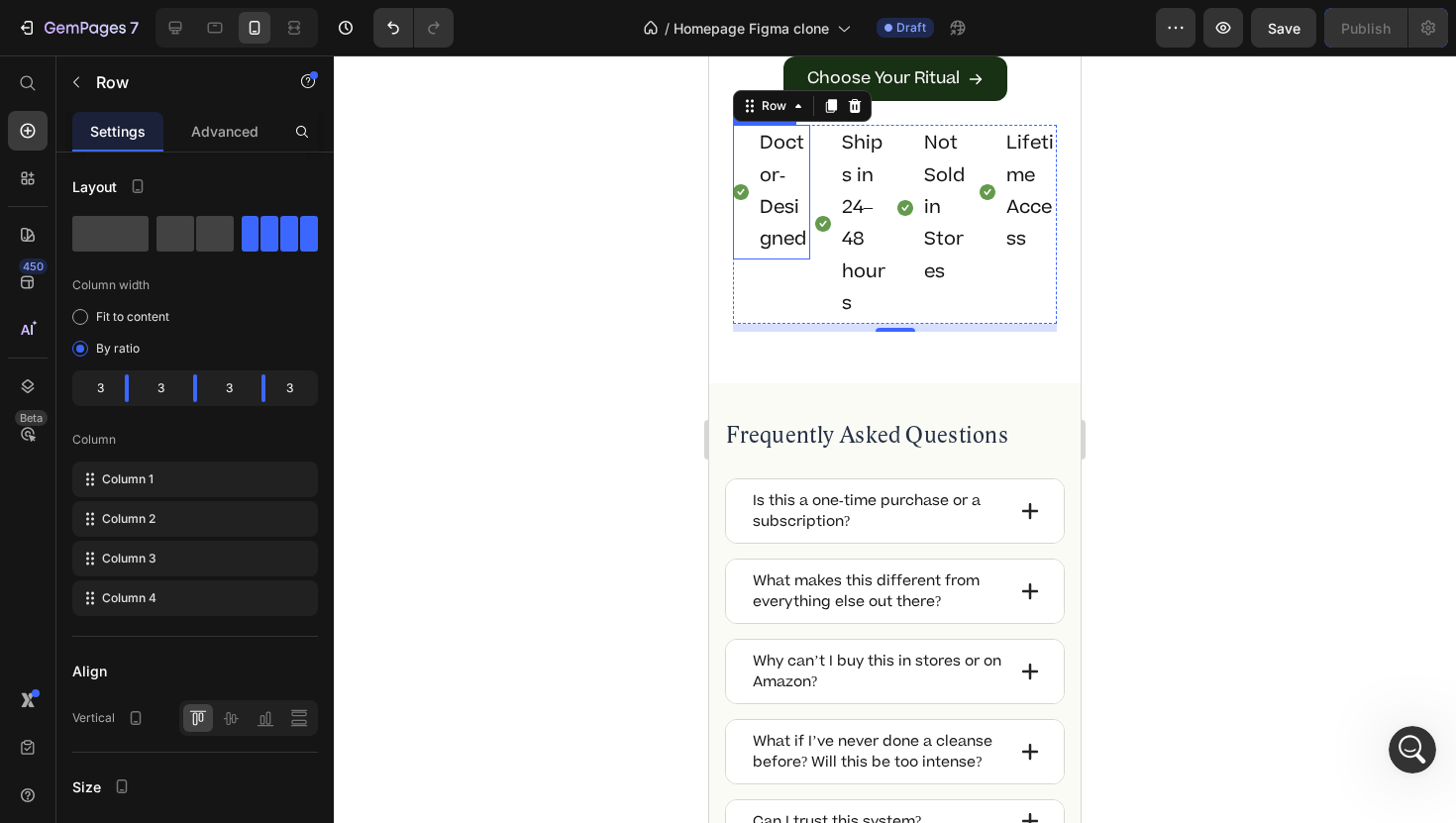 click on "Doctor-Designed" at bounding box center (783, 192) 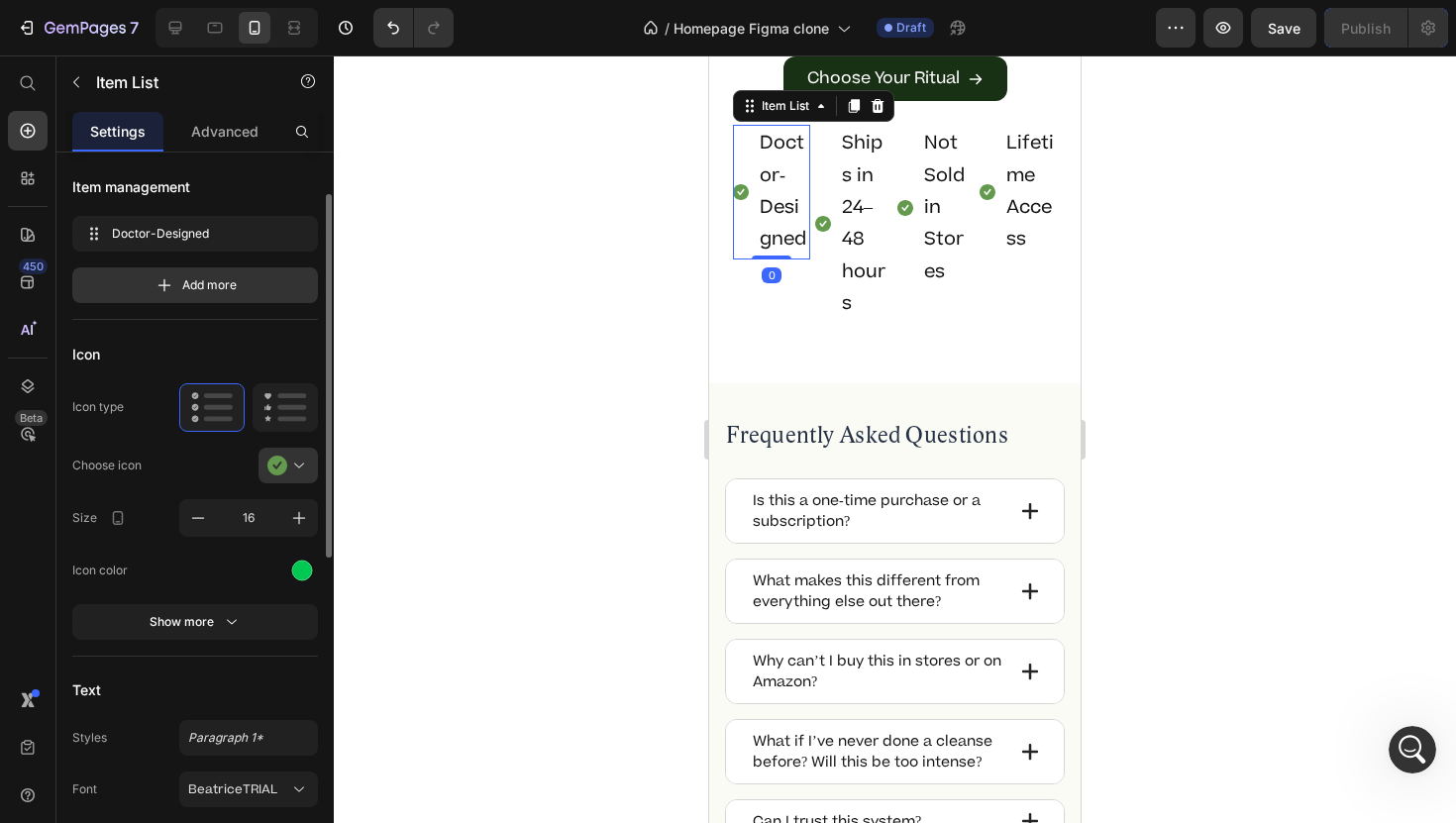 scroll, scrollTop: 0, scrollLeft: 0, axis: both 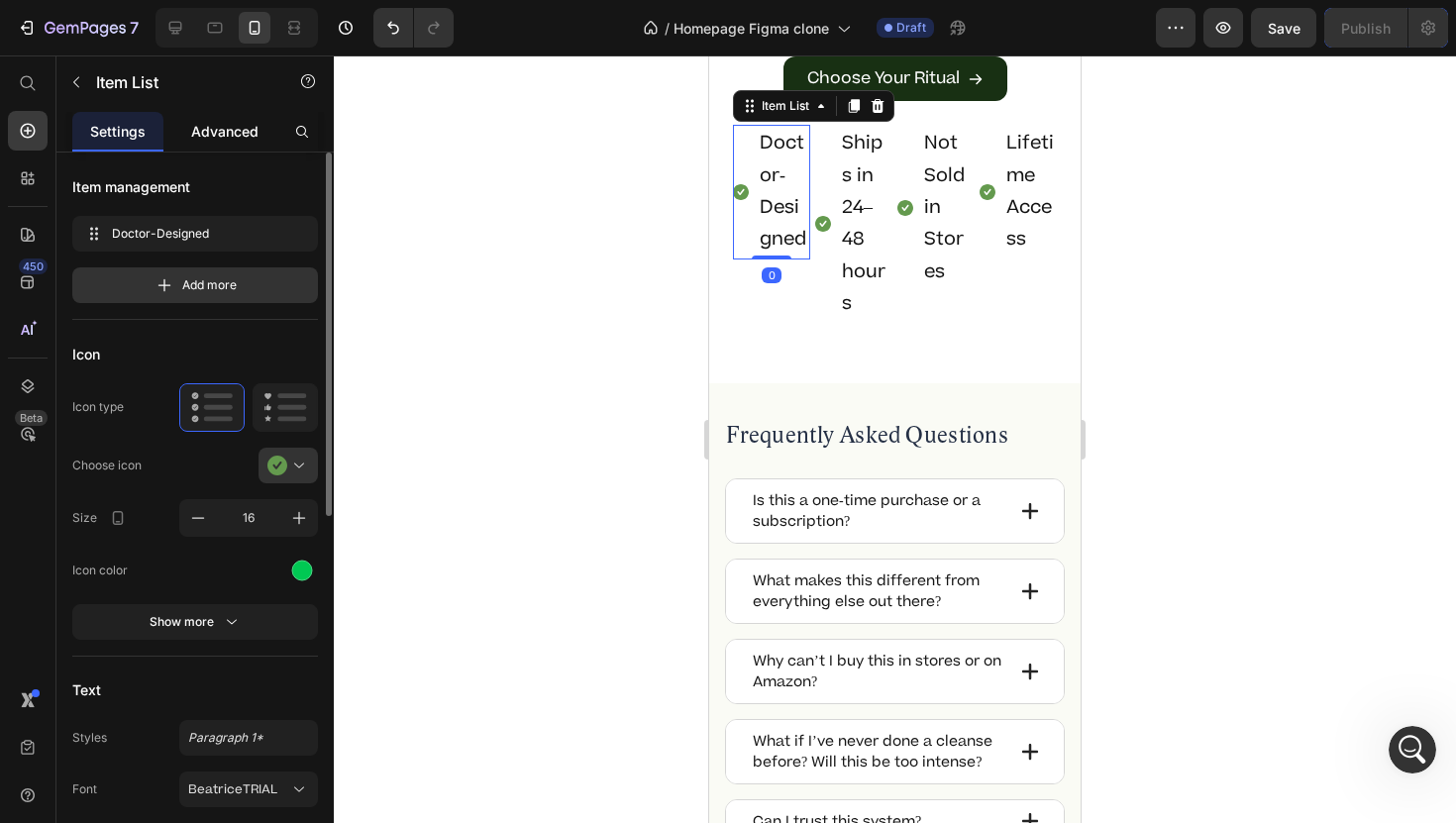 click on "Advanced" at bounding box center [225, 131] 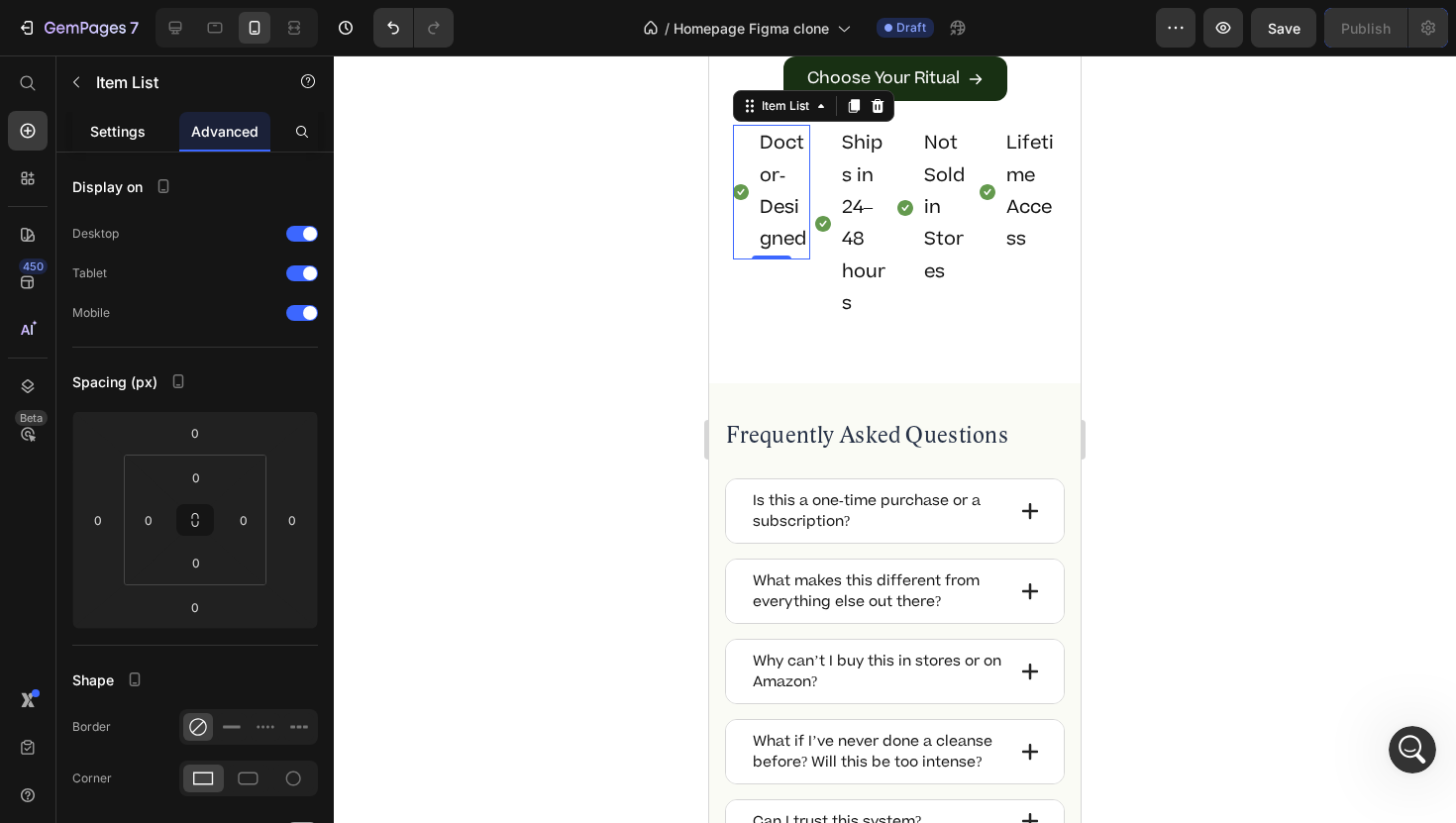 click on "Settings" at bounding box center (118, 131) 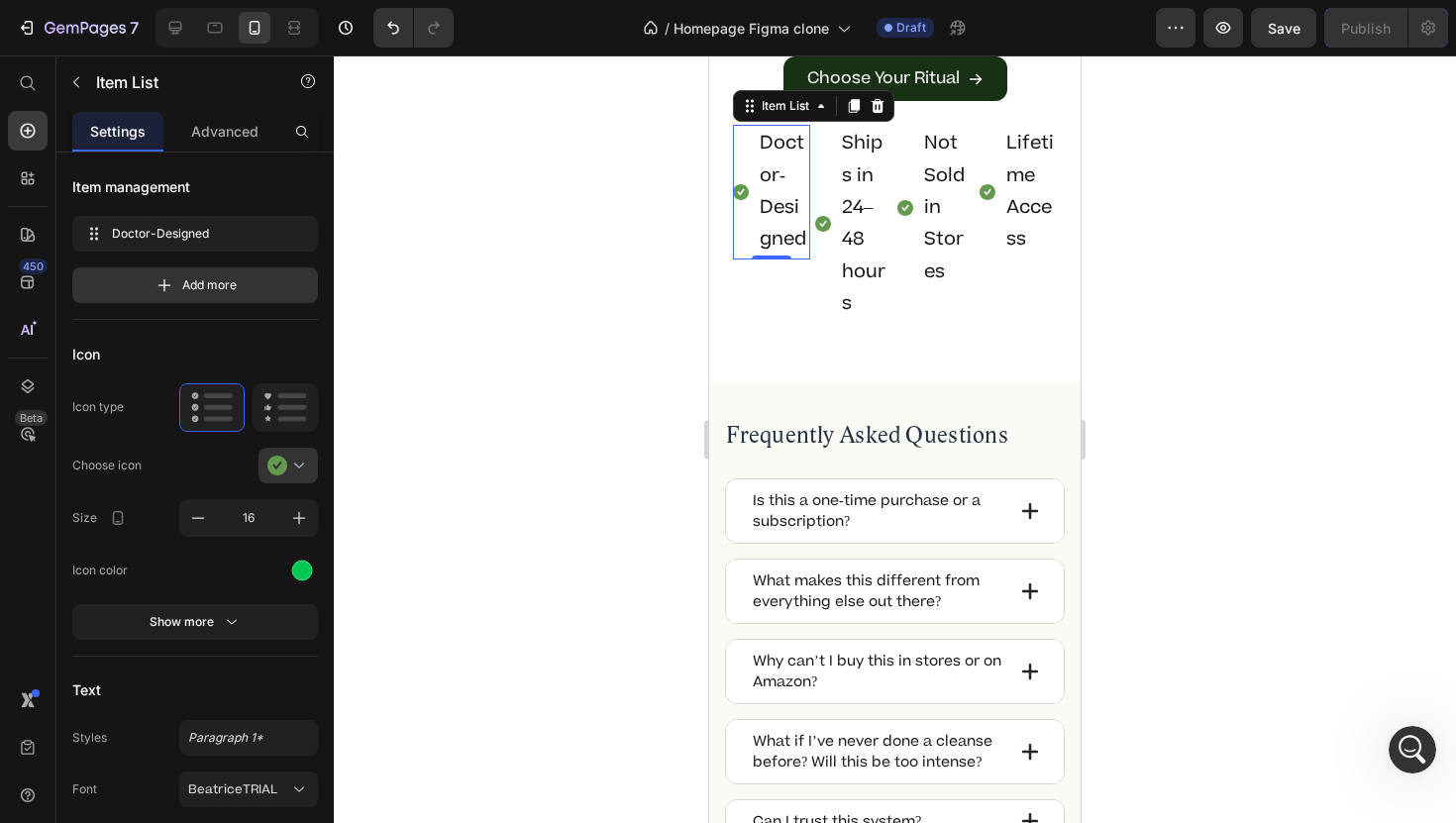 click on "Doctor-Designed" at bounding box center (783, 192) 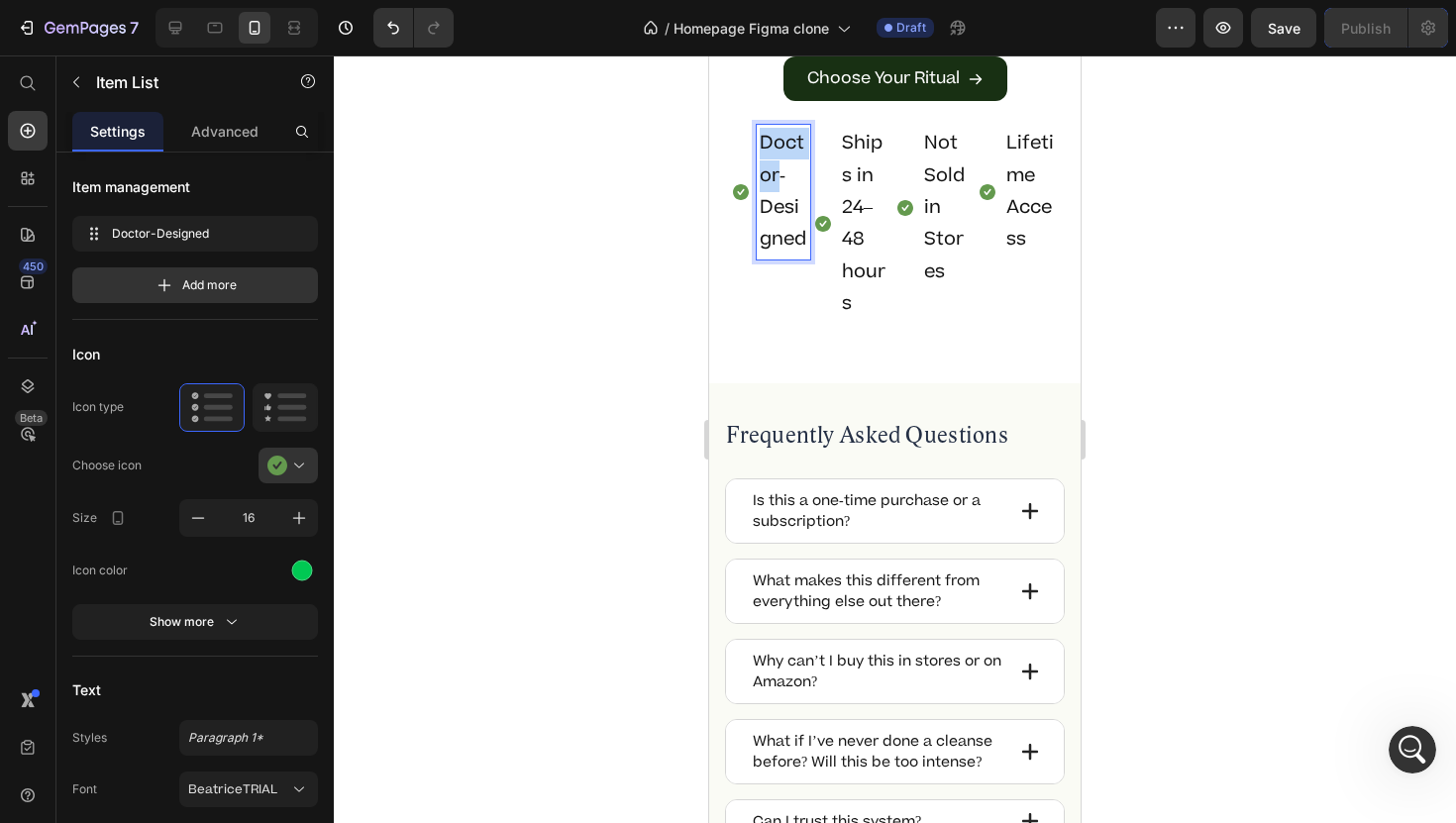 click on "Doctor-Designed" at bounding box center (783, 192) 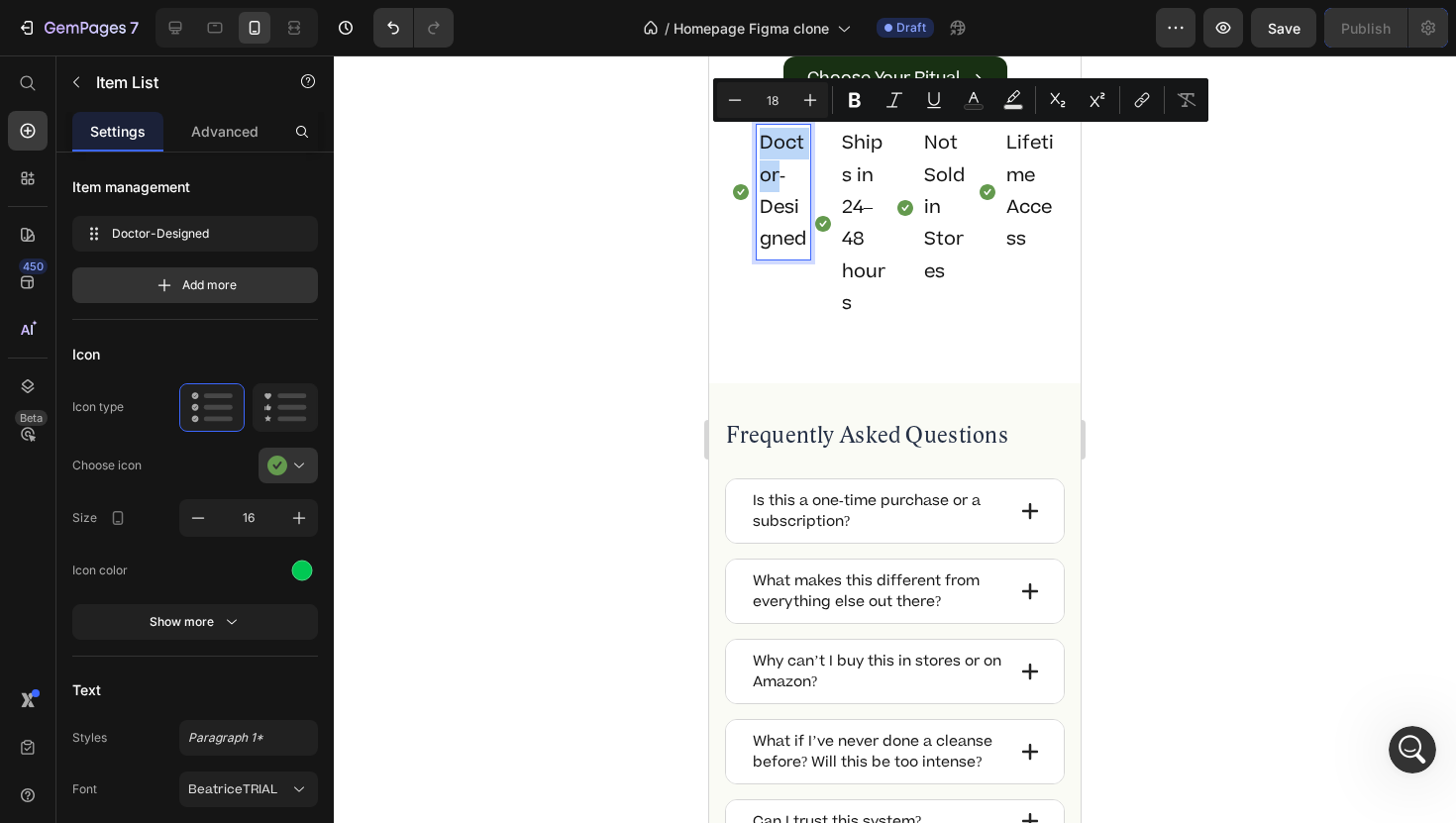 click on "Doctor-Designed" at bounding box center [783, 192] 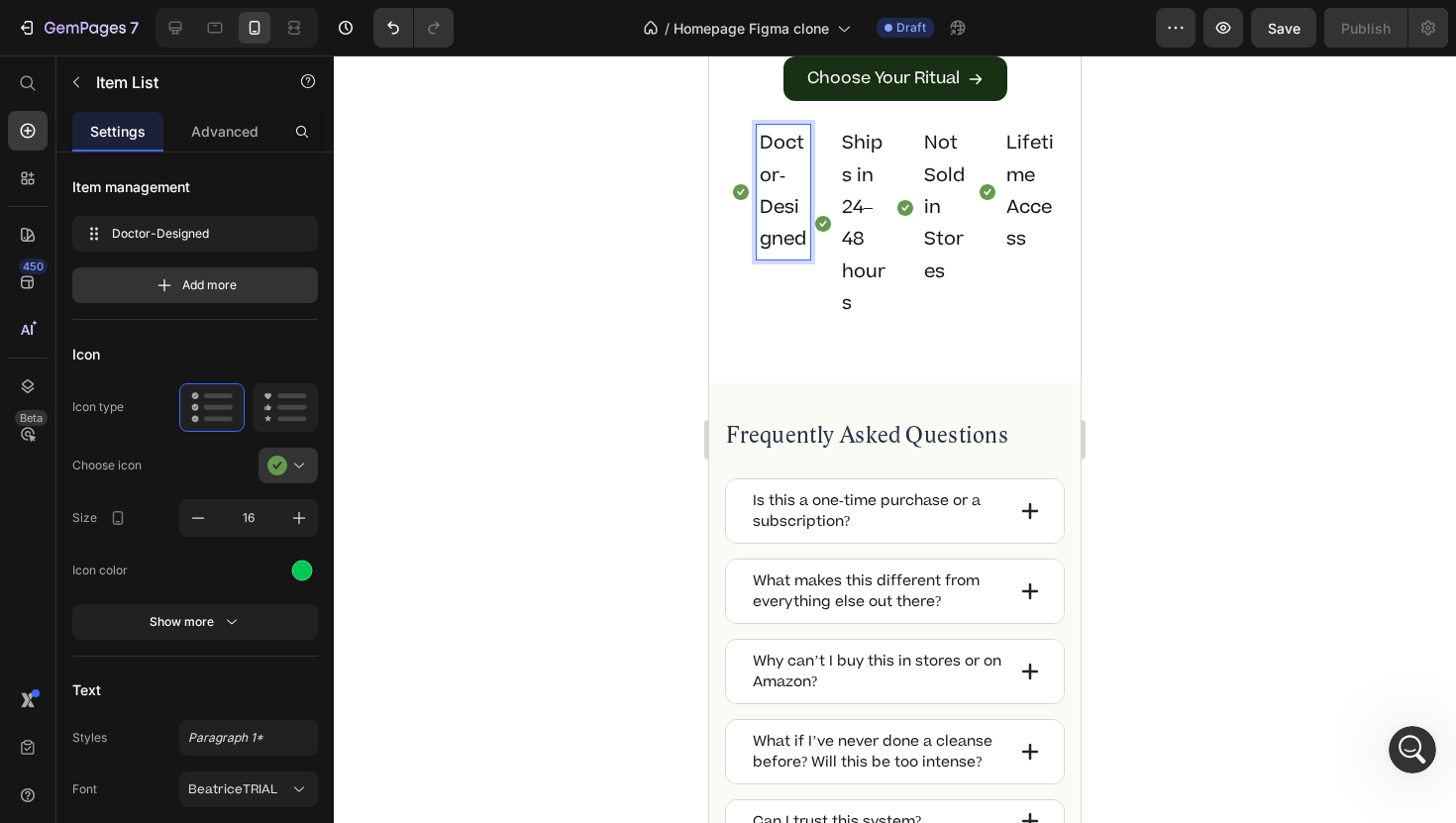 click on "Doctor-Designed" at bounding box center [783, 192] 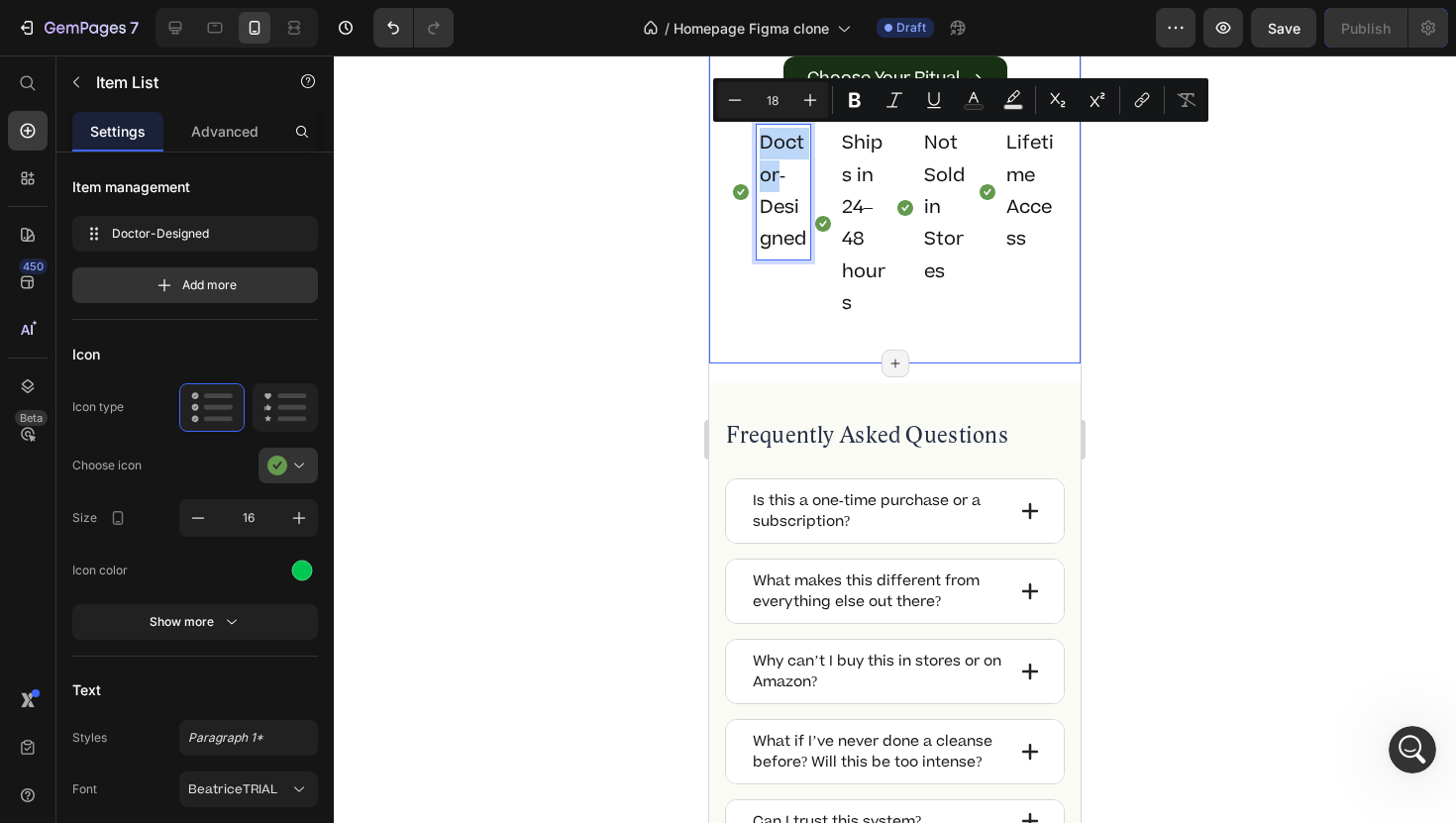 click on "Final Invitation Heading ⚠️ Warning:  These rituals sell out every month Text Block Only  327  units left this cycle. Text Block Image Row Ready to begin your cleanse? Text Block
Choose Your Ritual Button Row
Doctor-Designed Item List   0
Ships in 24–48 hours Item List
Not Sold in Stores  Item List
Lifetime Access Item List Row Section 22/25 Page has reached Shopify’s 25 section-limit Page has reached Shopify’s 25 section-limit" at bounding box center (894, 67) 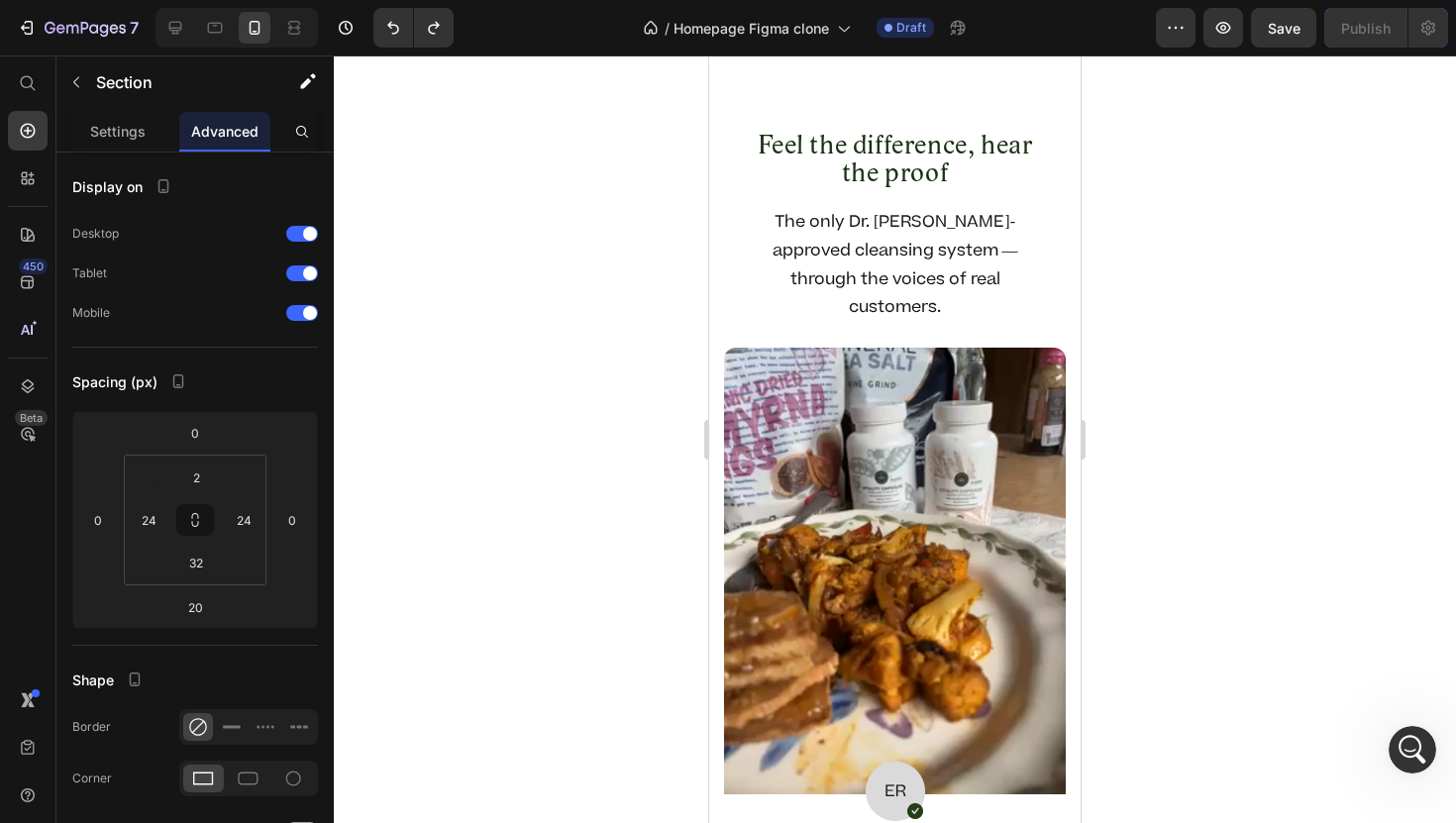 scroll, scrollTop: 13243, scrollLeft: 0, axis: vertical 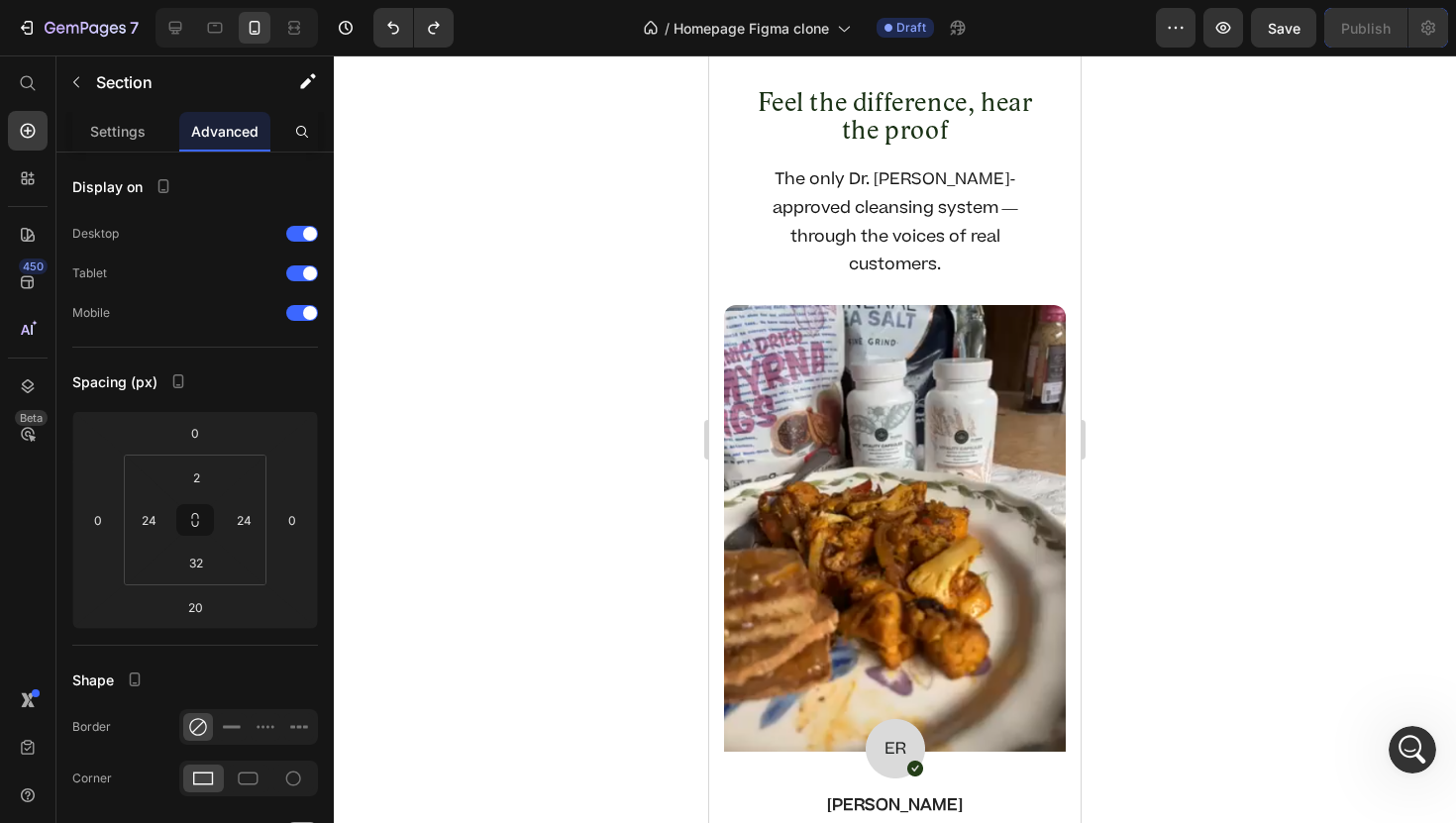click on "Doctor-Designed Item List" at bounding box center [772, -214] 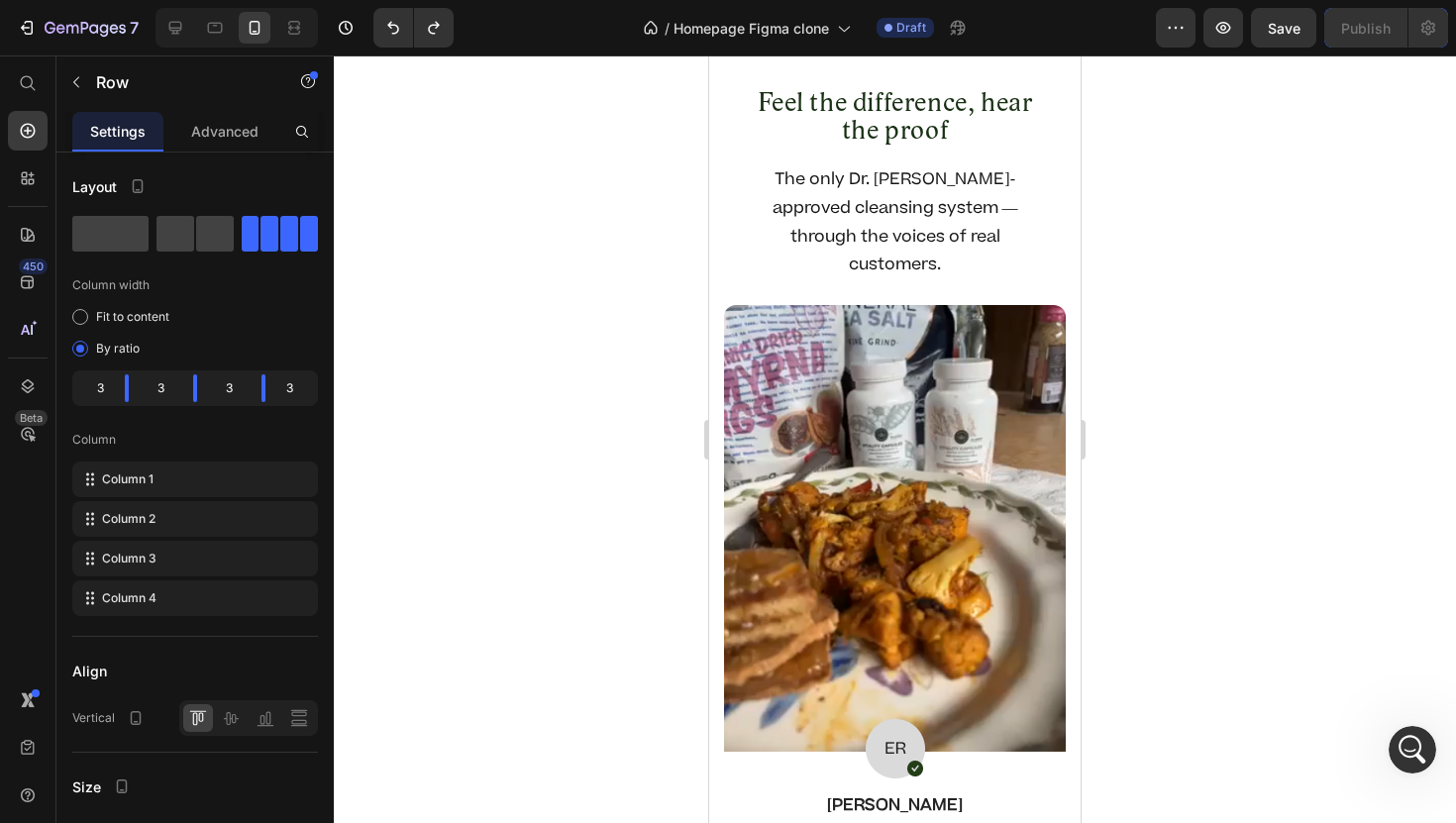 click on "Row" at bounding box center (774, -332) 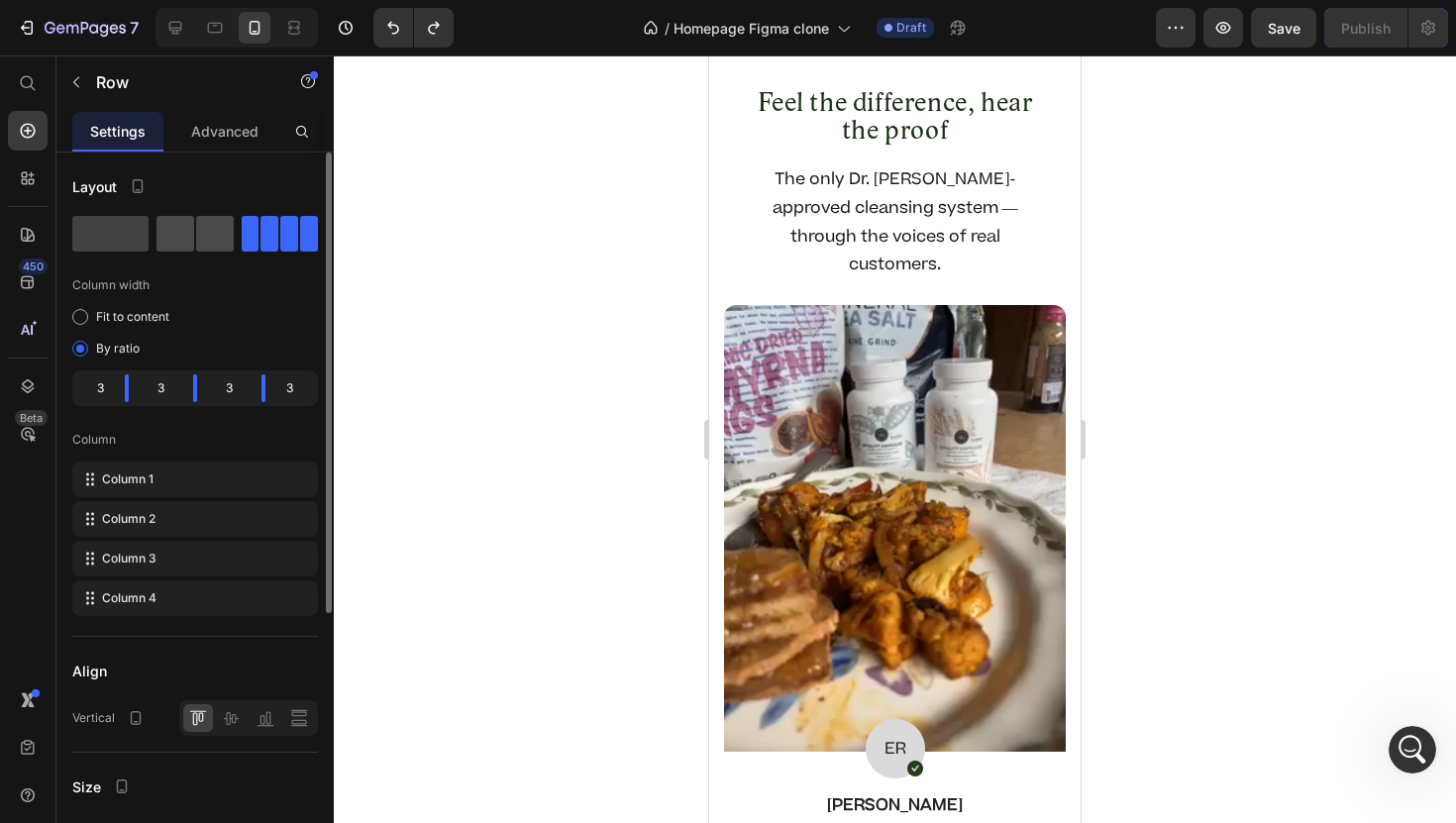 click 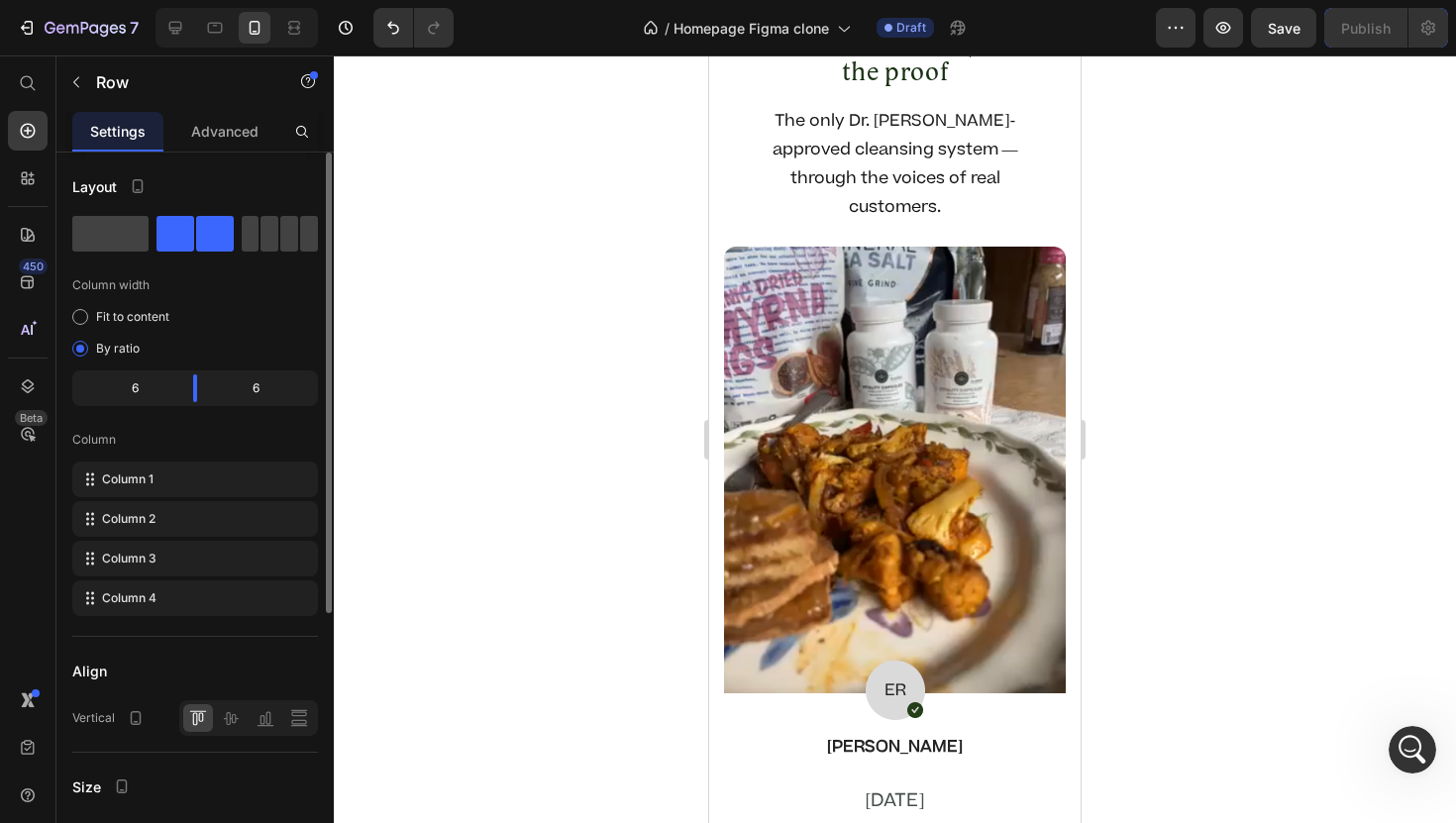 click 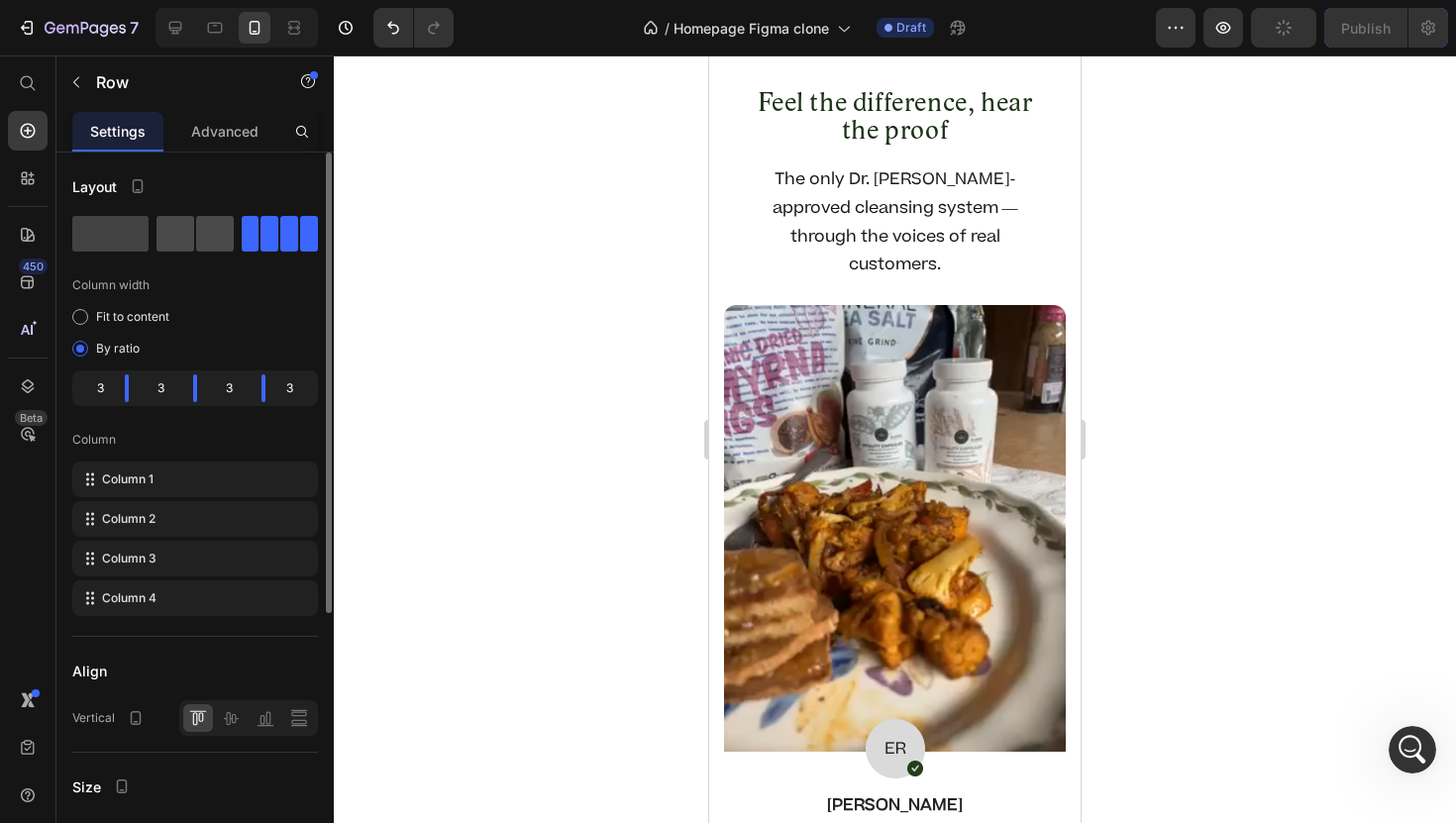 click 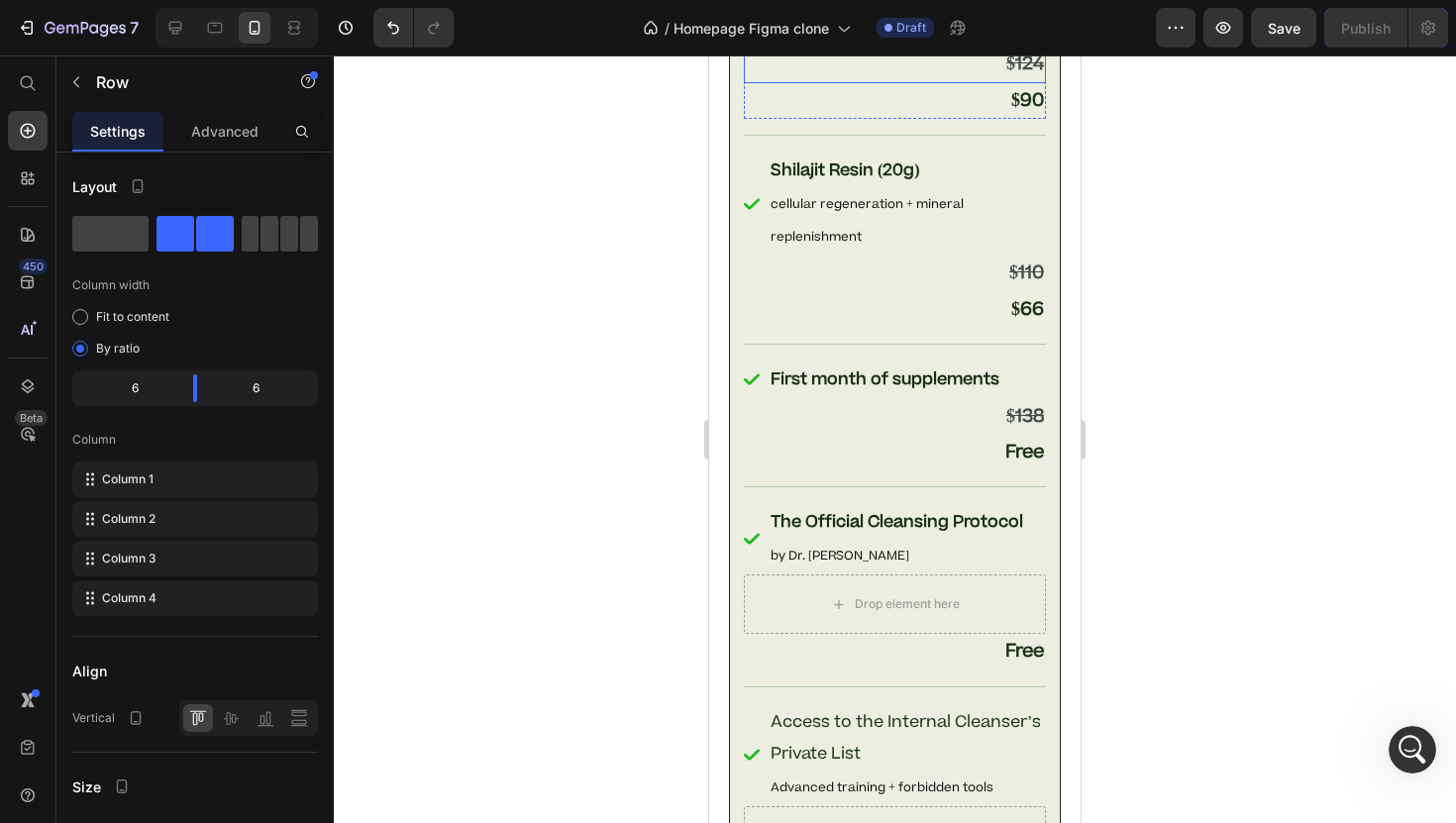 scroll, scrollTop: 10236, scrollLeft: 0, axis: vertical 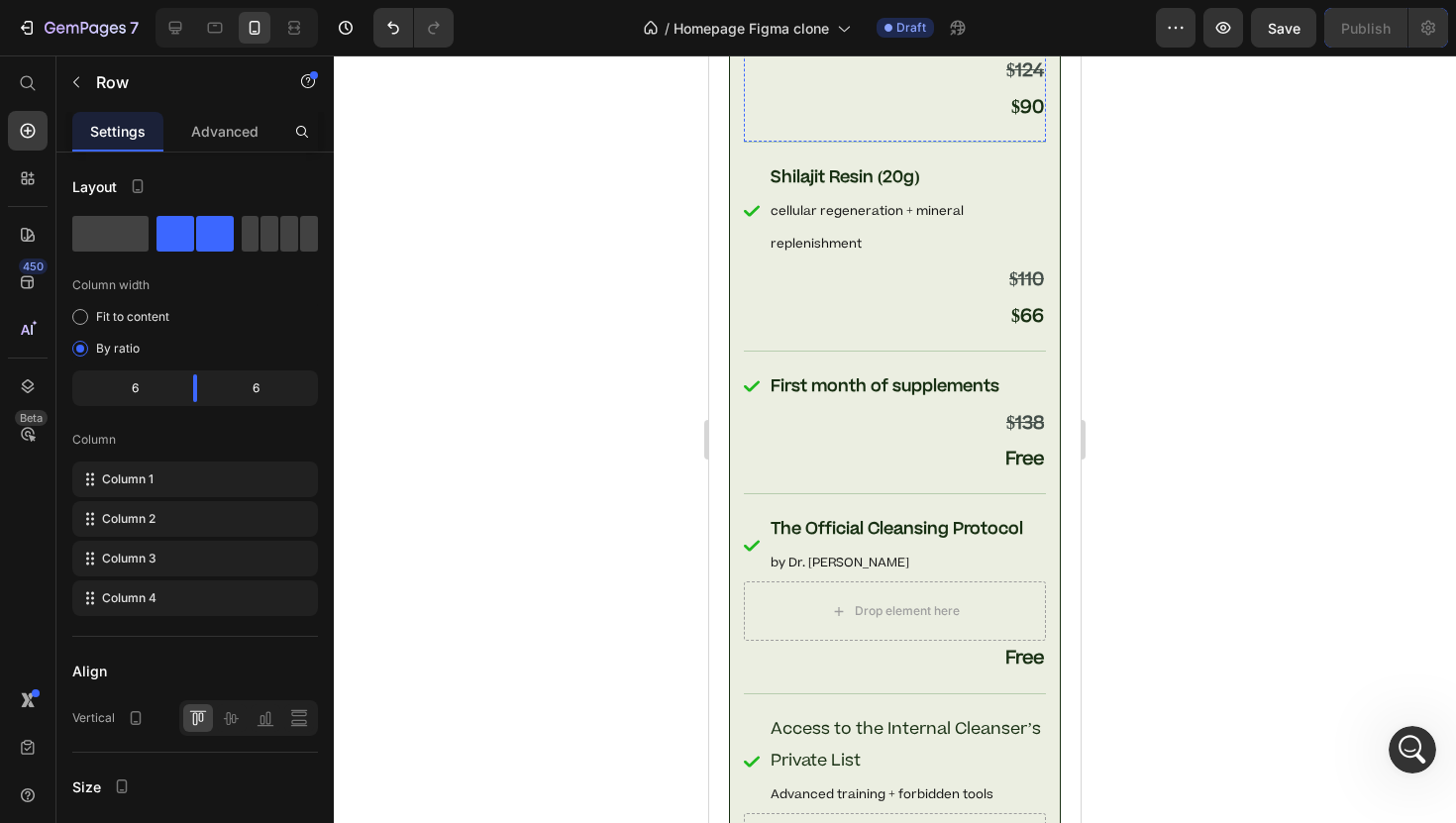 click on "Item List" at bounding box center (776, -62) 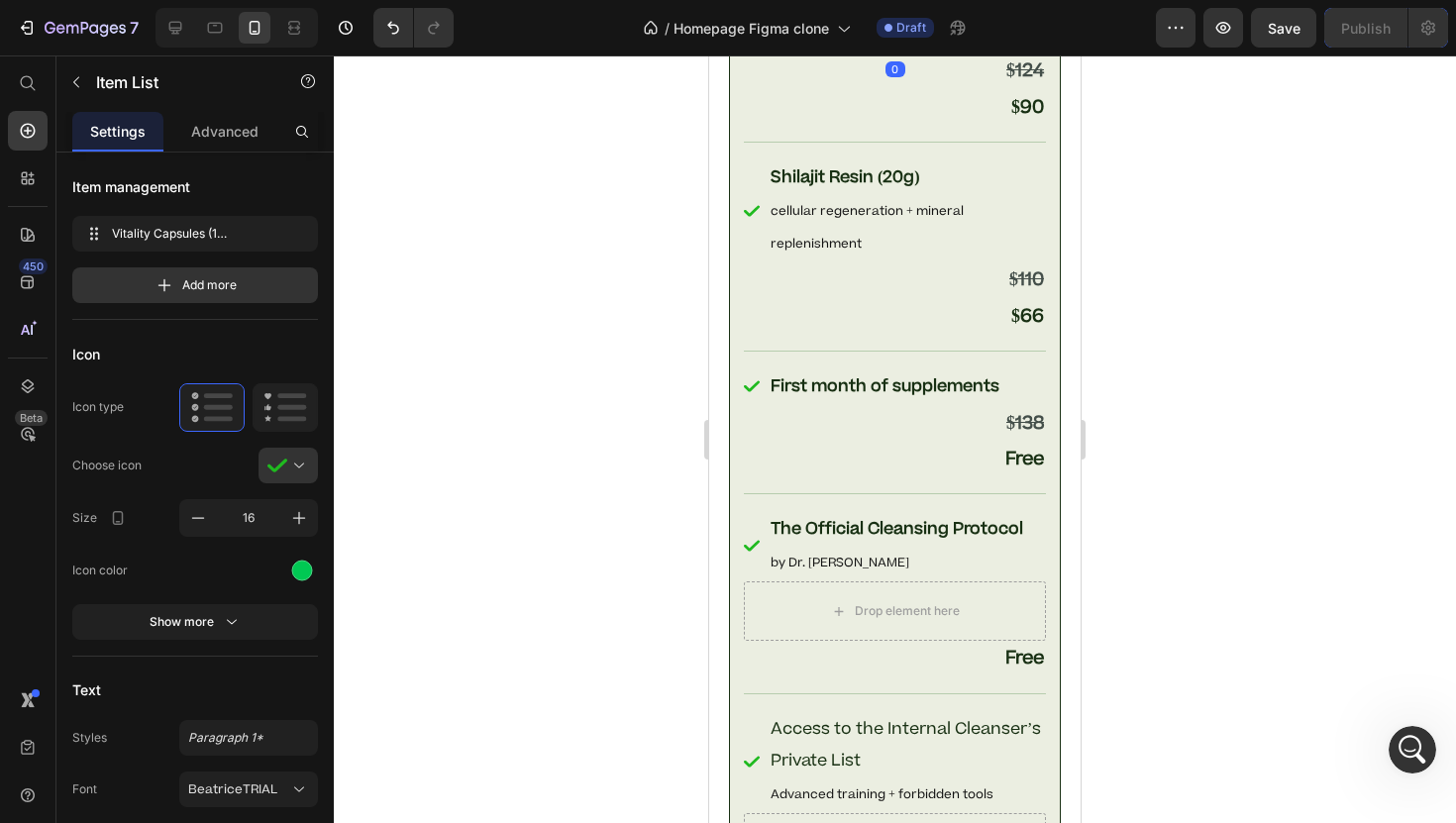 click 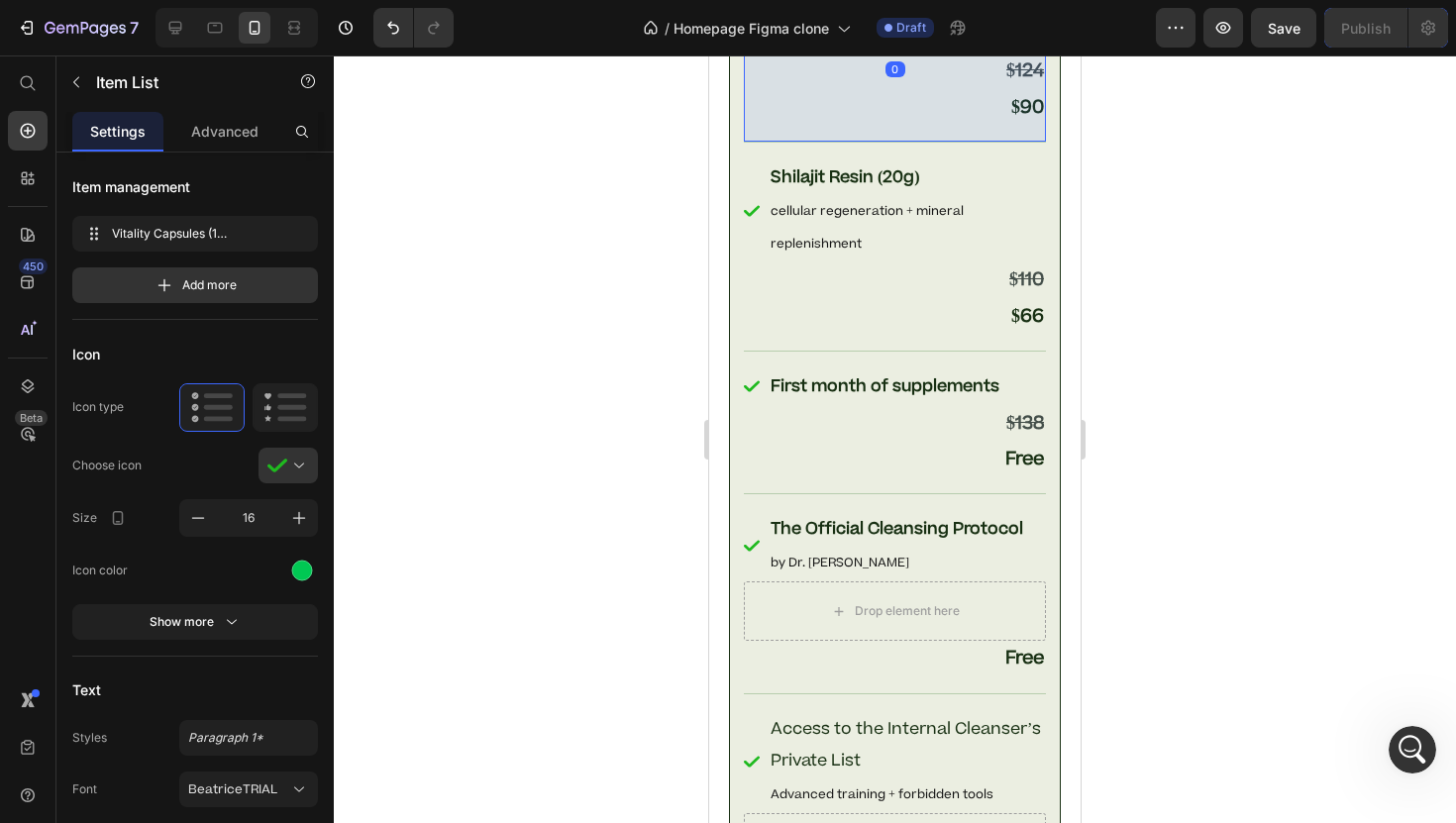click on "Row 2 cols" at bounding box center [786, -104] 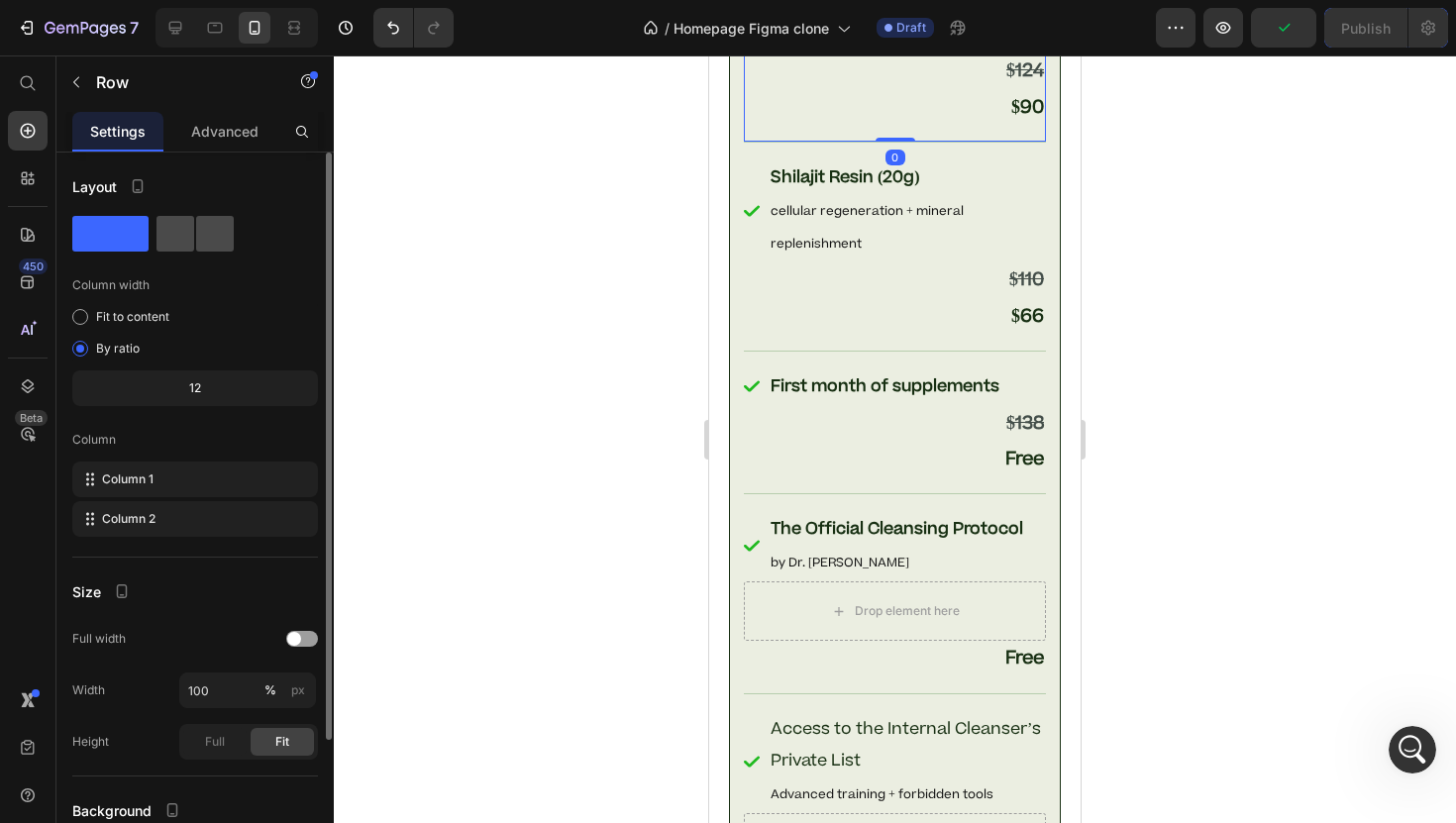 click 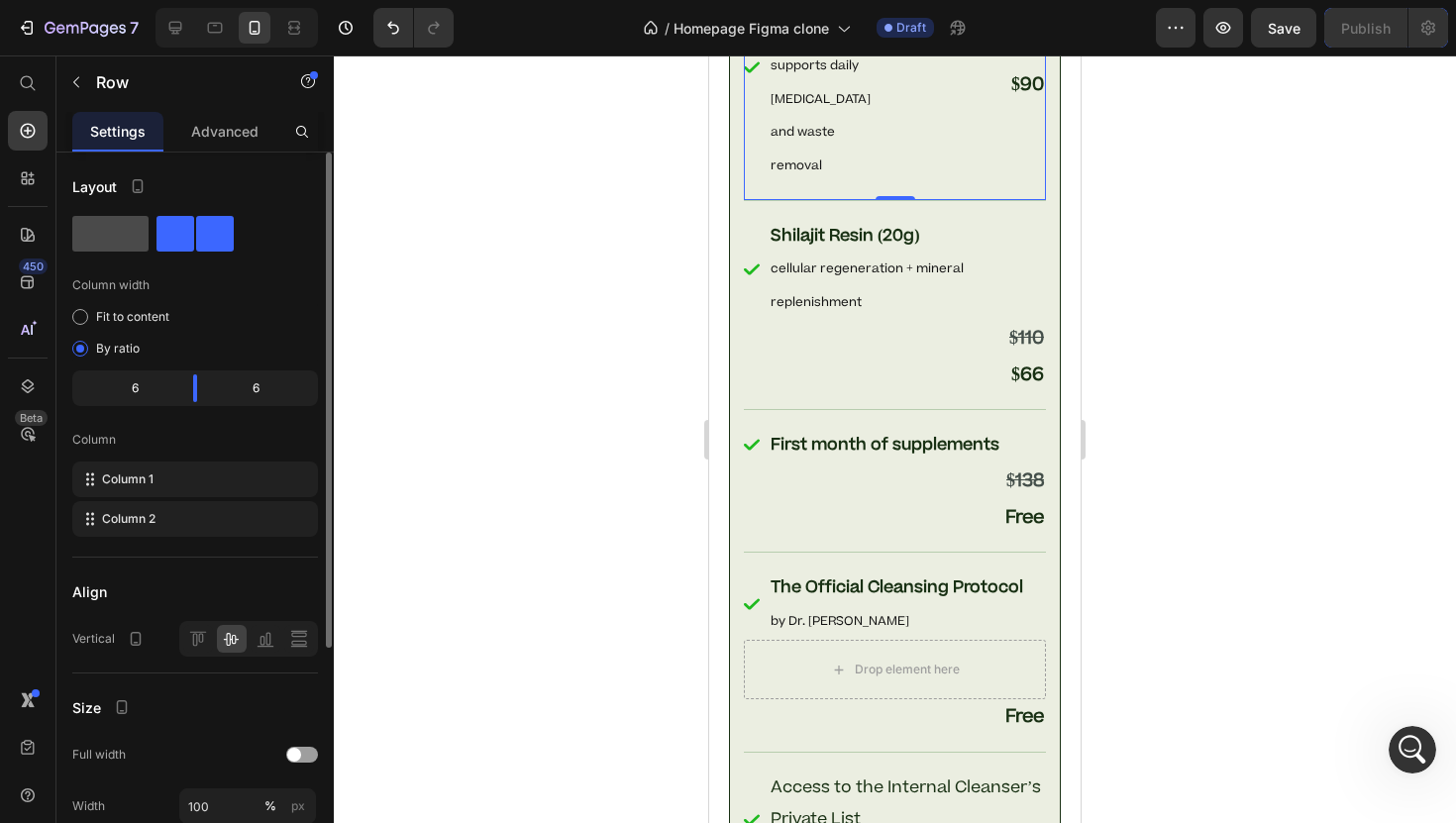 click 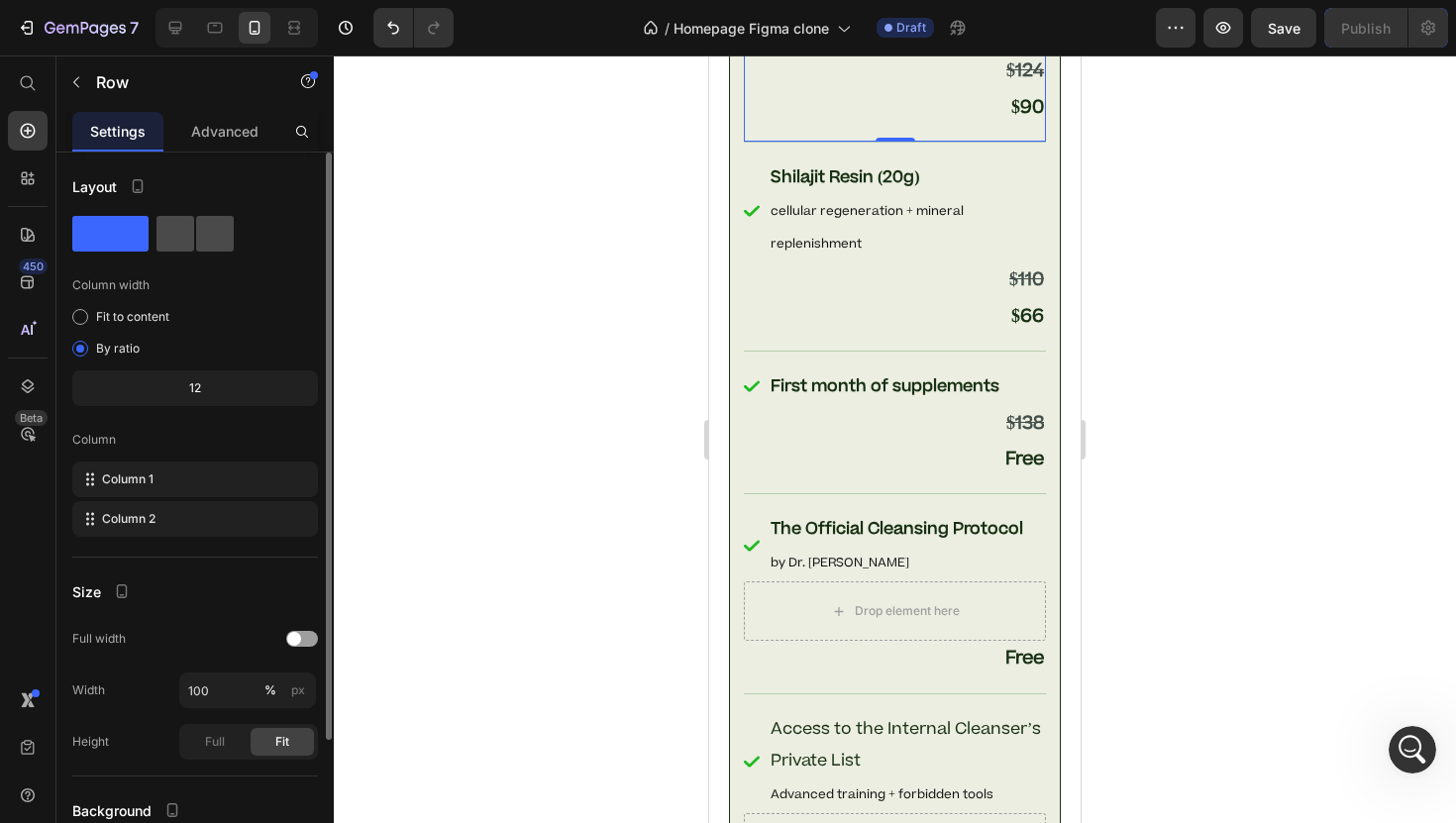 click 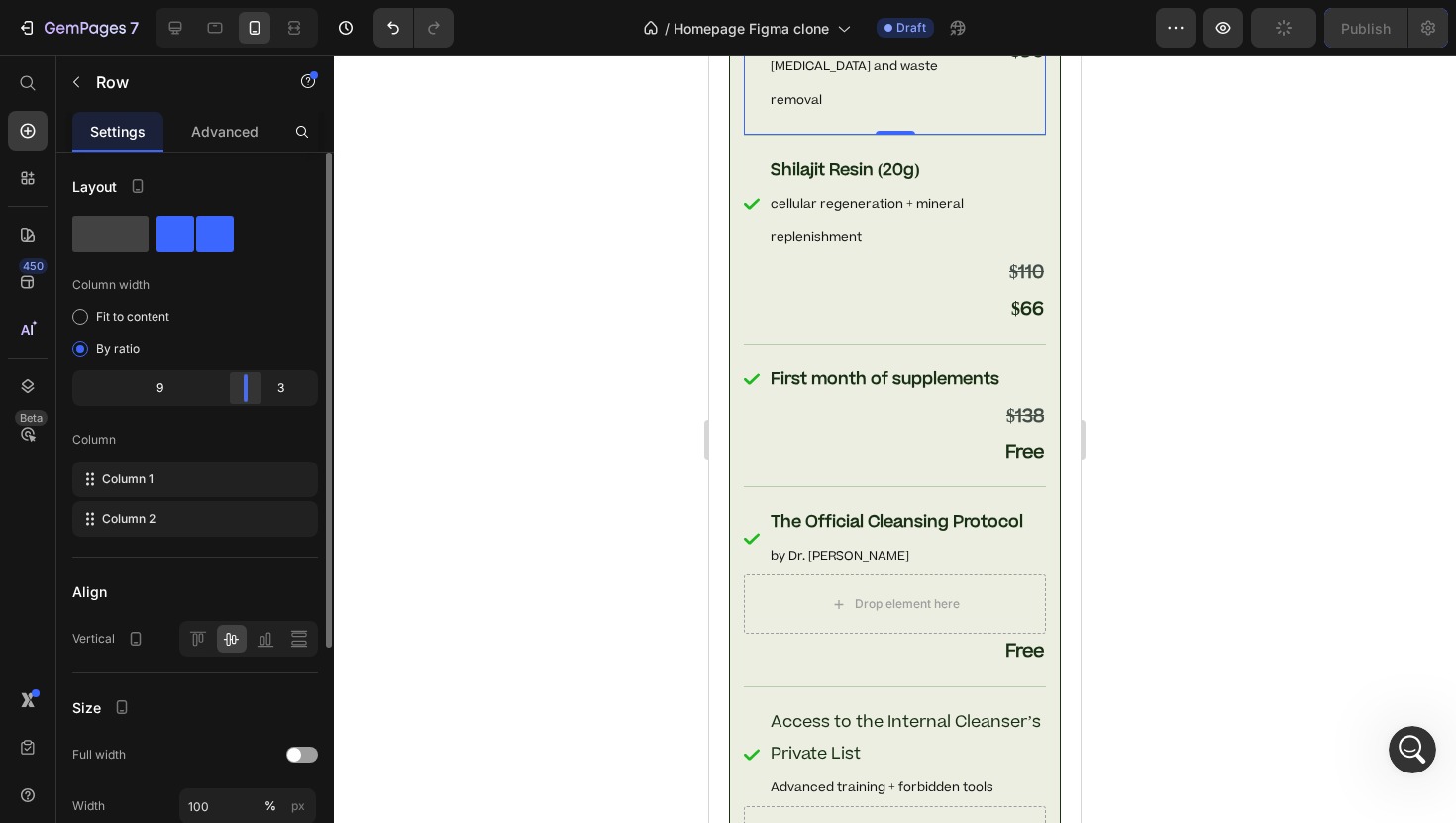 drag, startPoint x: 192, startPoint y: 391, endPoint x: 253, endPoint y: 388, distance: 61.073726 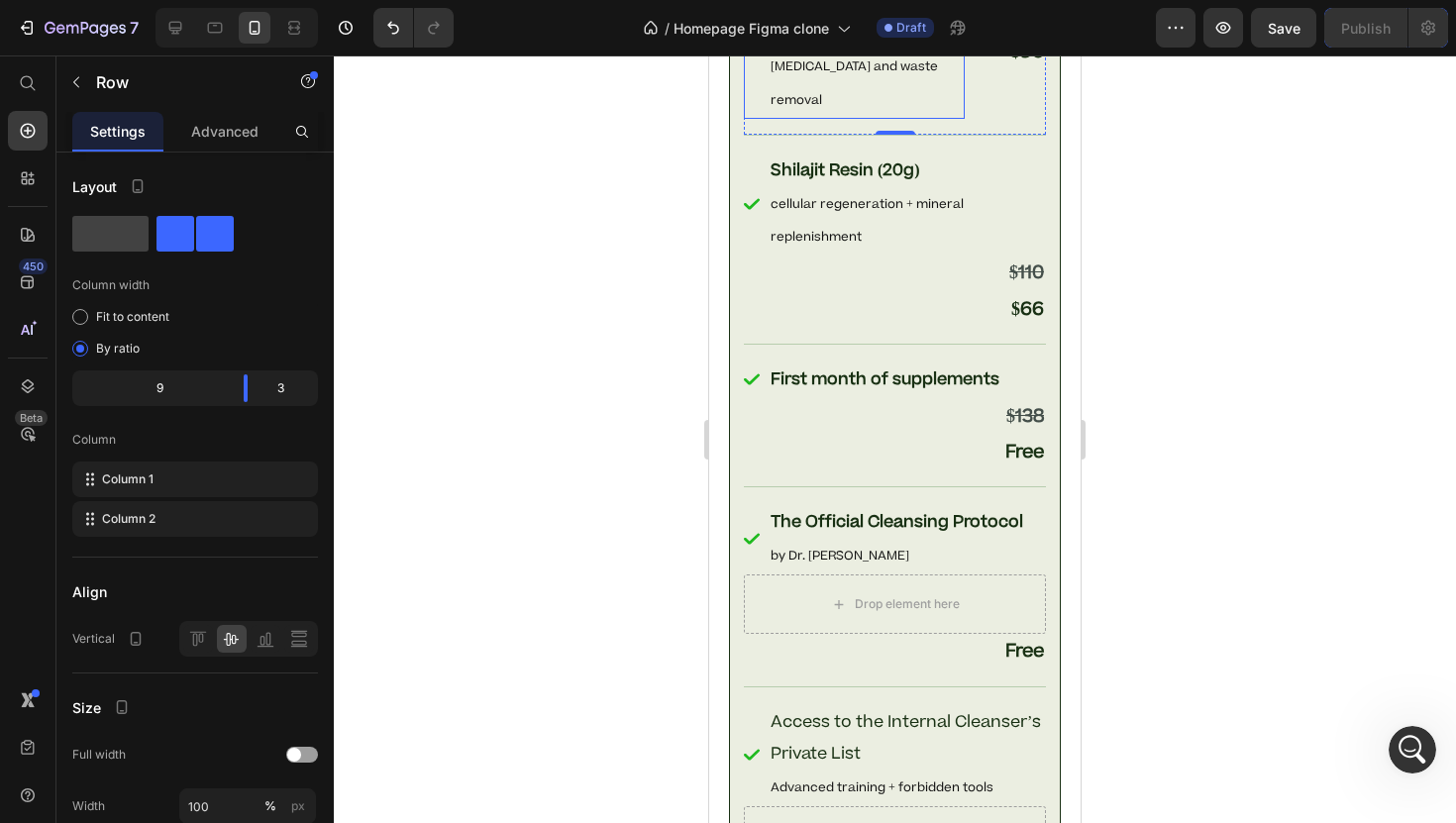 scroll, scrollTop: 9860, scrollLeft: 0, axis: vertical 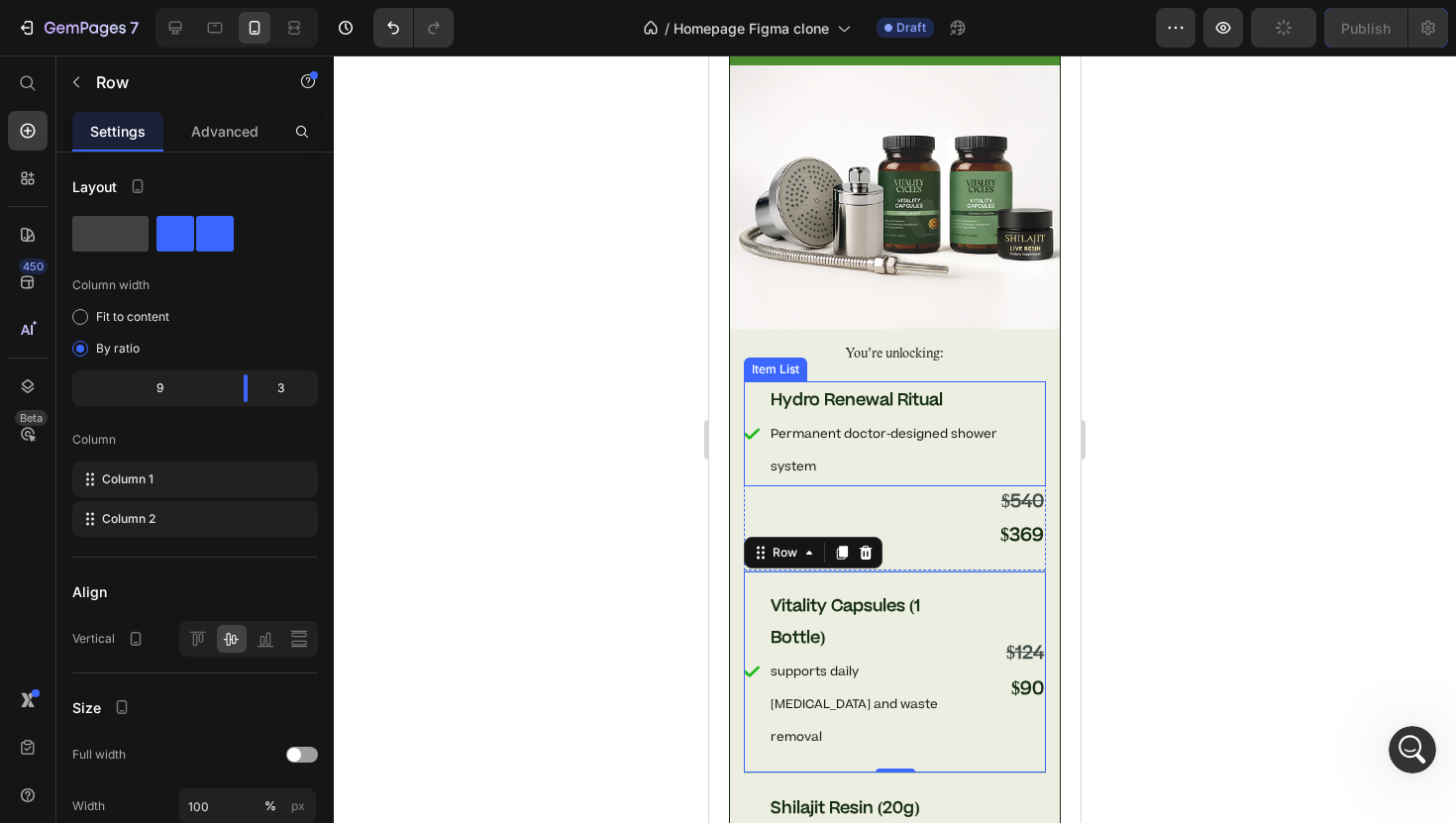 click on "Item List" at bounding box center (776, 369) 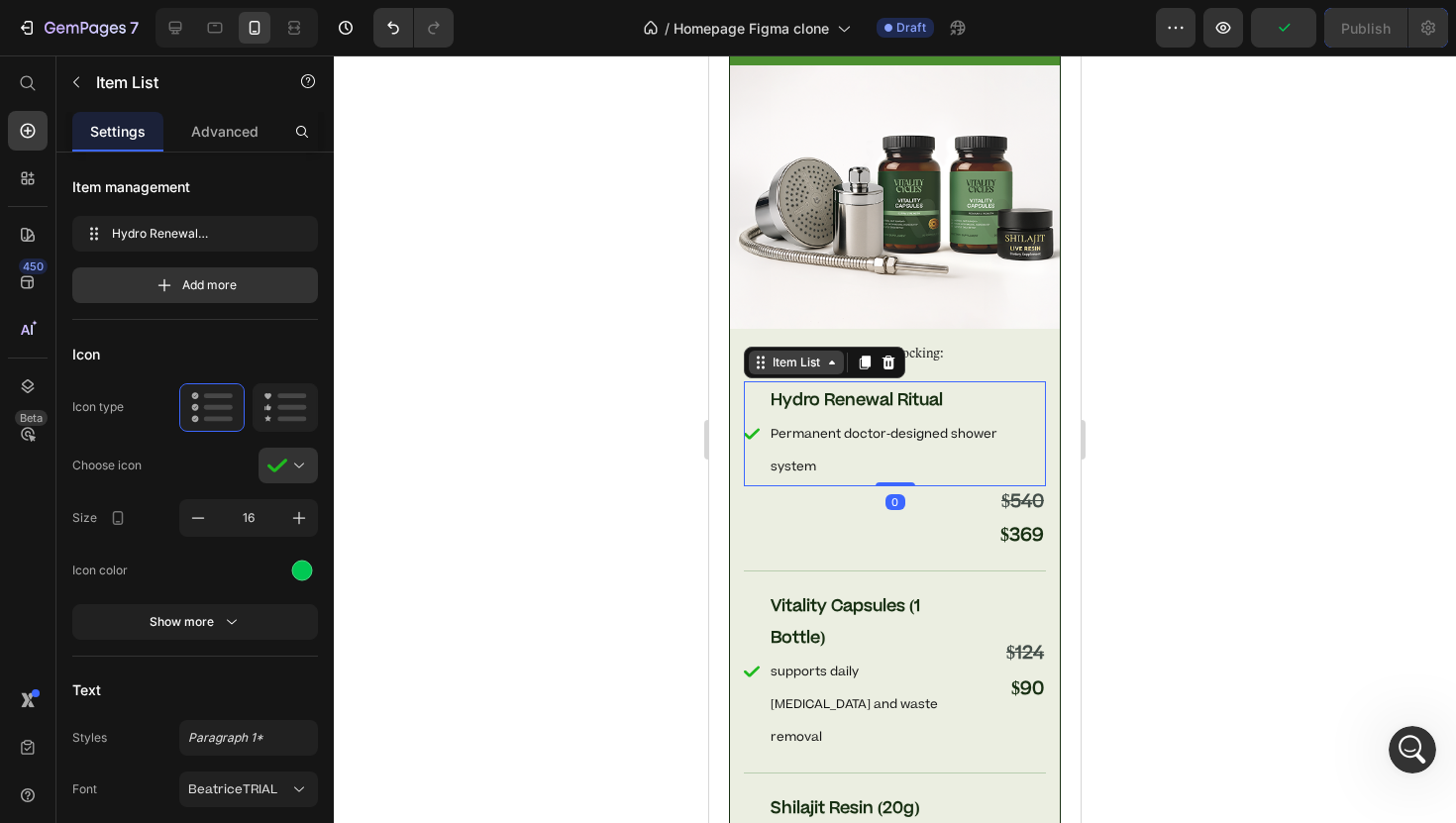 click on "Item List" at bounding box center (796, 362) 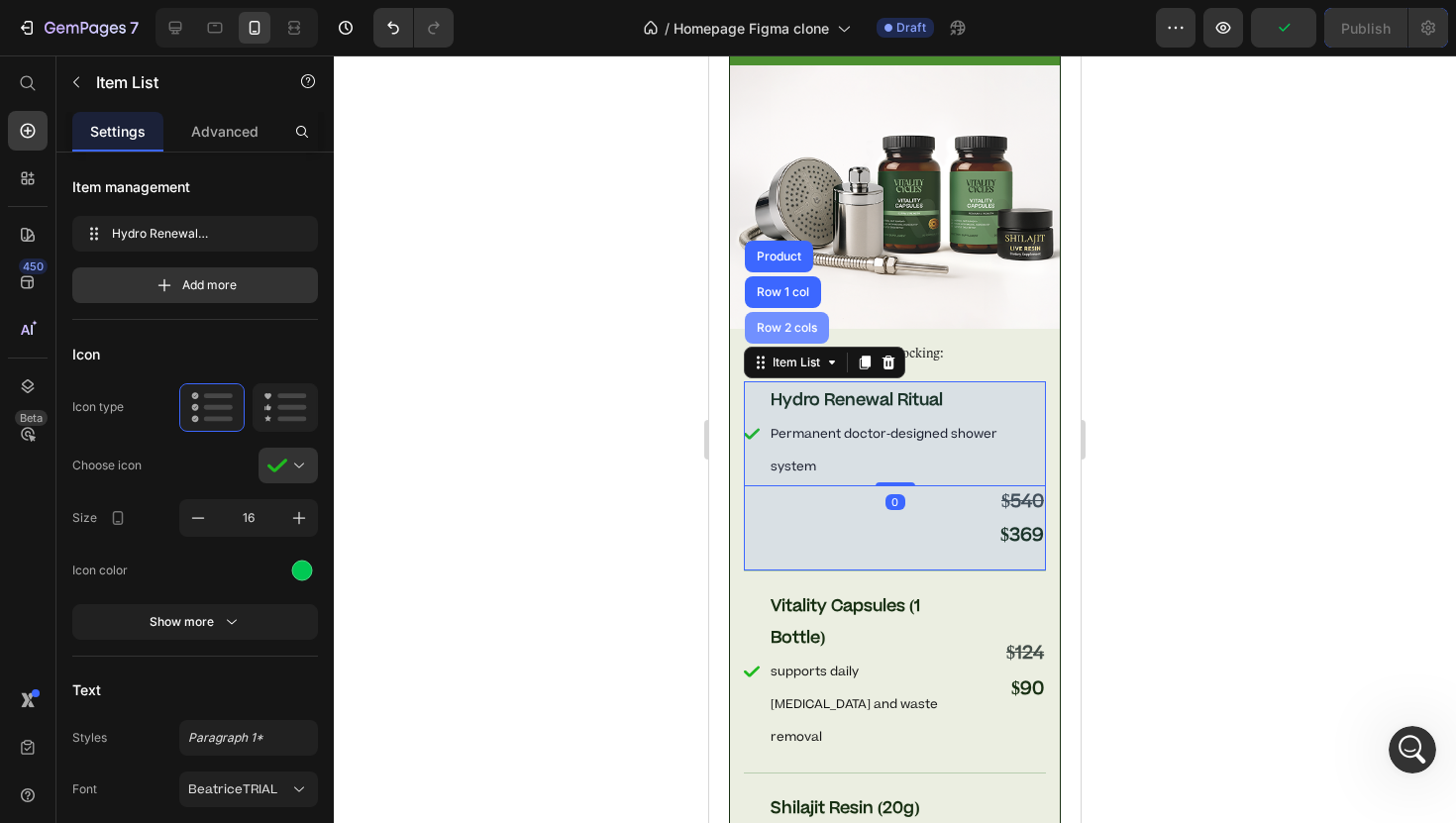 click on "Row 2 cols" at bounding box center [786, 328] 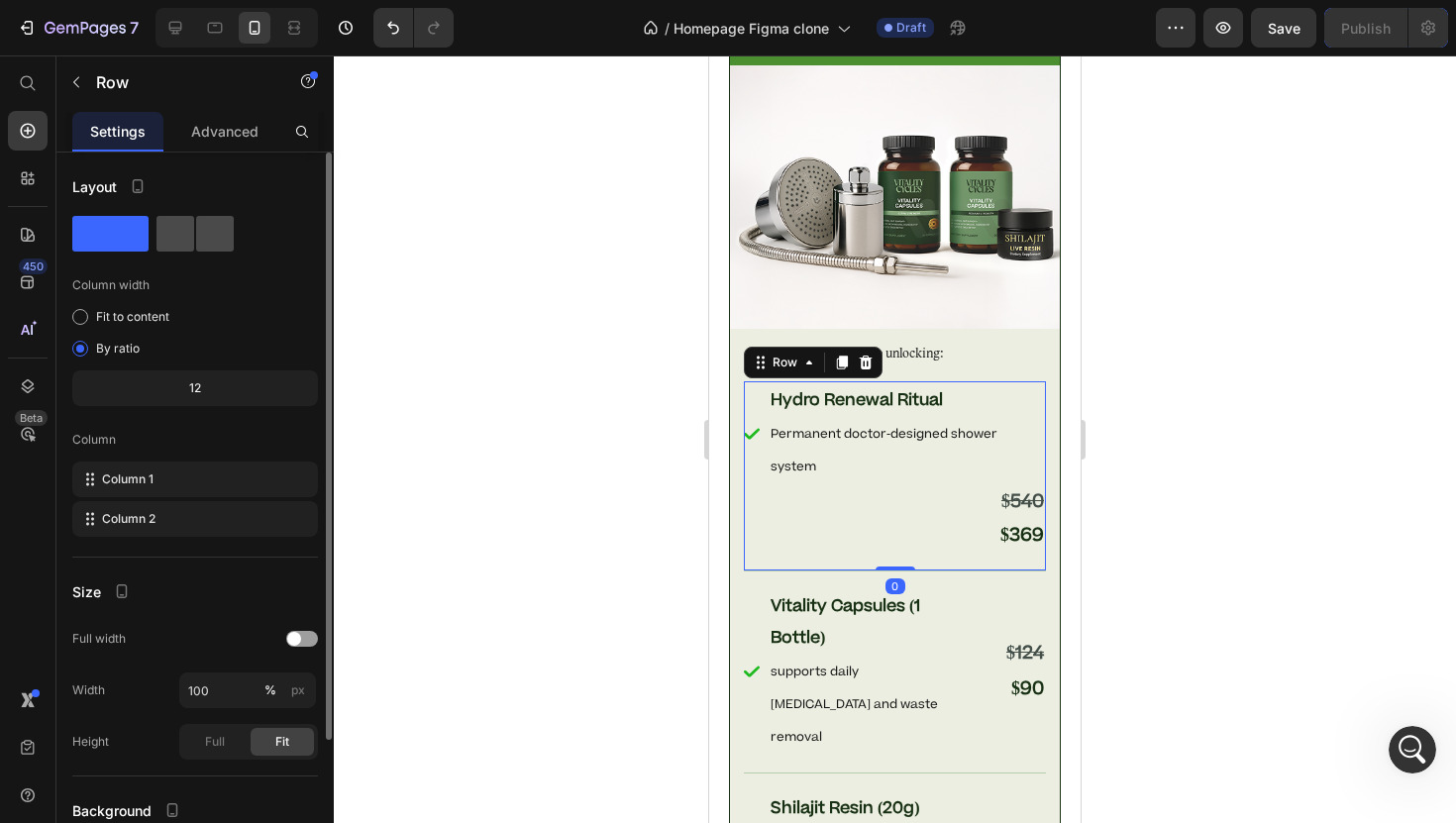 click 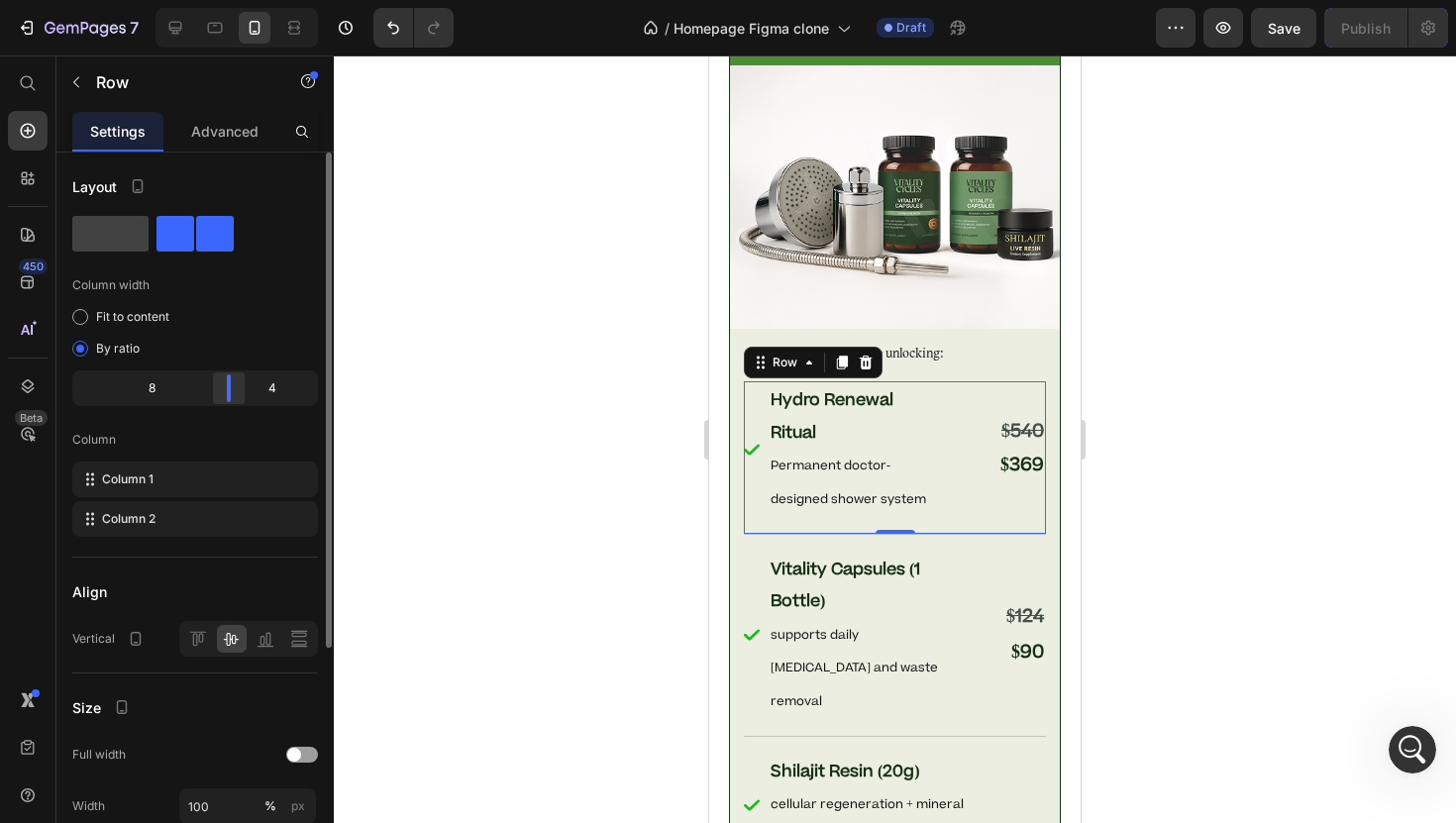 drag, startPoint x: 191, startPoint y: 392, endPoint x: 242, endPoint y: 395, distance: 51.088159 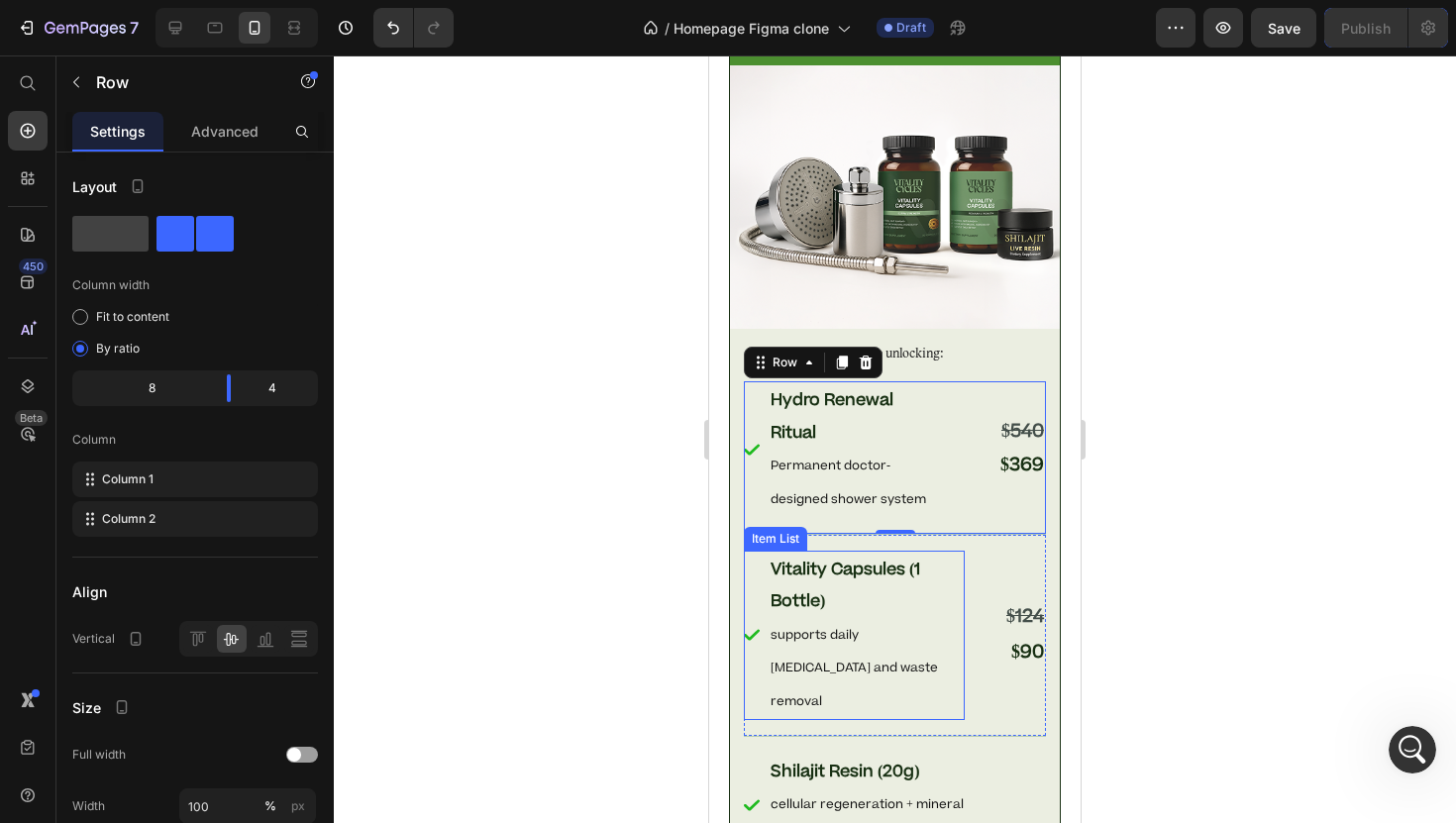click on "Vitality Capsules (1 Bottle)" at bounding box center [866, 585] 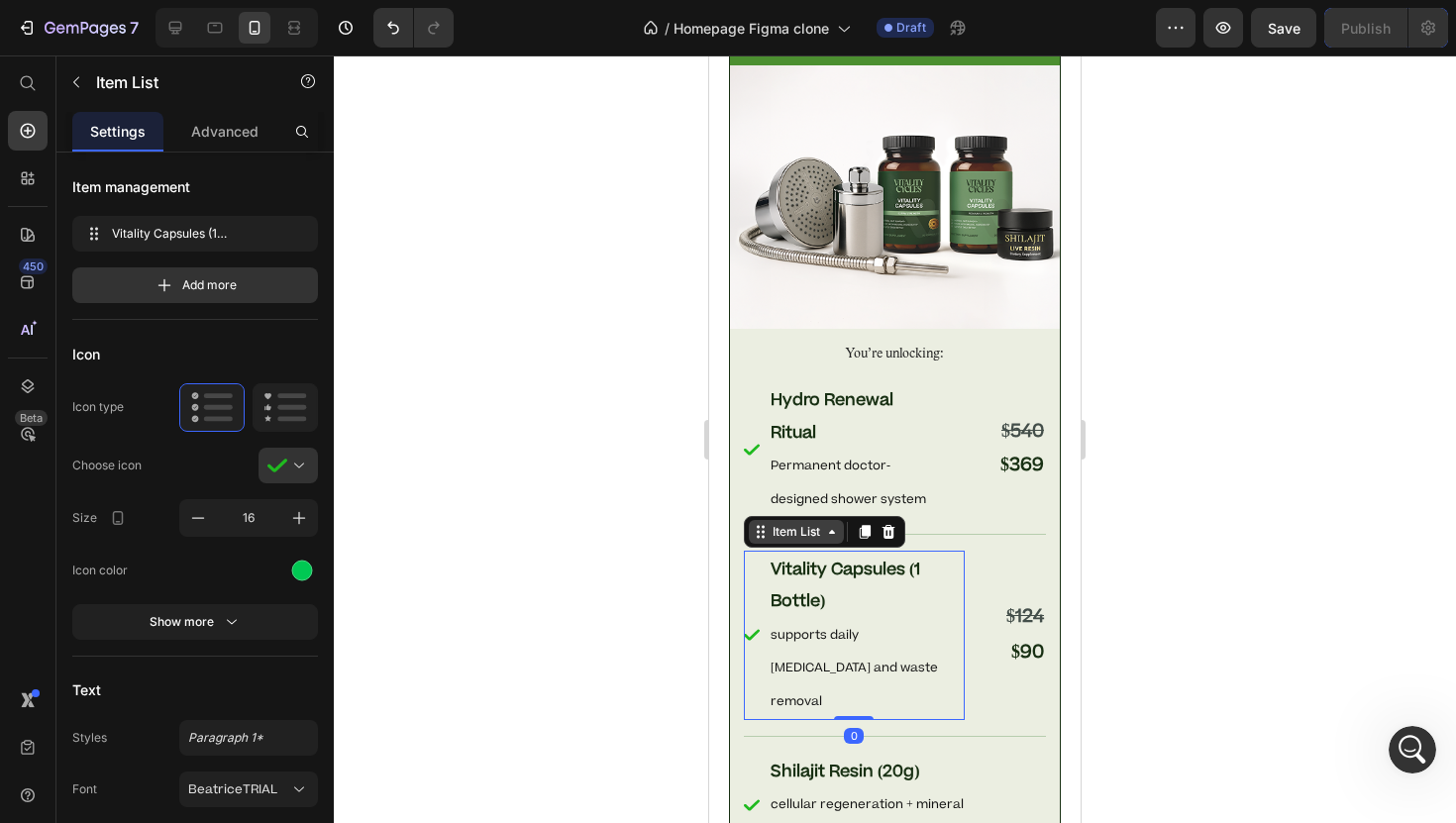 click on "Item List" at bounding box center [796, 532] 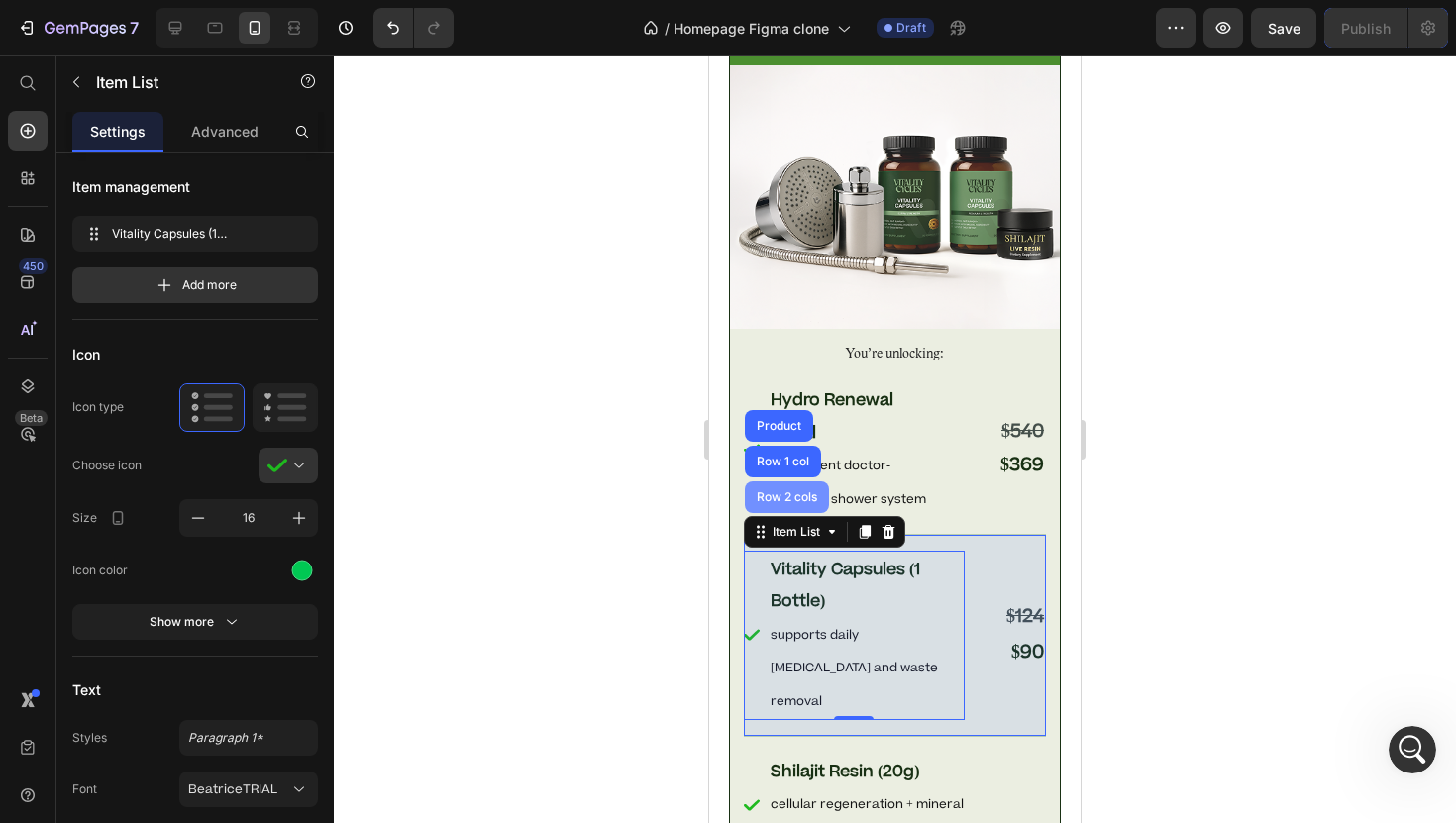 click on "Row 2 cols" at bounding box center [786, 497] 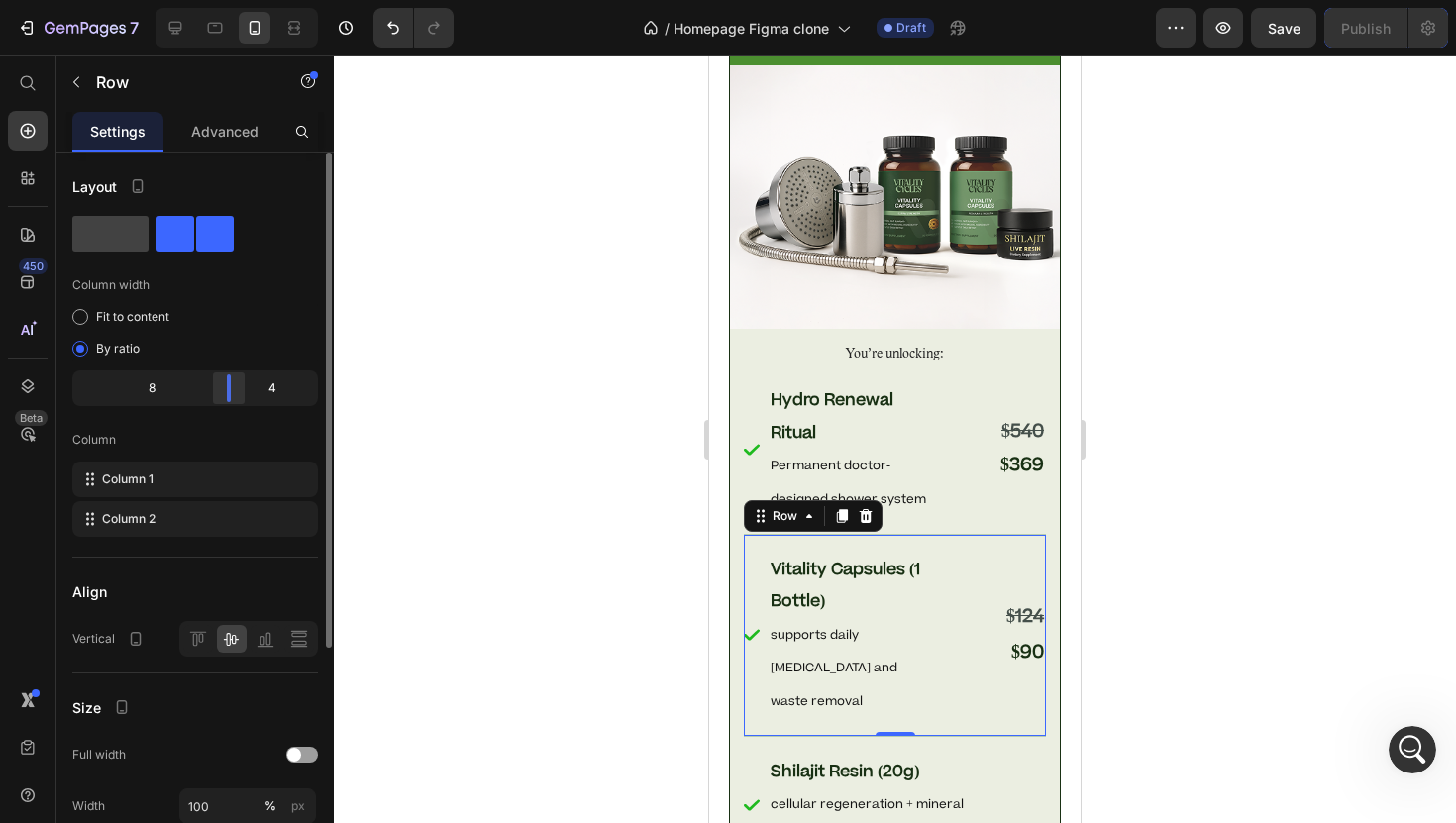 click 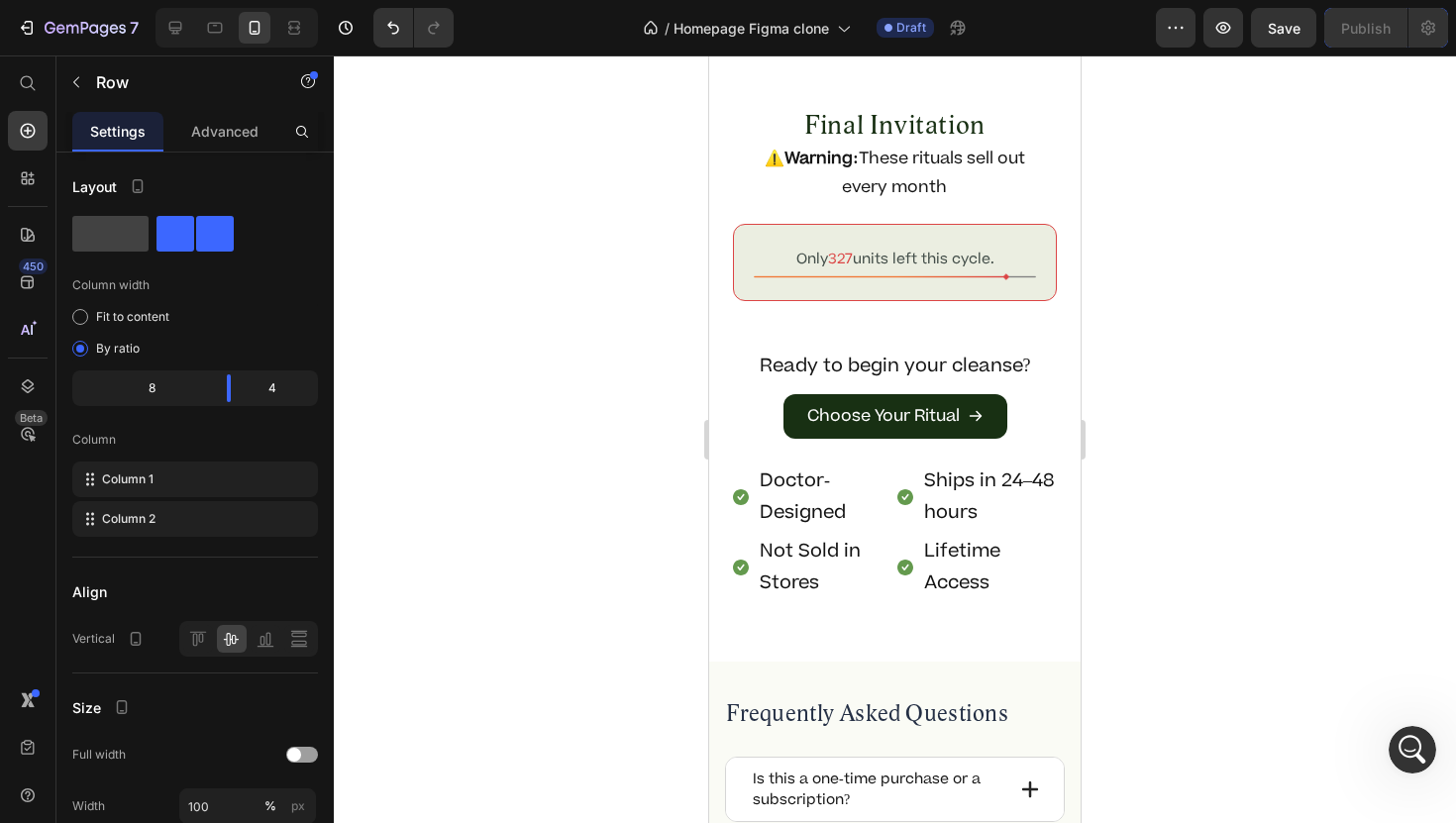 scroll, scrollTop: 14930, scrollLeft: 0, axis: vertical 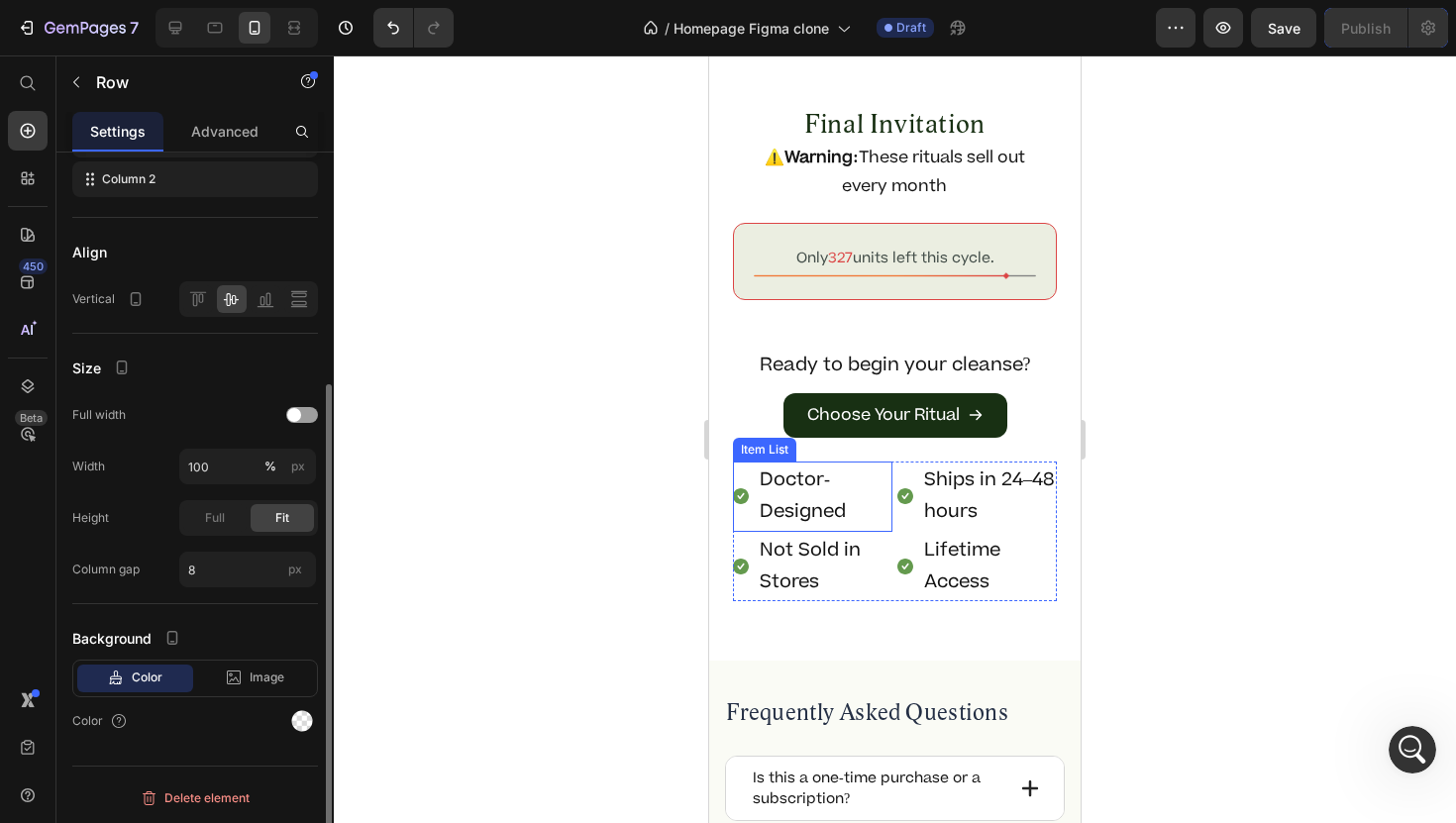 click on "Doctor-Designed" at bounding box center (824, 496) 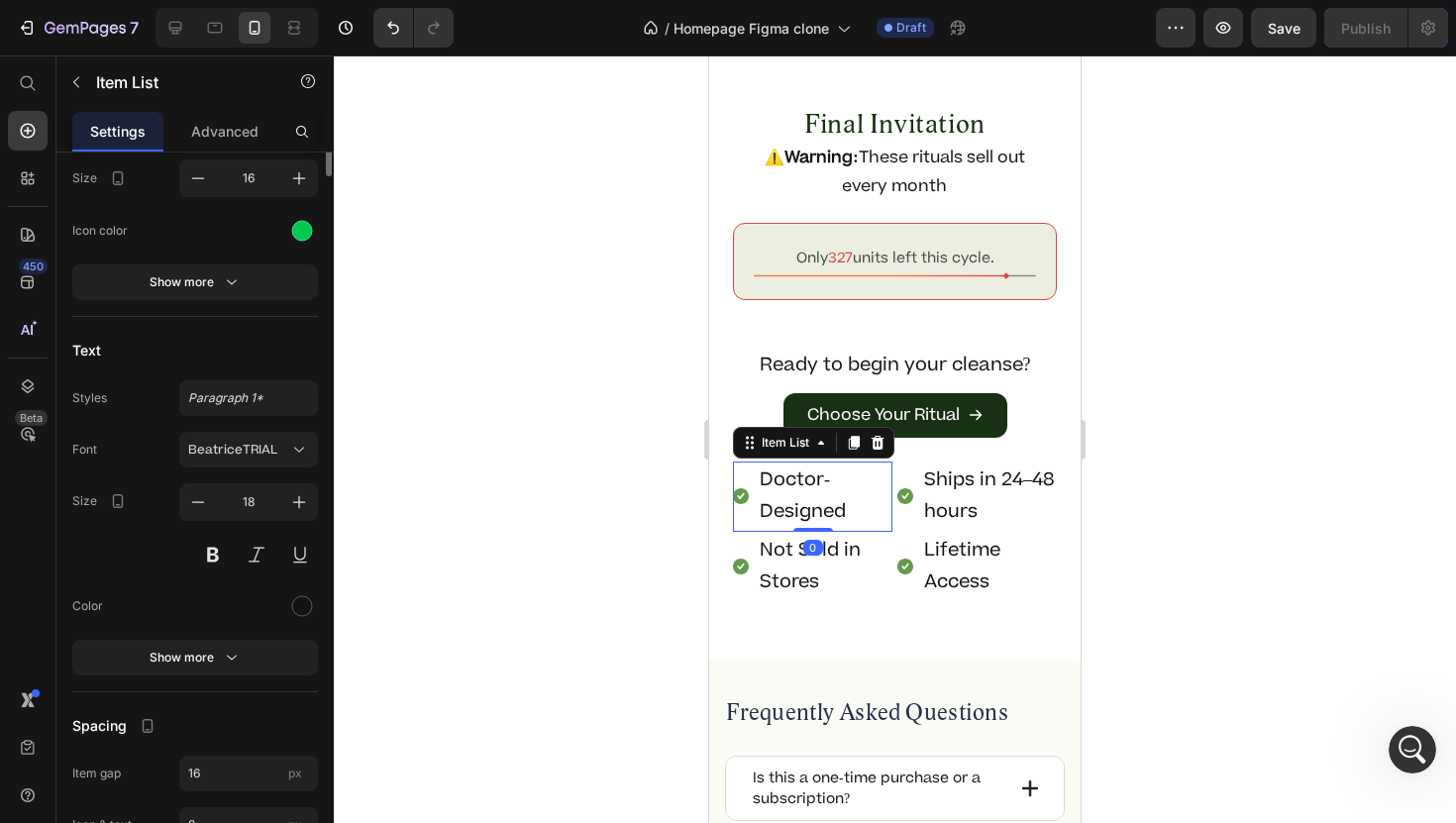 scroll, scrollTop: 0, scrollLeft: 0, axis: both 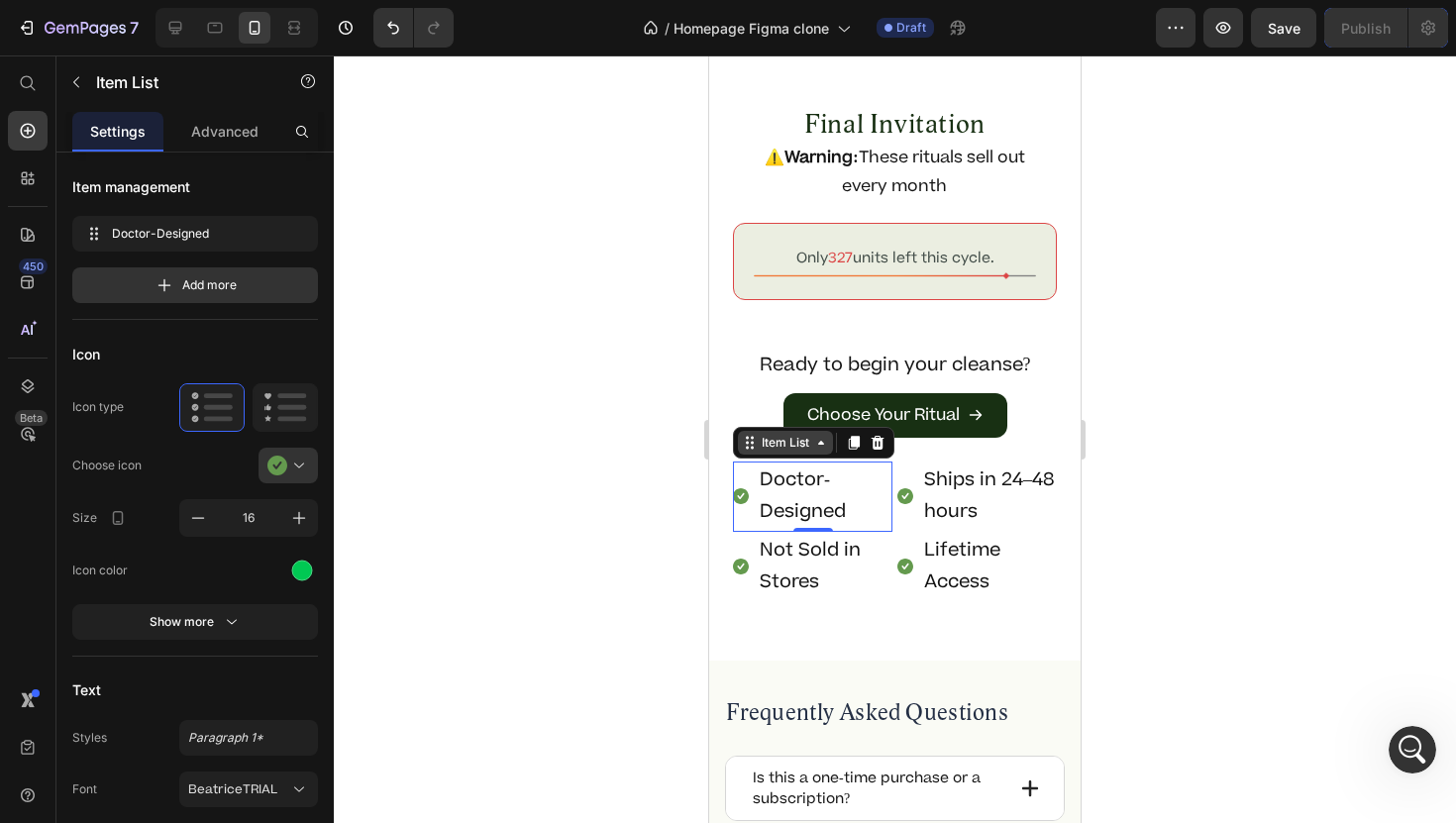 click on "Item List" at bounding box center (785, 443) 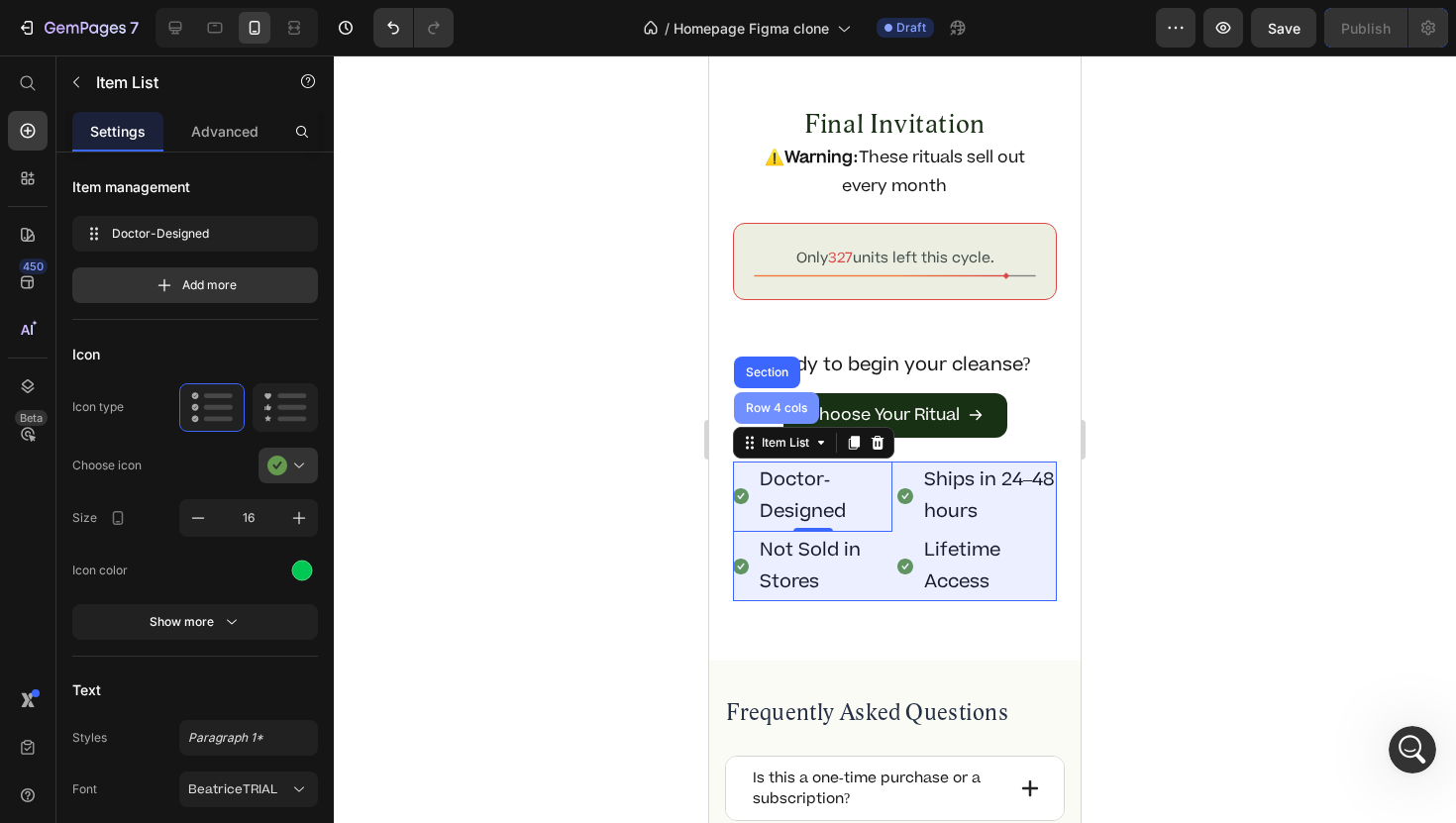 click on "Row 4 cols" at bounding box center (777, 408) 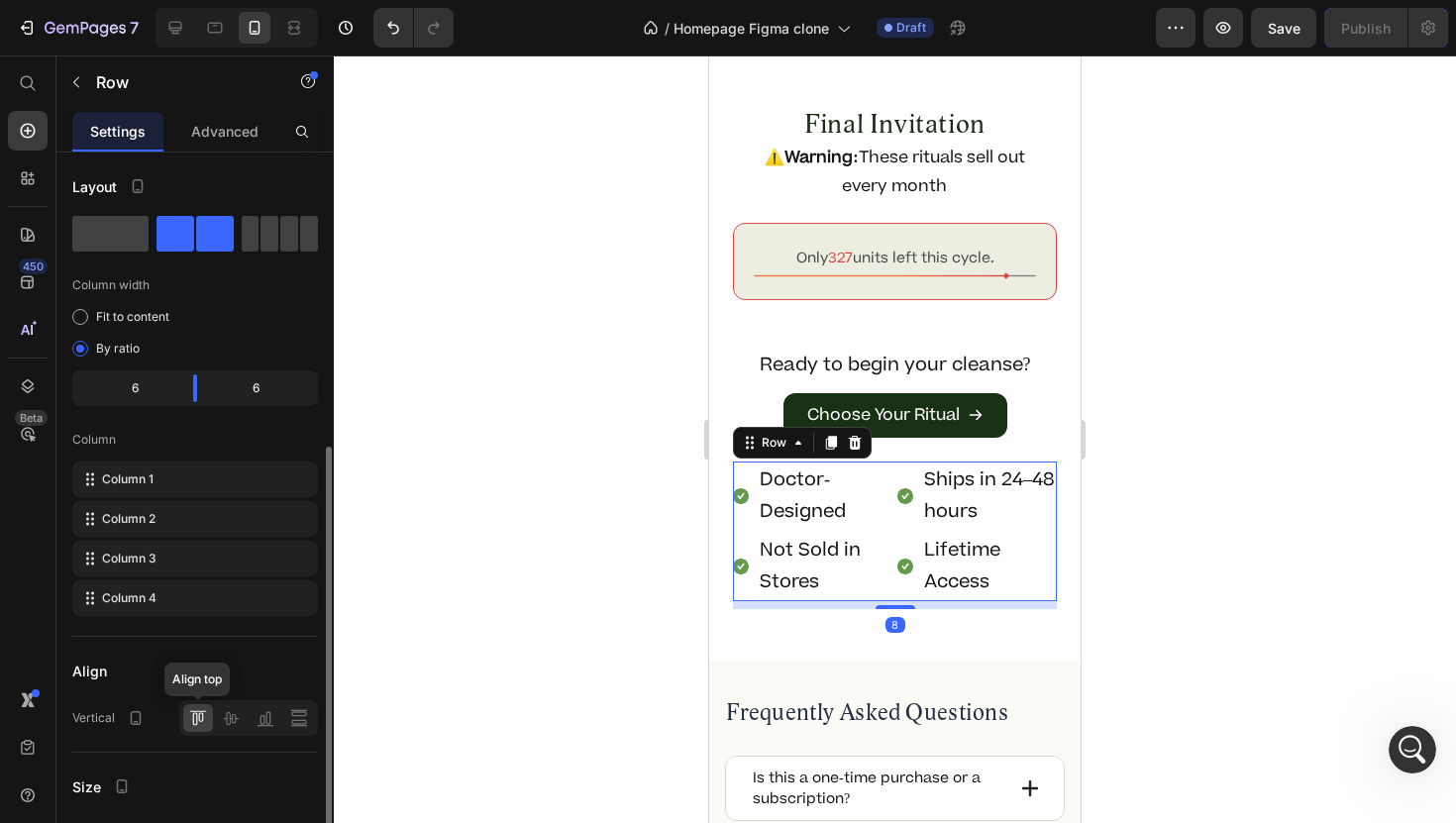scroll, scrollTop: 419, scrollLeft: 0, axis: vertical 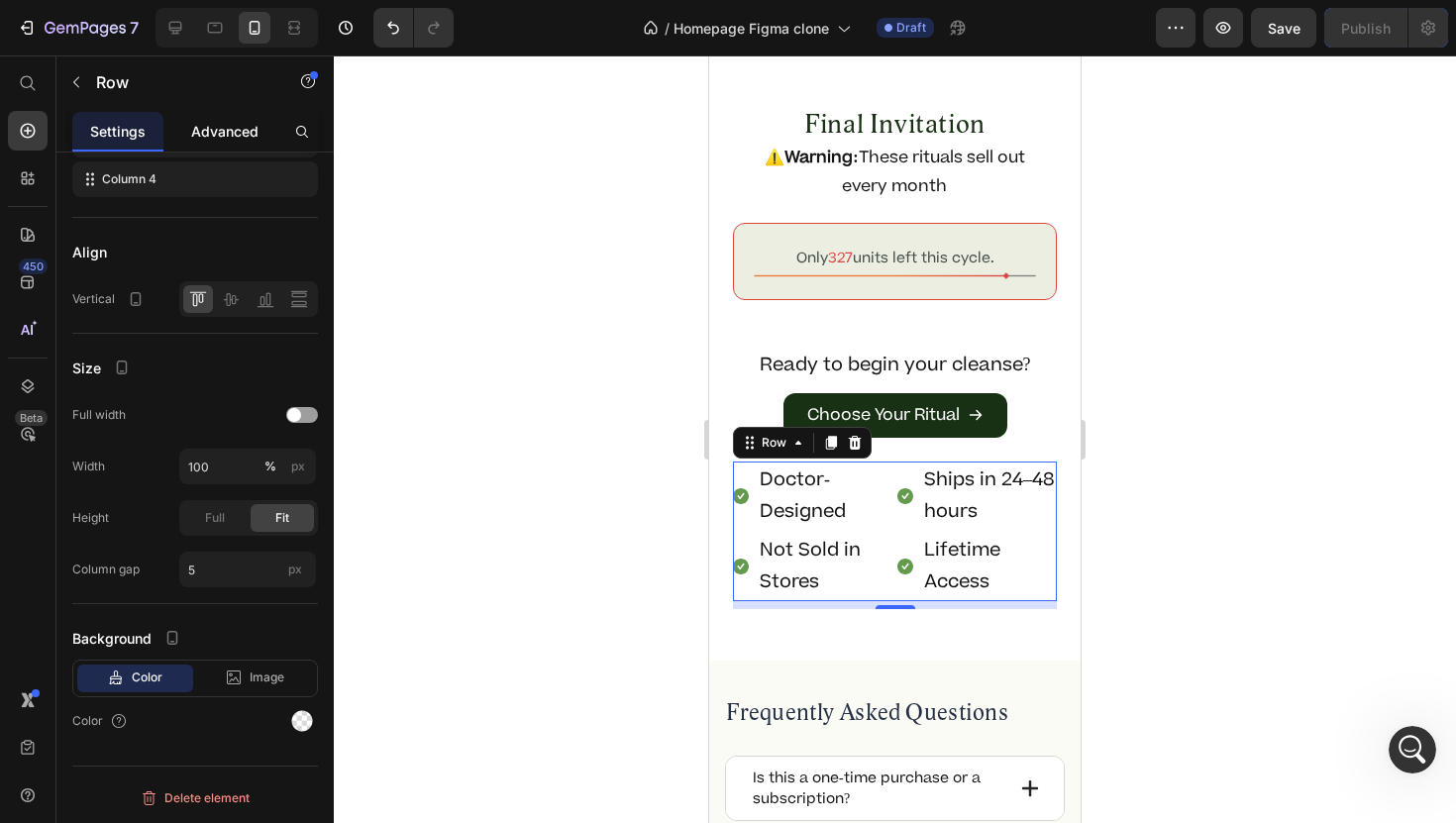 click on "Advanced" at bounding box center [225, 131] 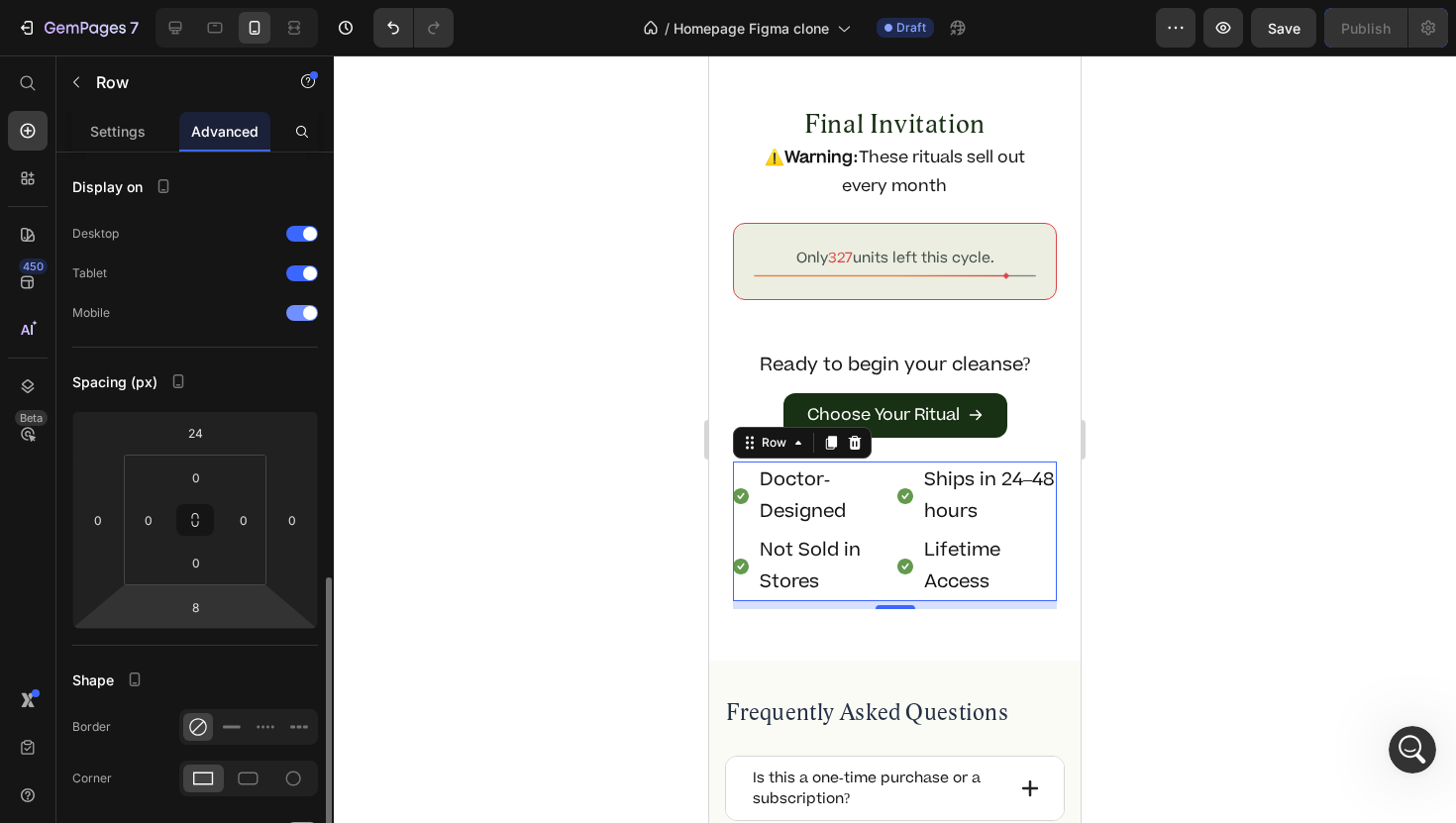 scroll, scrollTop: 530, scrollLeft: 0, axis: vertical 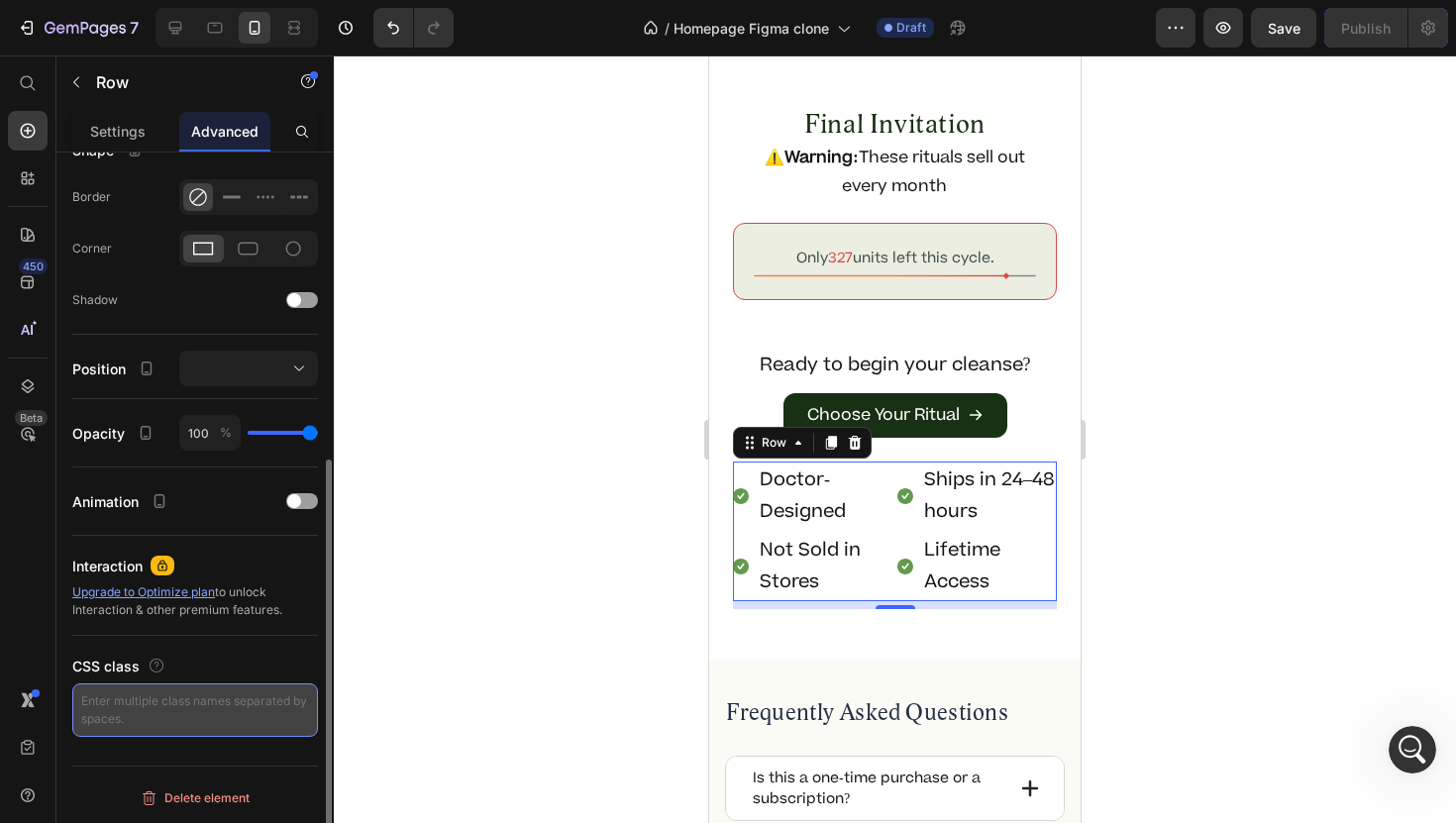 click at bounding box center (195, 710) 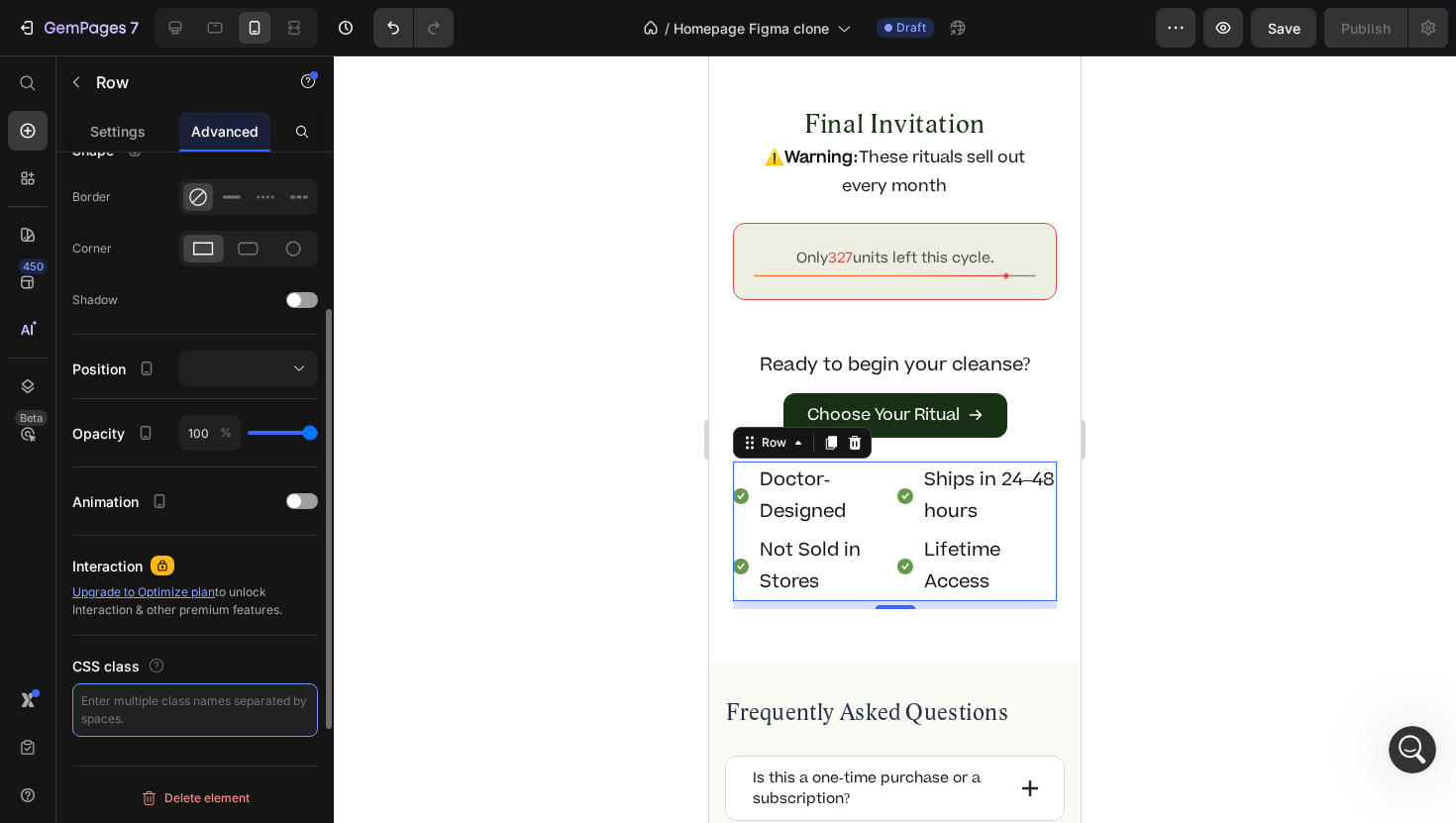 scroll, scrollTop: 0, scrollLeft: 0, axis: both 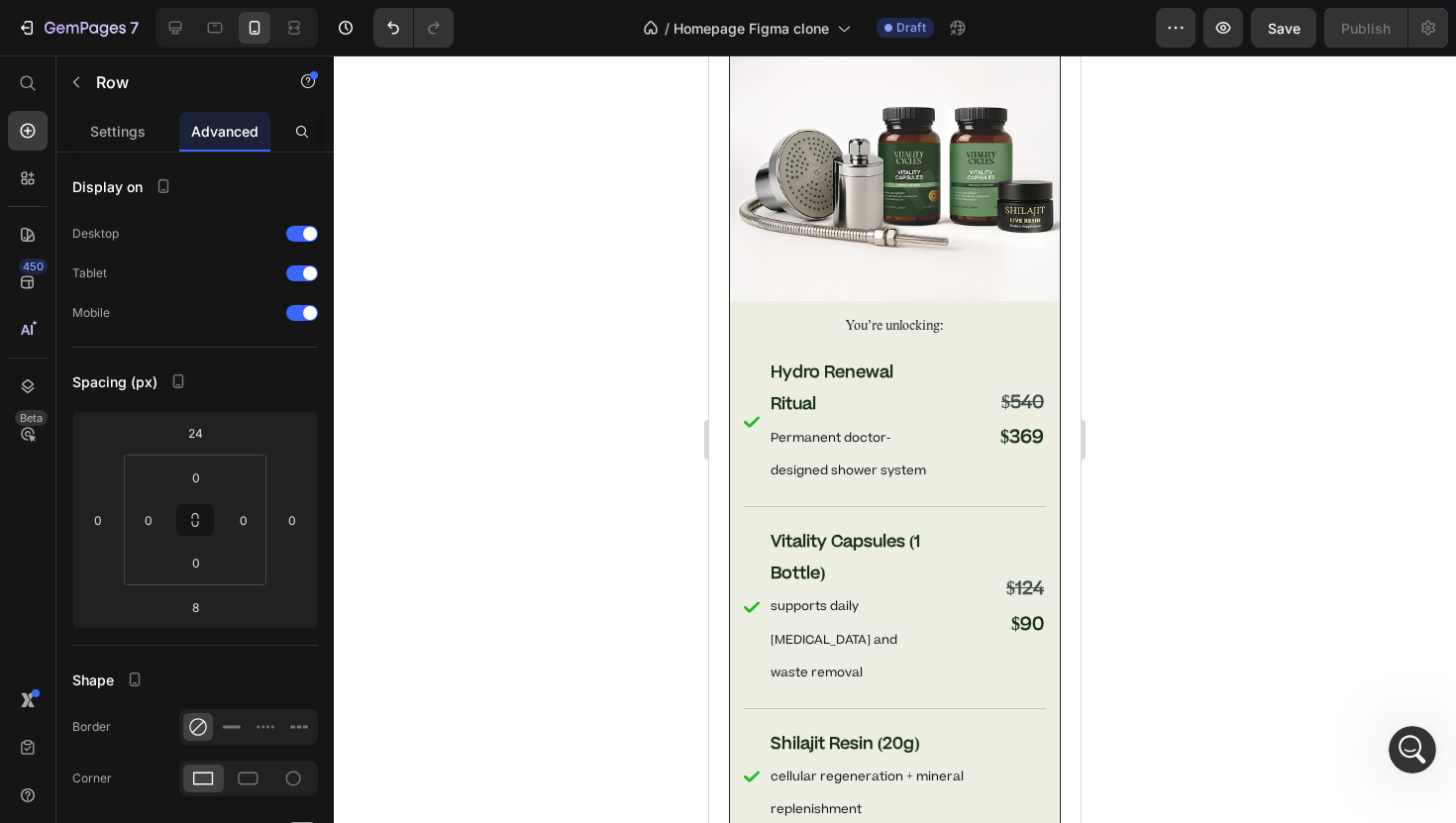 click 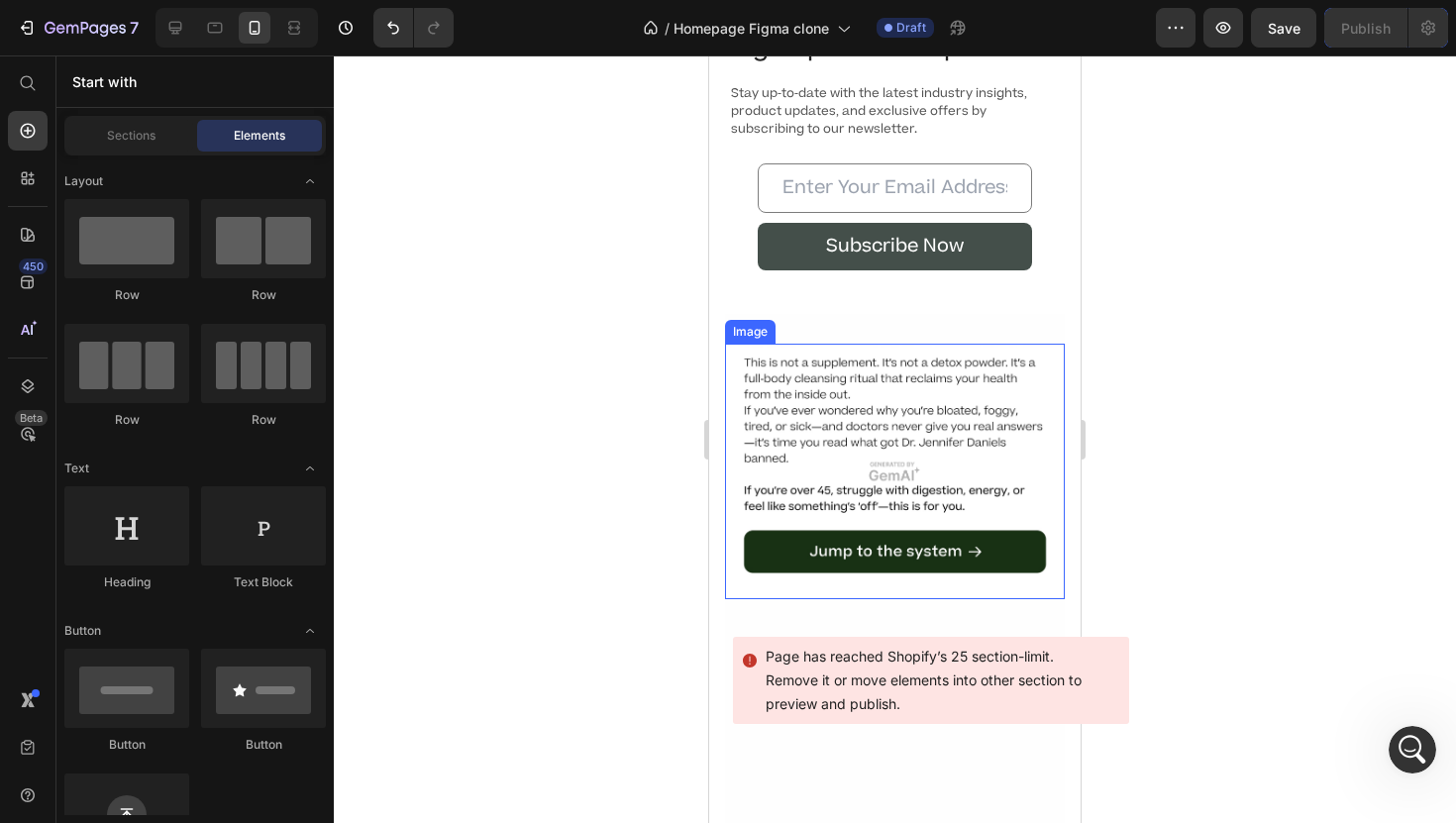 scroll, scrollTop: 16341, scrollLeft: 0, axis: vertical 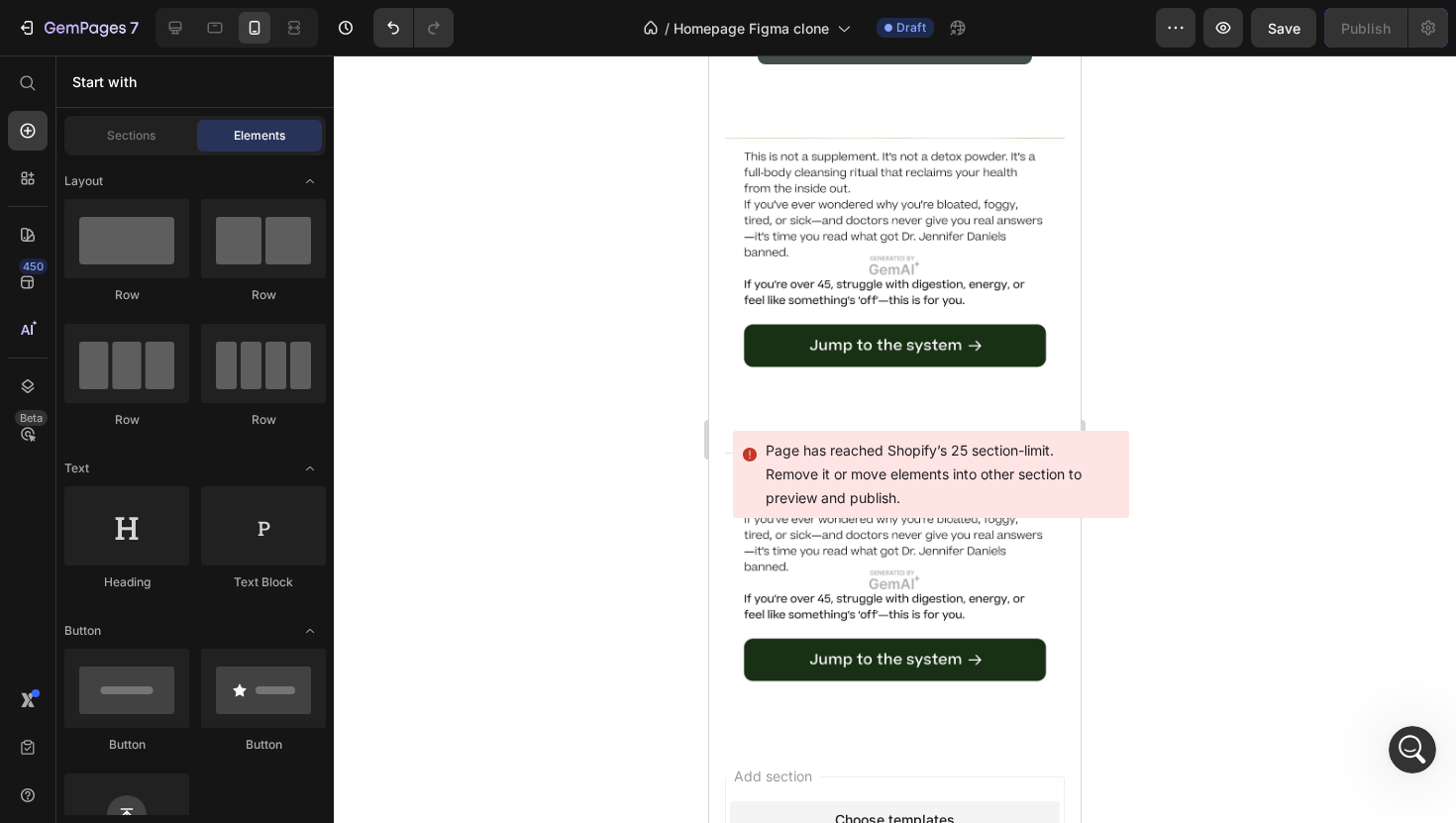 click 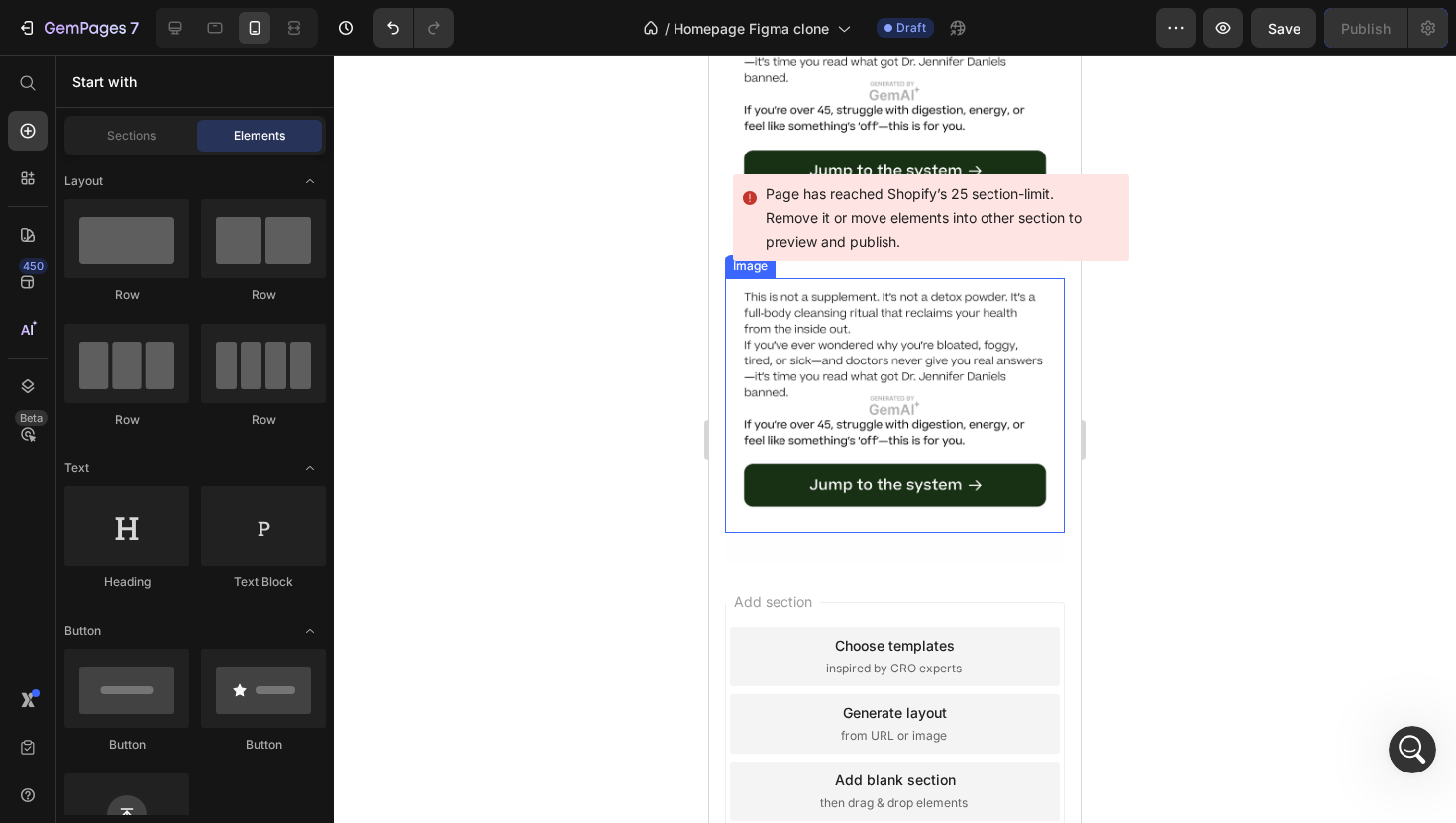 scroll, scrollTop: 16675, scrollLeft: 0, axis: vertical 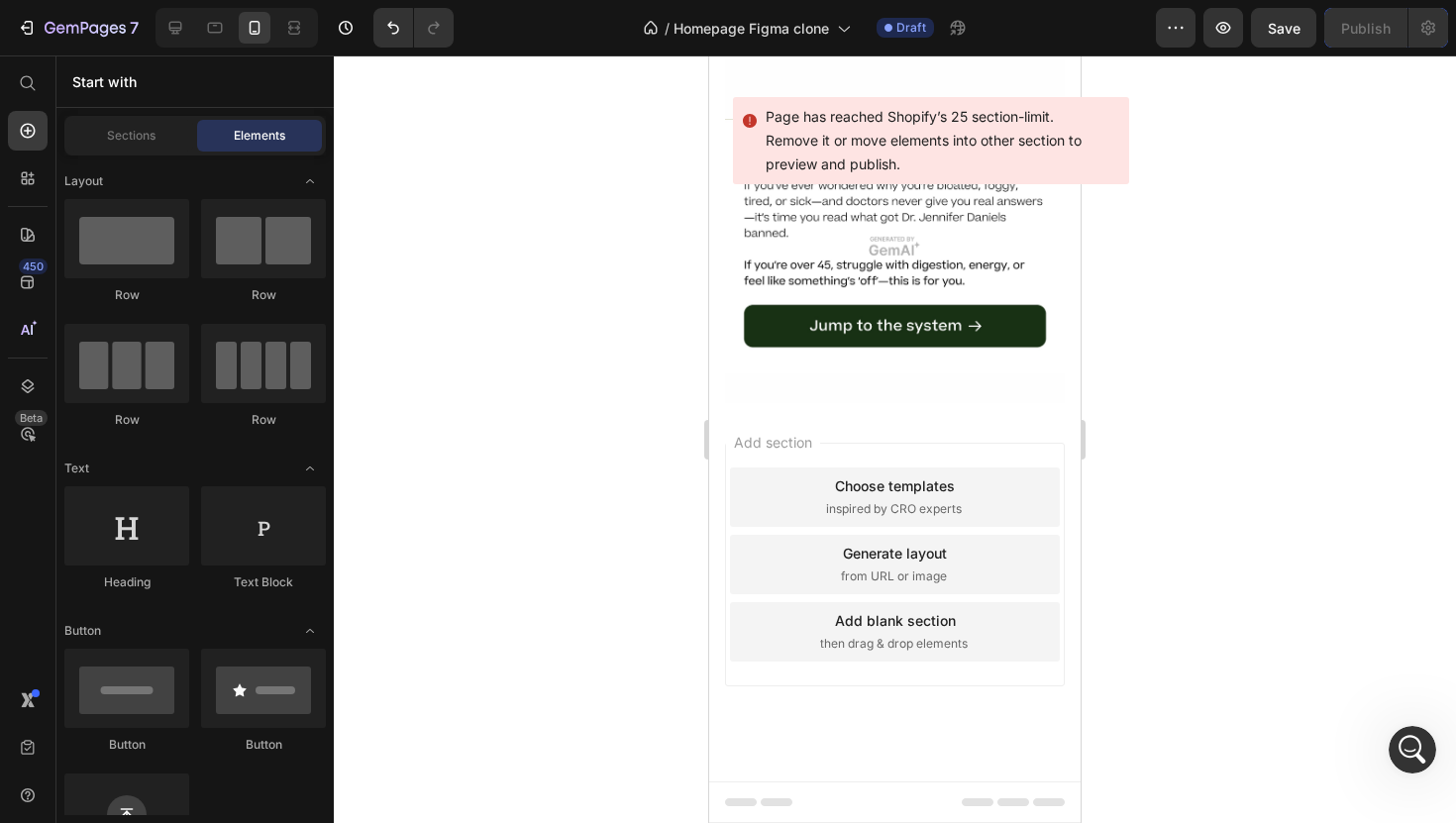 click 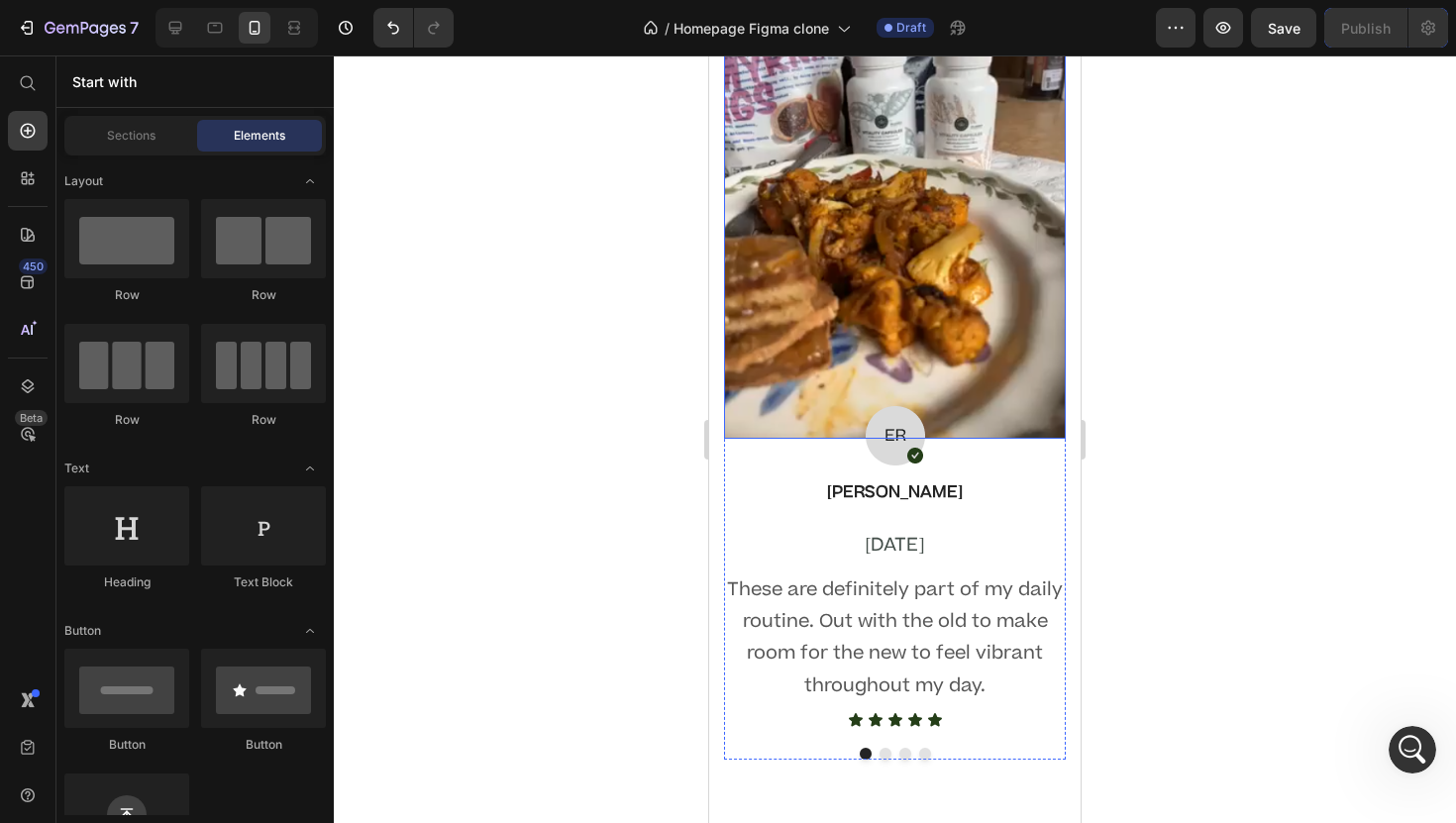scroll, scrollTop: 14116, scrollLeft: 0, axis: vertical 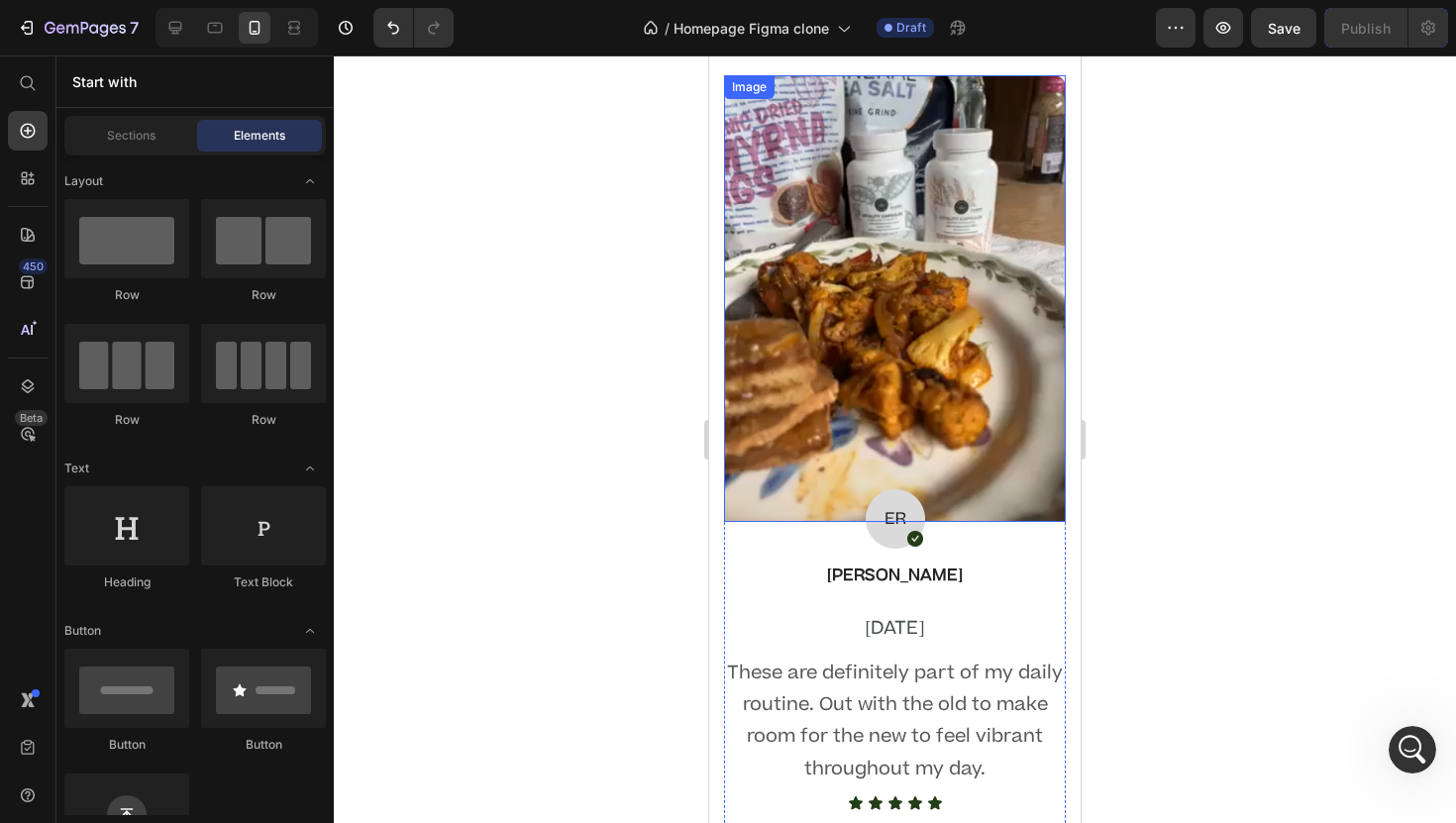 click at bounding box center [894, 298] 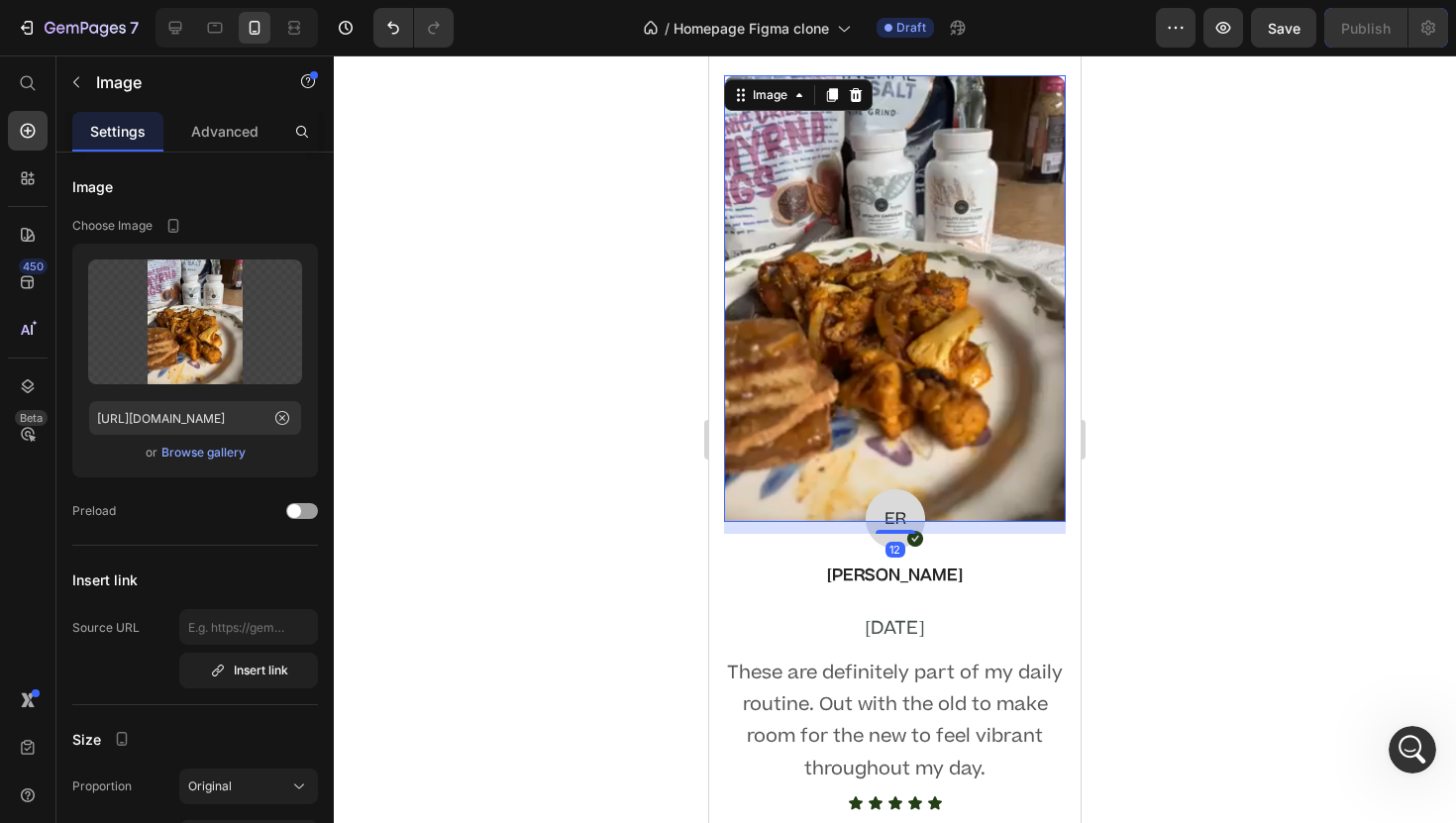click at bounding box center [894, 298] 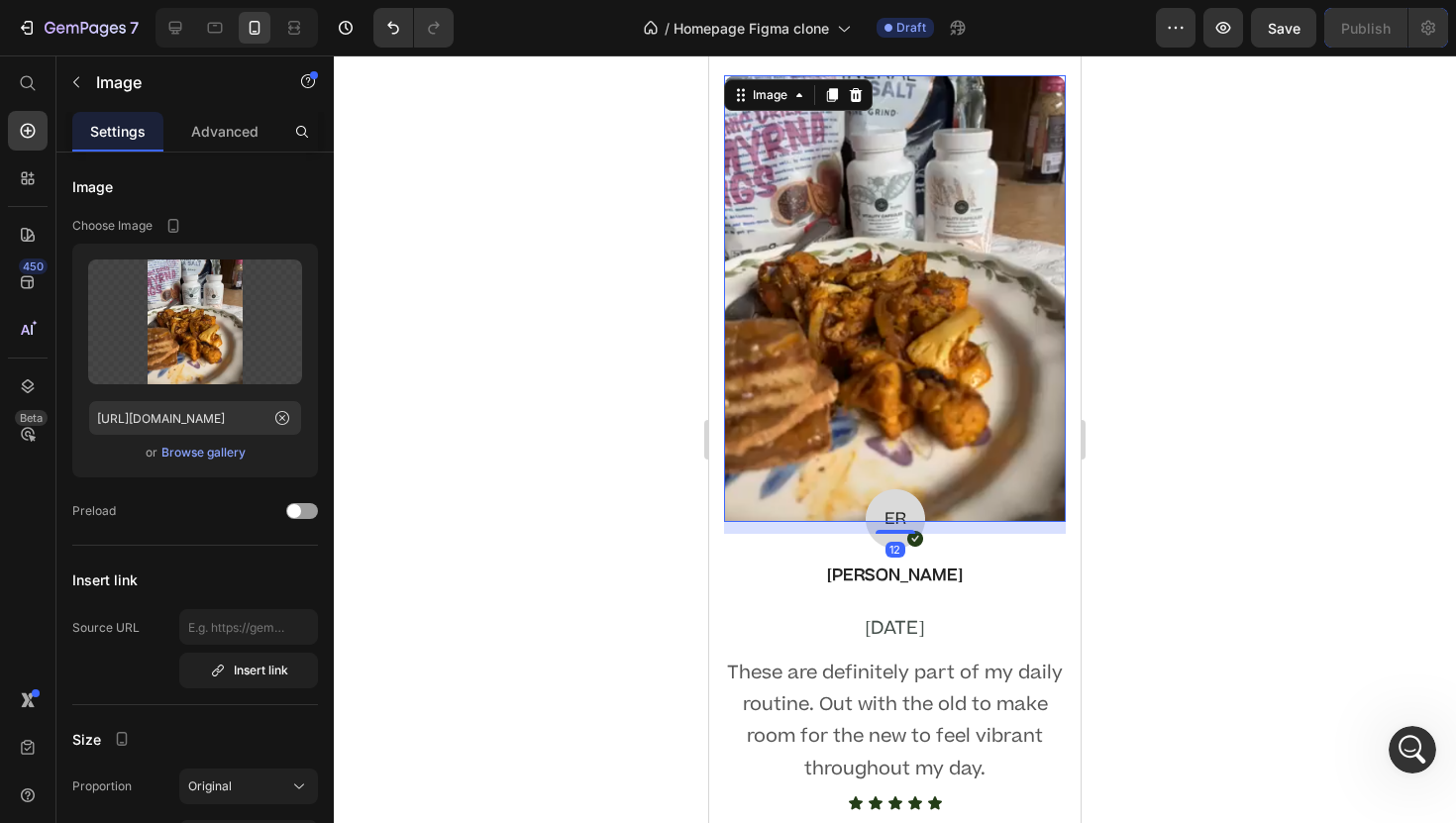 click at bounding box center (894, 298) 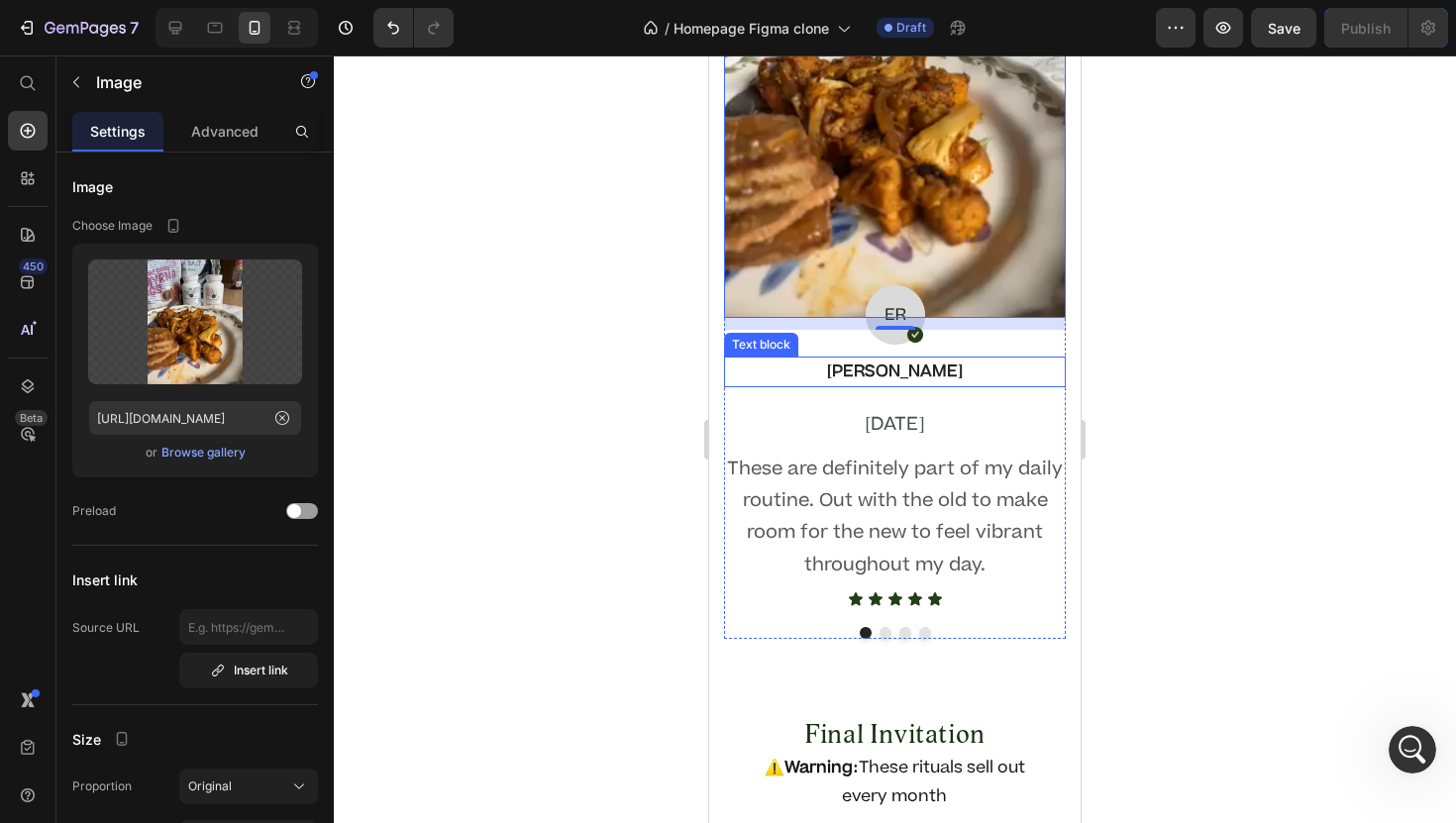 scroll, scrollTop: 14326, scrollLeft: 0, axis: vertical 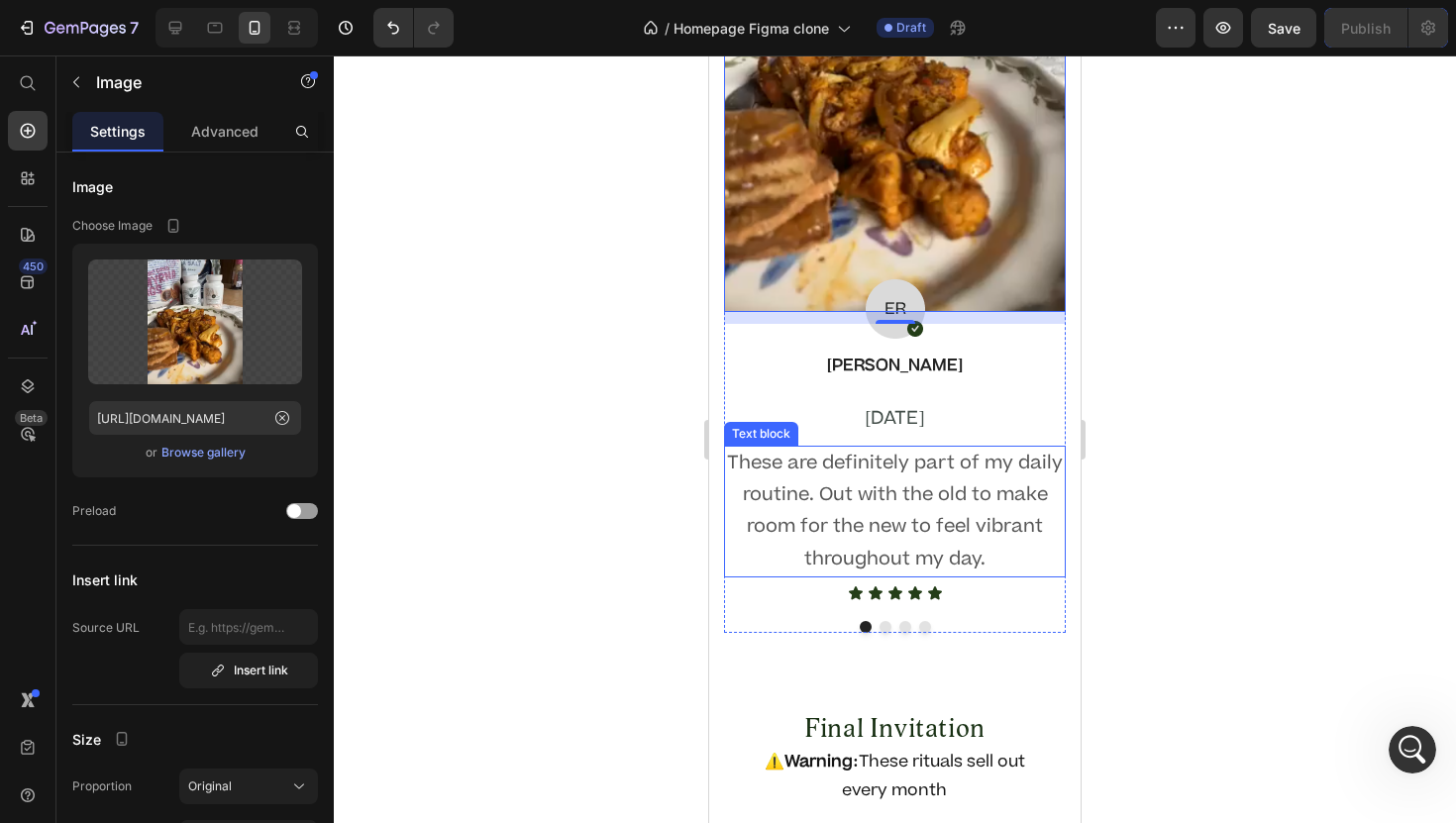 click on "These are definitely part of my daily routine. Out with the old to make room for the new to feel vibrant throughout my day." at bounding box center (894, 512) 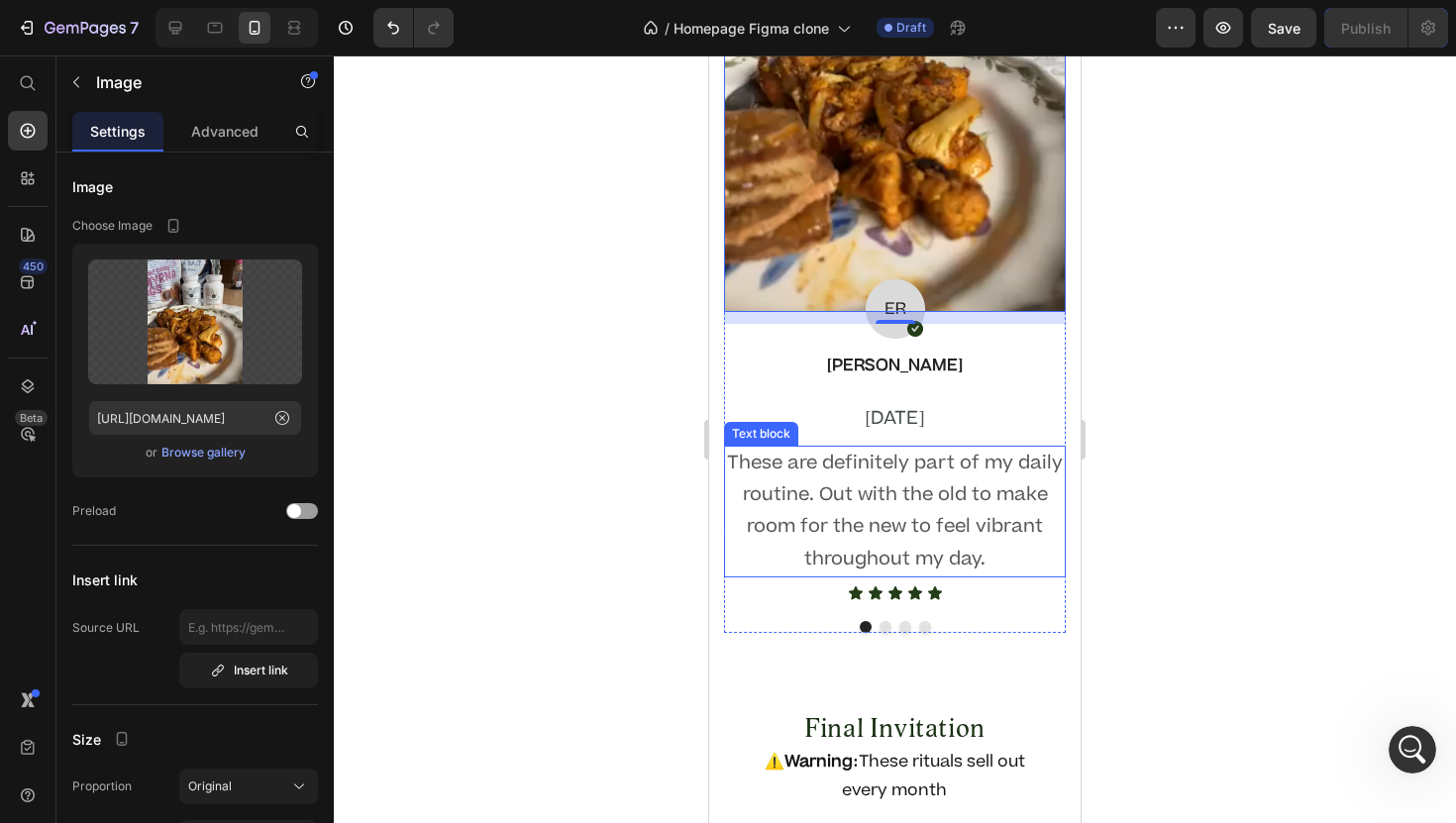 click on "These are definitely part of my daily routine. Out with the old to make room for the new to feel vibrant throughout my day." at bounding box center [894, 512] 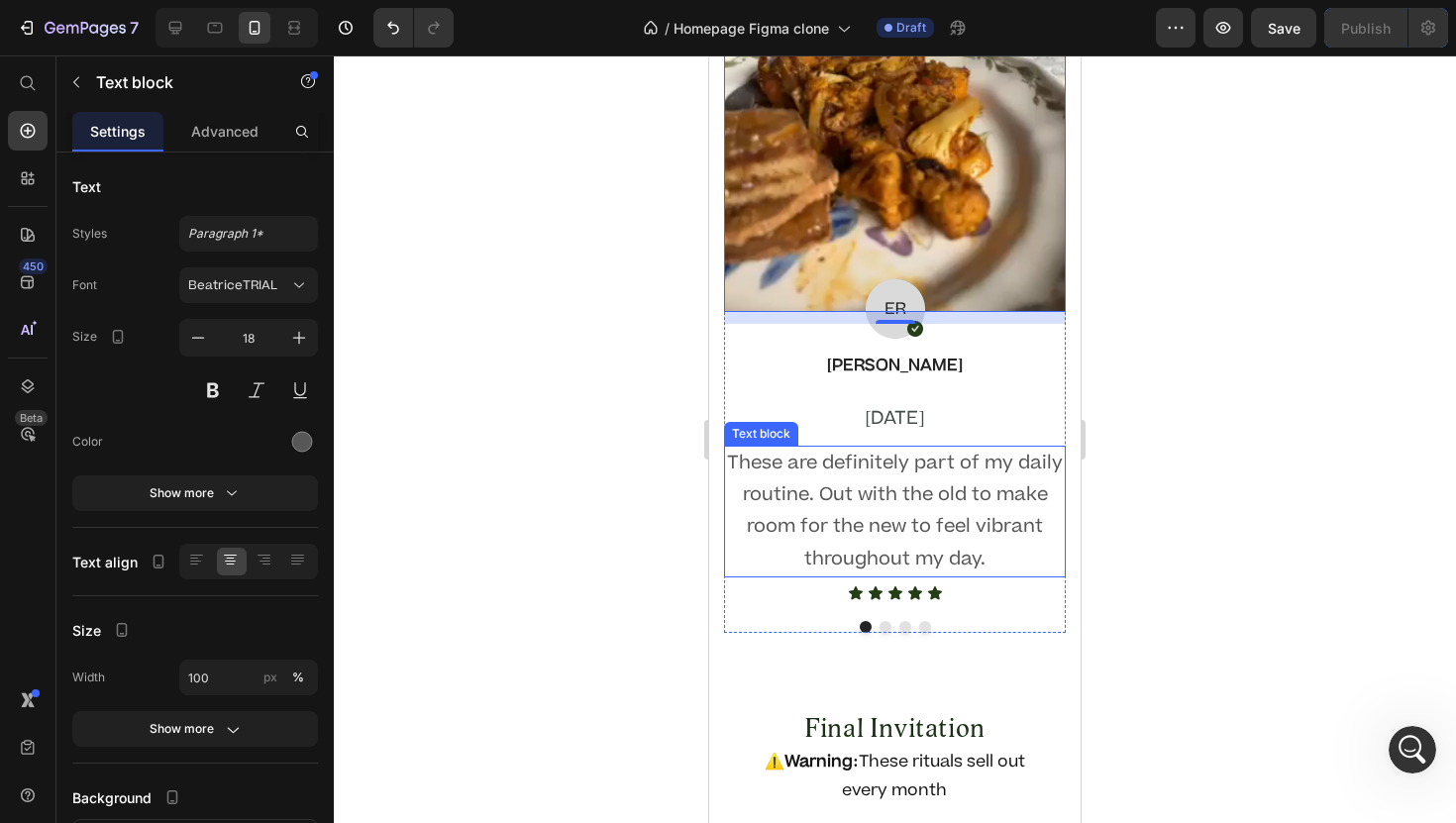 click on "These are definitely part of my daily routine. Out with the old to make room for the new to feel vibrant throughout my day." at bounding box center (894, 512) 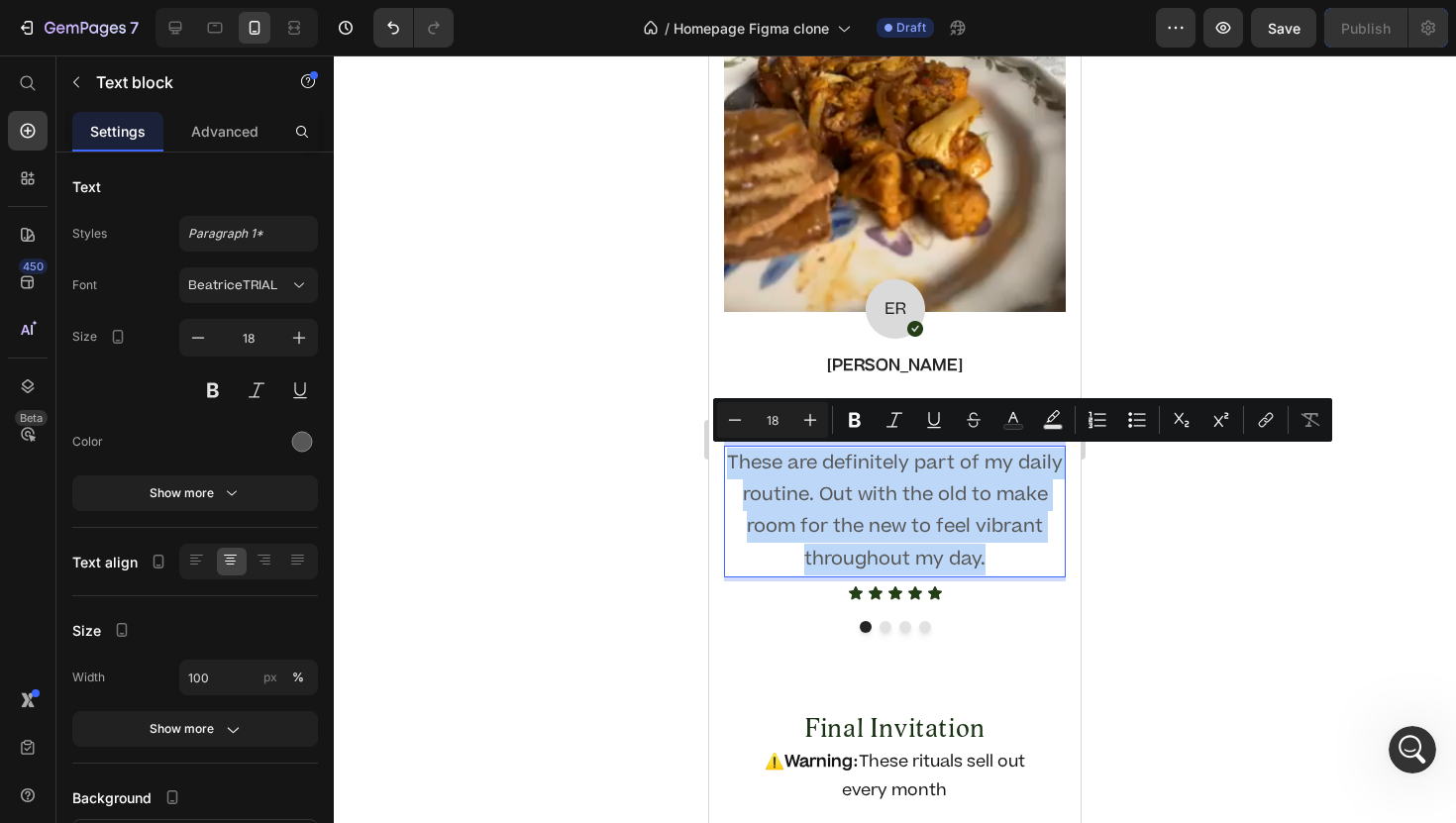 click on "These are definitely part of my daily routine. Out with the old to make room for the new to feel vibrant throughout my day." at bounding box center [894, 512] 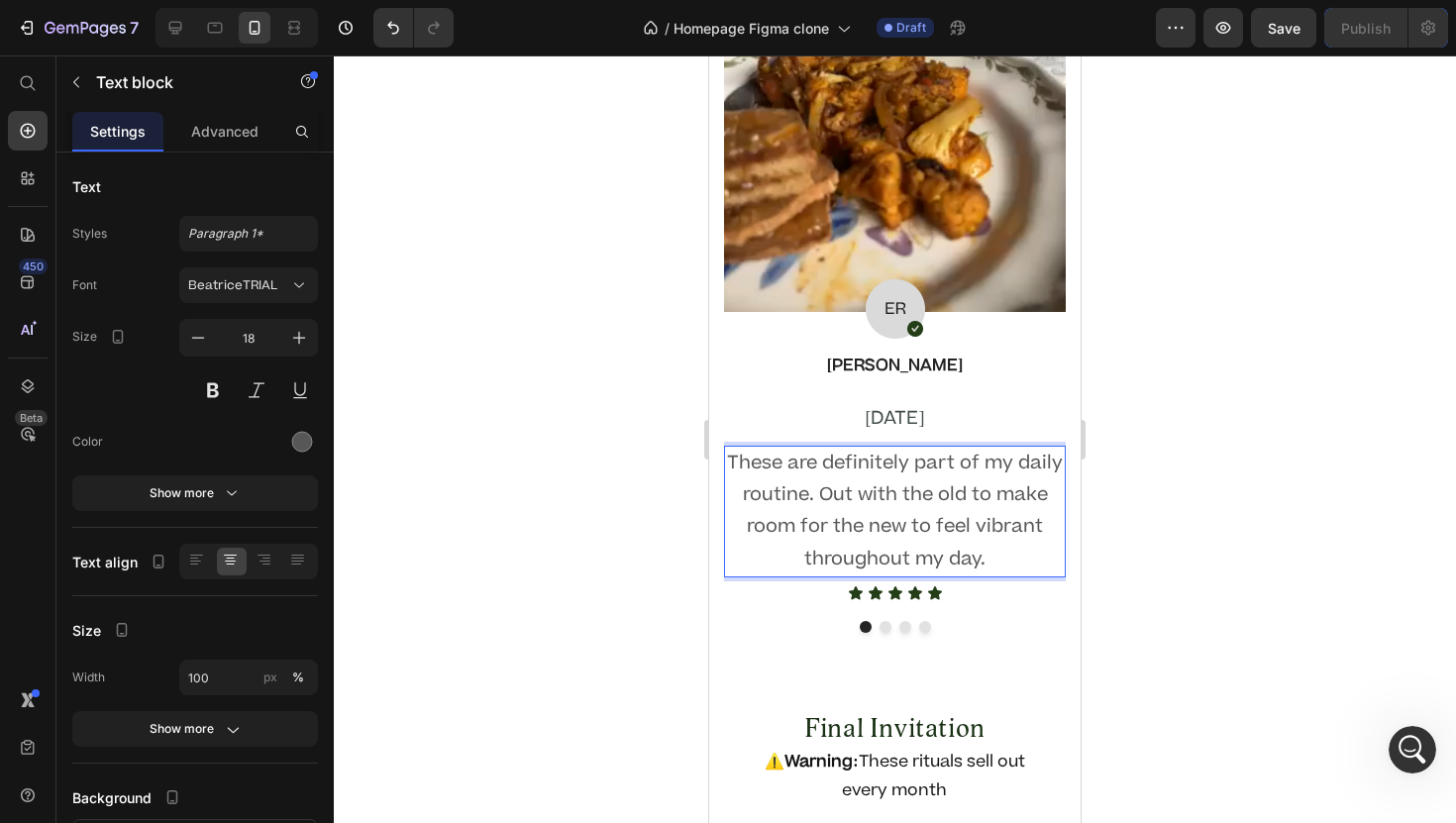 click on "These are definitely part of my daily routine. Out with the old to make room for the new to feel vibrant throughout my day." at bounding box center (894, 512) 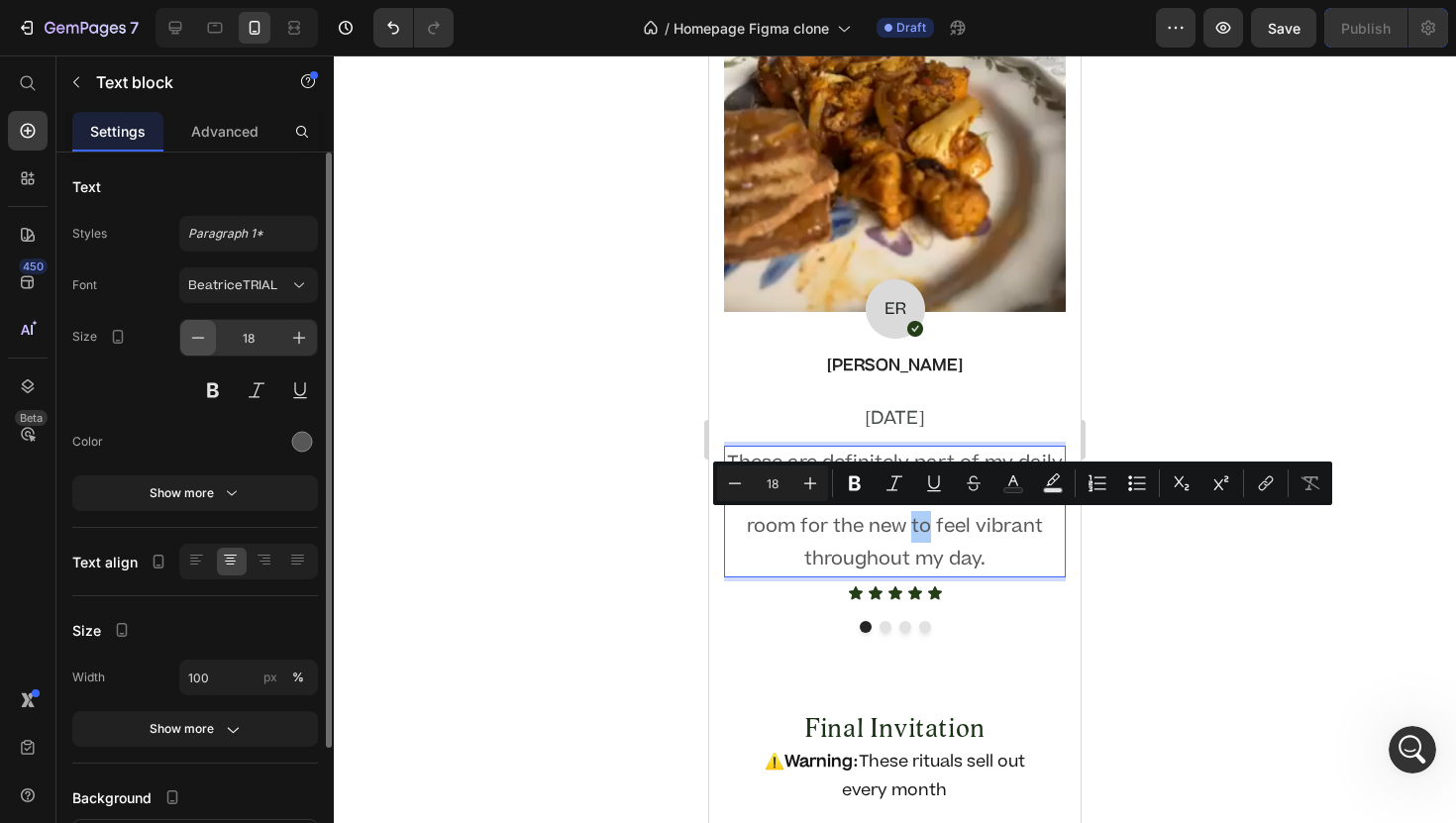 click 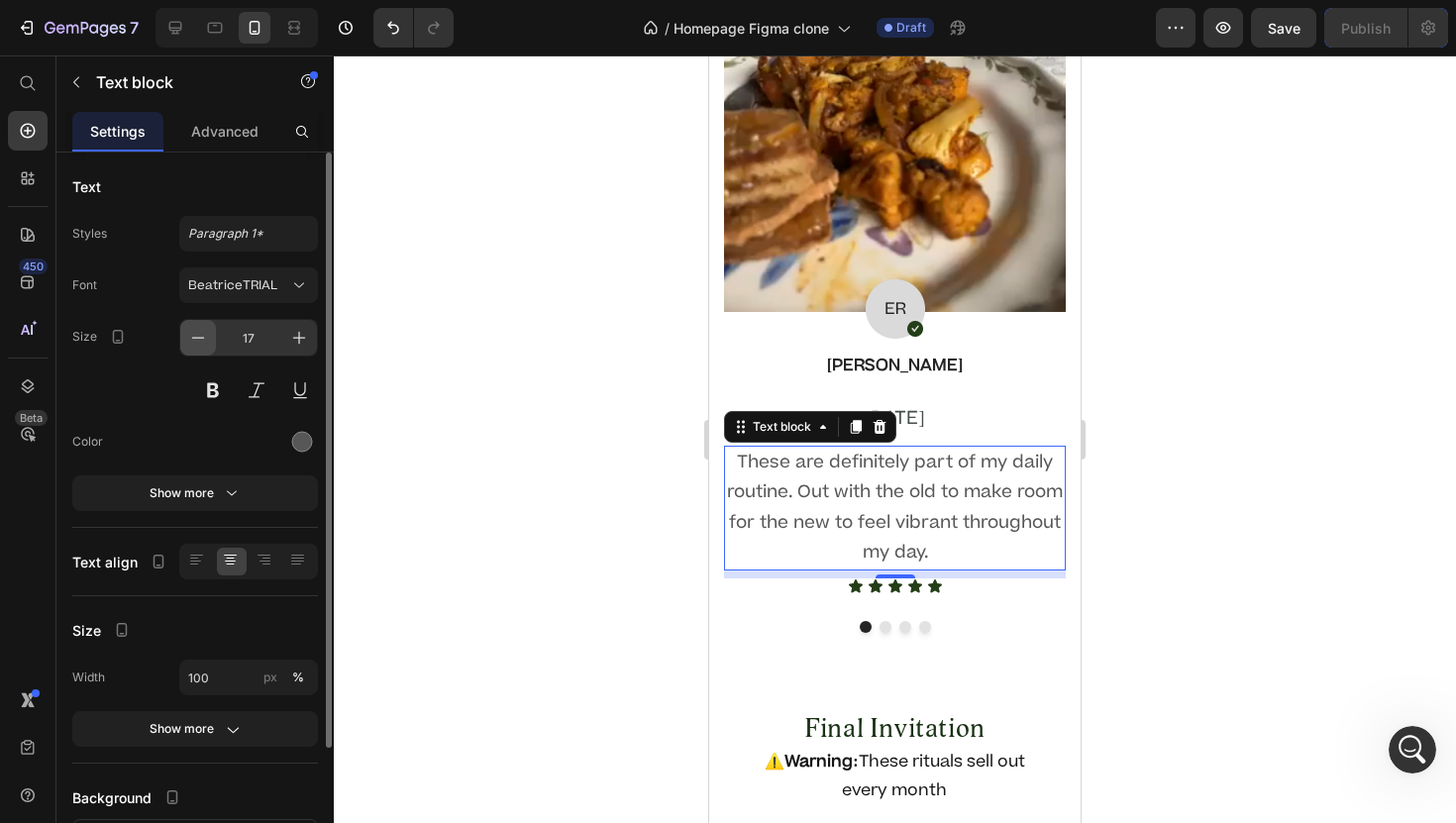 click 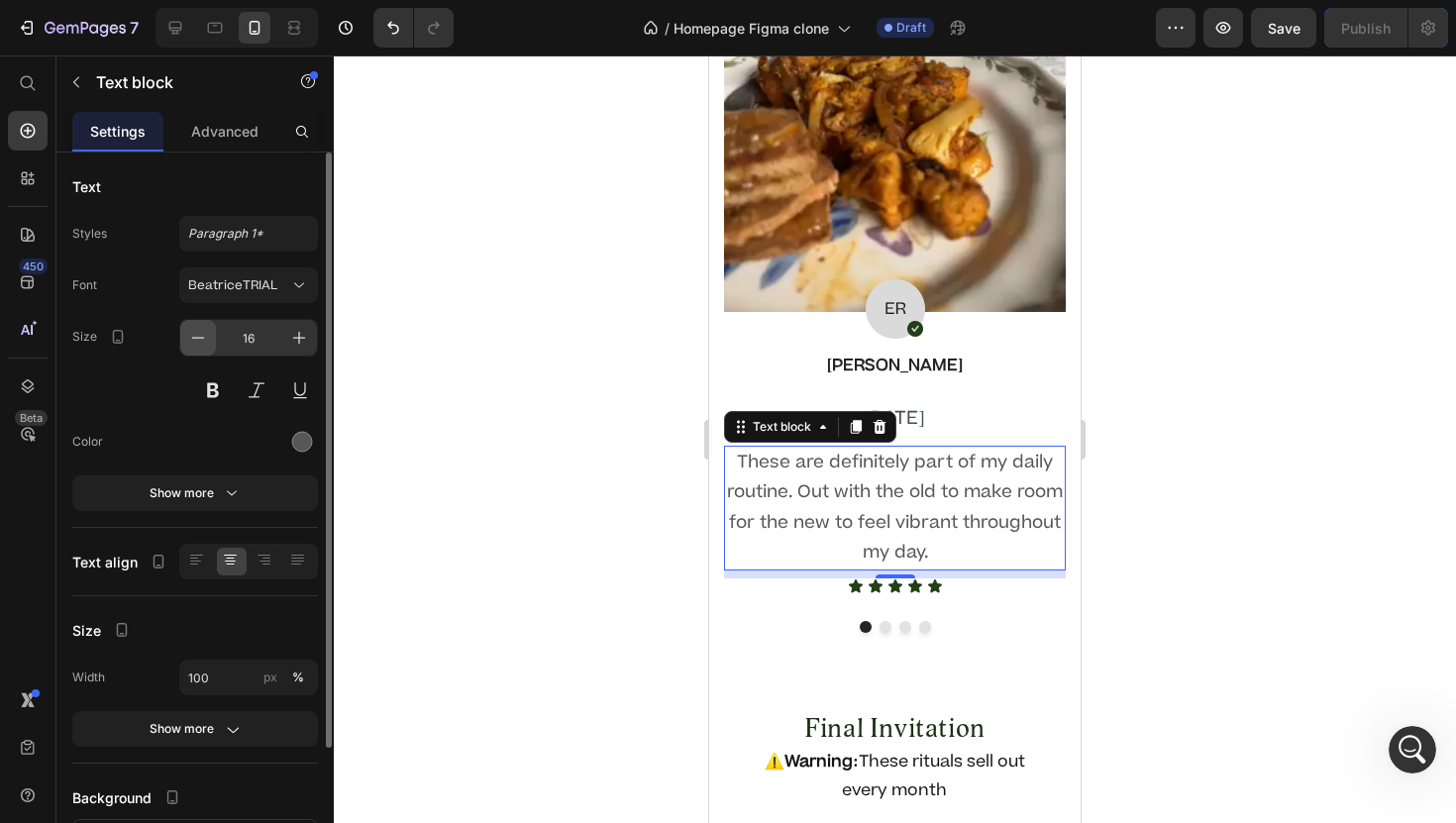 click 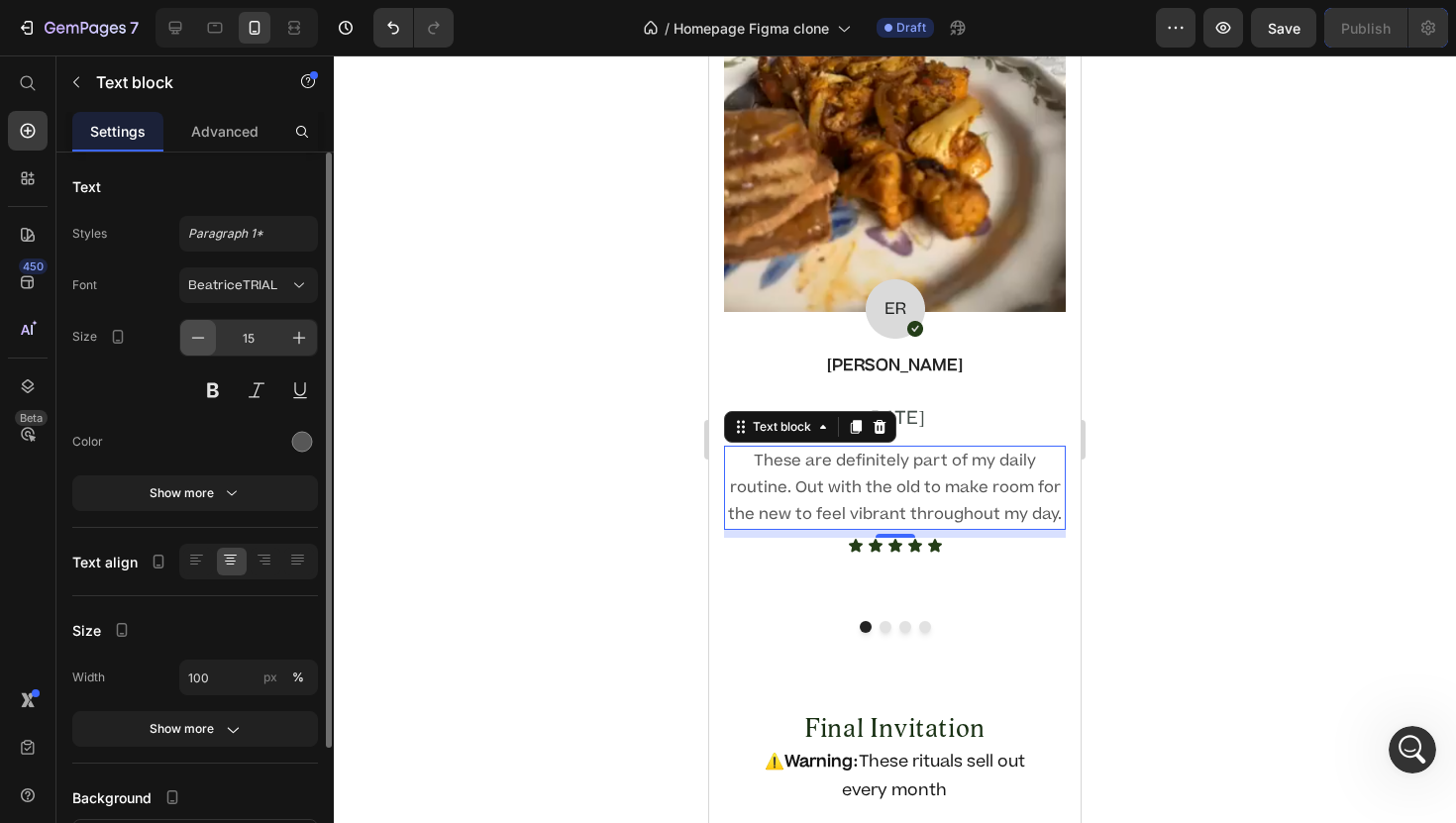 click 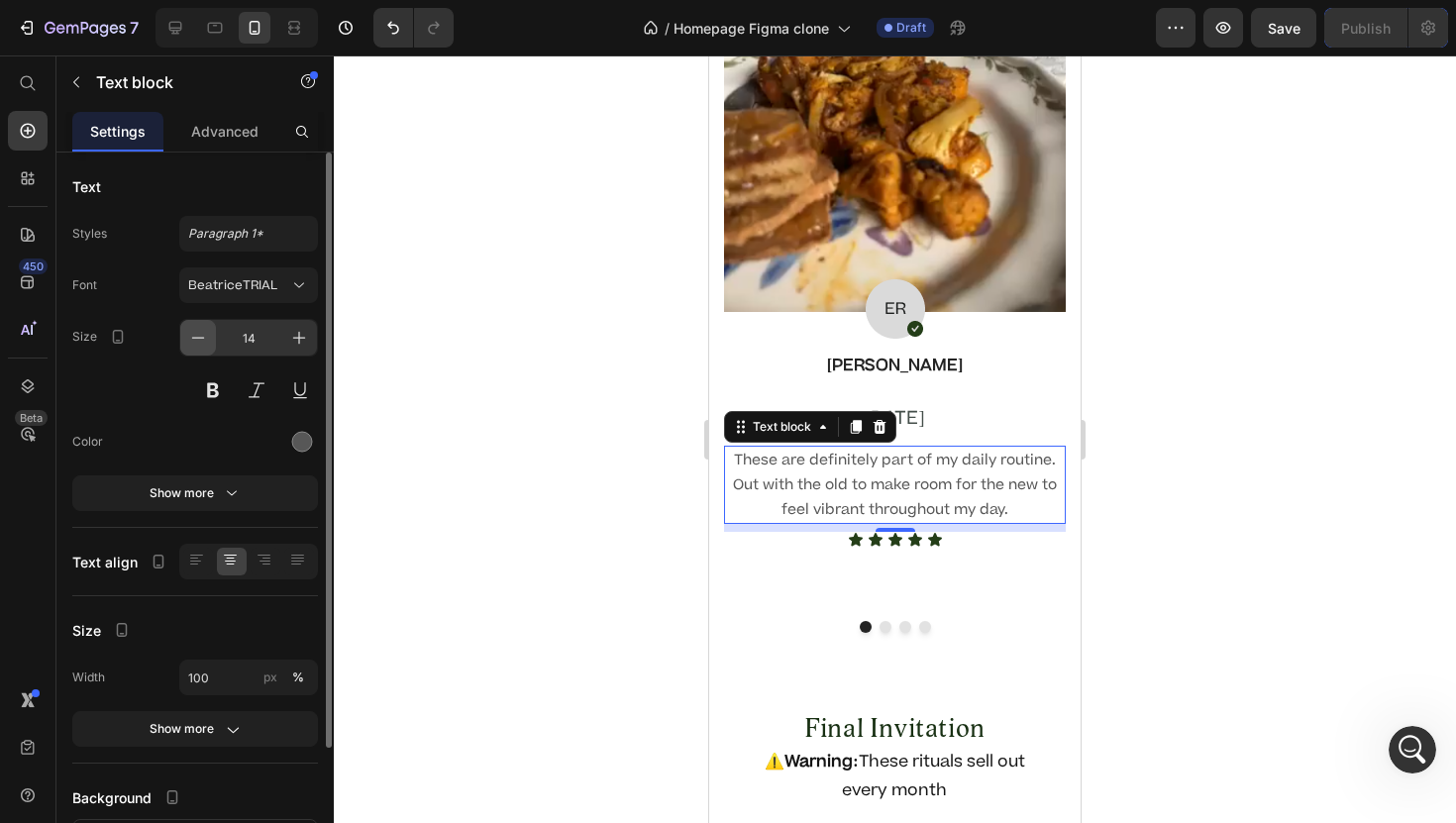 click 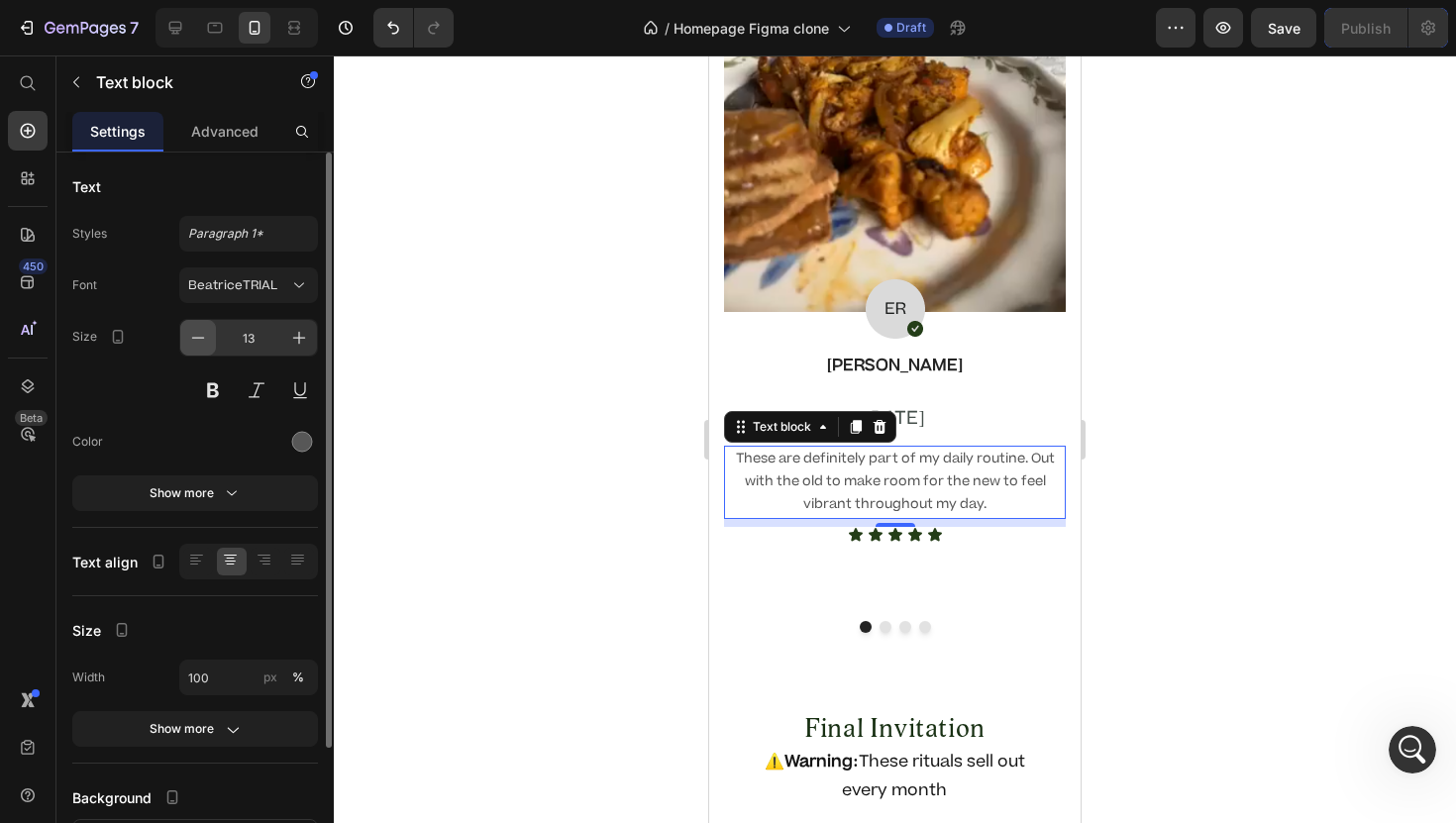 click 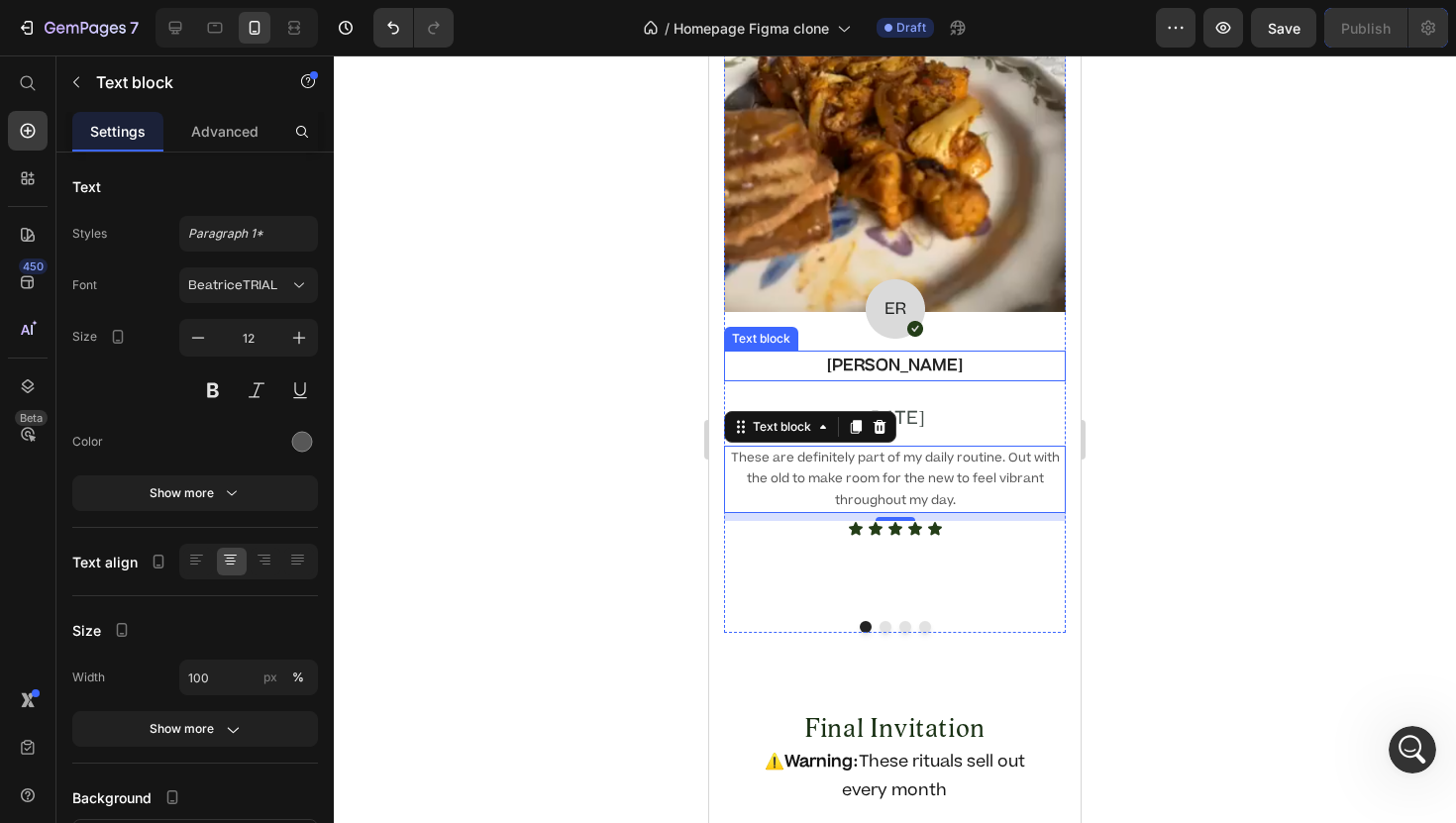 click on "[PERSON_NAME]" at bounding box center [894, 365] 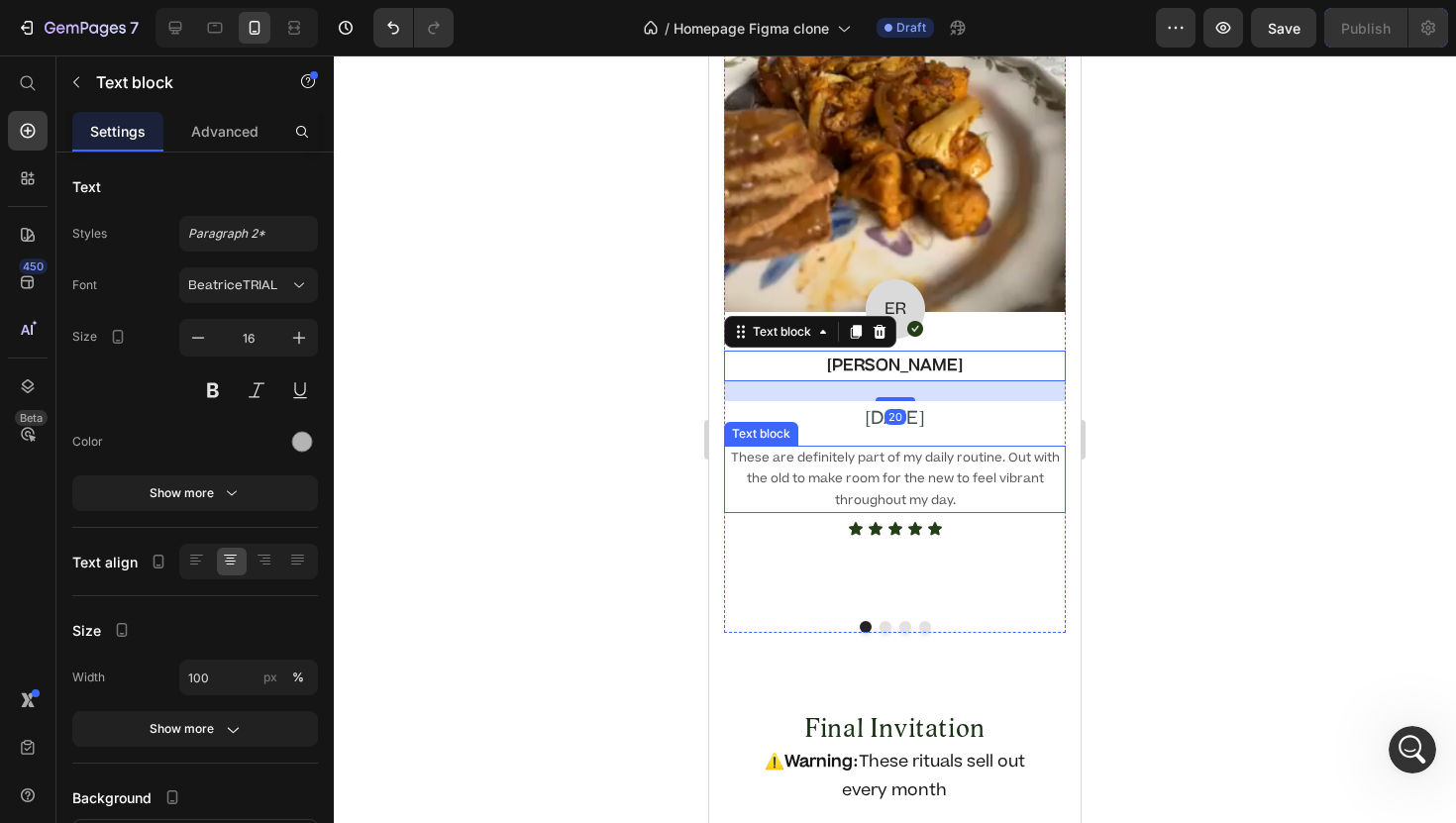 click on "These are definitely part of my daily routine. Out with the old to make room for the new to feel vibrant throughout my day." at bounding box center [894, 479] 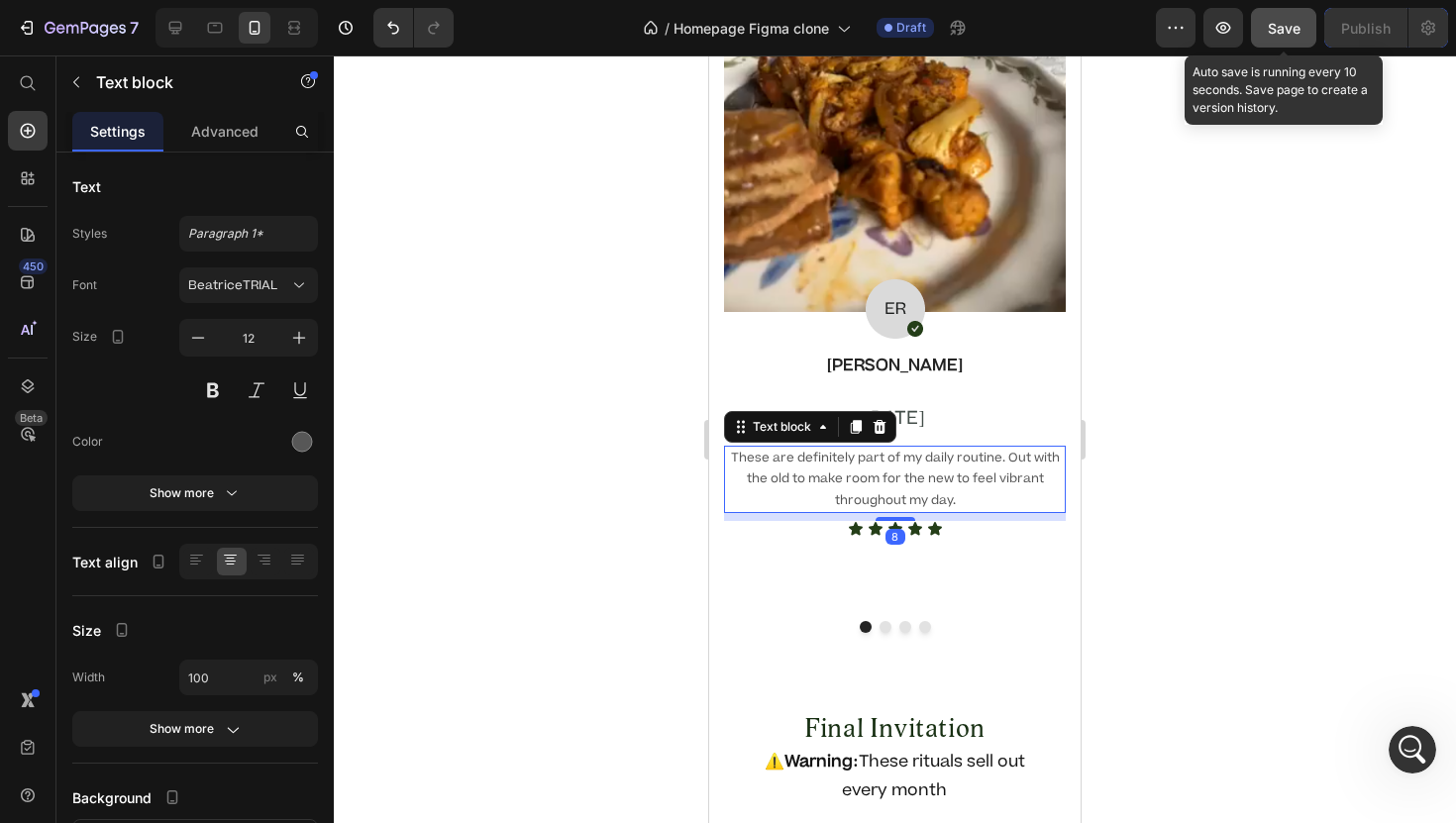click on "Save" at bounding box center [1284, 28] 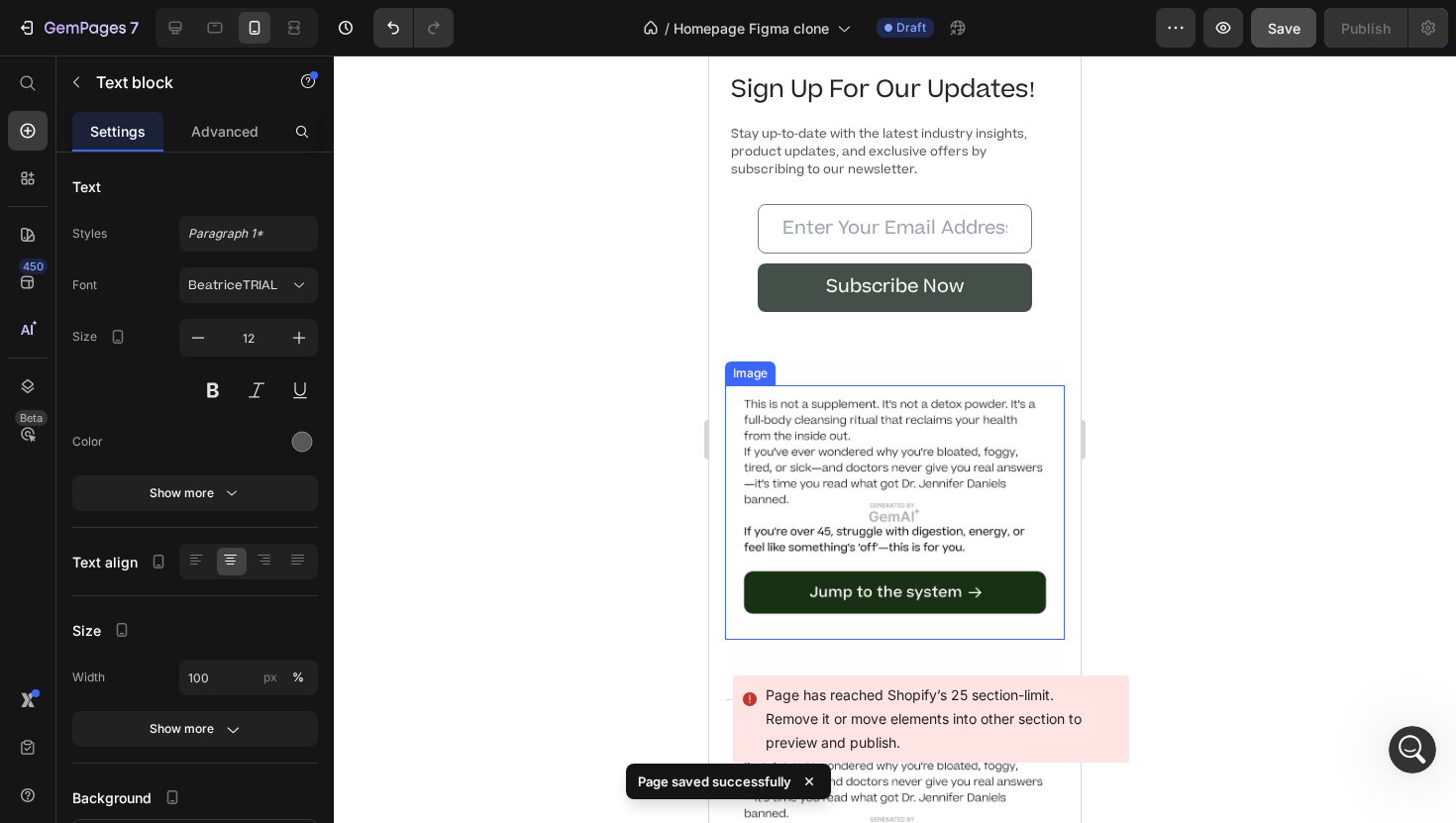scroll, scrollTop: 16032, scrollLeft: 0, axis: vertical 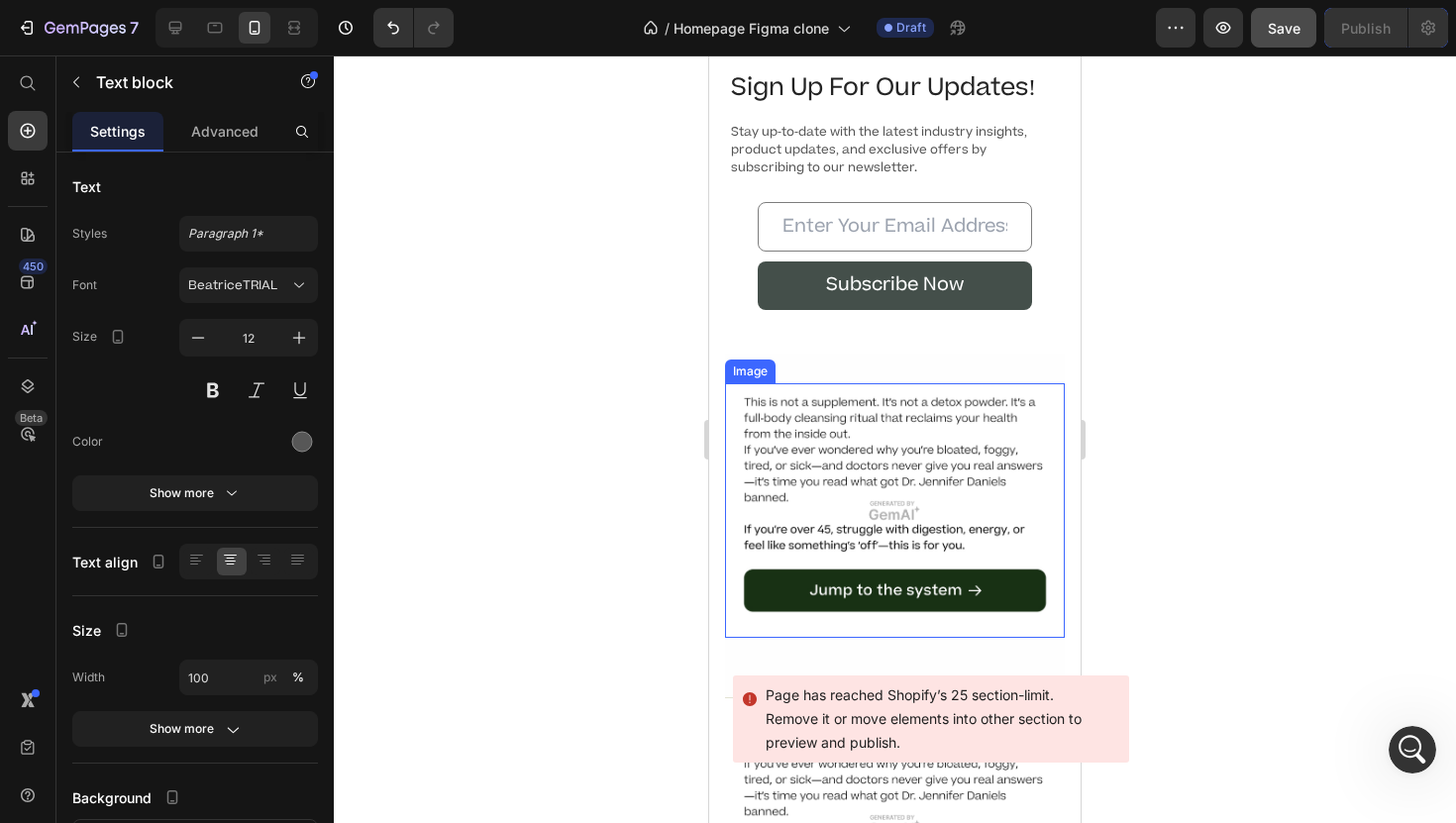 click at bounding box center (894, 510) 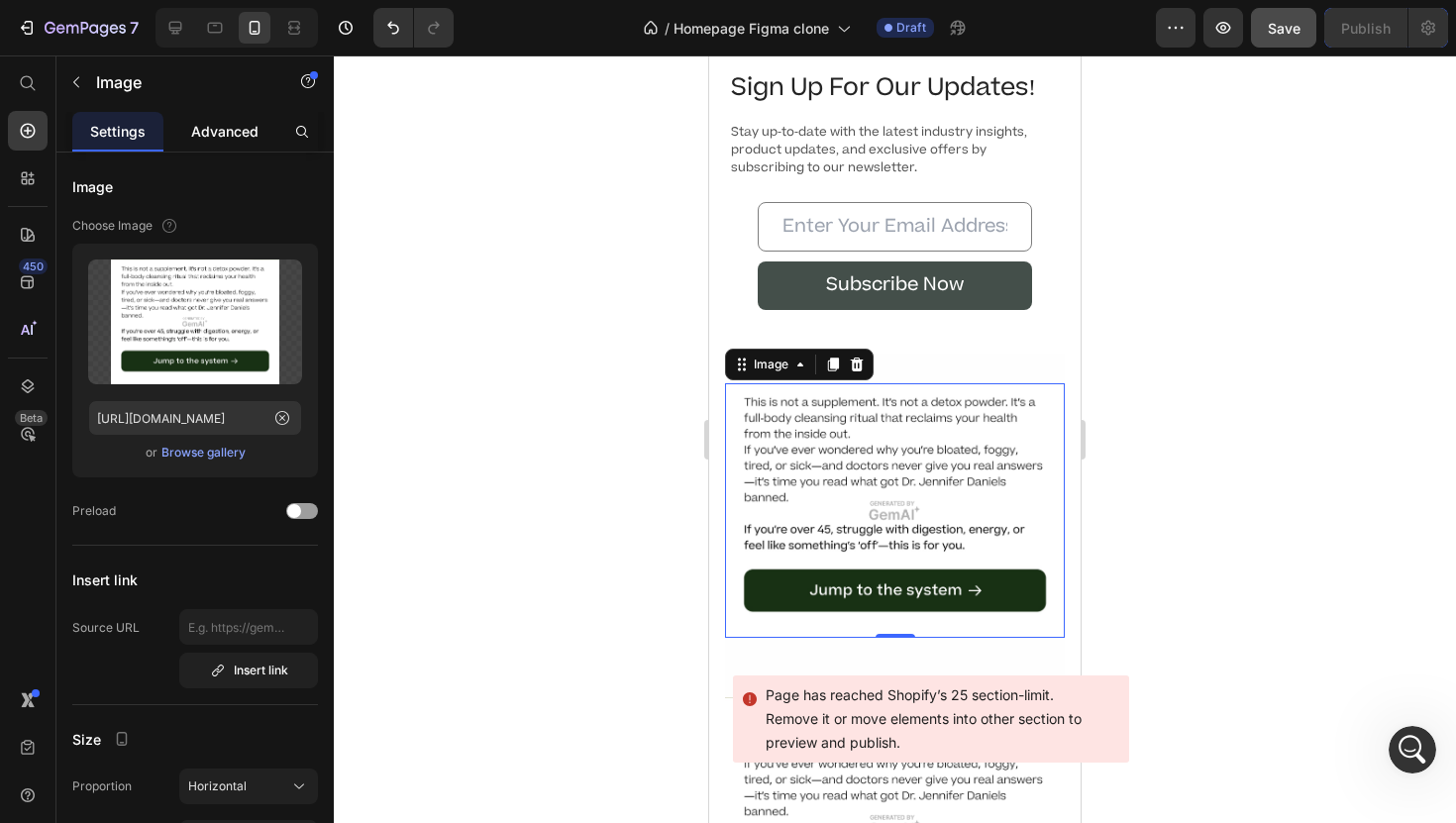 click on "Advanced" at bounding box center [225, 131] 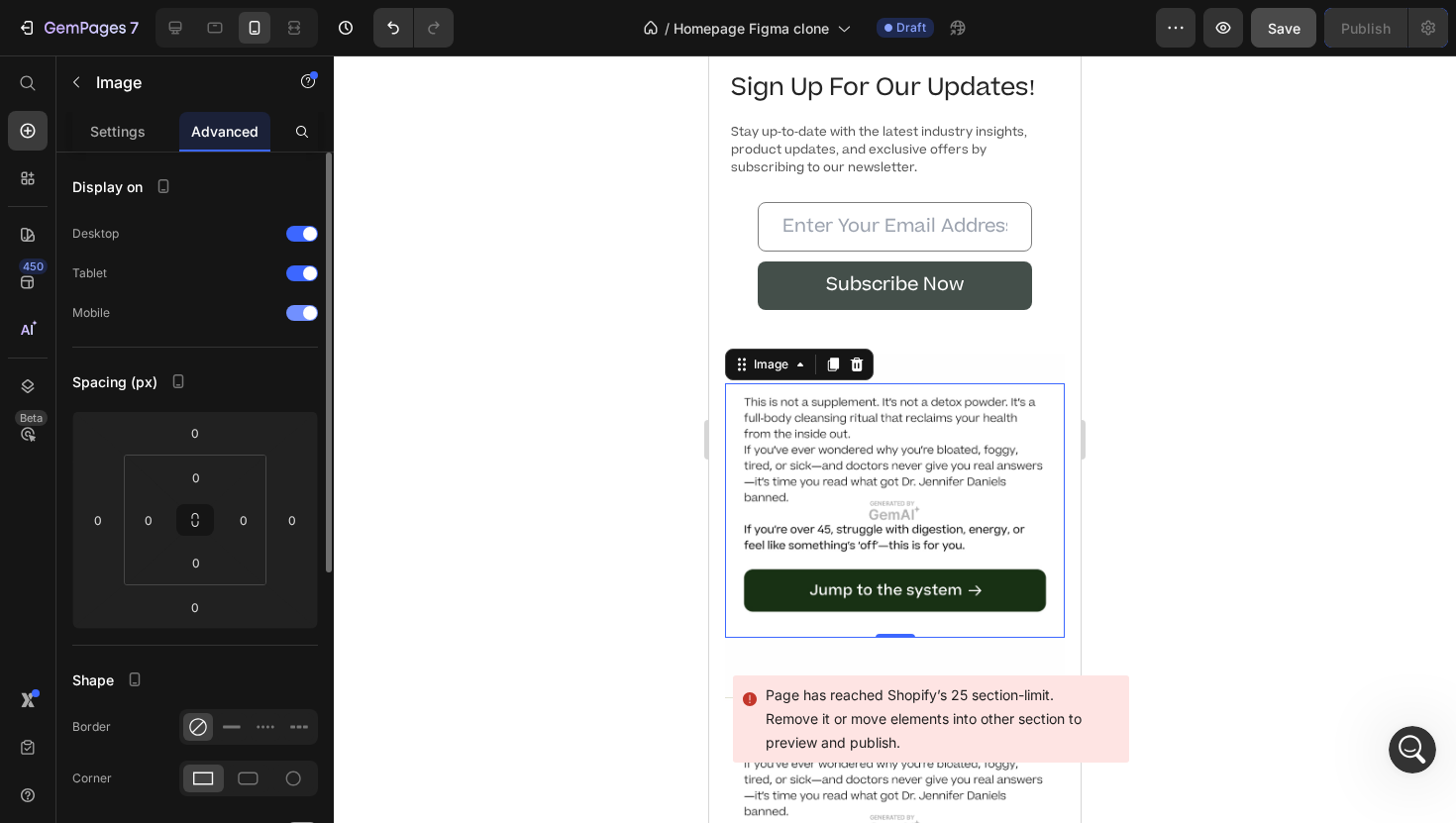 click at bounding box center [302, 313] 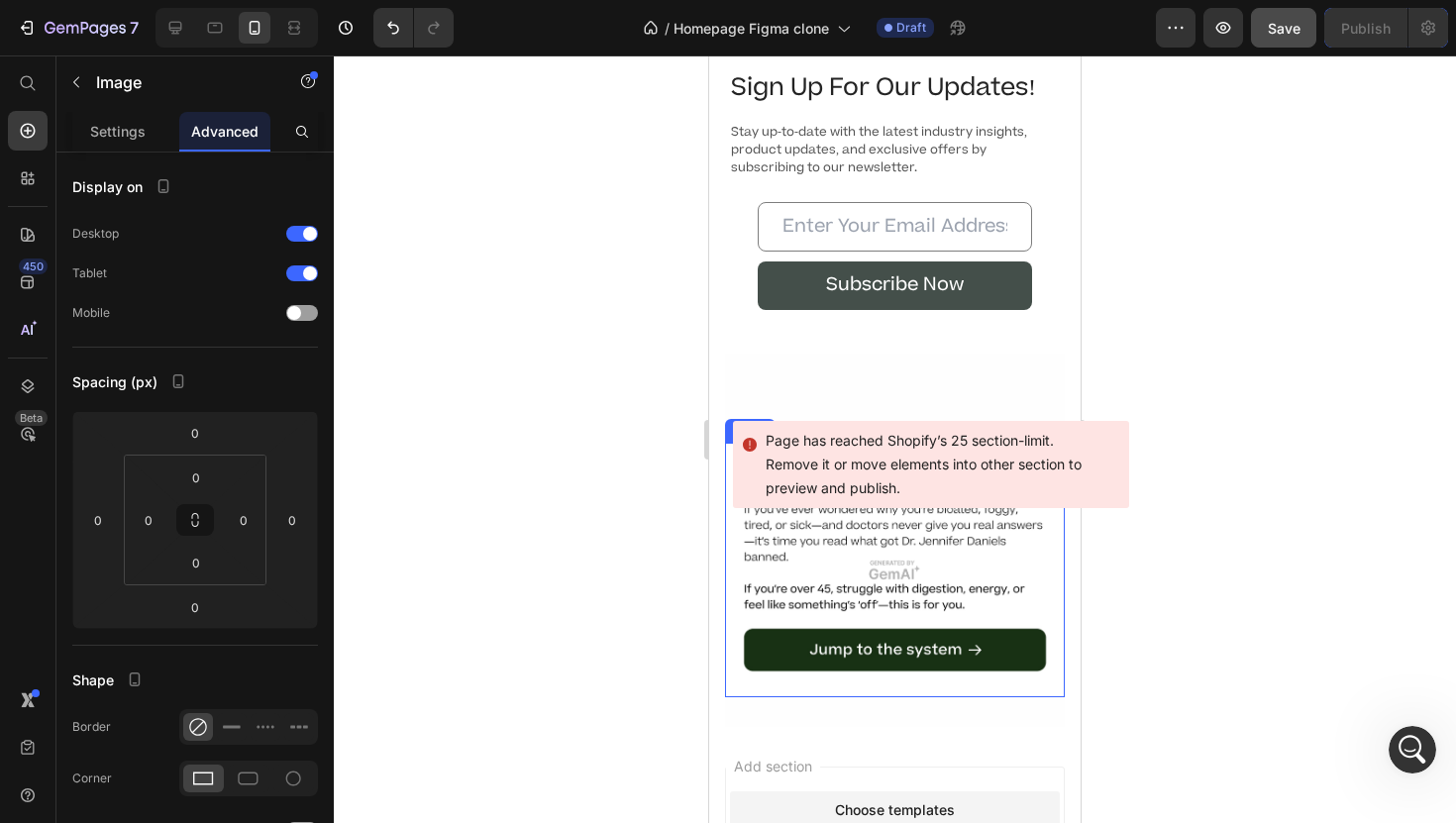 click at bounding box center (894, 569) 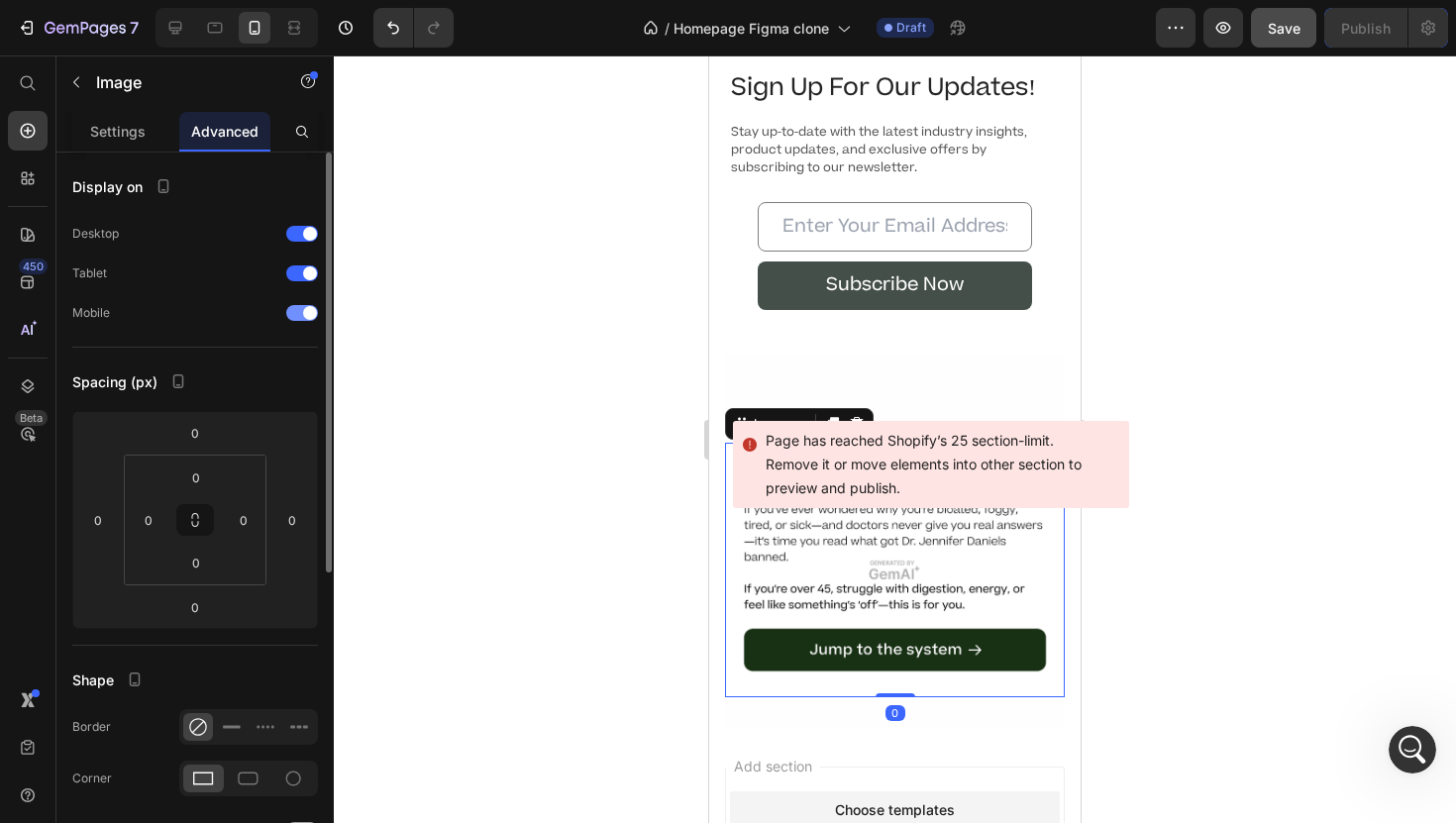 click at bounding box center [302, 313] 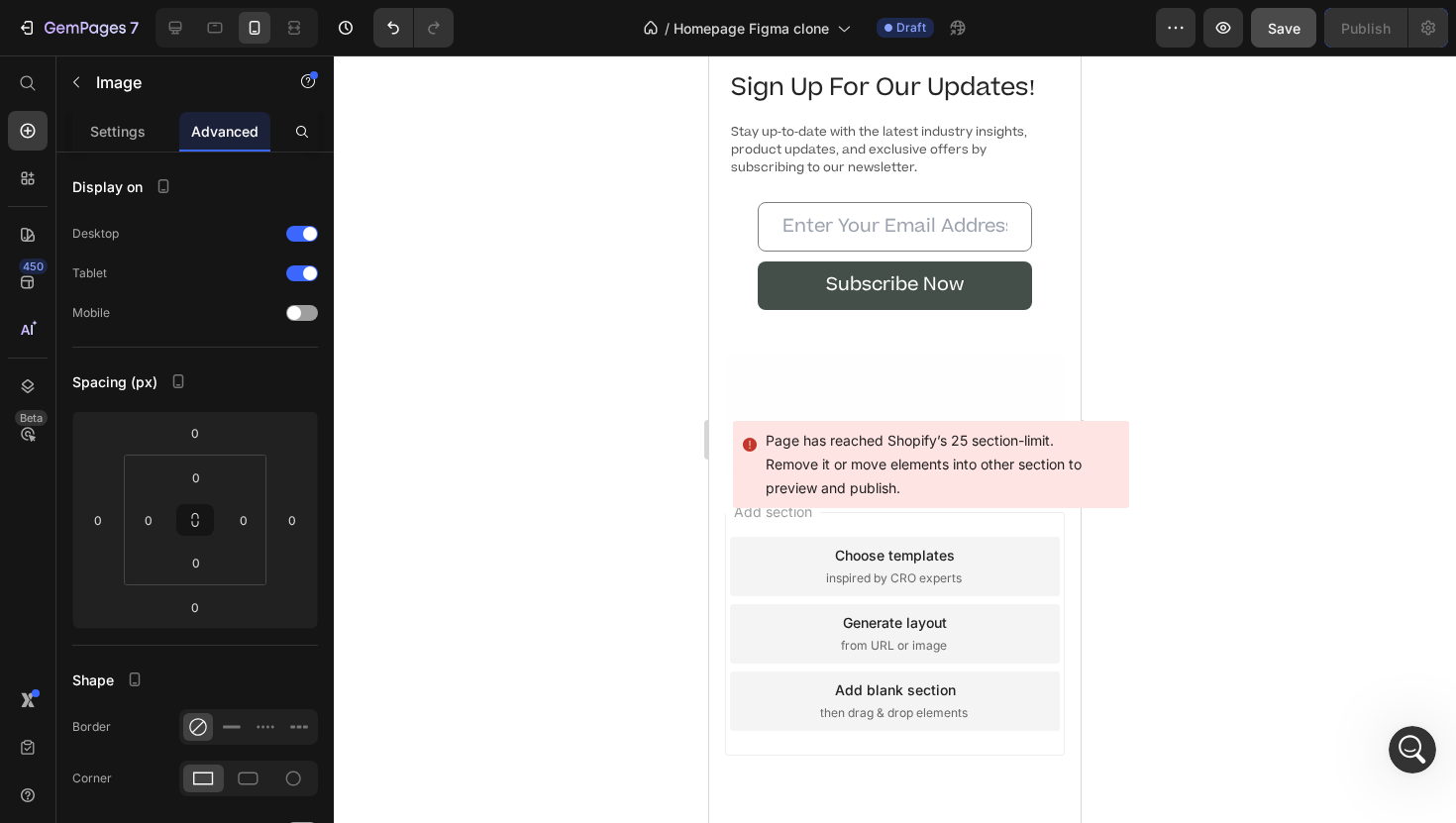 scroll, scrollTop: 16095, scrollLeft: 0, axis: vertical 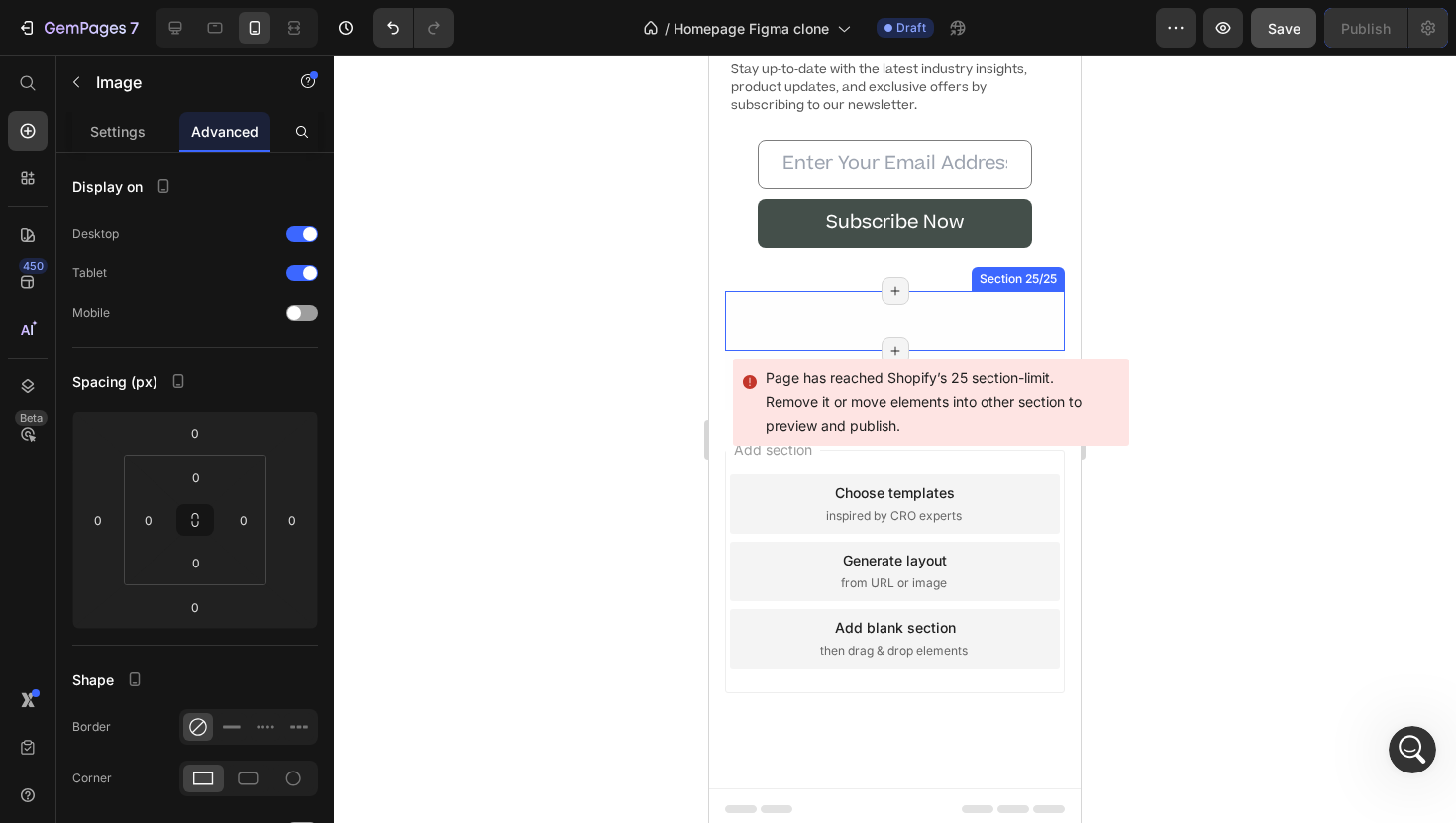 click on "Image Row Section 25/25 Page has reached Shopify’s 25 section-limit Page has reached Shopify’s 25 section-limit" at bounding box center [894, 321] 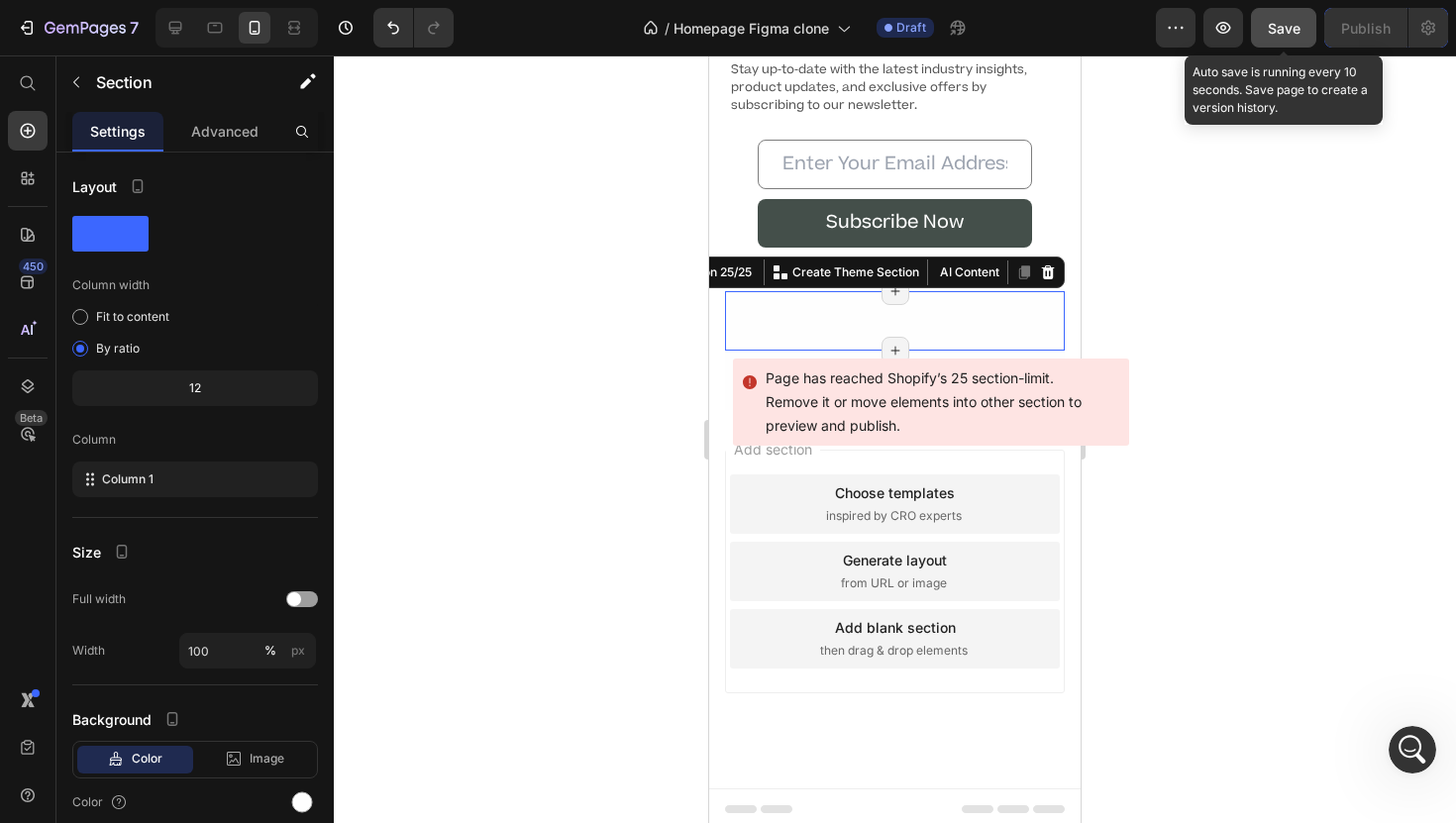 click on "Save" 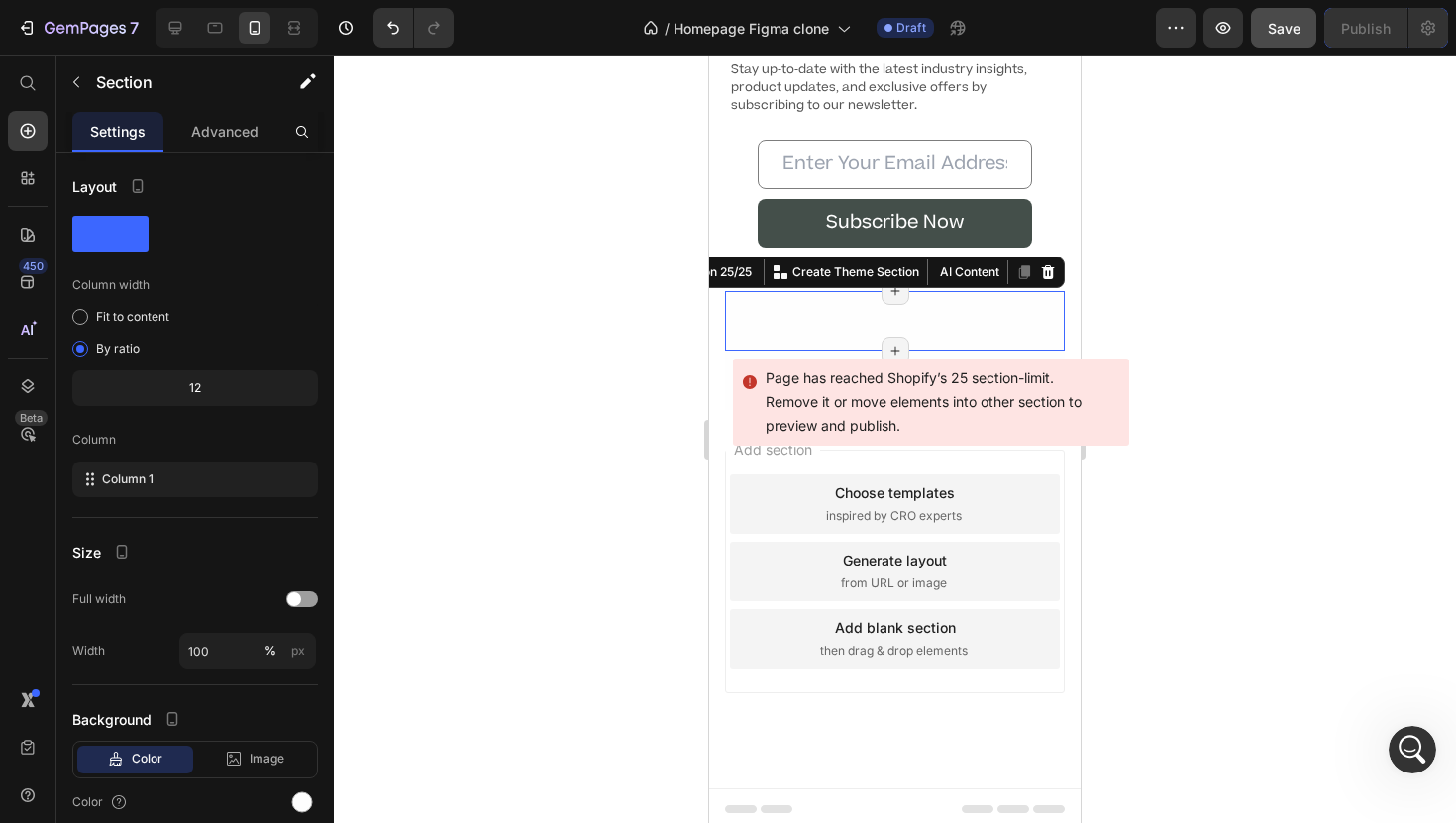 click 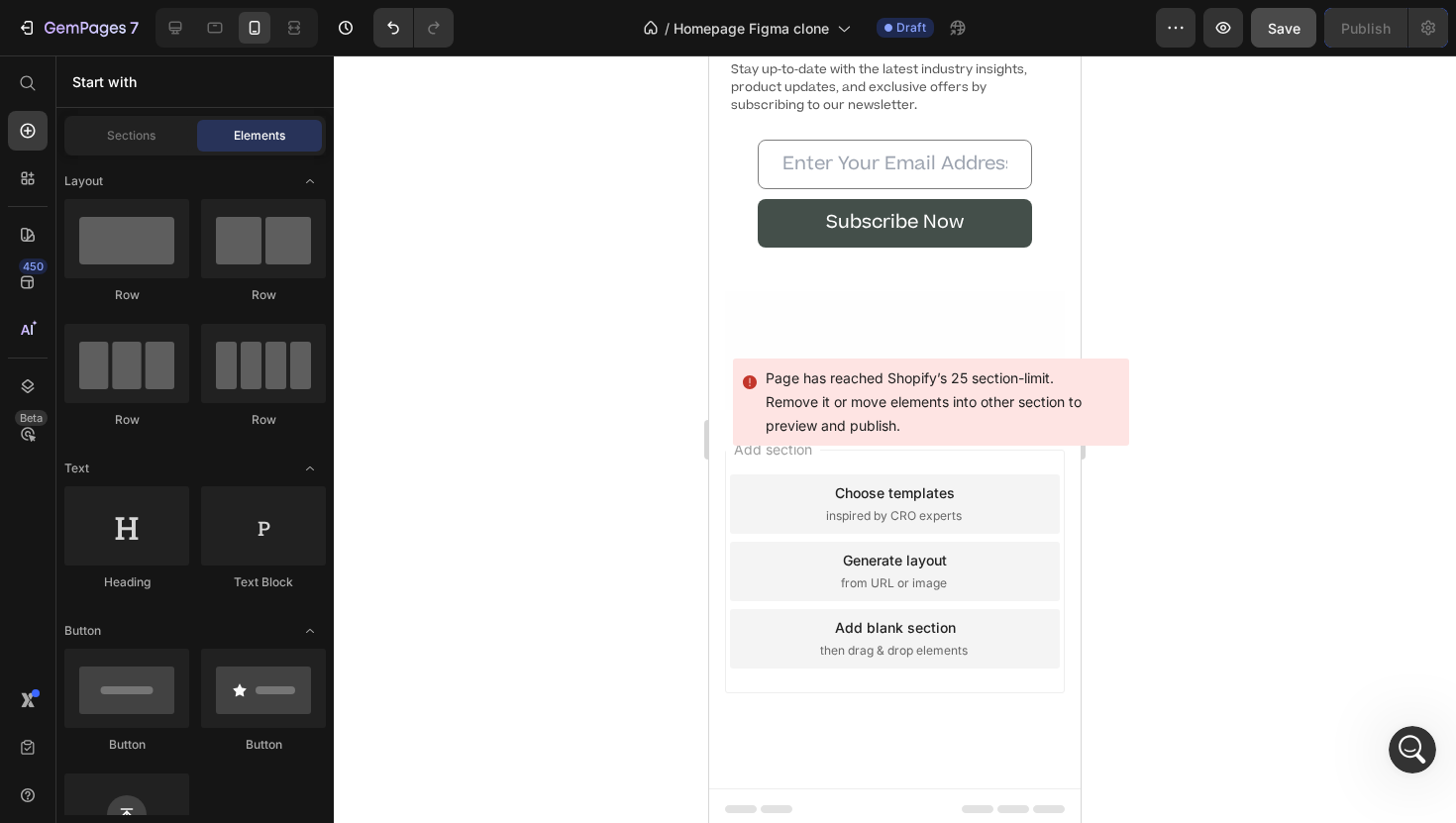 click 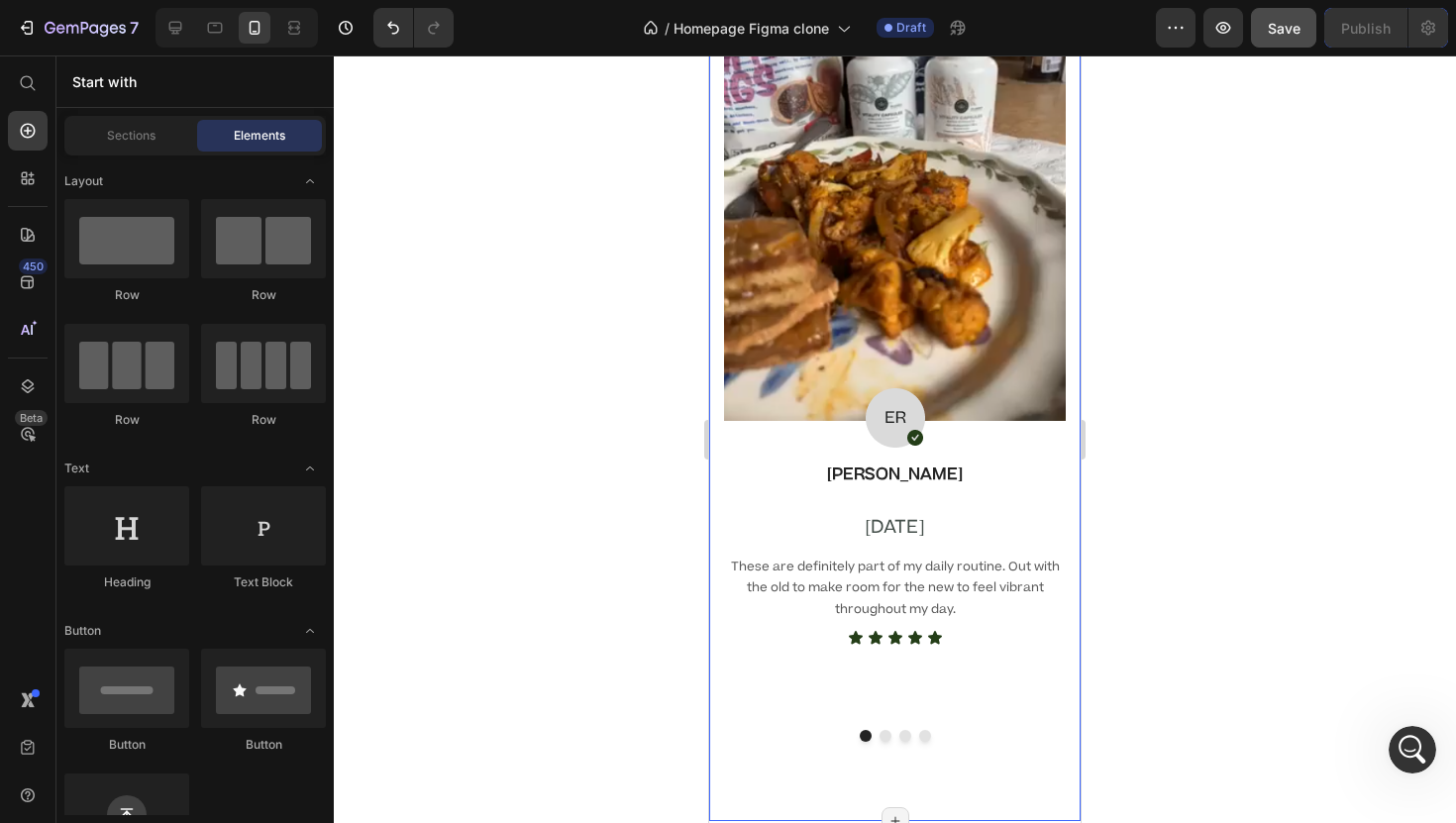scroll, scrollTop: 14210, scrollLeft: 0, axis: vertical 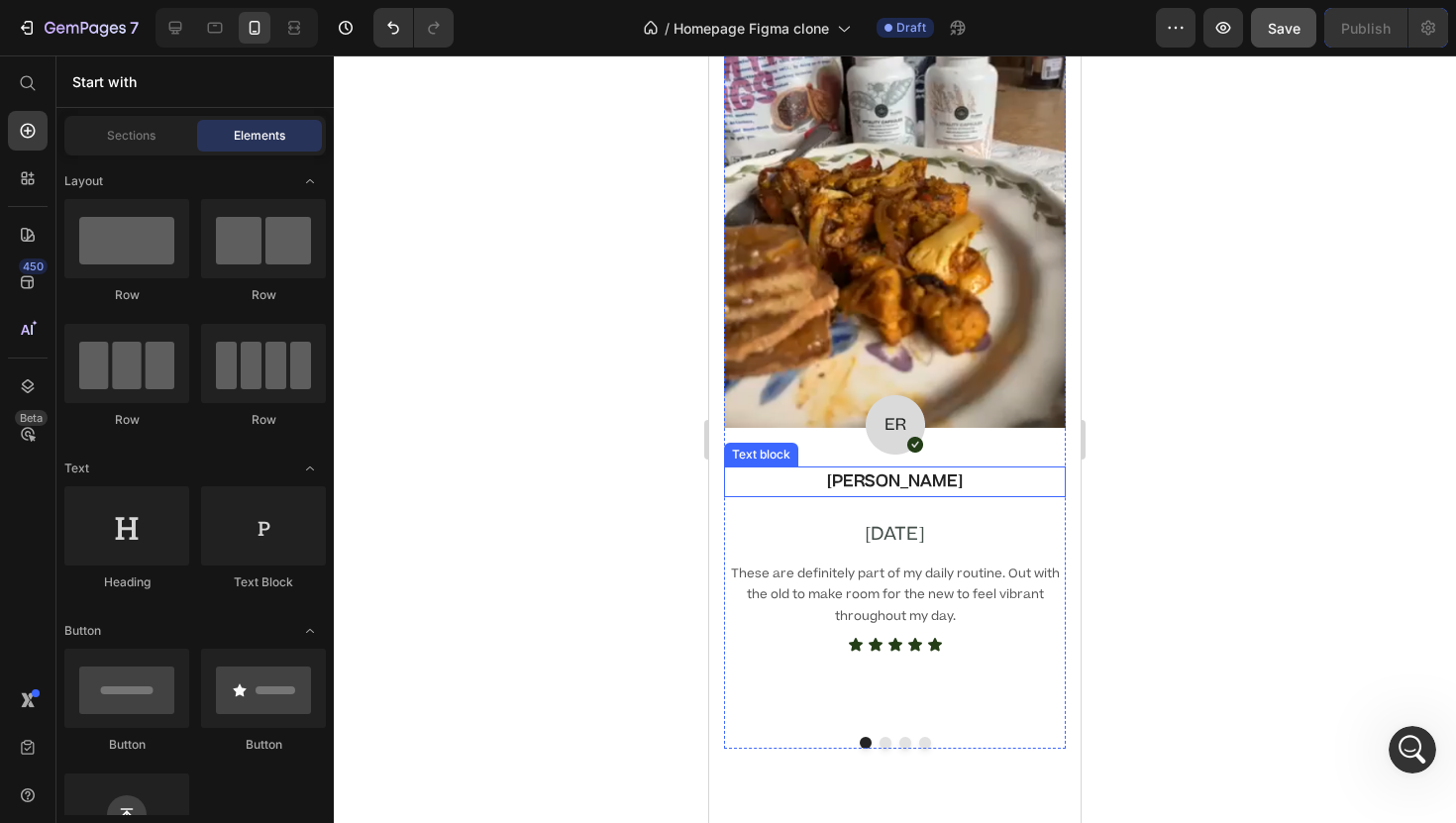 click on "[PERSON_NAME]" at bounding box center [894, 481] 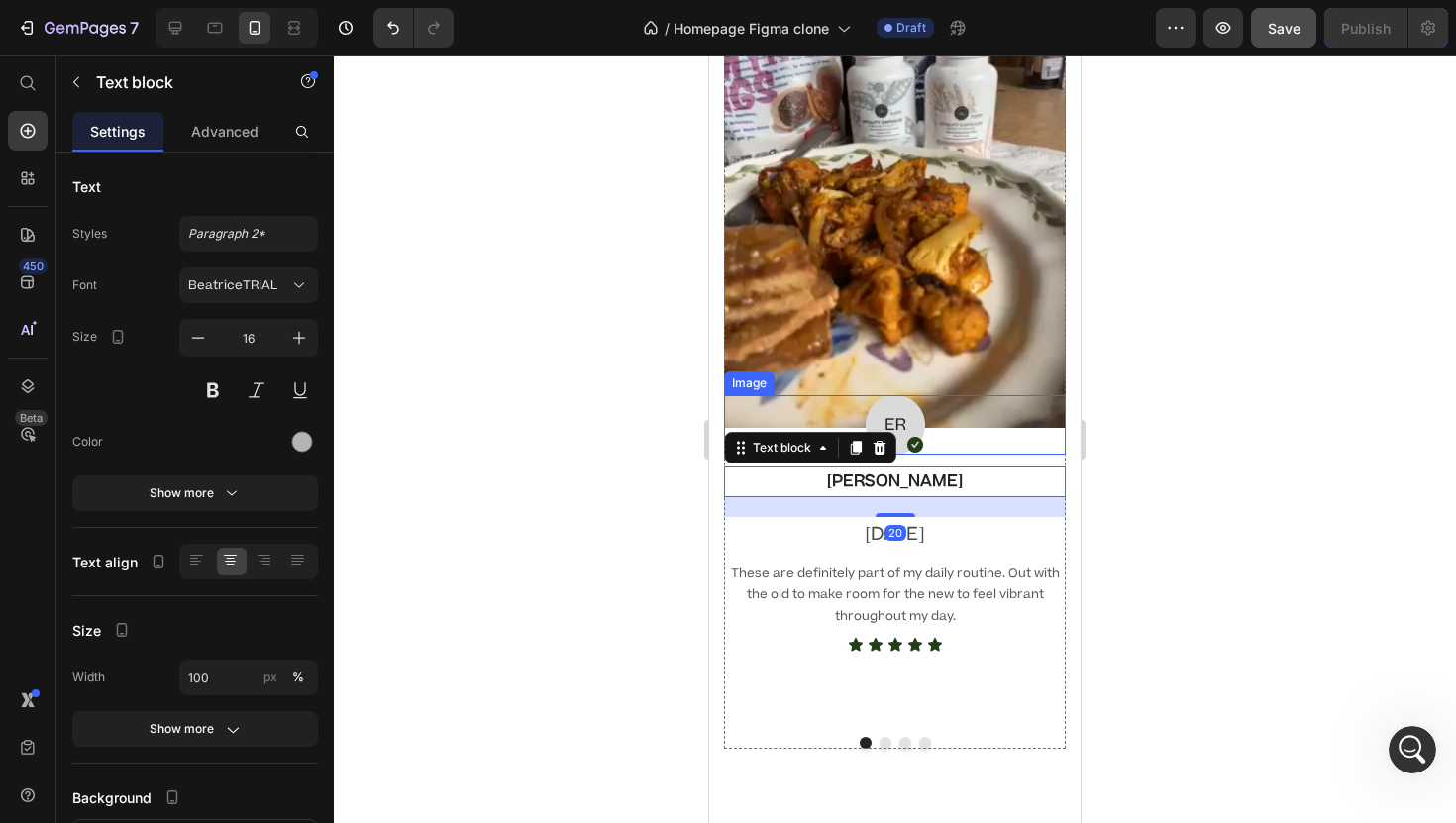 click at bounding box center [894, 204] 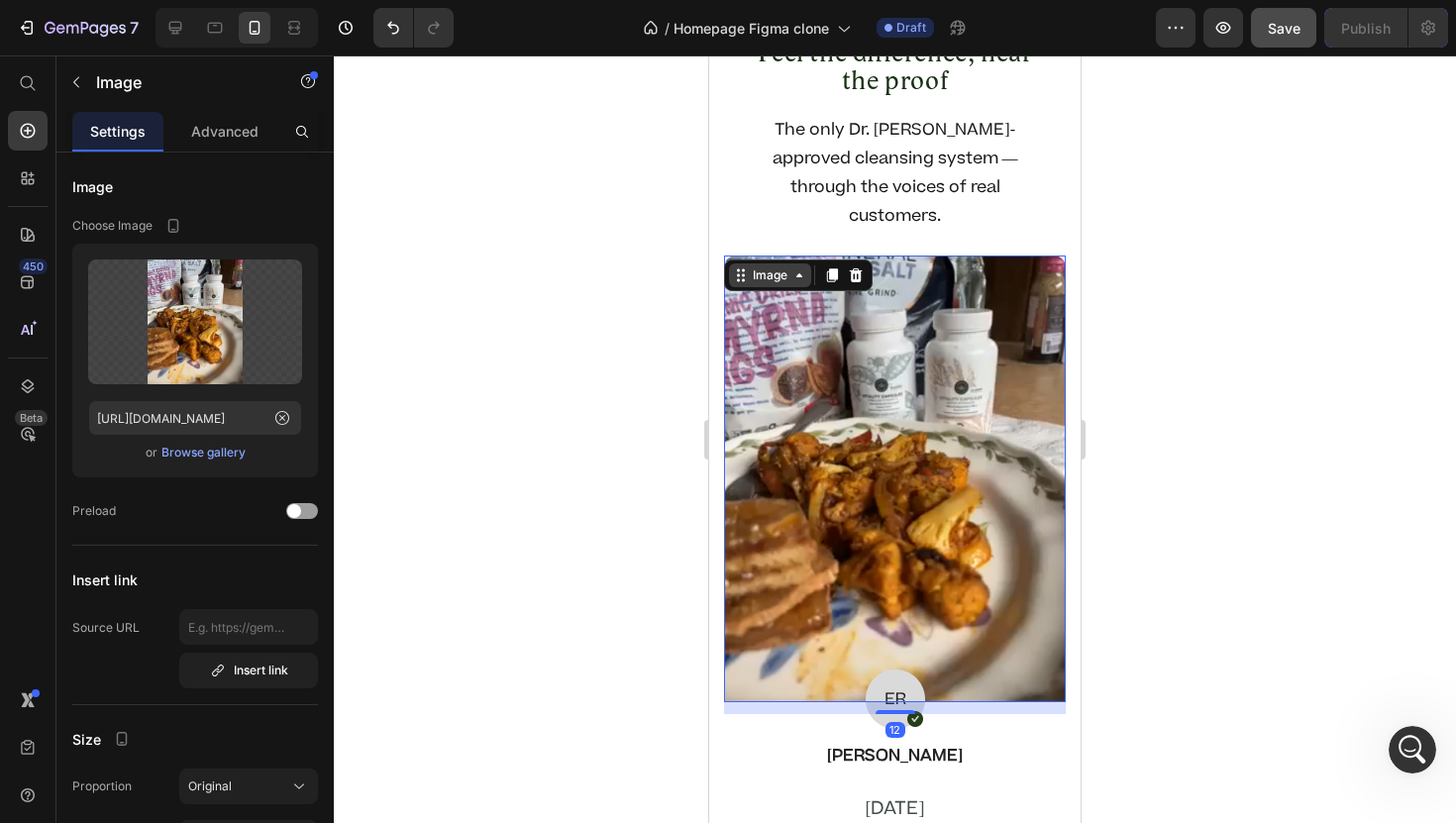 scroll, scrollTop: 13907, scrollLeft: 0, axis: vertical 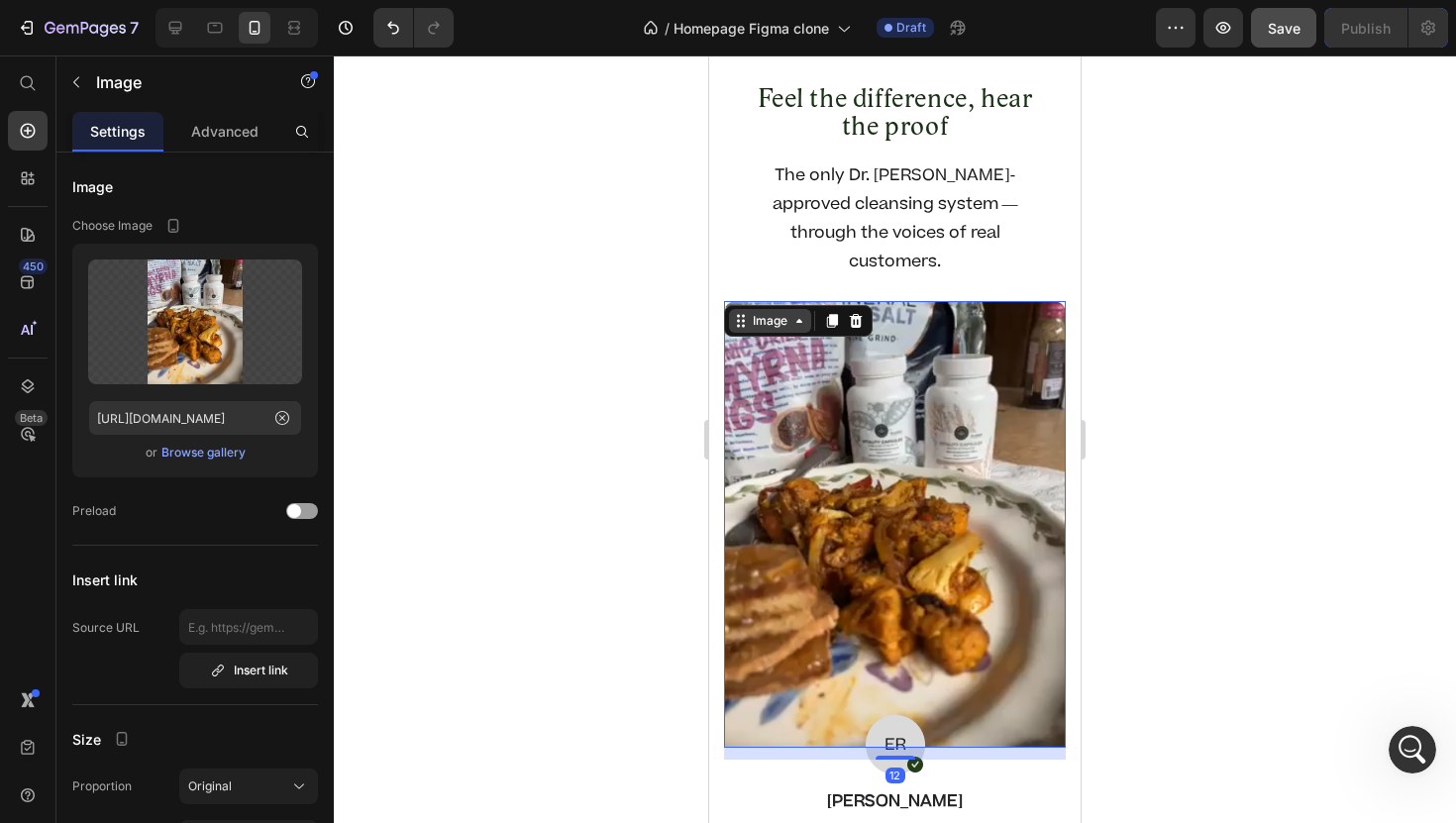 click on "Image" at bounding box center (770, 321) 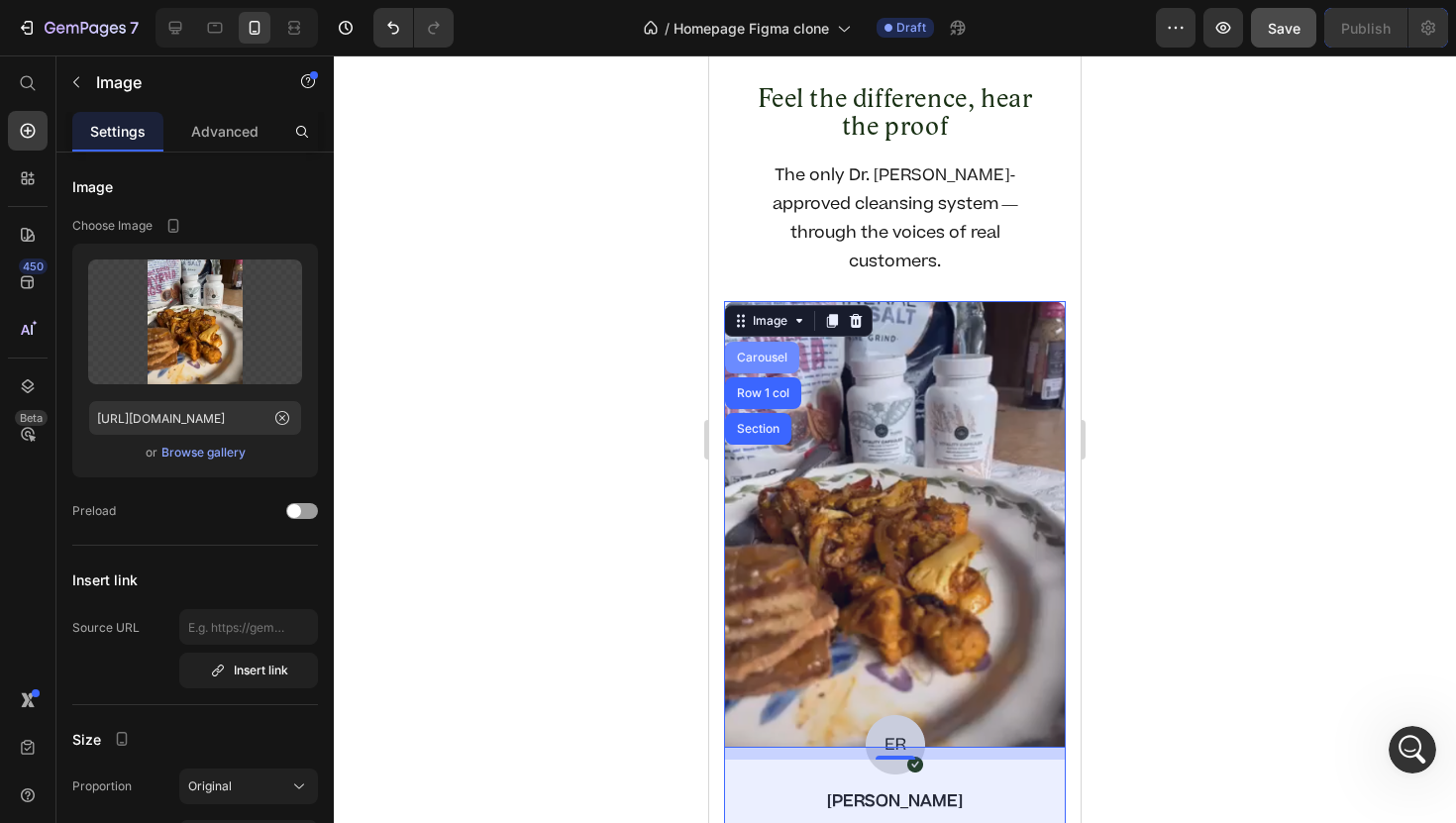 click on "Carousel" at bounding box center [762, 358] 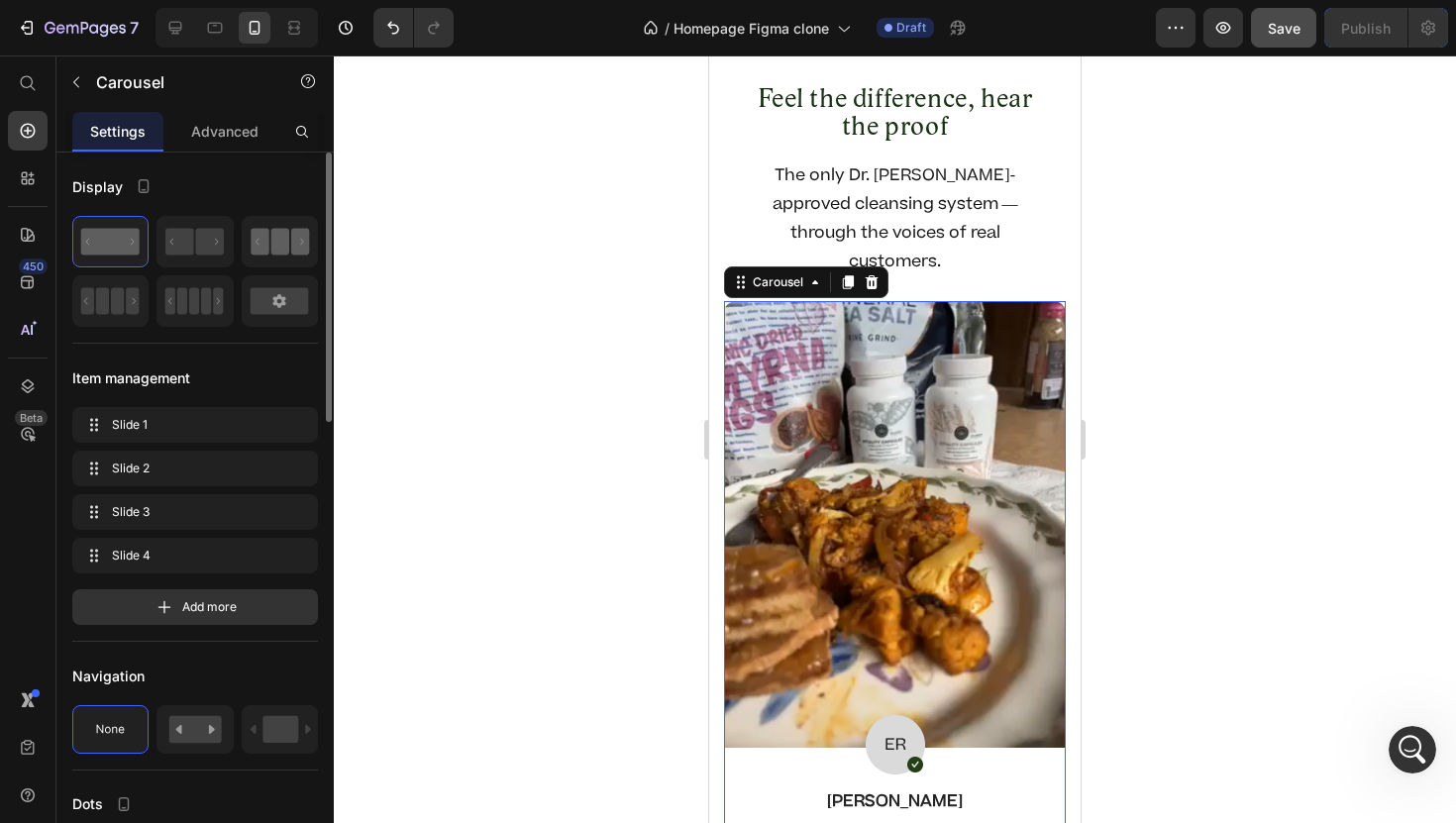 click 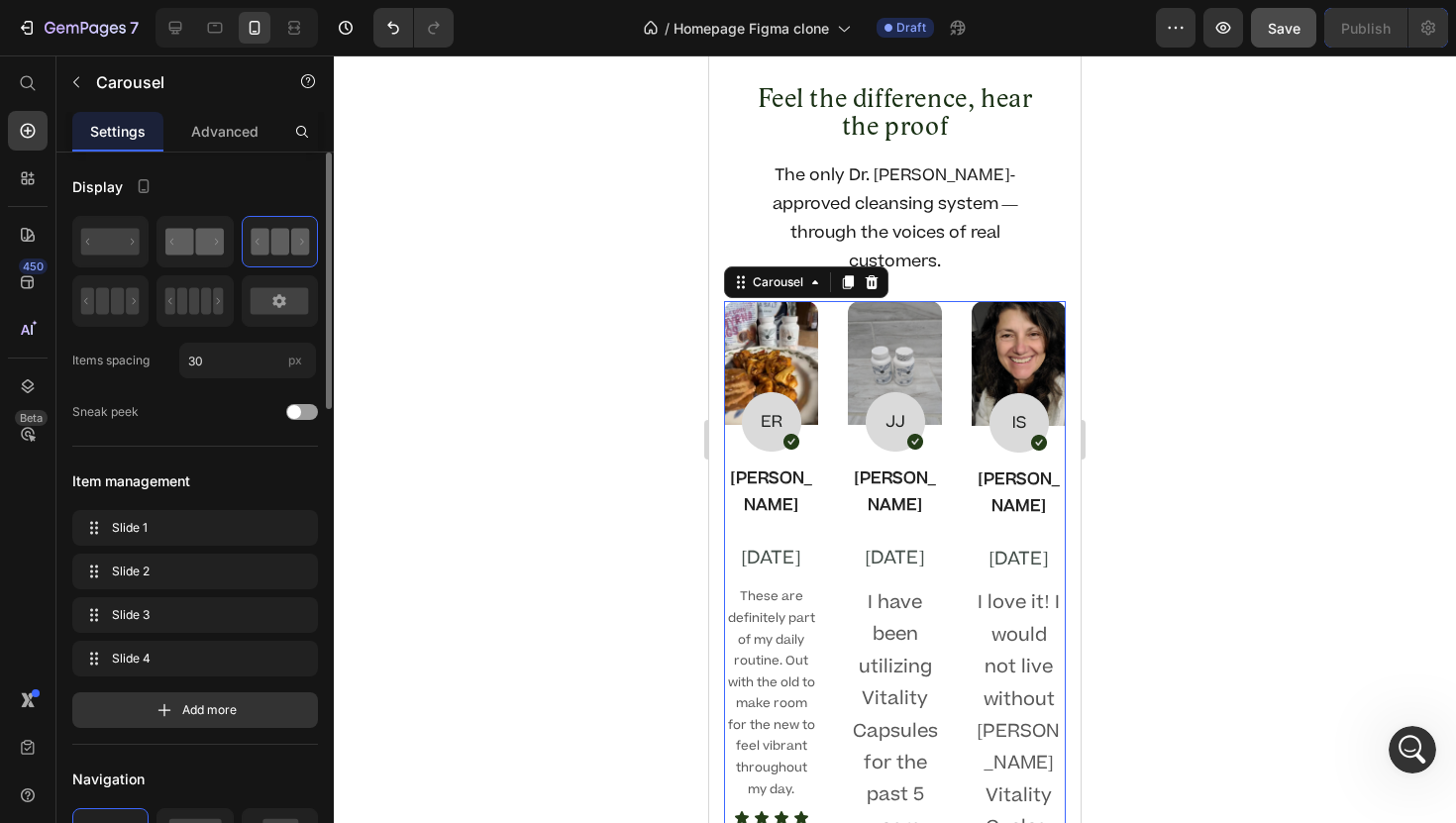 click 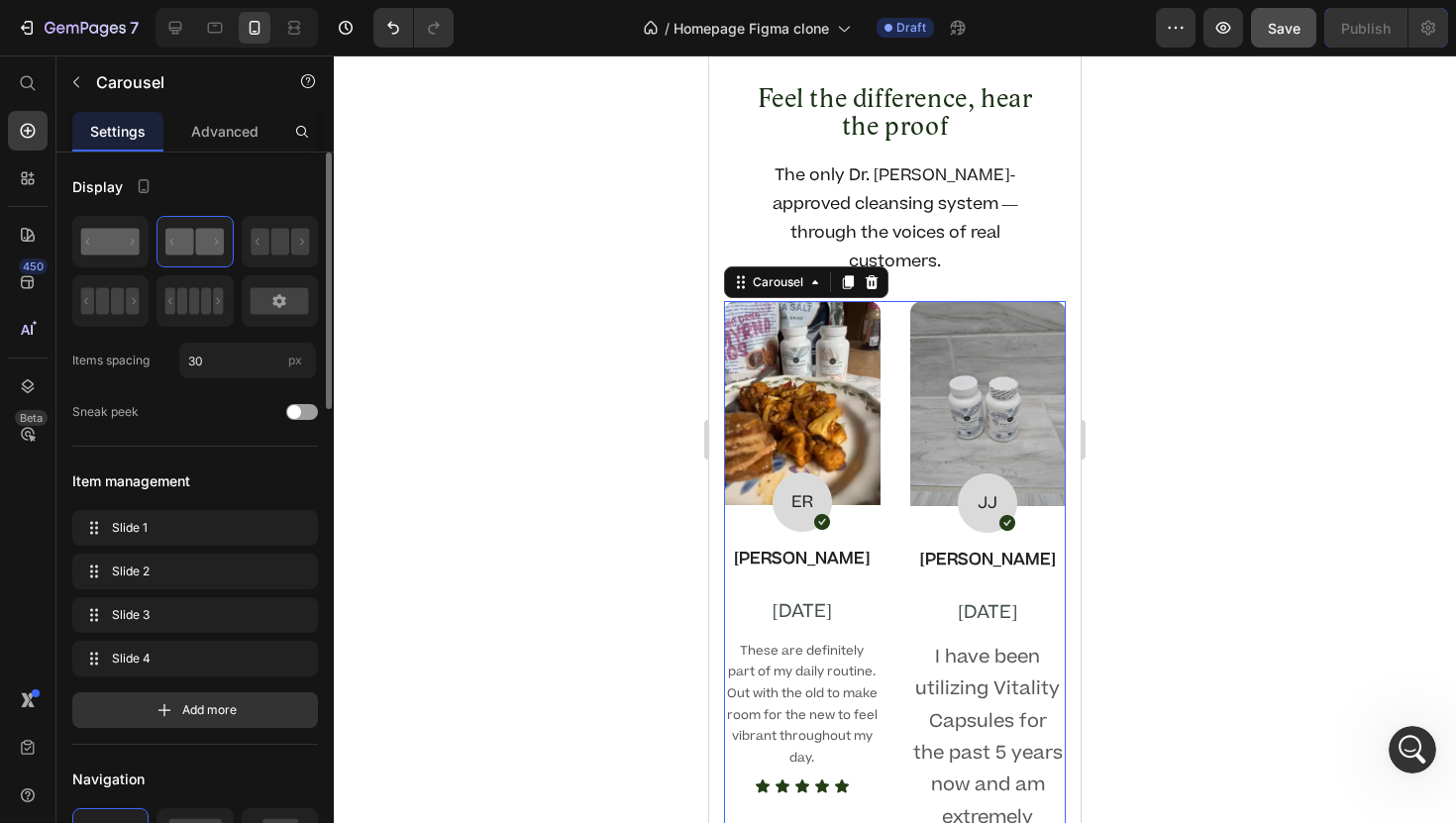 click 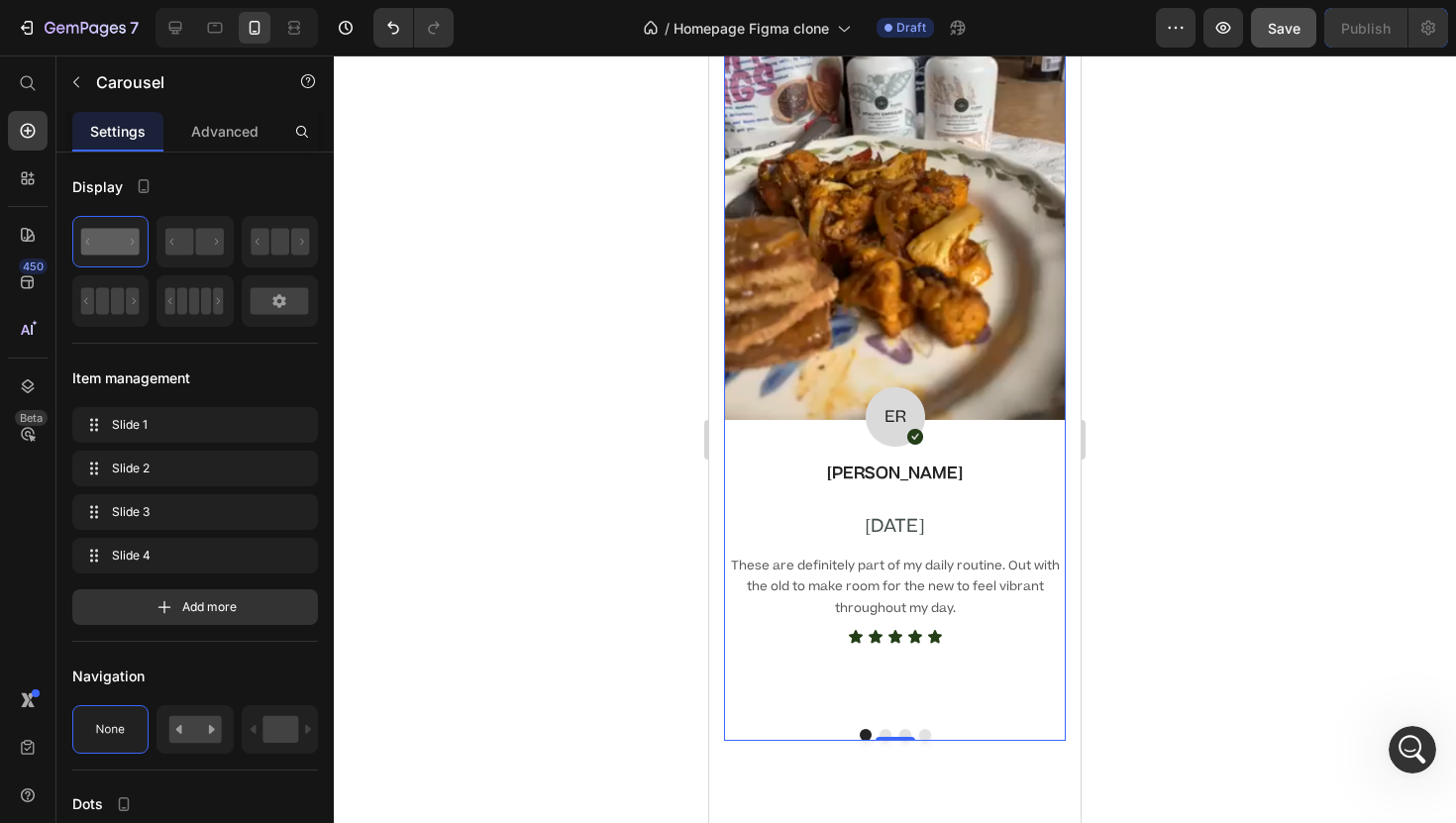 scroll, scrollTop: 14267, scrollLeft: 0, axis: vertical 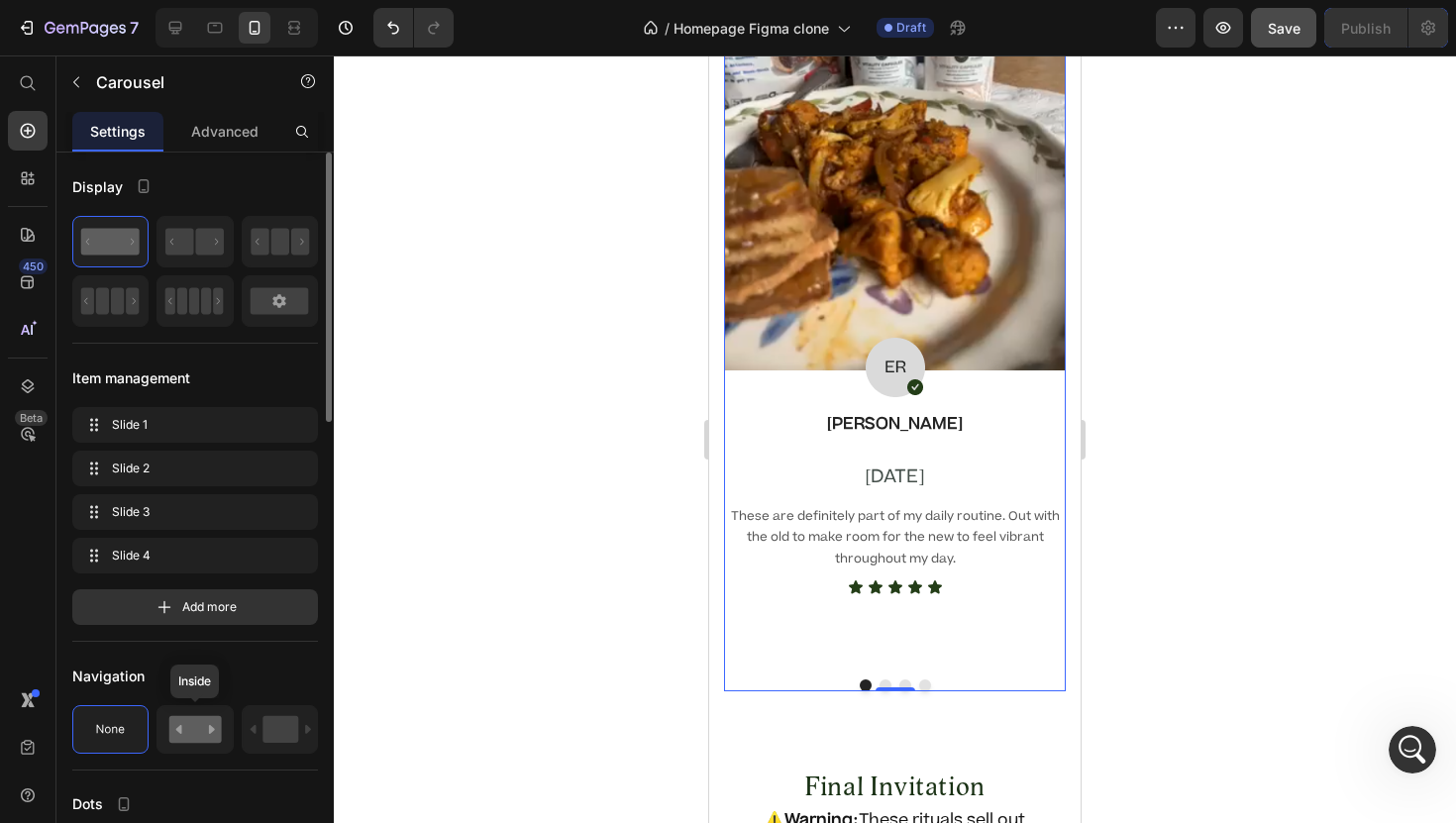 click 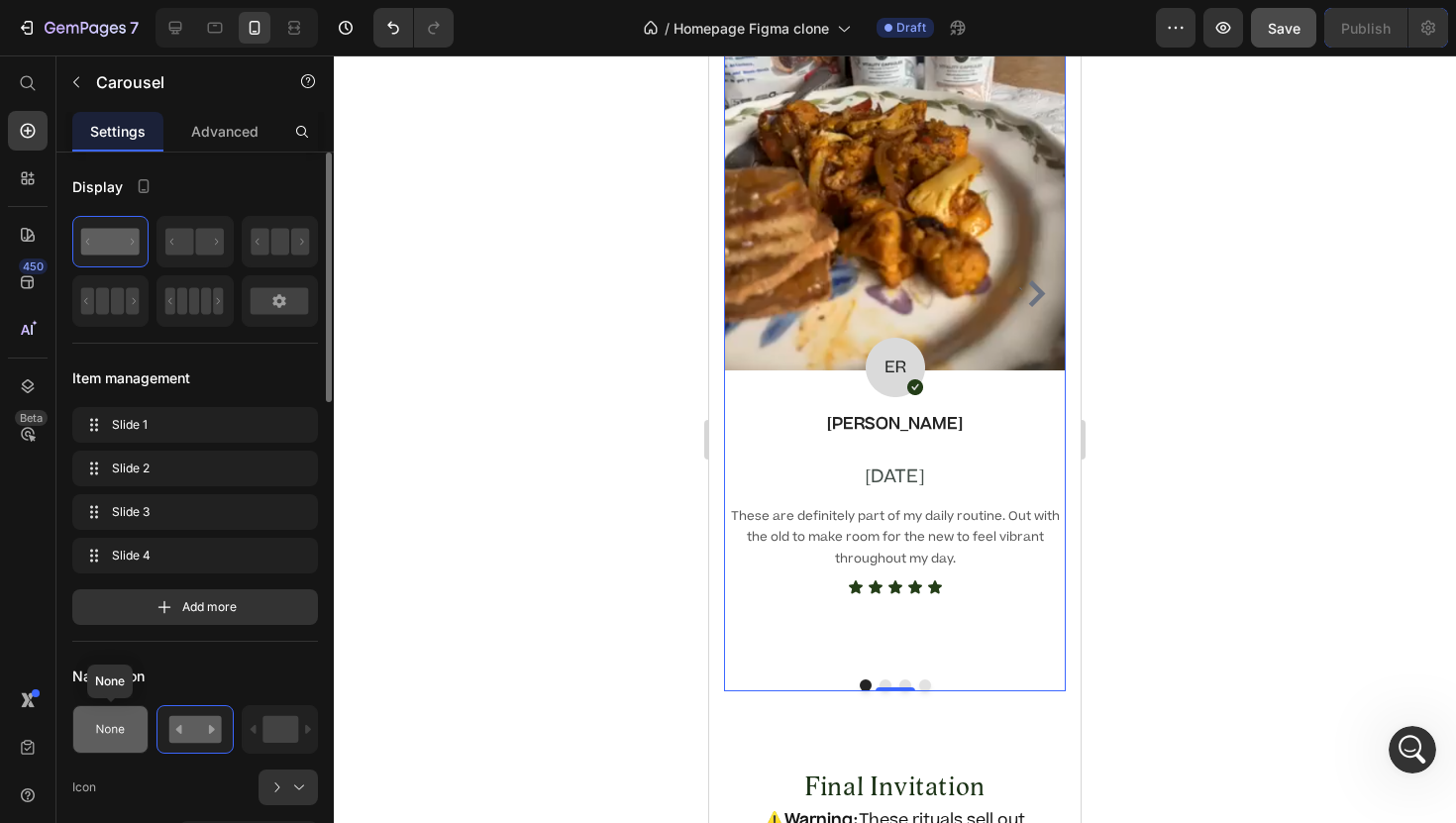 click 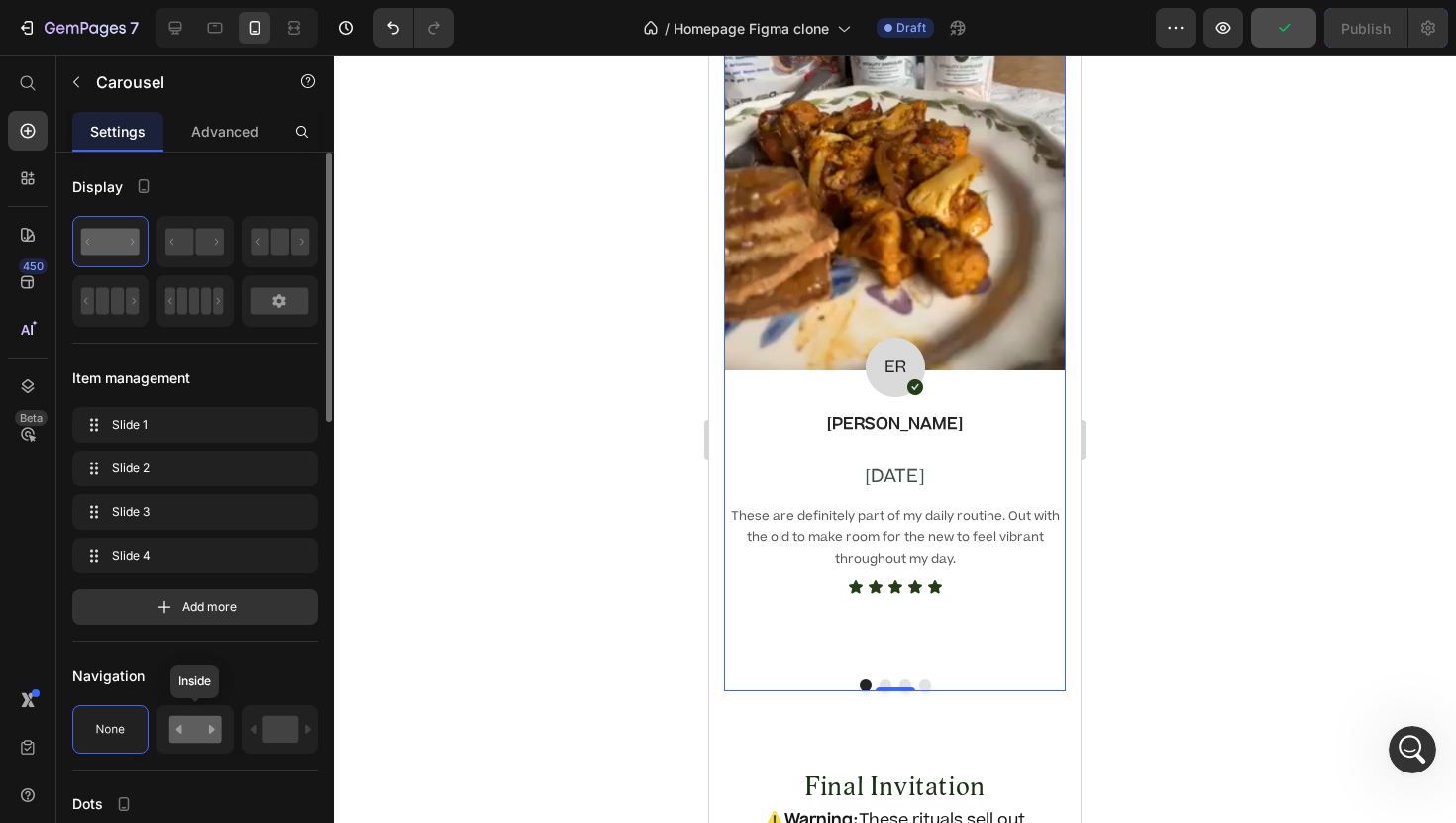 click 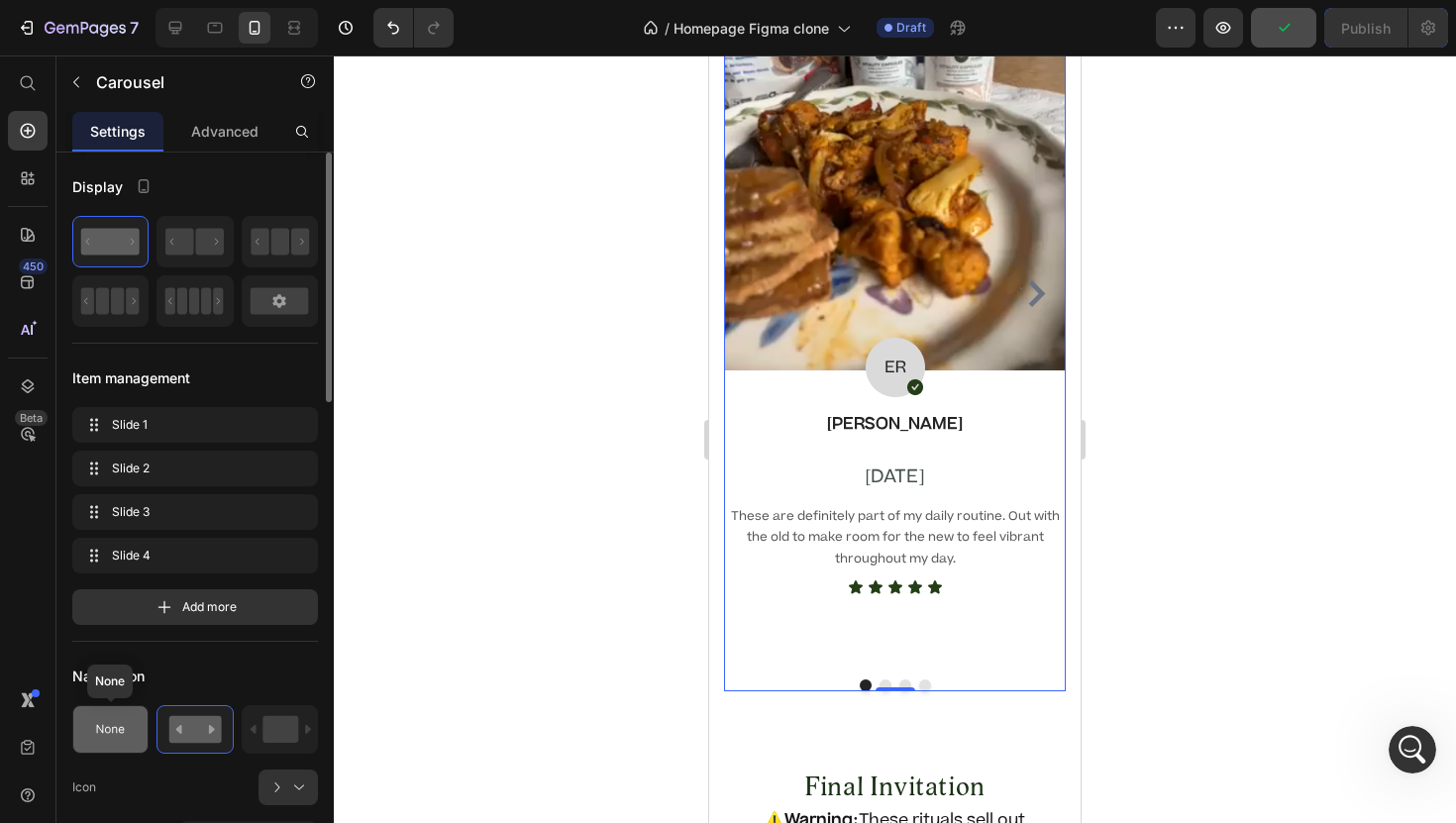 click 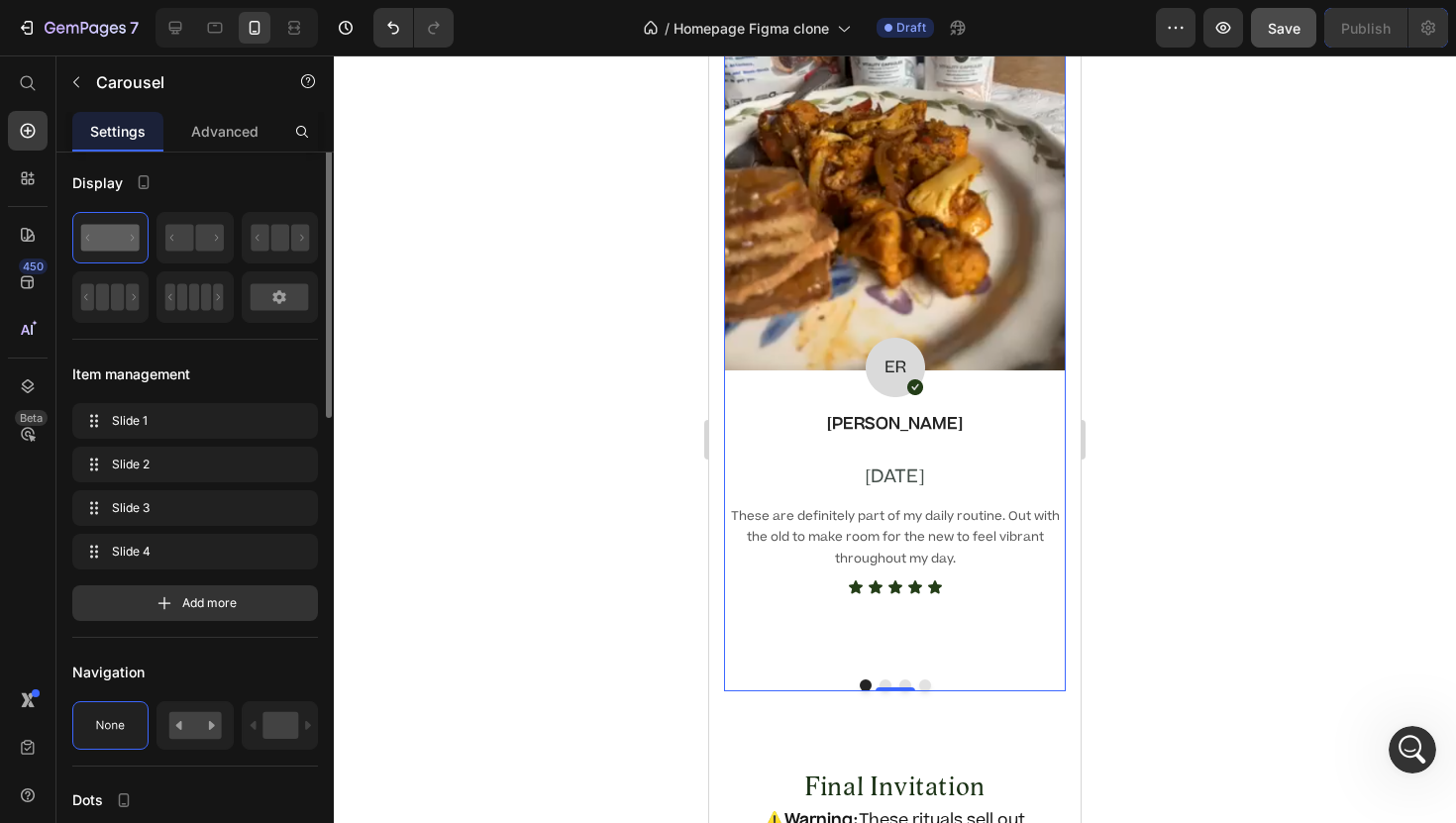 scroll, scrollTop: 0, scrollLeft: 0, axis: both 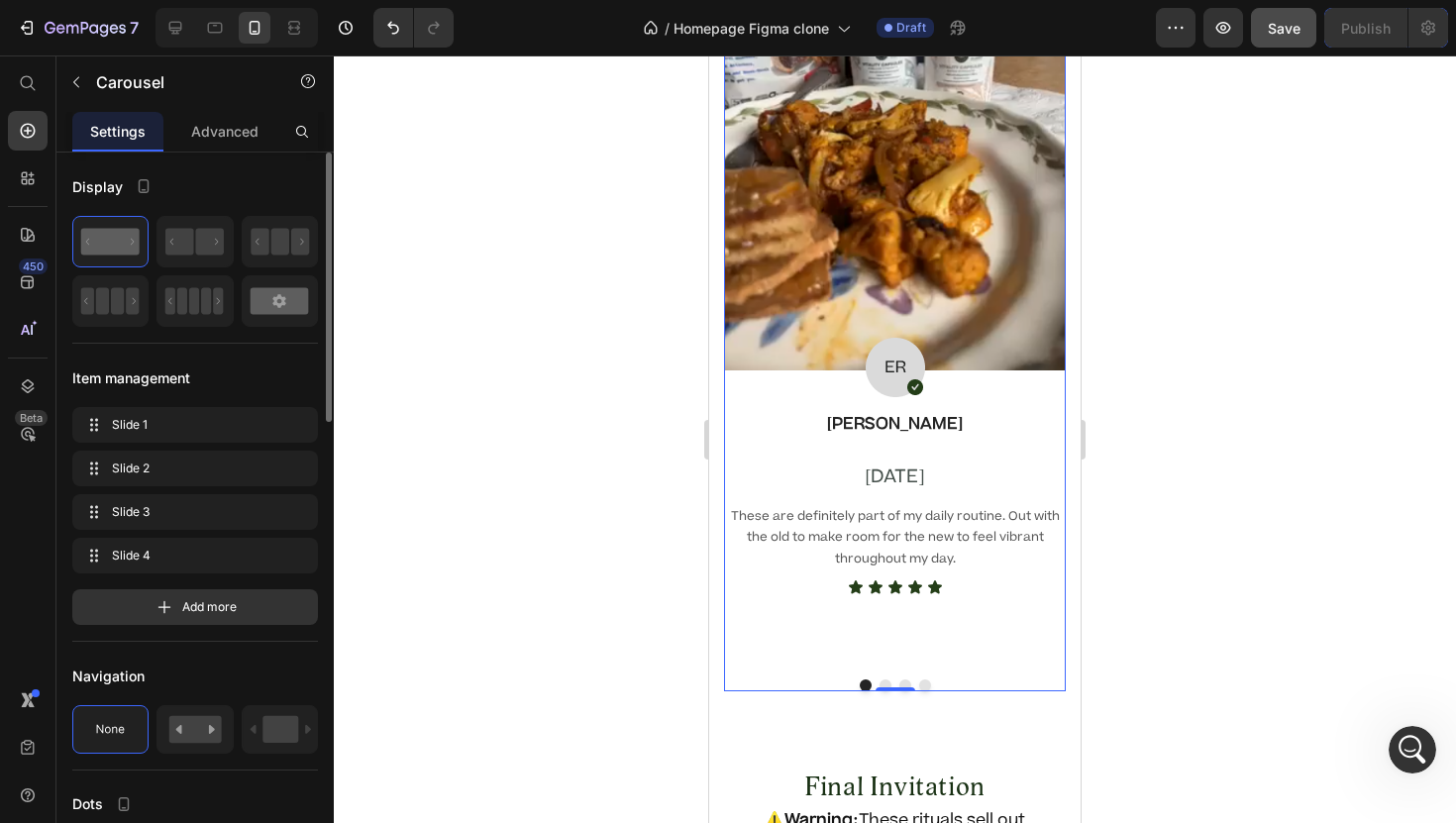 click 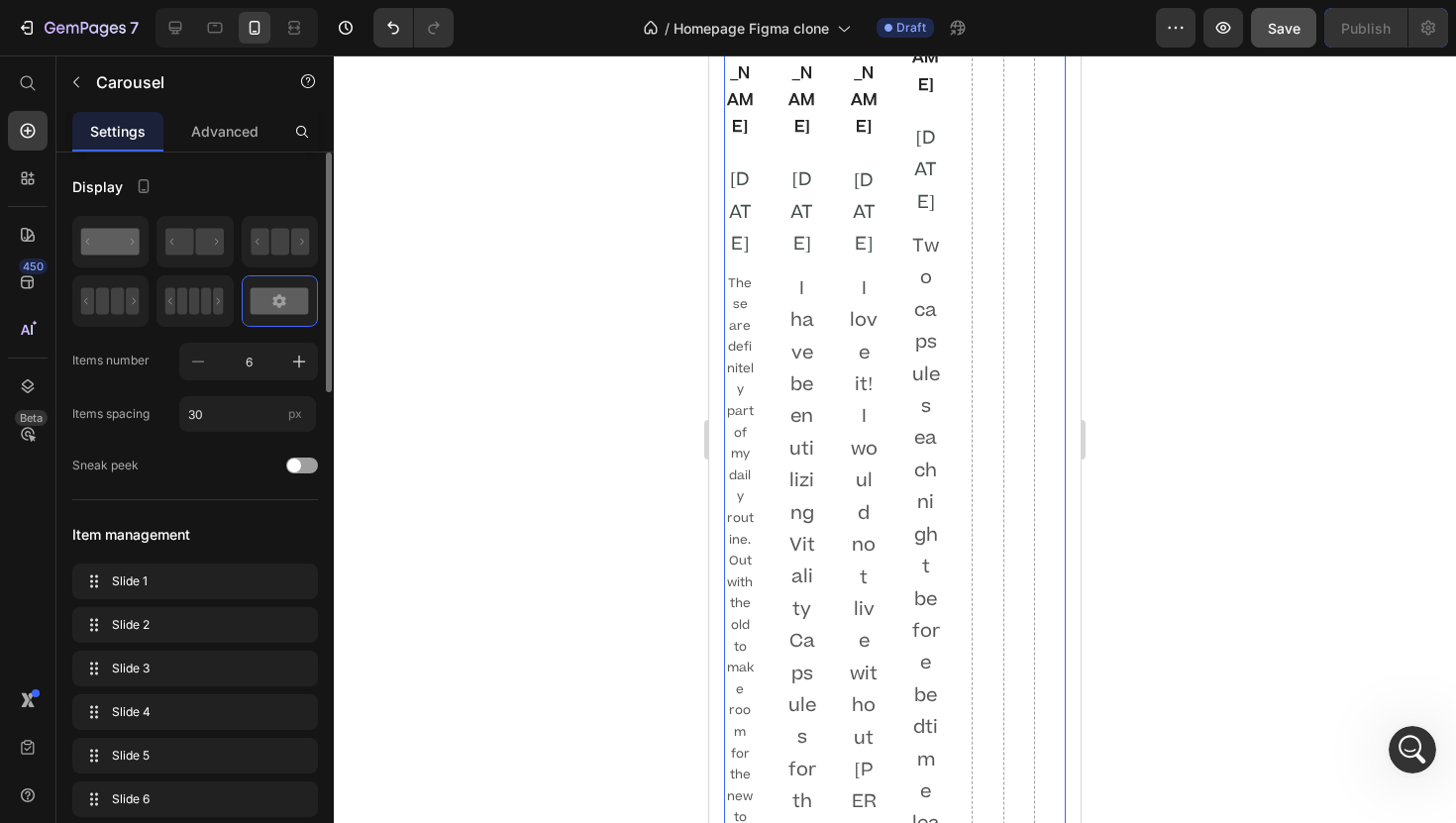 click 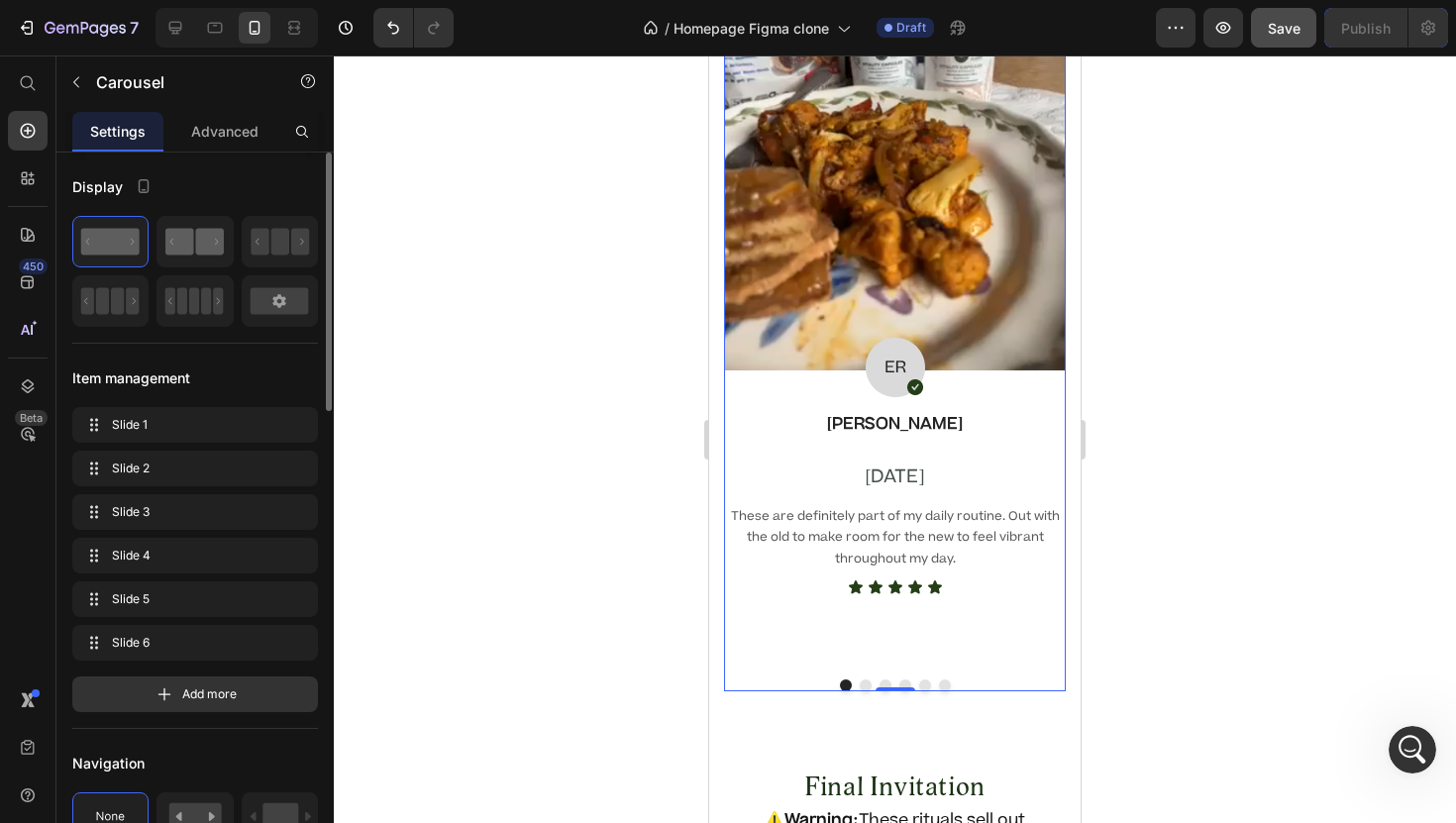 click 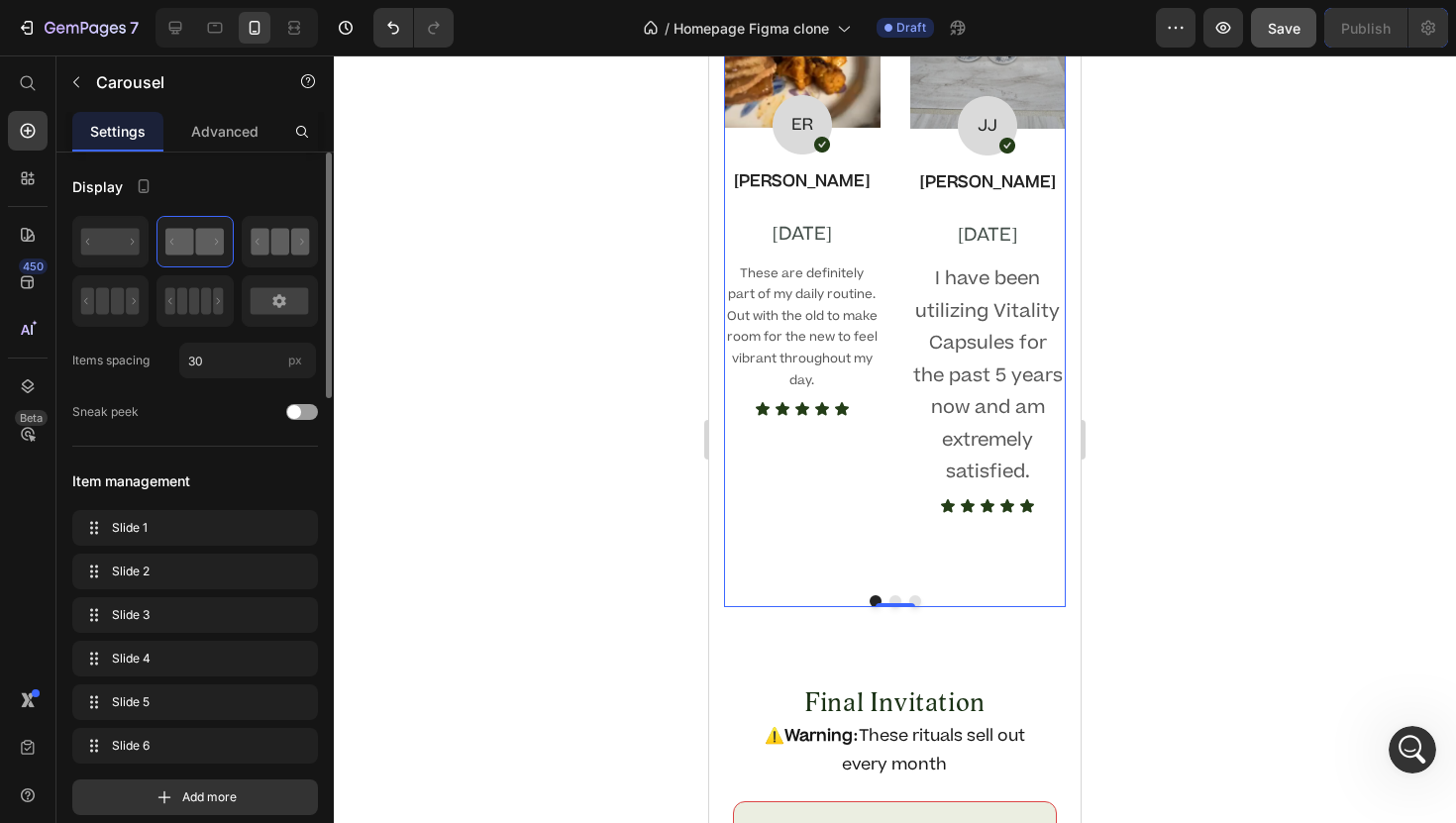 click 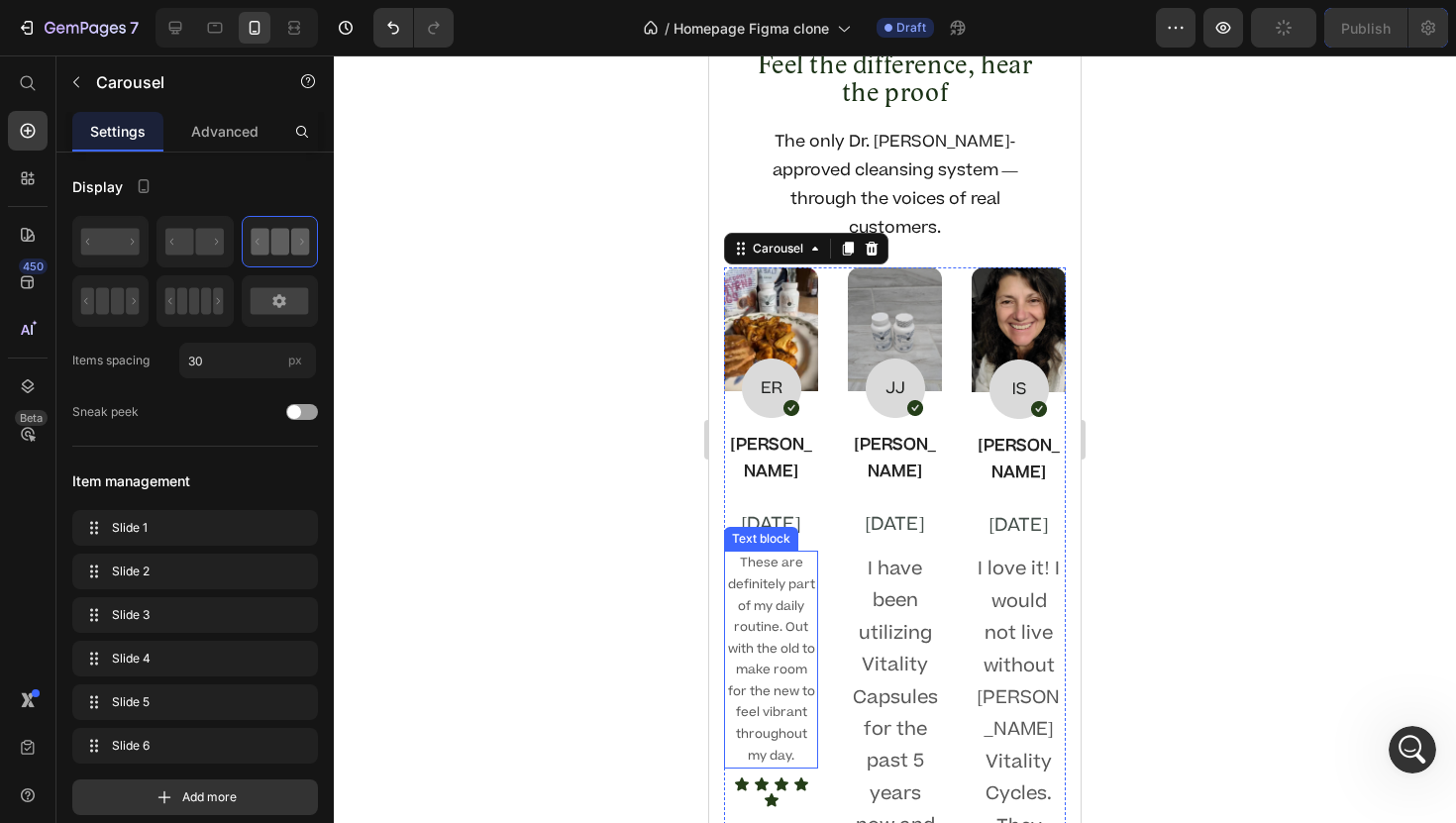 scroll, scrollTop: 13764, scrollLeft: 0, axis: vertical 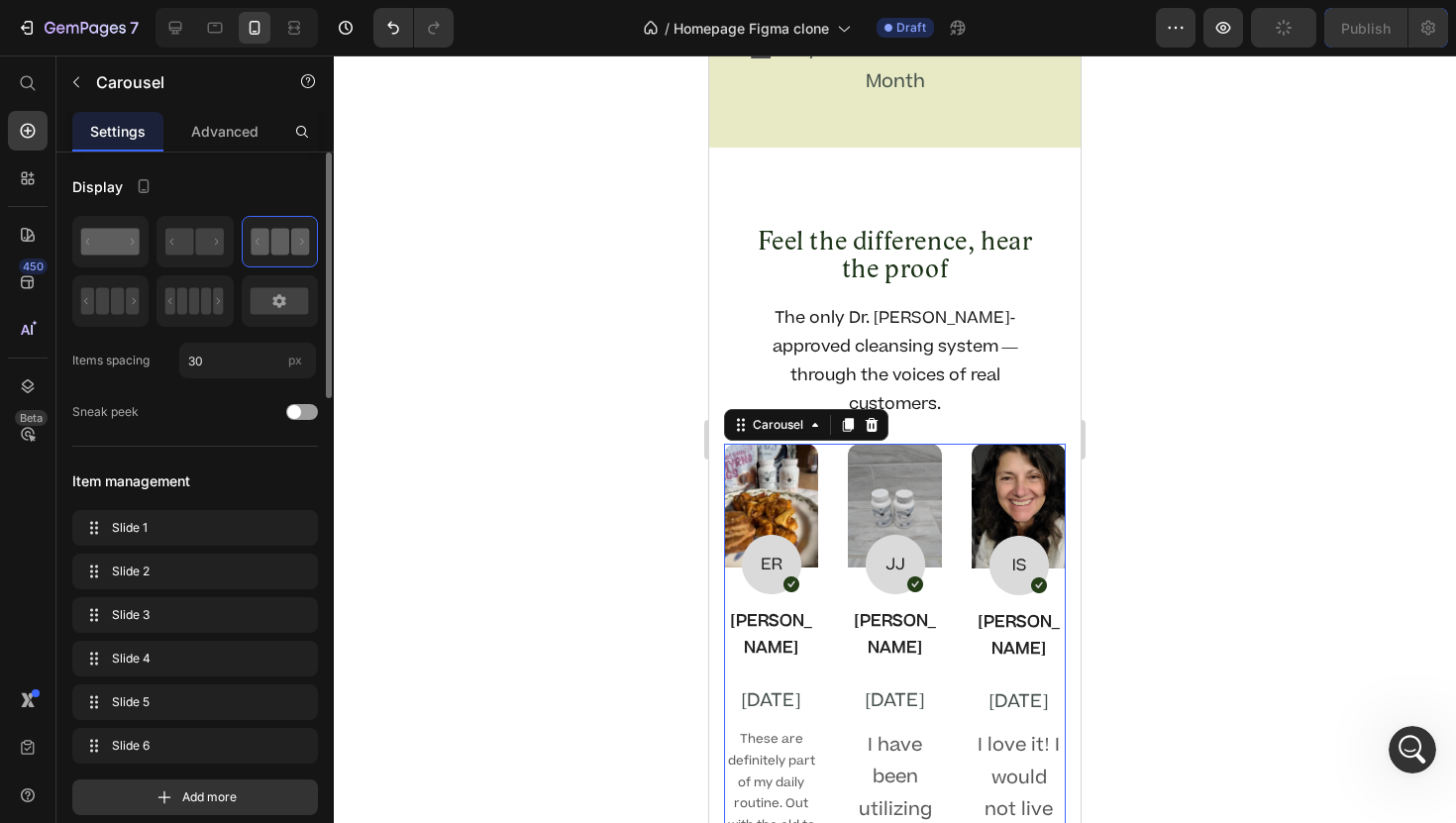 click 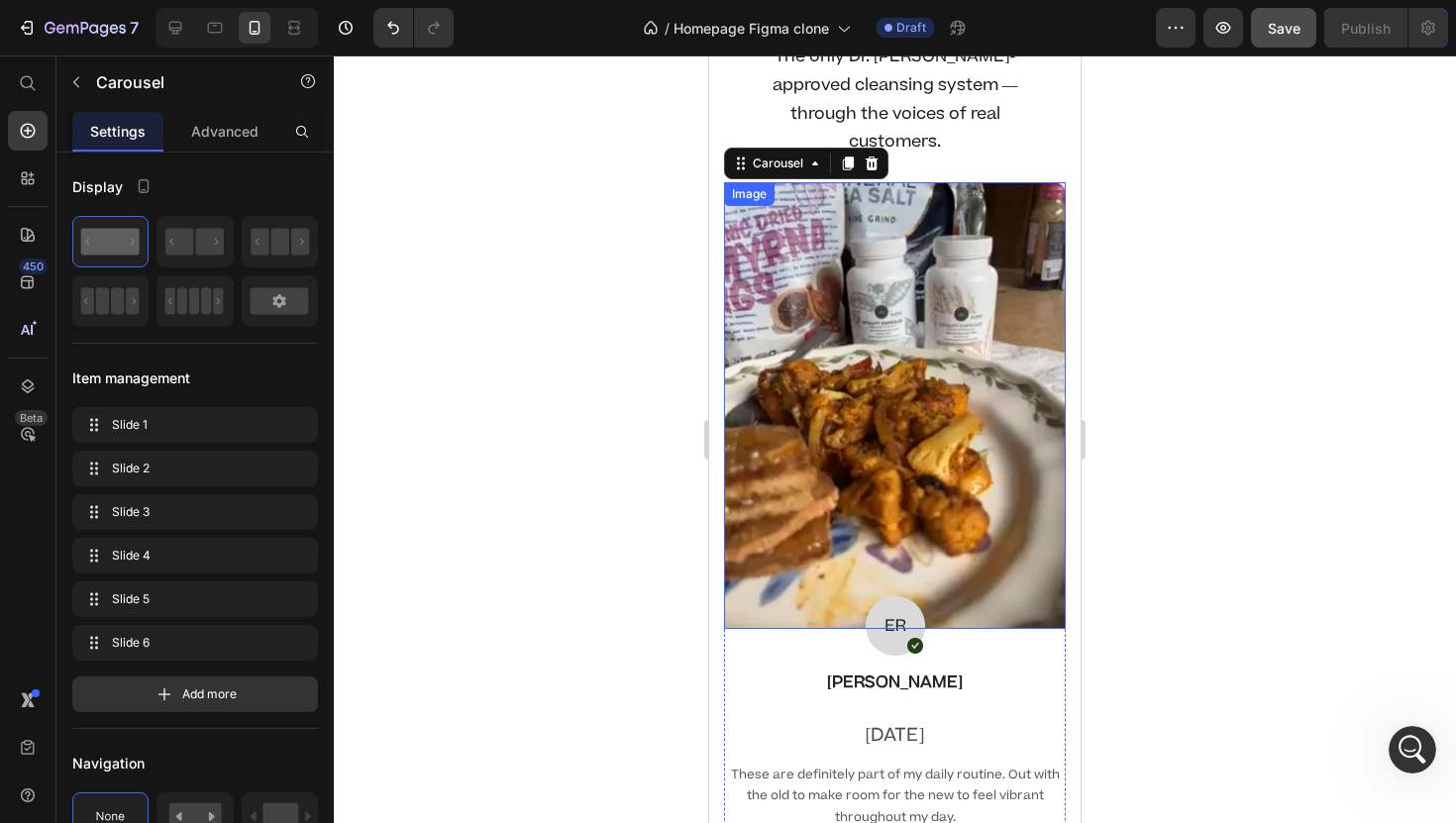 scroll, scrollTop: 14011, scrollLeft: 0, axis: vertical 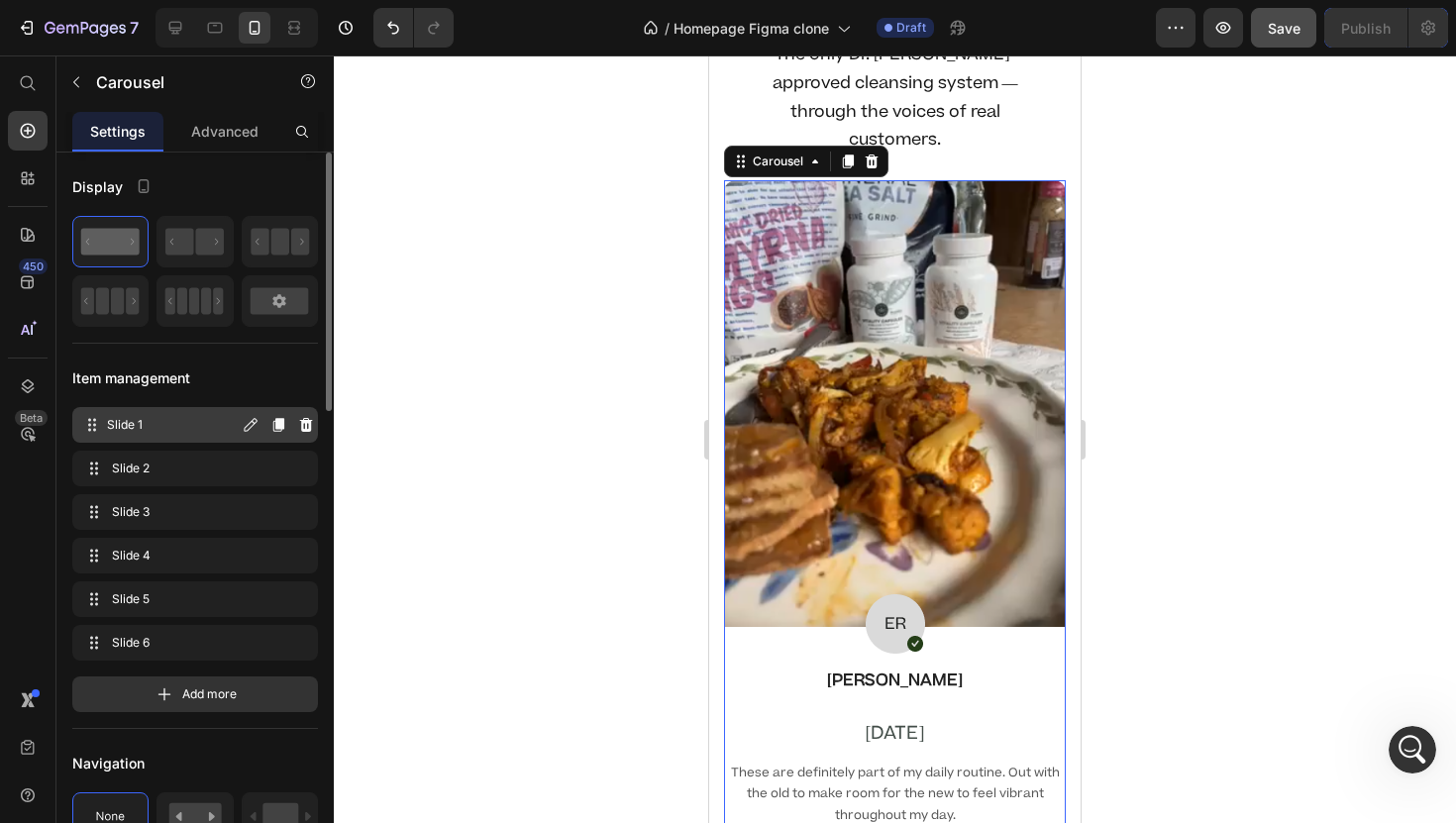click on "Slide 1" at bounding box center [172, 425] 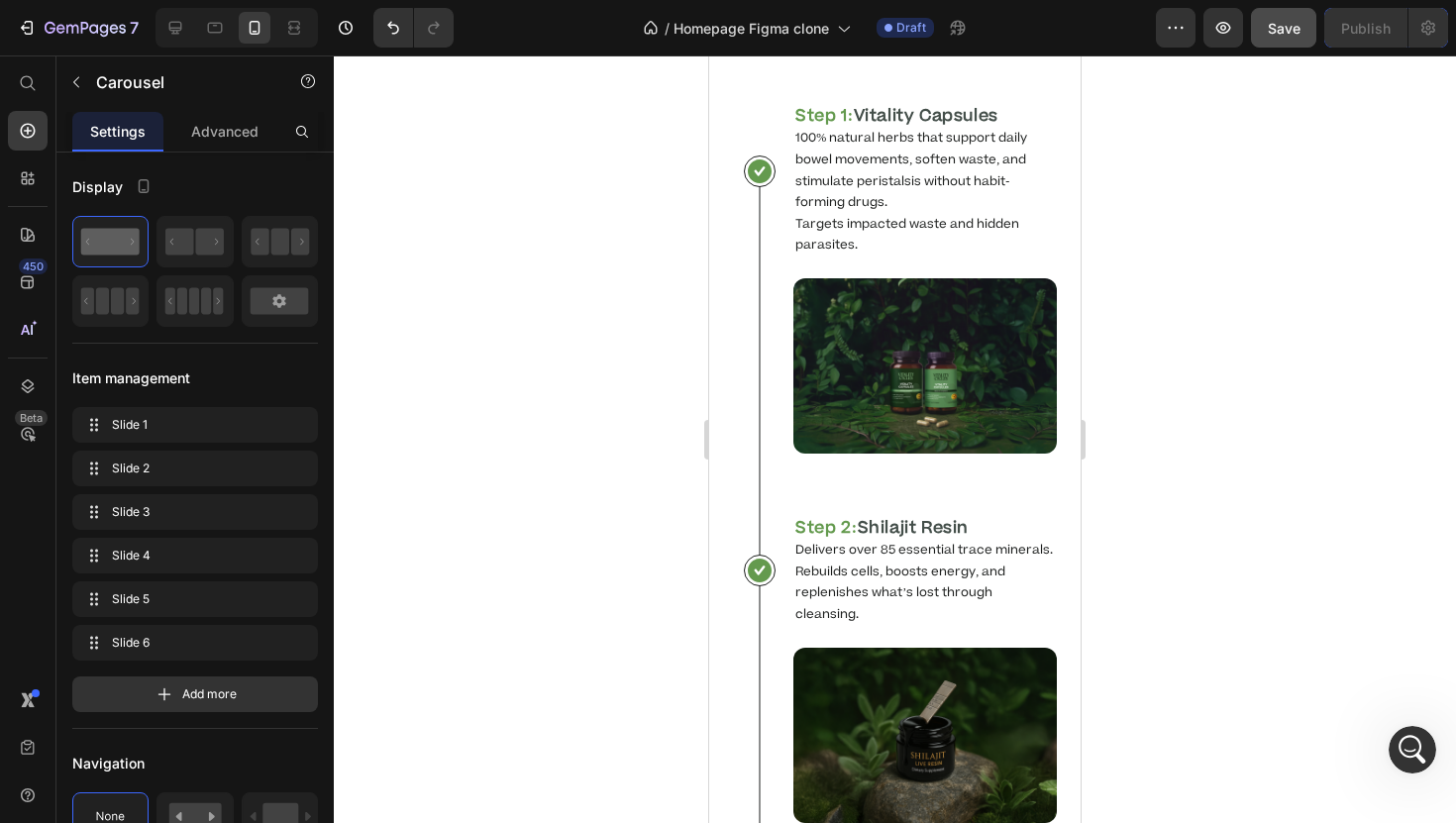 scroll, scrollTop: 1997, scrollLeft: 0, axis: vertical 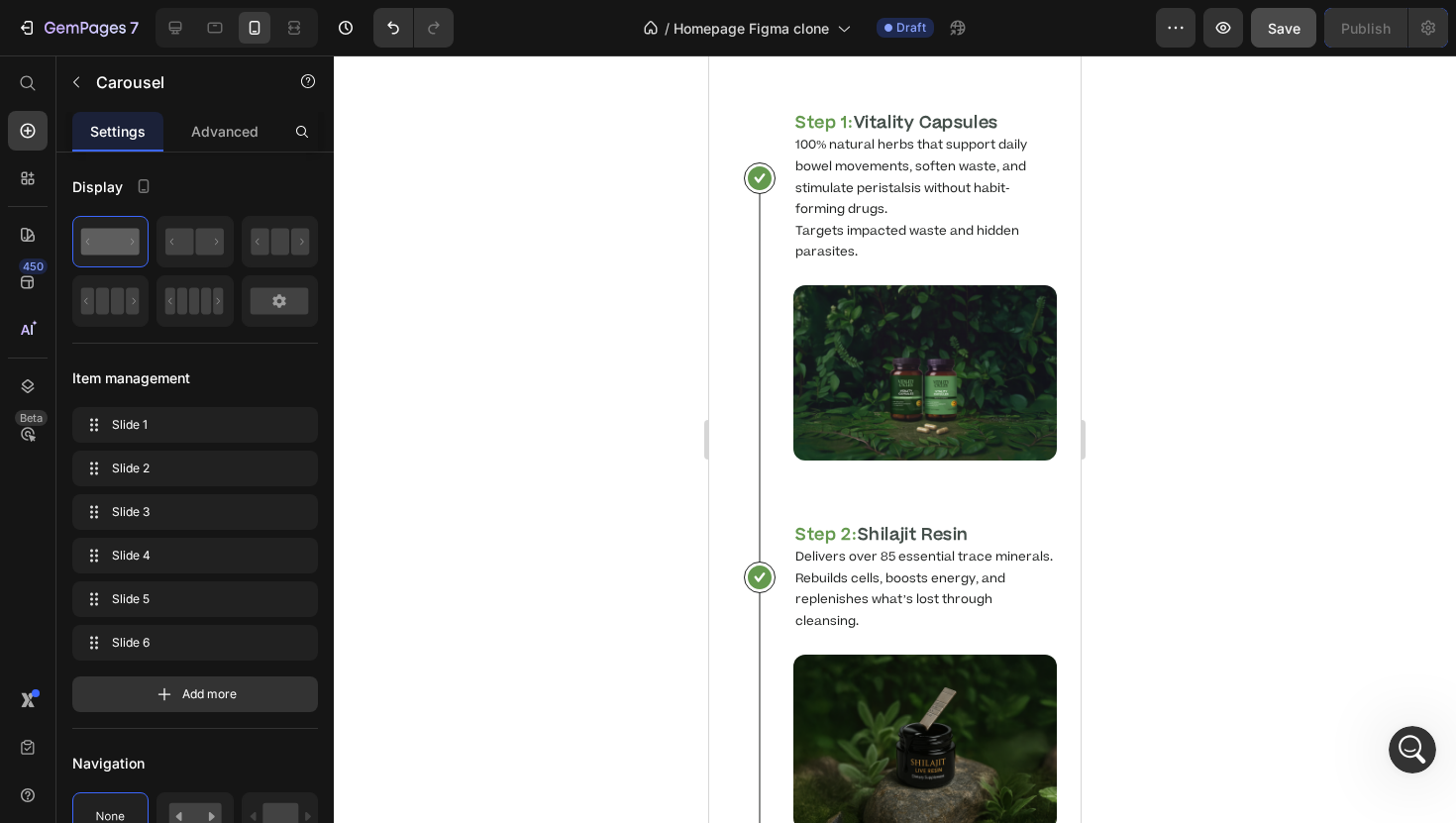 click at bounding box center [805, -70] 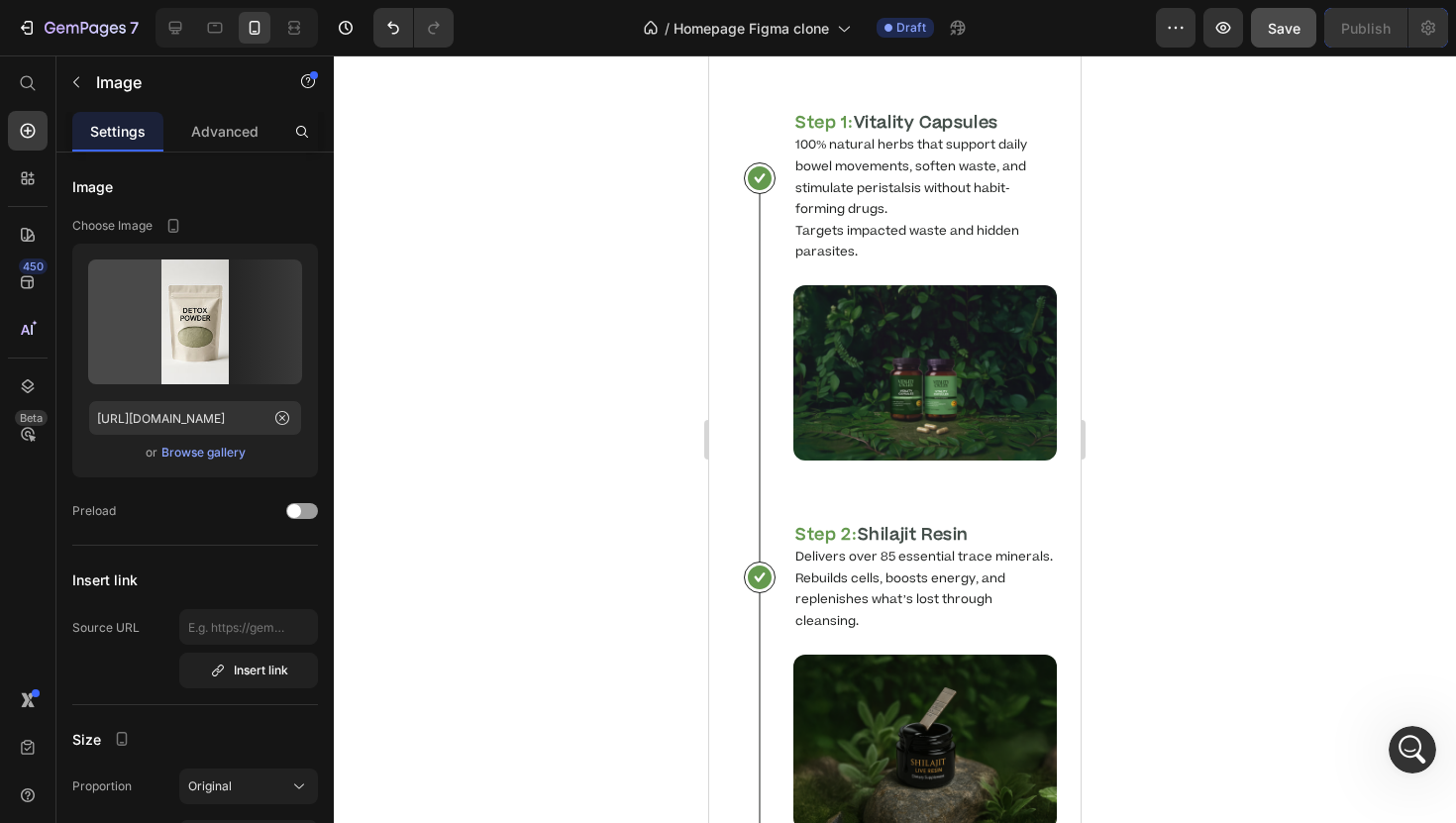 click at bounding box center (805, -70) 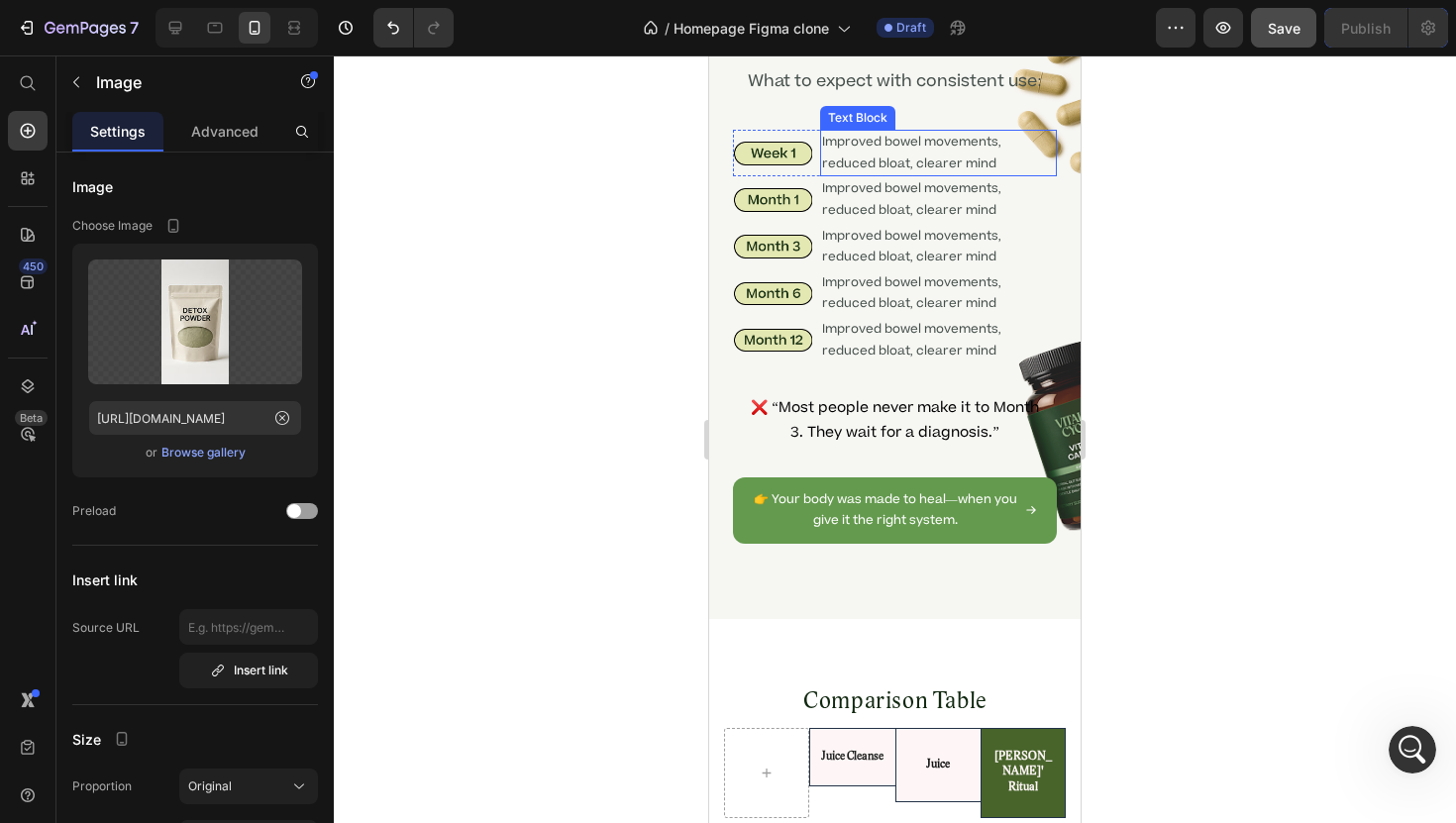 scroll, scrollTop: 6413, scrollLeft: 0, axis: vertical 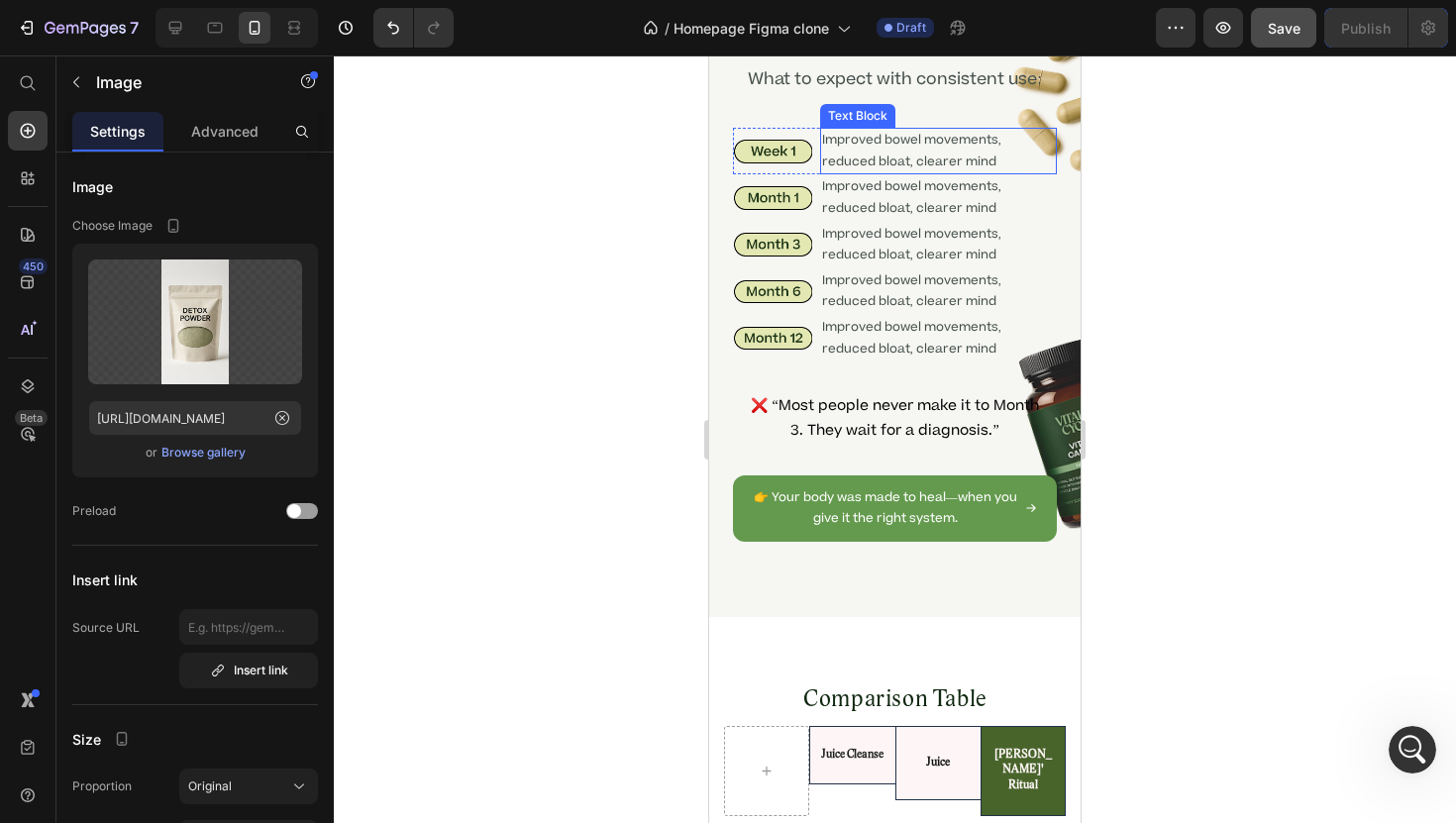 click on "Improved bowel movements, reduced bloat, clearer mind" at bounding box center (938, 151) 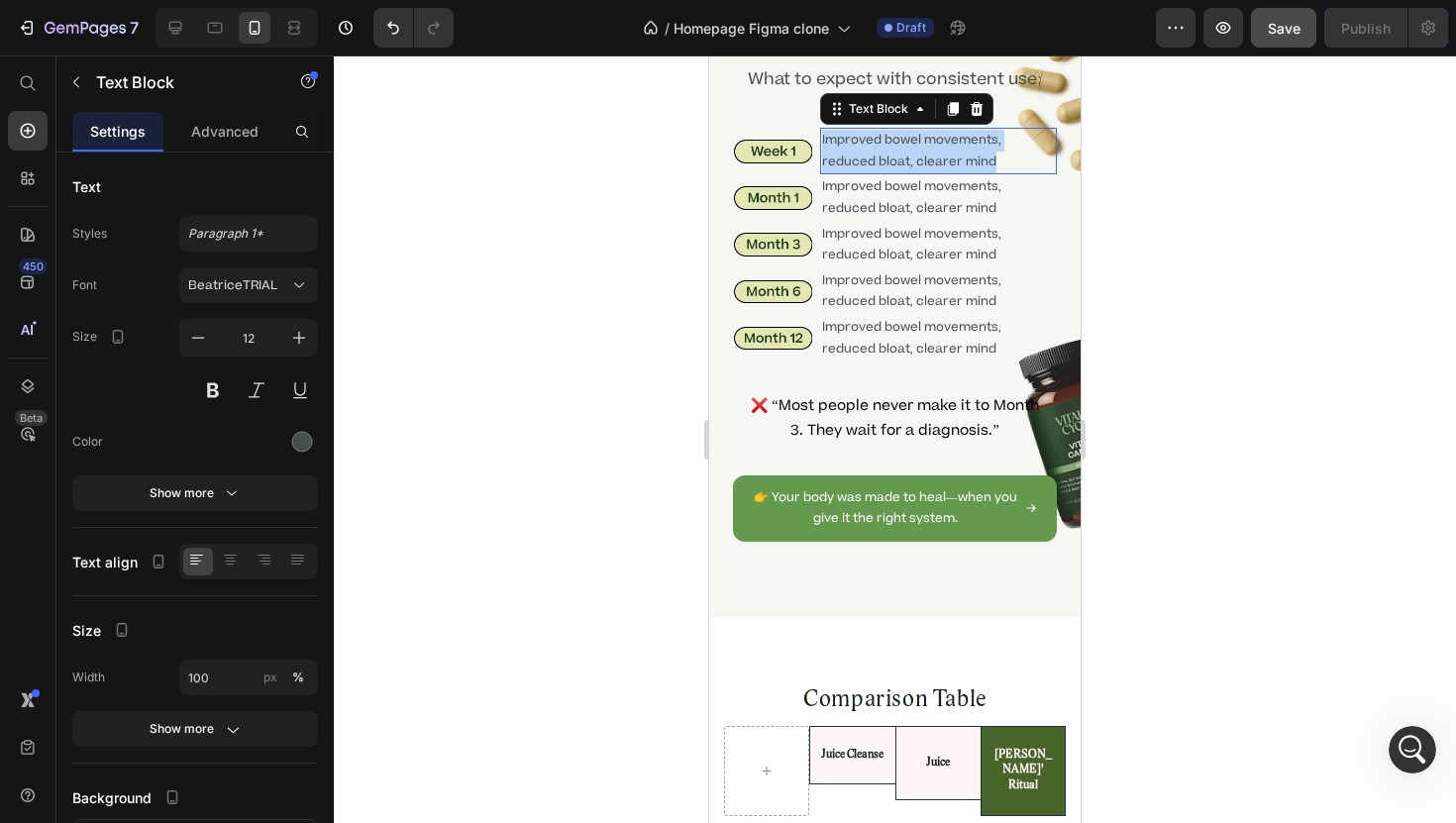 click on "Improved bowel movements, reduced bloat, clearer mind" at bounding box center (938, 151) 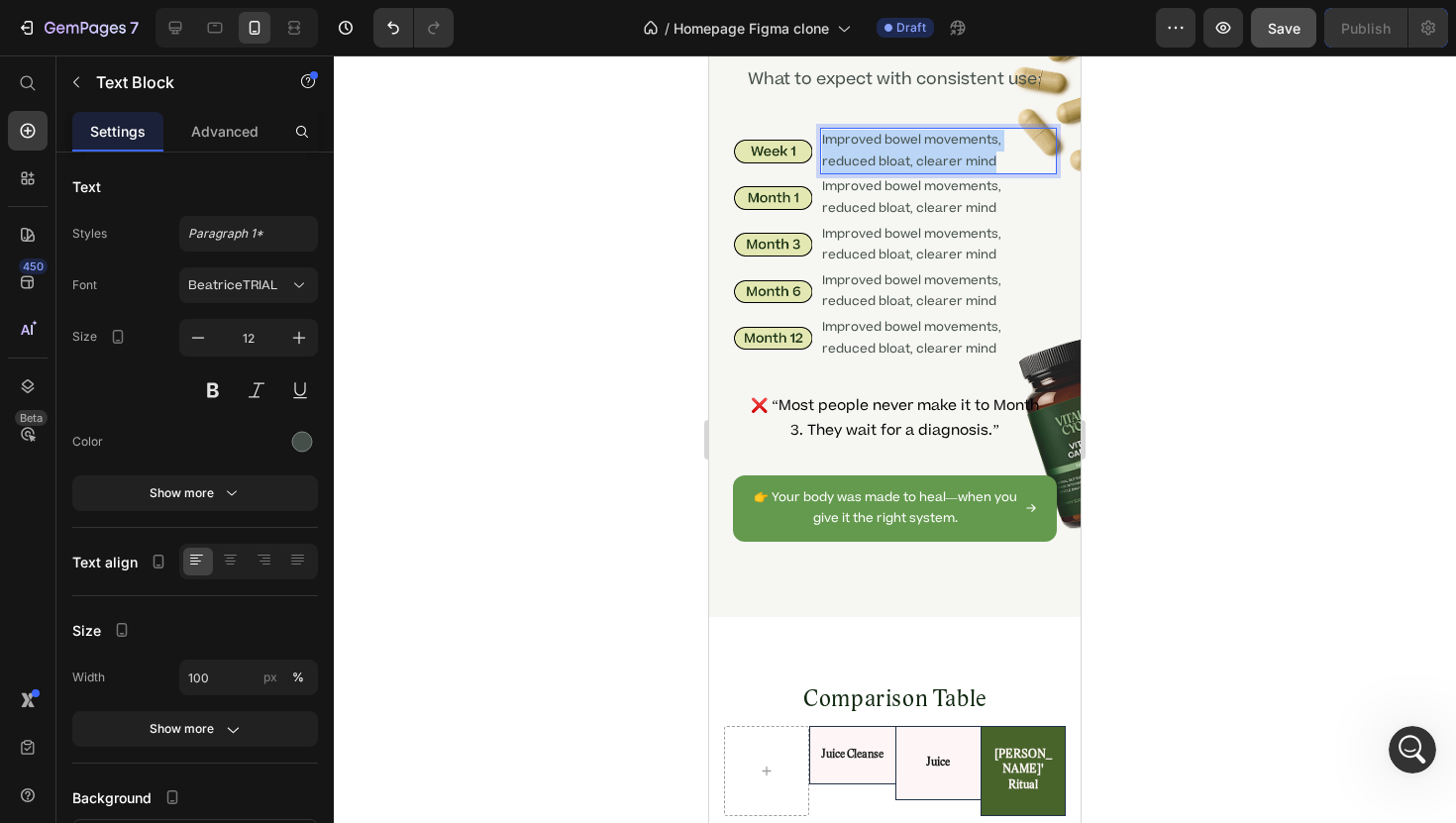 click on "Improved bowel movements, reduced bloat, clearer mind" at bounding box center [938, 151] 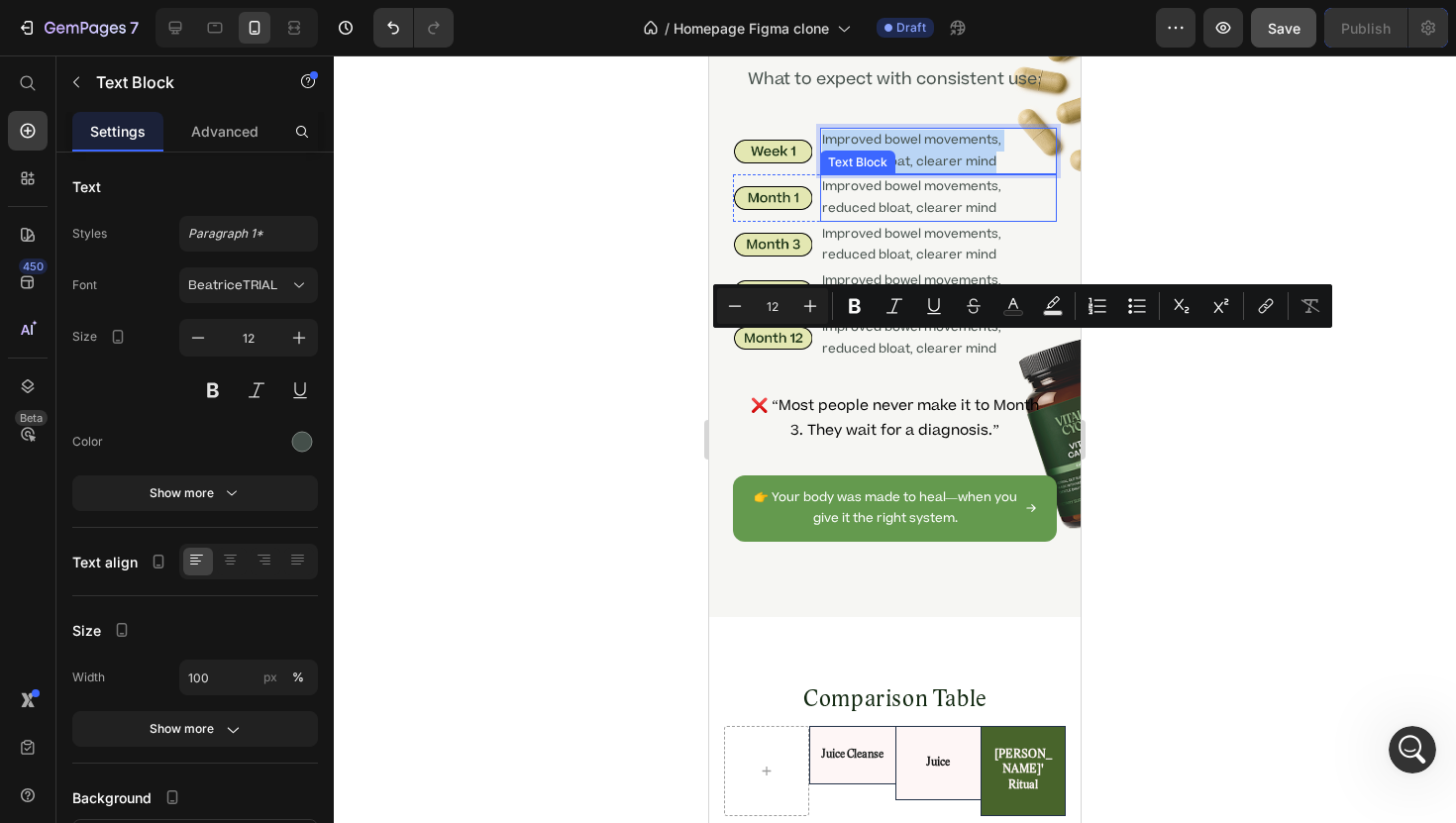 click on "Improved bowel movements, reduced bloat, clearer mind" at bounding box center (938, 197) 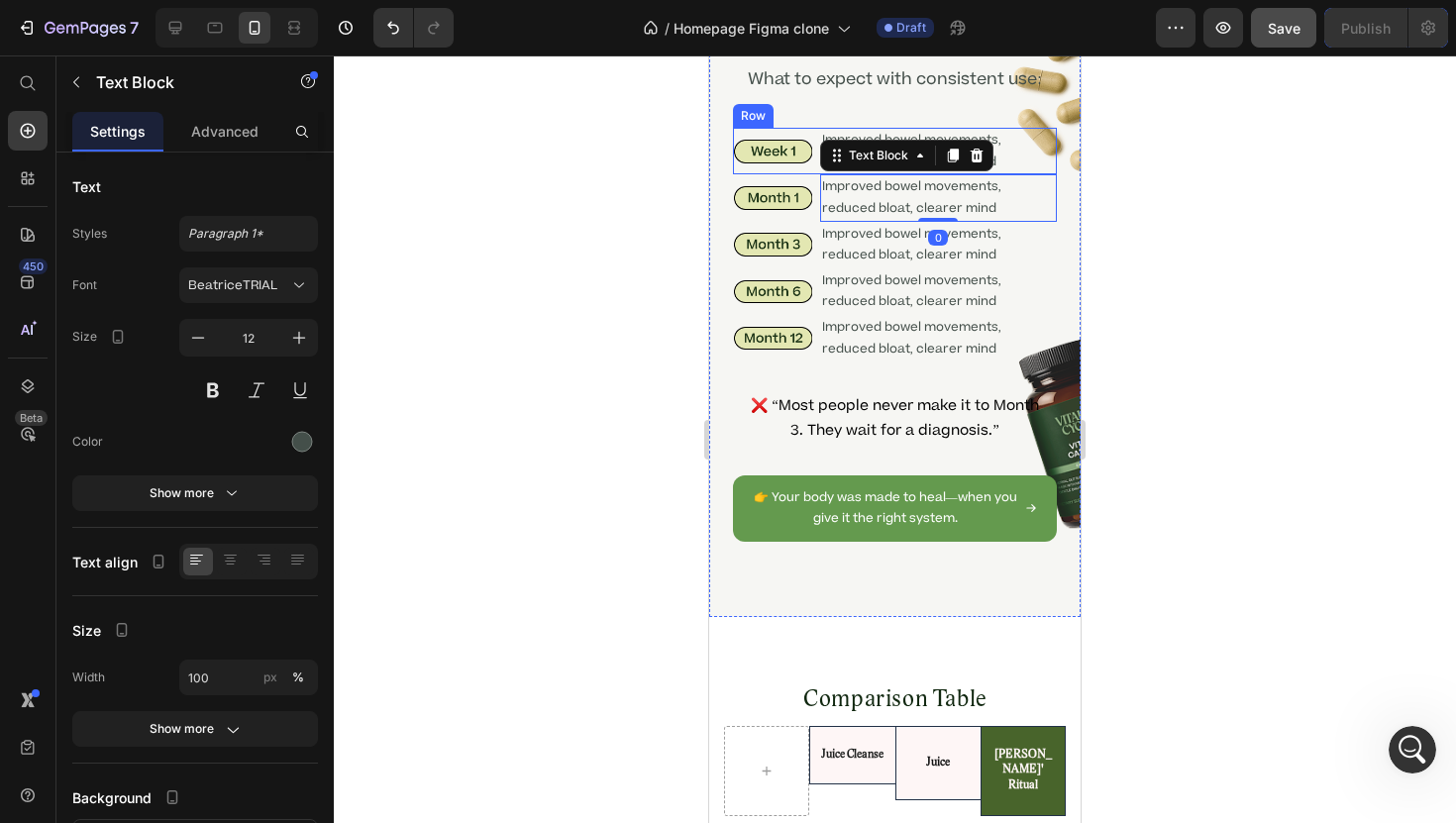 click on "Image Improved bowel movements, reduced bloat, clearer mind Text Block Row" at bounding box center [894, 151] 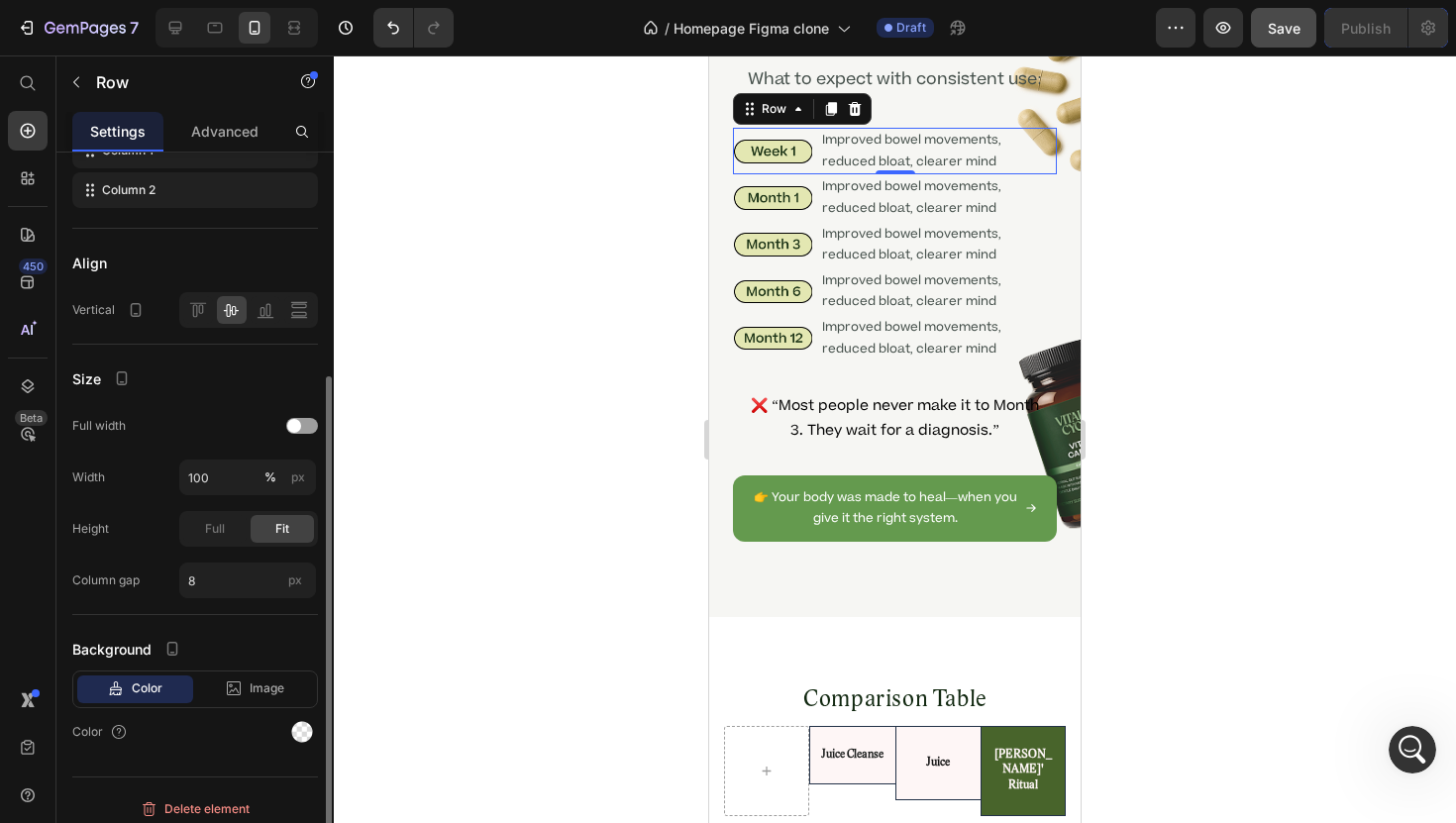 scroll, scrollTop: 340, scrollLeft: 0, axis: vertical 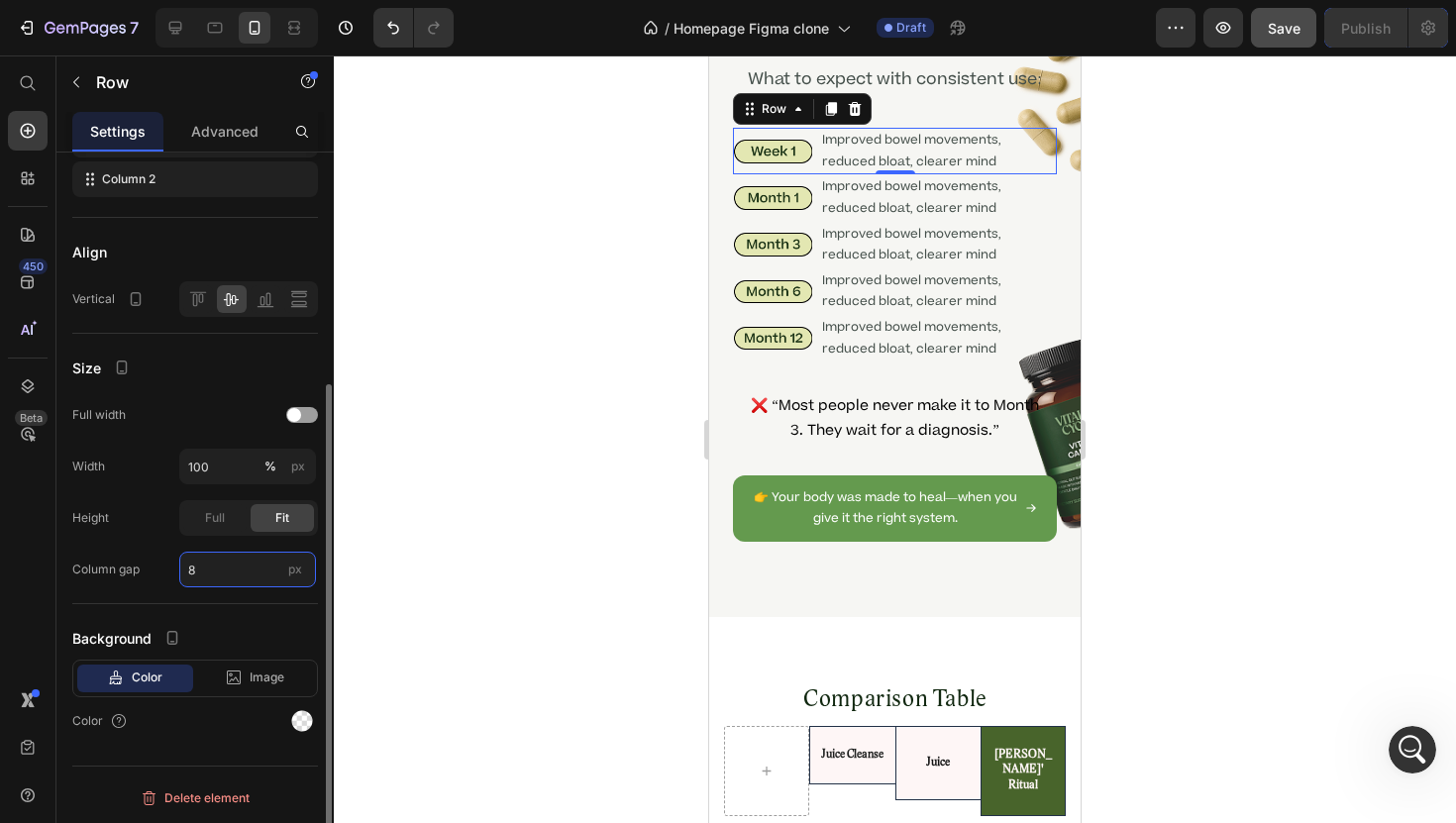 click on "8" at bounding box center (248, 569) 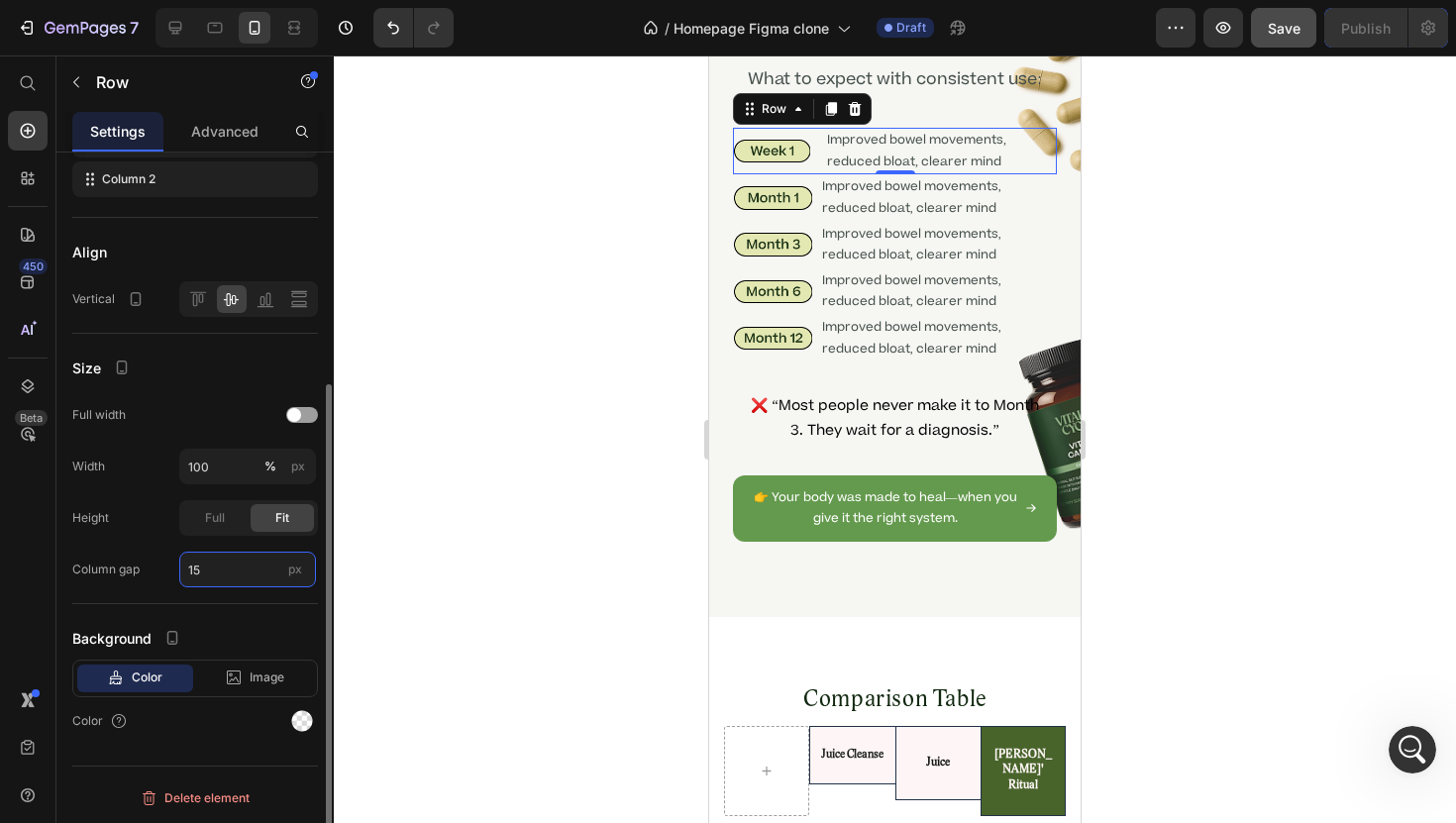 type on "16" 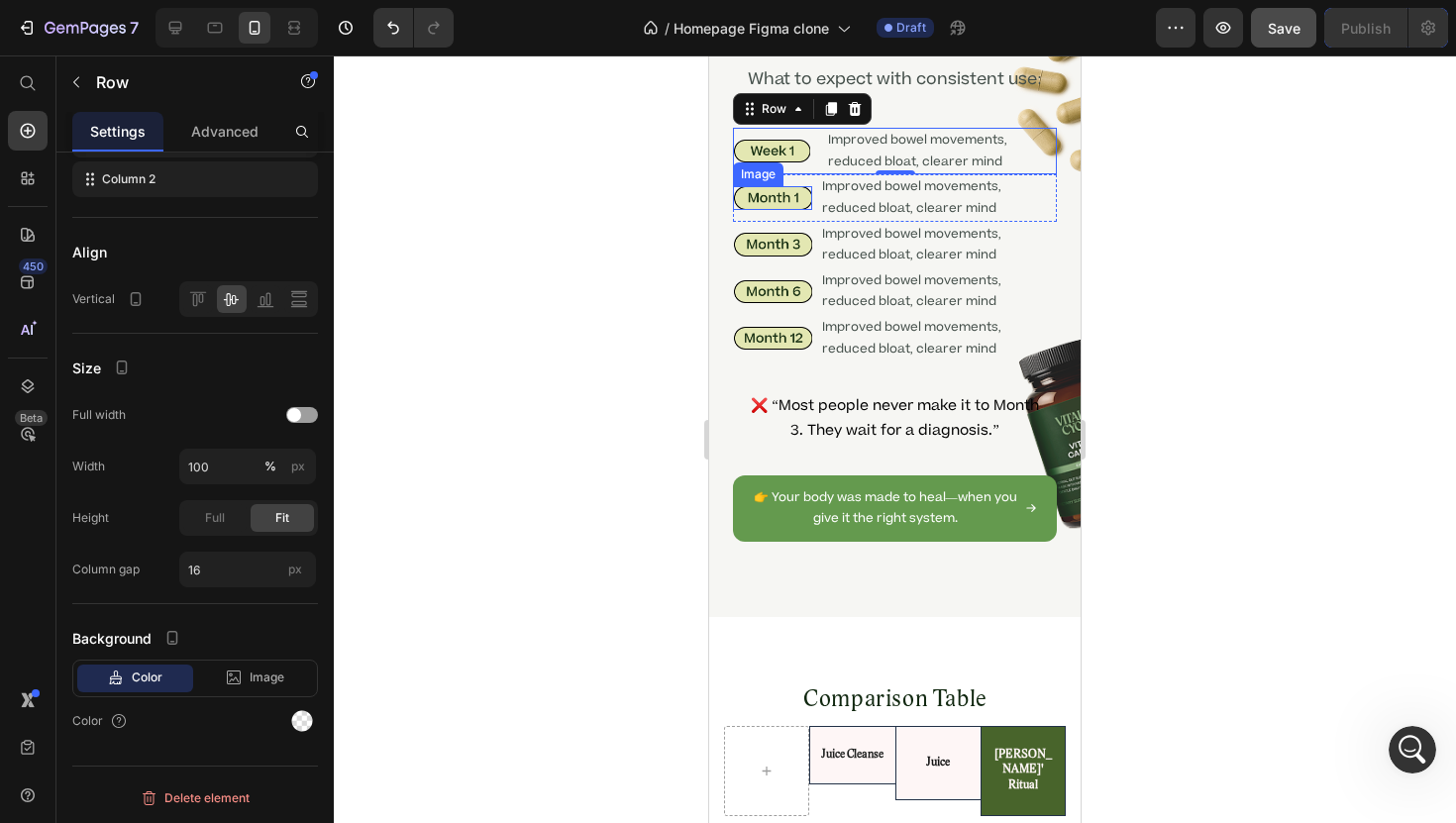click on "Image" at bounding box center (758, 174) 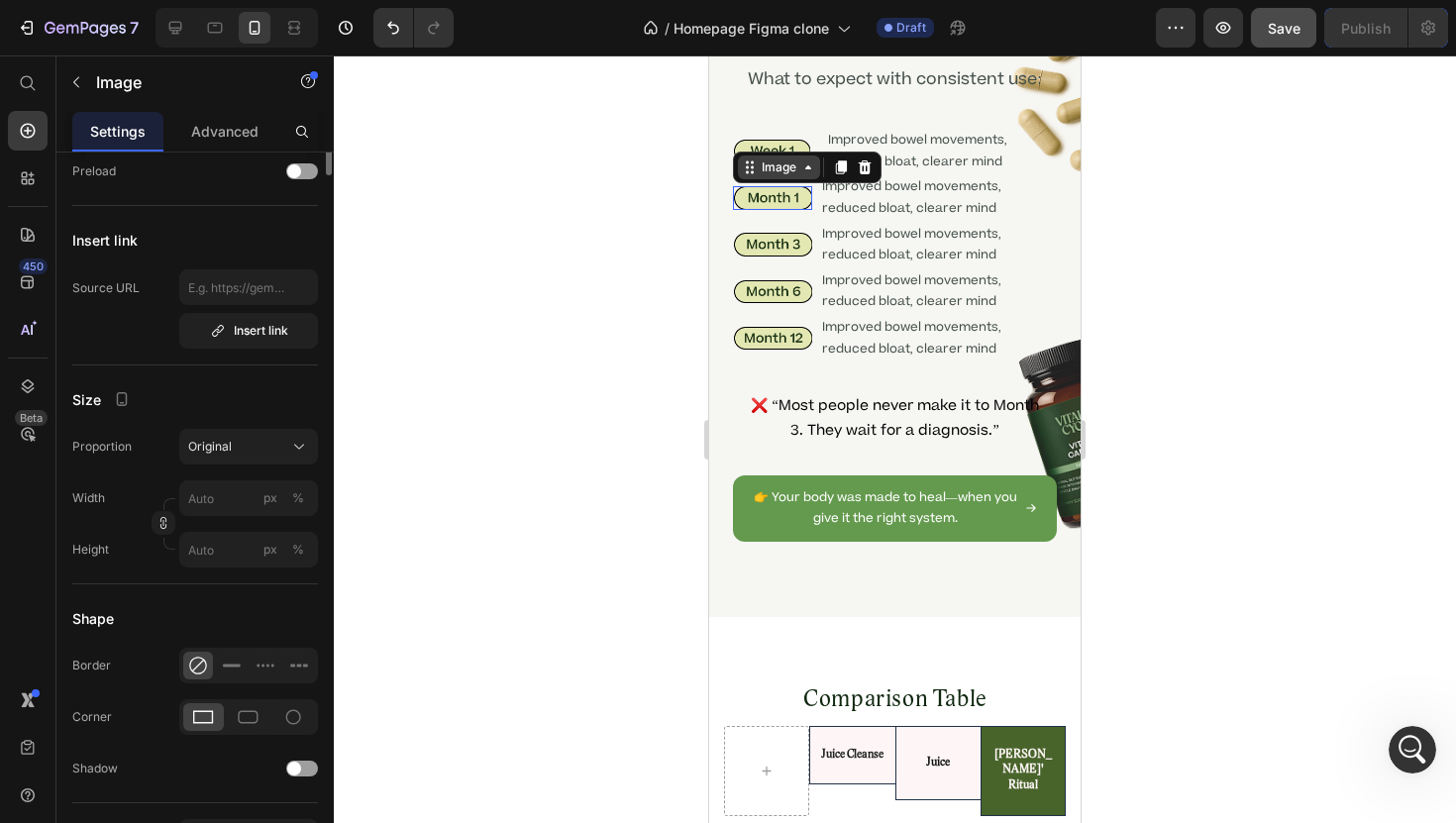 scroll, scrollTop: 0, scrollLeft: 0, axis: both 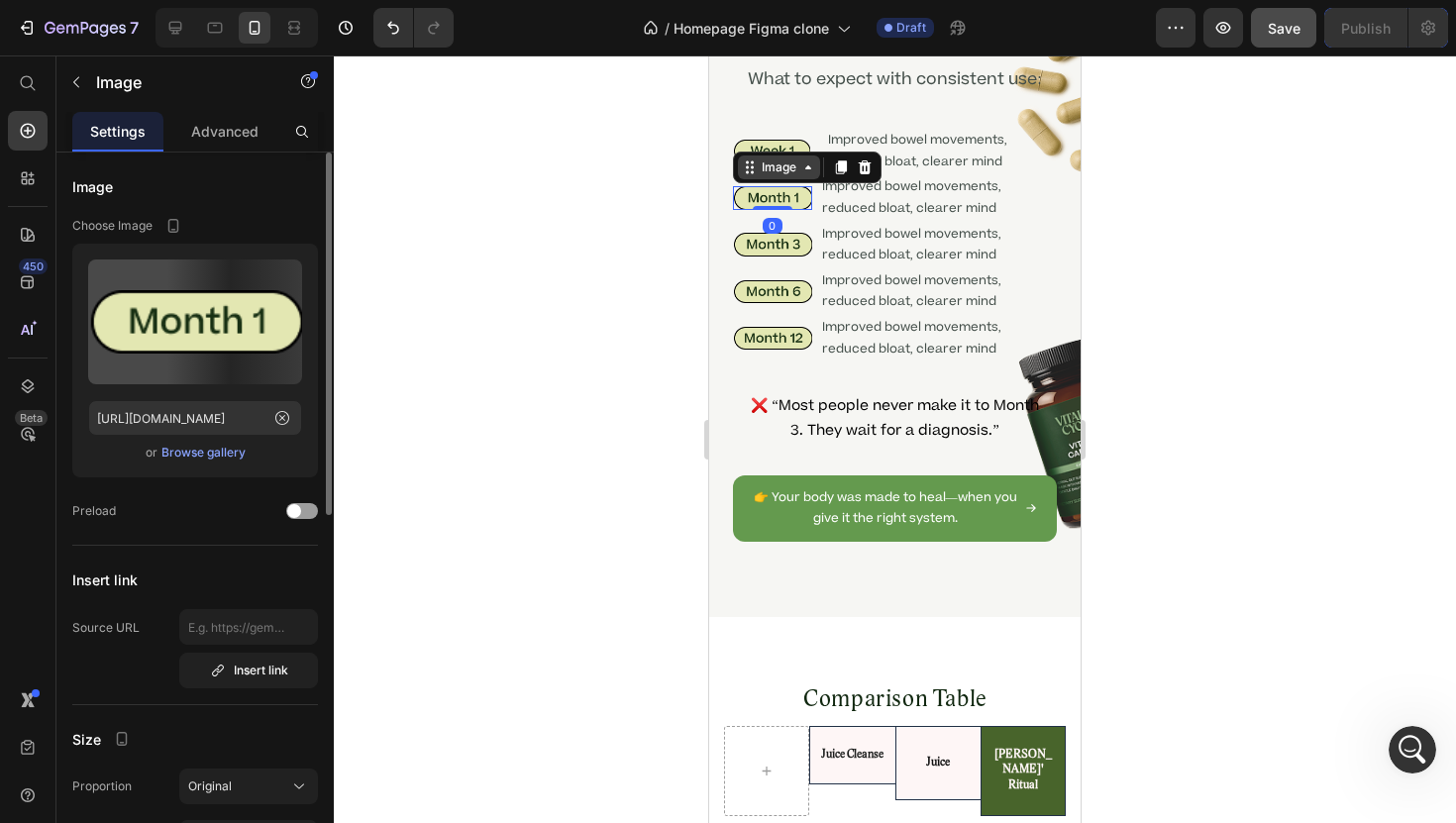 click on "Image" at bounding box center (779, 167) 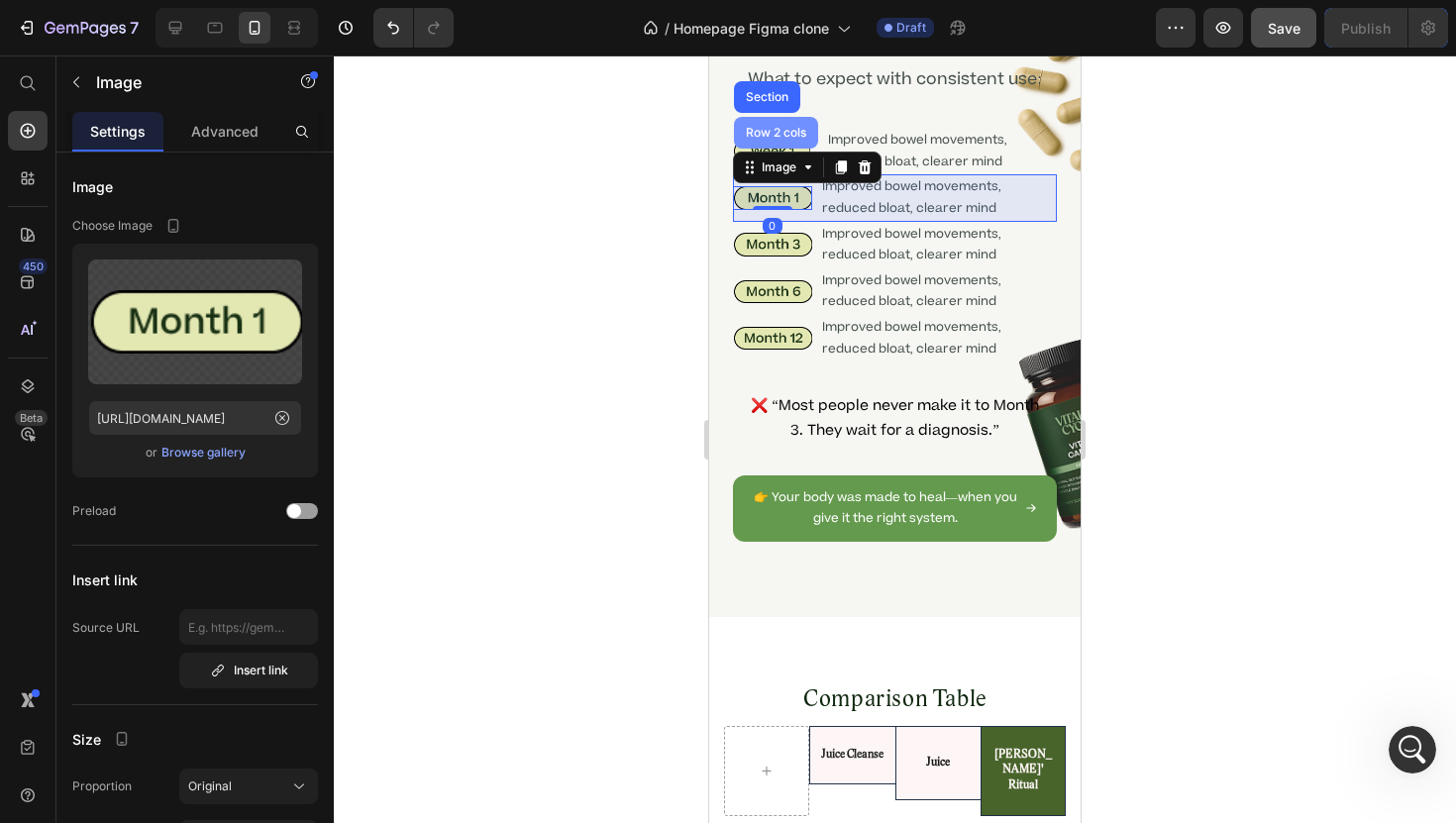 click on "Row 2 cols" at bounding box center [776, 133] 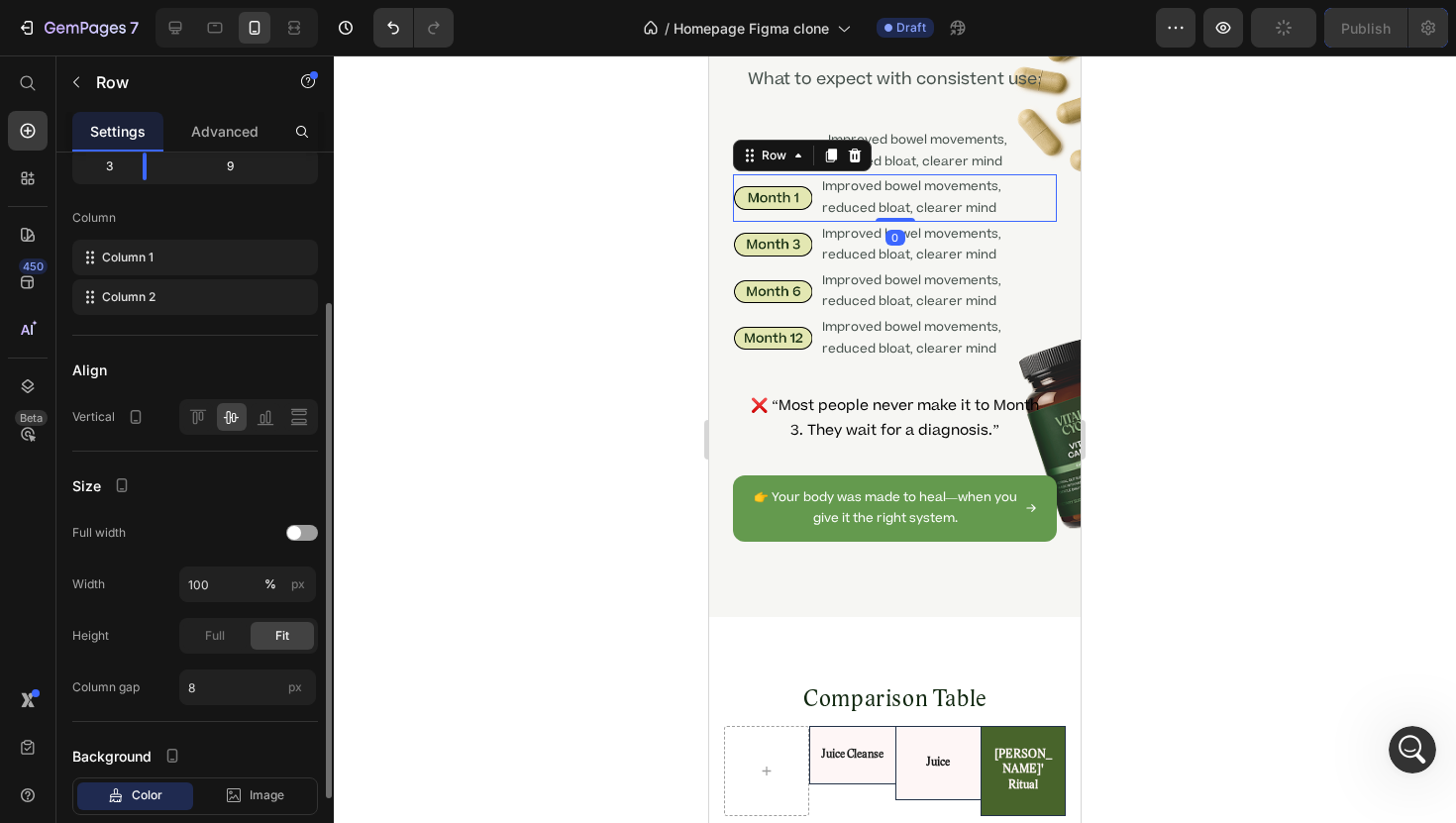 scroll, scrollTop: 314, scrollLeft: 0, axis: vertical 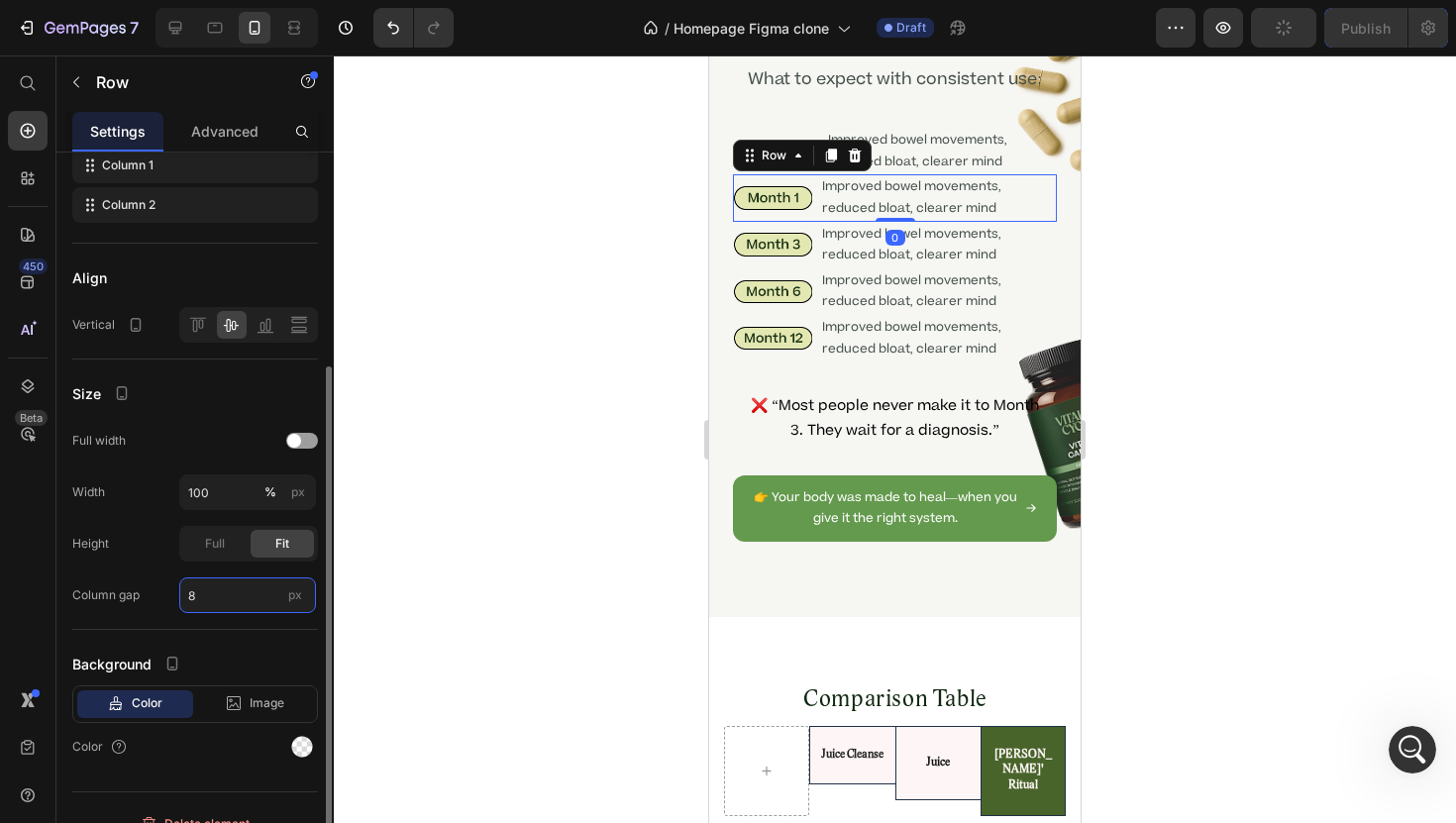 click on "8" at bounding box center [248, 595] 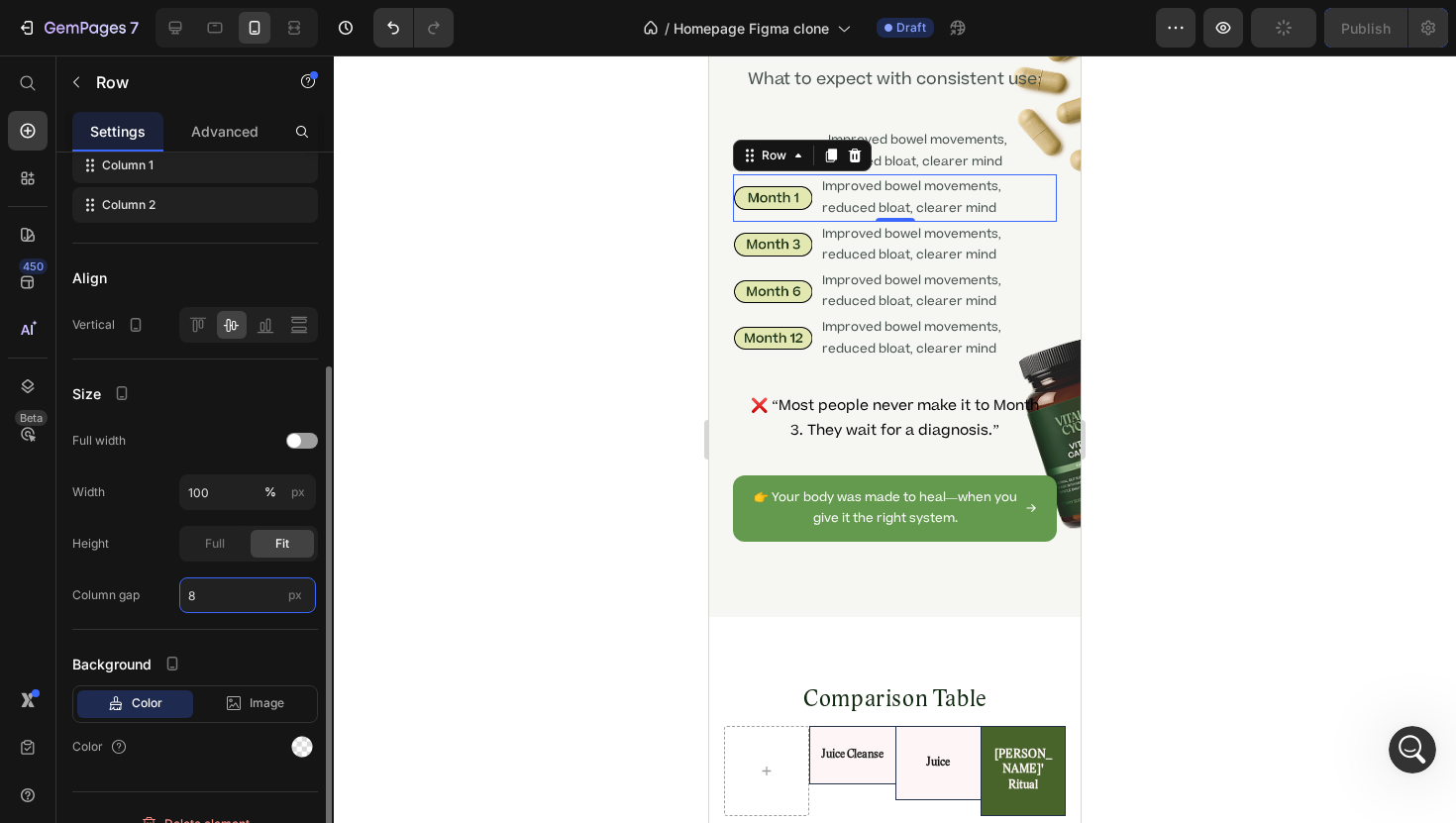 click on "8" at bounding box center [248, 595] 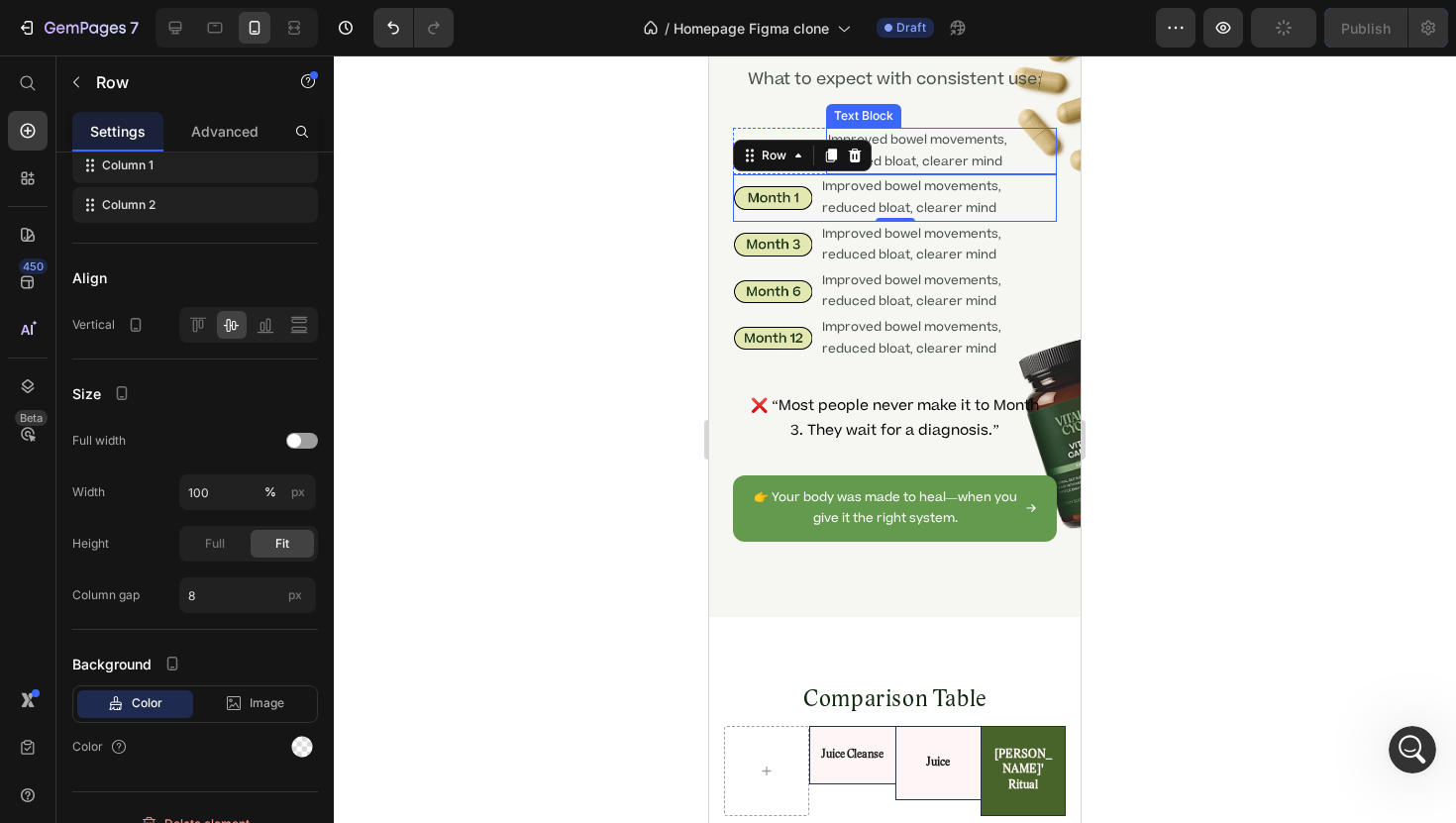 click on "Improved bowel movements, reduced bloat, clearer mind" at bounding box center (941, 151) 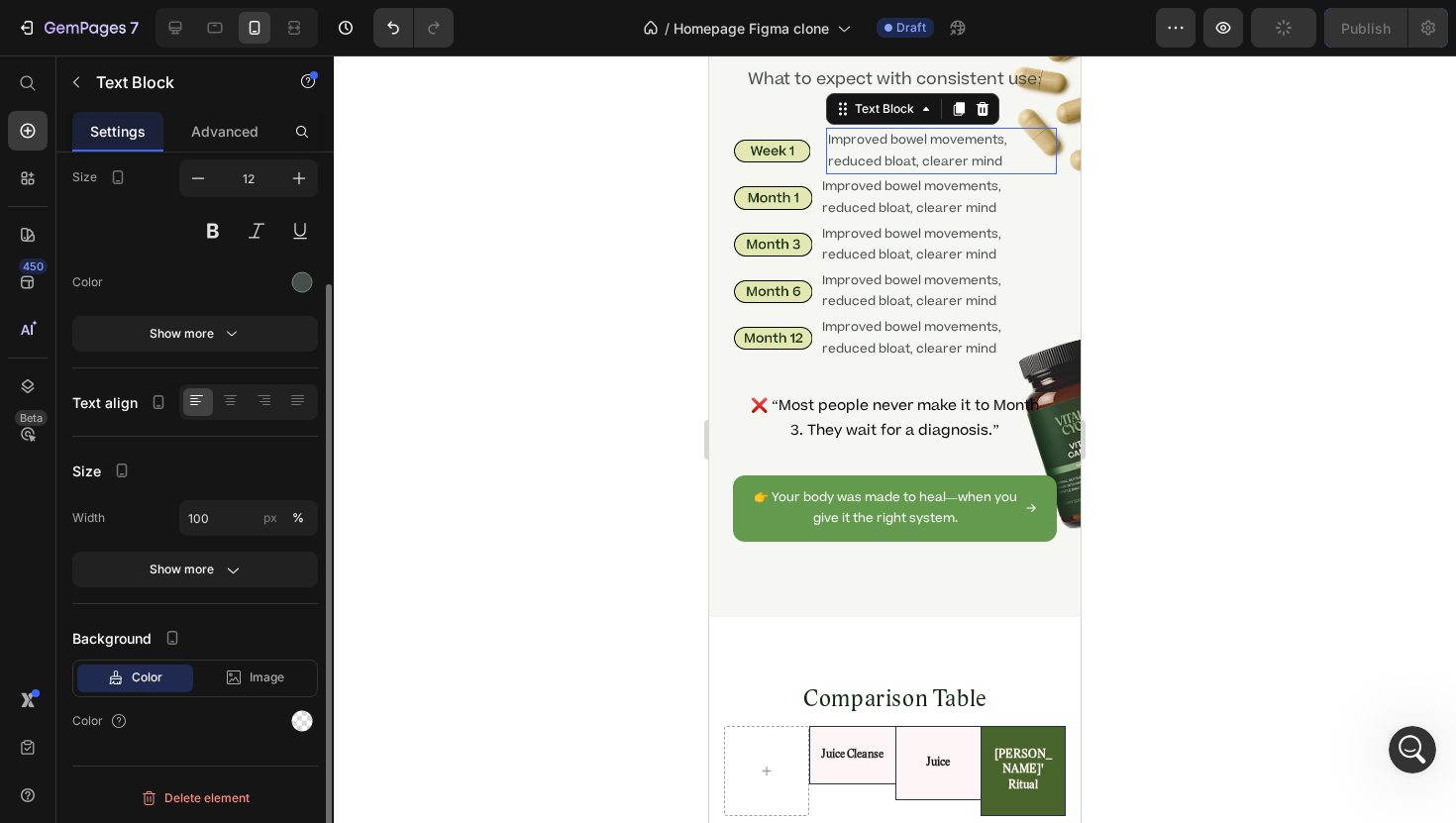 scroll, scrollTop: 0, scrollLeft: 0, axis: both 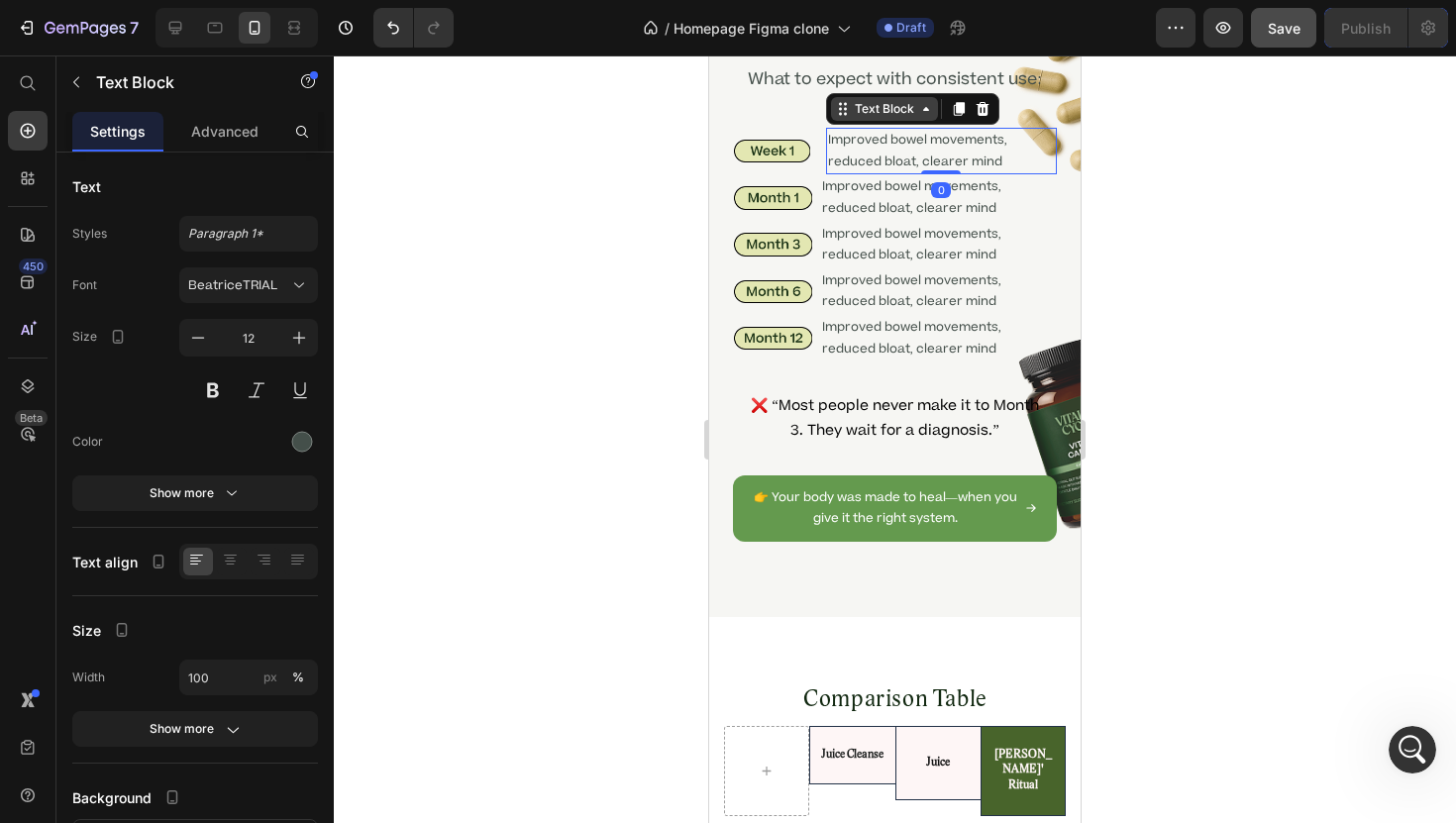 click on "Text Block" at bounding box center [884, 109] 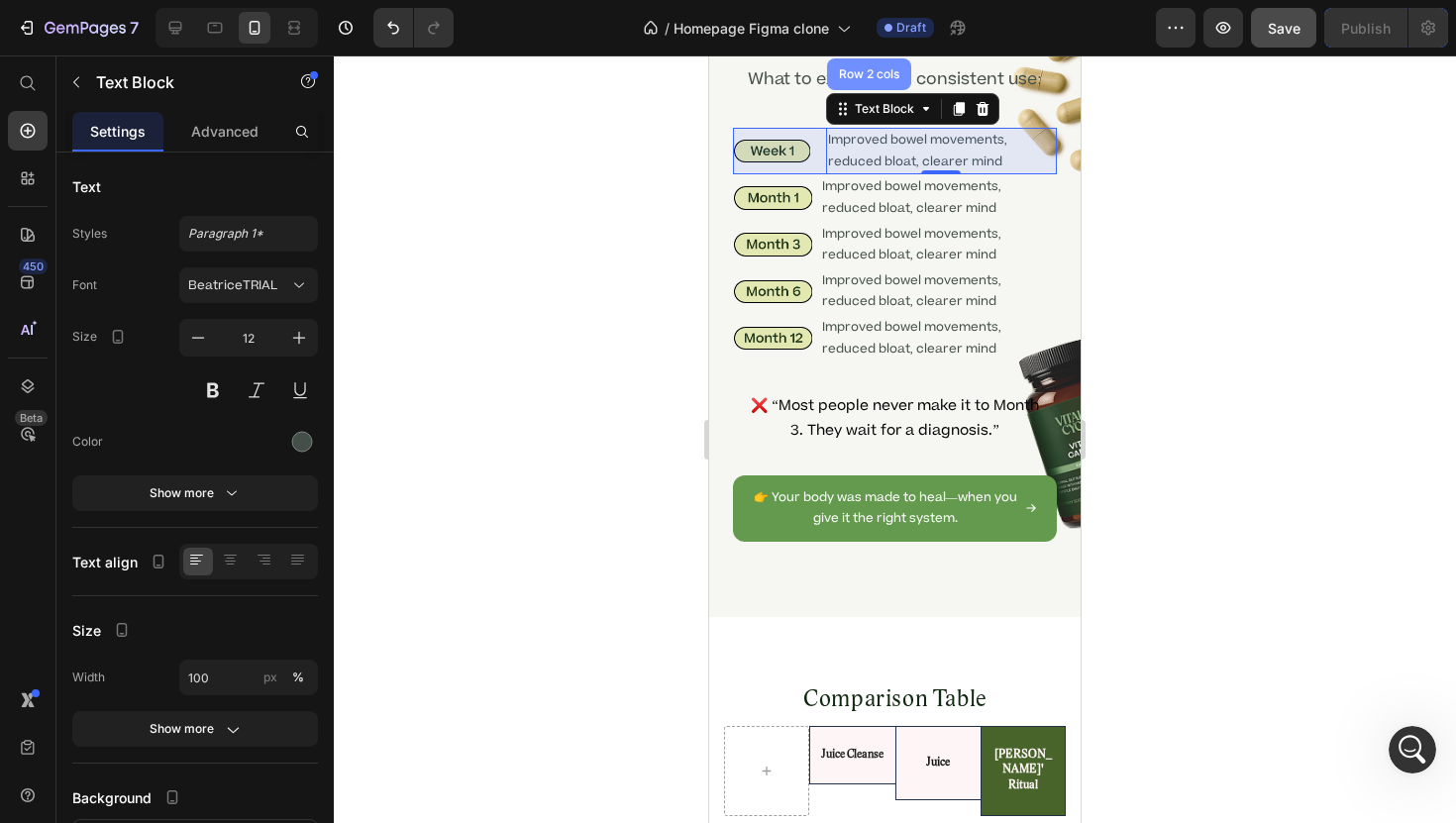 click on "Row 2 cols" at bounding box center [869, 74] 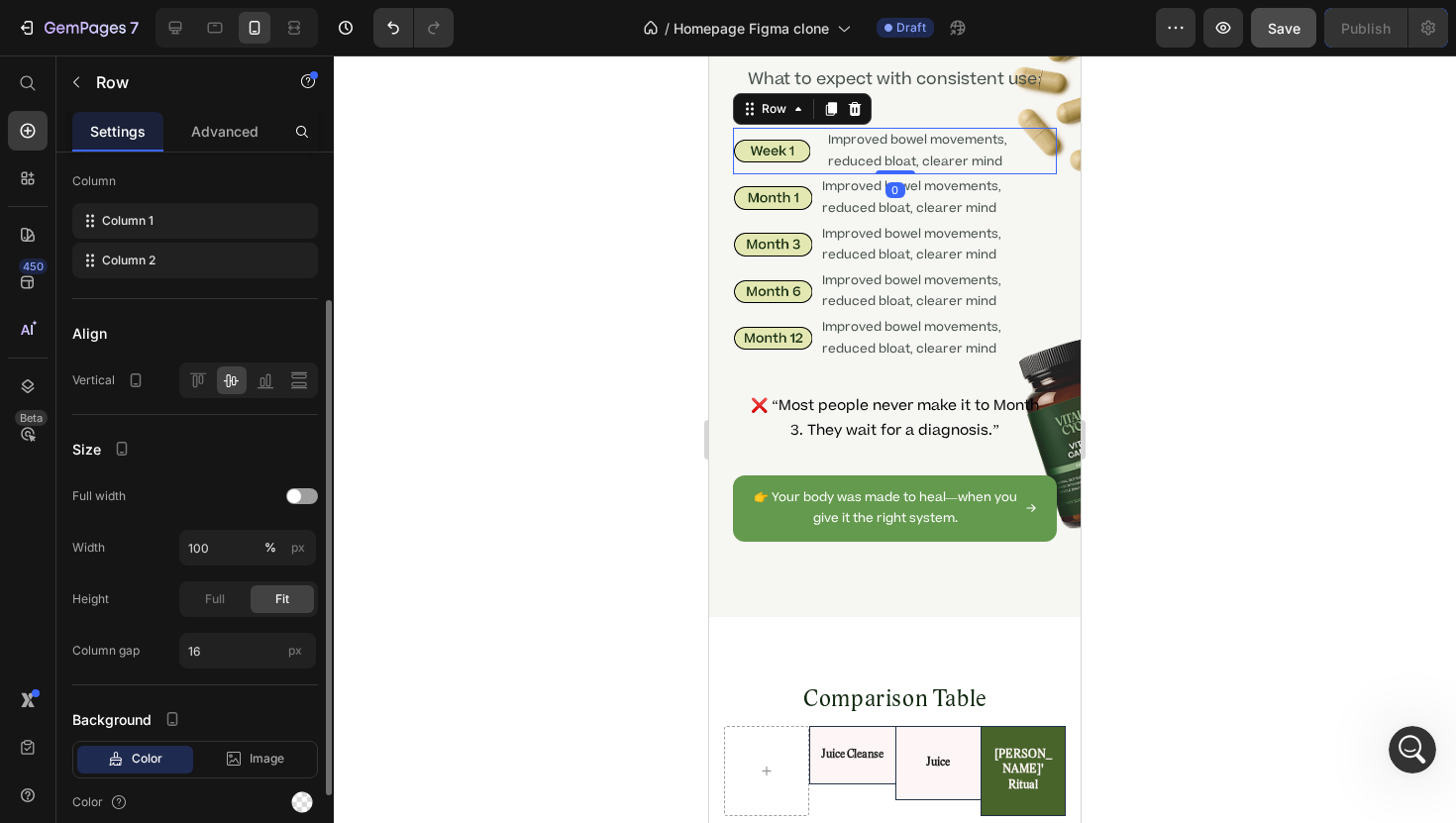 scroll, scrollTop: 265, scrollLeft: 0, axis: vertical 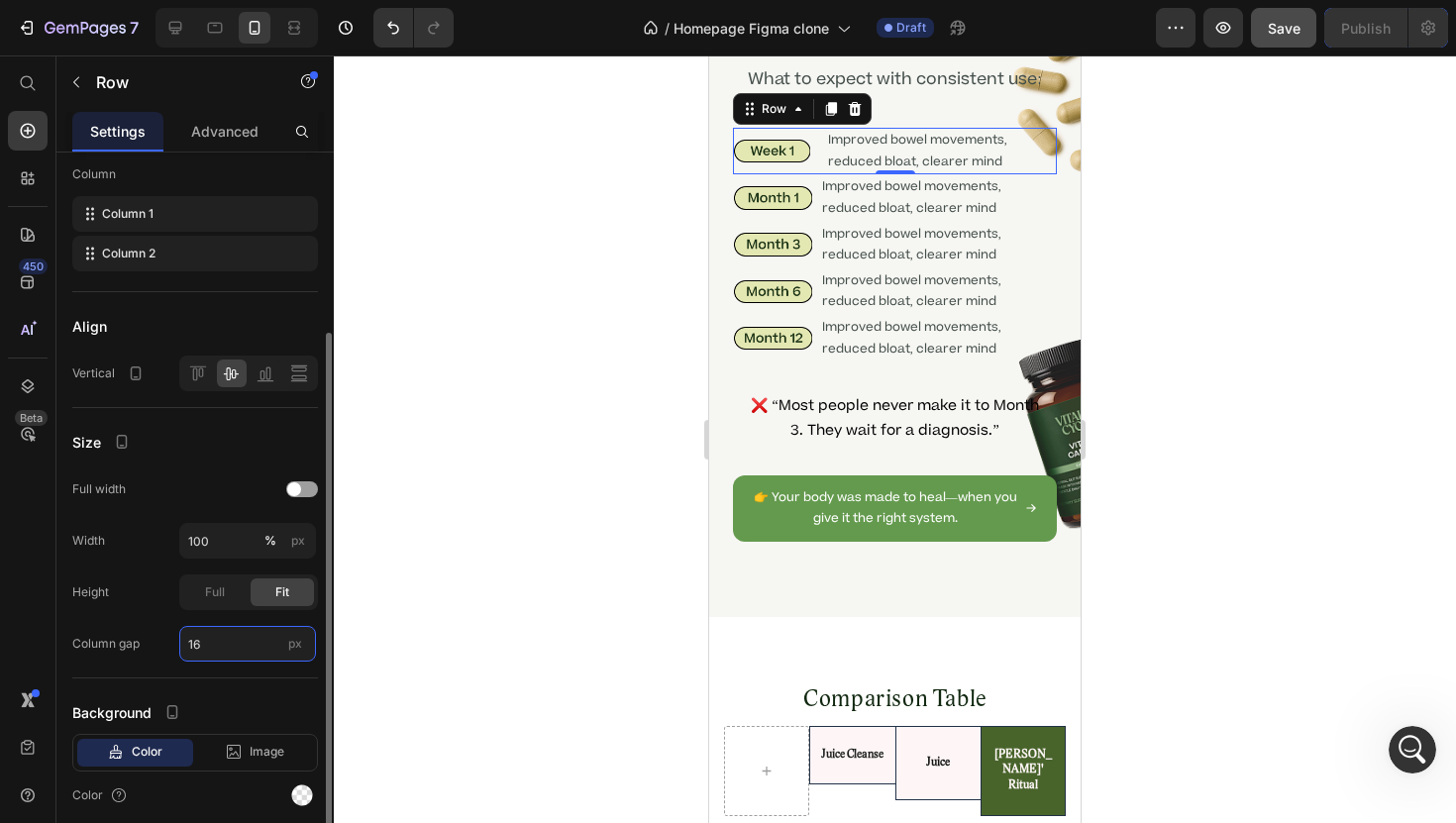 click on "16" at bounding box center [248, 644] 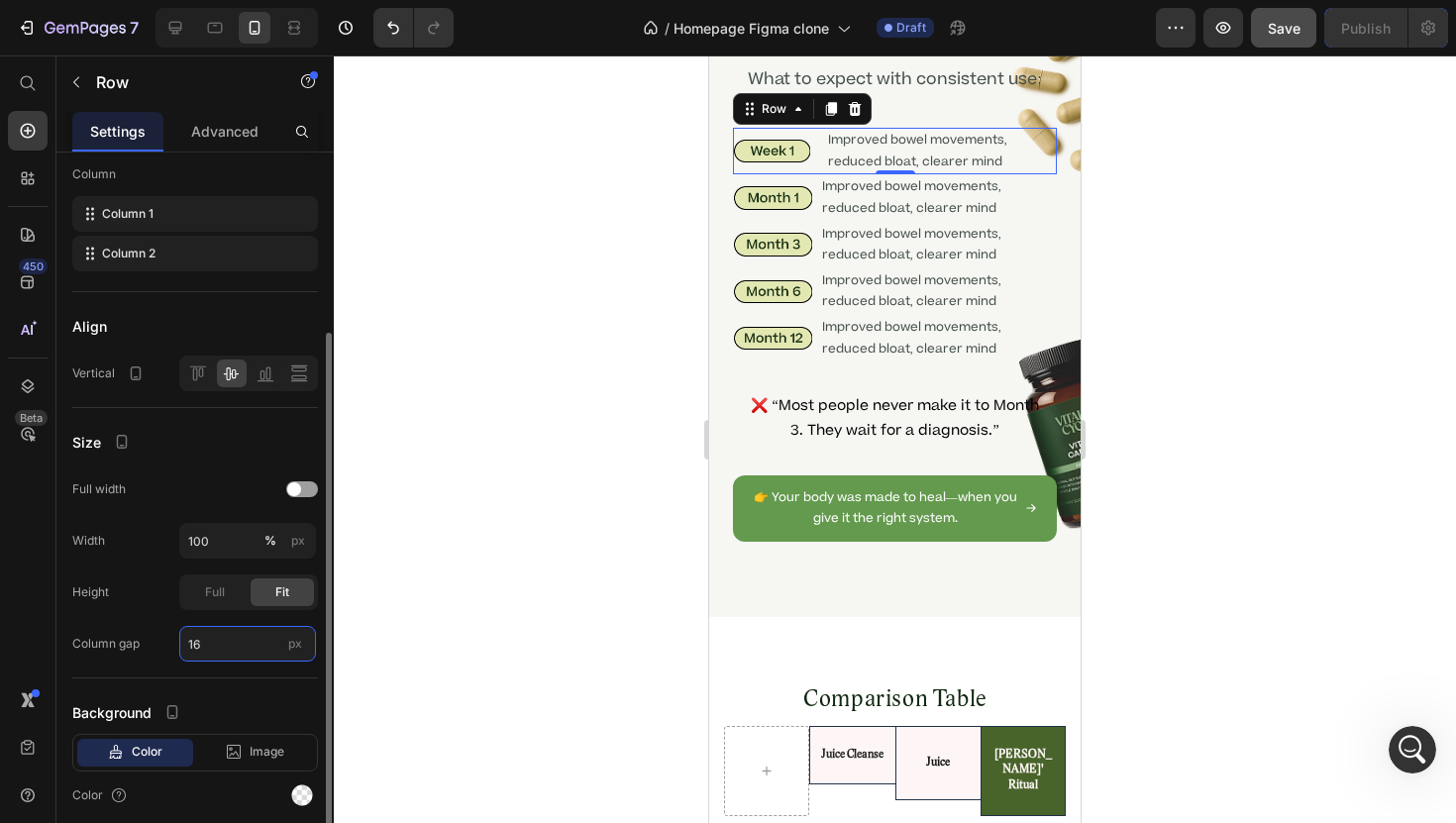 click on "16" at bounding box center [248, 644] 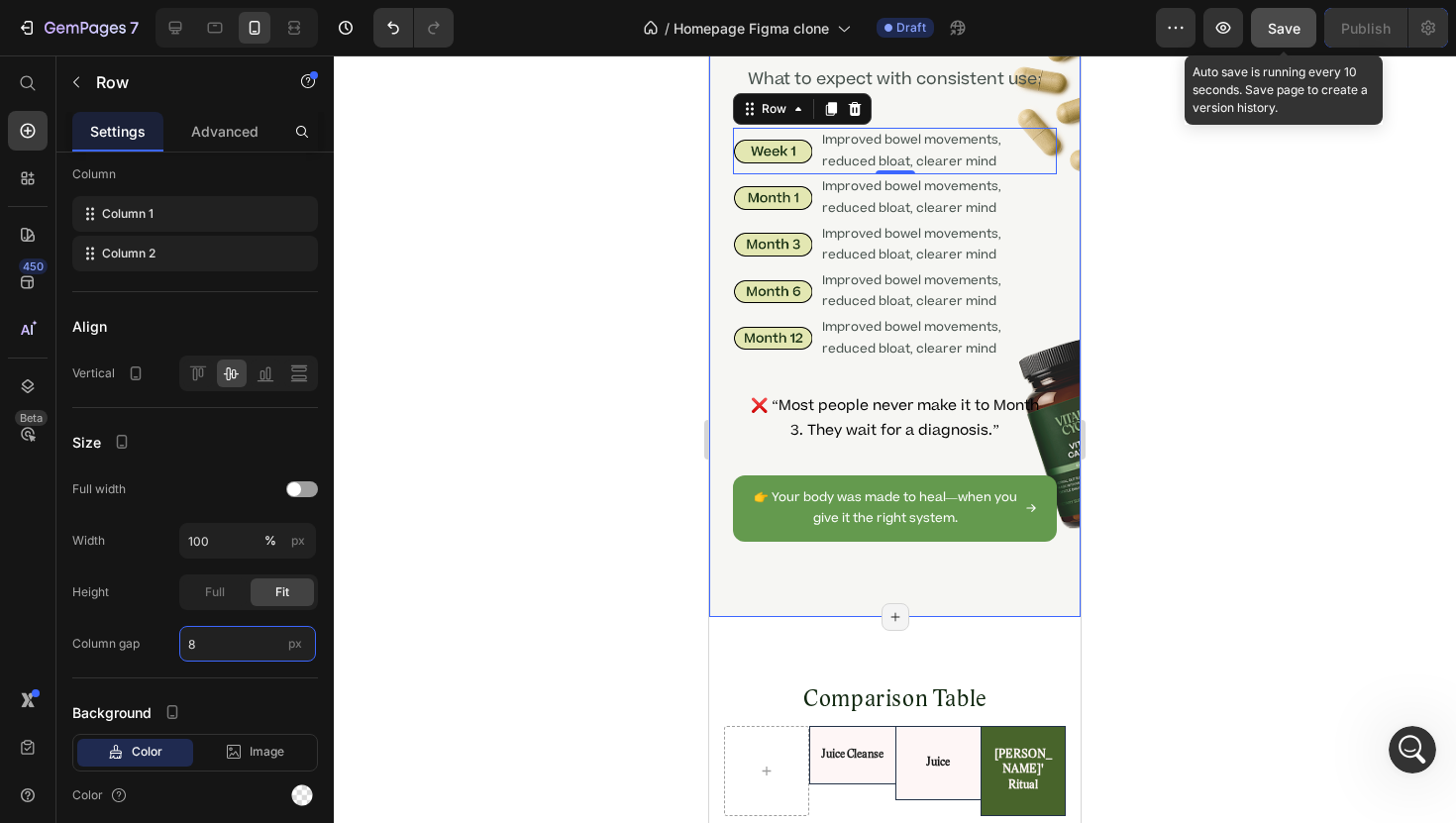 type on "8" 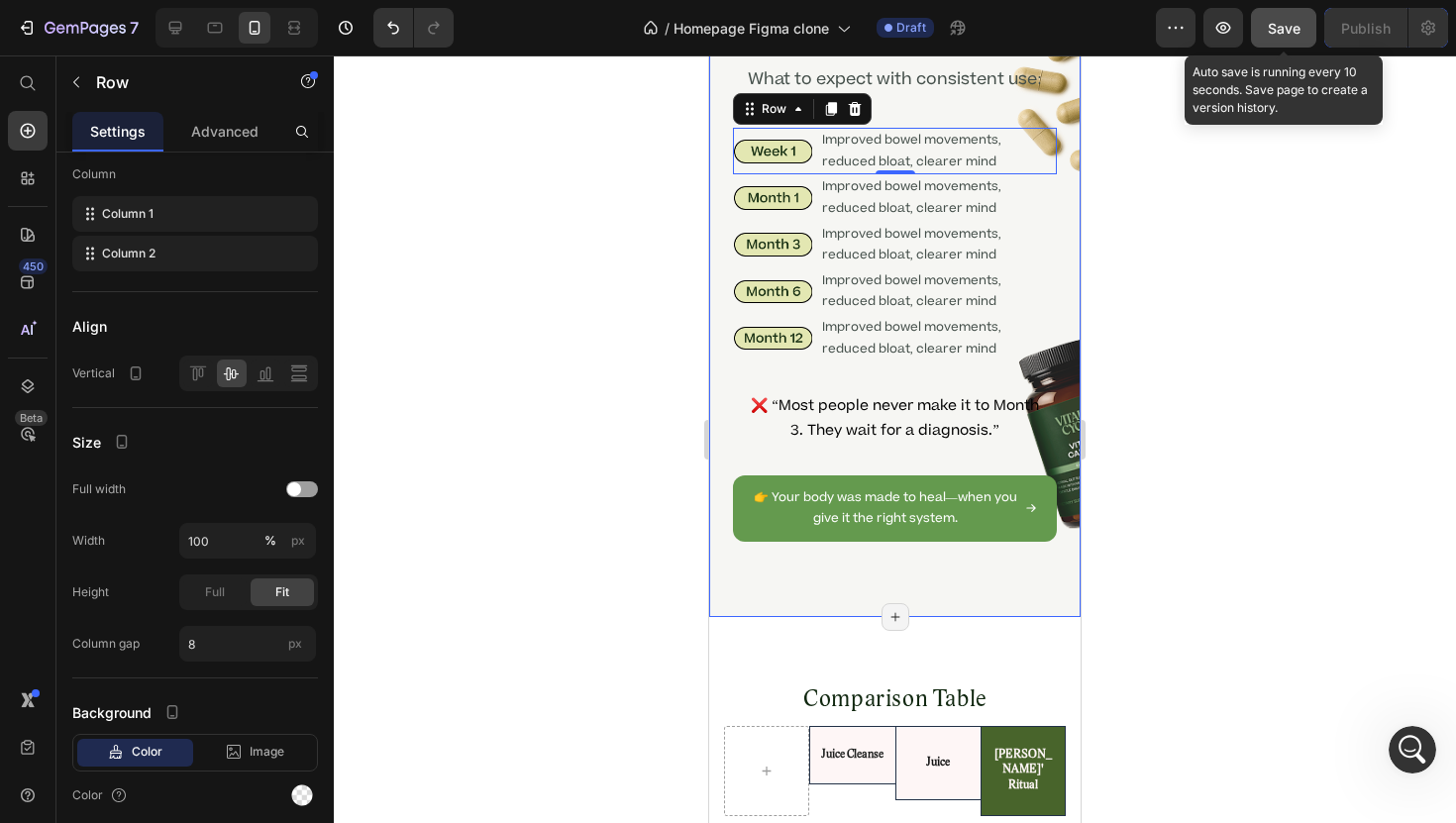click on "Save" at bounding box center [1284, 28] 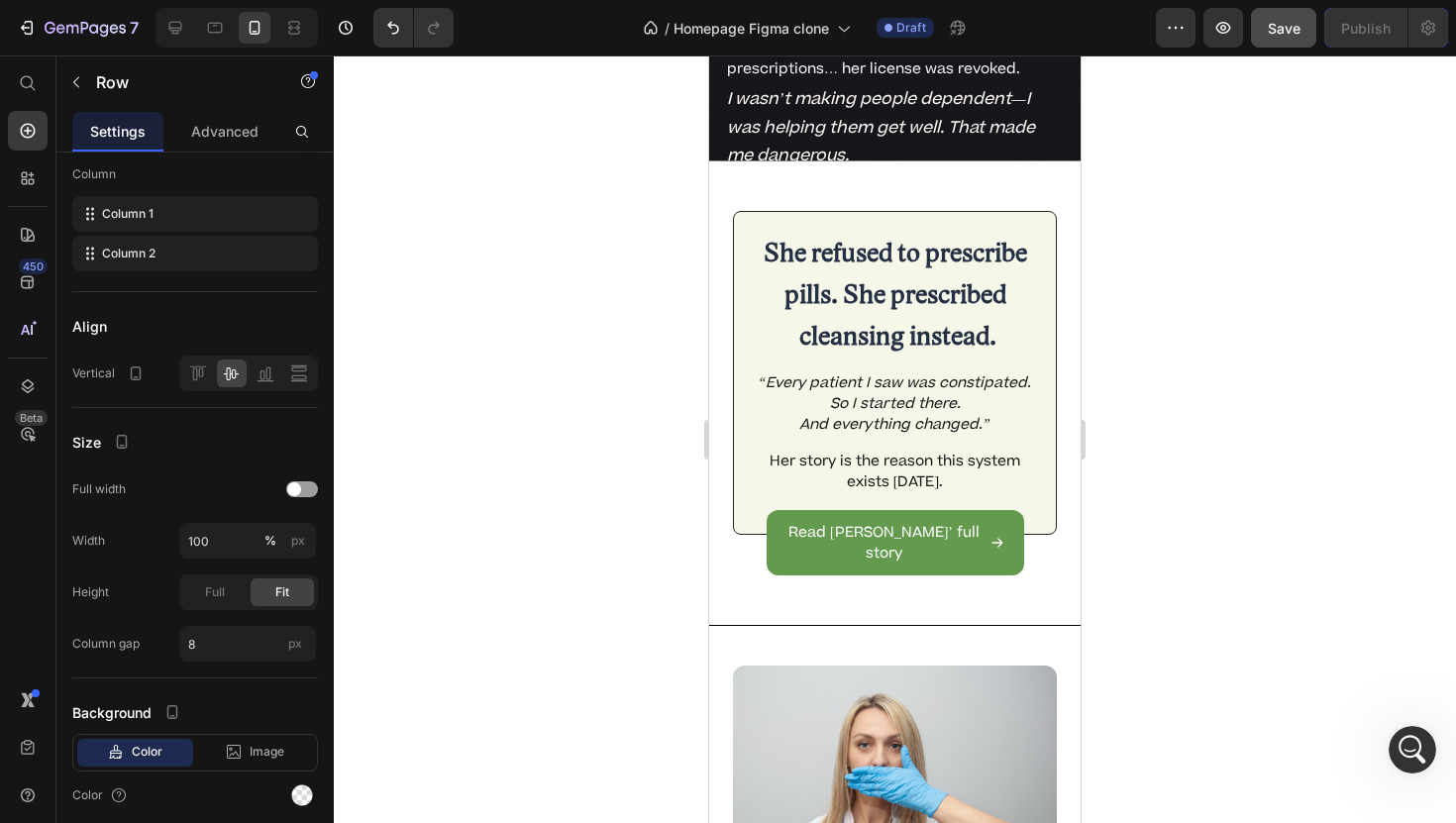 scroll, scrollTop: 8887, scrollLeft: 0, axis: vertical 